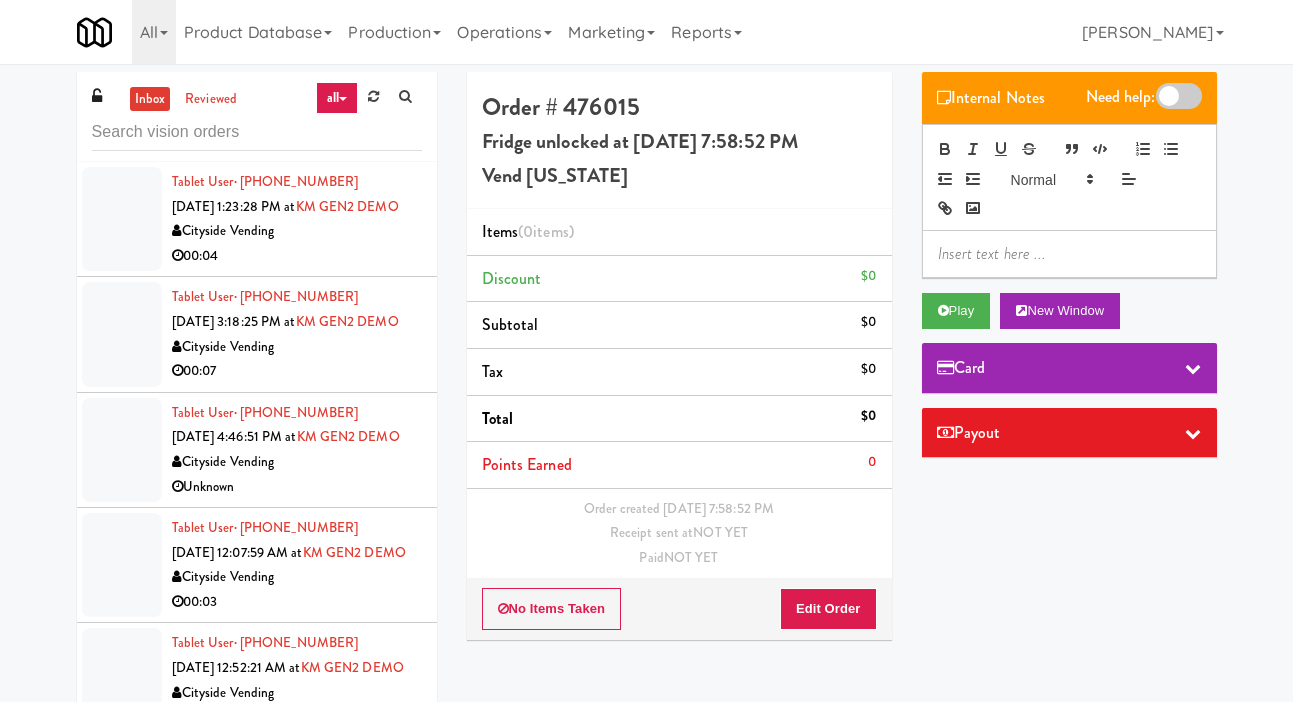 click on "Pennys DC" at bounding box center (297, 11143) 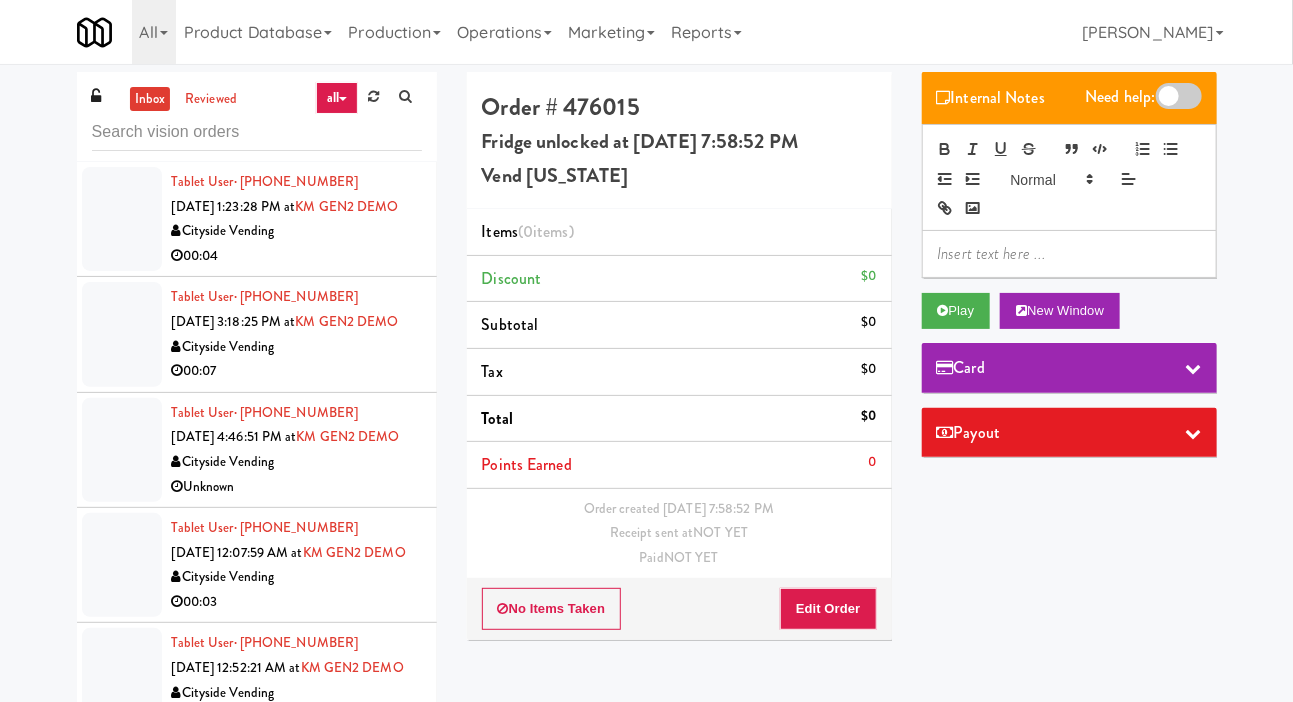 scroll, scrollTop: 10992, scrollLeft: 0, axis: vertical 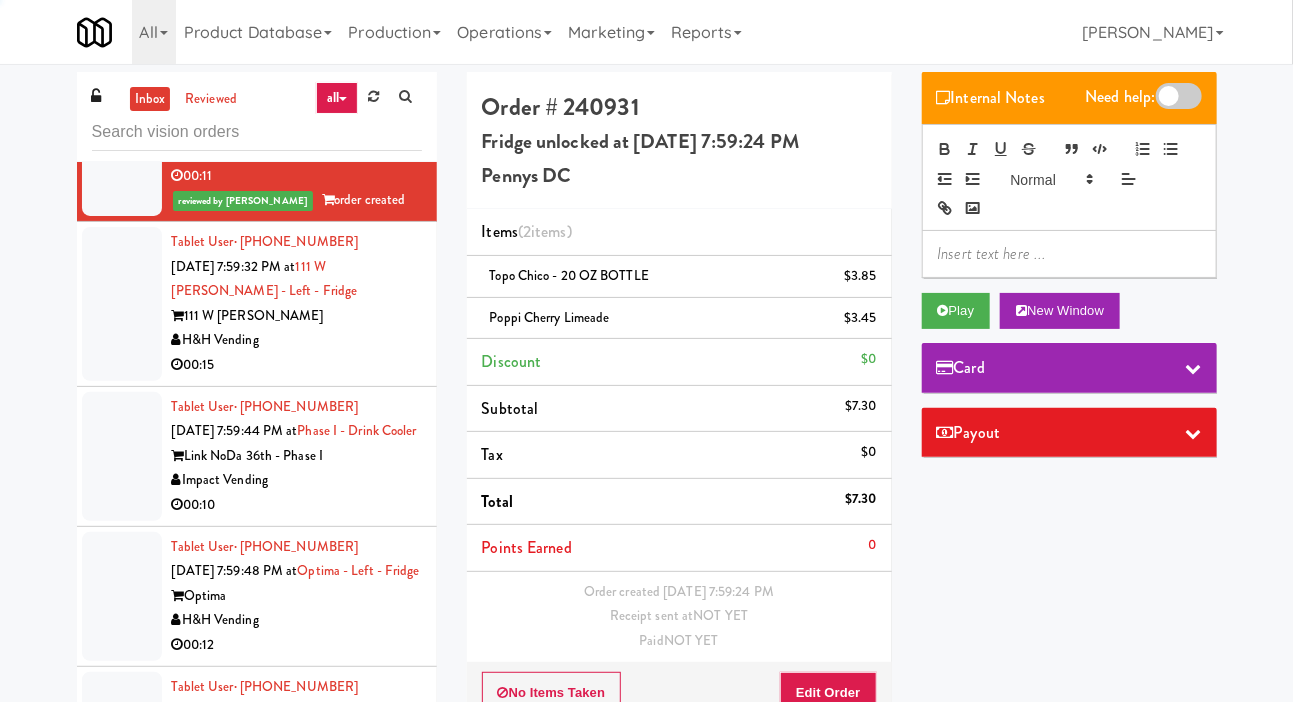 click on "Vend [US_STATE]" at bounding box center [297, -13] 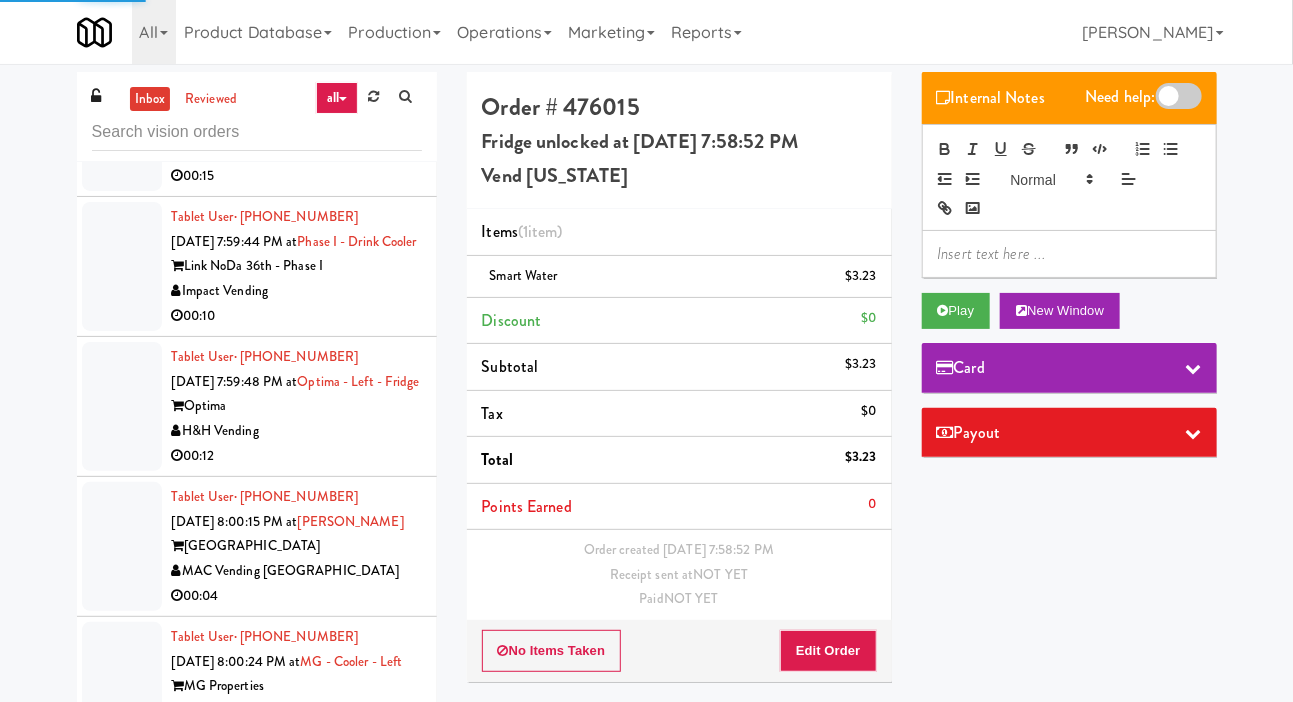 click on "111 W [PERSON_NAME]" at bounding box center (297, 126) 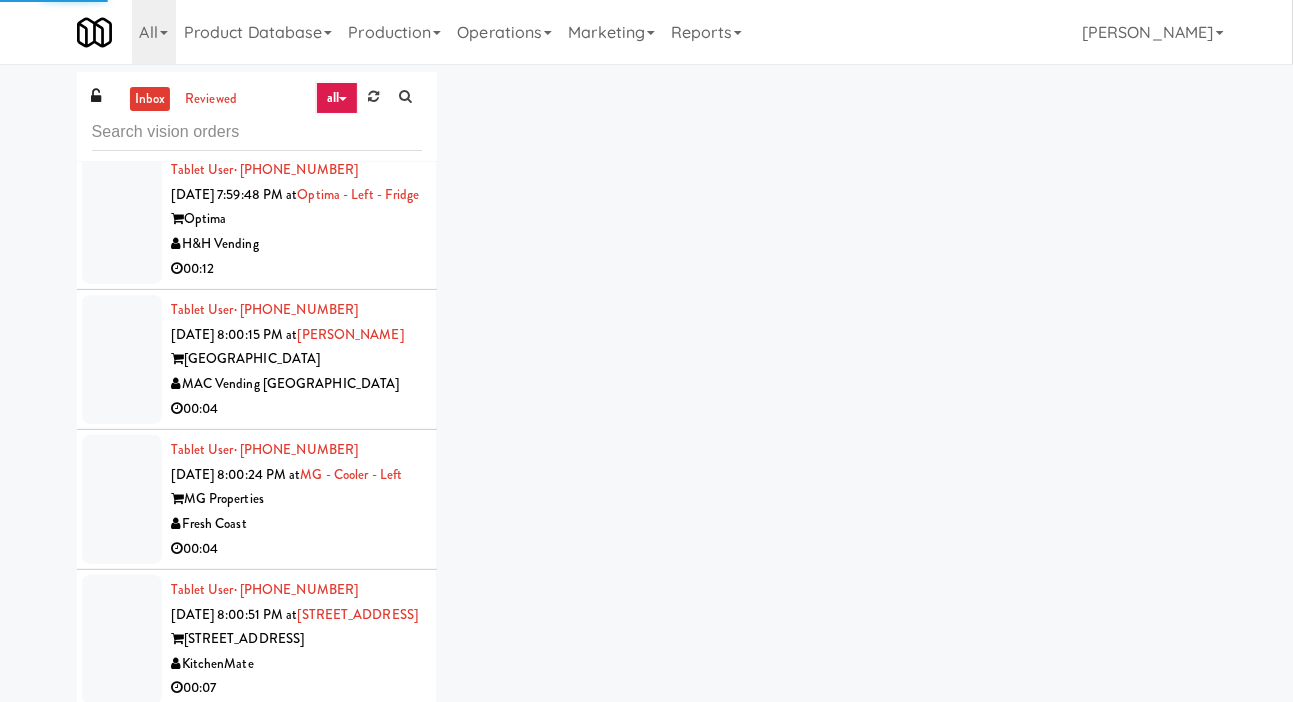 click on "Tablet User  · (704) 819-3299 [DATE] 7:59:44 PM at  Phase I - Drink Cooler  Link NoDa 36th - Phase I  Impact Vending  00:10" at bounding box center [297, 79] 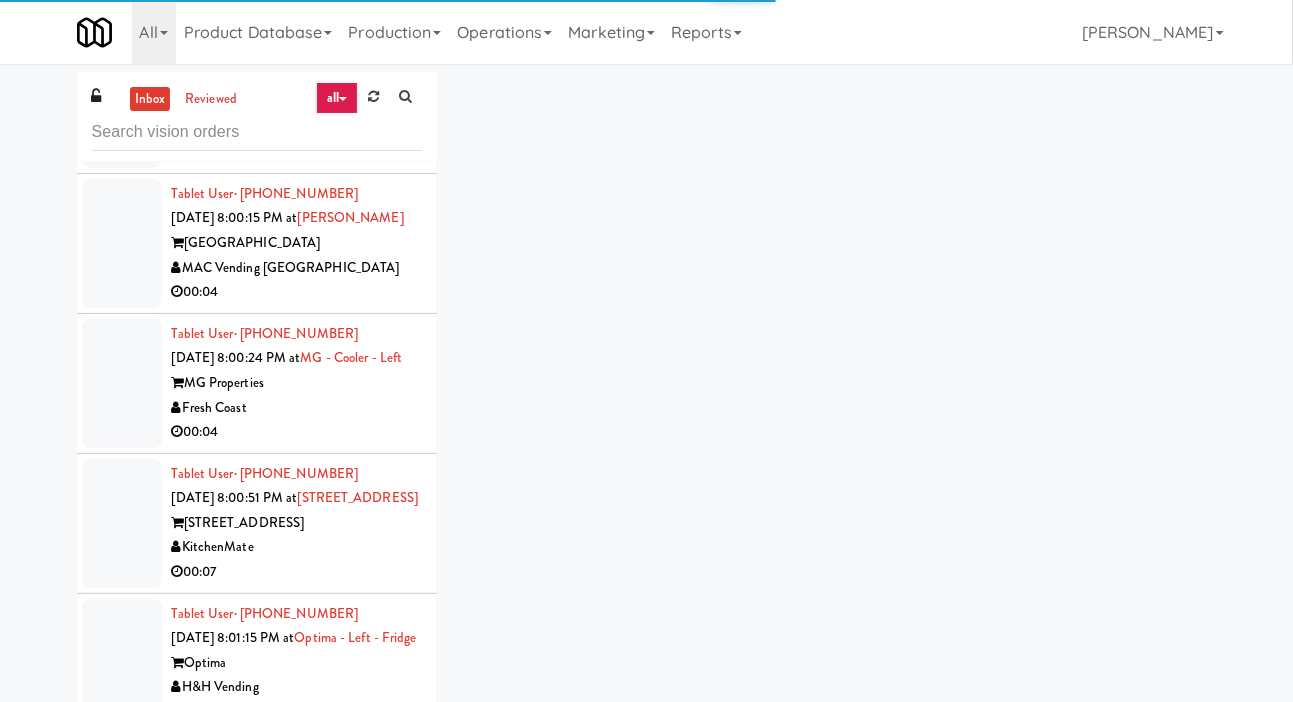 click on "Tablet User  · (773) 816-7035 [DATE] 7:59:48 PM at  Optima - Left - Fridge  Optima  H&H Vending  00:12" at bounding box center (297, 103) 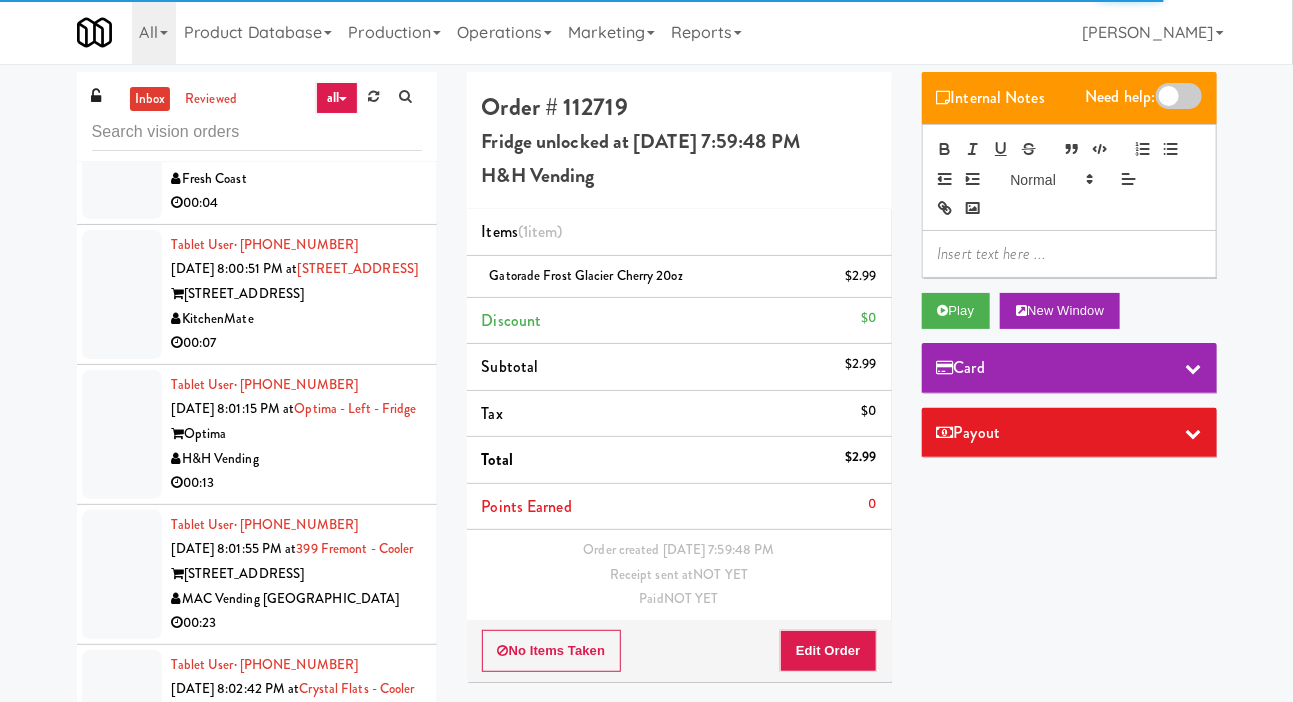 click on "MAC Vending [GEOGRAPHIC_DATA]" at bounding box center [297, 39] 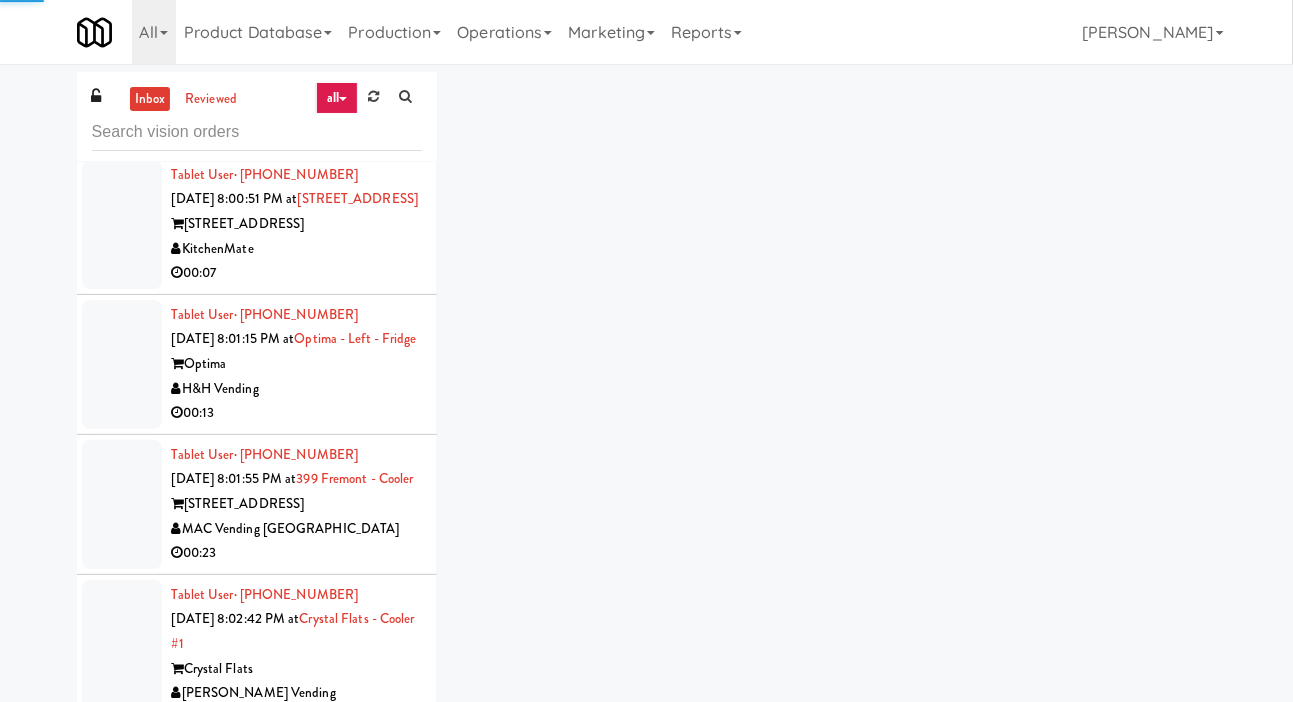 scroll, scrollTop: 11901, scrollLeft: 0, axis: vertical 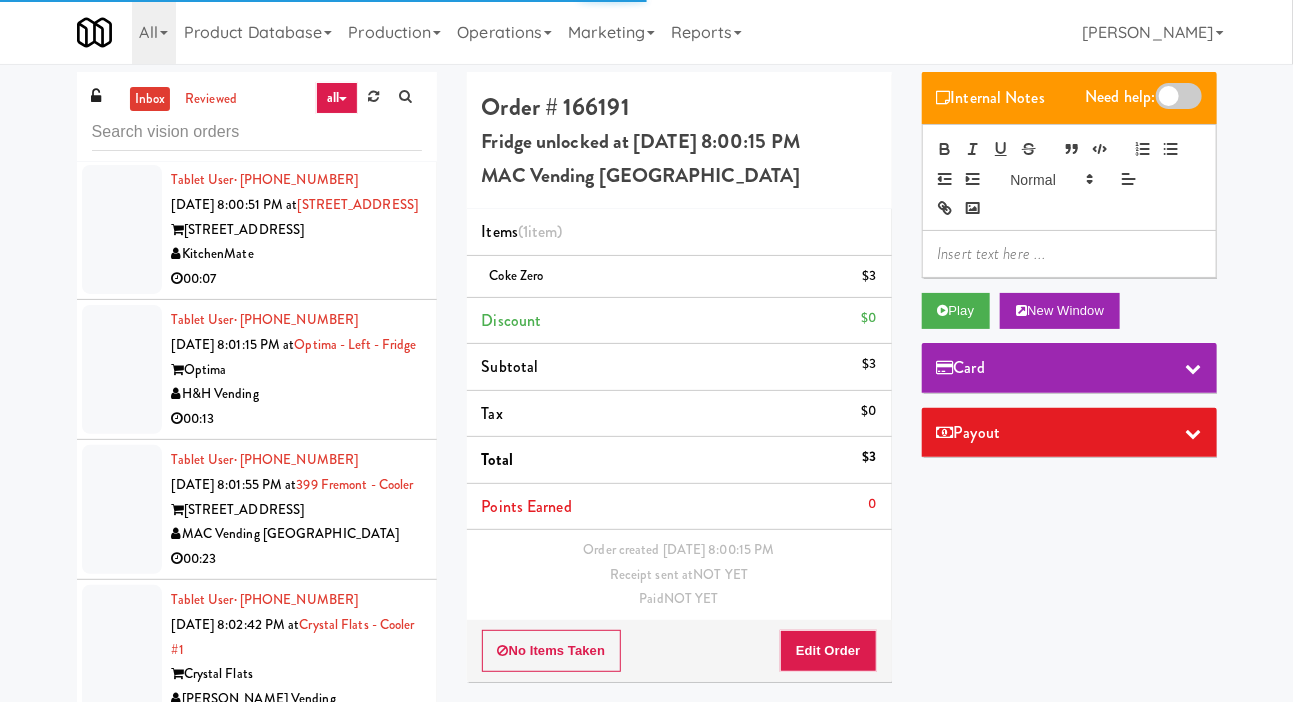 click on "MG - Cooler - Left" at bounding box center [352, 64] 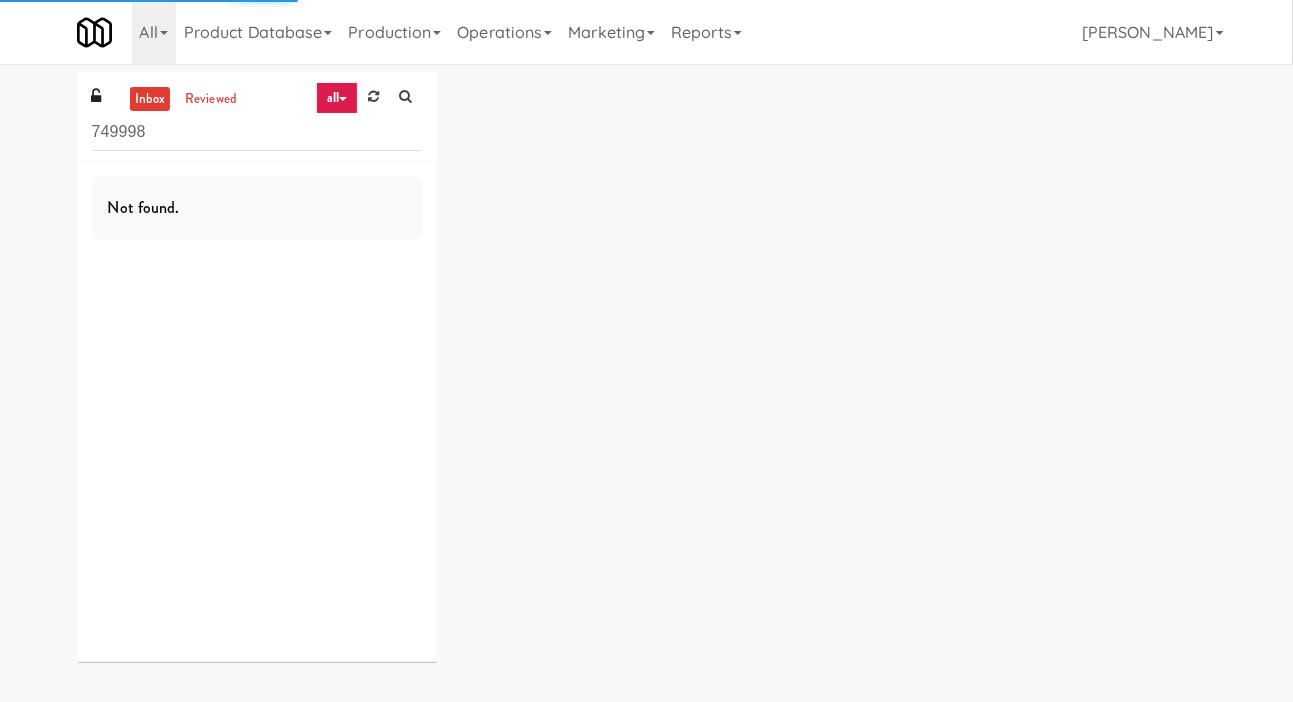 click on "749998" at bounding box center [257, 132] 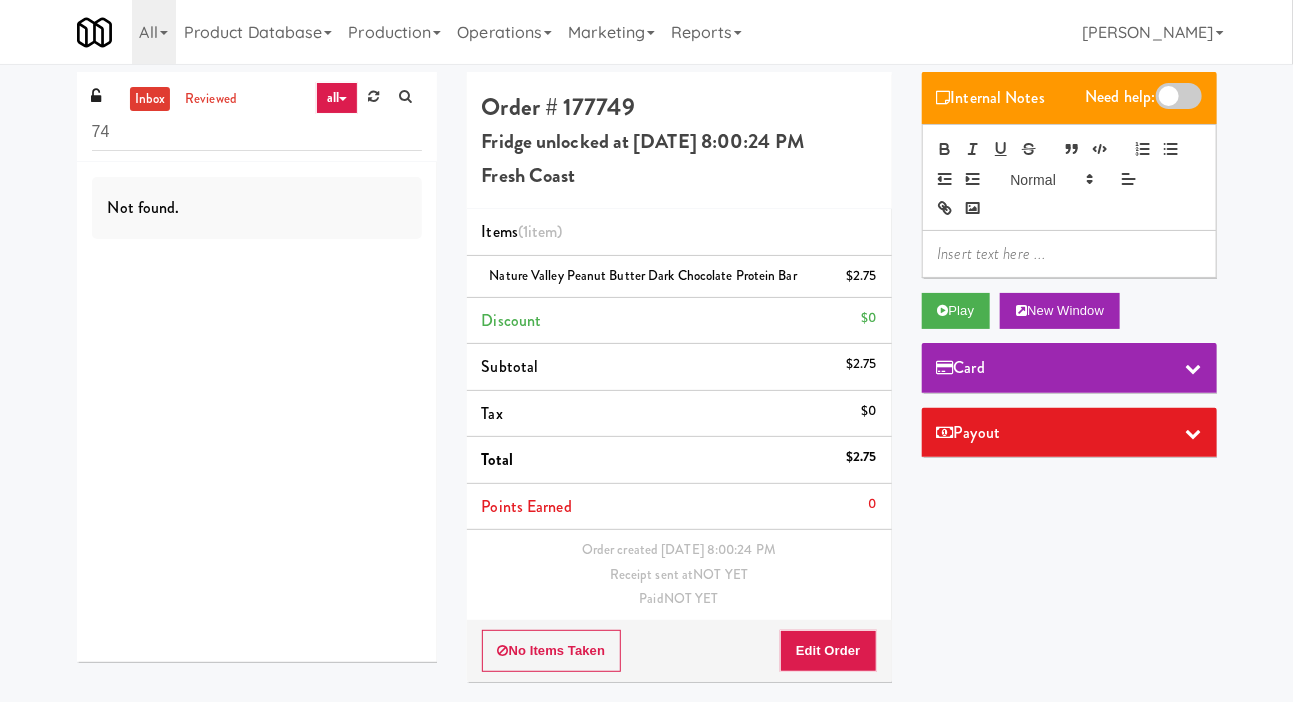 type on "7" 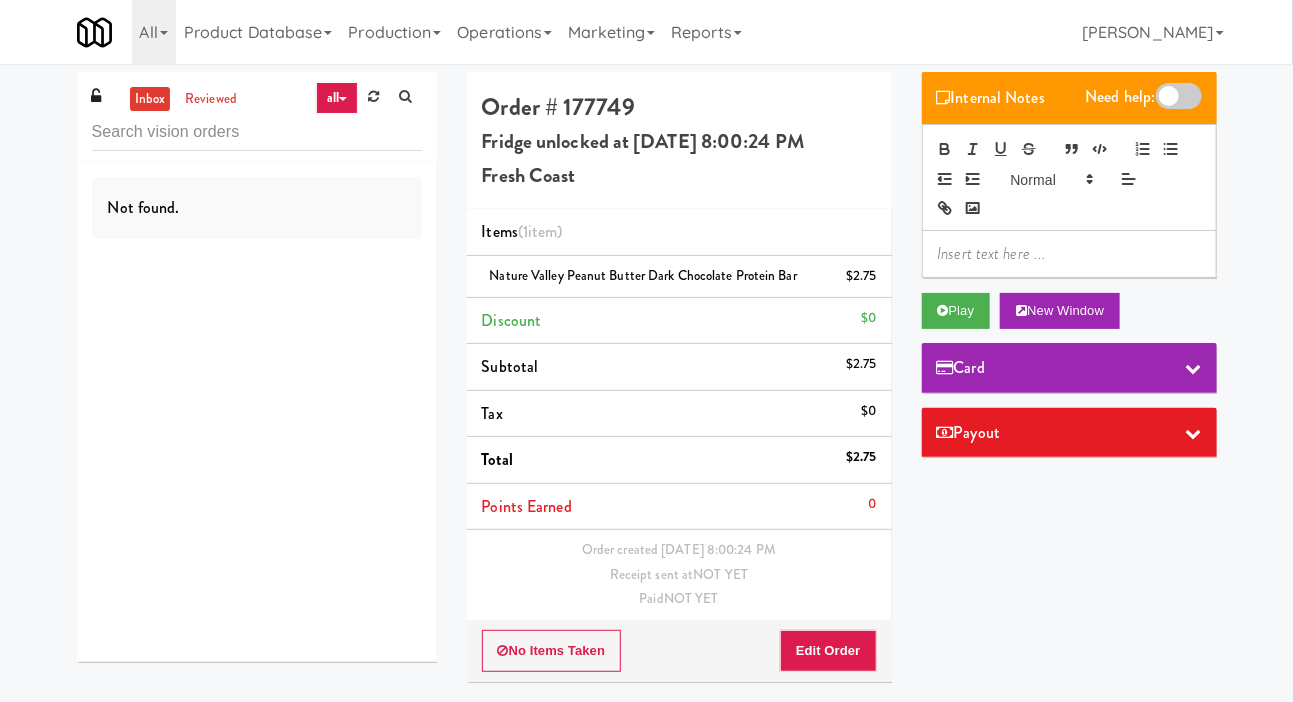 type 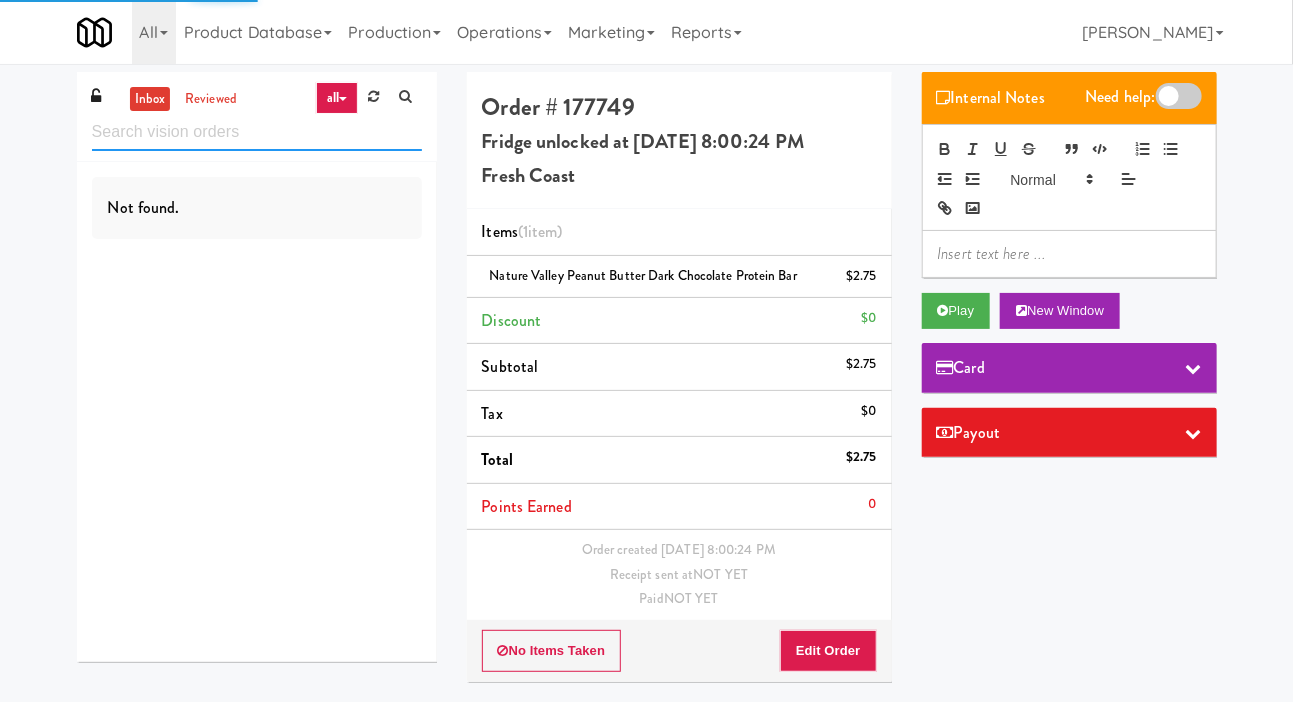 click at bounding box center (257, 132) 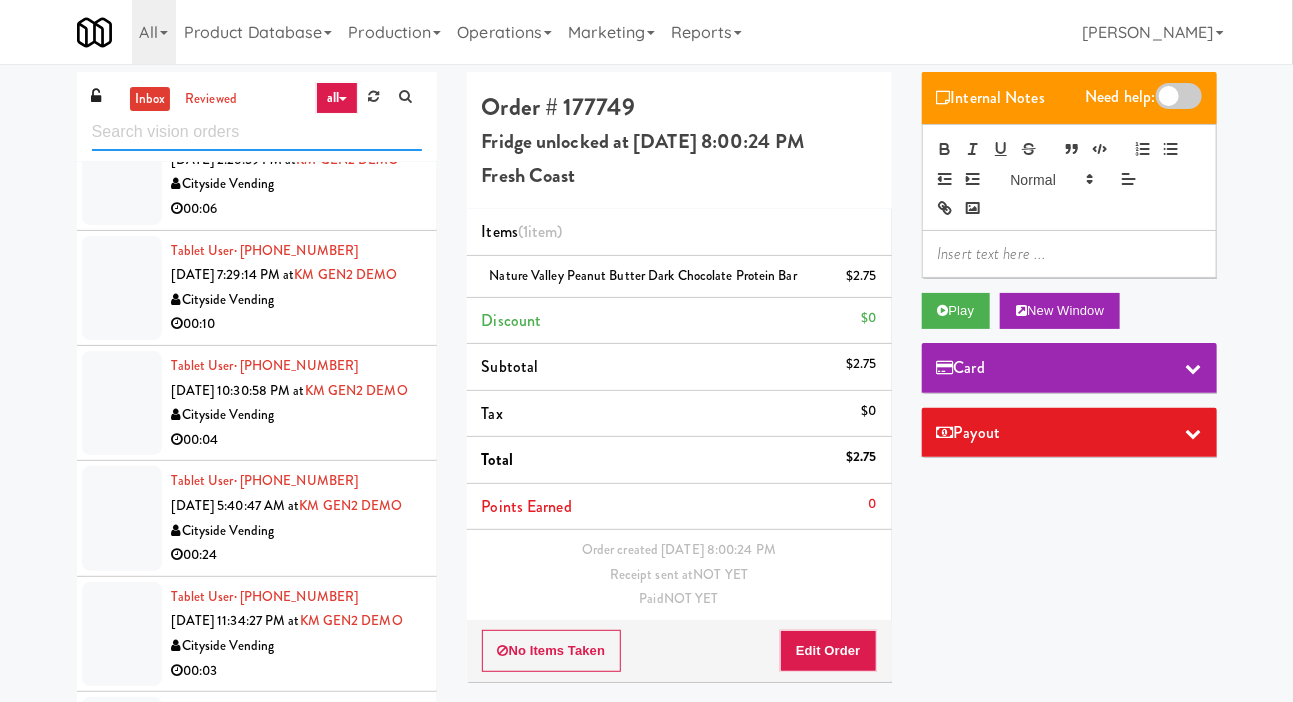 scroll, scrollTop: 855, scrollLeft: 0, axis: vertical 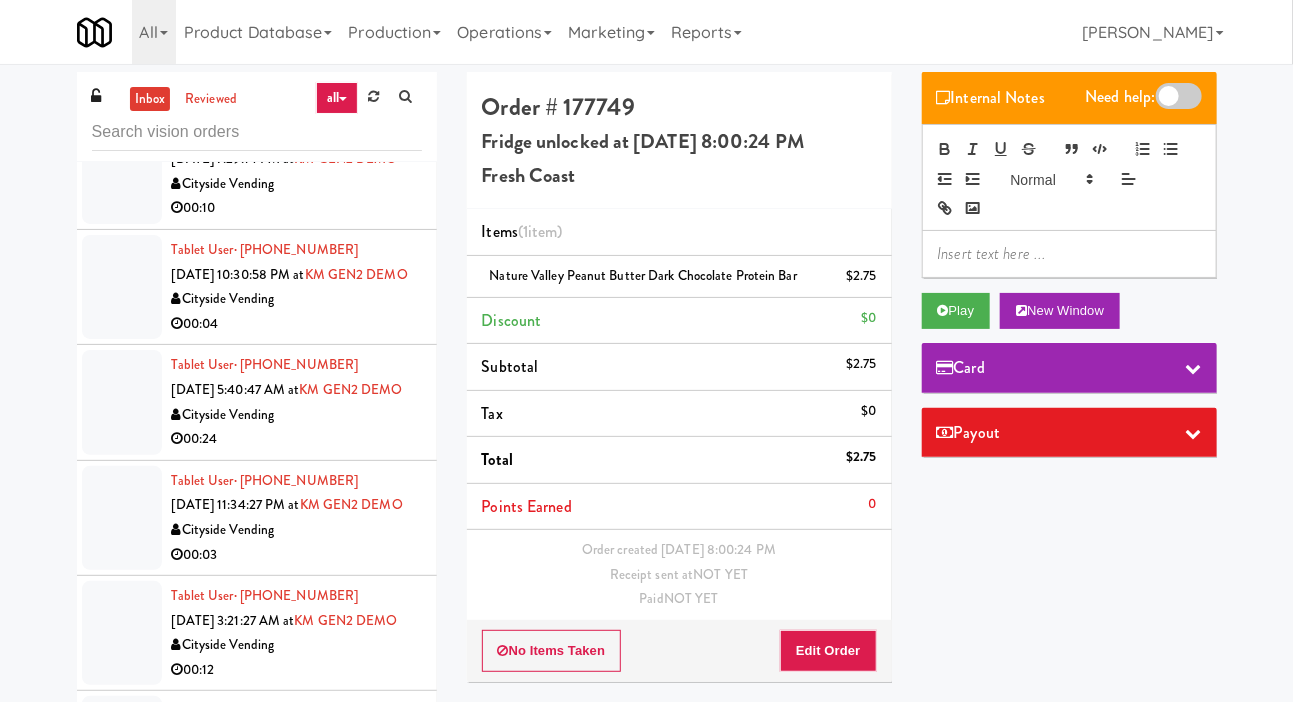 click on "Fridge unlocked at [DATE] 8:00:24 PM" at bounding box center (679, 142) 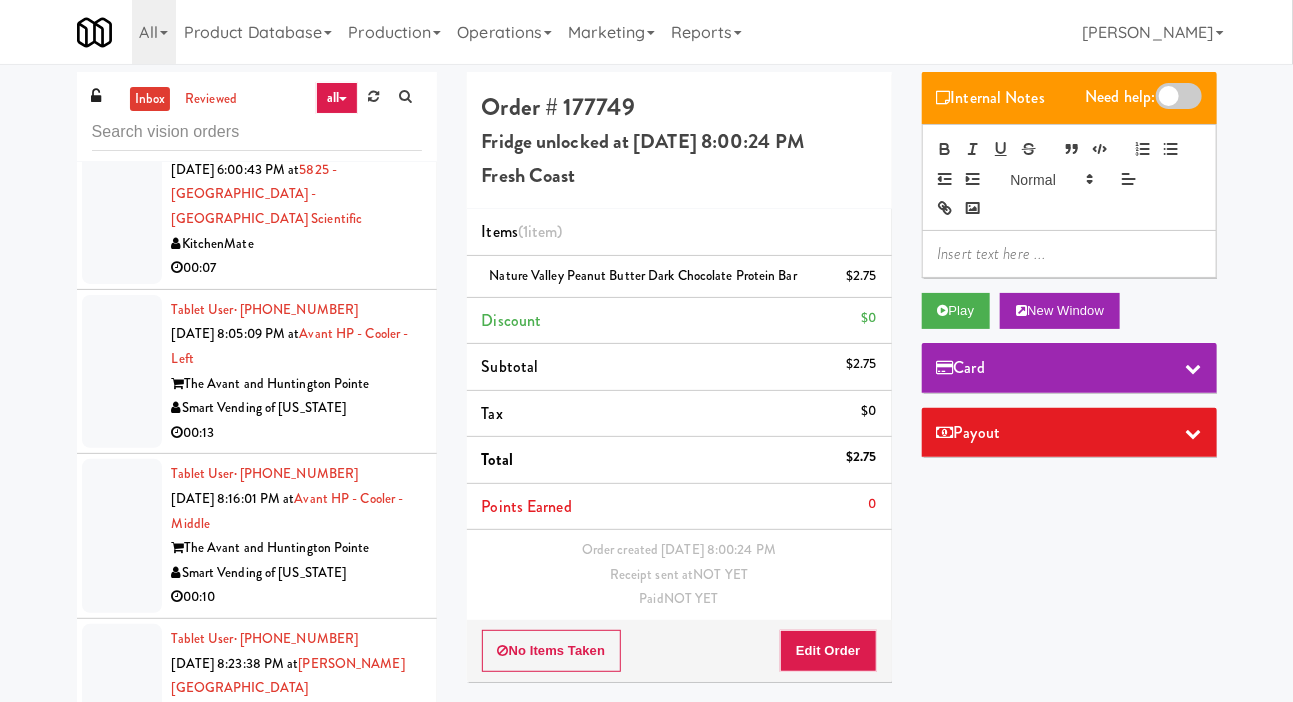 click on "01:22" at bounding box center (297, -12) 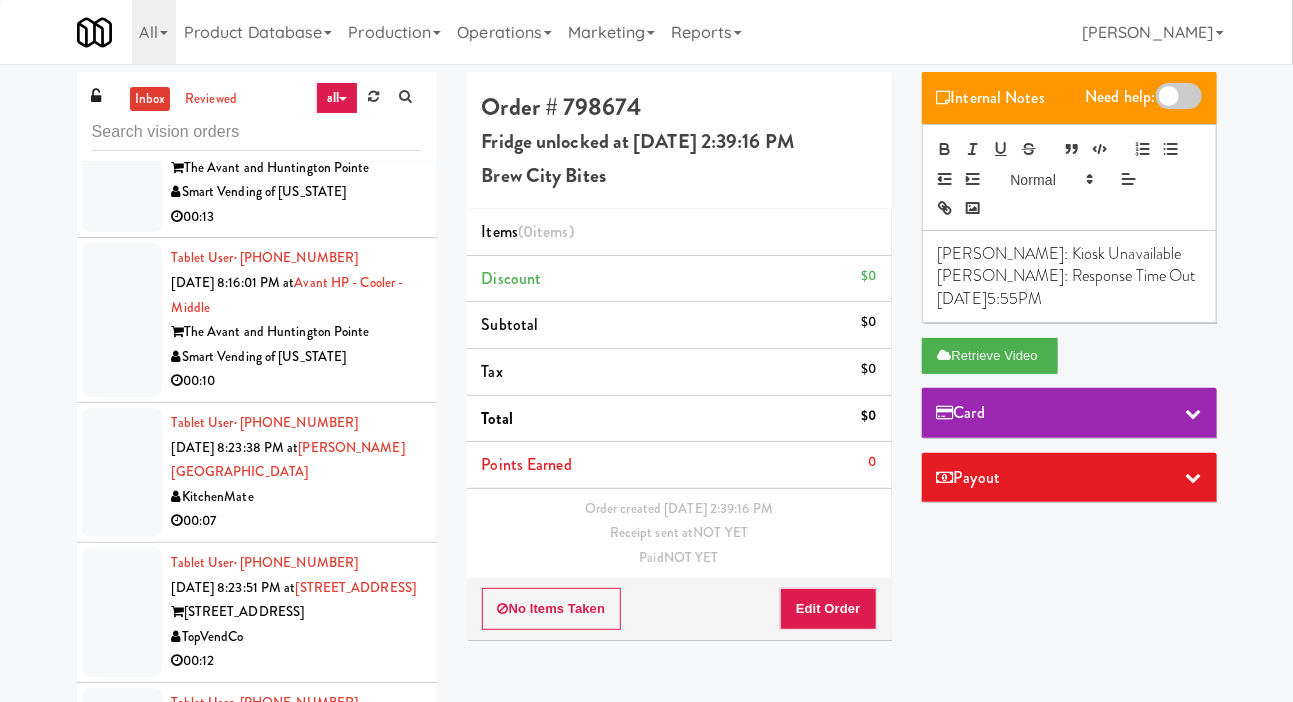 scroll, scrollTop: 3560, scrollLeft: 0, axis: vertical 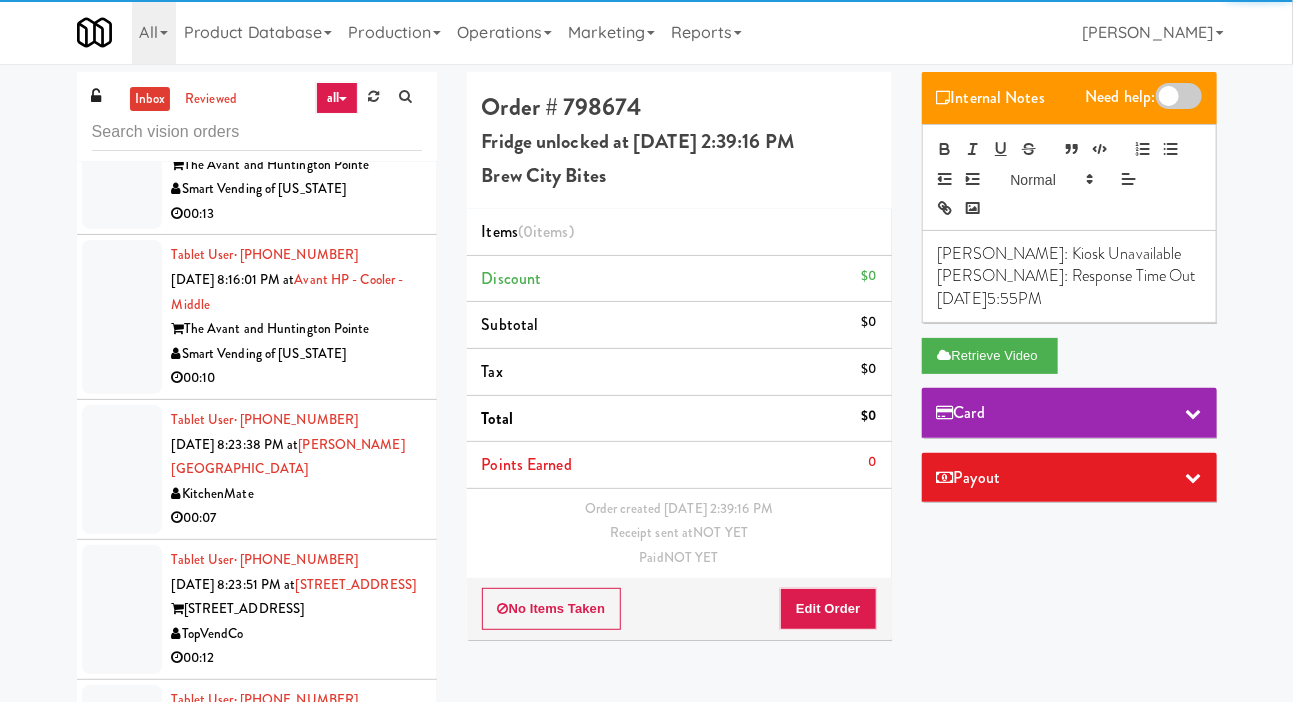 type 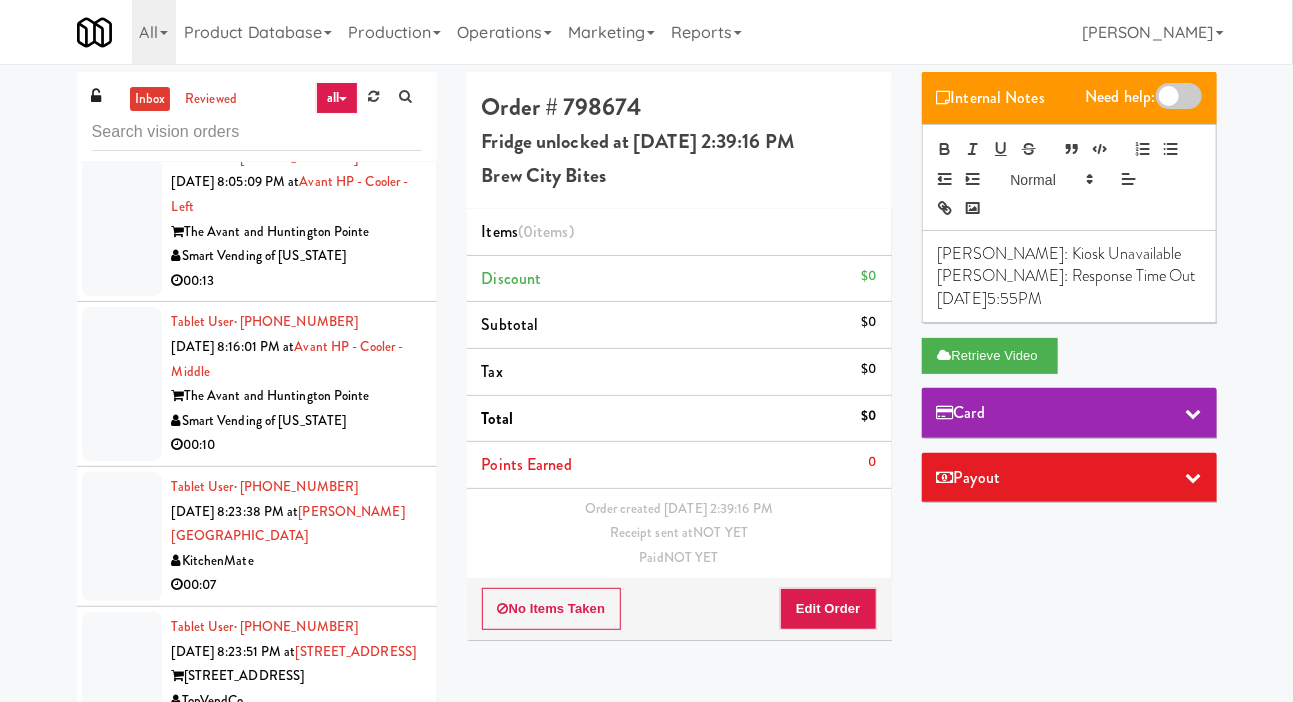 scroll, scrollTop: 3495, scrollLeft: 0, axis: vertical 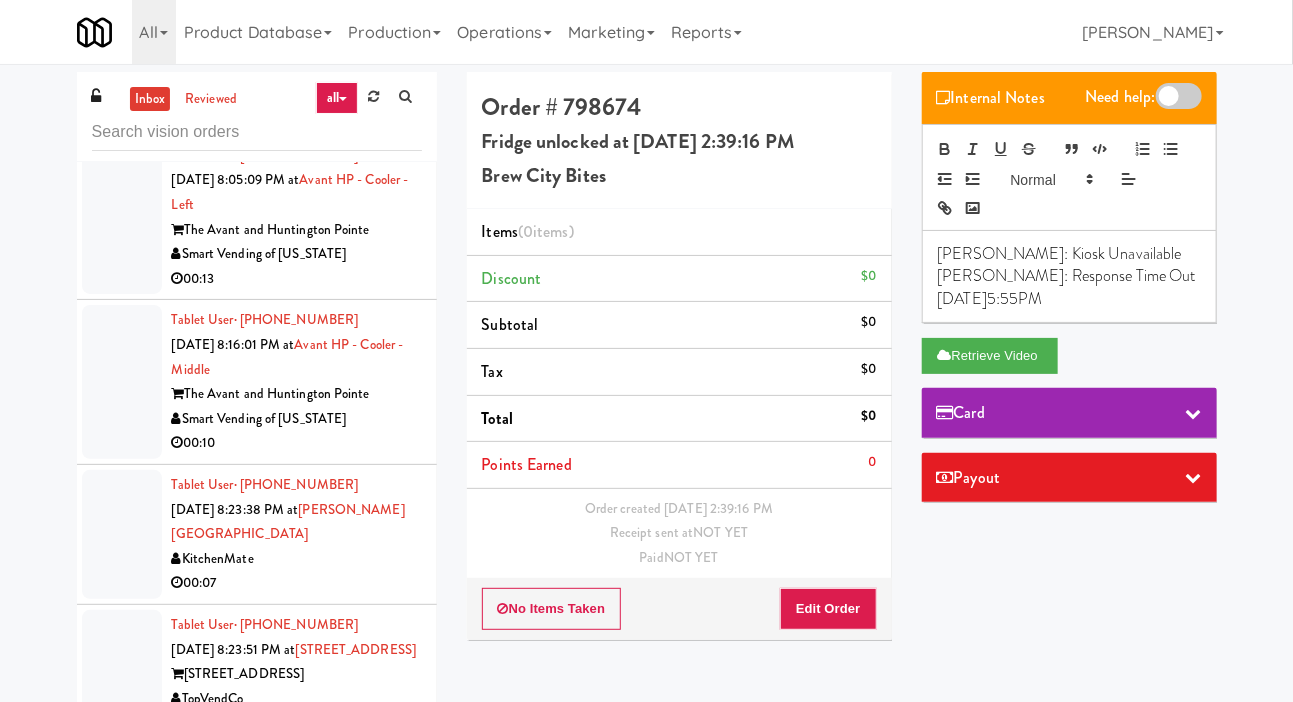 click on "Cityside Vending" at bounding box center [297, -75] 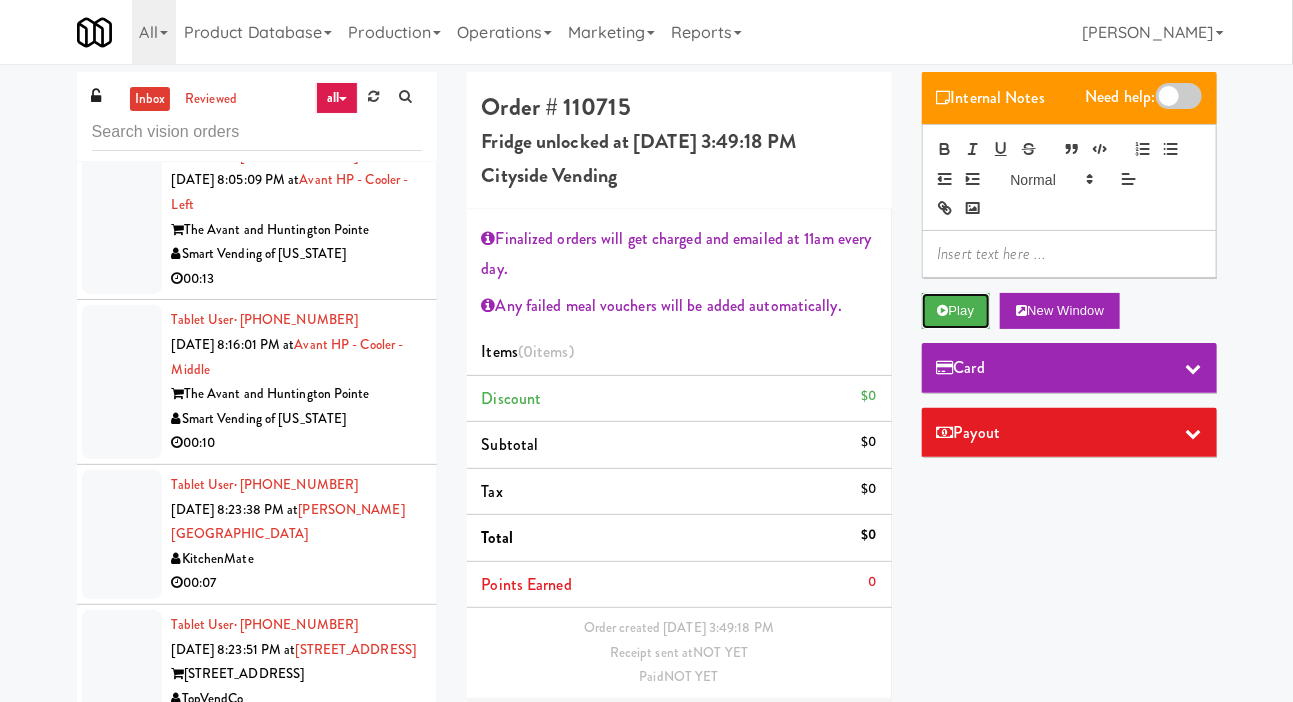 click on "Play" at bounding box center (956, 311) 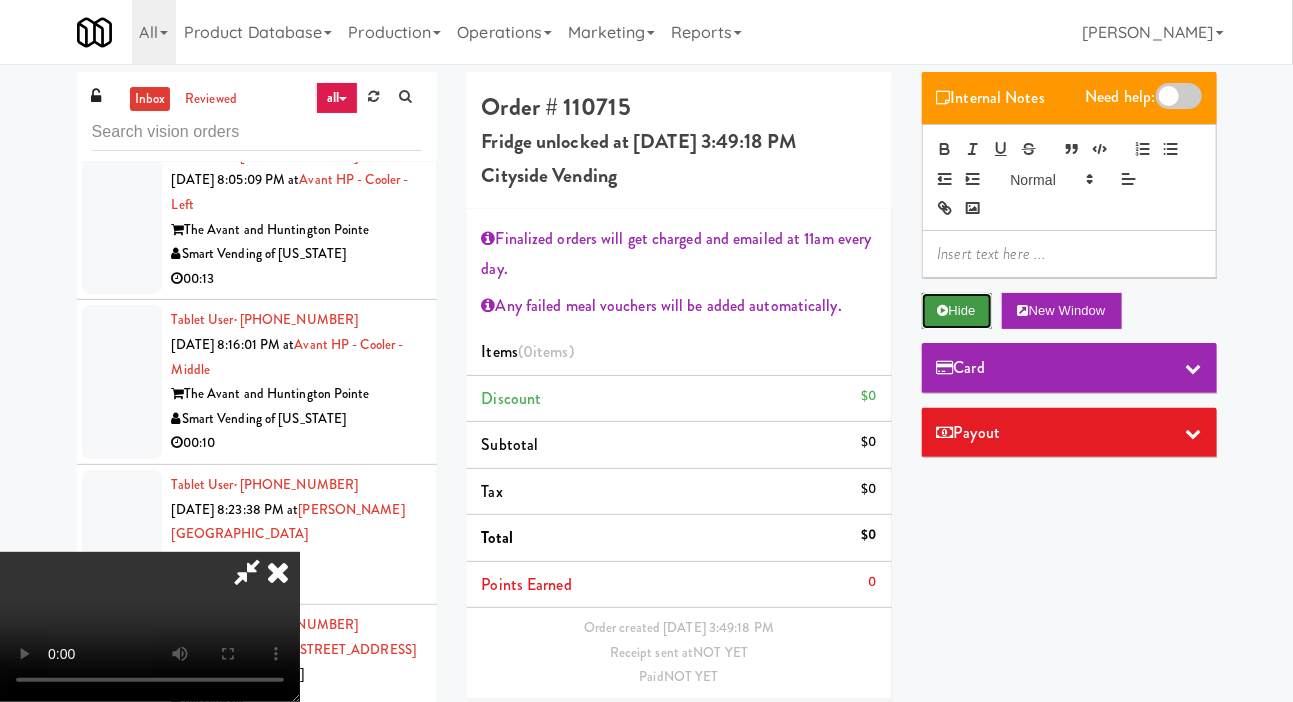 click on "Hide" at bounding box center (957, 311) 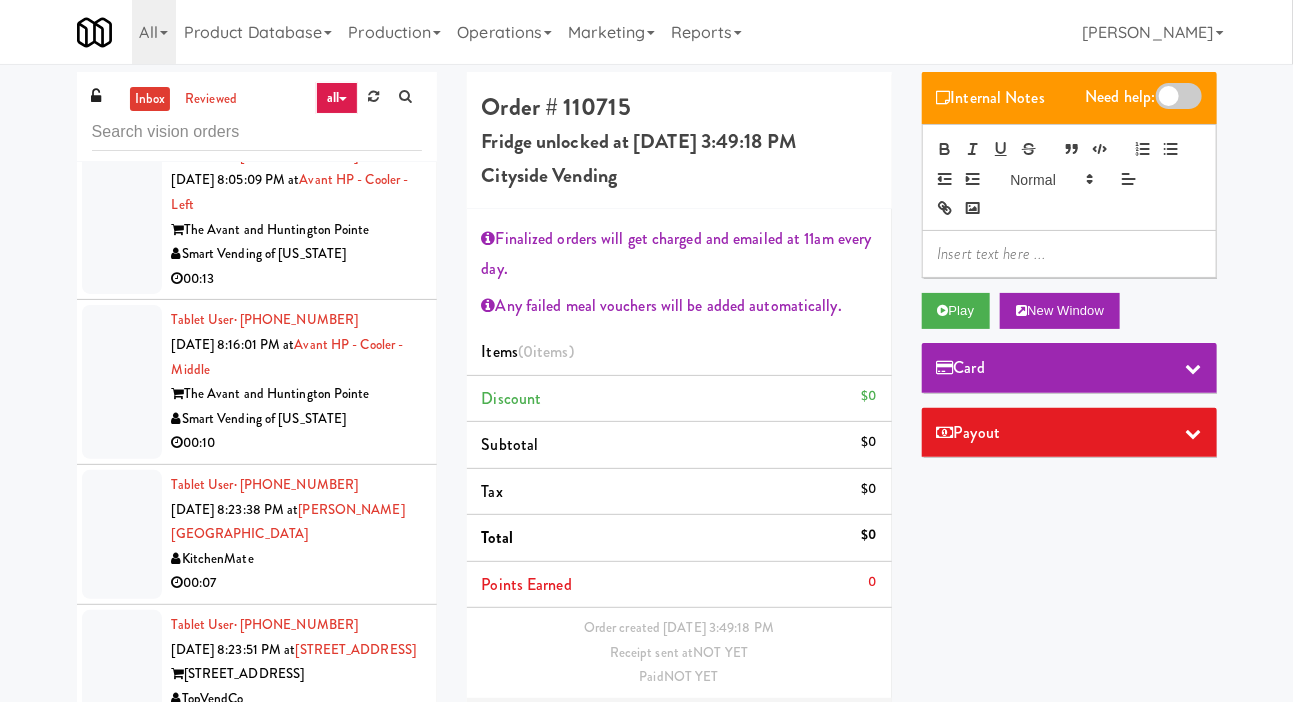 click on "KitchenMate" at bounding box center (297, 90) 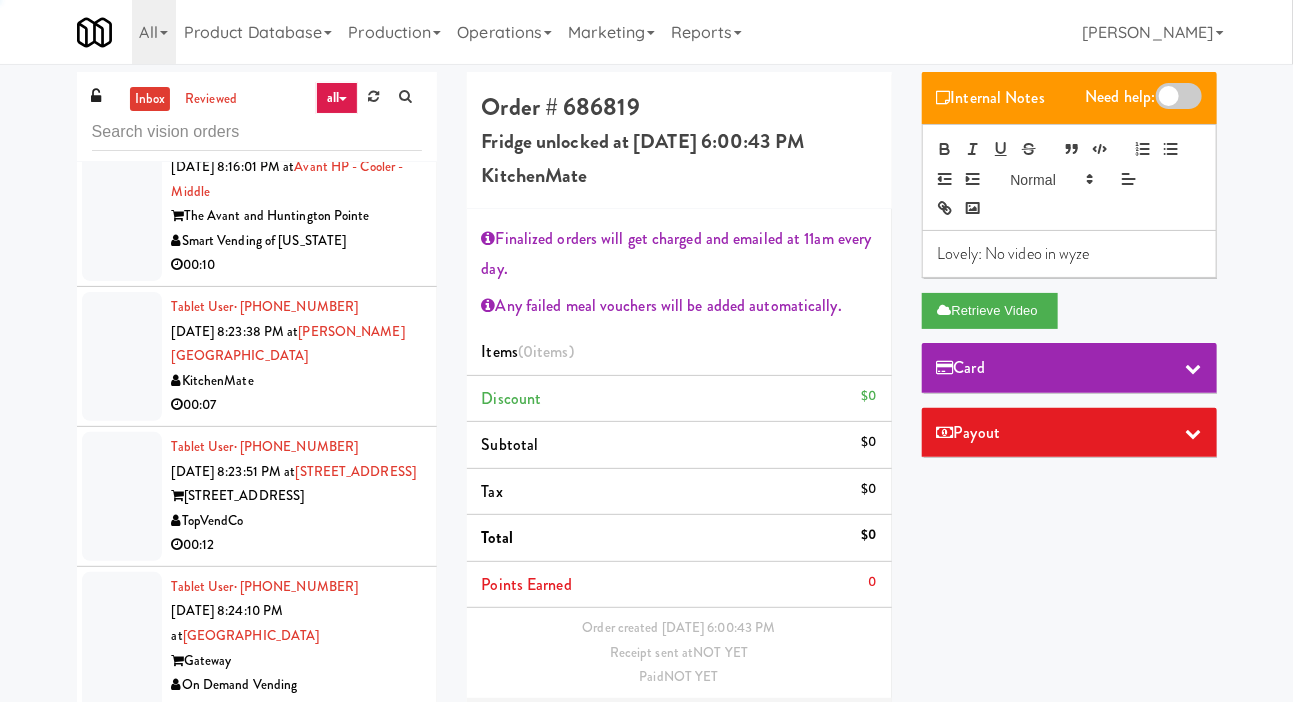 scroll, scrollTop: 3683, scrollLeft: 0, axis: vertical 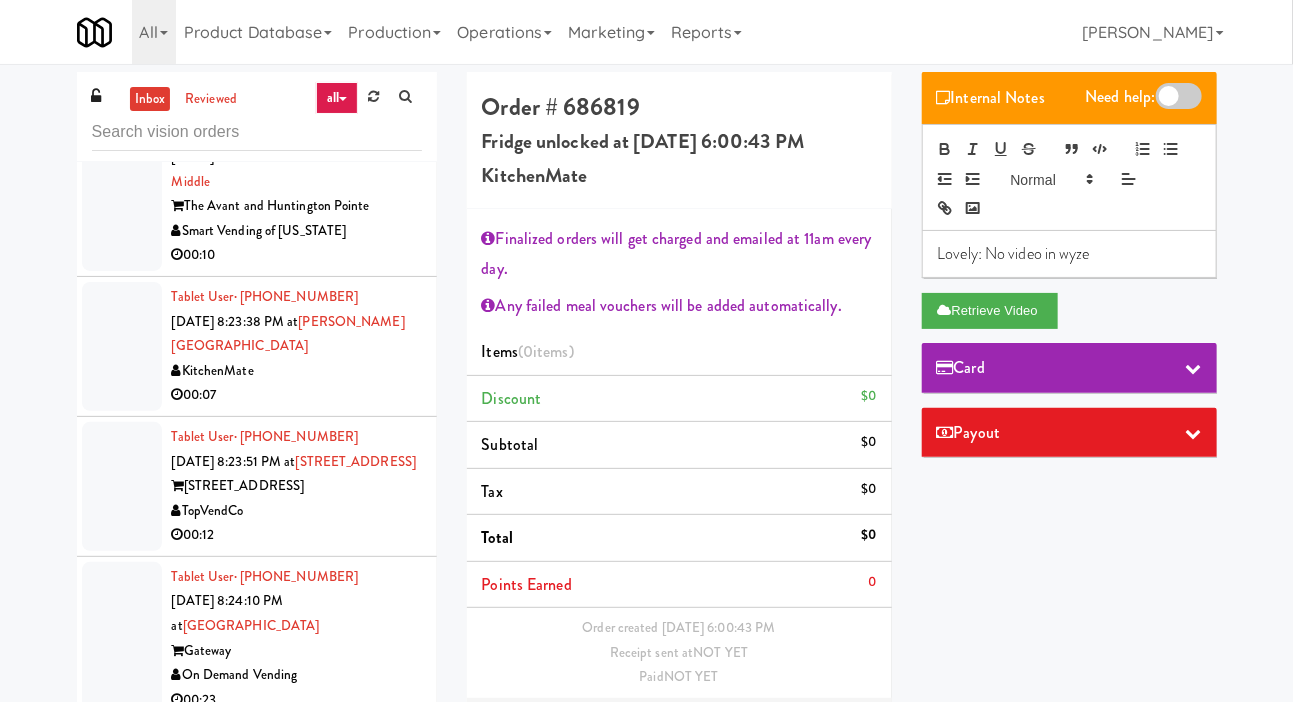 click on "The Avant and Huntington Pointe" at bounding box center (297, 42) 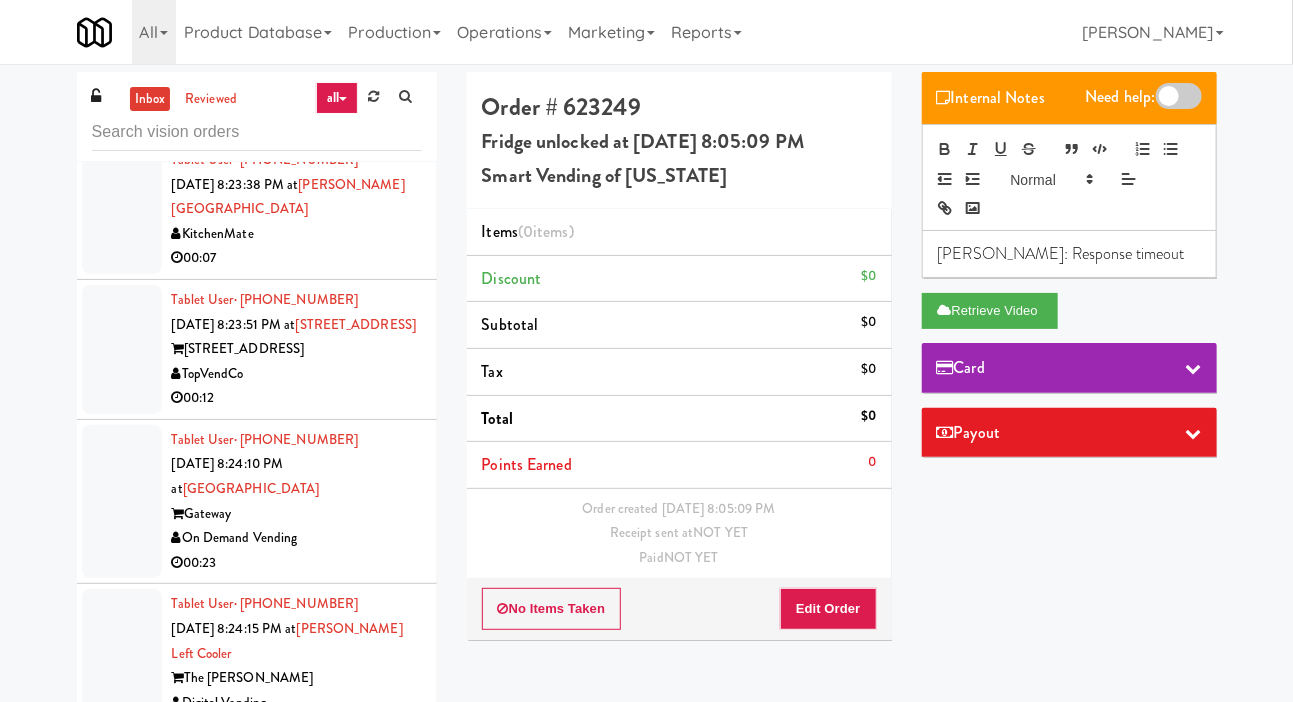 scroll, scrollTop: 3824, scrollLeft: 0, axis: vertical 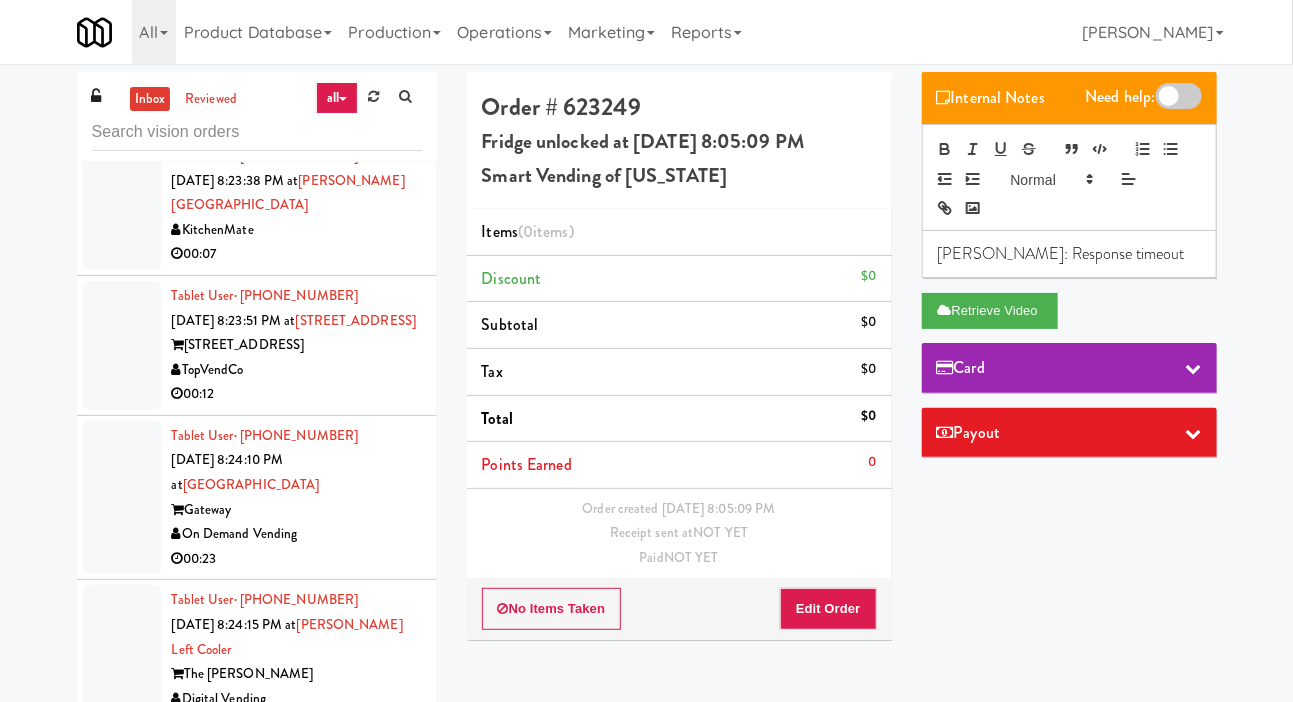click on "Avant HP - Cooler - Middle" at bounding box center (288, 28) 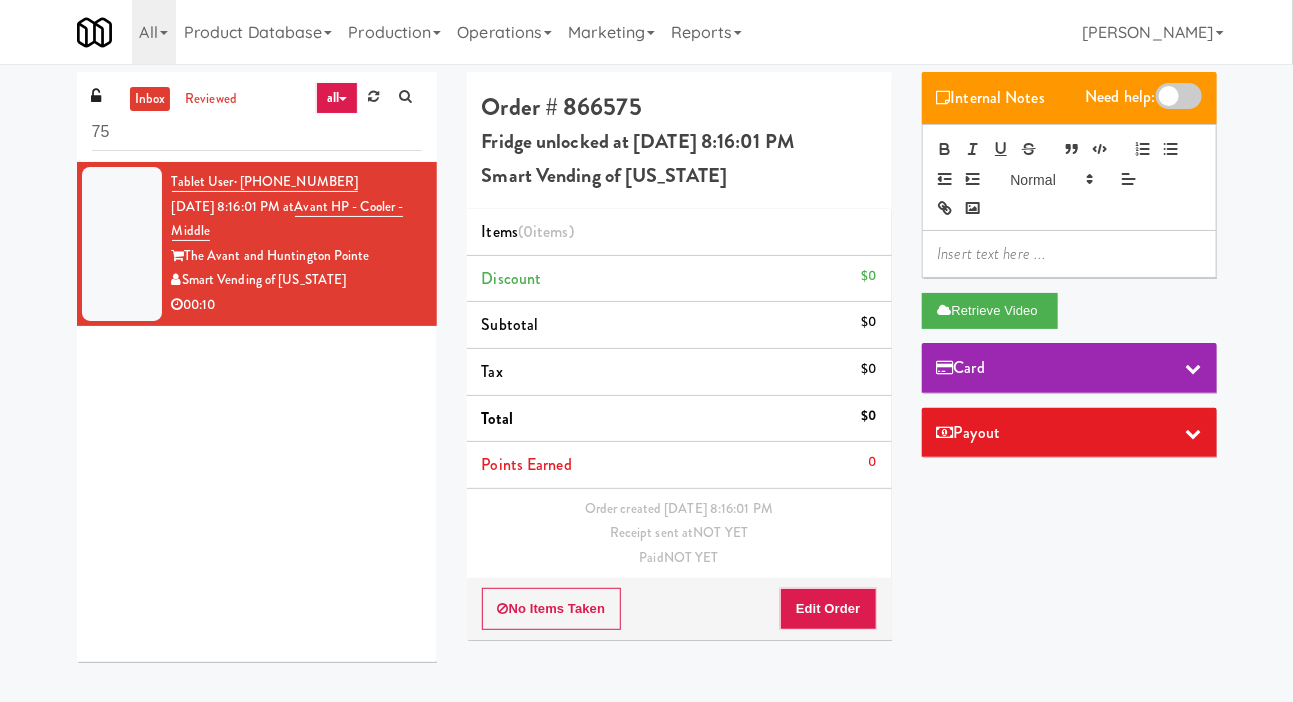 type on "7" 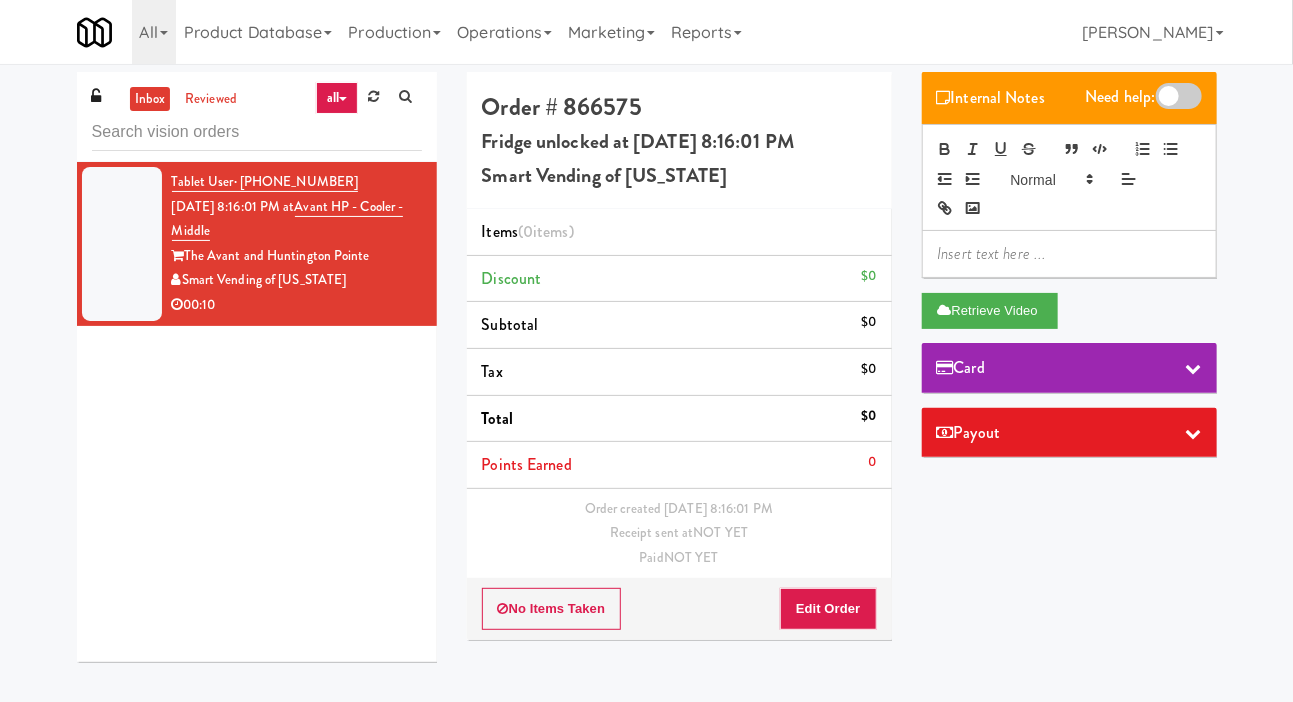 type 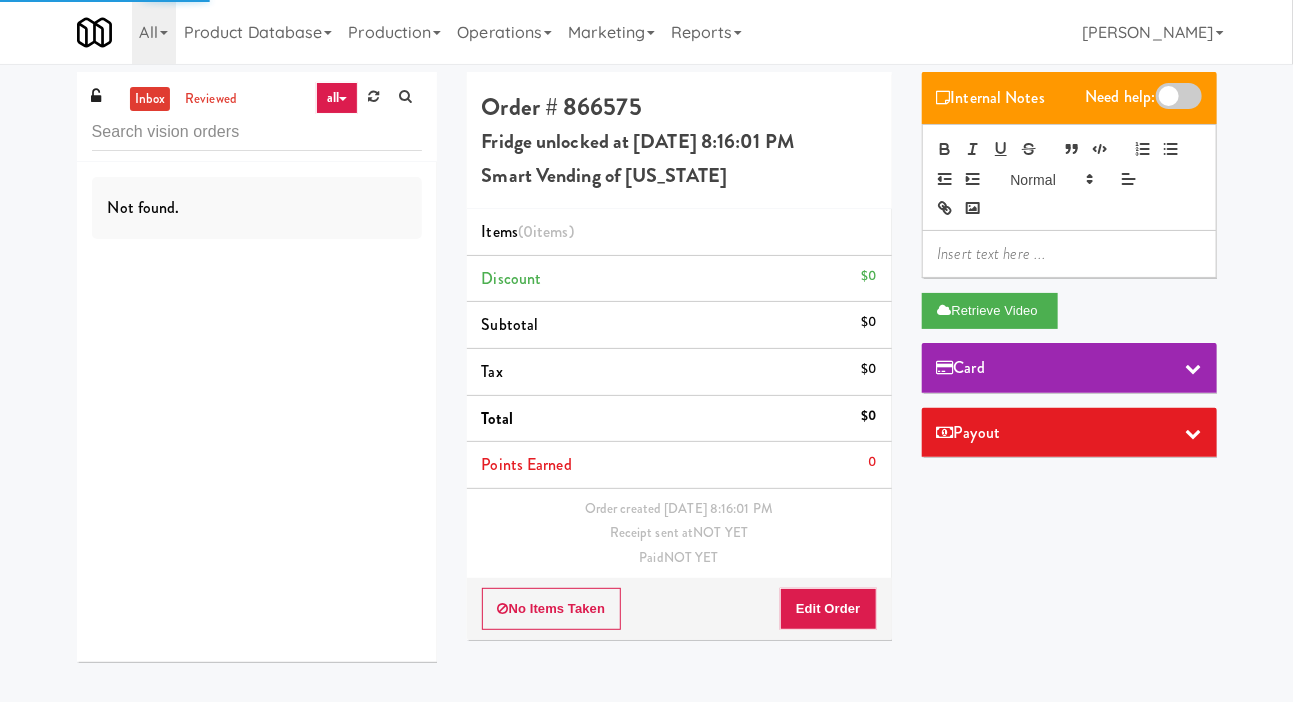 click on "Internal Notes Need help:                                                                                                                                                                 Retrieve Video    Card   Payout" at bounding box center (1069, 272) 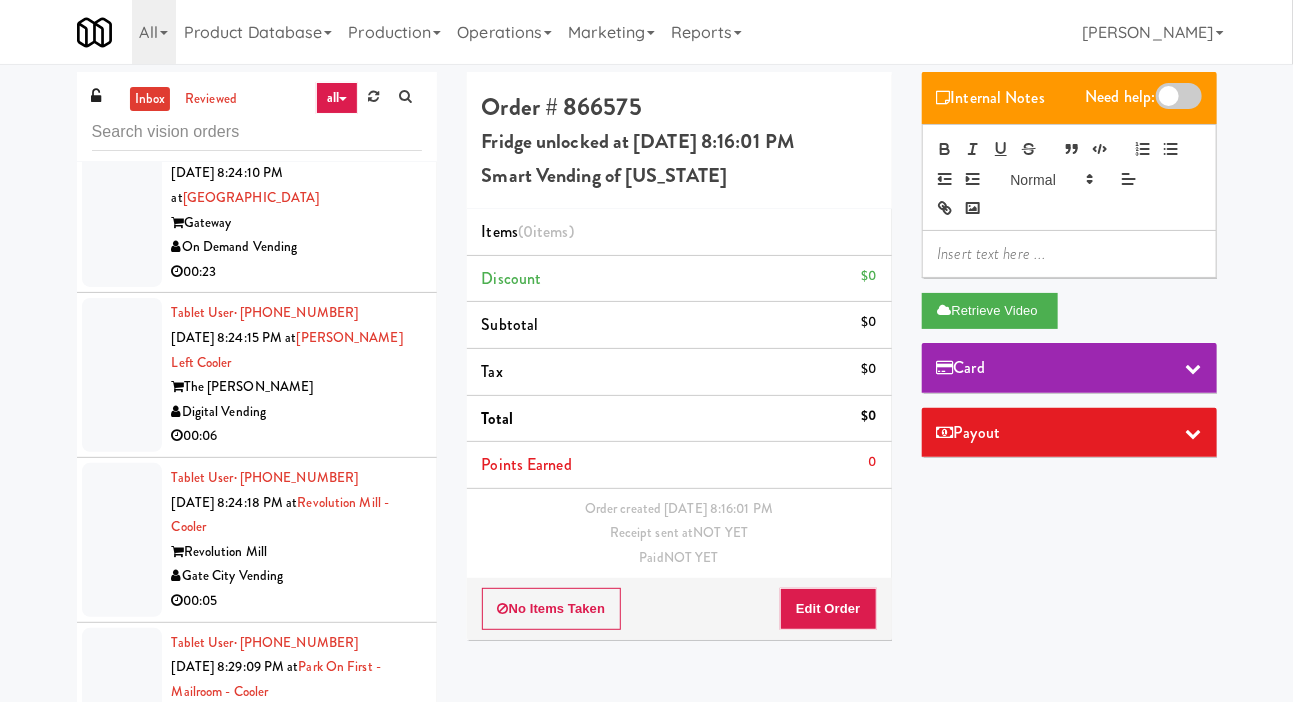 scroll, scrollTop: 4108, scrollLeft: 0, axis: vertical 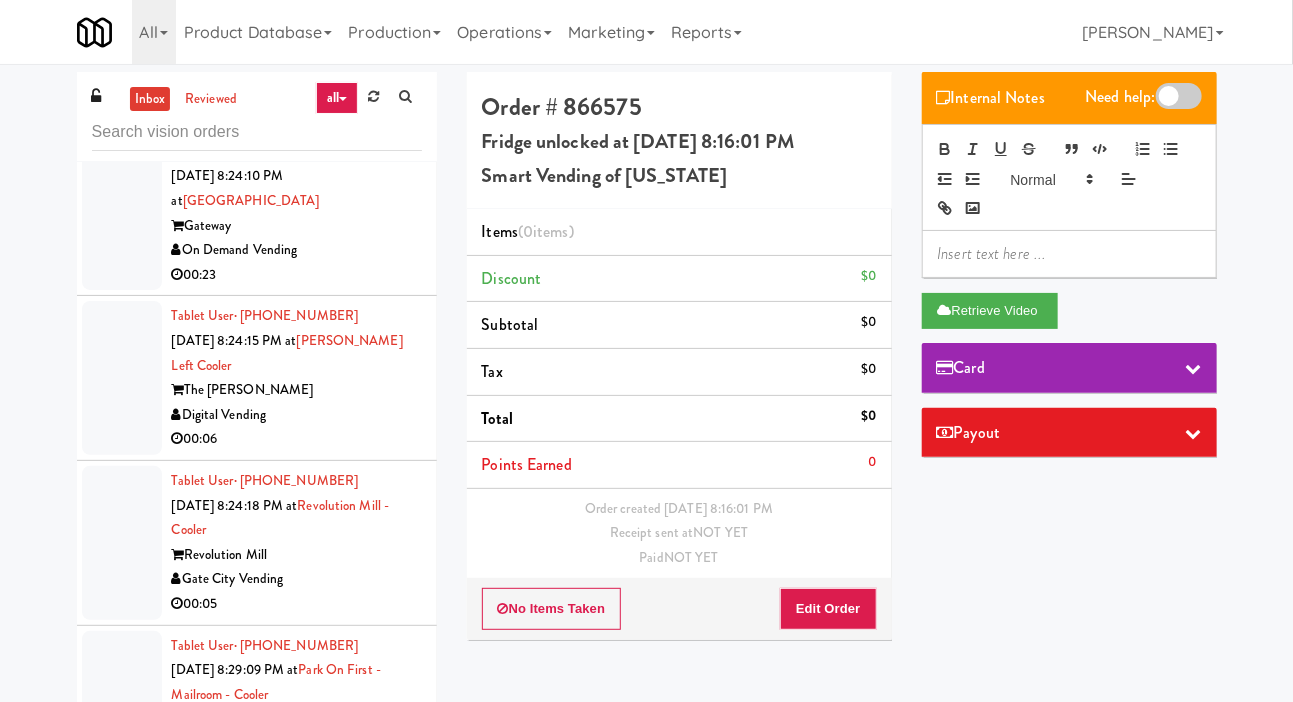 click on "00:07" at bounding box center [297, -30] 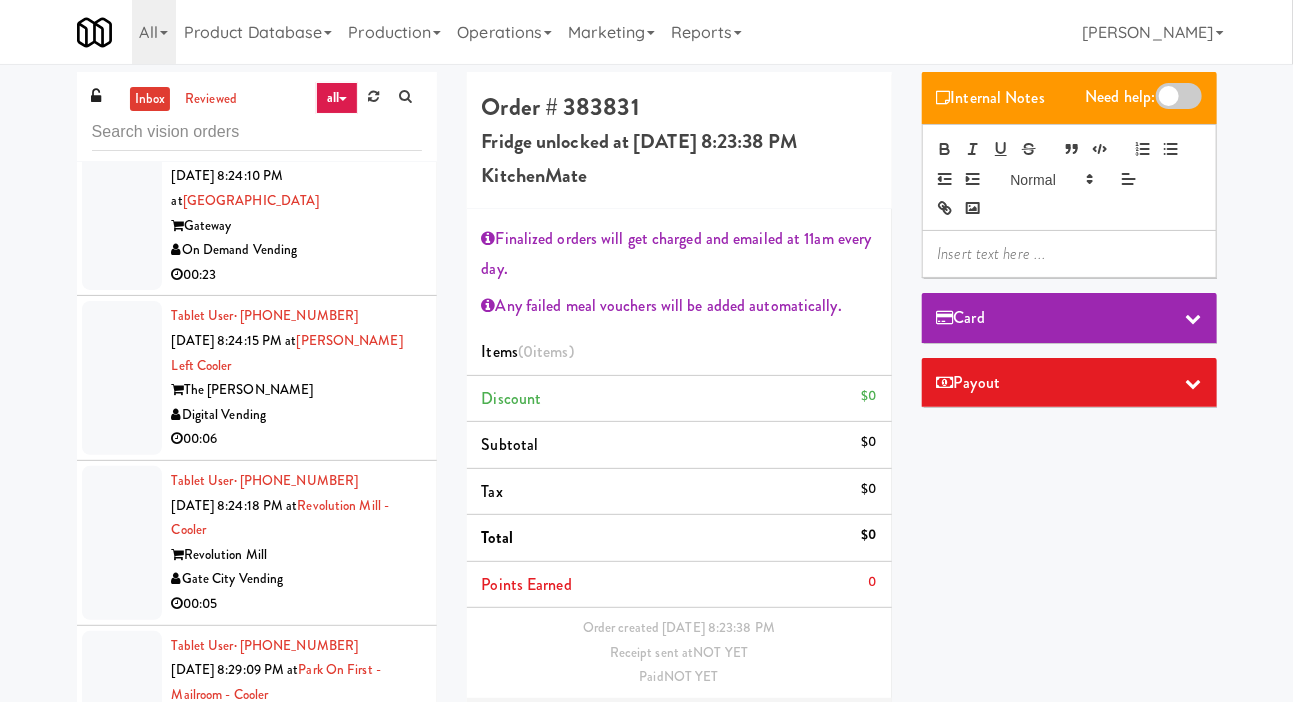 click on "TopVendCo" at bounding box center (297, 86) 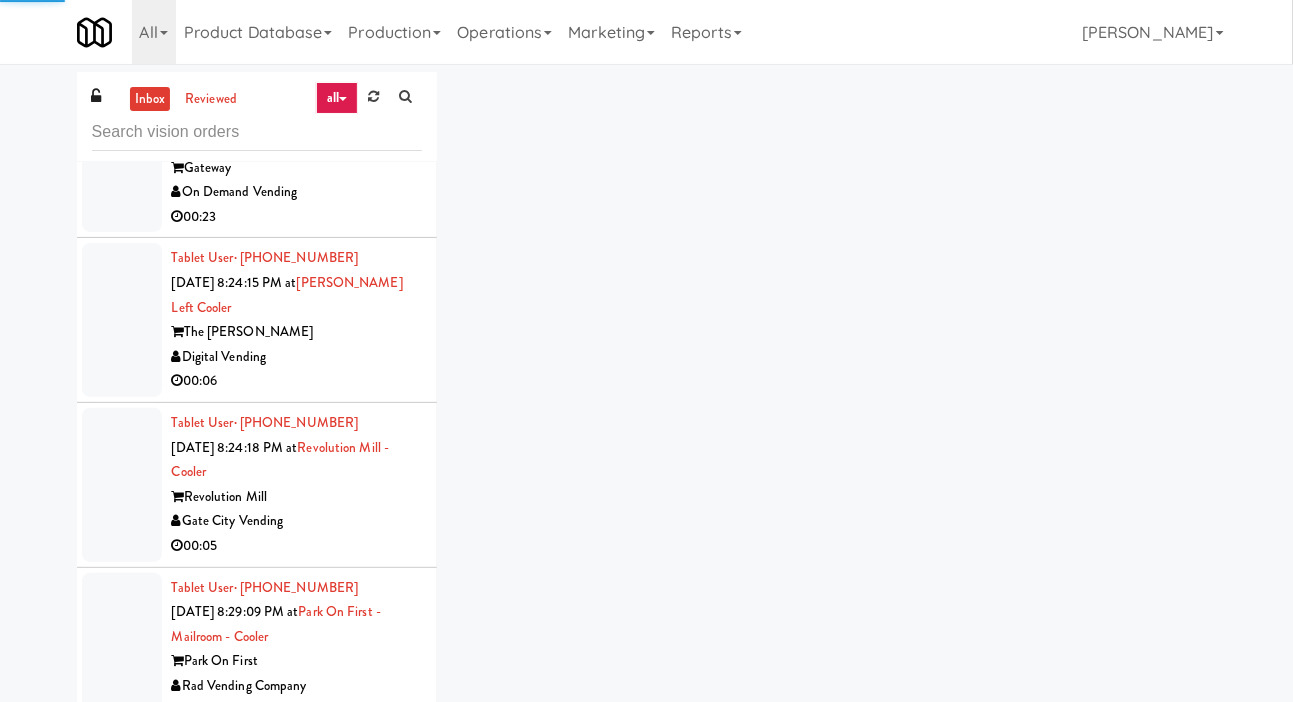 scroll, scrollTop: 4200, scrollLeft: 0, axis: vertical 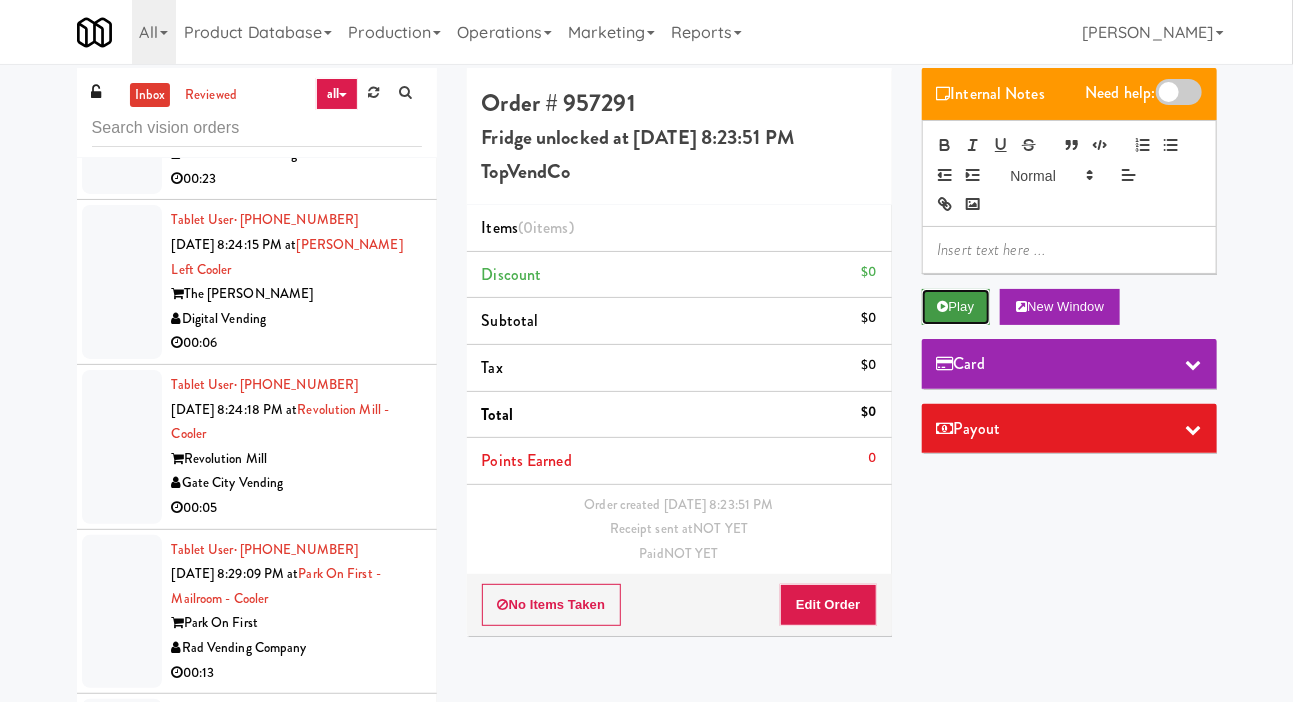 click on "Play" at bounding box center [956, 307] 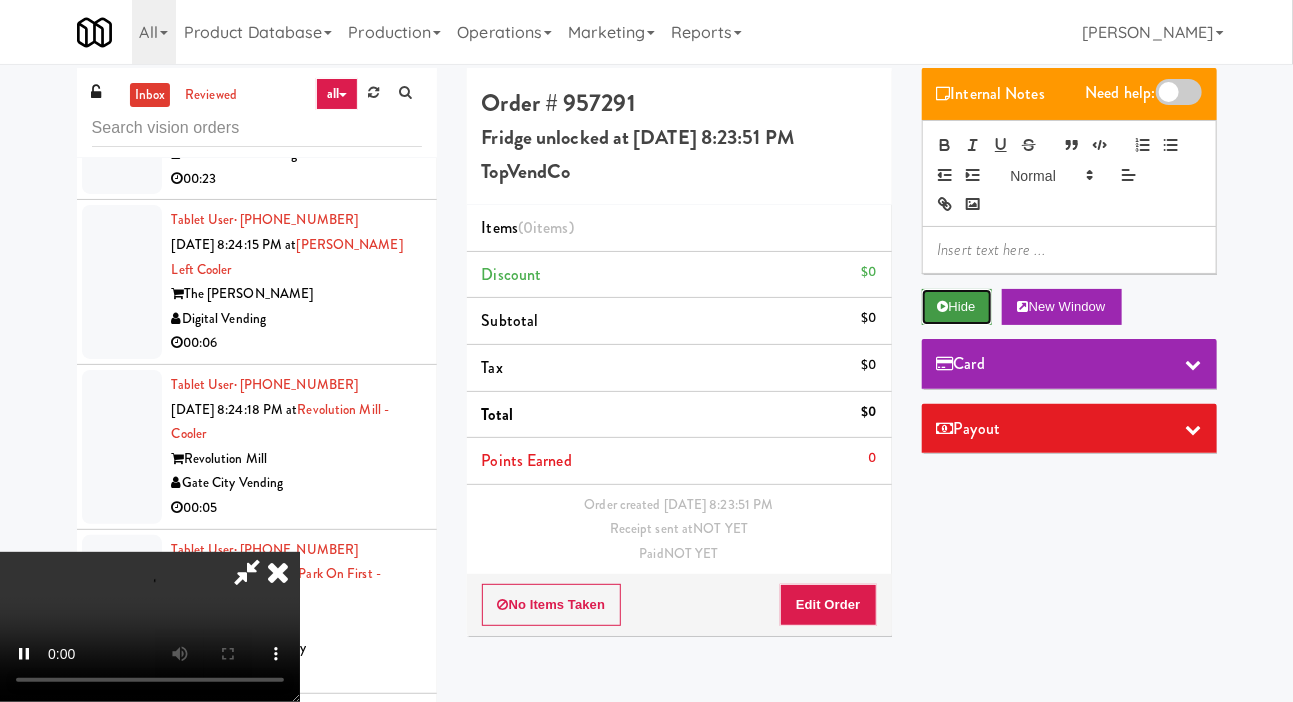 scroll, scrollTop: 0, scrollLeft: 0, axis: both 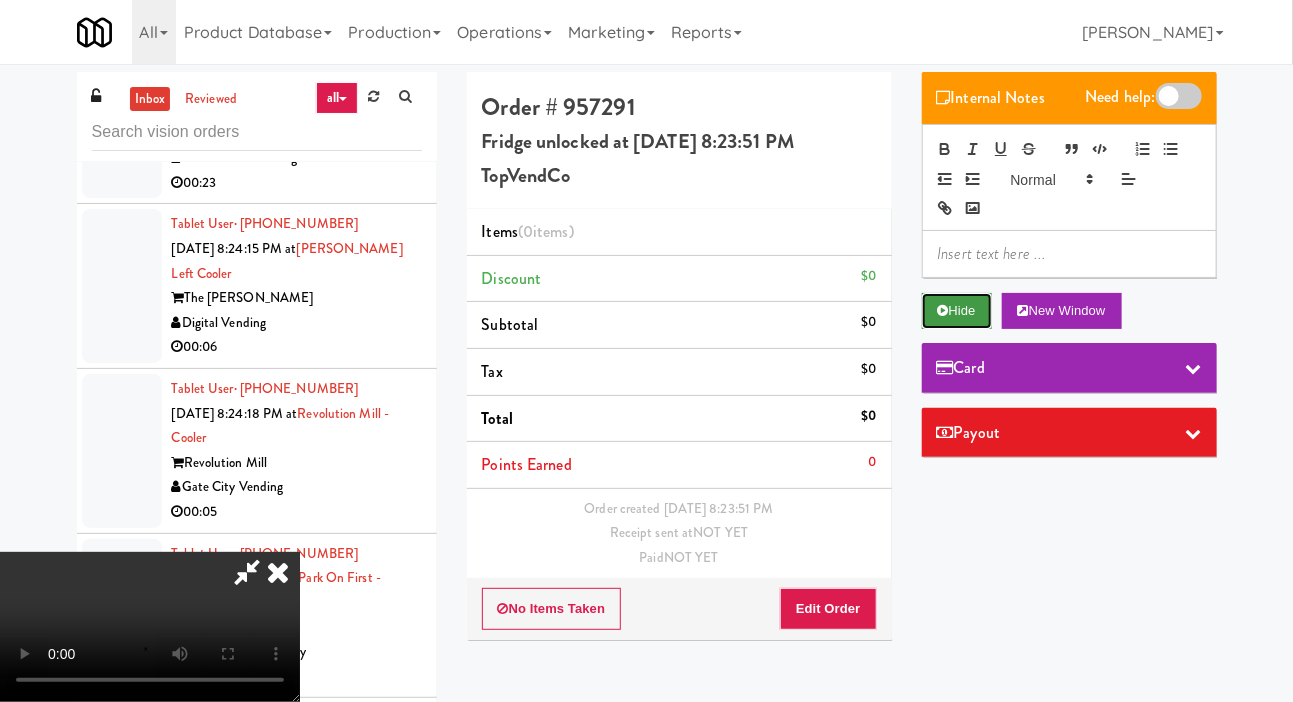 type 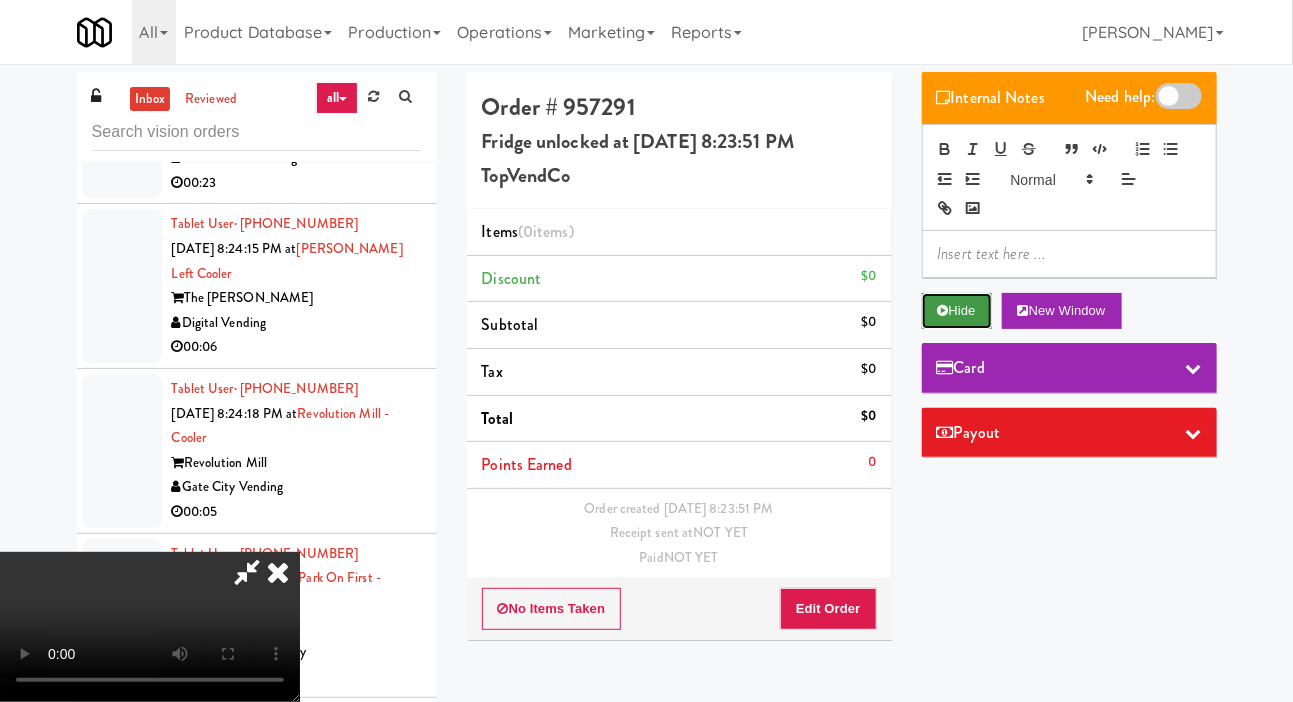click on "Hide" at bounding box center [957, 311] 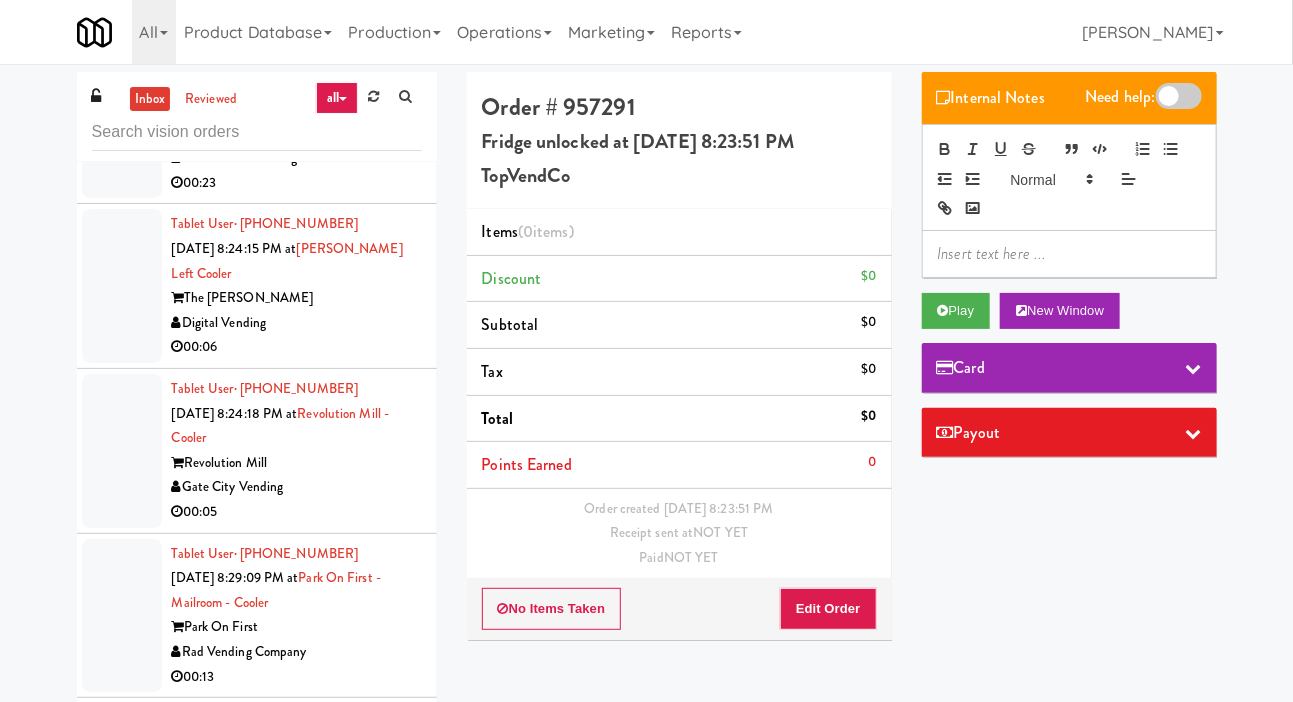 click on "Tablet User  · (202) 997-9368 [DATE] 8:24:10 PM at  [GEOGRAPHIC_DATA]   On Demand Vending  00:23" at bounding box center [257, 122] 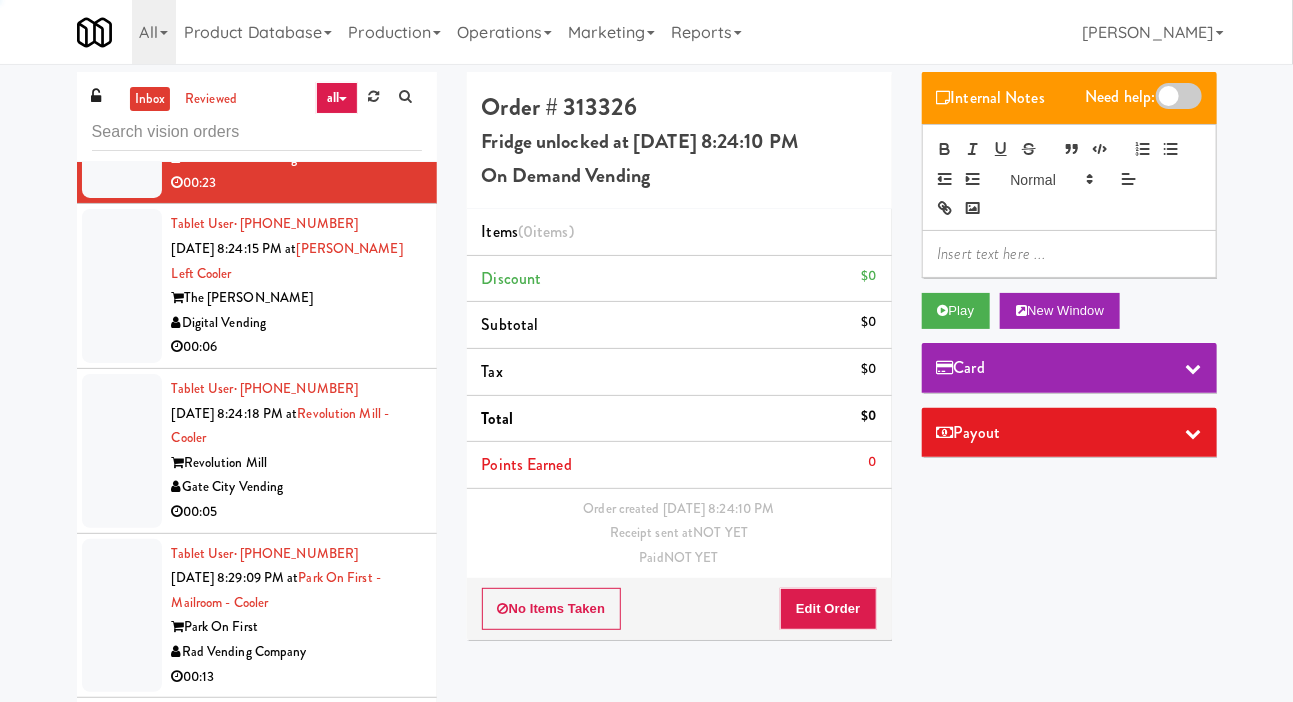 click on "[STREET_ADDRESS]" at bounding box center [297, -31] 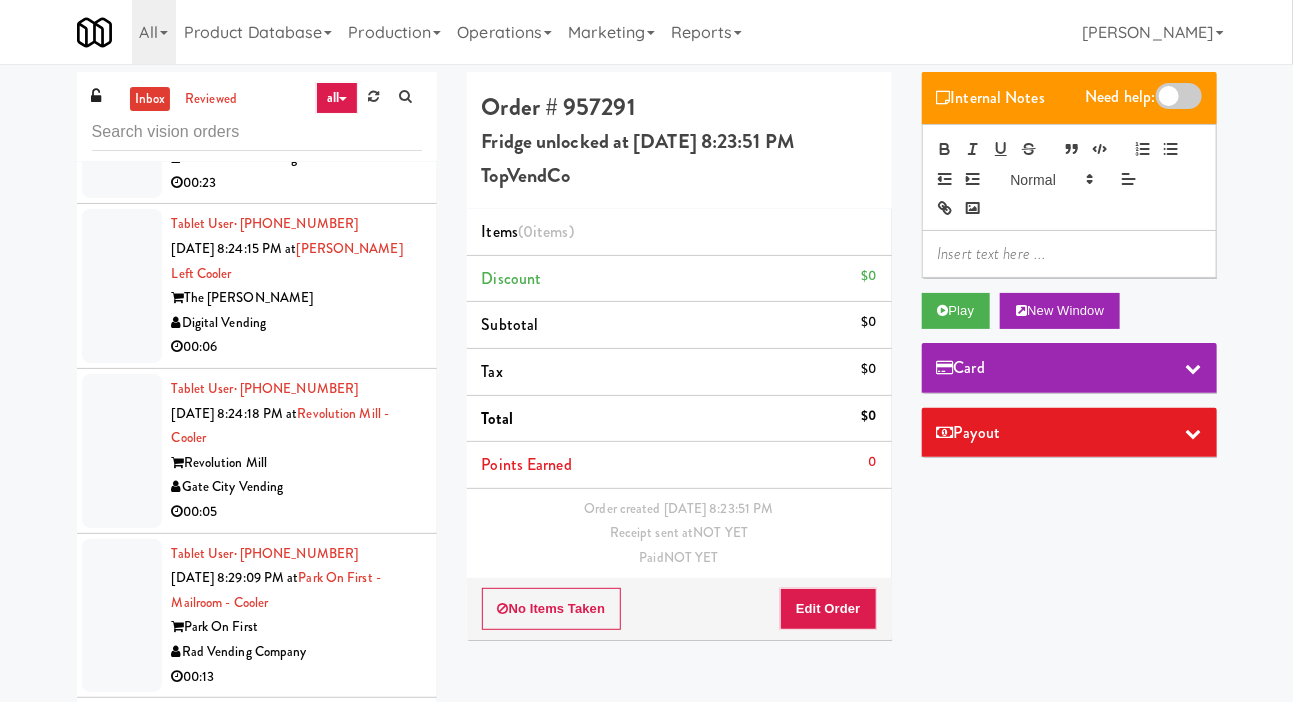 click at bounding box center [122, 122] 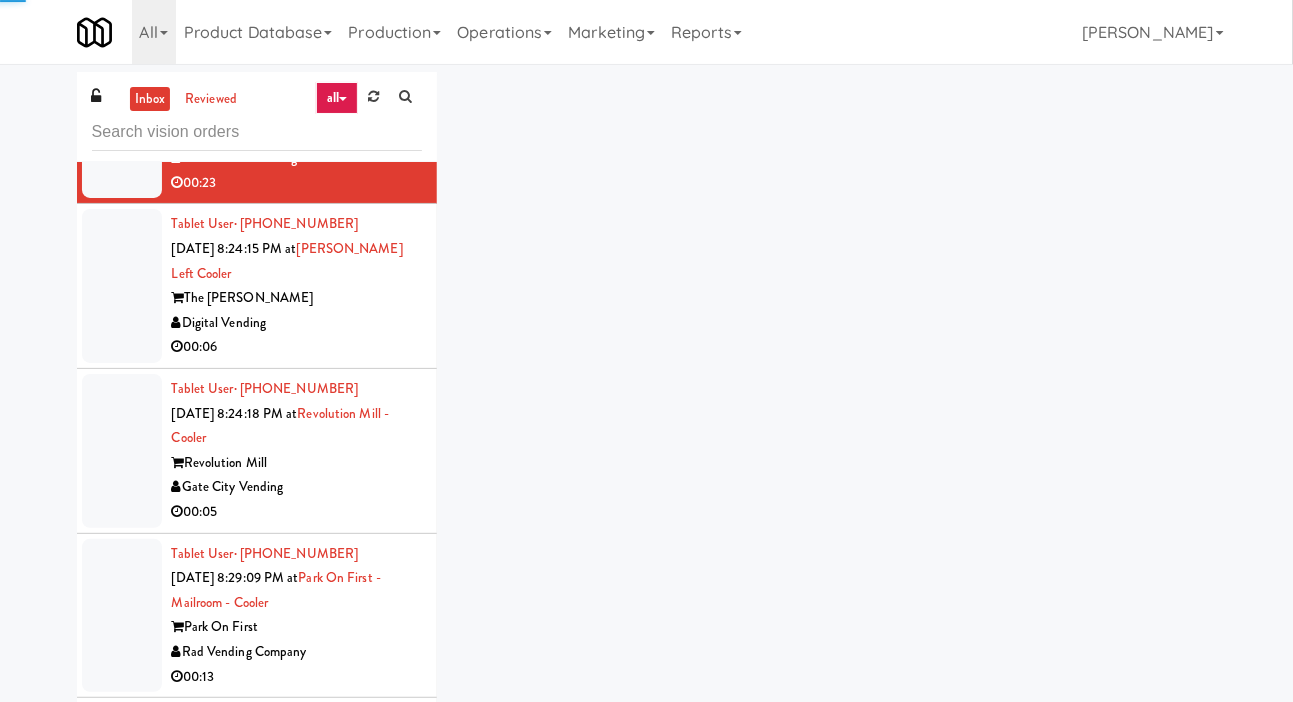 click at bounding box center (122, -31) 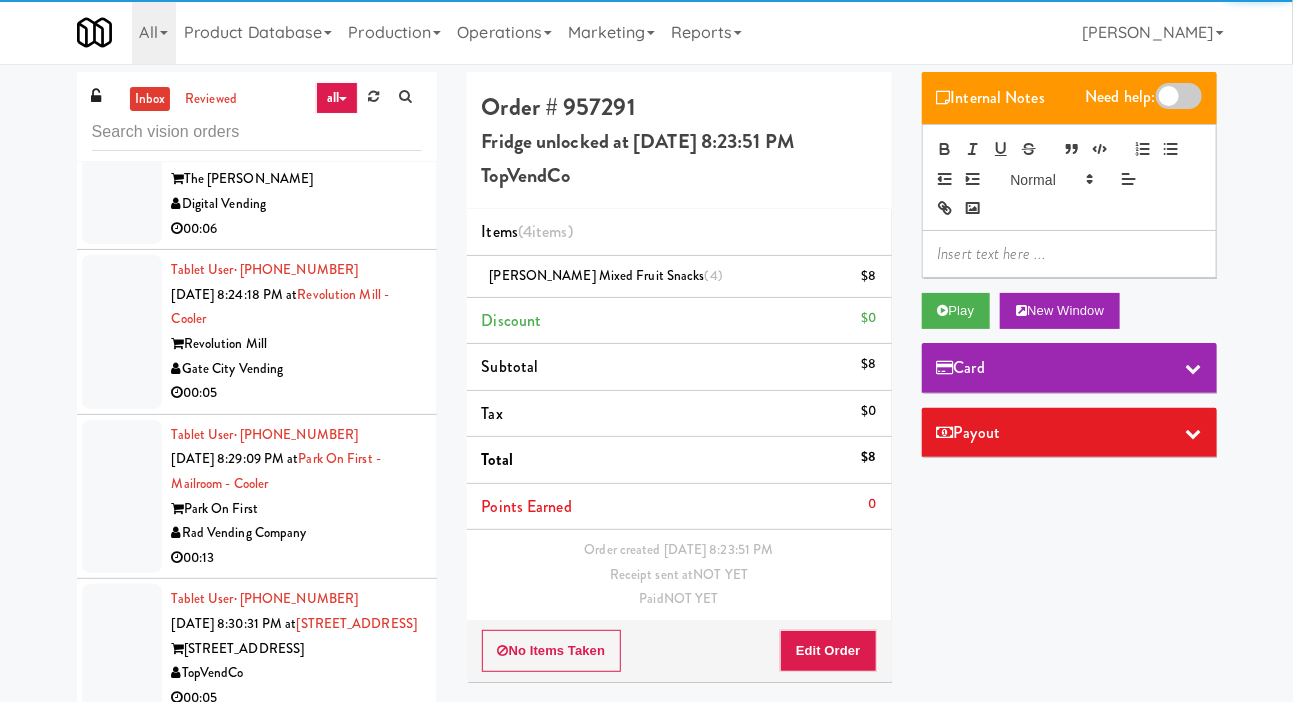 click at bounding box center [122, 168] 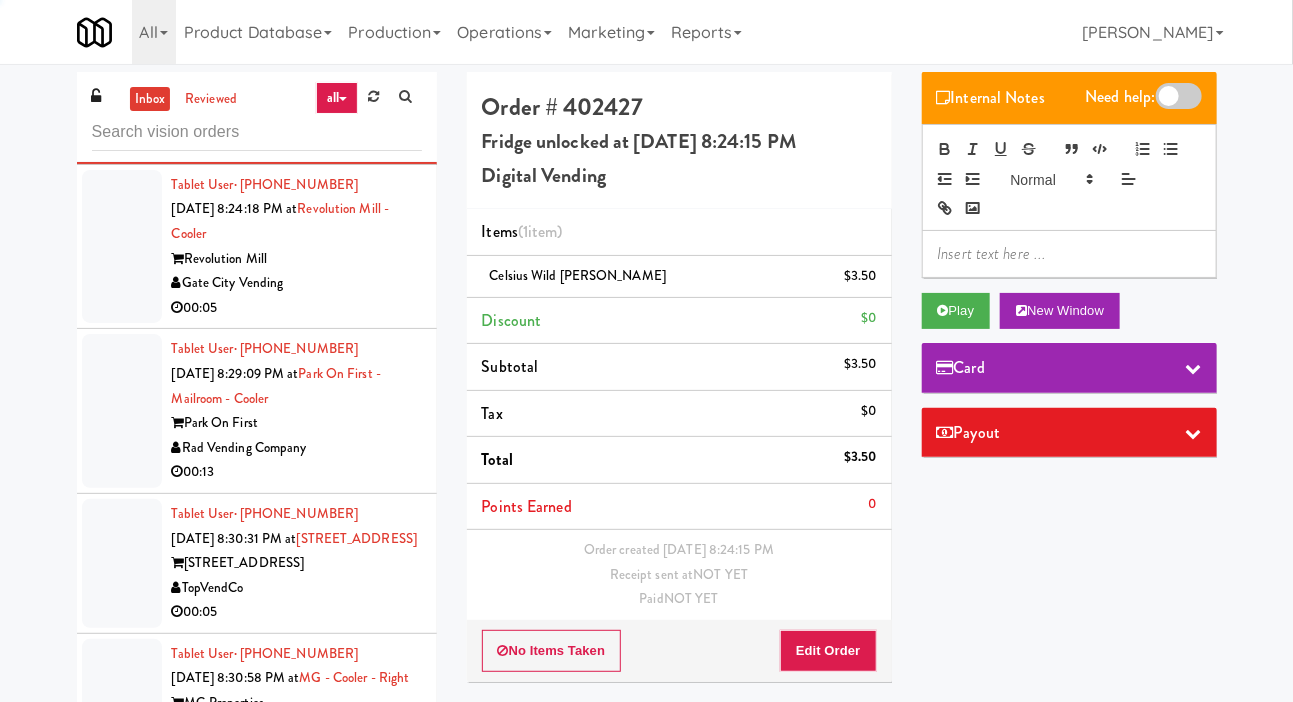 click at bounding box center (122, 247) 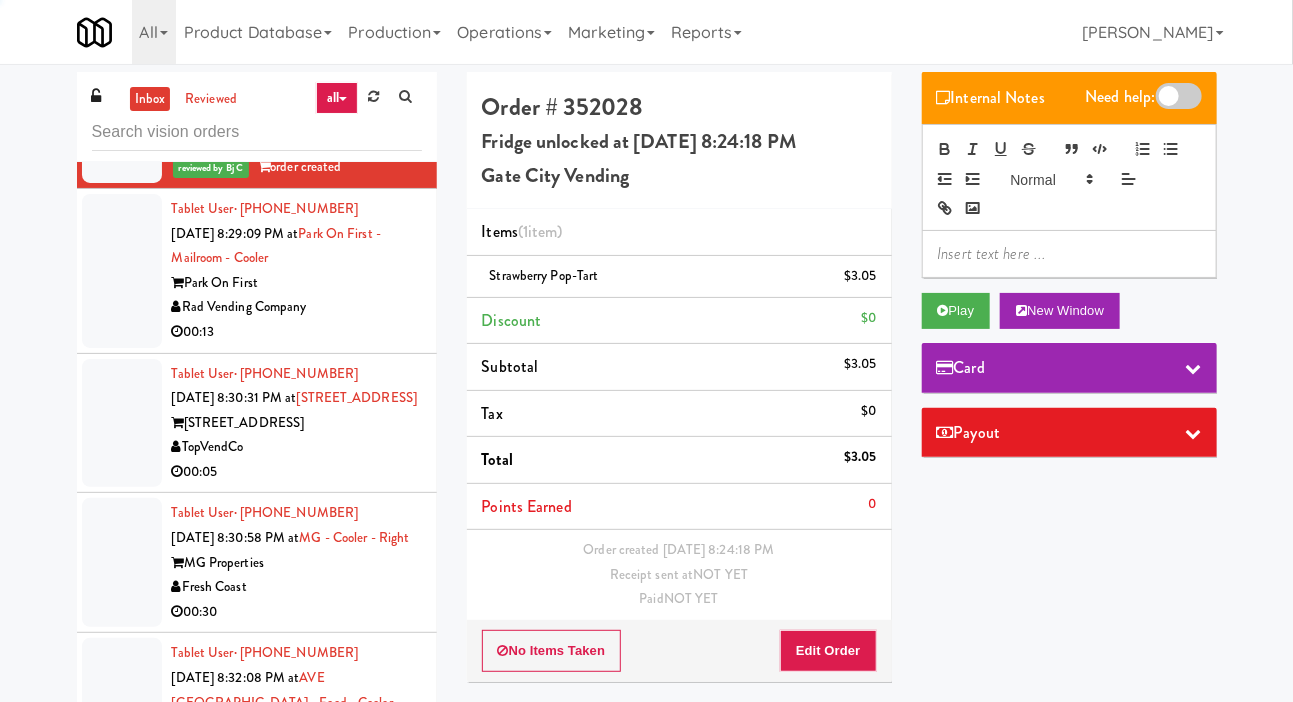 click at bounding box center (122, 271) 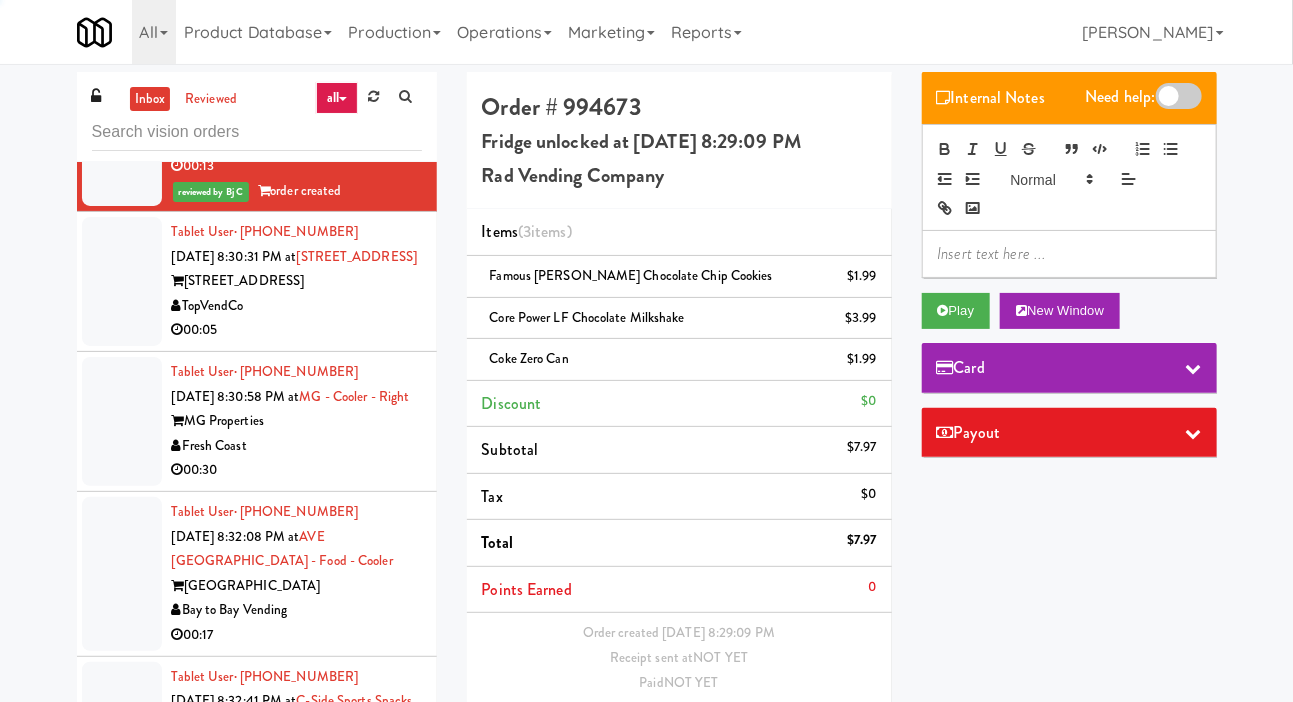 click at bounding box center (122, 281) 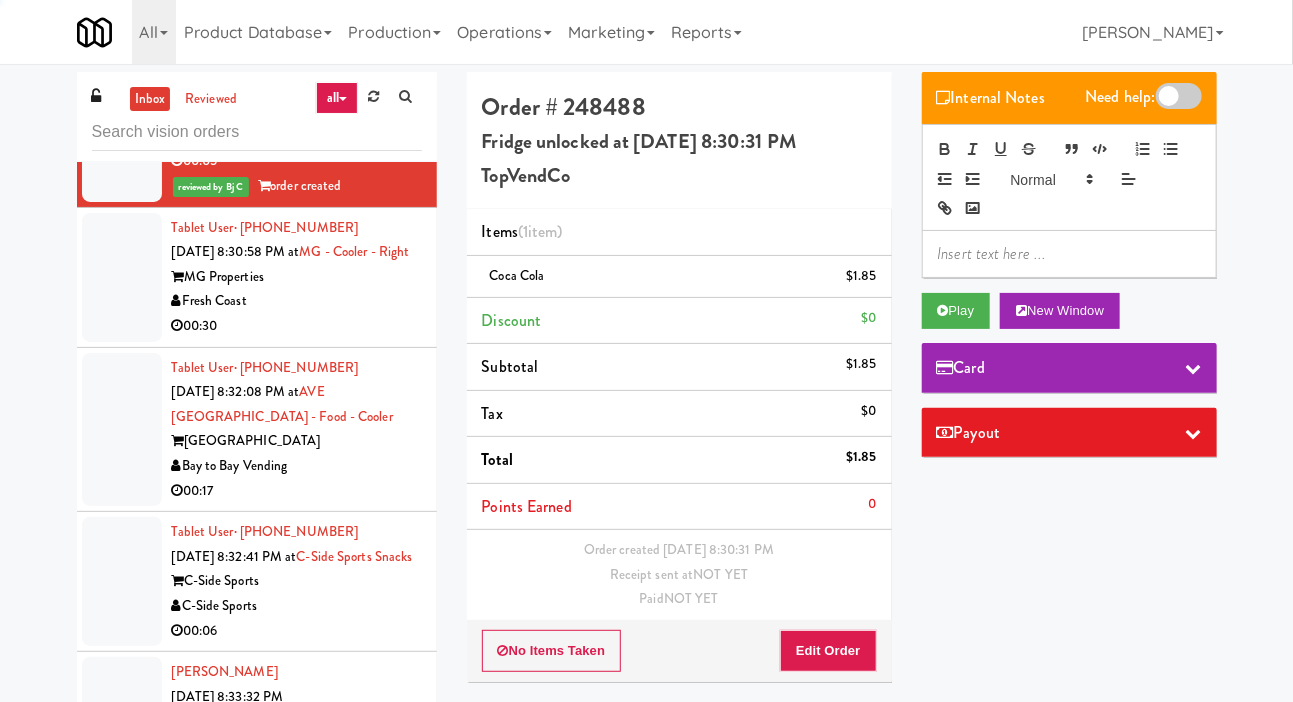 click at bounding box center (122, 277) 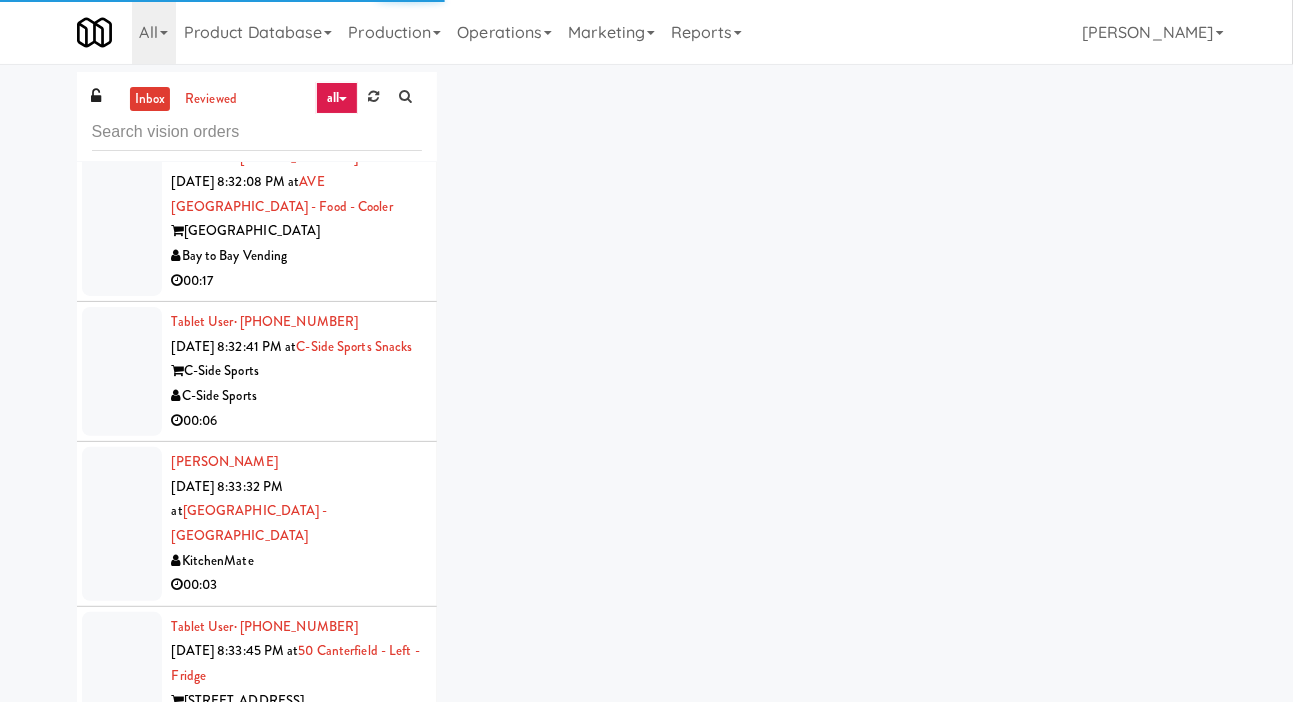 click at bounding box center (122, 220) 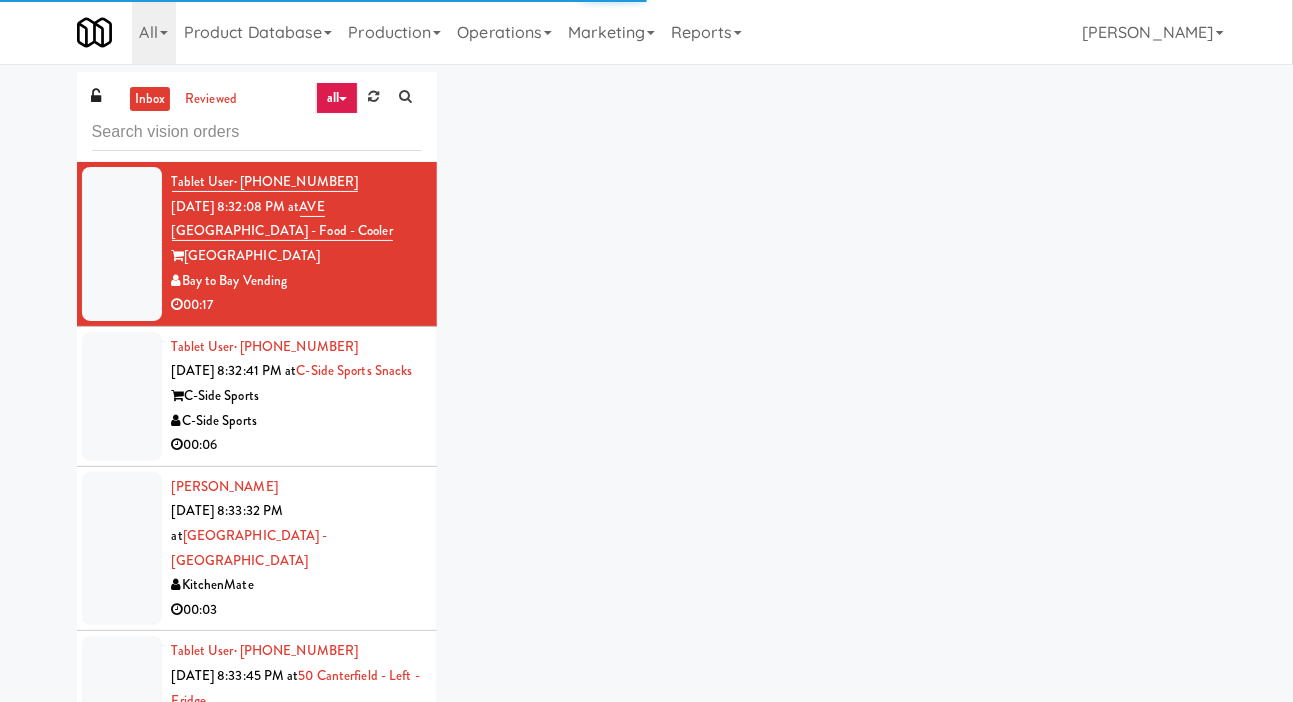 click at bounding box center (122, 244) 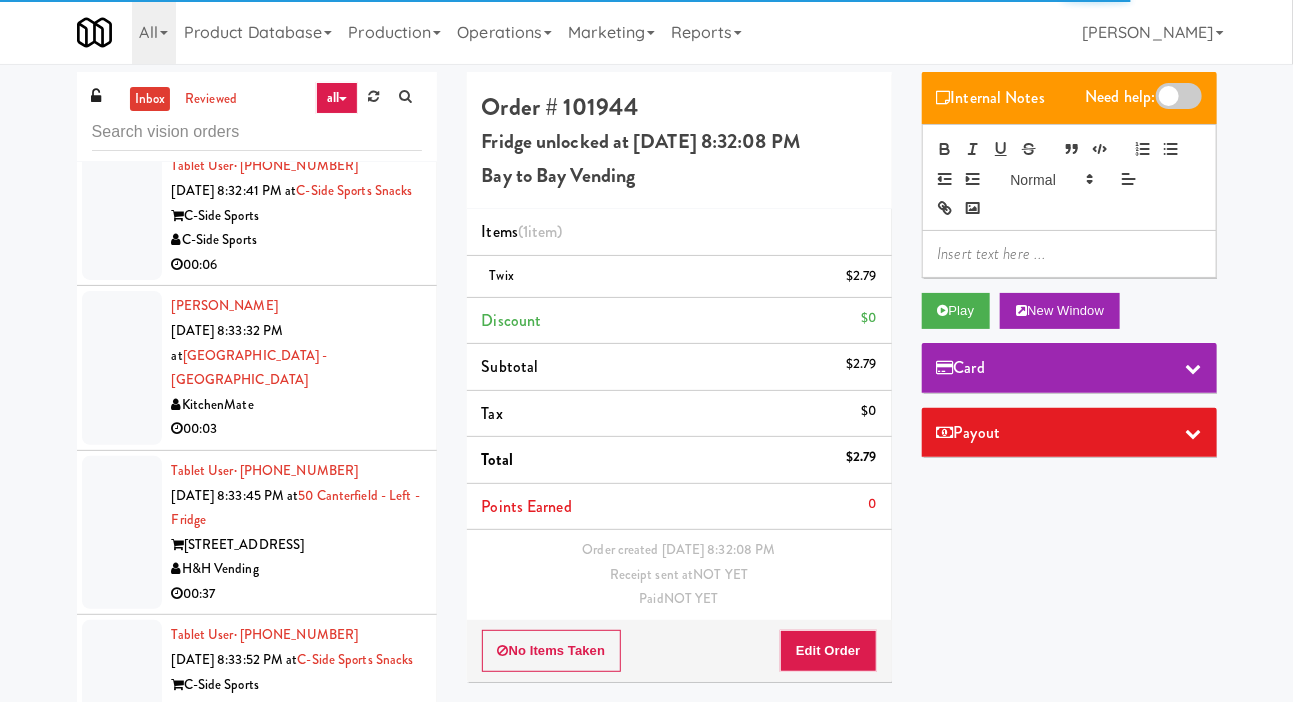 click at bounding box center [122, 215] 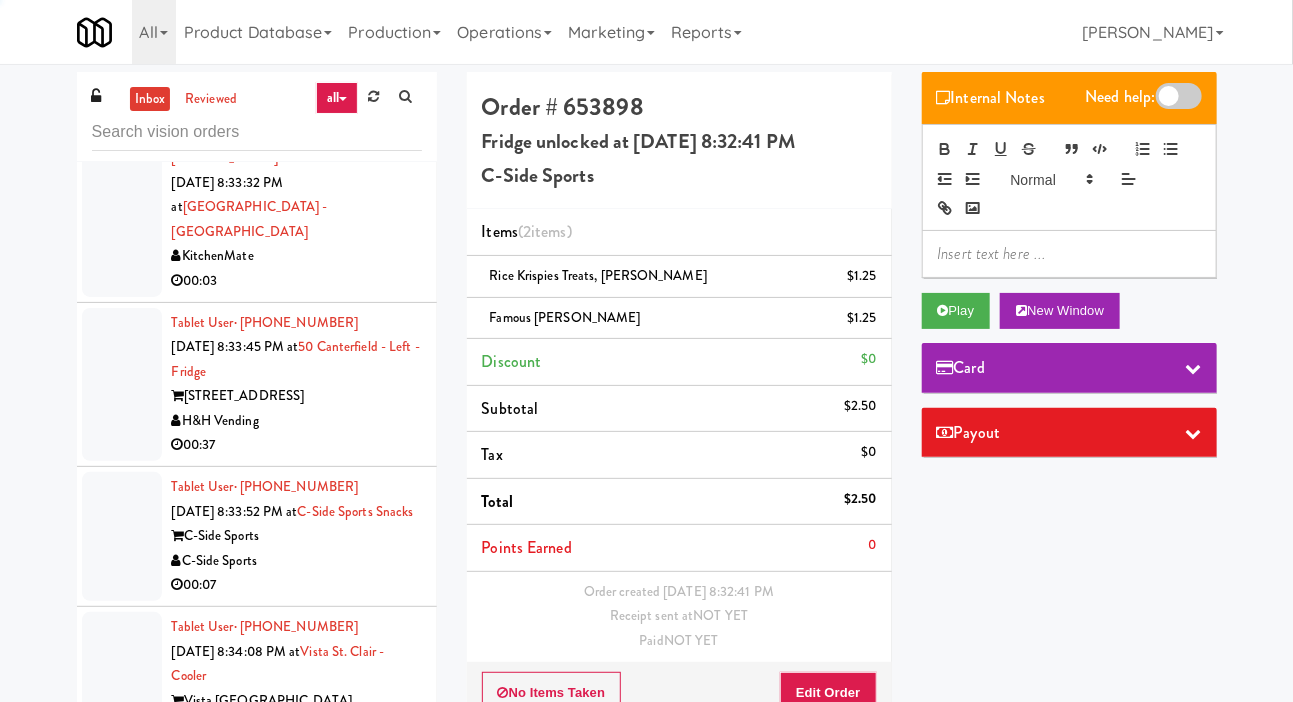 click at bounding box center (122, 220) 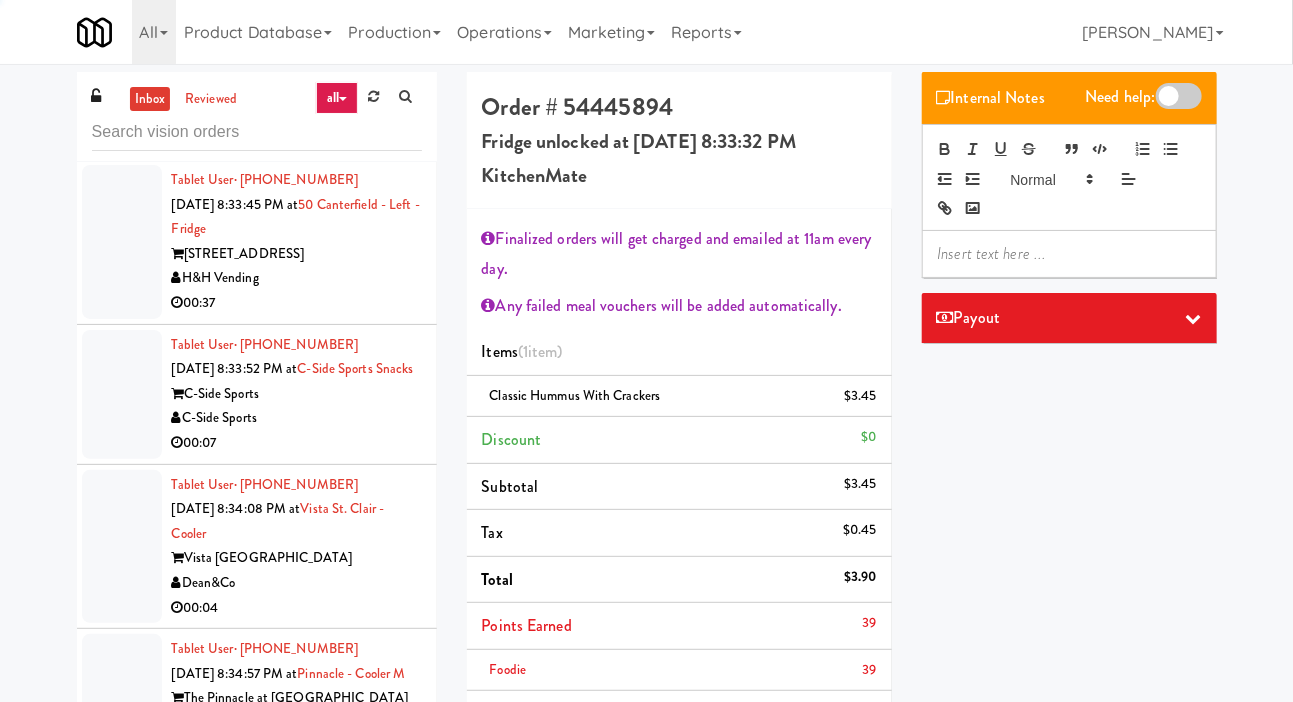 click at bounding box center (122, 242) 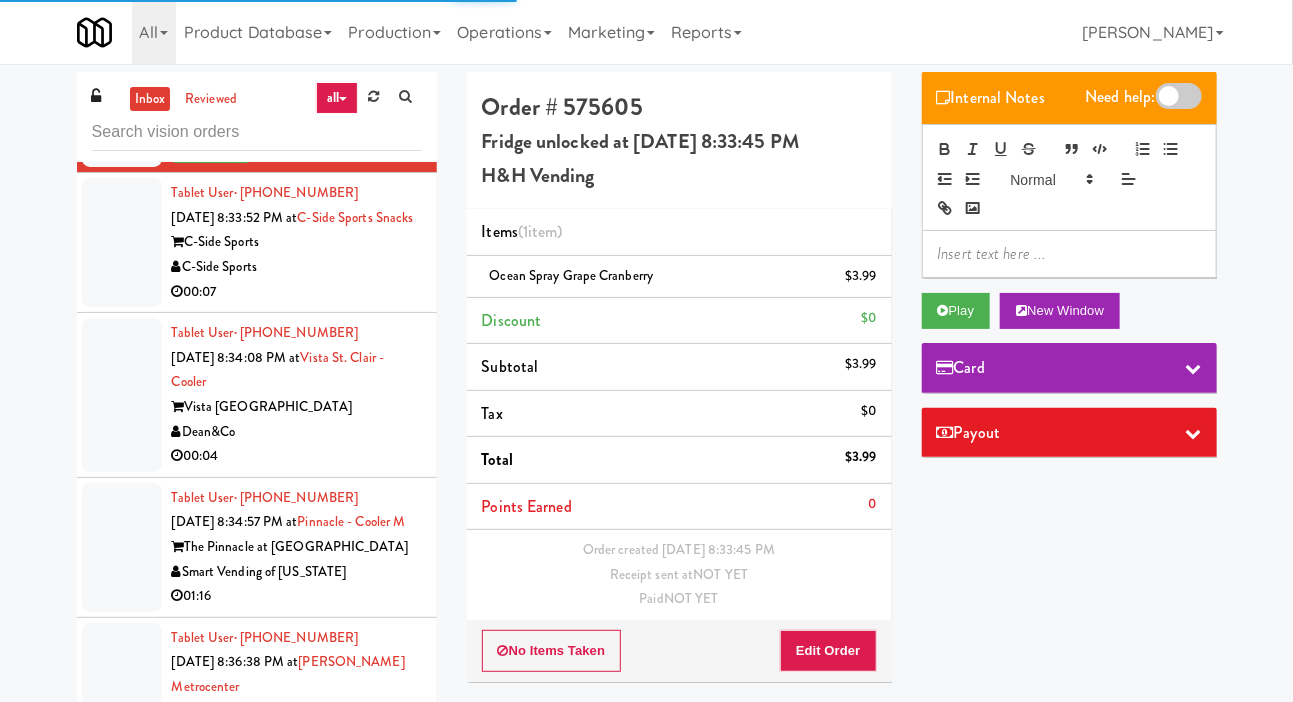 click at bounding box center (122, 242) 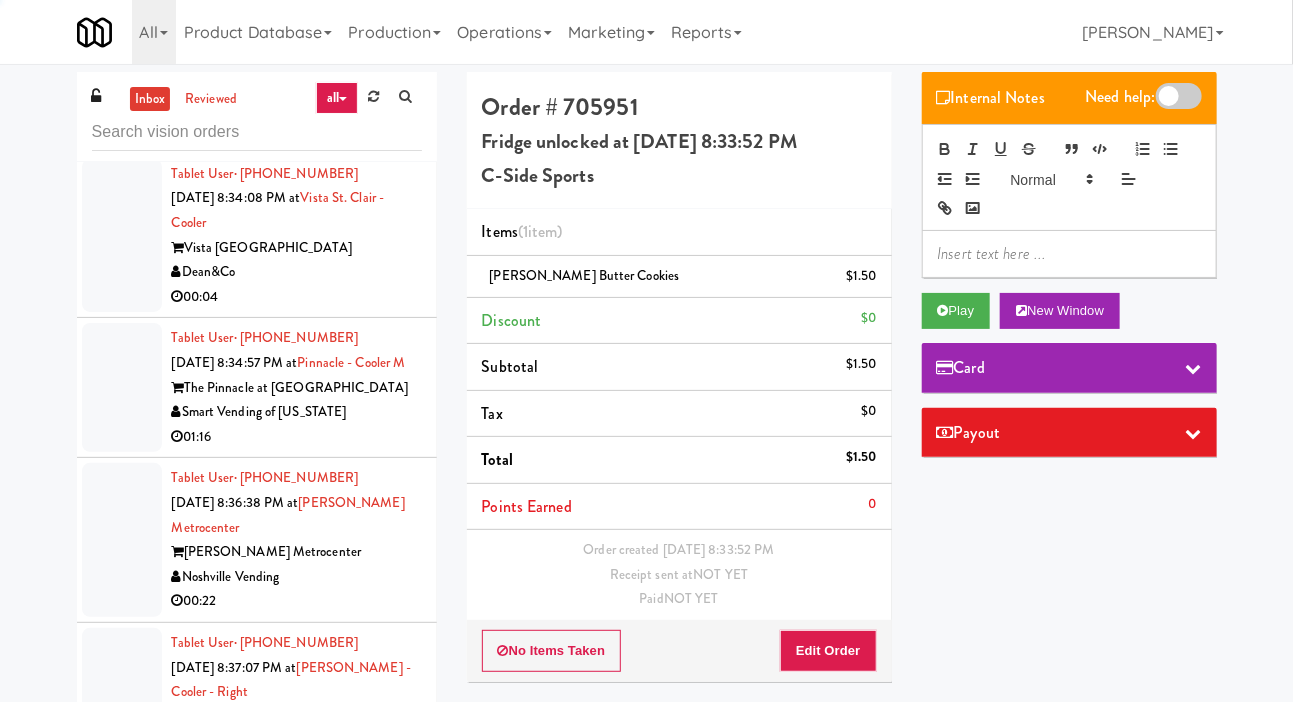 click at bounding box center [122, 236] 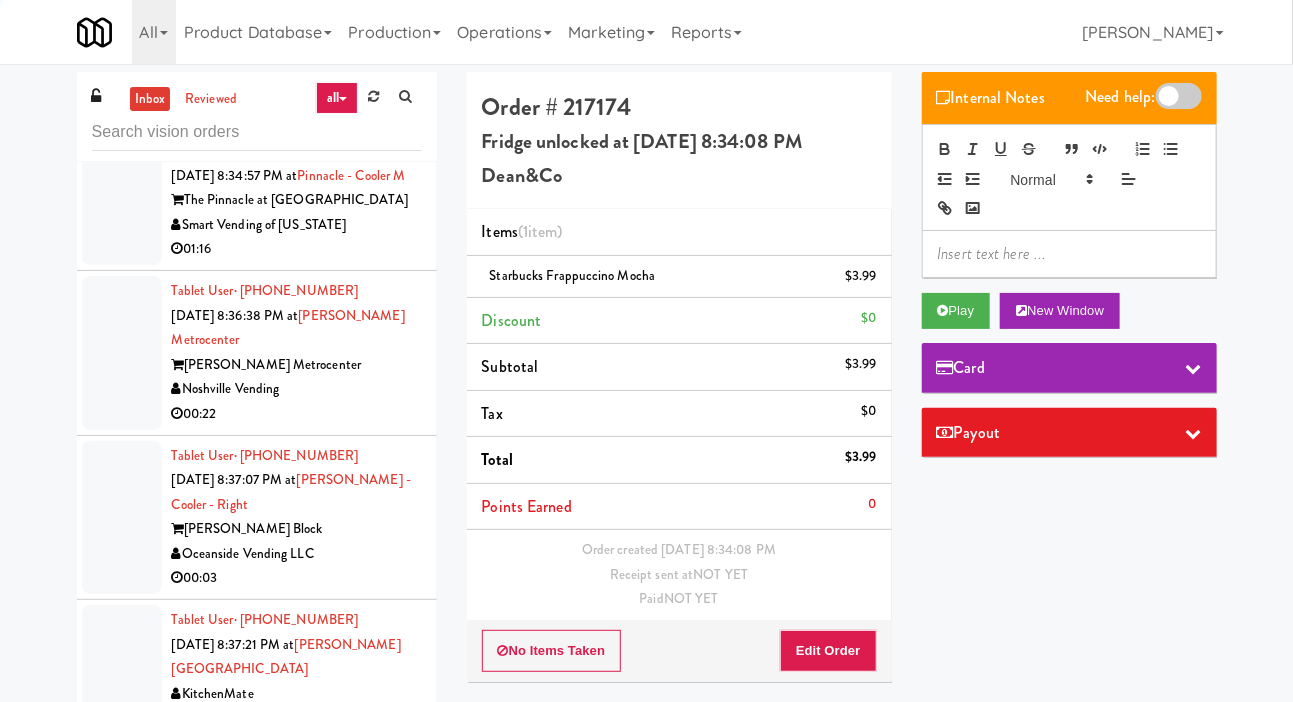 click at bounding box center (122, 200) 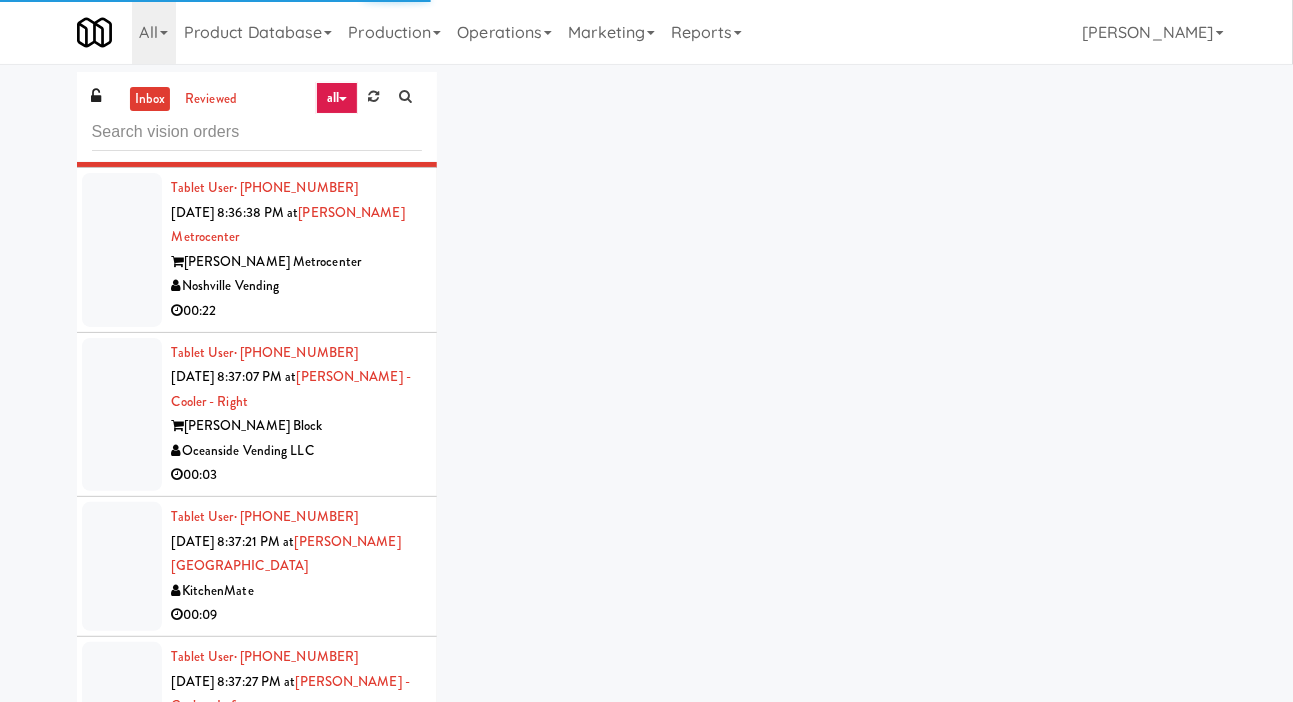 scroll, scrollTop: 6484, scrollLeft: 0, axis: vertical 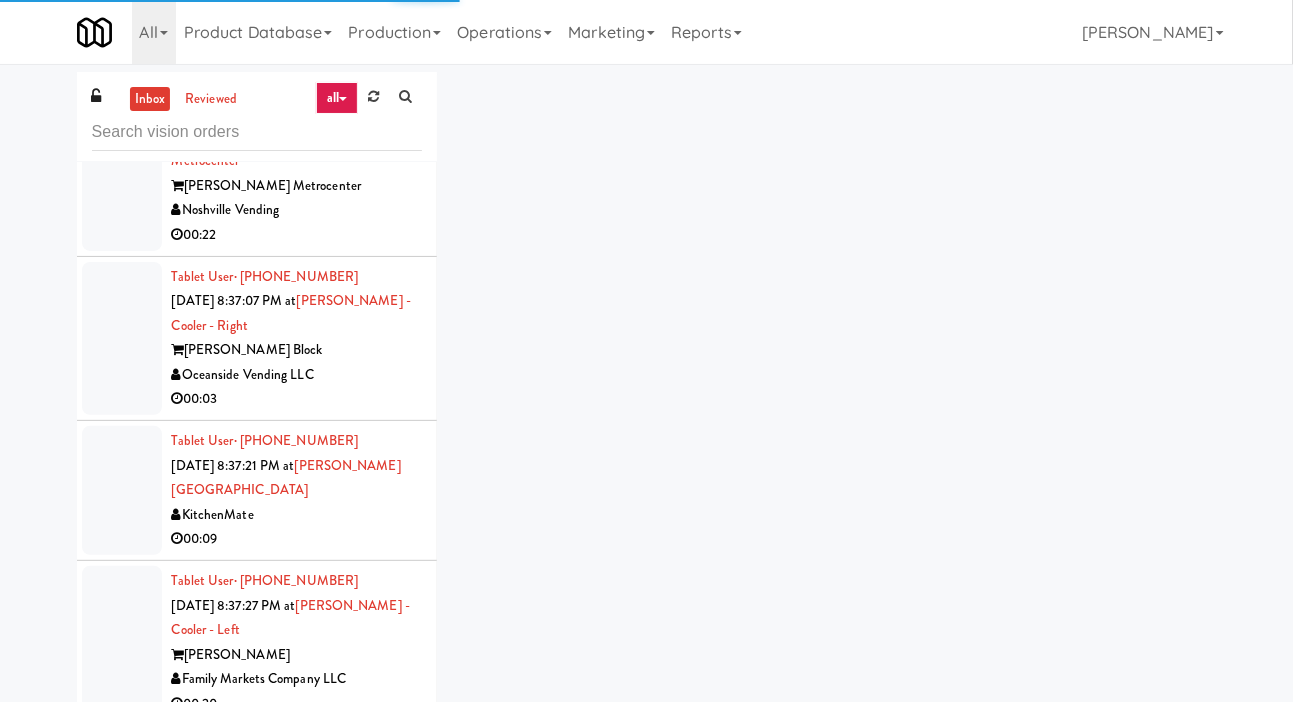 click at bounding box center [122, 174] 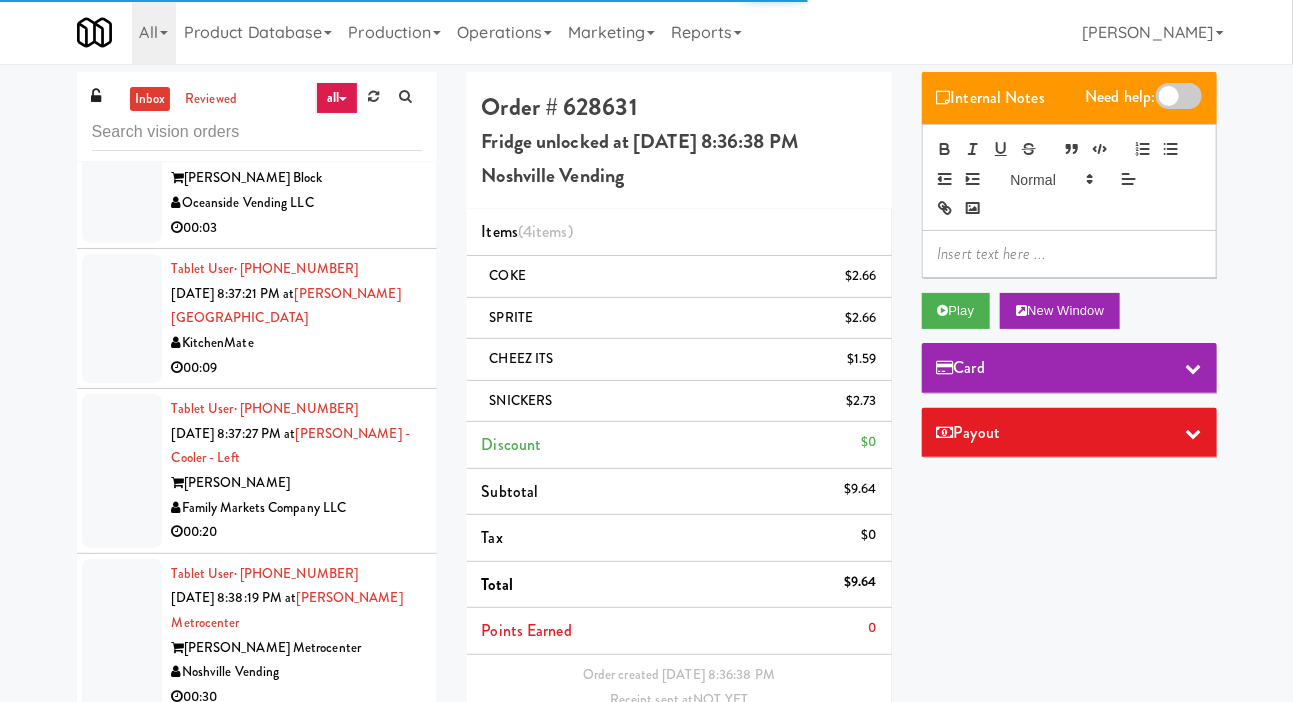 click at bounding box center (122, 167) 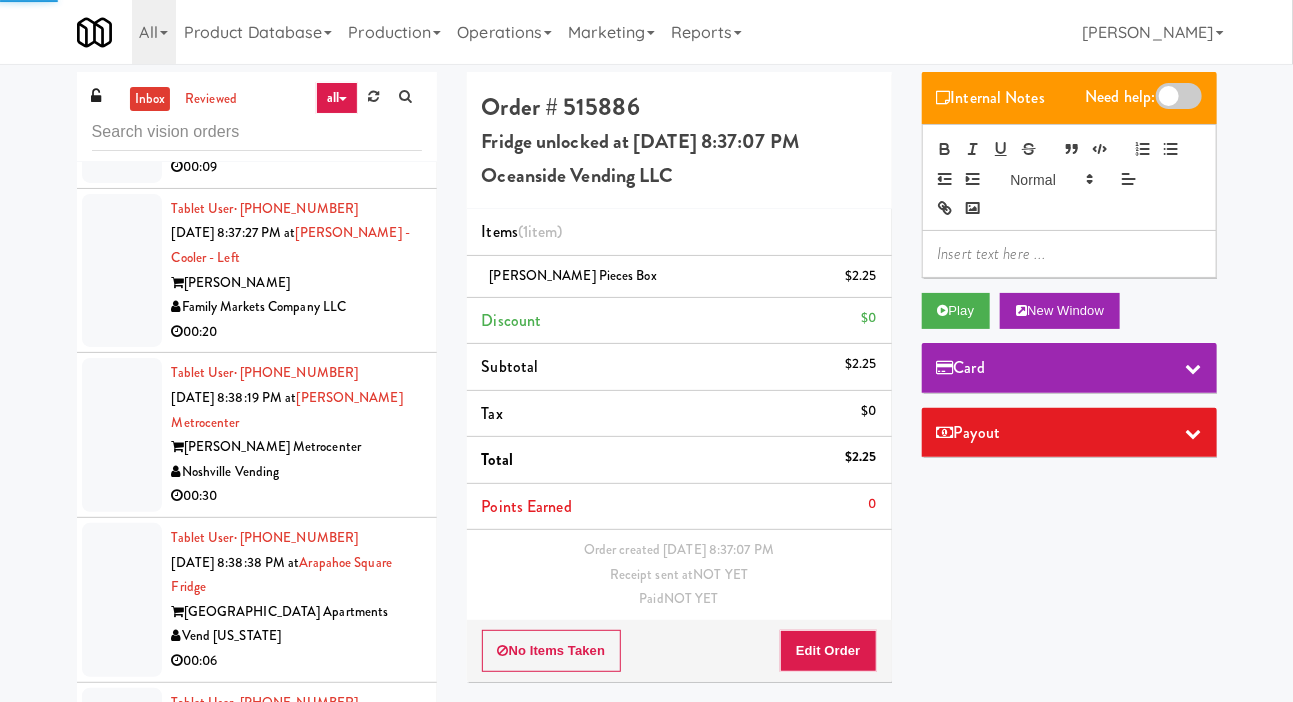 click at bounding box center [122, 118] 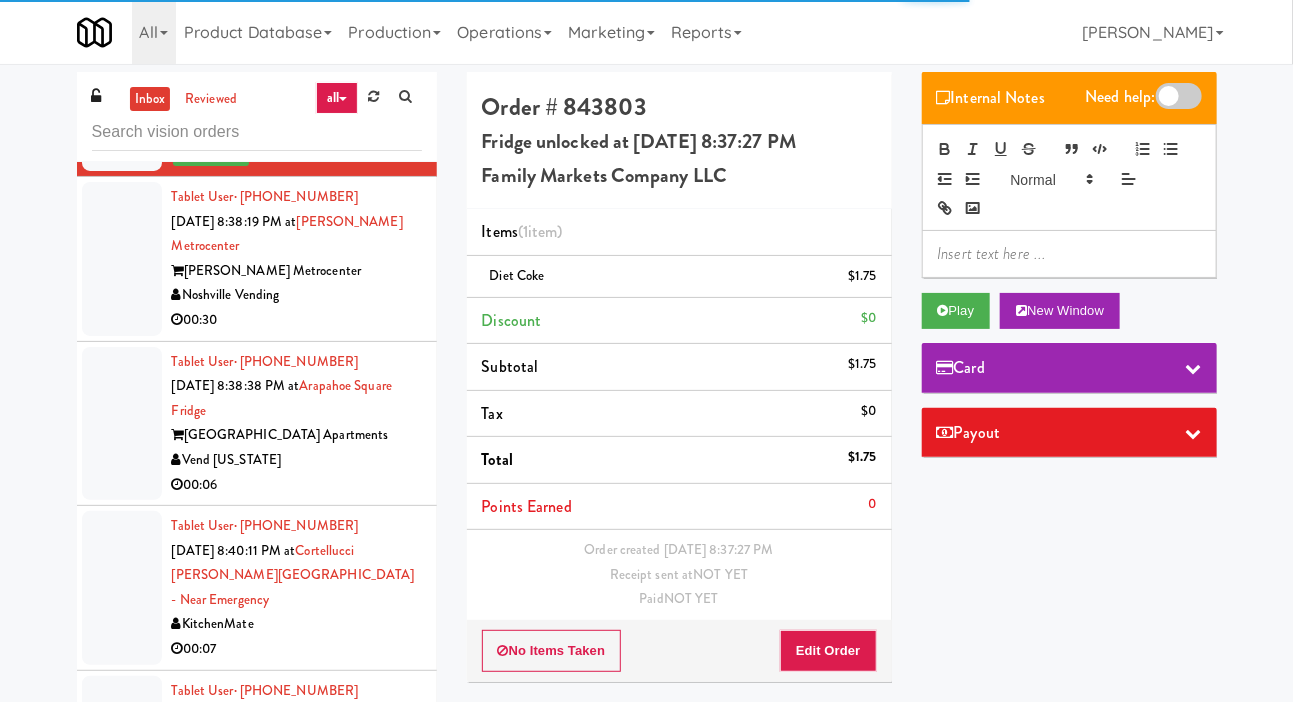 click at bounding box center (122, -83) 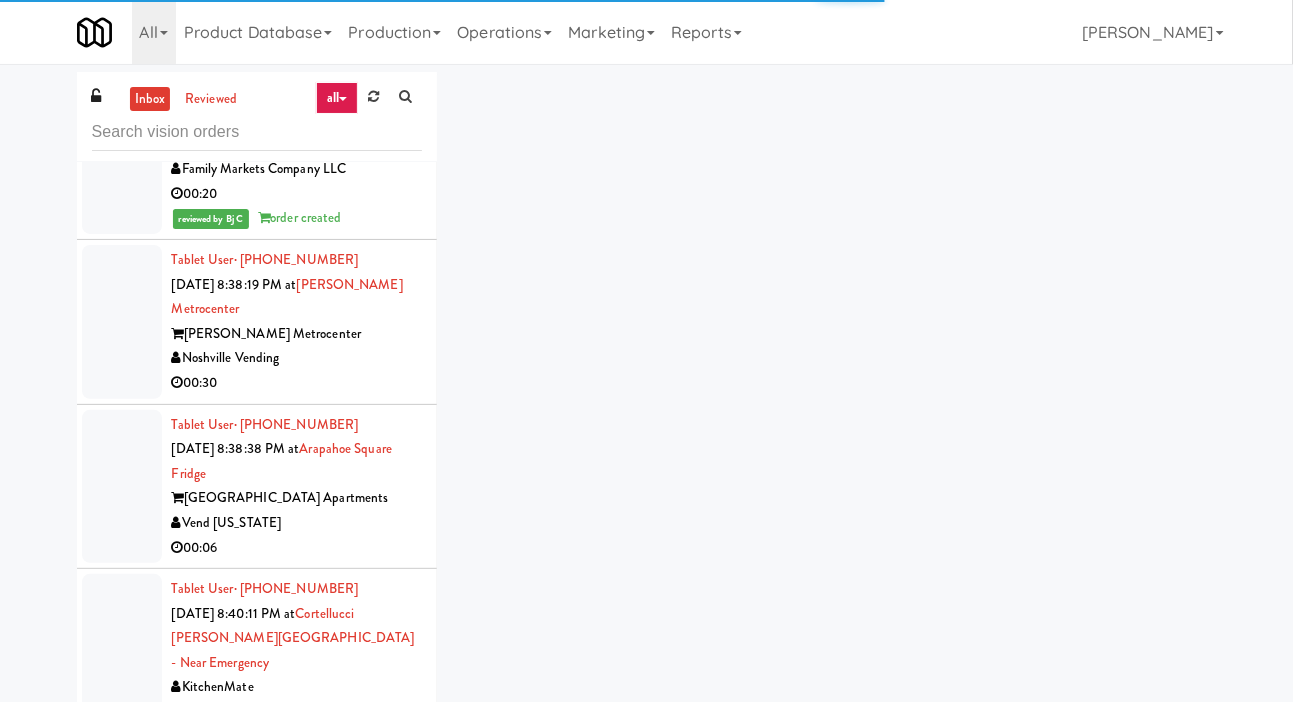 scroll, scrollTop: 7070, scrollLeft: 0, axis: vertical 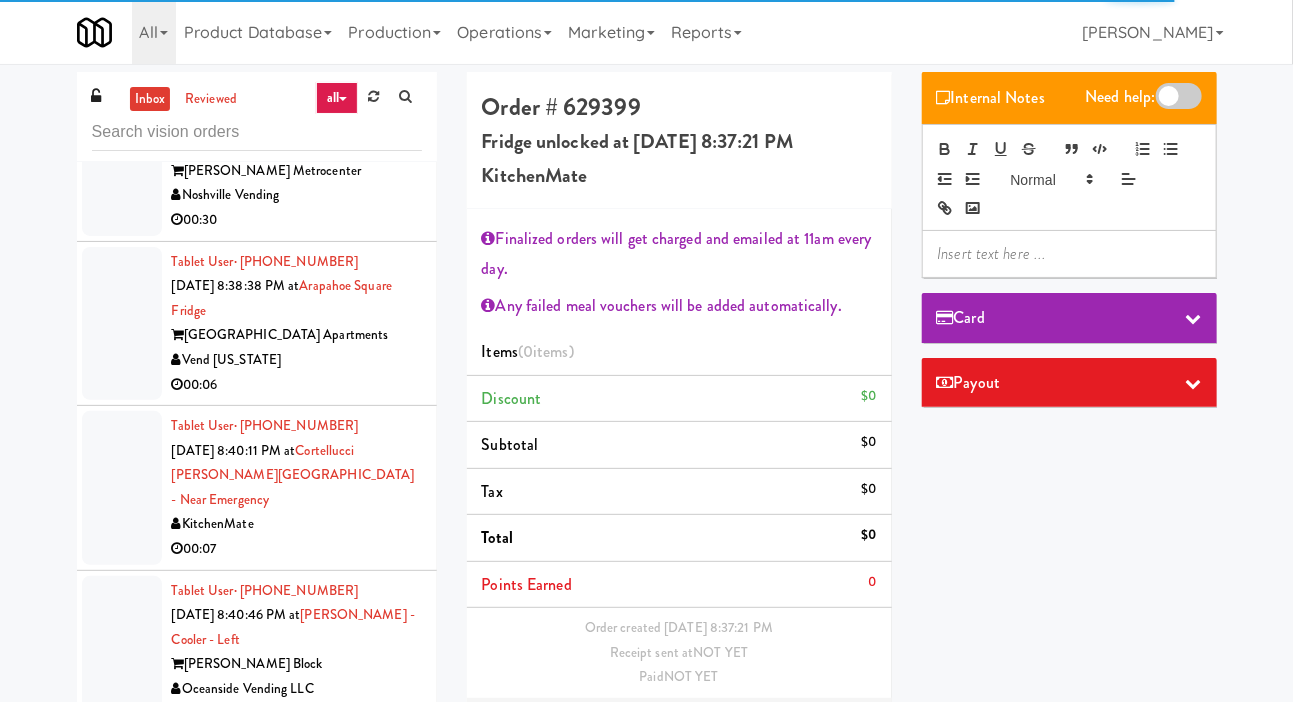 click at bounding box center [122, 159] 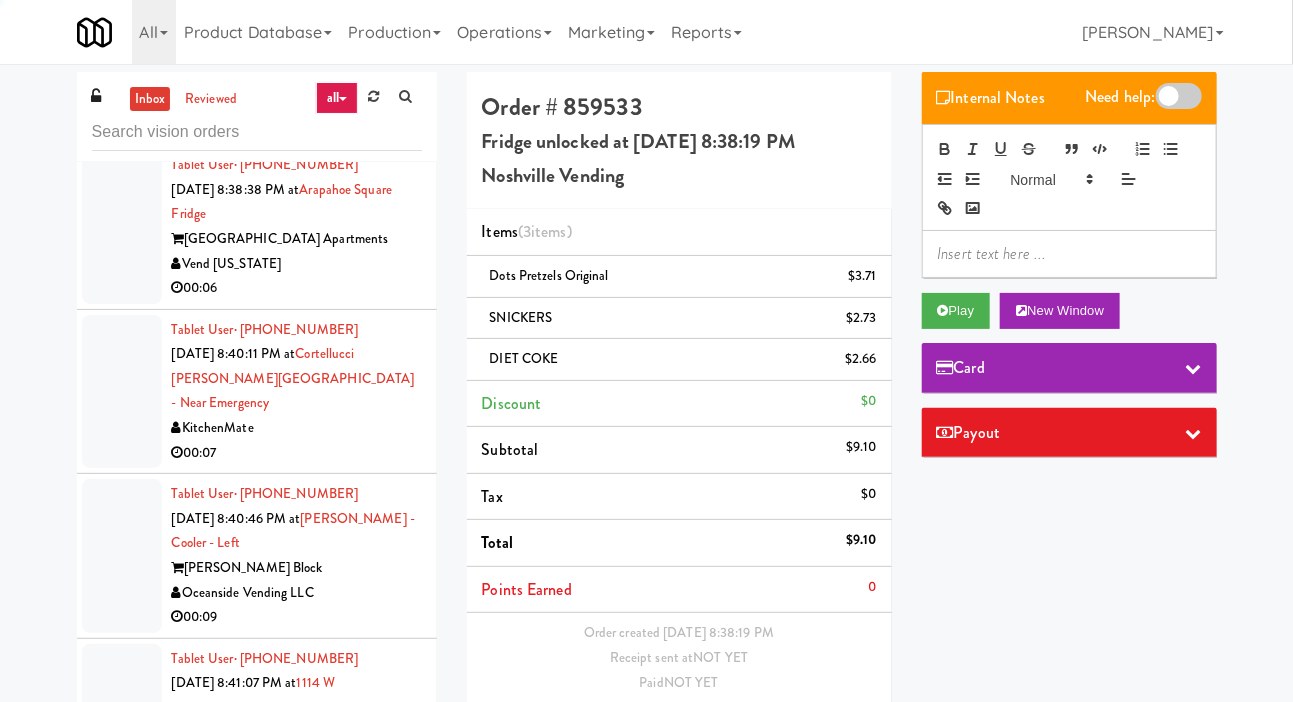 click at bounding box center (122, 227) 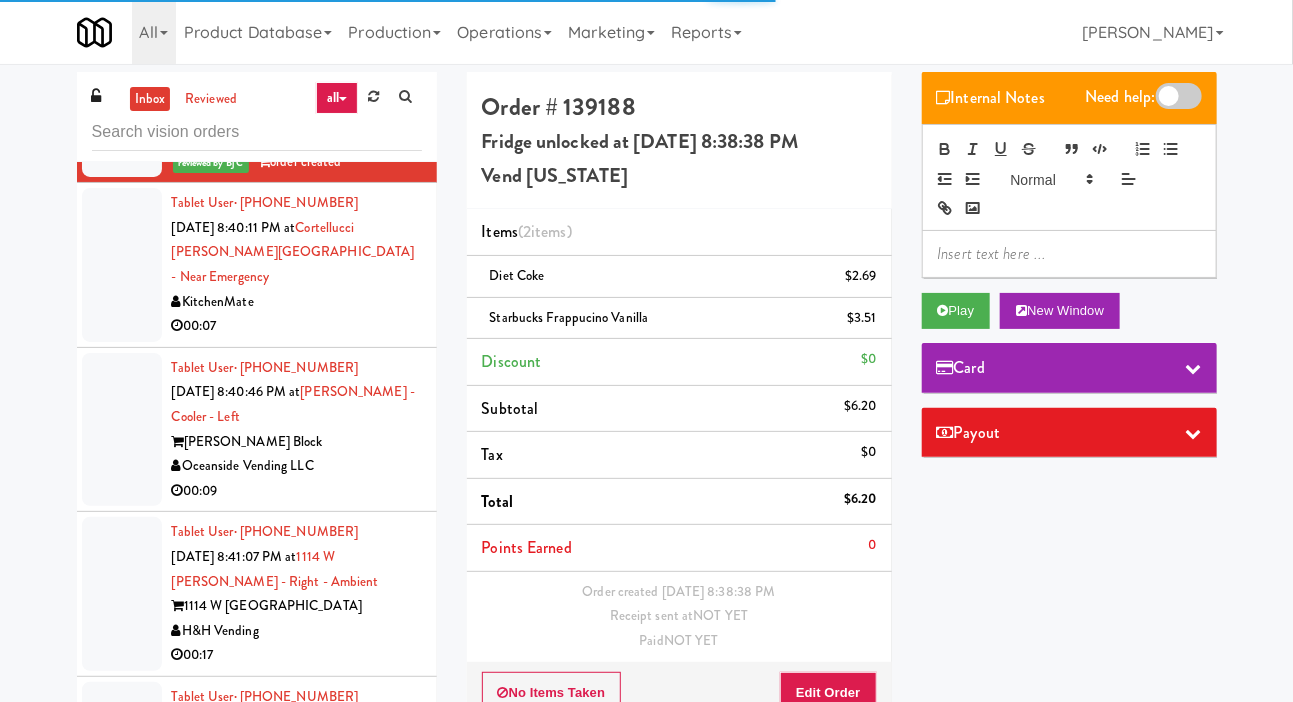 click at bounding box center (122, 265) 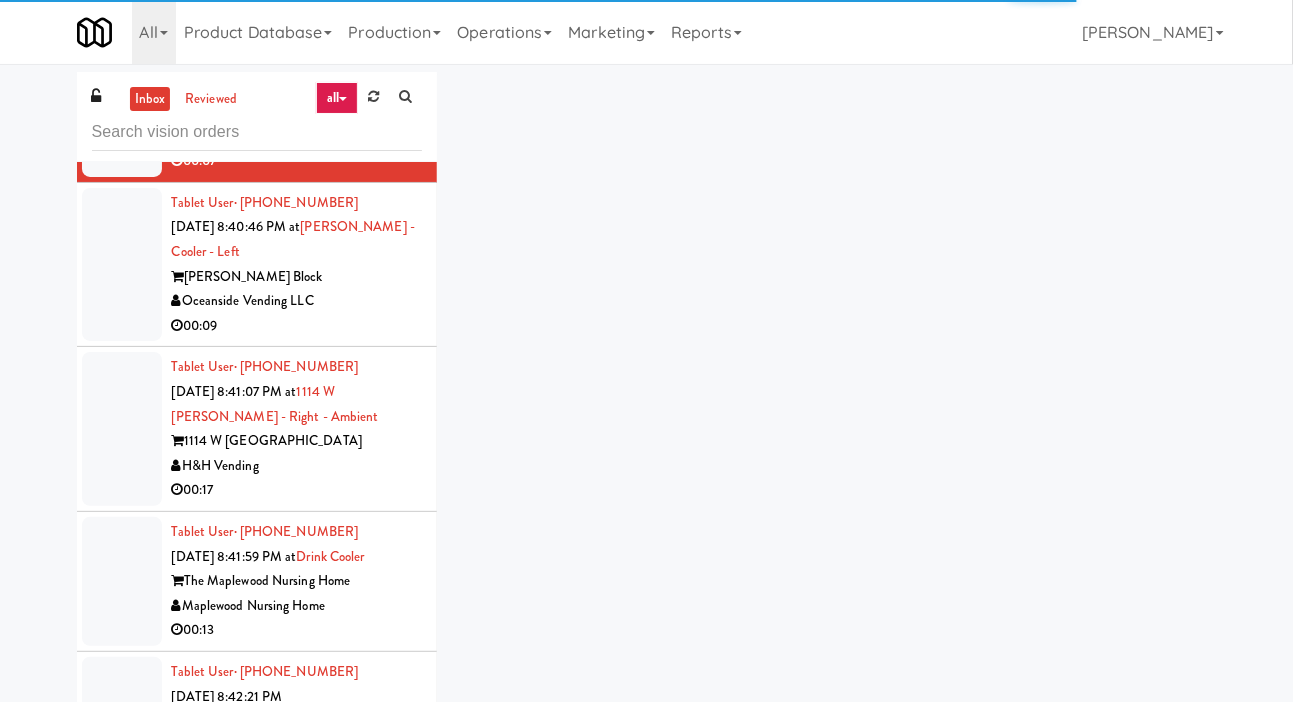 scroll, scrollTop: 7666, scrollLeft: 0, axis: vertical 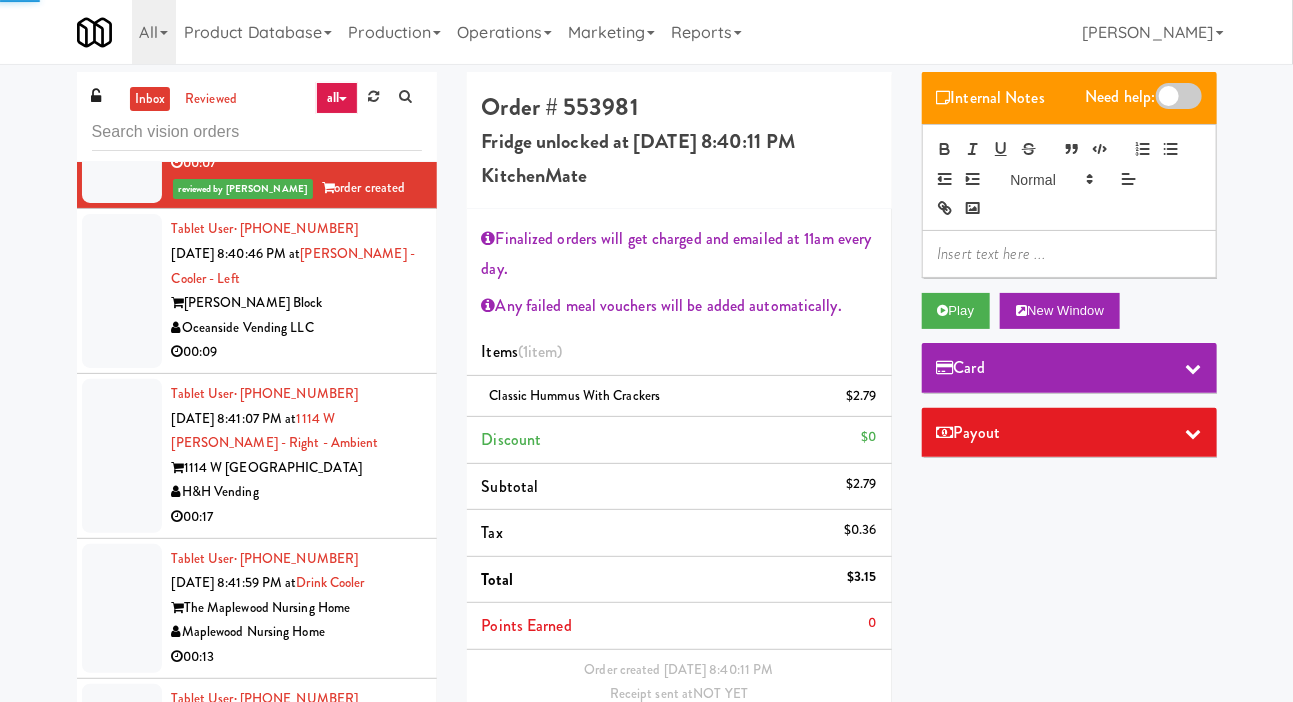 click at bounding box center [122, 291] 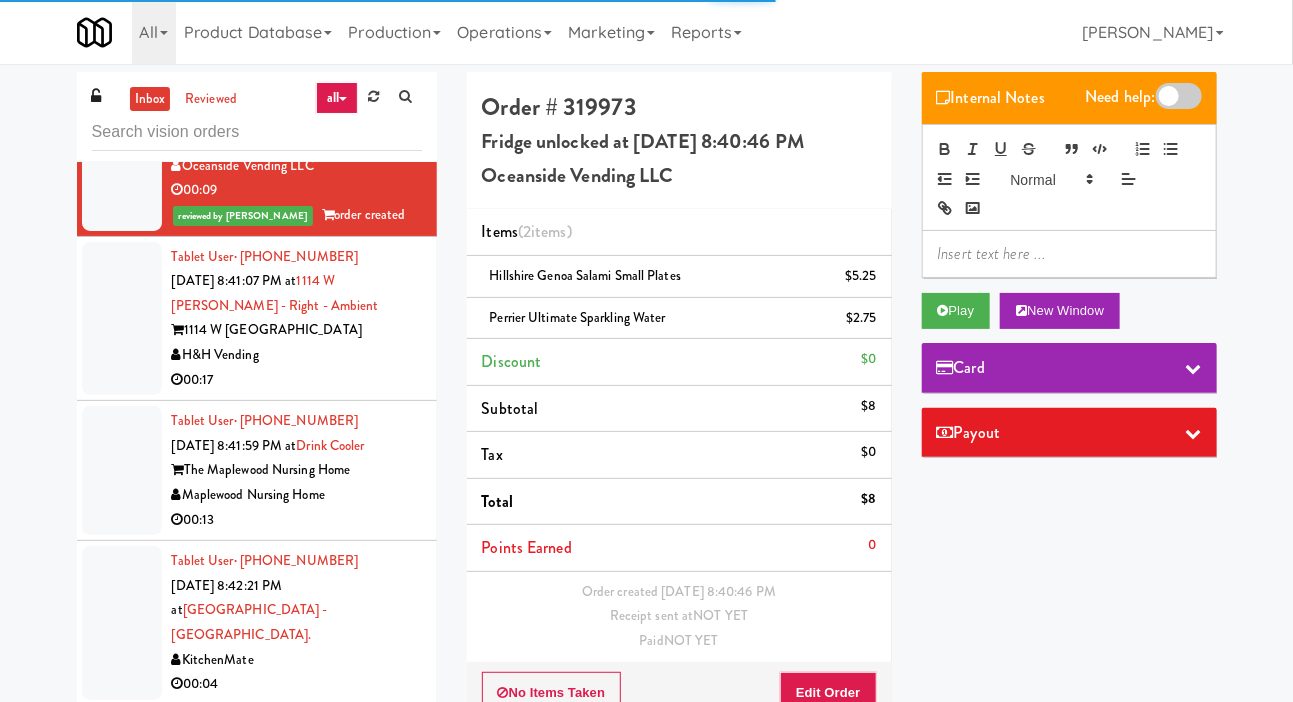 scroll, scrollTop: 7822, scrollLeft: 0, axis: vertical 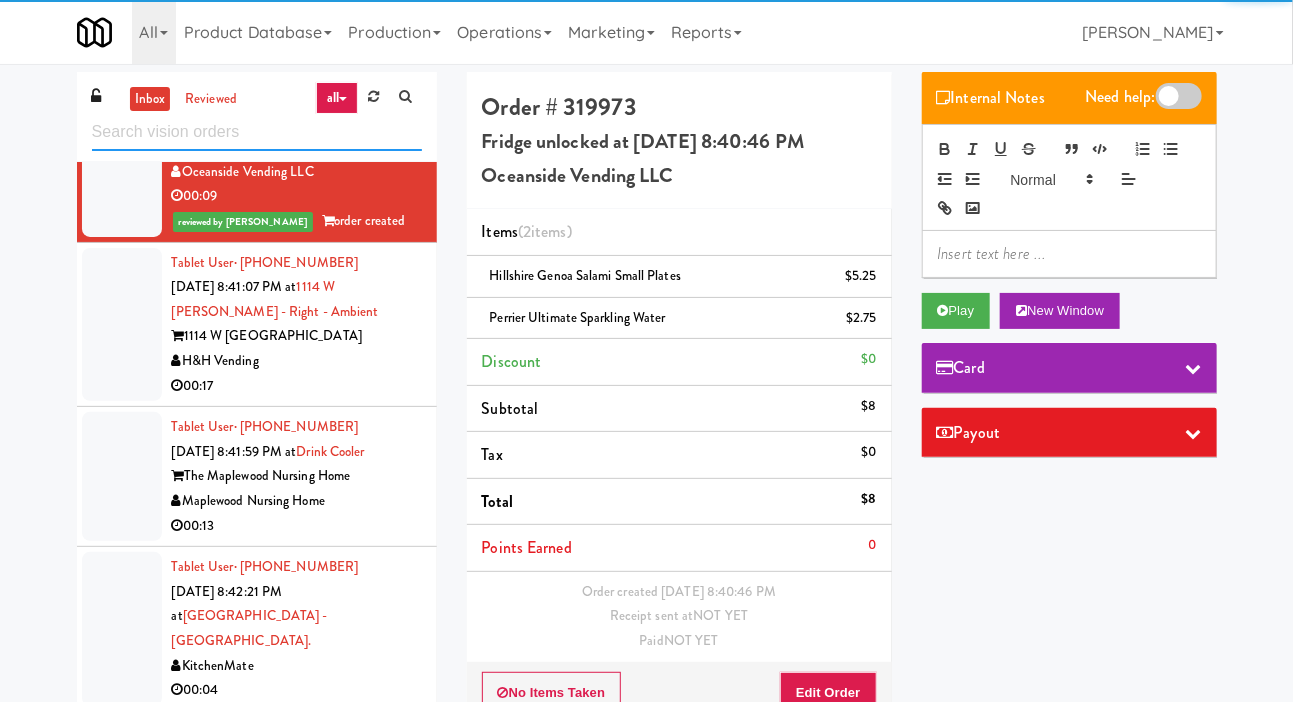 click at bounding box center (257, 132) 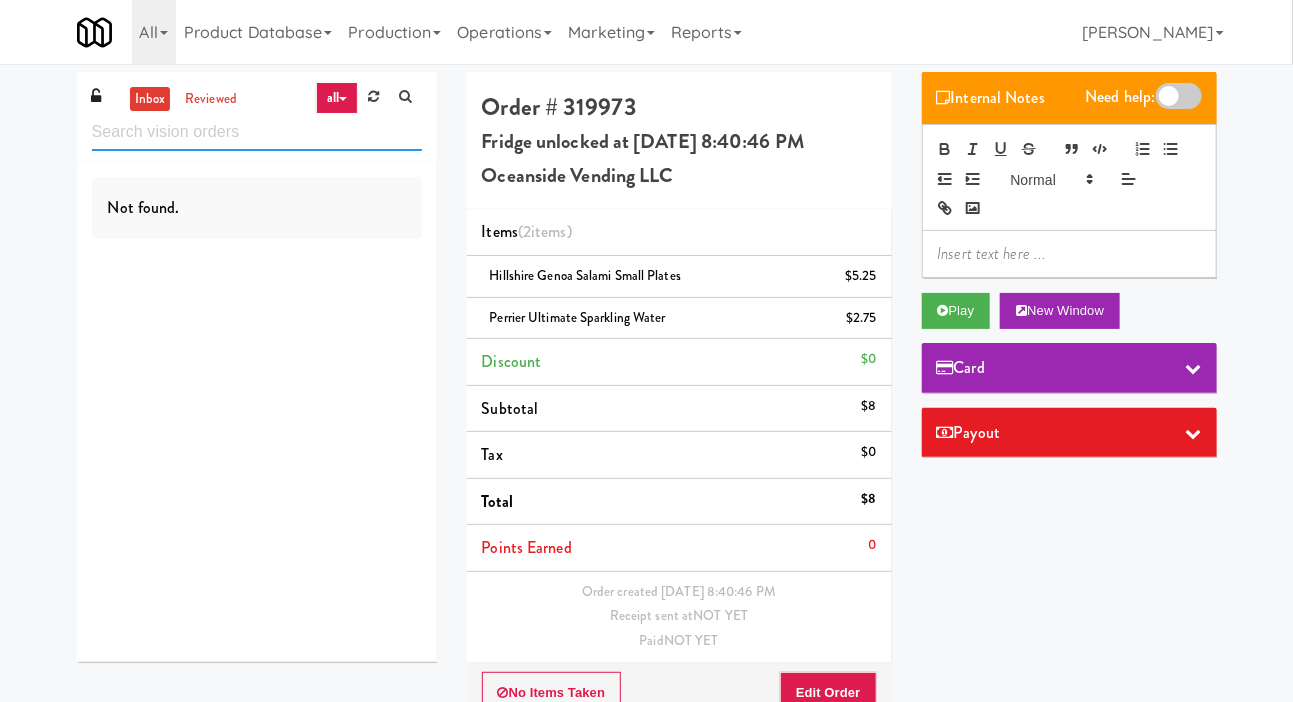 scroll, scrollTop: 0, scrollLeft: 0, axis: both 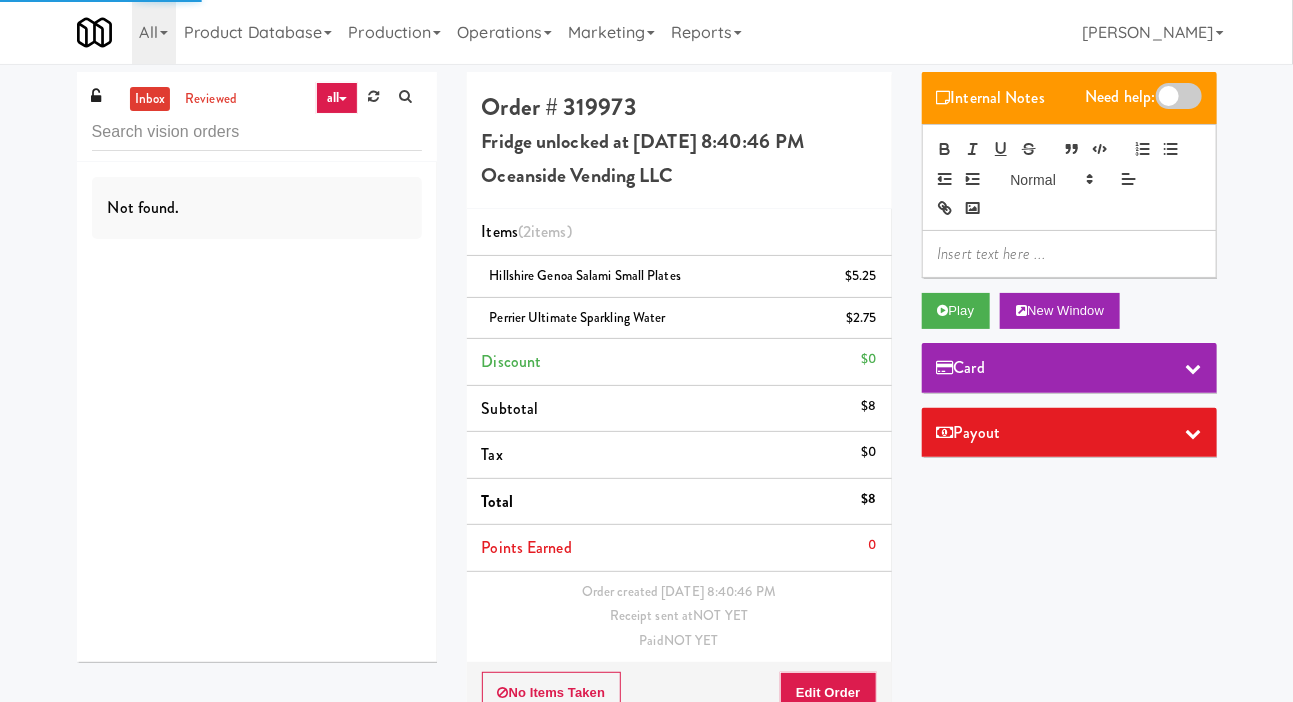 click on "inbox reviewed all    all     gen 1.5     gen 2/3     gen 4     help requested     failed     Not found. Order # 319973 Fridge unlocked at [DATE] 8:40:46 PM Oceanside Vending LLC Items  (2  items ) Hillshire Genoa Salami Small Plates  $5.25 Perrier Ultimate Sparkling Water  $2.75 Discount  $0 Subtotal $8 Tax $0 Total $8 Points Earned  0 Order created [DATE] 8:40:46 PM Receipt sent at  NOT YET Paid  NOT YET  No Items Taken Edit Order  Internal Notes Need help:                                                                                                                                                                 Play  New Window  Card   Payout ×" at bounding box center [646, 405] 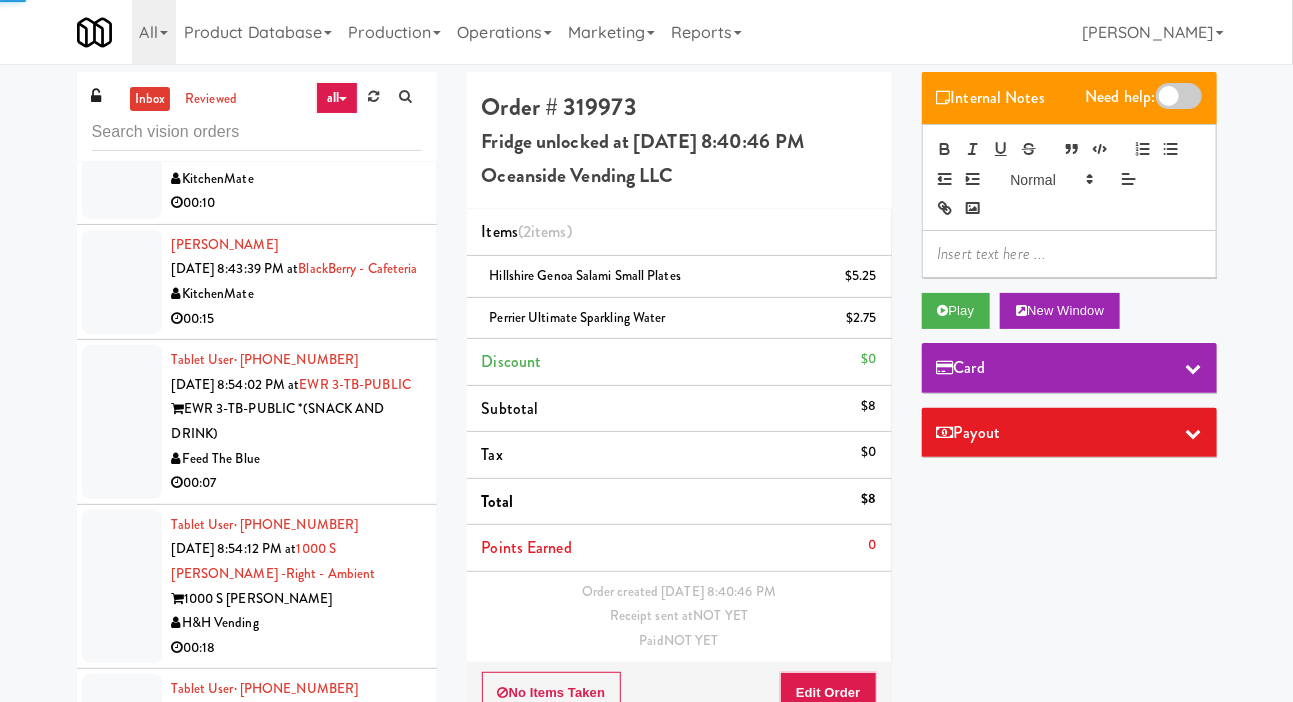 scroll, scrollTop: 4844, scrollLeft: 0, axis: vertical 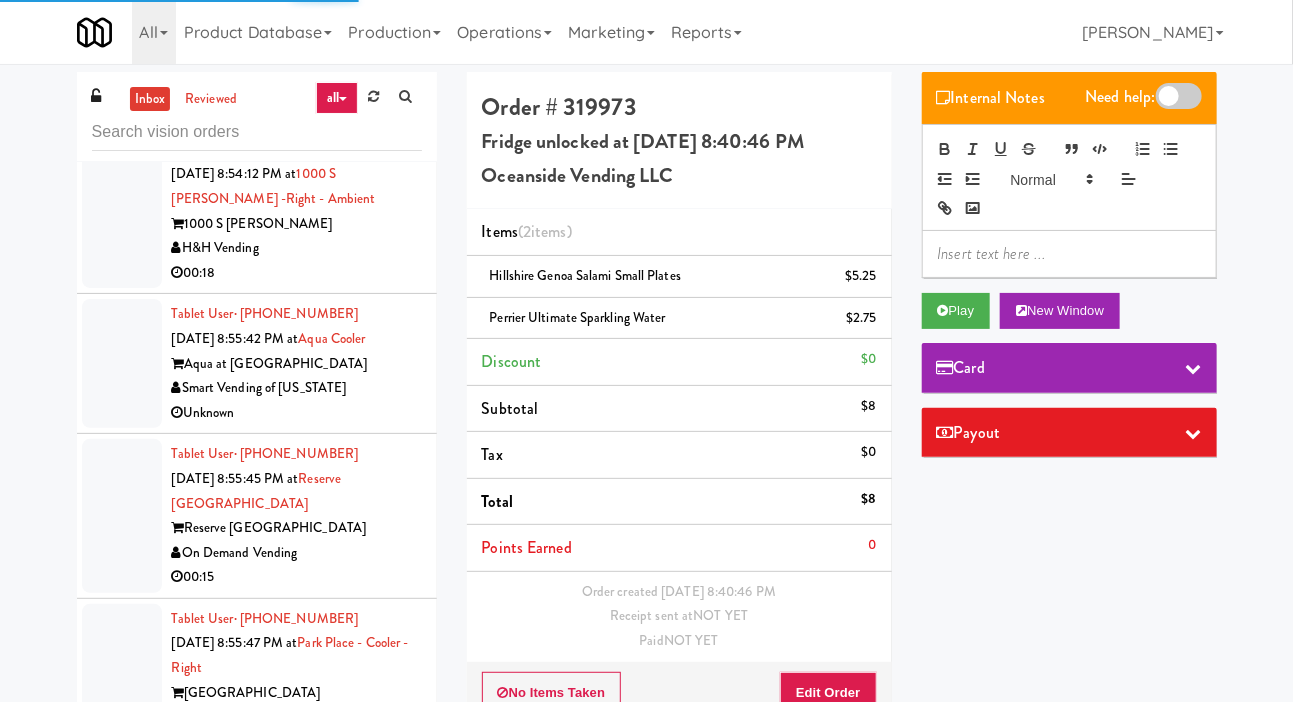 click at bounding box center (122, 681) 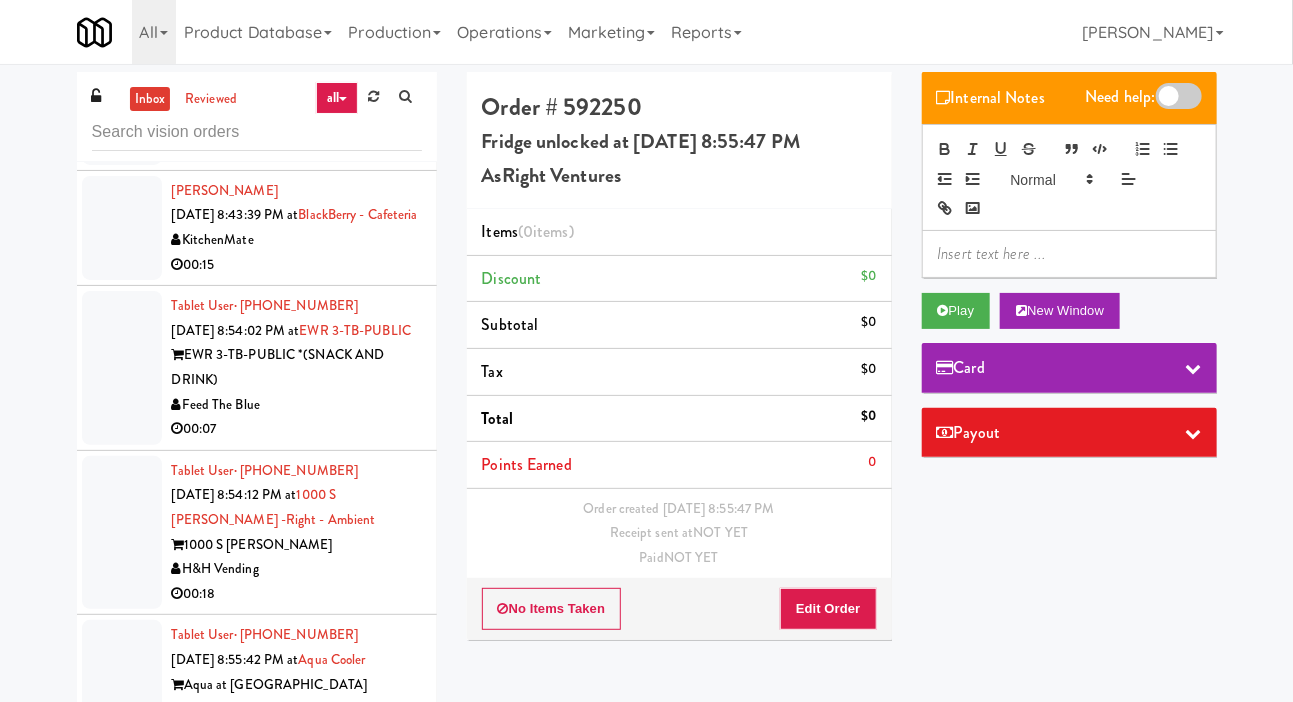scroll, scrollTop: 4222, scrollLeft: 0, axis: vertical 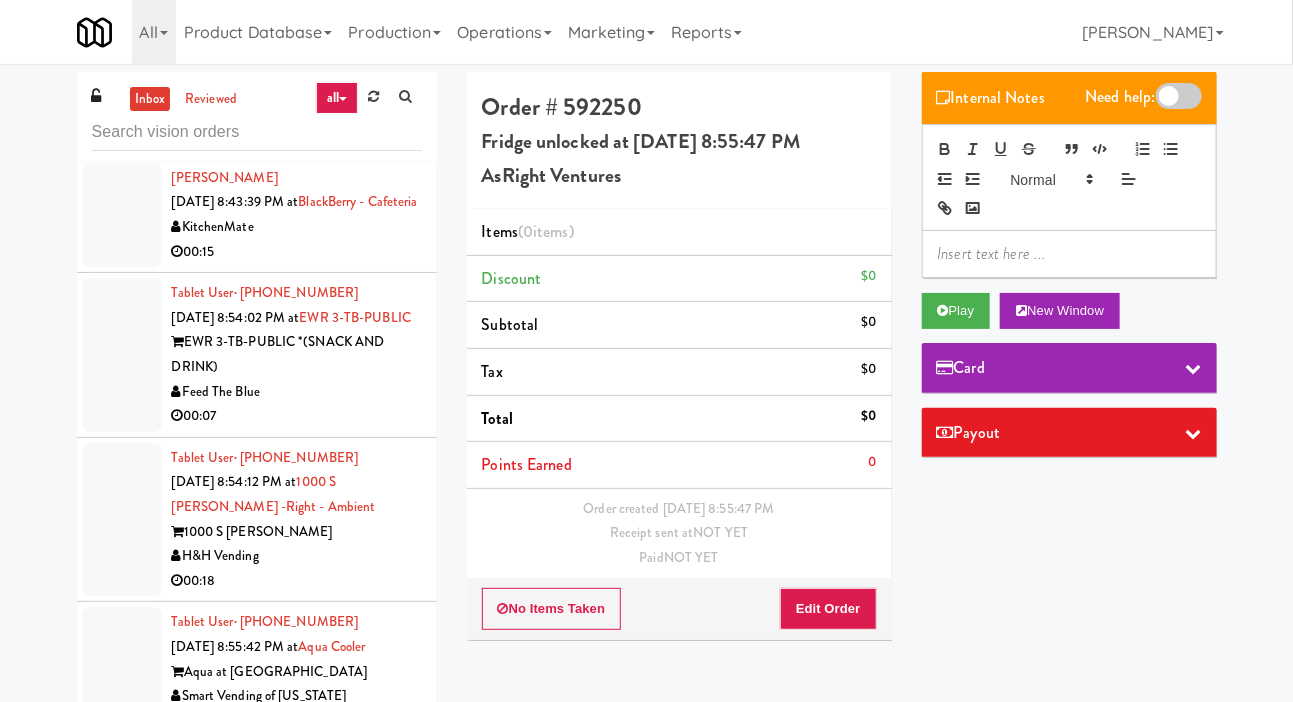 click at bounding box center [122, 87] 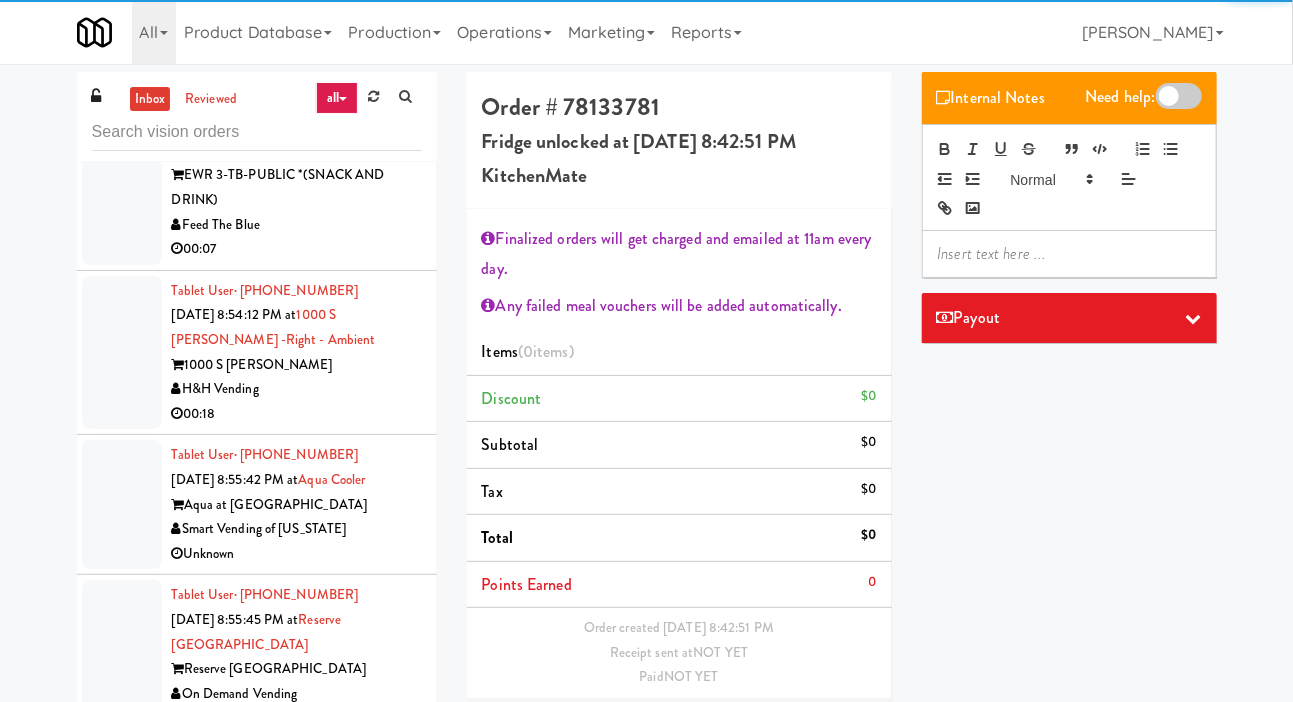 click at bounding box center [122, 188] 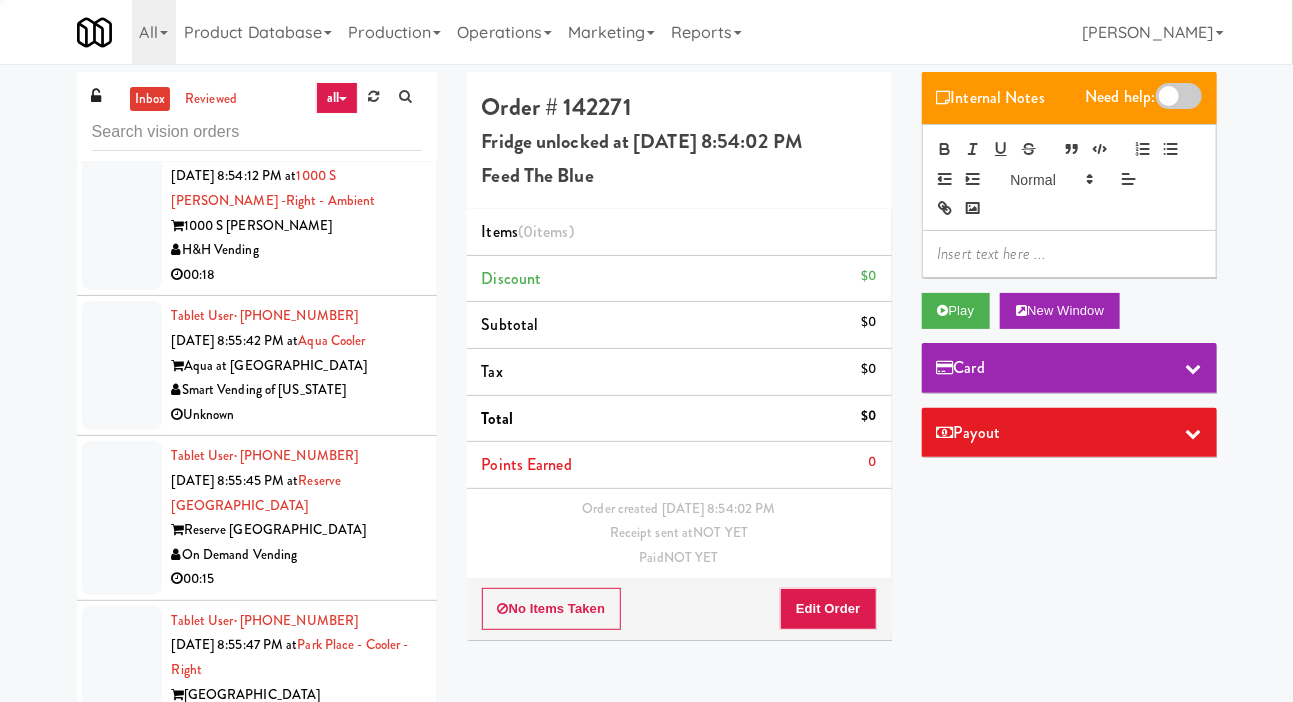 scroll, scrollTop: 4534, scrollLeft: 0, axis: vertical 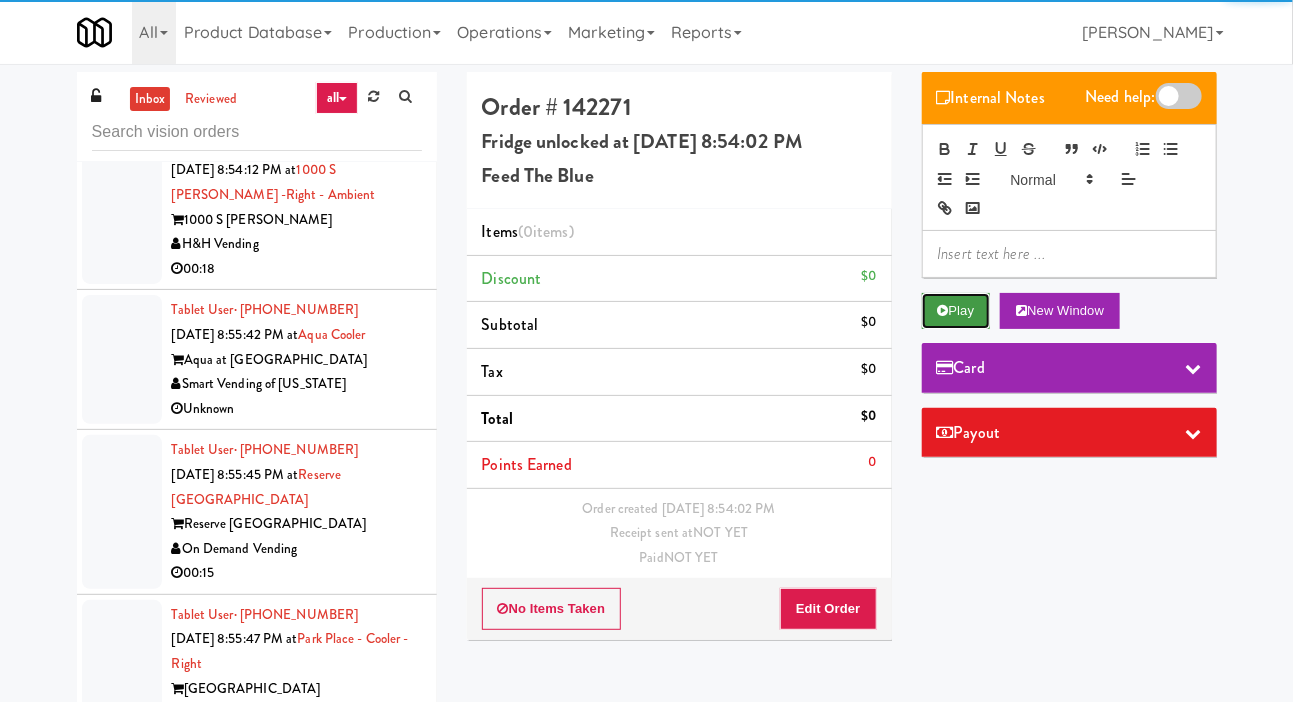 click on "Play" at bounding box center (956, 311) 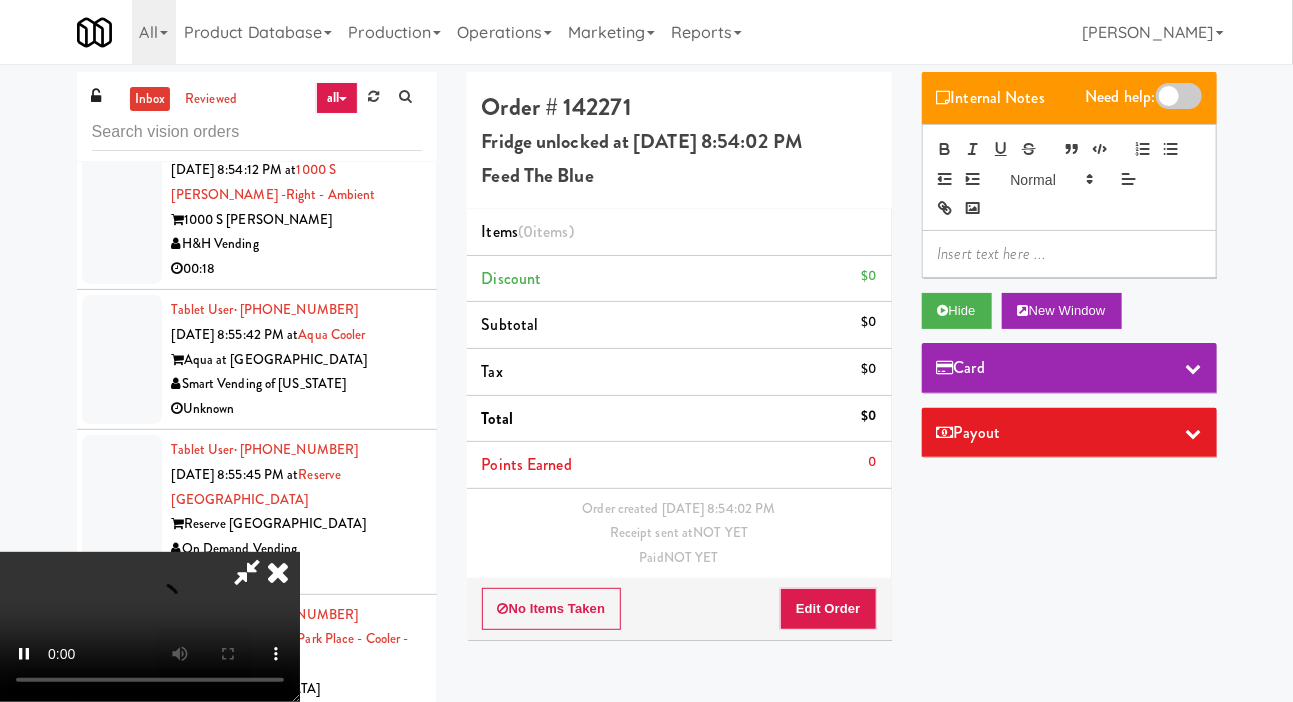 click on "Order created [DATE] 8:54:02 PM Receipt sent at  NOT YET Paid  NOT YET" at bounding box center [679, 534] 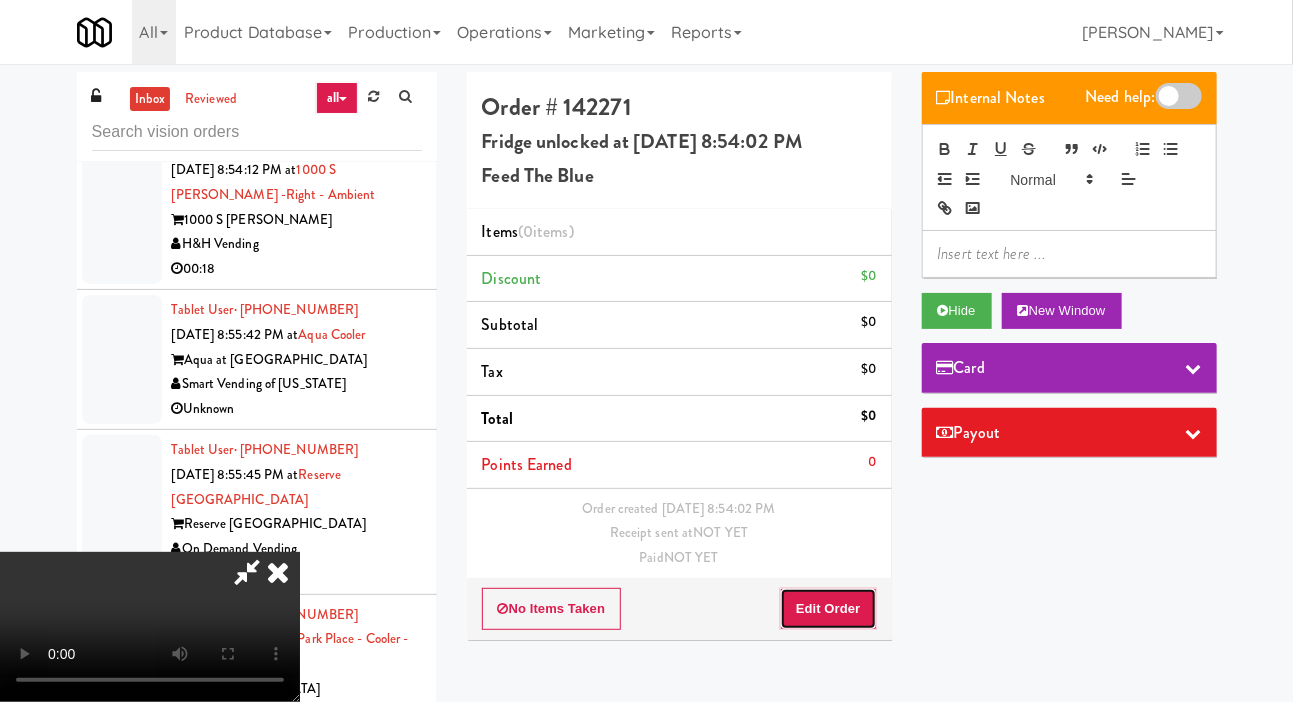 click on "Edit Order" at bounding box center [828, 609] 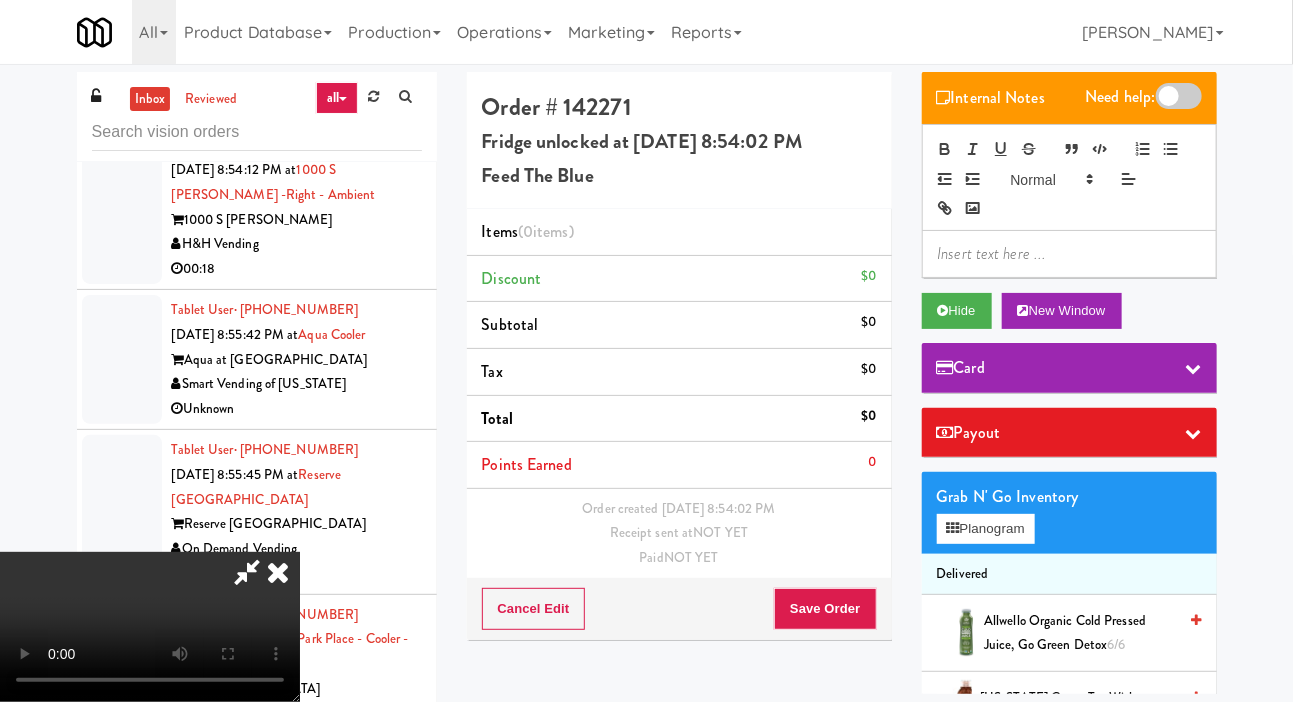 scroll, scrollTop: 73, scrollLeft: 0, axis: vertical 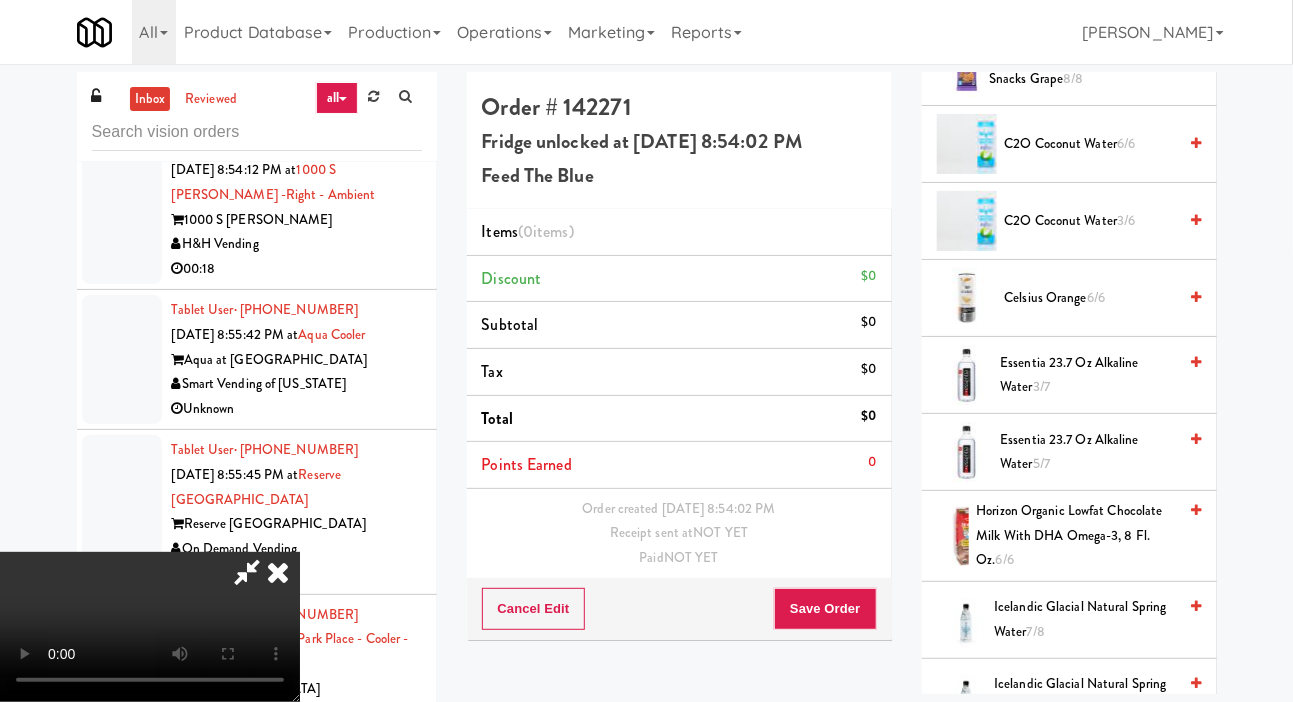 click on "Celsius Orange  6/6" at bounding box center [1091, 298] 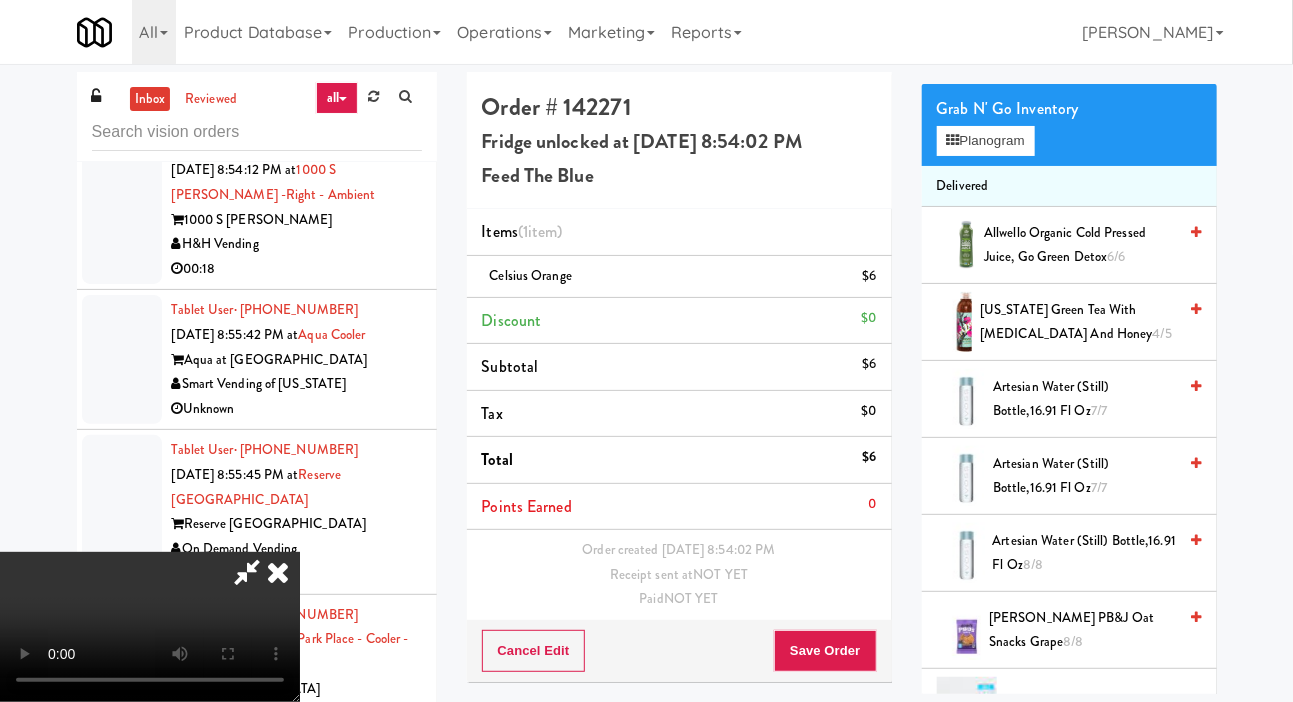 scroll, scrollTop: 352, scrollLeft: 0, axis: vertical 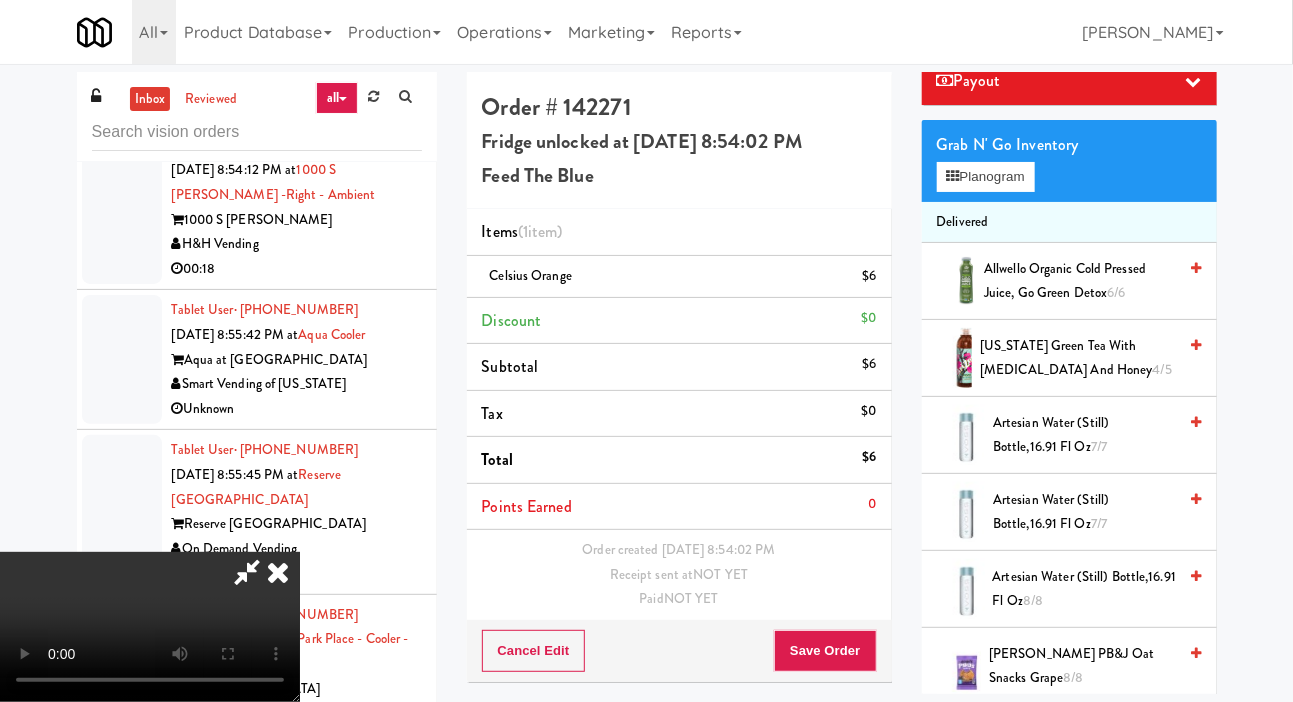 click on "Artesian water (Still) Bottle,16.91 Fl Oz  7/7" at bounding box center [1084, 435] 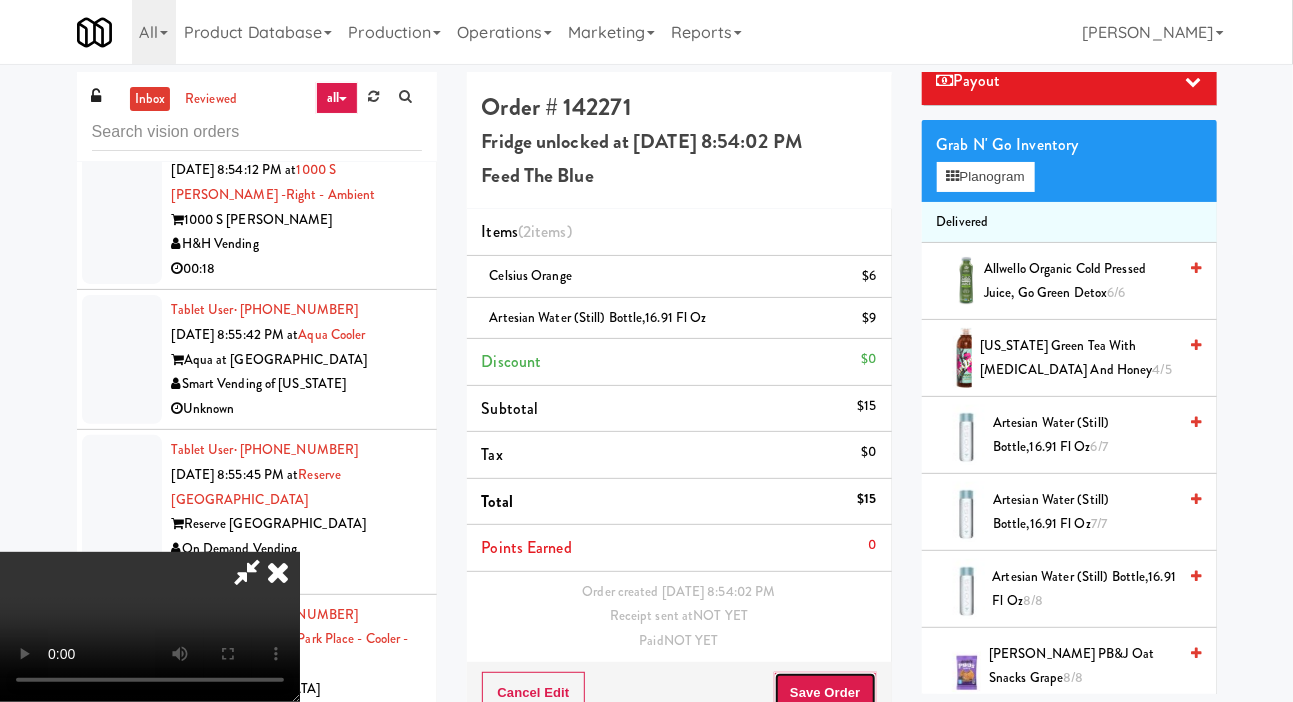 click on "Save Order" at bounding box center (825, 693) 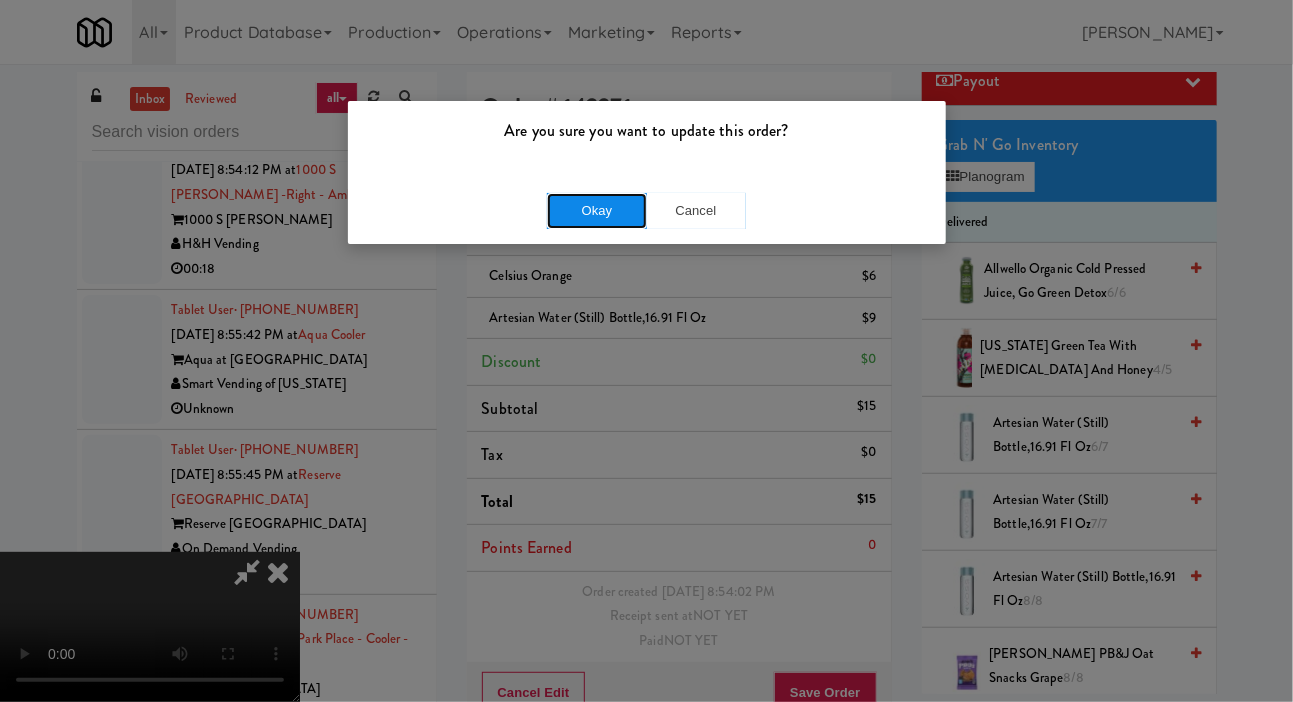 click on "Okay" at bounding box center [597, 211] 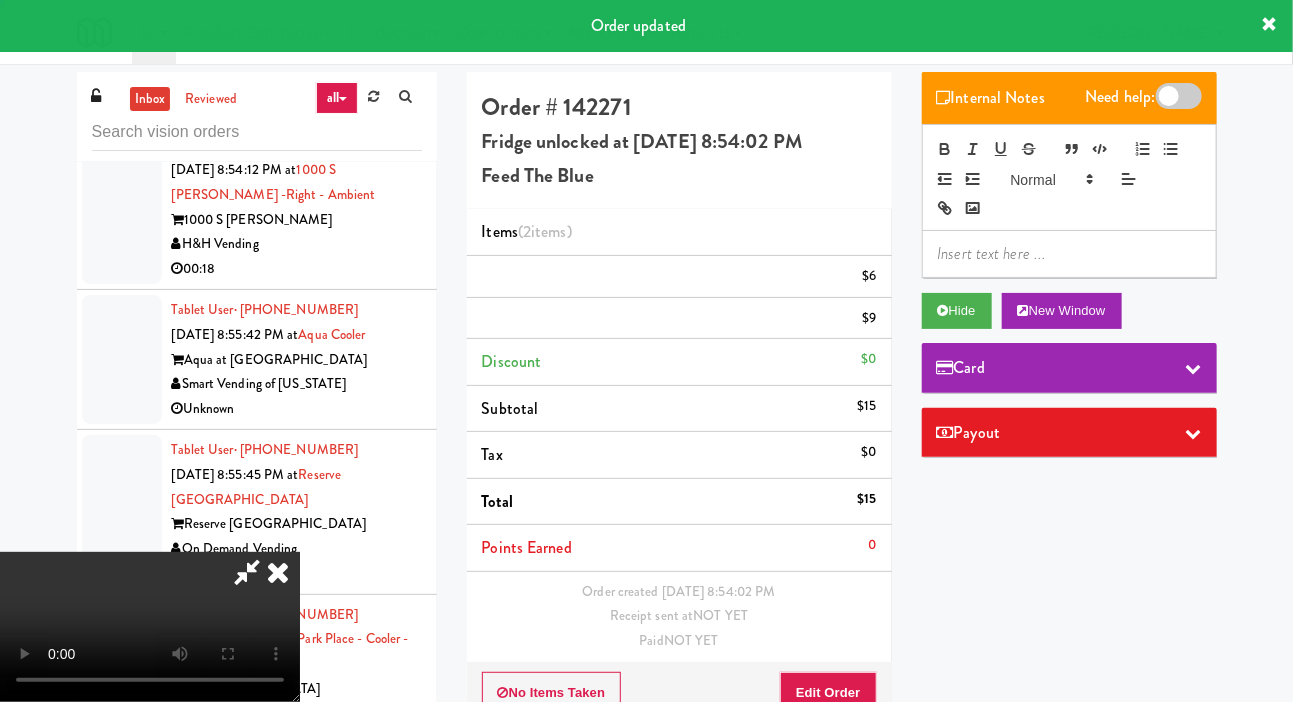 scroll, scrollTop: 0, scrollLeft: 0, axis: both 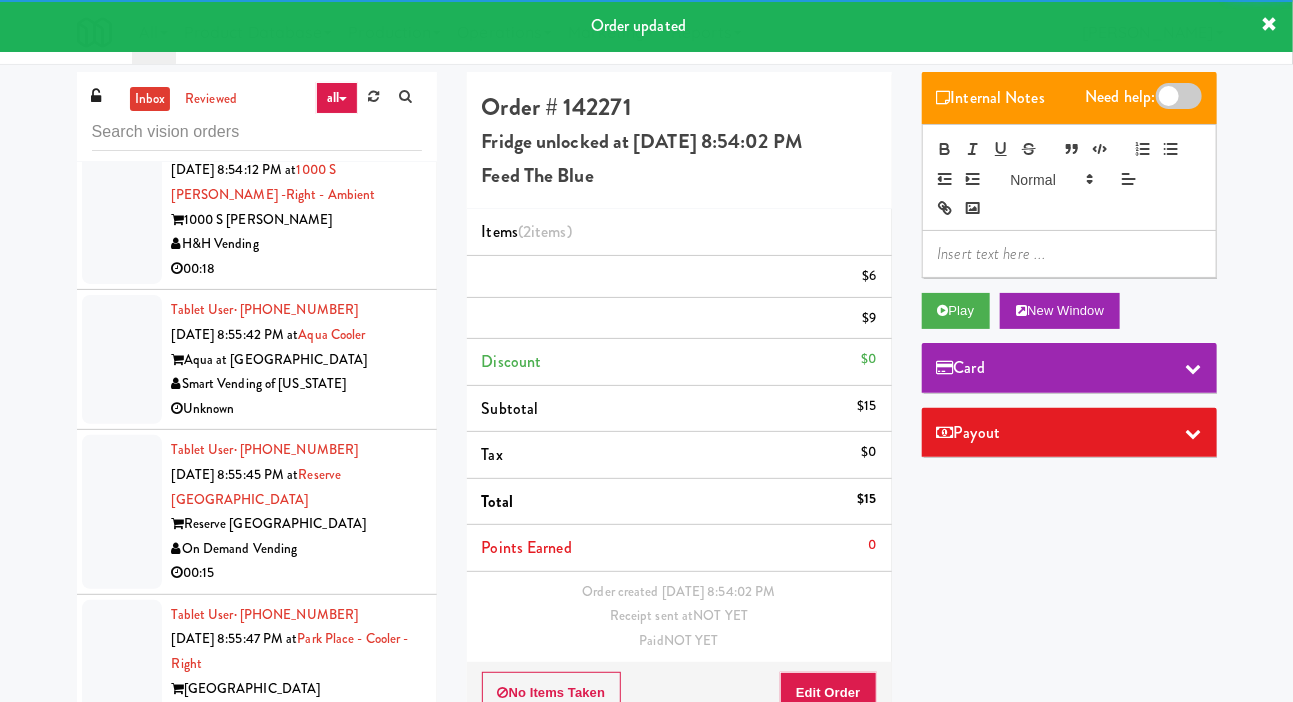 click at bounding box center (122, 208) 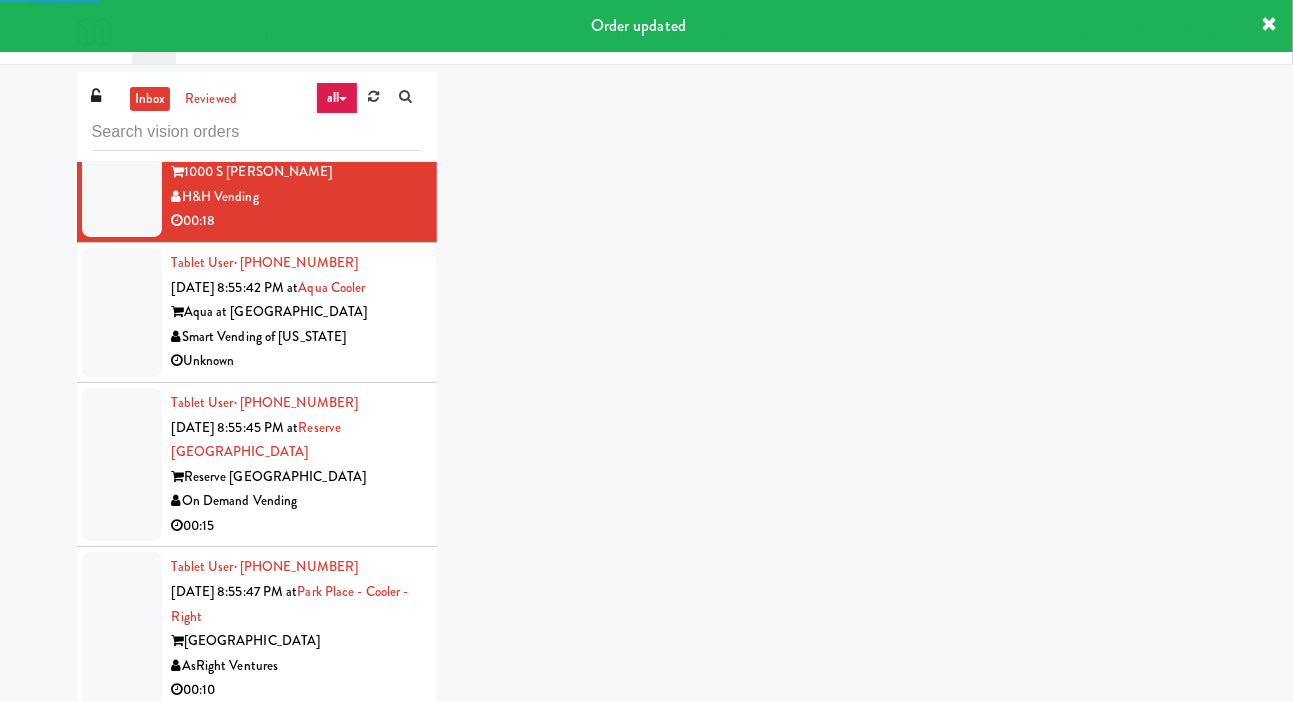 scroll, scrollTop: 4610, scrollLeft: 0, axis: vertical 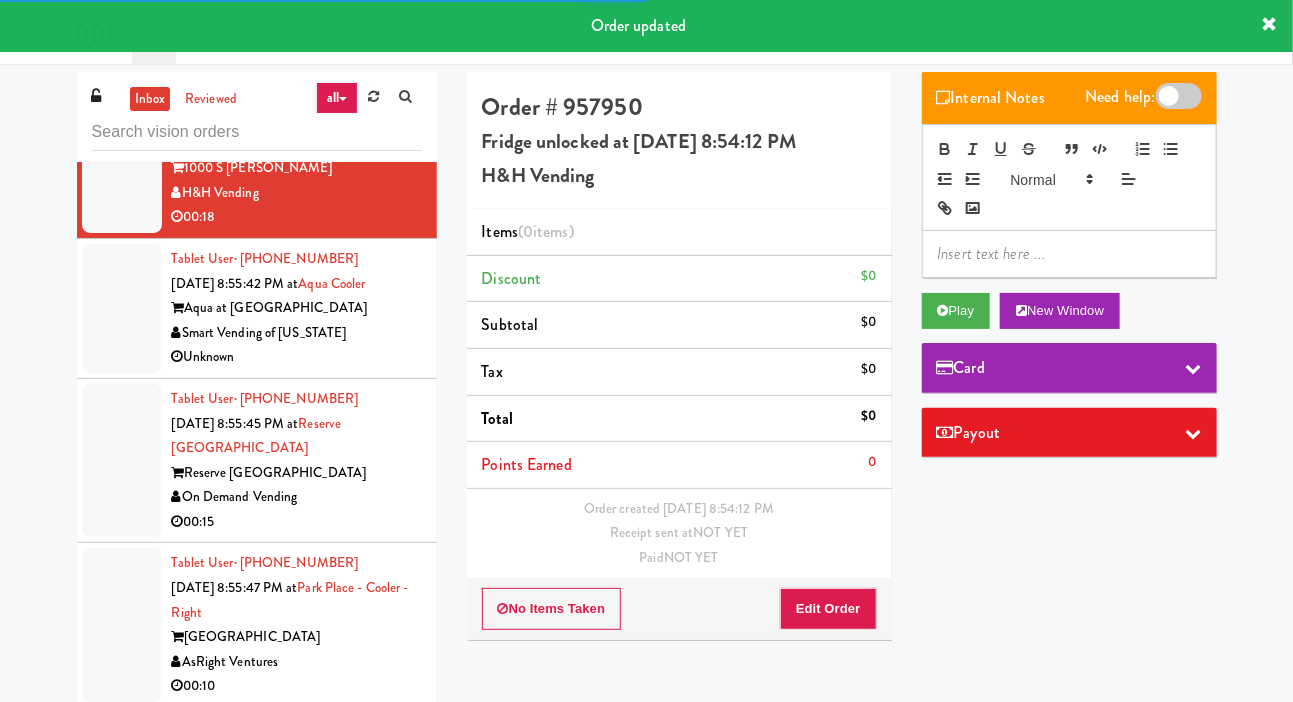 click on "Card" at bounding box center (1069, 368) 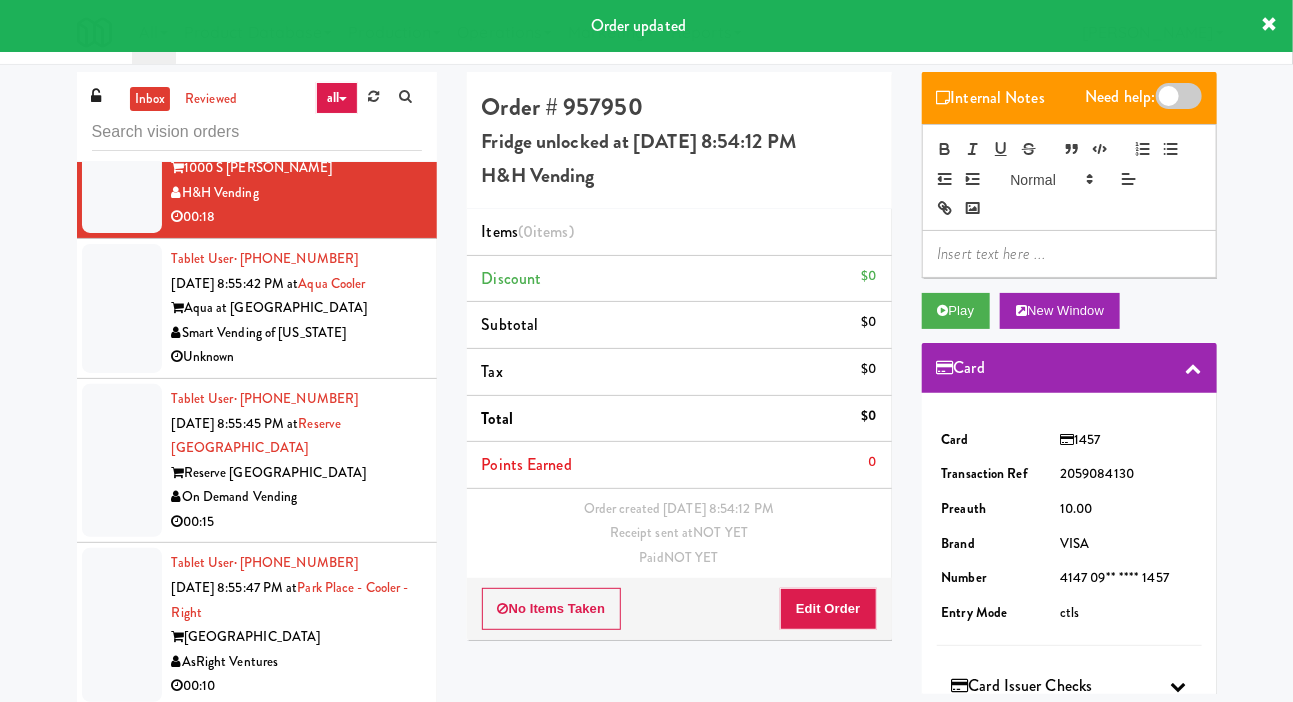 click at bounding box center [945, 367] 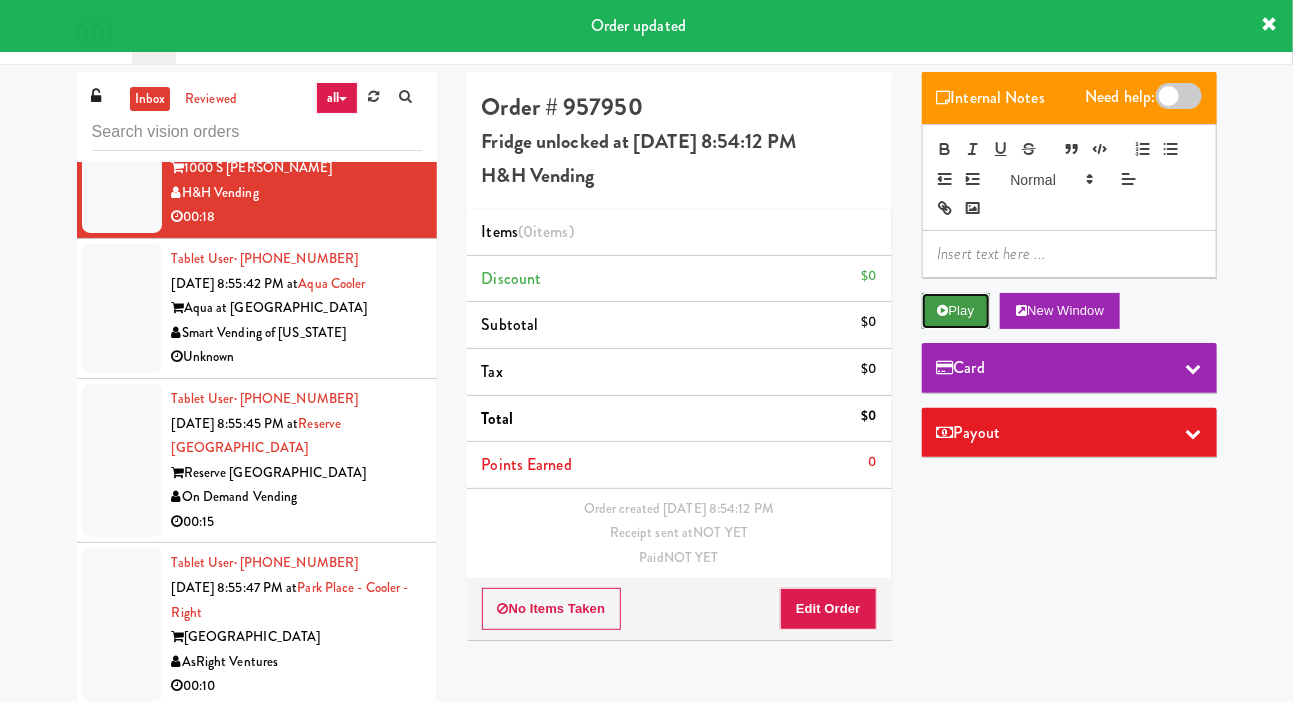 click on "Play" at bounding box center [956, 311] 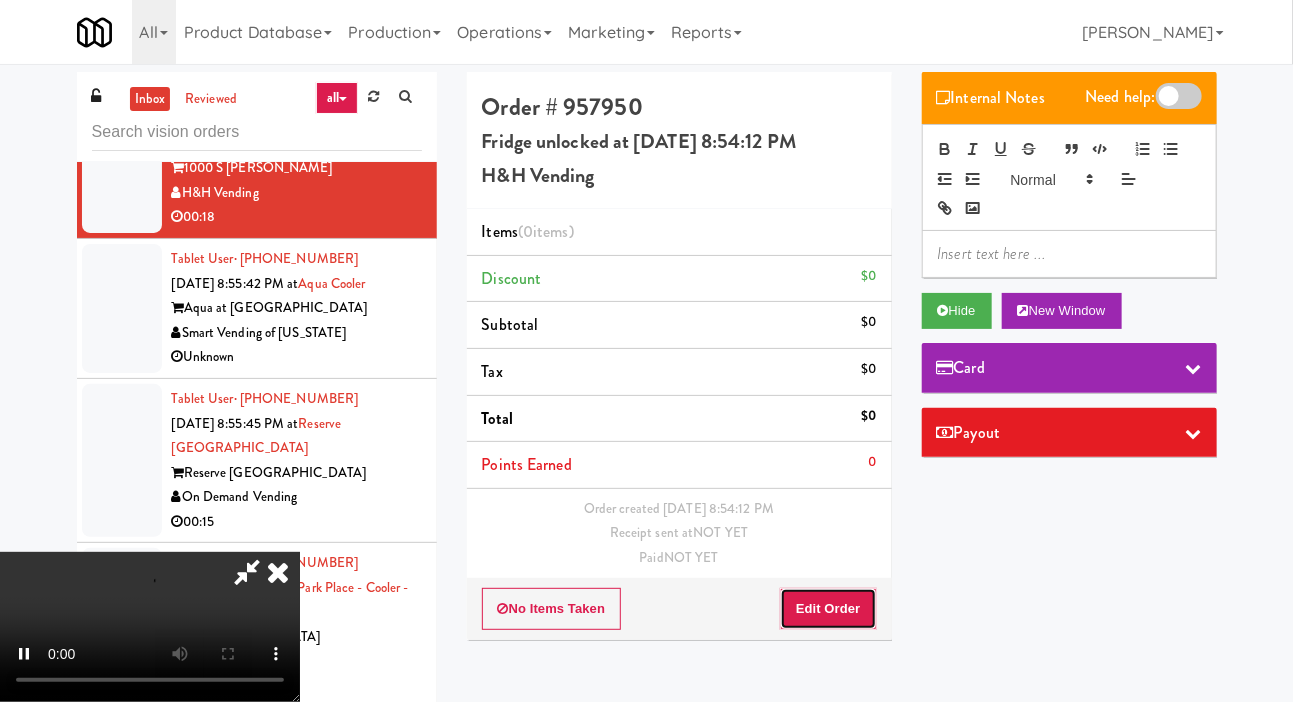 click on "Edit Order" at bounding box center [828, 609] 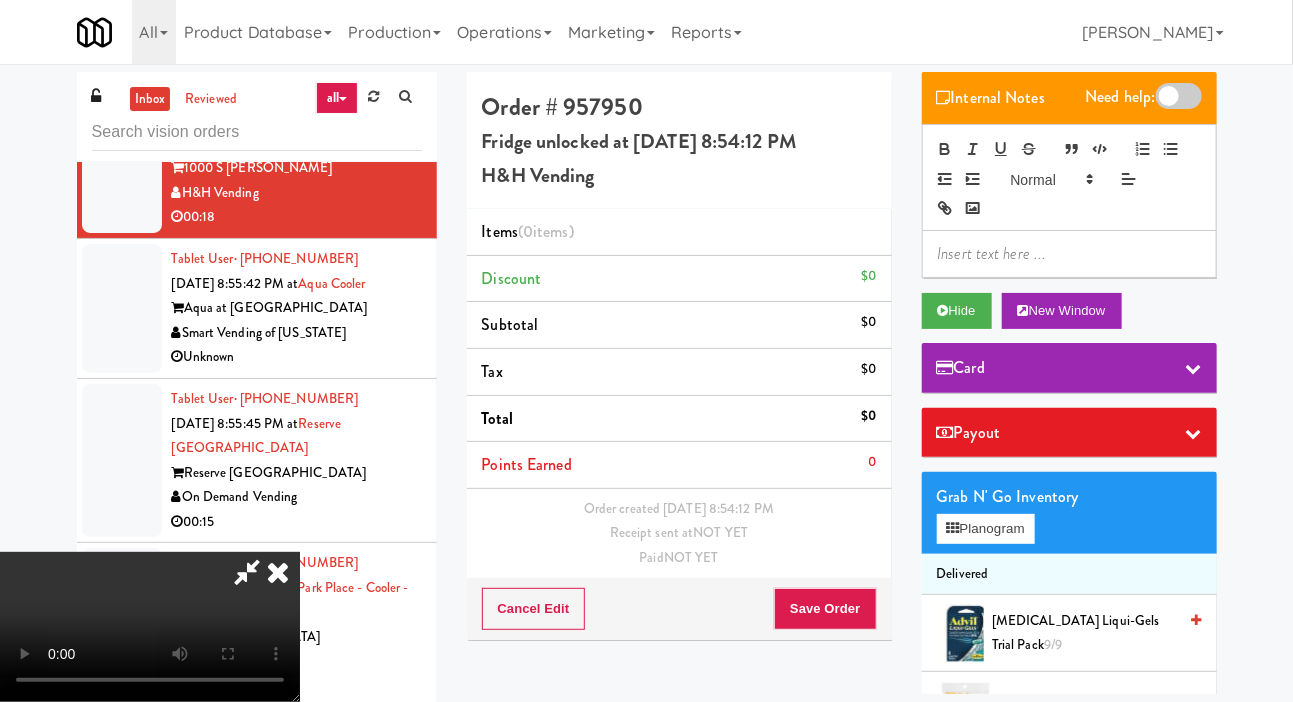 type 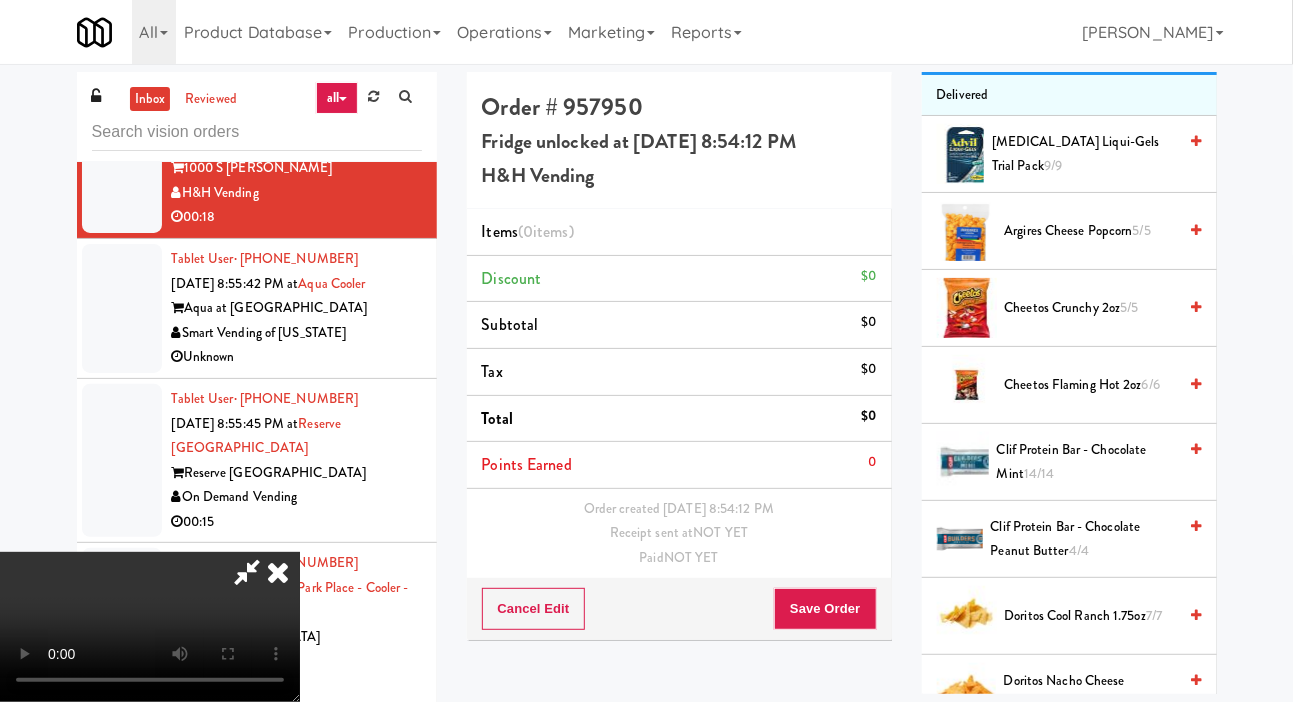 scroll, scrollTop: 478, scrollLeft: 0, axis: vertical 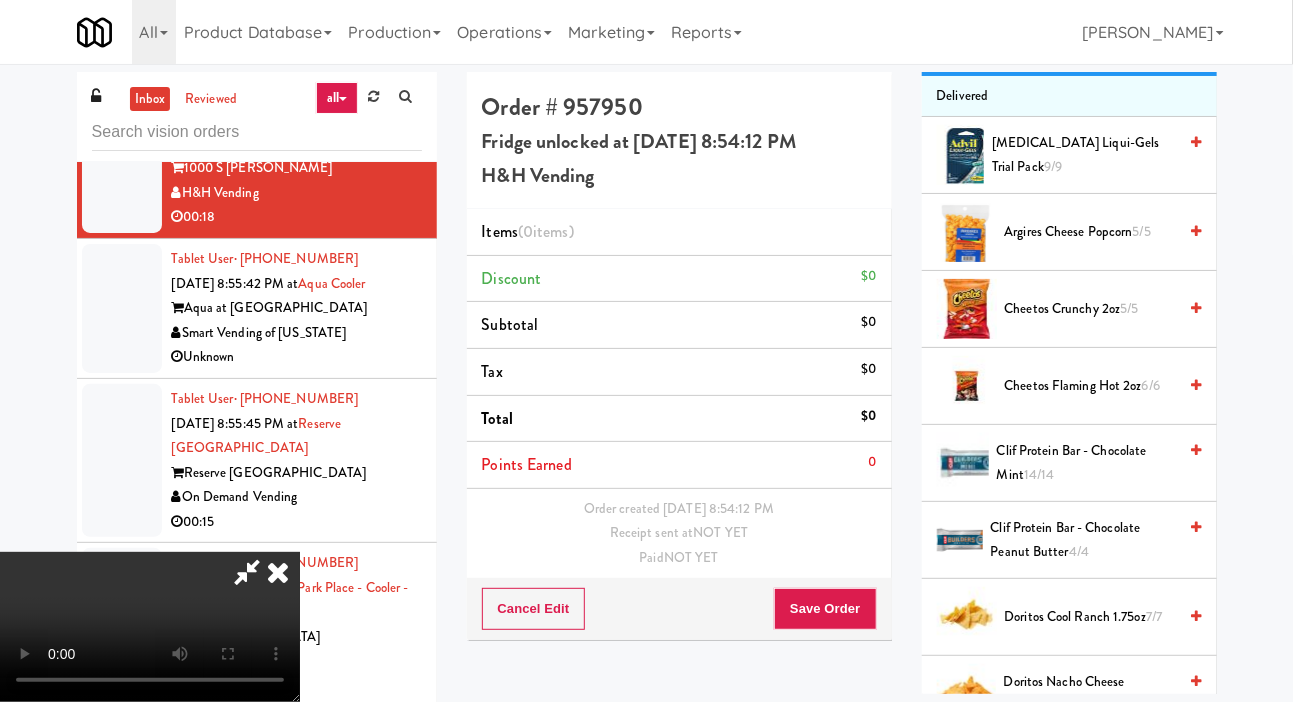 click on "Clif Protein Bar - Chocolate Mint  14/14" at bounding box center (1087, 463) 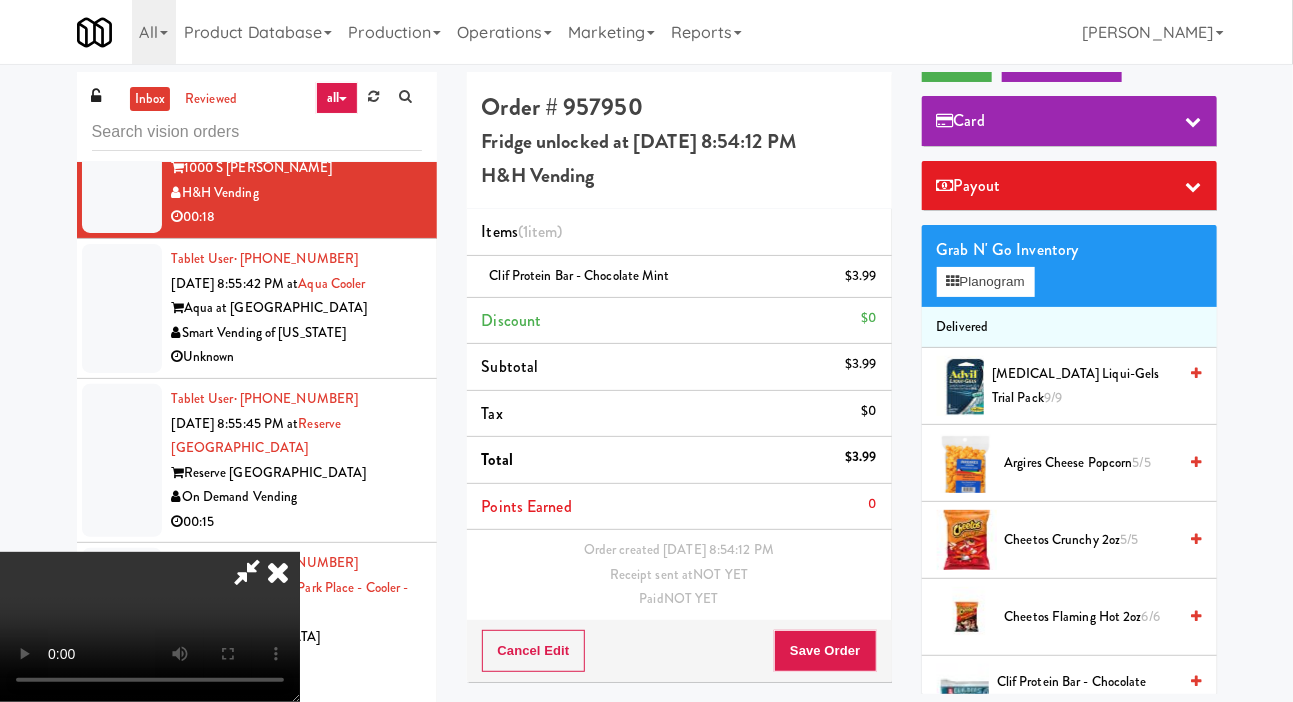 scroll, scrollTop: 0, scrollLeft: 0, axis: both 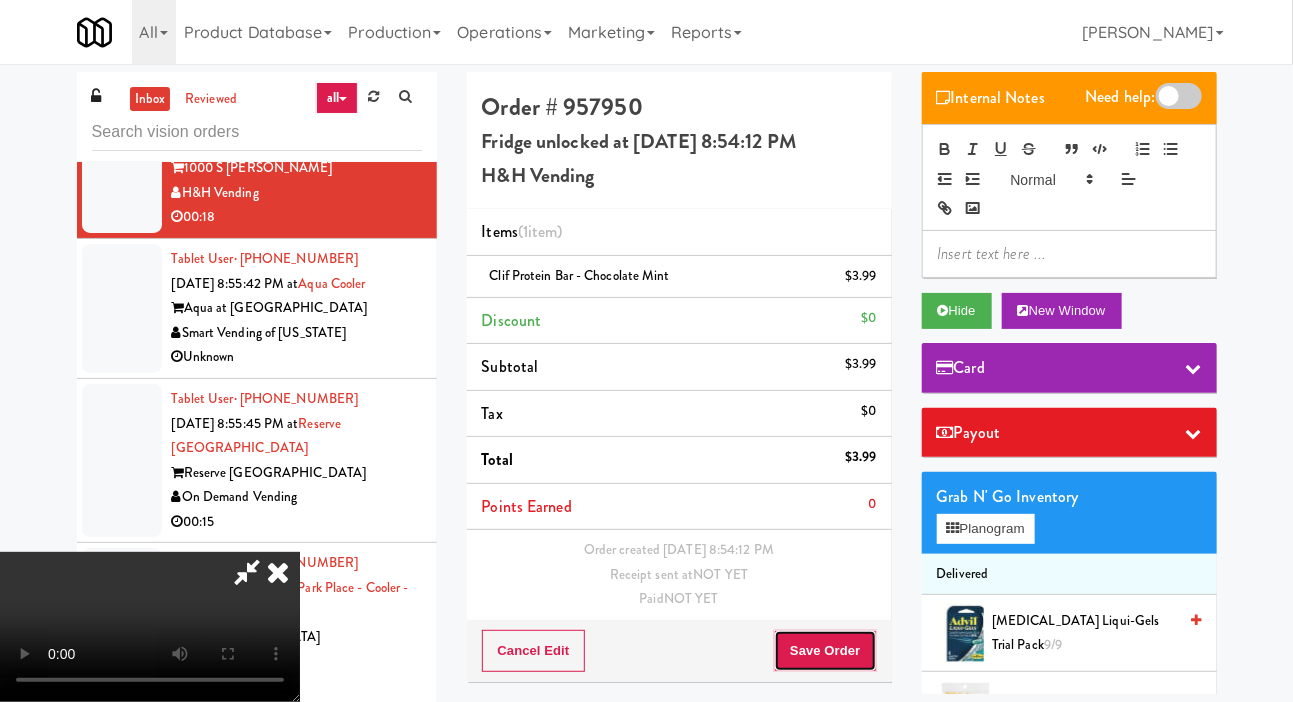 click on "Save Order" at bounding box center [825, 651] 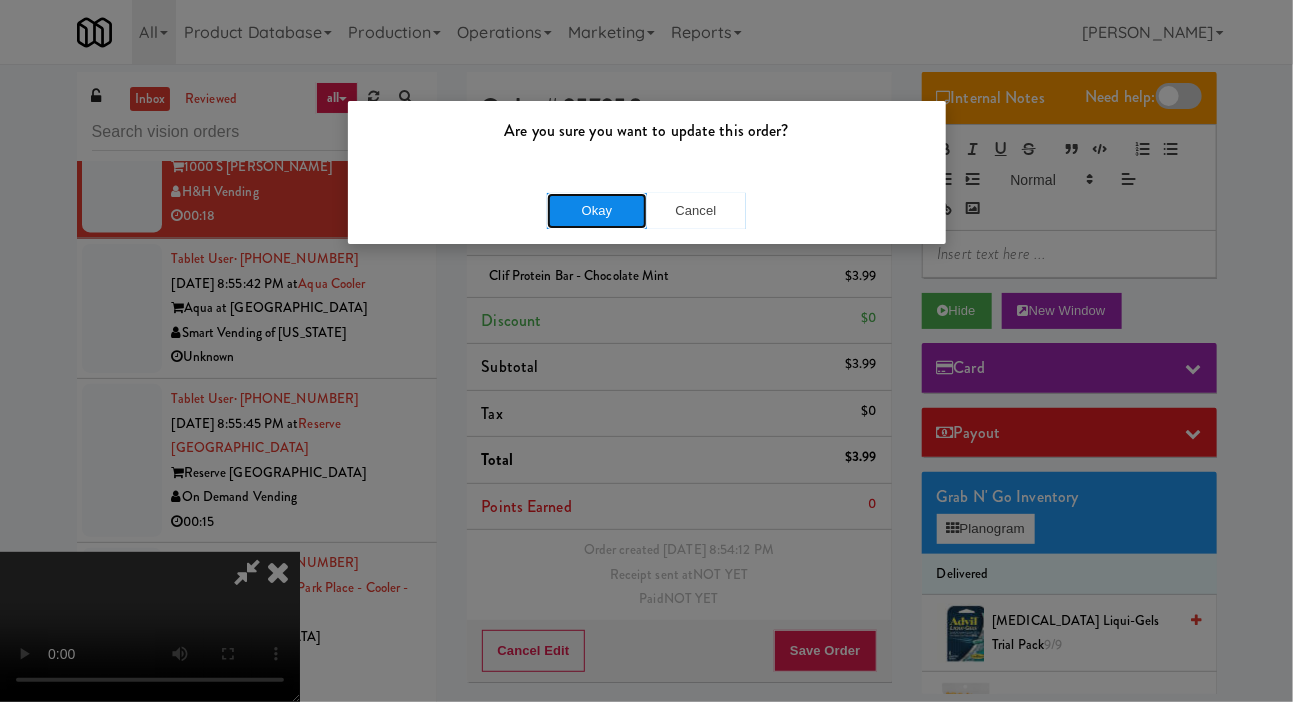 click on "Okay" at bounding box center [597, 211] 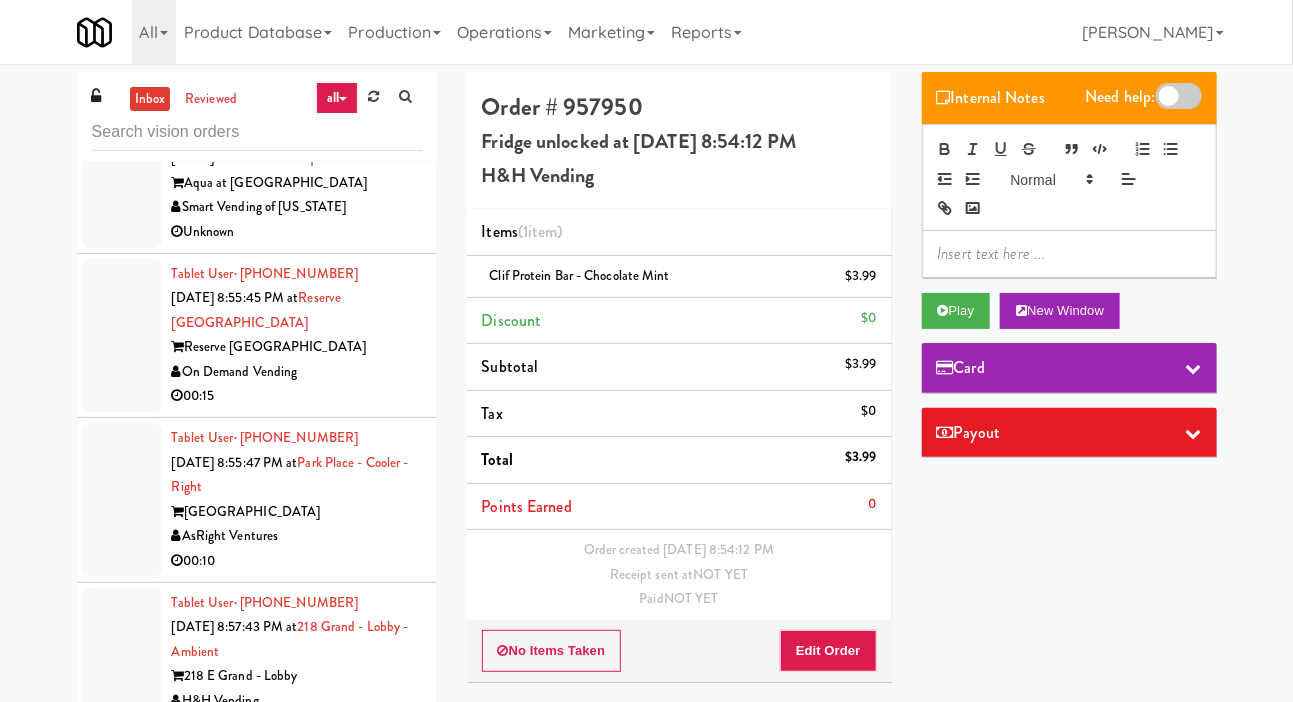 scroll, scrollTop: 4760, scrollLeft: 0, axis: vertical 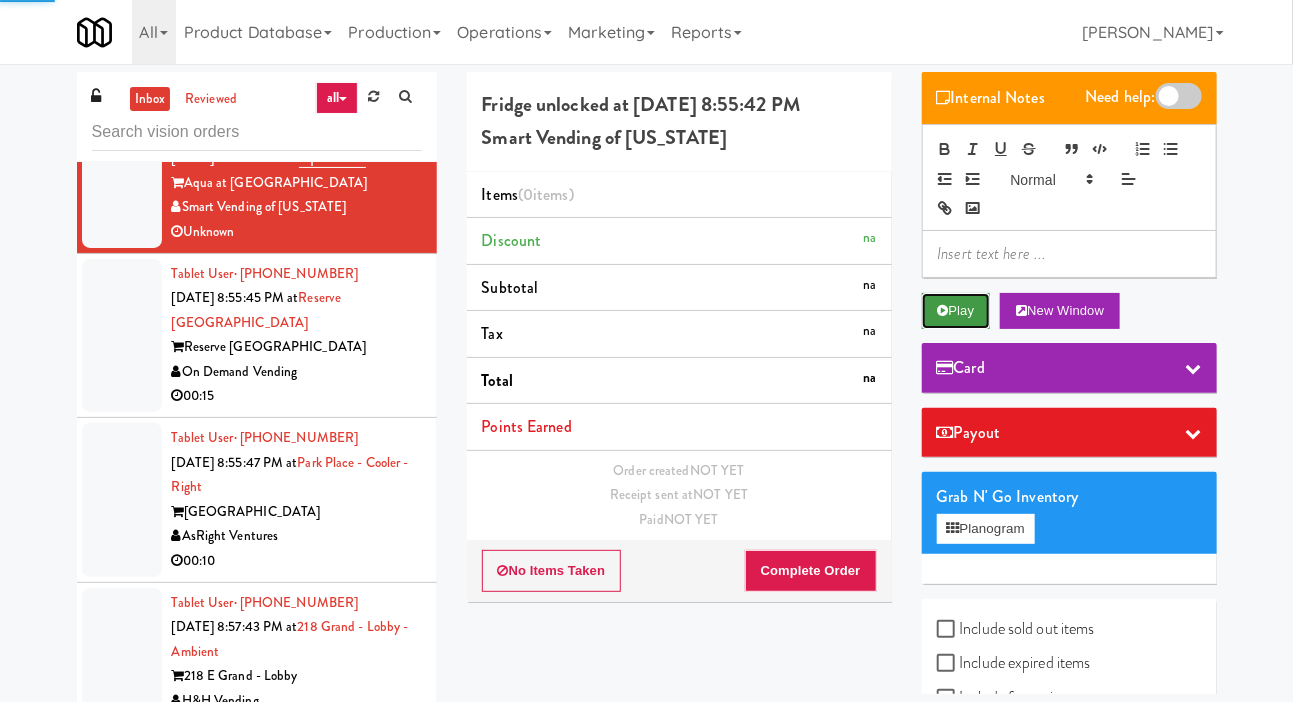 click on "Play" at bounding box center [956, 311] 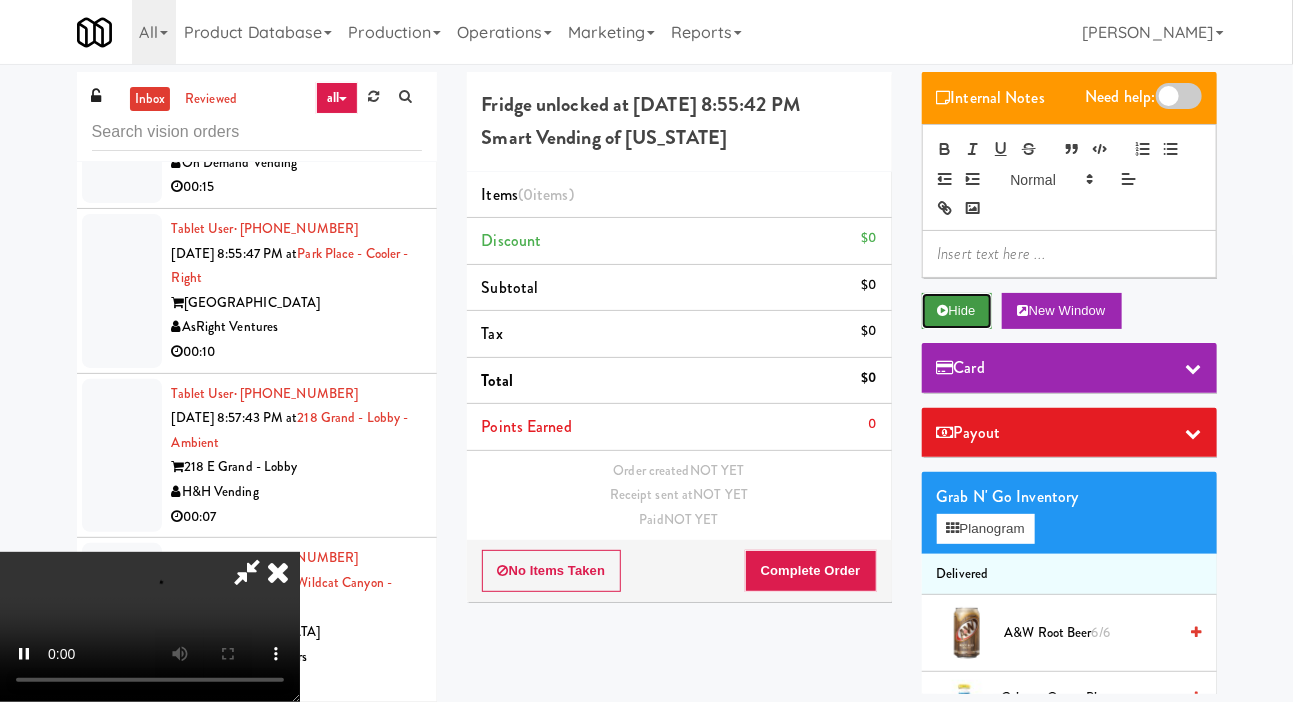 scroll, scrollTop: 4971, scrollLeft: 0, axis: vertical 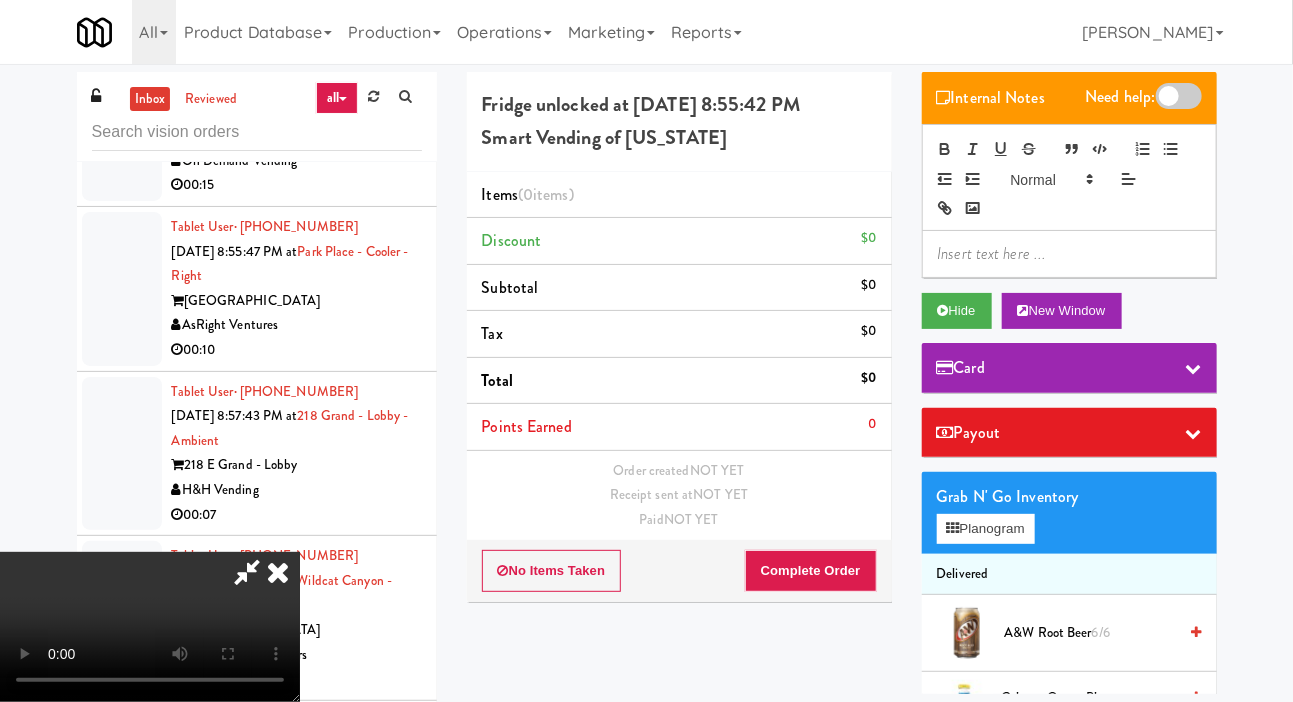 click on "inbox reviewed all    all     gen 1.5     gen 2/3     gen 4     help requested     failed   Tablet User  · (516) 554-1766 [DATE] 1:23:28 PM at  KM GEN2 DEMO  Cityside Vending  00:04     Tablet User  · (516) 554-1766 [DATE] 3:18:25 PM at  KM GEN2 DEMO  Cityside Vending  00:07     Tablet User  · (718) 980-8298 [DATE] 4:46:51 PM at  KM GEN2 DEMO  Cityside Vending  Unknown     Tablet User  · (240) 515-0801 [DATE] 12:07:59 AM at  KM GEN2 DEMO  Cityside Vending  00:03     Tablet User  · (202) 867-5606 [DATE] 12:52:21 AM at  KM GEN2 DEMO  Cityside Vending  00:08     Tablet User  · (301) 399-6357 [DATE] 9:32:20 AM at  KM GEN2 DEMO  Cityside Vending  00:27     Tablet User  · (202) 790-8223 [DATE] 2:26:59 PM at  KM GEN2 DEMO  Cityside Vending  00:06     Tablet User  · (240) 696-9291 [DATE] 7:29:14 PM at  KM GEN2 DEMO  Cityside Vending  00:10     Tablet User  · (301) 755-8472 [DATE] 10:30:58 PM at  KM GEN2 DEMO  Cityside Vending  00:04      00:24" at bounding box center [646, 424] 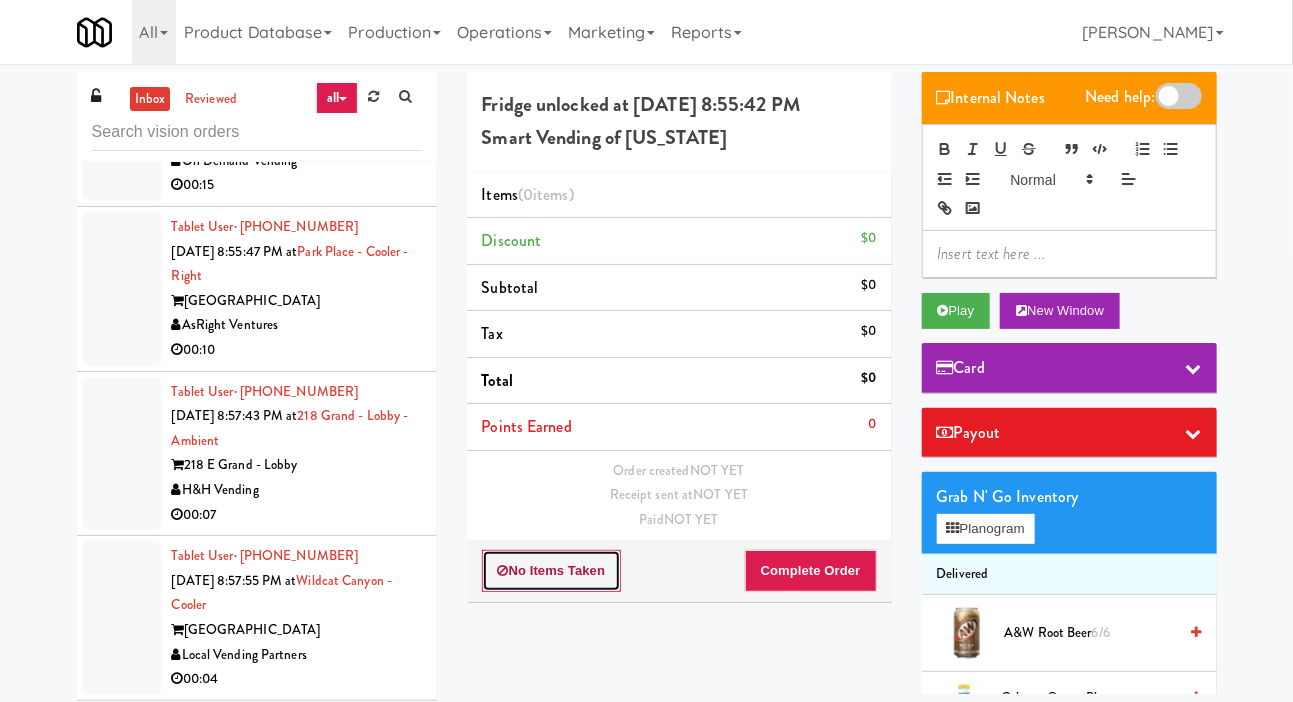 click on "No Items Taken" at bounding box center (552, 571) 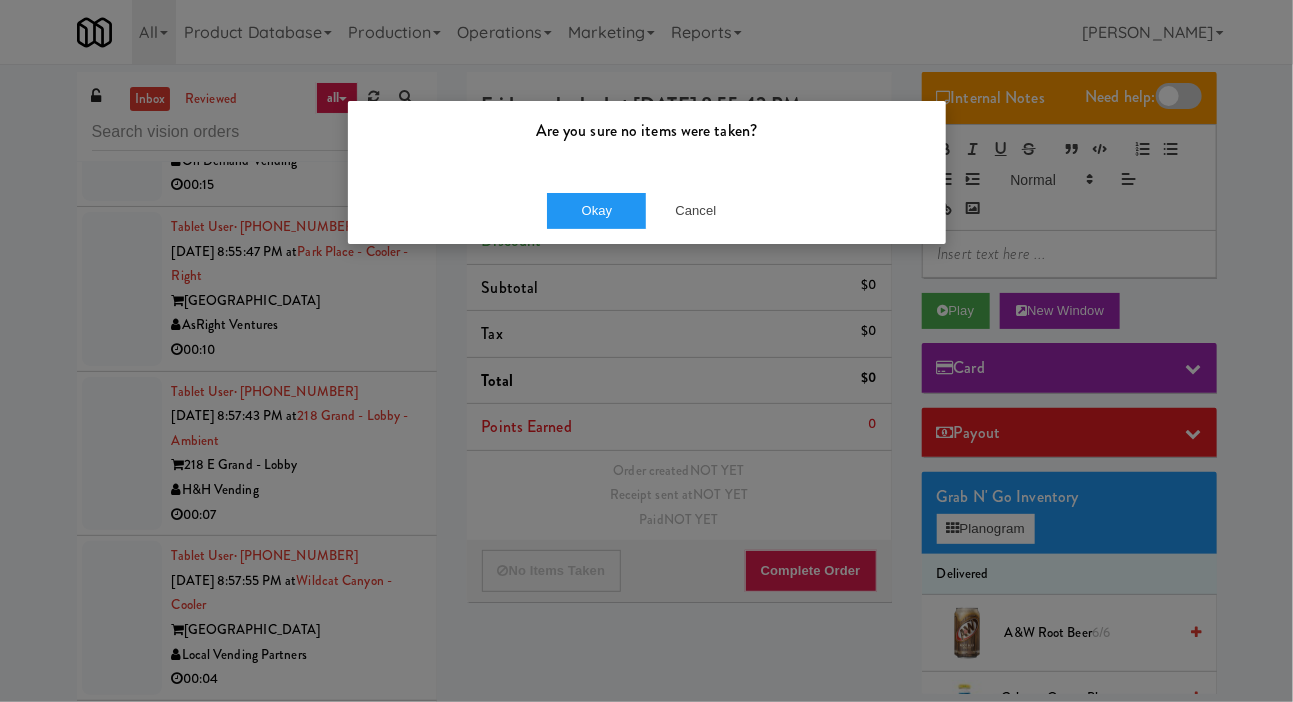 click on "Okay Cancel" at bounding box center [647, 210] 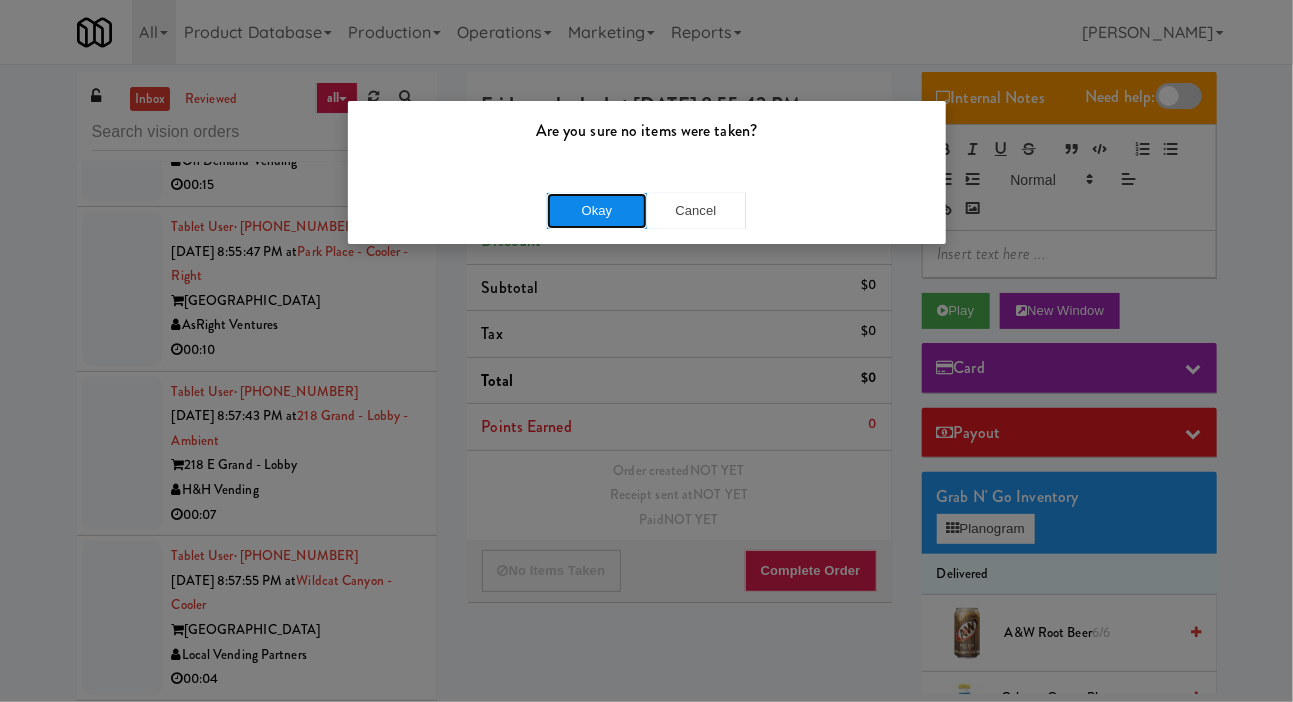 click on "Okay" at bounding box center (597, 211) 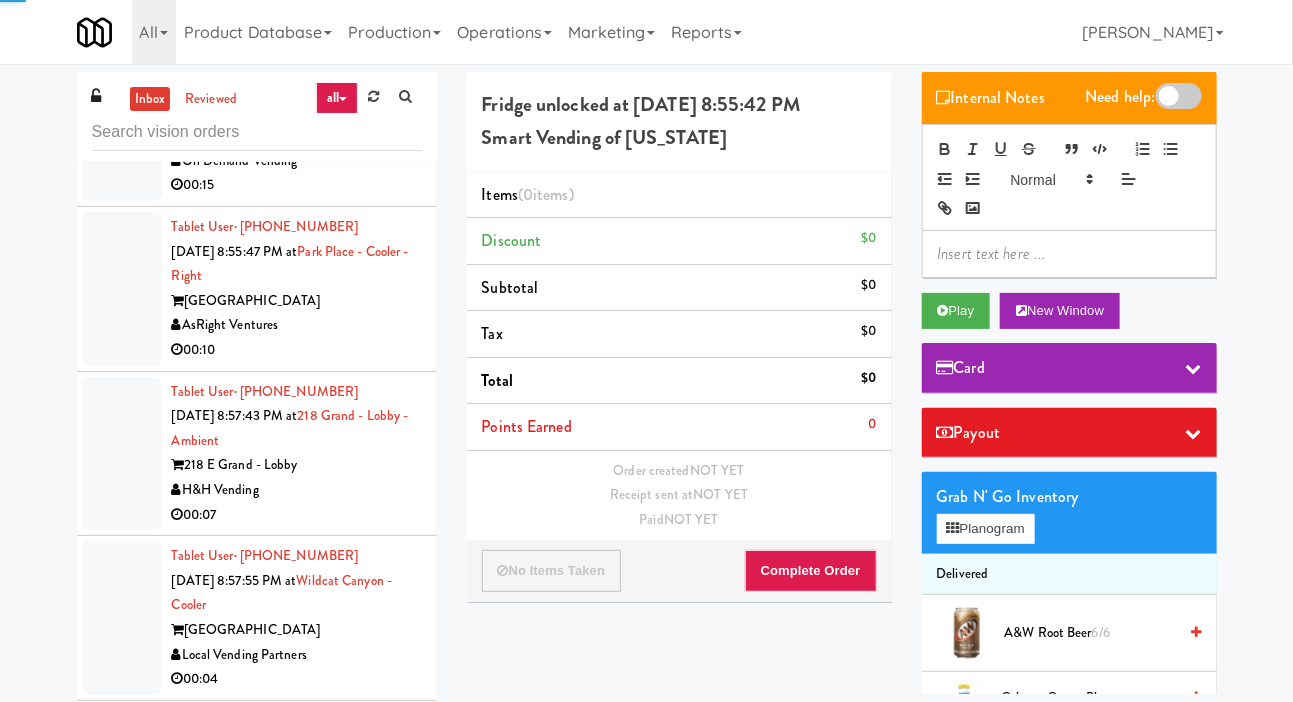 click at bounding box center (122, 125) 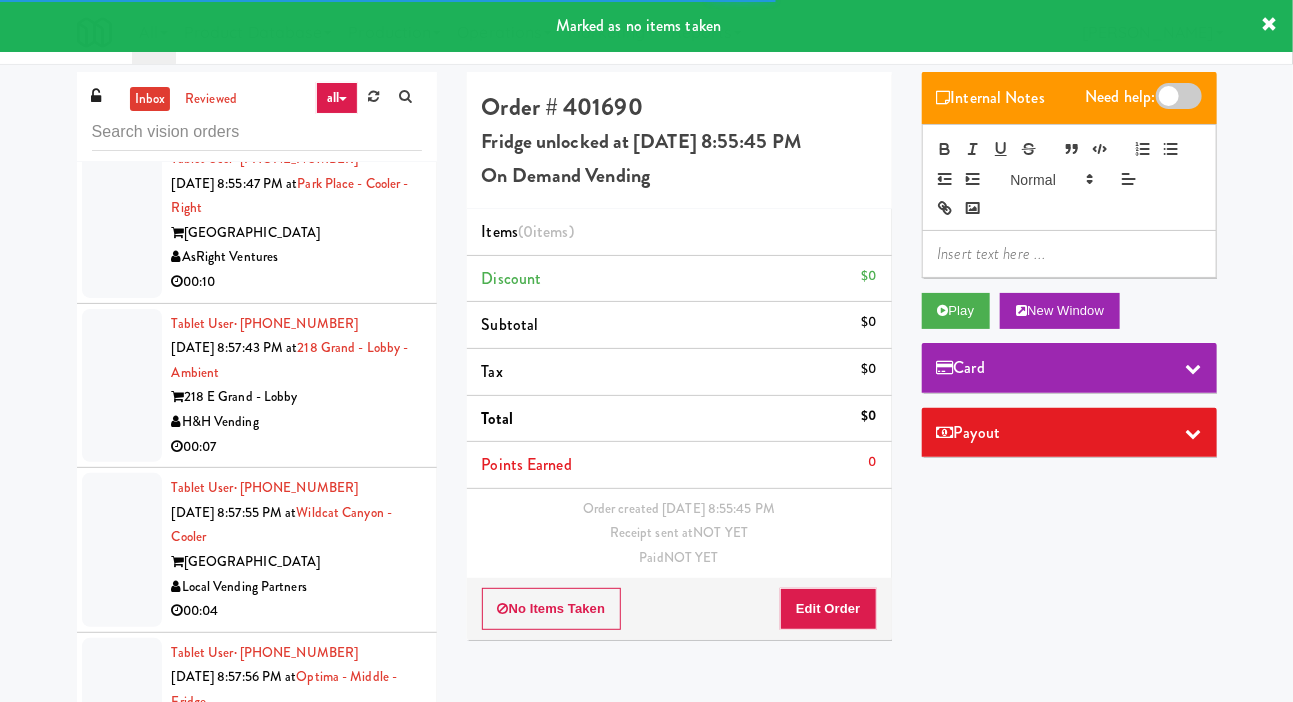 scroll, scrollTop: 5037, scrollLeft: 0, axis: vertical 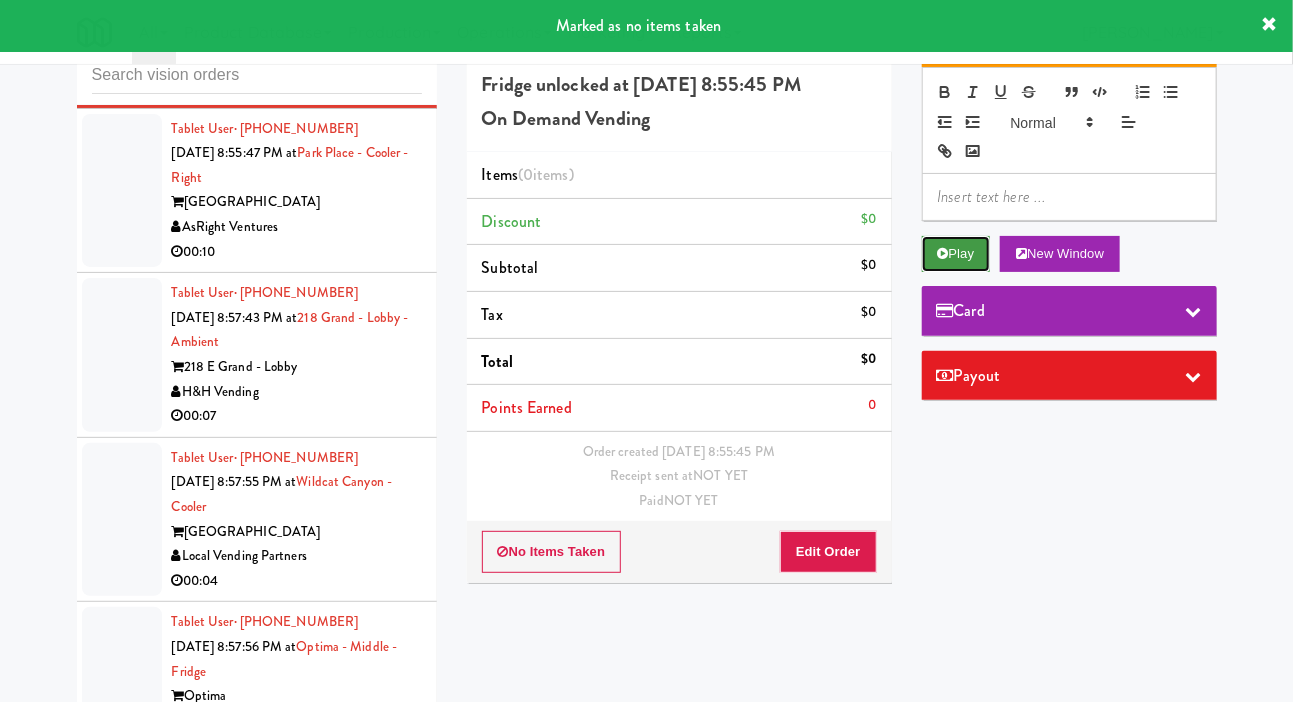 click on "Play" at bounding box center (956, 254) 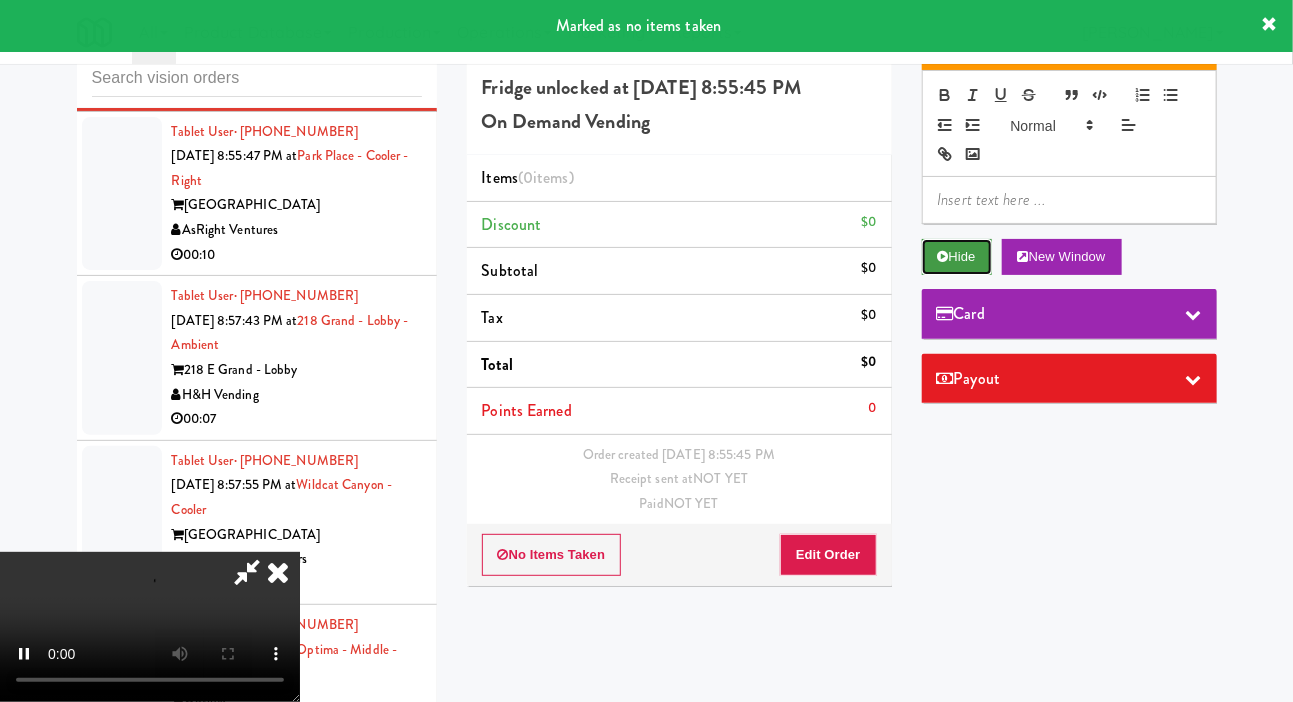 scroll, scrollTop: 73, scrollLeft: 0, axis: vertical 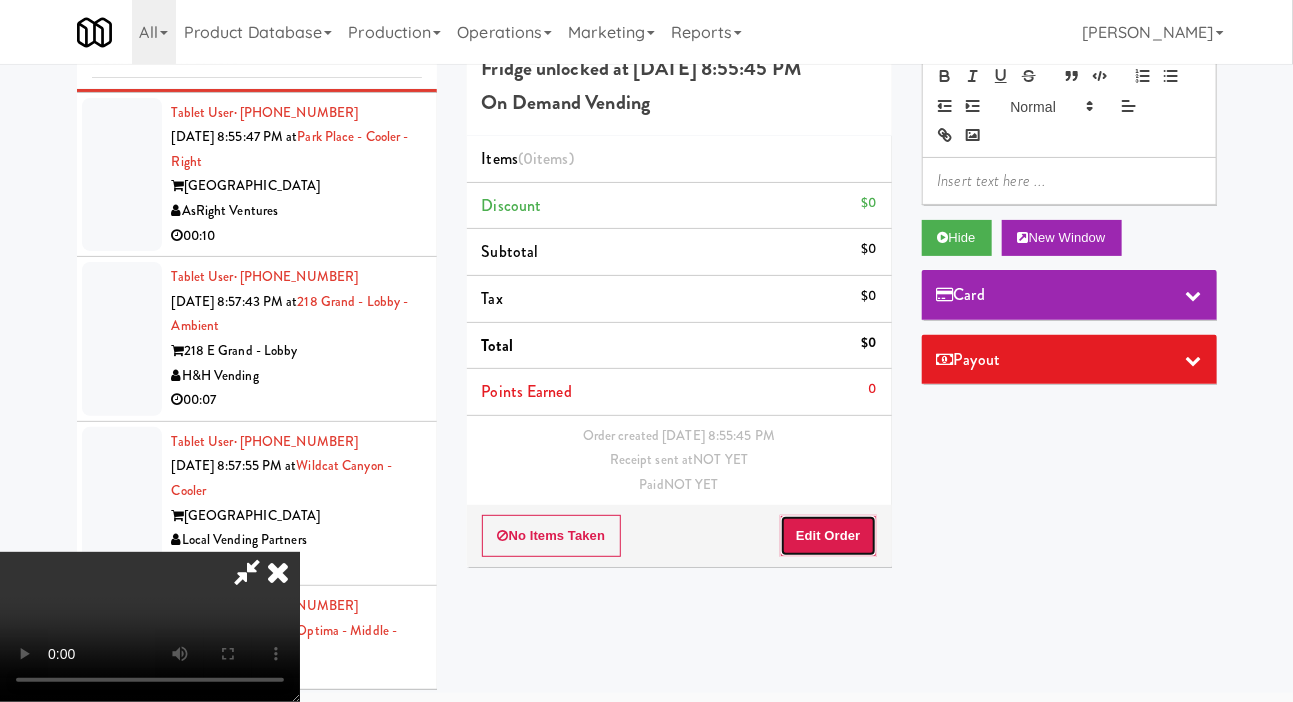 click on "Edit Order" at bounding box center [828, 536] 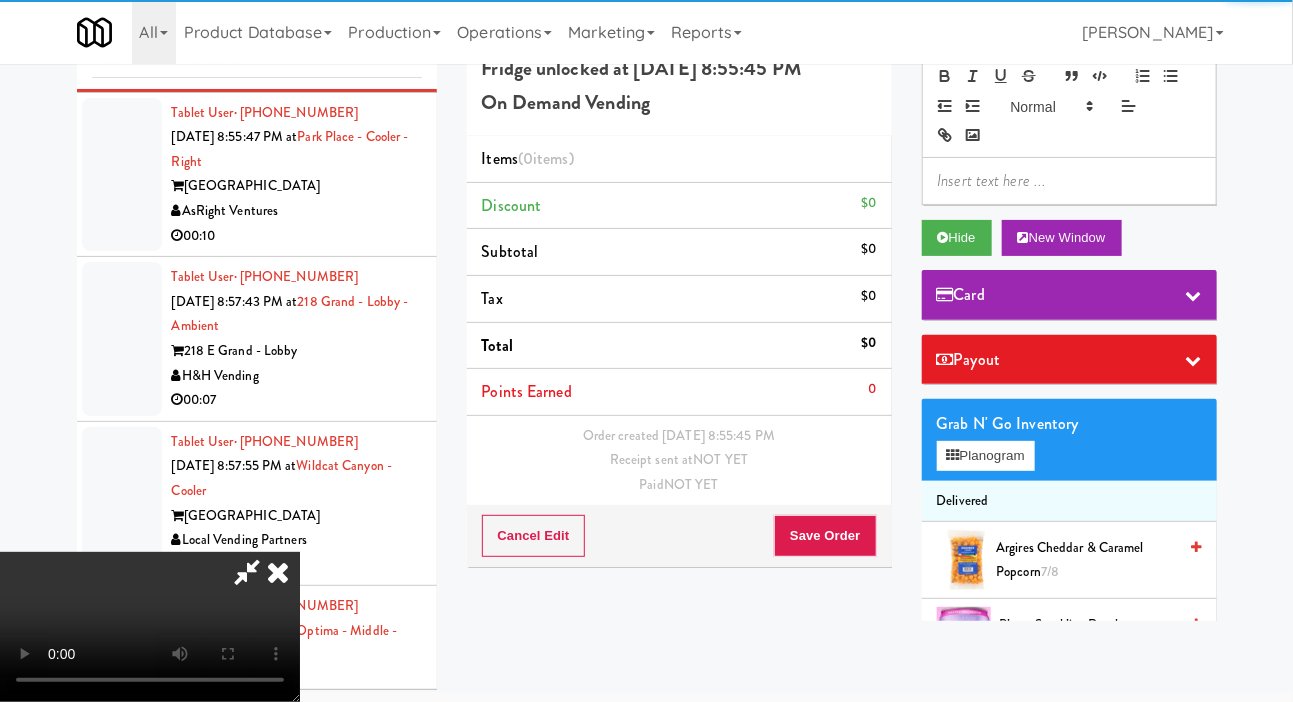 scroll, scrollTop: 73, scrollLeft: 0, axis: vertical 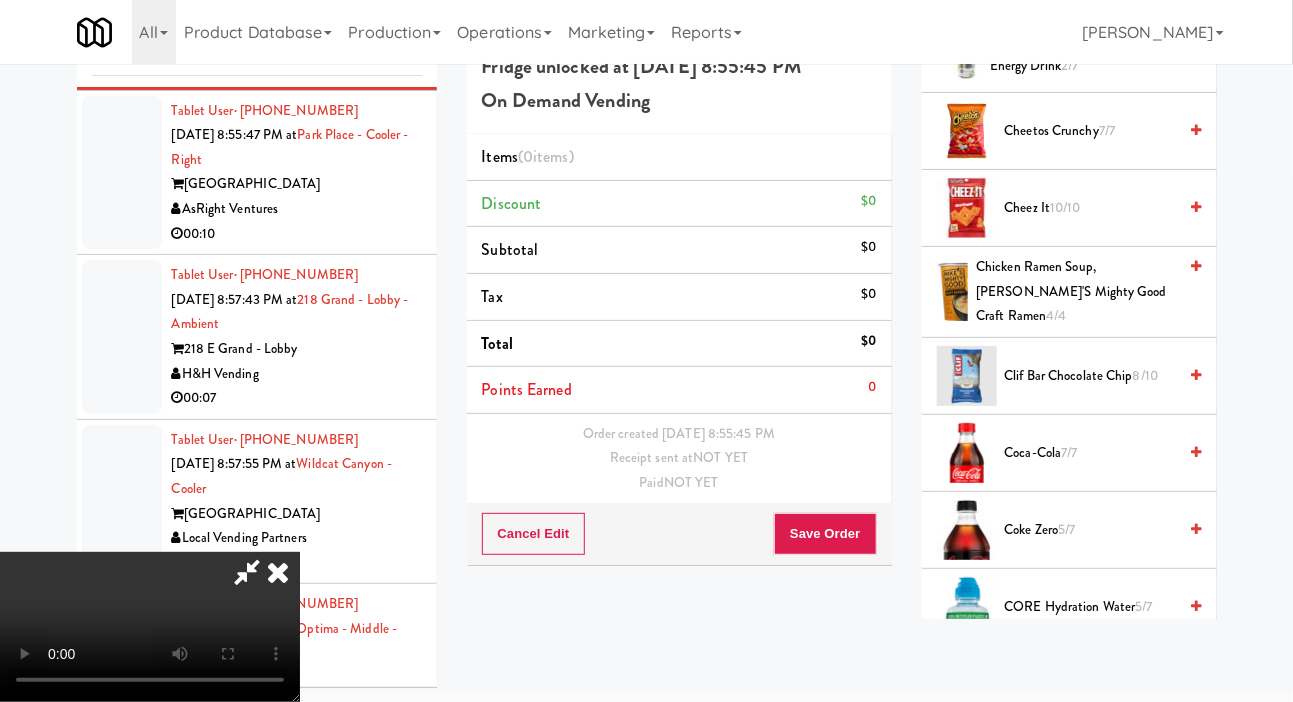 click on "Coca-Cola  7/7" at bounding box center [1091, 453] 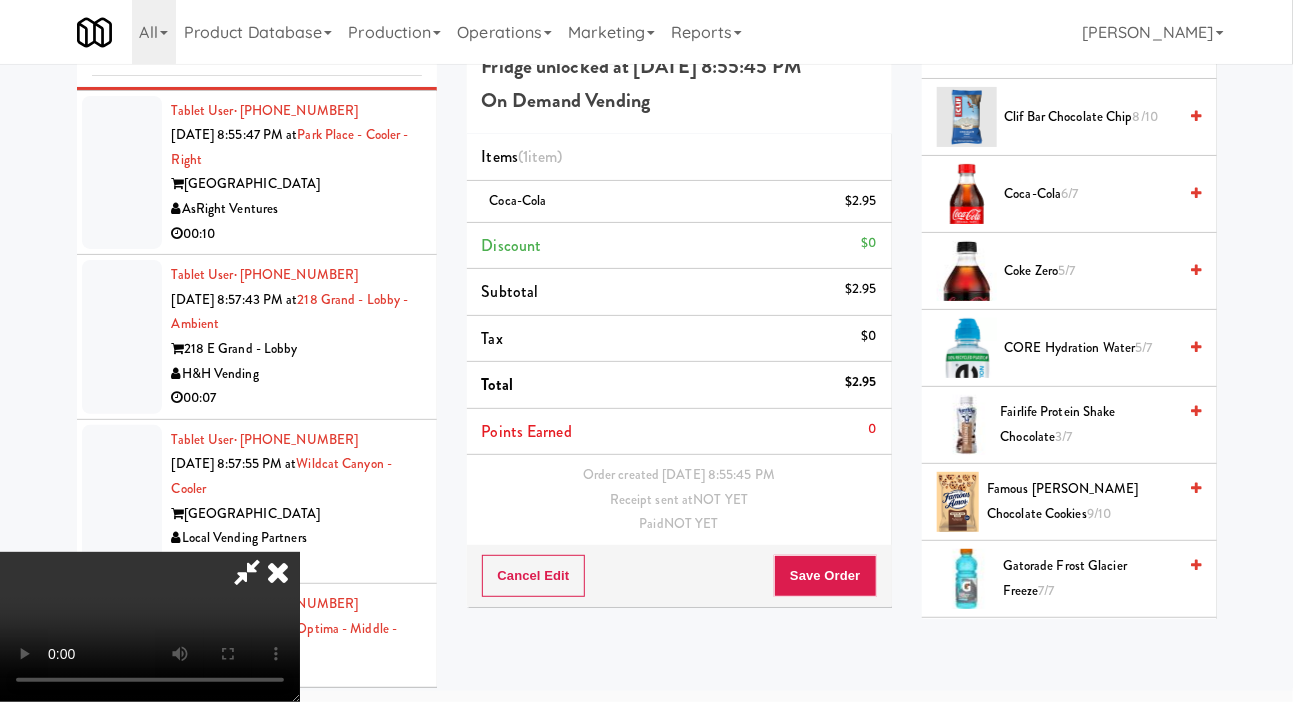 scroll, scrollTop: 1068, scrollLeft: 0, axis: vertical 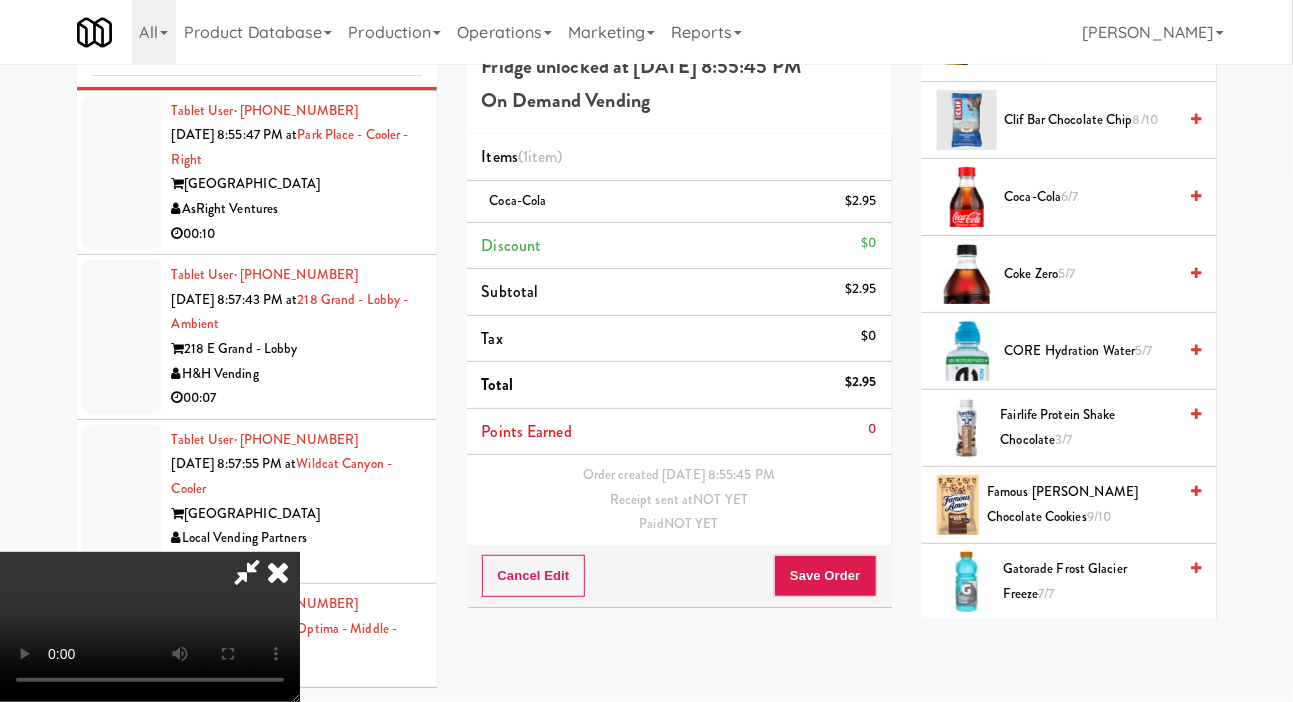 click on "Fairlife Protein Shake Chocolate  3/7" at bounding box center [1089, 427] 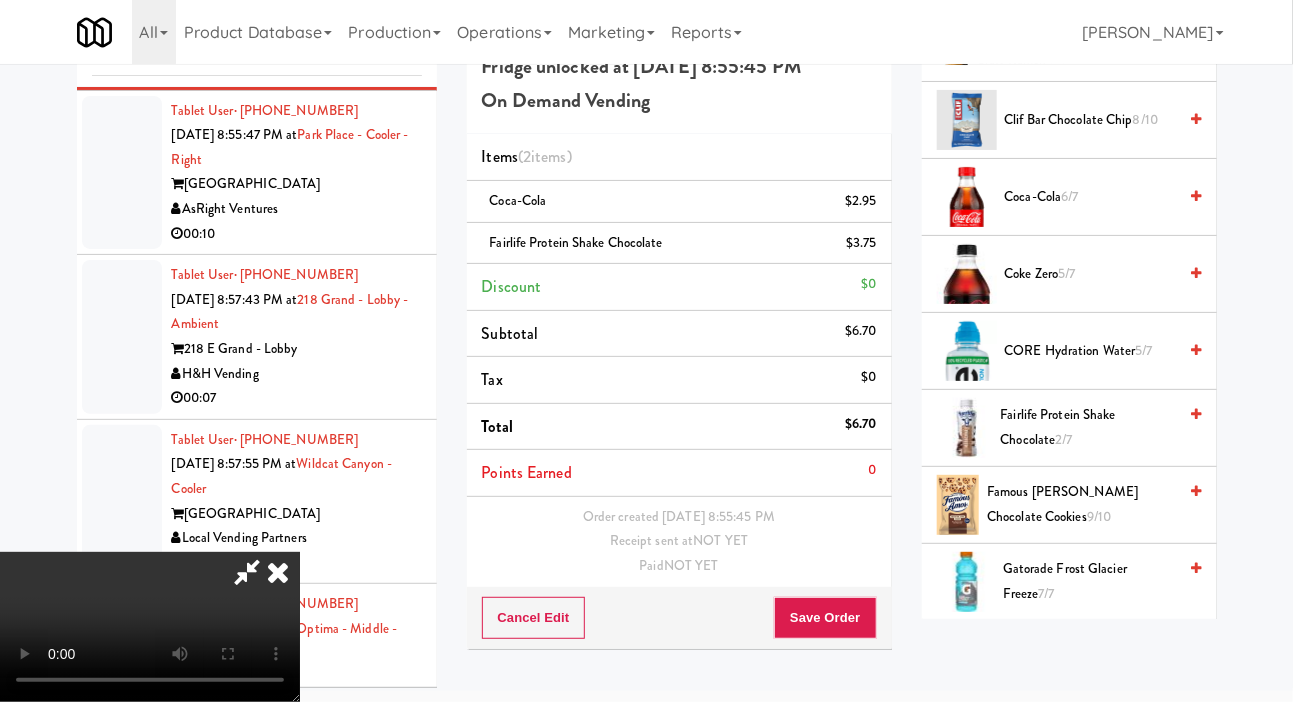 scroll, scrollTop: 0, scrollLeft: 0, axis: both 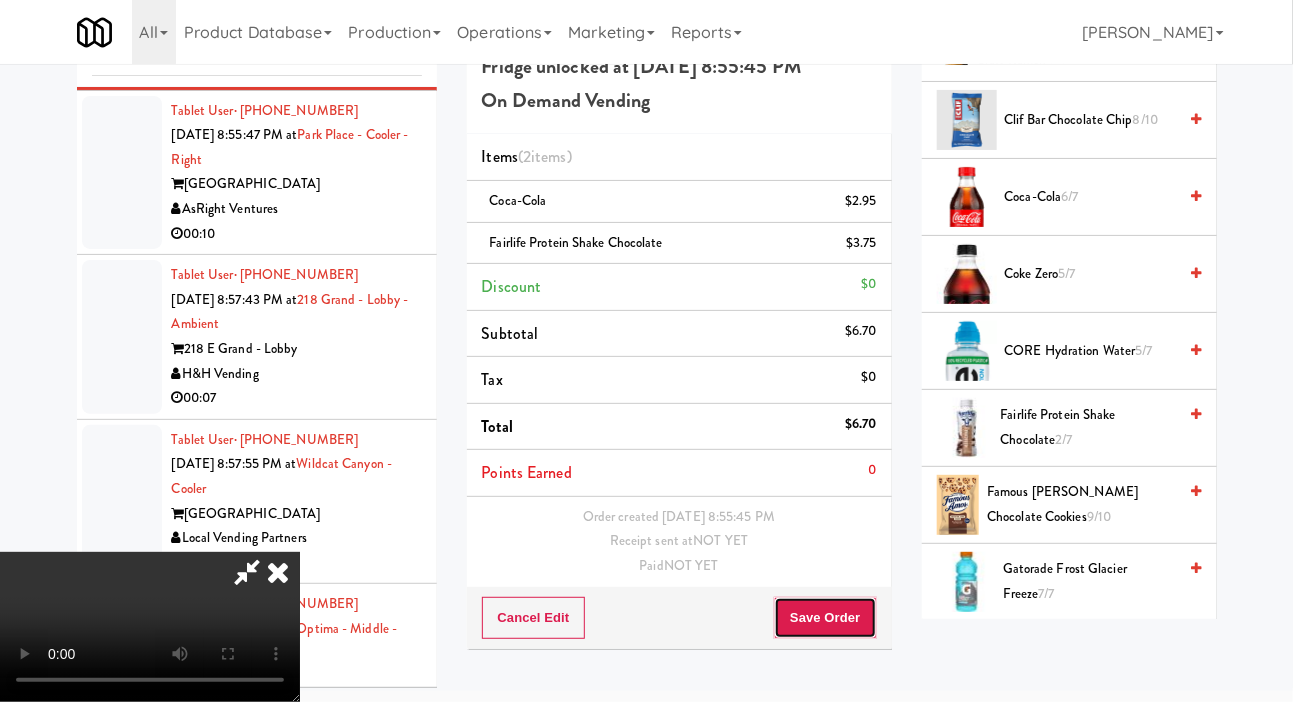 click on "Save Order" at bounding box center [825, 618] 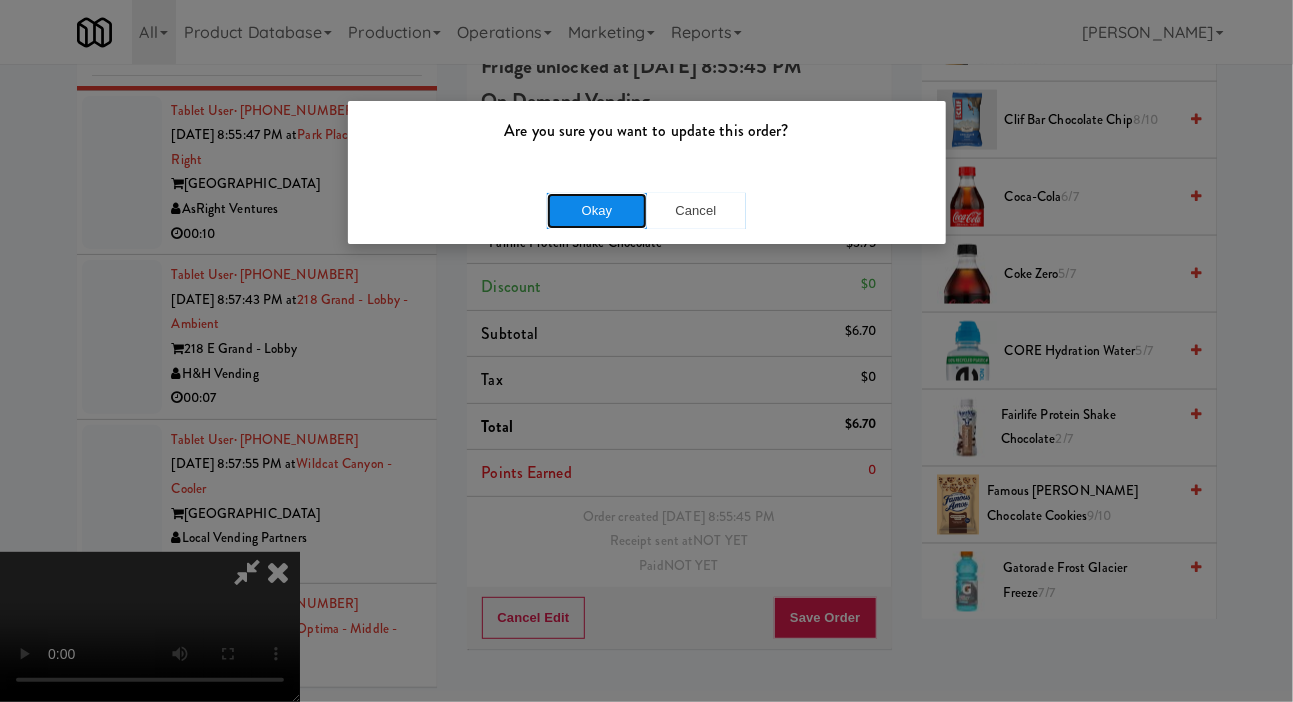 click on "Okay" at bounding box center [597, 211] 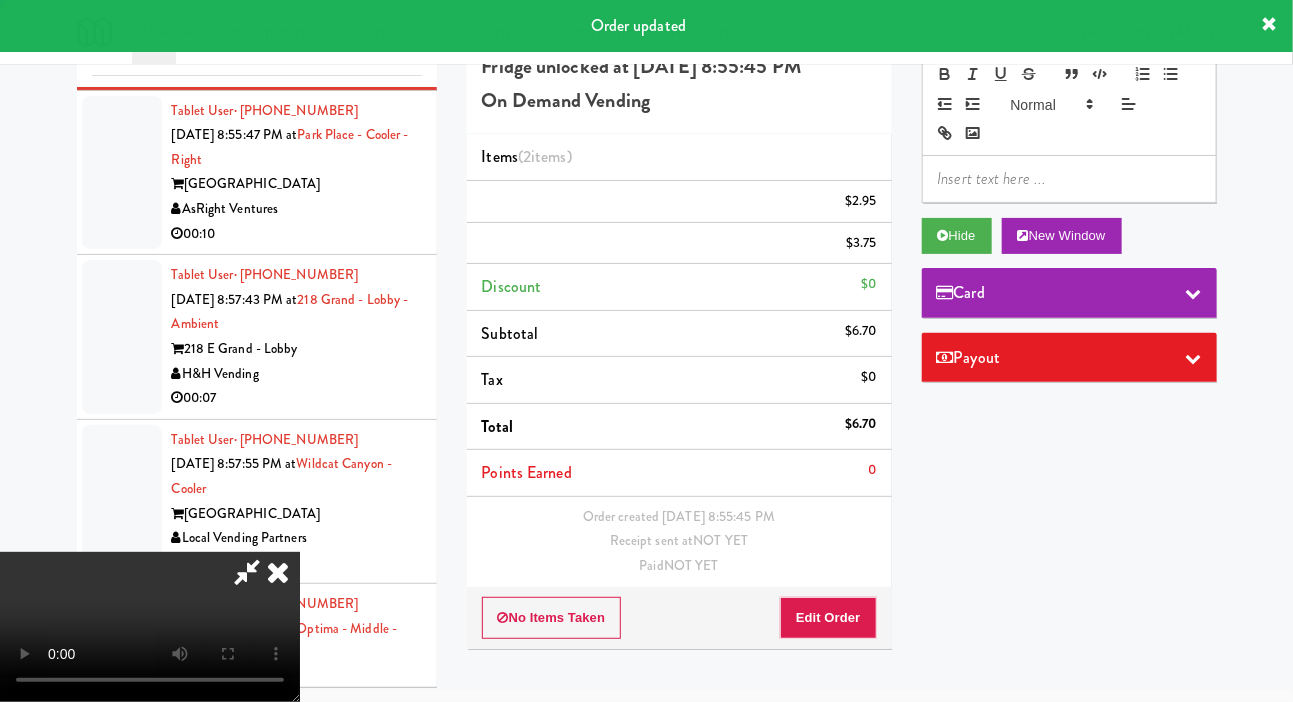scroll, scrollTop: 73, scrollLeft: 0, axis: vertical 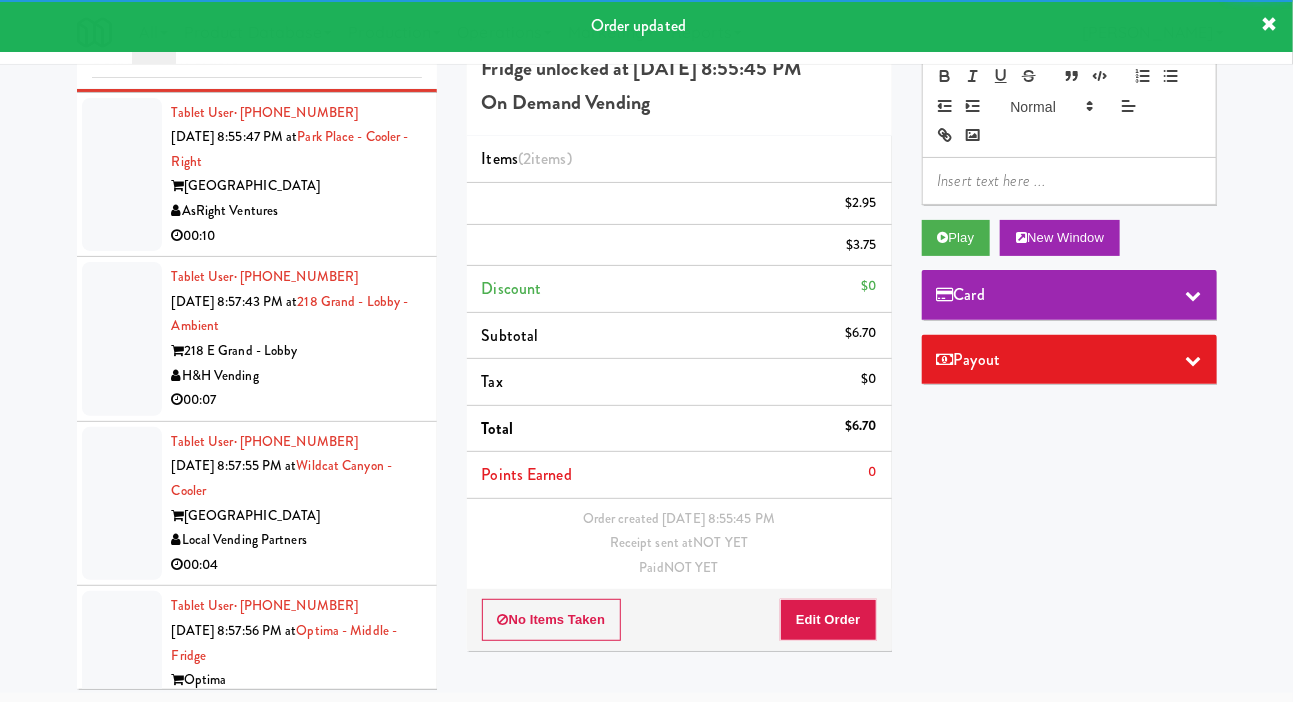 click at bounding box center (122, 175) 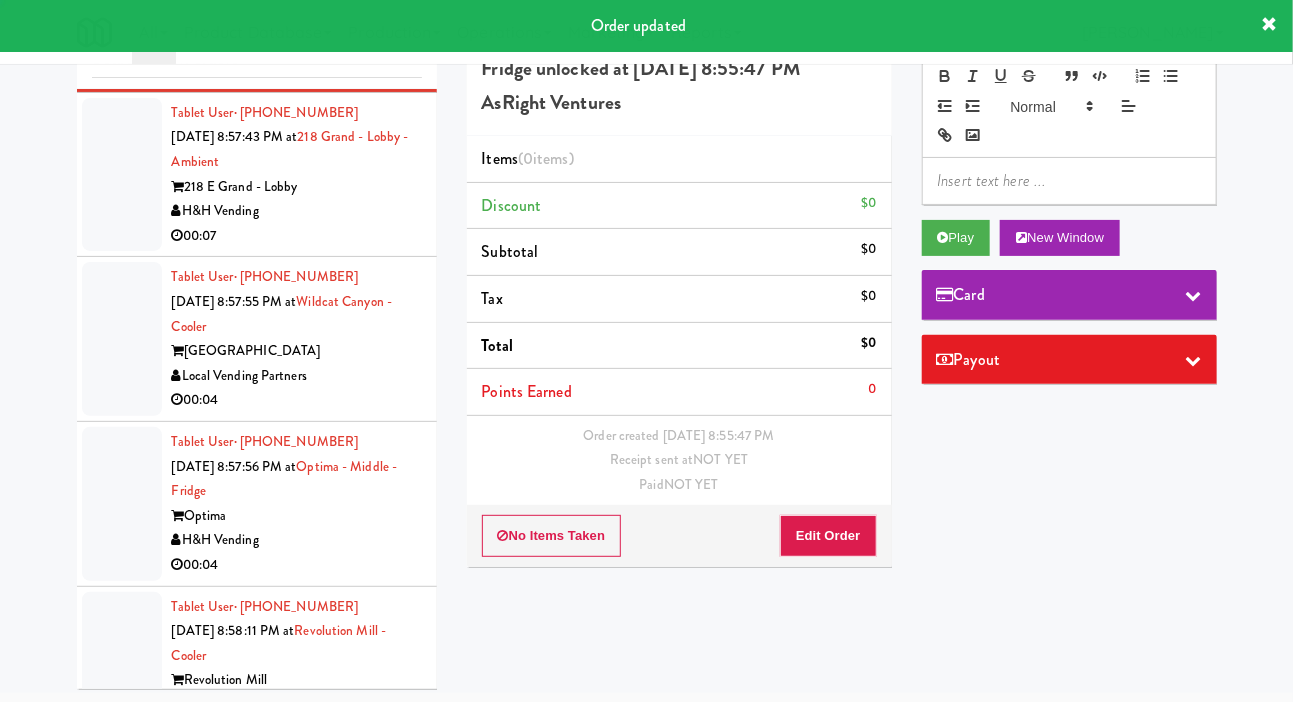 scroll, scrollTop: 5247, scrollLeft: 0, axis: vertical 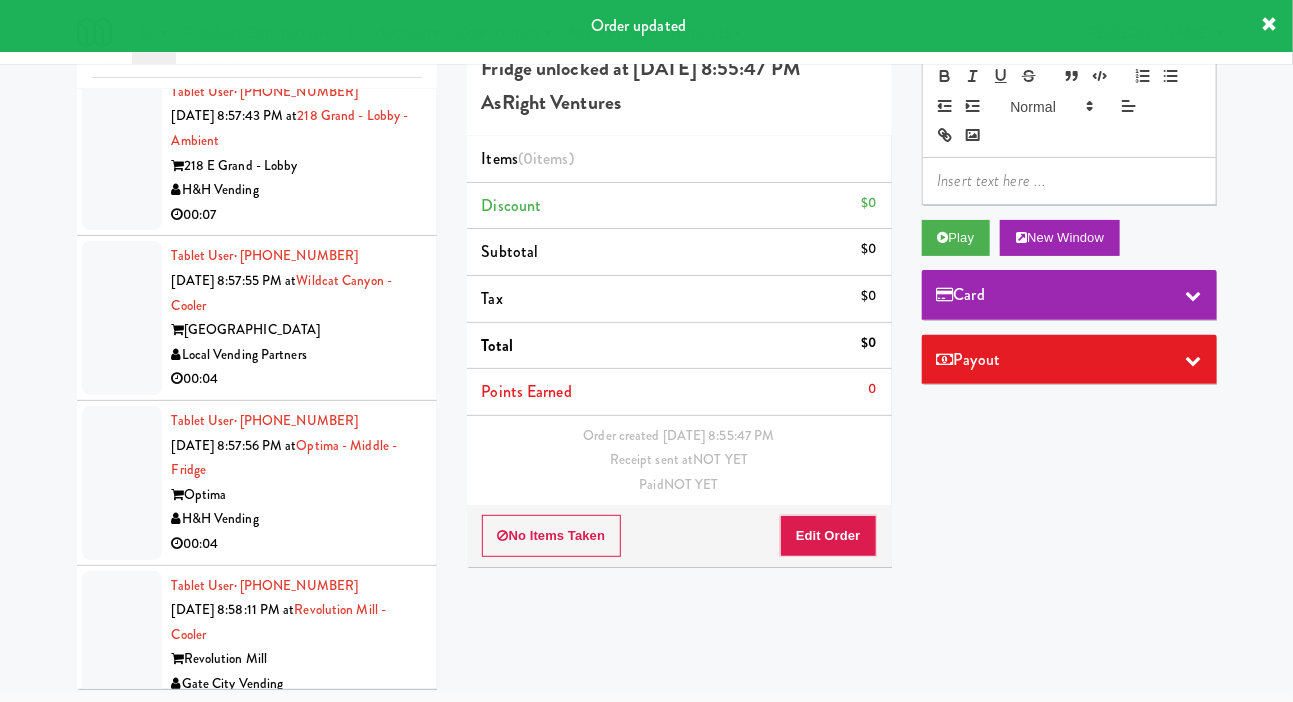 click on "Order # 592250 Fridge unlocked at [DATE] 8:55:47 PM AsRight Ventures Items  (0  items ) Discount  $0 Subtotal $0 Tax $0 Total $0 Points Earned  0 Order created [DATE] 8:55:47 PM Receipt sent at  NOT YET Paid  NOT YET  No Items Taken Edit Order" at bounding box center [679, 290] 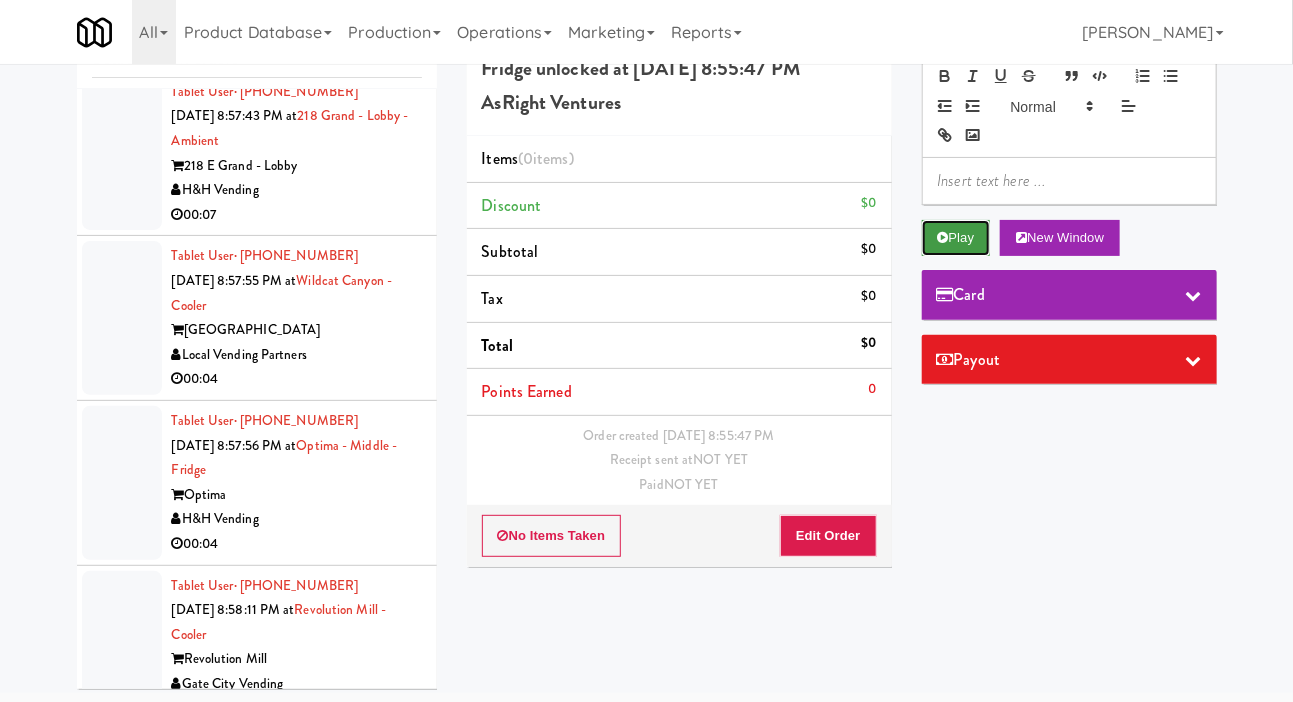 click on "Play" at bounding box center [956, 238] 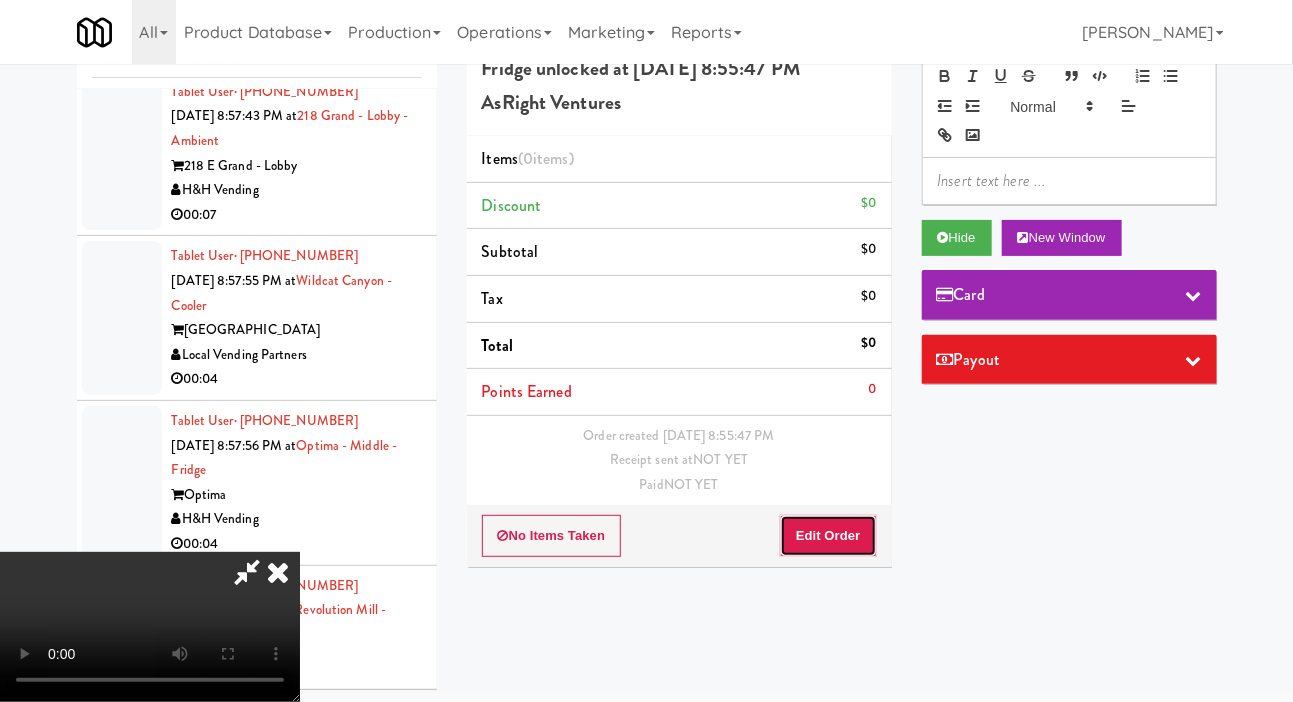 click on "Edit Order" at bounding box center (828, 536) 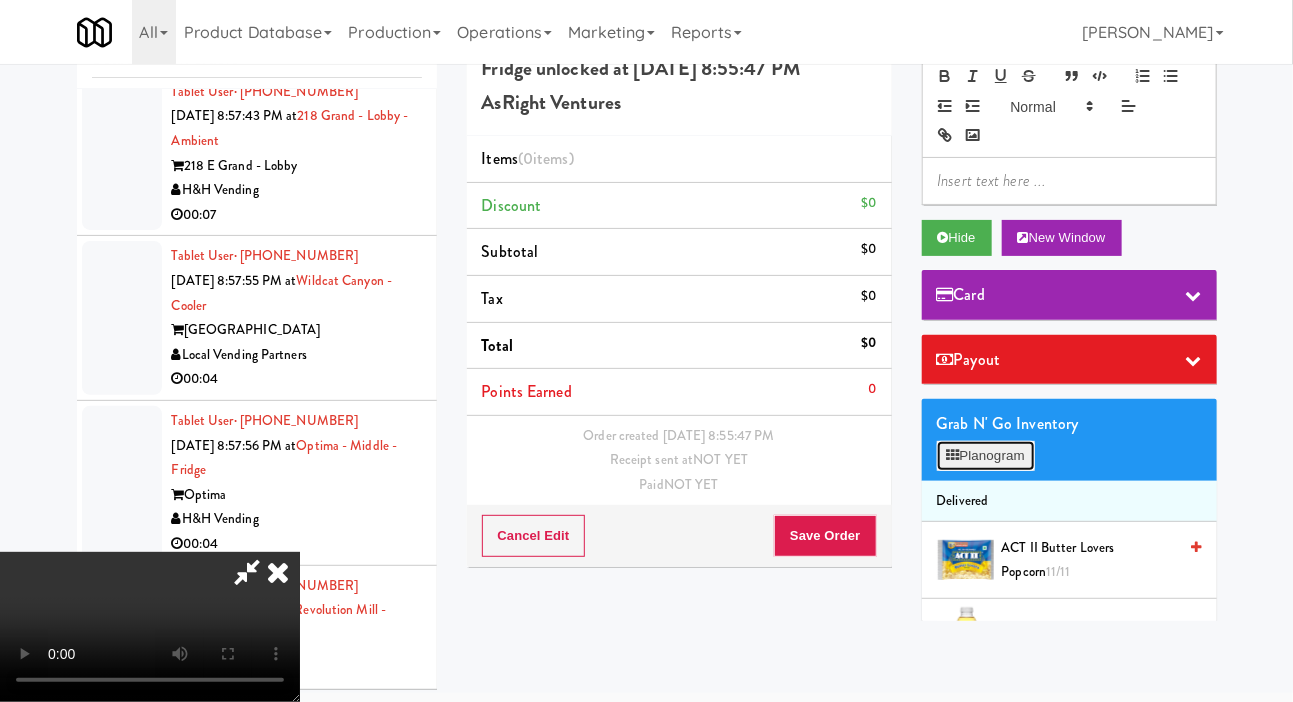click on "Planogram" at bounding box center [986, 456] 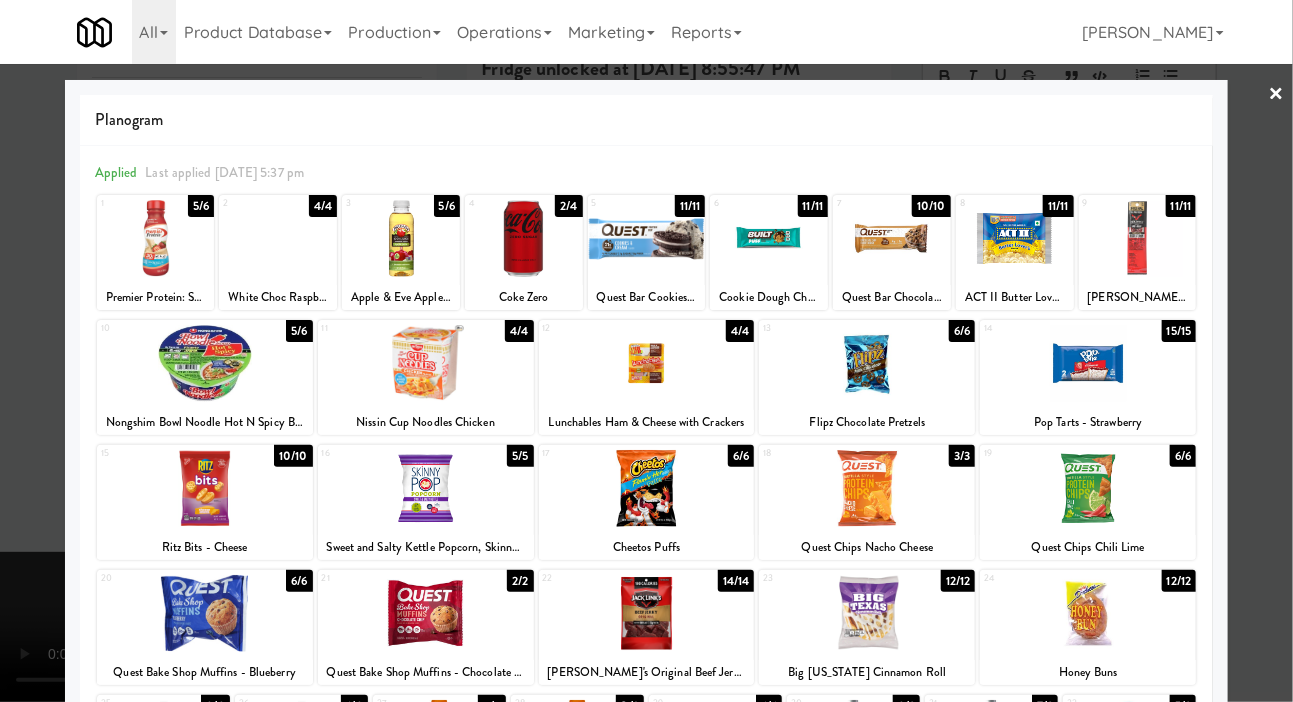 click at bounding box center (646, 351) 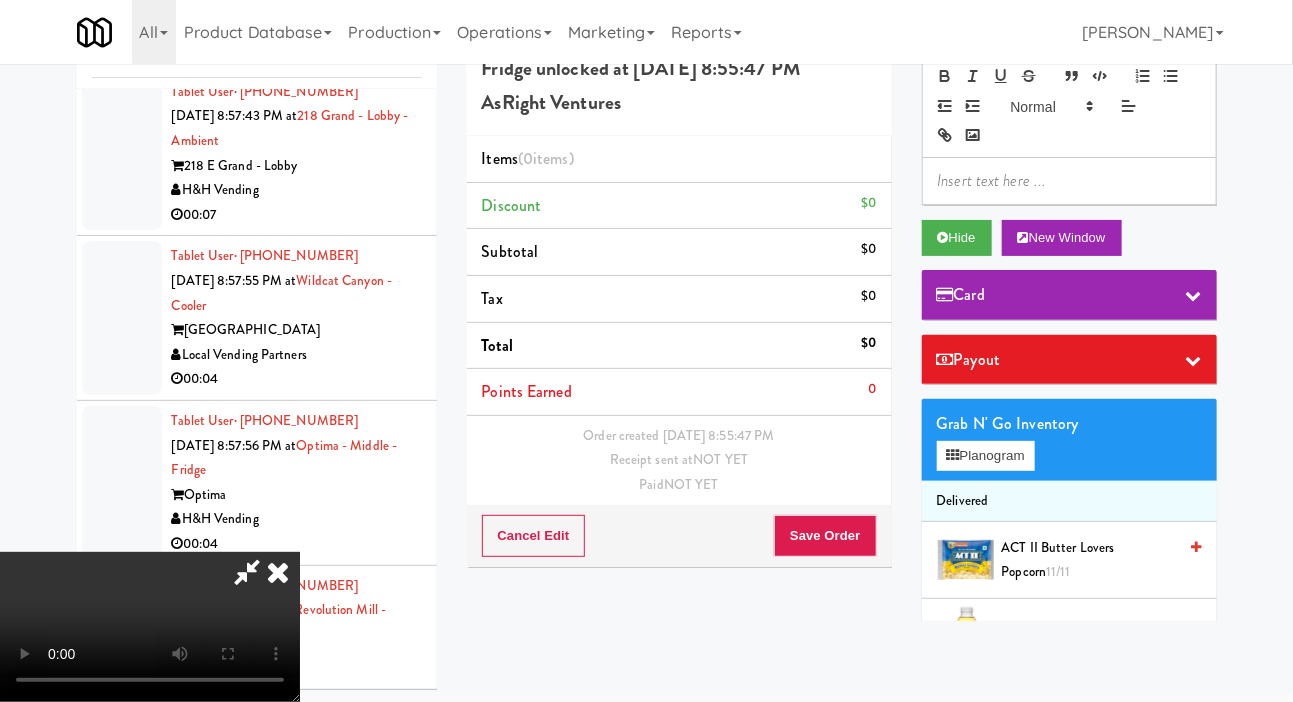 type 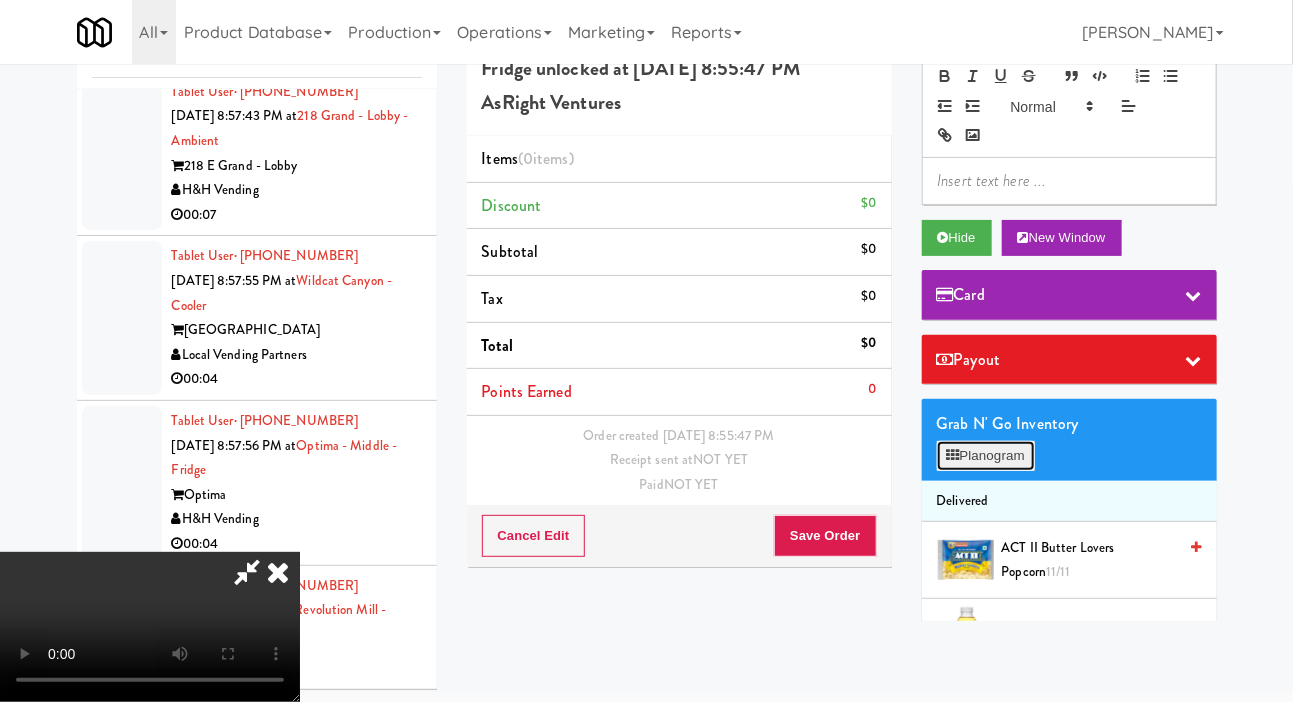 click on "Planogram" at bounding box center (986, 456) 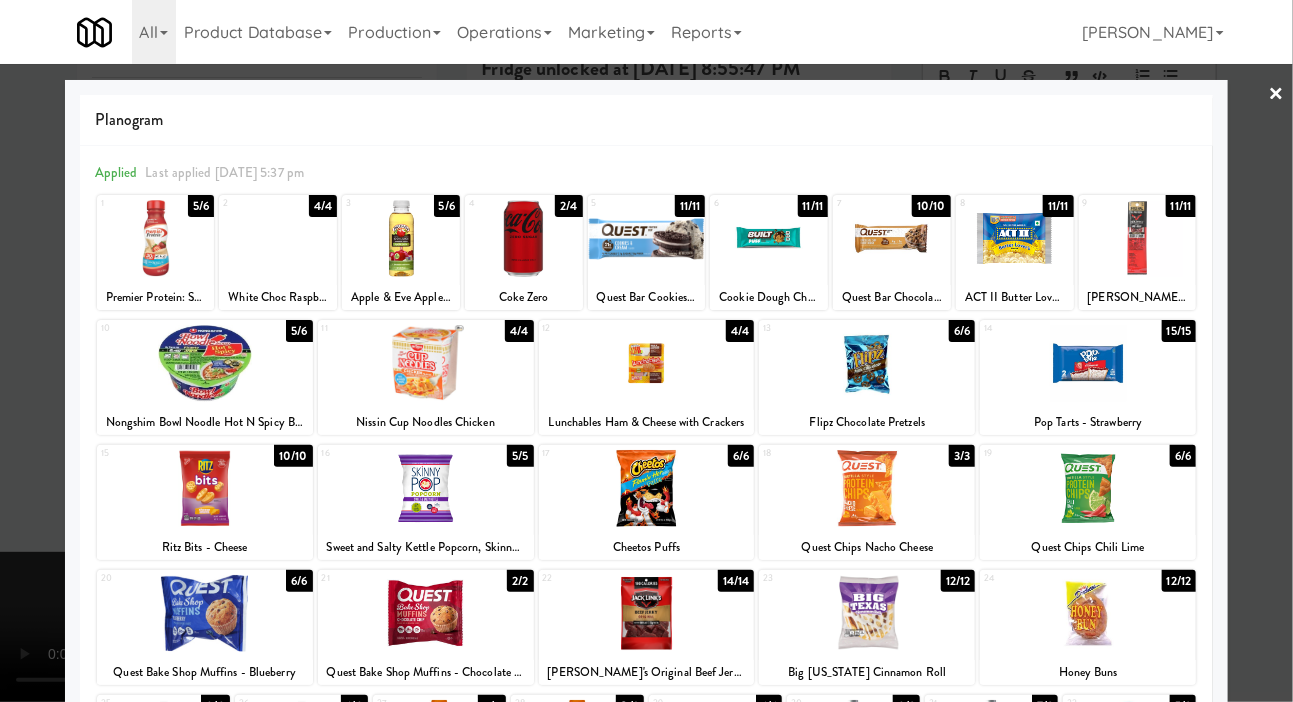 scroll, scrollTop: 172, scrollLeft: 0, axis: vertical 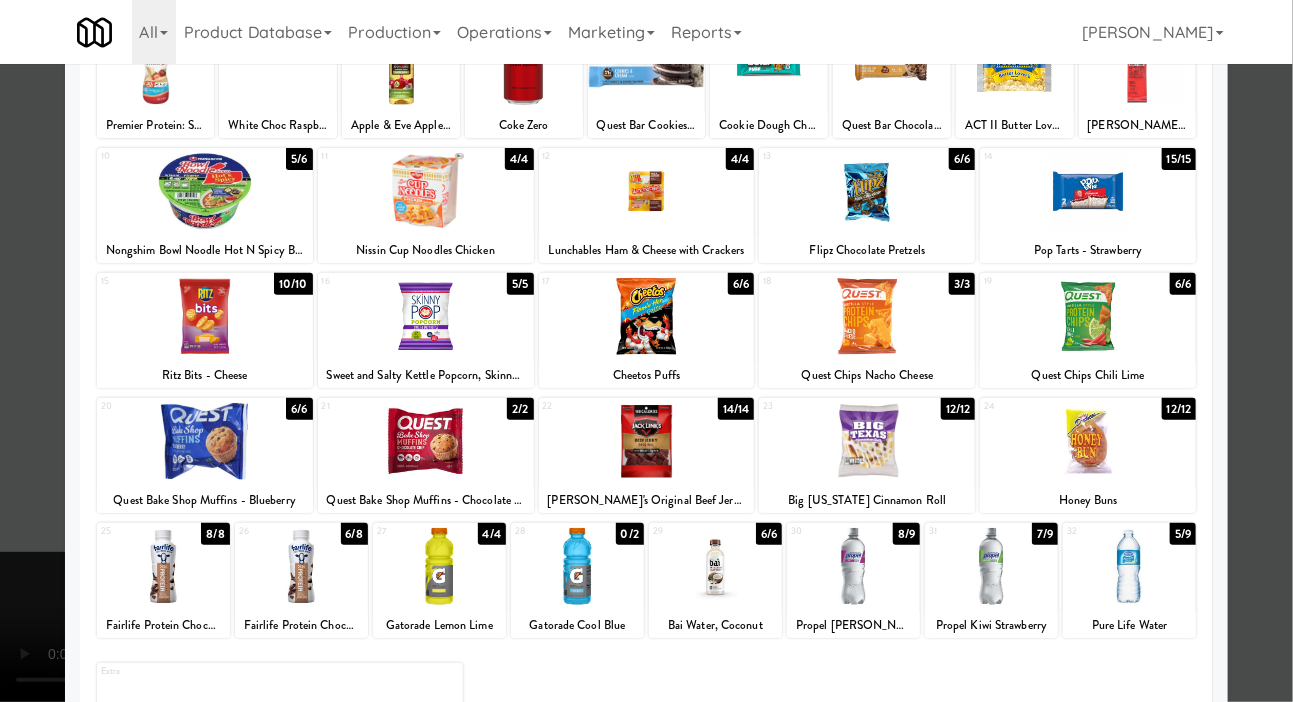 click at bounding box center [1129, 566] 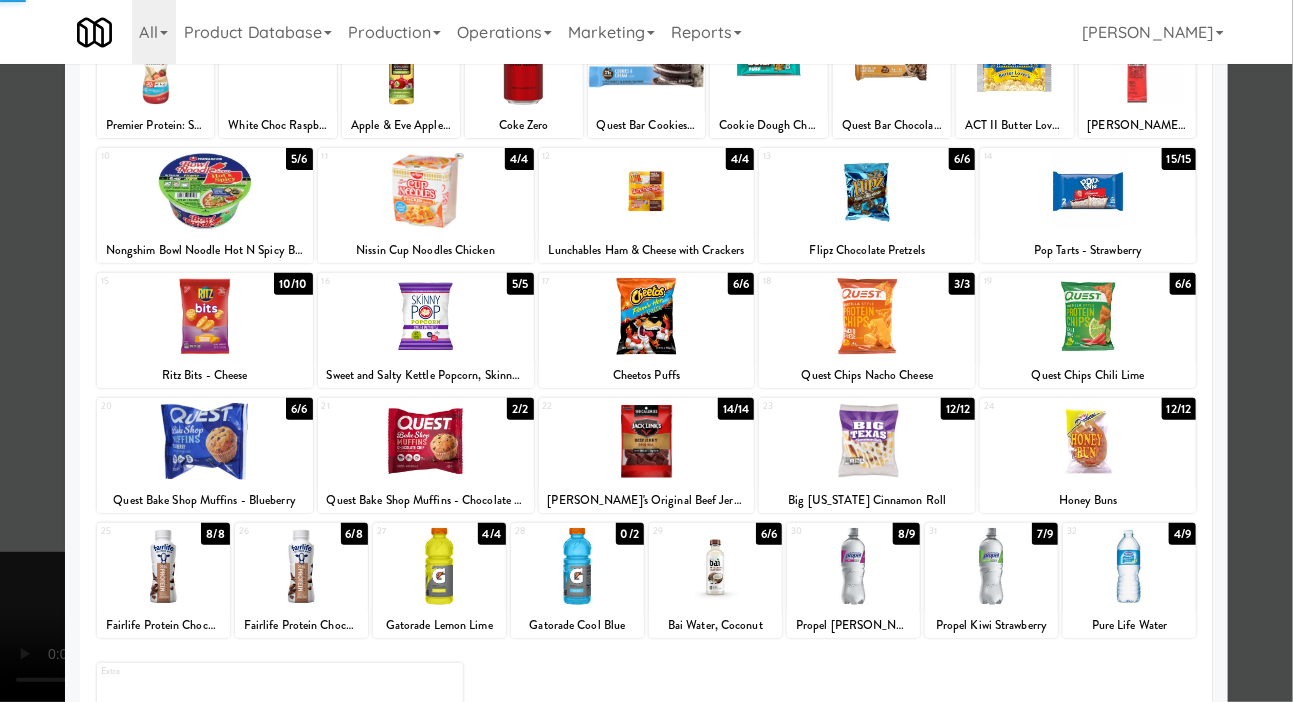click at bounding box center (646, 351) 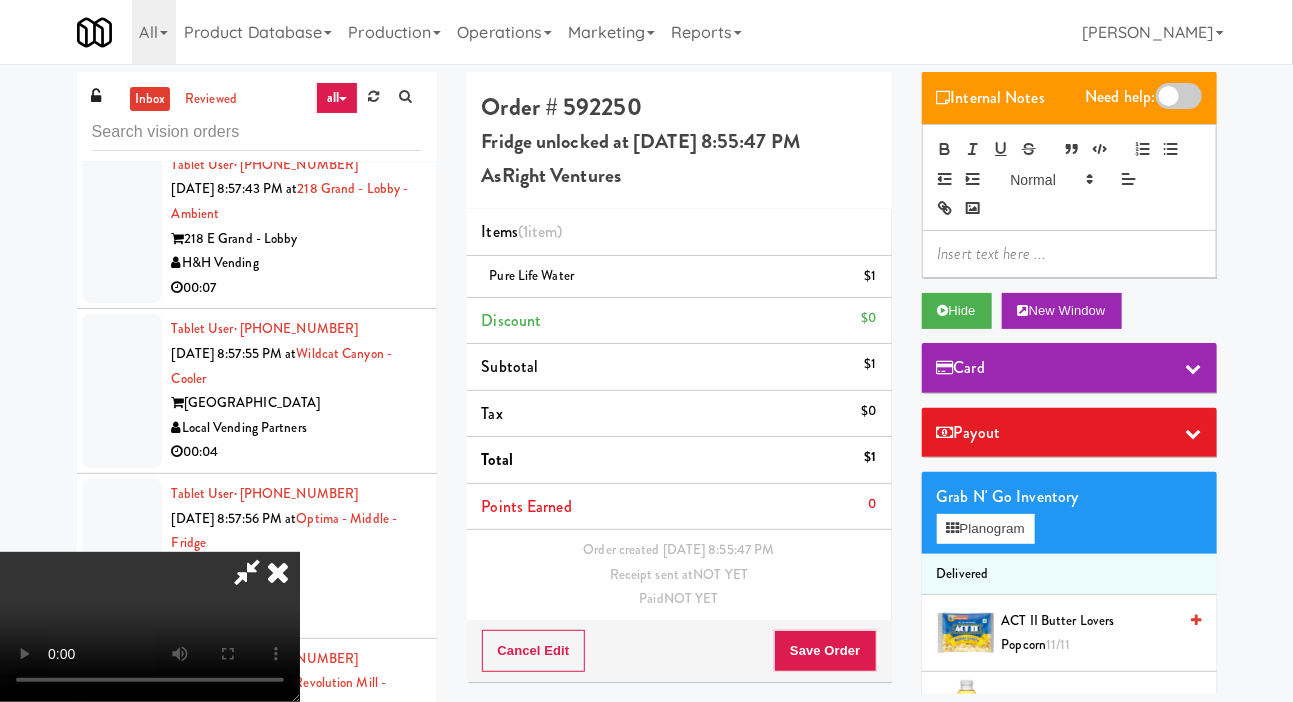 click at bounding box center [247, 572] 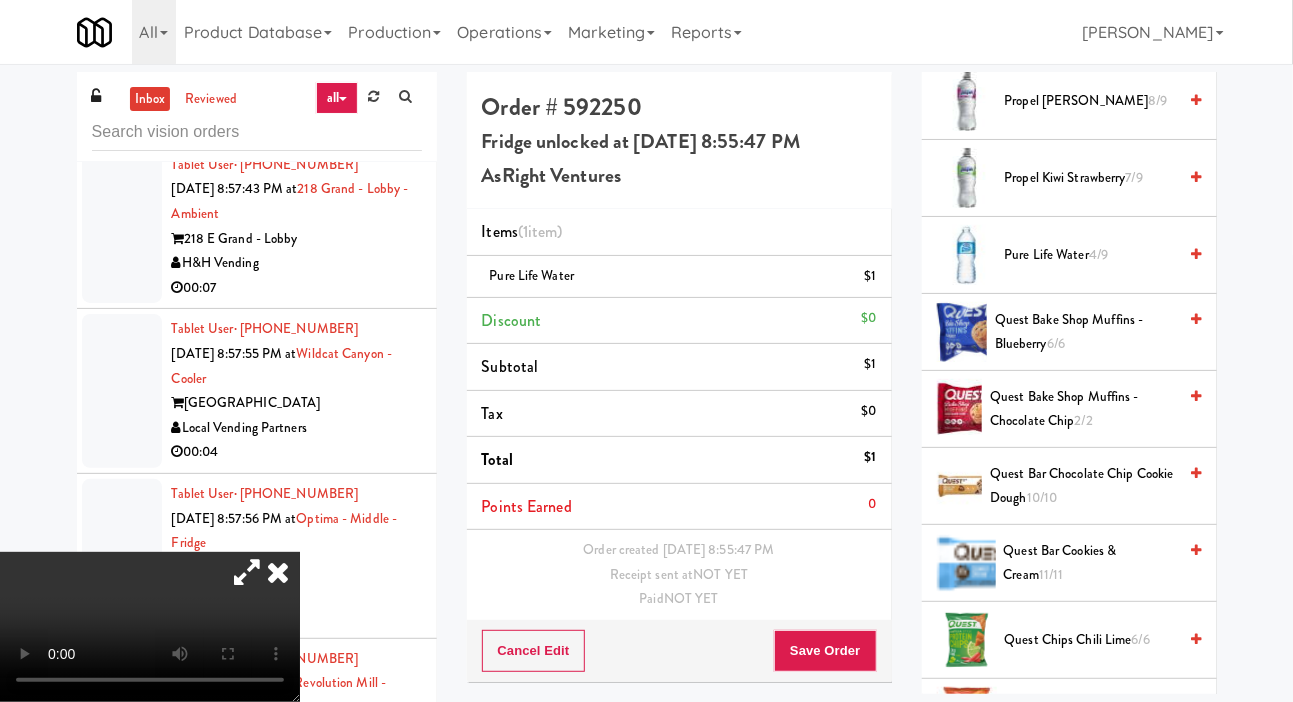 scroll, scrollTop: 1998, scrollLeft: 0, axis: vertical 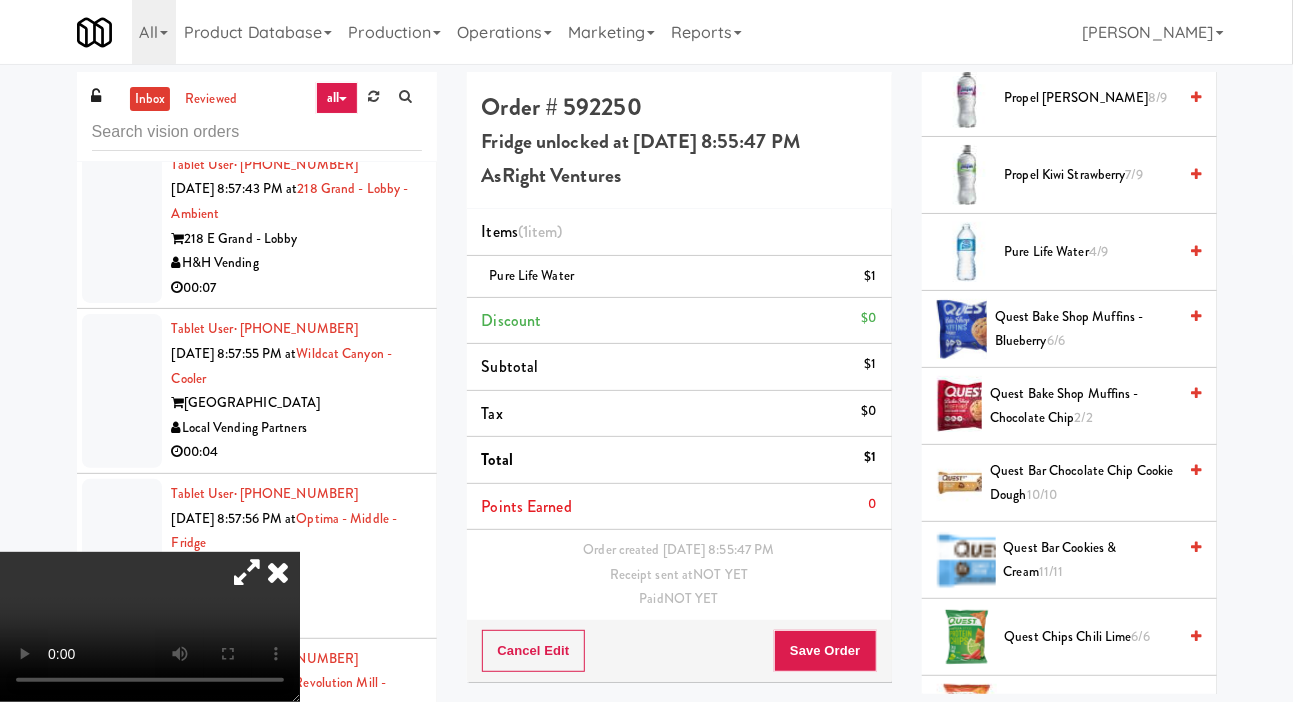 click on "Pure Life Water  4/9" at bounding box center [1091, 252] 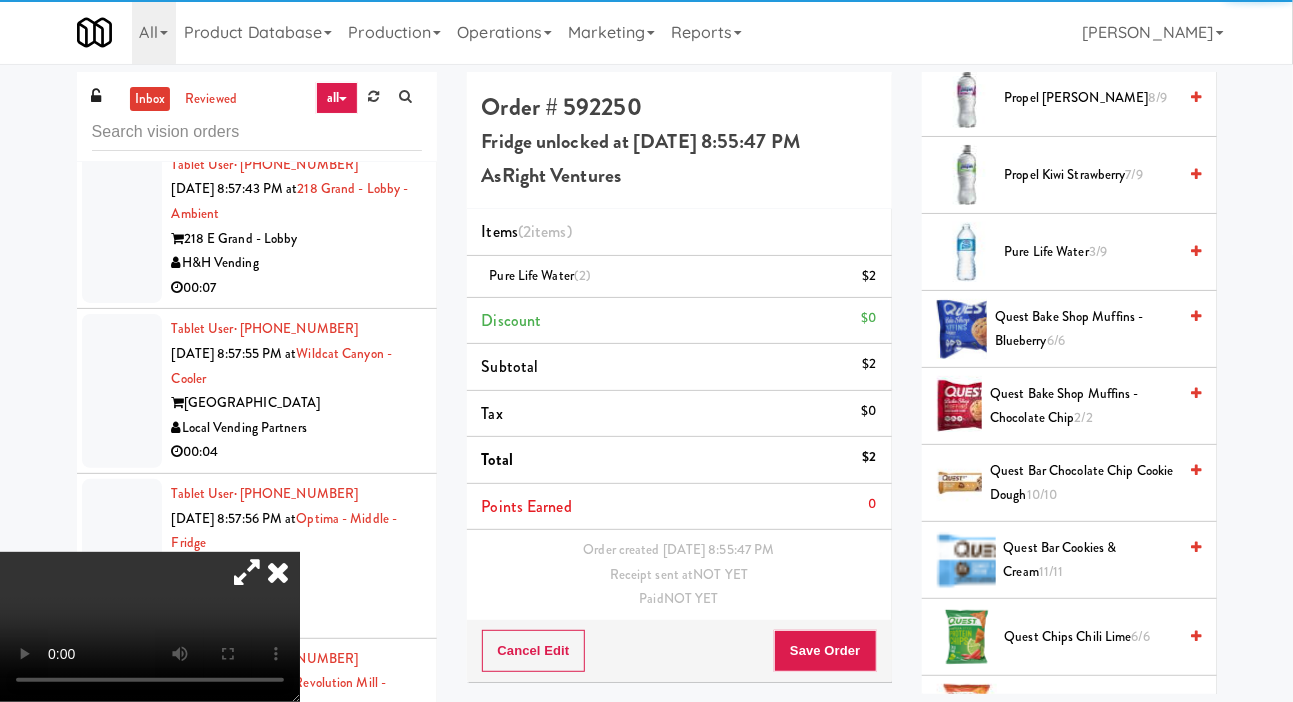click at bounding box center (247, 572) 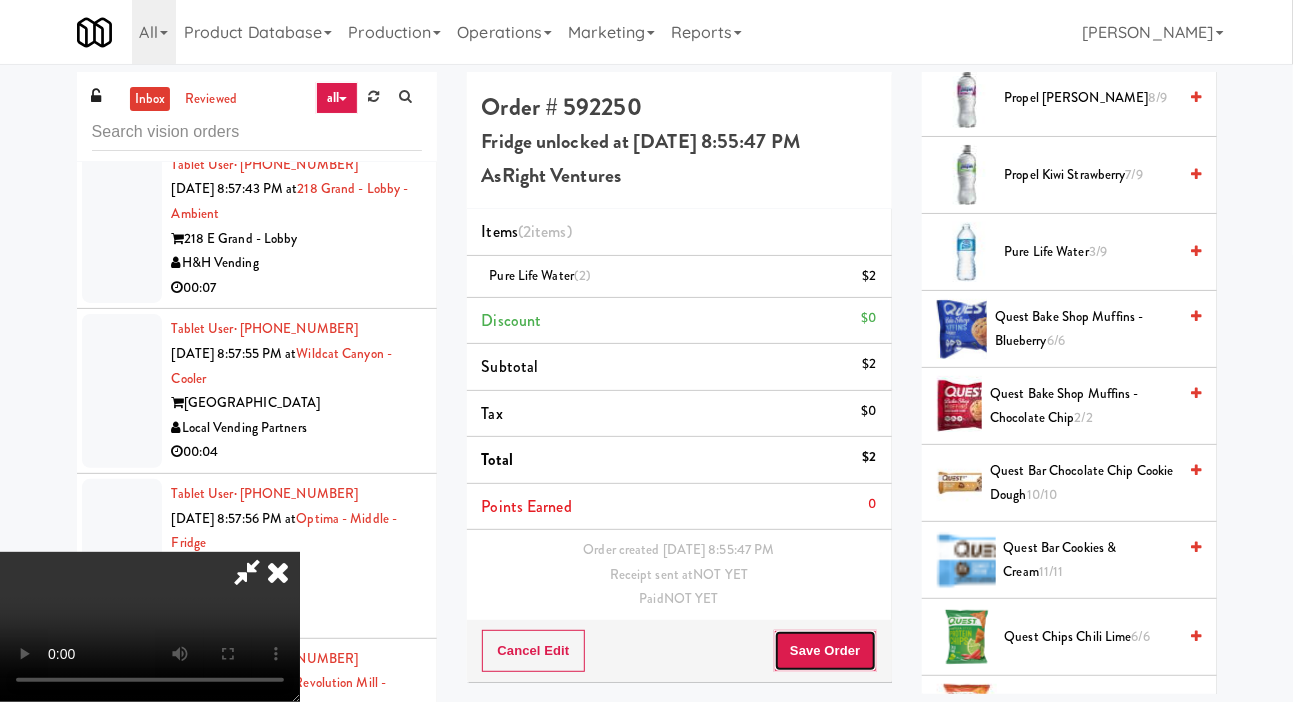 click on "Save Order" at bounding box center [825, 651] 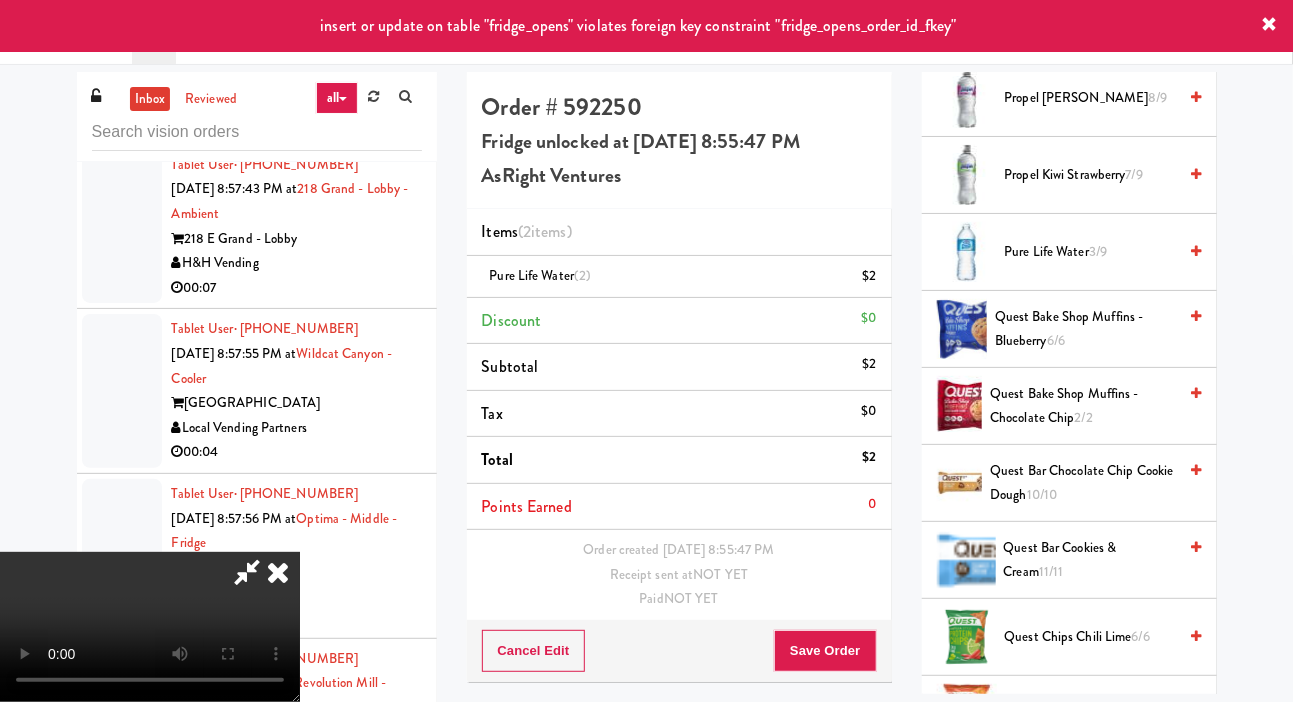 click at bounding box center (247, 572) 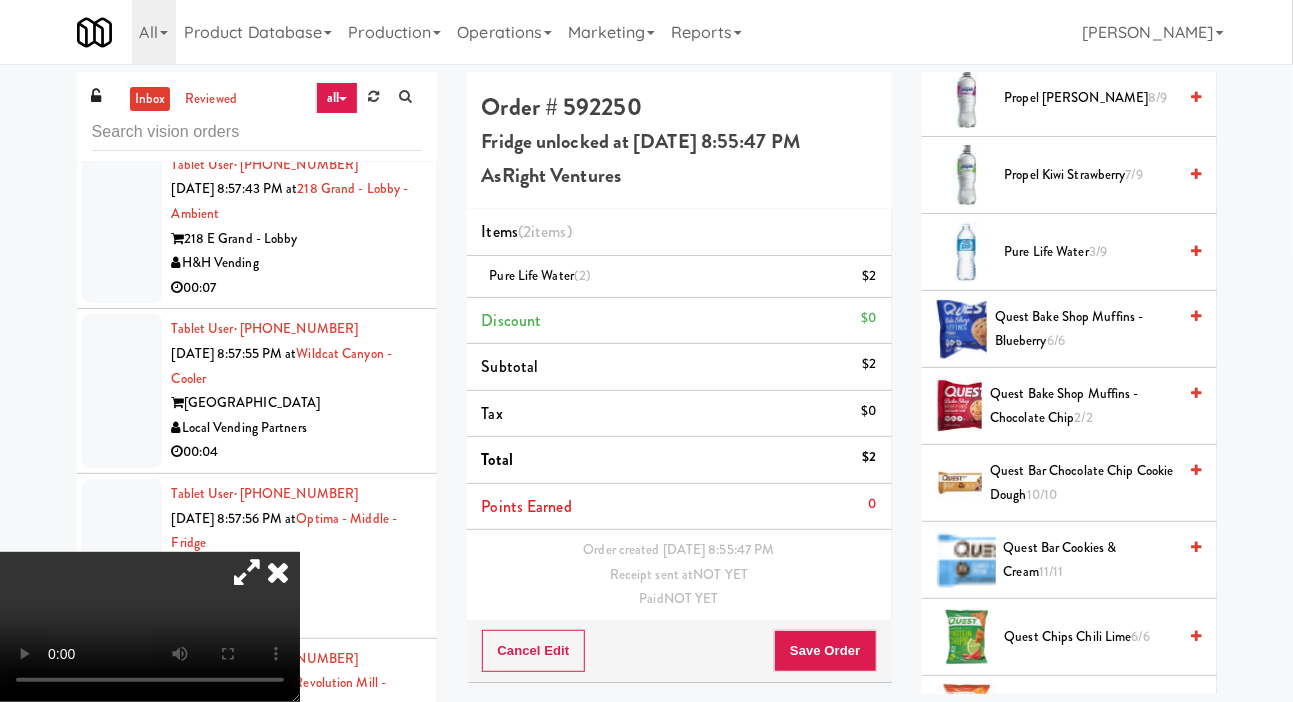 click at bounding box center (278, 572) 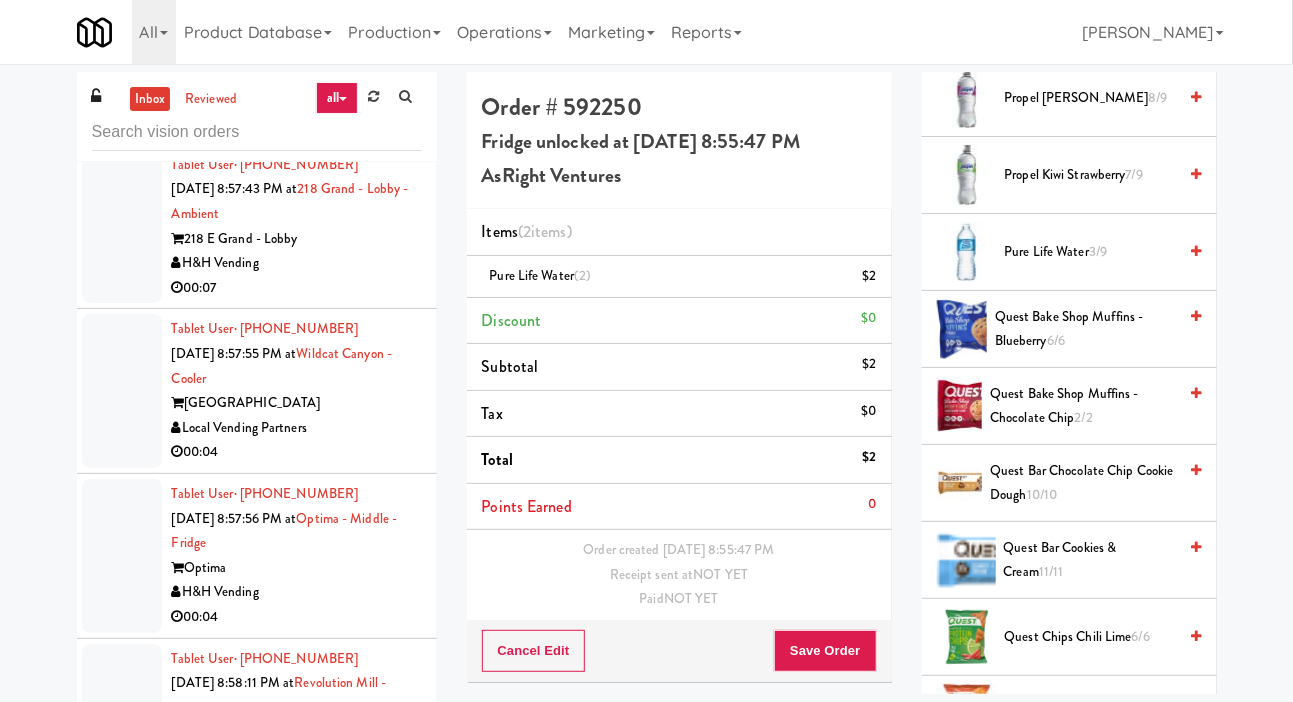 click at bounding box center (122, 227) 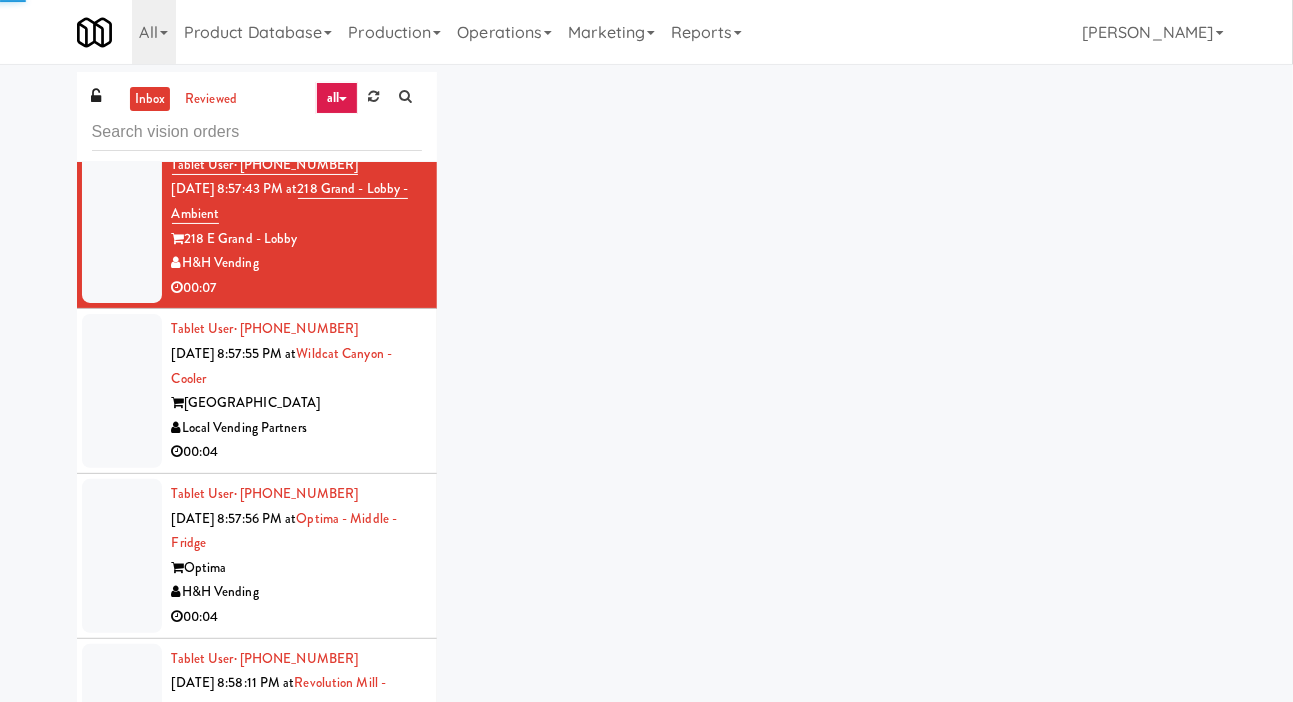 click at bounding box center [122, 62] 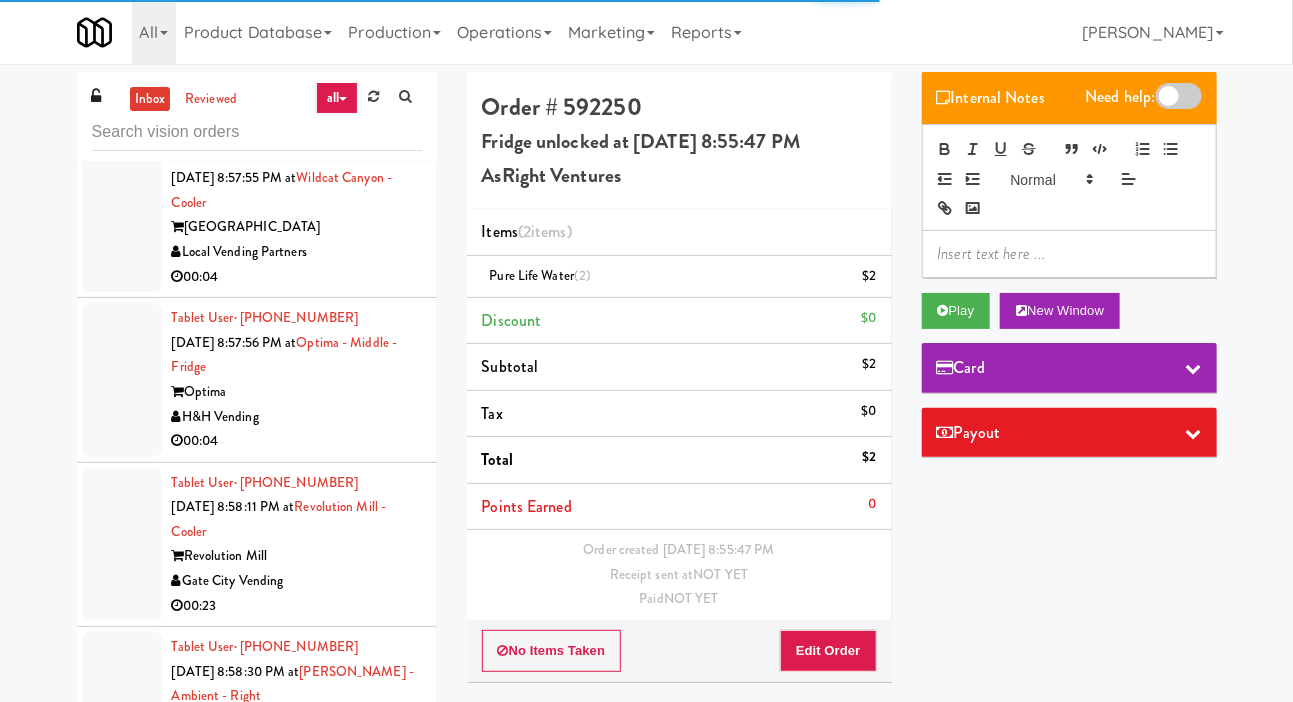 click at bounding box center [122, 216] 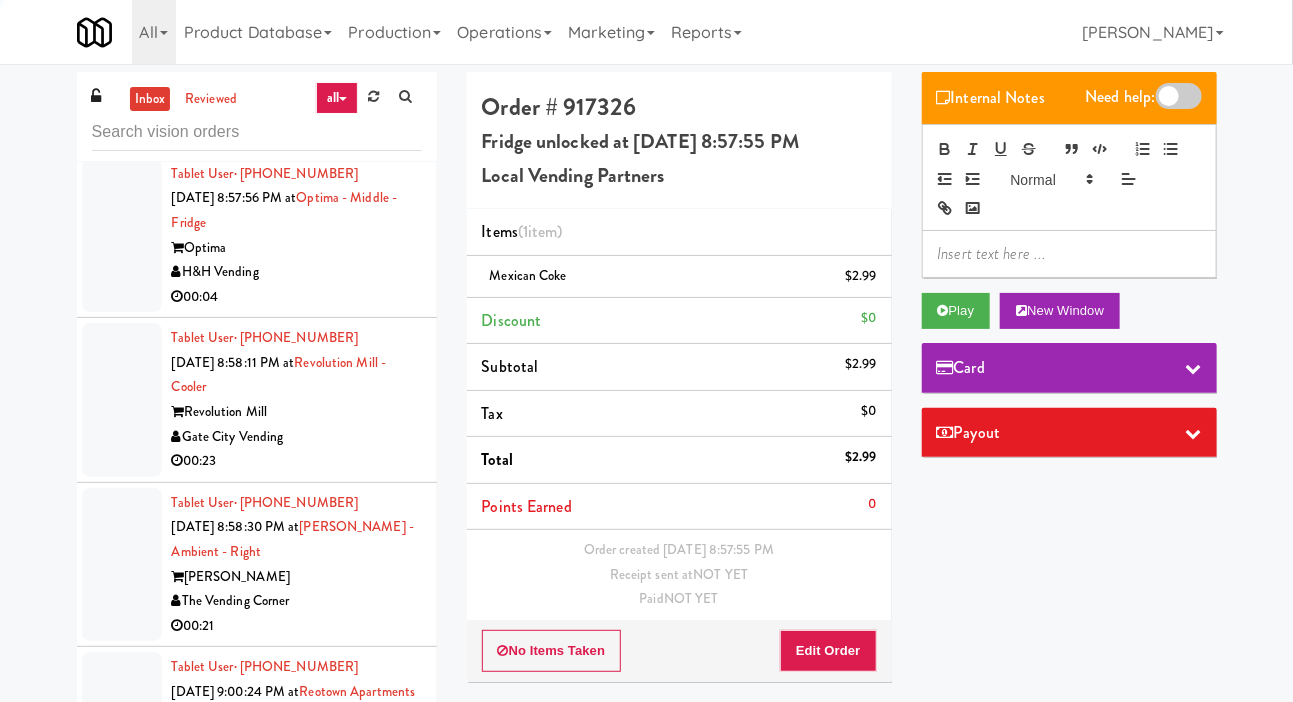 click at bounding box center [122, 236] 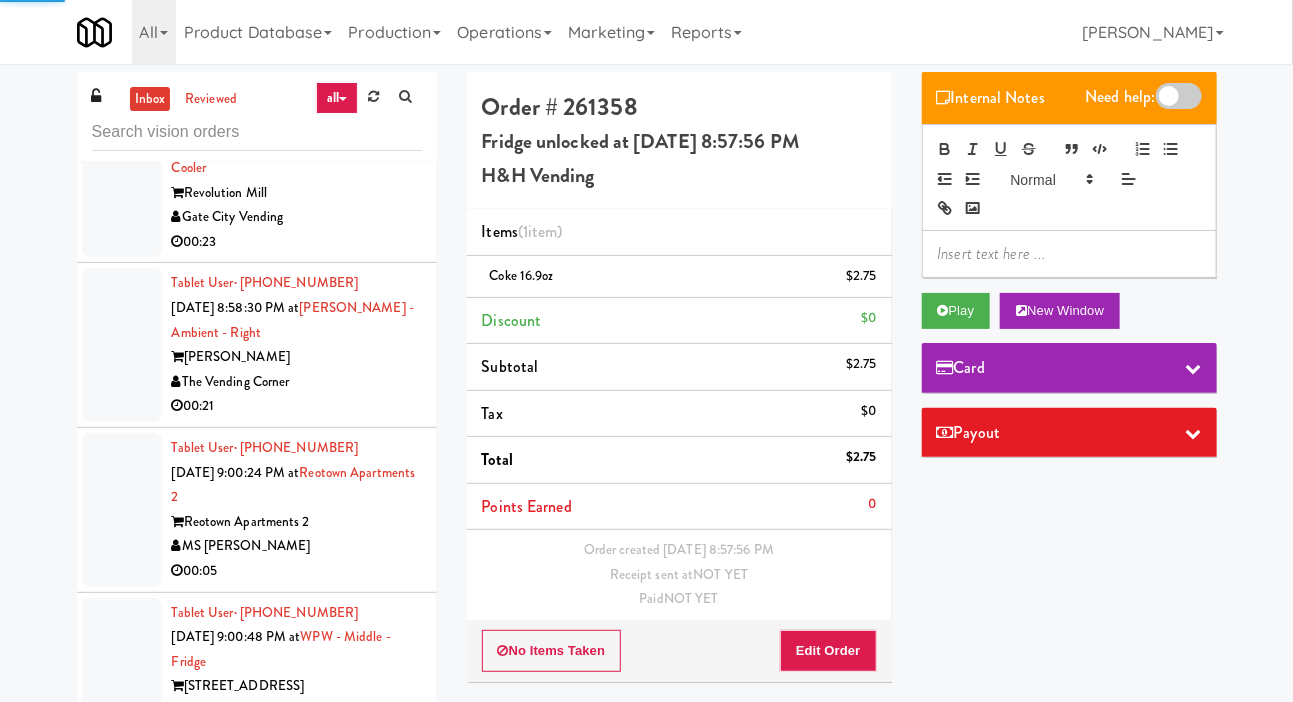 click at bounding box center [122, 181] 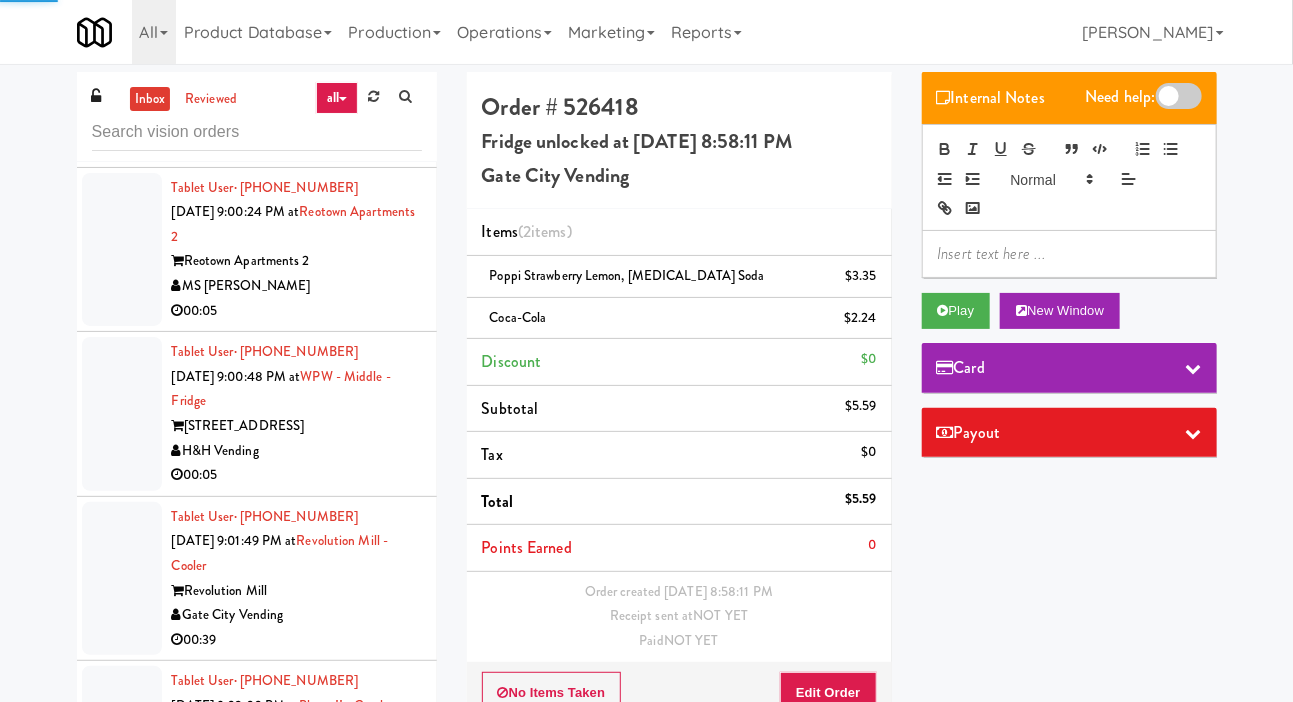 click at bounding box center [122, 85] 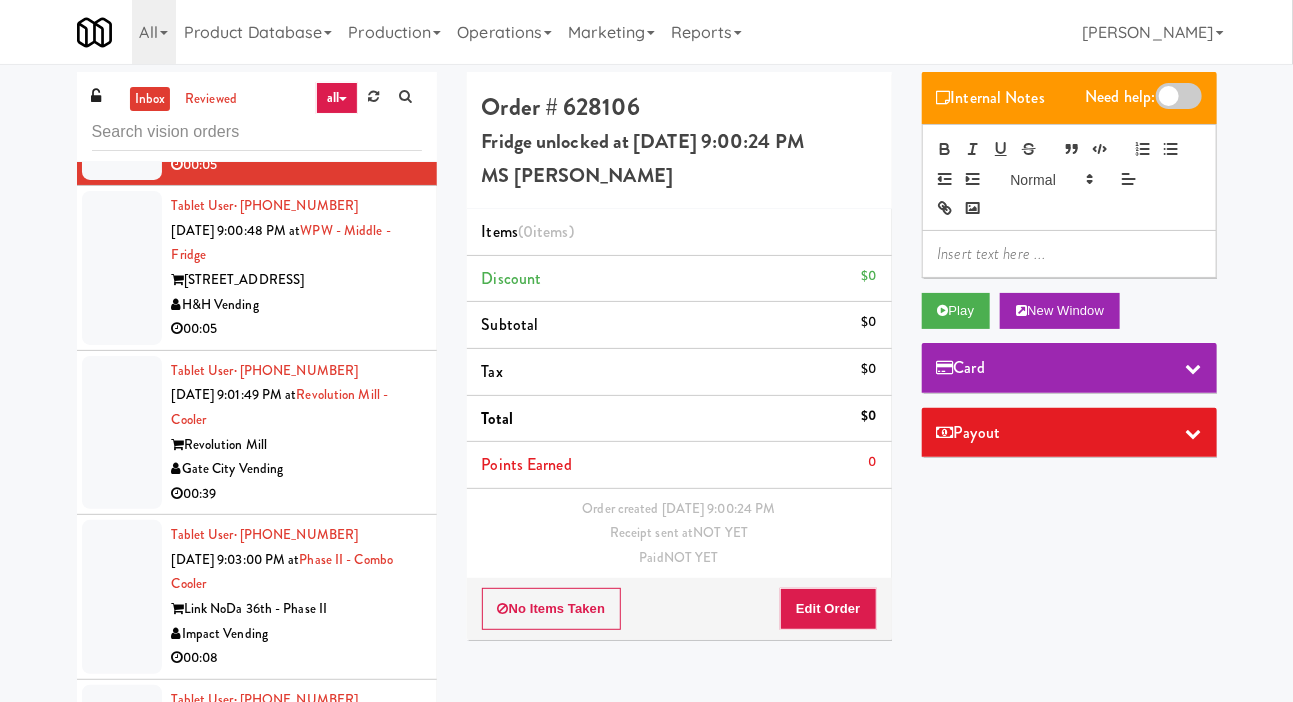 click at bounding box center [122, -61] 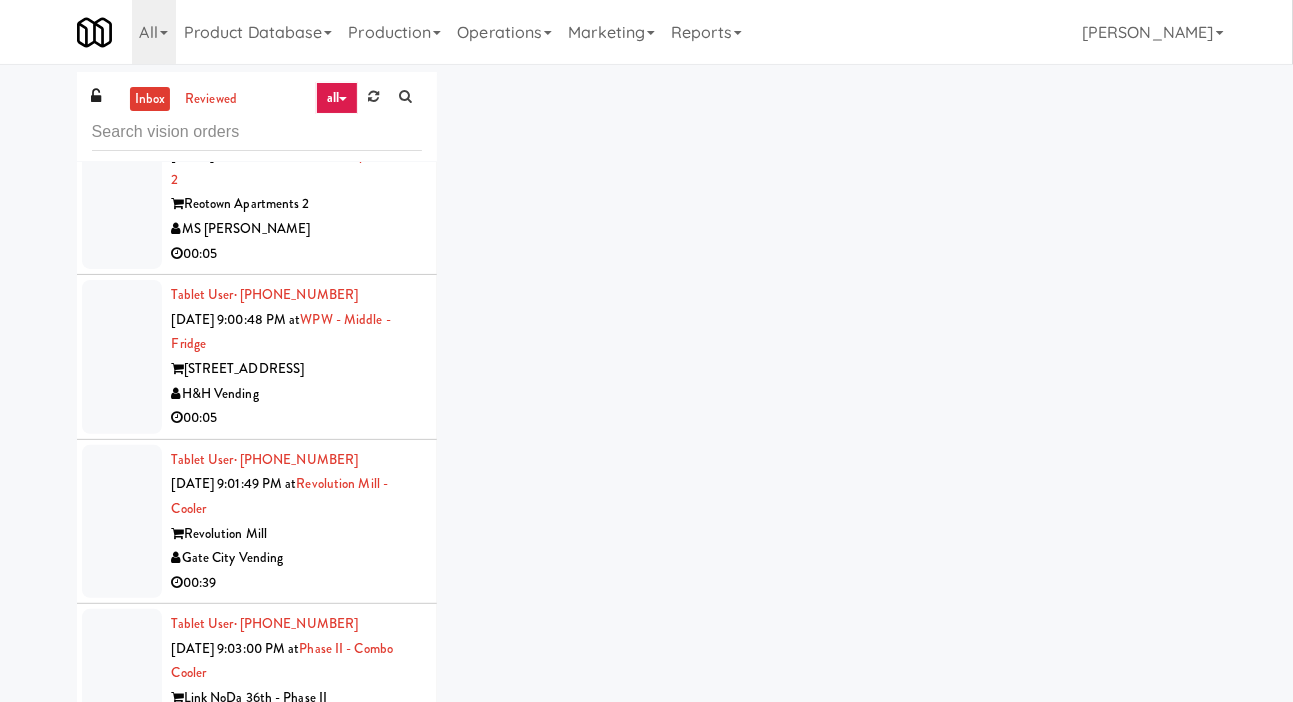 scroll, scrollTop: 6202, scrollLeft: 0, axis: vertical 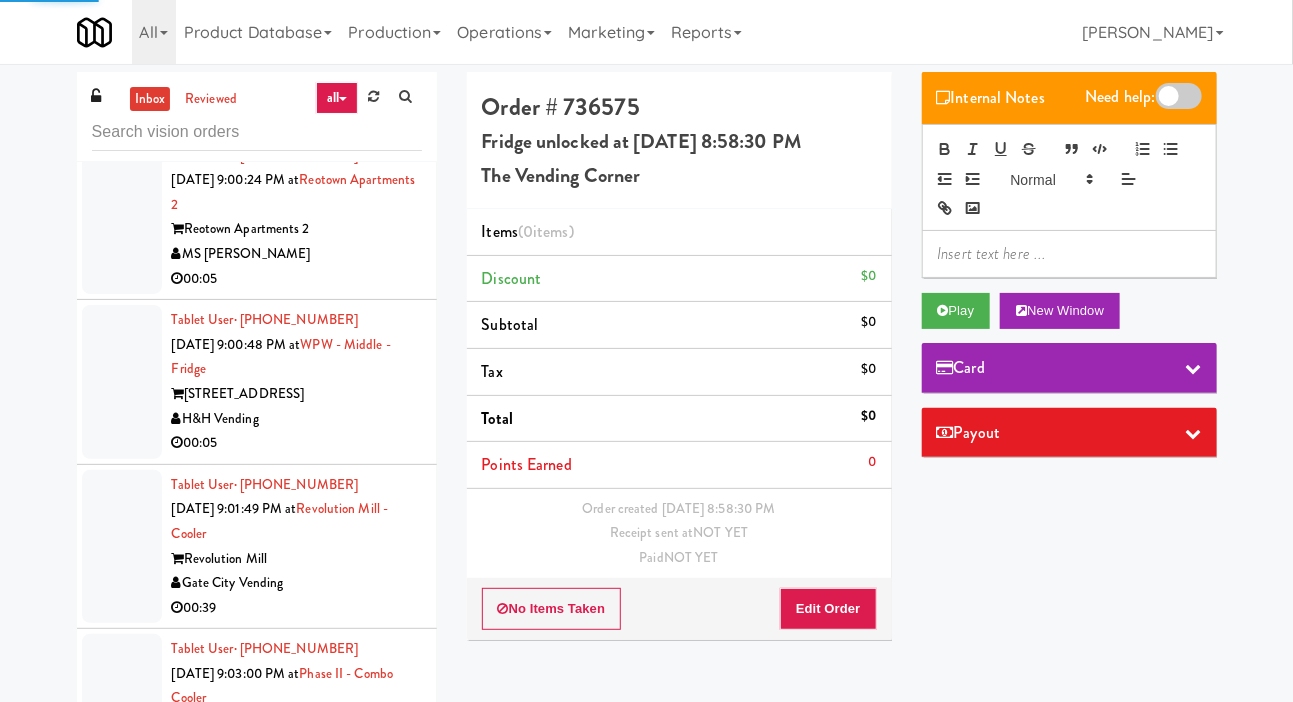 click at bounding box center [122, 218] 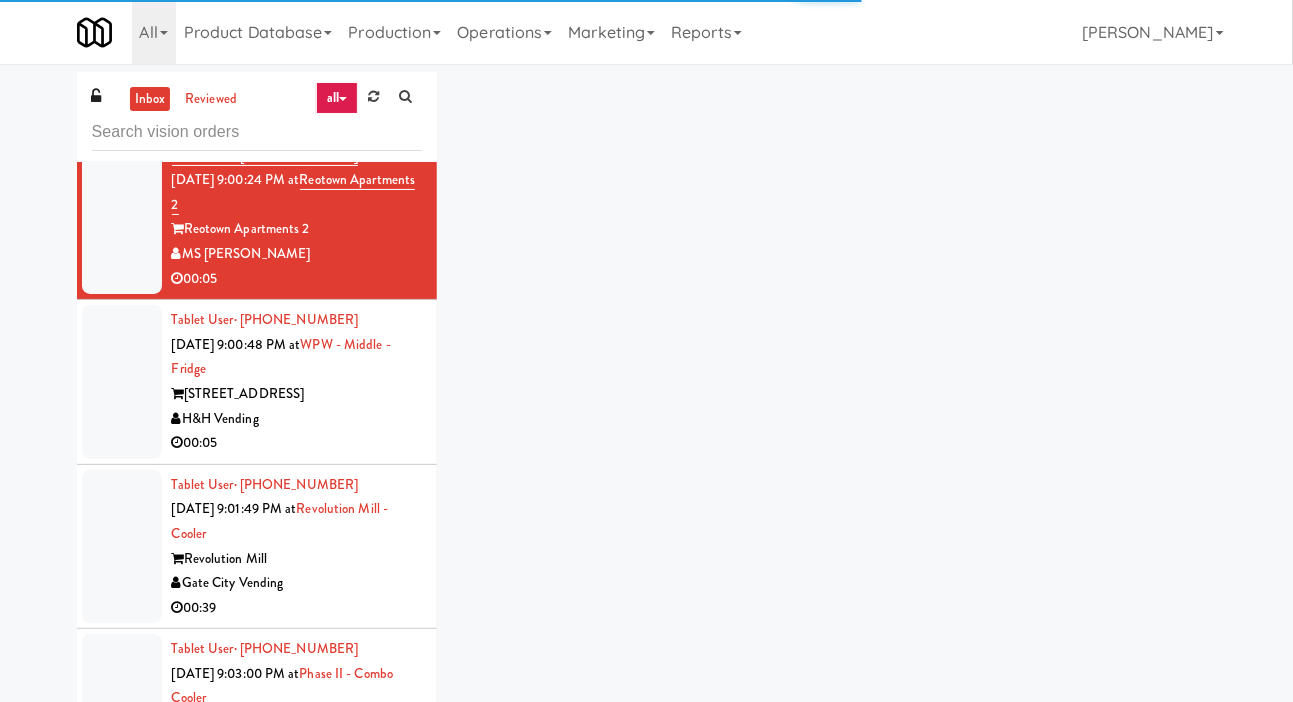 click at bounding box center (122, 53) 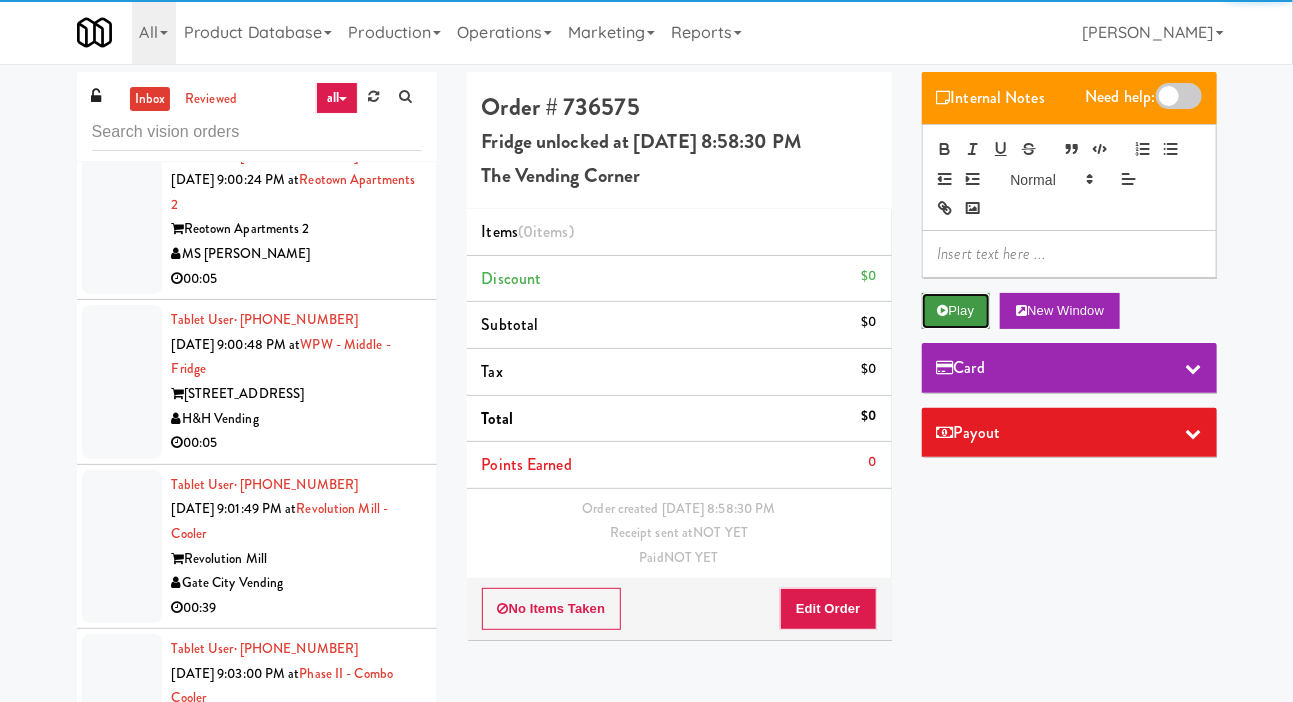 click on "Play" at bounding box center (956, 311) 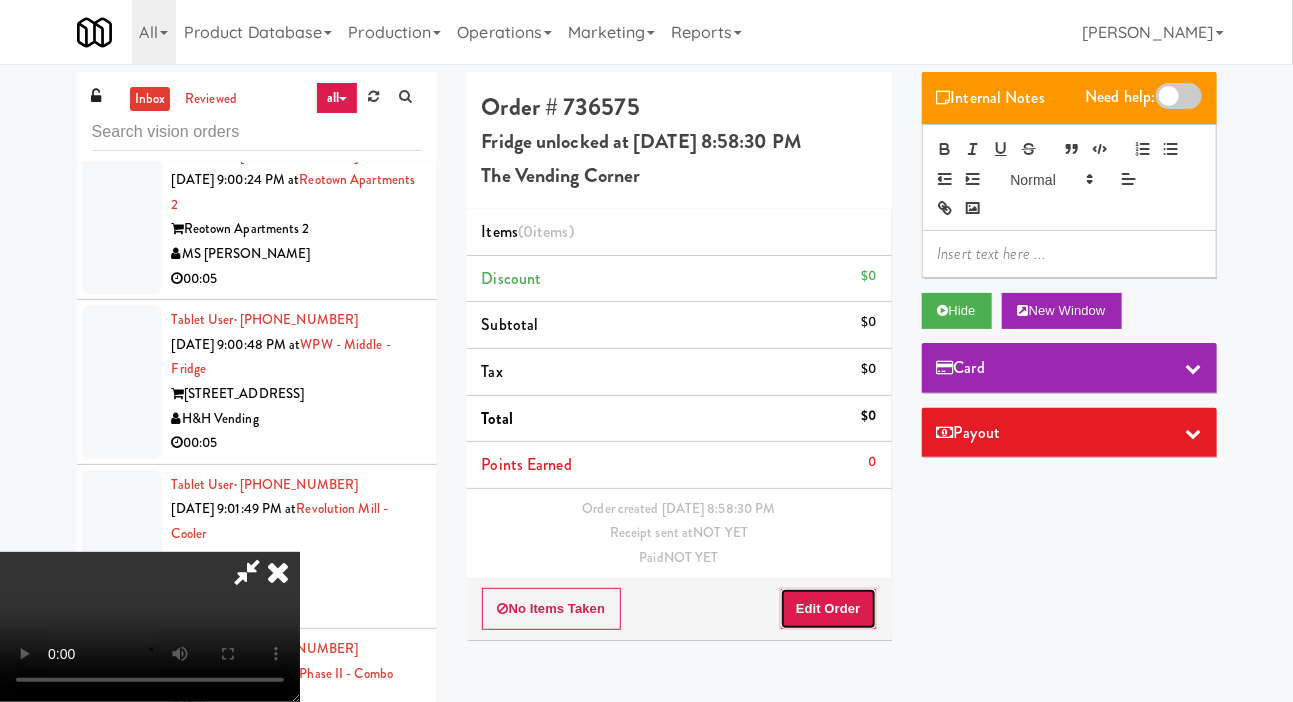 click on "Edit Order" at bounding box center [828, 609] 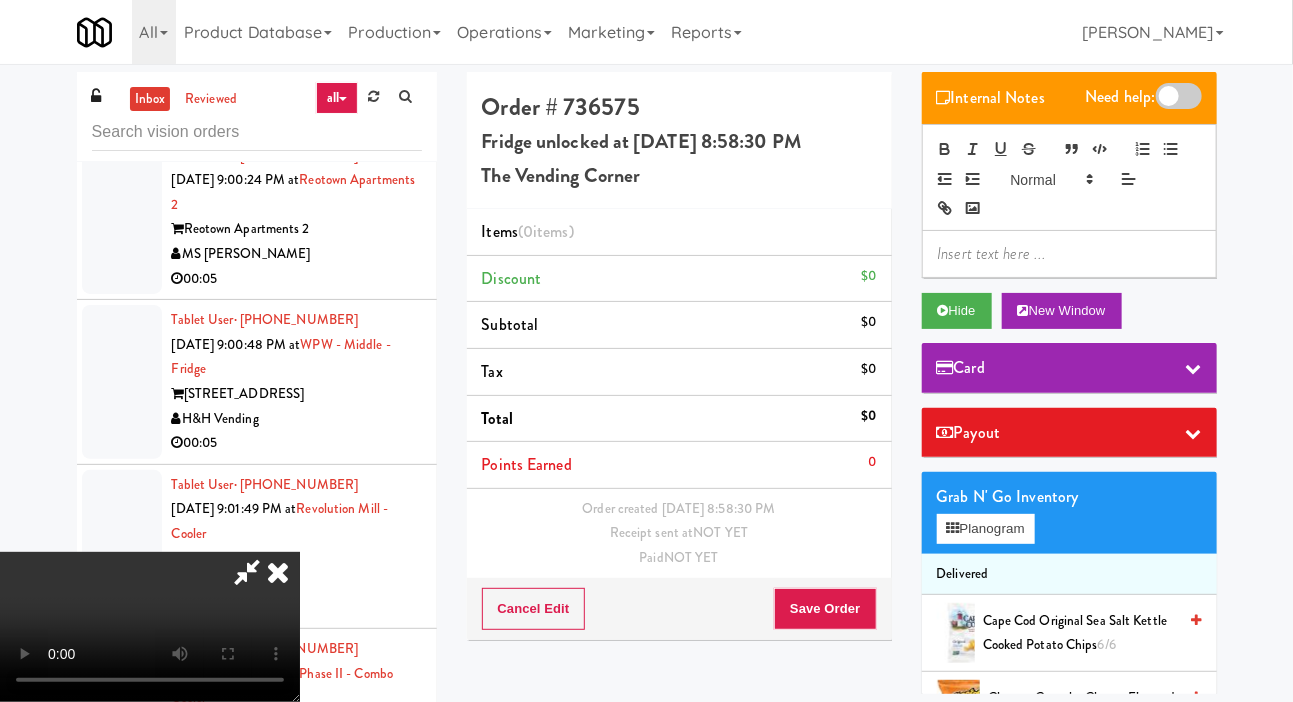 type 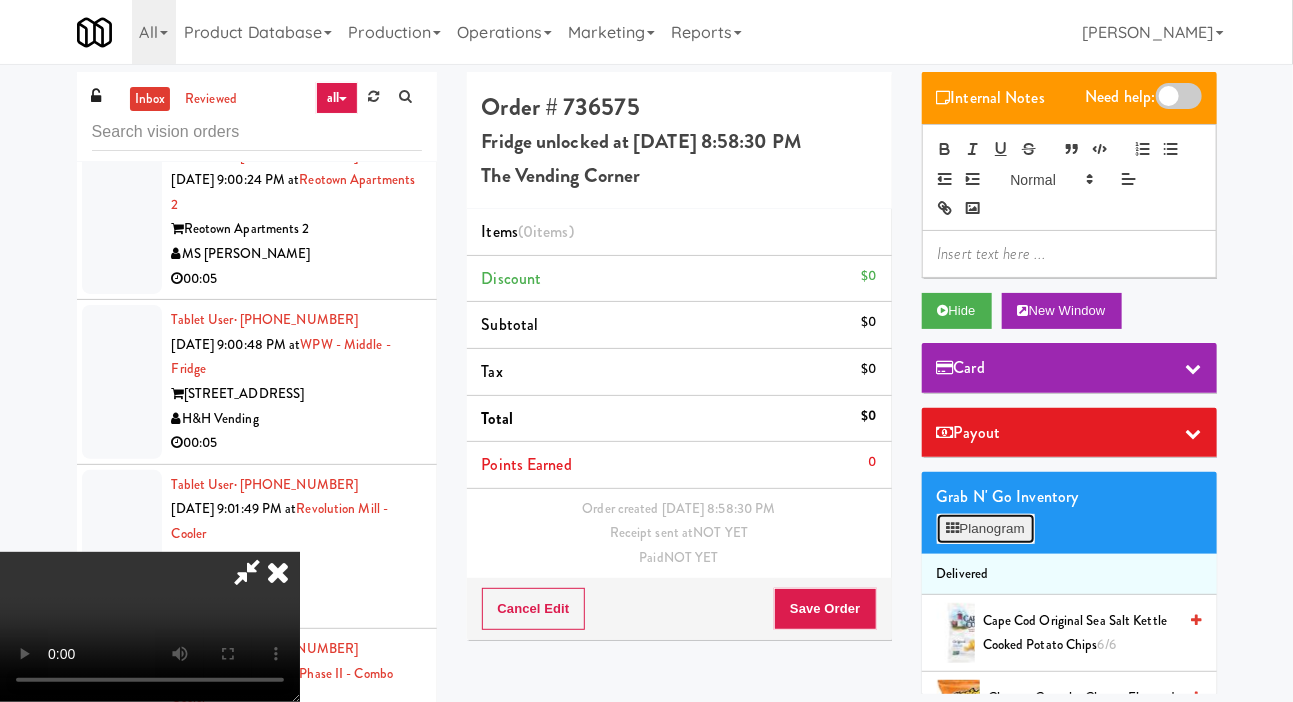click on "Planogram" at bounding box center [986, 529] 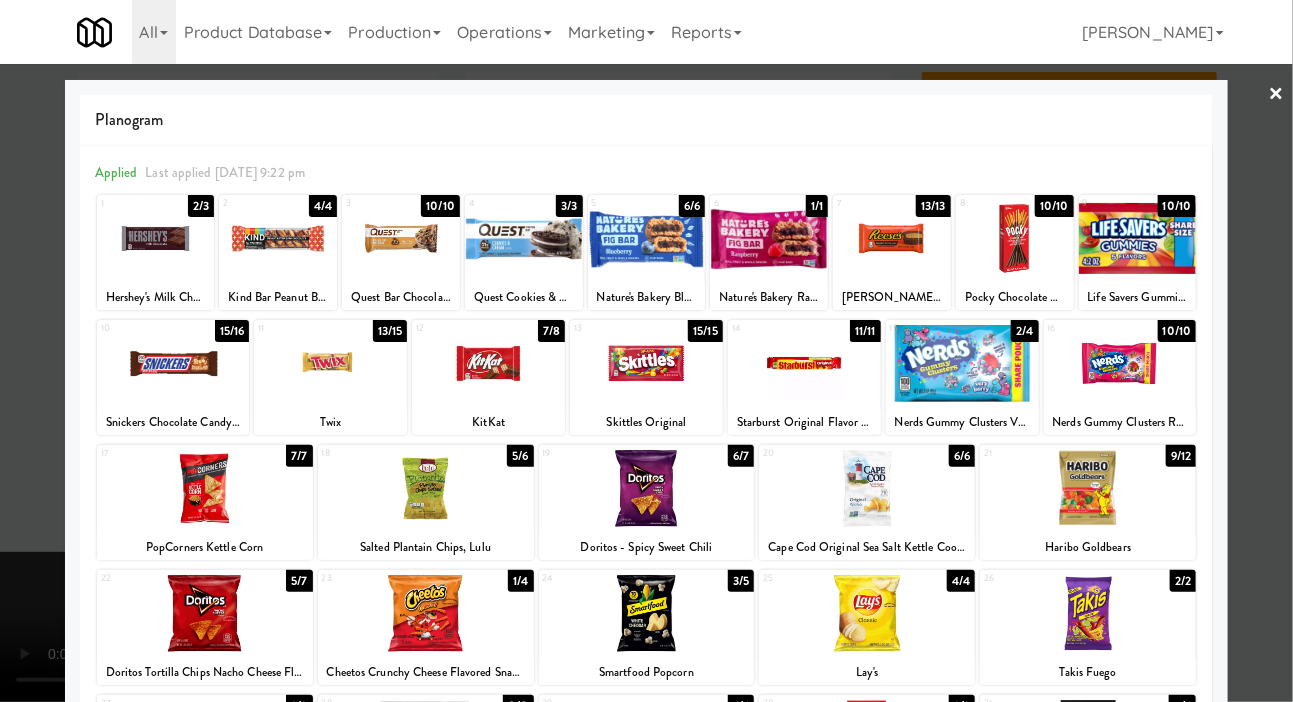 click at bounding box center (173, 363) 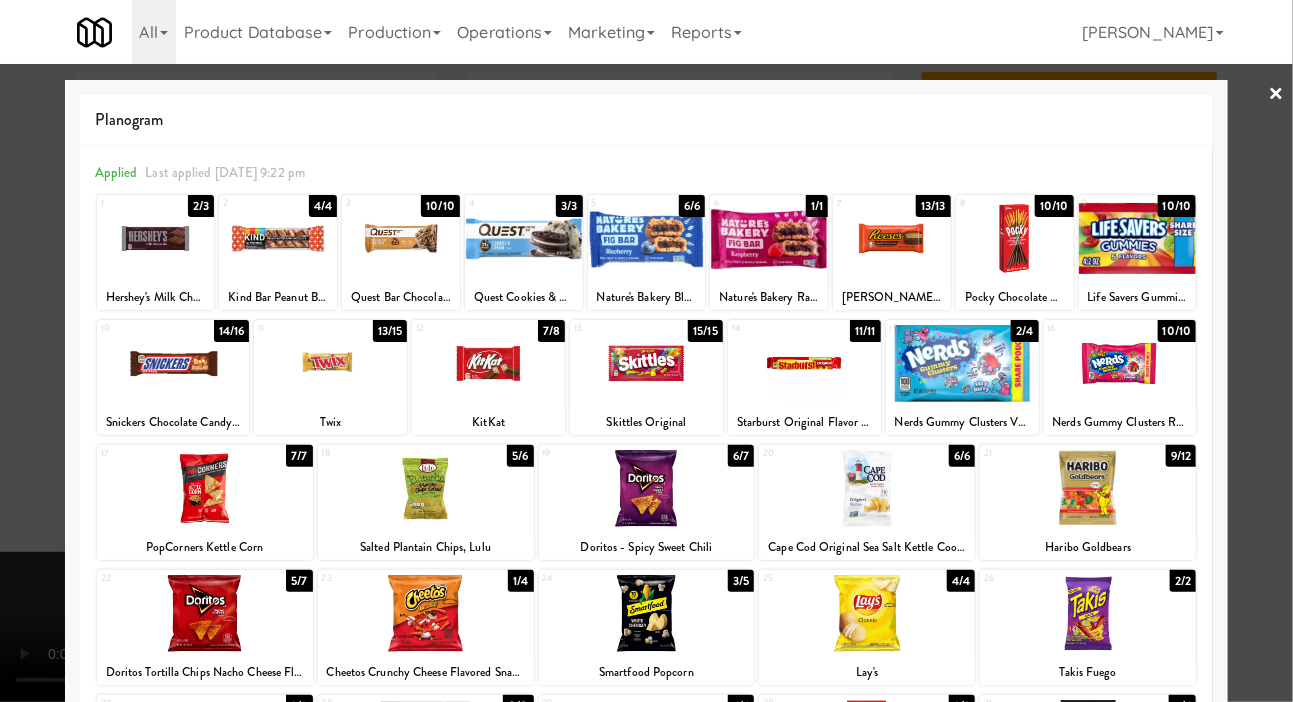 click at bounding box center (488, 363) 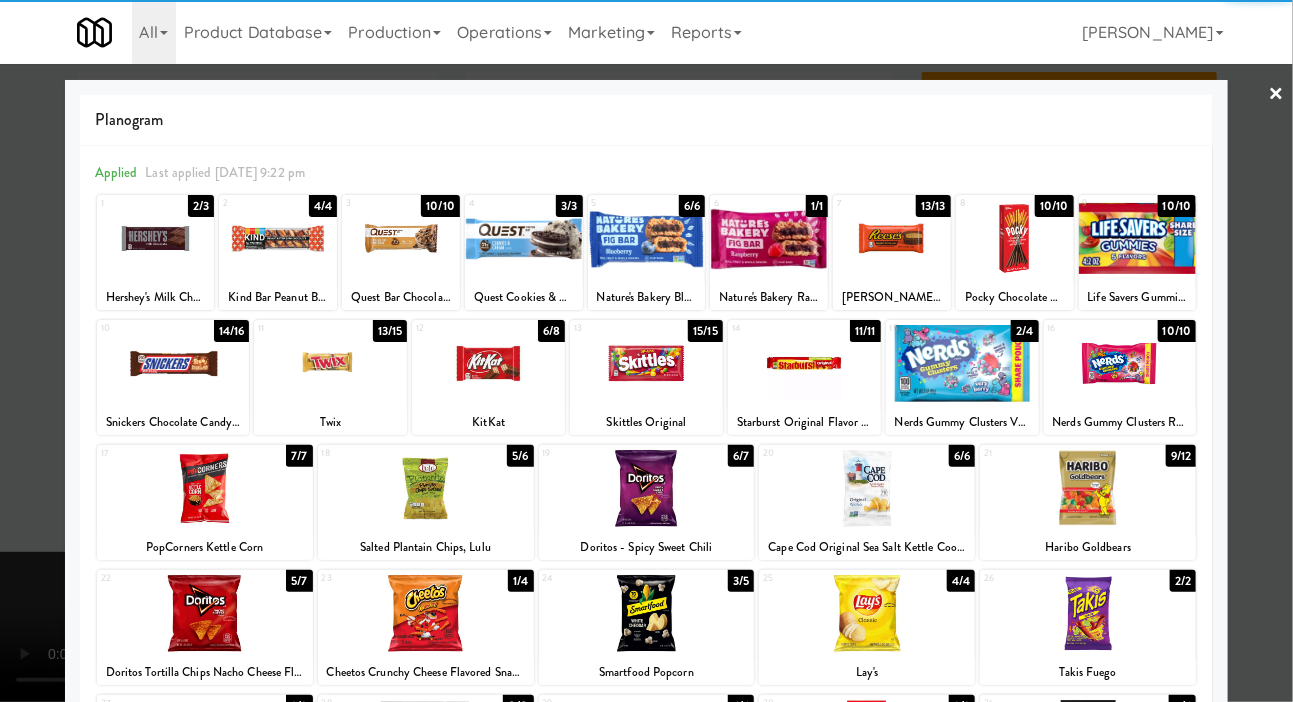 click at bounding box center [646, 351] 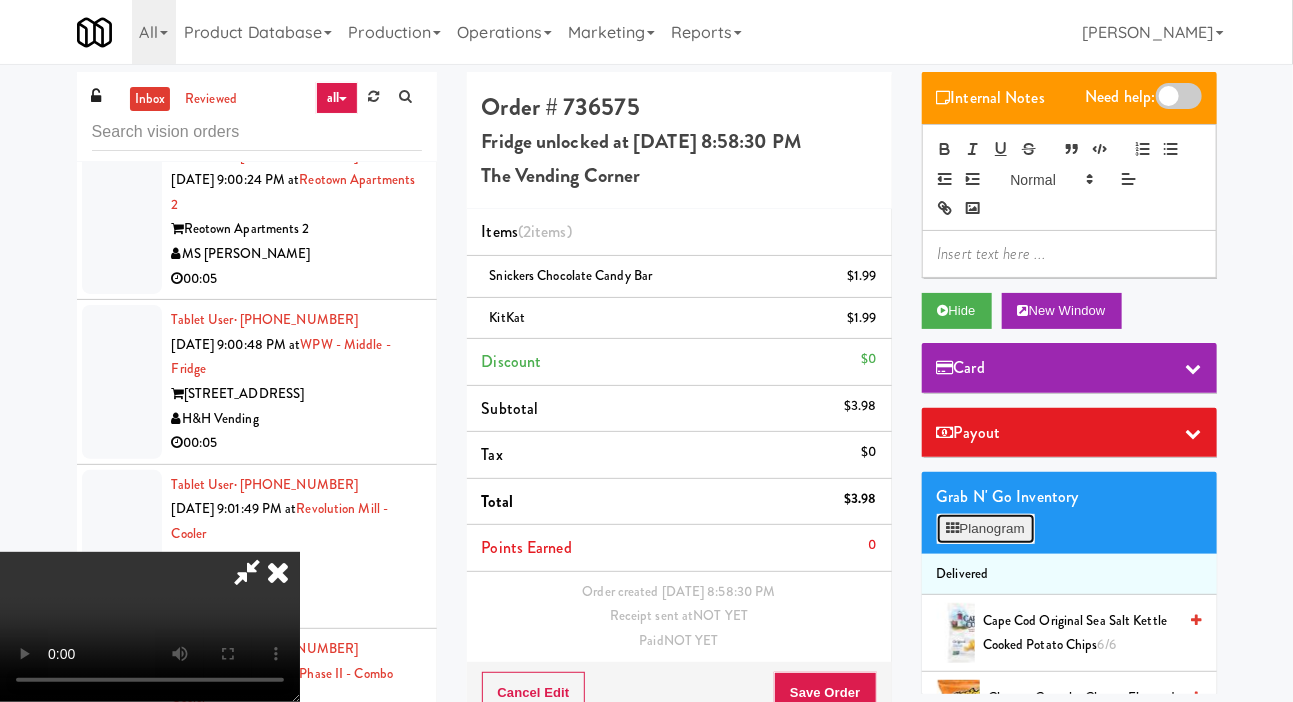 click on "Planogram" at bounding box center (986, 529) 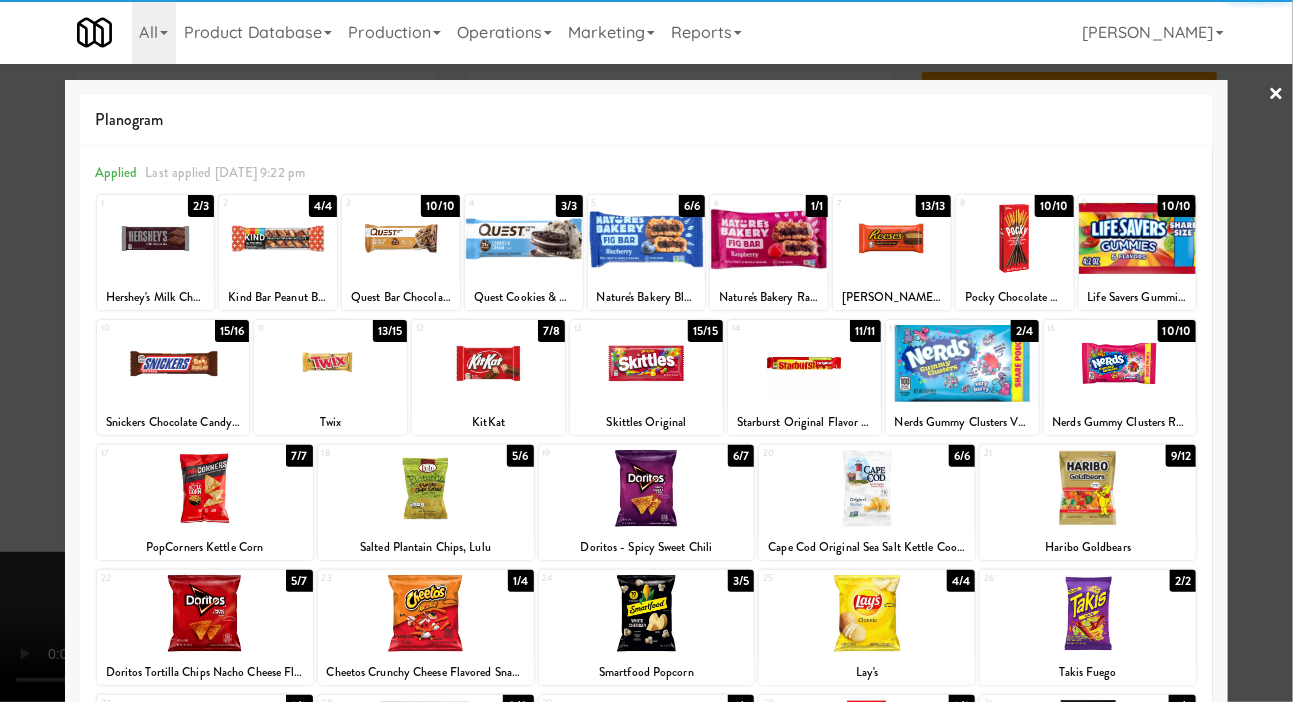 click at bounding box center [892, 238] 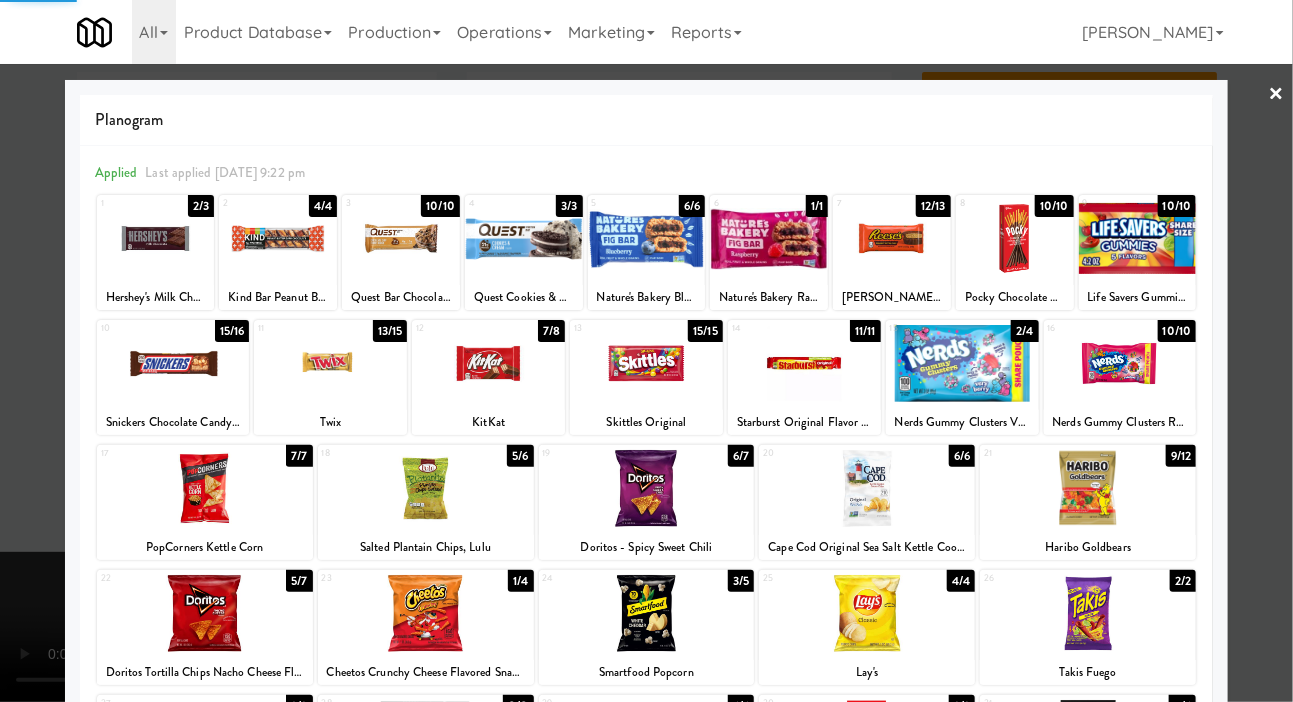 scroll, scrollTop: 172, scrollLeft: 0, axis: vertical 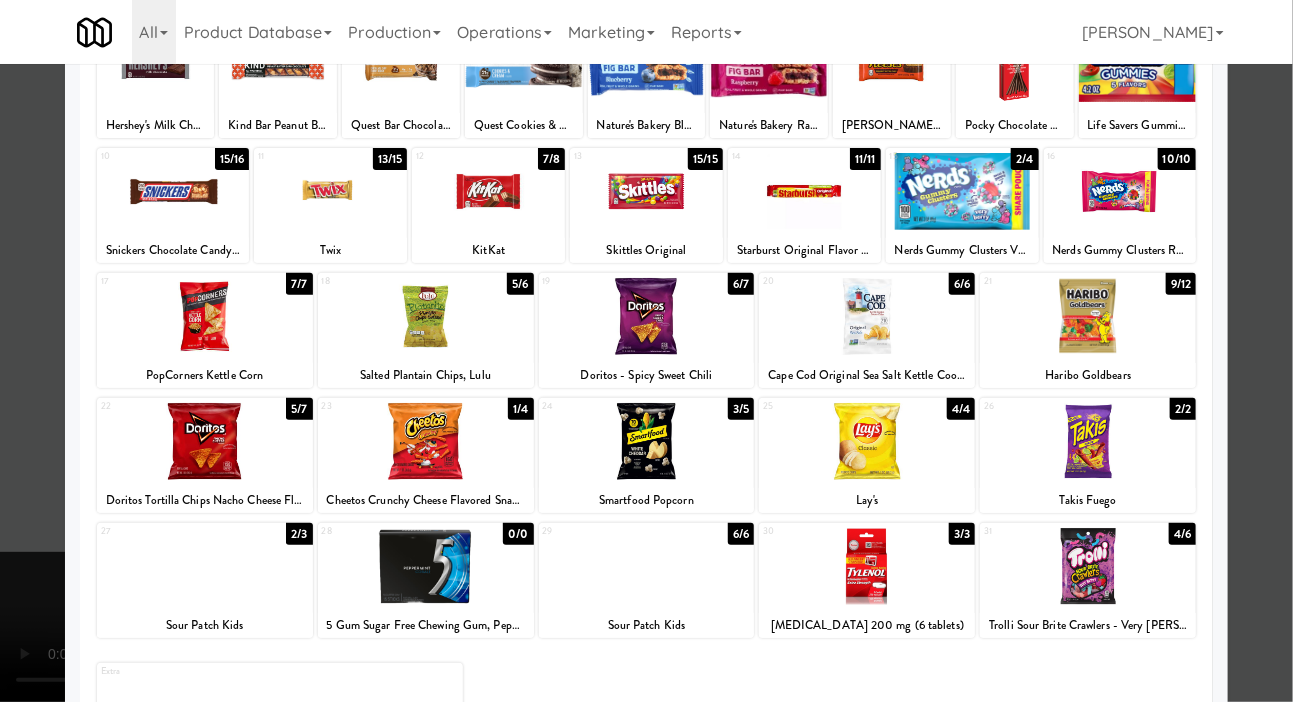 click at bounding box center [1088, 441] 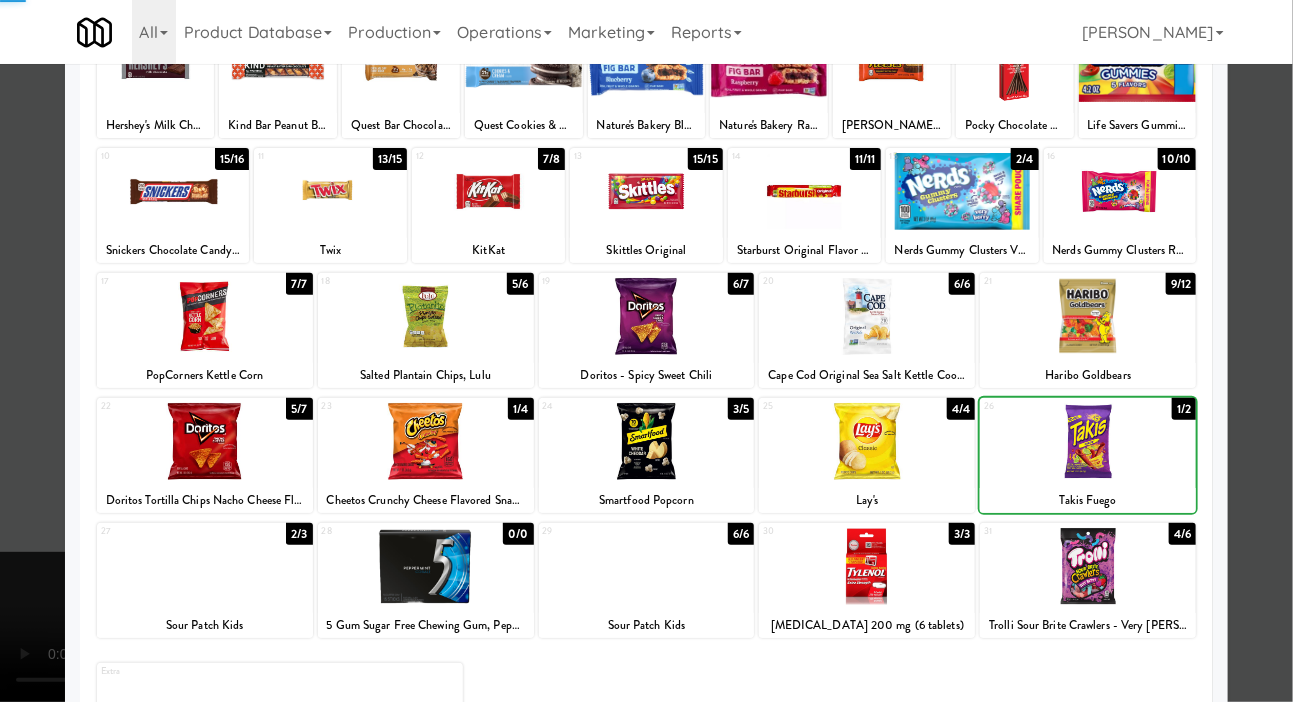 click at bounding box center [646, 351] 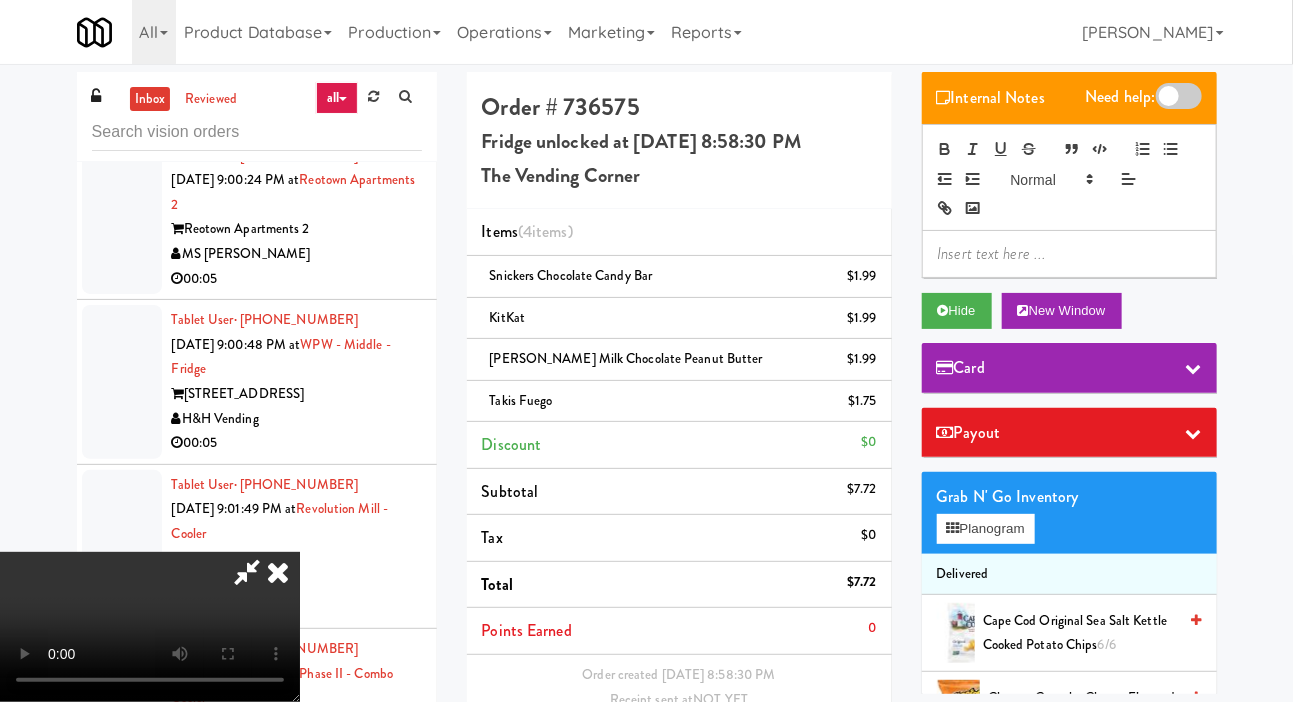 click on "Save Order" at bounding box center (825, 776) 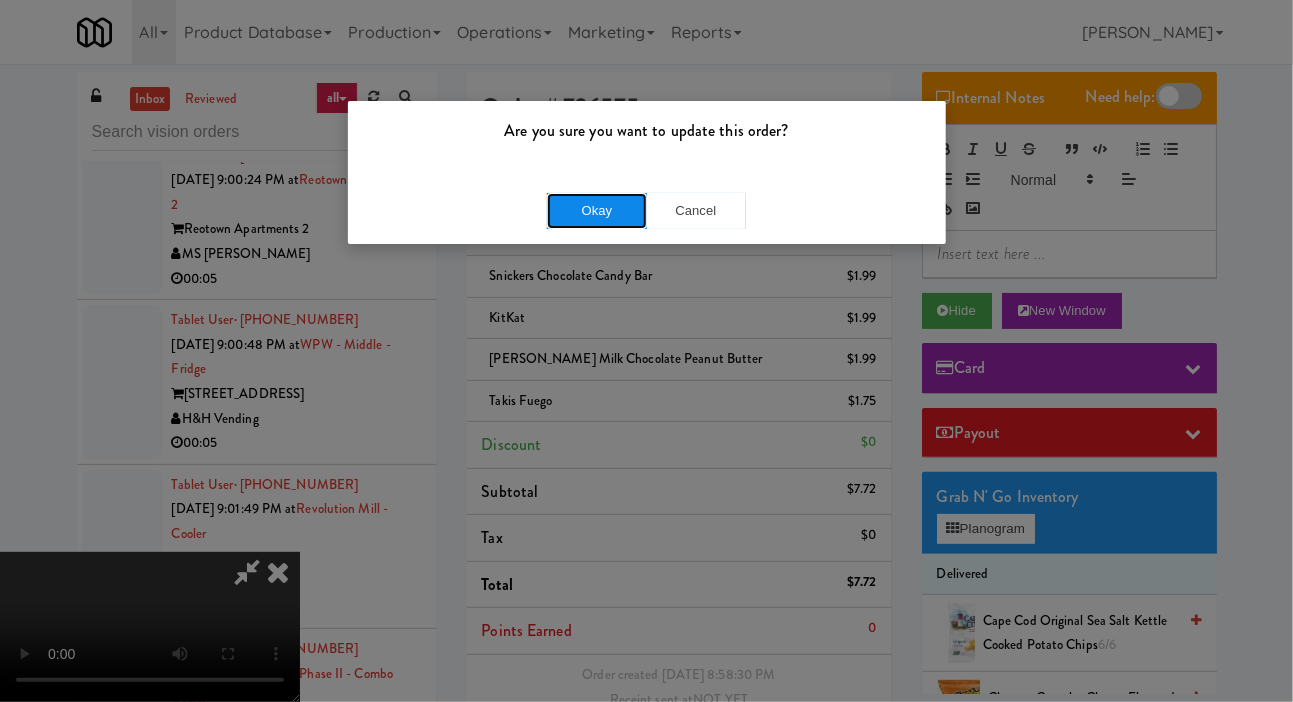 click on "Okay" at bounding box center (597, 211) 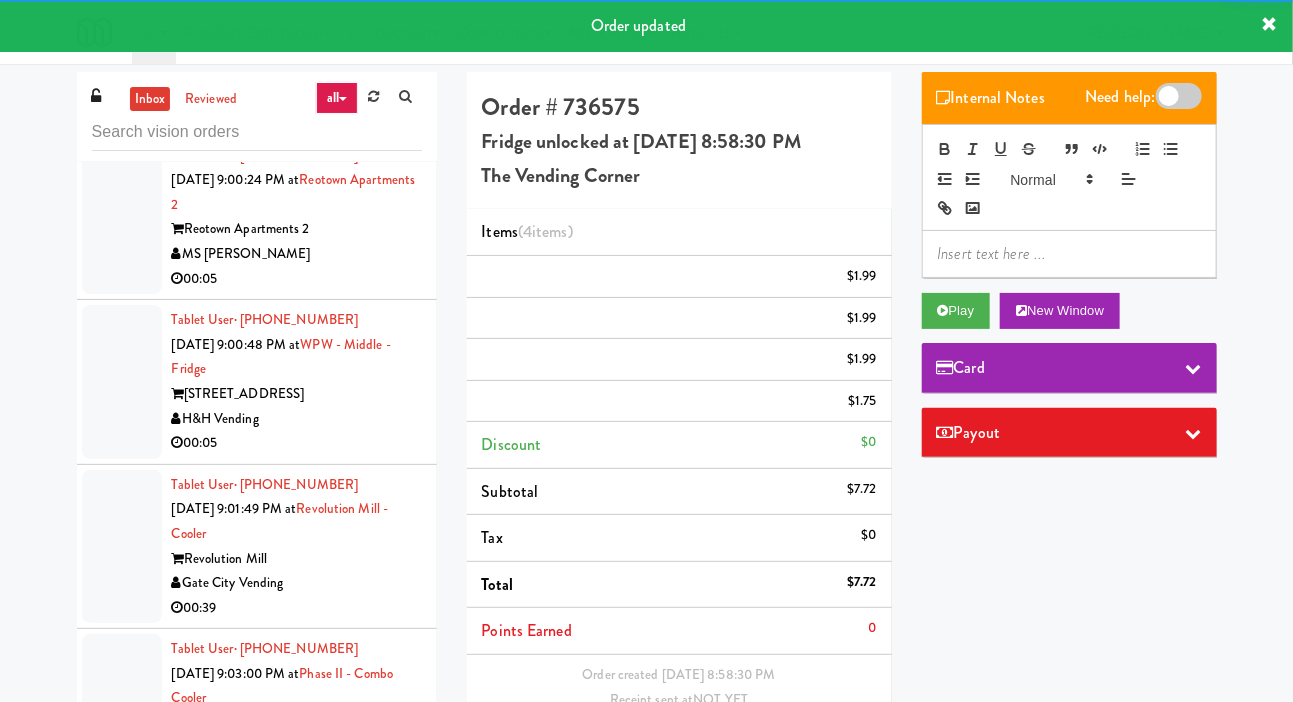 click at bounding box center [122, 218] 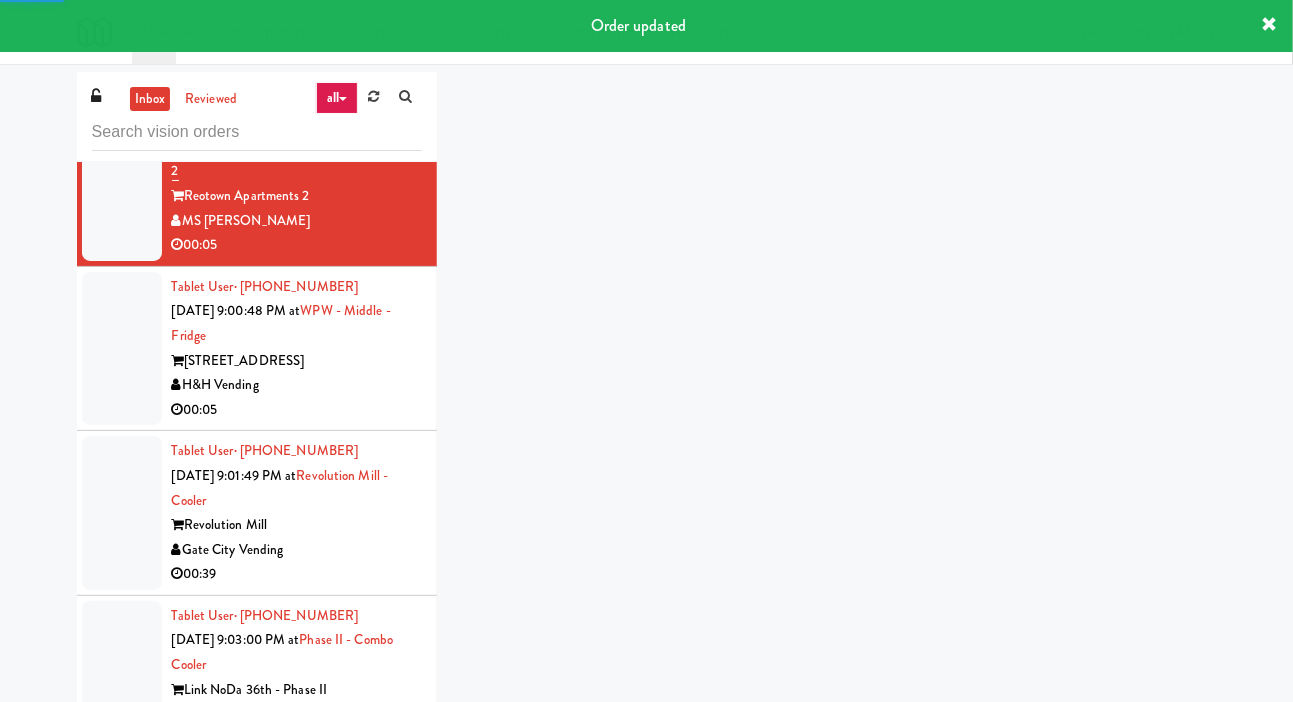 scroll, scrollTop: 6325, scrollLeft: 0, axis: vertical 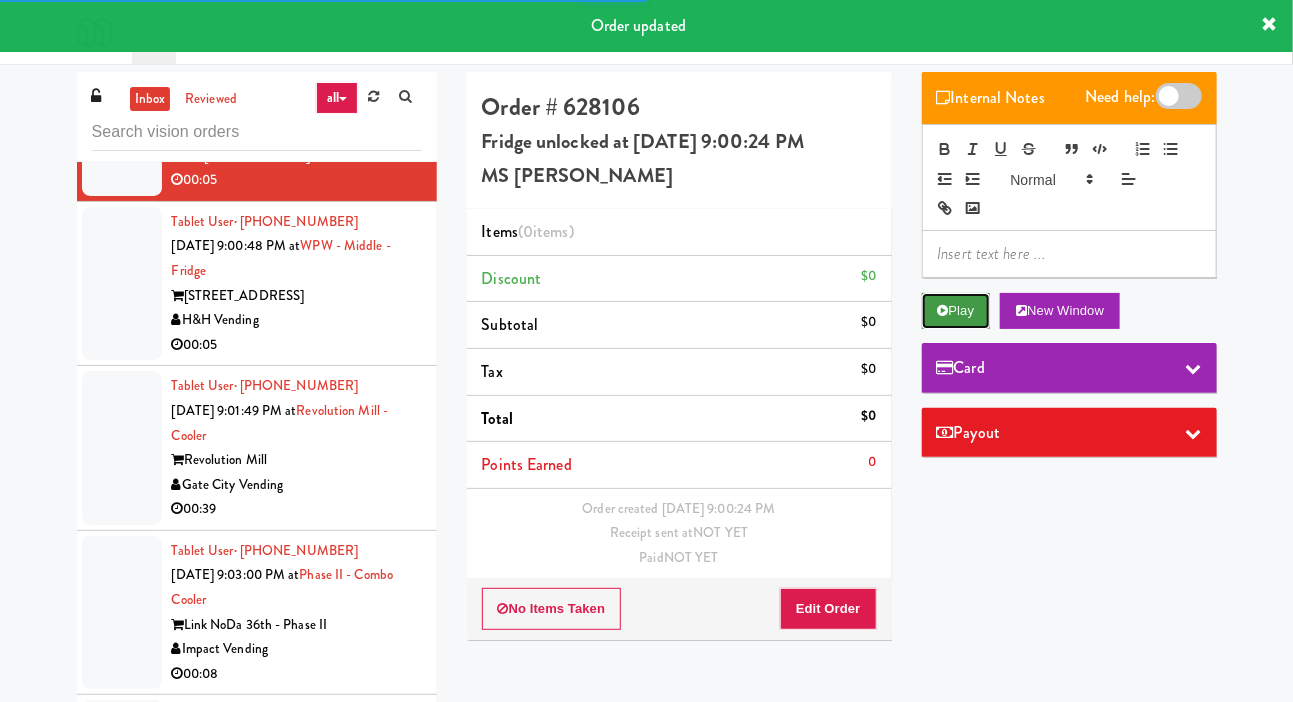 click on "Play" at bounding box center [956, 311] 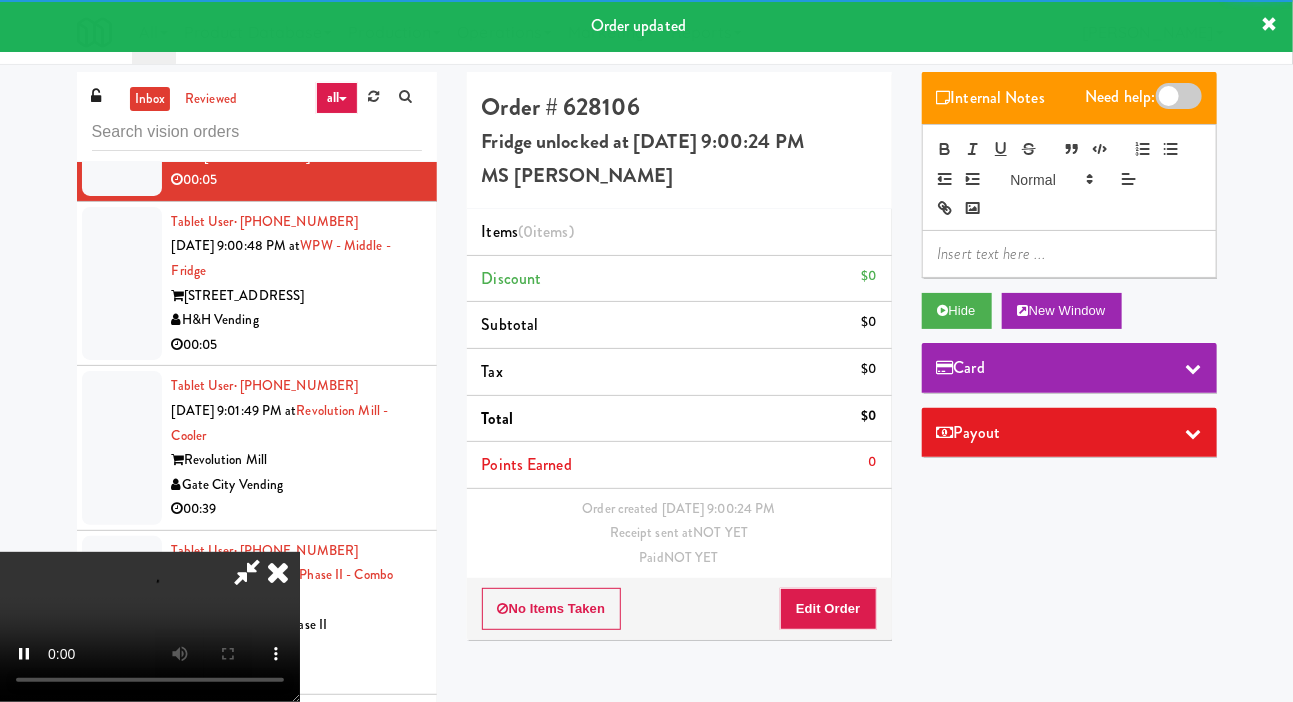 click on "inbox reviewed all    all     gen 1.5     gen 2/3     gen 4     help requested     failed   Tablet User  · (516) 554-1766 [DATE] 1:23:28 PM at  KM GEN2 DEMO  Cityside Vending  00:04     Tablet User  · (516) 554-1766 [DATE] 3:18:25 PM at  KM GEN2 DEMO  Cityside Vending  00:07     Tablet User  · (718) 980-8298 [DATE] 4:46:51 PM at  KM GEN2 DEMO  Cityside Vending  Unknown     Tablet User  · (240) 515-0801 [DATE] 12:07:59 AM at  KM GEN2 DEMO  Cityside Vending  00:03     Tablet User  · (202) 867-5606 [DATE] 12:52:21 AM at  KM GEN2 DEMO  Cityside Vending  00:08     Tablet User  · (301) 399-6357 [DATE] 9:32:20 AM at  KM GEN2 DEMO  Cityside Vending  00:27     Tablet User  · (202) 790-8223 [DATE] 2:26:59 PM at  KM GEN2 DEMO  Cityside Vending  00:06     Tablet User  · (240) 696-9291 [DATE] 7:29:14 PM at  KM GEN2 DEMO  Cityside Vending  00:10     Tablet User  · (301) 755-8472 [DATE] 10:30:58 PM at  KM GEN2 DEMO  Cityside Vending  00:04      00:24" at bounding box center [647, 424] 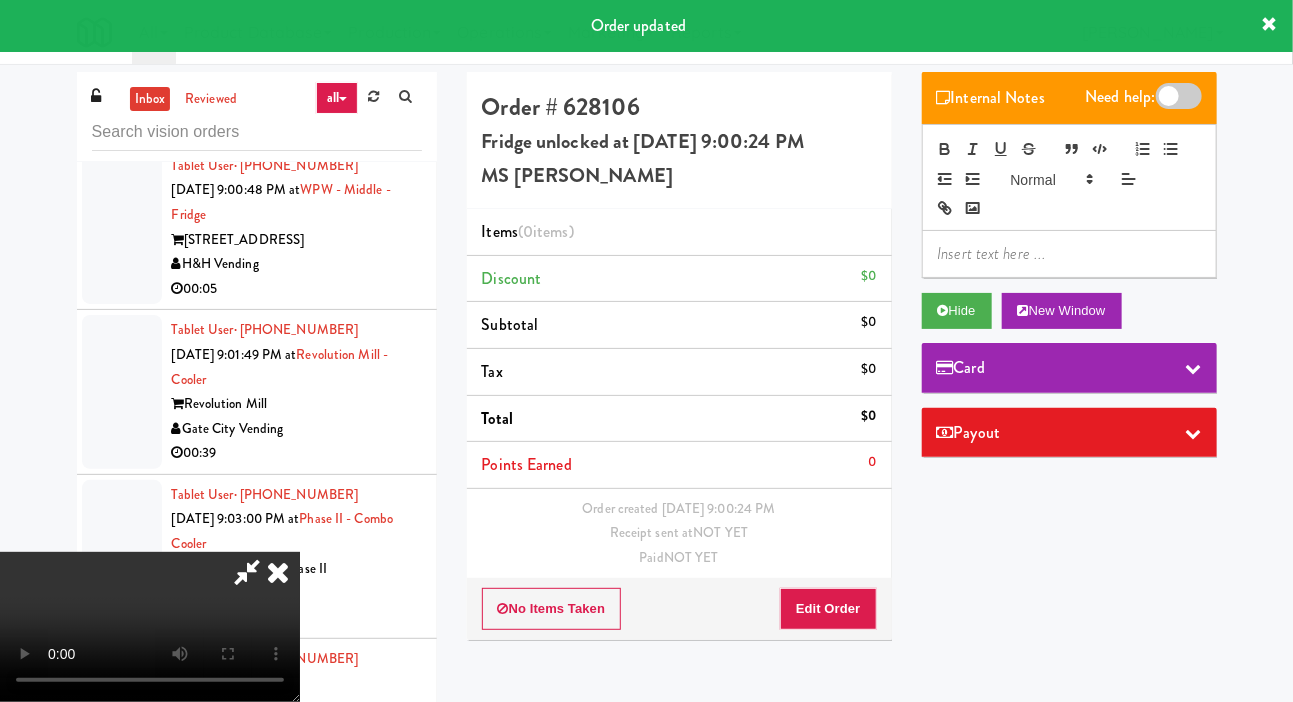 scroll, scrollTop: 6426, scrollLeft: 0, axis: vertical 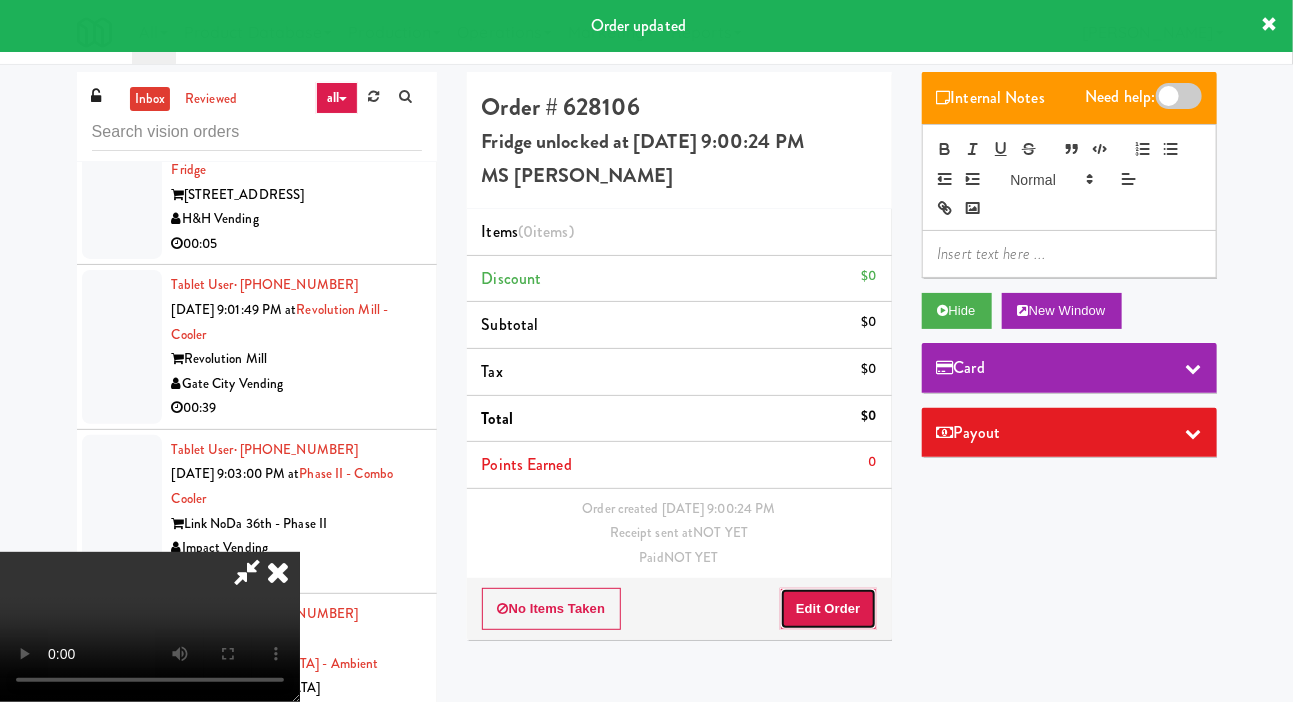 click on "Edit Order" at bounding box center (828, 609) 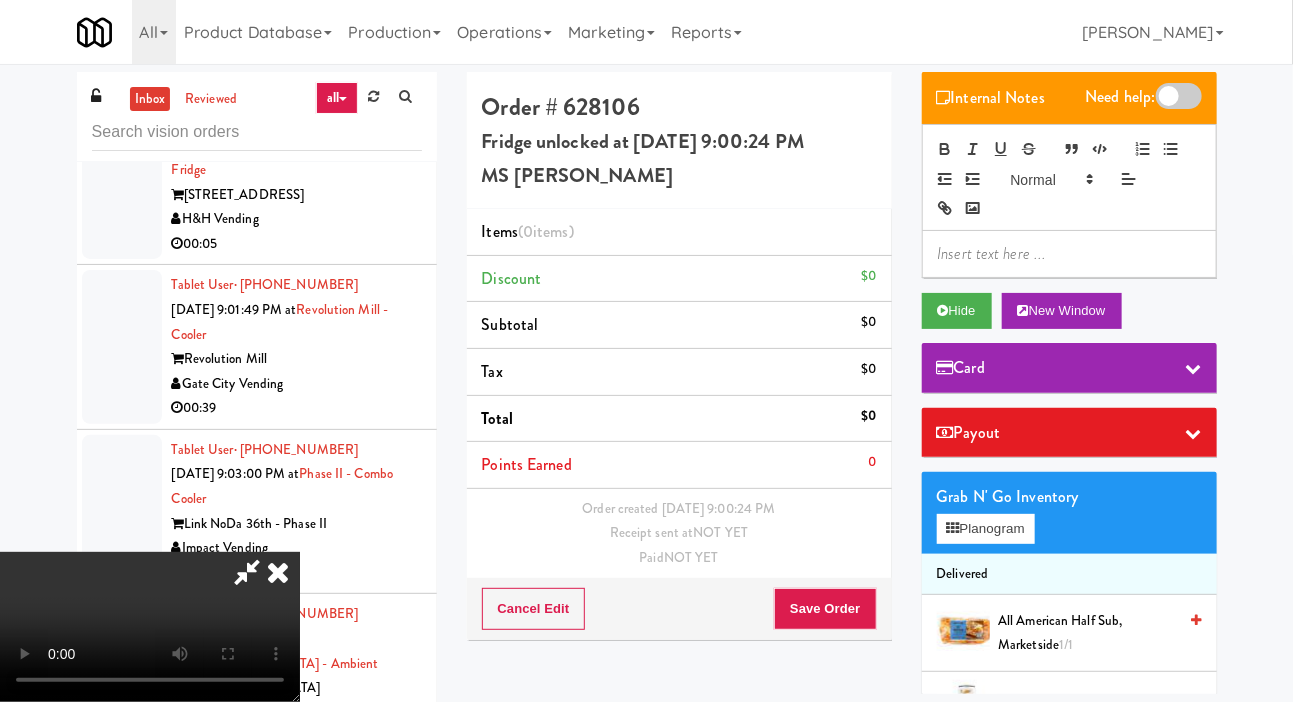 scroll, scrollTop: 73, scrollLeft: 0, axis: vertical 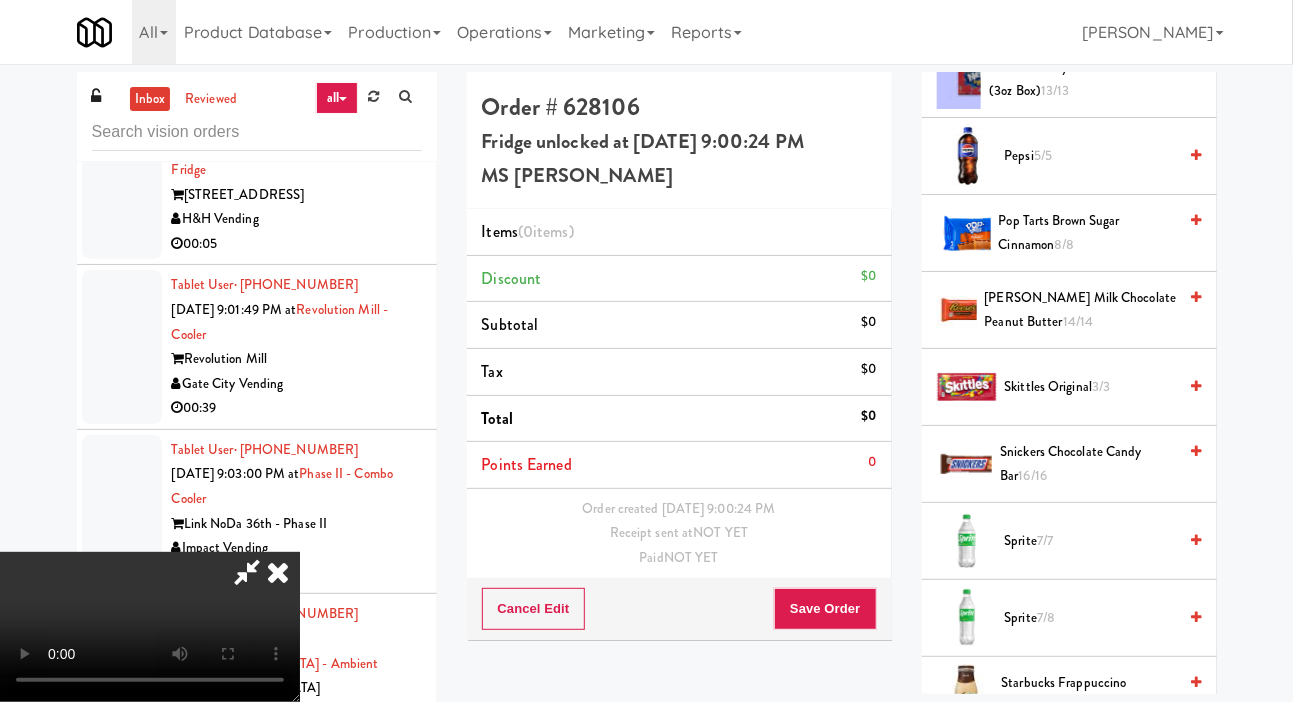 click on "[PERSON_NAME] Milk Chocolate Peanut Butter  14/14" at bounding box center (1081, 310) 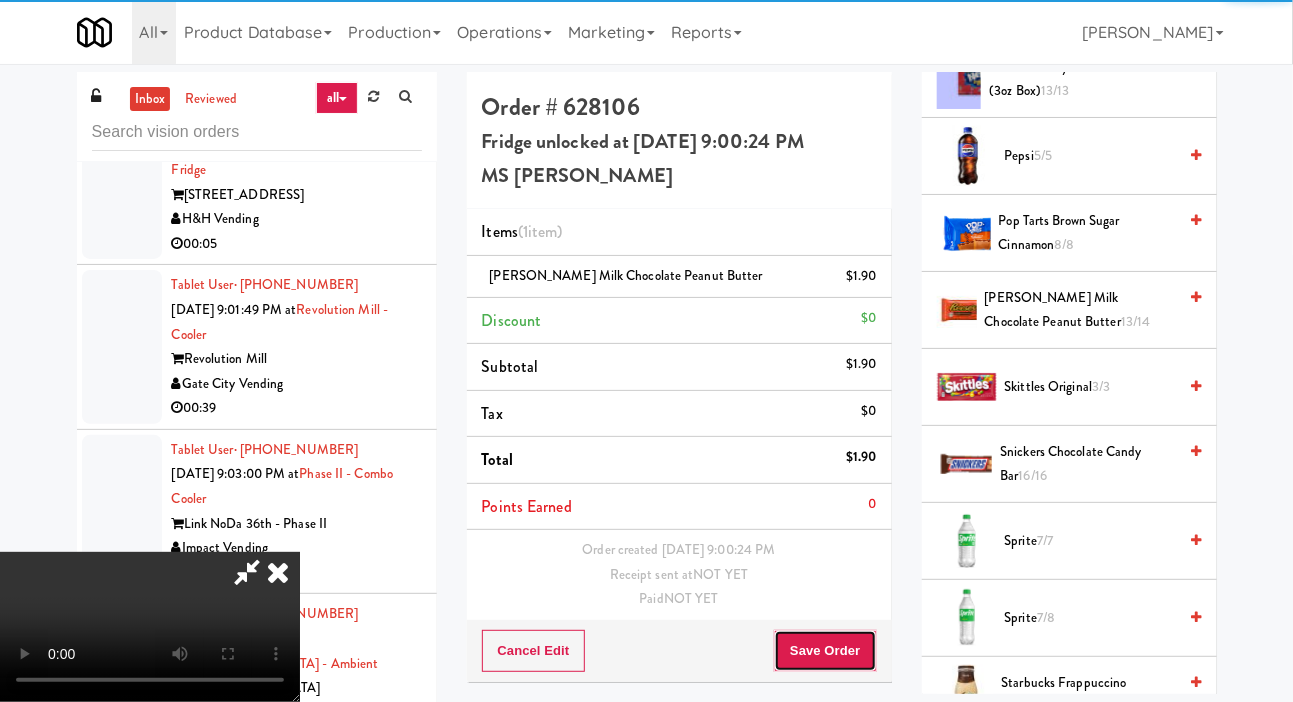 click on "Save Order" at bounding box center (825, 651) 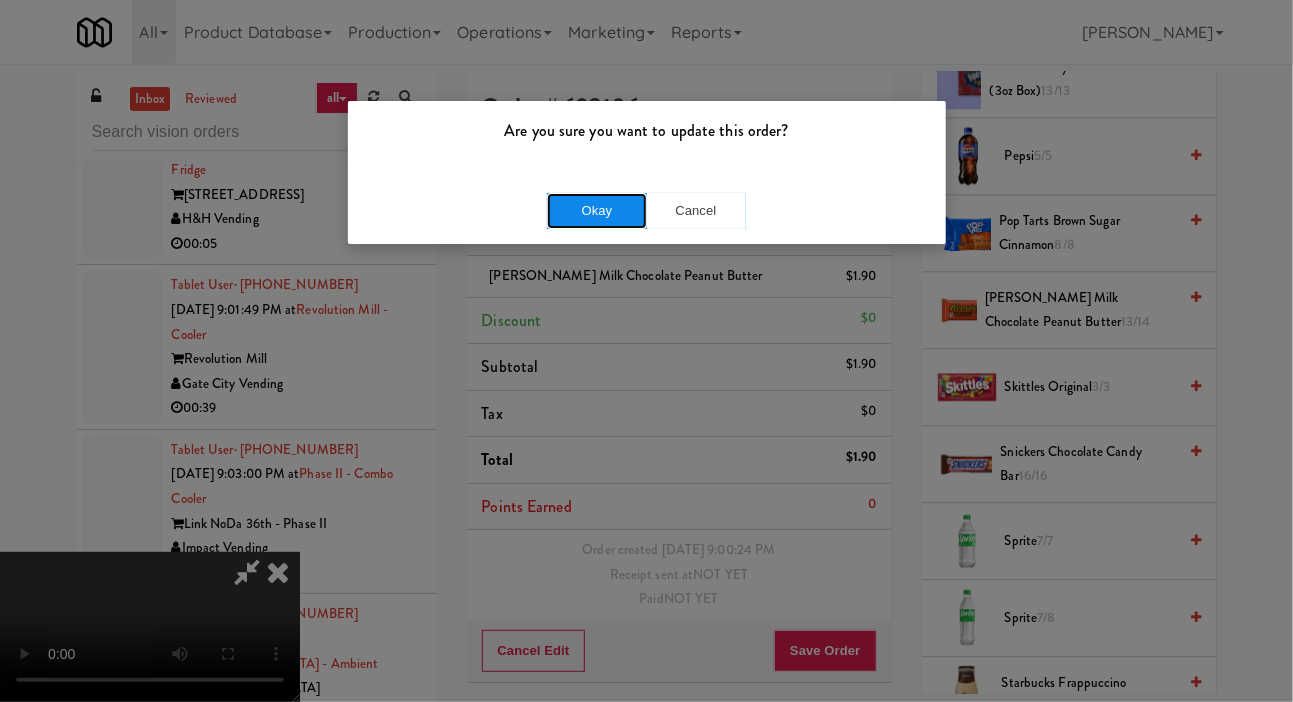 click on "Okay" at bounding box center [597, 211] 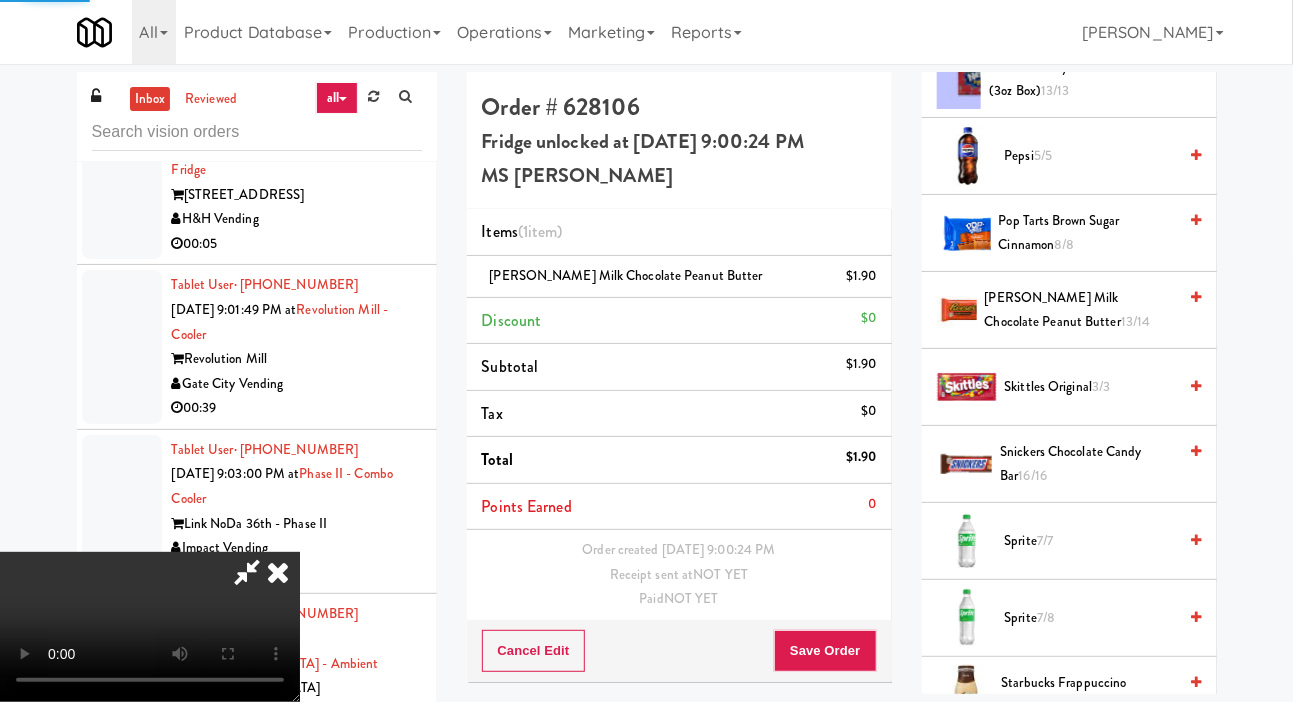 scroll, scrollTop: 0, scrollLeft: 0, axis: both 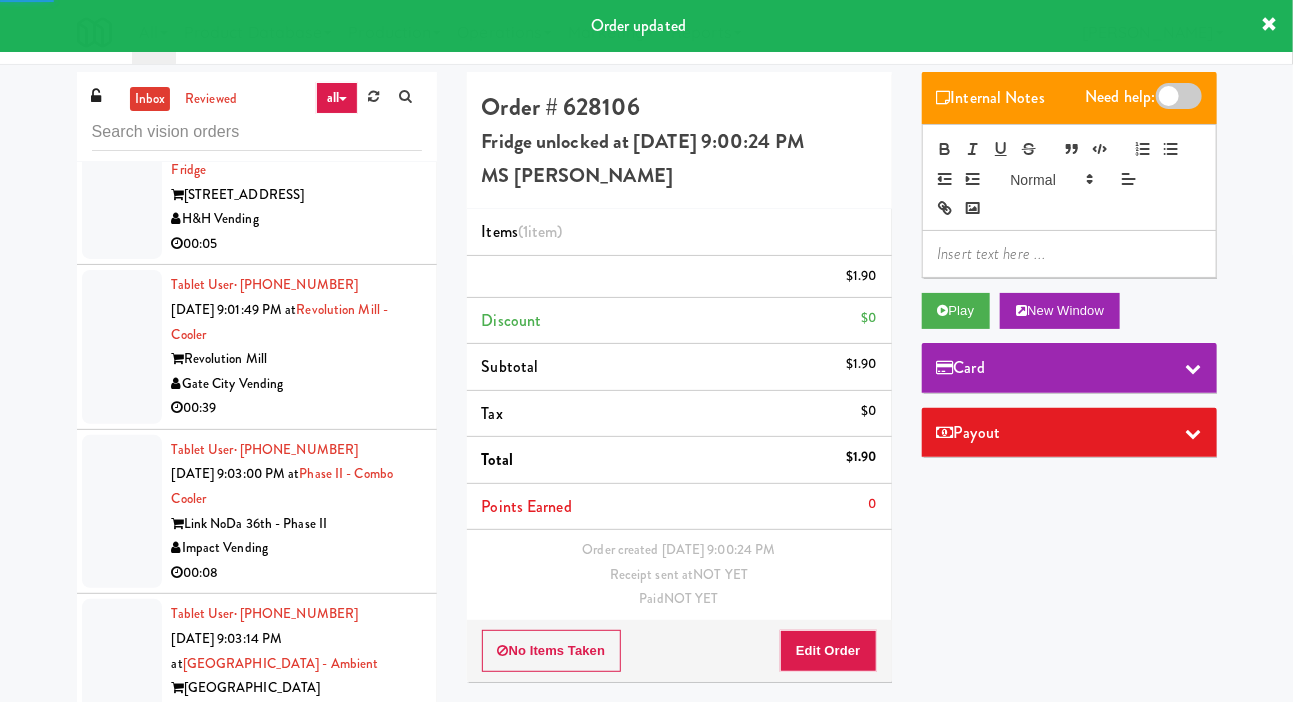 click at bounding box center [122, 183] 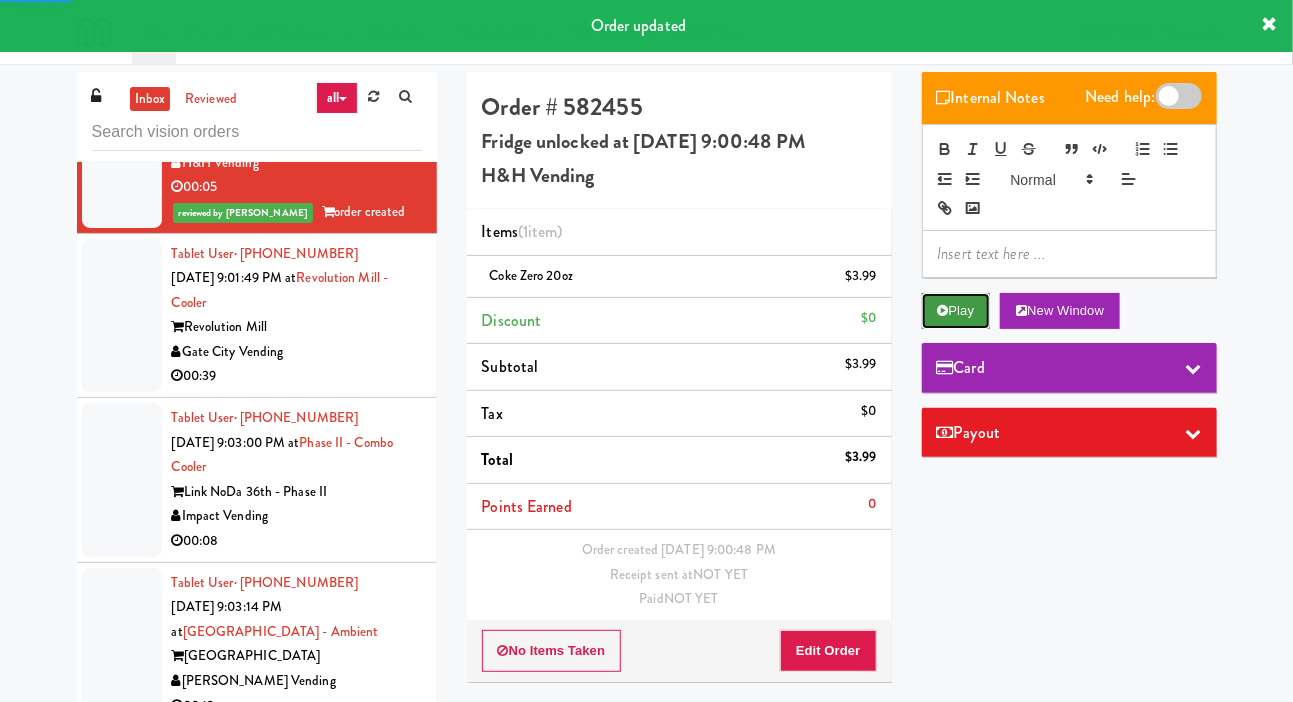 click on "Play" at bounding box center [956, 311] 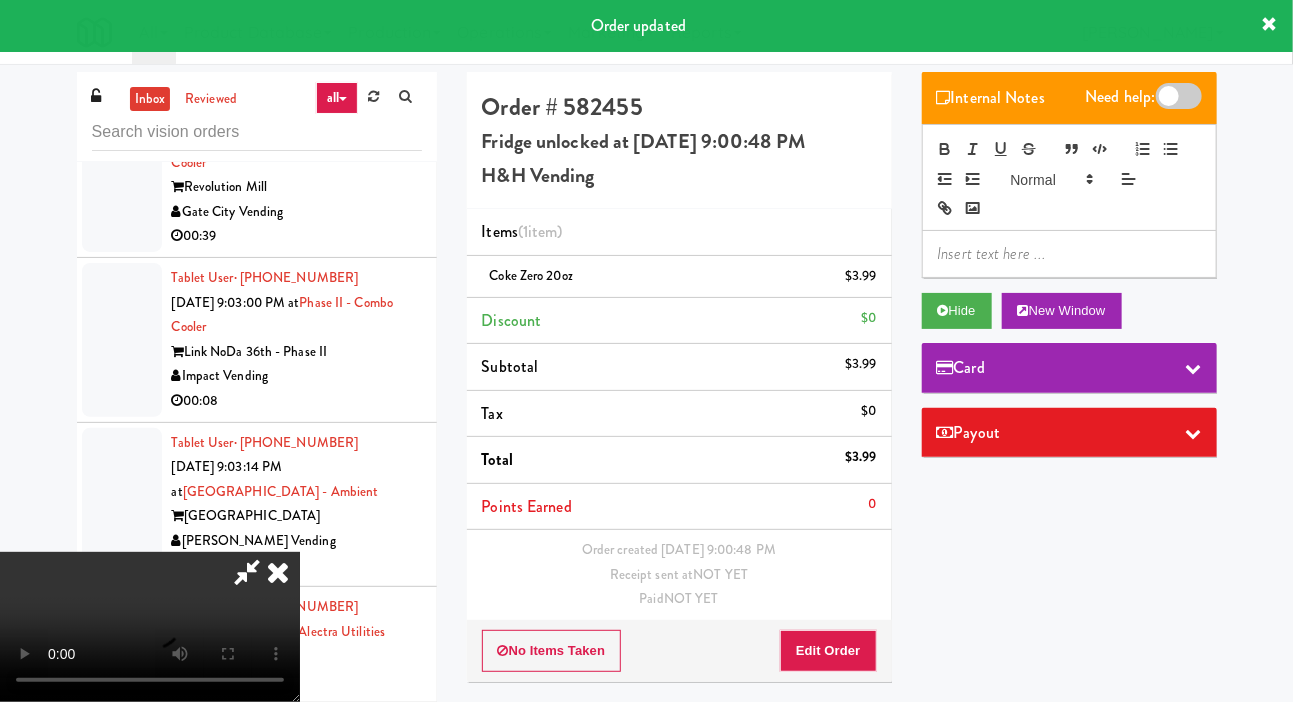 click at bounding box center (122, 176) 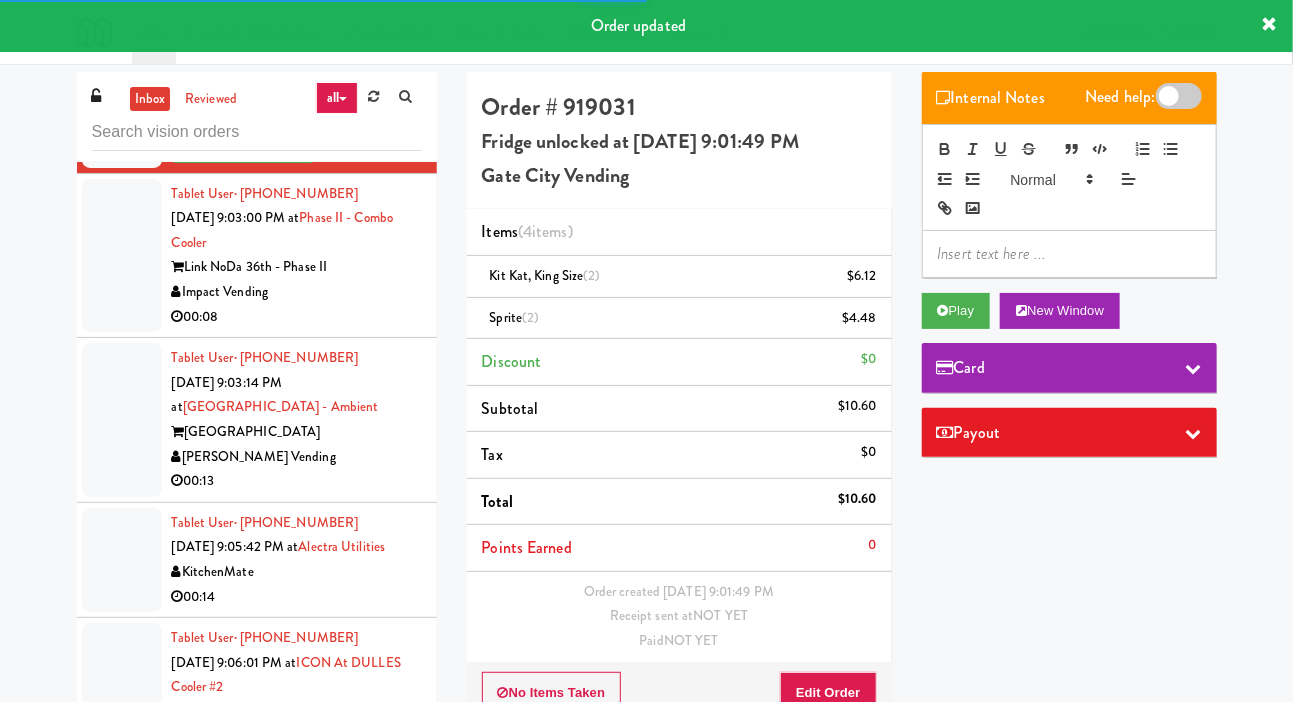 click at bounding box center (122, 256) 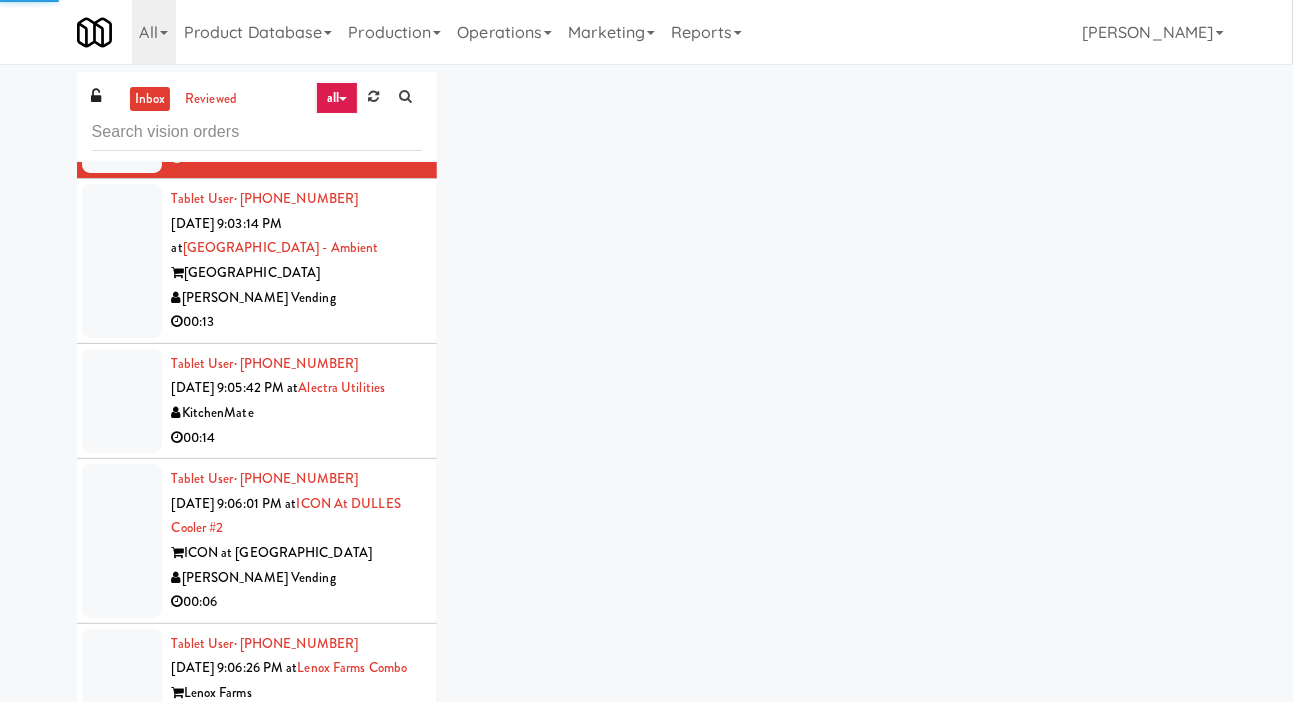 scroll, scrollTop: 6927, scrollLeft: 0, axis: vertical 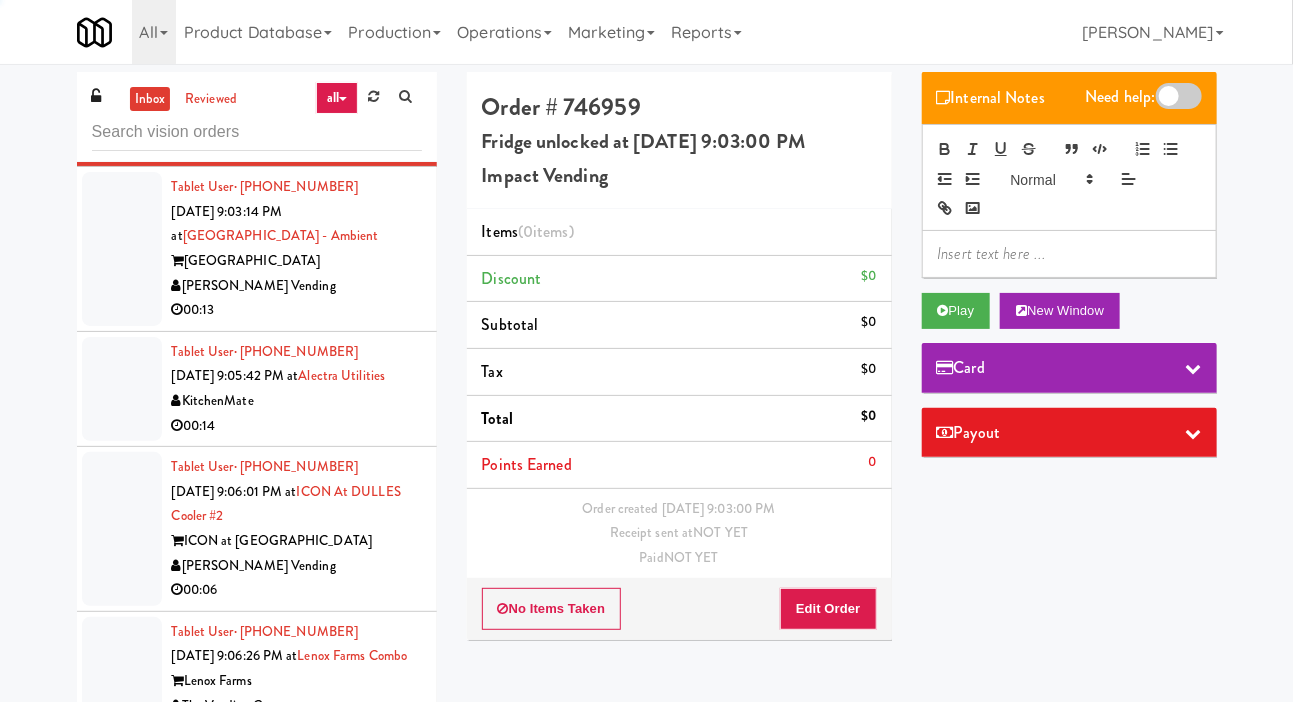 click at bounding box center [122, 249] 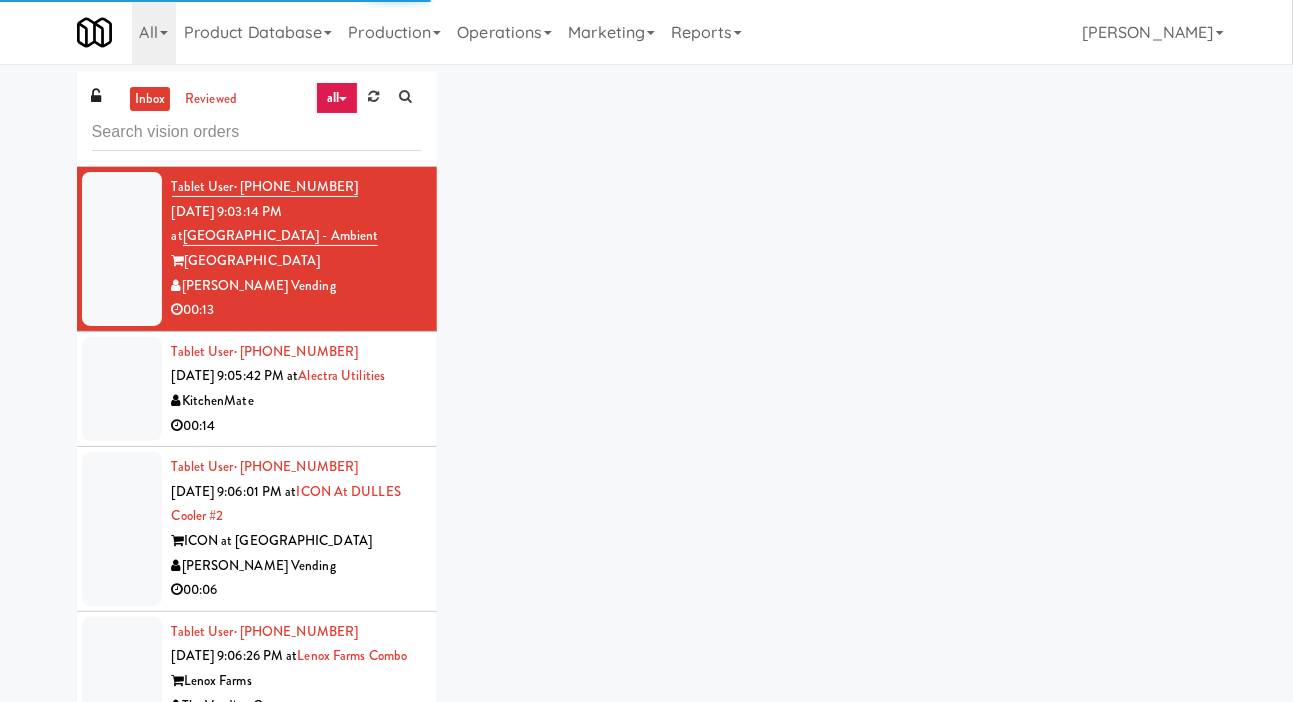 click at bounding box center (122, 85) 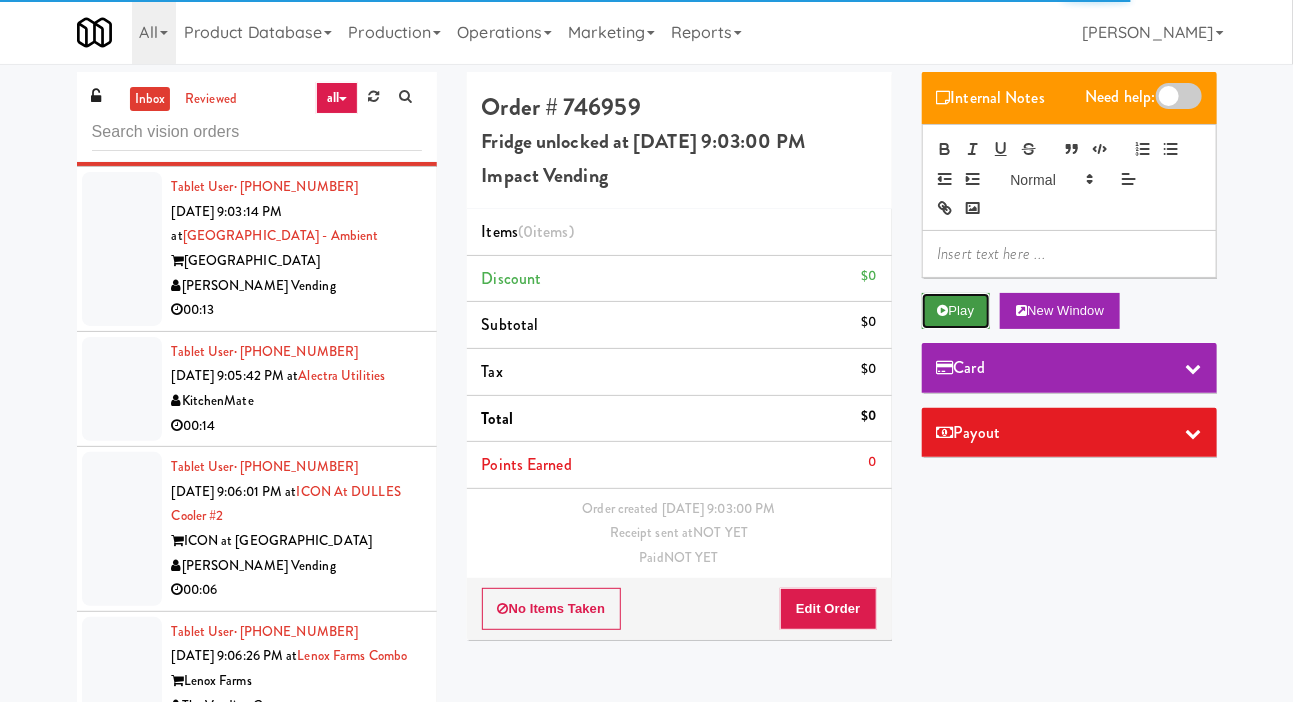 click on "Play" at bounding box center [956, 311] 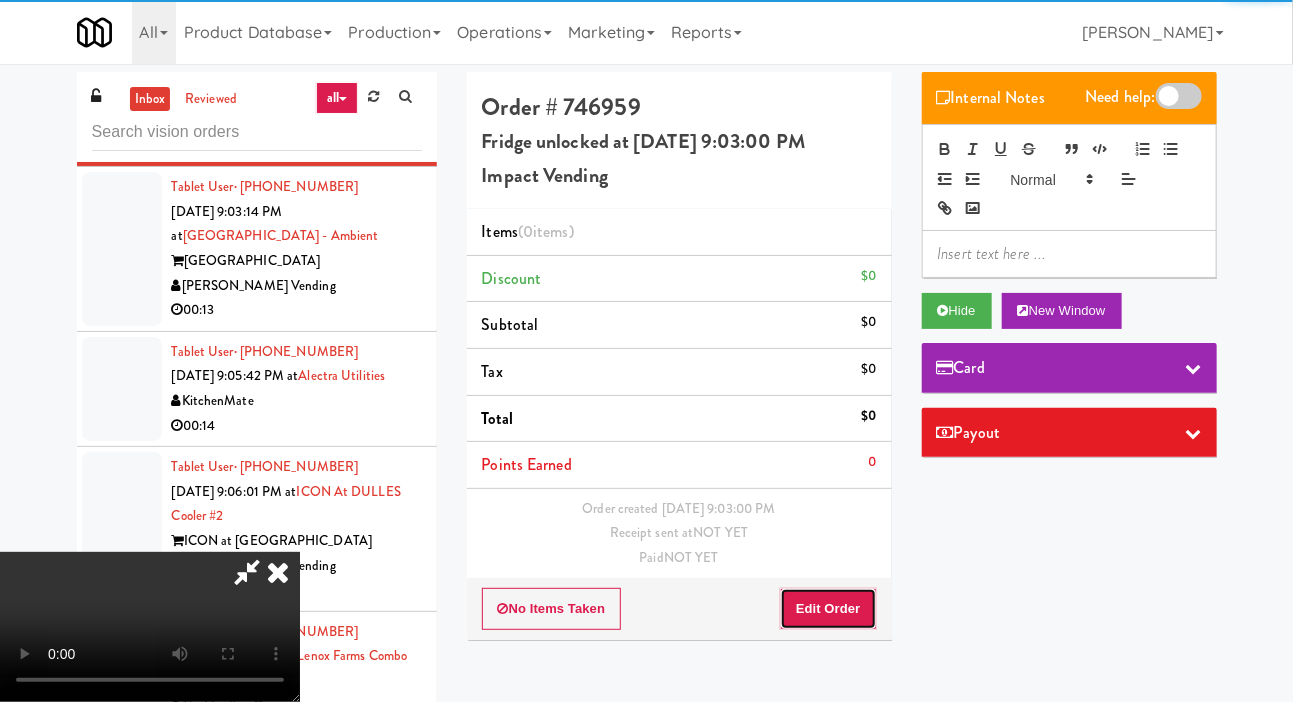 click on "Edit Order" at bounding box center (828, 609) 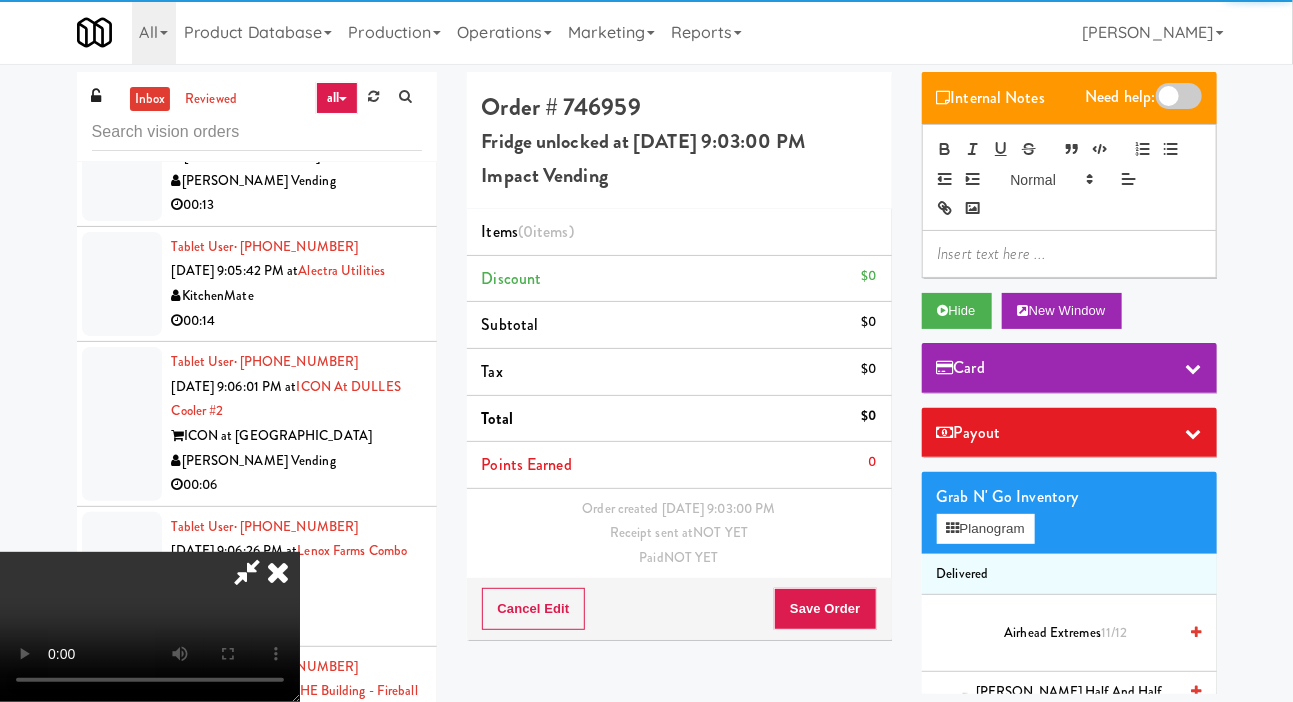 scroll, scrollTop: 7035, scrollLeft: 0, axis: vertical 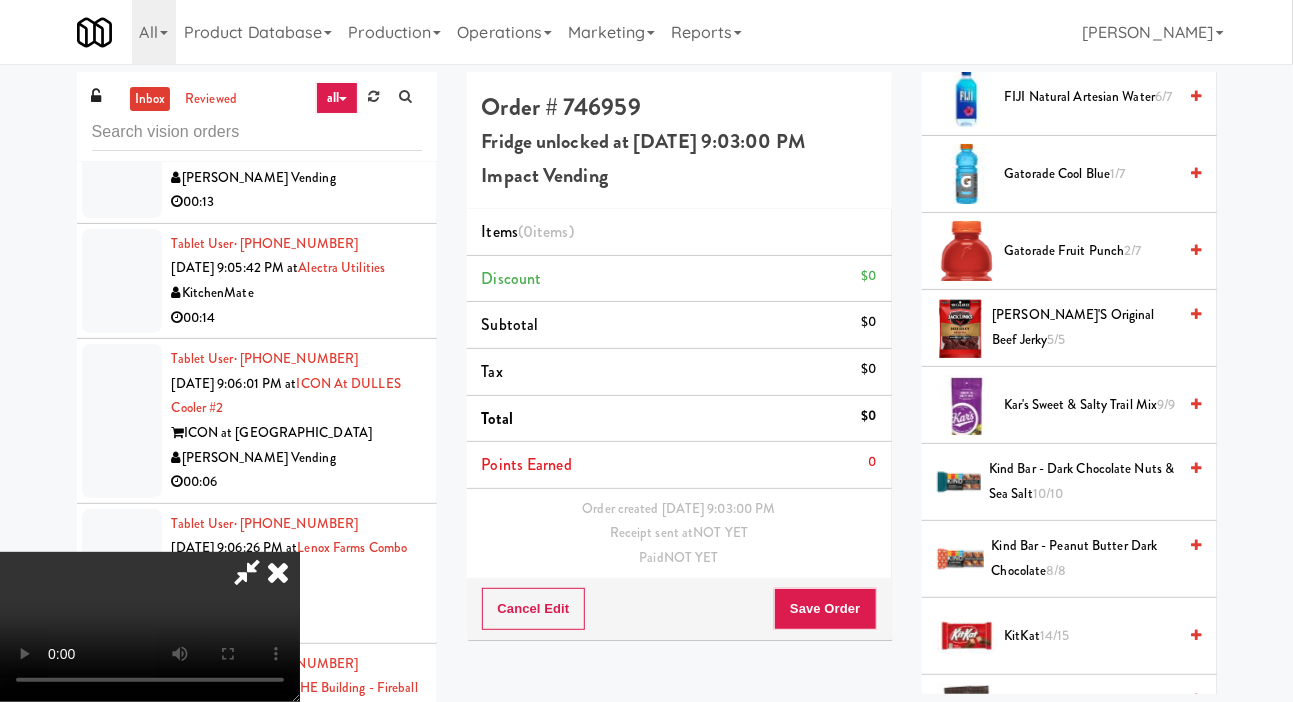 click on "KitKat  14/15" at bounding box center (1091, 636) 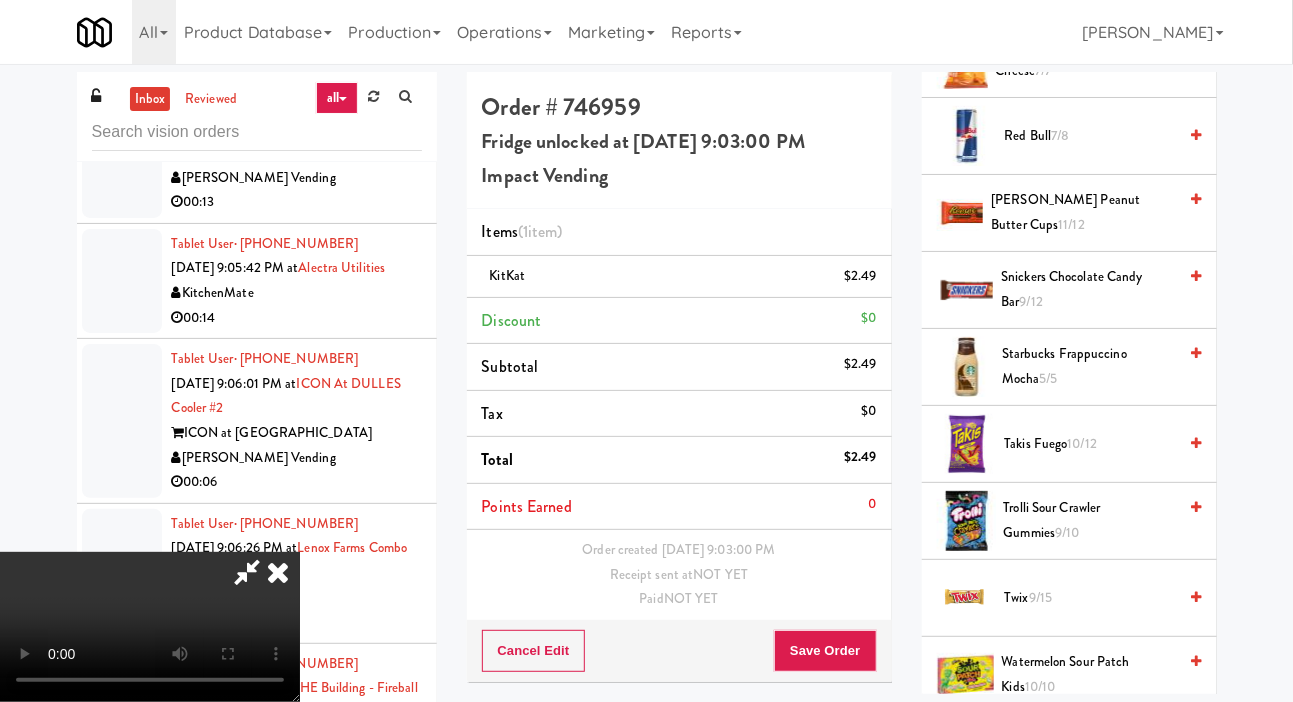 scroll, scrollTop: 2436, scrollLeft: 0, axis: vertical 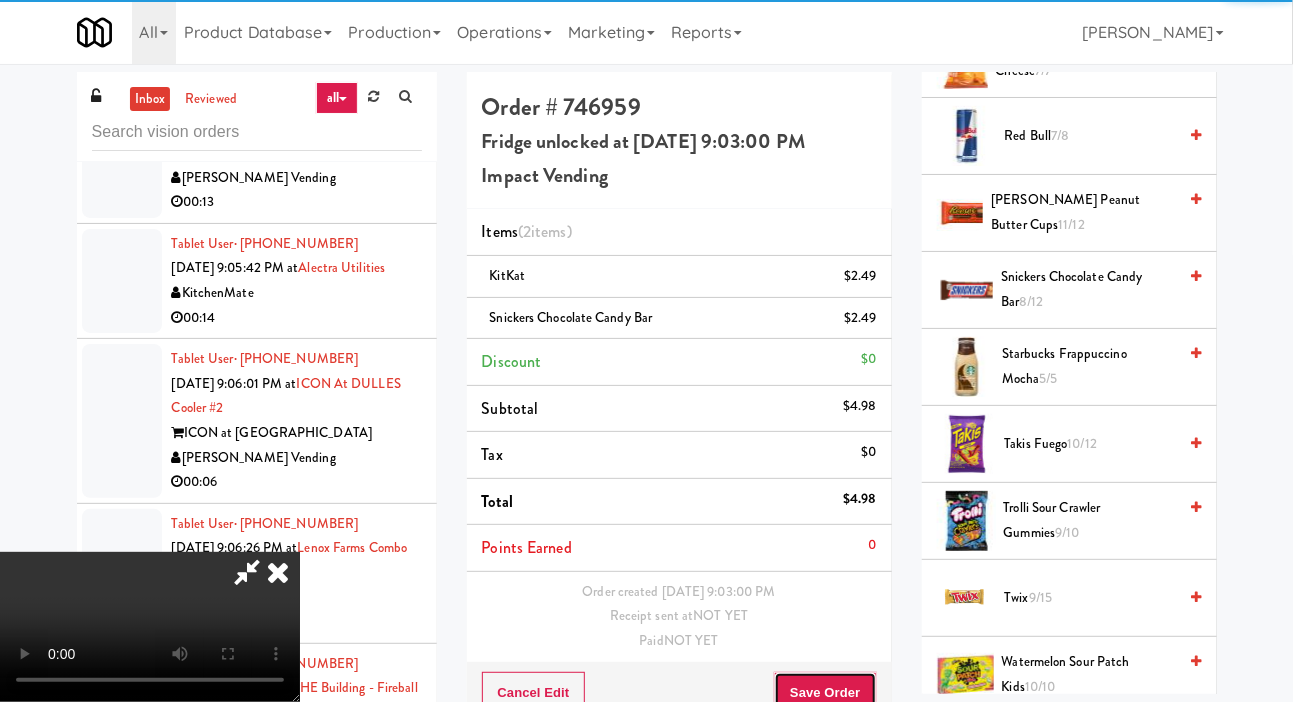click on "Save Order" at bounding box center [825, 693] 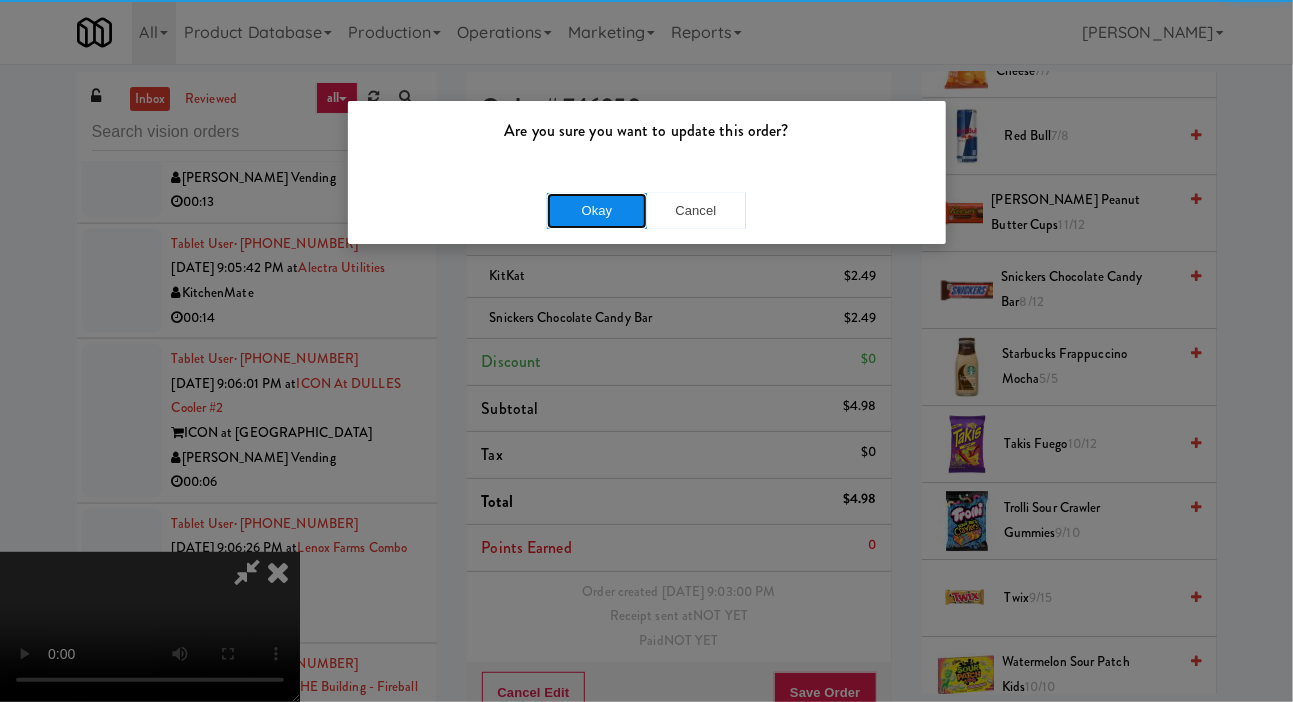 click on "Okay" at bounding box center (597, 211) 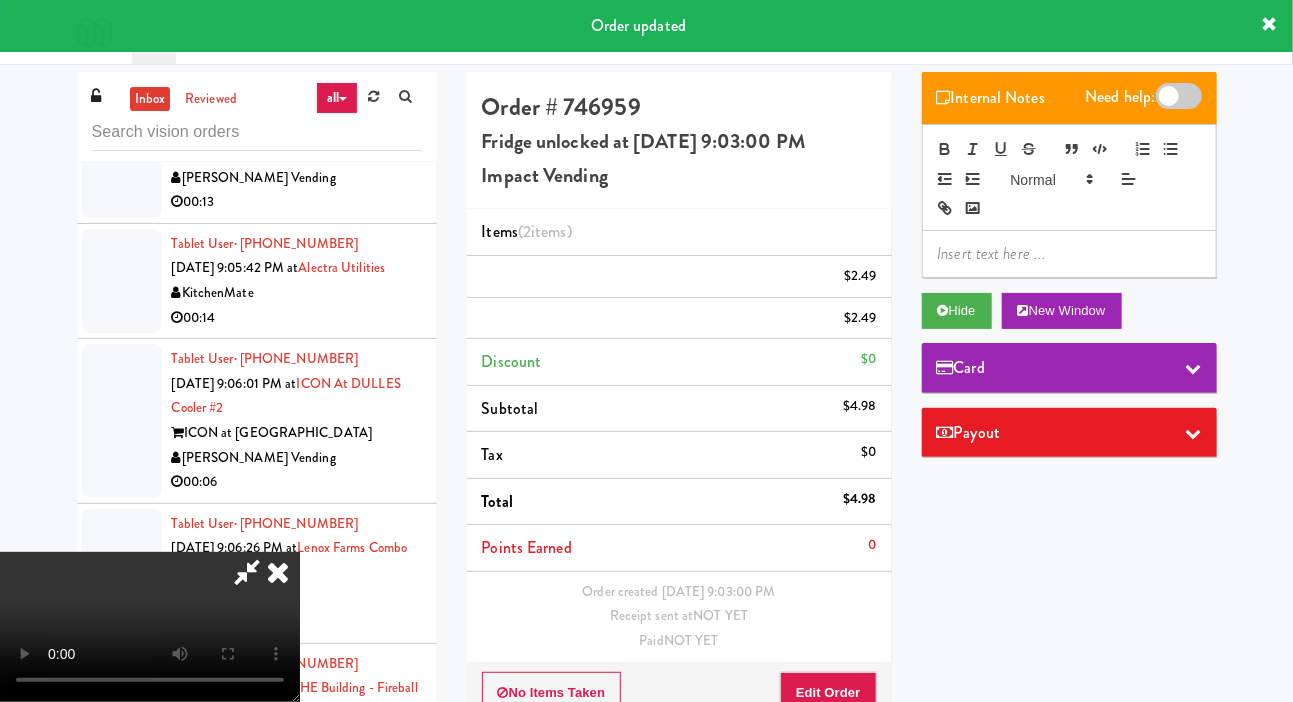 scroll, scrollTop: 0, scrollLeft: 0, axis: both 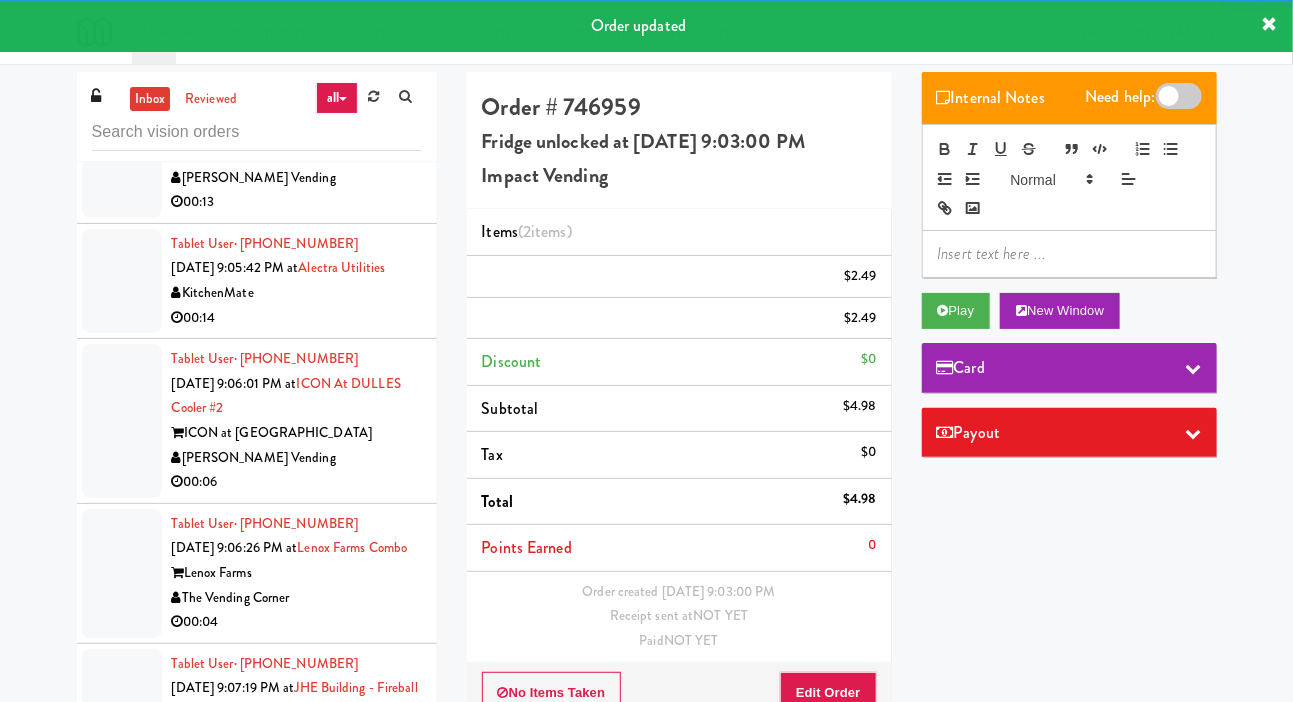 click on "Tablet User  · (408) 903-5853 [DATE] 9:03:14 PM at  [GEOGRAPHIC_DATA] - Ambient  [GEOGRAPHIC_DATA][PERSON_NAME] Vending  00:13" at bounding box center [257, 141] 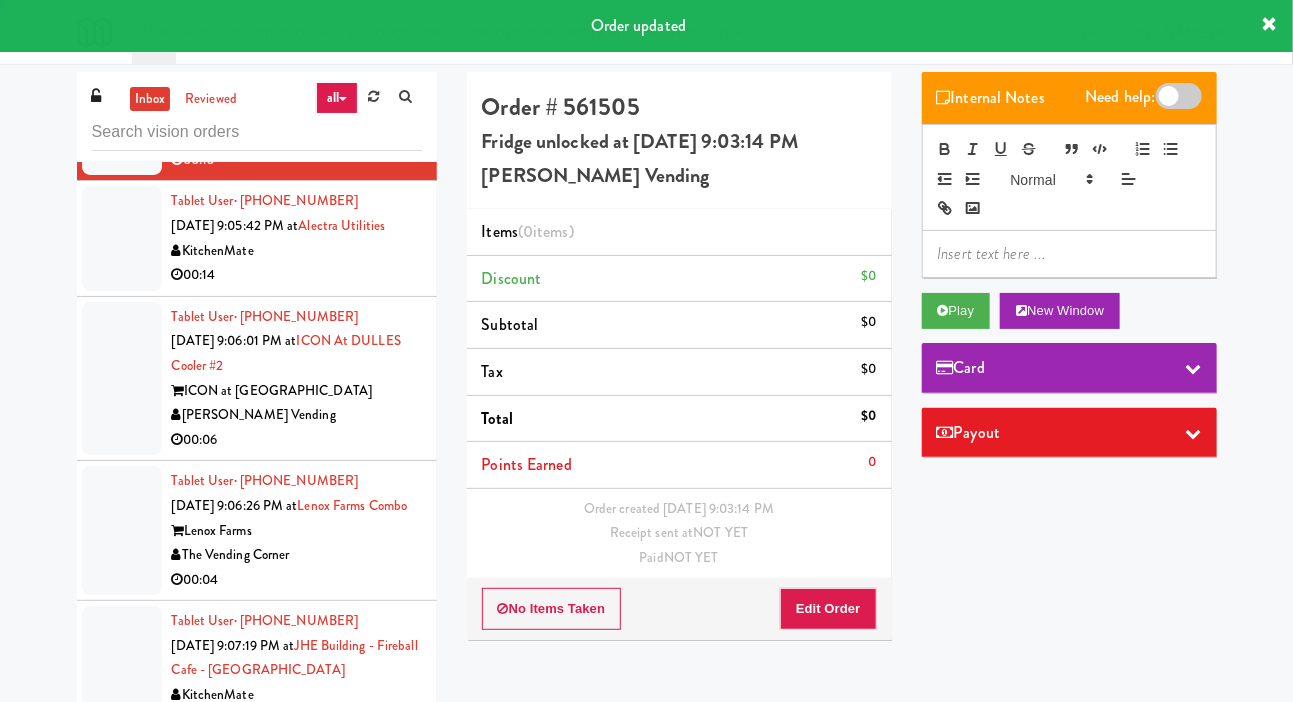 scroll, scrollTop: 7108, scrollLeft: 0, axis: vertical 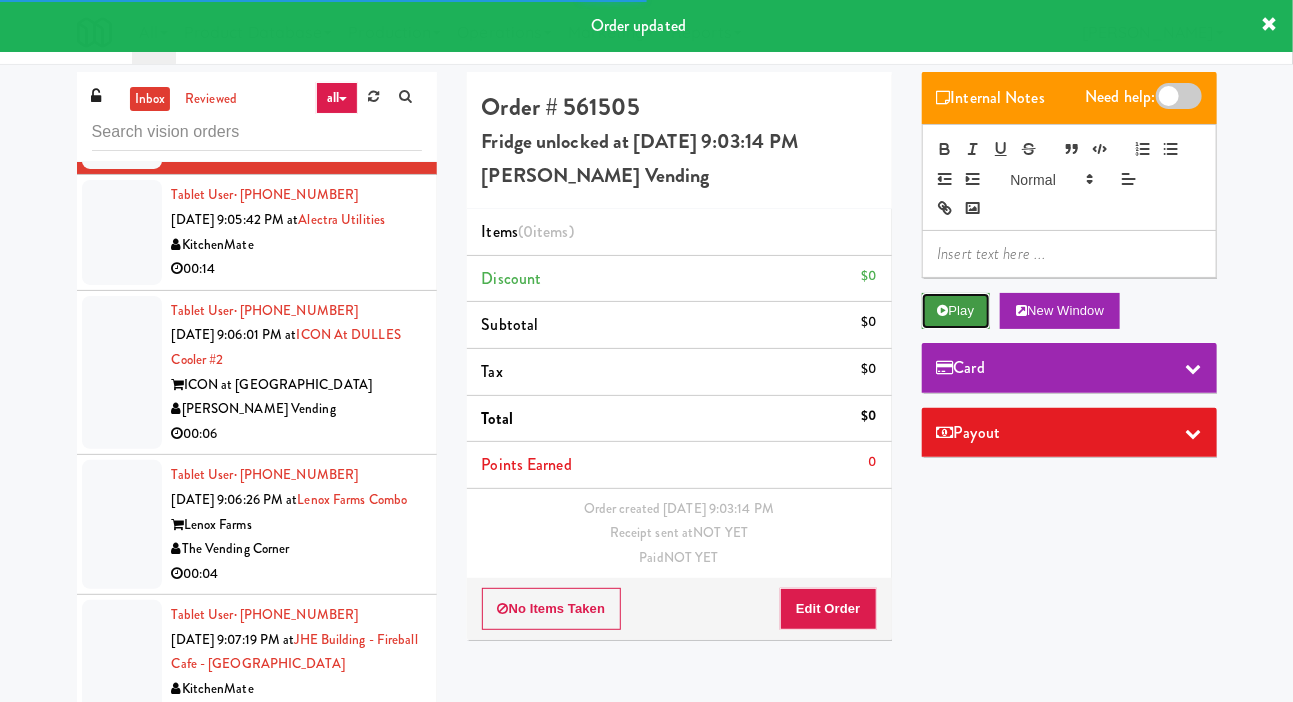 click on "Play" at bounding box center [956, 311] 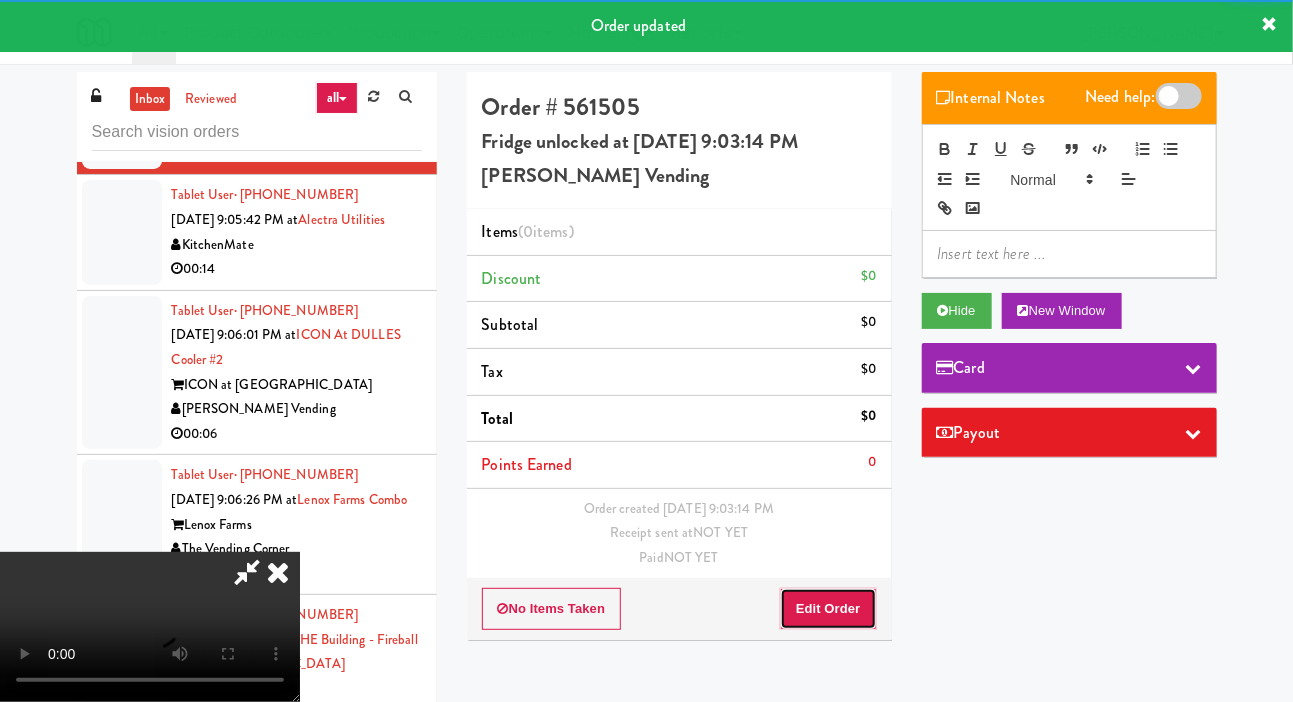 click on "Edit Order" at bounding box center [828, 609] 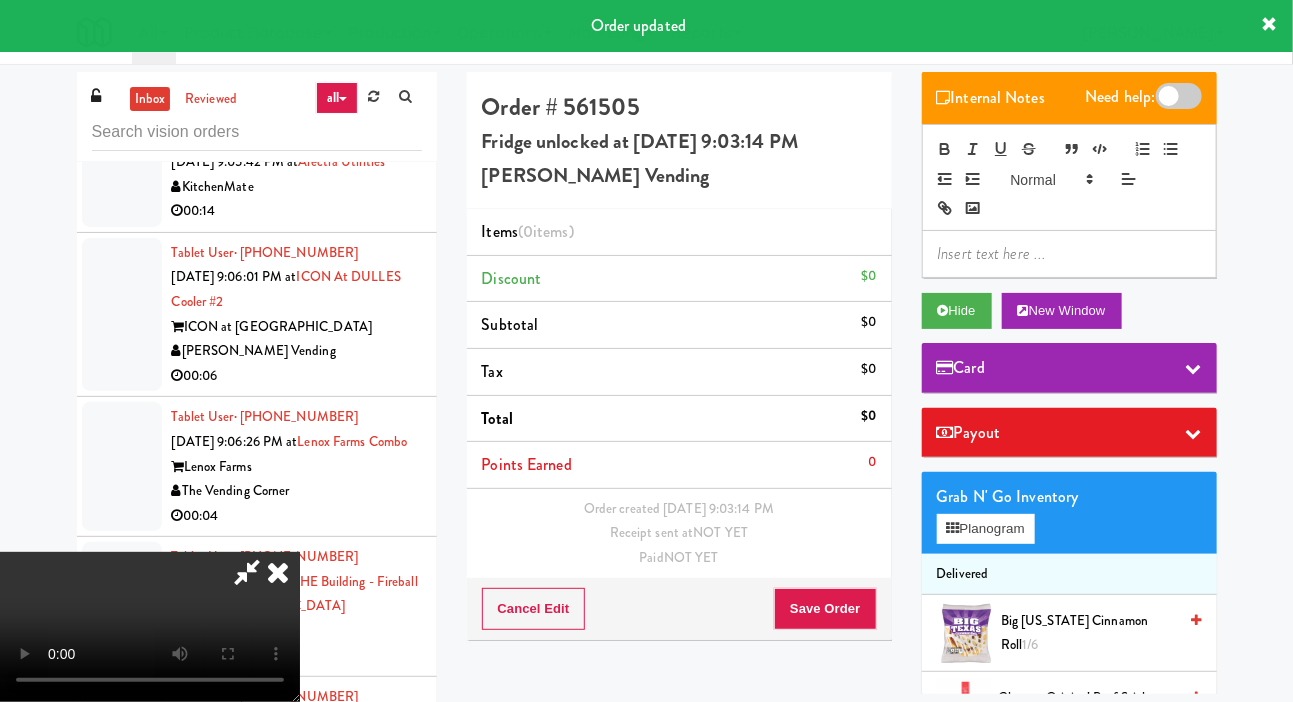 scroll, scrollTop: 7198, scrollLeft: 0, axis: vertical 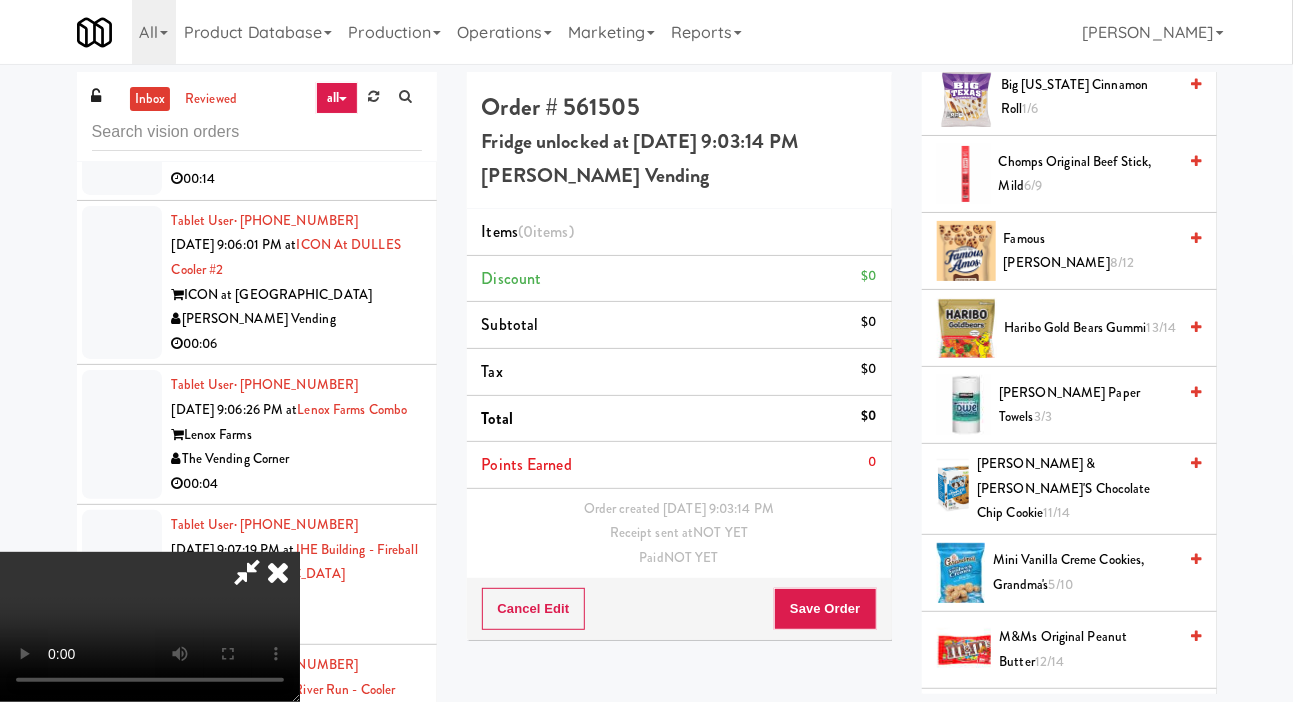 click on "Mini Vanilla Creme Cookies, Grandma's   5/10" at bounding box center [1084, 572] 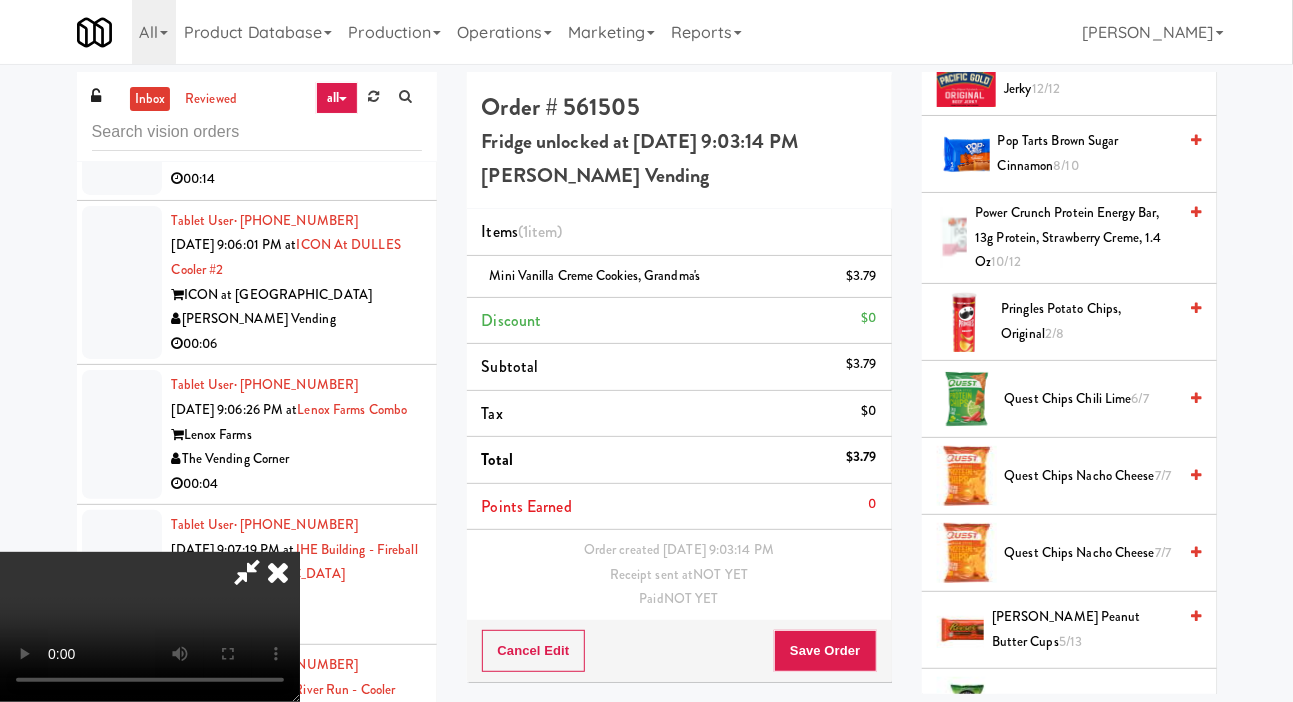 scroll, scrollTop: 1414, scrollLeft: 0, axis: vertical 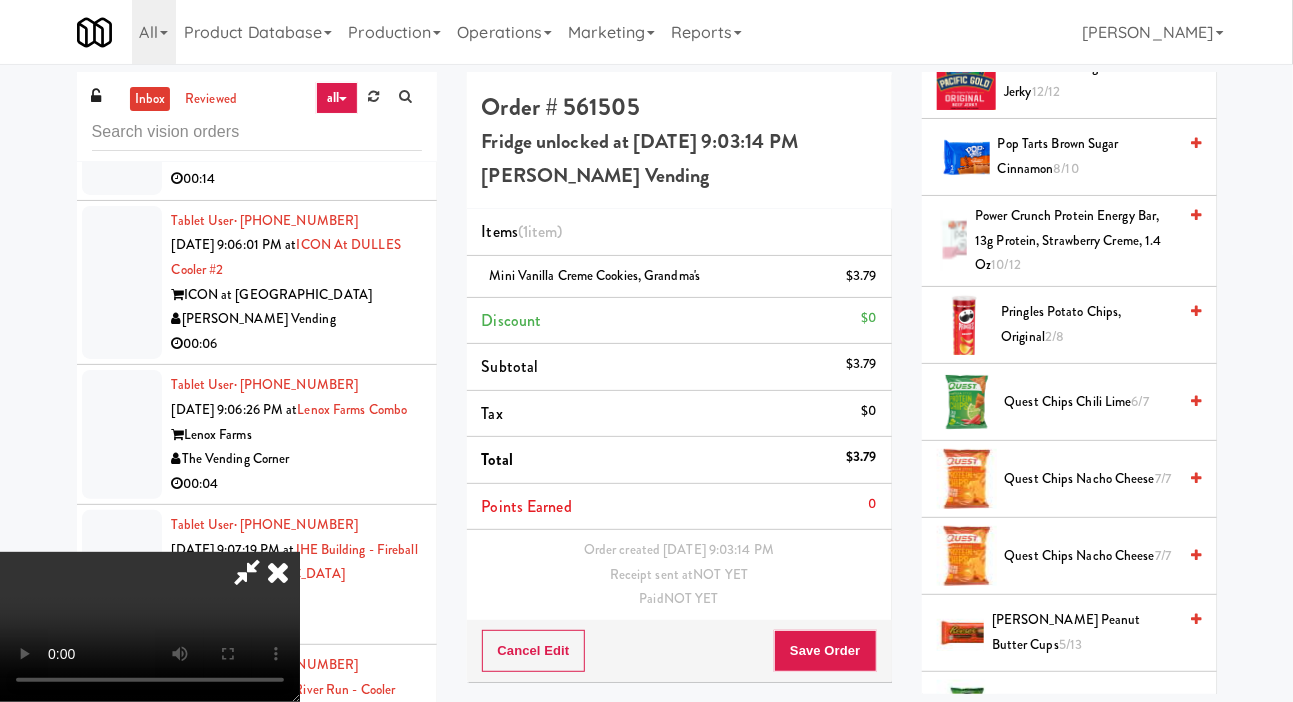 click on "Pringles Potato Chips, Original  2/8" at bounding box center (1088, 324) 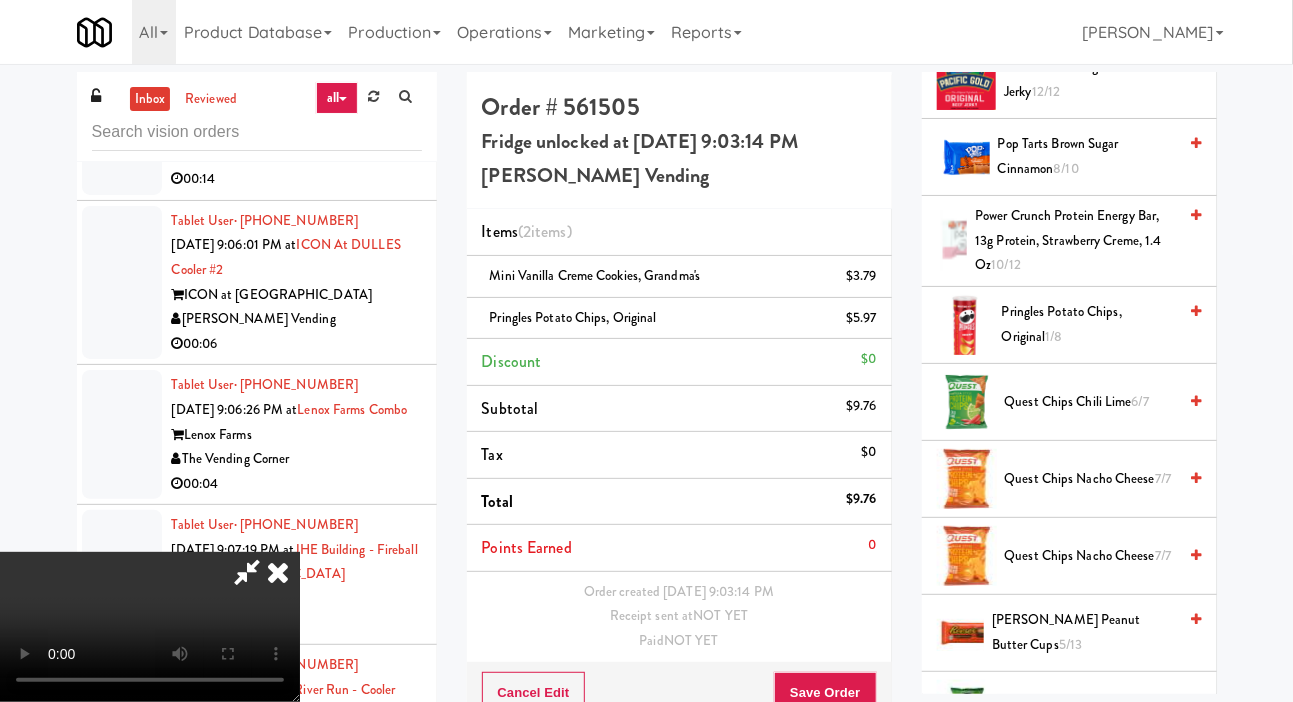 scroll, scrollTop: 73, scrollLeft: 0, axis: vertical 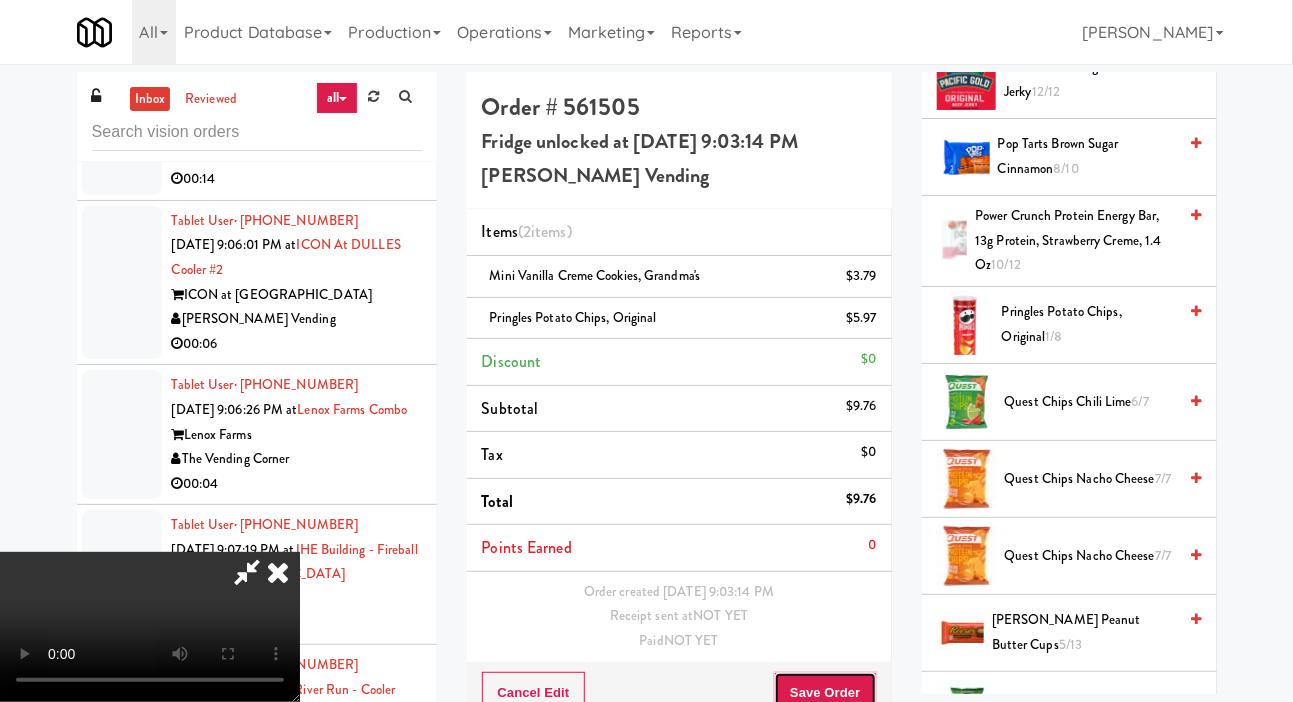 click on "Save Order" at bounding box center (825, 693) 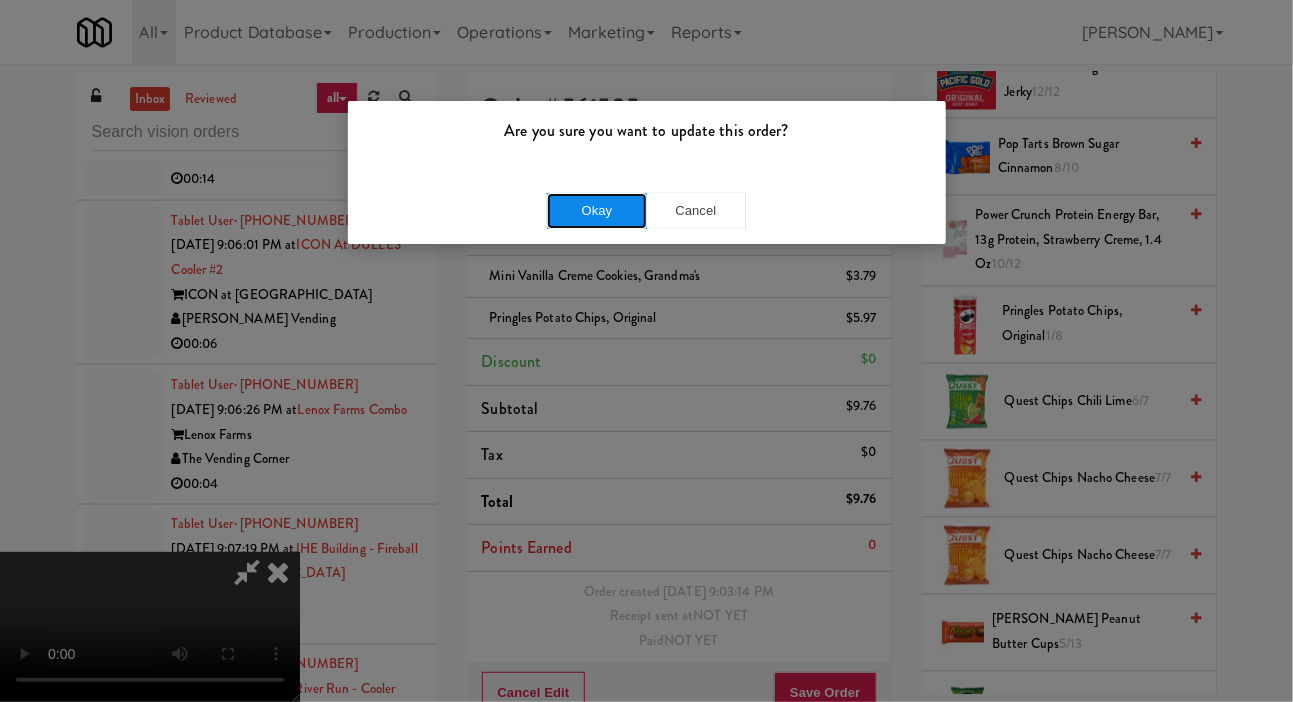 click on "Okay" at bounding box center [597, 211] 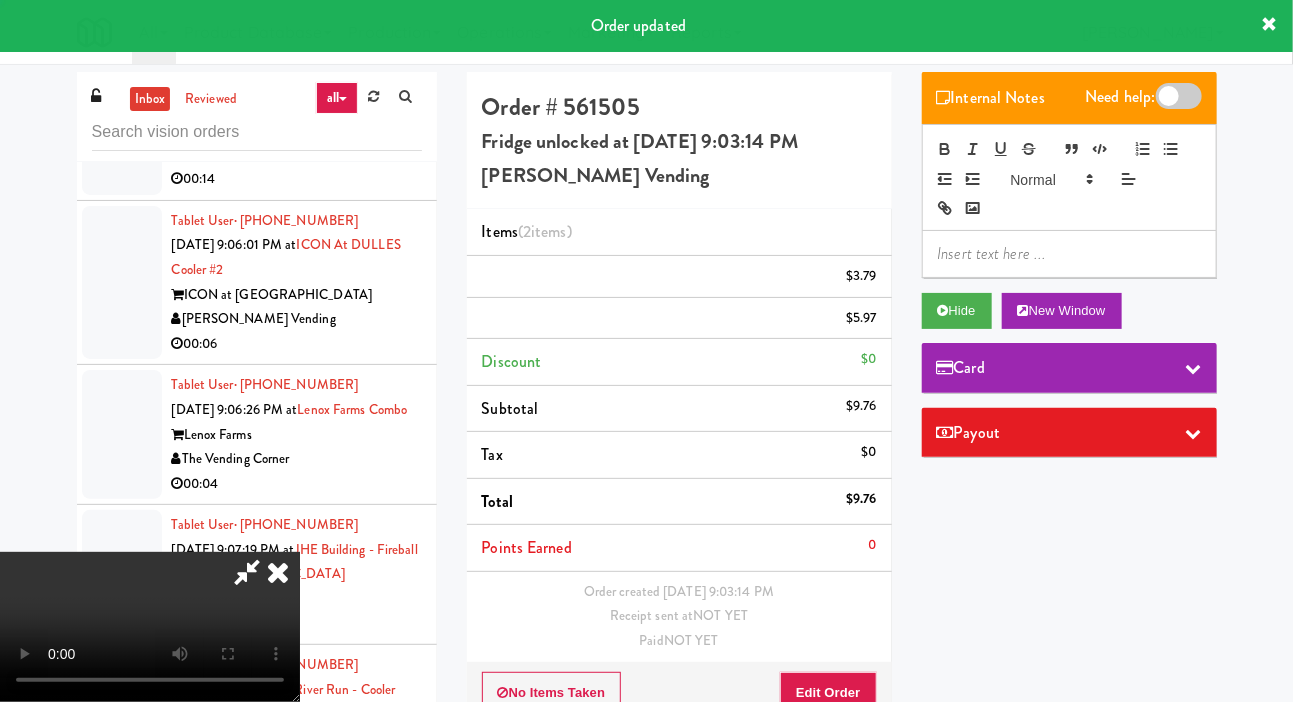 scroll, scrollTop: 0, scrollLeft: 0, axis: both 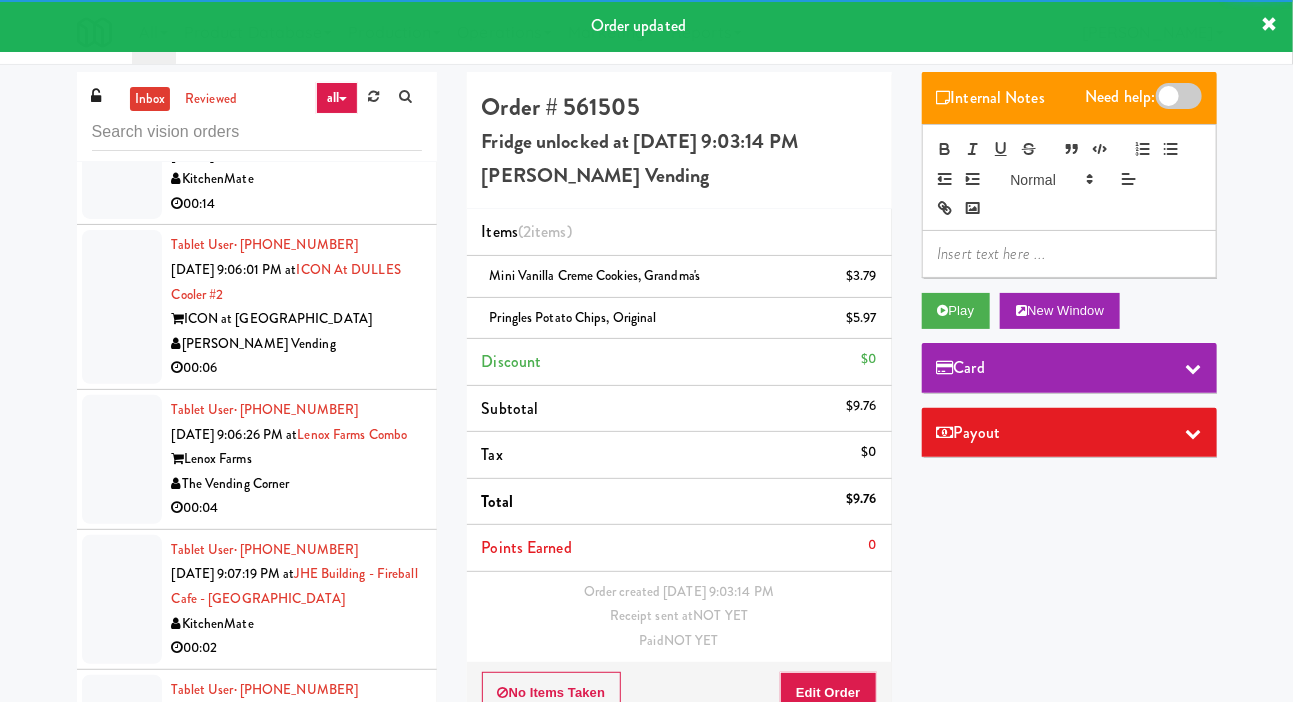 click at bounding box center [122, 167] 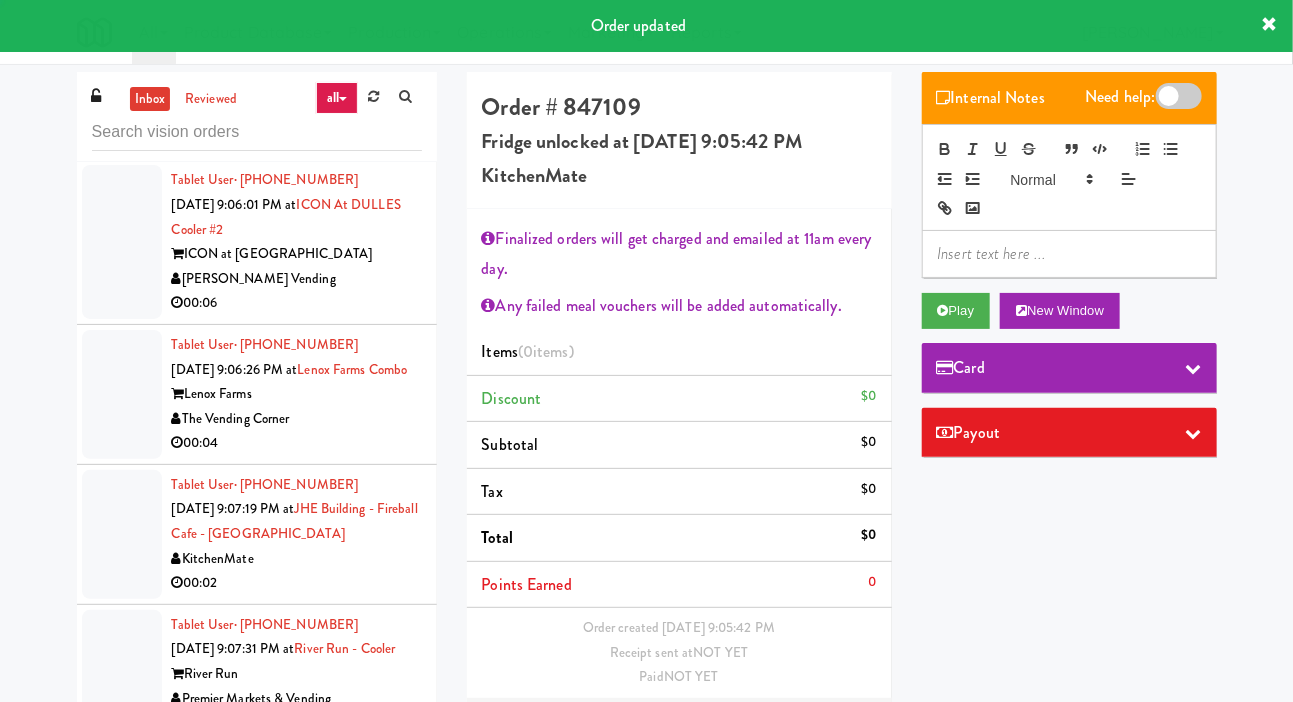 scroll, scrollTop: 7285, scrollLeft: 0, axis: vertical 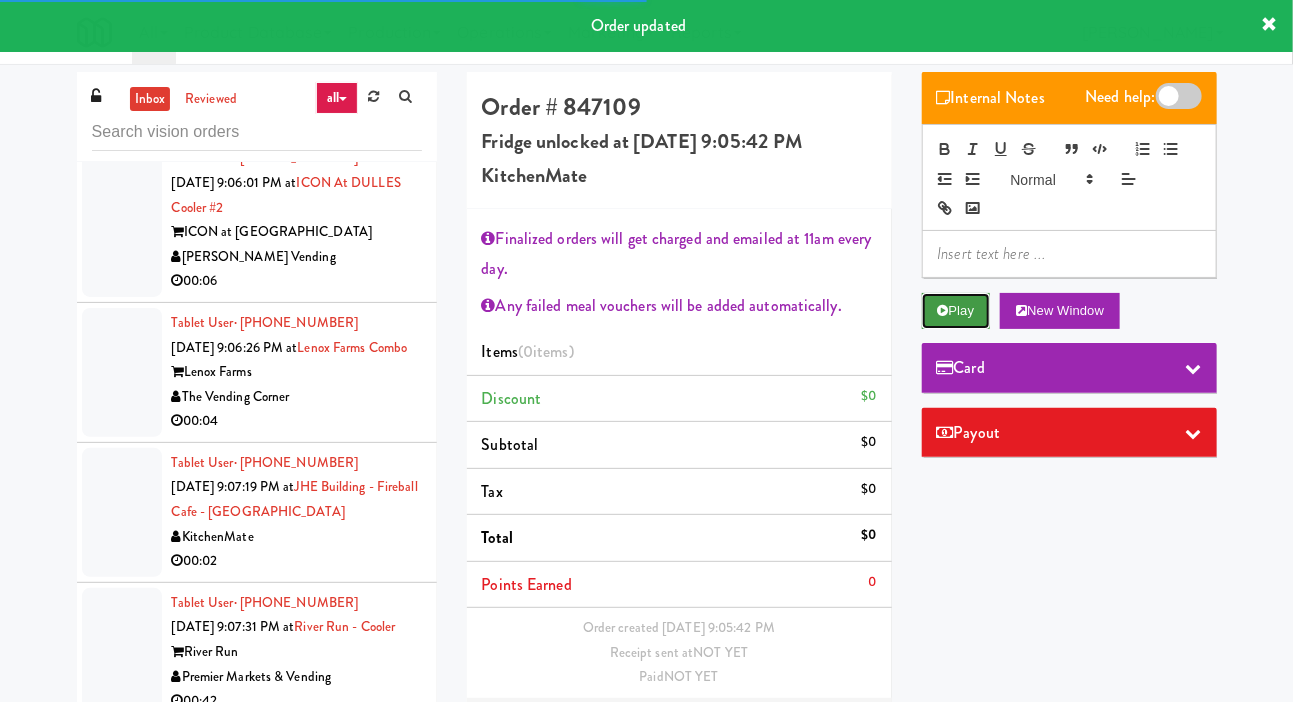 click on "Play" at bounding box center (956, 311) 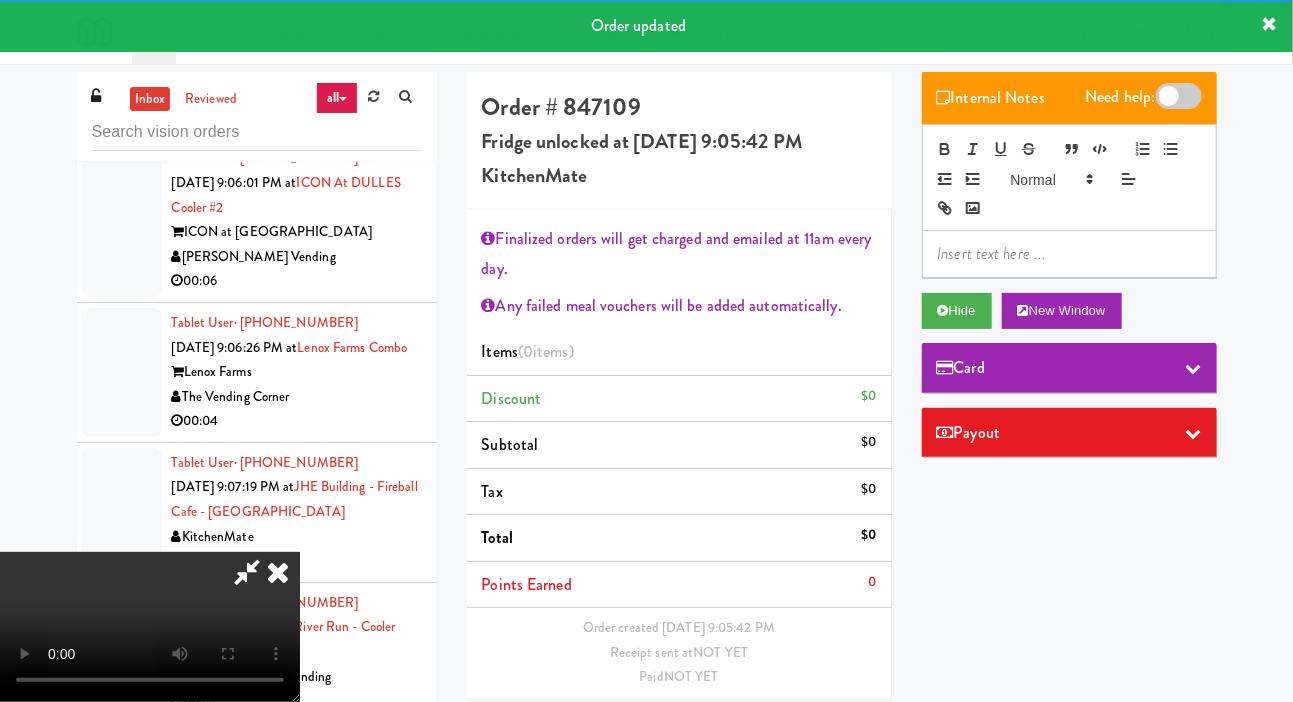 click on "Edit Order" at bounding box center (828, 729) 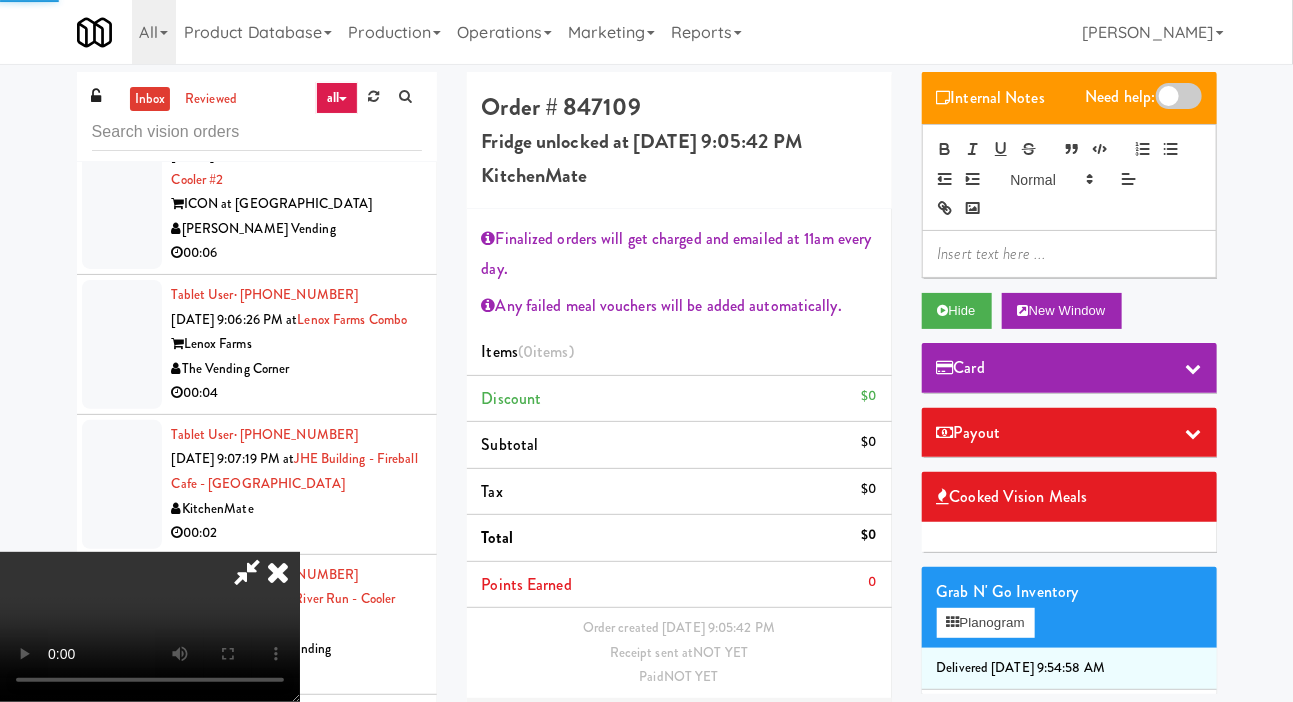 scroll, scrollTop: 7331, scrollLeft: 0, axis: vertical 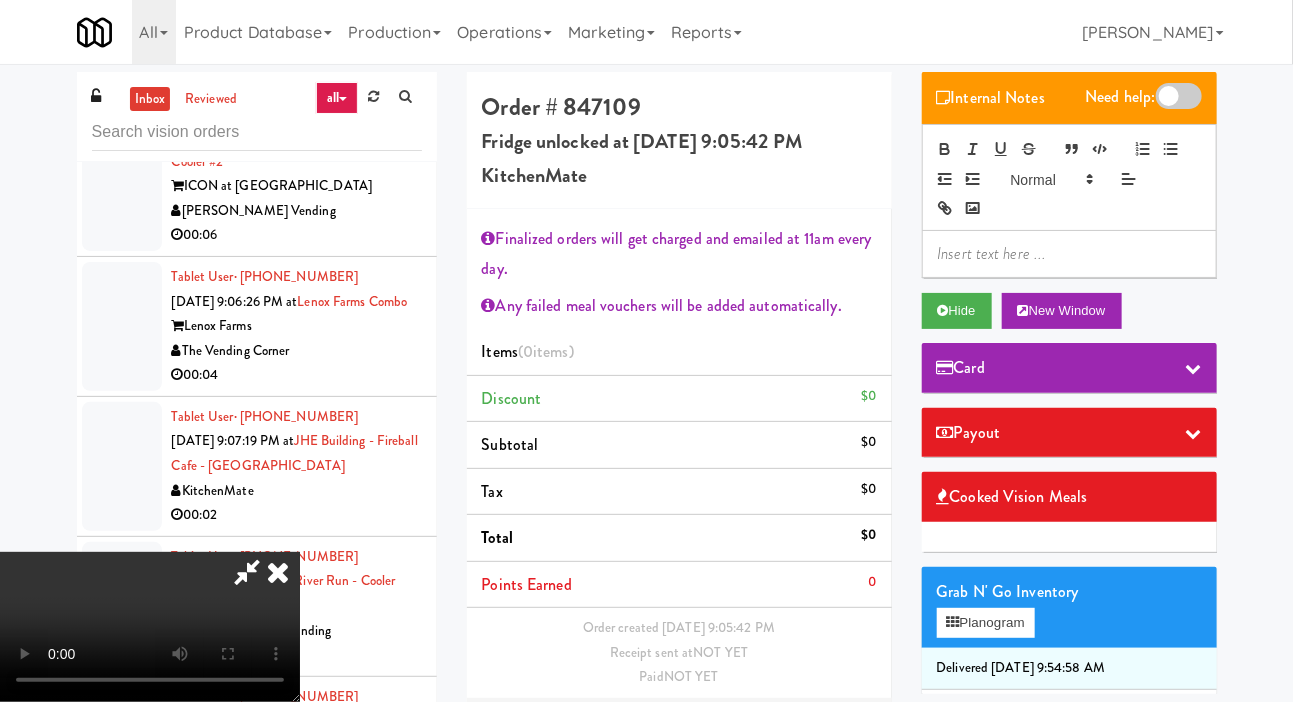 type 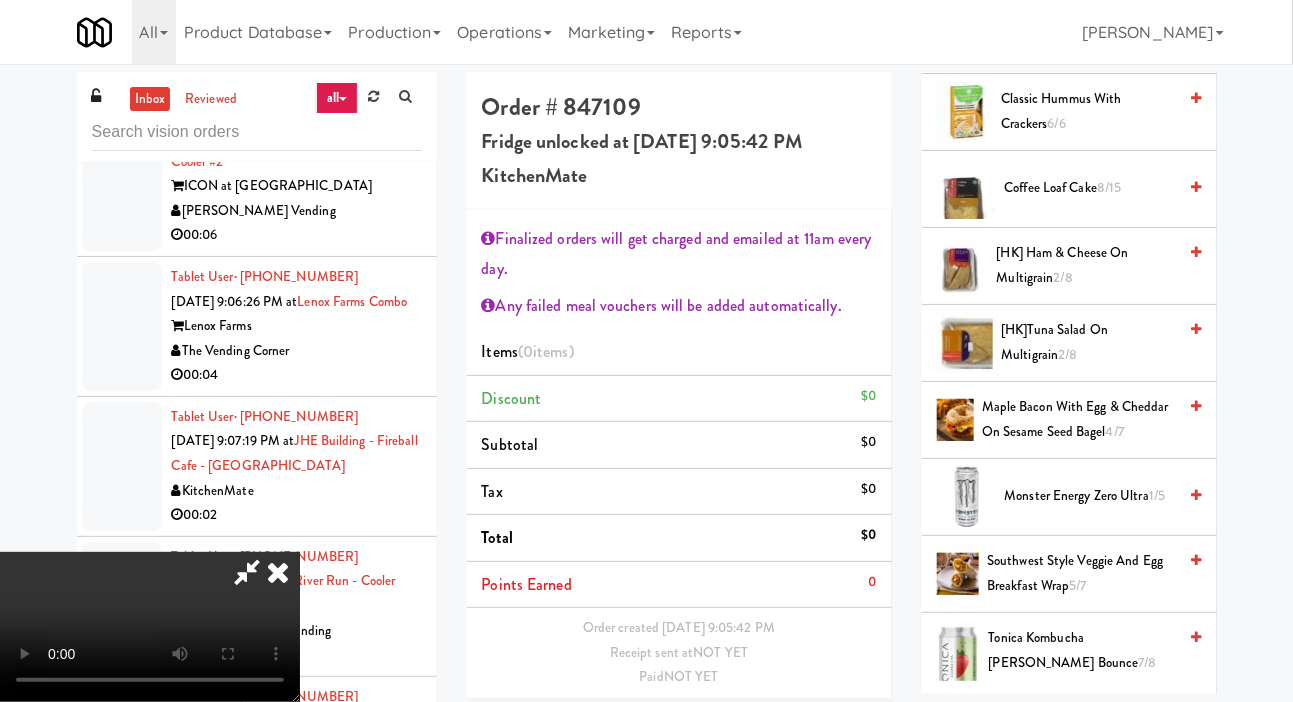 scroll, scrollTop: 770, scrollLeft: 0, axis: vertical 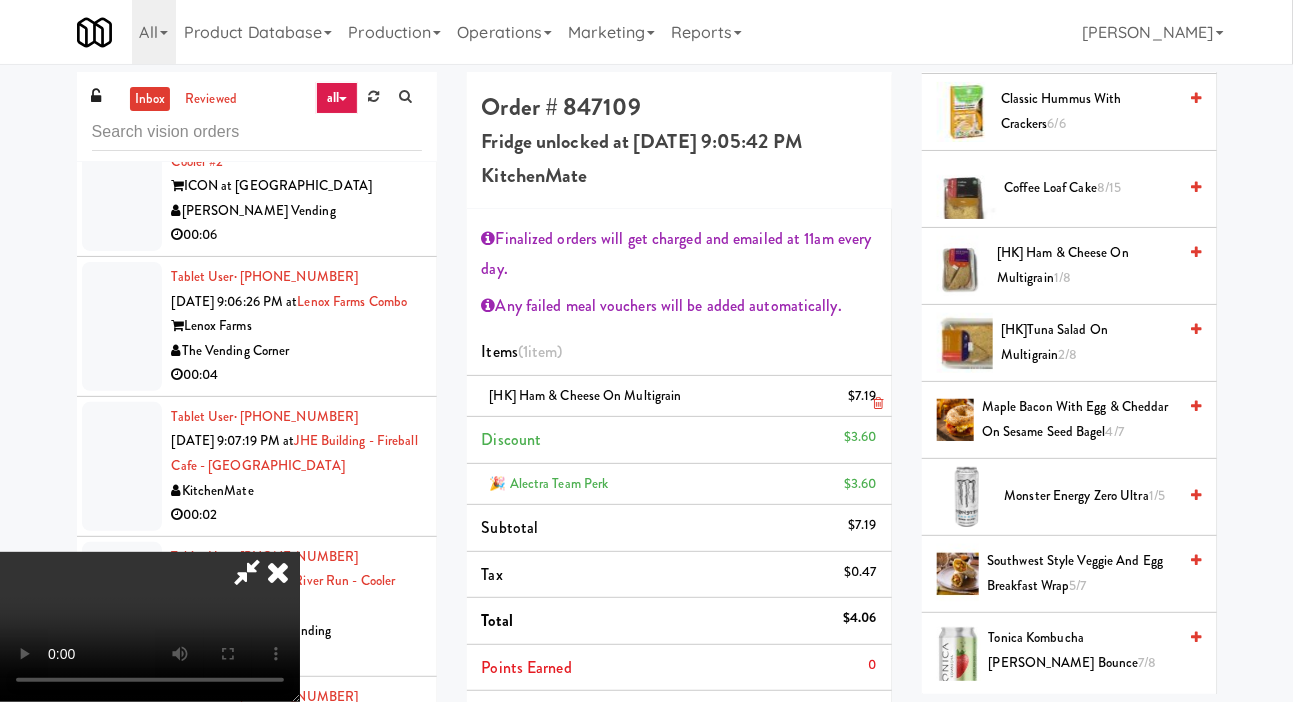 click on "$7.19" at bounding box center [862, 396] 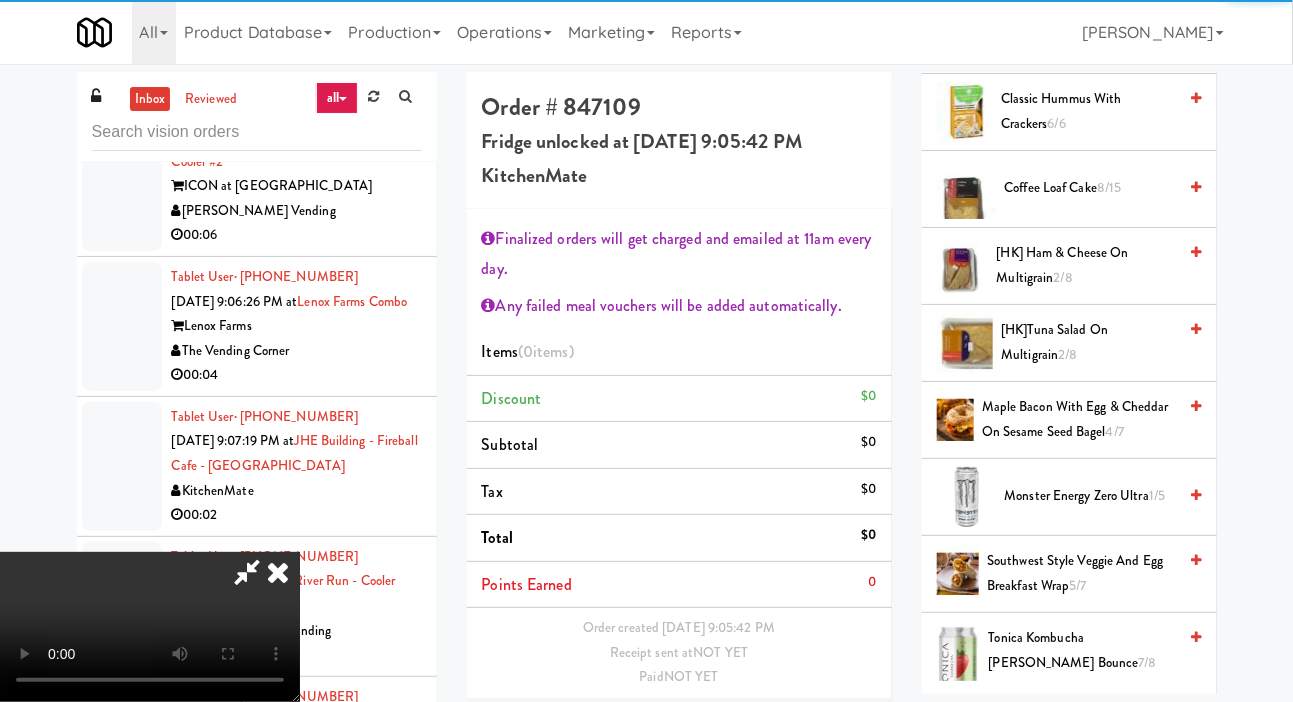 click on "[HK]Tuna Salad on Multigrain  2/8" at bounding box center (1088, 342) 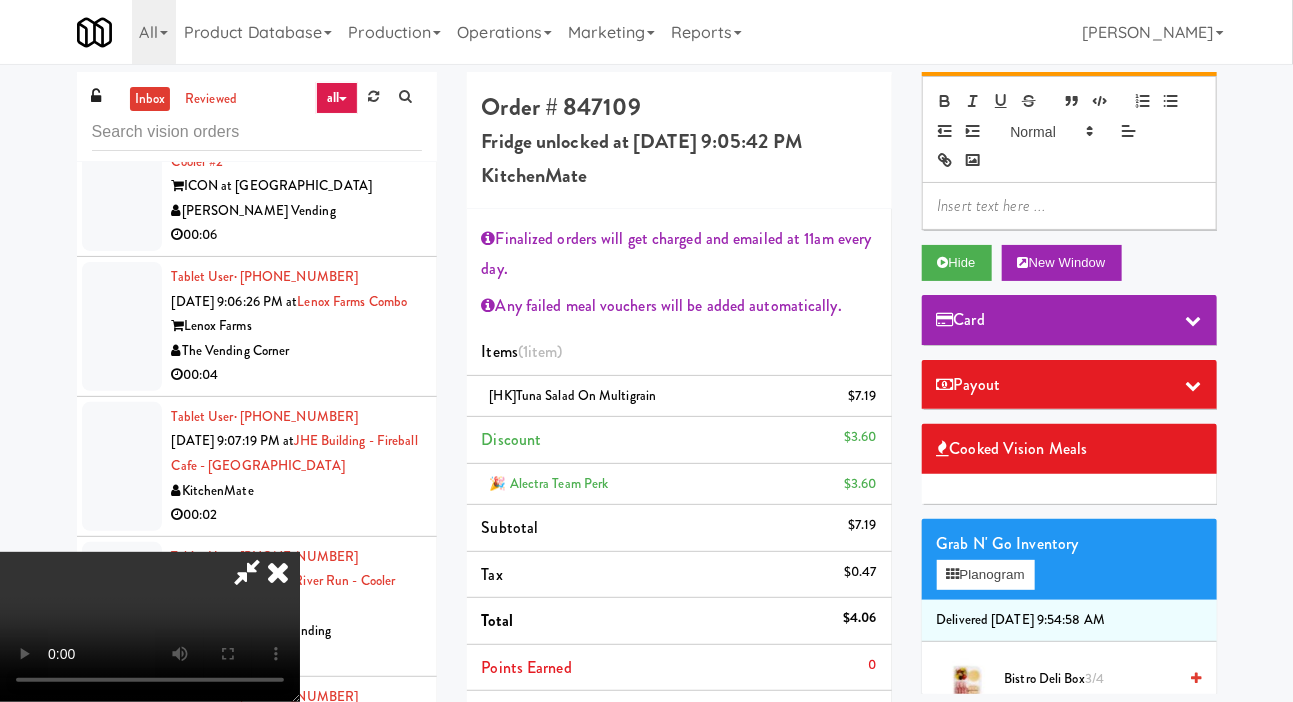scroll, scrollTop: 74, scrollLeft: 0, axis: vertical 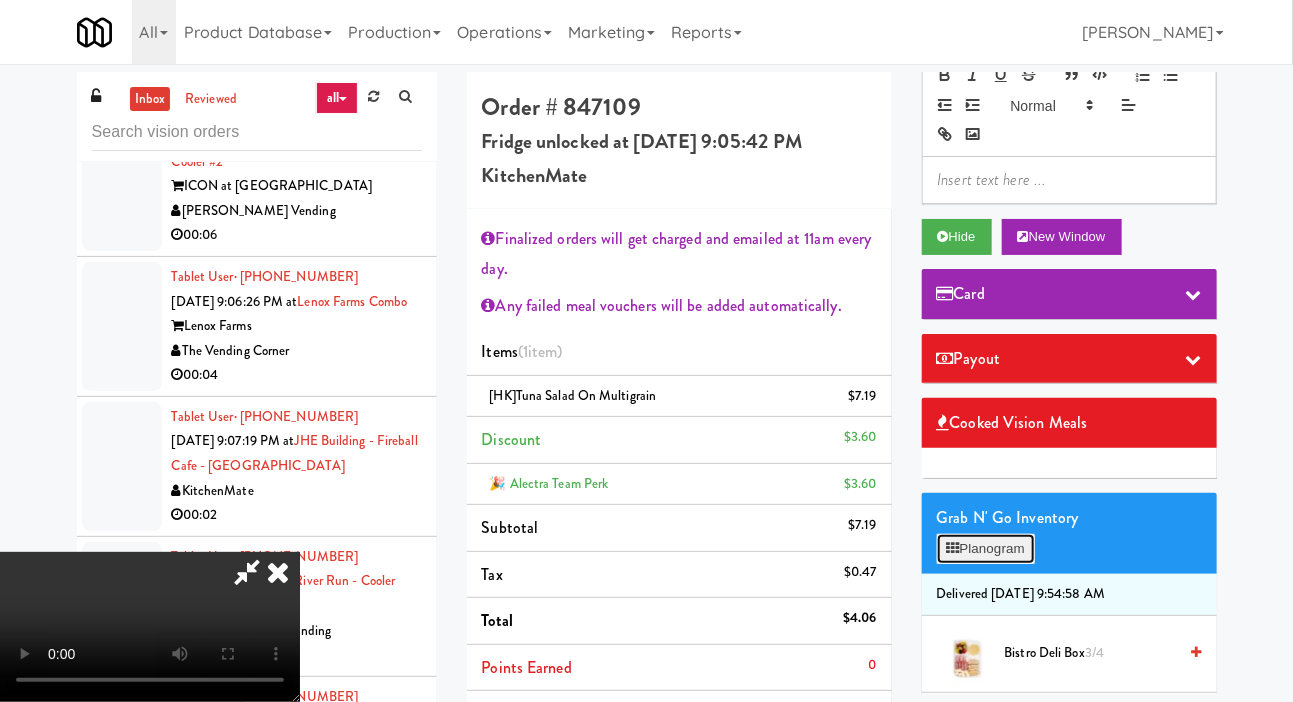 click on "Planogram" at bounding box center (986, 549) 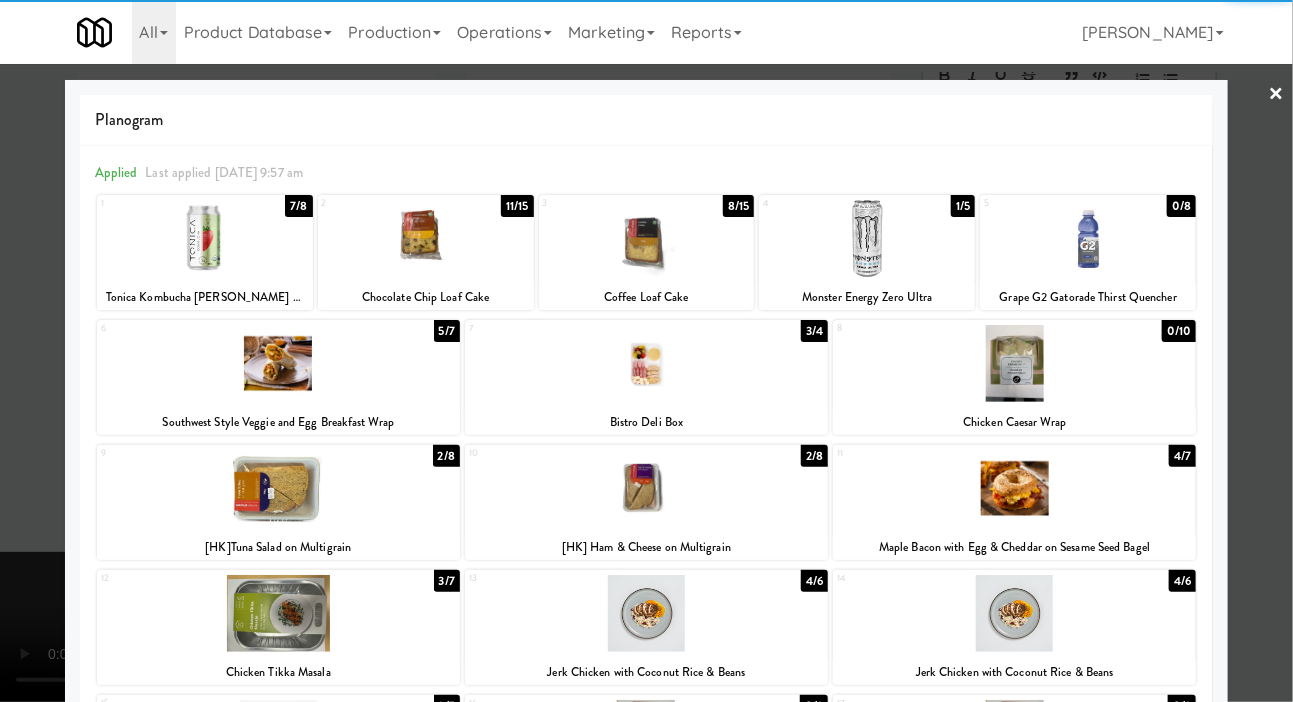 click at bounding box center (205, 238) 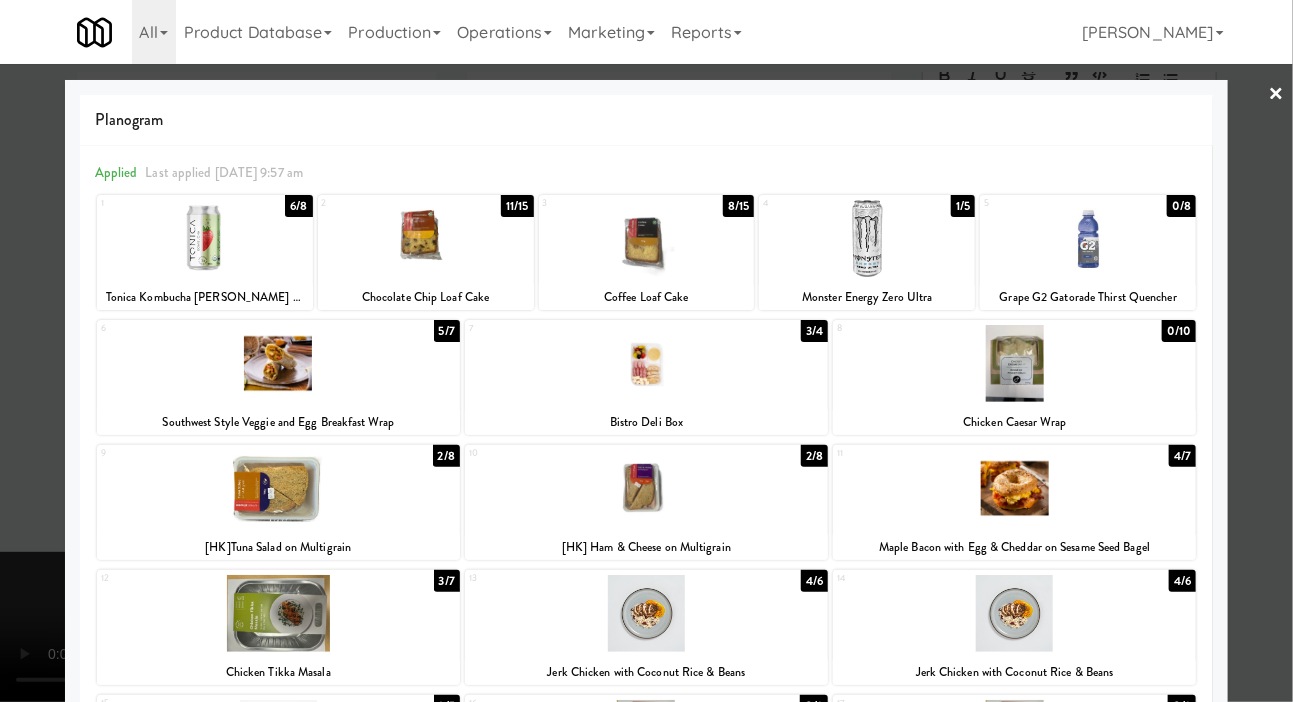 click at bounding box center [646, 351] 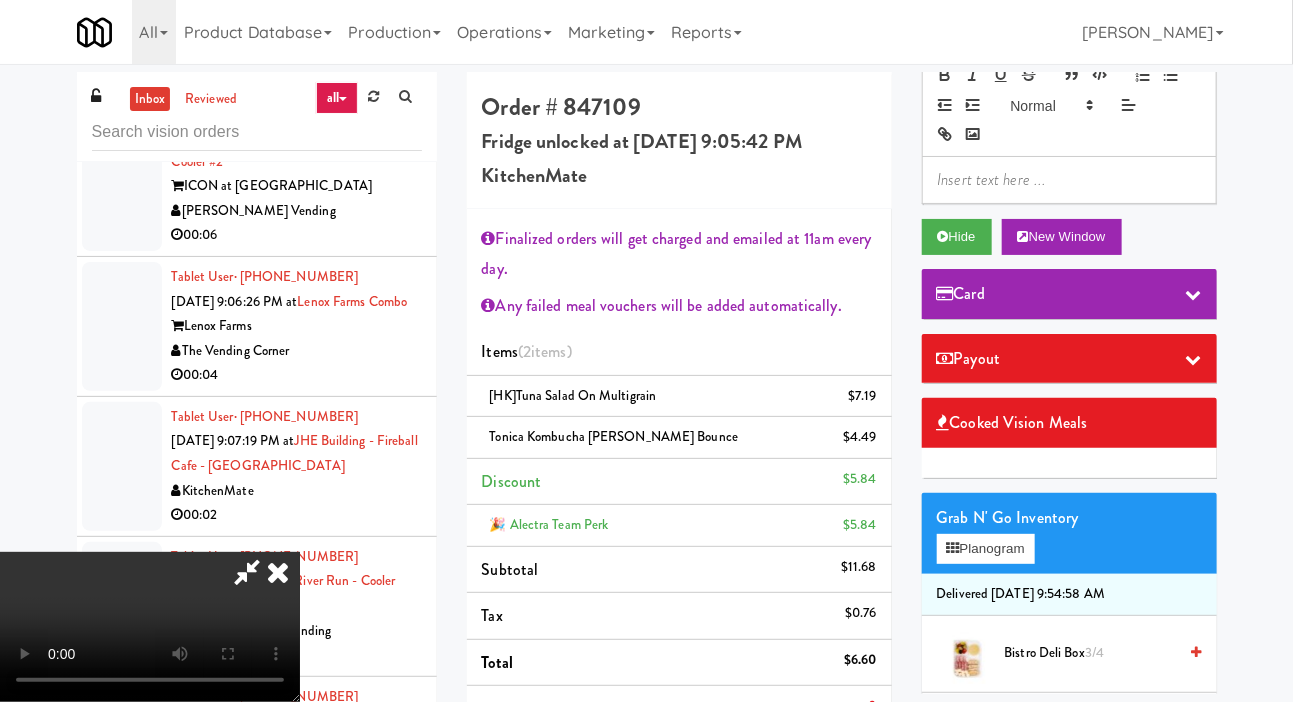 scroll, scrollTop: 109, scrollLeft: 0, axis: vertical 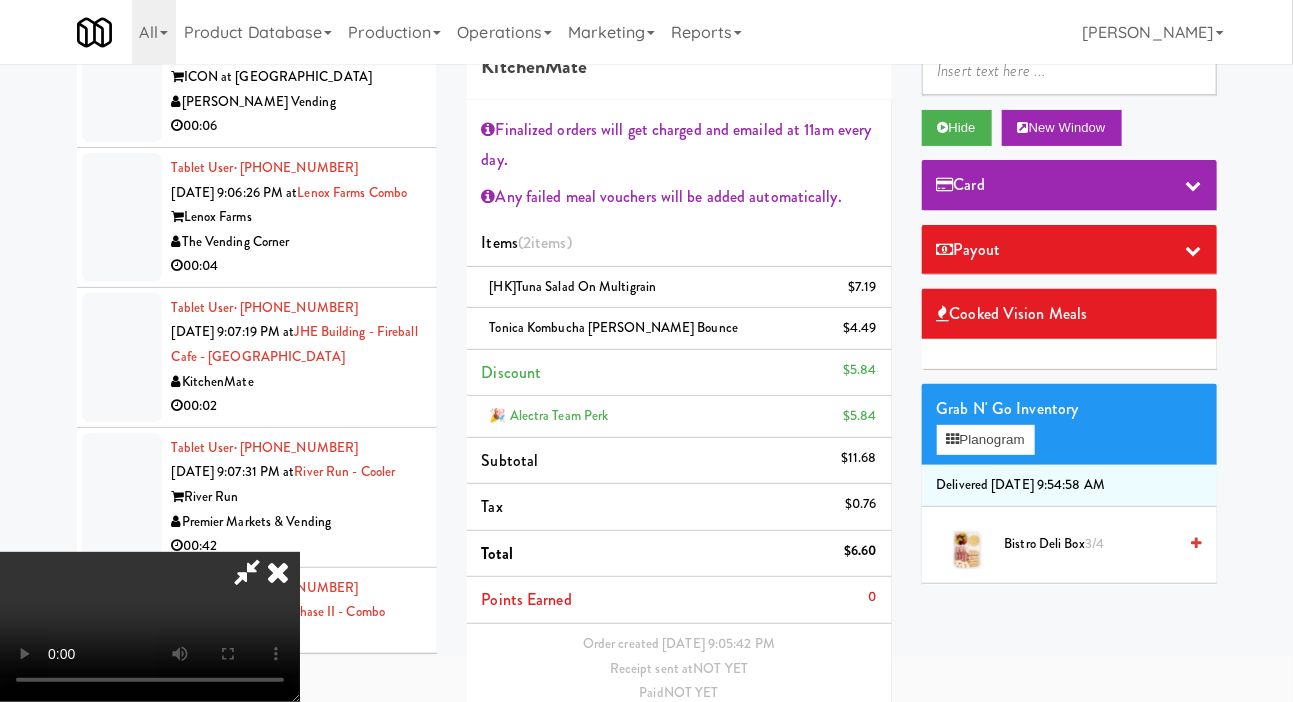 click on "Save Order" at bounding box center [825, 745] 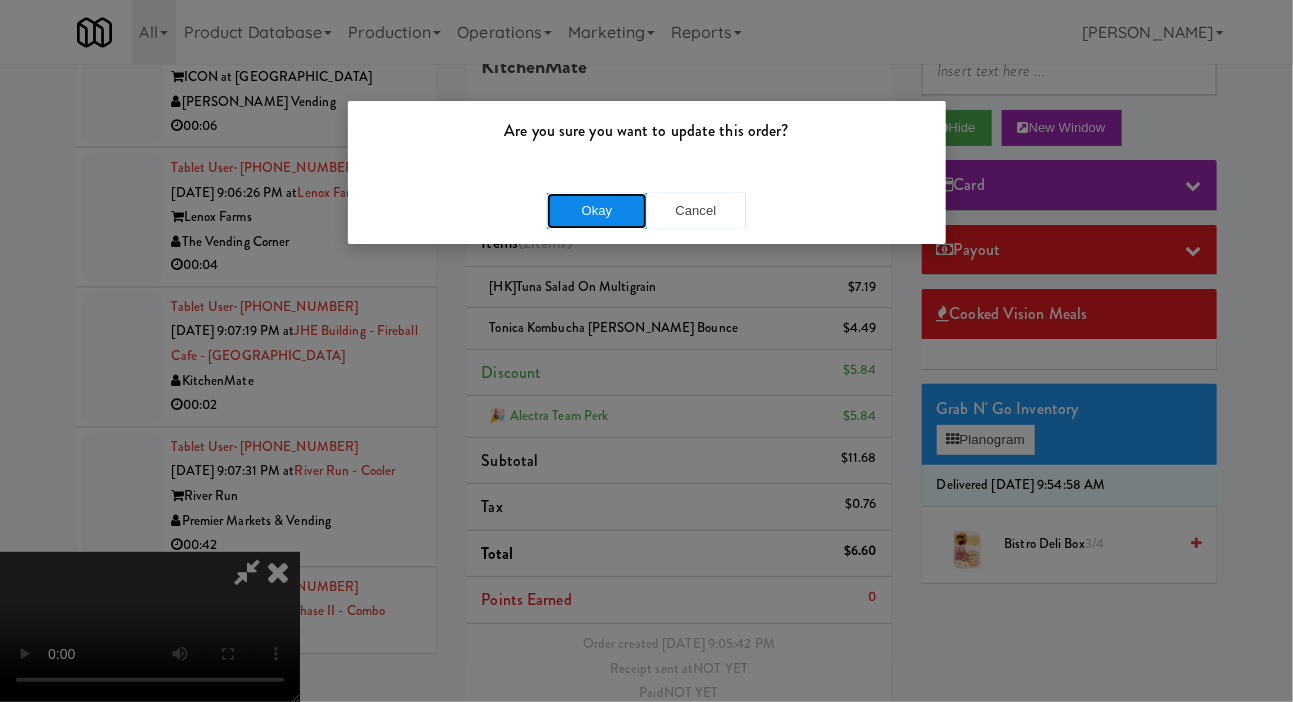 click on "Okay" at bounding box center (597, 211) 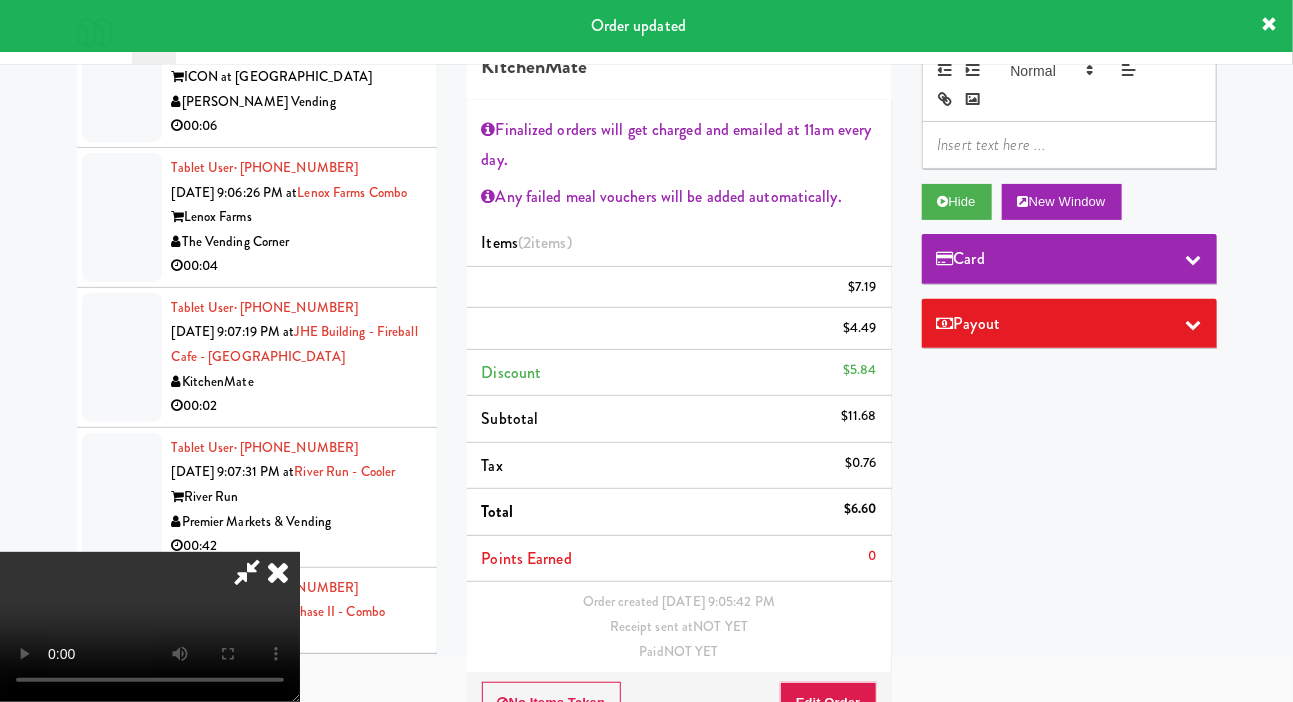 scroll, scrollTop: 68, scrollLeft: 0, axis: vertical 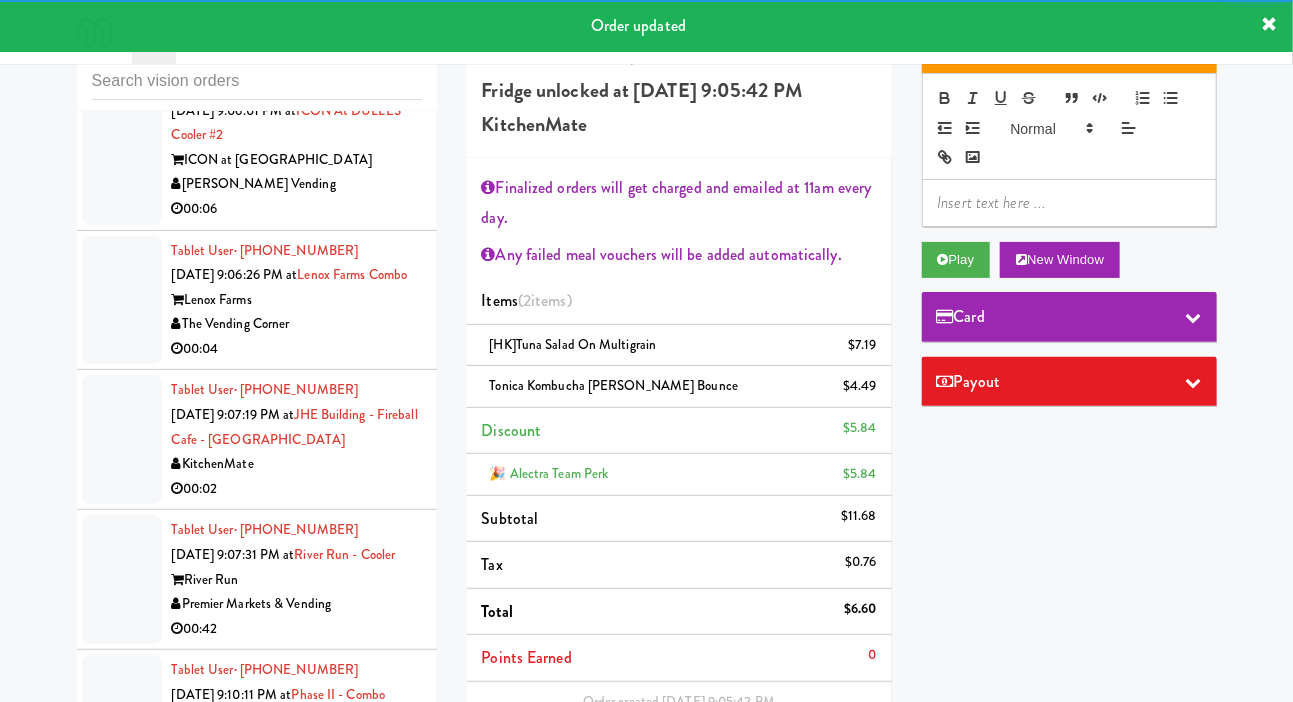click at bounding box center (122, 148) 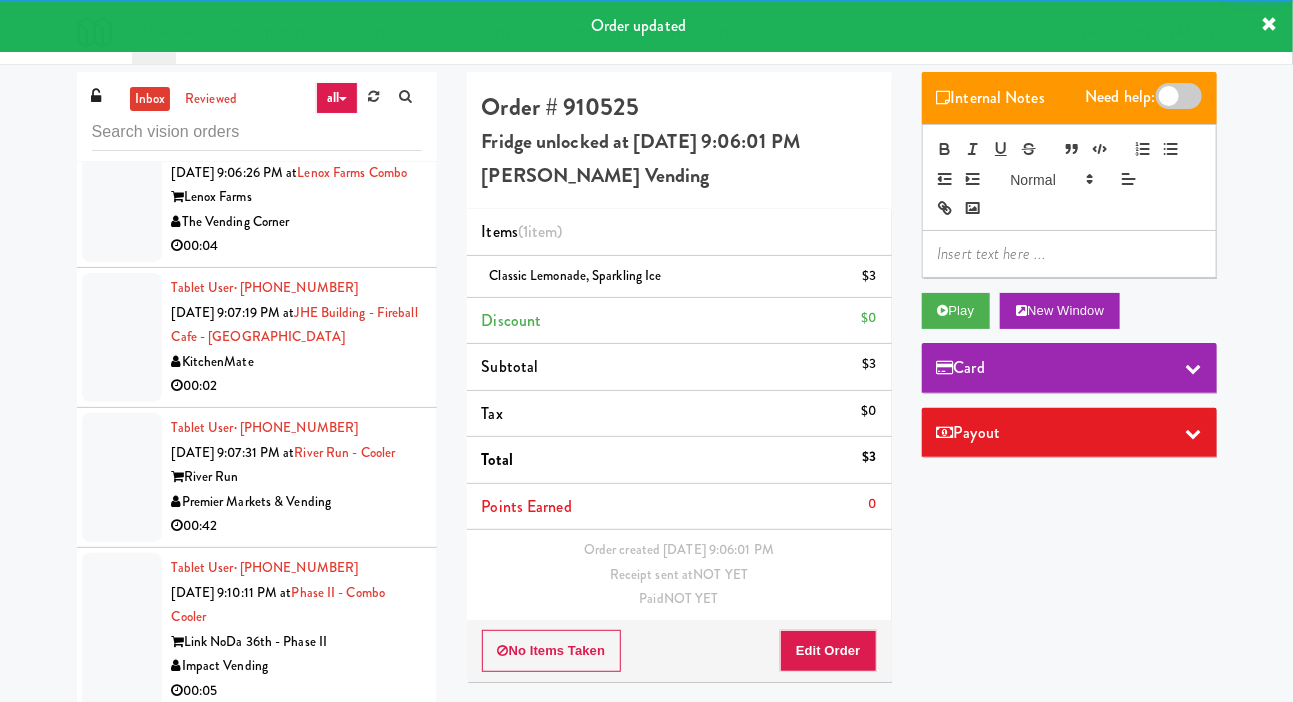 click at bounding box center [122, 197] 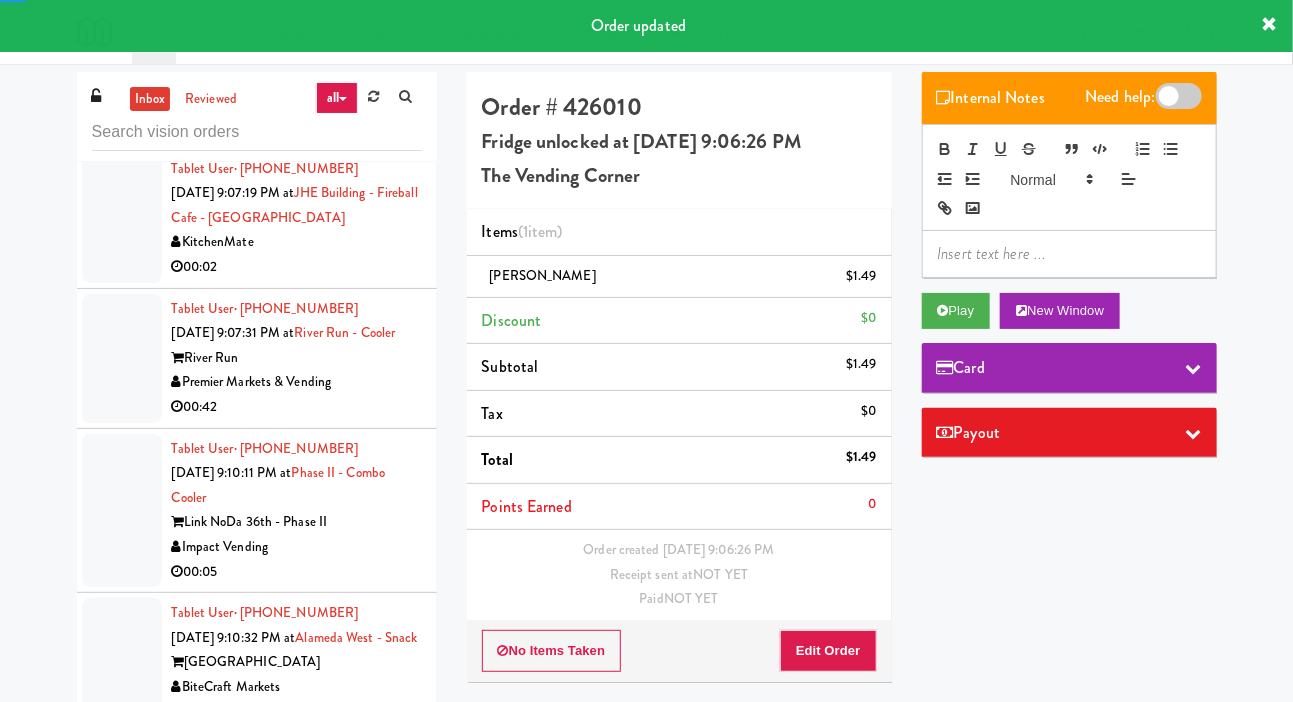 click at bounding box center (122, 218) 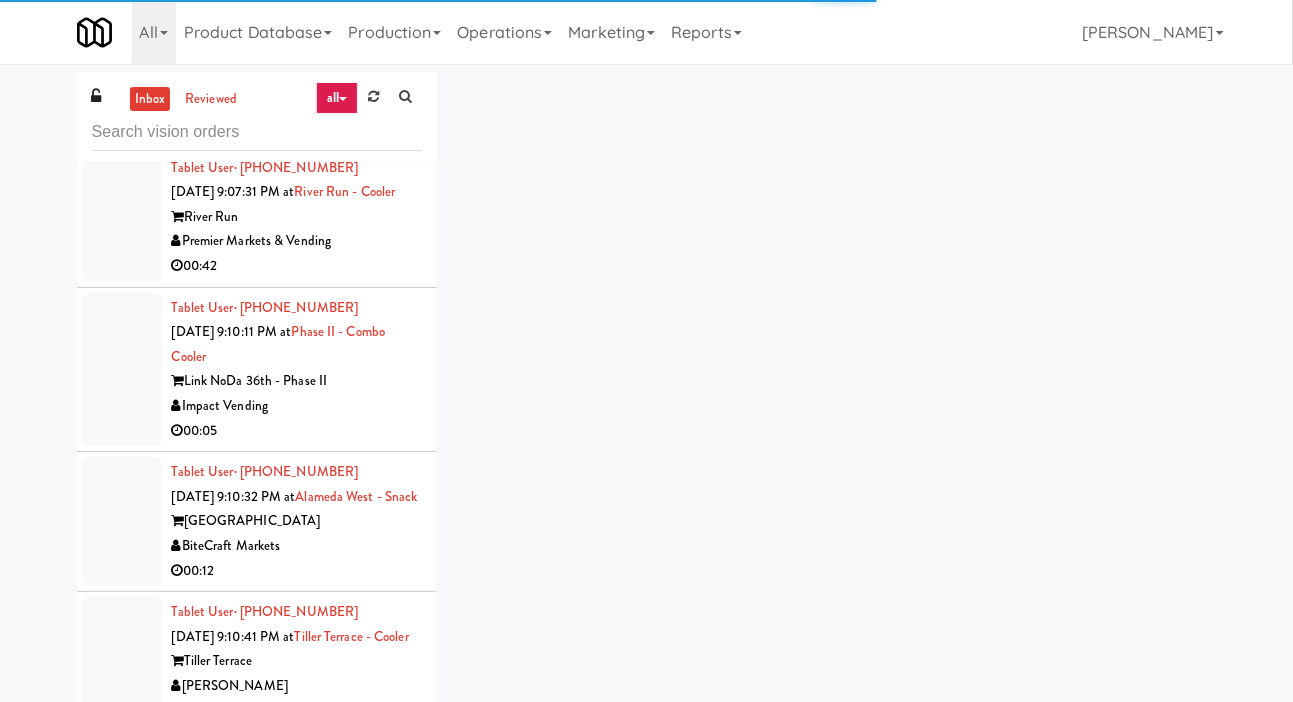 scroll, scrollTop: 7796, scrollLeft: 0, axis: vertical 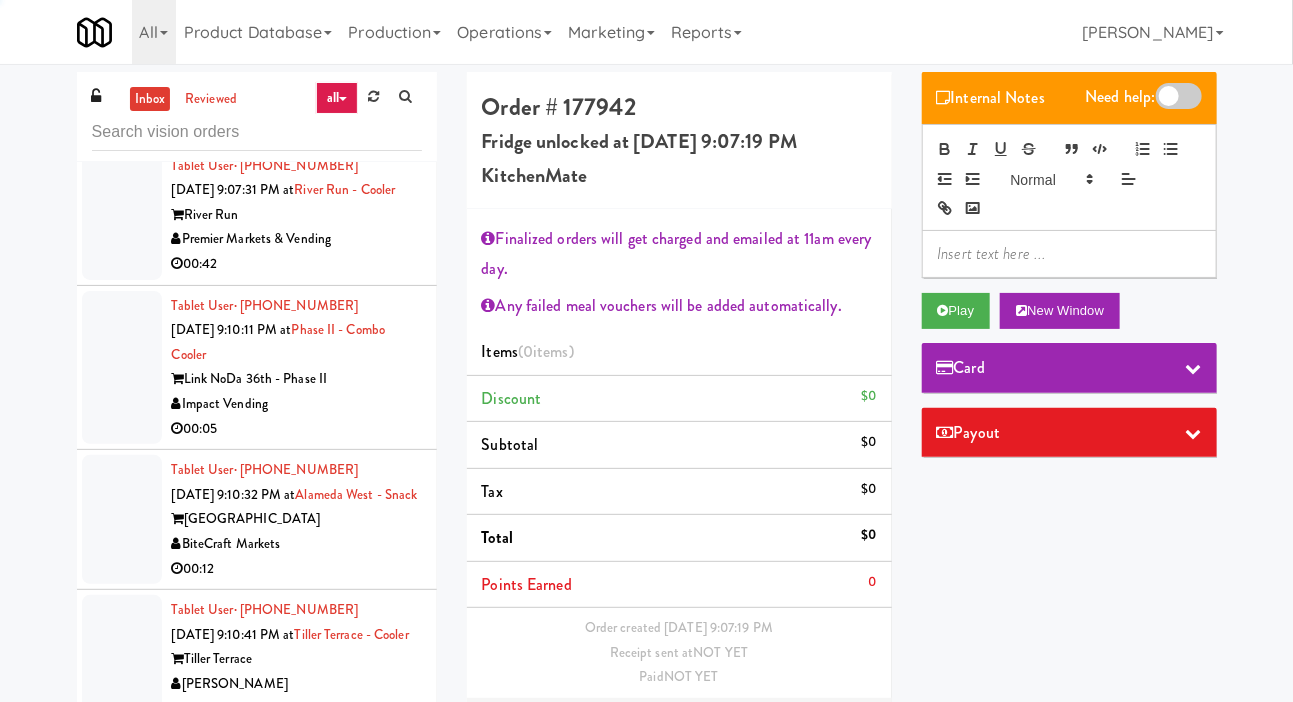 click at bounding box center [122, 215] 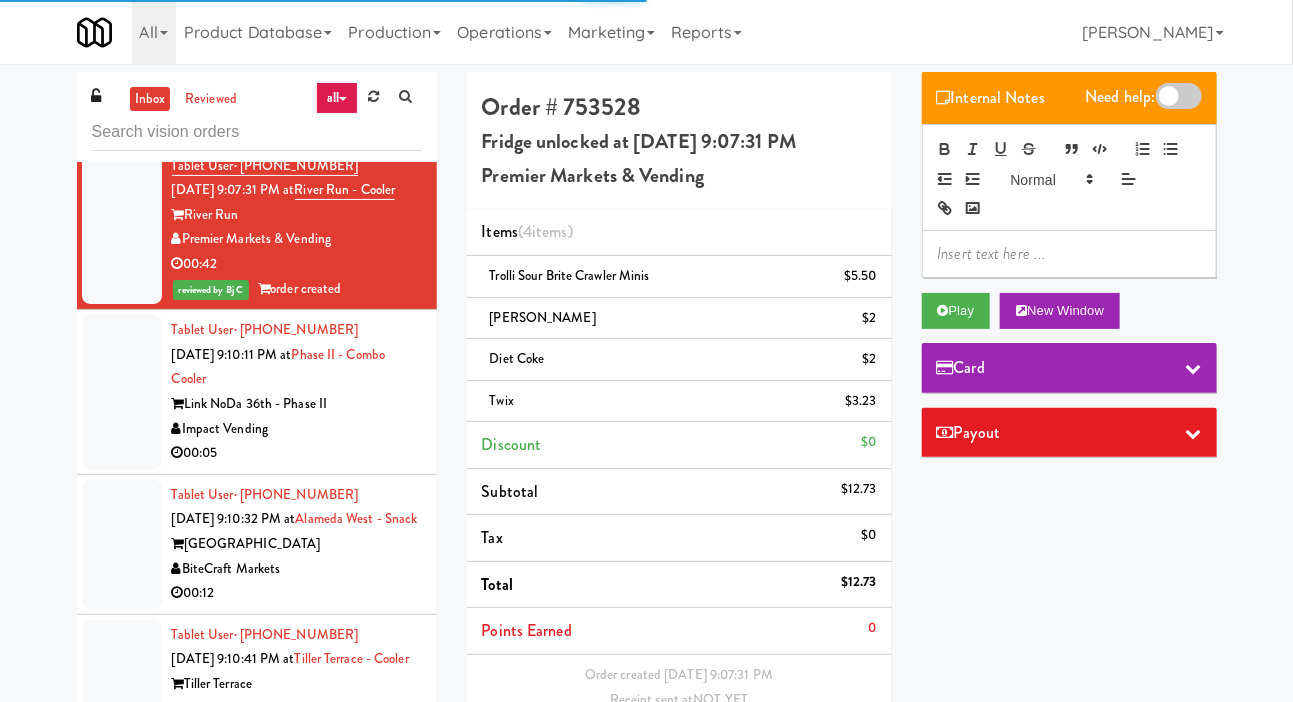 click at bounding box center (122, 75) 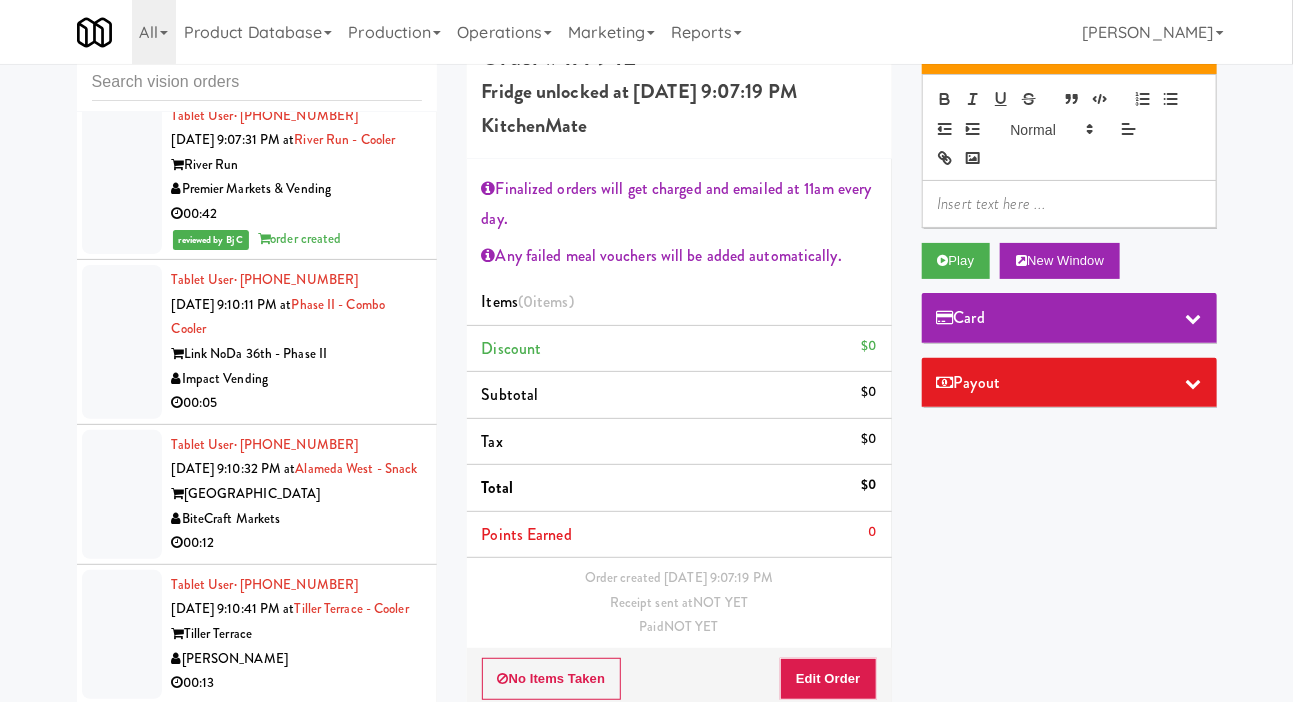 scroll, scrollTop: 0, scrollLeft: 0, axis: both 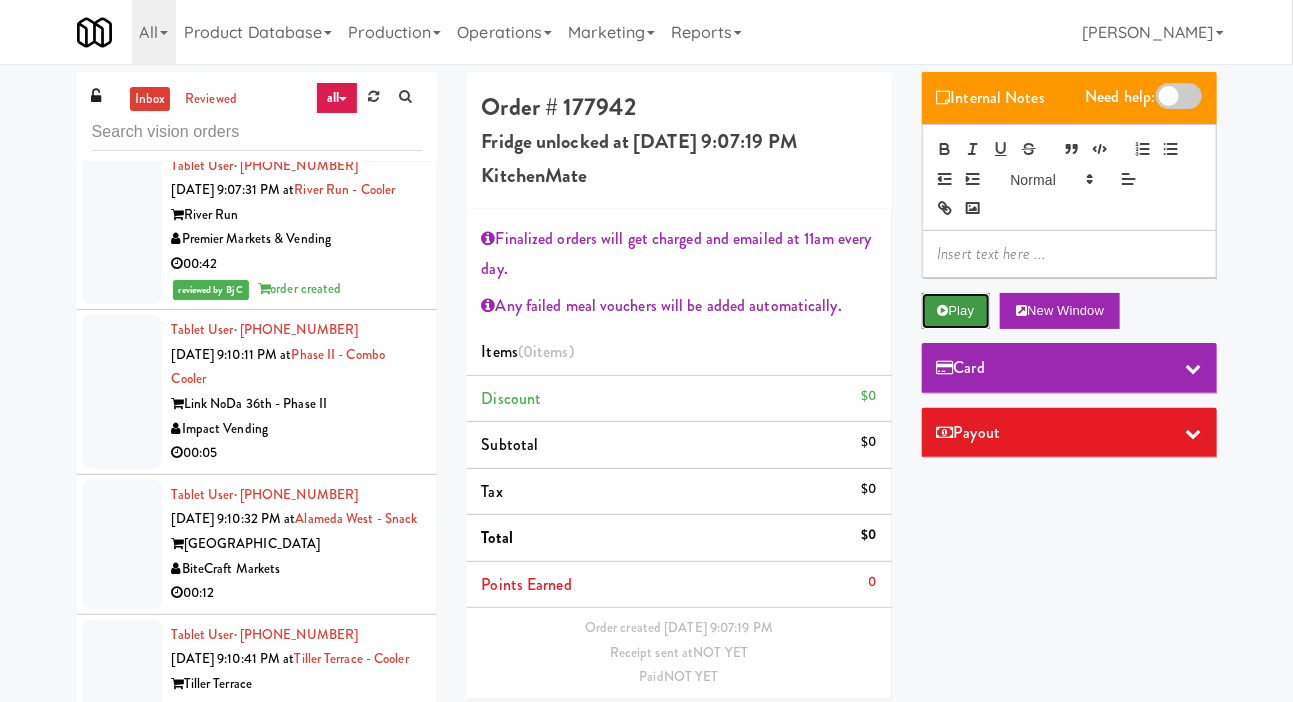 click on "Play" at bounding box center (956, 311) 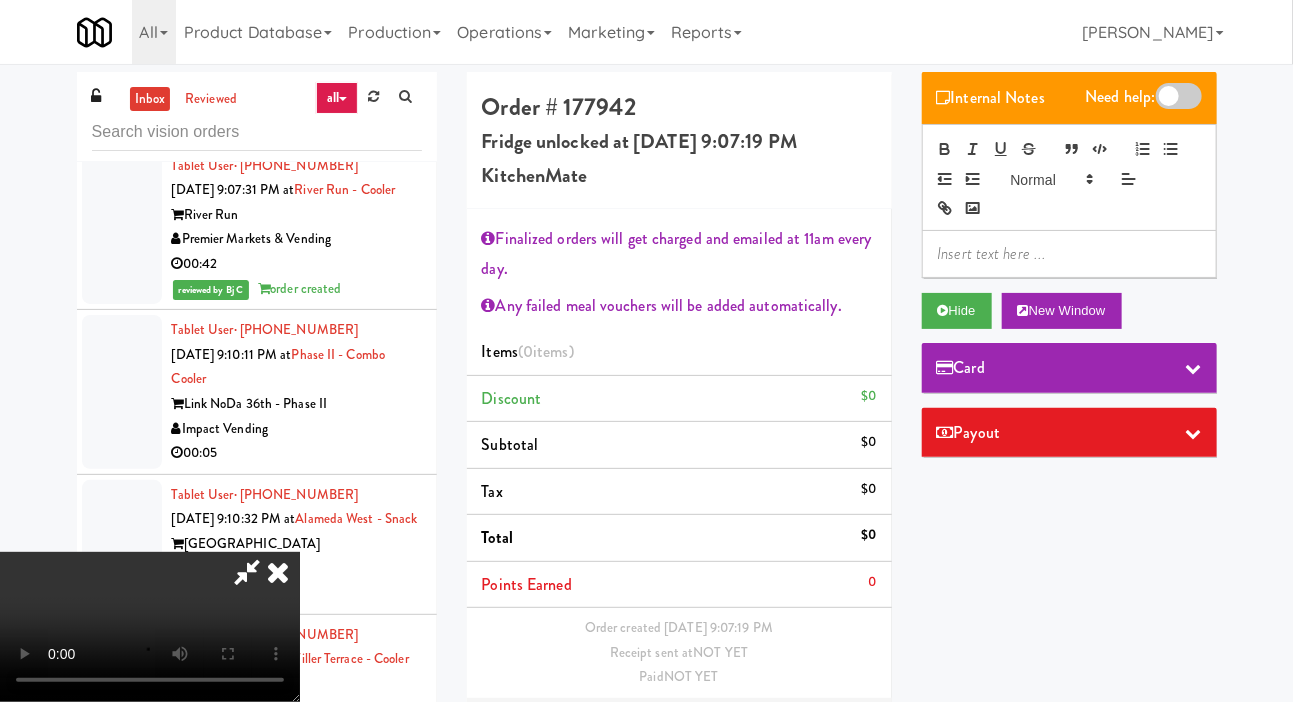 click on "Edit Order" at bounding box center (828, 729) 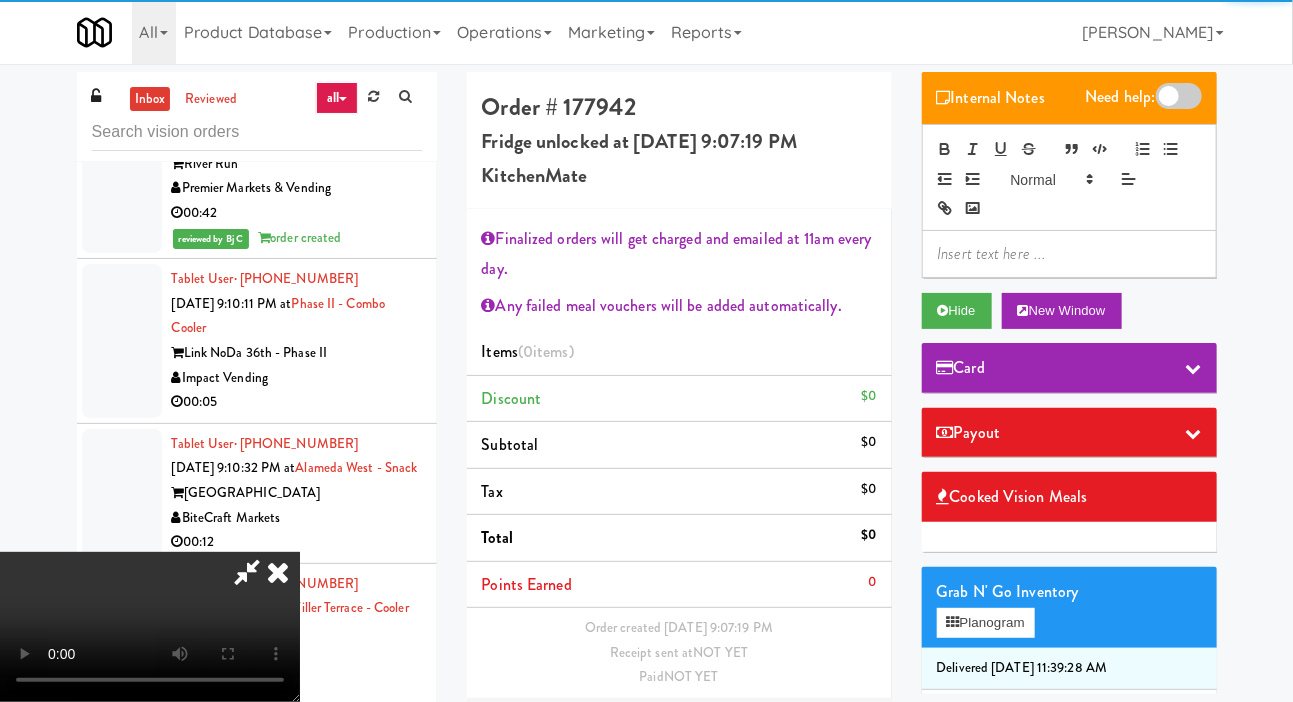 scroll, scrollTop: 7896, scrollLeft: 0, axis: vertical 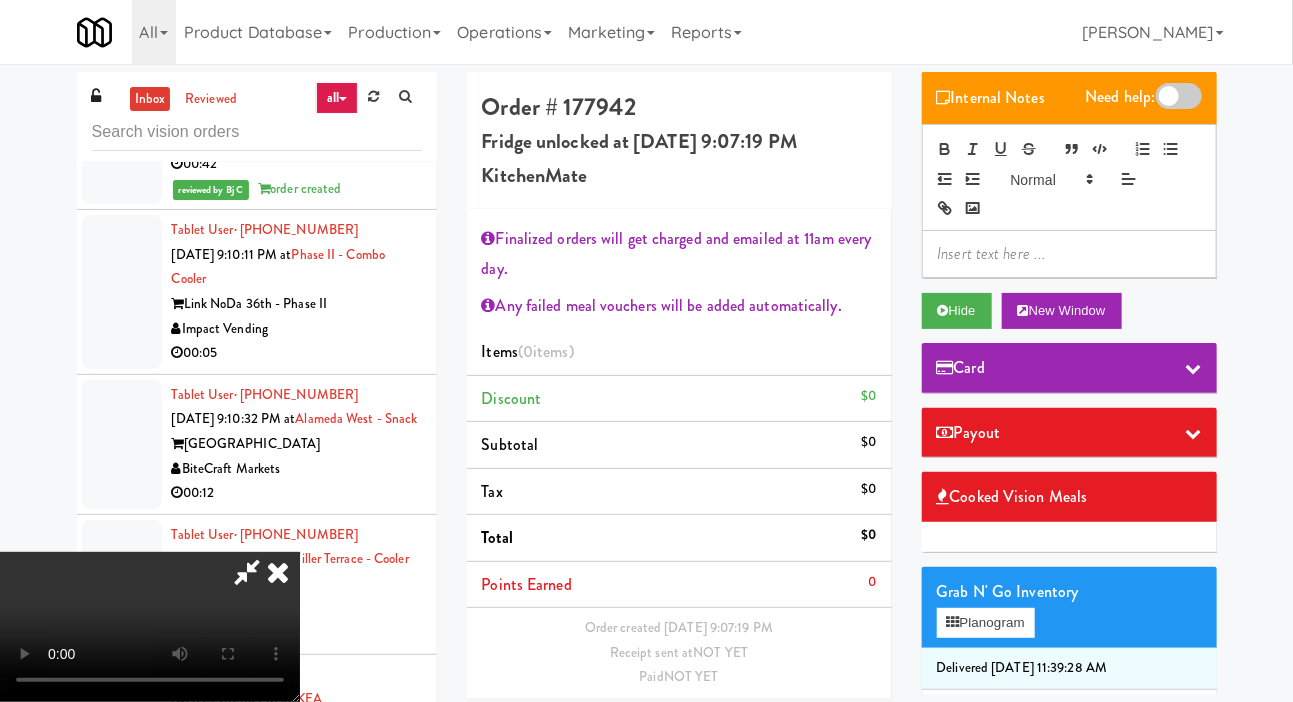 type 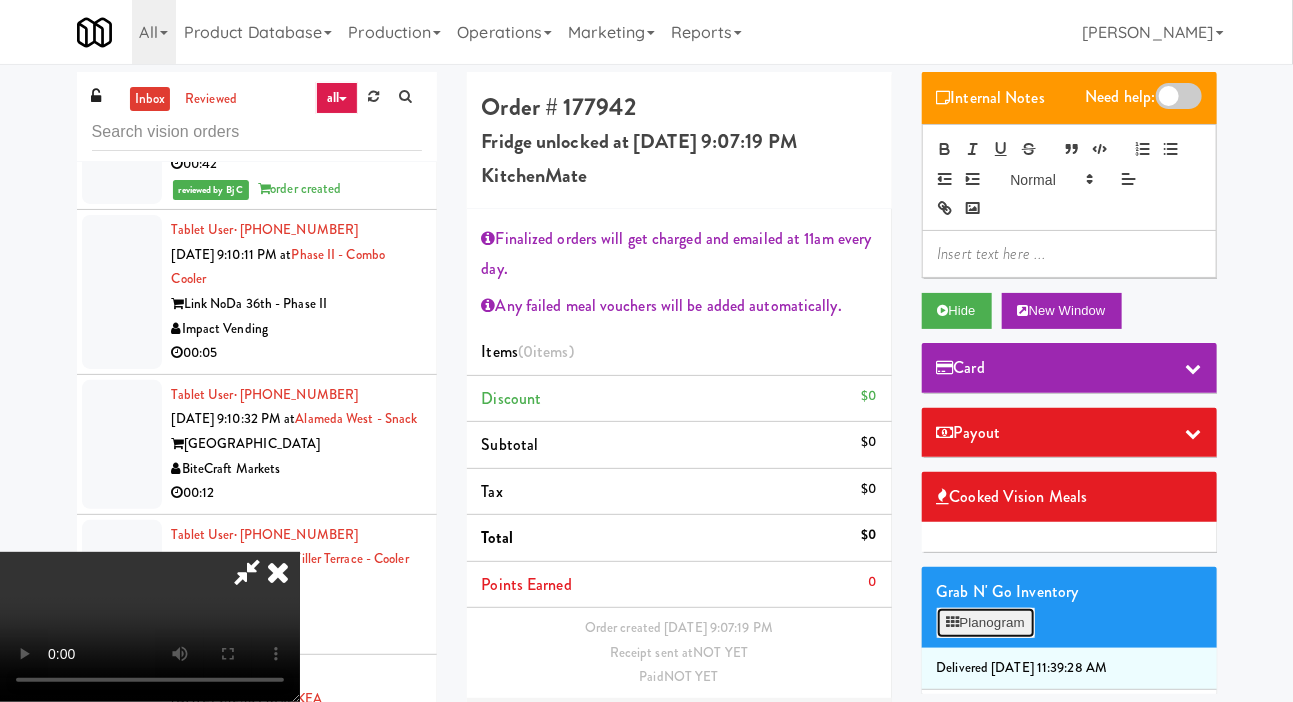 click on "Planogram" at bounding box center (986, 623) 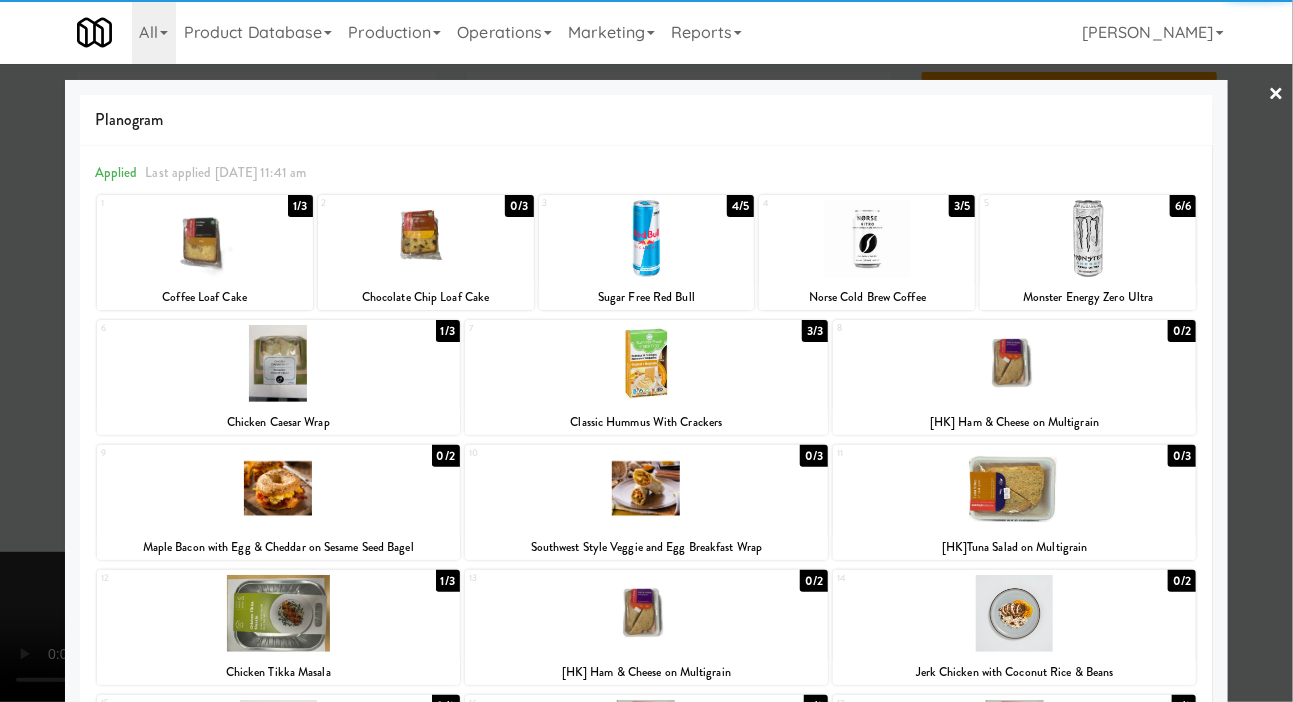 click at bounding box center (646, 351) 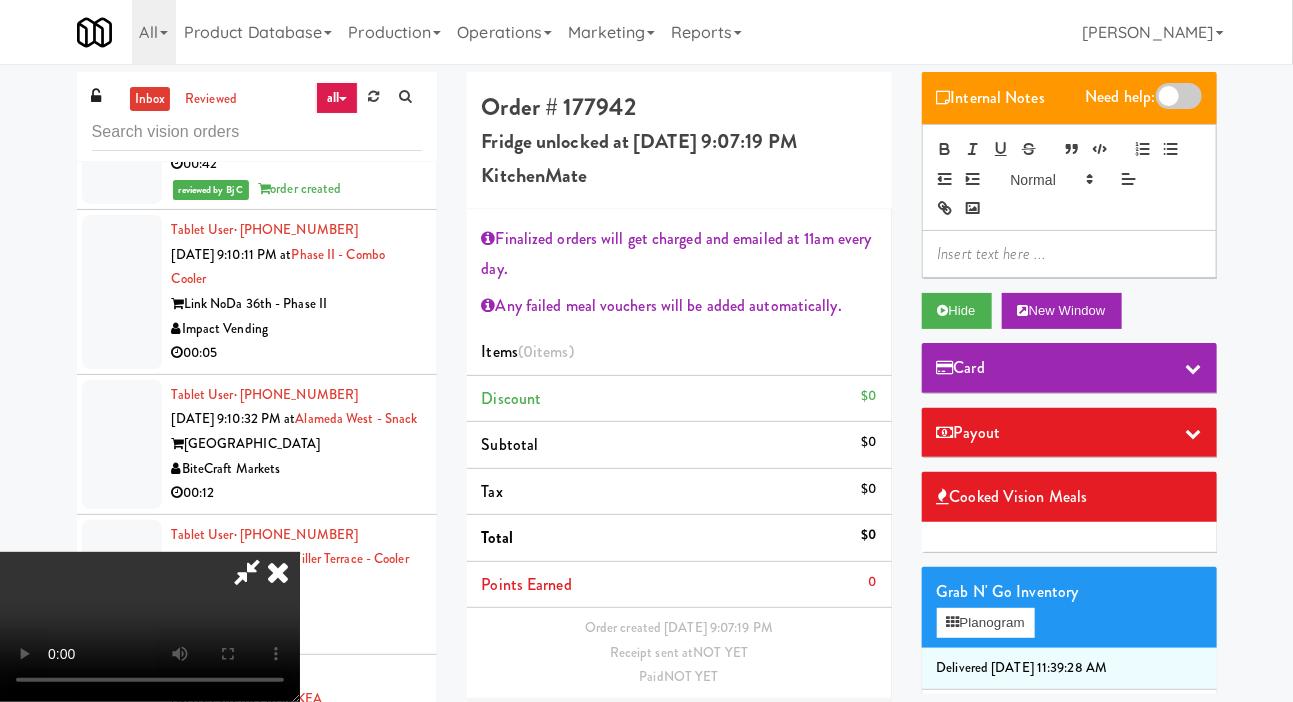 click on "Chicken Caesar Wrap  1/3" at bounding box center [1091, 727] 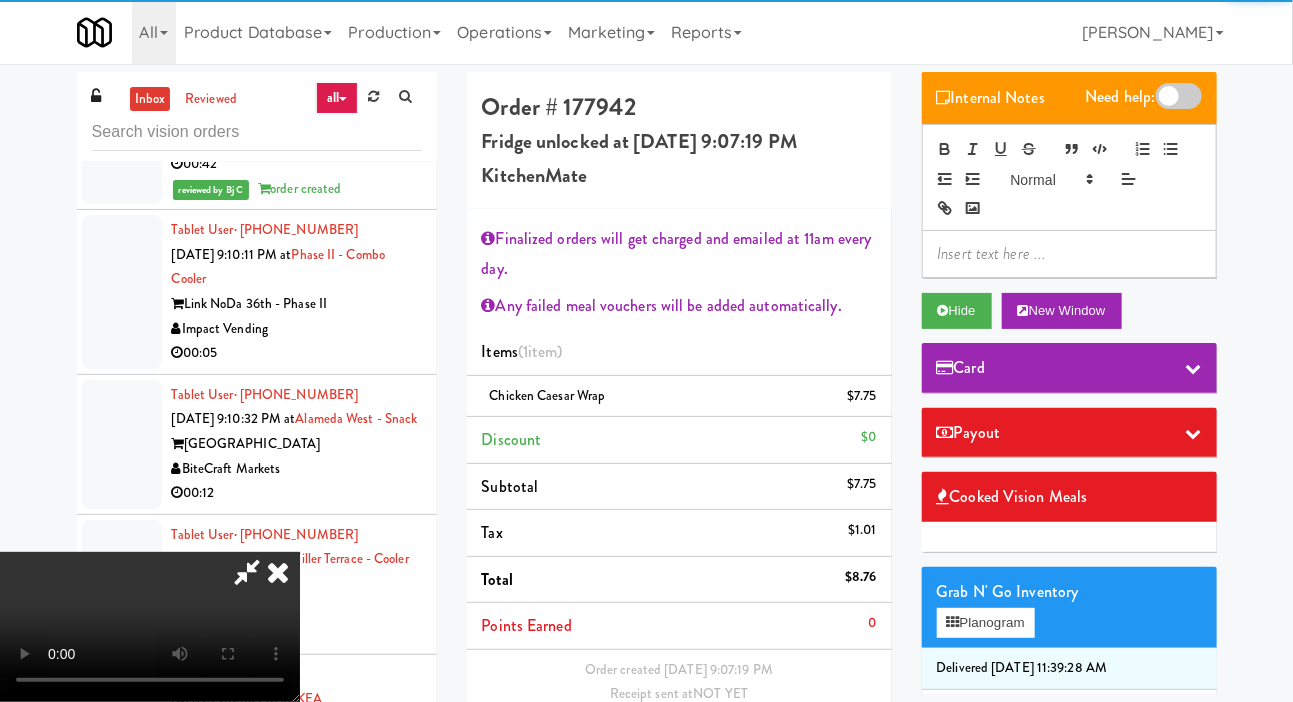 click on "Save Order" at bounding box center (825, 771) 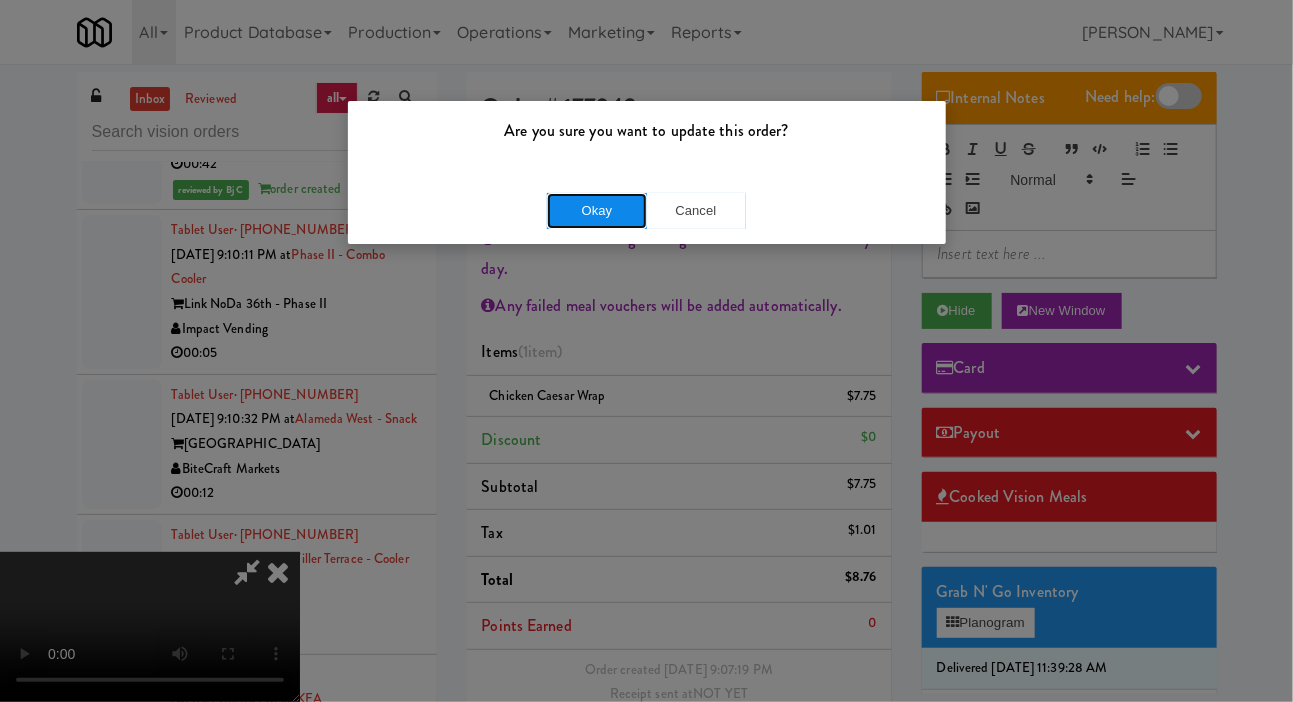 click on "Okay" at bounding box center (597, 211) 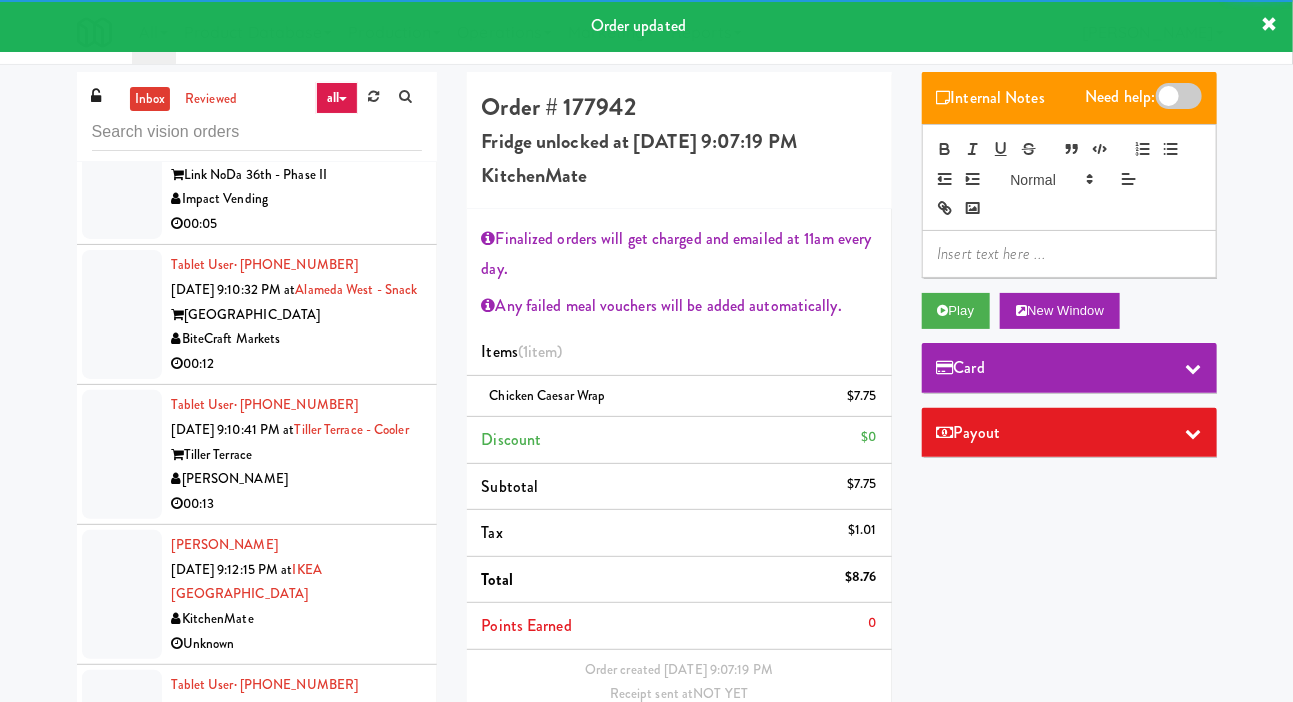 click at bounding box center [122, 163] 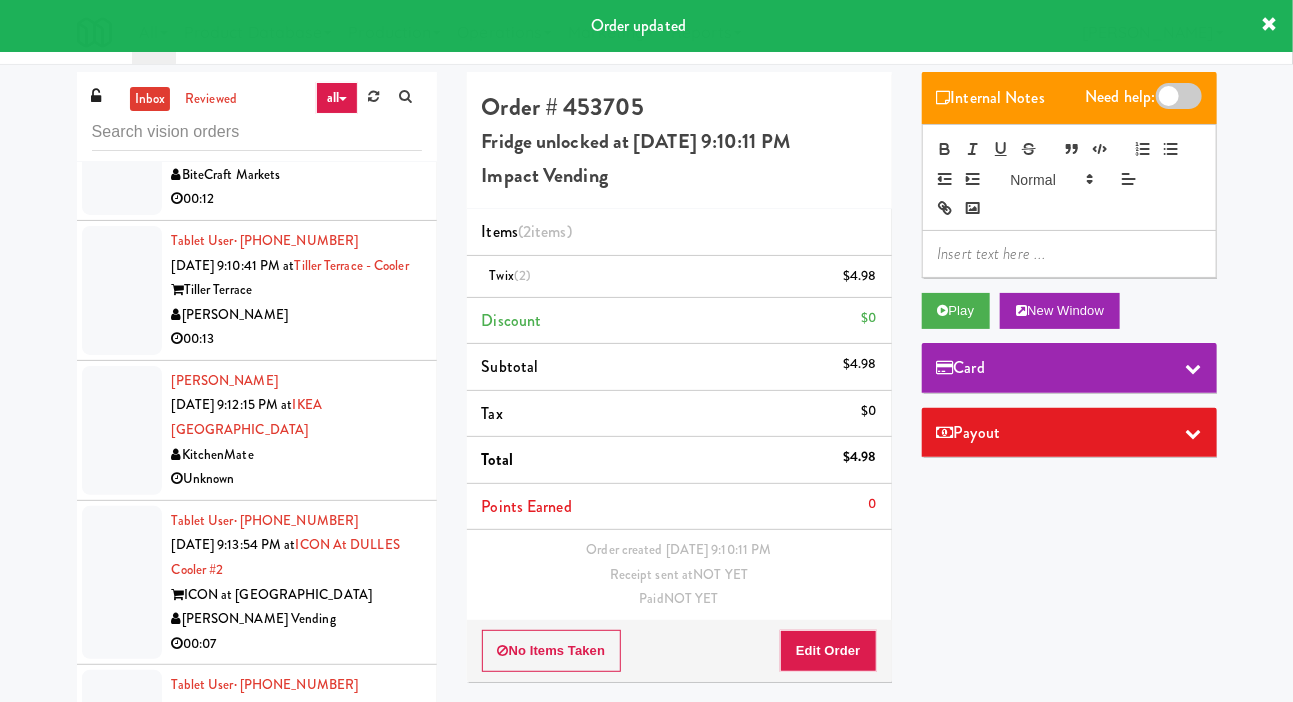 click at bounding box center (122, 150) 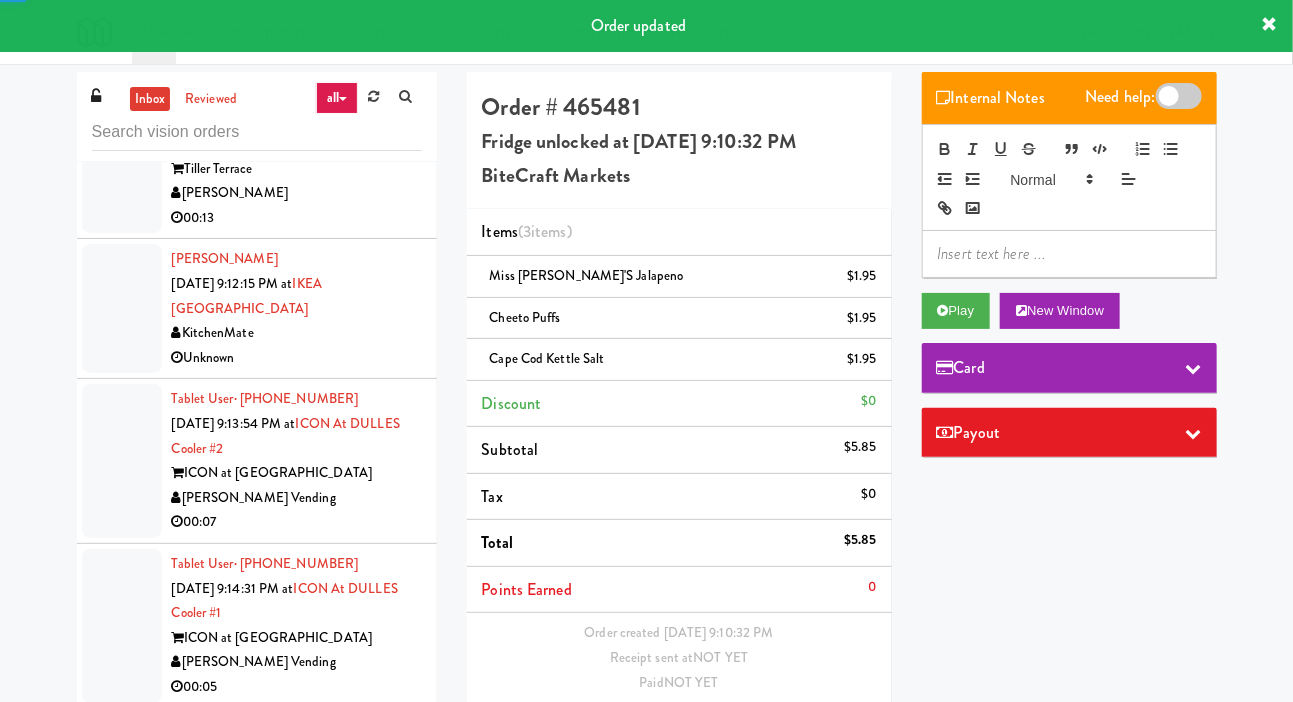 click at bounding box center [122, 169] 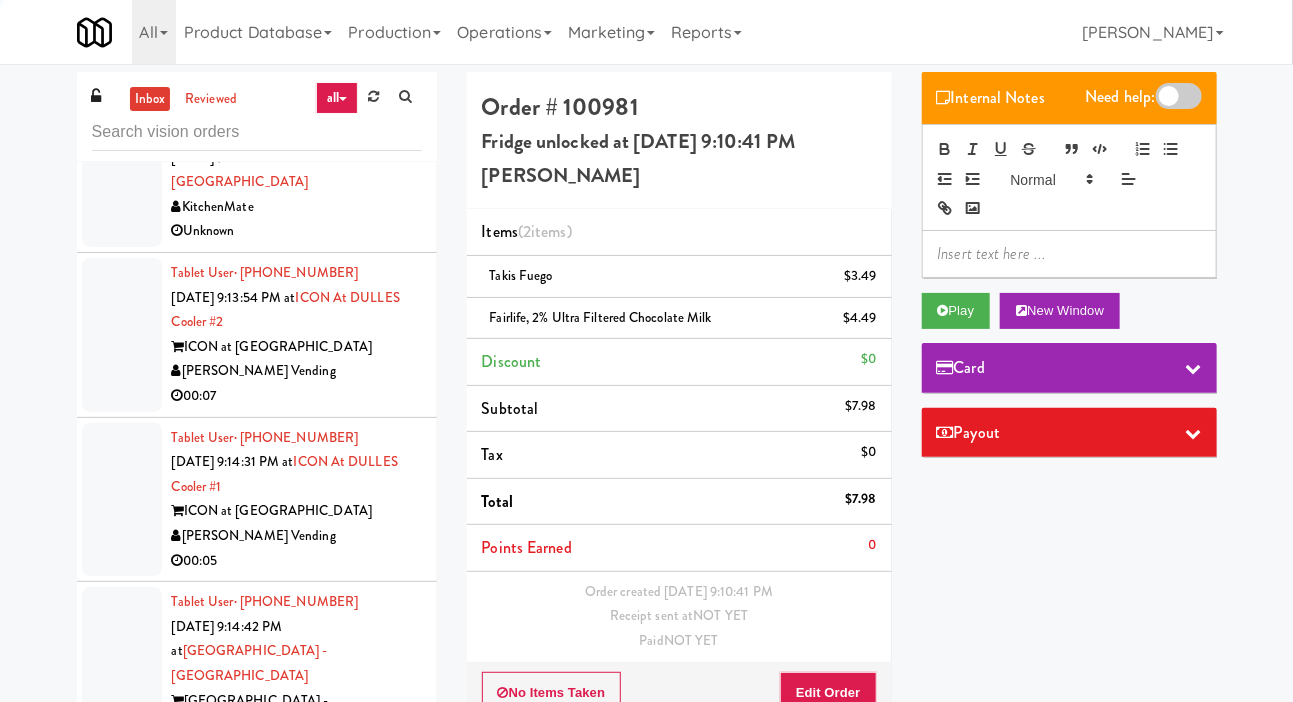 click at bounding box center [122, 182] 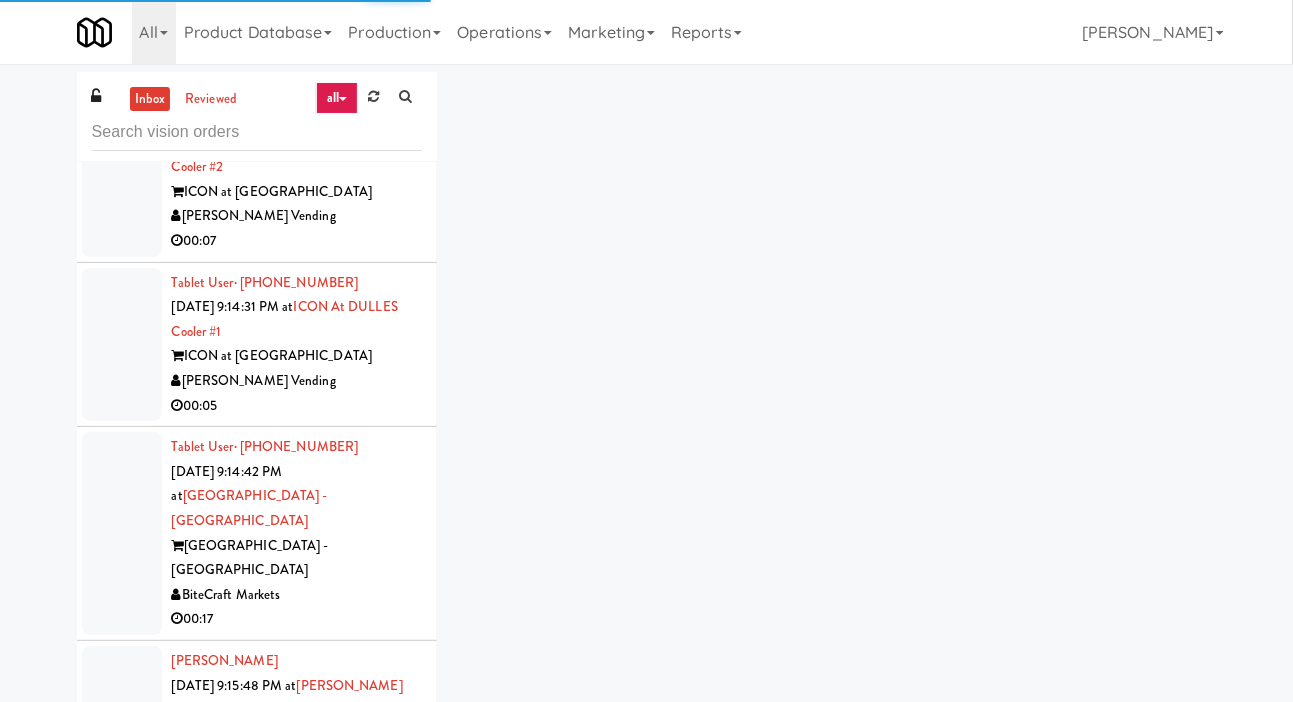 scroll, scrollTop: 8715, scrollLeft: 0, axis: vertical 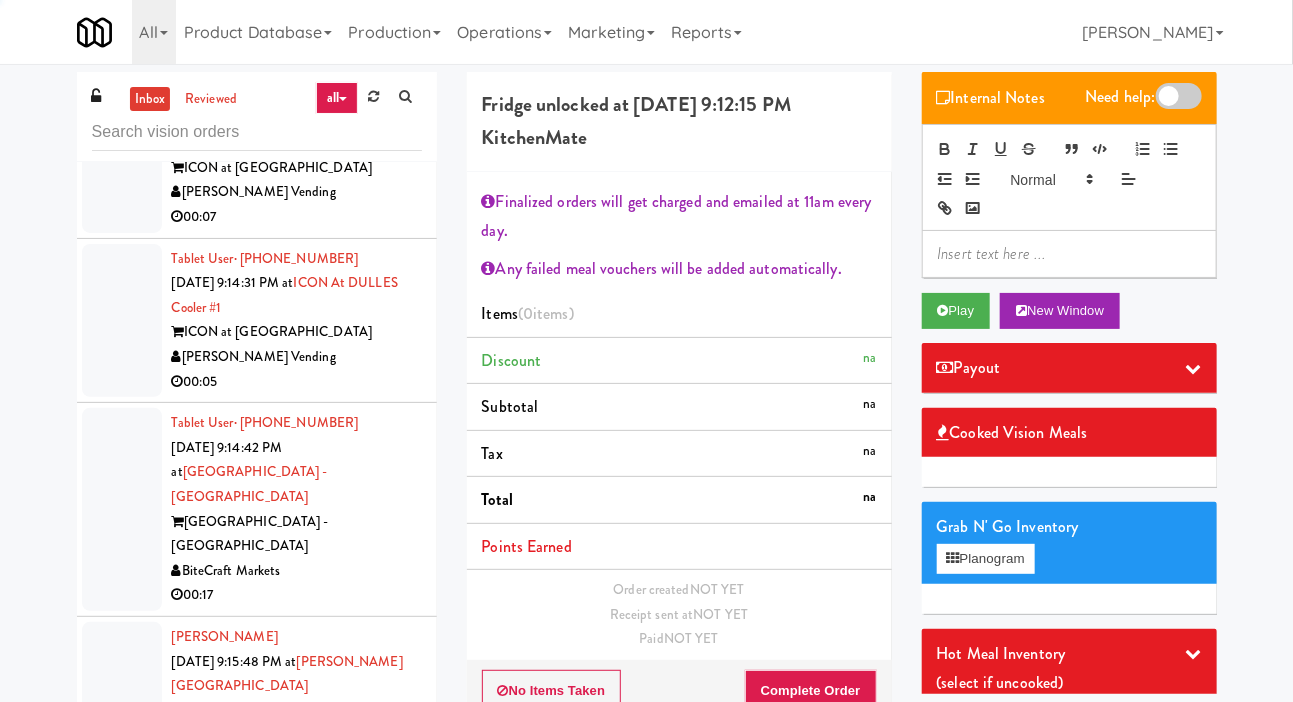 click at bounding box center (122, 156) 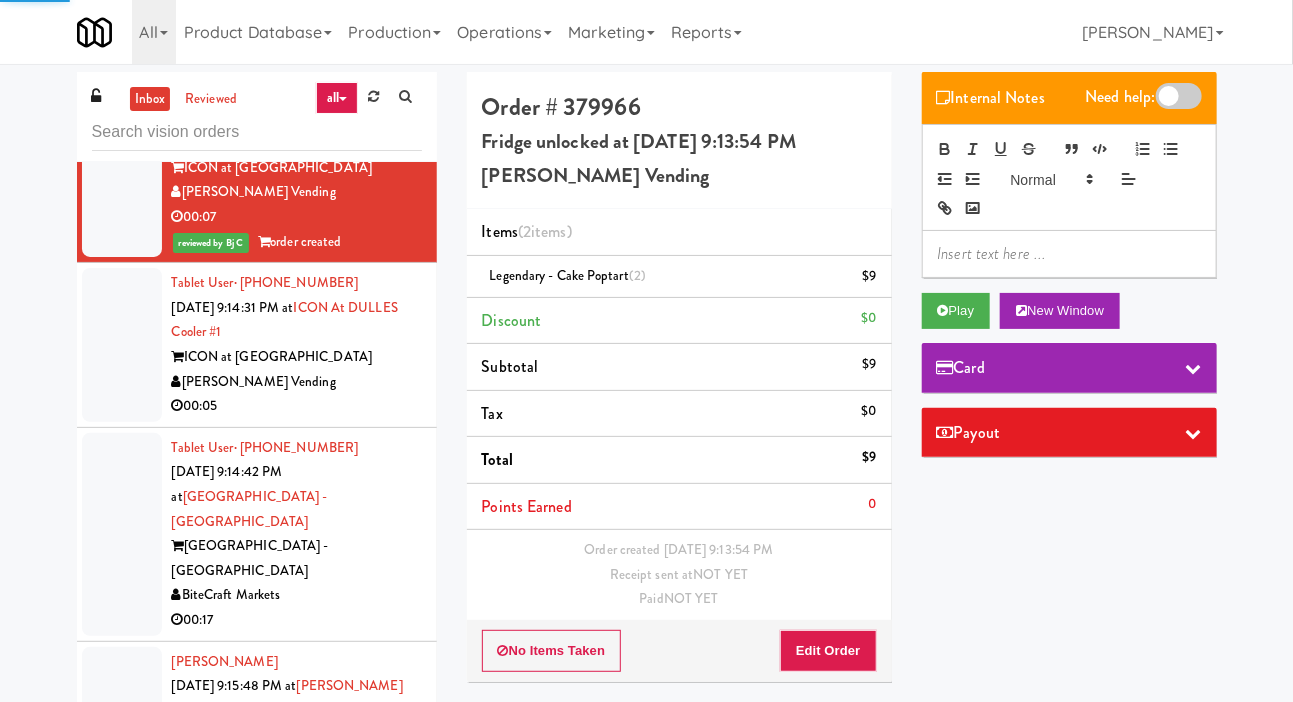 click at bounding box center [122, 3] 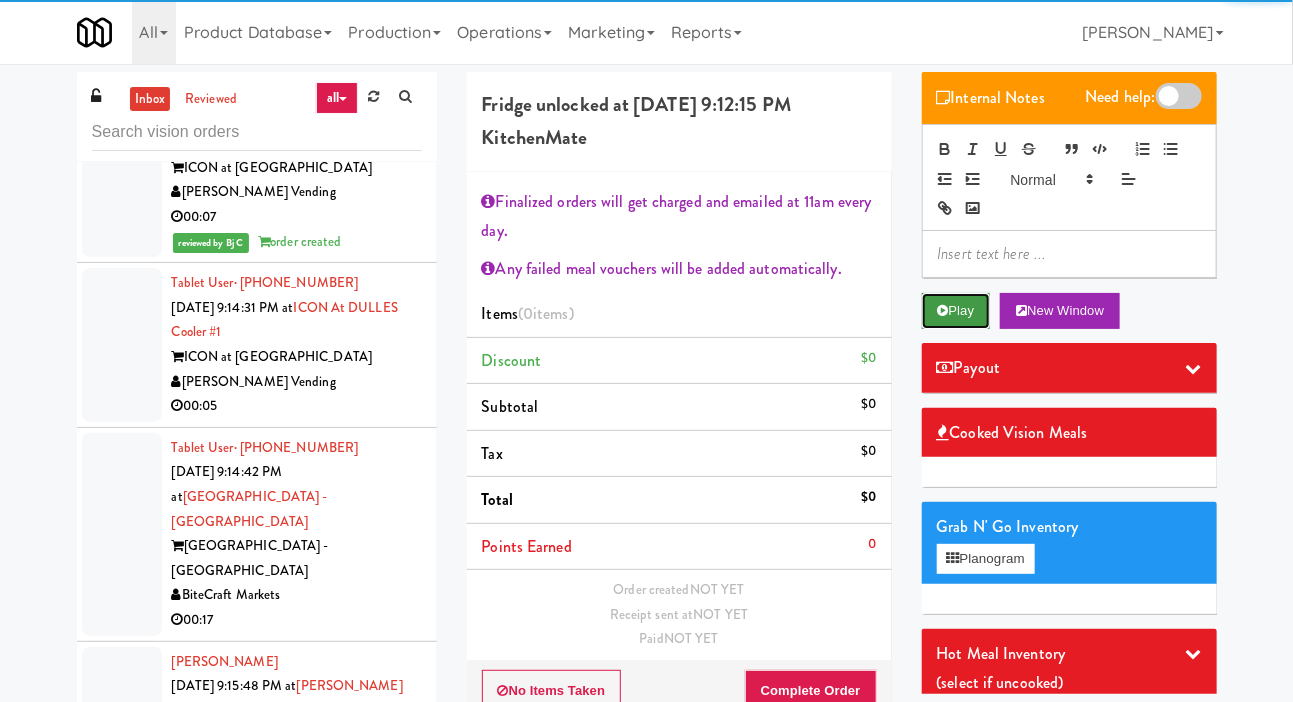 click on "Play" at bounding box center (956, 311) 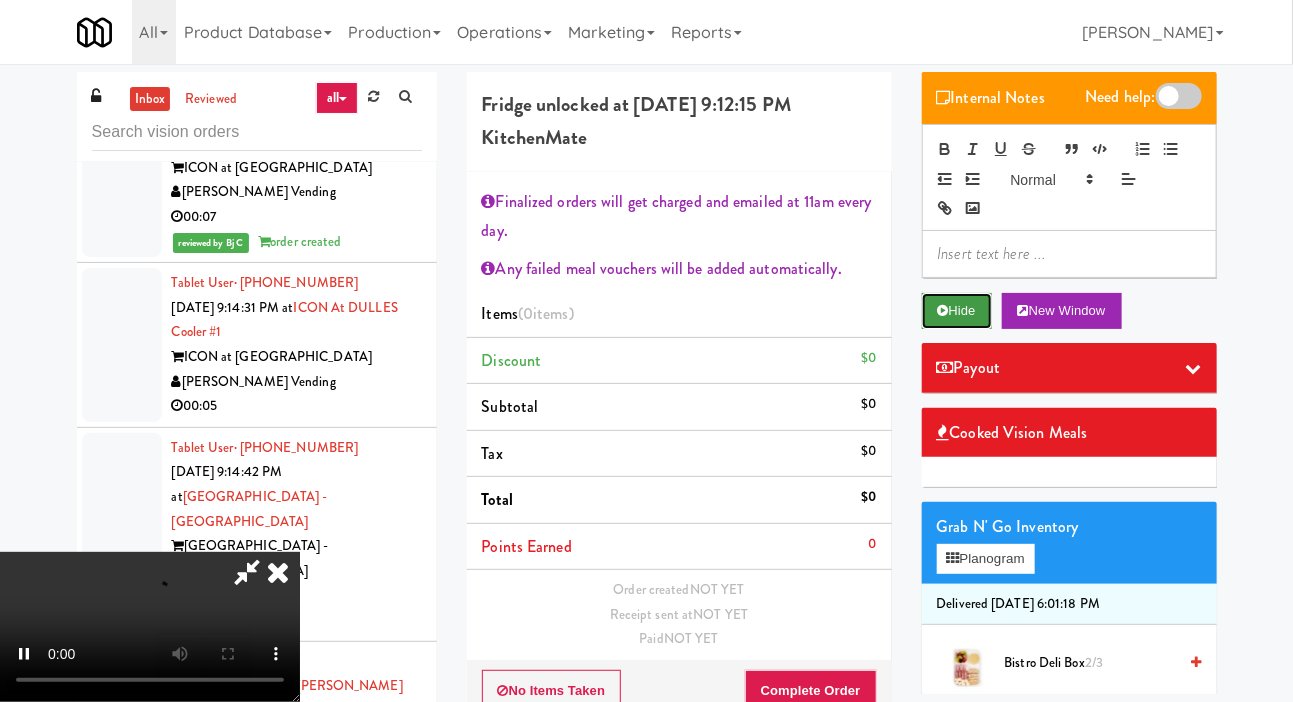 scroll, scrollTop: 127, scrollLeft: 0, axis: vertical 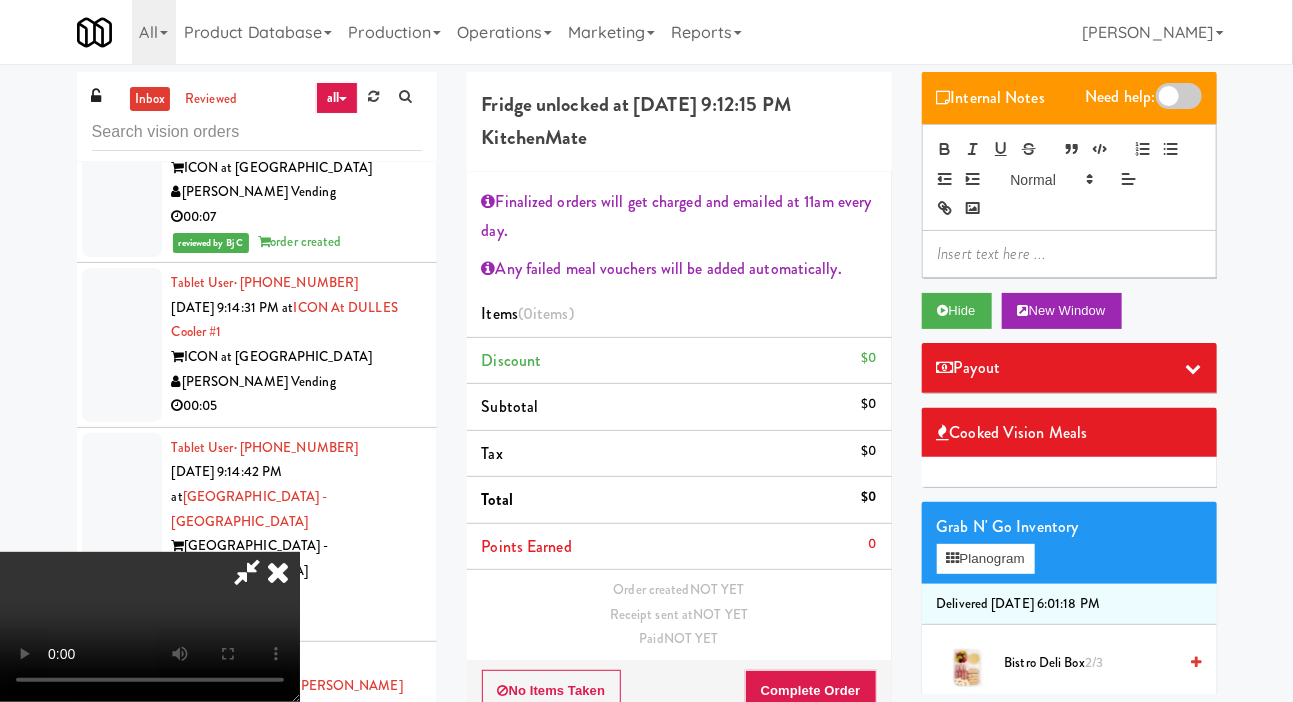 type 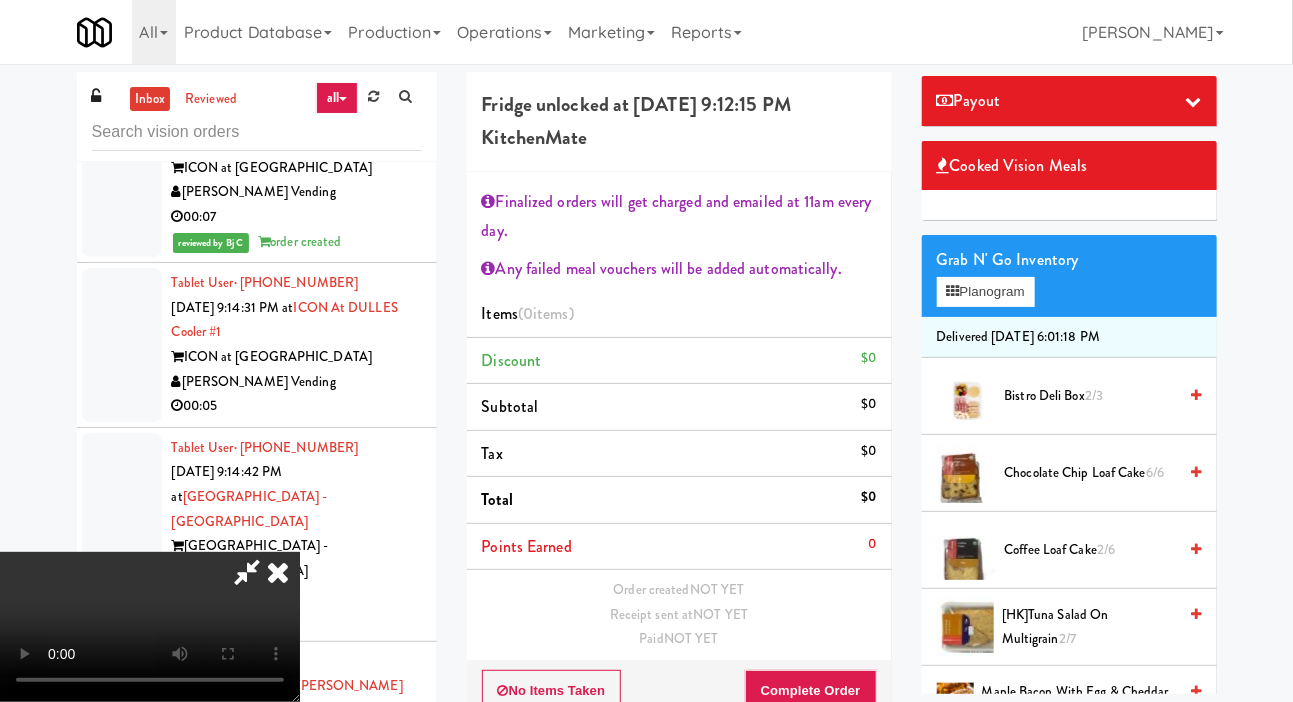 scroll, scrollTop: 267, scrollLeft: 0, axis: vertical 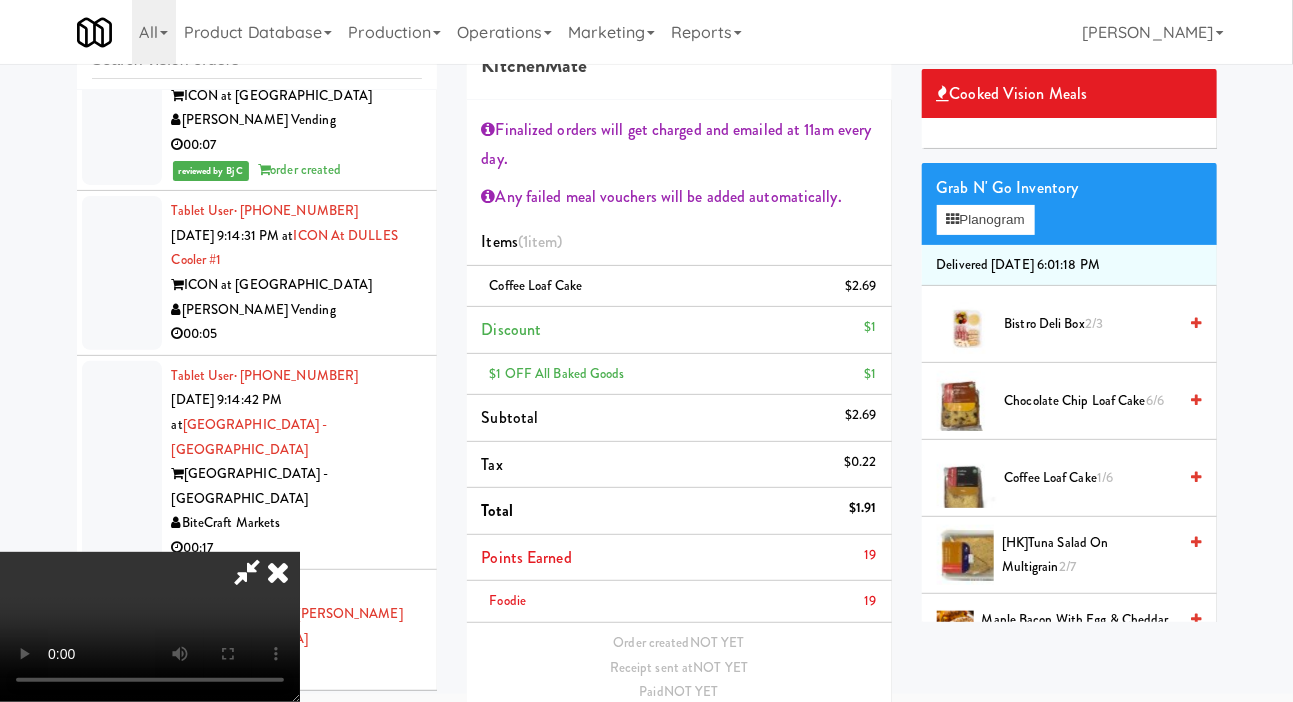 click on "Complete Order" at bounding box center (811, 744) 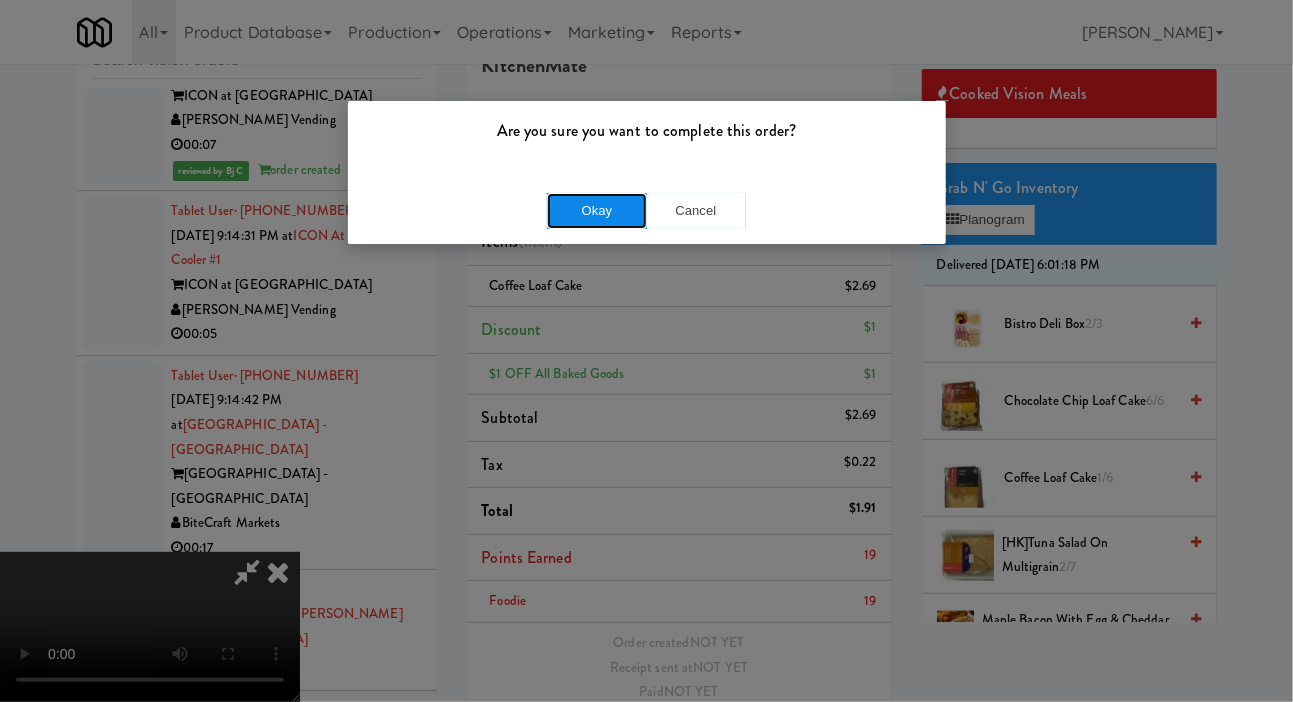 click on "Okay" at bounding box center [597, 211] 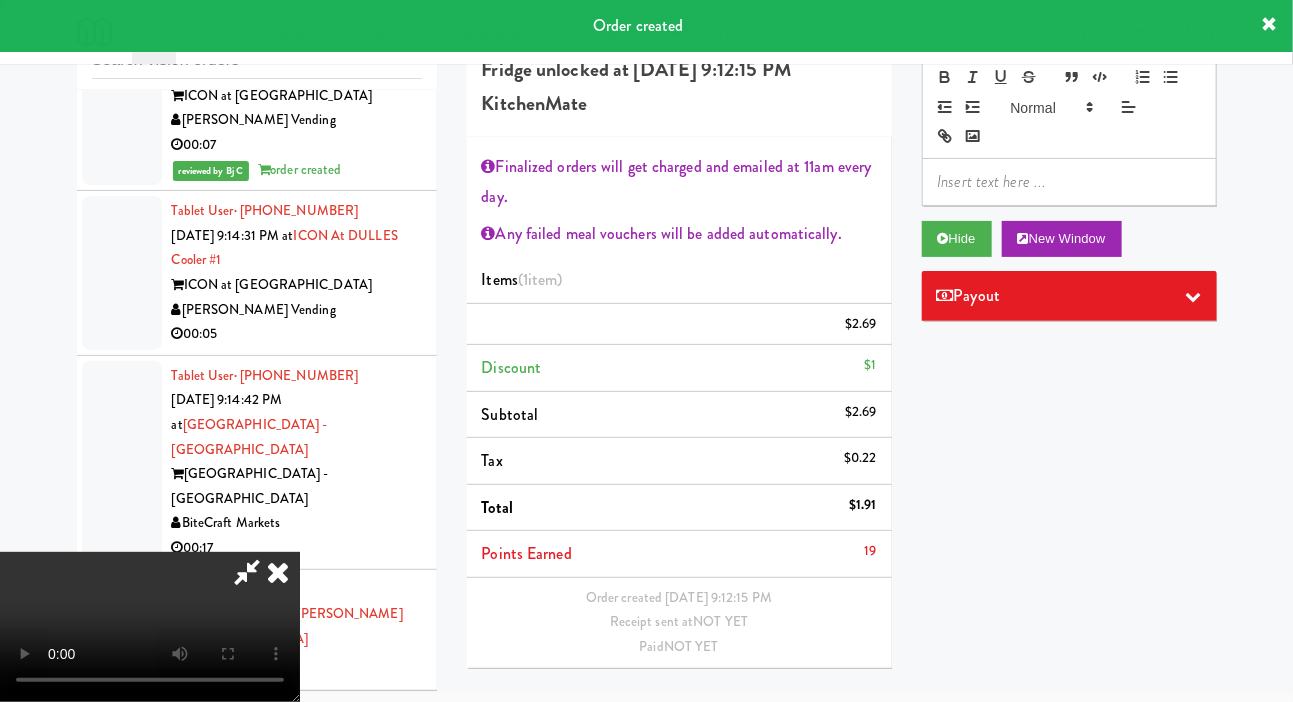 scroll, scrollTop: 0, scrollLeft: 0, axis: both 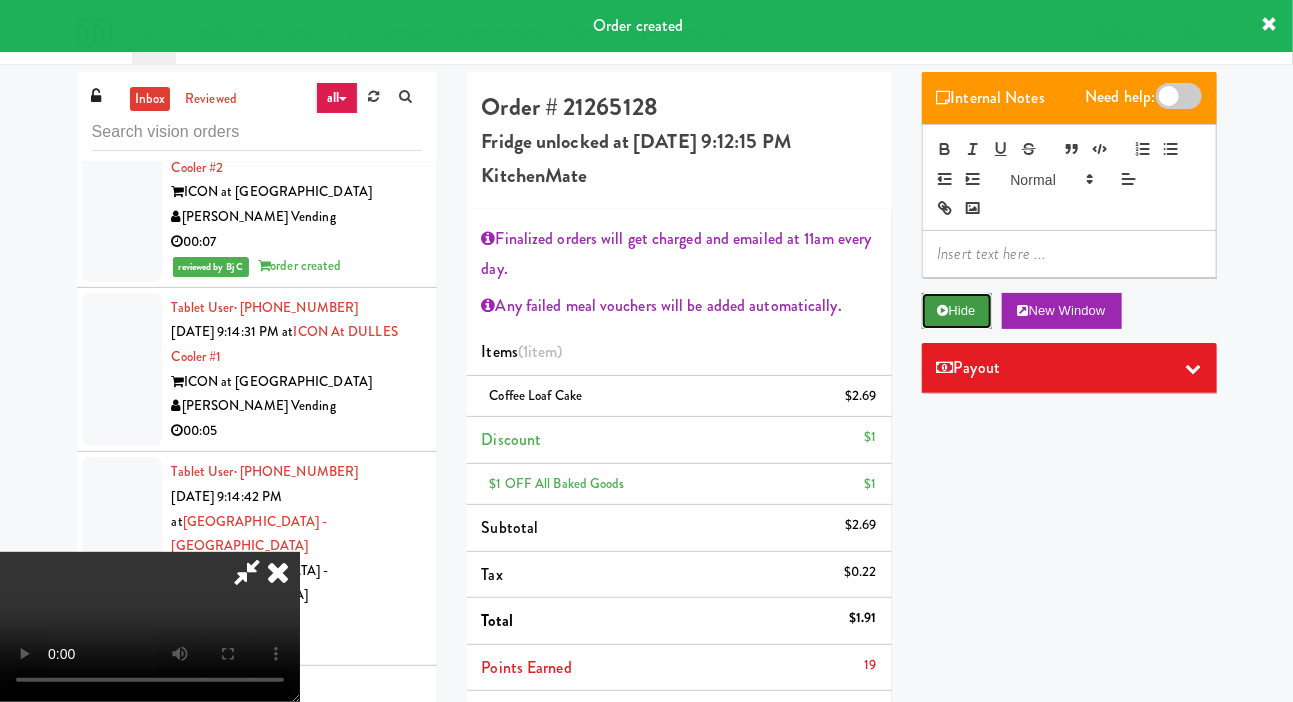 click on "Hide" at bounding box center [957, 311] 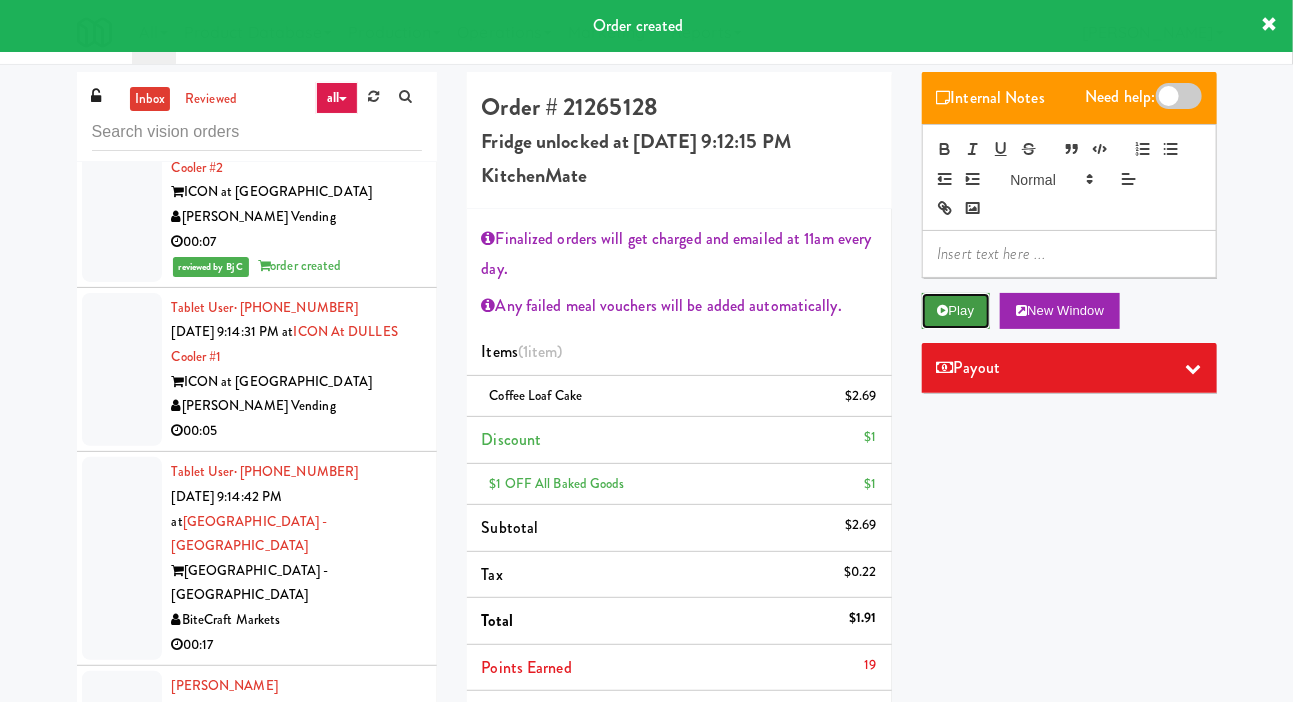 scroll, scrollTop: 0, scrollLeft: 0, axis: both 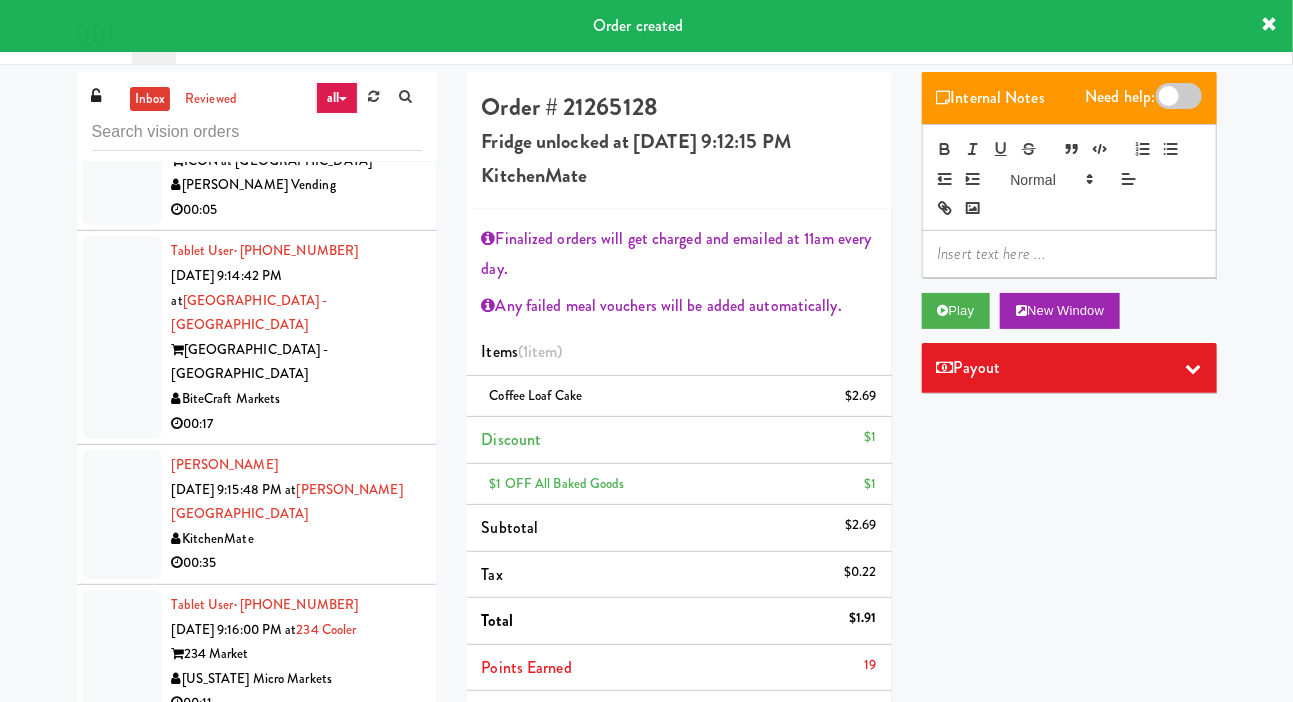 click at bounding box center [122, 149] 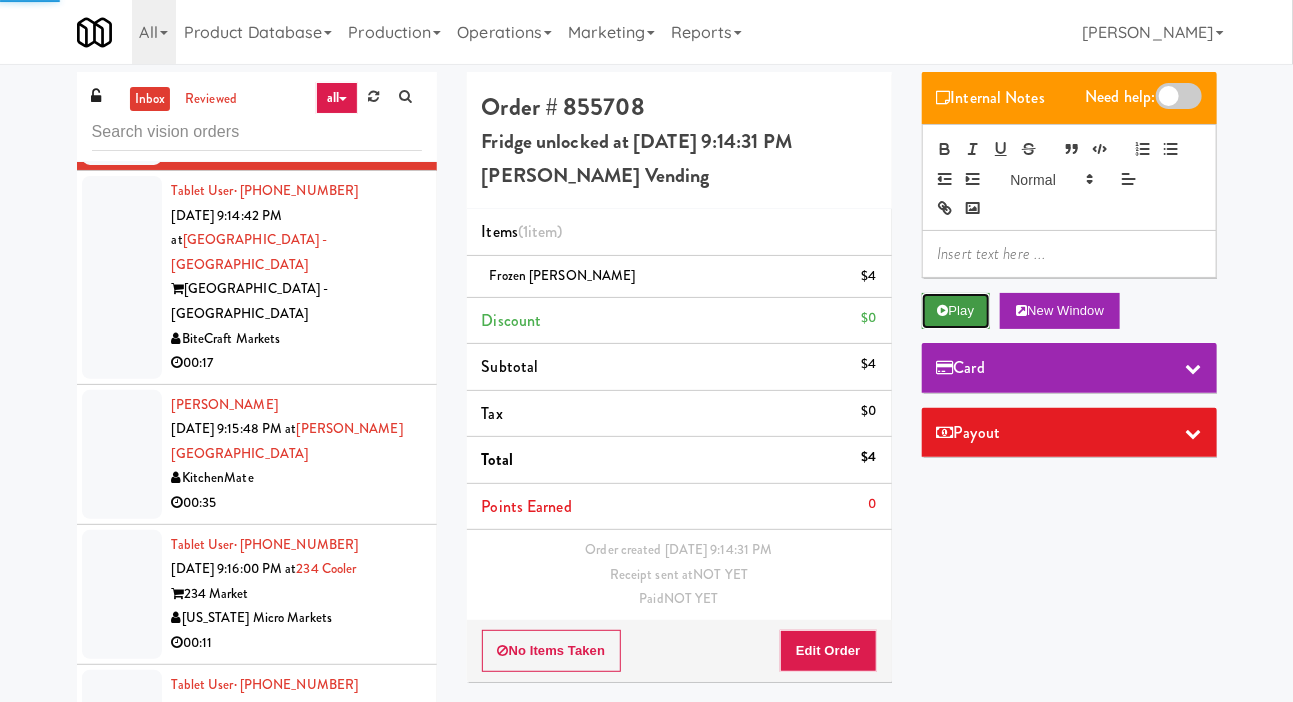 click on "Play" at bounding box center (956, 311) 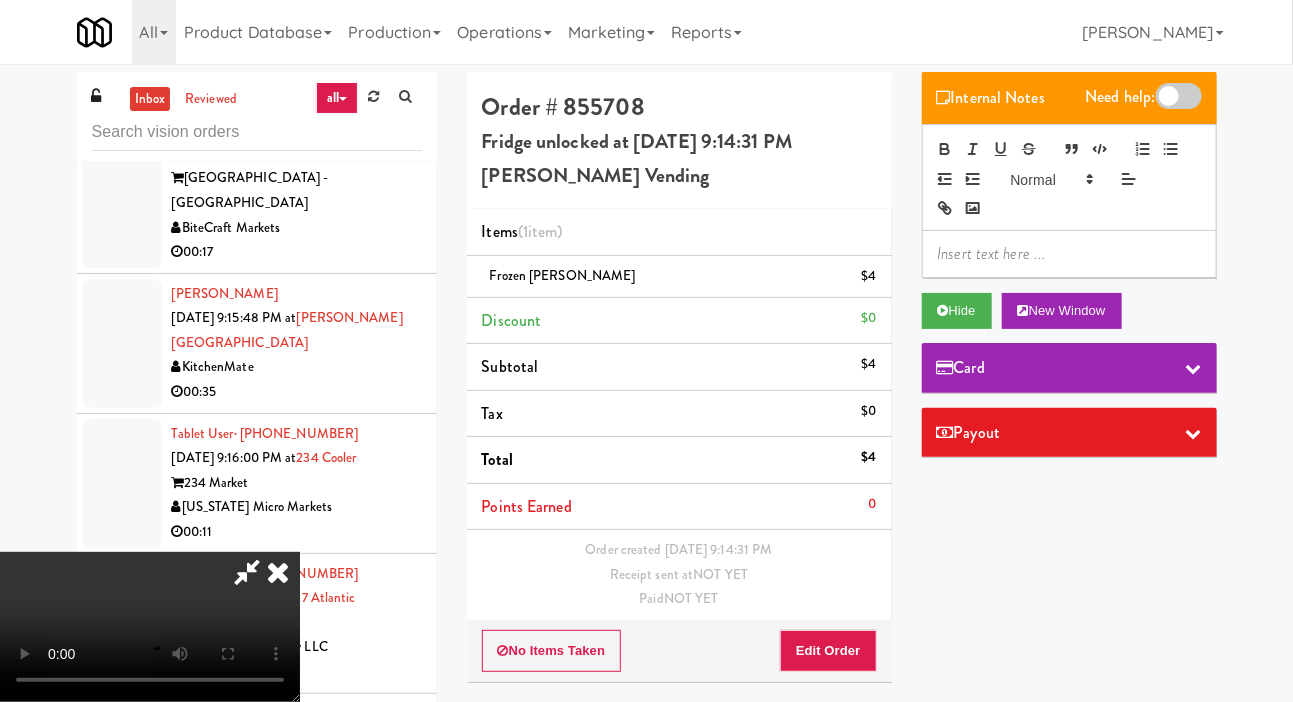 click at bounding box center [122, 166] 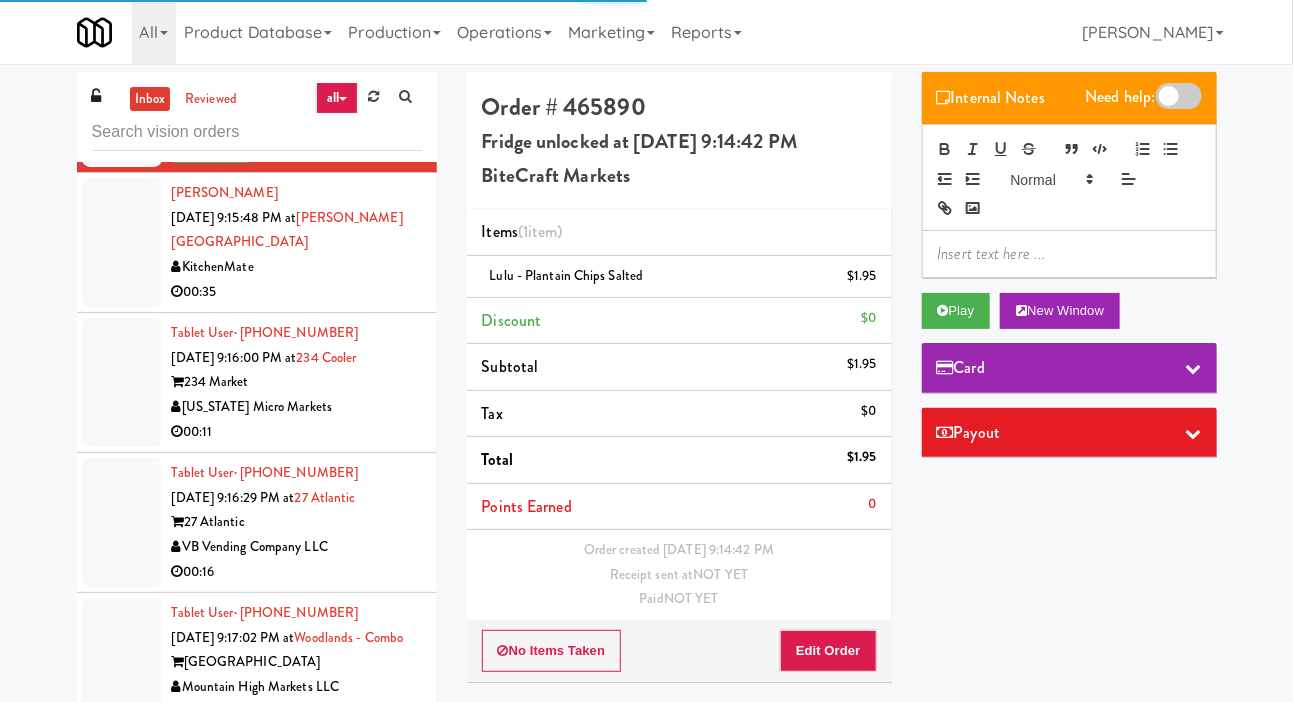 click at bounding box center [122, 242] 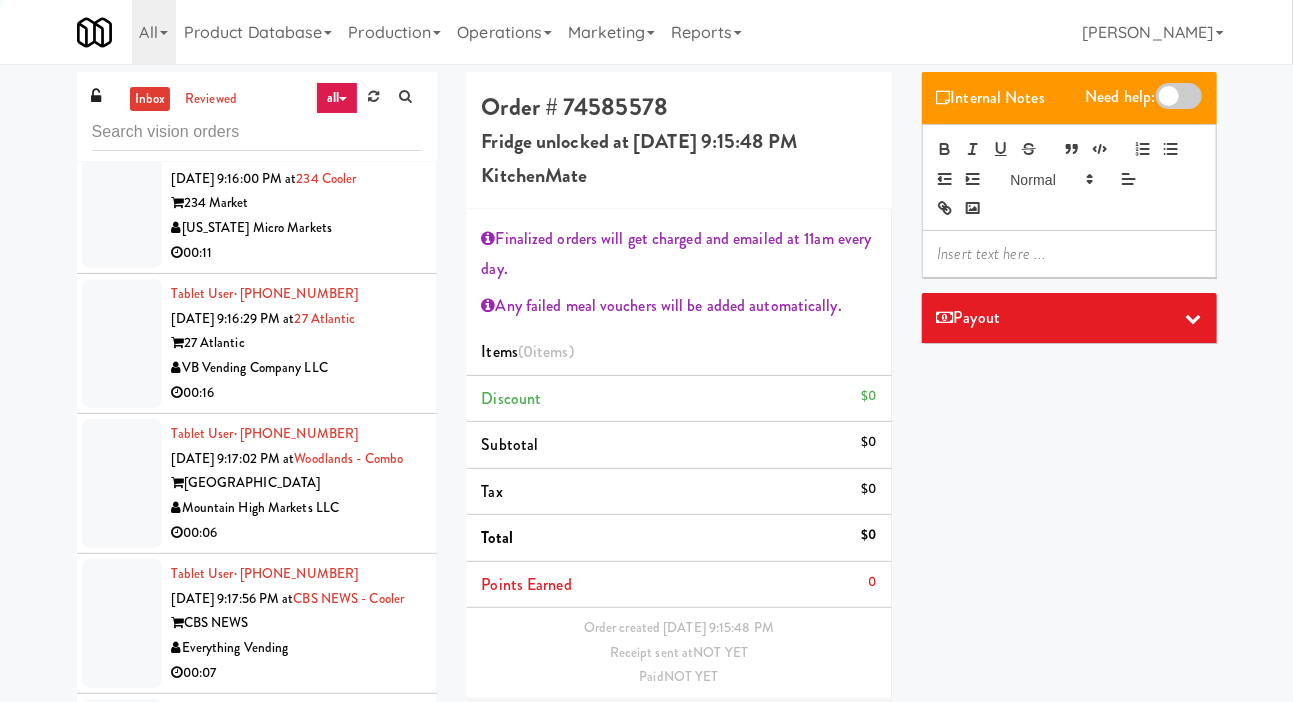 scroll, scrollTop: 9442, scrollLeft: 0, axis: vertical 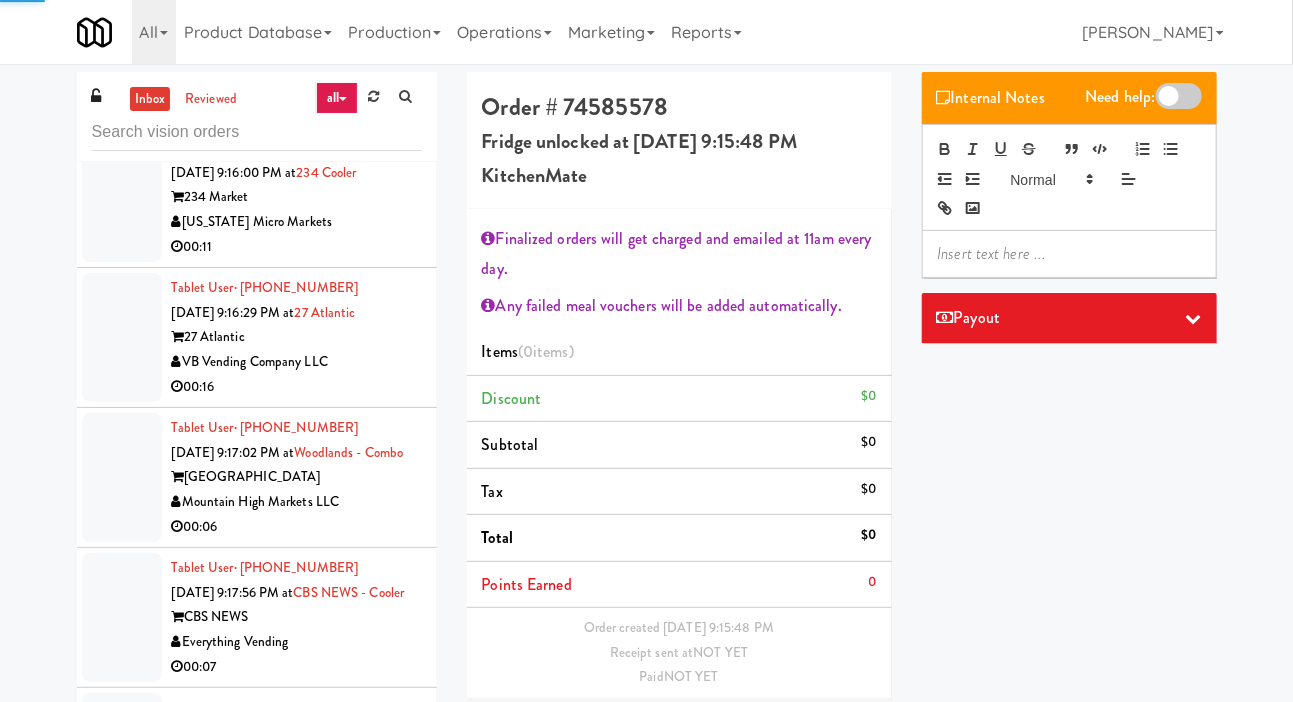 click at bounding box center (122, 197) 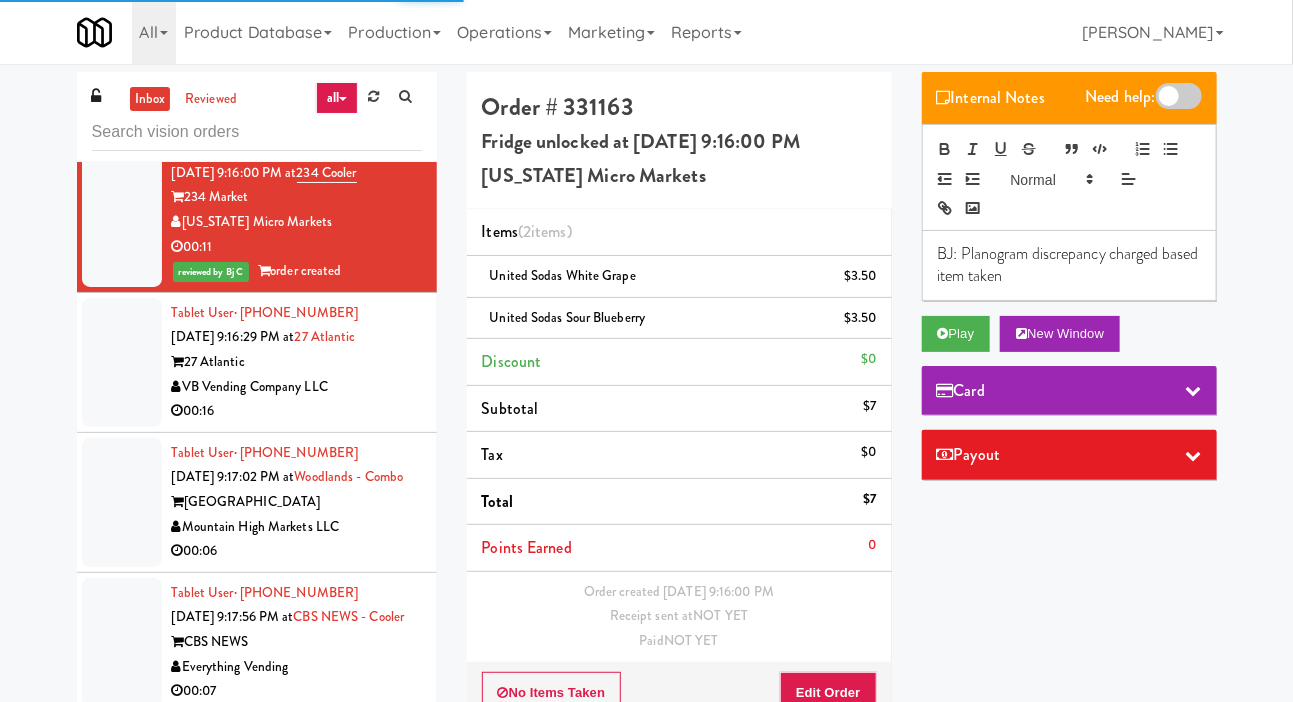 click at bounding box center (122, 57) 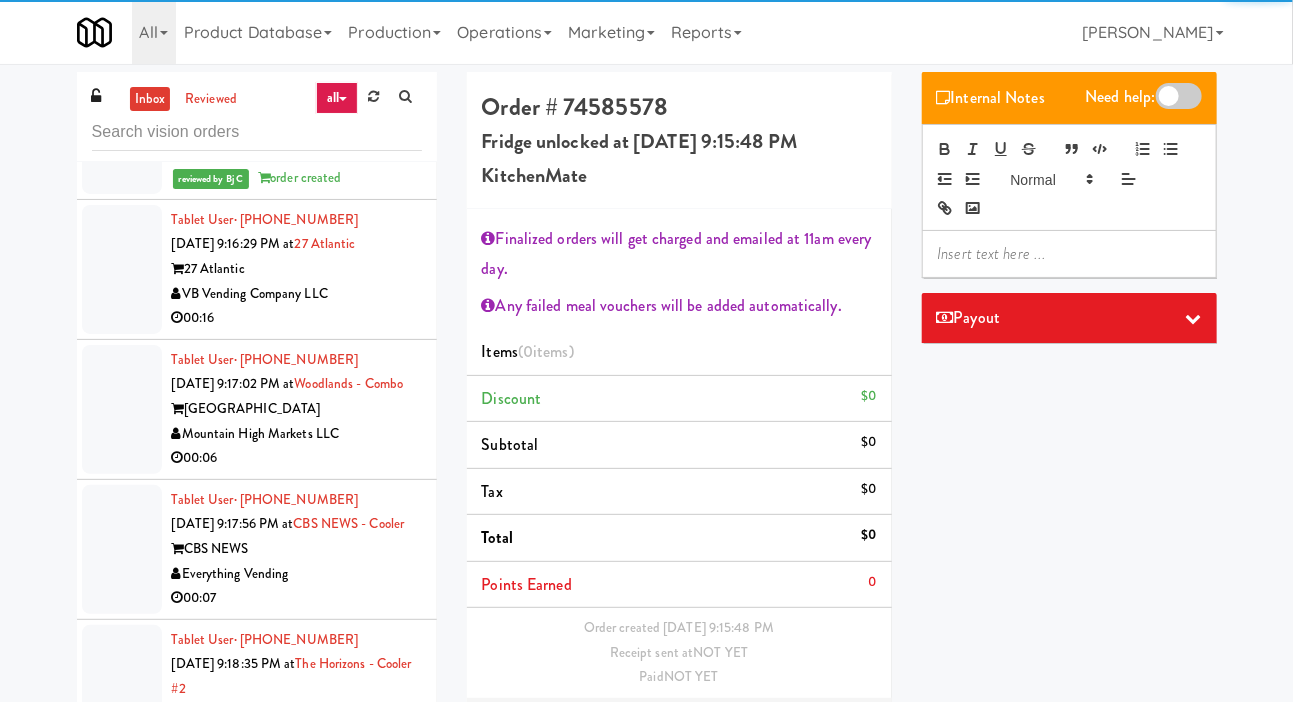 click at bounding box center (122, 269) 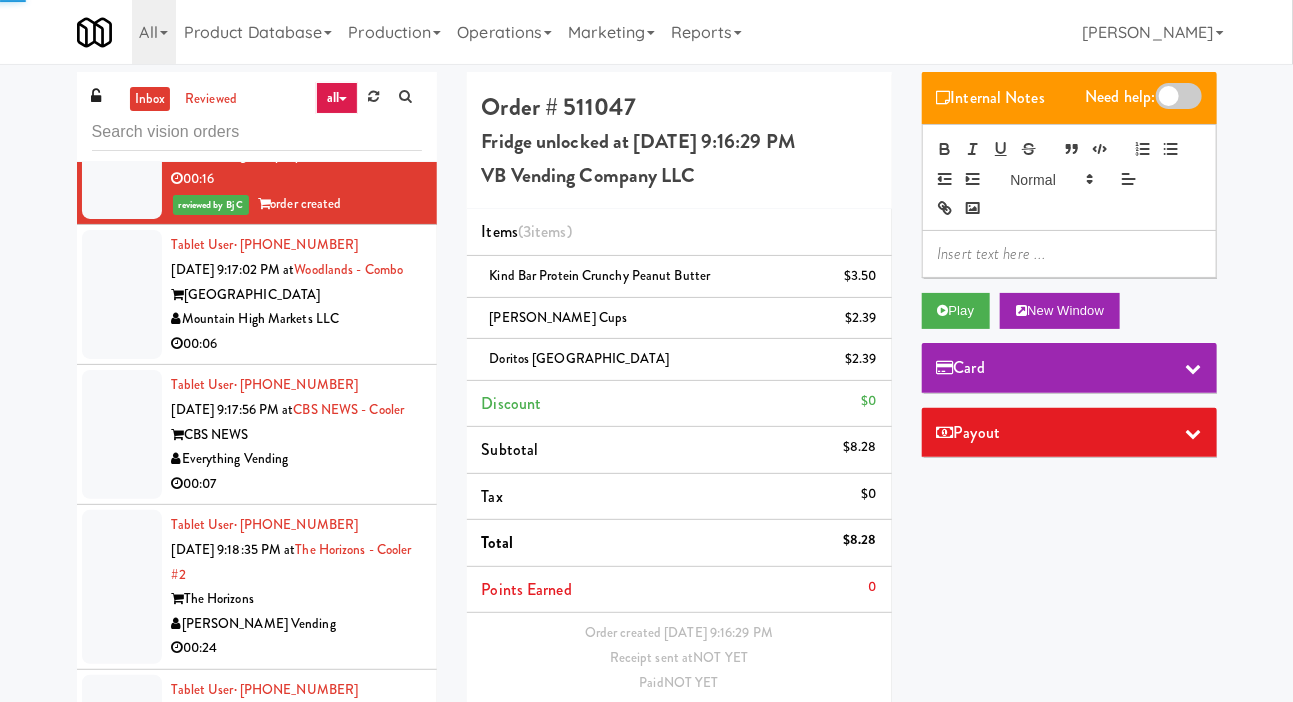 click at bounding box center (122, 294) 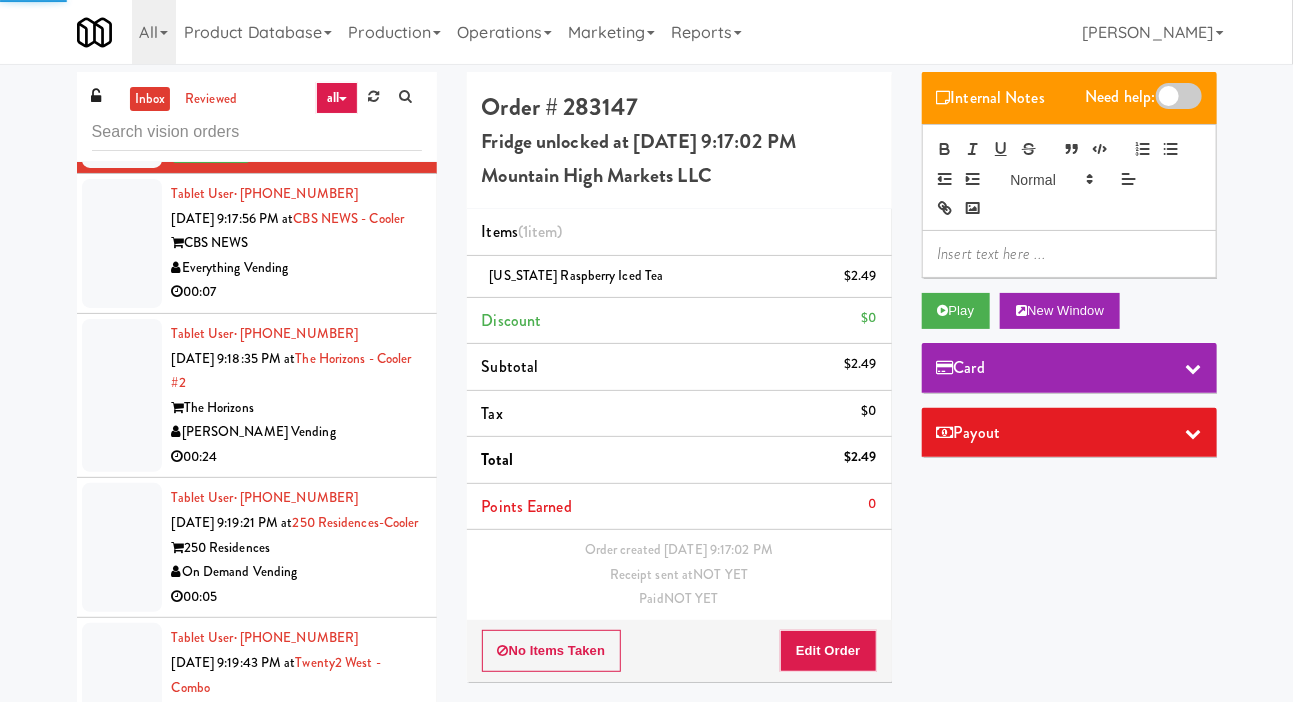 click at bounding box center (122, 243) 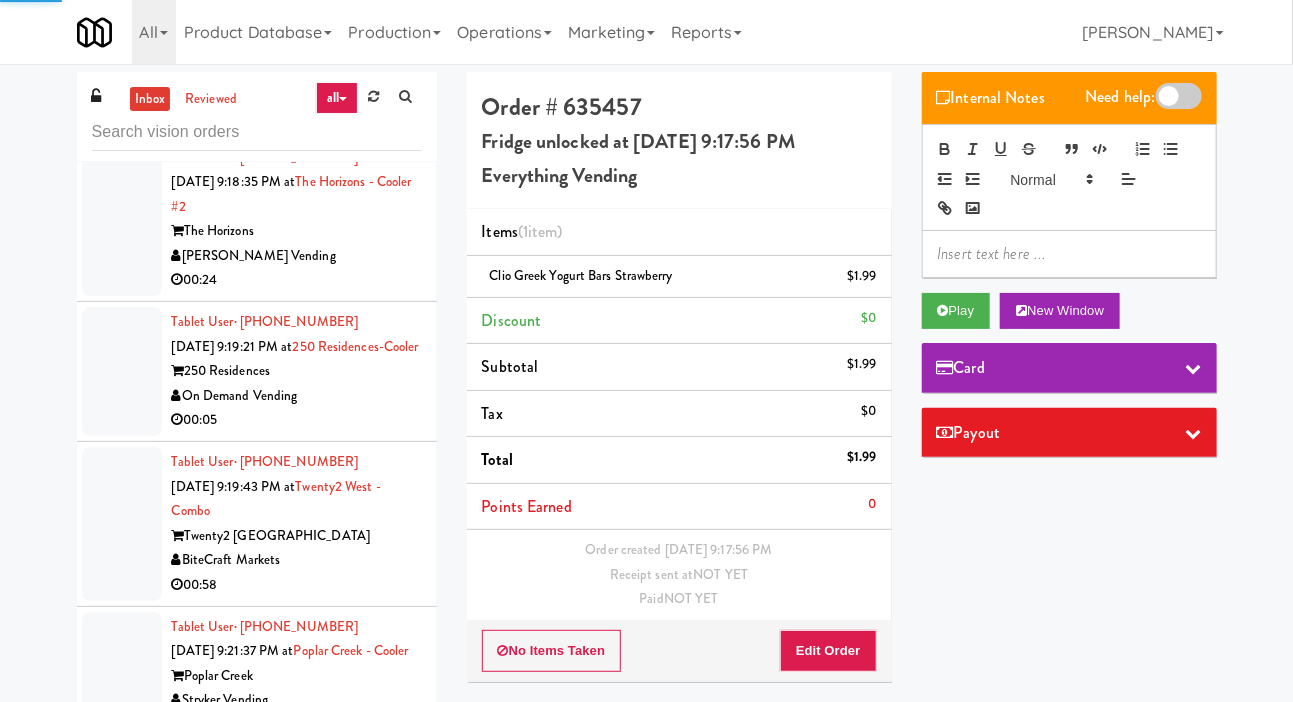 click at bounding box center (122, 220) 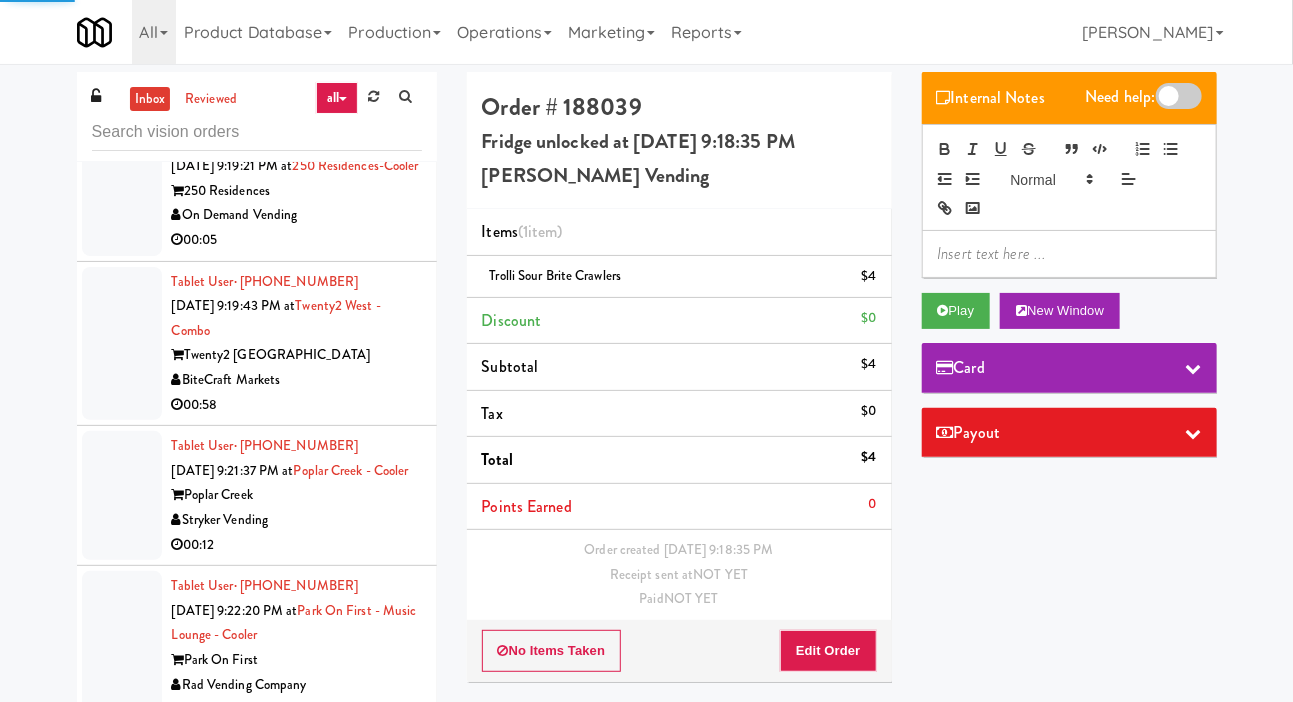 click at bounding box center (122, 191) 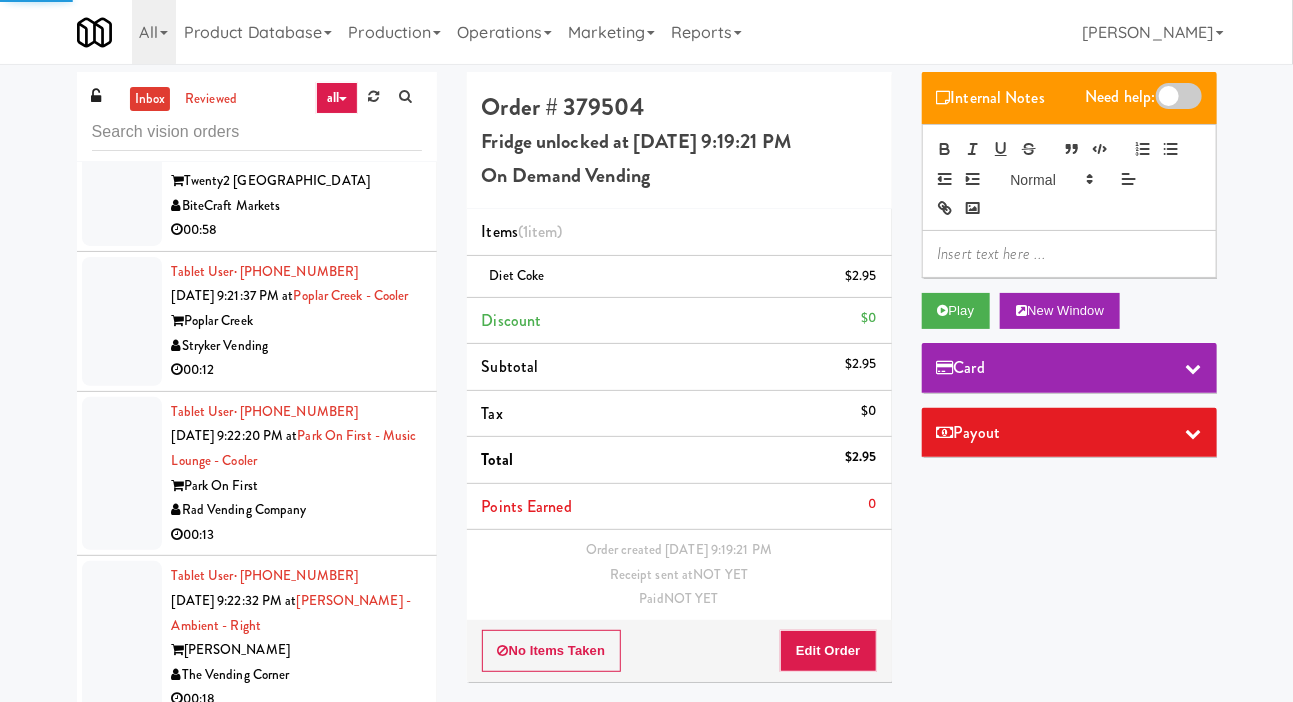 click at bounding box center (122, 169) 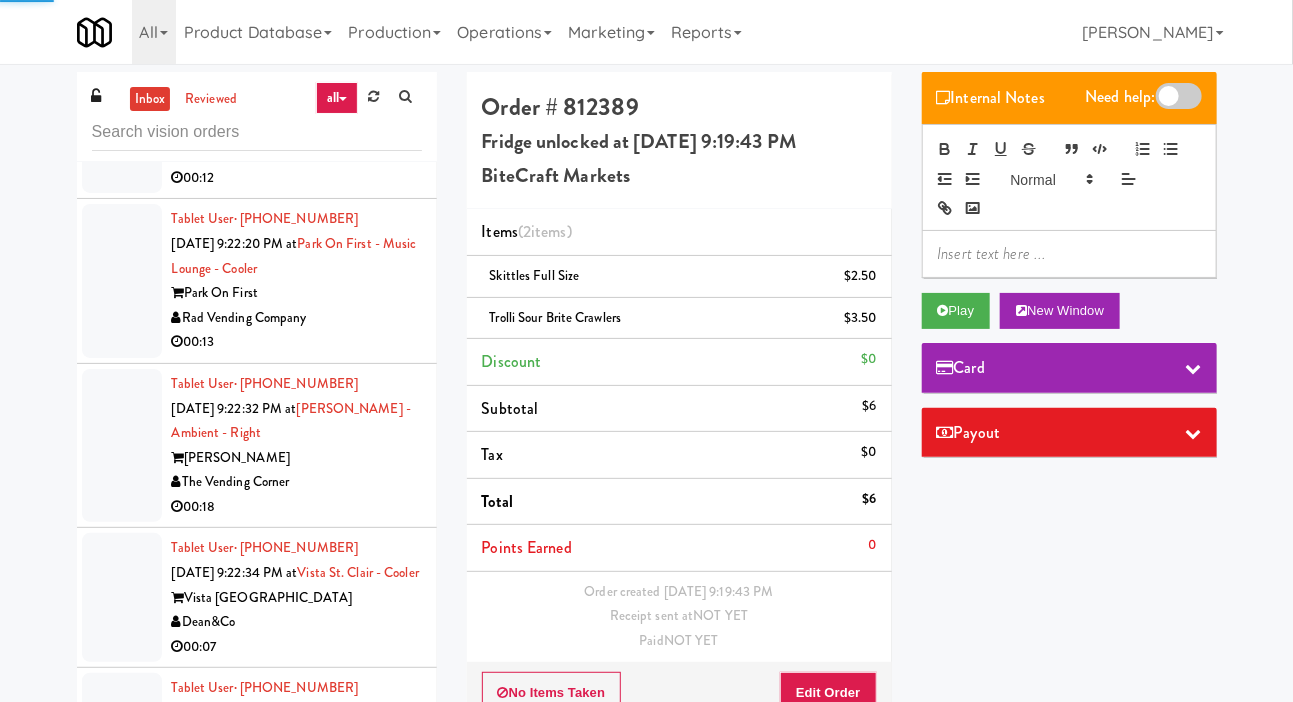 click at bounding box center [122, 128] 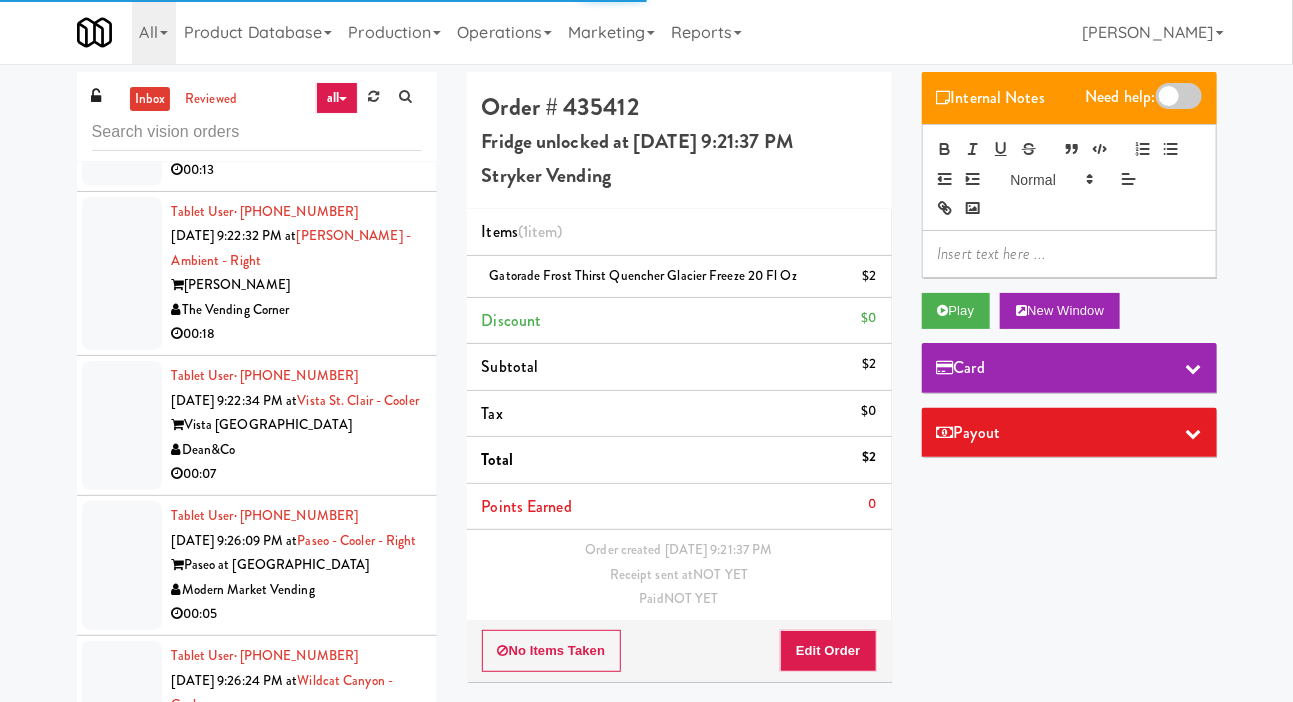 click at bounding box center [122, 109] 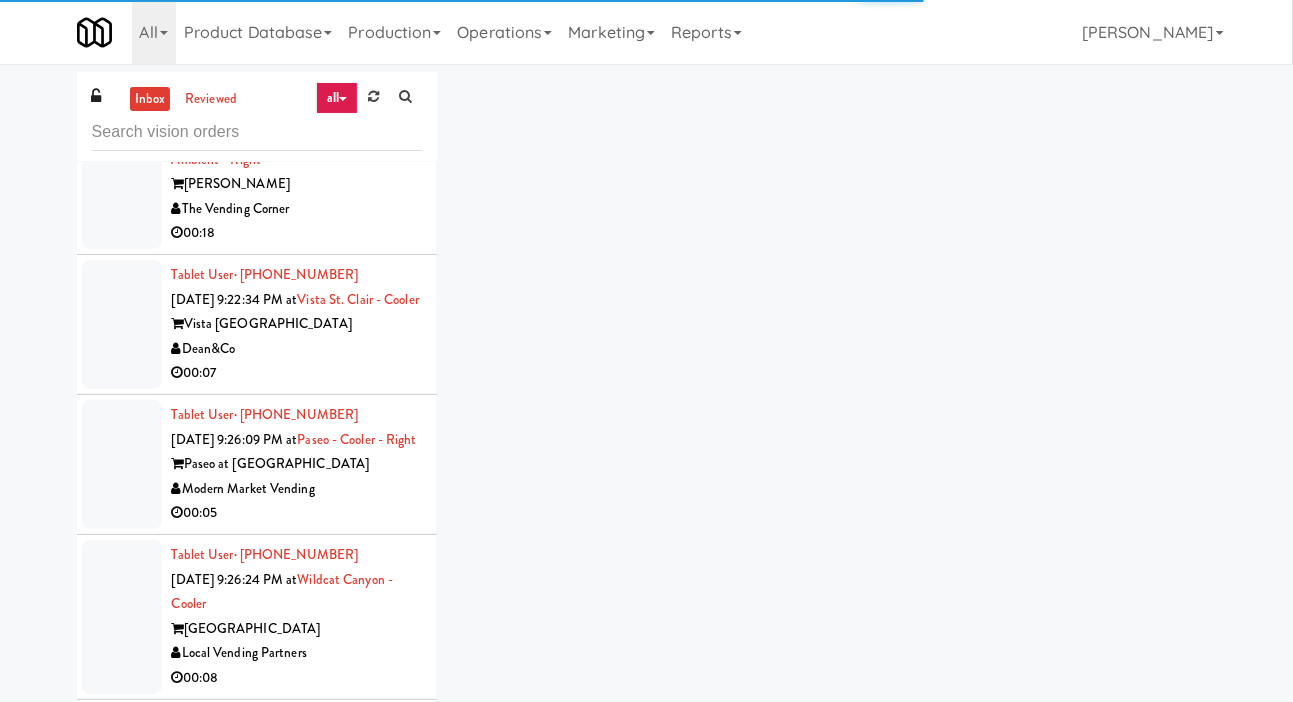 scroll, scrollTop: 11144, scrollLeft: 0, axis: vertical 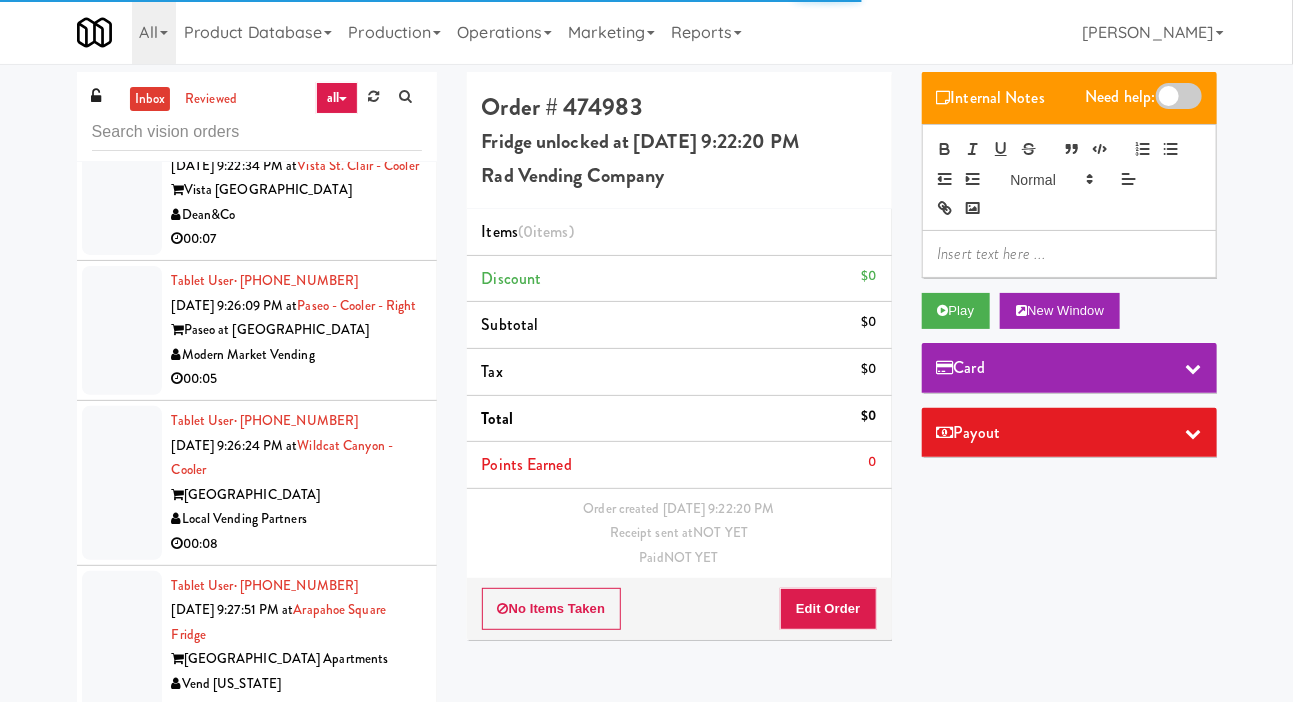 click on "Tablet User  · (617) 650-8611 [DATE] 9:22:32 PM at  [GEOGRAPHIC_DATA] - Ambient - Right  [PERSON_NAME]  The Vending Corner  00:18" at bounding box center [257, 39] 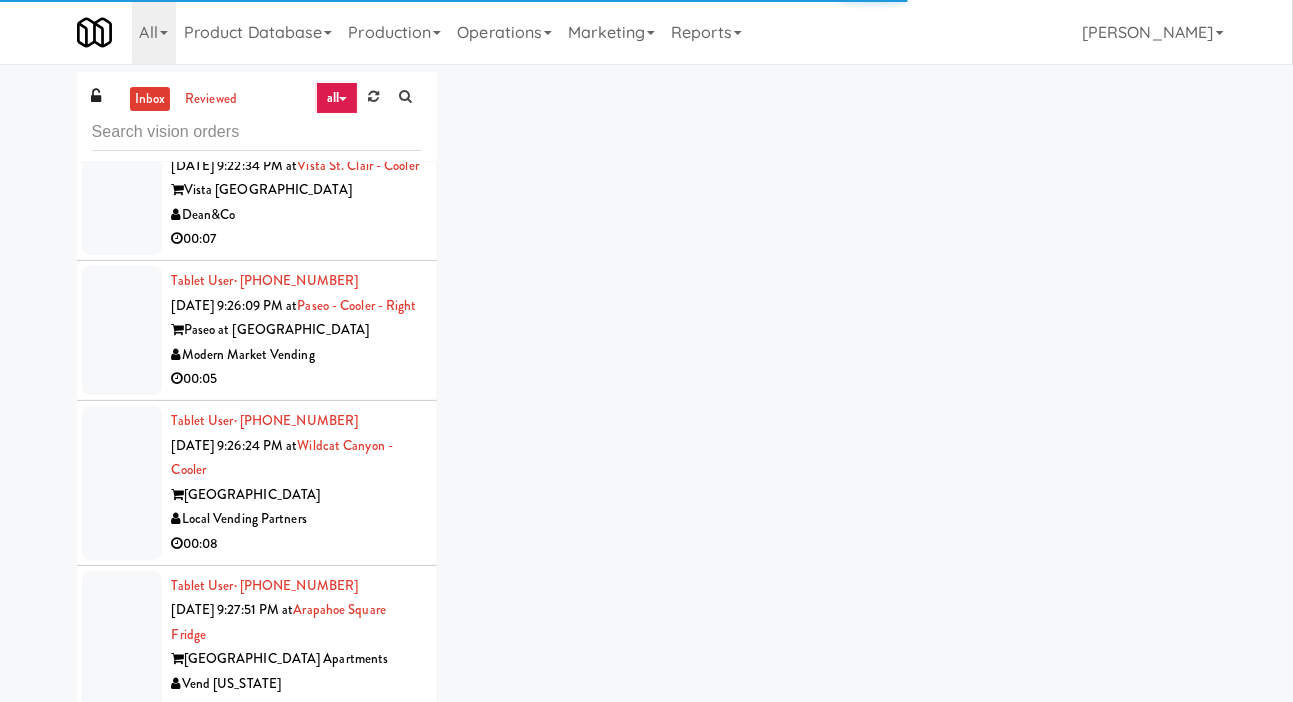 click at bounding box center (122, -126) 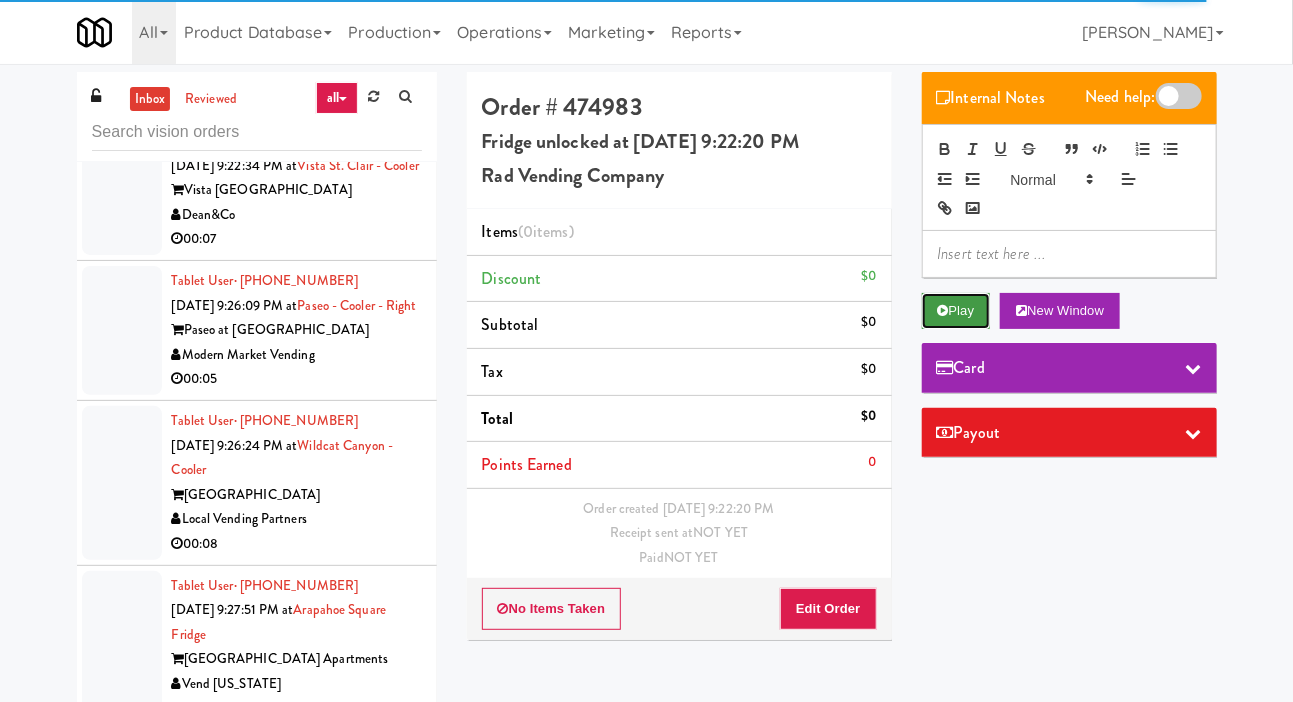 click at bounding box center [943, 310] 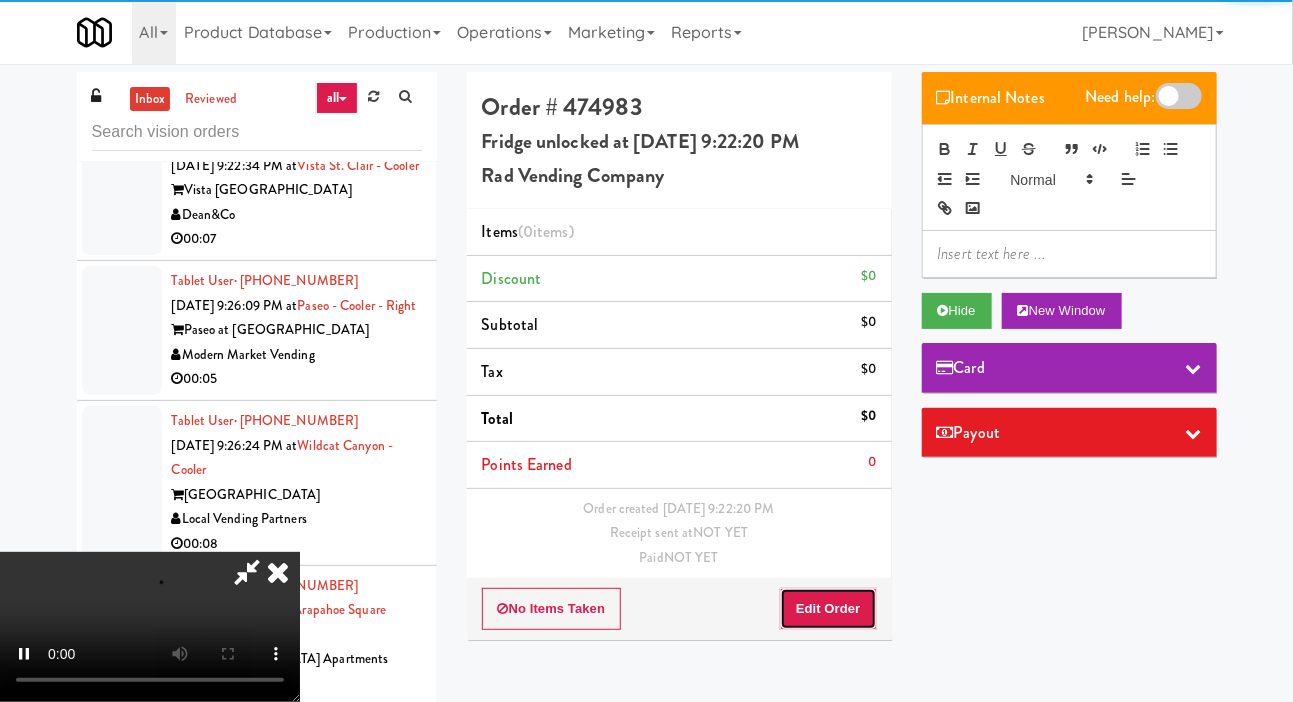 click on "Edit Order" at bounding box center (828, 609) 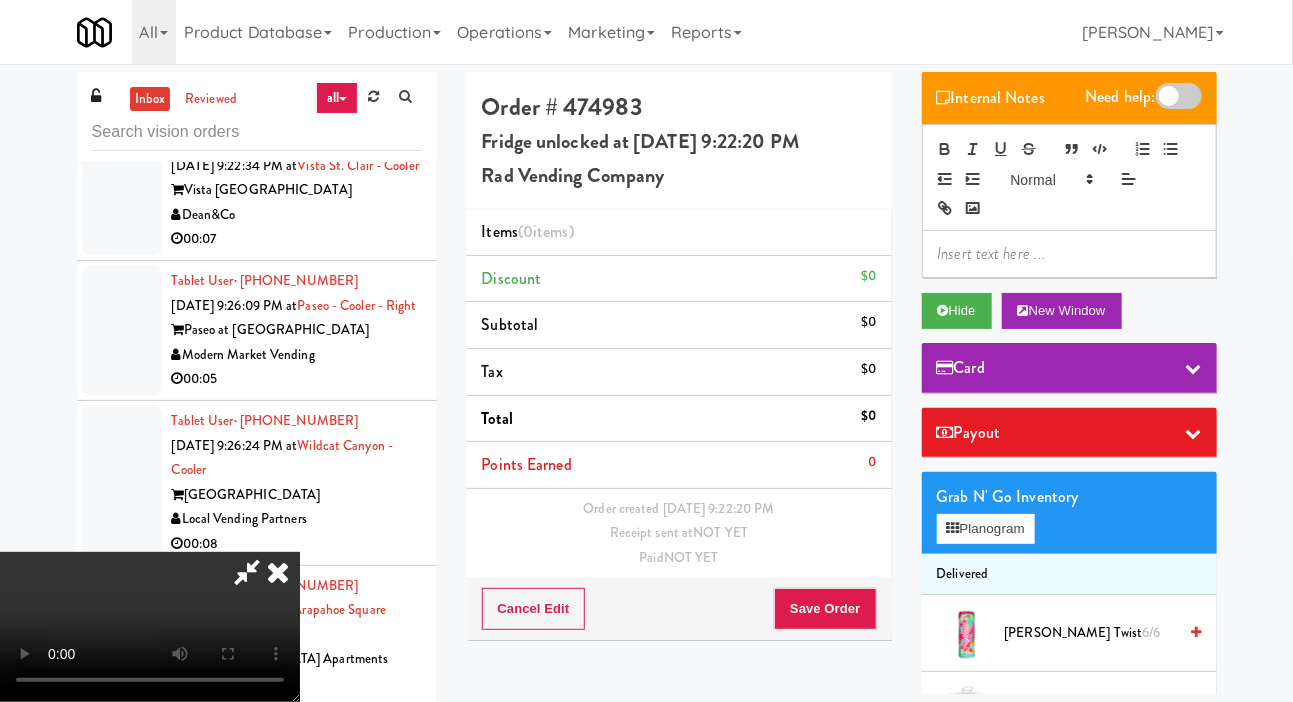 type 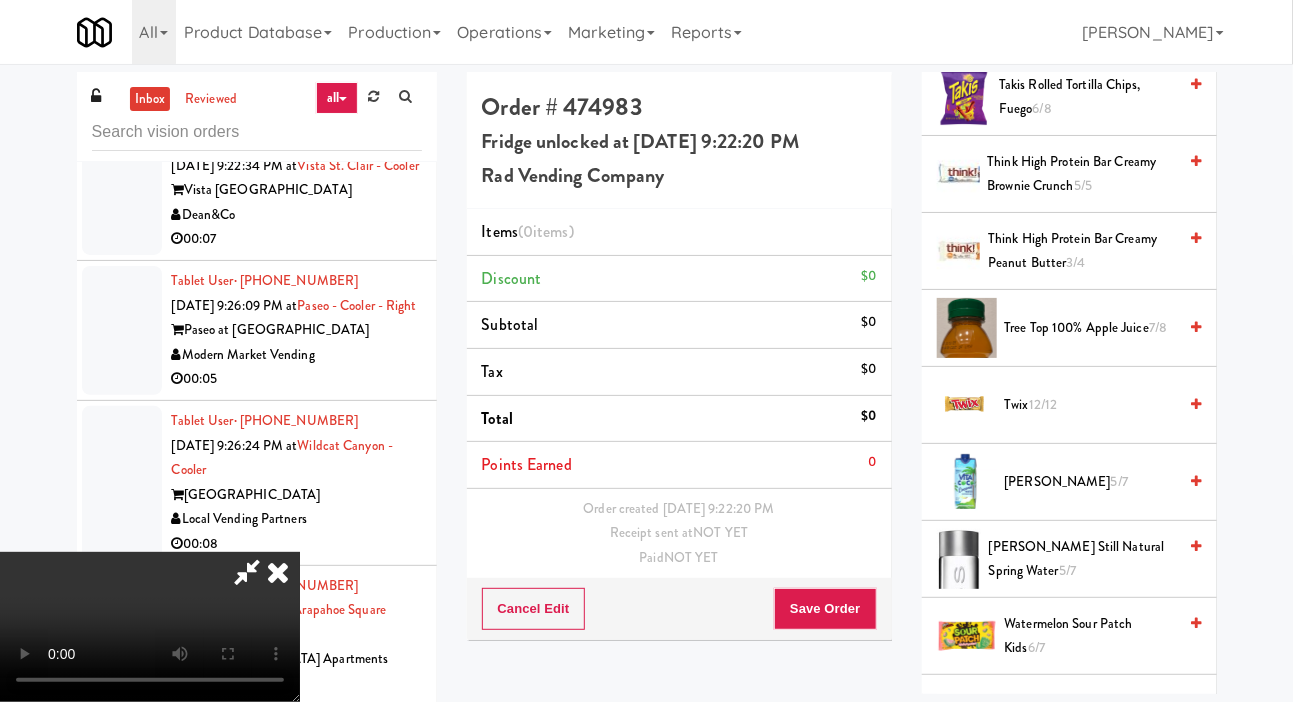 scroll, scrollTop: 2942, scrollLeft: 0, axis: vertical 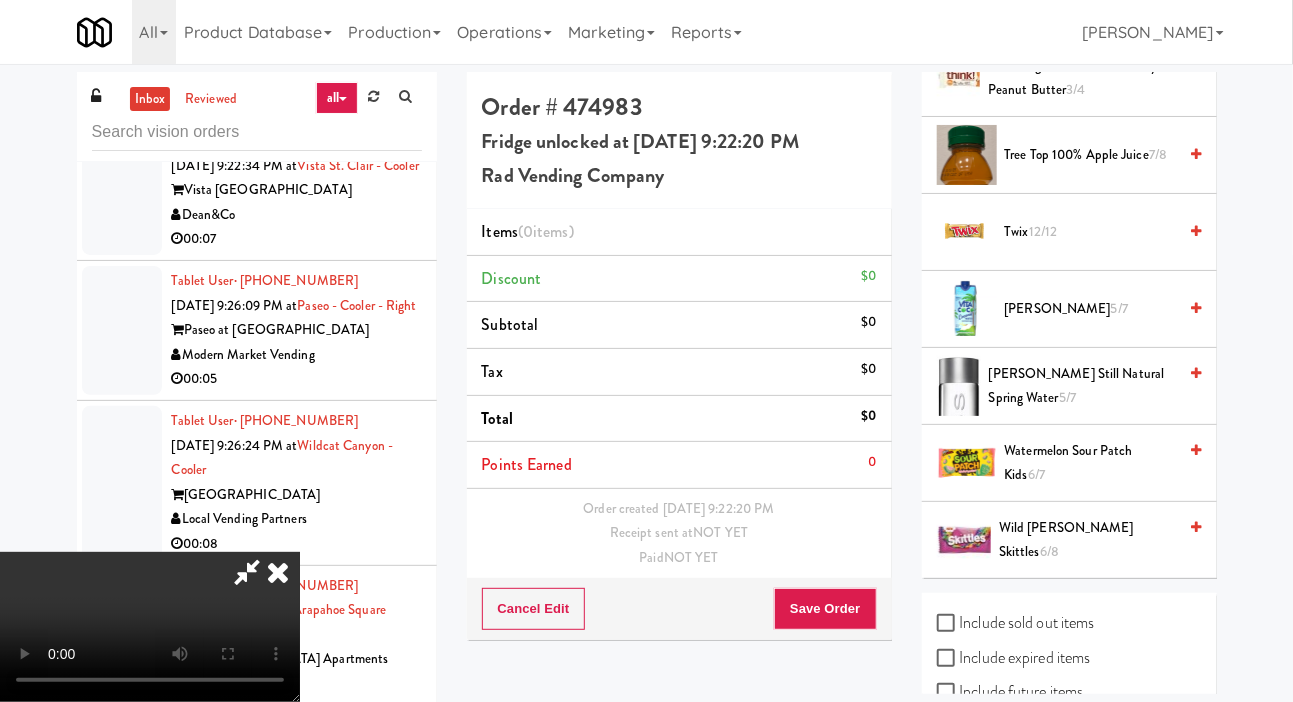 click on "[PERSON_NAME] Still Natural Spring Water  5/7" at bounding box center (1083, 386) 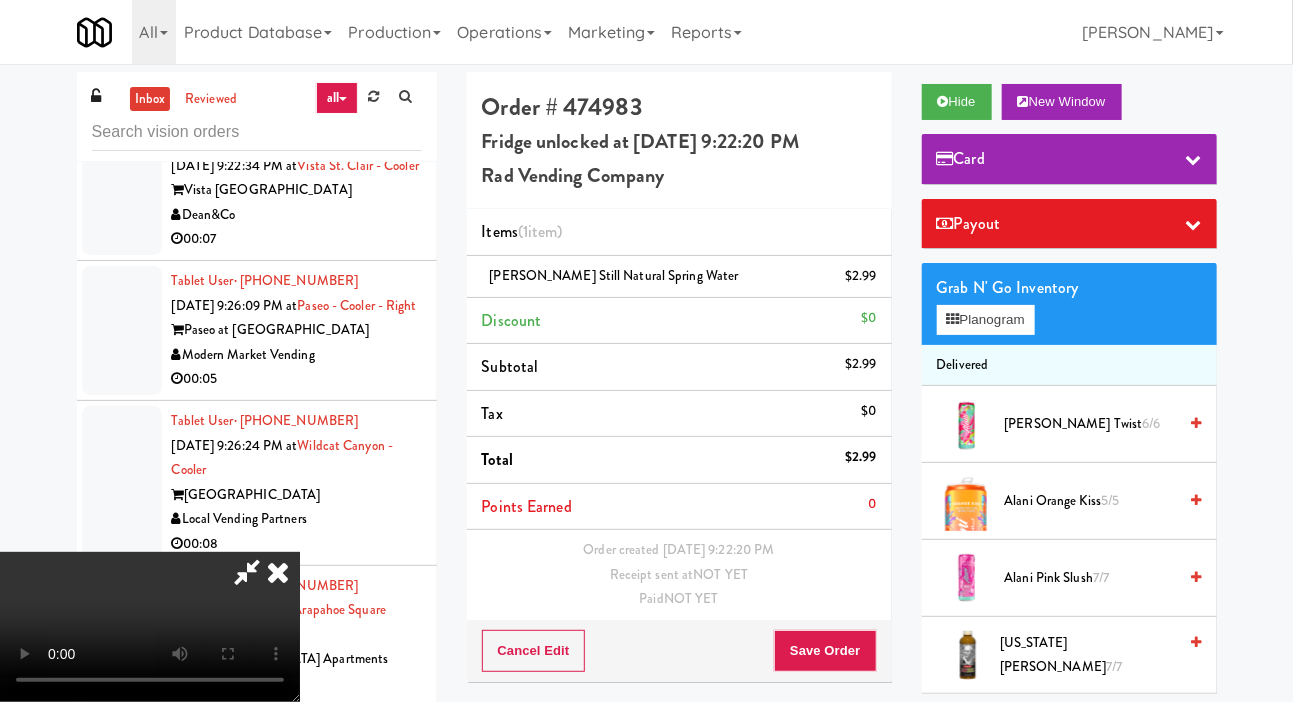 scroll, scrollTop: 0, scrollLeft: 0, axis: both 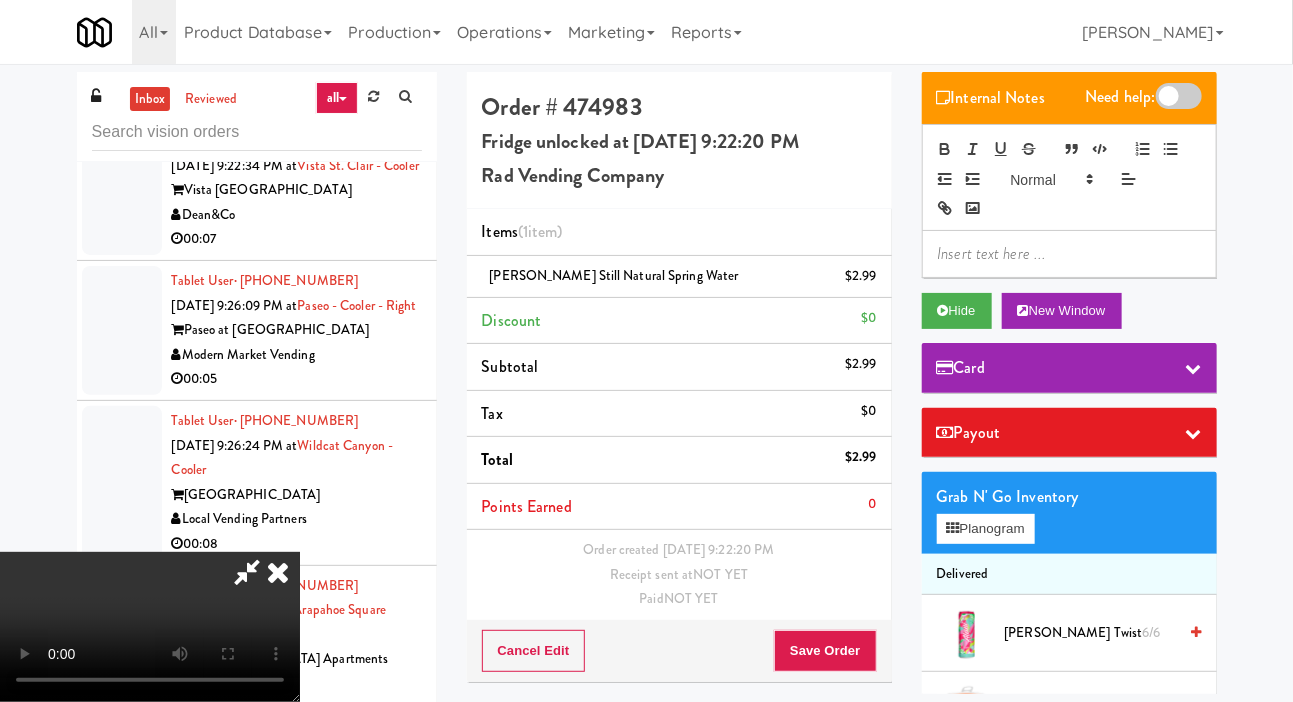 click on "[PERSON_NAME] Twist  6/6" at bounding box center [1091, 633] 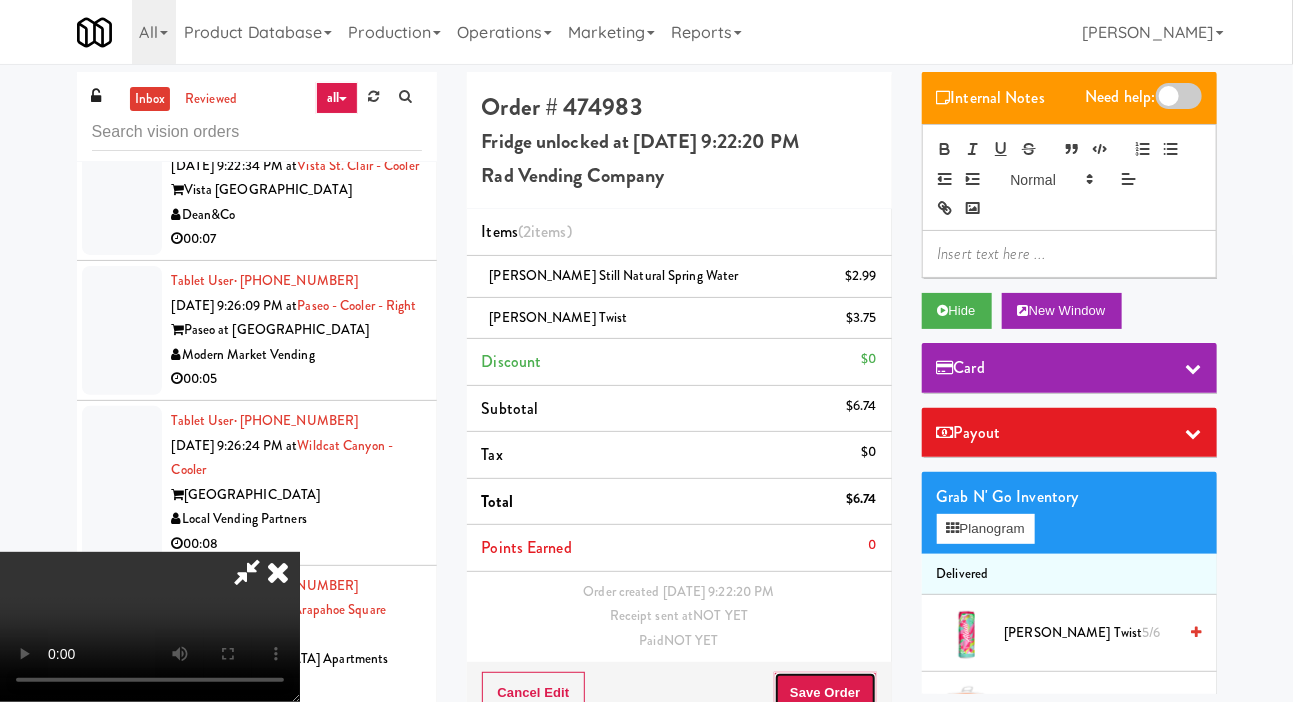 click on "Save Order" at bounding box center [825, 693] 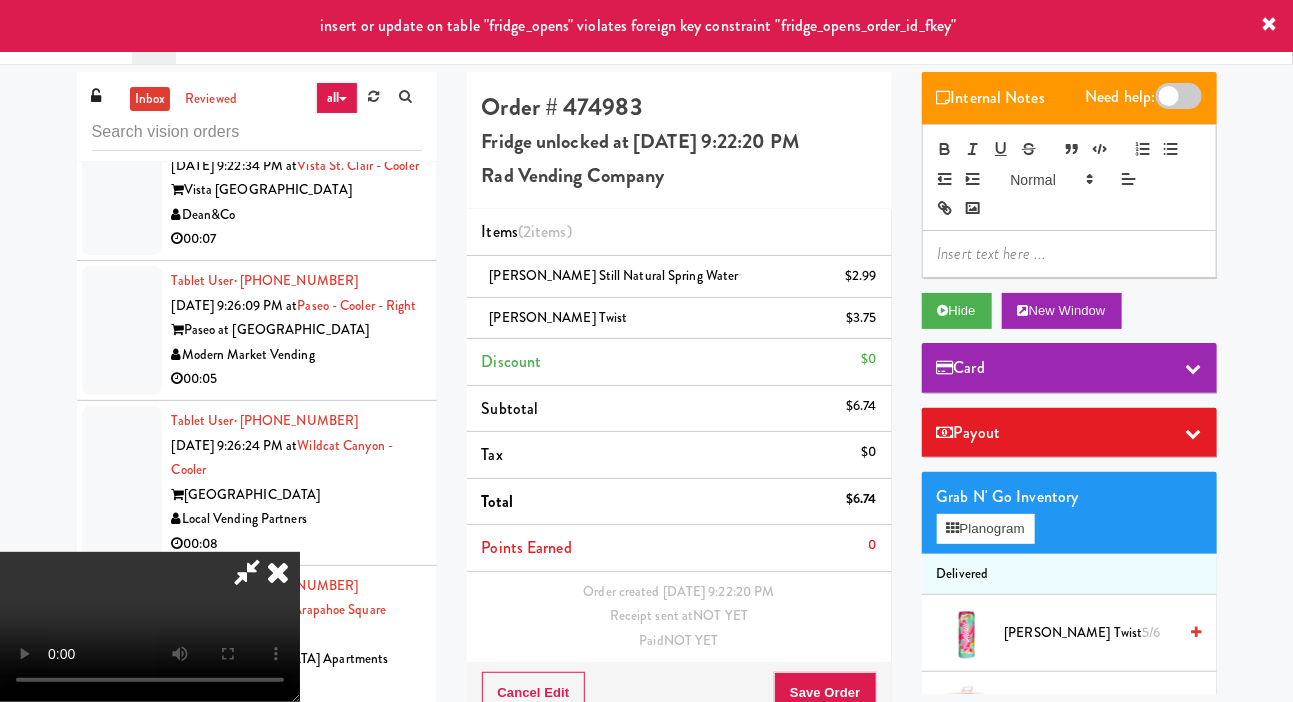 click at bounding box center [278, 572] 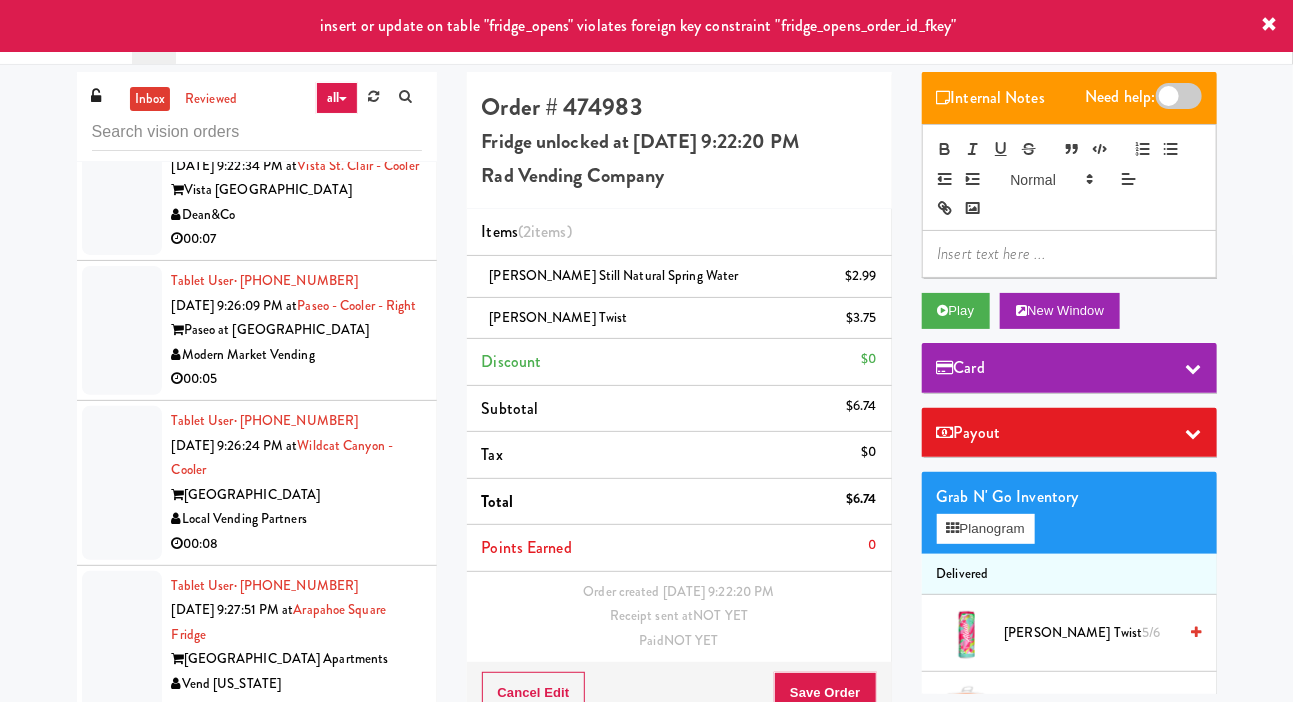 click at bounding box center (122, 39) 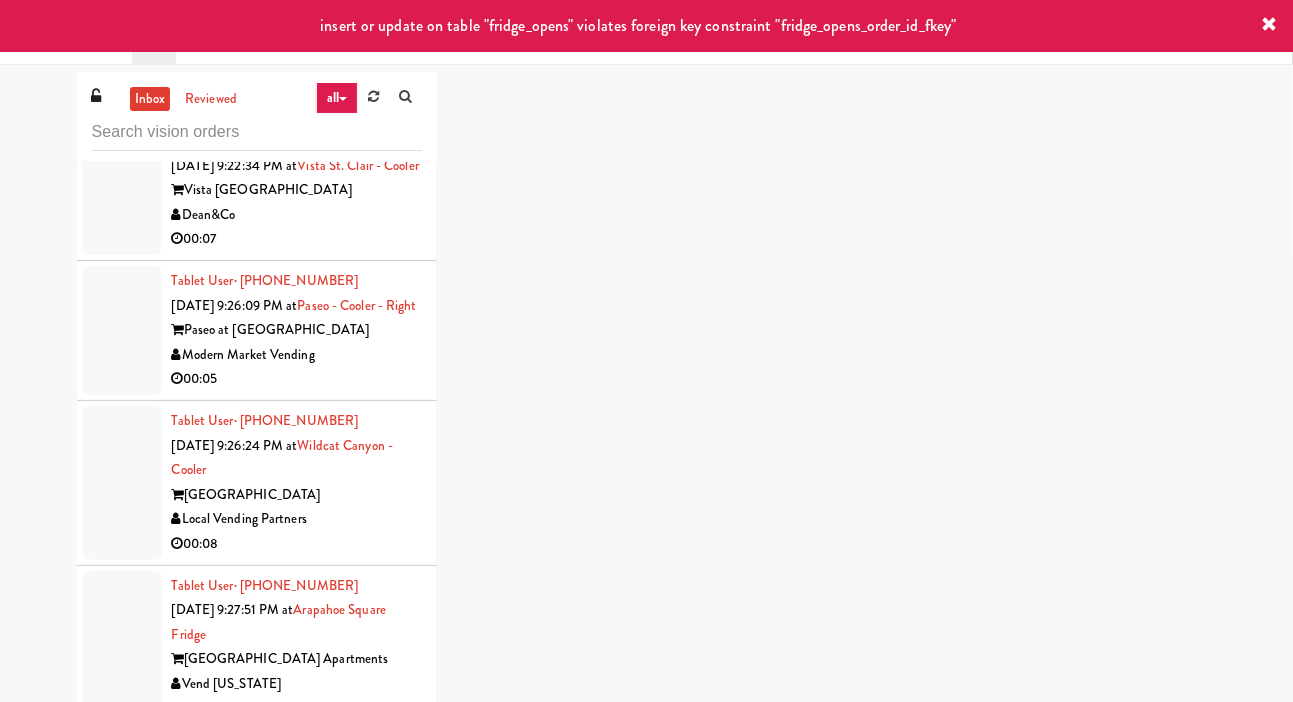 click at bounding box center (122, -126) 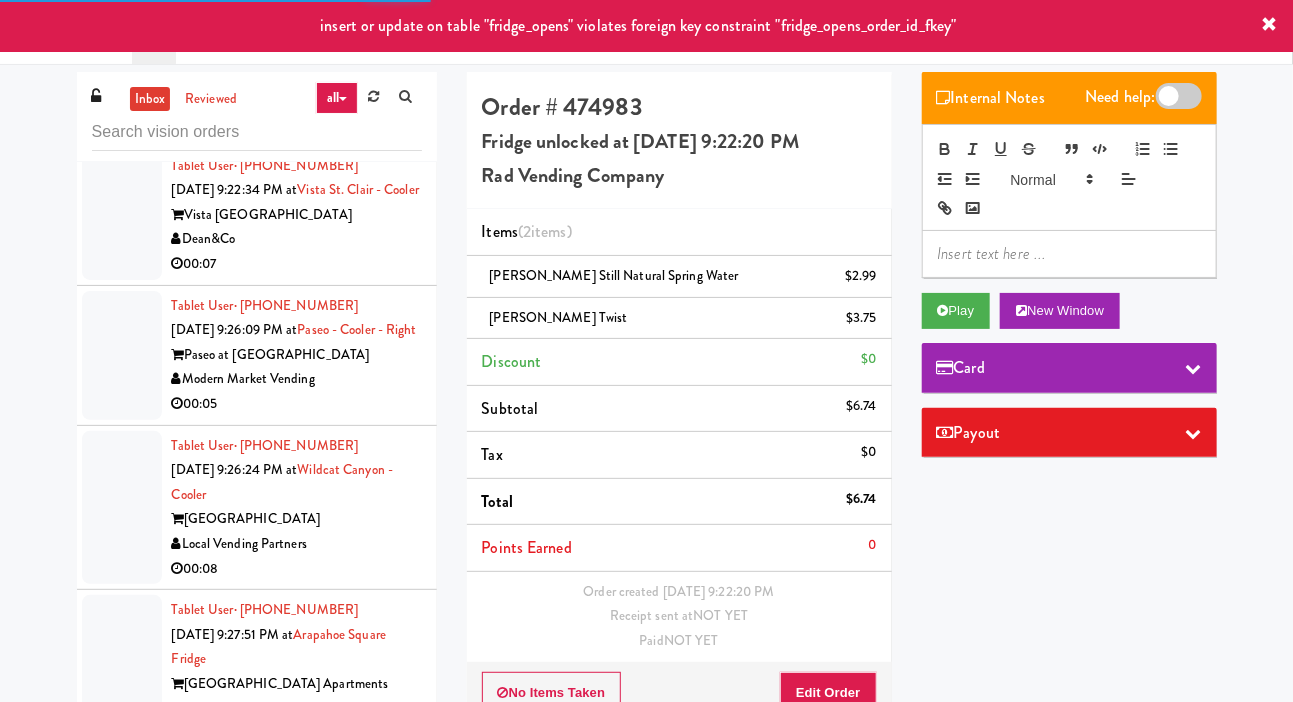 click at bounding box center (122, 63) 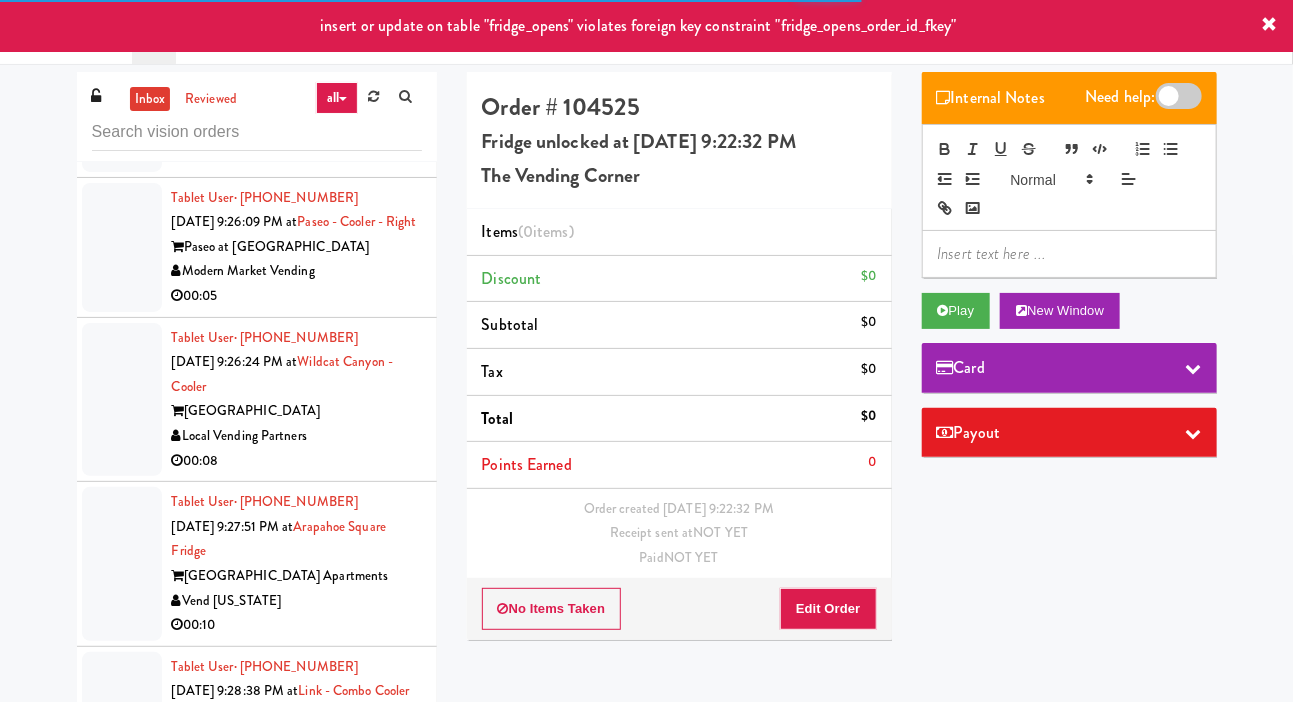 scroll, scrollTop: 11254, scrollLeft: 0, axis: vertical 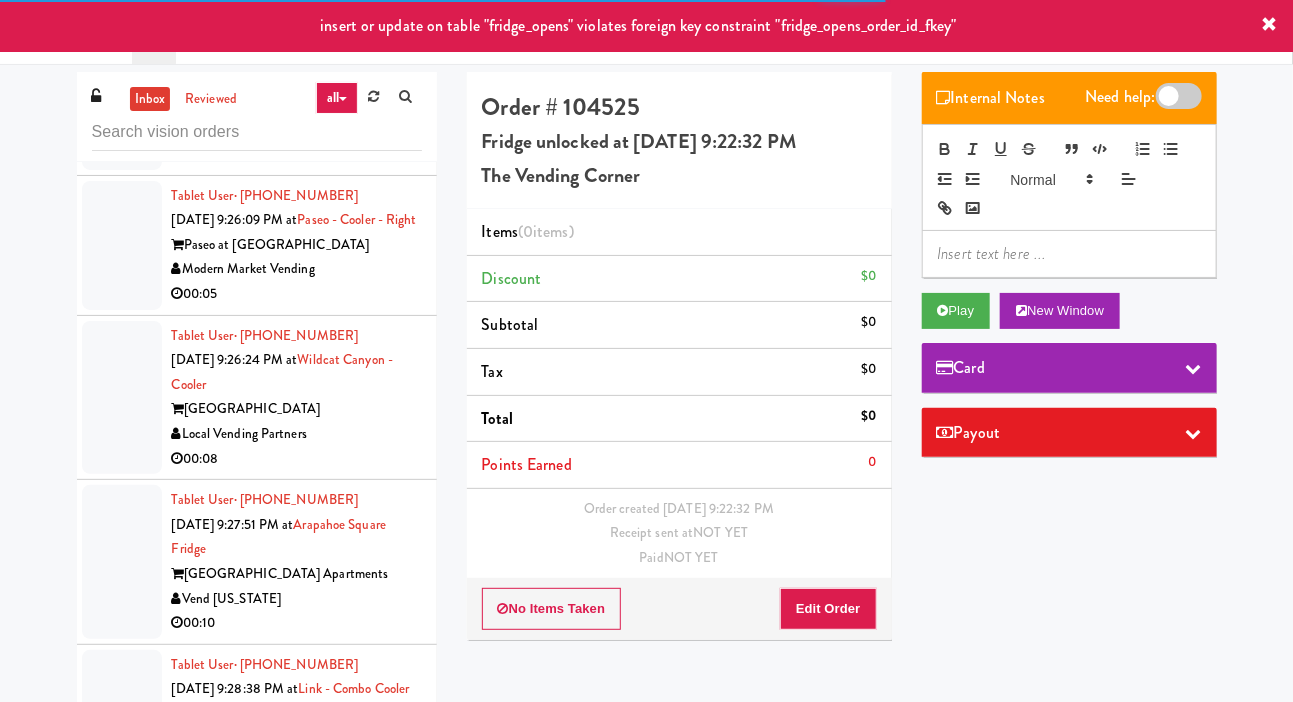 click at bounding box center (122, 105) 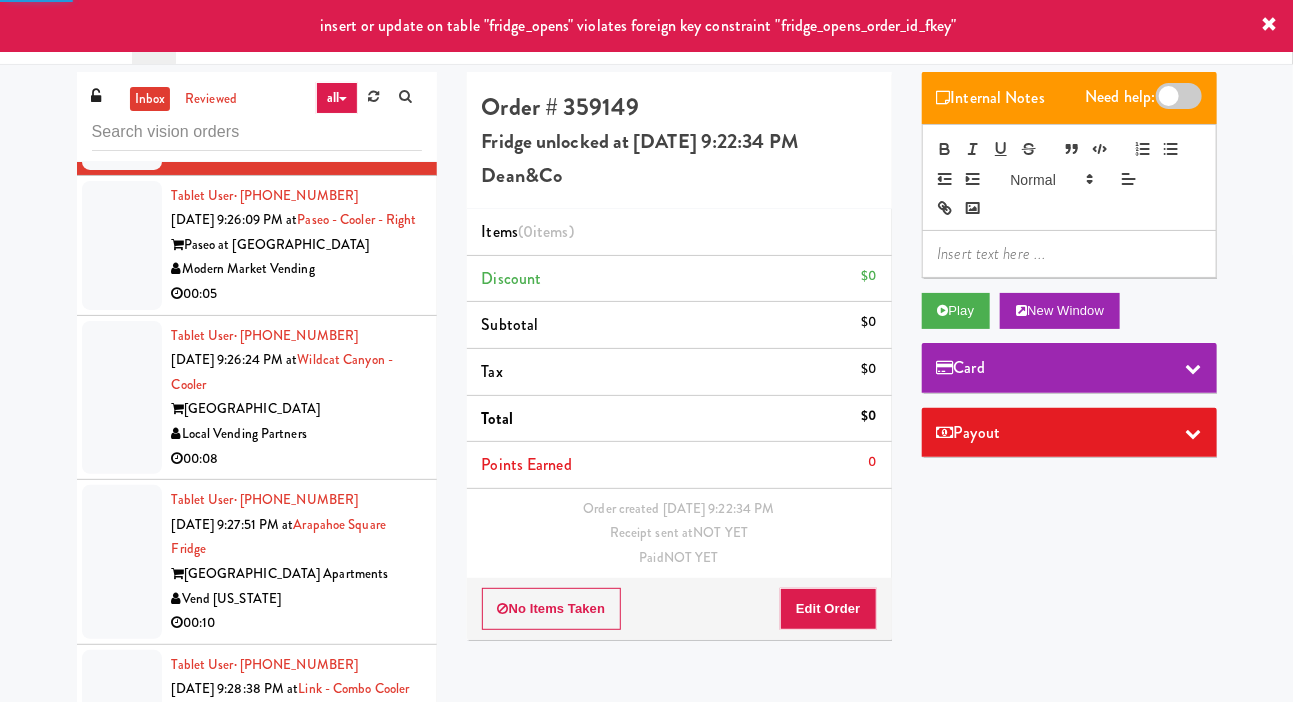 click at bounding box center [122, -47] 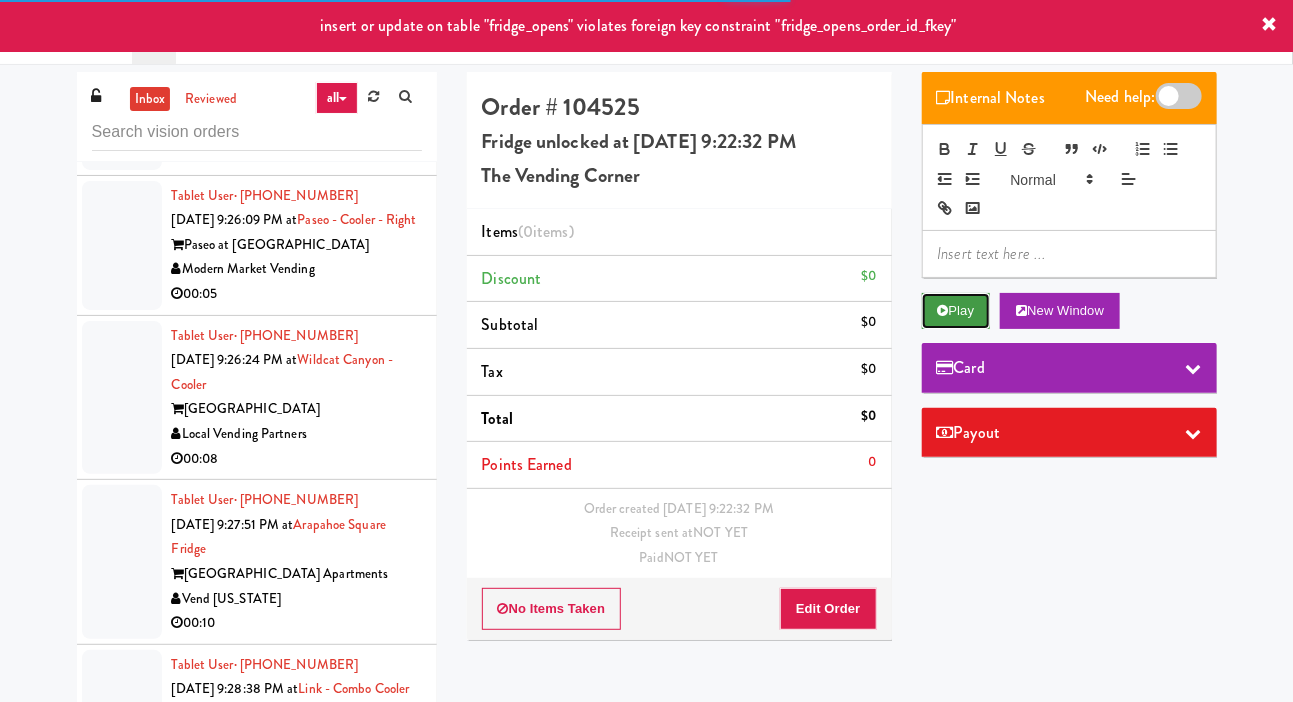 click on "Play" at bounding box center [956, 311] 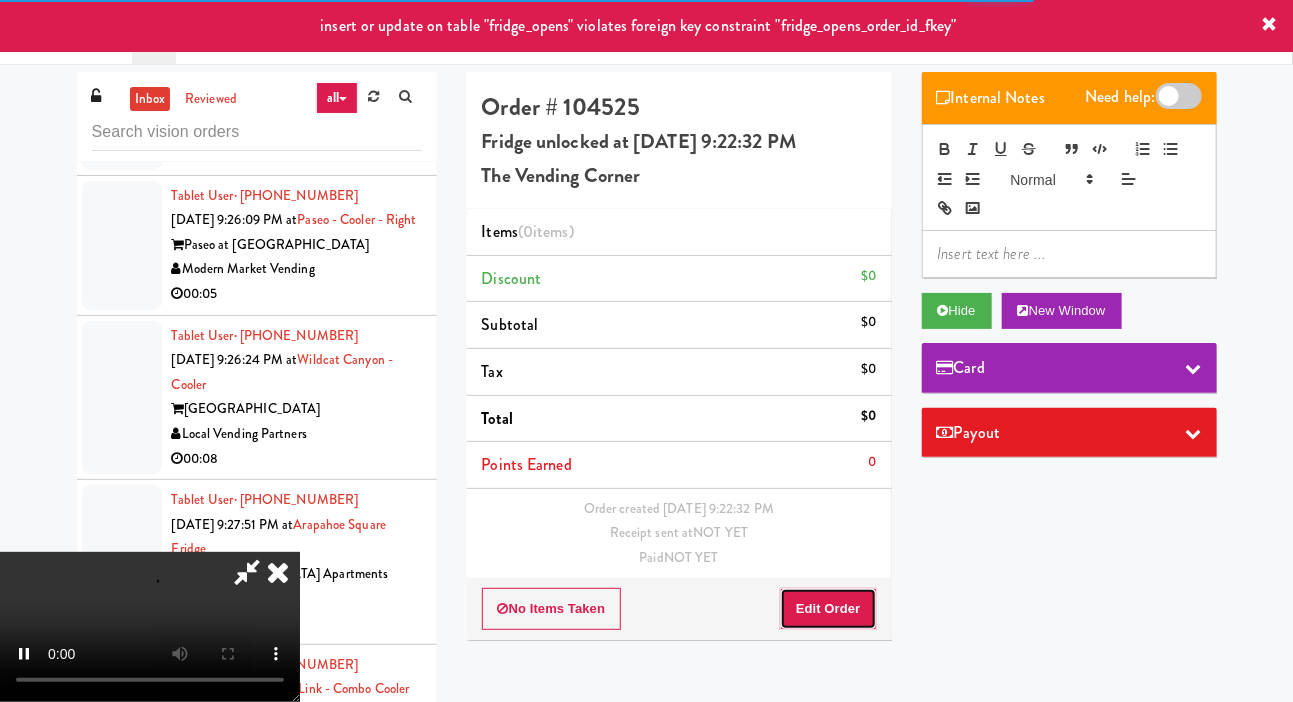 click on "Edit Order" at bounding box center [828, 609] 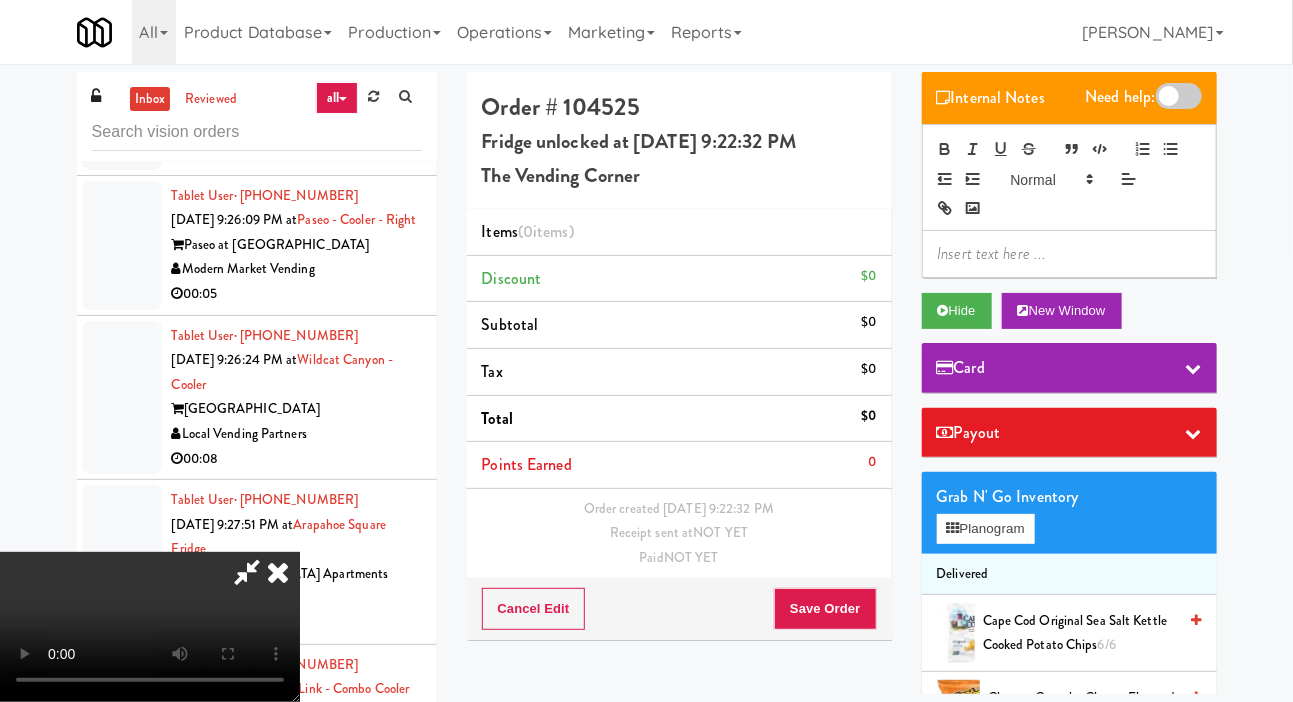 type 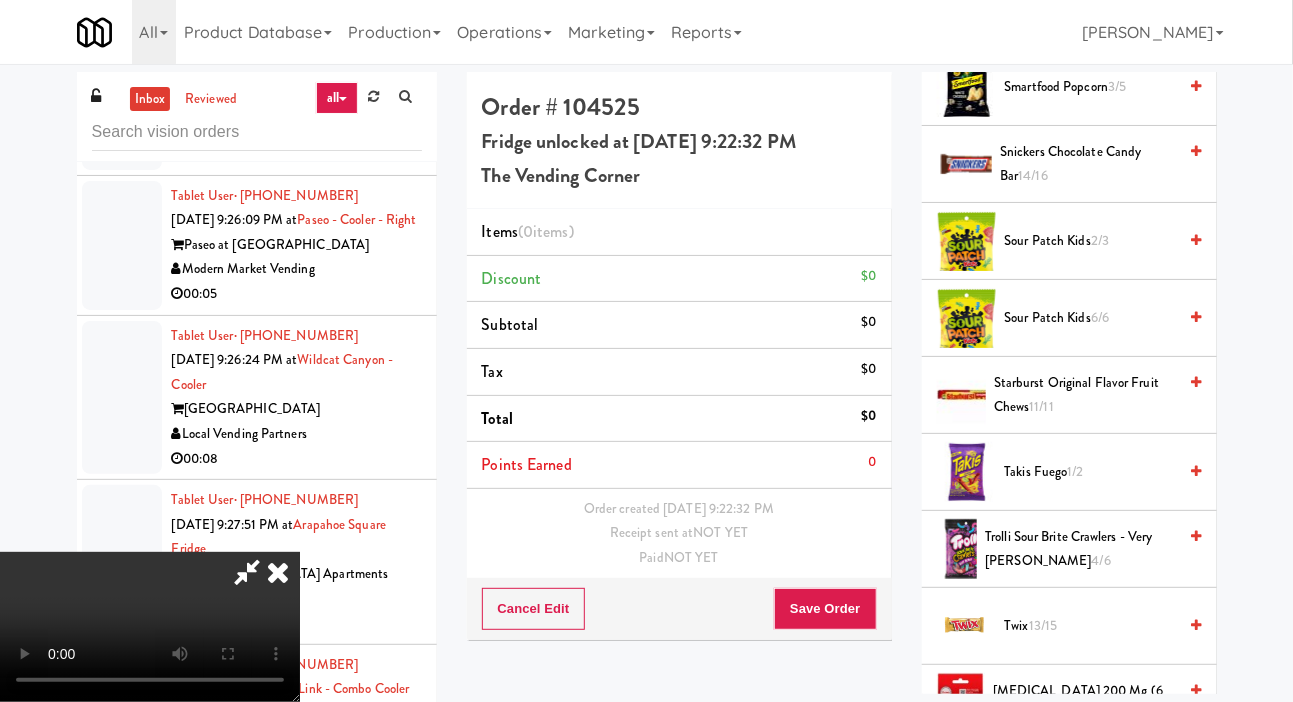 scroll, scrollTop: 2278, scrollLeft: 0, axis: vertical 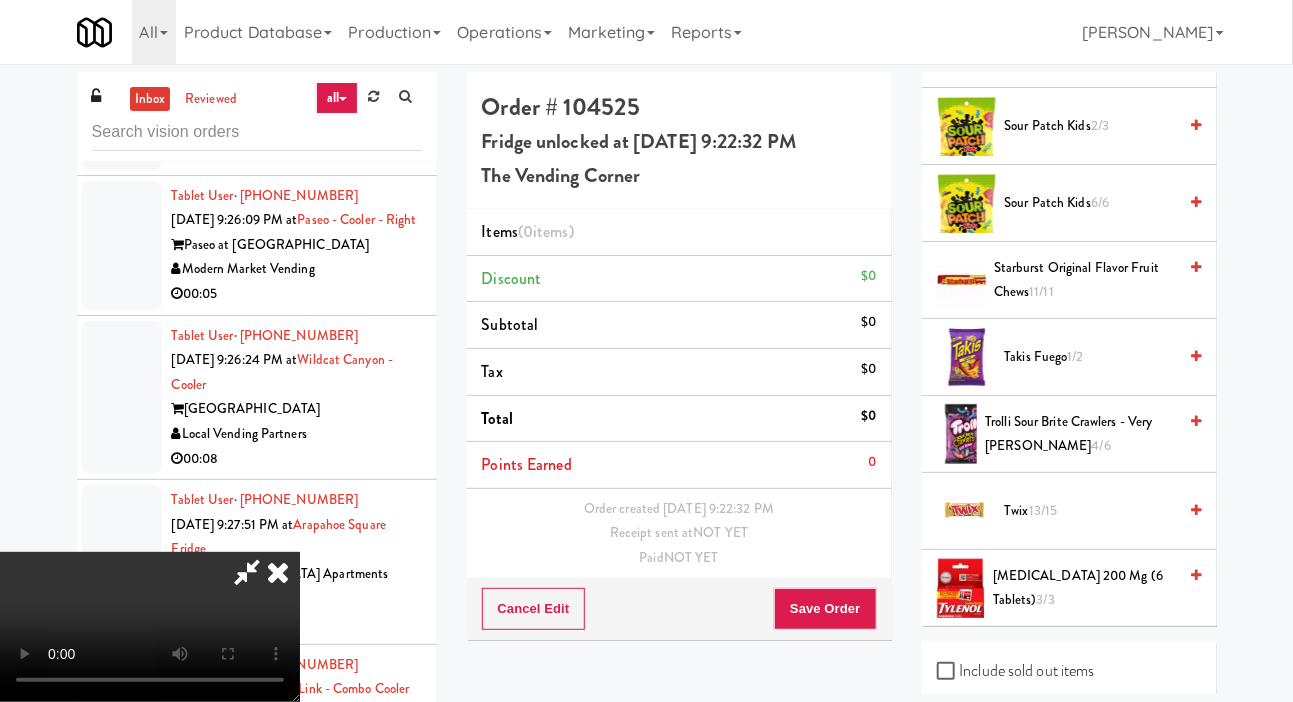 click on "Twix  13/15" at bounding box center [1091, 511] 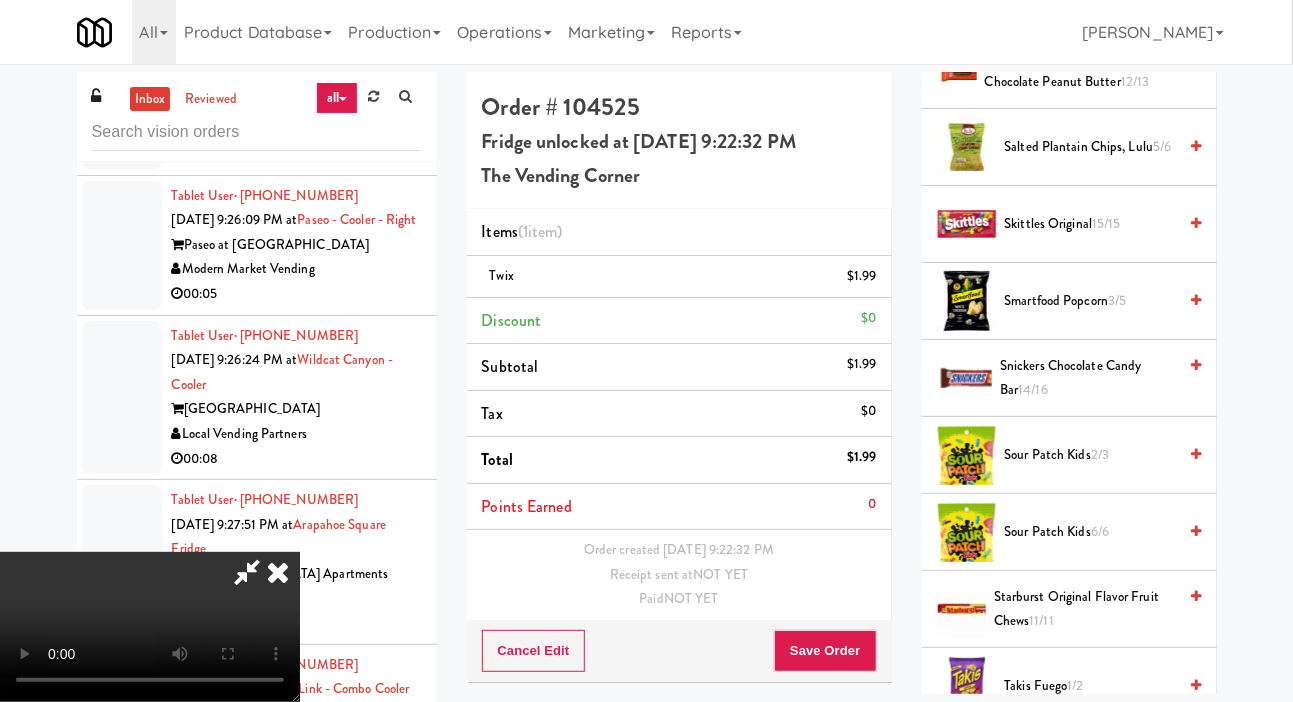 scroll, scrollTop: 1947, scrollLeft: 0, axis: vertical 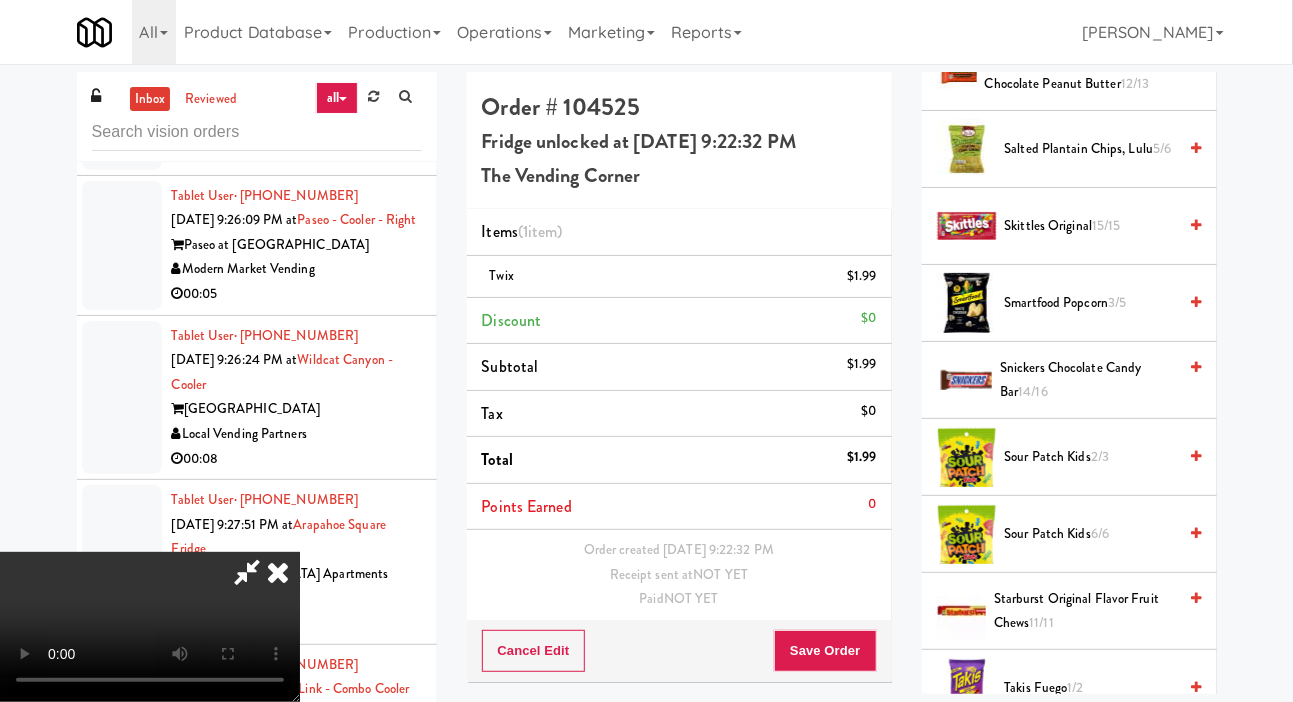 click on "Snickers Chocolate Candy Bar  14/16" at bounding box center (1088, 380) 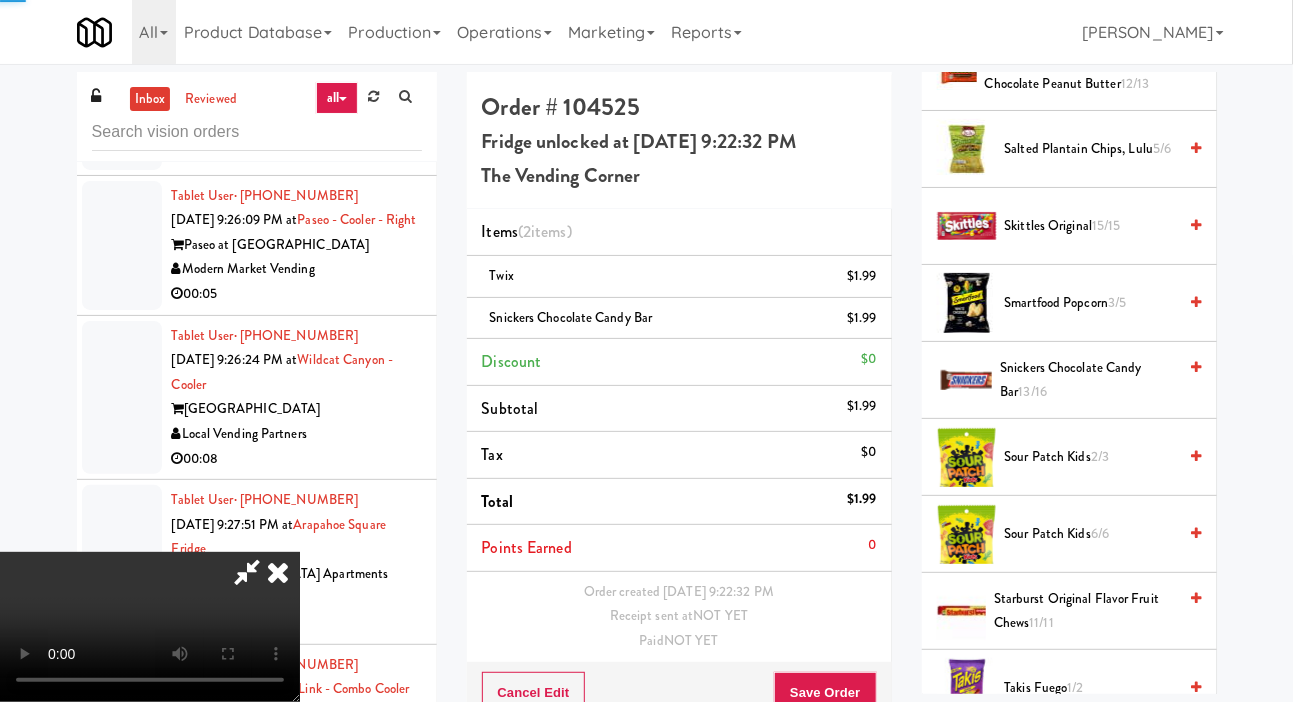 click on "Snickers Chocolate Candy Bar  13/16" at bounding box center [1088, 380] 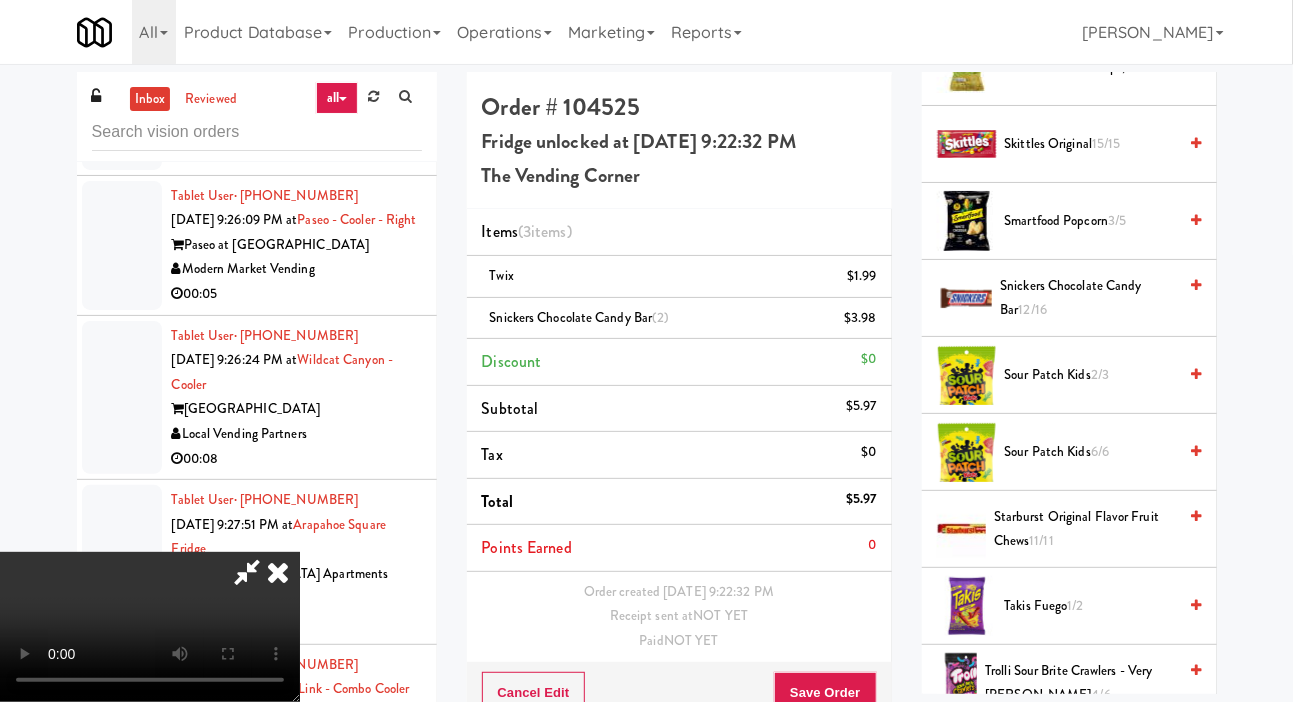 scroll, scrollTop: 2062, scrollLeft: 0, axis: vertical 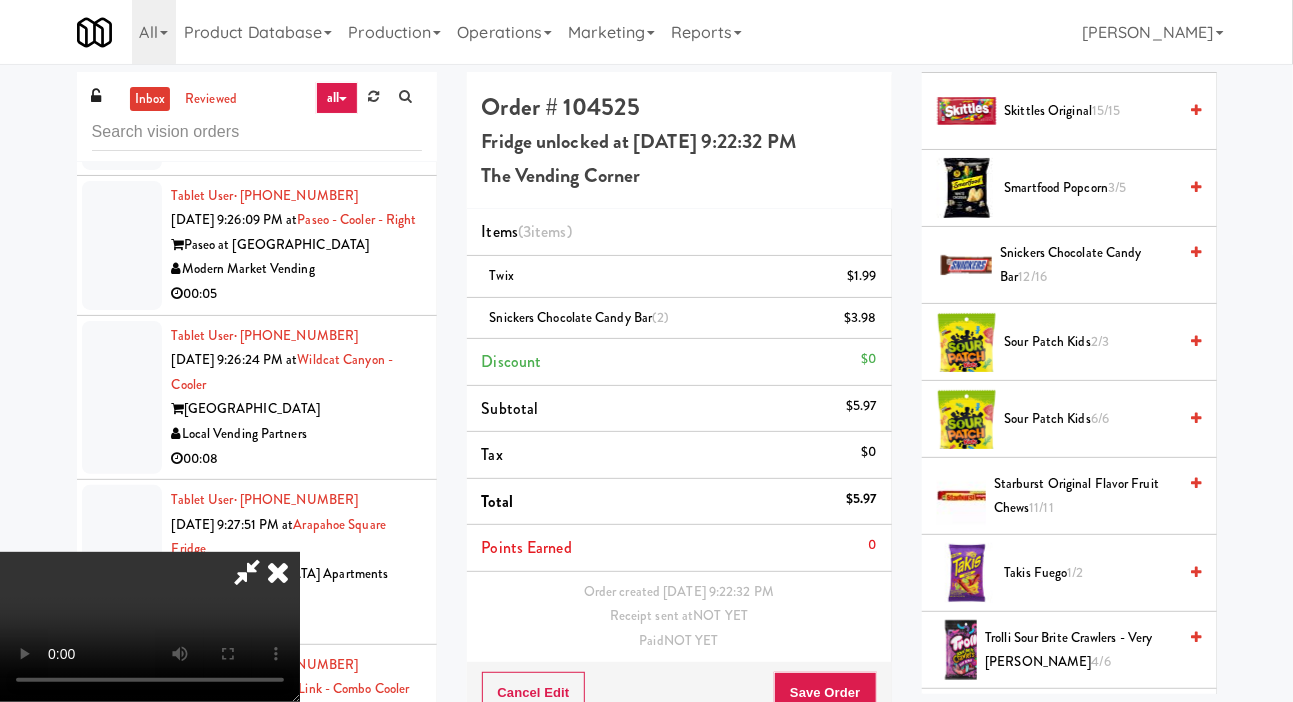 click at bounding box center (278, 572) 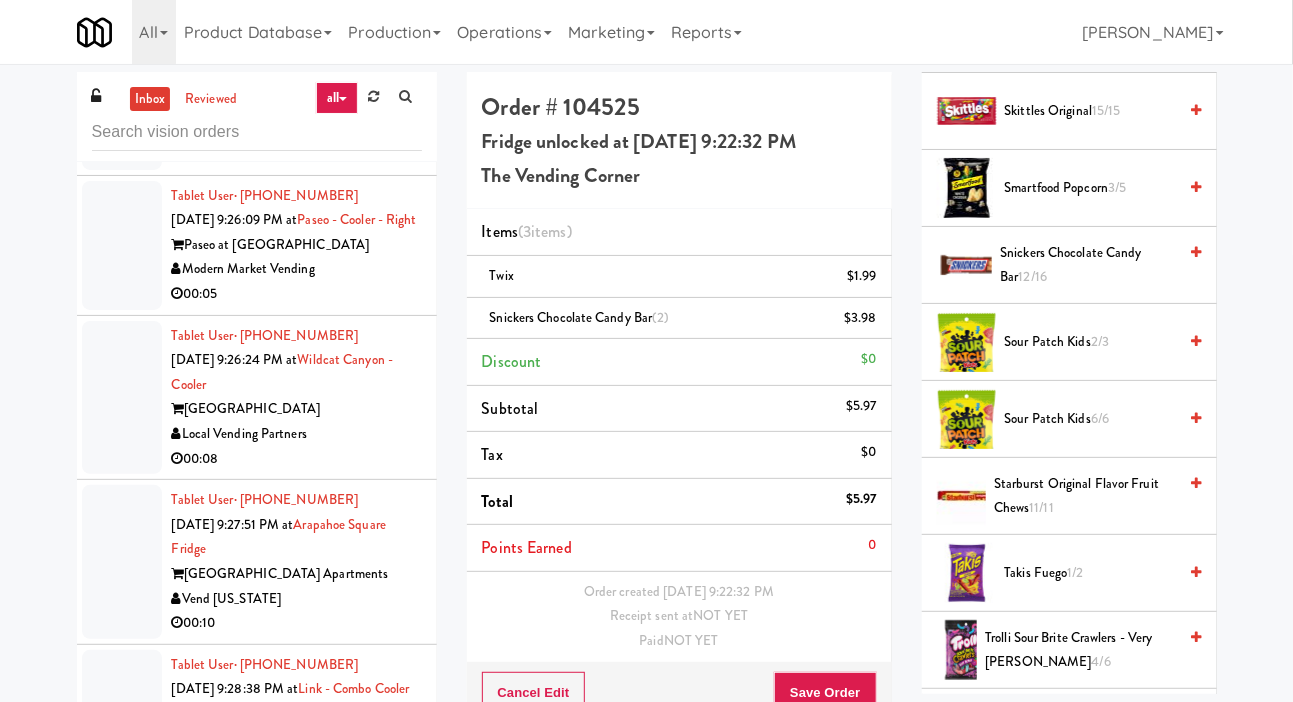 click at bounding box center (122, 105) 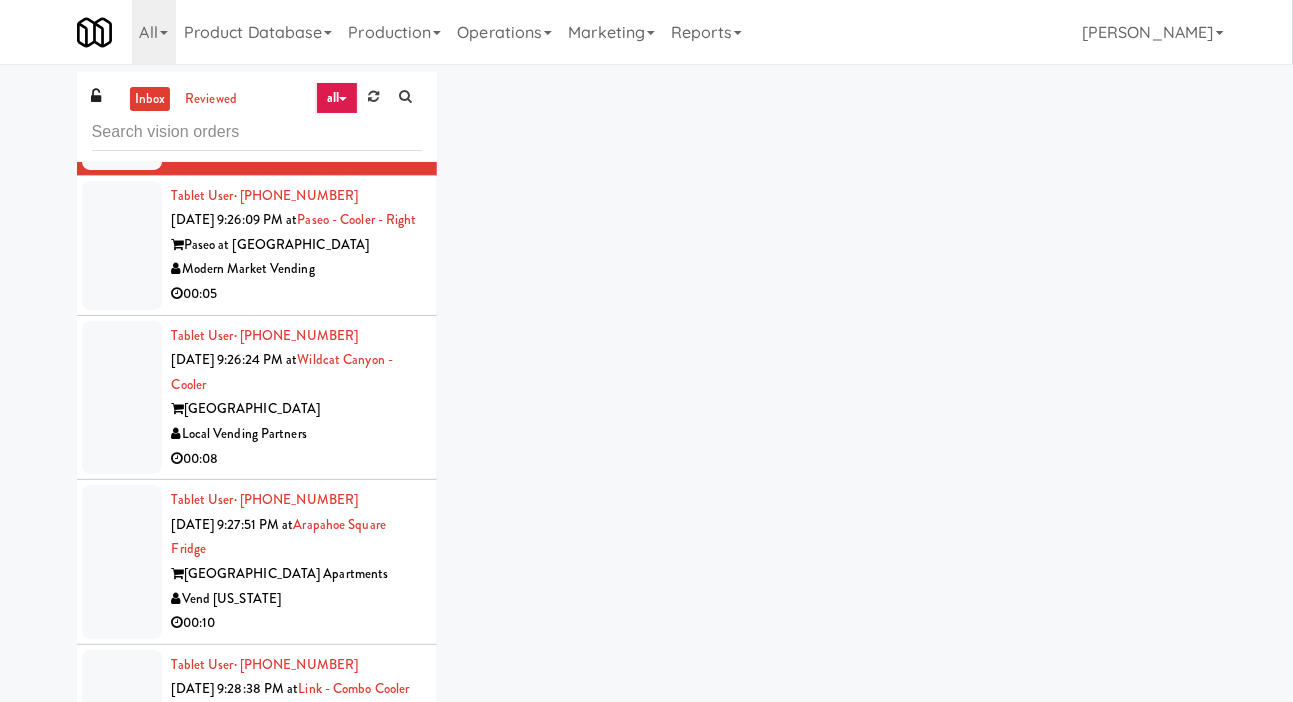 click at bounding box center (122, -47) 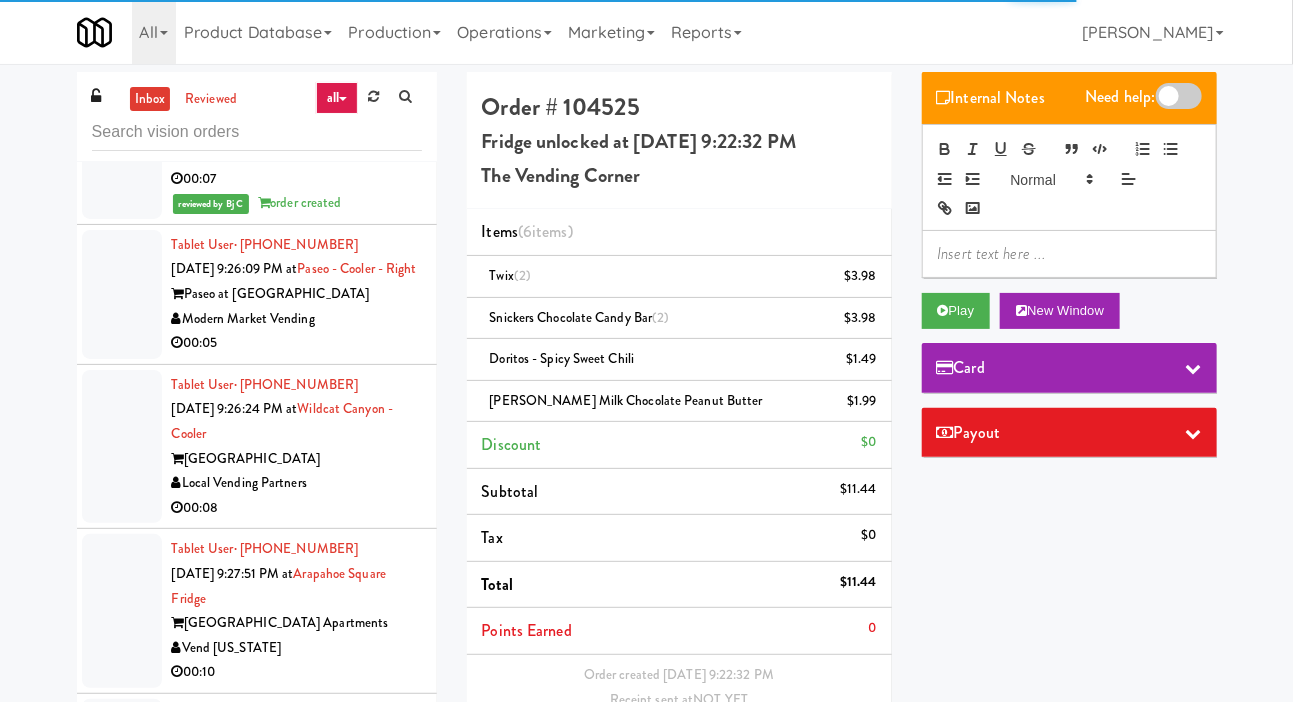 scroll, scrollTop: 11298, scrollLeft: 0, axis: vertical 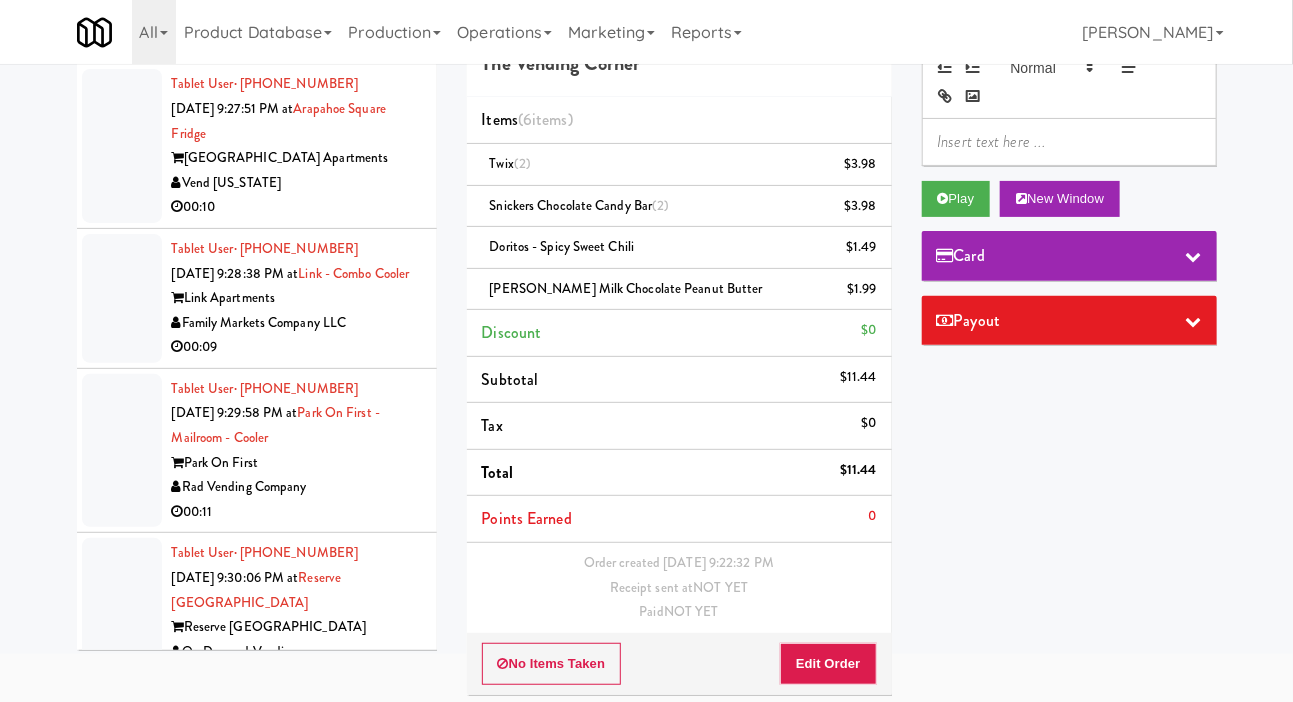 click at bounding box center (122, -171) 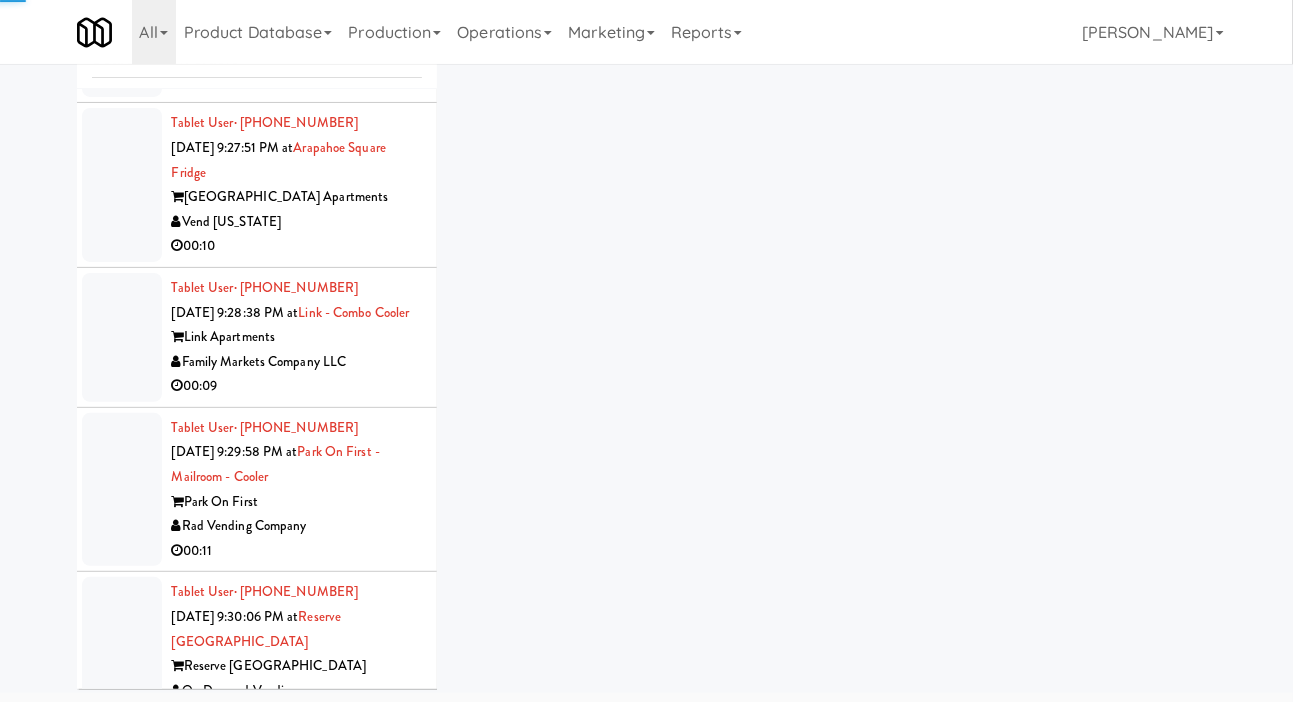 click at bounding box center [122, 21] 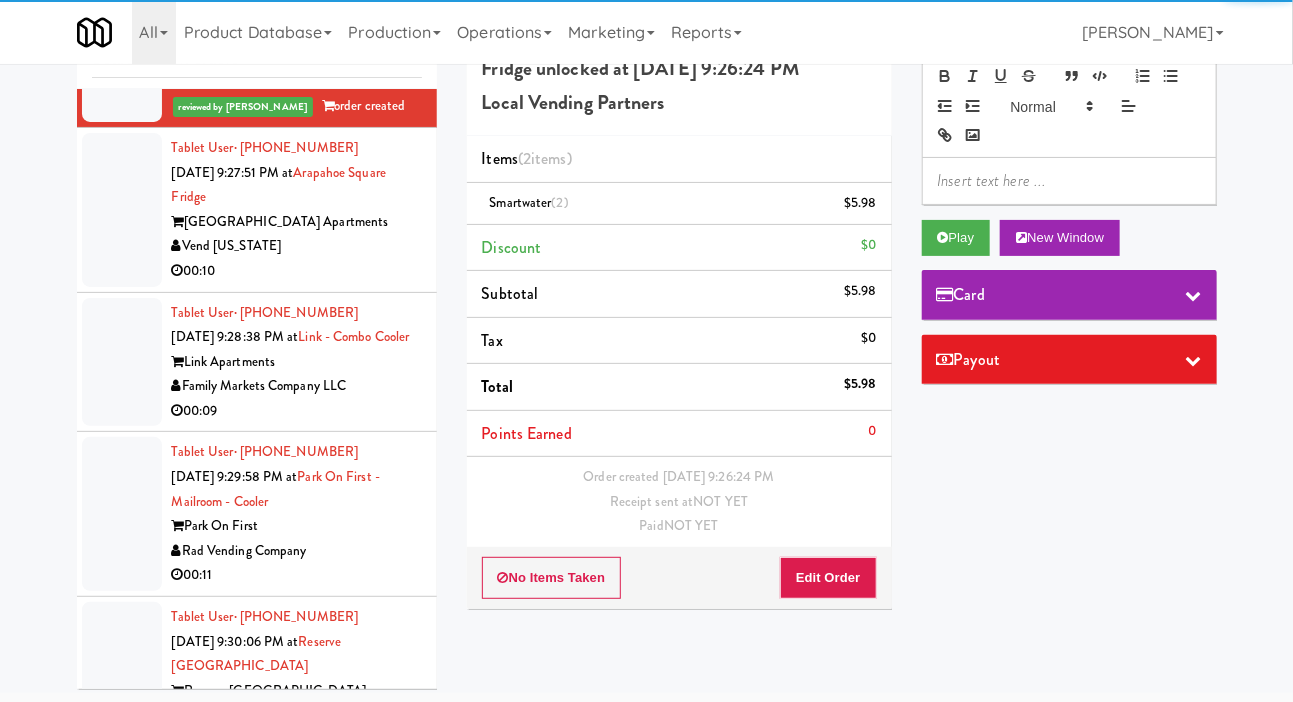 click at bounding box center (122, -132) 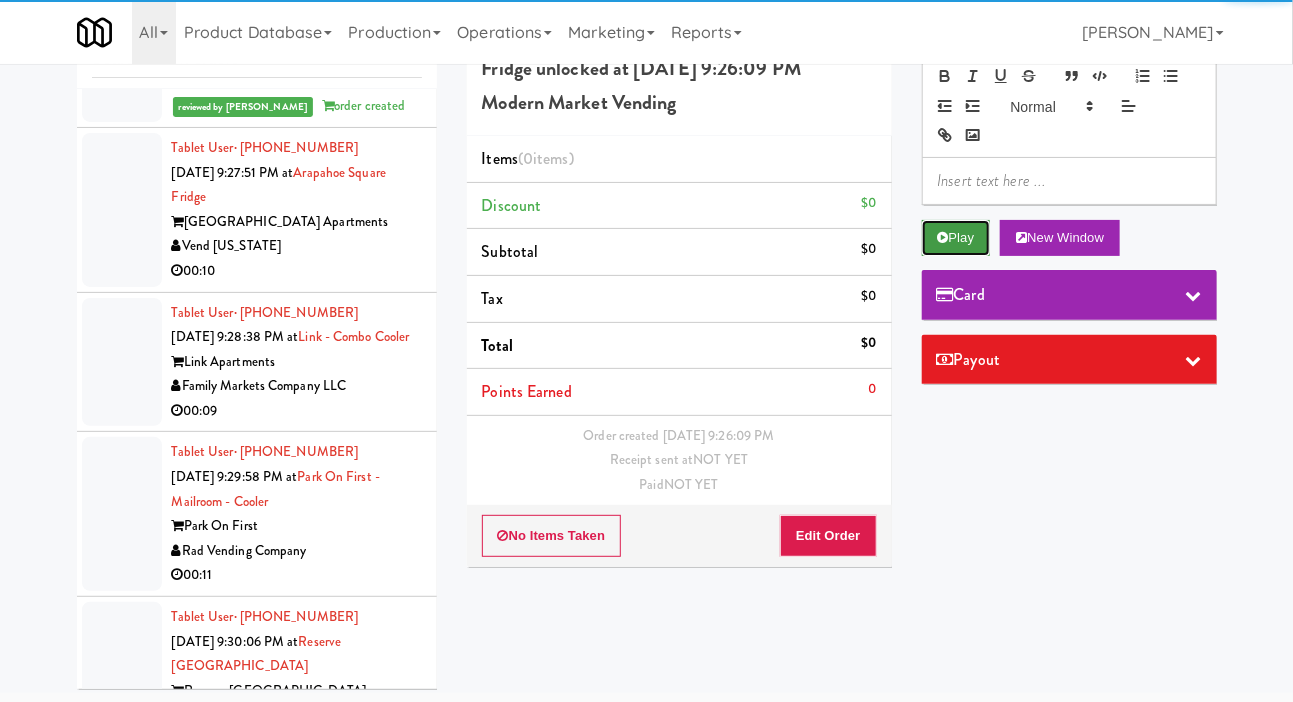 click on "Play" at bounding box center (956, 238) 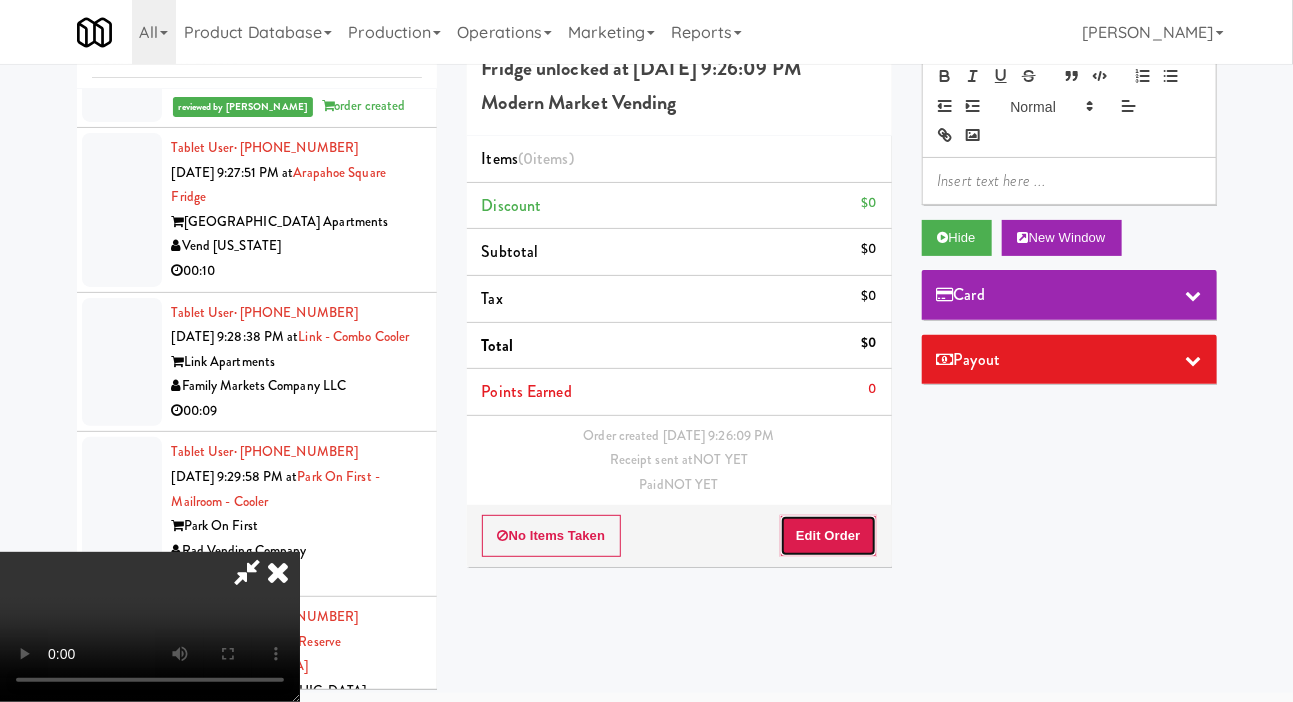 click on "Edit Order" at bounding box center (828, 536) 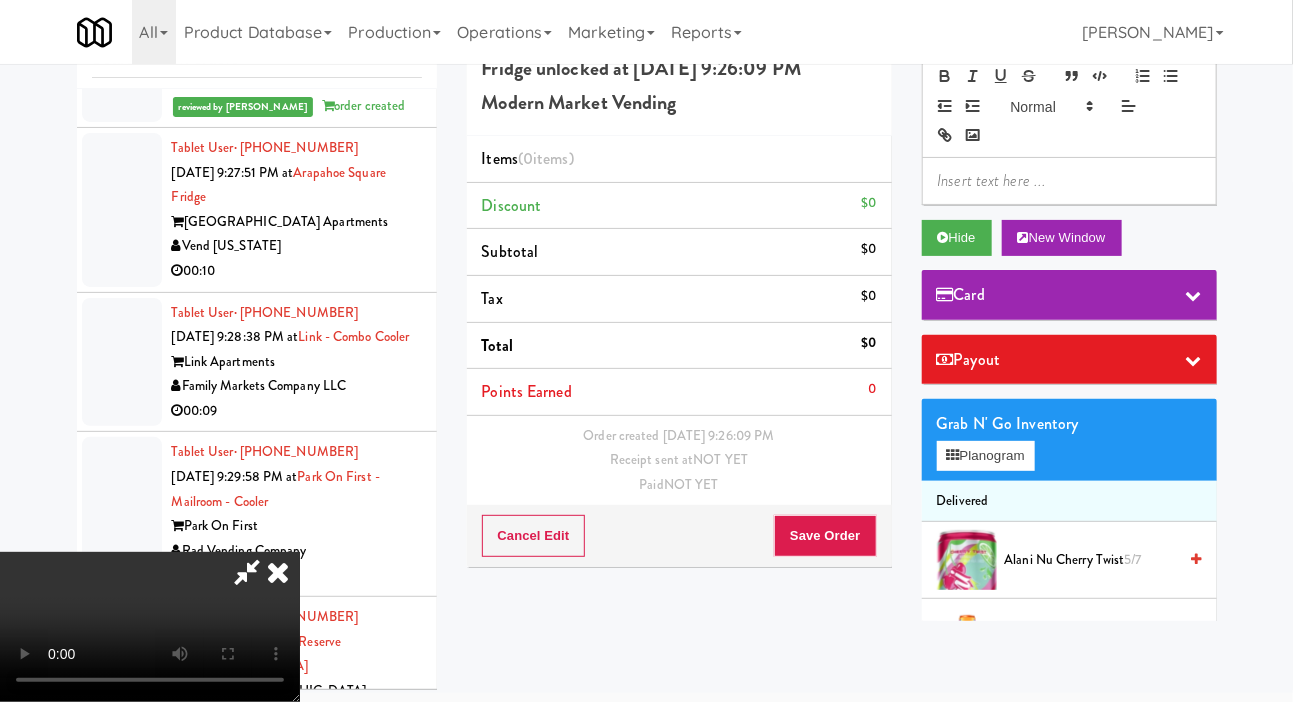 scroll, scrollTop: 73, scrollLeft: 0, axis: vertical 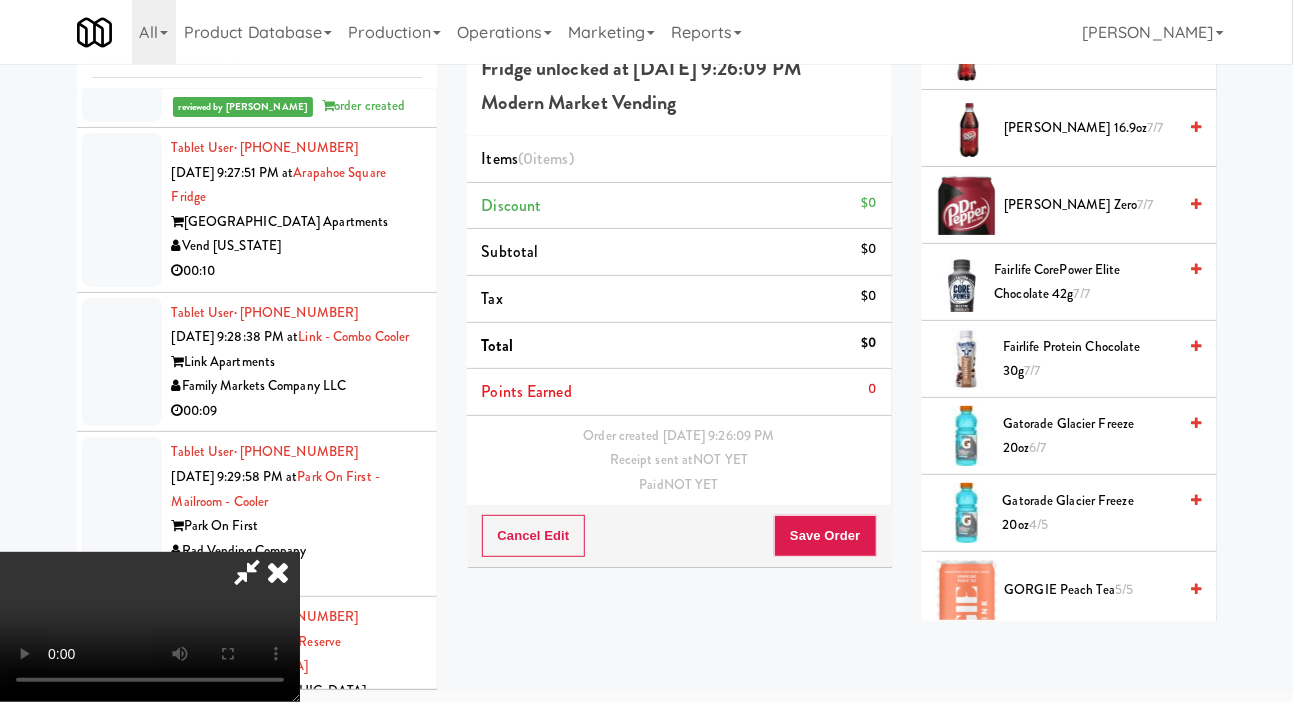 click on "Fairlife CorePower Elite Chocolate 42g  7/7" at bounding box center [1085, 282] 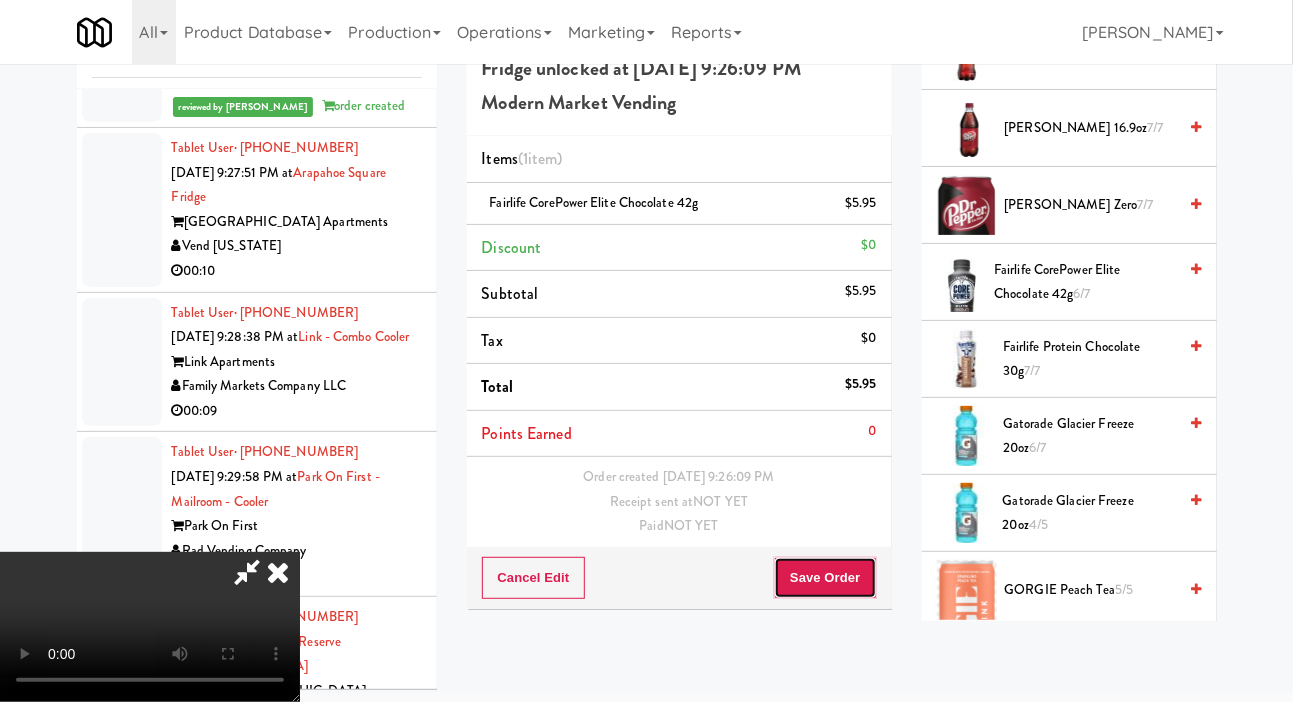 click on "Save Order" at bounding box center (825, 578) 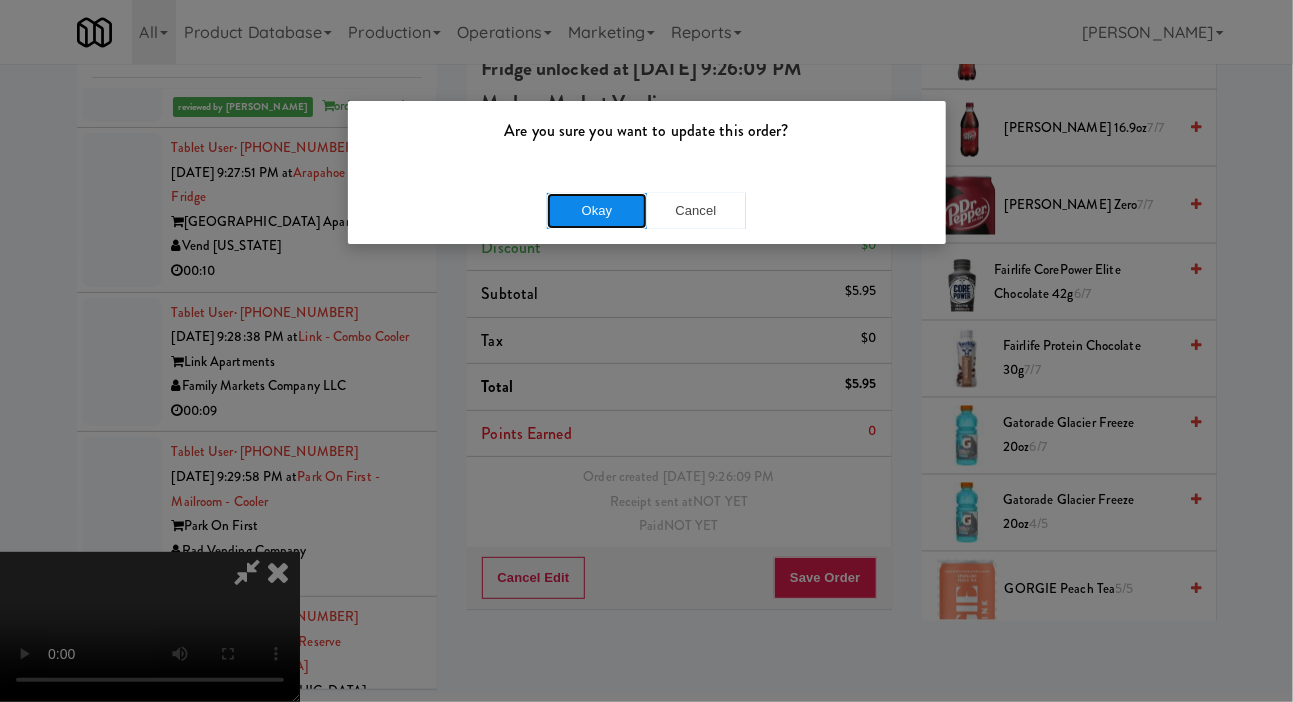 click on "Okay" at bounding box center (597, 211) 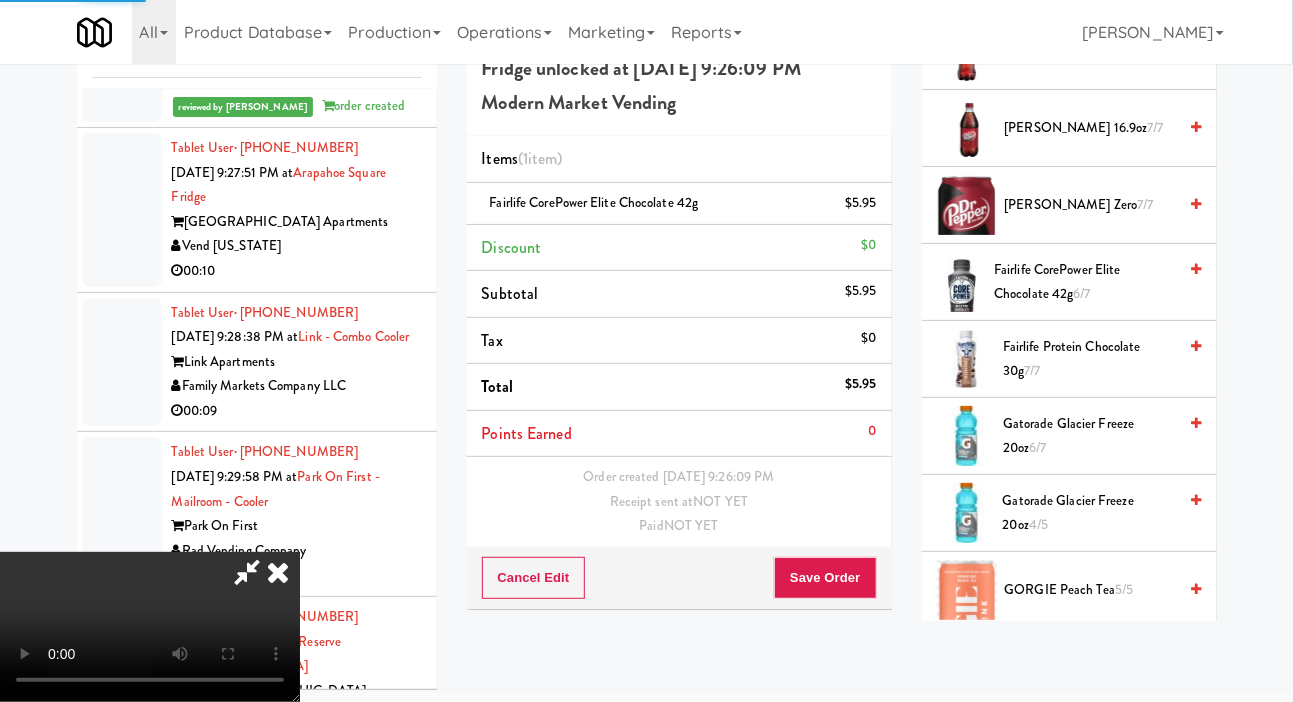 scroll, scrollTop: 0, scrollLeft: 0, axis: both 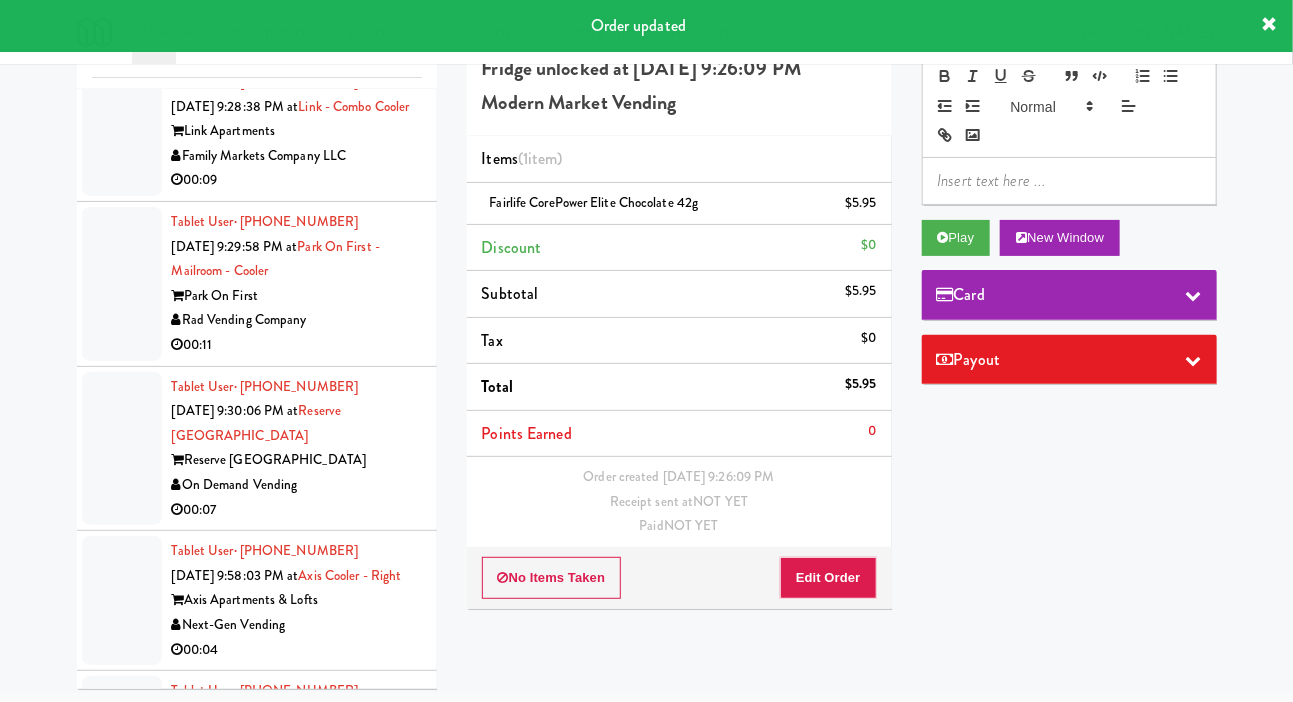 click at bounding box center [122, -20] 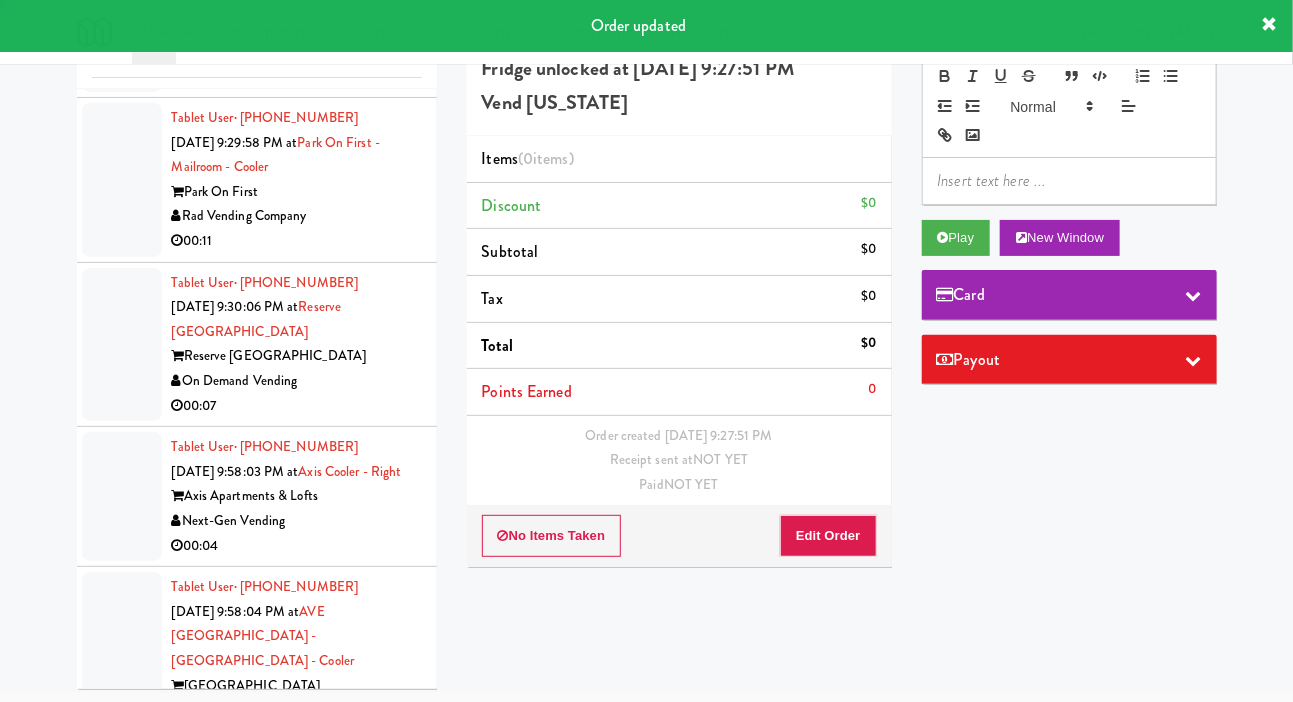 scroll, scrollTop: 11974, scrollLeft: 0, axis: vertical 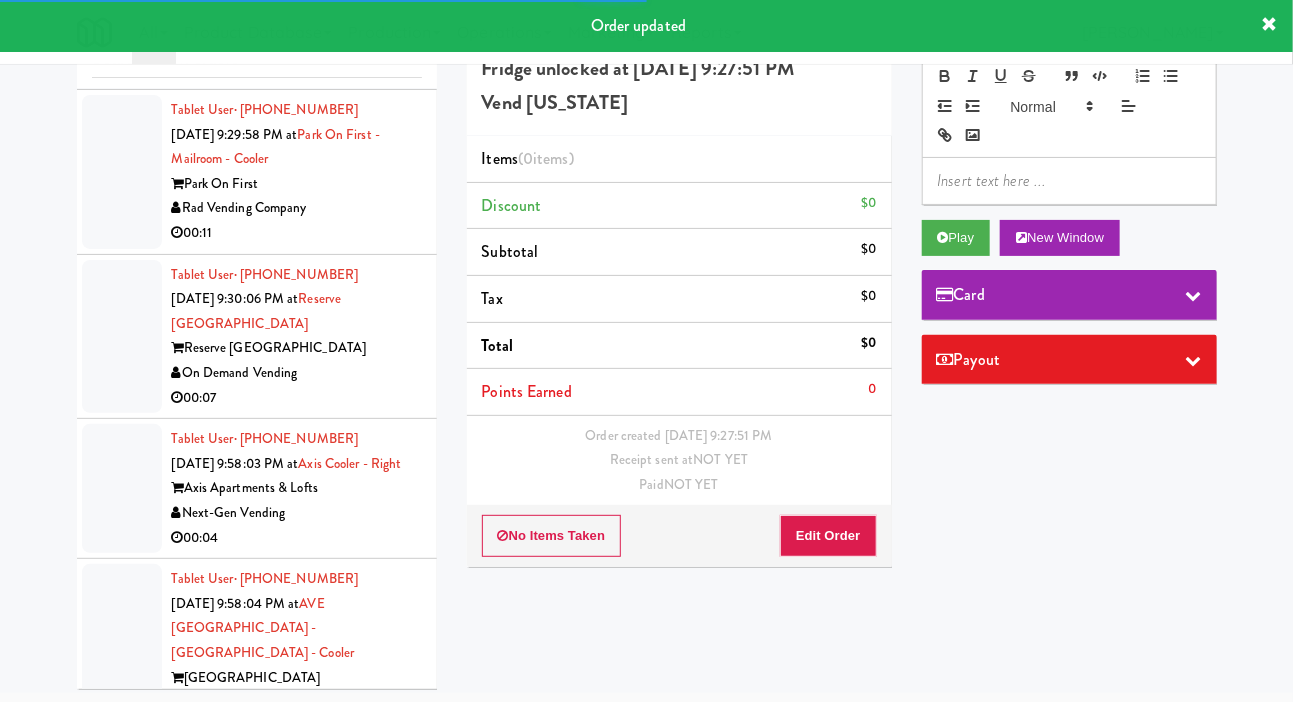 click on "Card" at bounding box center [1069, 295] 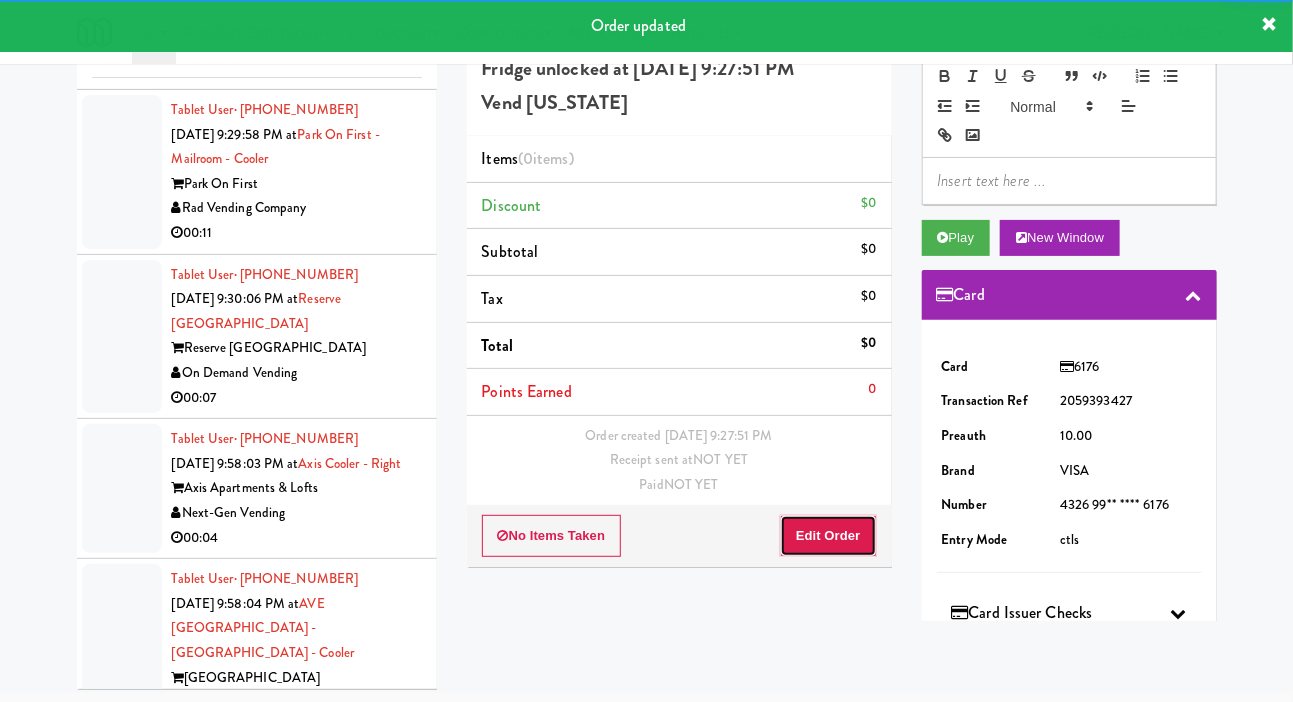click on "Edit Order" at bounding box center [828, 536] 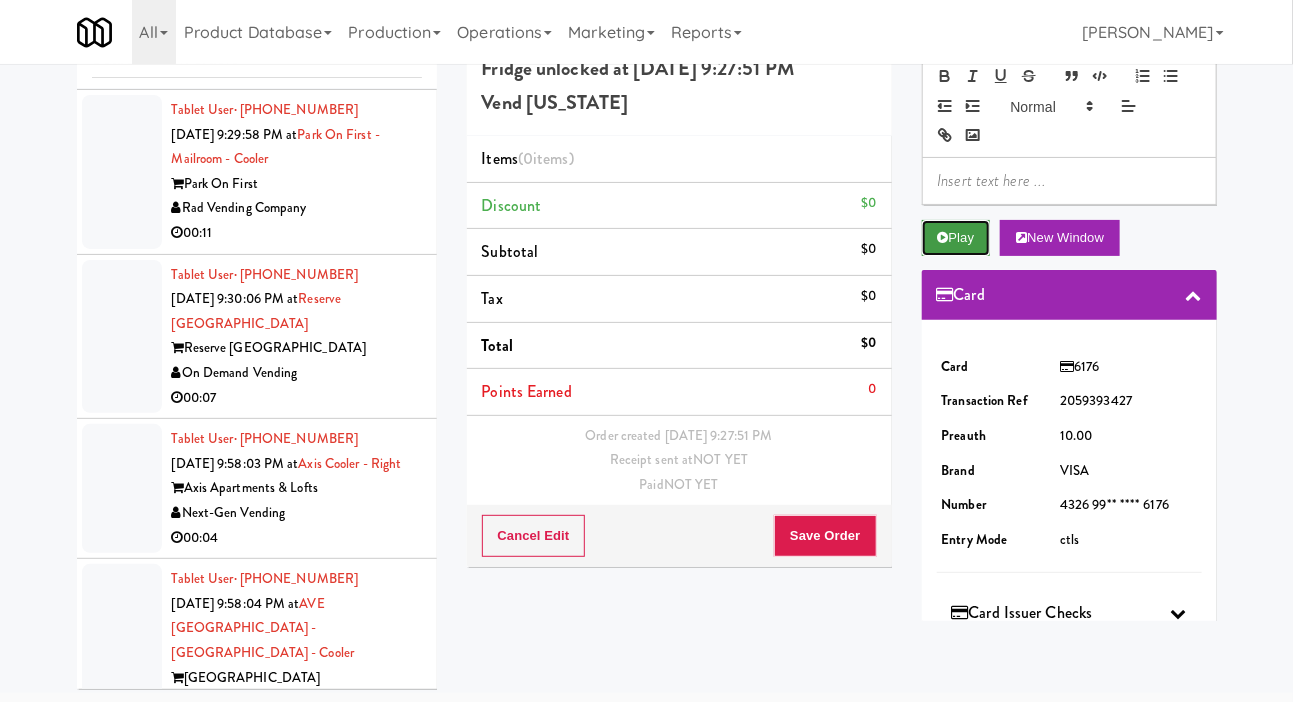 click on "Play" at bounding box center [956, 238] 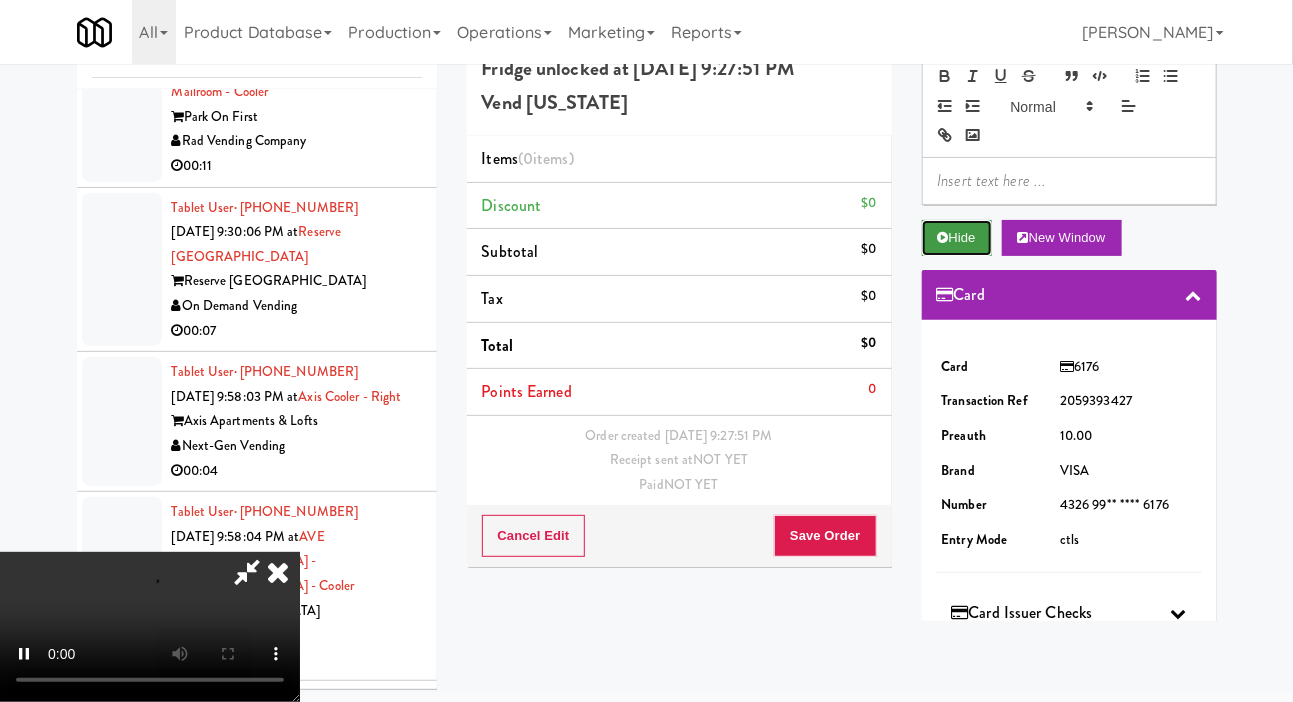 scroll, scrollTop: 12072, scrollLeft: 0, axis: vertical 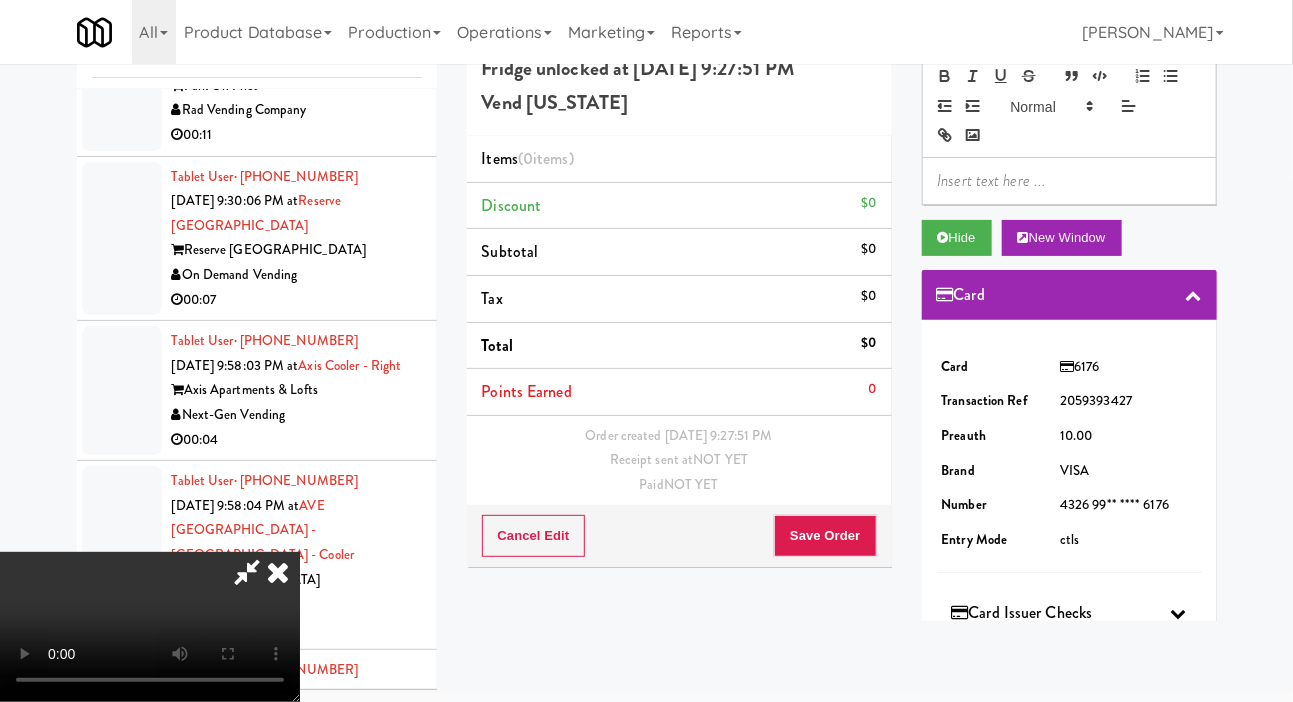 click on "Card" at bounding box center (1069, 295) 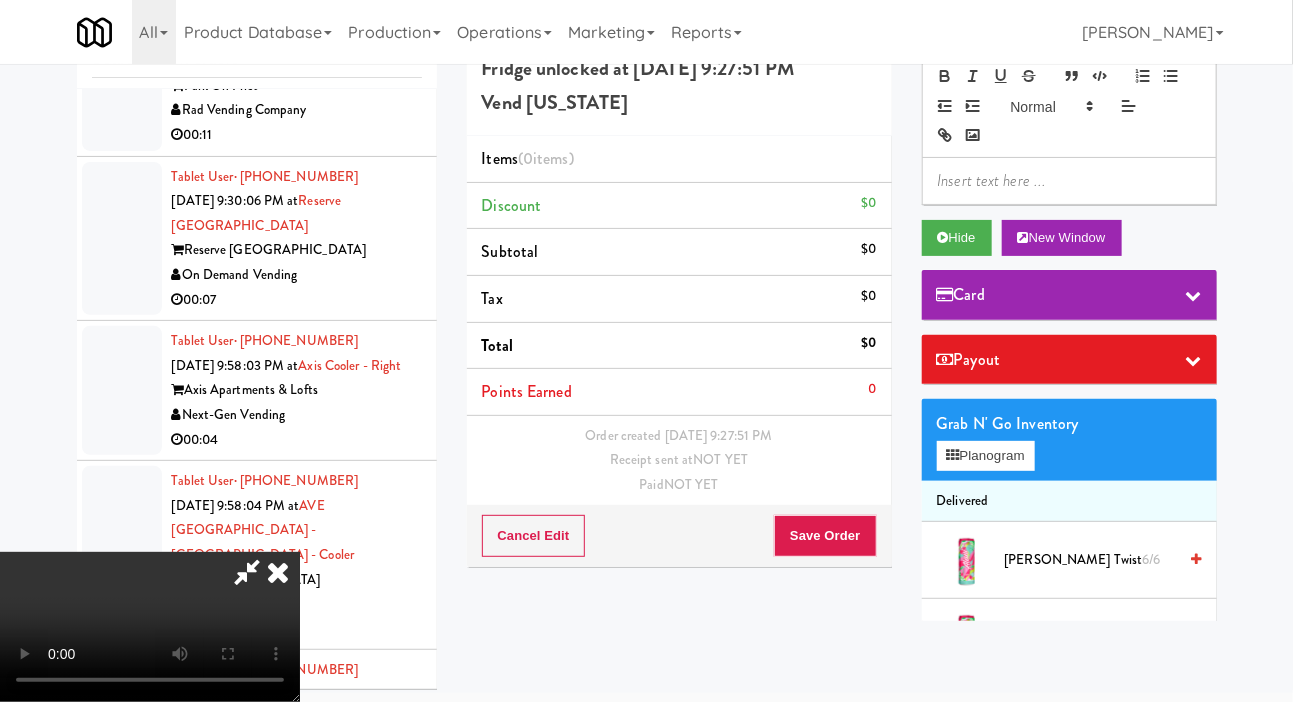 scroll, scrollTop: 73, scrollLeft: 0, axis: vertical 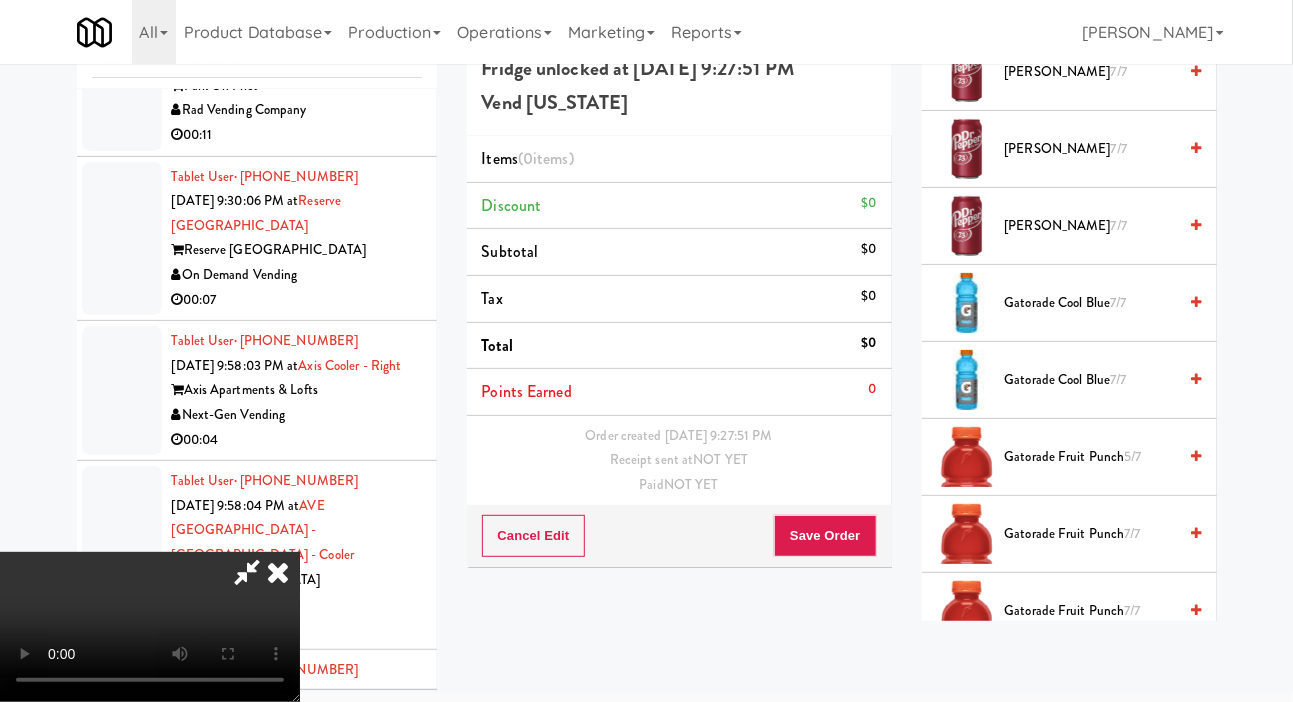 click on "Gatorade Cool Blue  7/7" at bounding box center (1091, 303) 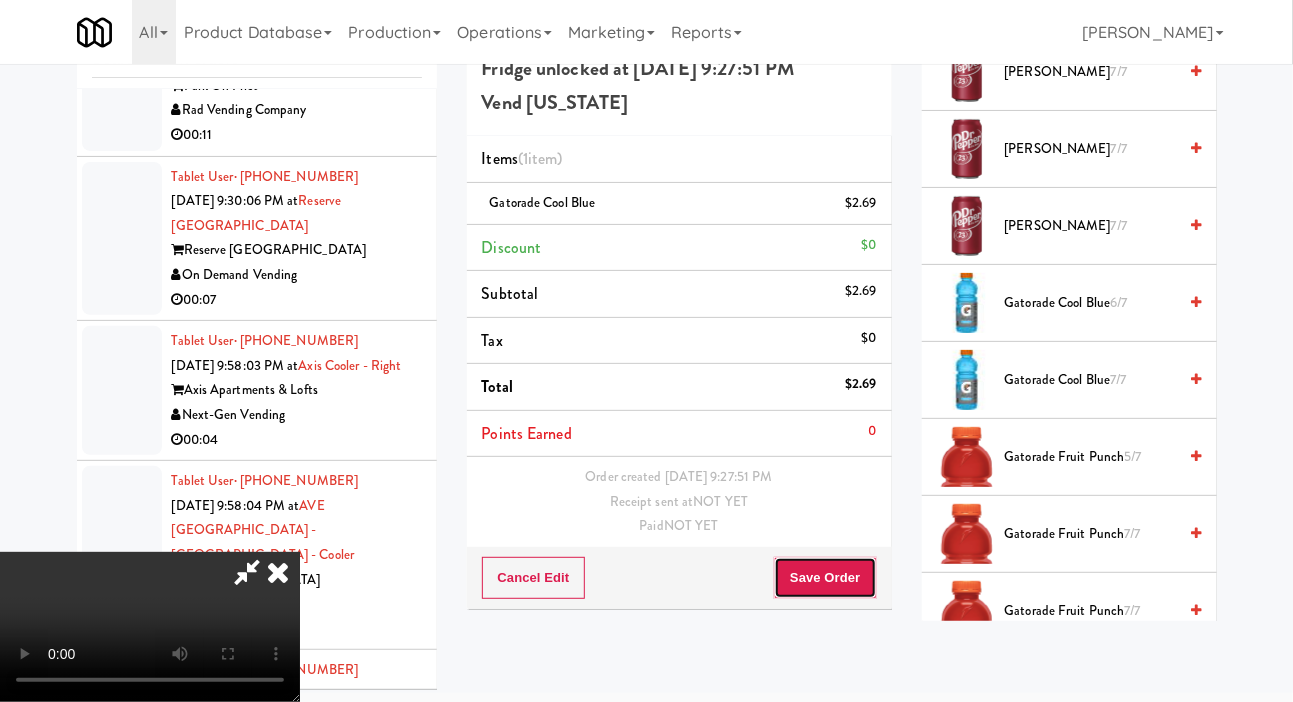 click on "Save Order" at bounding box center (825, 578) 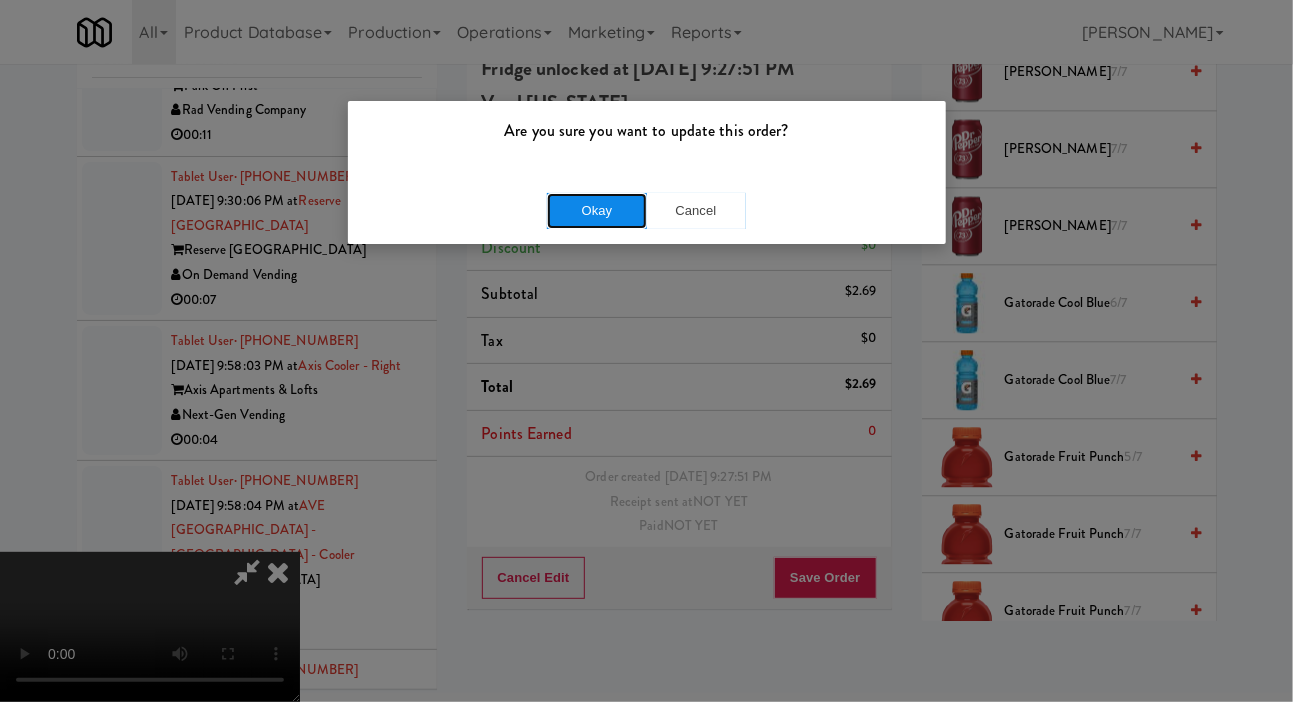 click on "Okay" at bounding box center [597, 211] 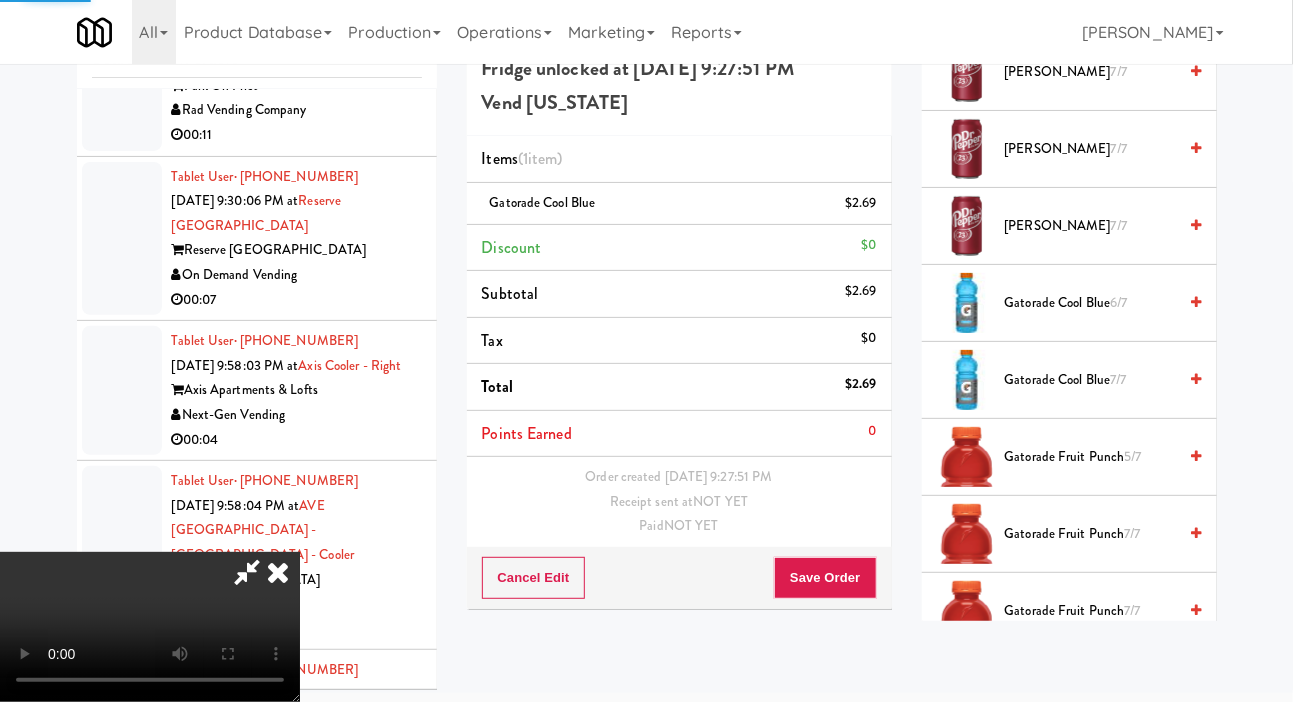 scroll, scrollTop: 0, scrollLeft: 0, axis: both 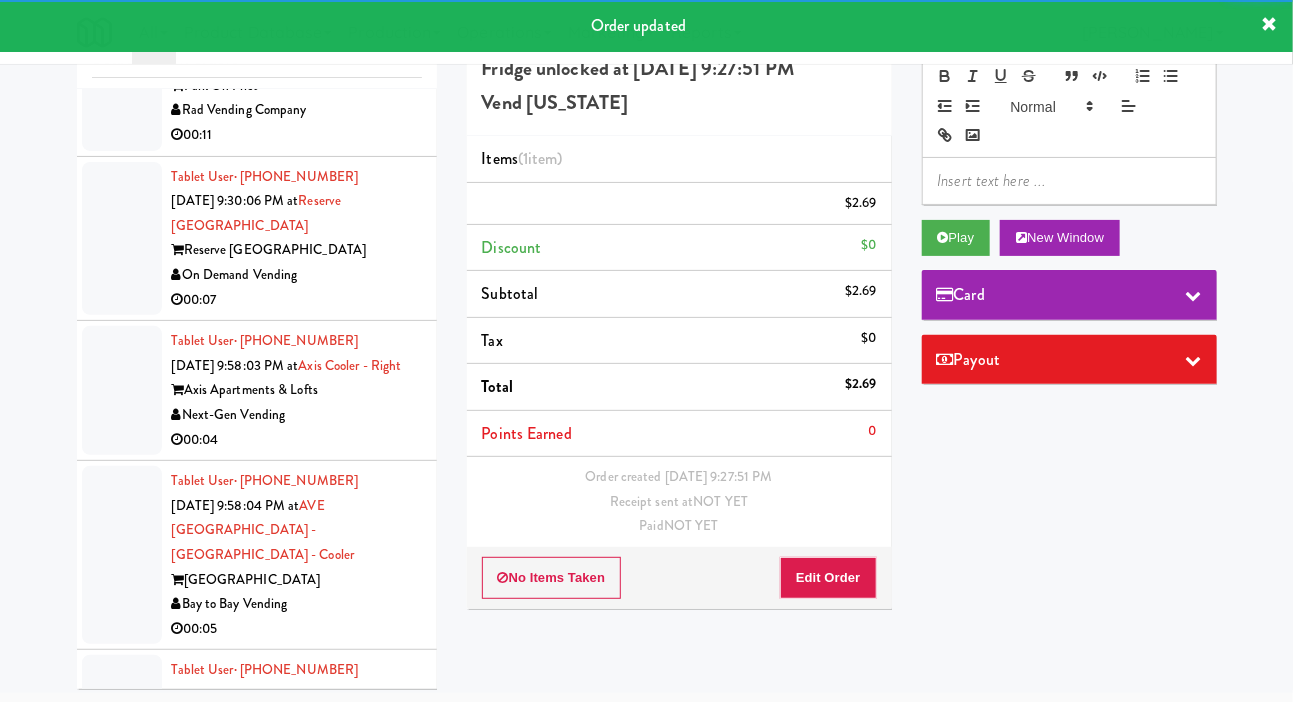 click at bounding box center (122, -79) 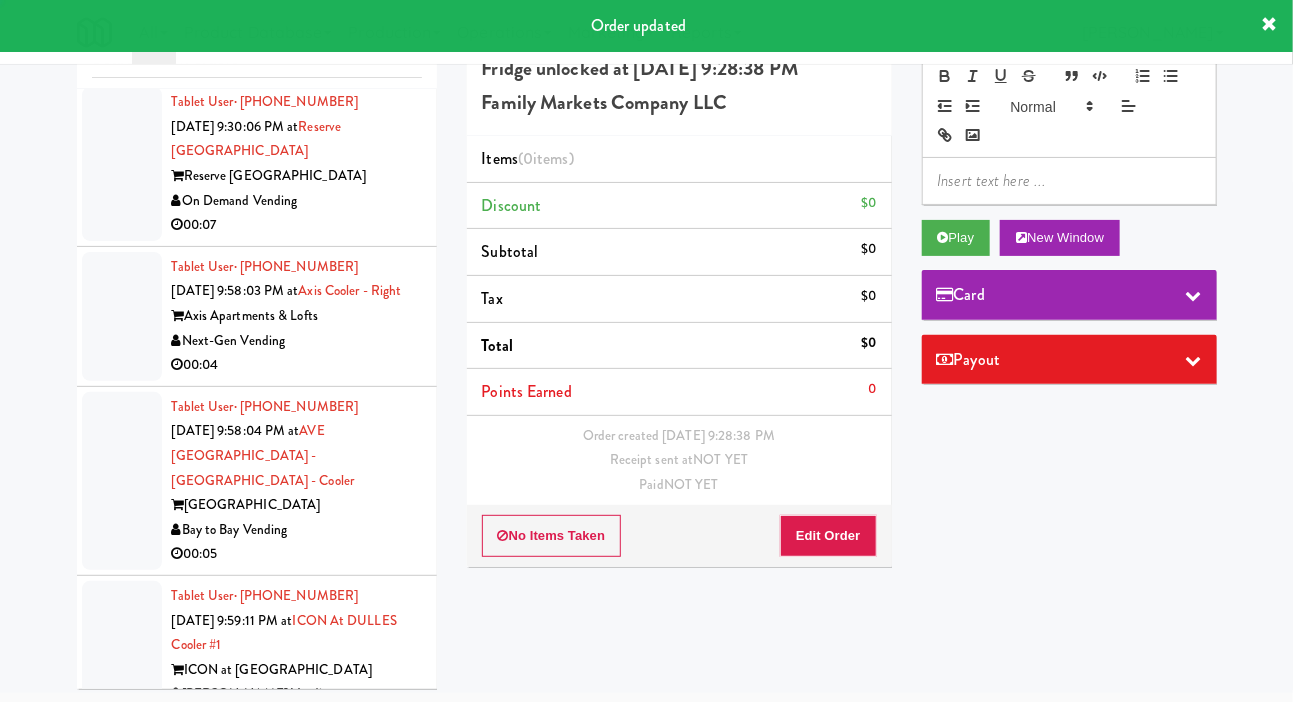 scroll, scrollTop: 12175, scrollLeft: 0, axis: vertical 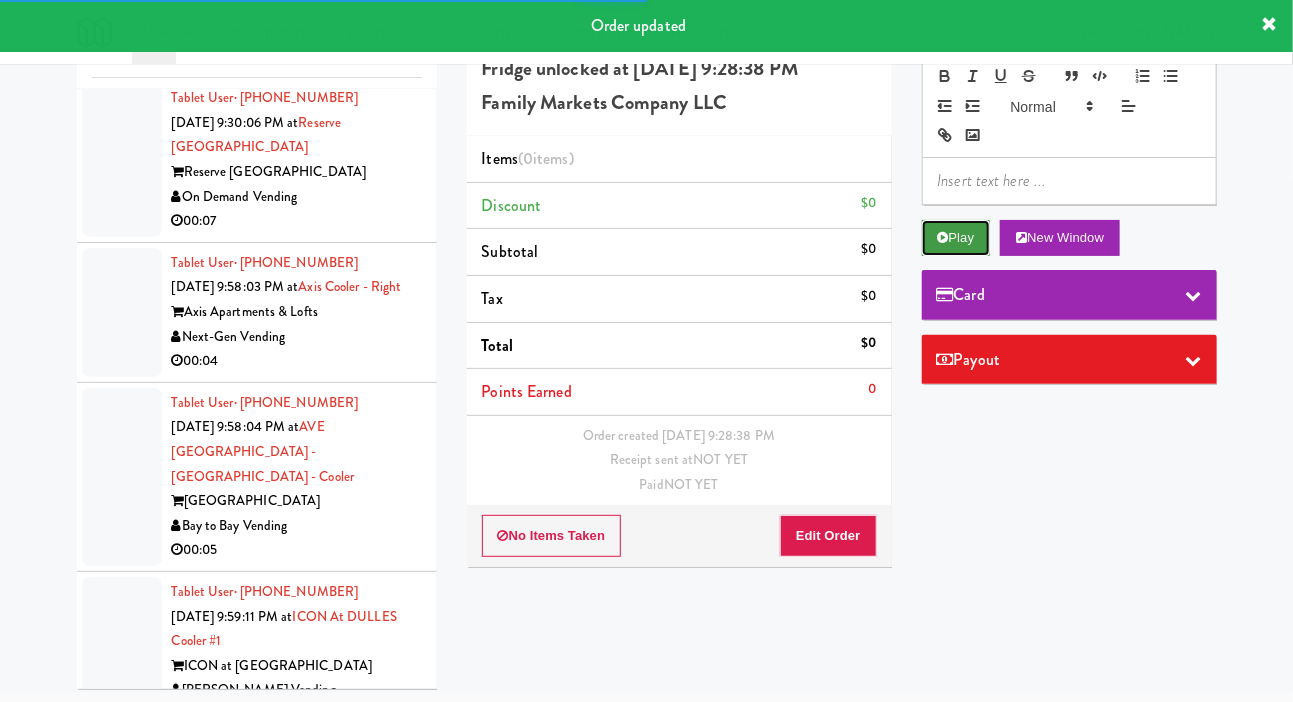click on "Play" at bounding box center [956, 238] 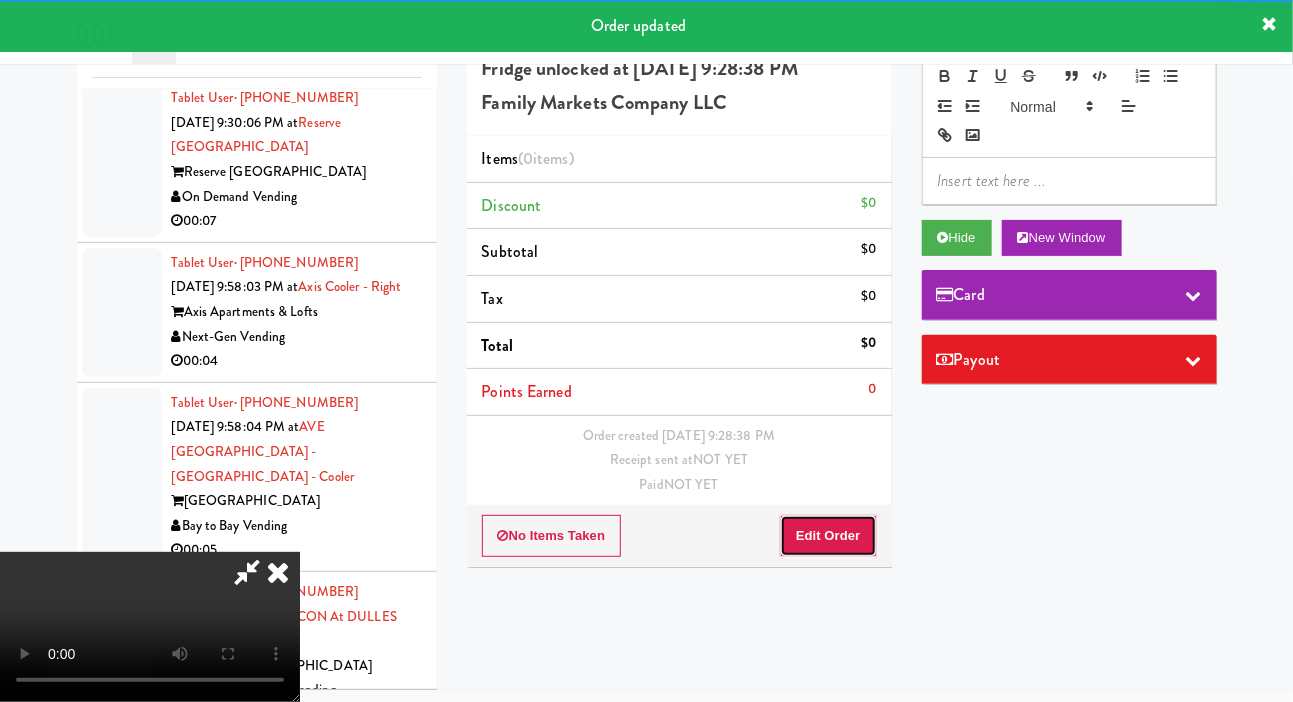 click on "Edit Order" at bounding box center (828, 536) 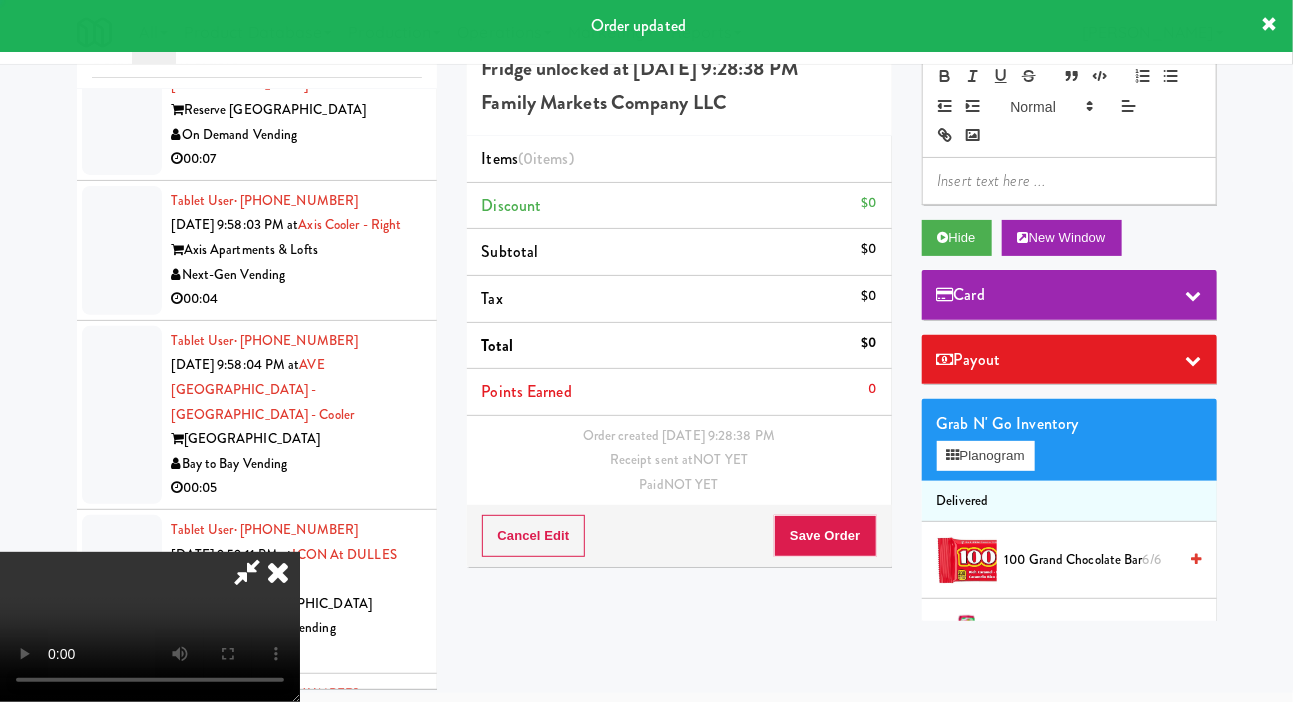 scroll, scrollTop: 12281, scrollLeft: 0, axis: vertical 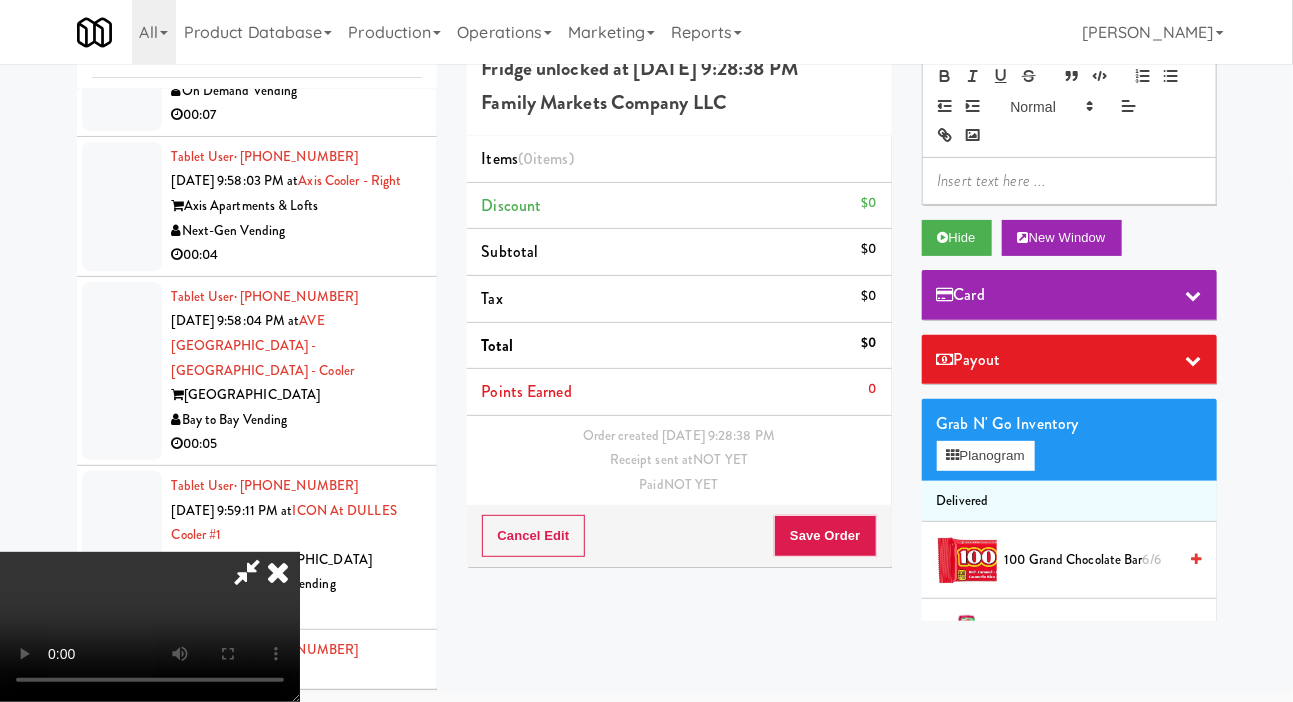 type 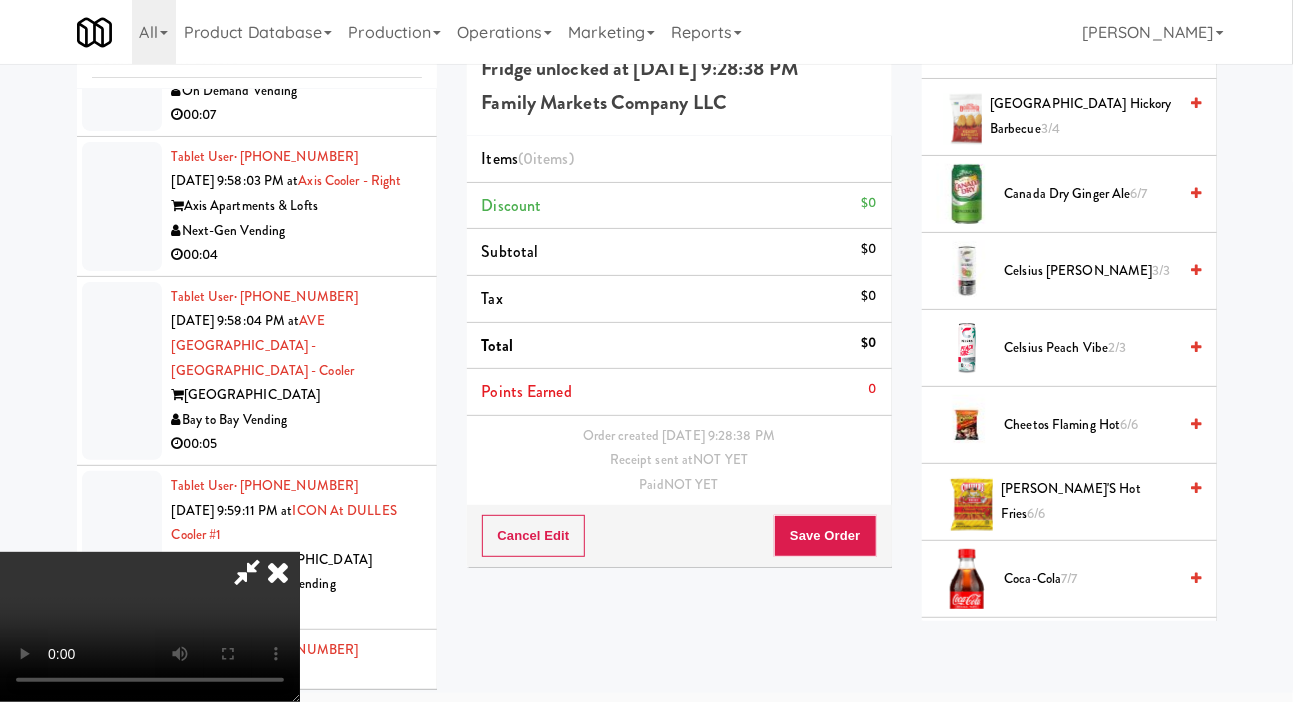 scroll, scrollTop: 843, scrollLeft: 0, axis: vertical 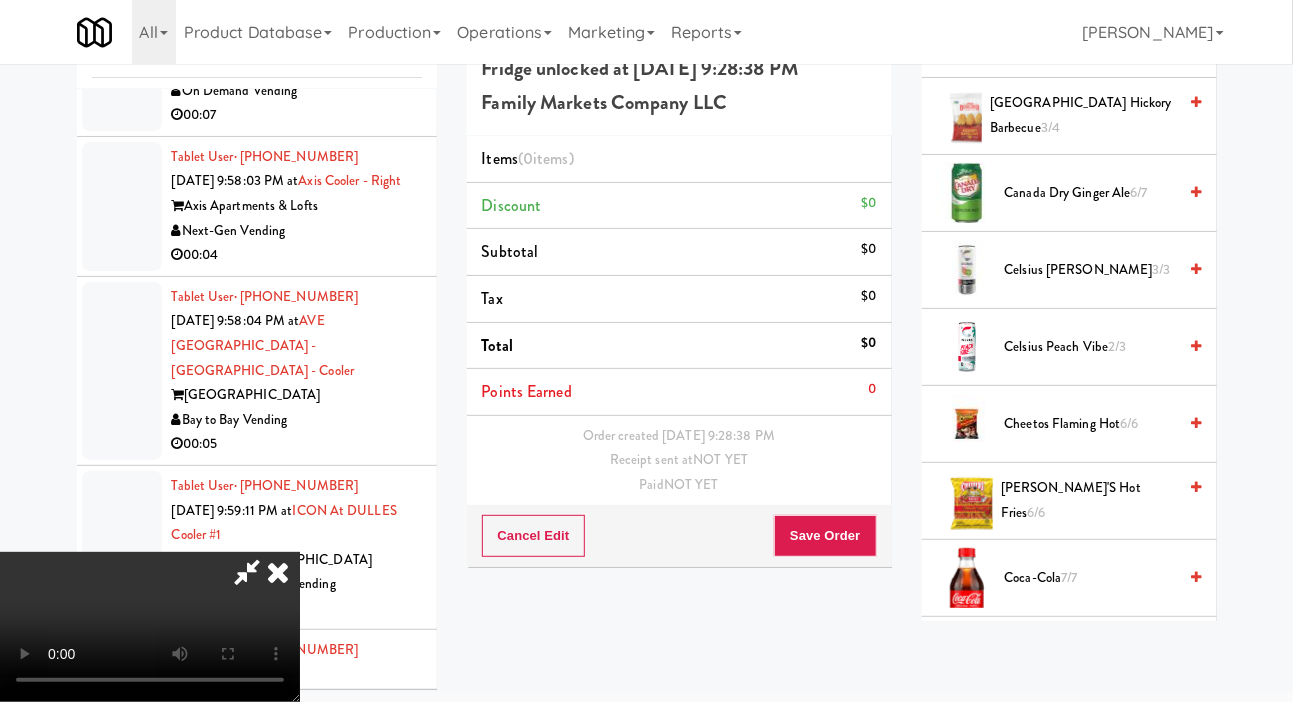 click on "Canada Dry Ginger Ale  6/7" at bounding box center (1091, 193) 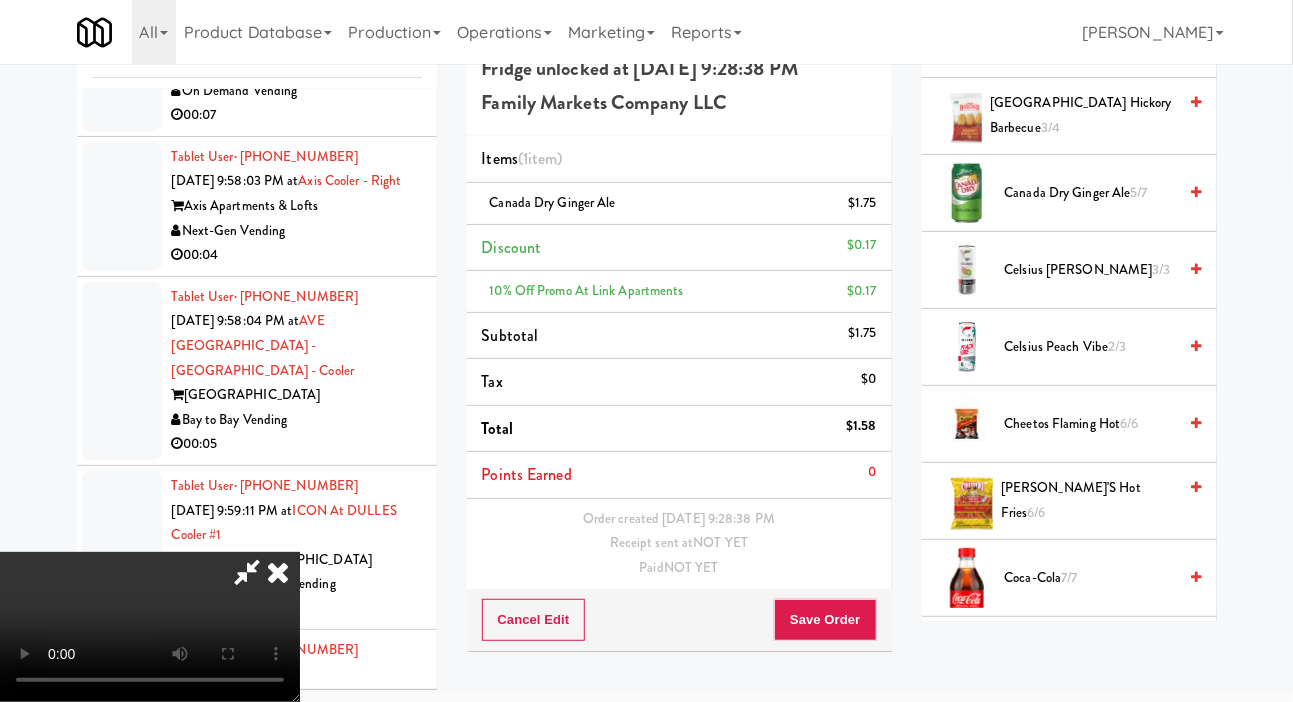 click on "Canada Dry Ginger Ale  5/7" at bounding box center [1091, 193] 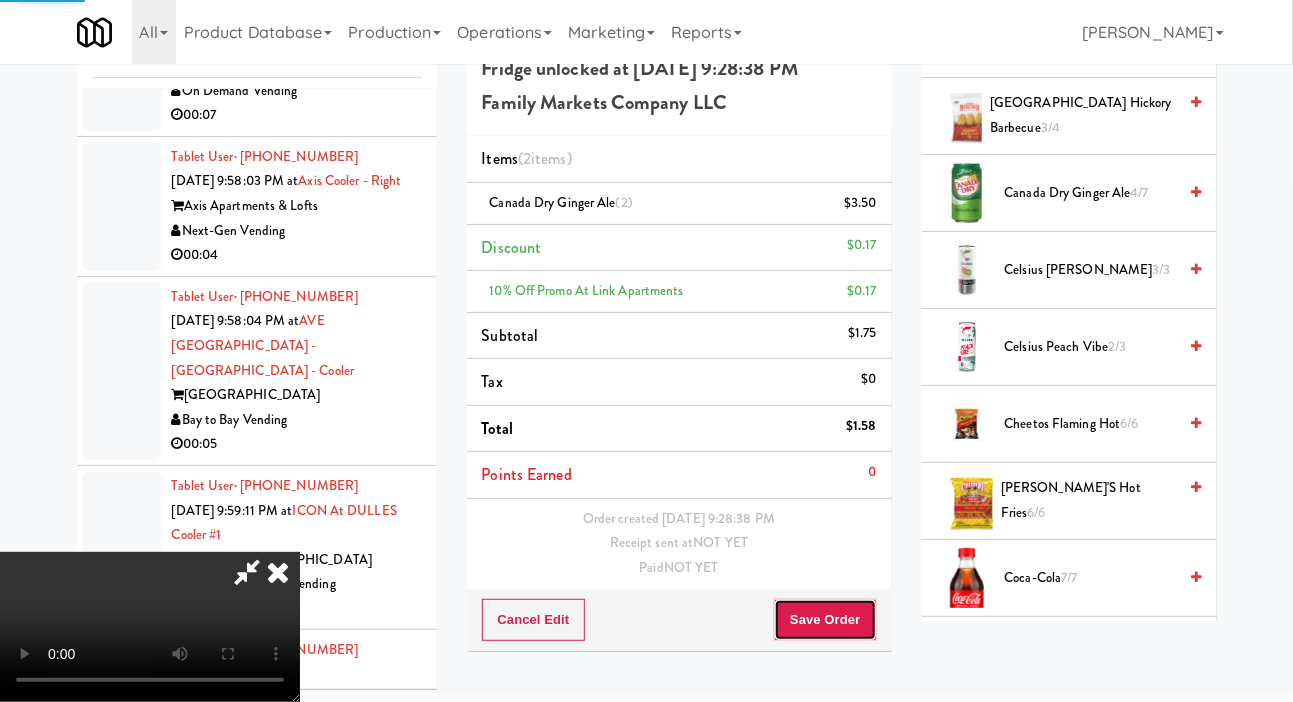 click on "Save Order" at bounding box center [825, 620] 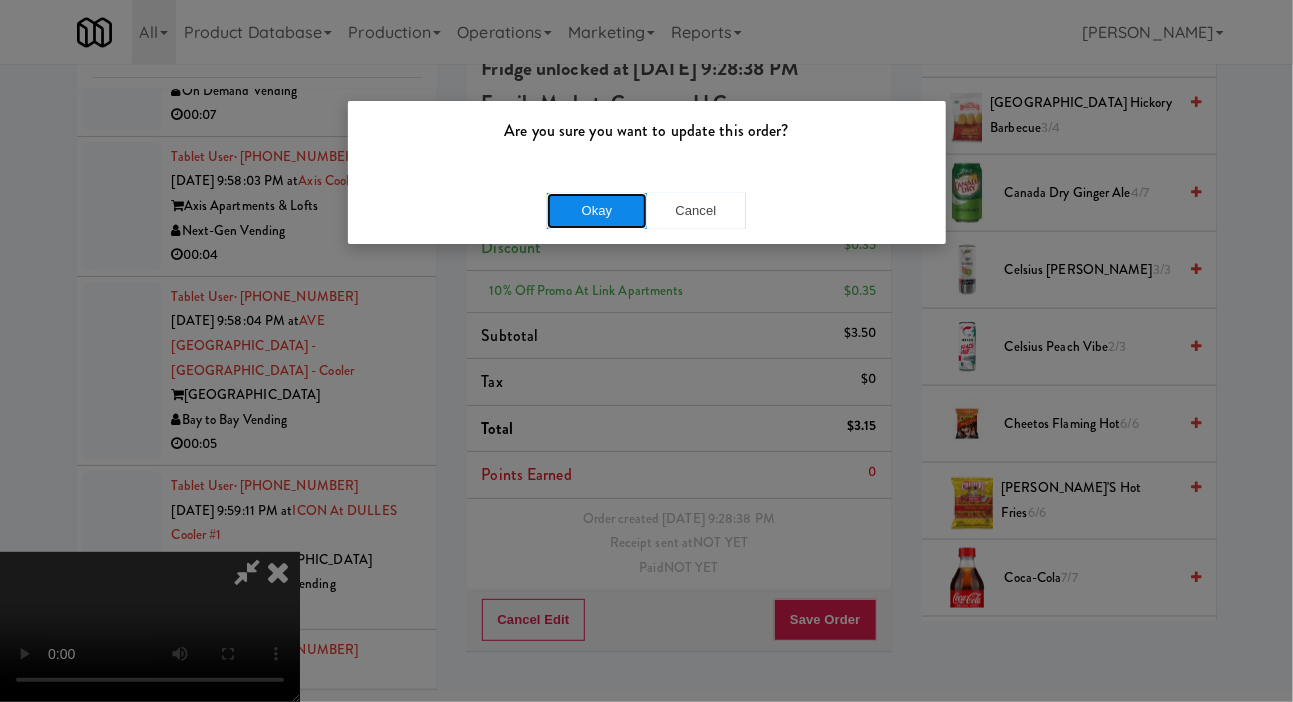 click on "Okay" at bounding box center [597, 211] 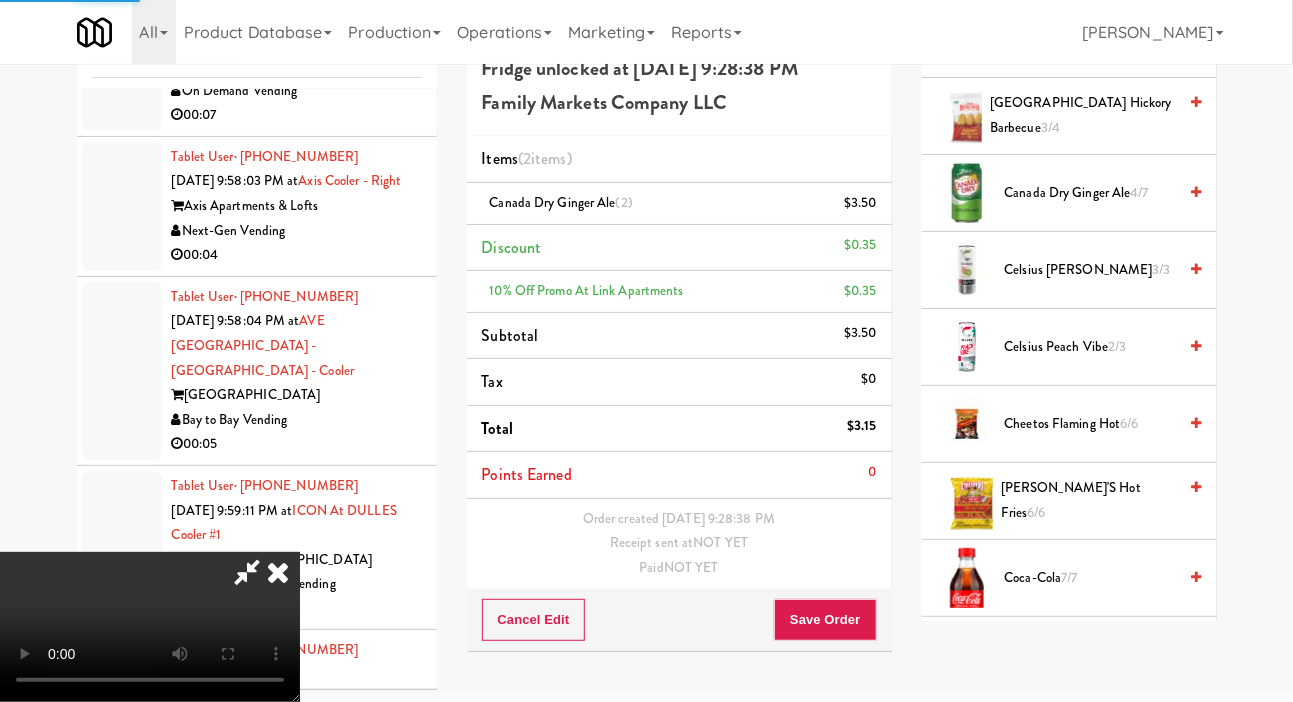 scroll, scrollTop: 0, scrollLeft: 0, axis: both 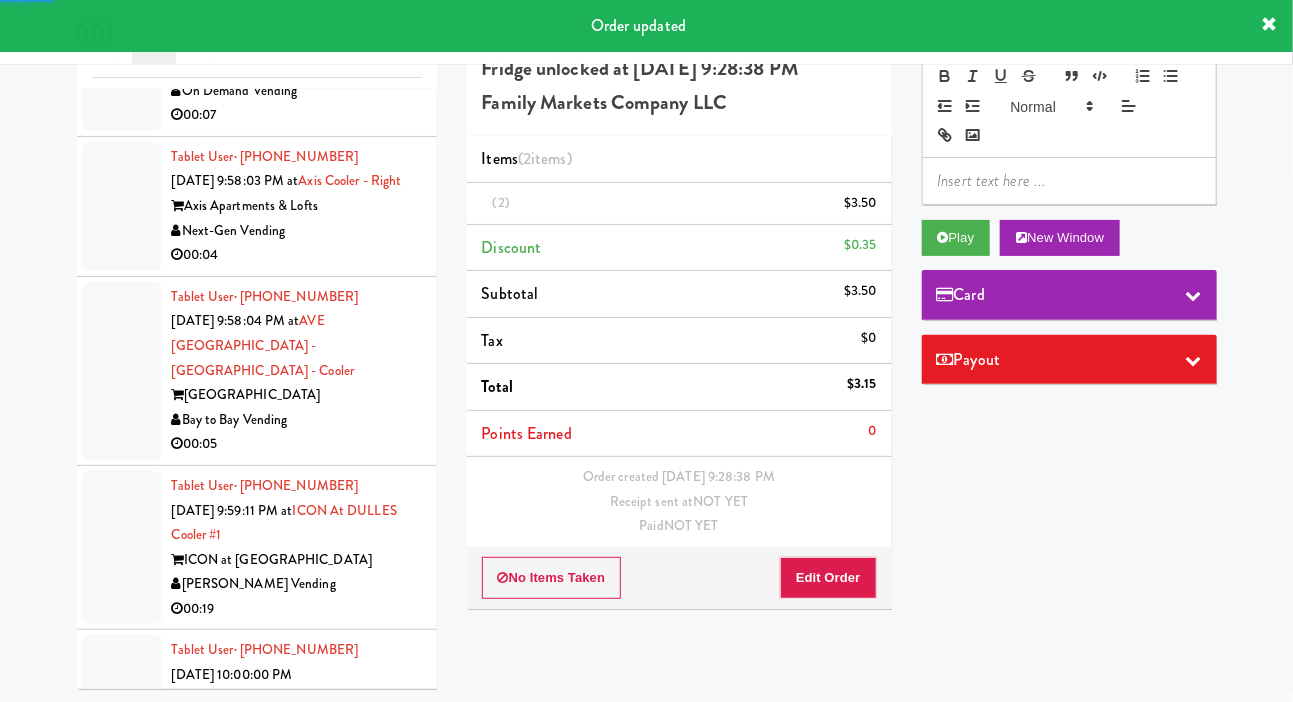 click at bounding box center (122, -110) 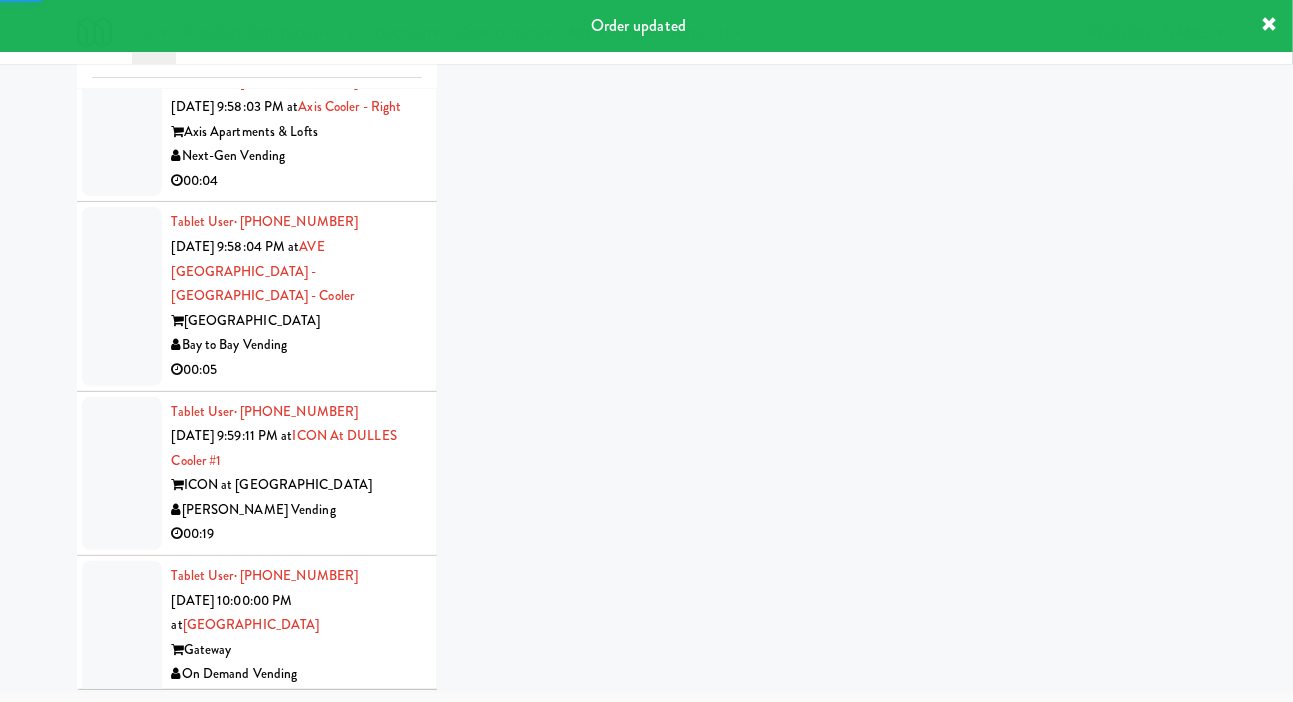 scroll, scrollTop: 12383, scrollLeft: 0, axis: vertical 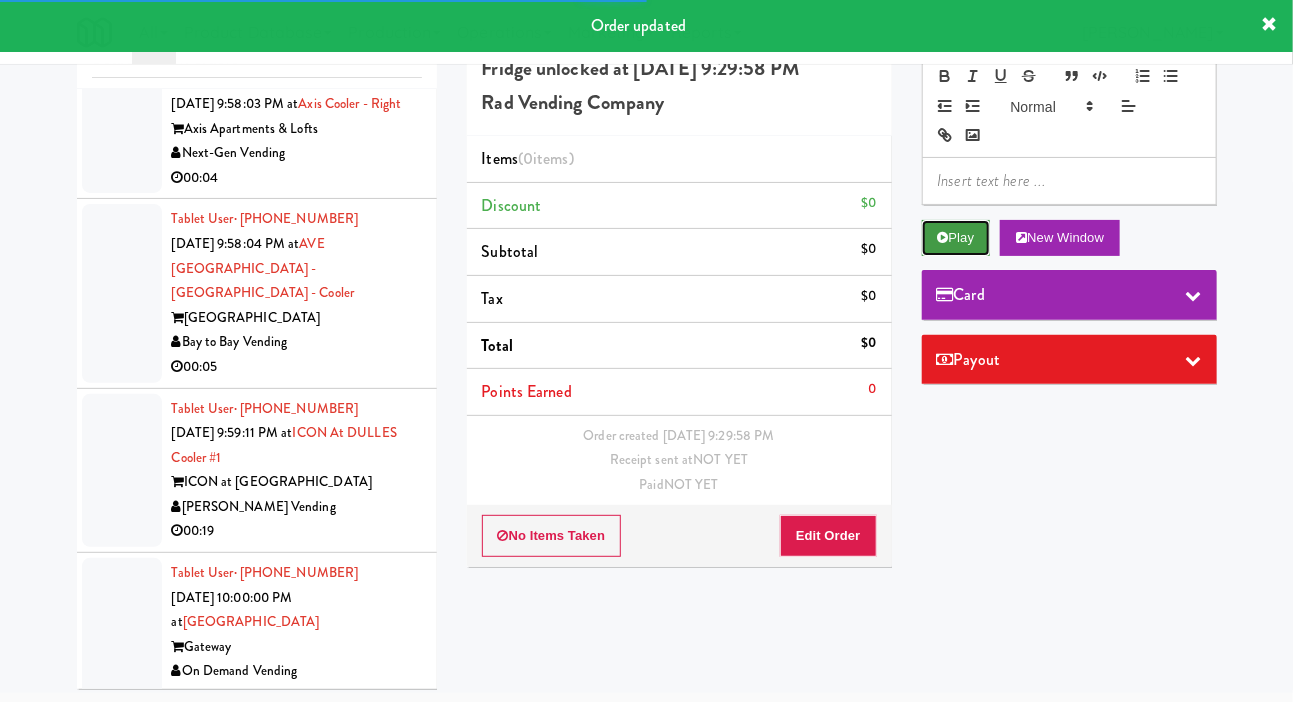 click on "Play" at bounding box center [956, 238] 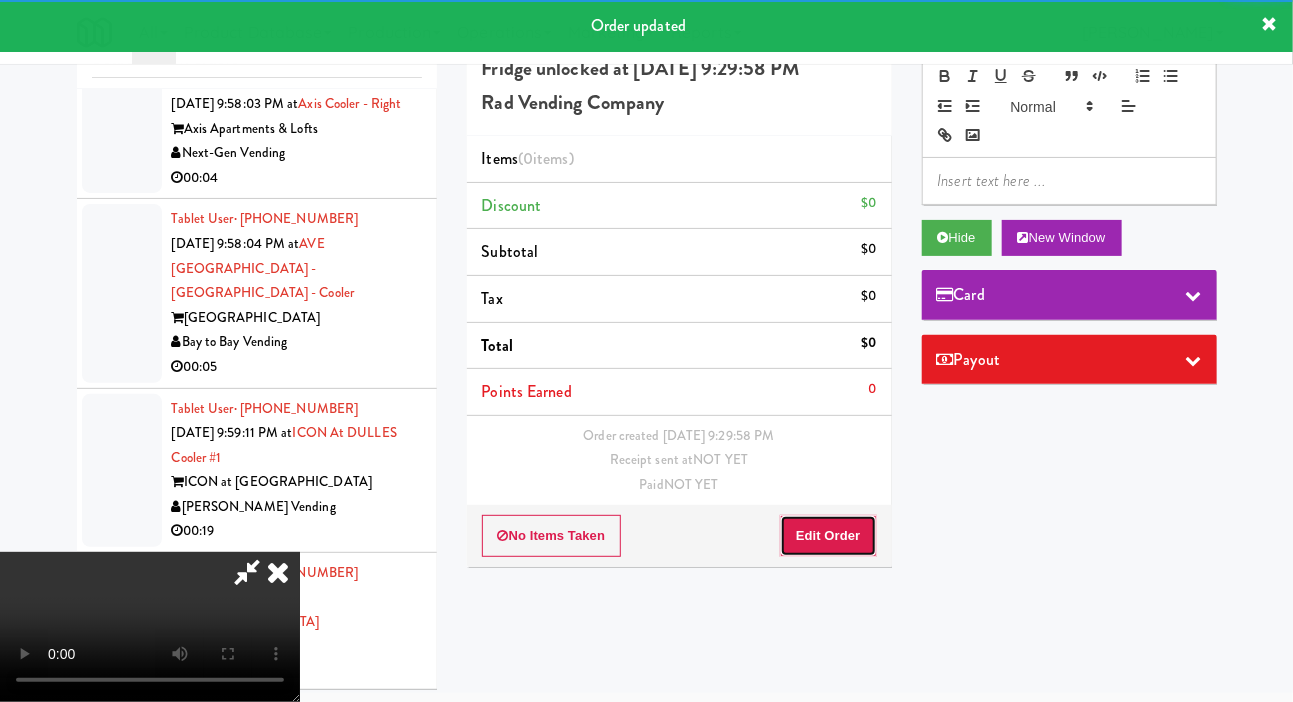 click on "Edit Order" at bounding box center [828, 536] 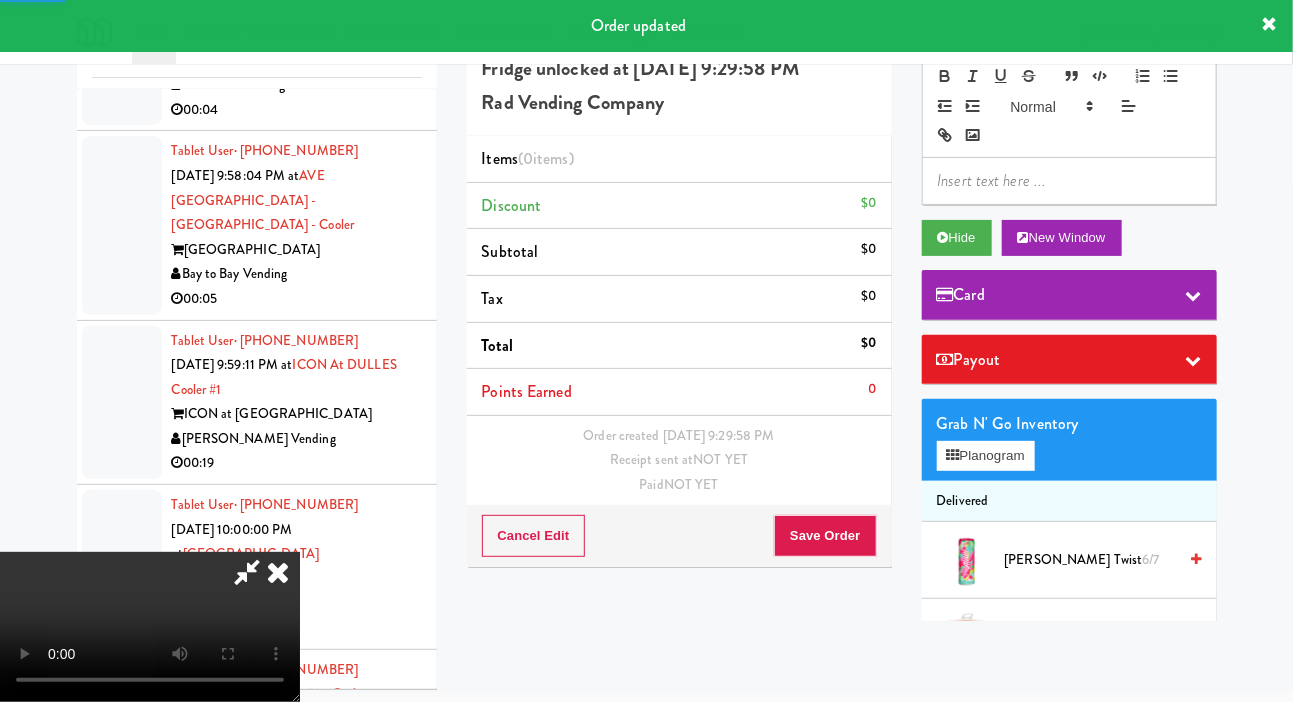 scroll, scrollTop: 12475, scrollLeft: 0, axis: vertical 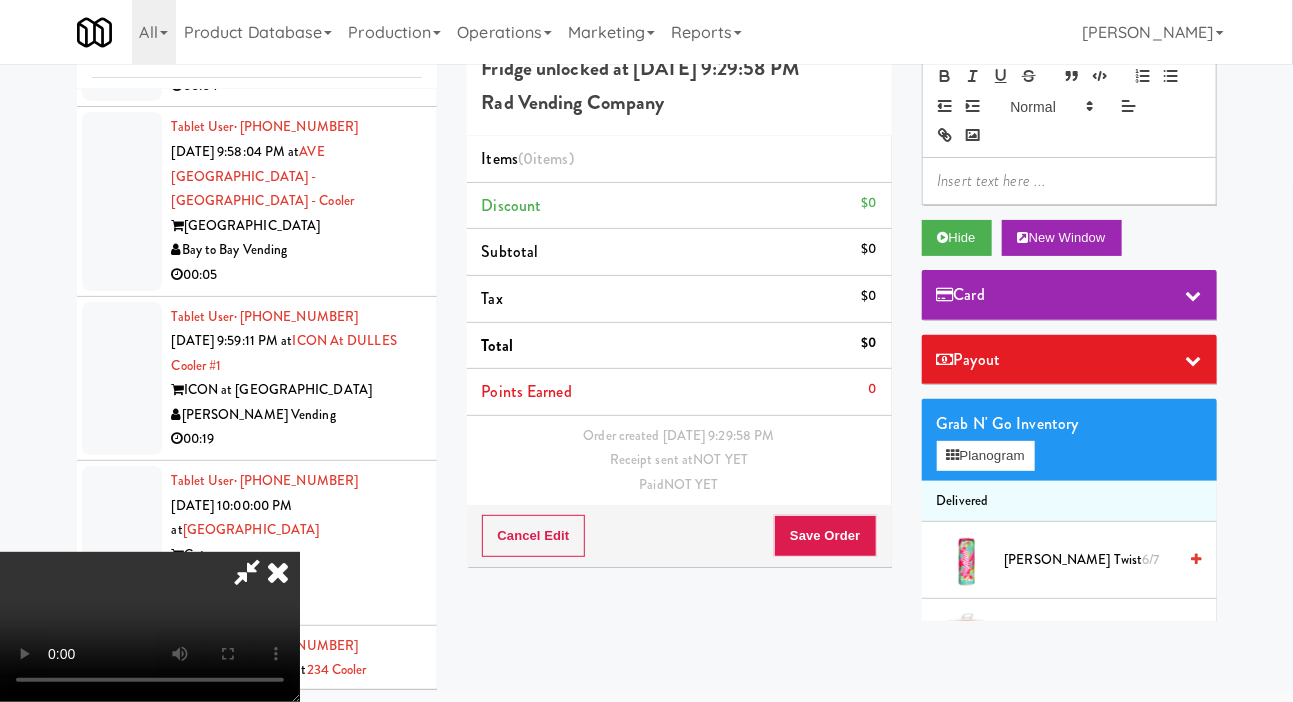 type 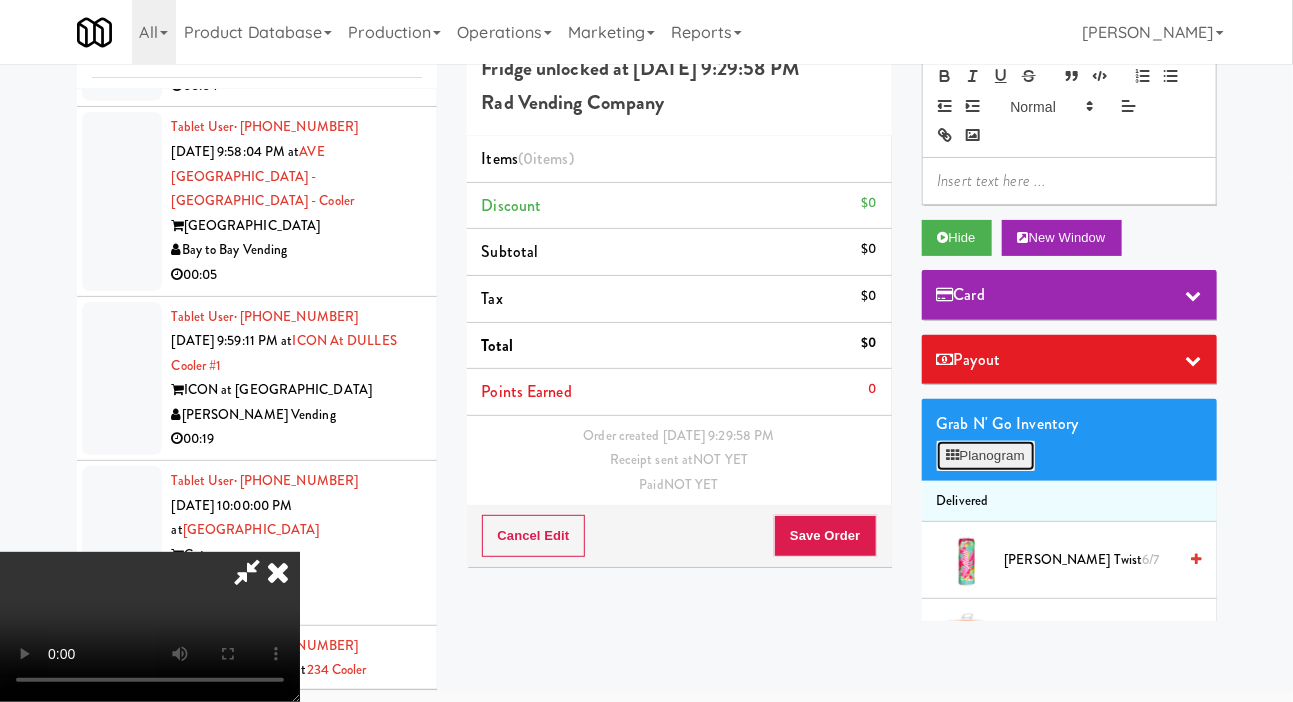 click on "Planogram" at bounding box center (986, 456) 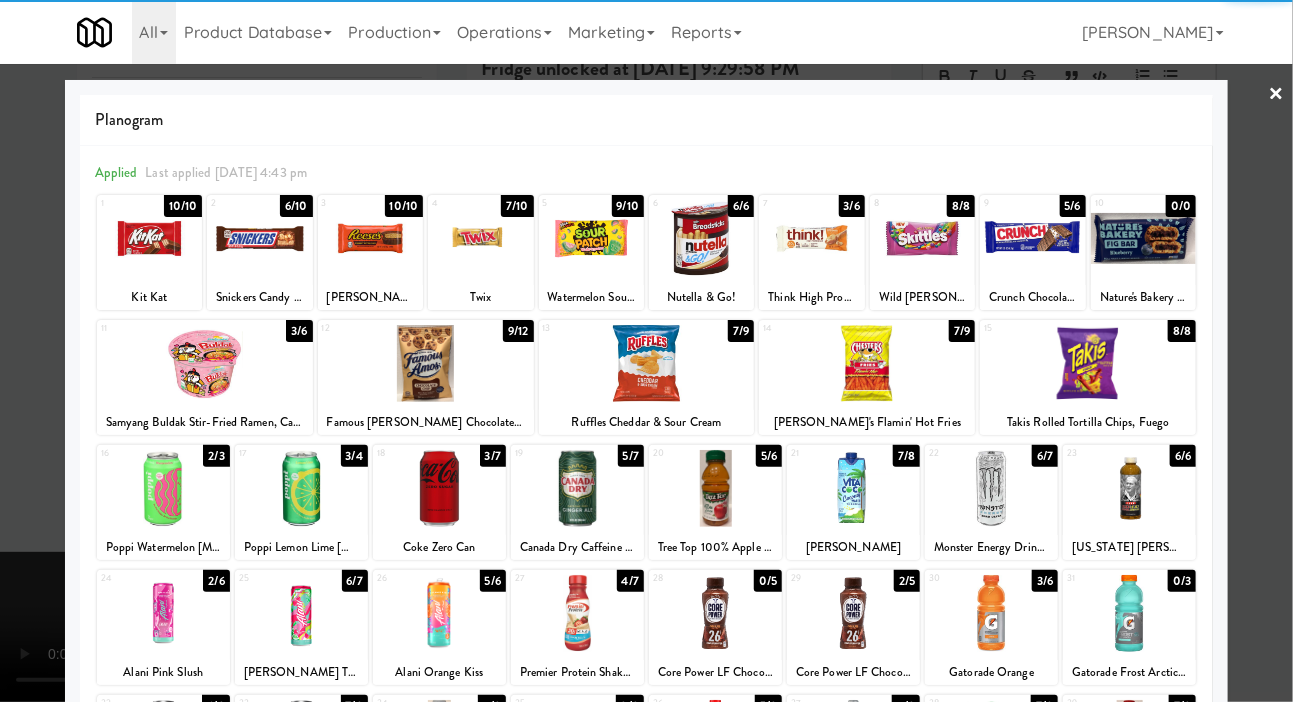 click at bounding box center (301, 488) 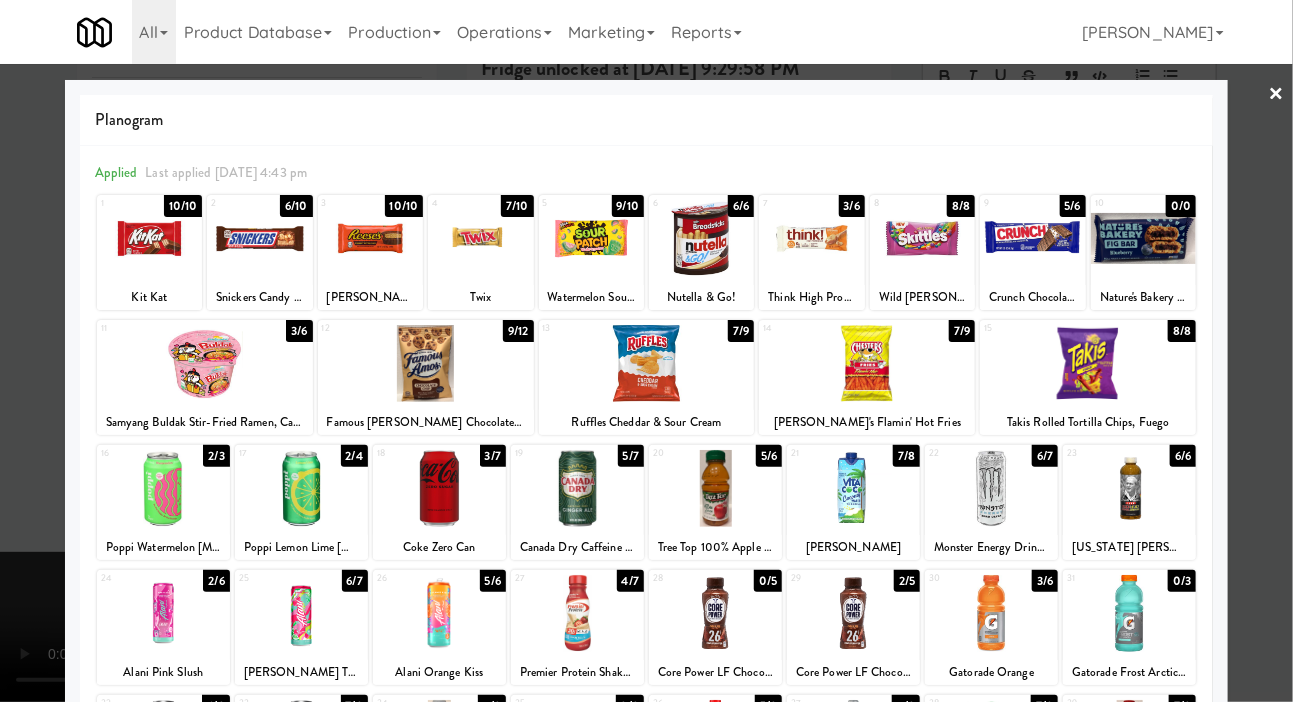 click at bounding box center (1032, 238) 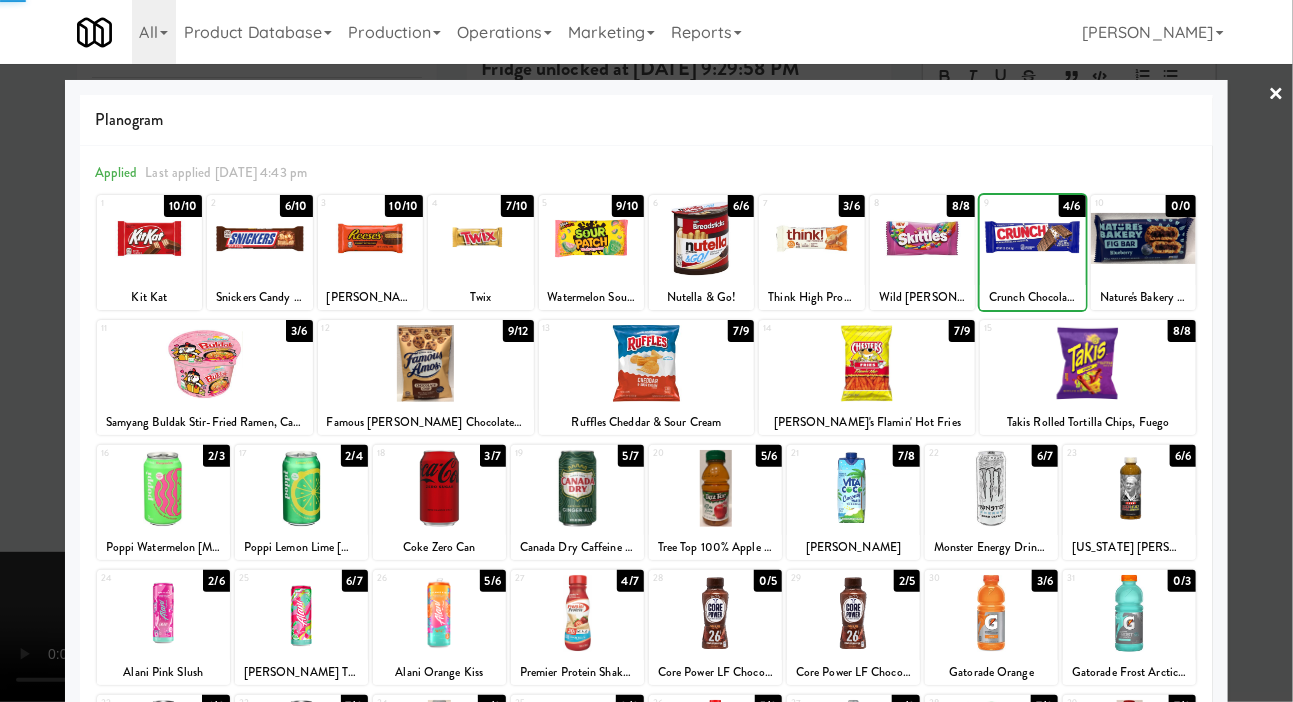 click at bounding box center [646, 351] 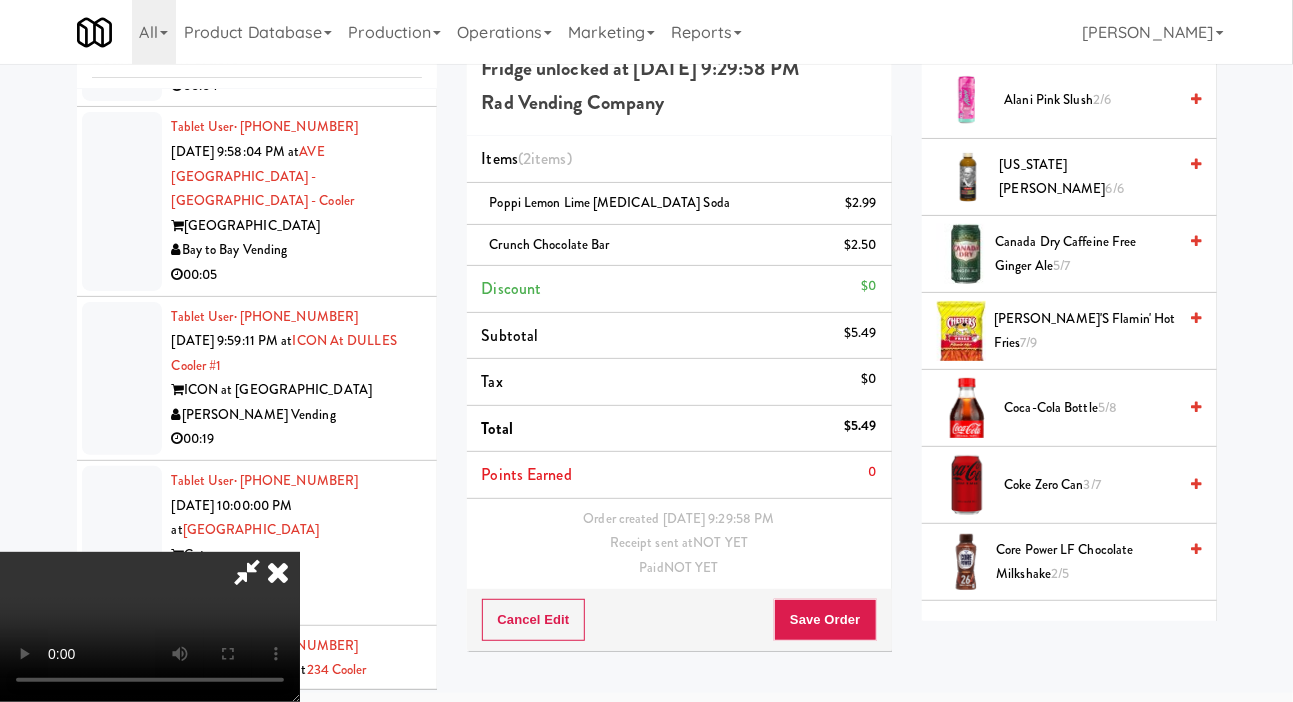 scroll, scrollTop: 615, scrollLeft: 0, axis: vertical 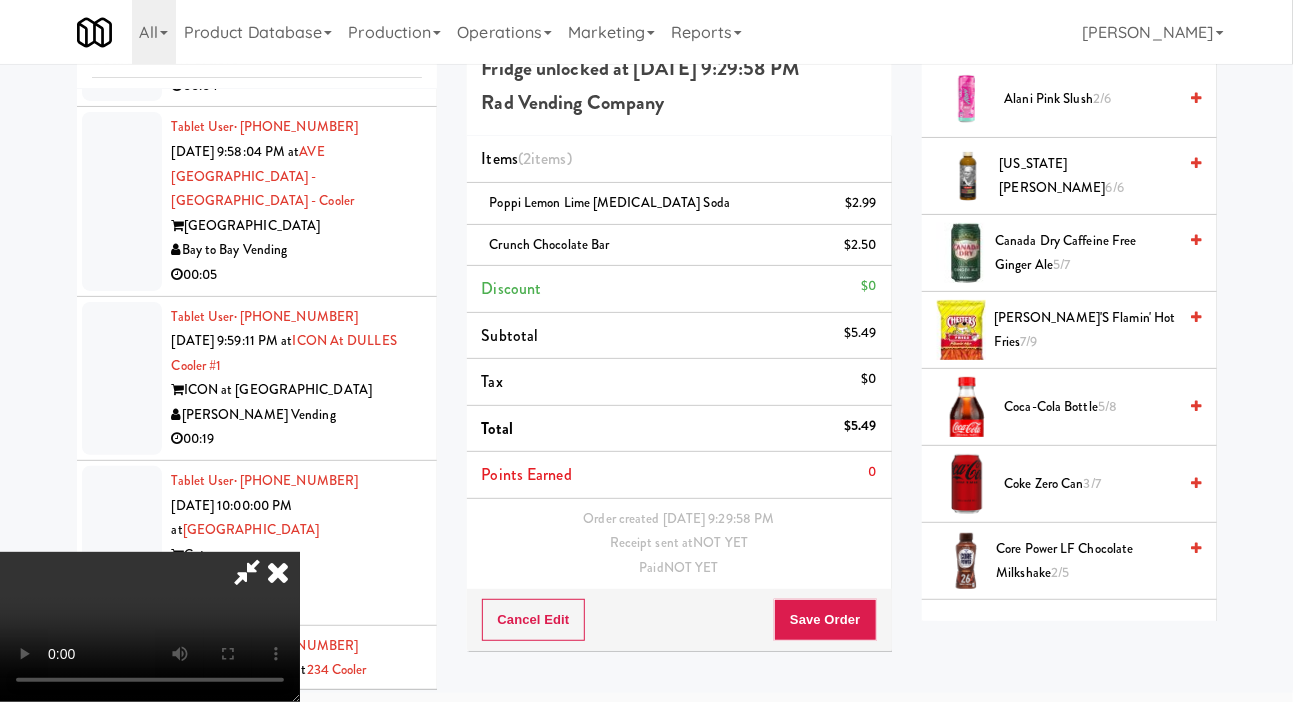 click on "[PERSON_NAME]'s Flamin' Hot Fries  7/9" at bounding box center (1085, 330) 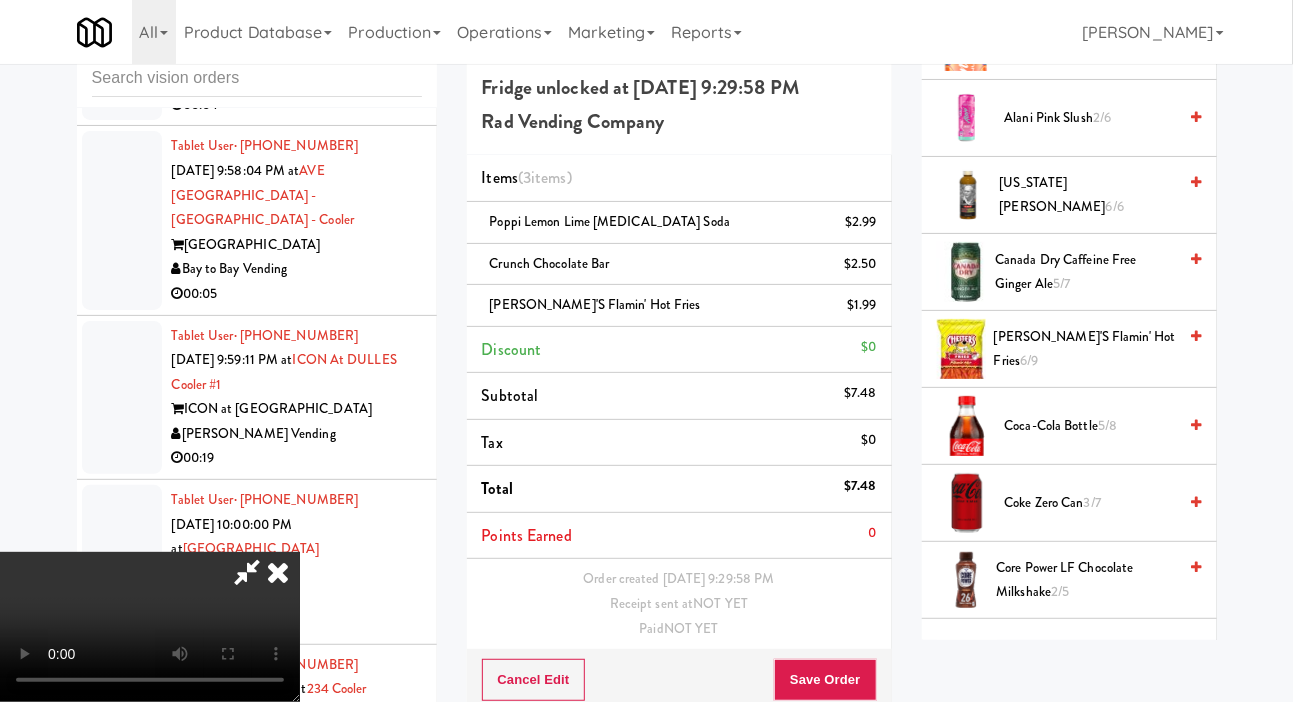 scroll, scrollTop: 0, scrollLeft: 0, axis: both 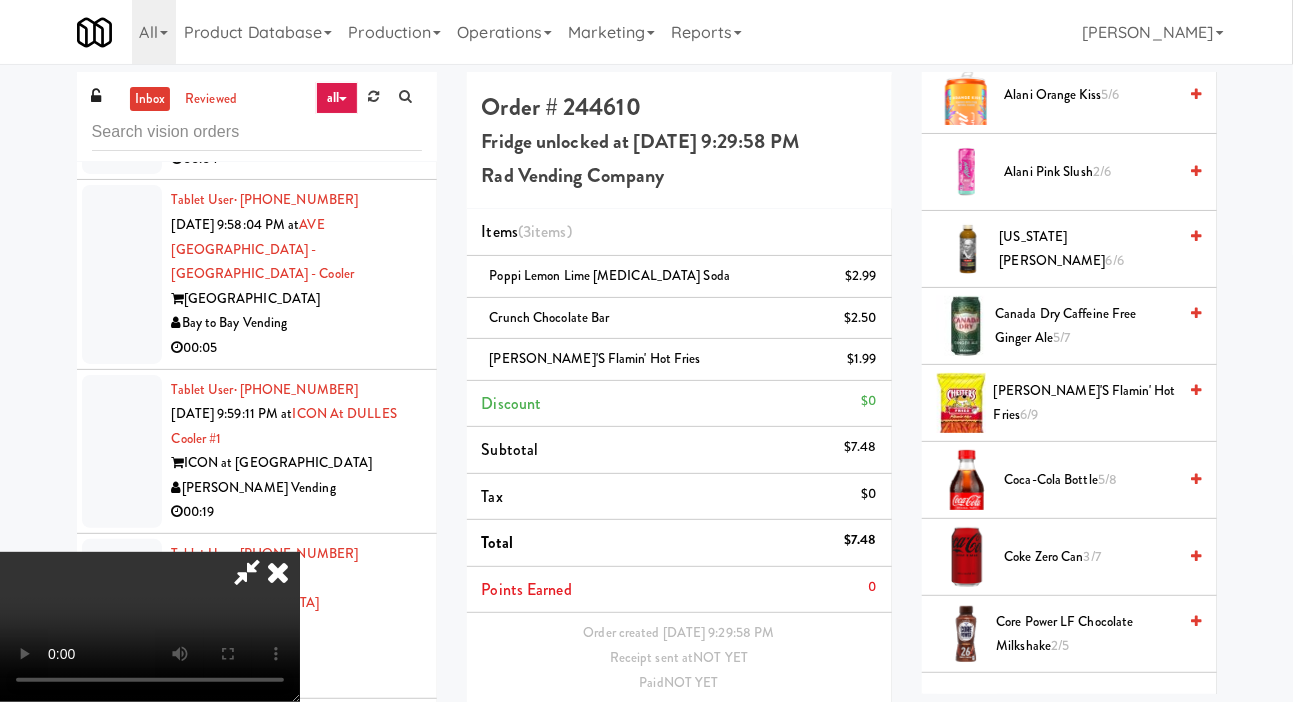 click on "Save Order" at bounding box center (825, 734) 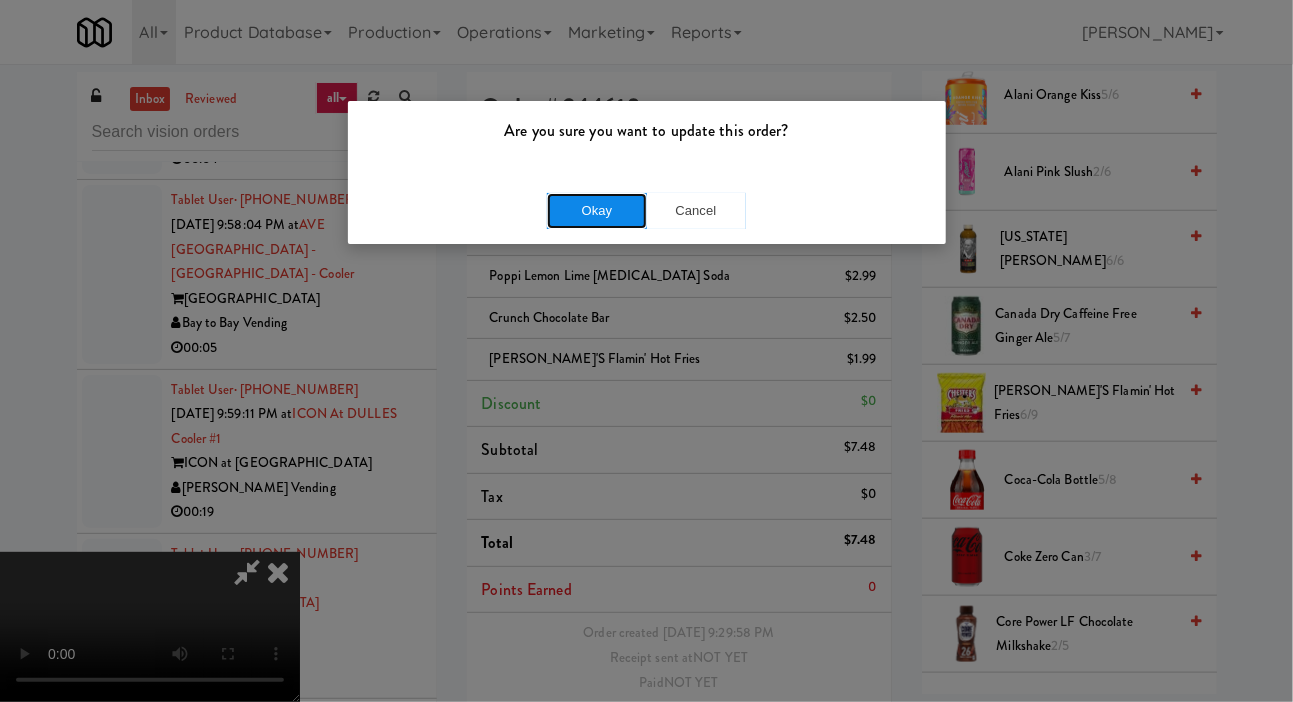 click on "Okay" at bounding box center [597, 211] 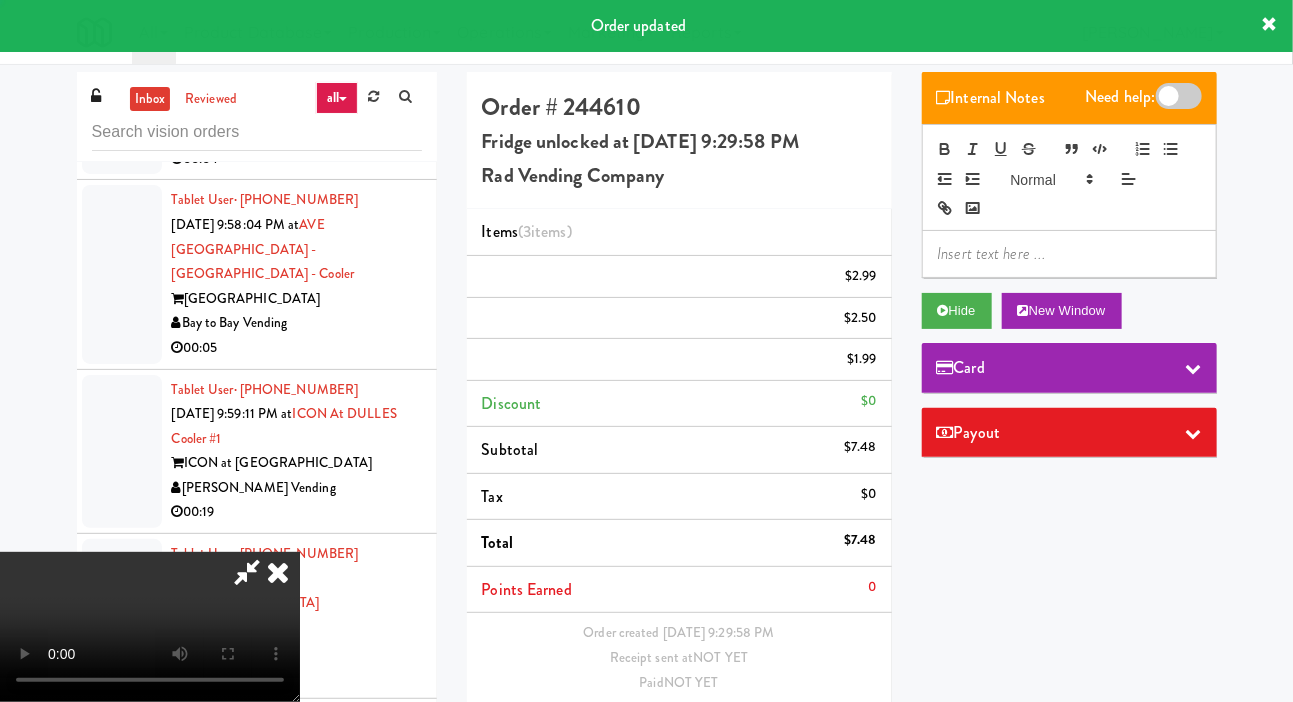 scroll, scrollTop: 0, scrollLeft: 0, axis: both 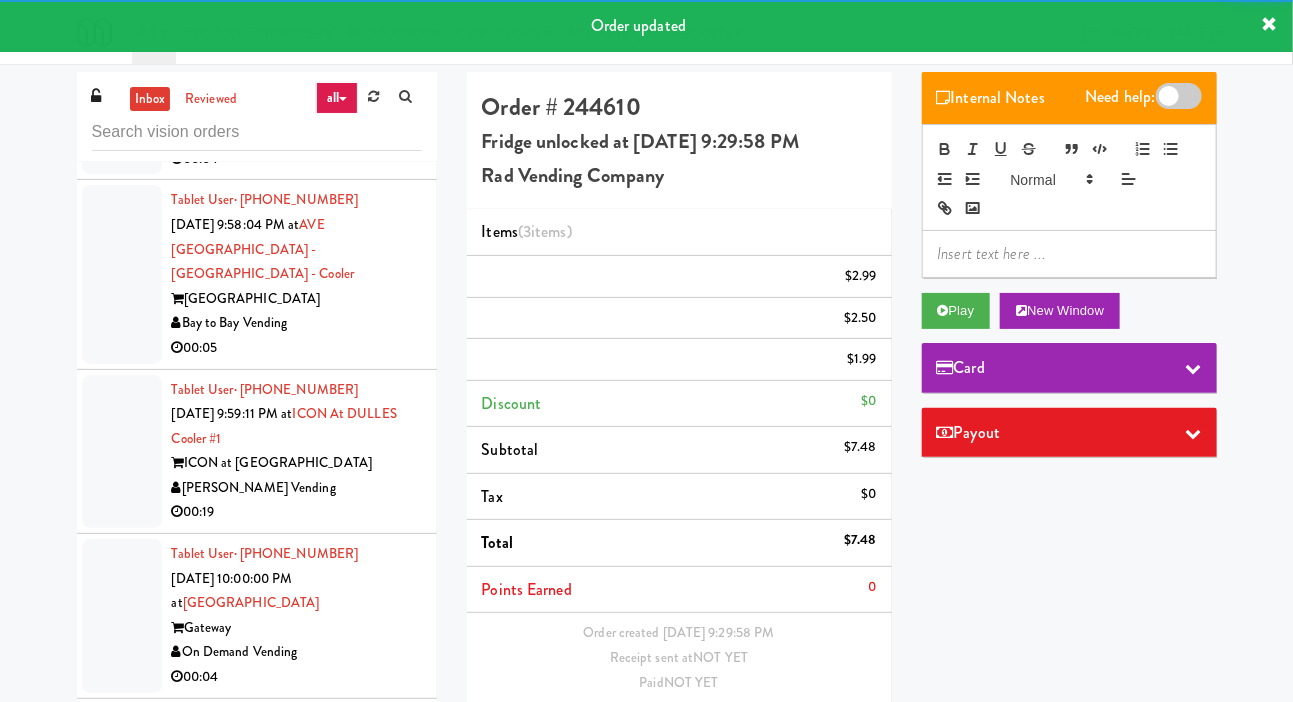 click at bounding box center [122, -42] 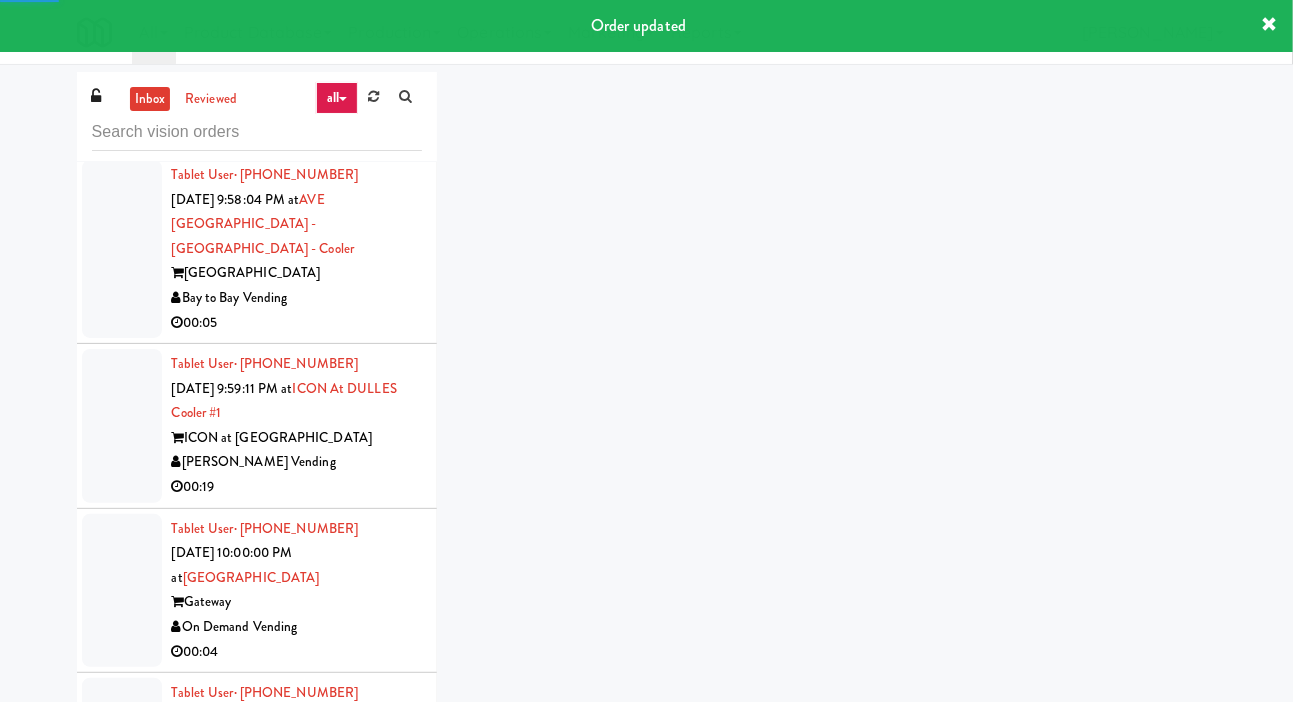 scroll, scrollTop: 12563, scrollLeft: 0, axis: vertical 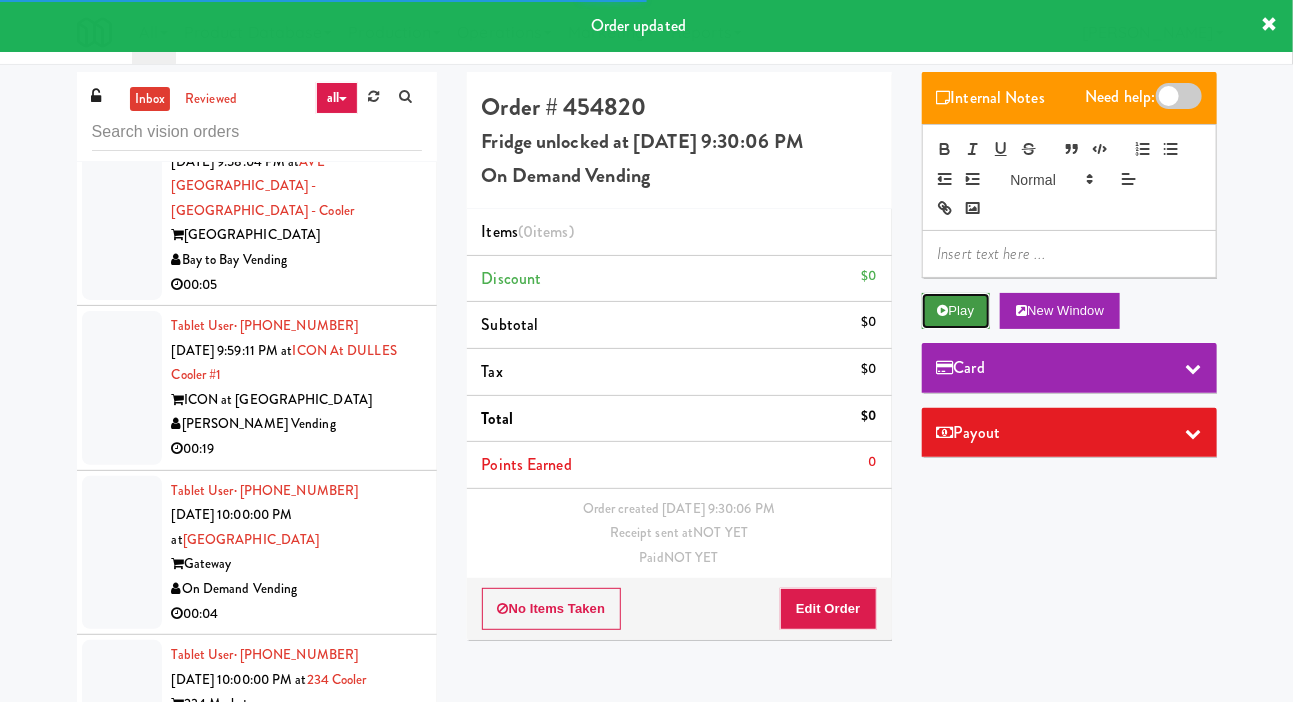 click on "Play" at bounding box center (956, 311) 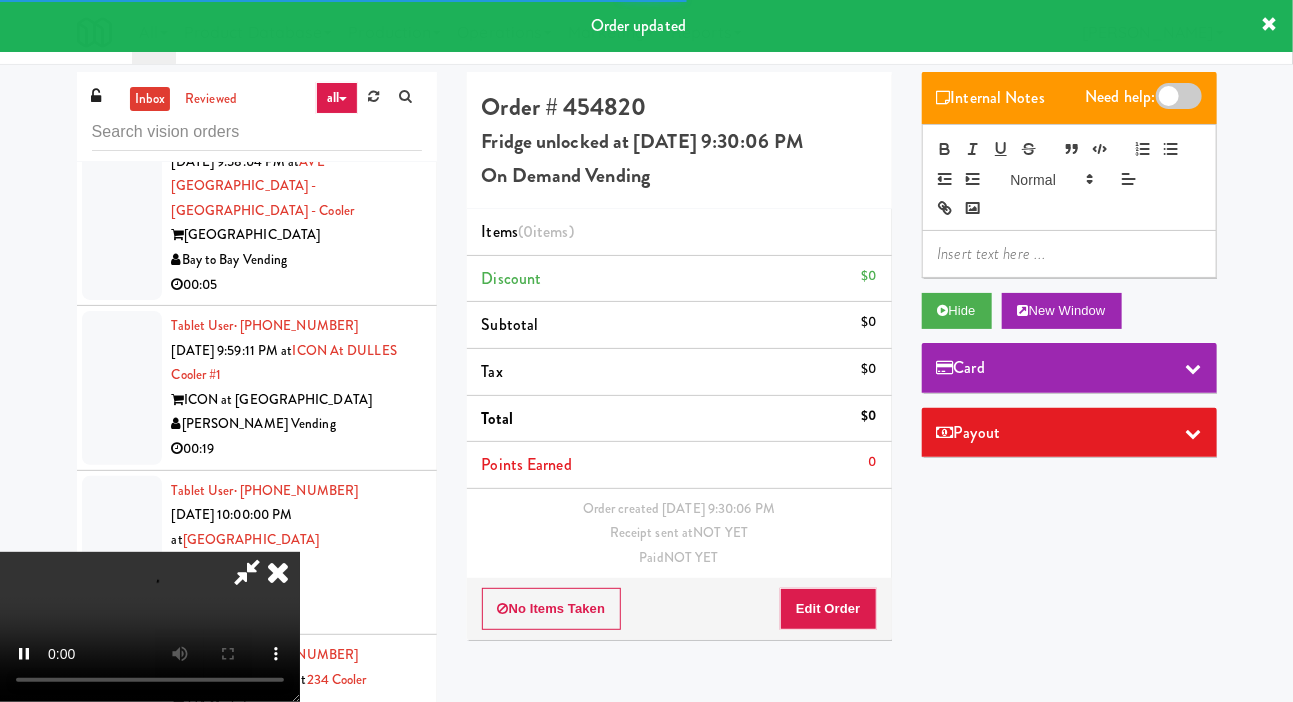 click on "Order created [DATE] 9:30:06 PM Receipt sent at  NOT YET Paid  NOT YET" at bounding box center (679, 534) 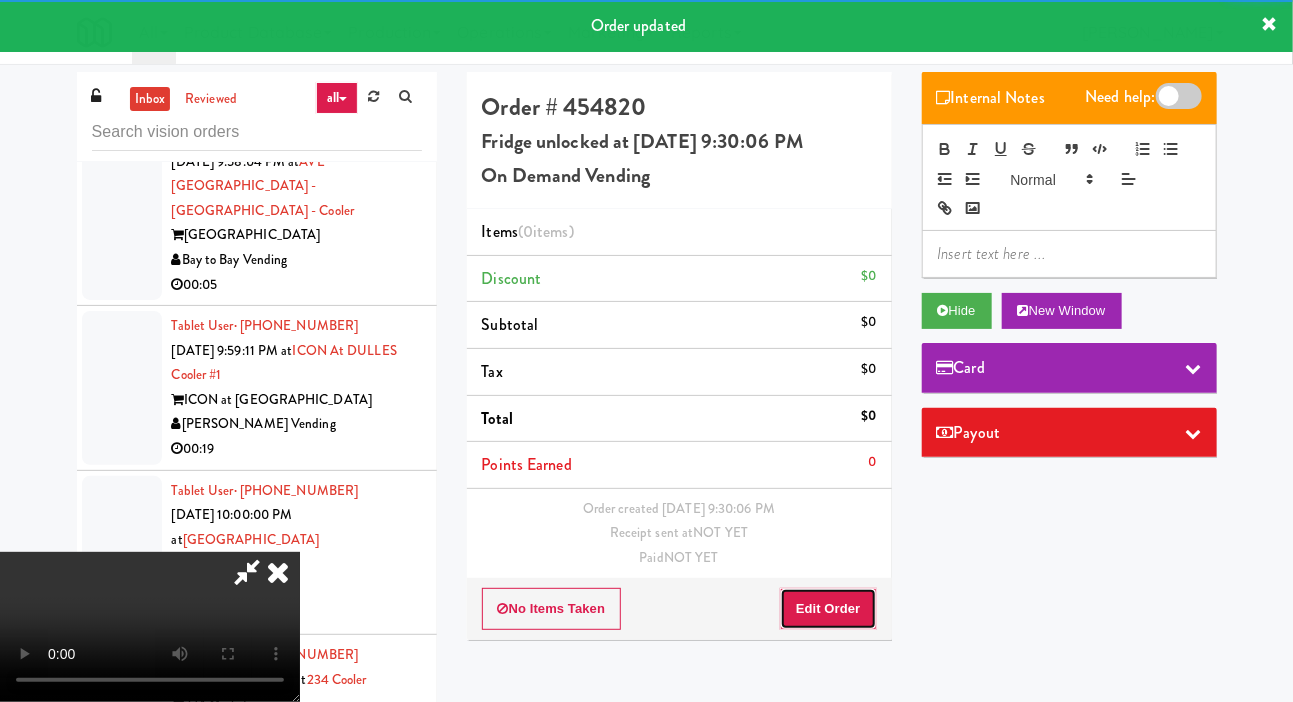 click on "Edit Order" at bounding box center [828, 609] 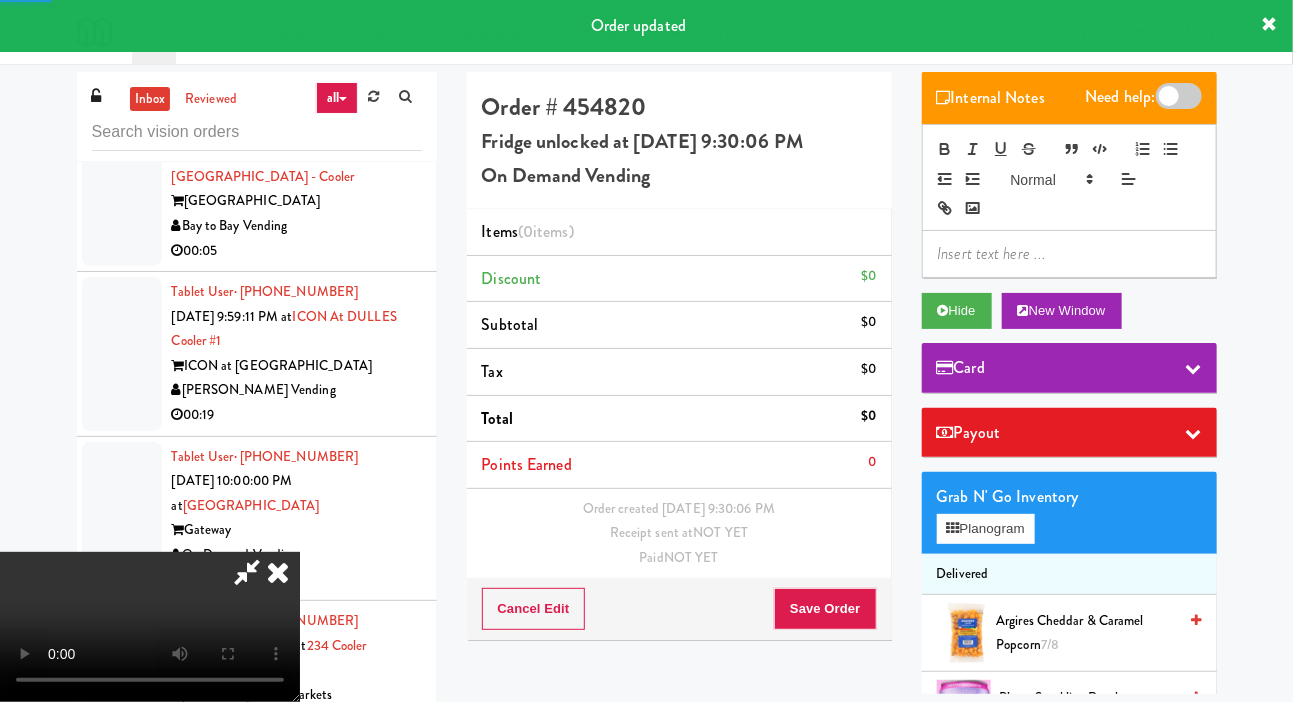 scroll, scrollTop: 12616, scrollLeft: 0, axis: vertical 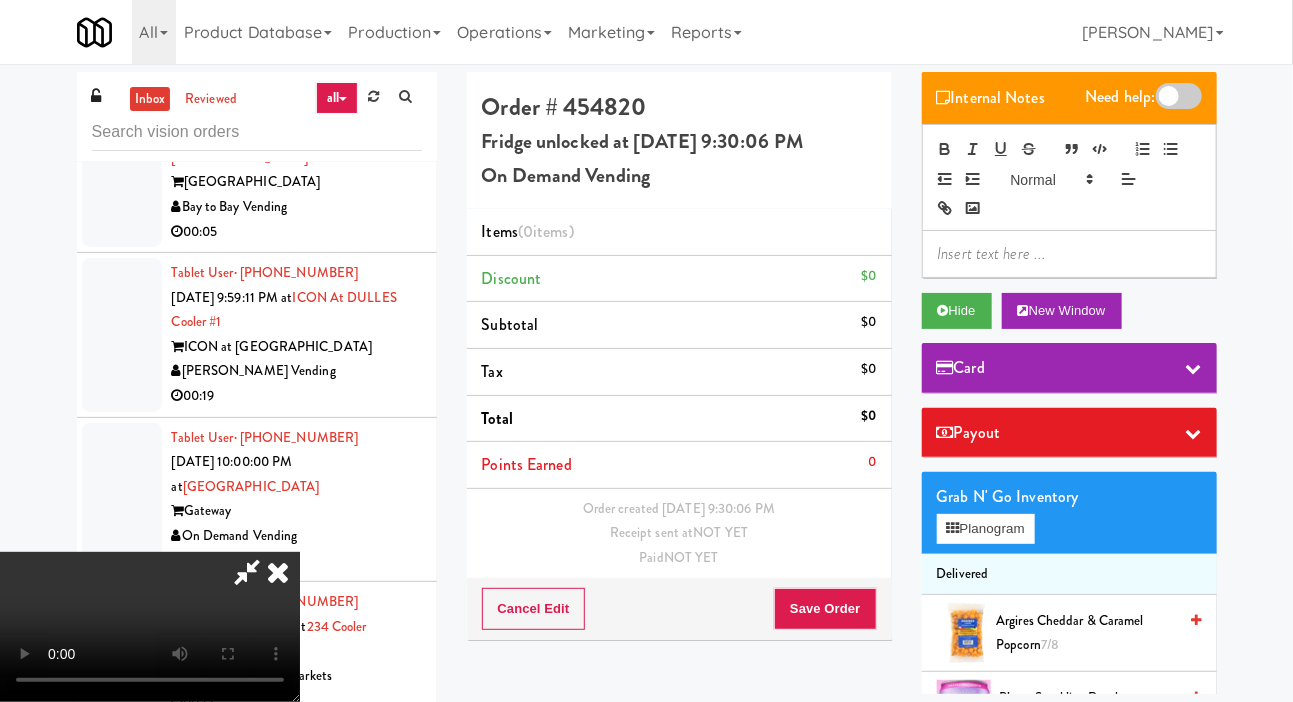 type 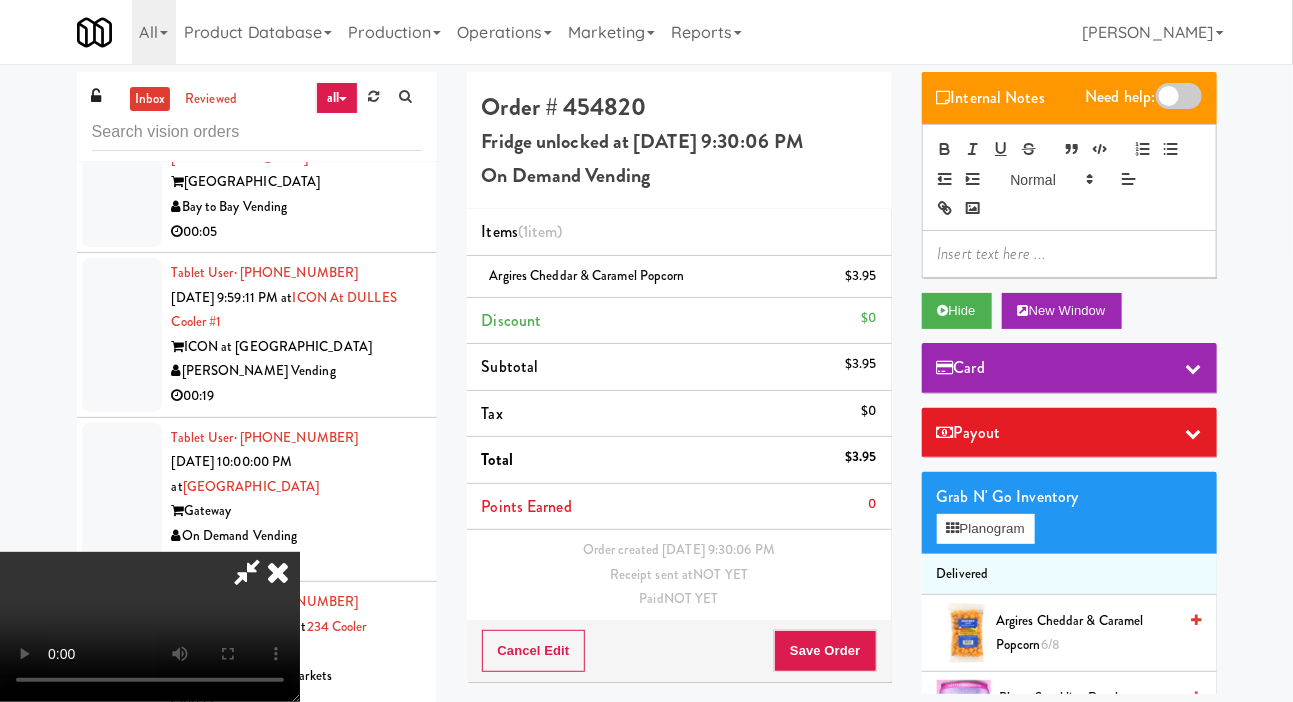click on "Order # 454820 Fridge unlocked at [DATE] 9:30:06 PM On Demand Vending Items  (1  item ) Argires Cheddar & Caramel Popcorn  $3.95 Discount  $0 Subtotal $3.95 Tax $0 Total $3.95 Points Earned  0 Order created [DATE] 9:30:06 PM Receipt sent at  NOT YET Paid  NOT YET Cancel Edit Save Order" at bounding box center [679, 384] 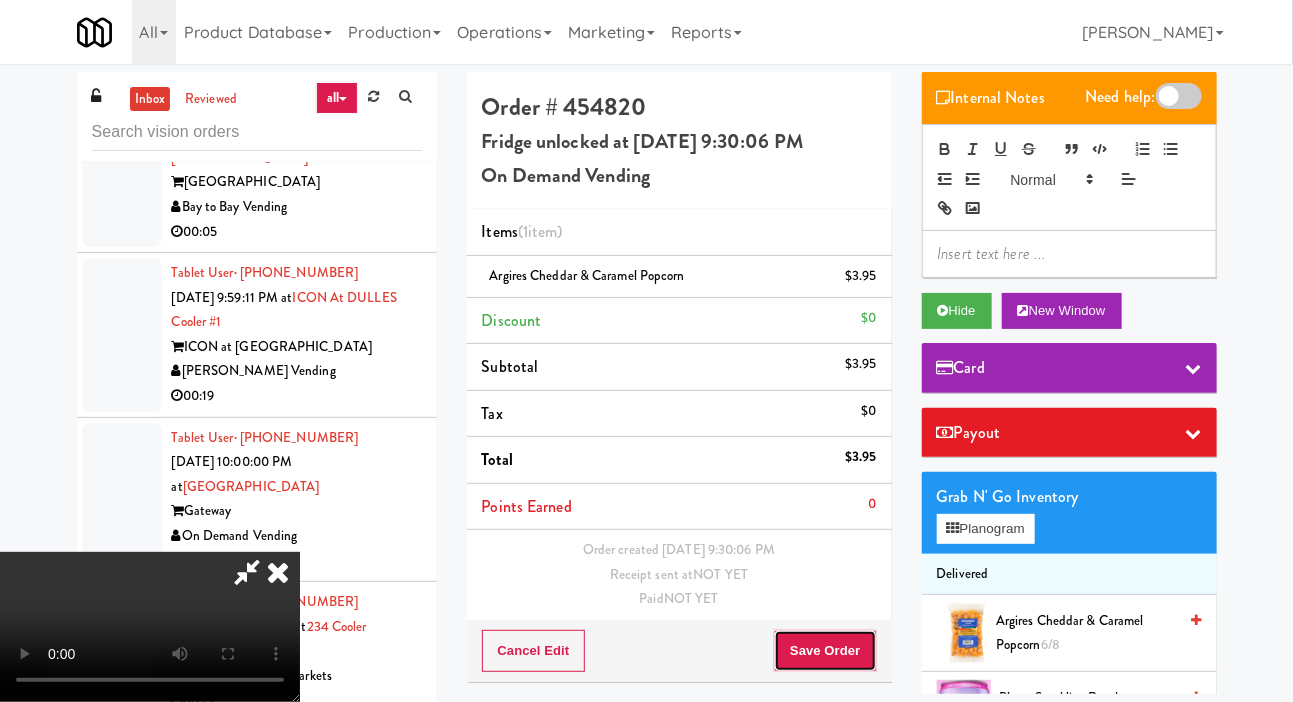 click on "Save Order" at bounding box center [825, 651] 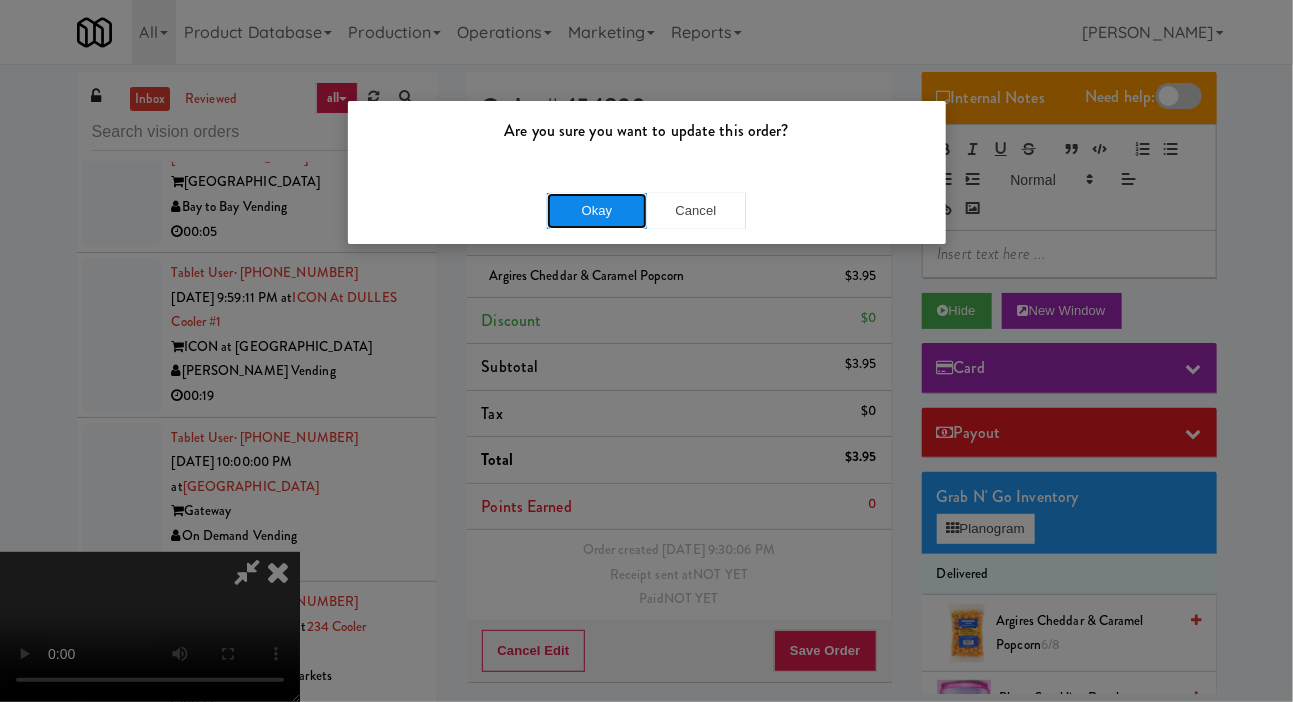 click on "Okay" at bounding box center [597, 211] 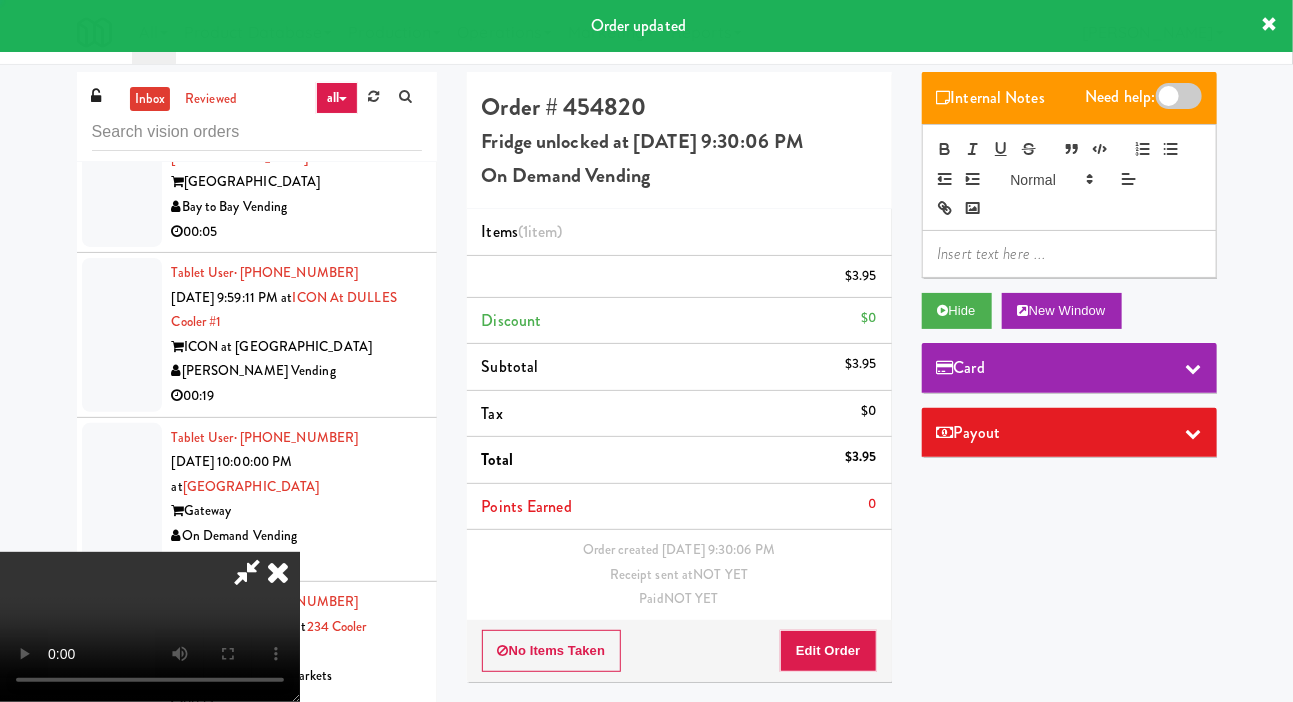 scroll, scrollTop: 0, scrollLeft: 0, axis: both 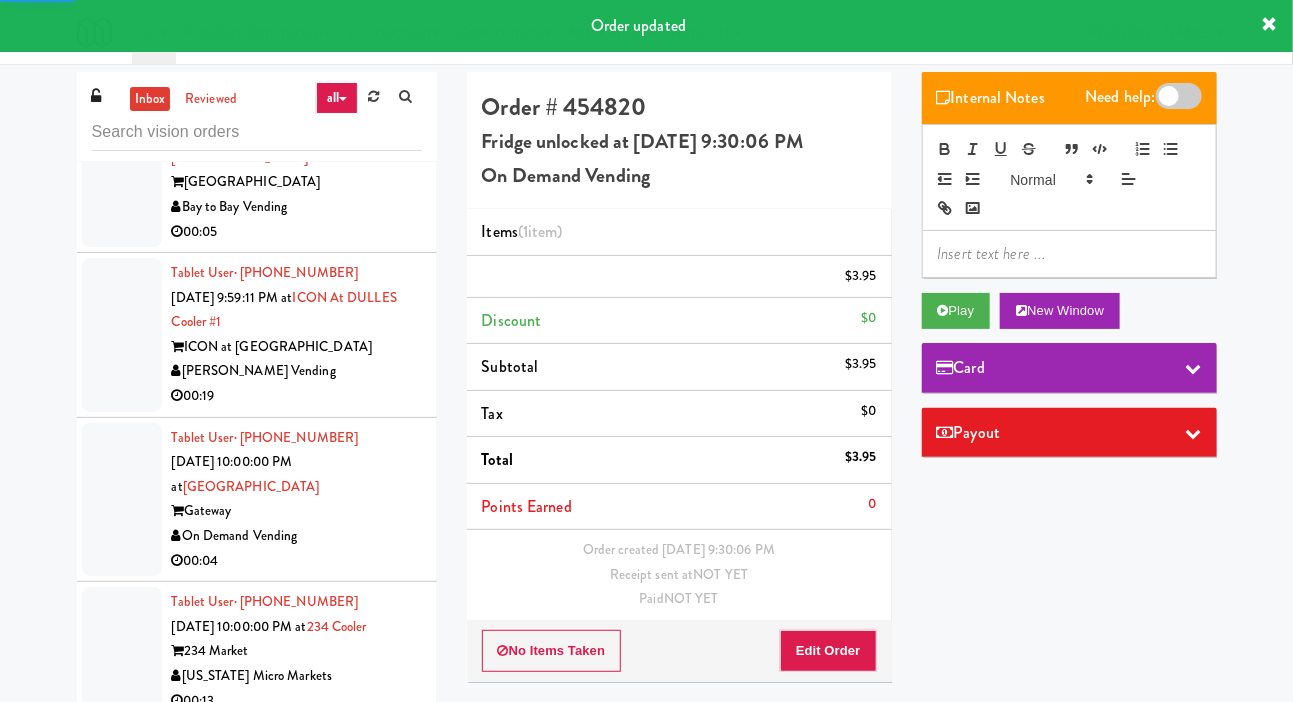 click at bounding box center [122, -7] 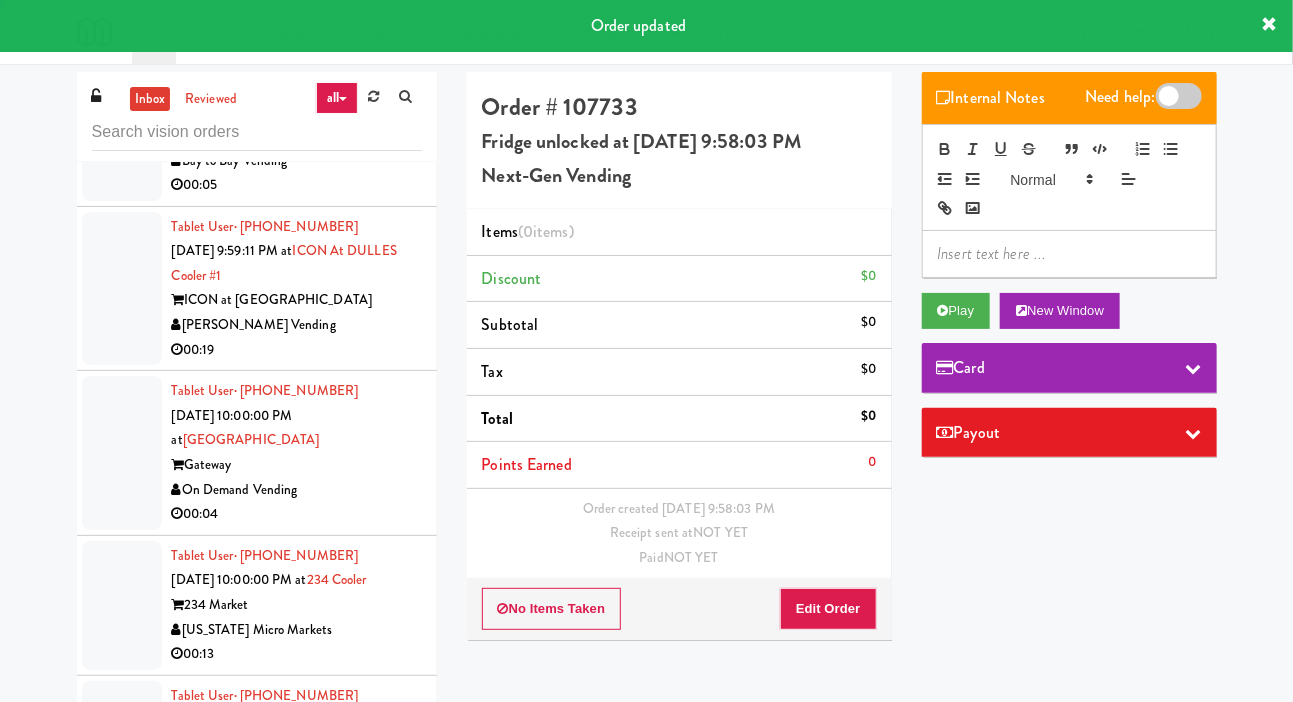 scroll, scrollTop: 12692, scrollLeft: 0, axis: vertical 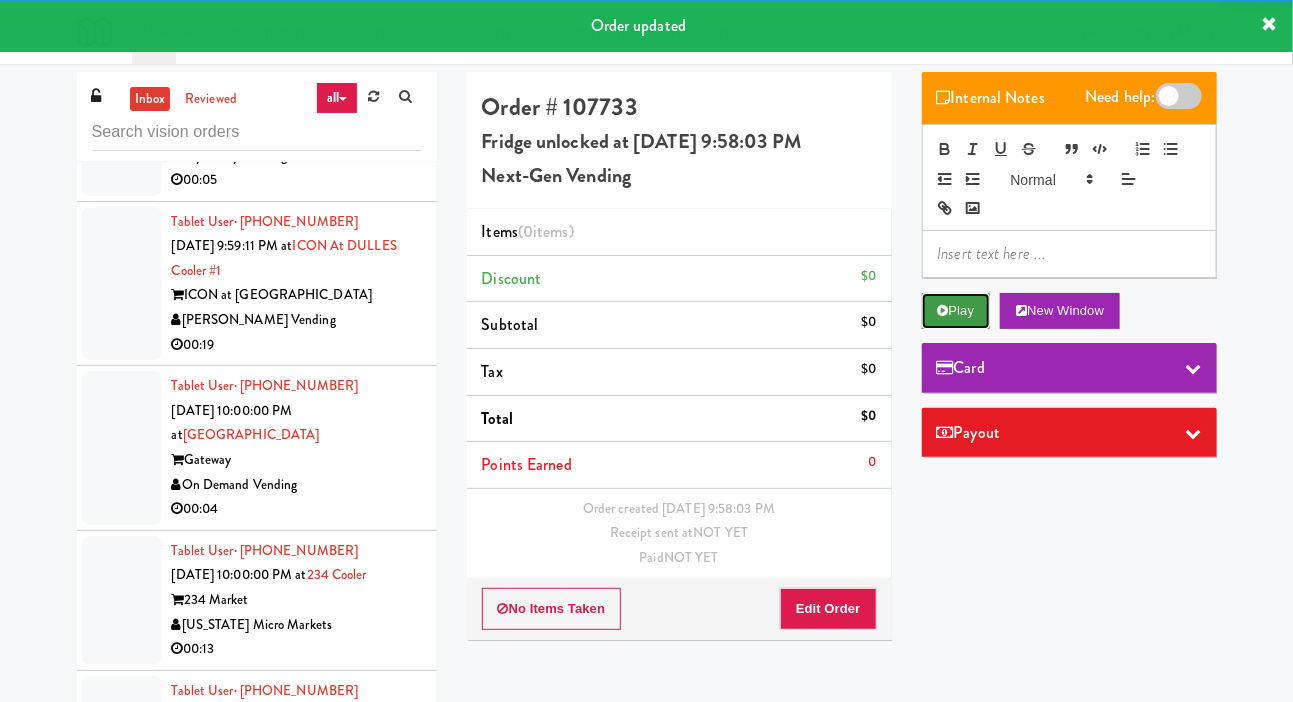click on "Play" at bounding box center [956, 311] 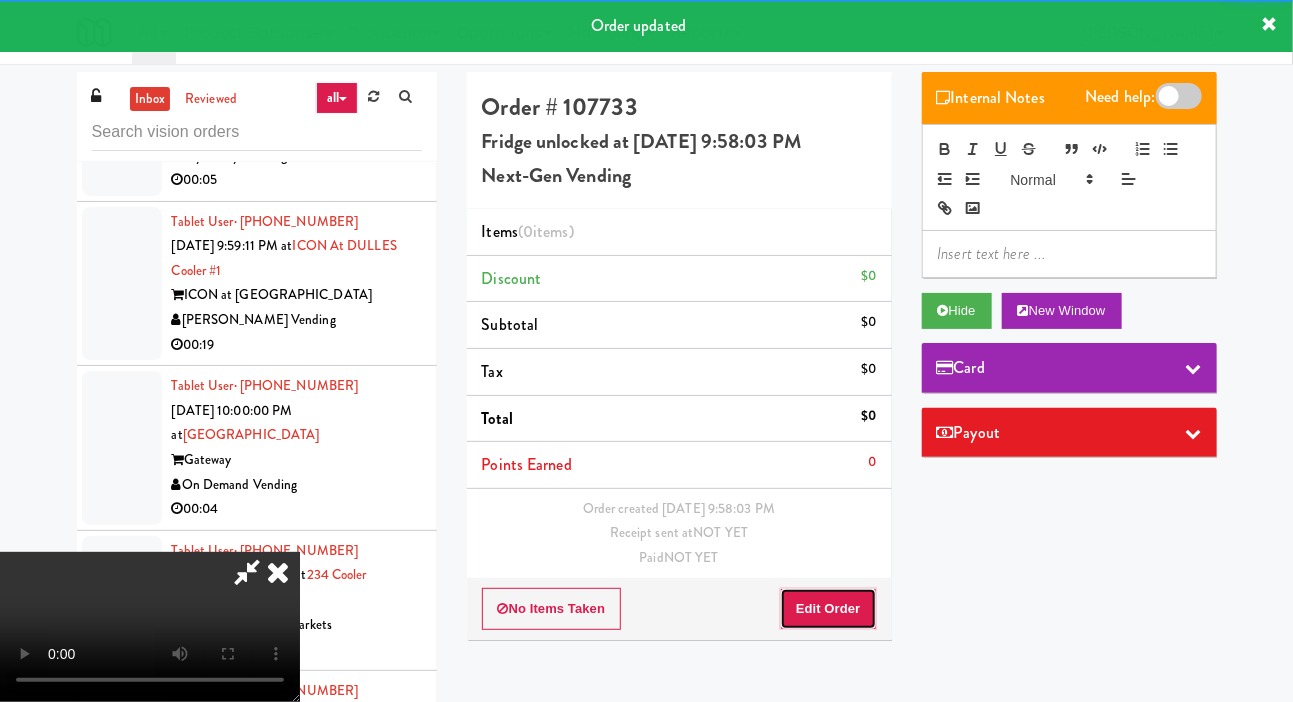 click on "Edit Order" at bounding box center [828, 609] 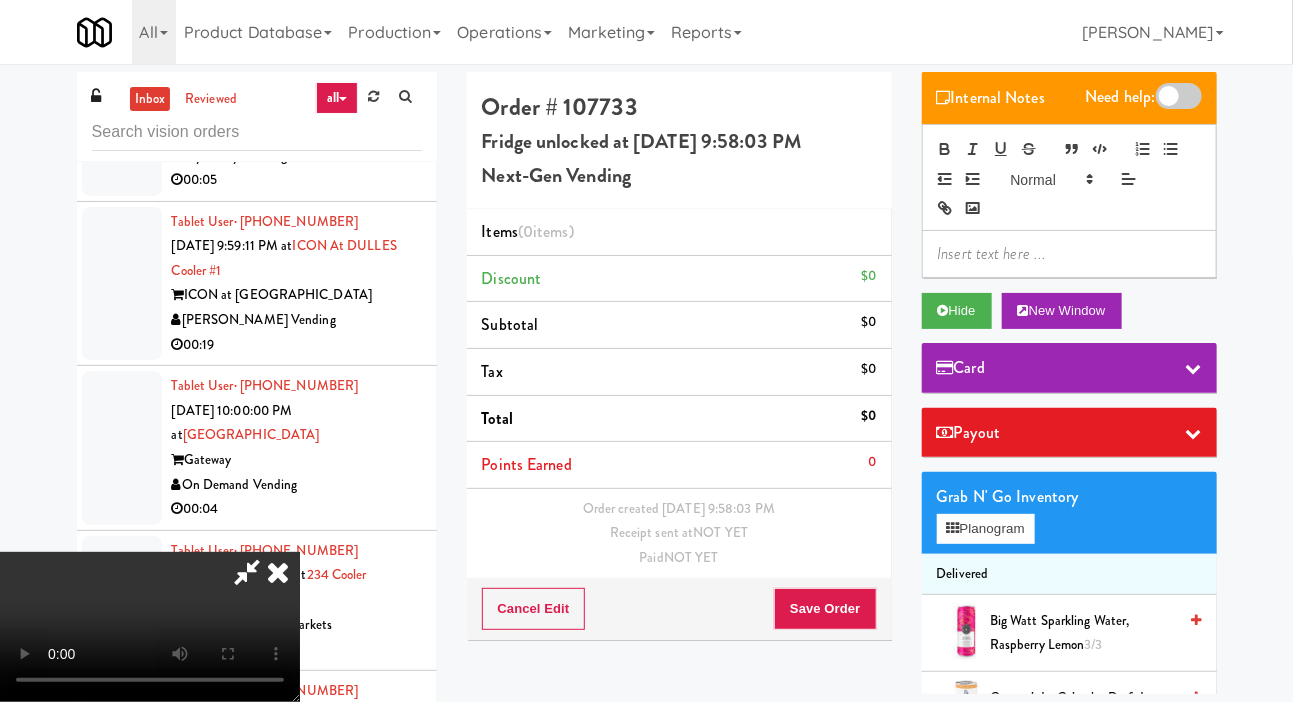 scroll, scrollTop: 73, scrollLeft: 0, axis: vertical 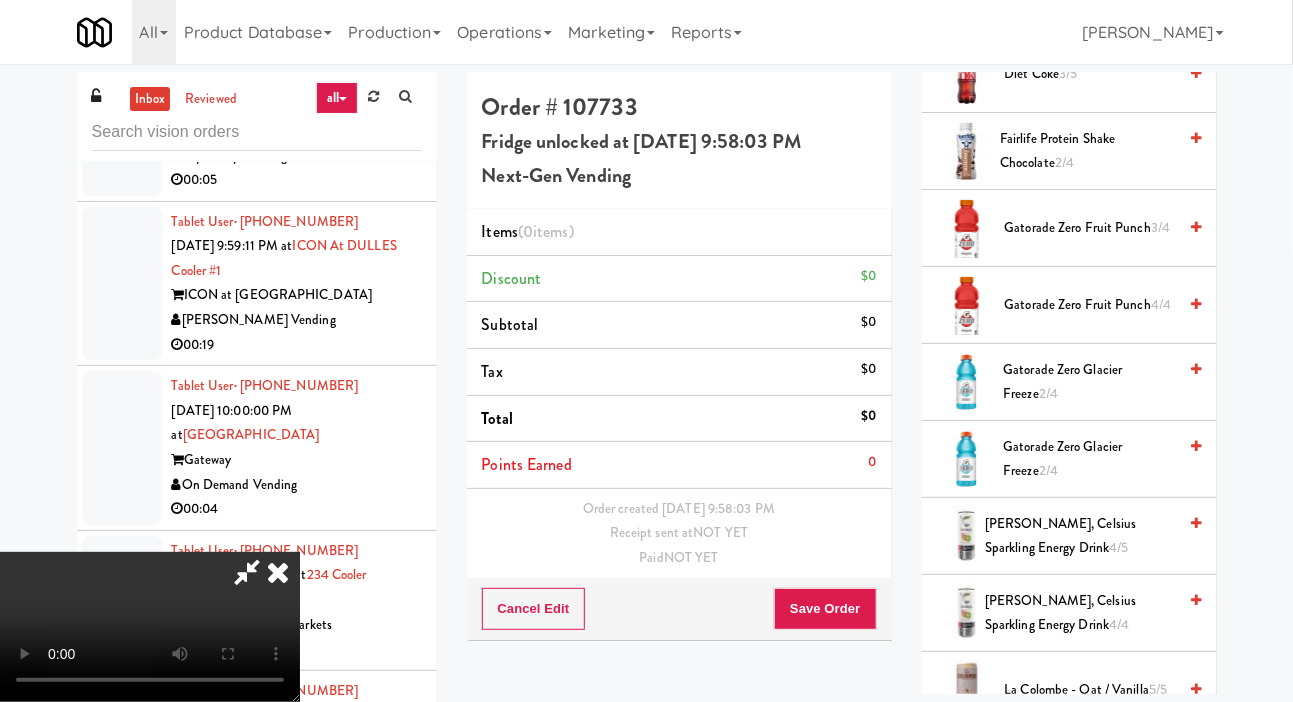click on "Gatorade Zero Glacier Freeze  2/4" at bounding box center (1089, 382) 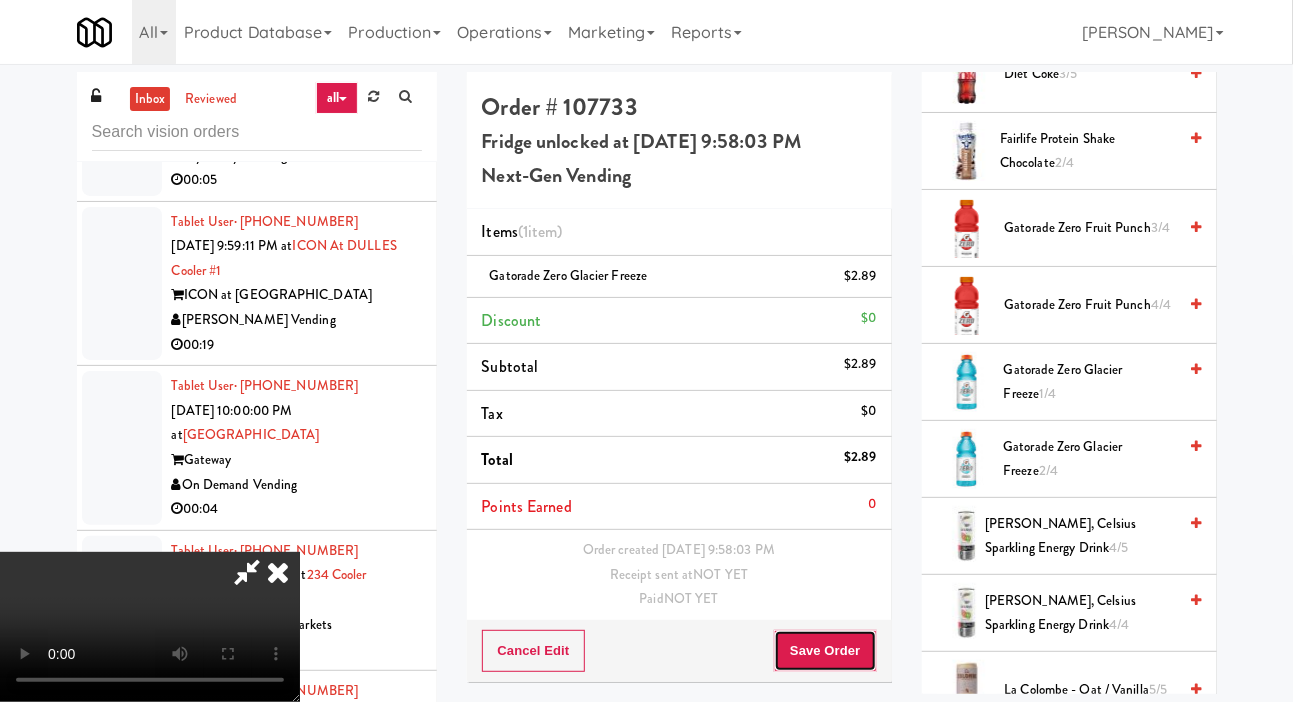 click on "Save Order" at bounding box center (825, 651) 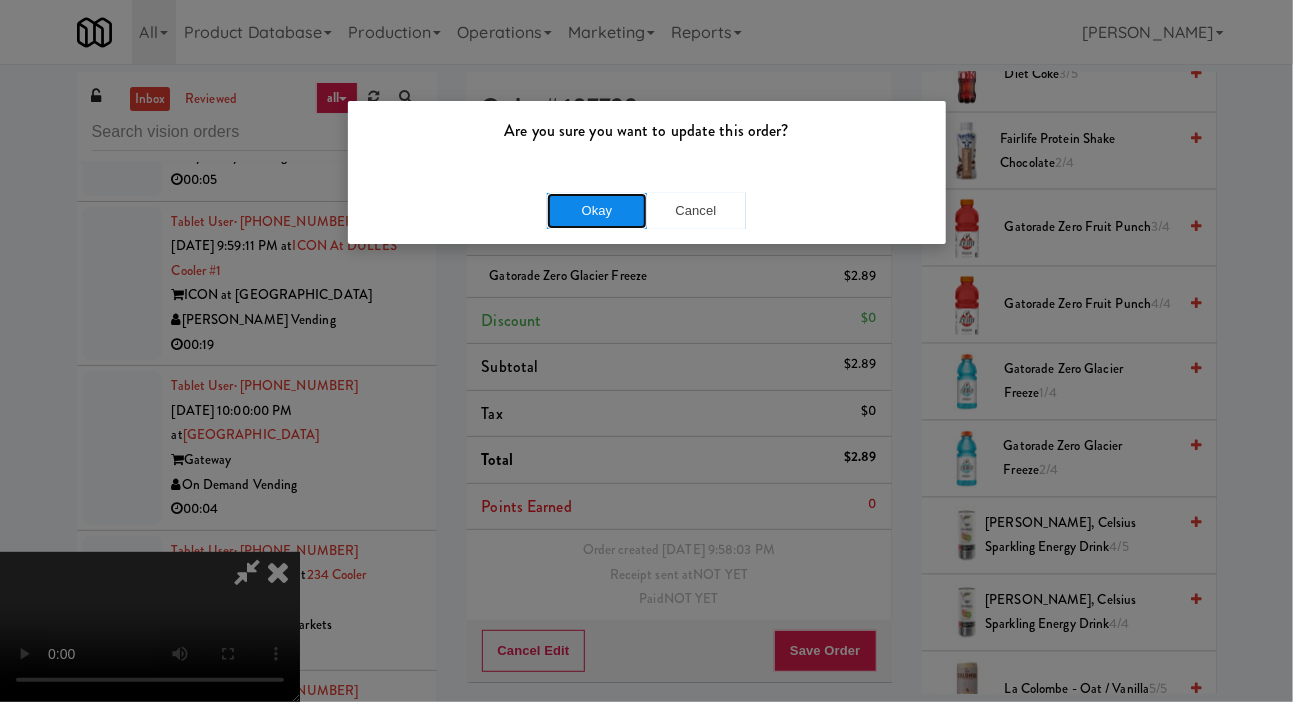 click on "Okay" at bounding box center [597, 211] 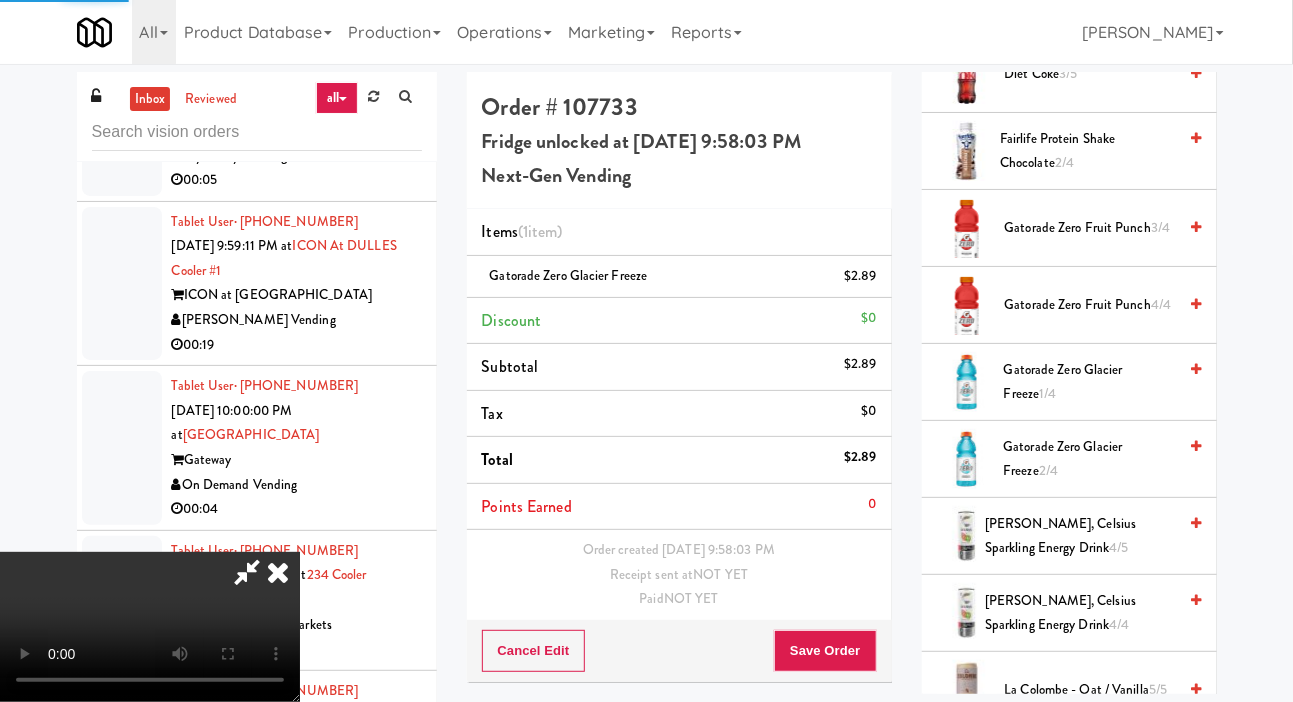 scroll, scrollTop: 0, scrollLeft: 0, axis: both 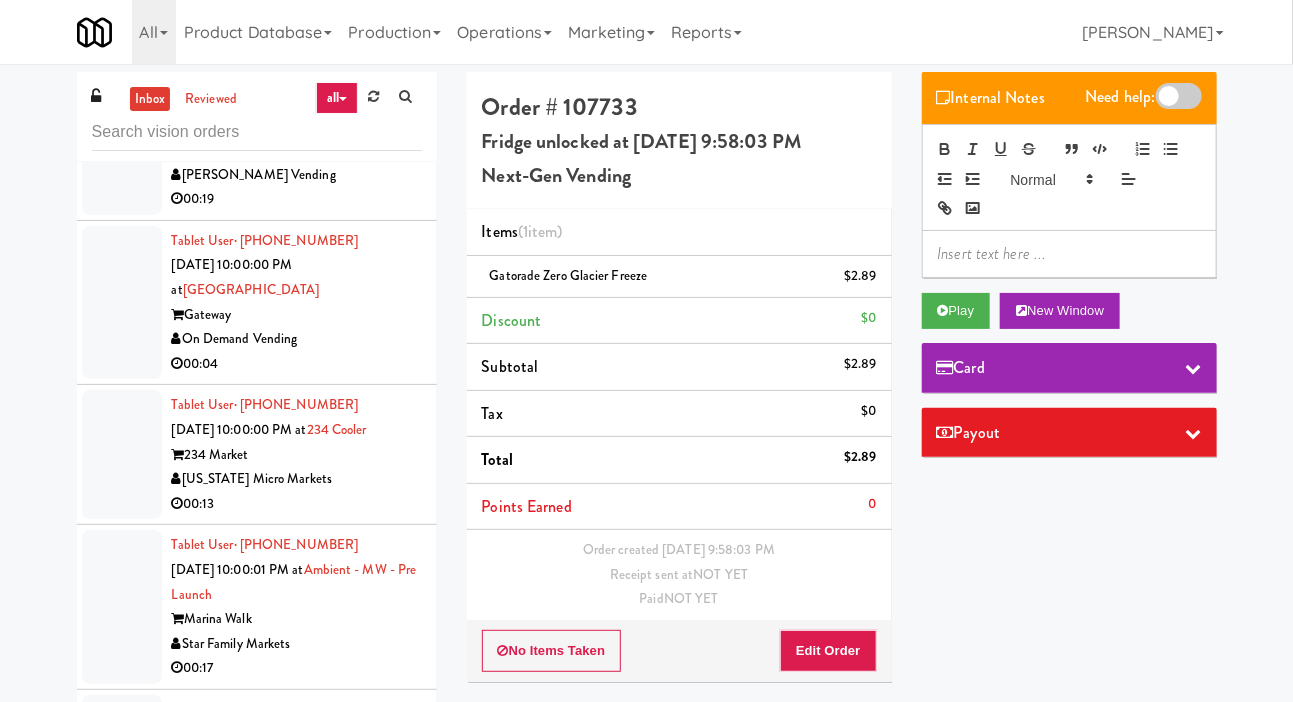 click at bounding box center (122, -39) 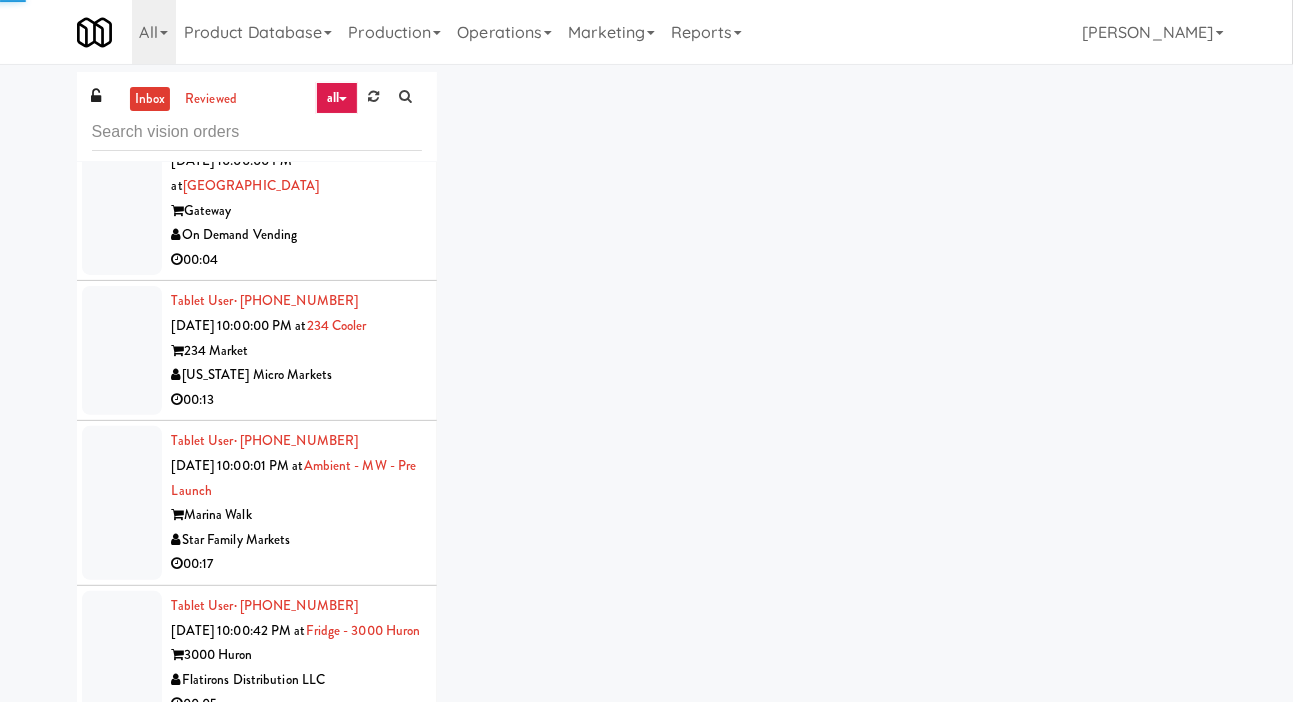 scroll, scrollTop: 13015, scrollLeft: 0, axis: vertical 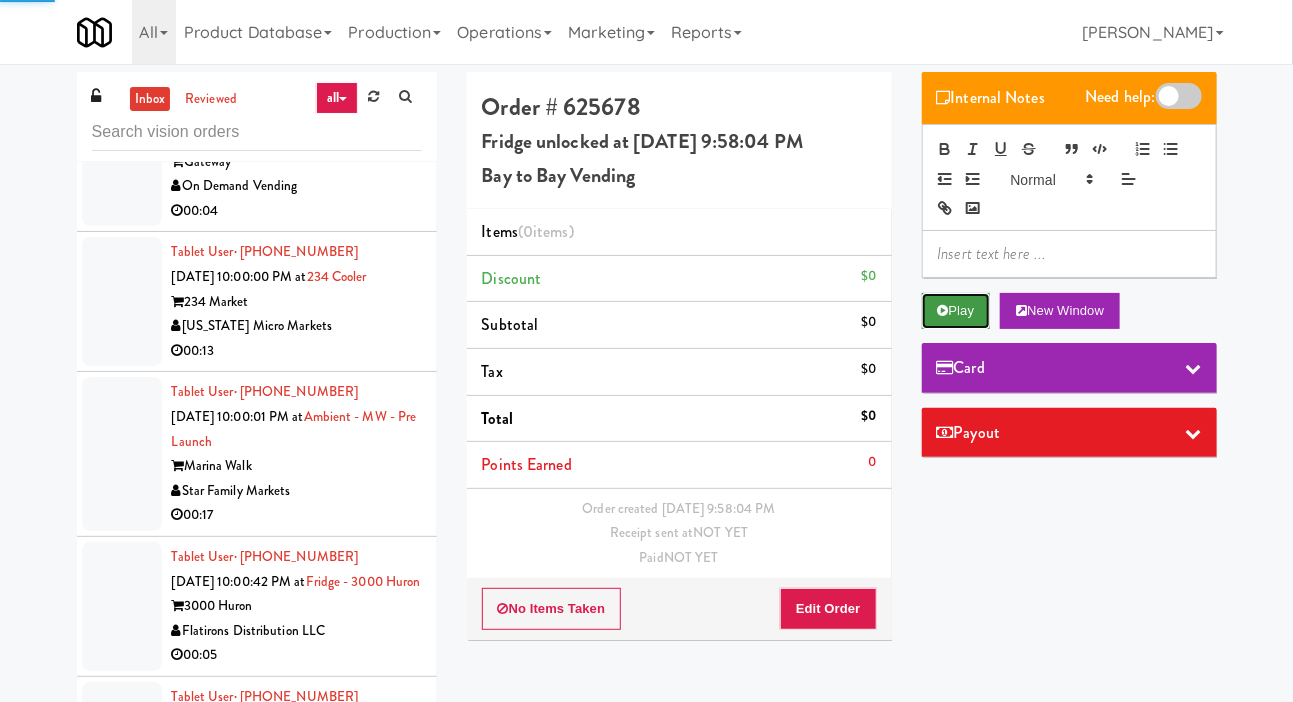 click at bounding box center (943, 310) 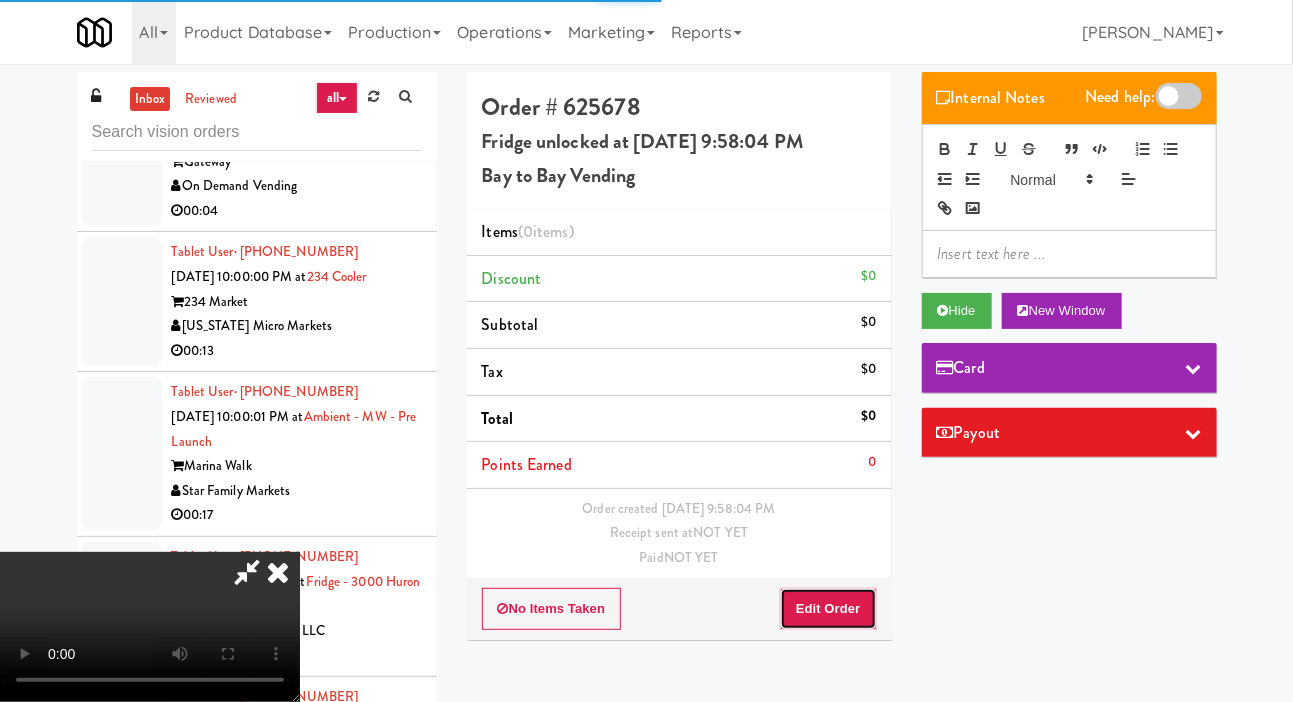click on "Edit Order" at bounding box center [828, 609] 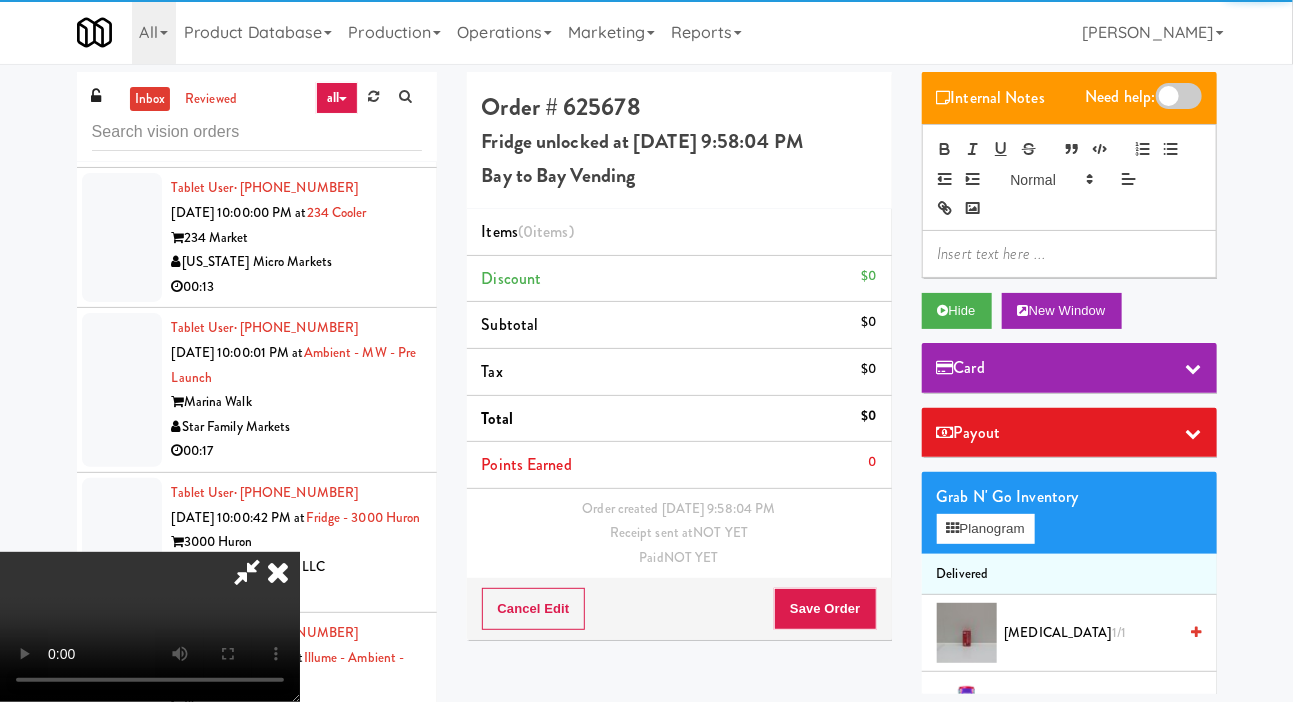 scroll, scrollTop: 13075, scrollLeft: 0, axis: vertical 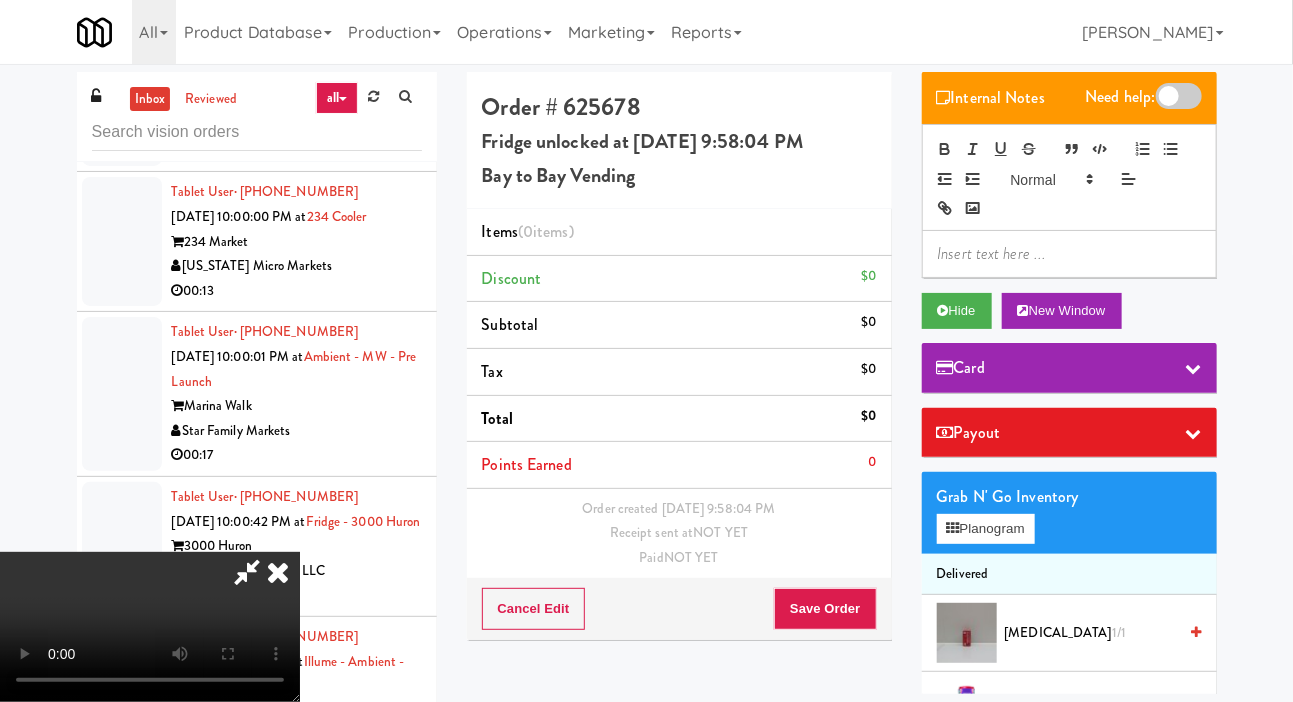 type 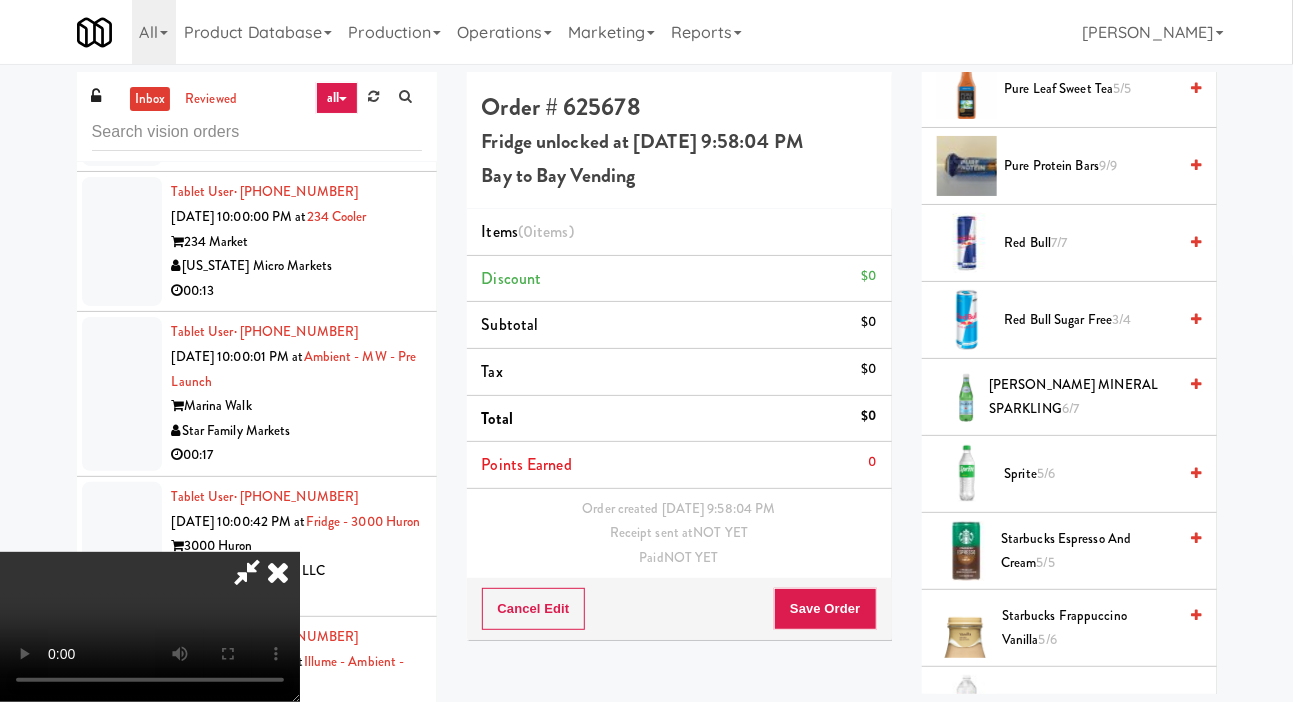 scroll, scrollTop: 2854, scrollLeft: 0, axis: vertical 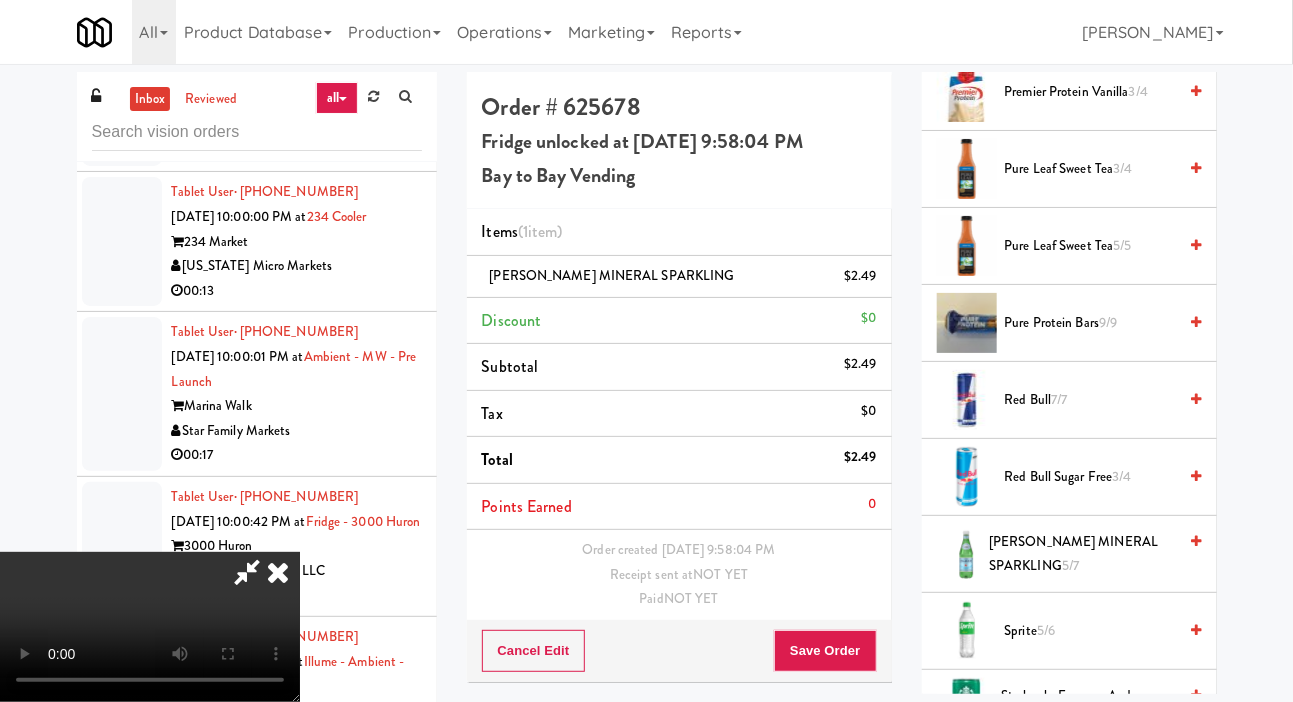 click on "Pure Leaf Sweet Tea  5/5" at bounding box center [1091, 246] 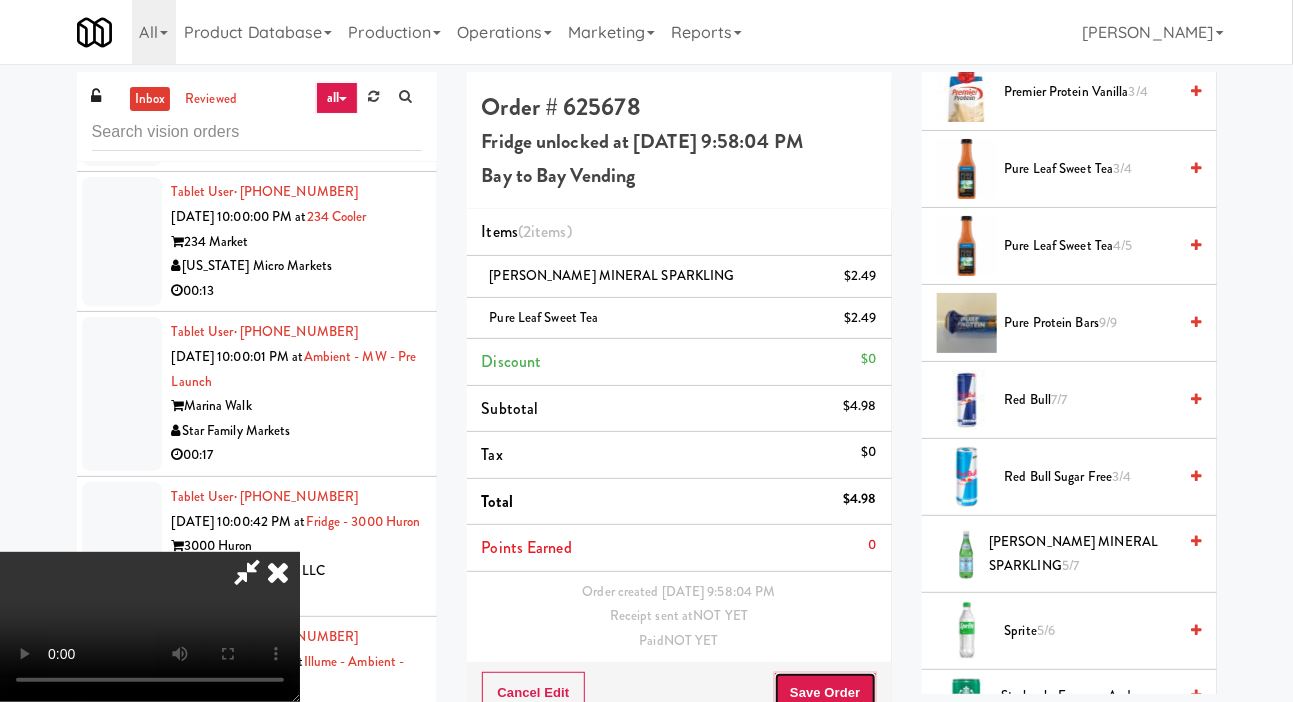 click on "Save Order" at bounding box center (825, 693) 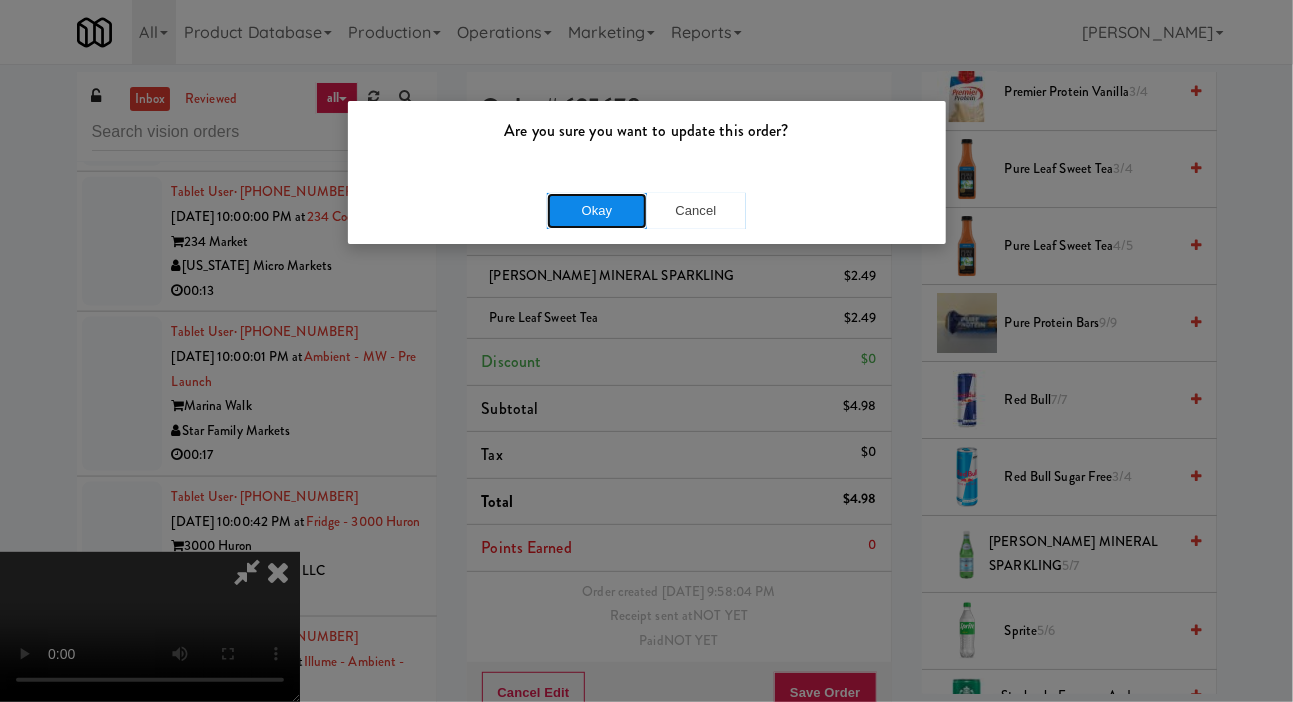 click on "Okay" at bounding box center (597, 211) 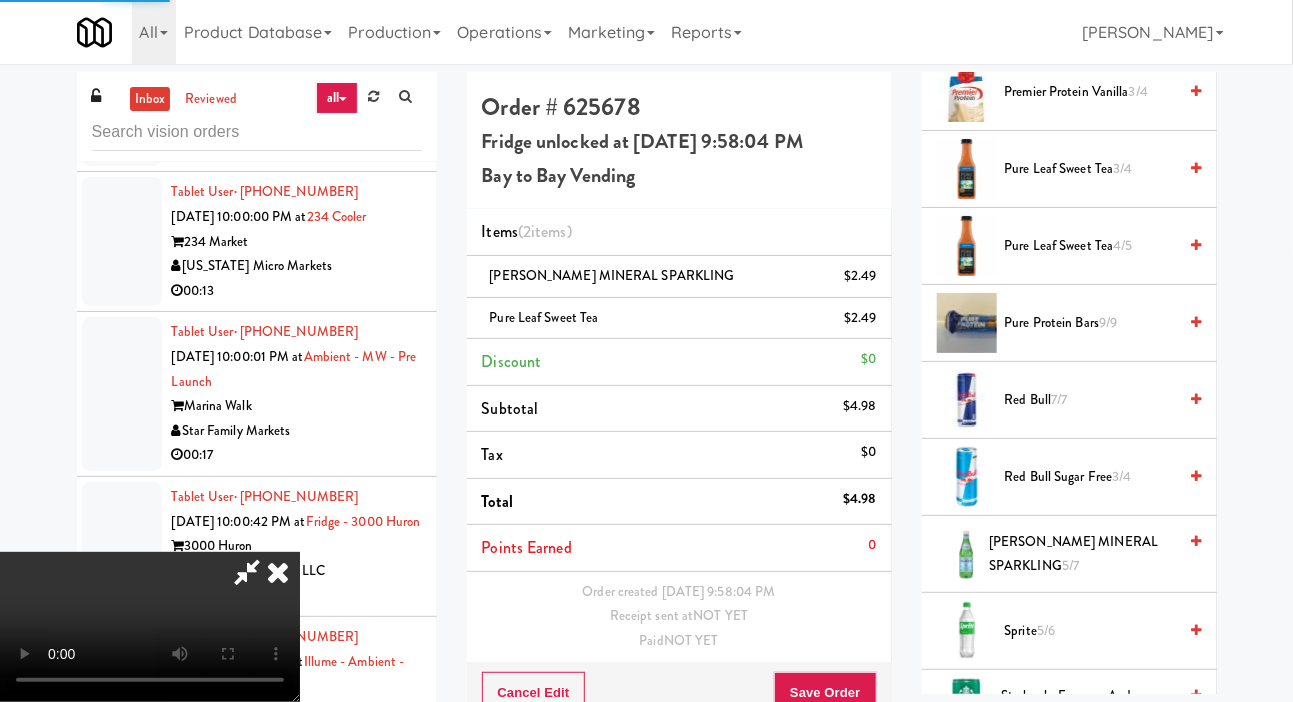 scroll, scrollTop: 0, scrollLeft: 0, axis: both 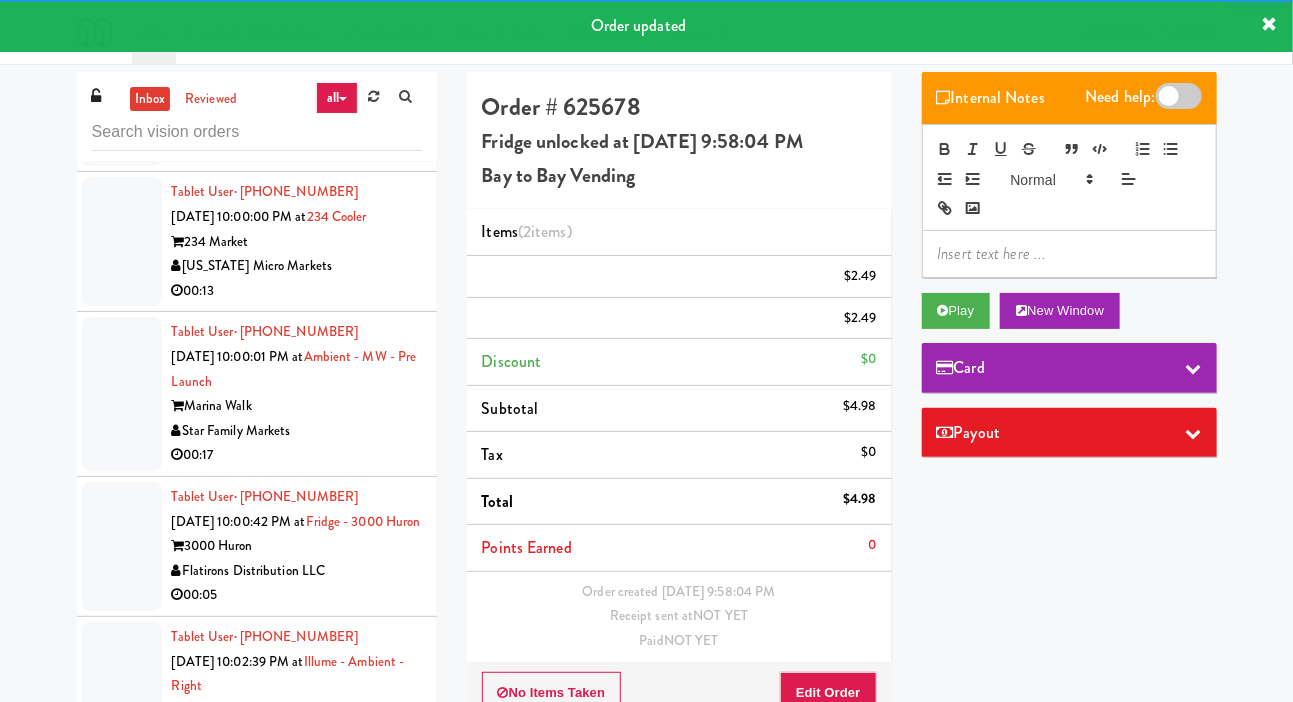 click at bounding box center (122, -75) 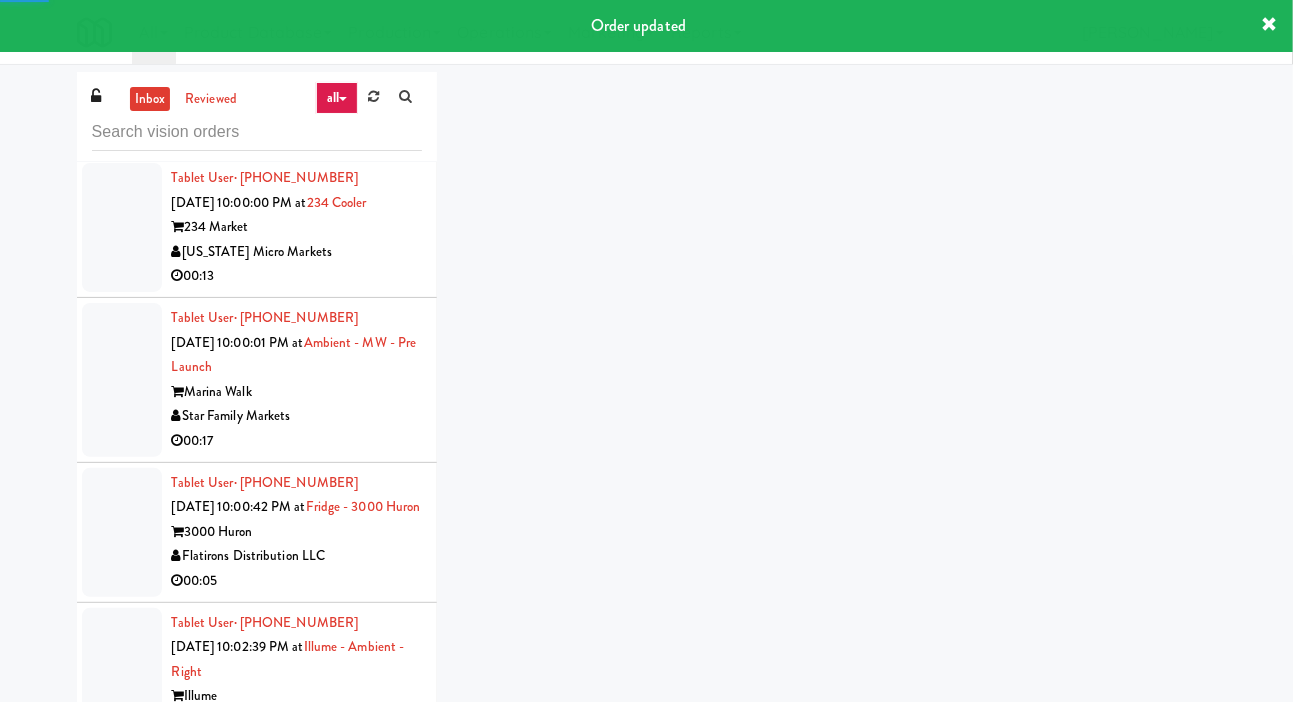 scroll, scrollTop: 13131, scrollLeft: 0, axis: vertical 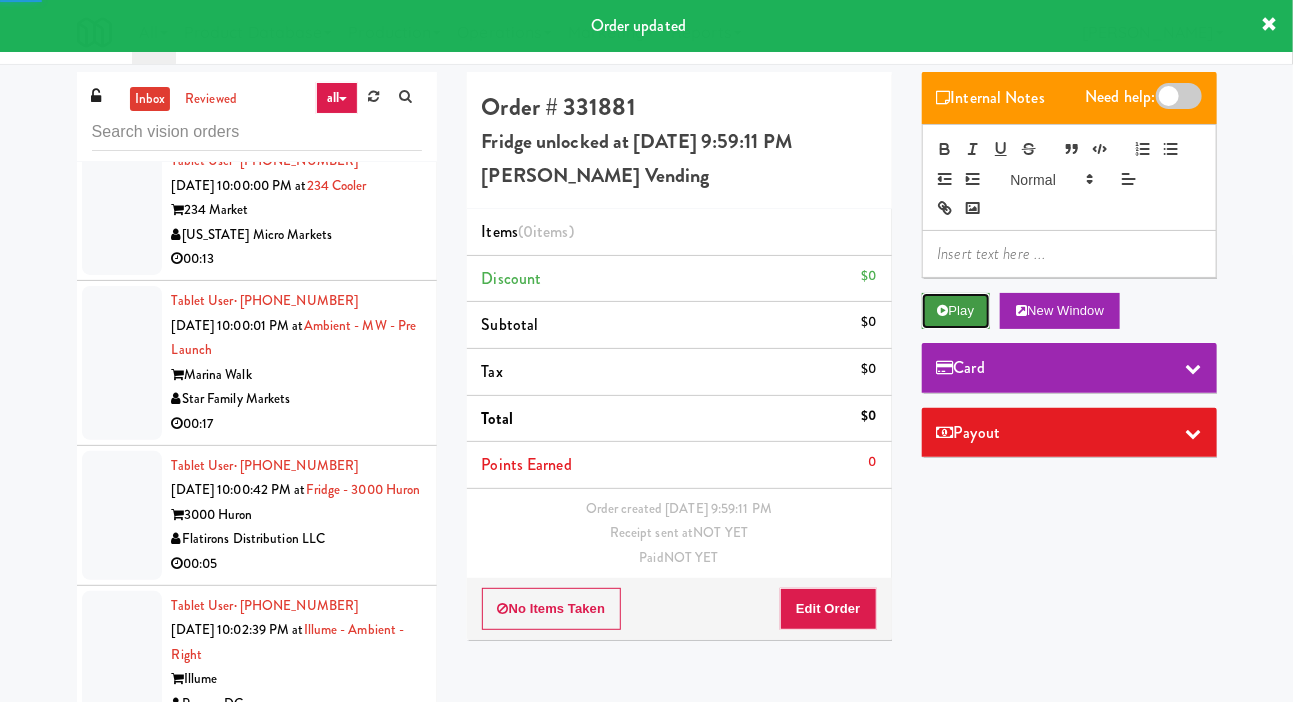 click on "Play" at bounding box center [956, 311] 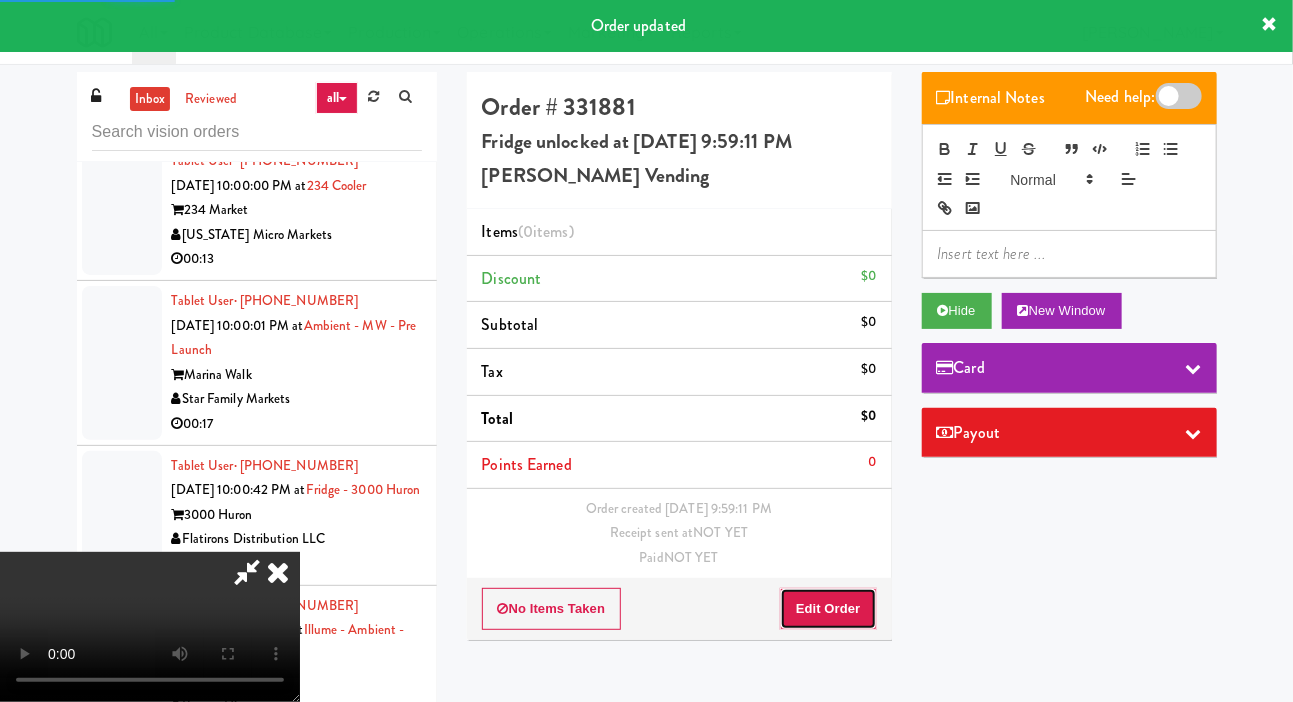click on "Edit Order" at bounding box center (828, 609) 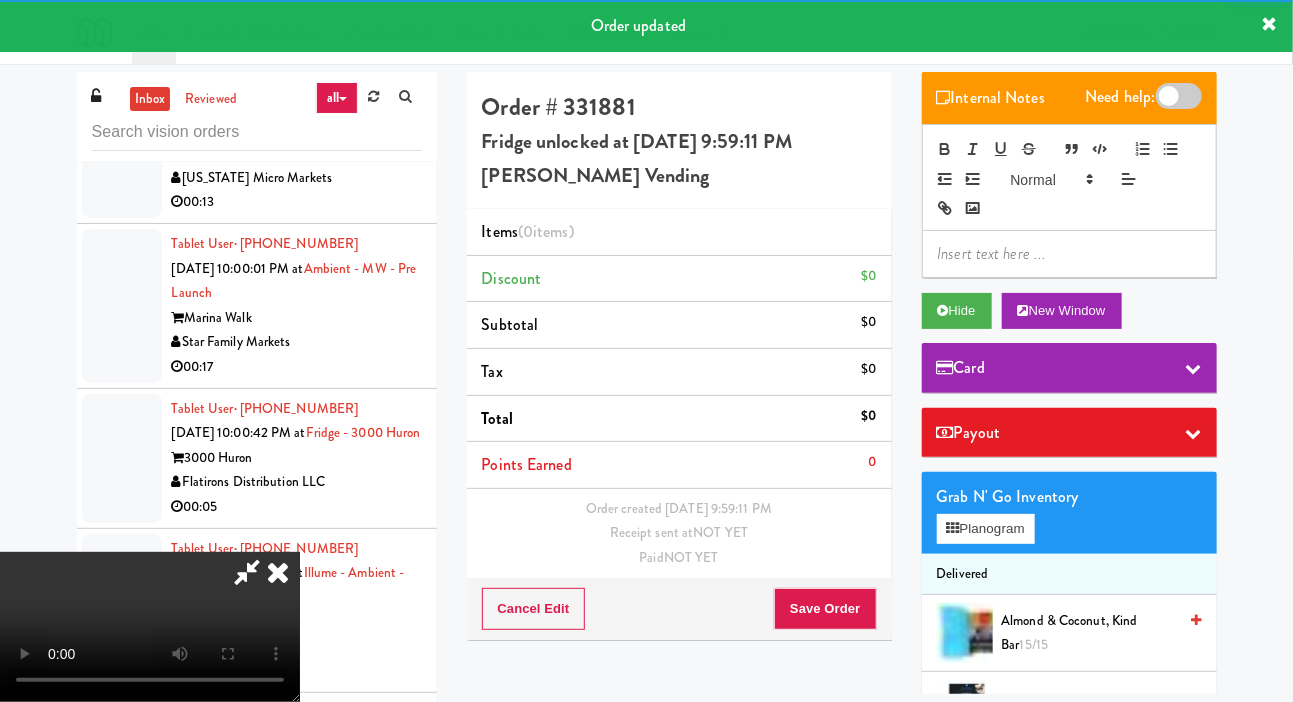 scroll, scrollTop: 13190, scrollLeft: 0, axis: vertical 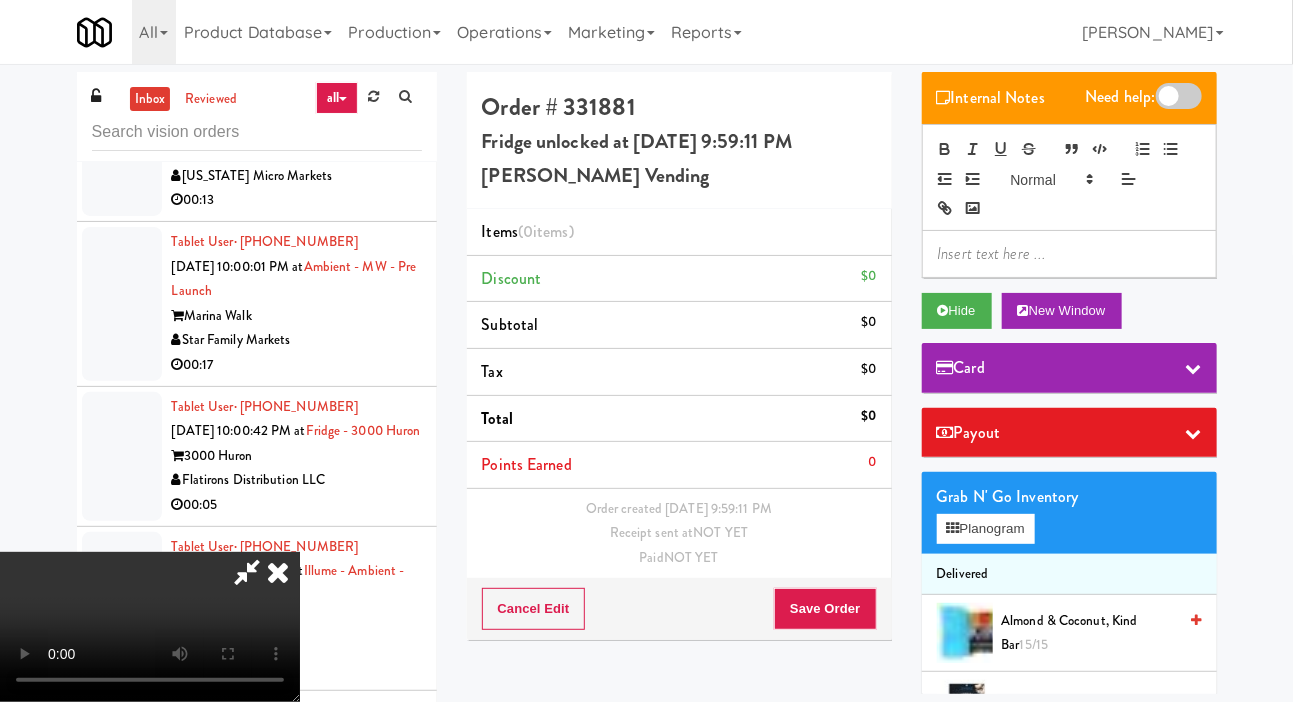 type 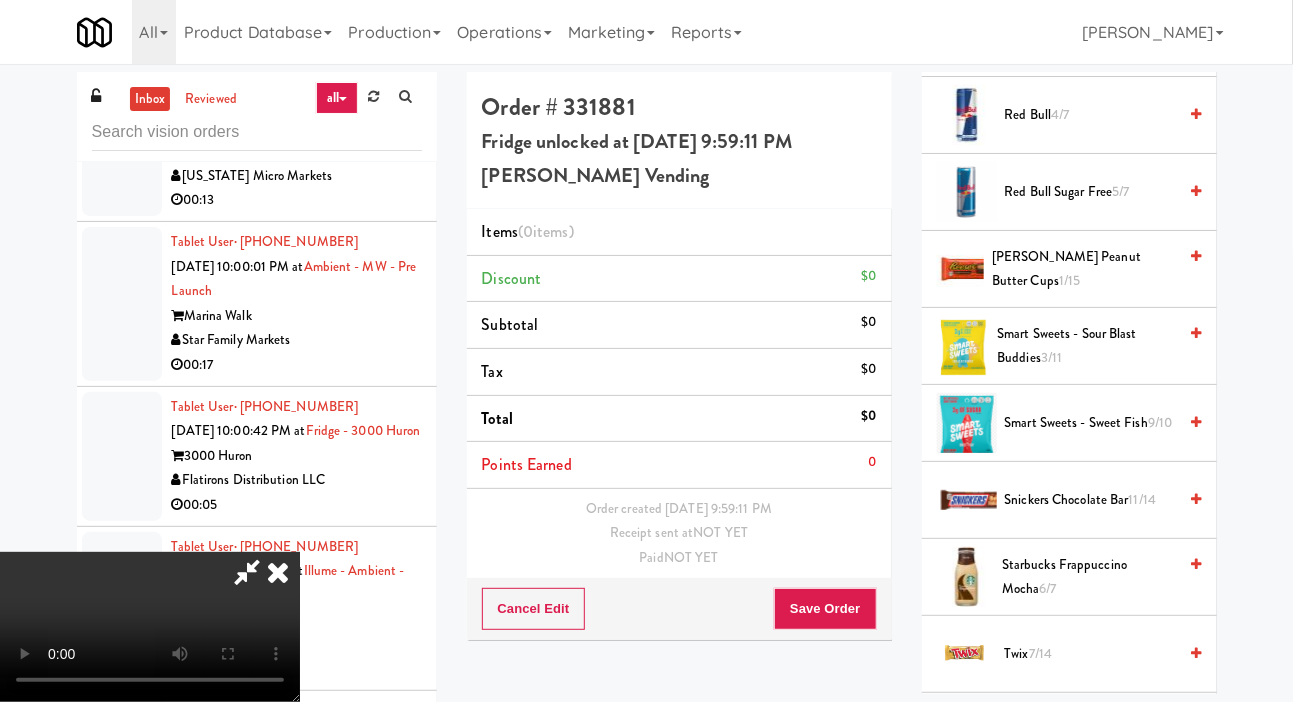 scroll, scrollTop: 1828, scrollLeft: 0, axis: vertical 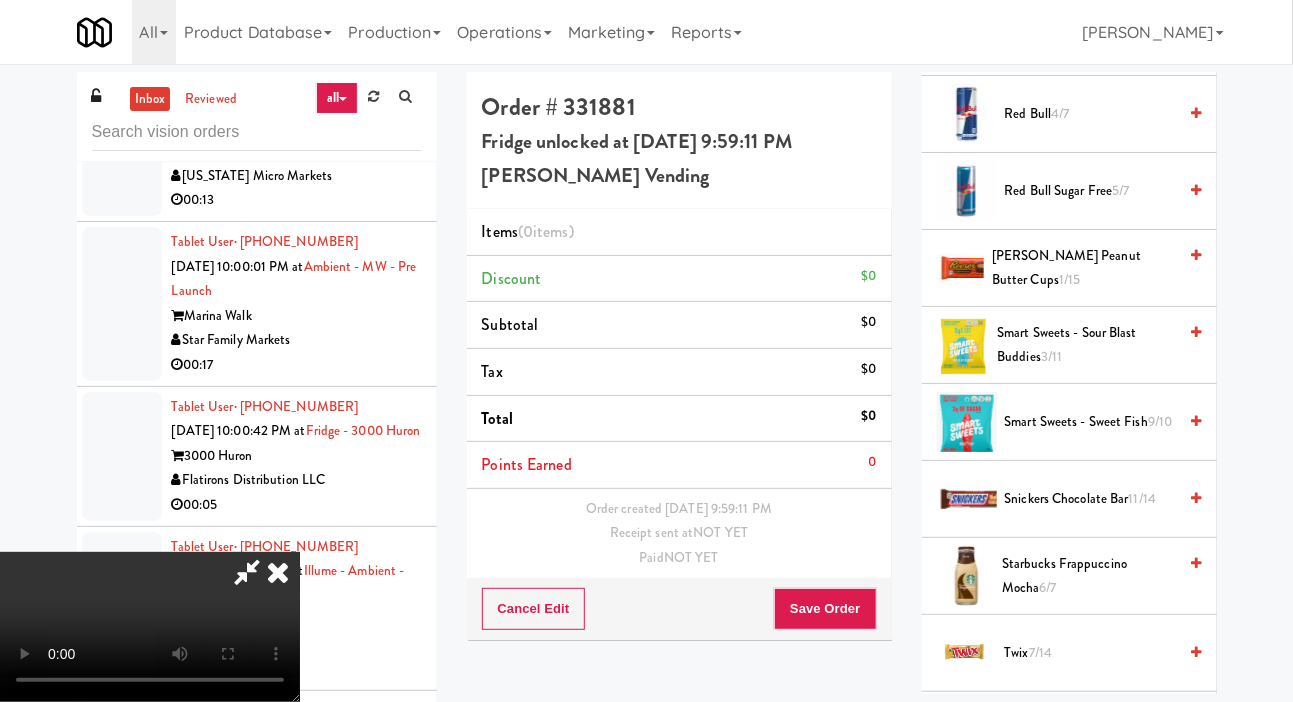 click on "Red Bull  4/7" at bounding box center [1091, 114] 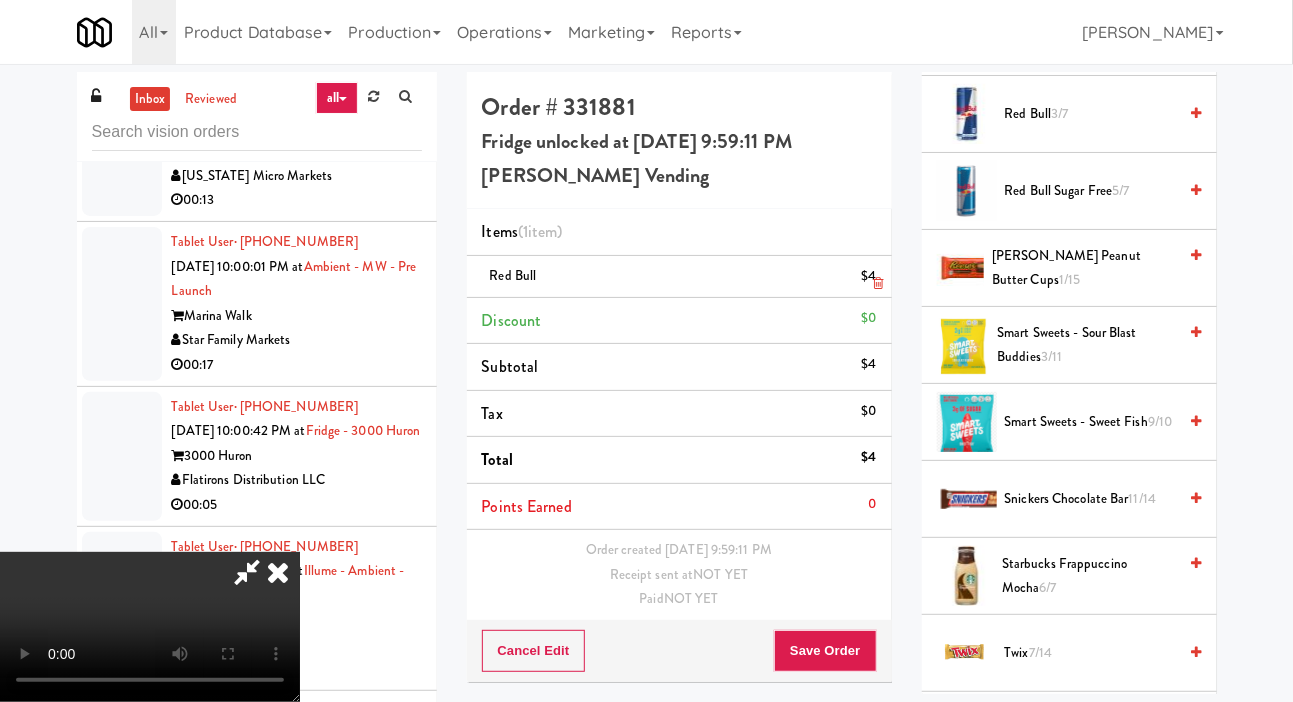 click on "$4" at bounding box center [868, 276] 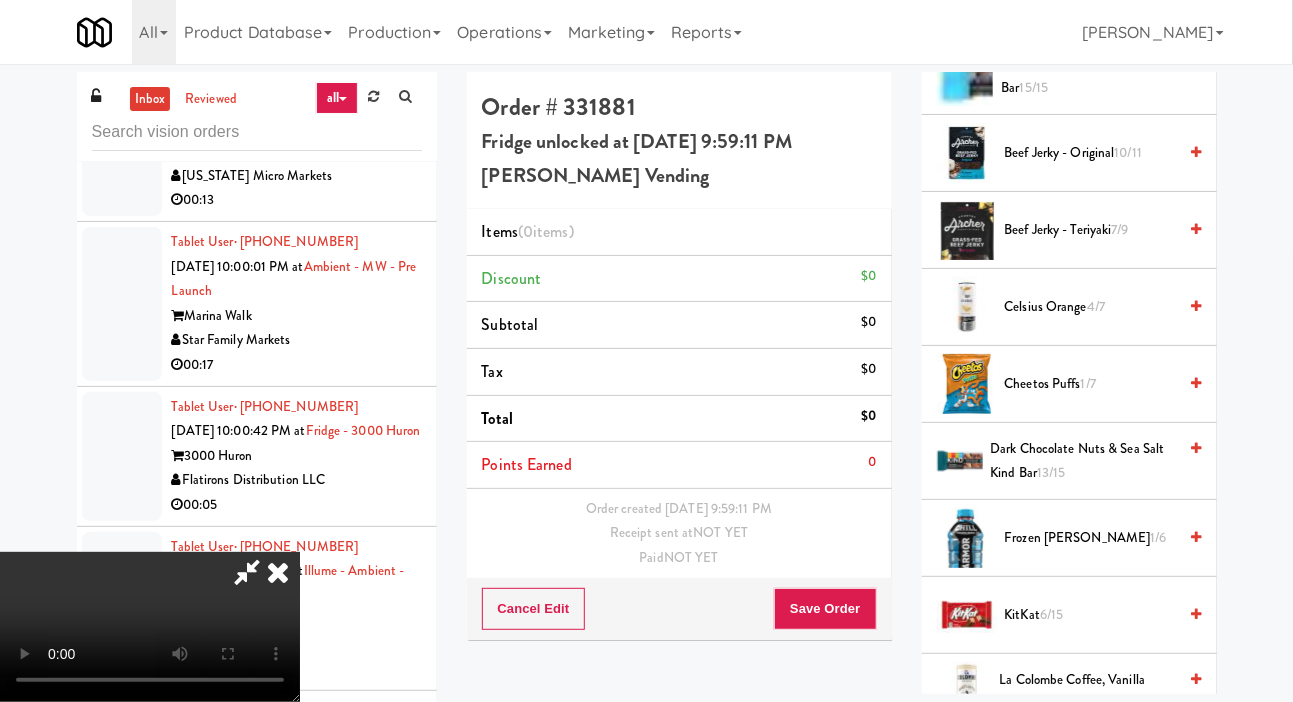 scroll, scrollTop: 0, scrollLeft: 0, axis: both 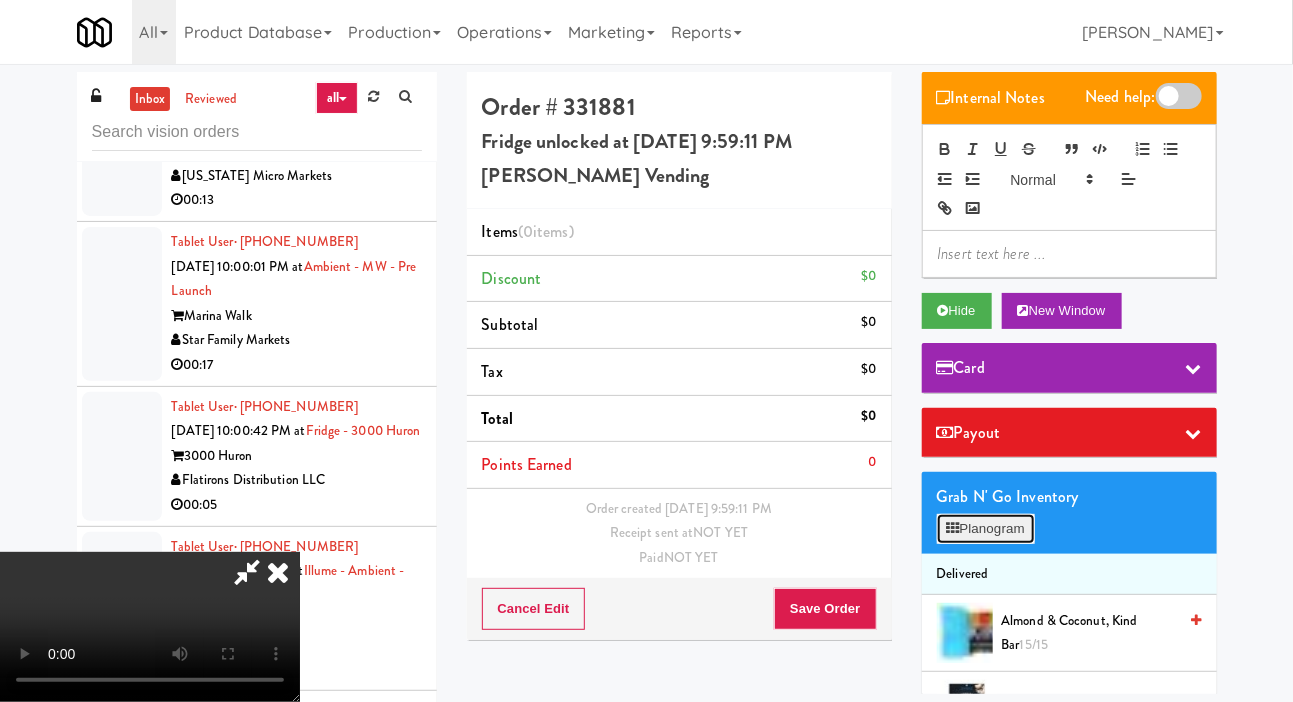 click on "Planogram" at bounding box center (986, 529) 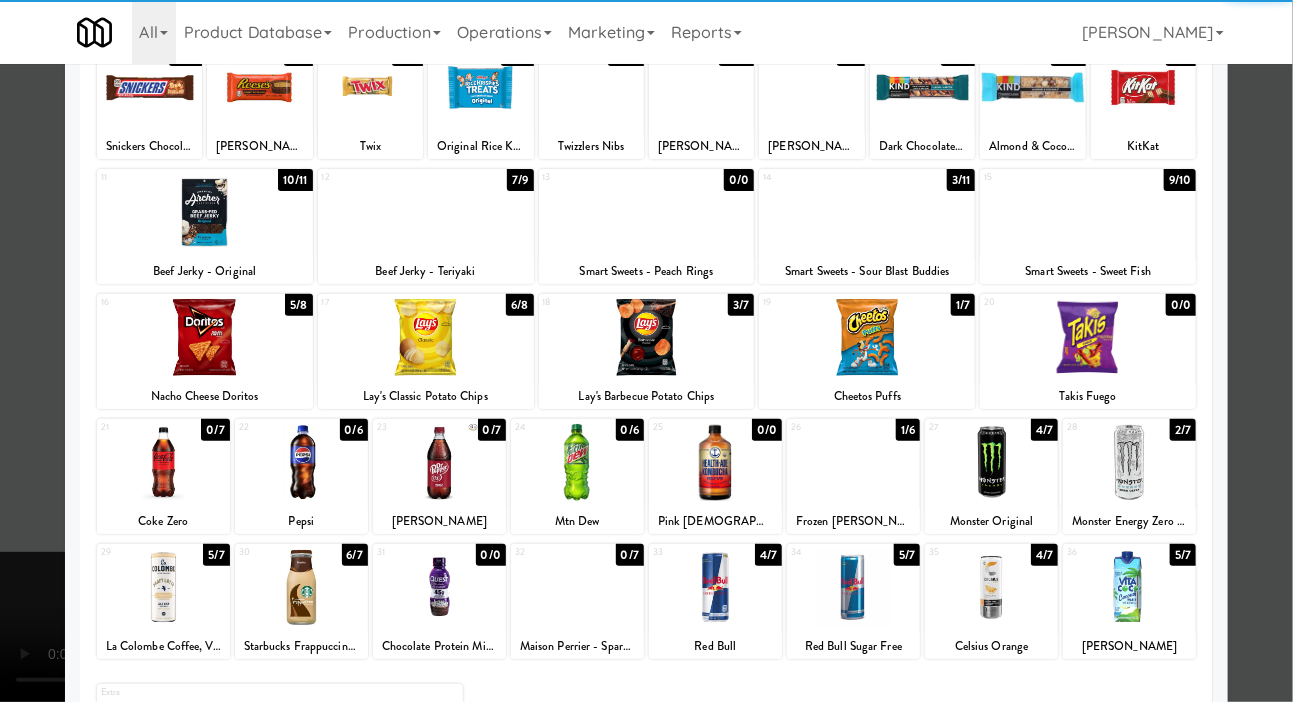 scroll, scrollTop: 172, scrollLeft: 0, axis: vertical 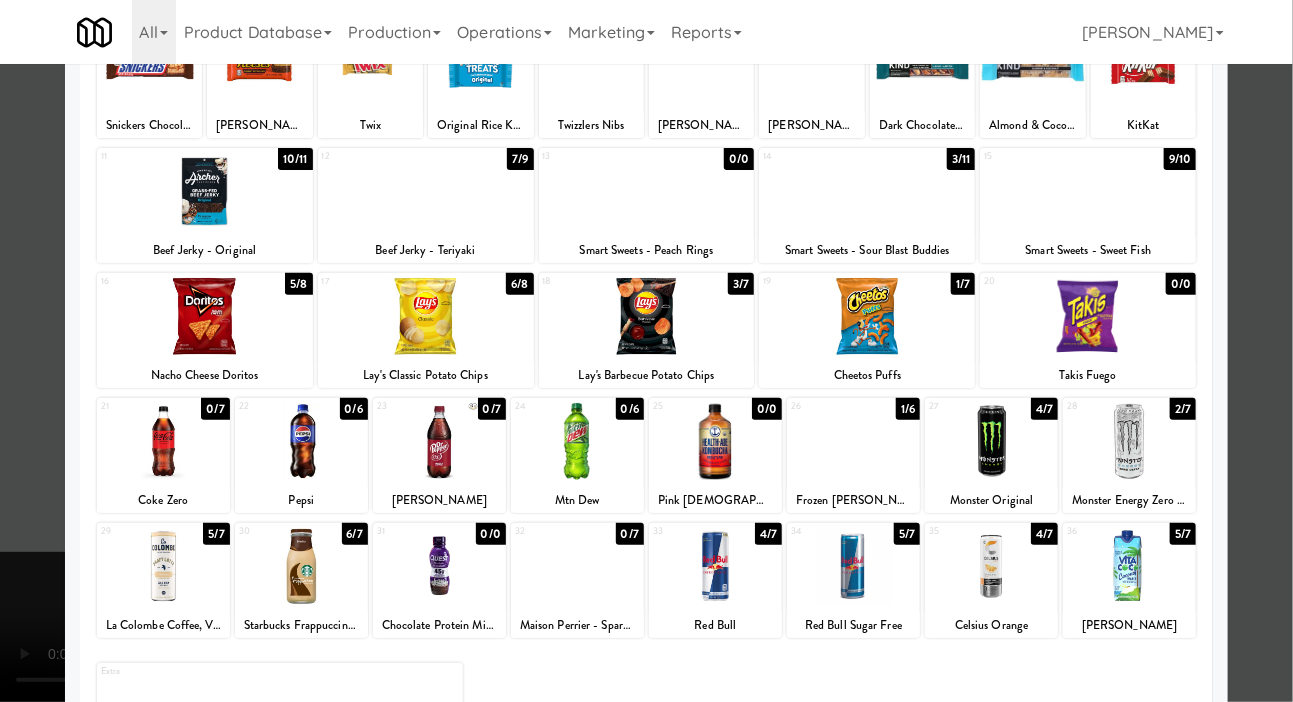 click at bounding box center (991, 566) 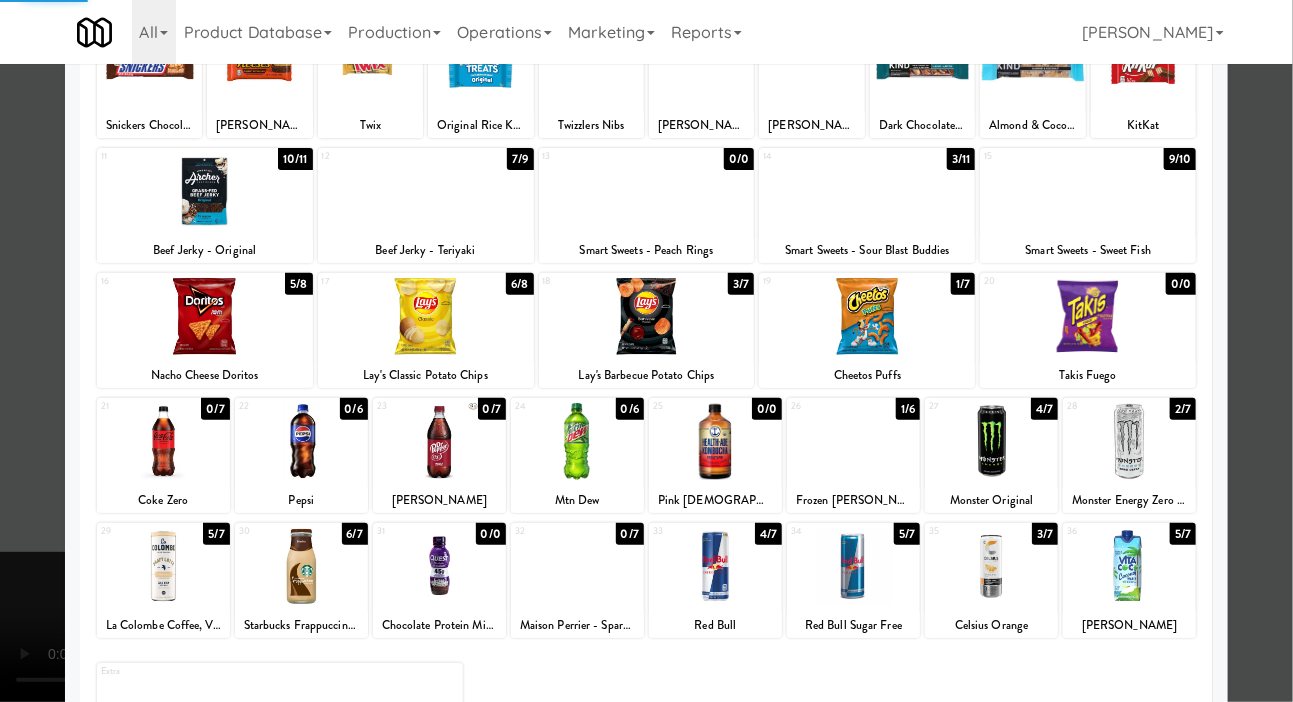 click at bounding box center (715, 566) 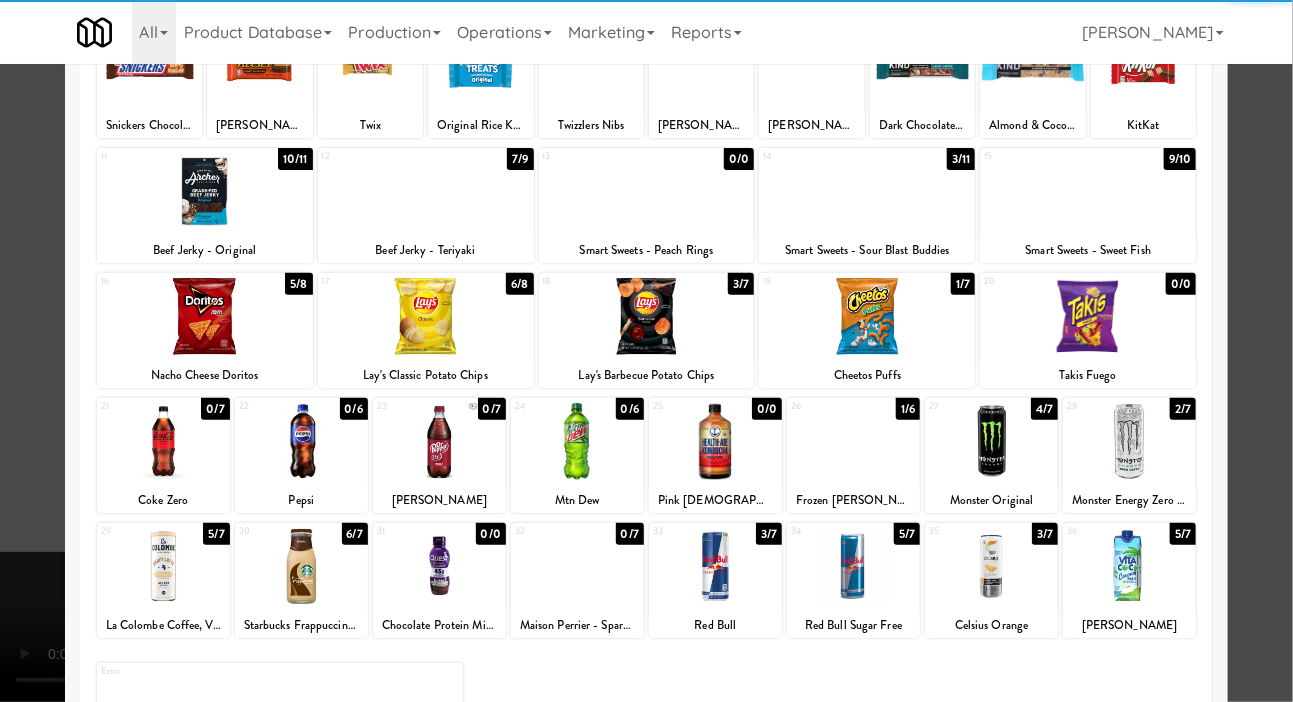 click at bounding box center (646, 351) 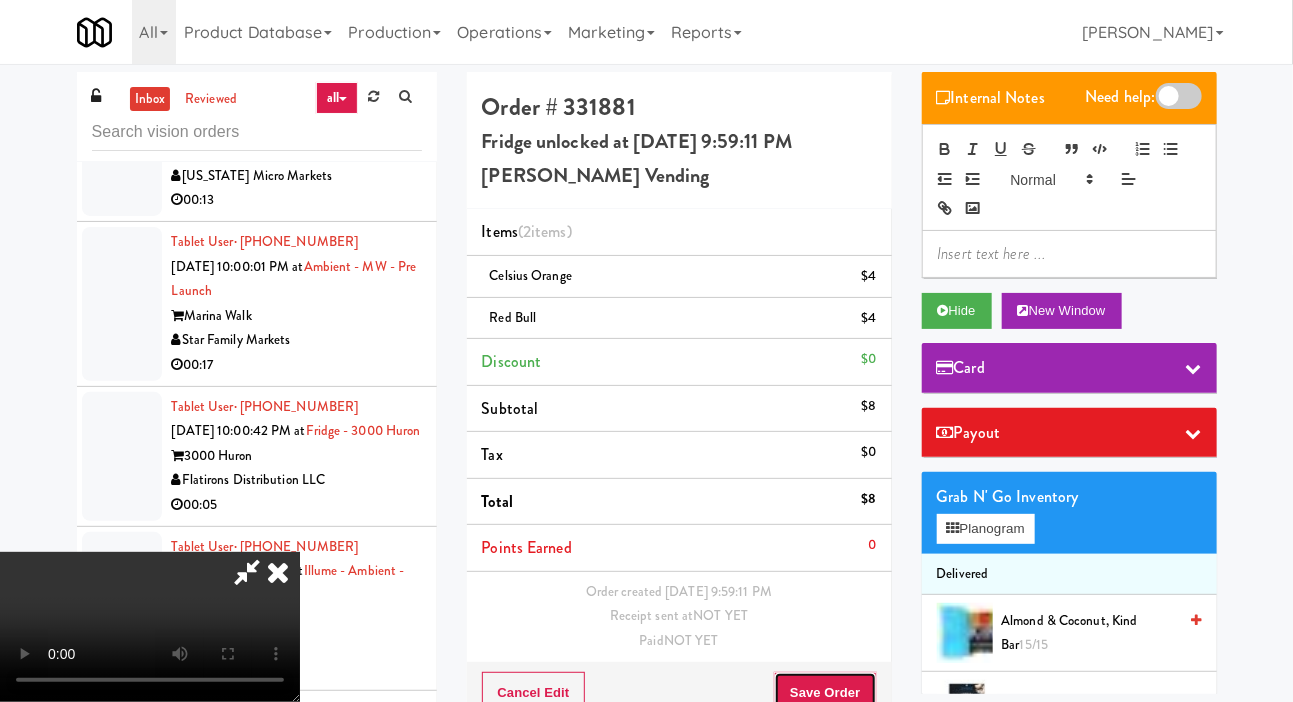 click on "Save Order" at bounding box center (825, 693) 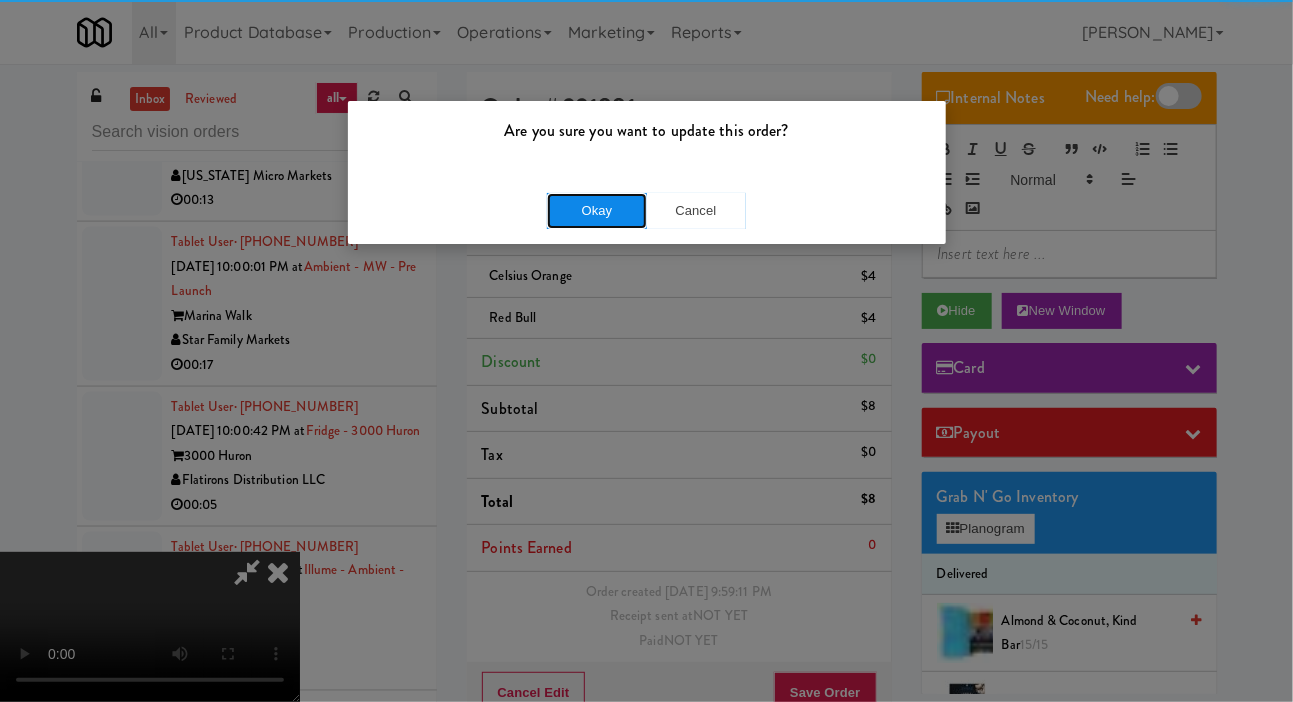 click on "Okay" at bounding box center [597, 211] 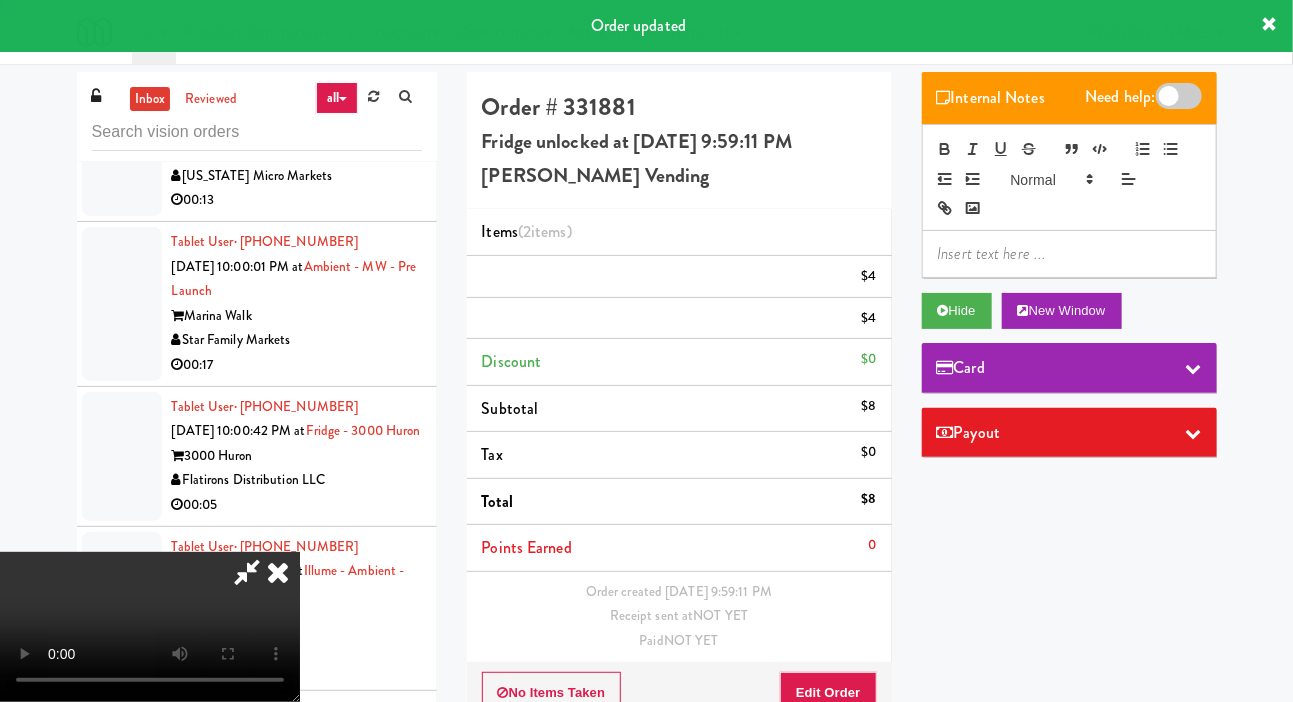 scroll, scrollTop: 0, scrollLeft: 0, axis: both 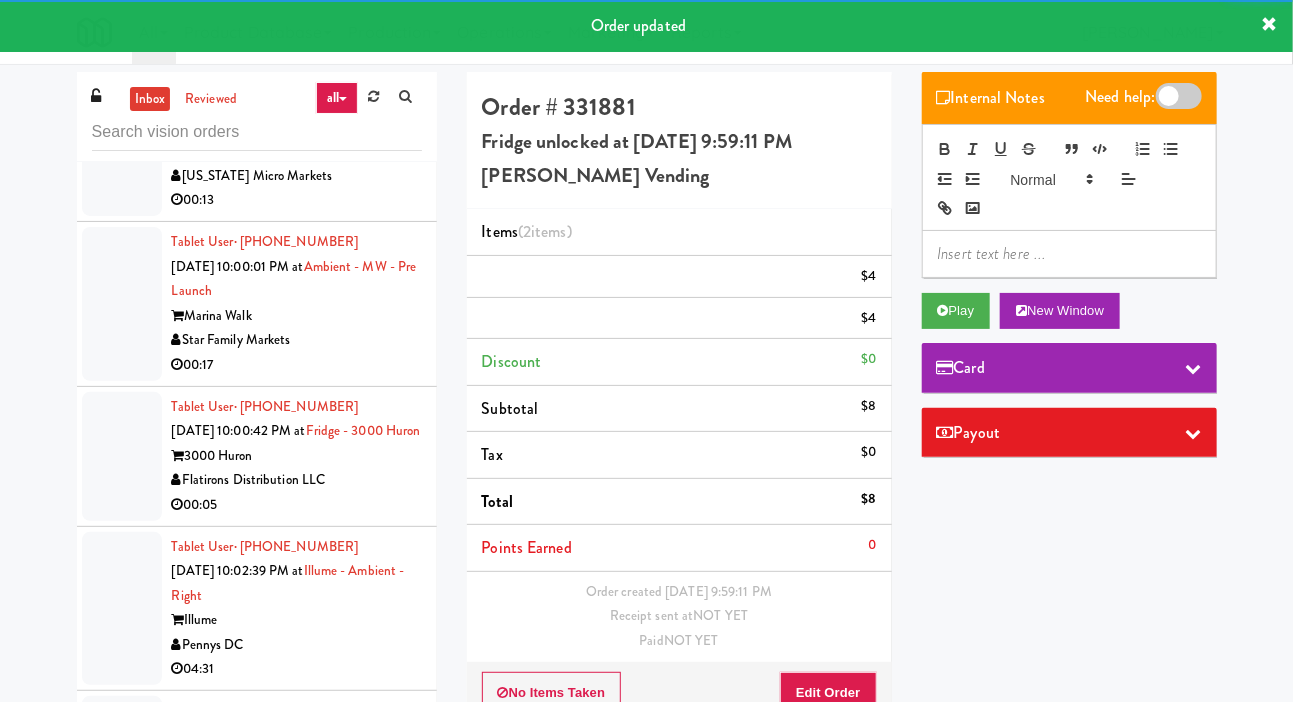 click at bounding box center (122, -1) 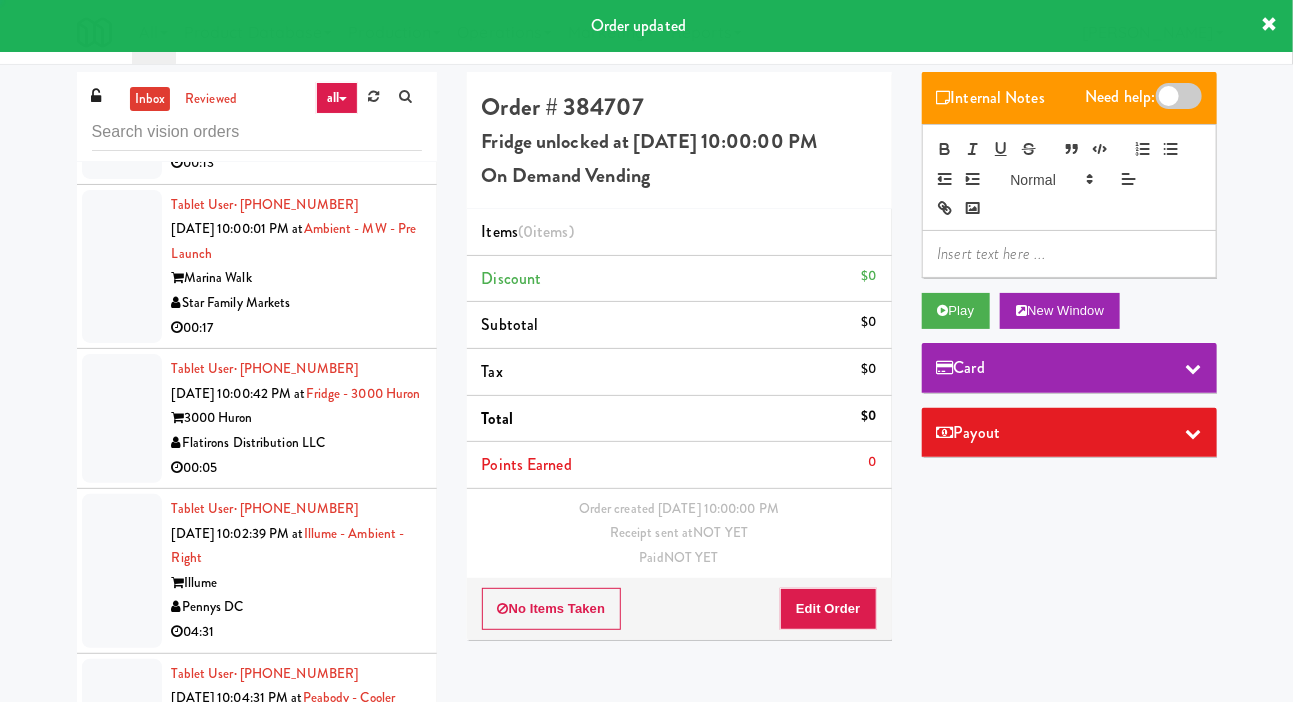 scroll, scrollTop: 13254, scrollLeft: 0, axis: vertical 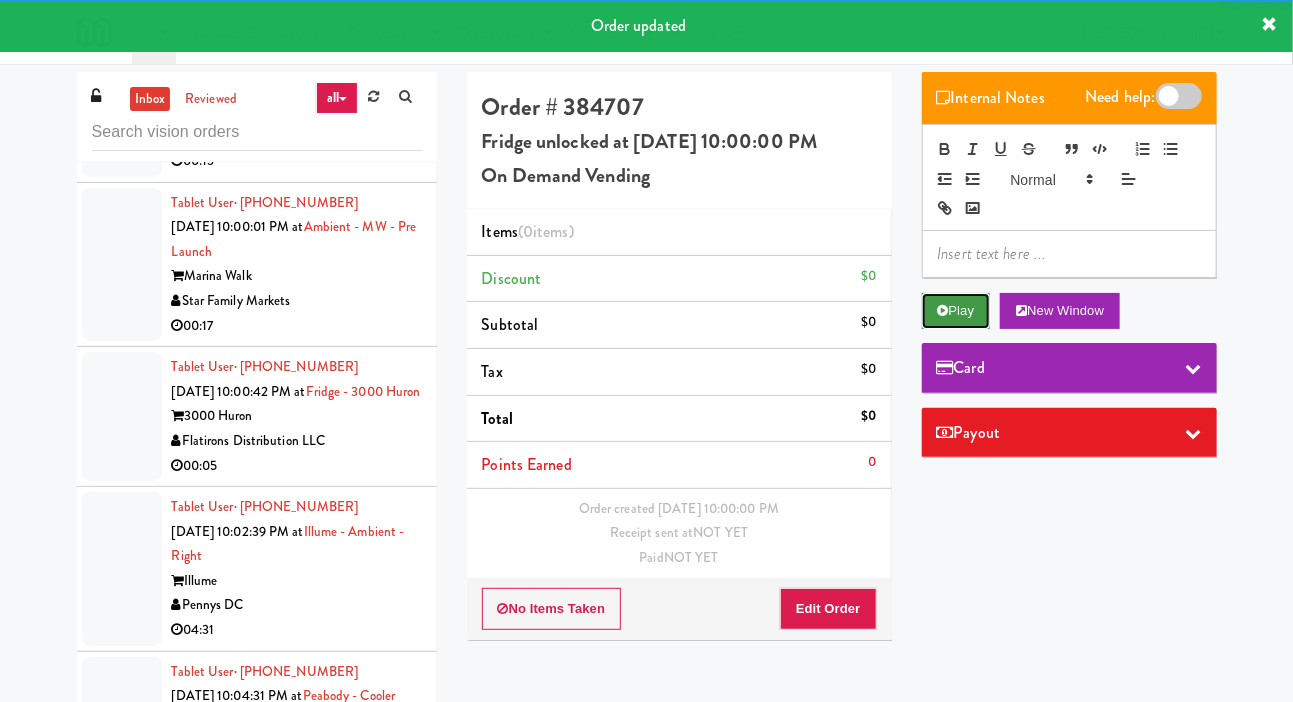 click on "Play" at bounding box center [956, 311] 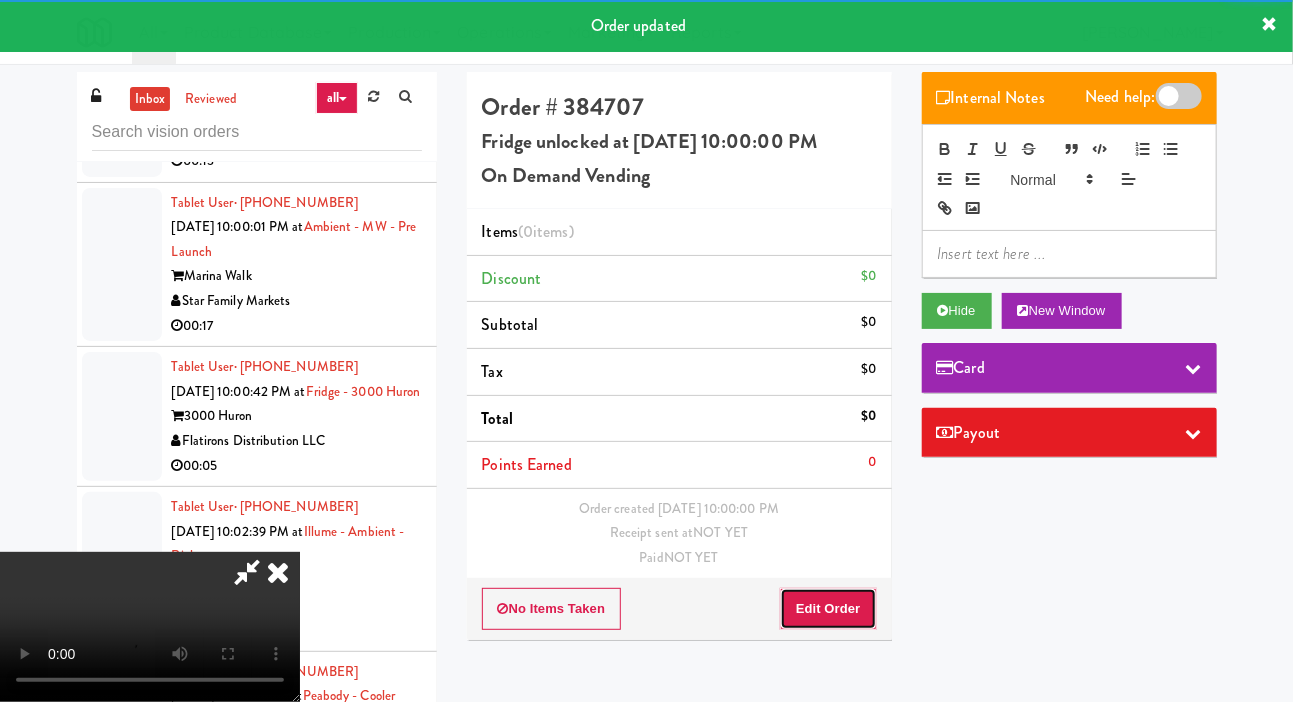 click on "Edit Order" at bounding box center [828, 609] 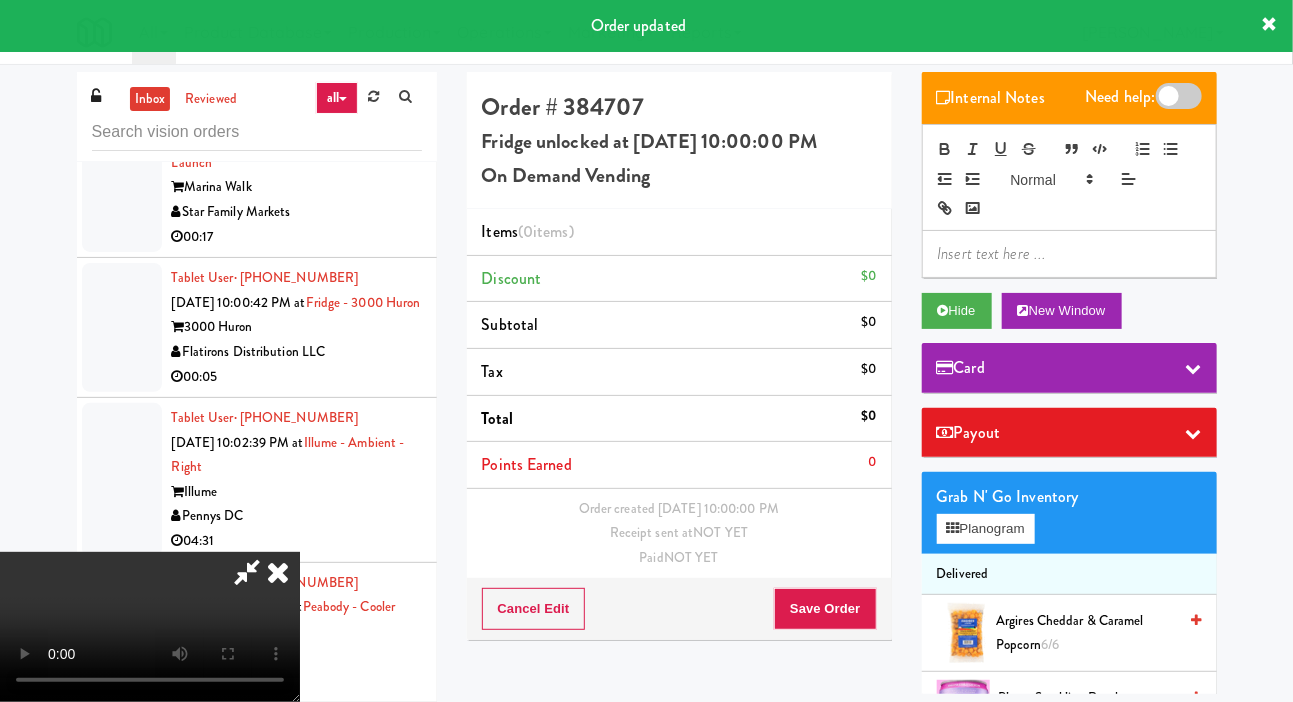 scroll, scrollTop: 13344, scrollLeft: 0, axis: vertical 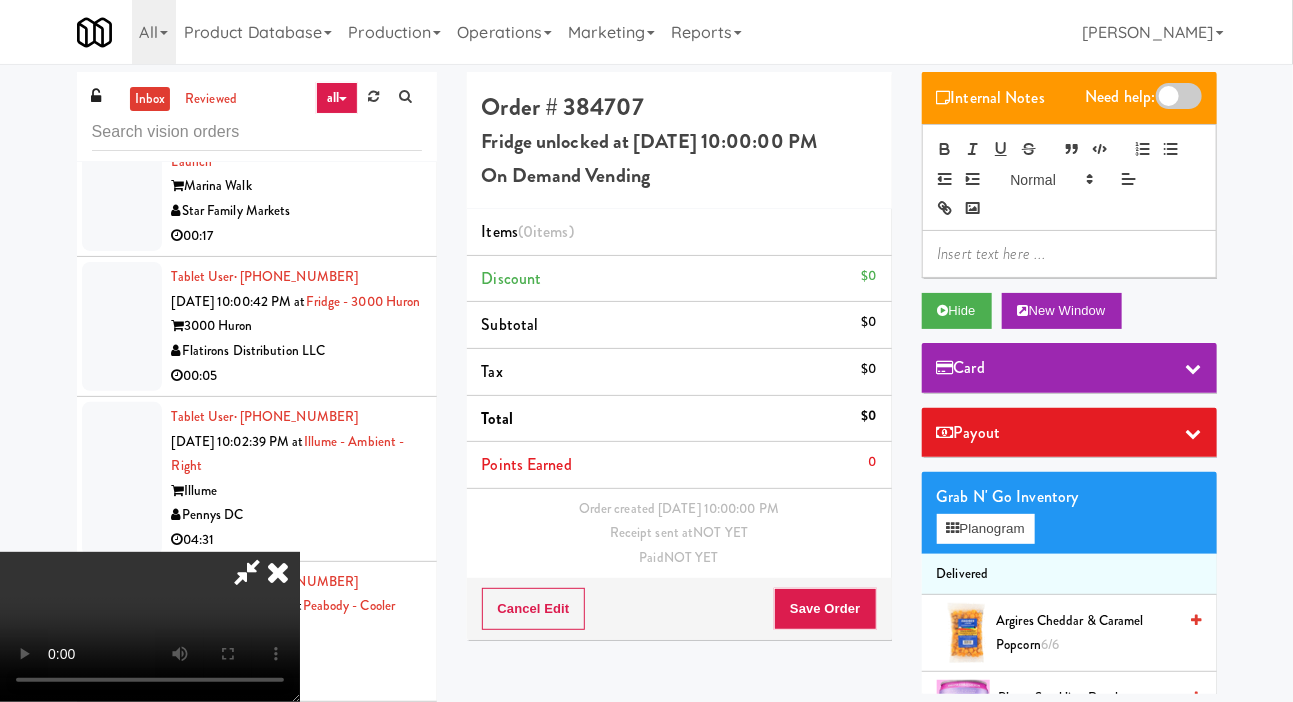 type 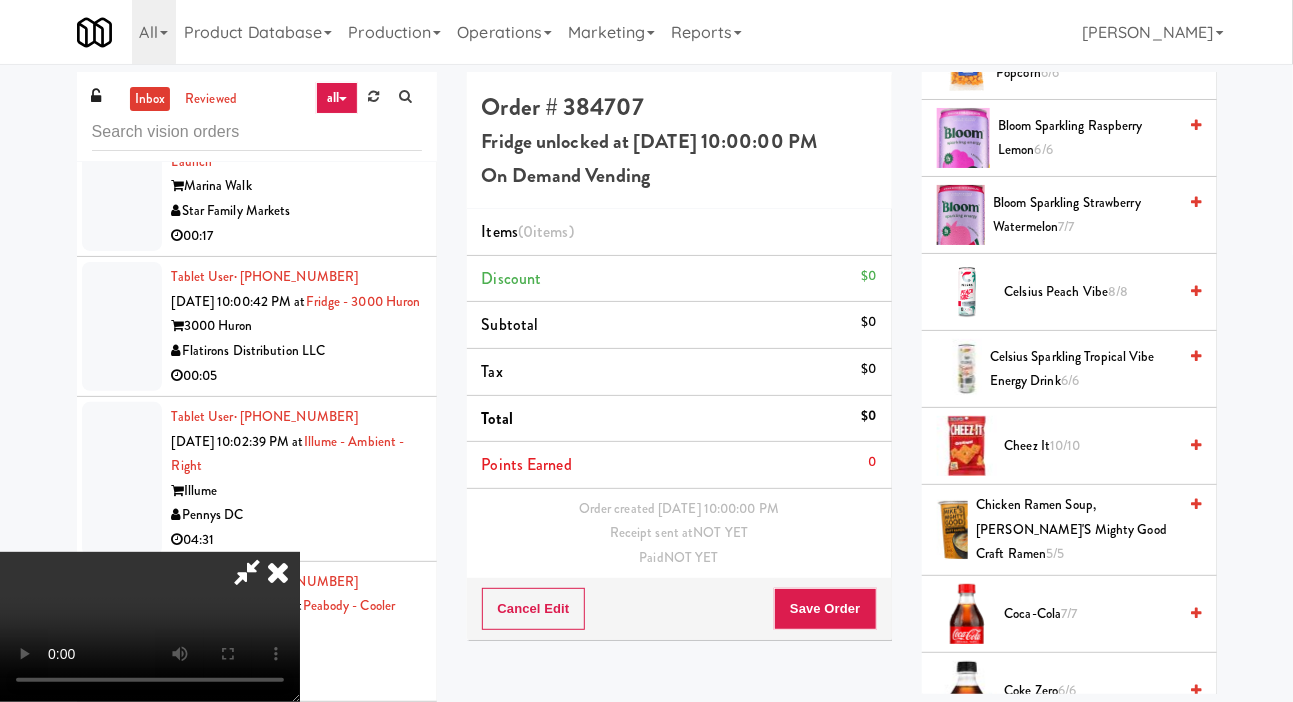 scroll, scrollTop: 574, scrollLeft: 0, axis: vertical 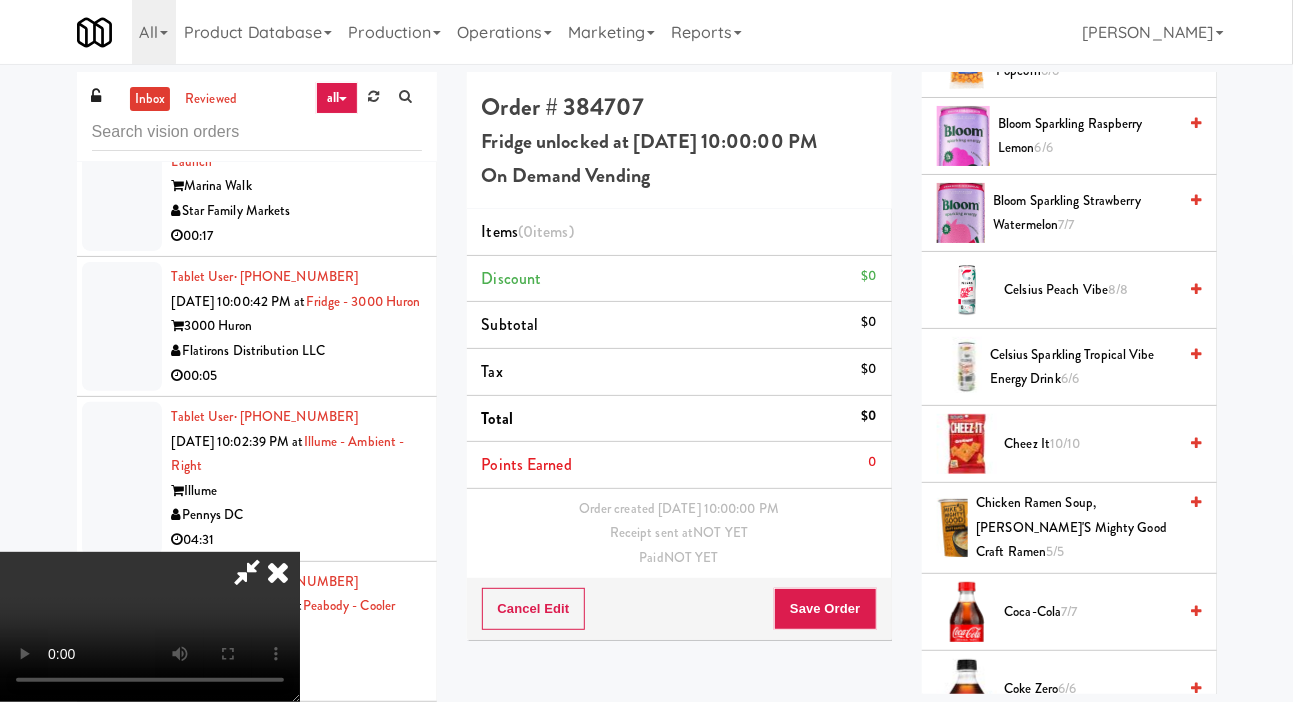 click on "Coca-Cola  7/7" at bounding box center [1091, 612] 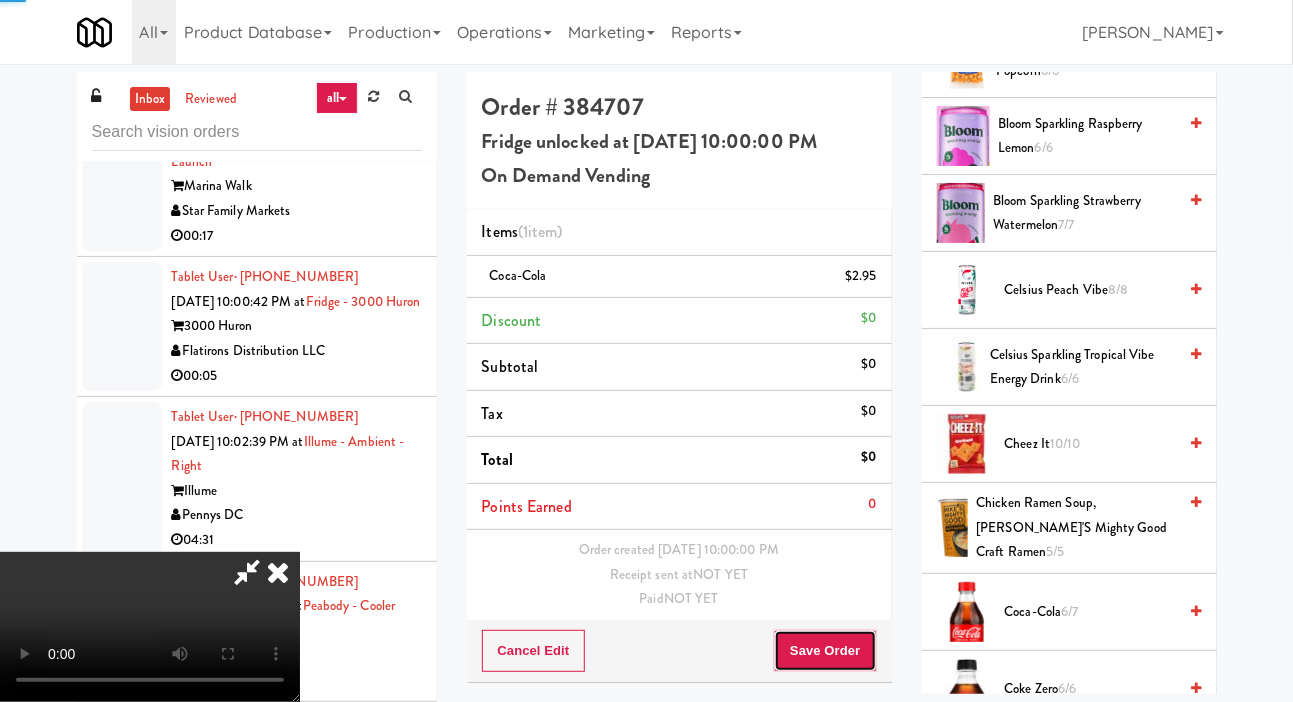 click on "Save Order" at bounding box center [825, 651] 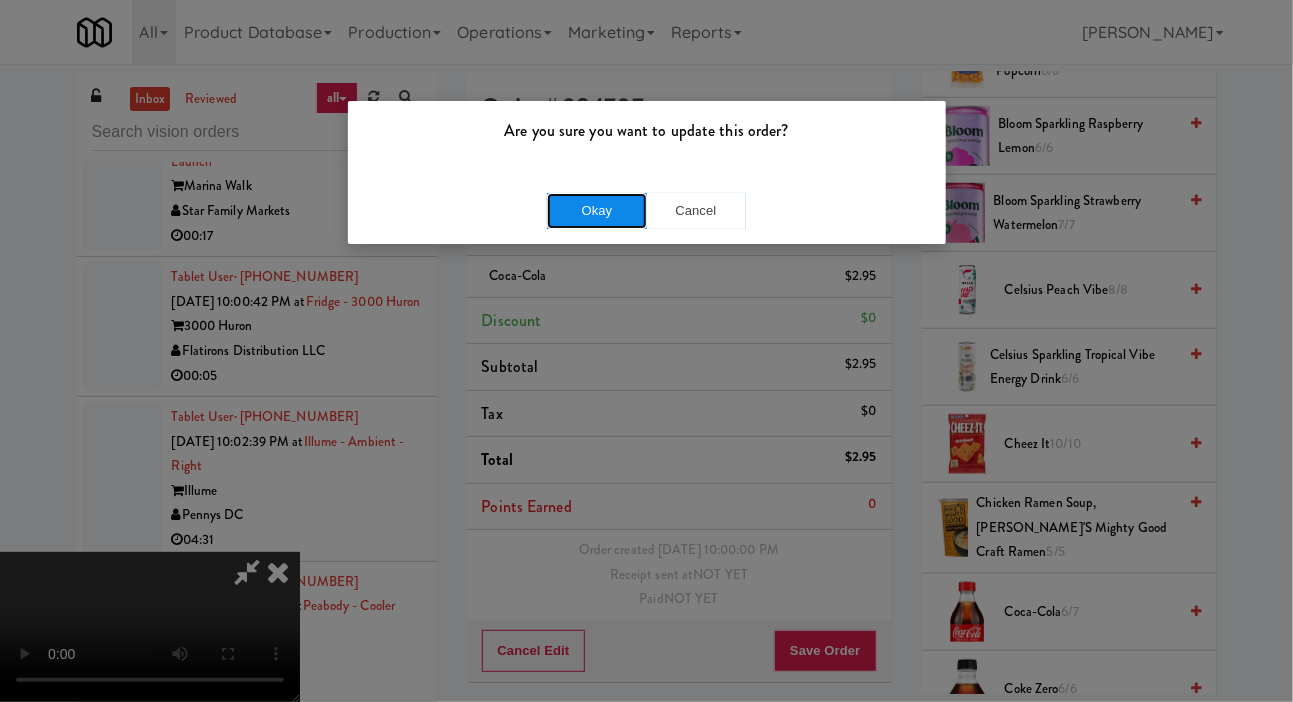 click on "Okay" at bounding box center (597, 211) 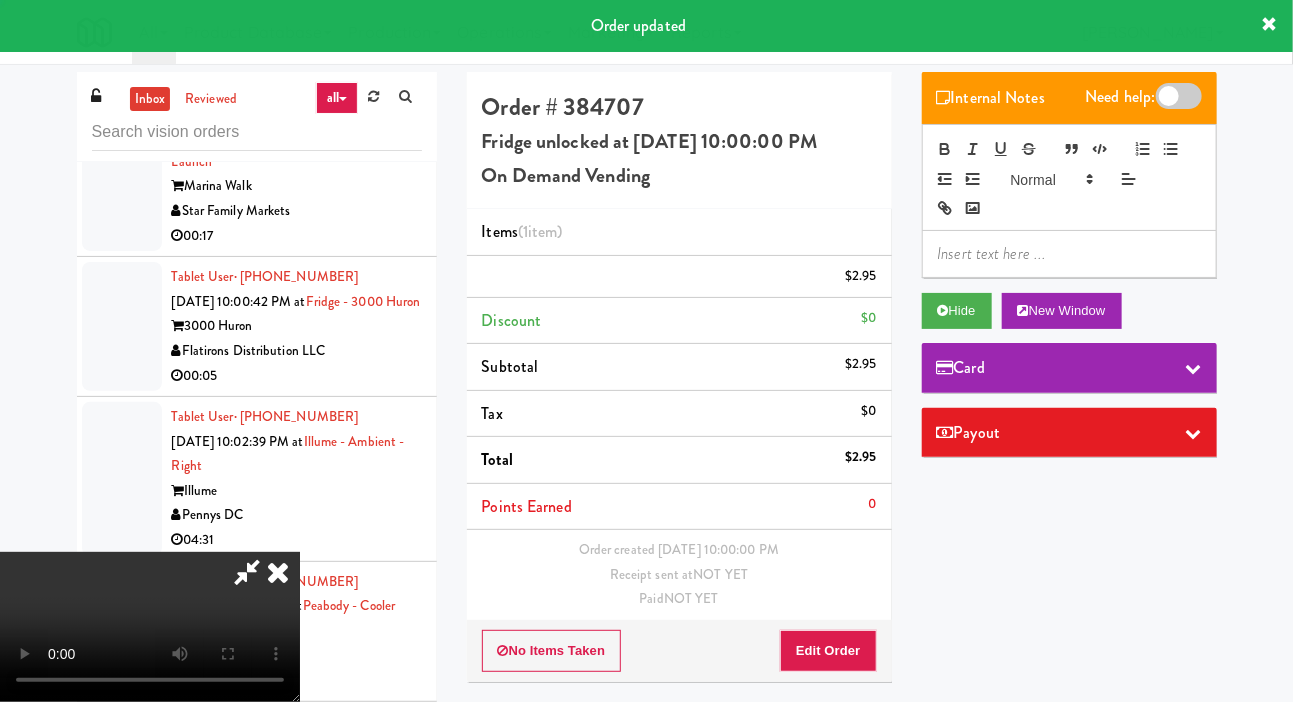 scroll, scrollTop: 0, scrollLeft: 0, axis: both 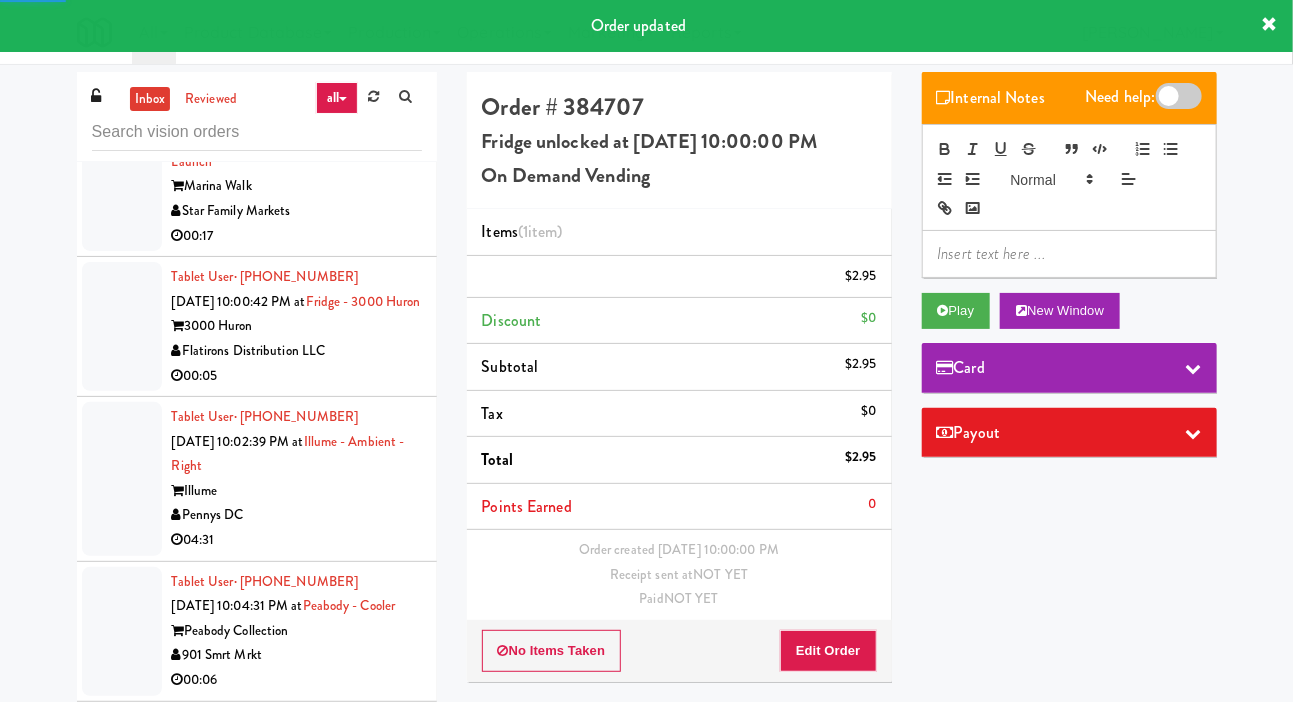 click at bounding box center [122, 22] 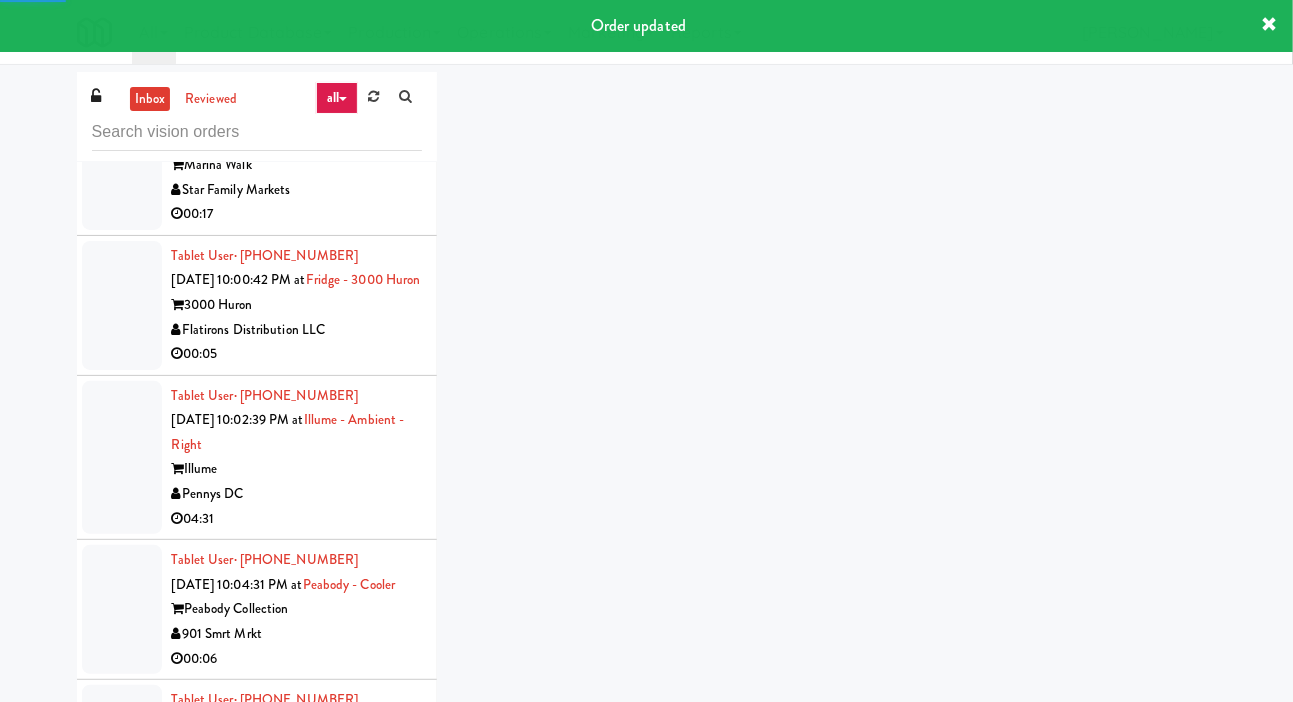 scroll, scrollTop: 13467, scrollLeft: 0, axis: vertical 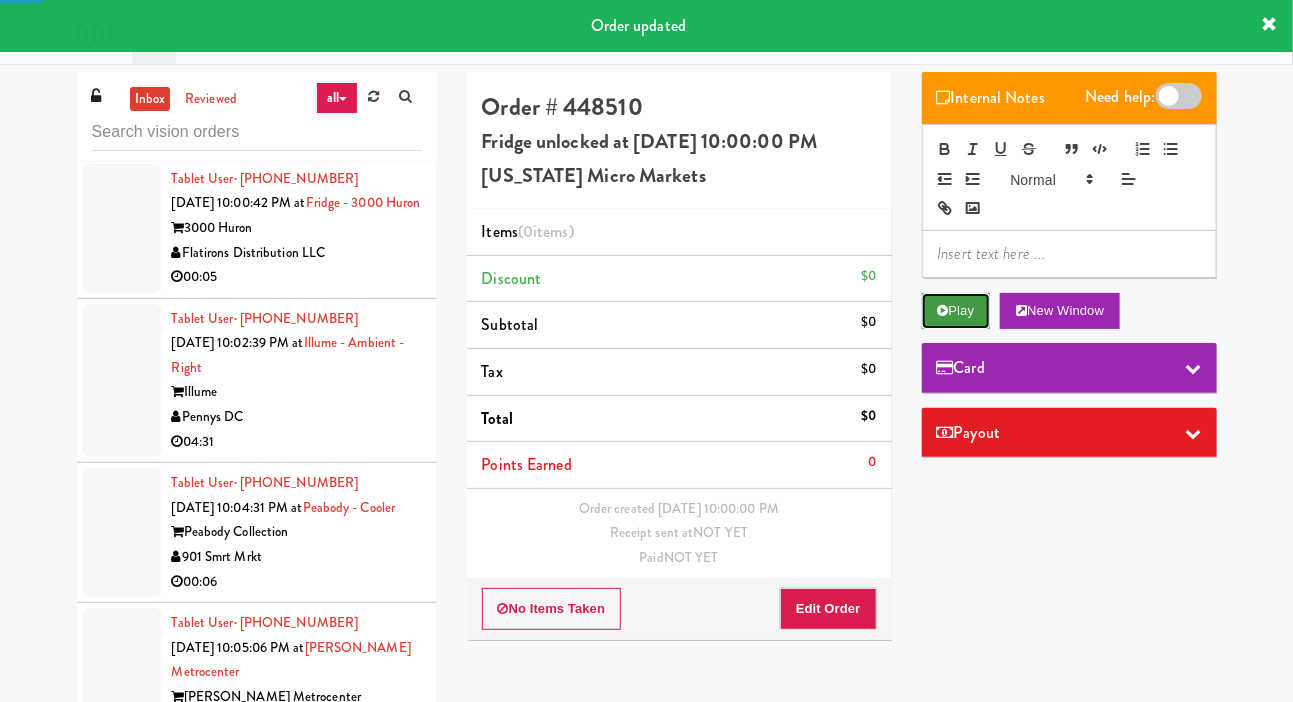 click at bounding box center [943, 310] 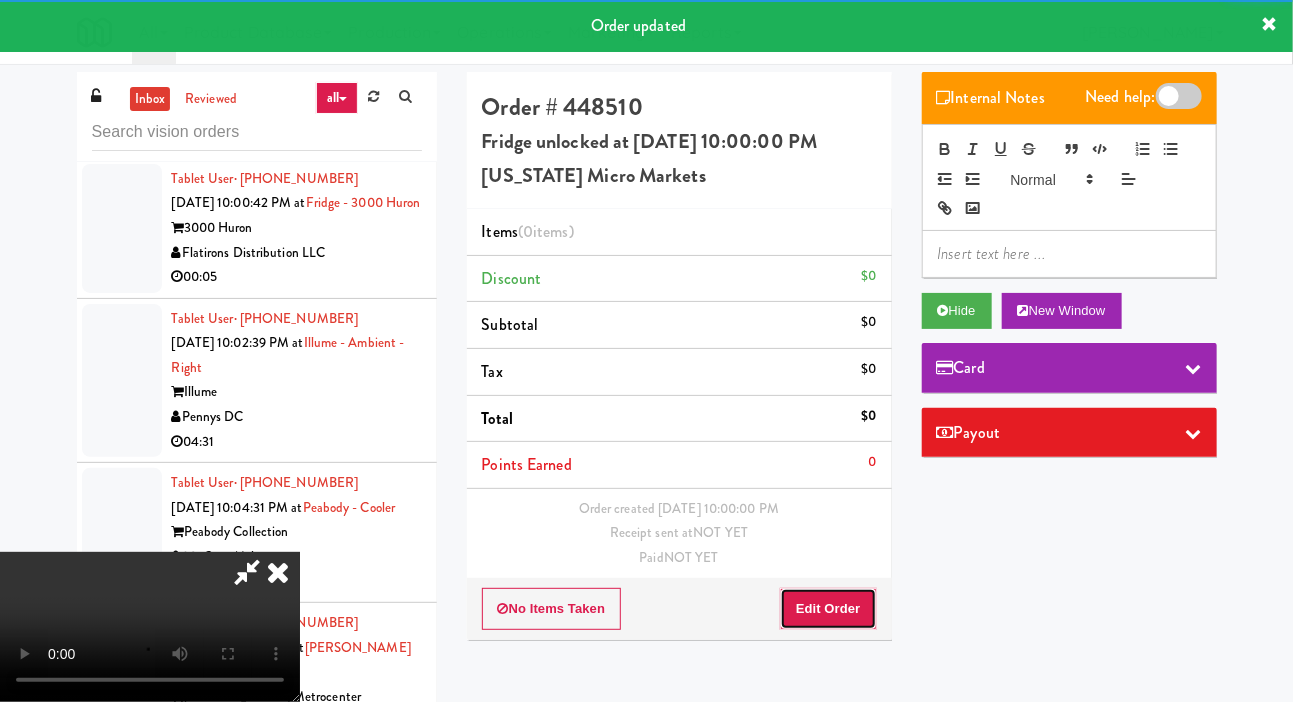 click on "Edit Order" at bounding box center [828, 609] 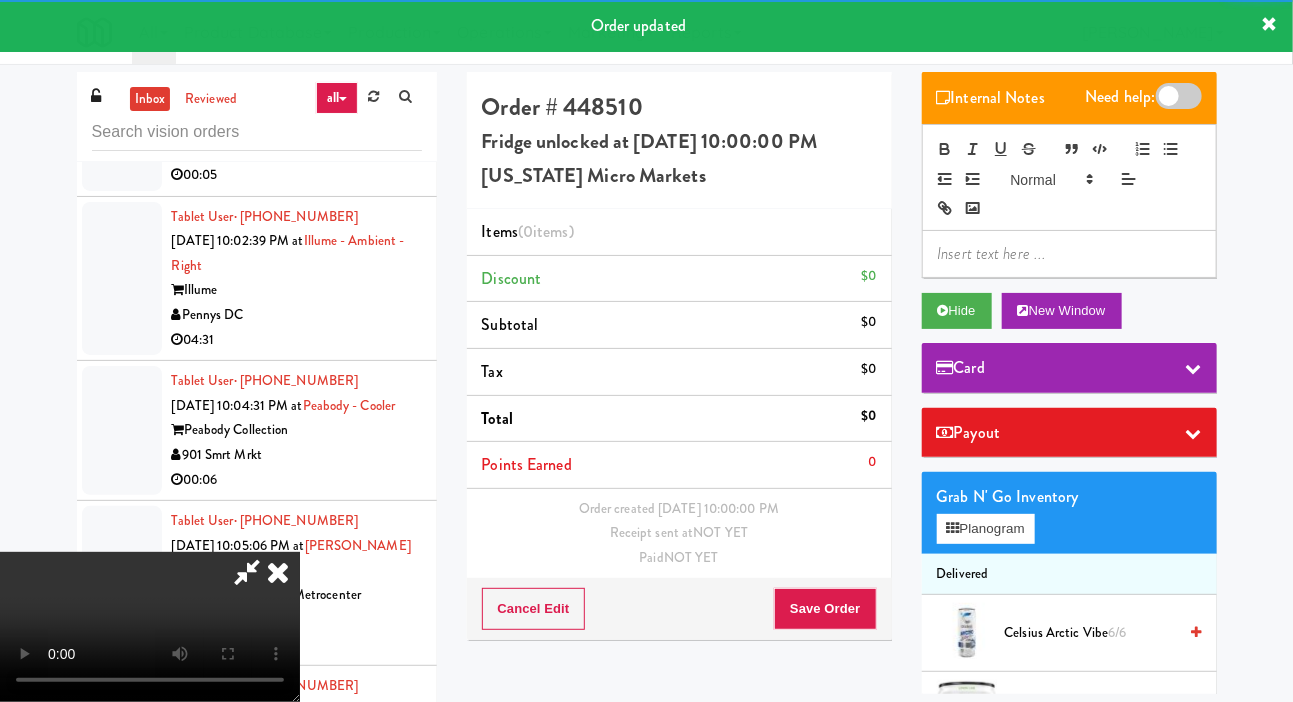 scroll, scrollTop: 13569, scrollLeft: 0, axis: vertical 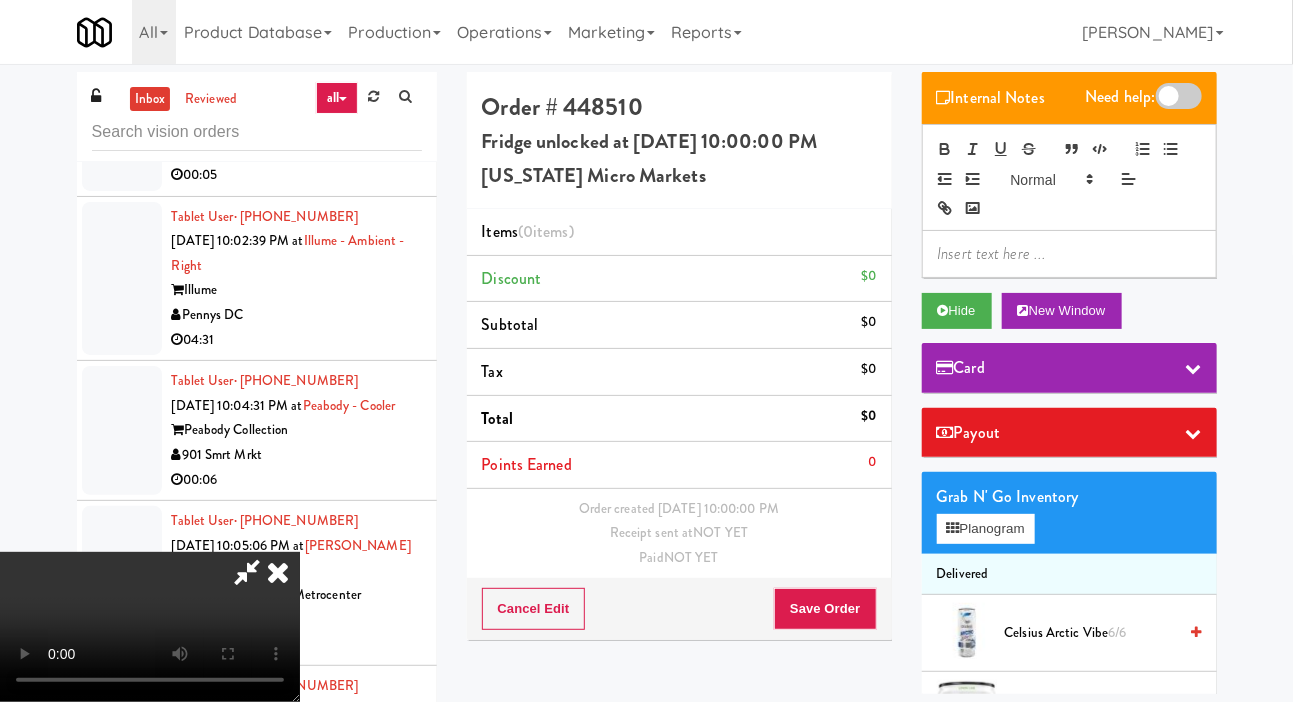 type 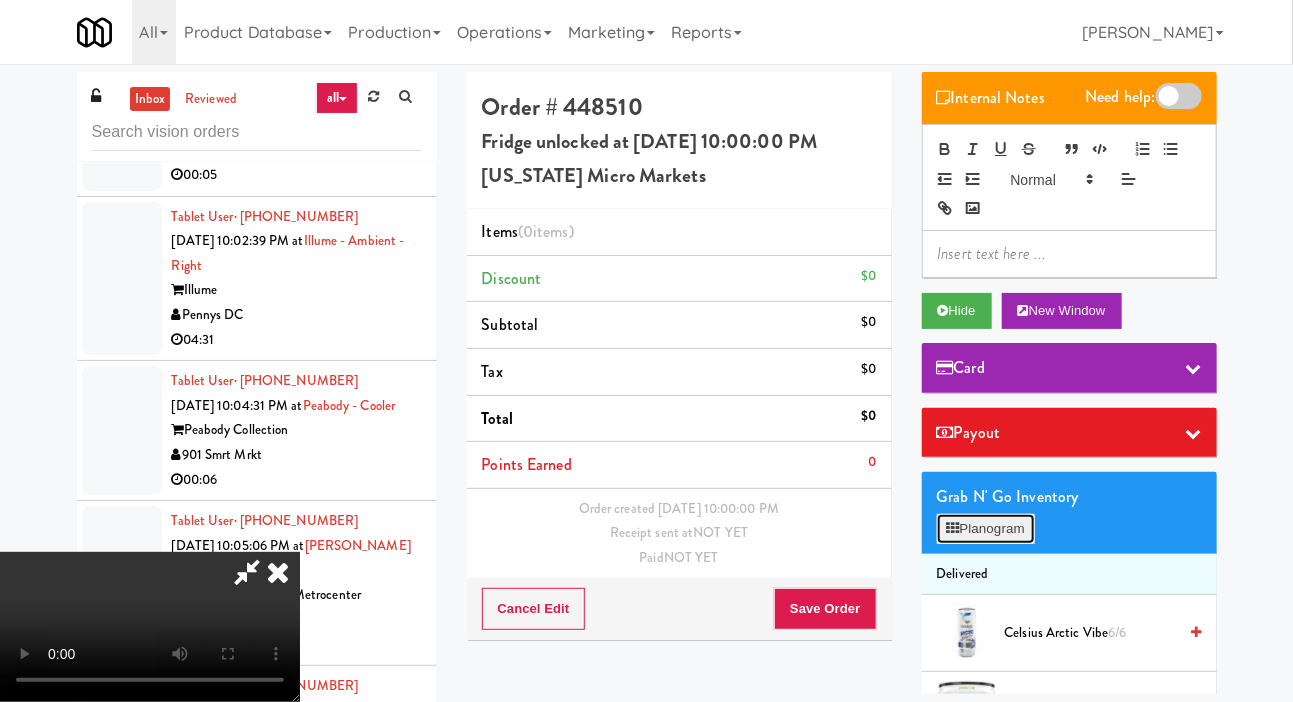click on "Planogram" at bounding box center (986, 529) 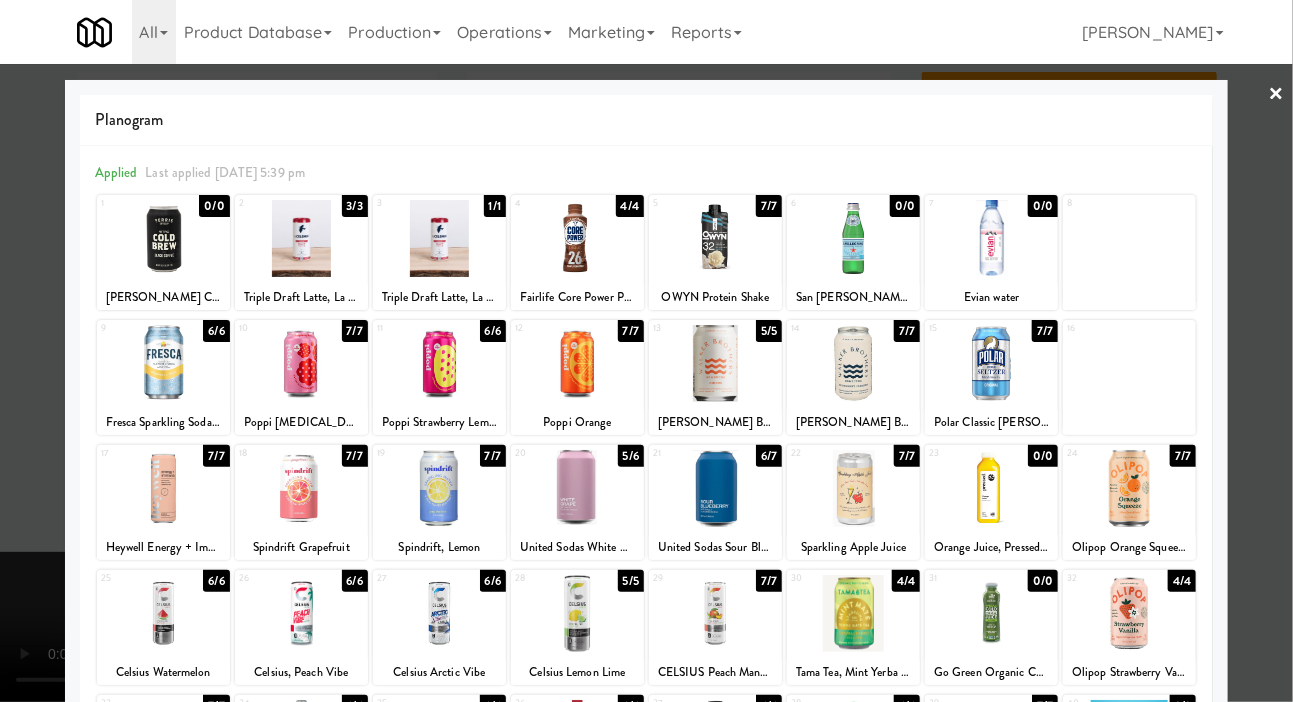 click at bounding box center (715, 238) 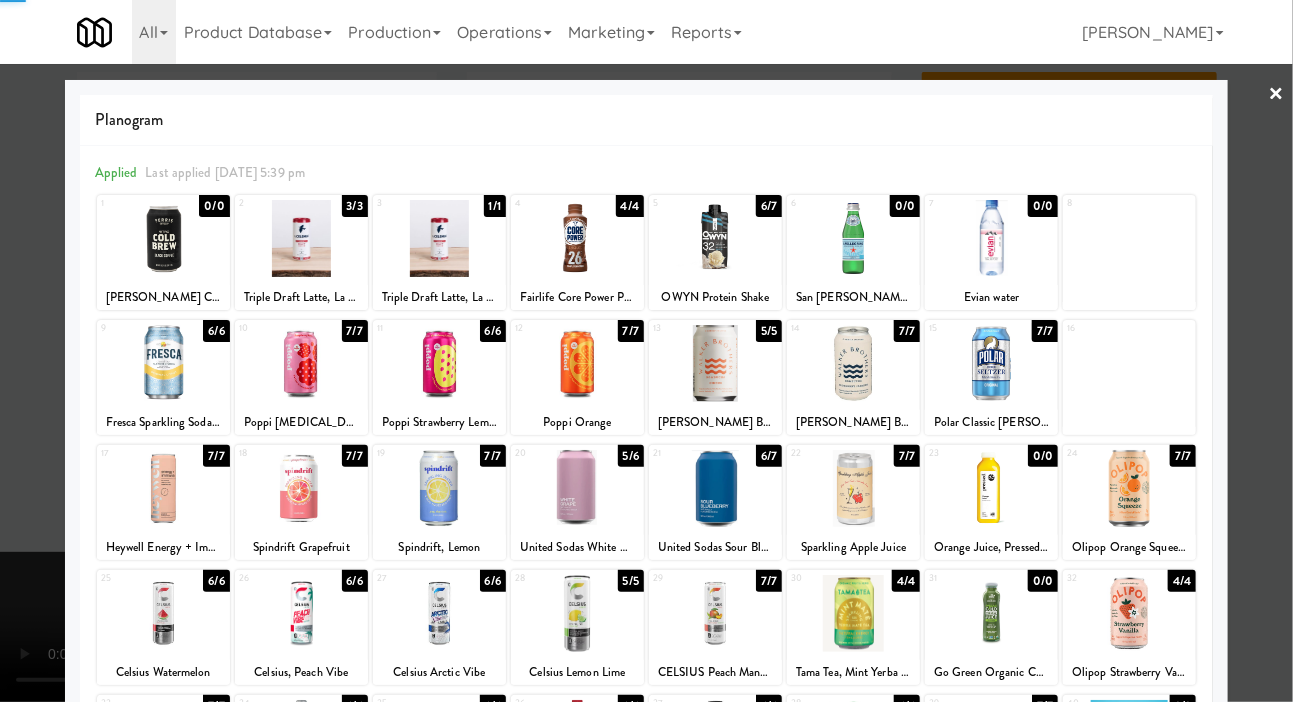 click at bounding box center [715, 238] 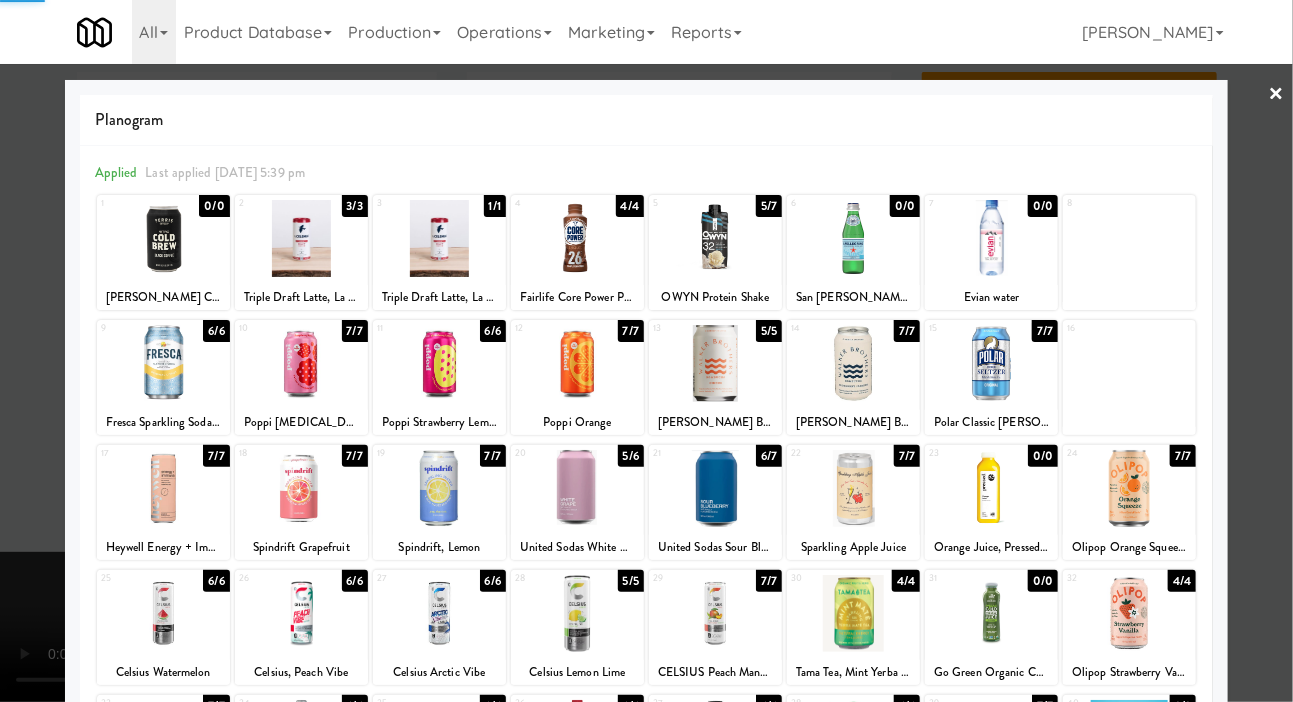 click at bounding box center [646, 351] 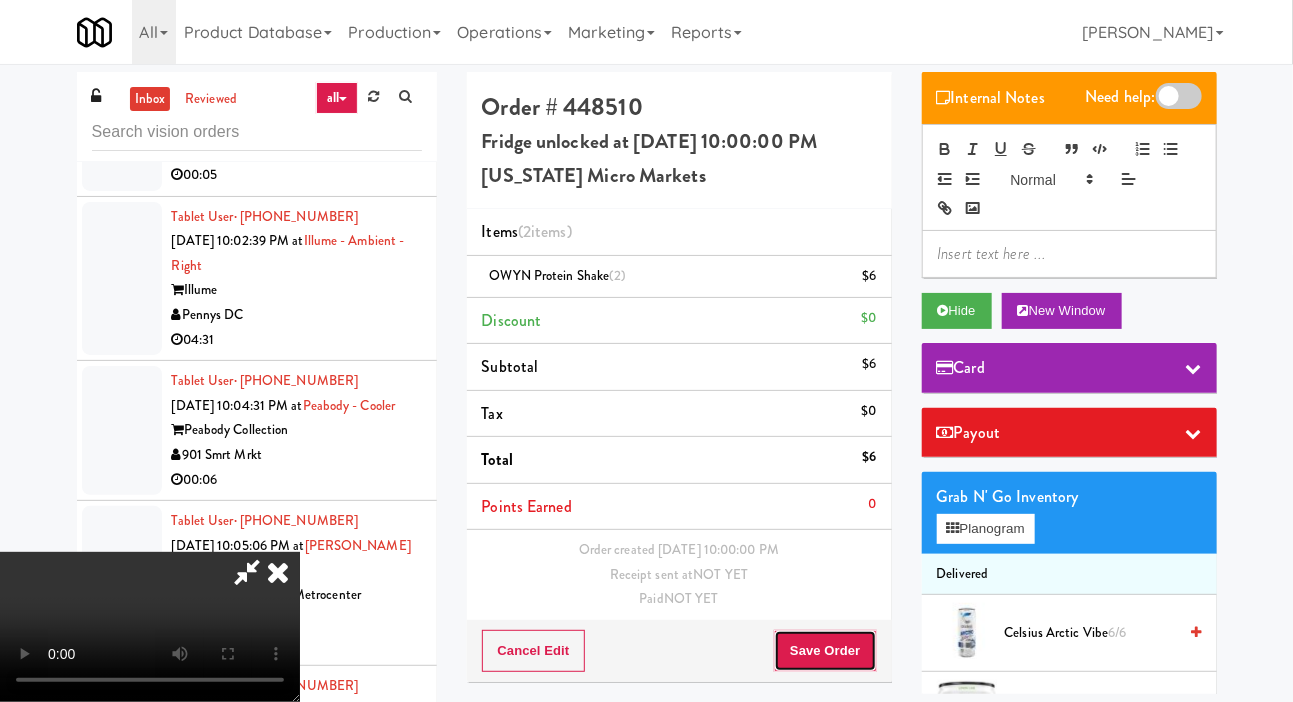 click on "Save Order" at bounding box center [825, 651] 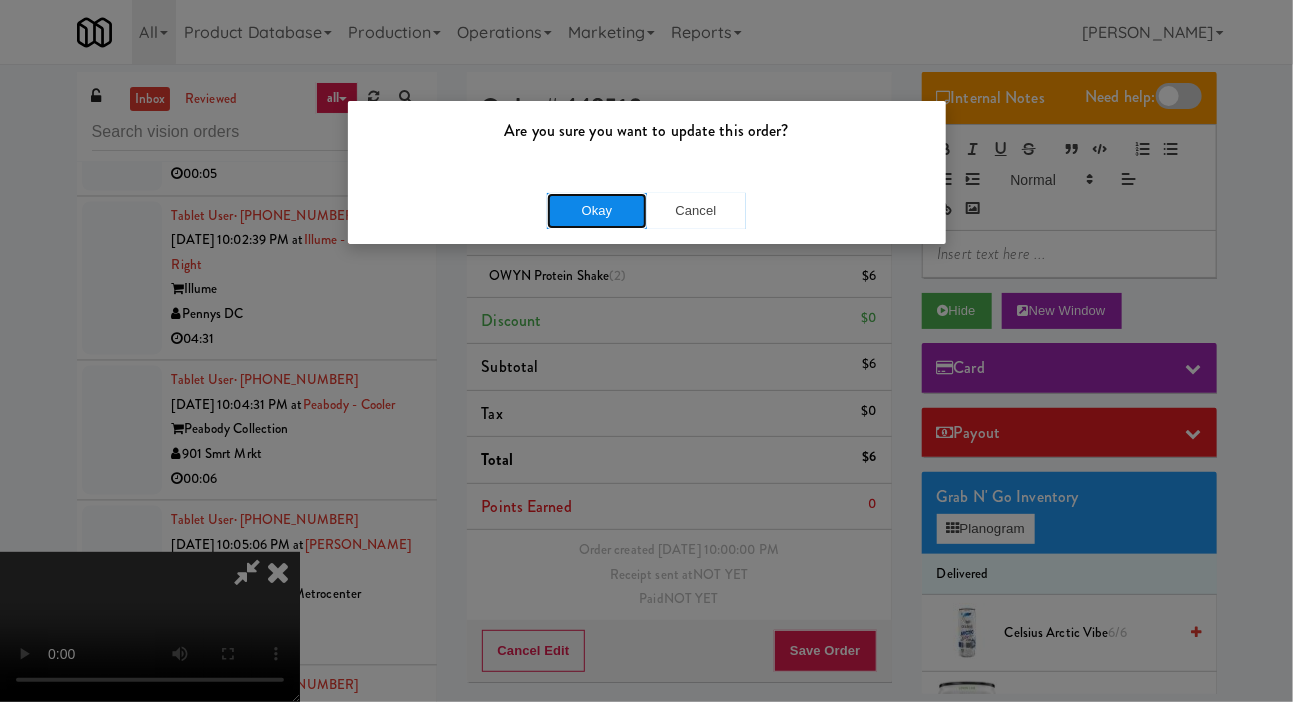 click on "Okay" at bounding box center (597, 211) 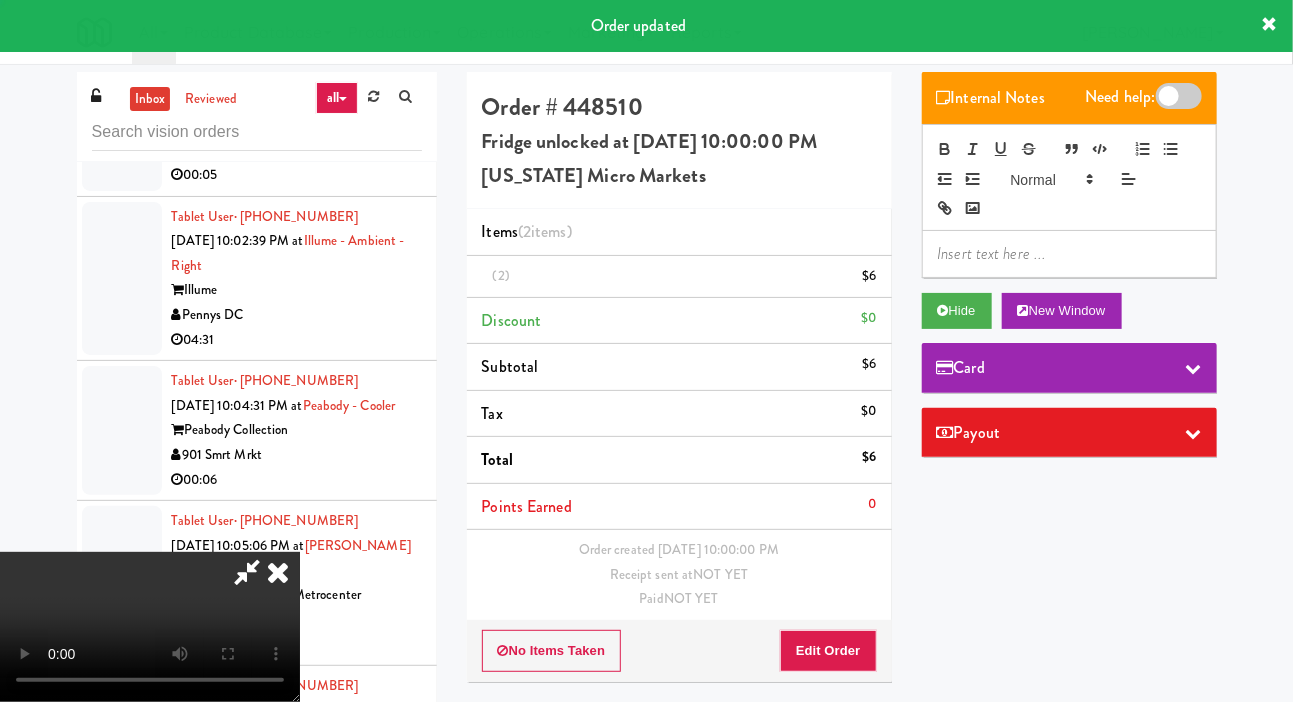 scroll, scrollTop: 0, scrollLeft: 0, axis: both 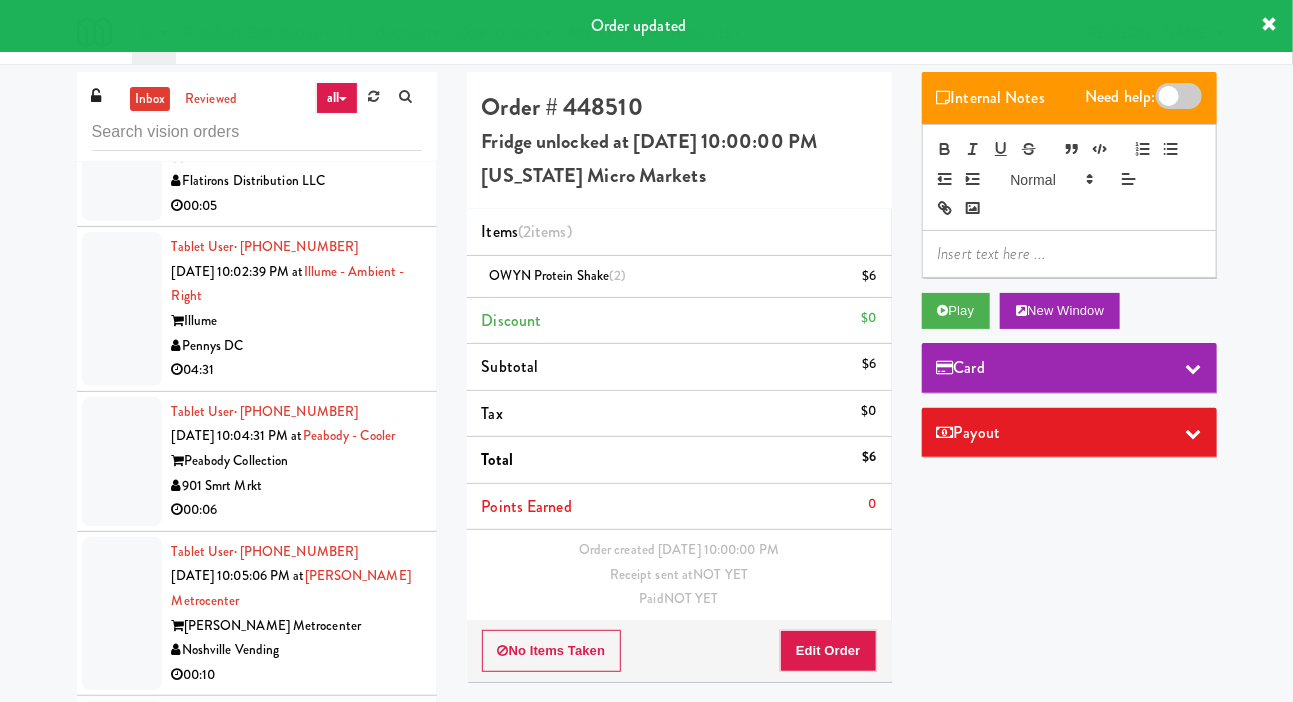 click at bounding box center [122, 5] 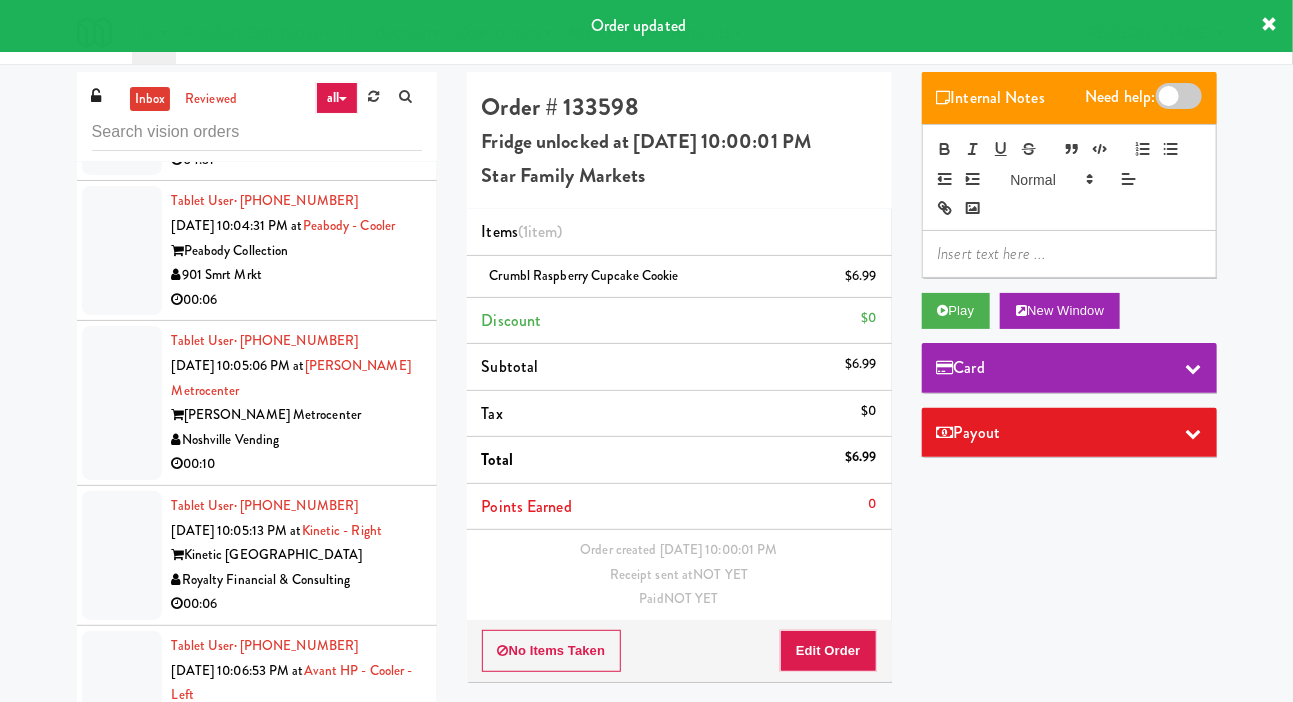scroll, scrollTop: 13794, scrollLeft: 0, axis: vertical 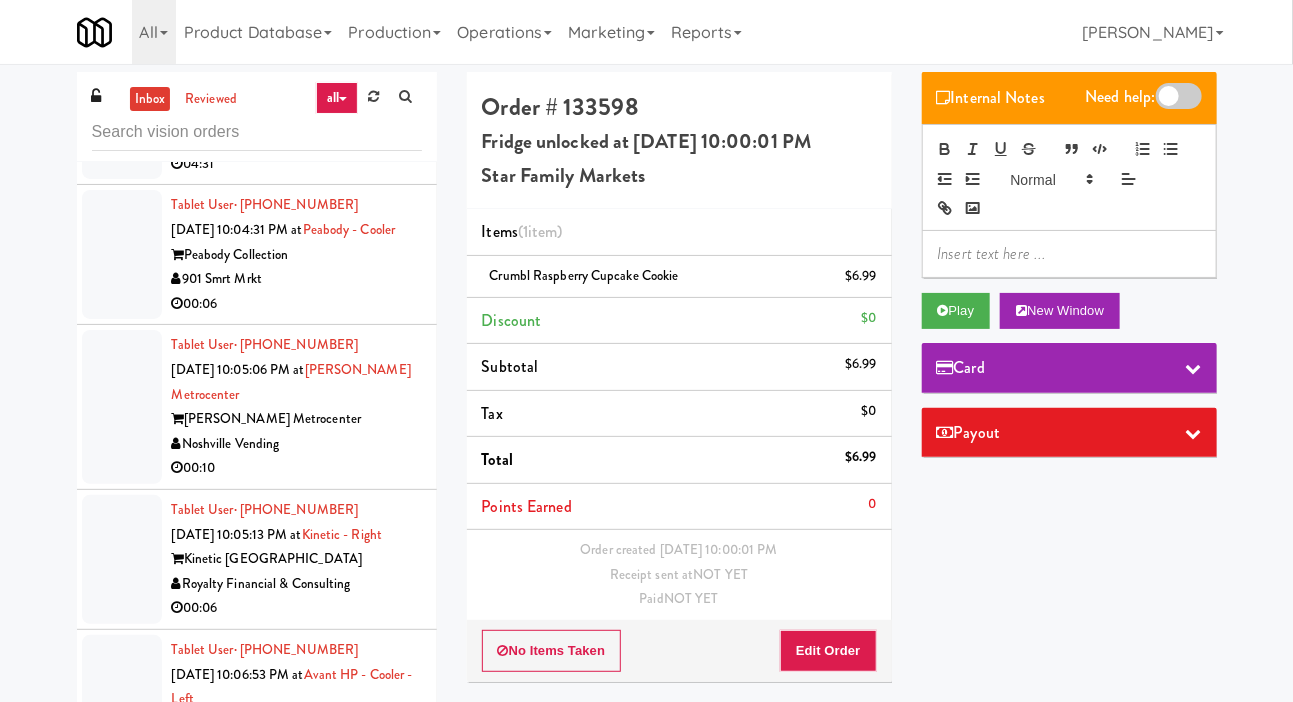 click at bounding box center (122, -50) 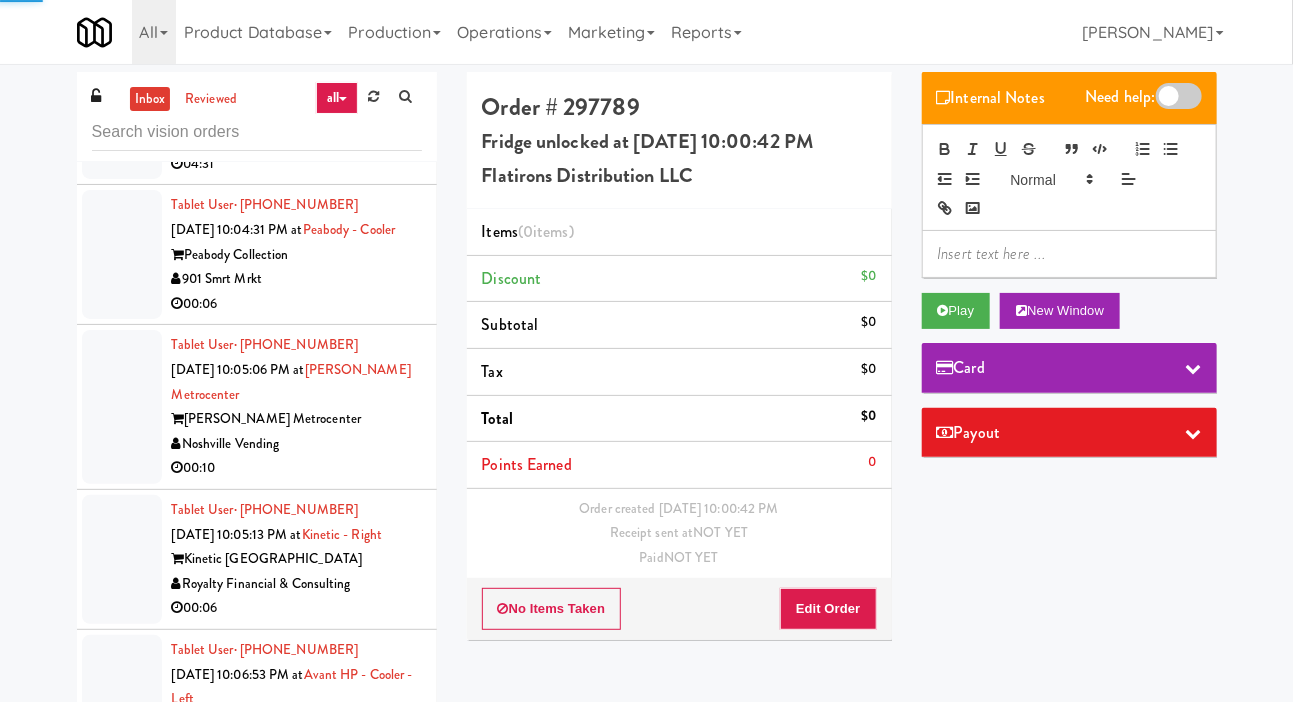 click at bounding box center [122, 103] 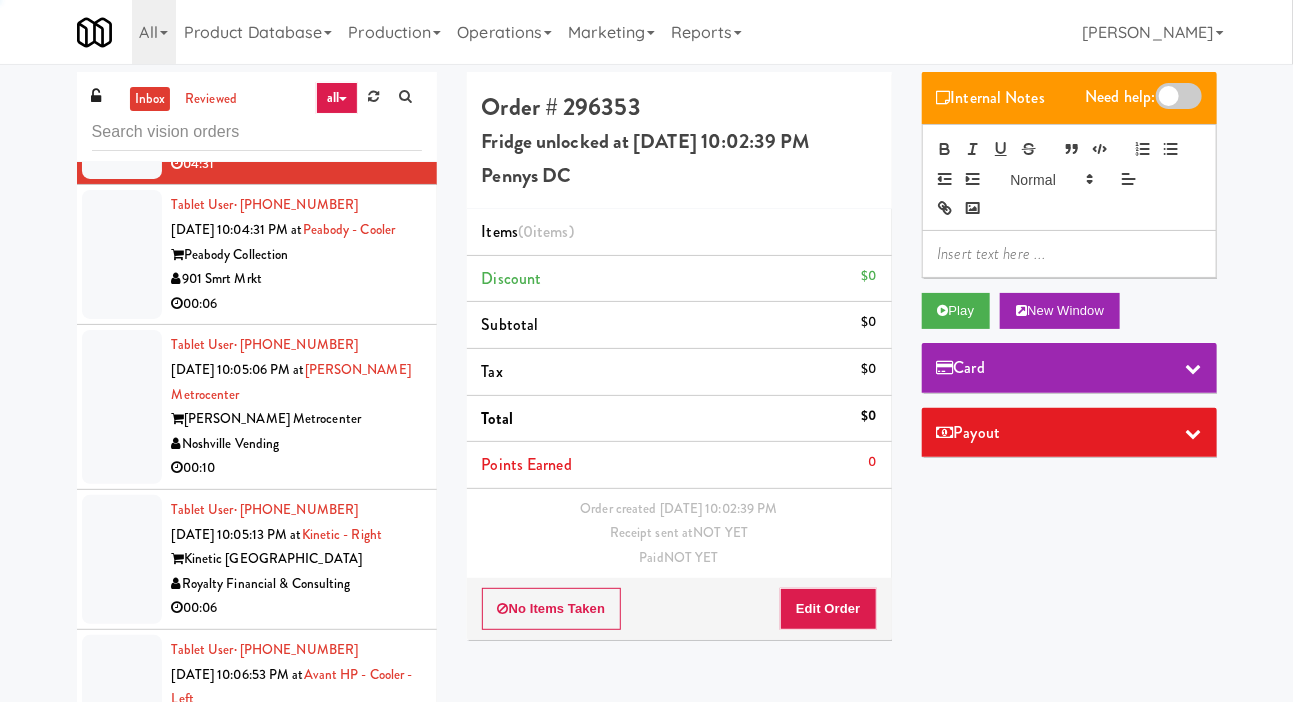 click at bounding box center [122, -50] 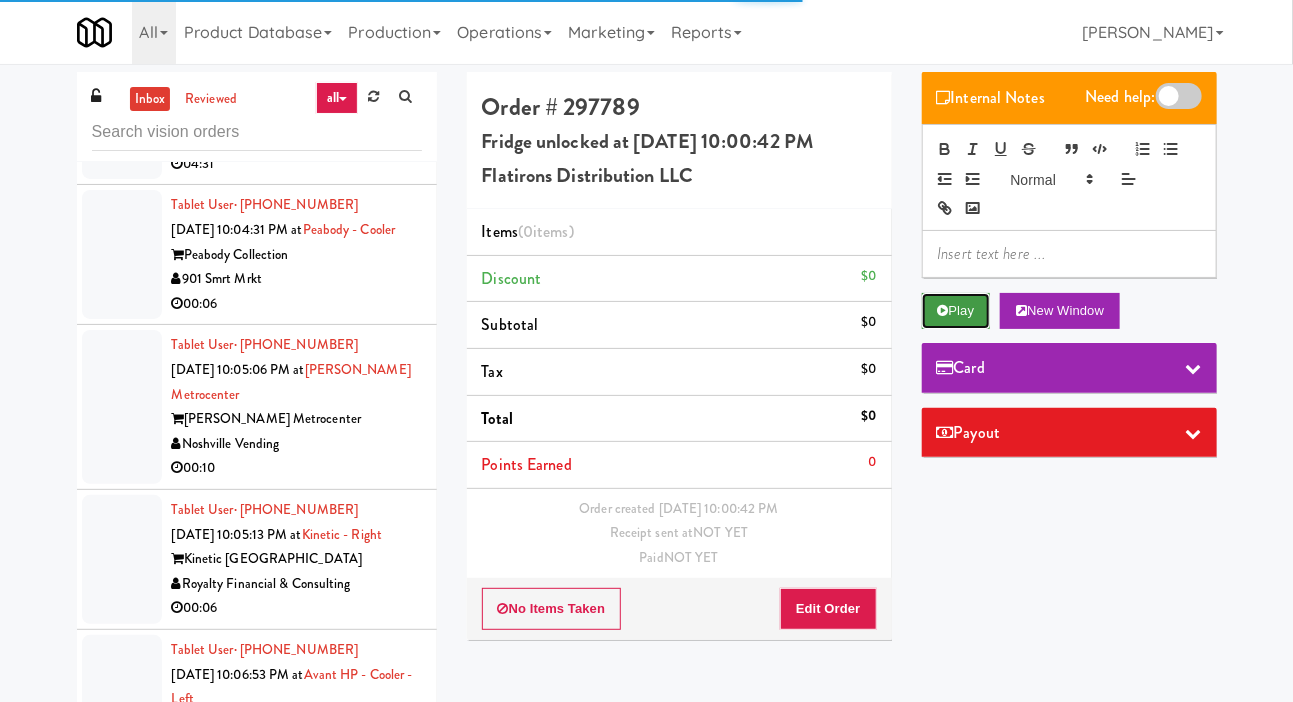 click on "Play" at bounding box center [956, 311] 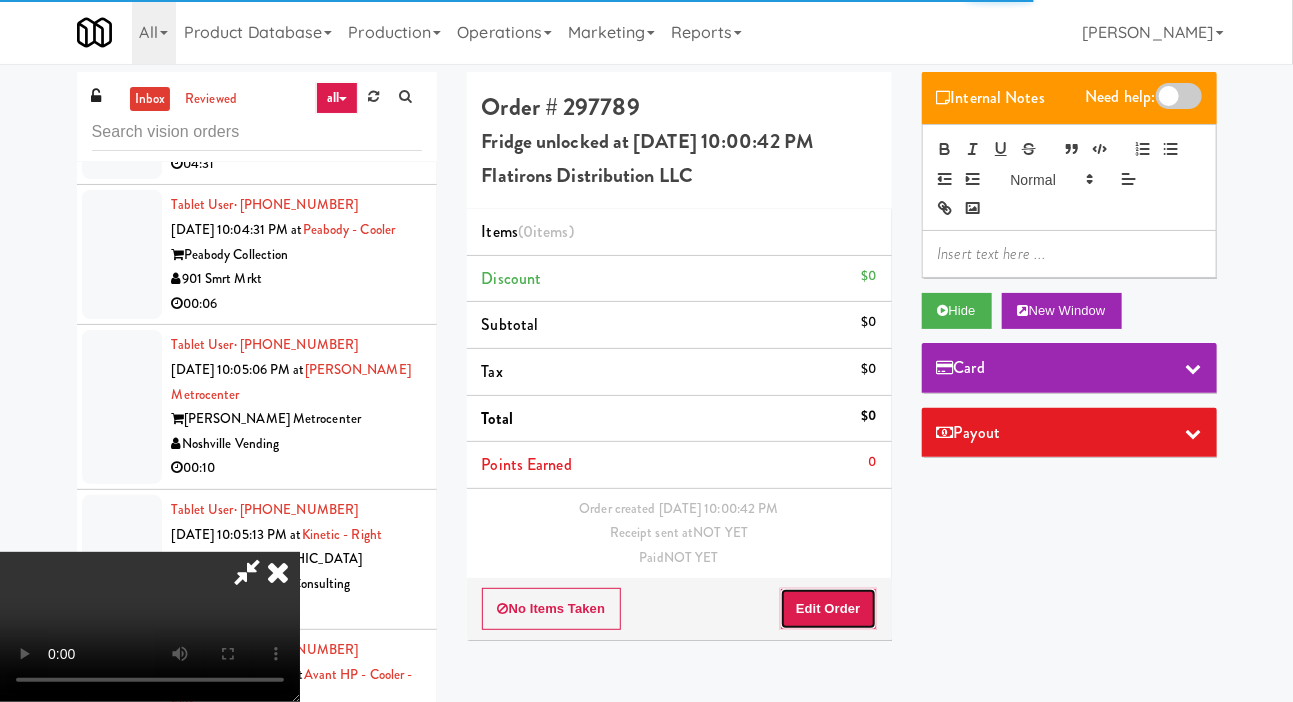 click on "Edit Order" at bounding box center [828, 609] 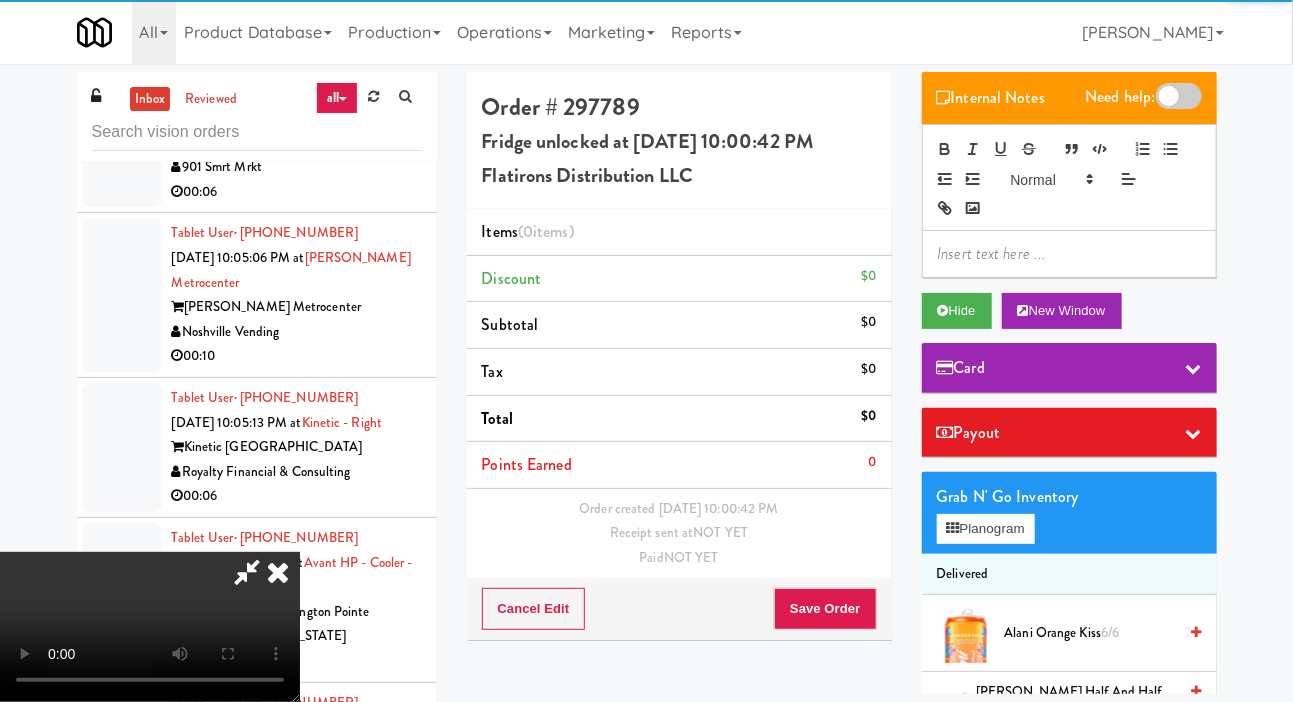 scroll, scrollTop: 13916, scrollLeft: 0, axis: vertical 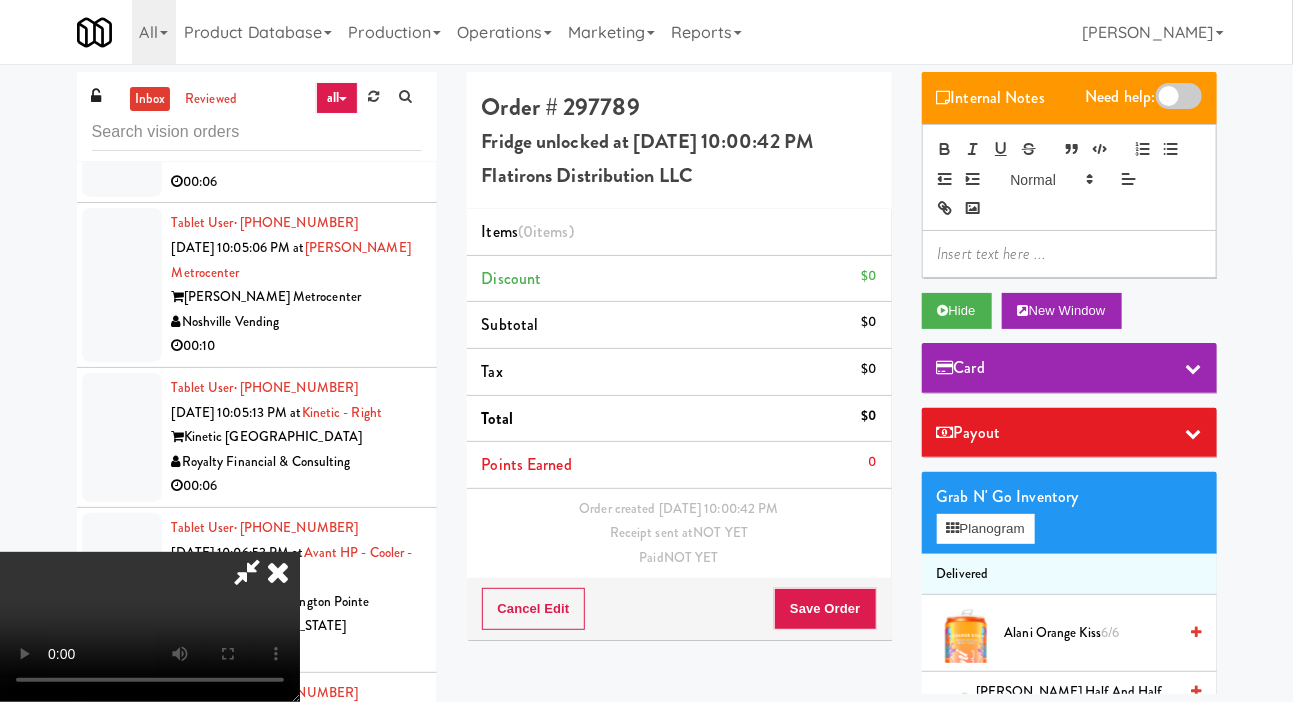 type 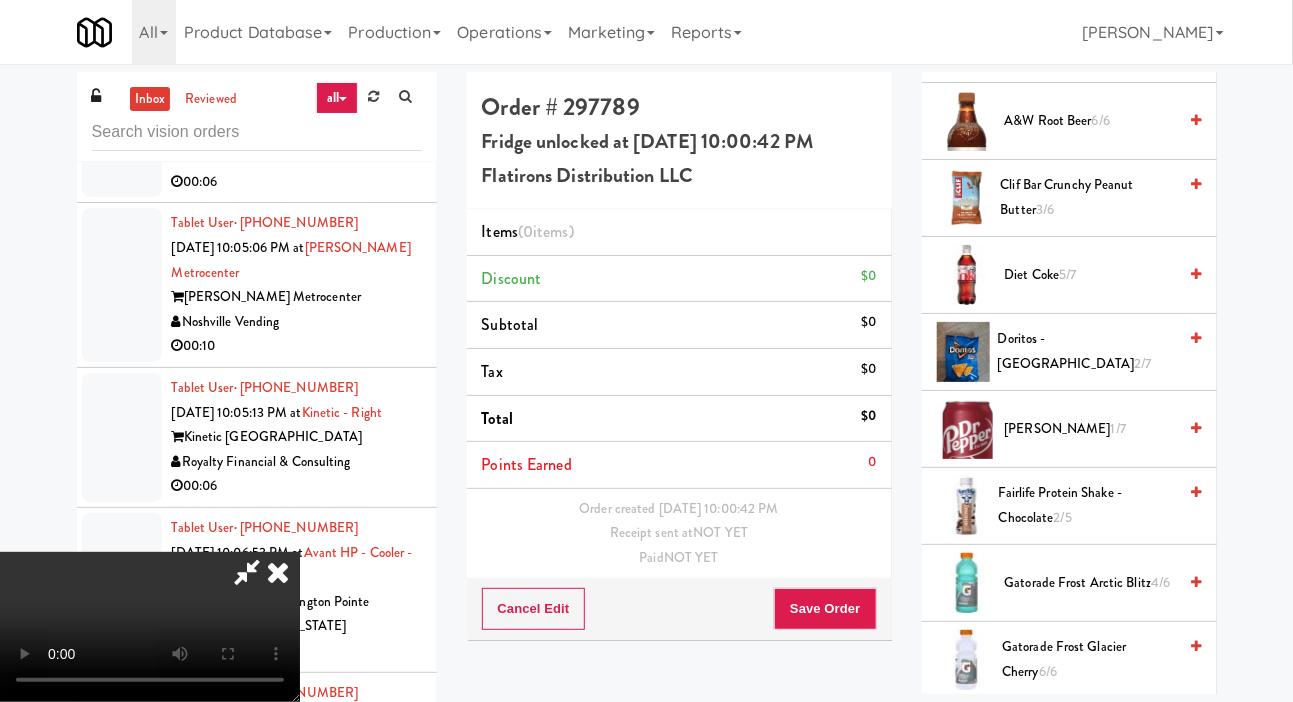 scroll, scrollTop: 689, scrollLeft: 0, axis: vertical 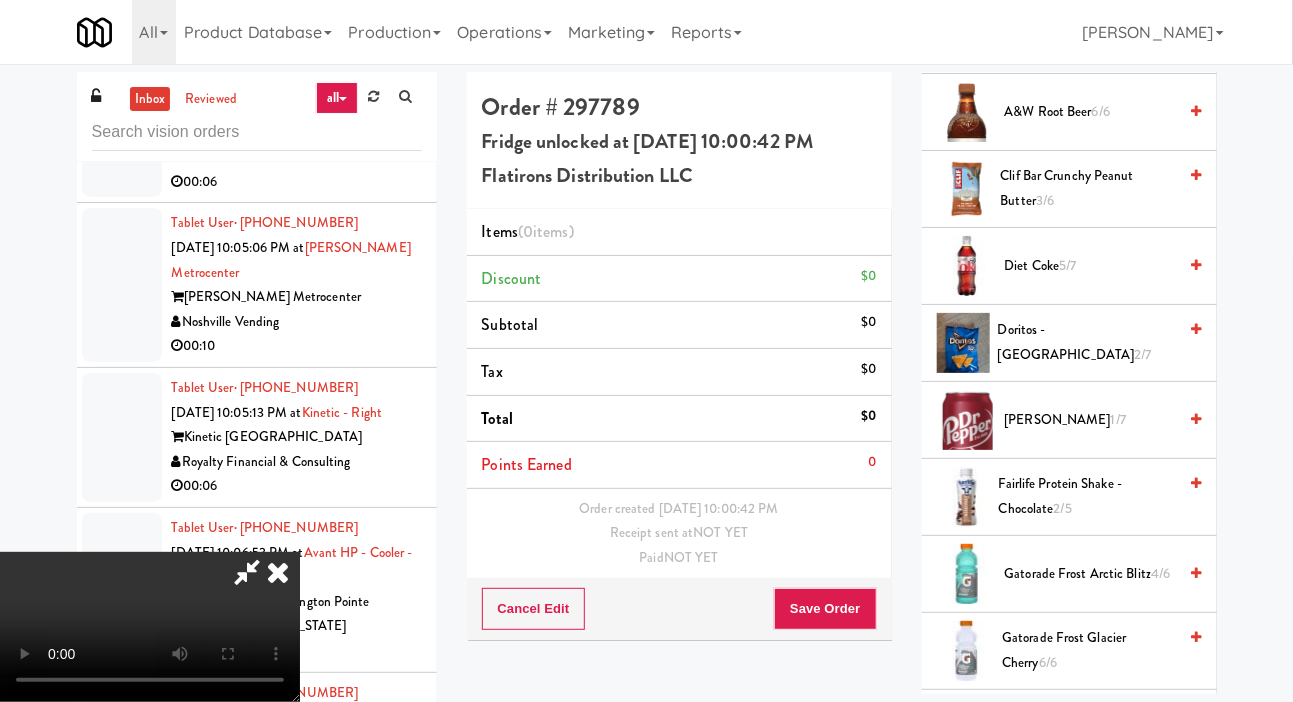 click on "Fairlife Protein Shake - Chocolate  2/5" at bounding box center (1088, 496) 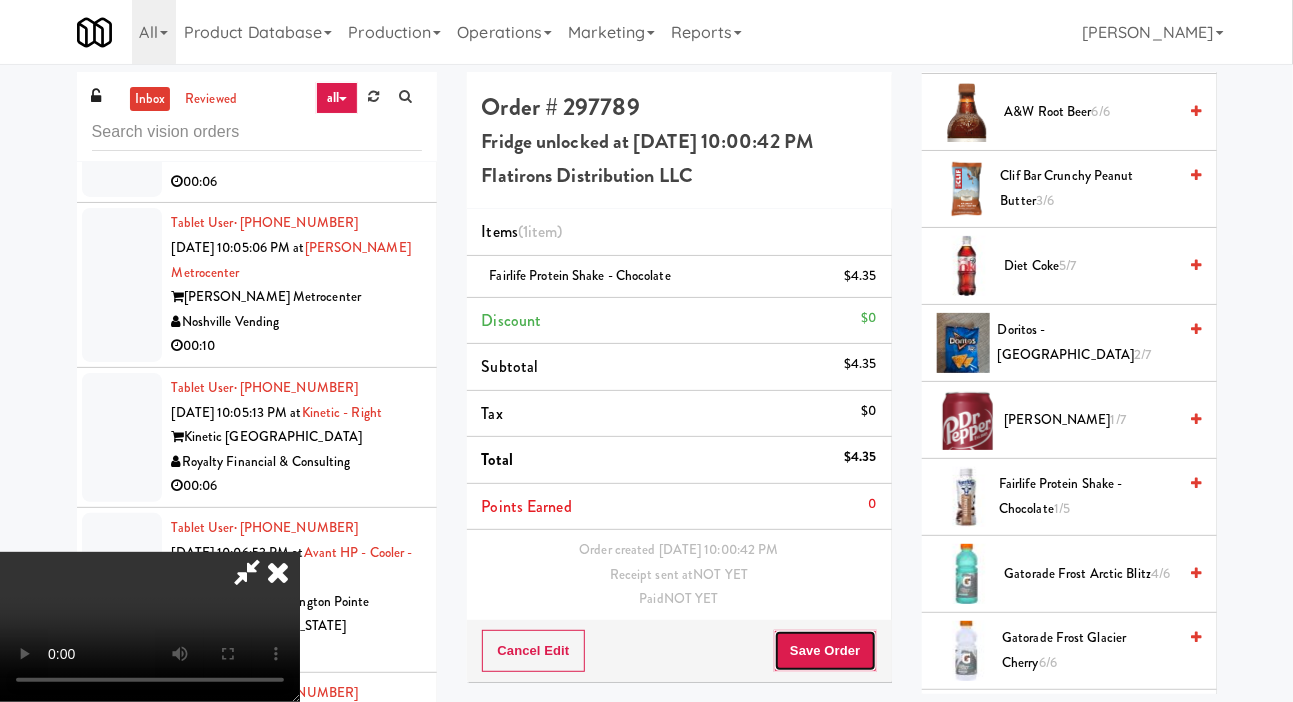 click on "Save Order" at bounding box center (825, 651) 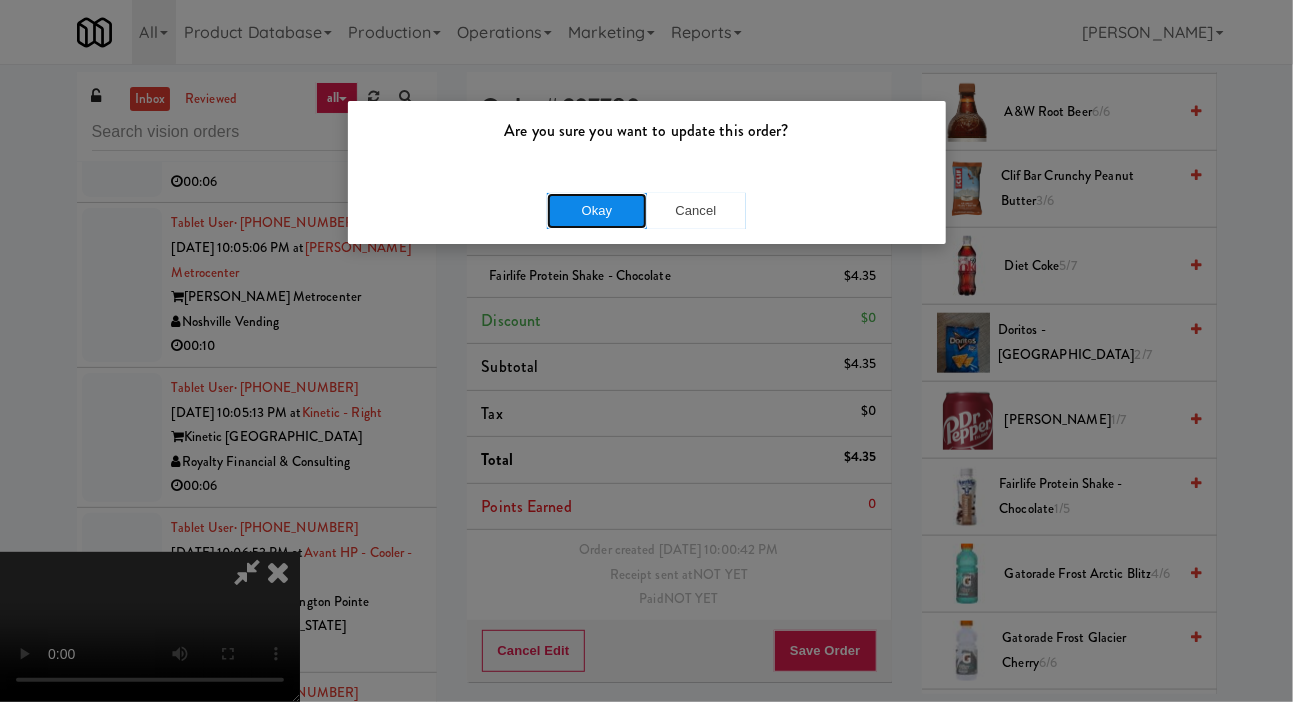 click on "Okay" at bounding box center [597, 211] 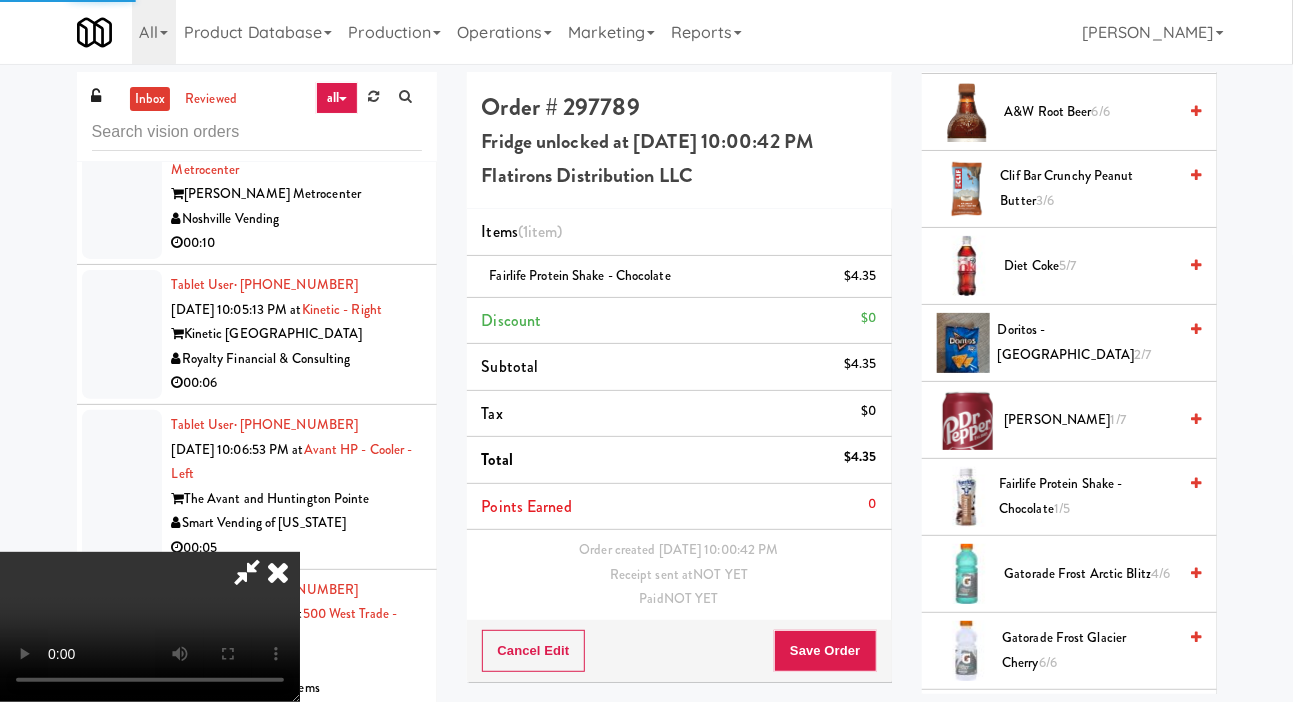 scroll, scrollTop: 14019, scrollLeft: 0, axis: vertical 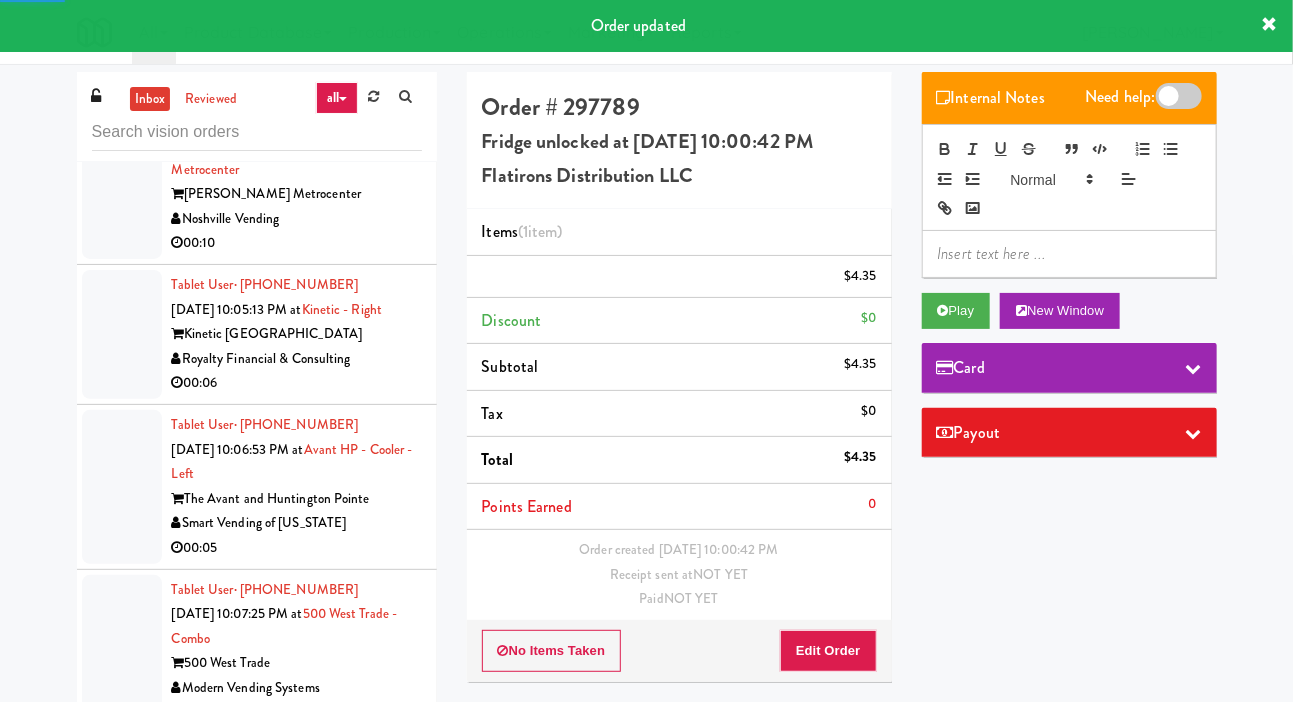 click at bounding box center [122, -122] 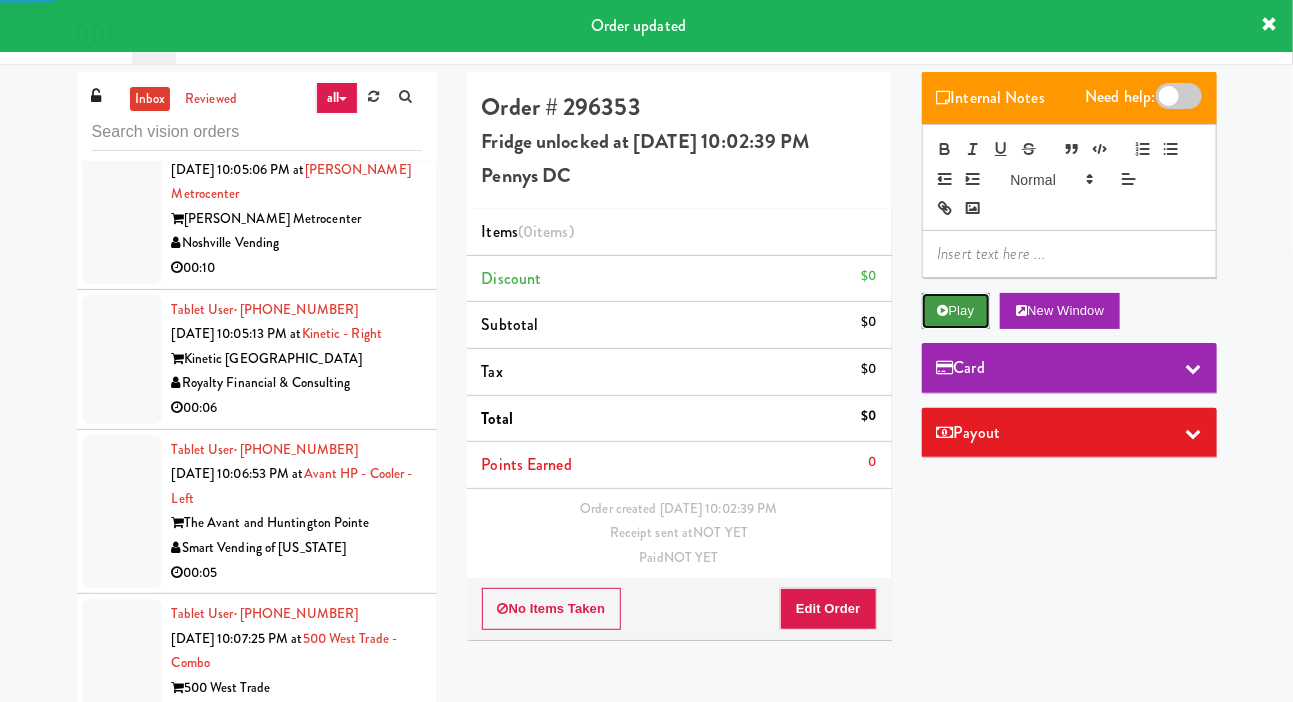 click on "Play" at bounding box center [956, 311] 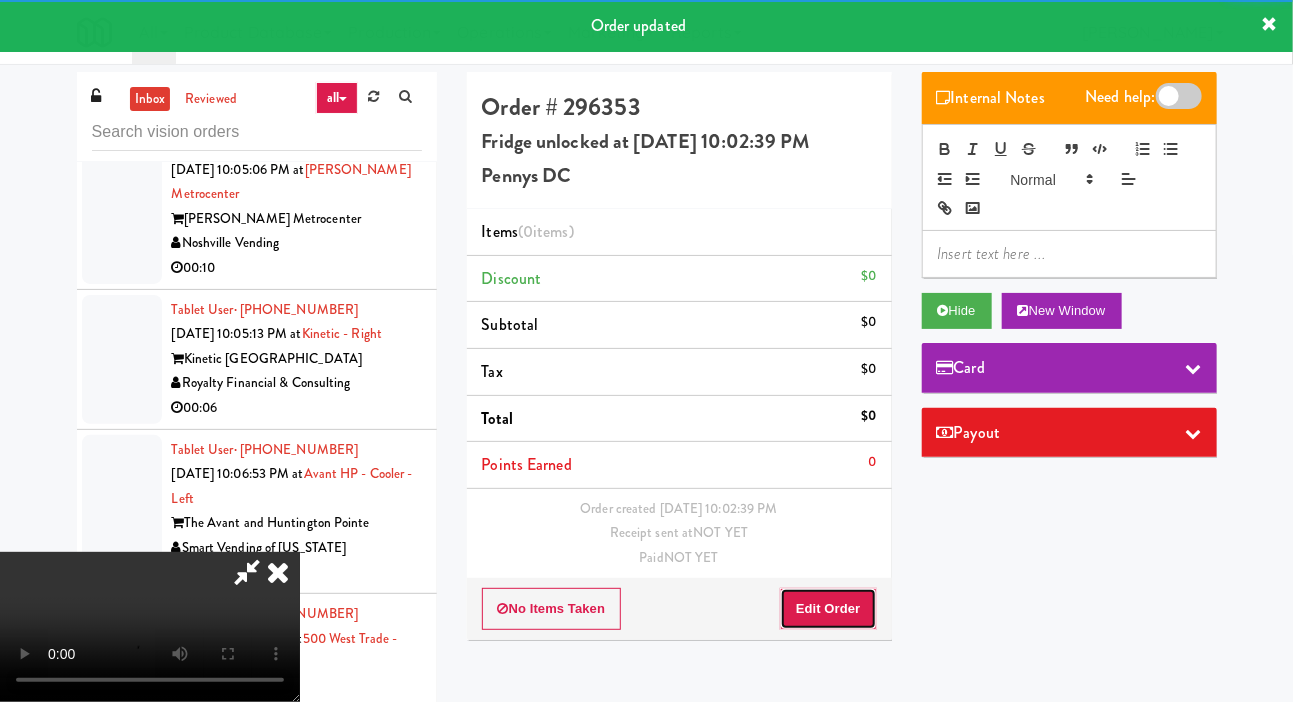 click on "Edit Order" at bounding box center (828, 609) 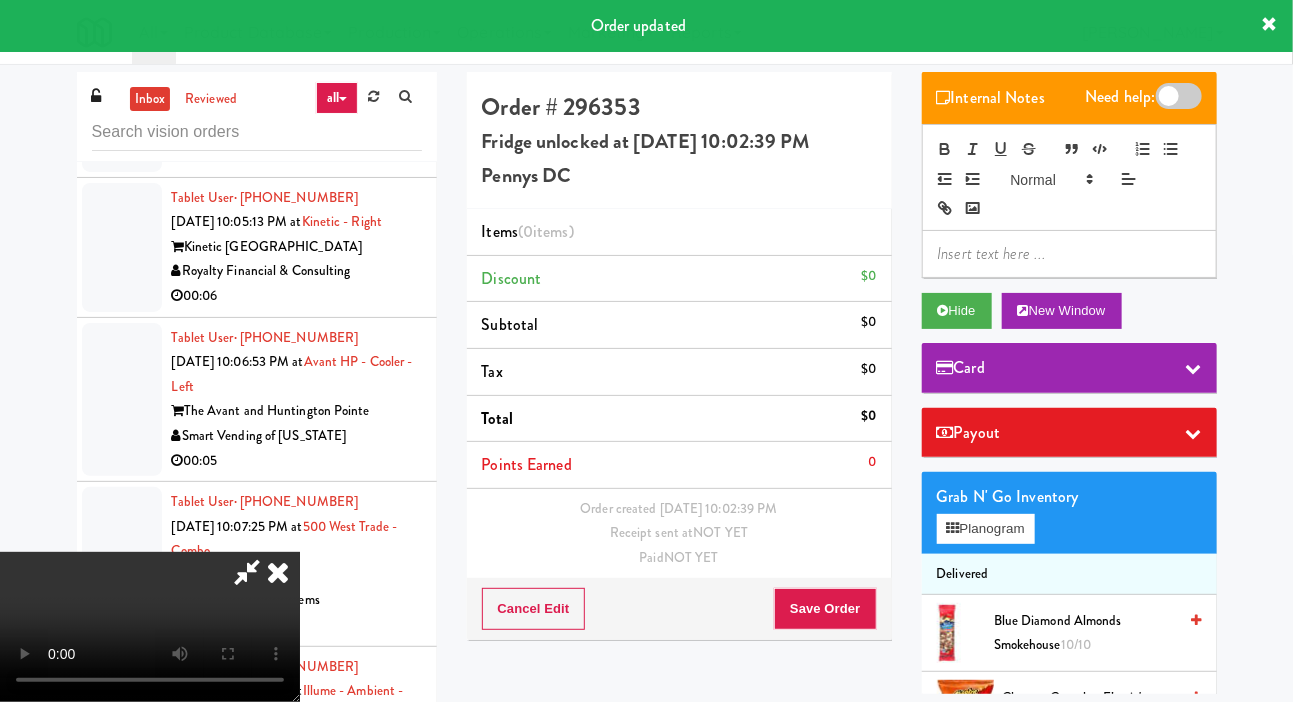 scroll, scrollTop: 14154, scrollLeft: 0, axis: vertical 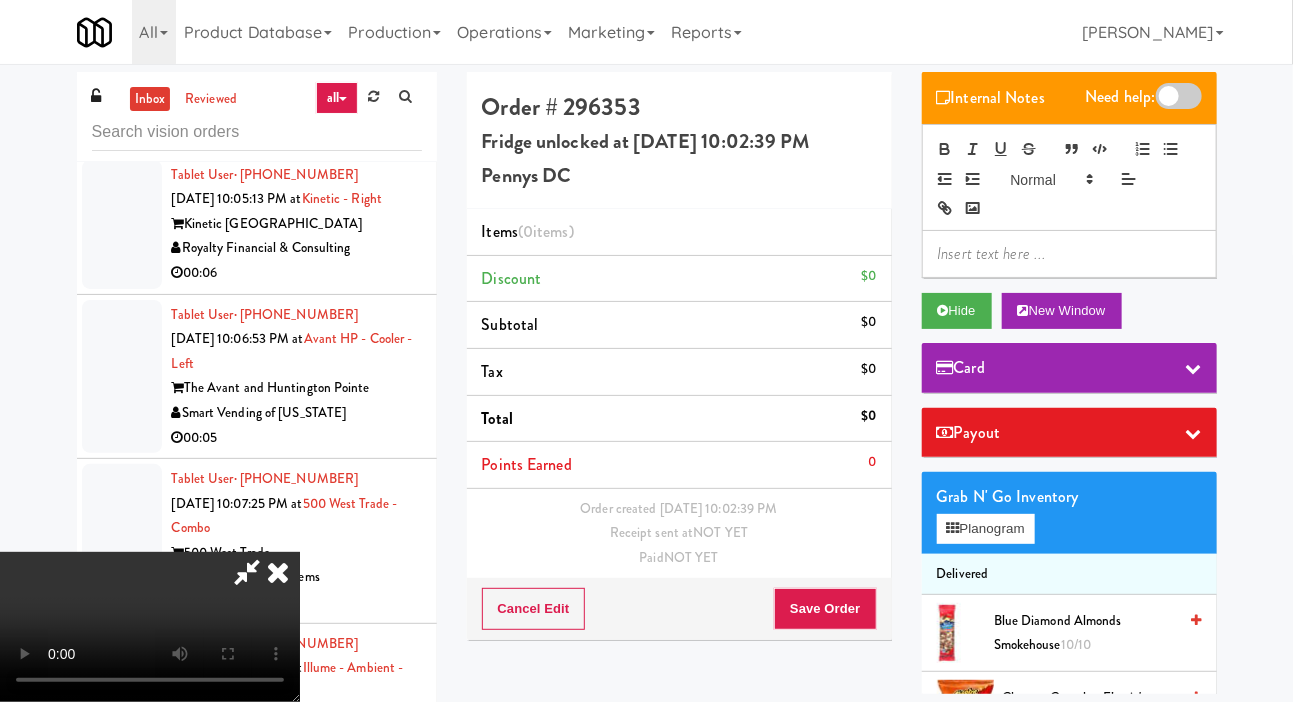 type 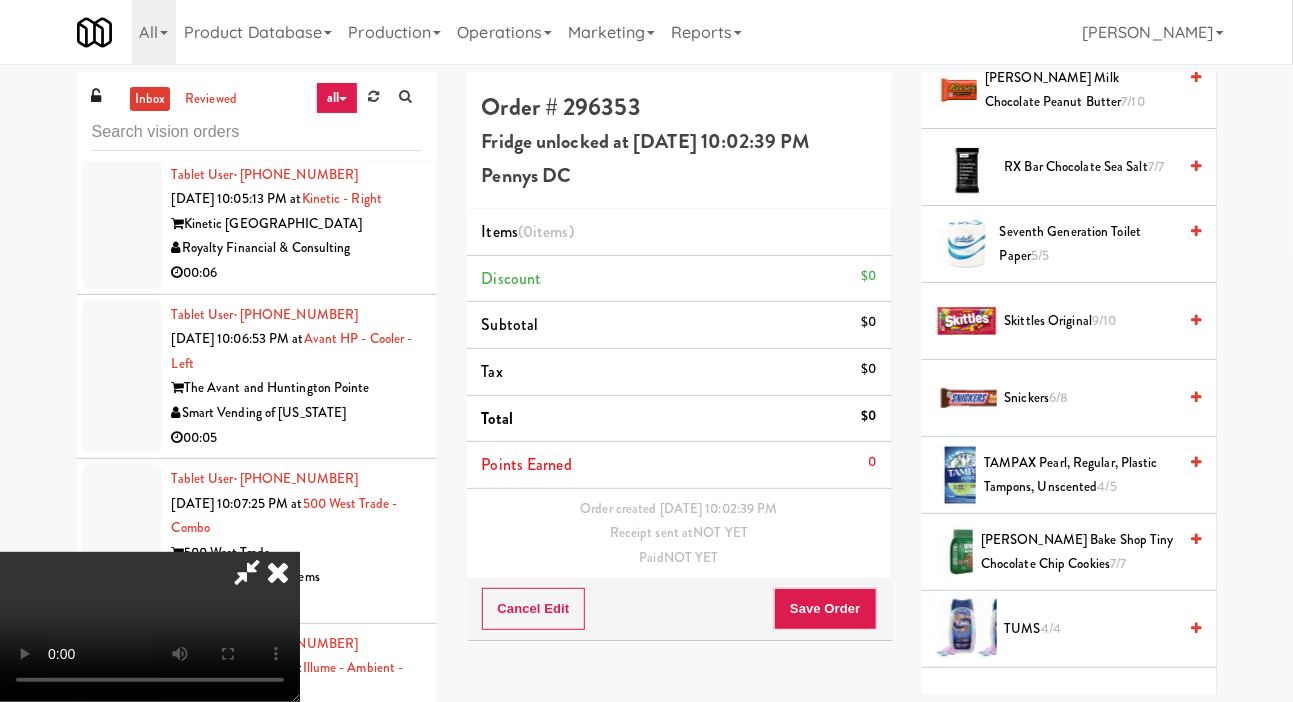 scroll, scrollTop: 2558, scrollLeft: 0, axis: vertical 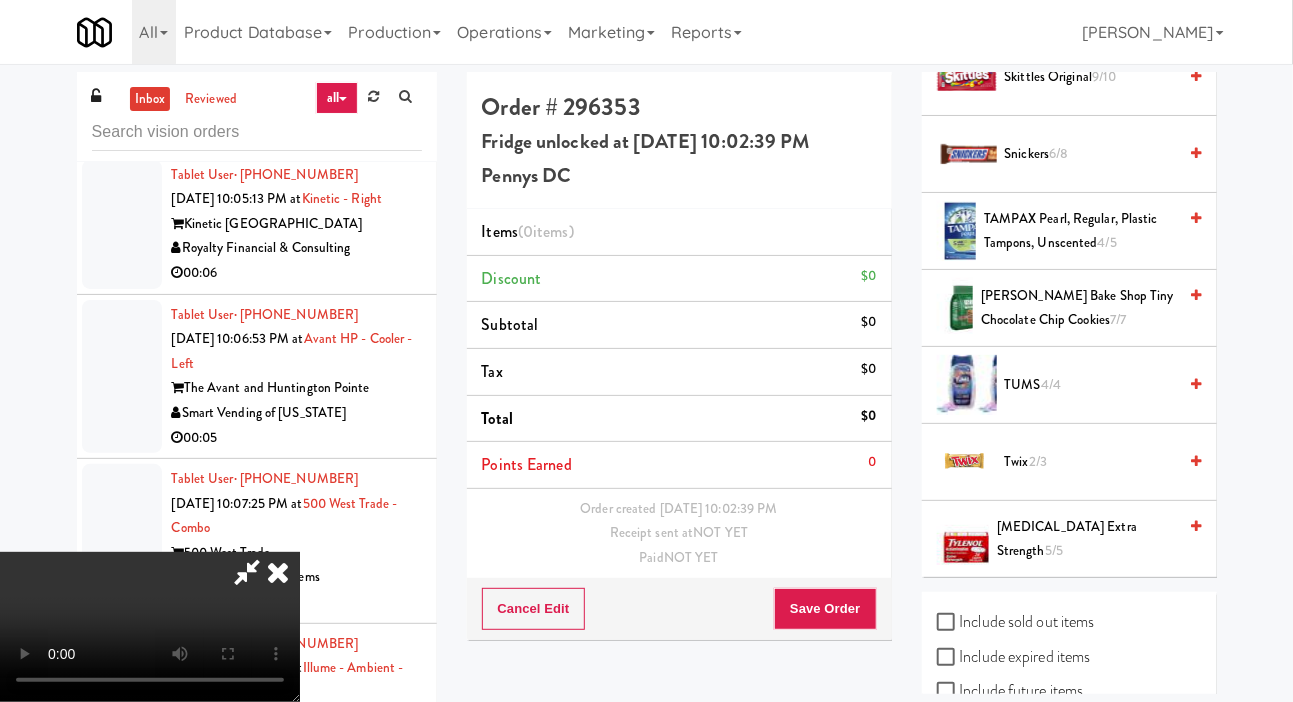click on "Twix  2/3" at bounding box center [1091, 462] 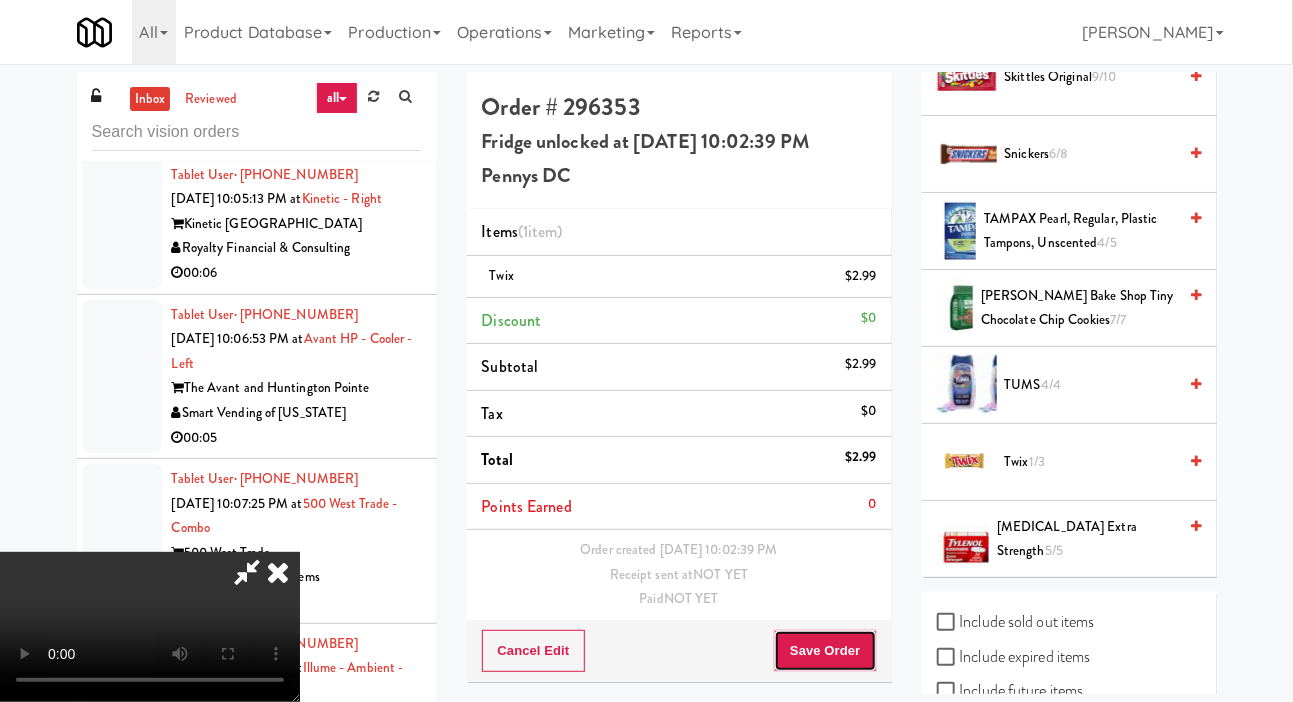 click on "Save Order" at bounding box center [825, 651] 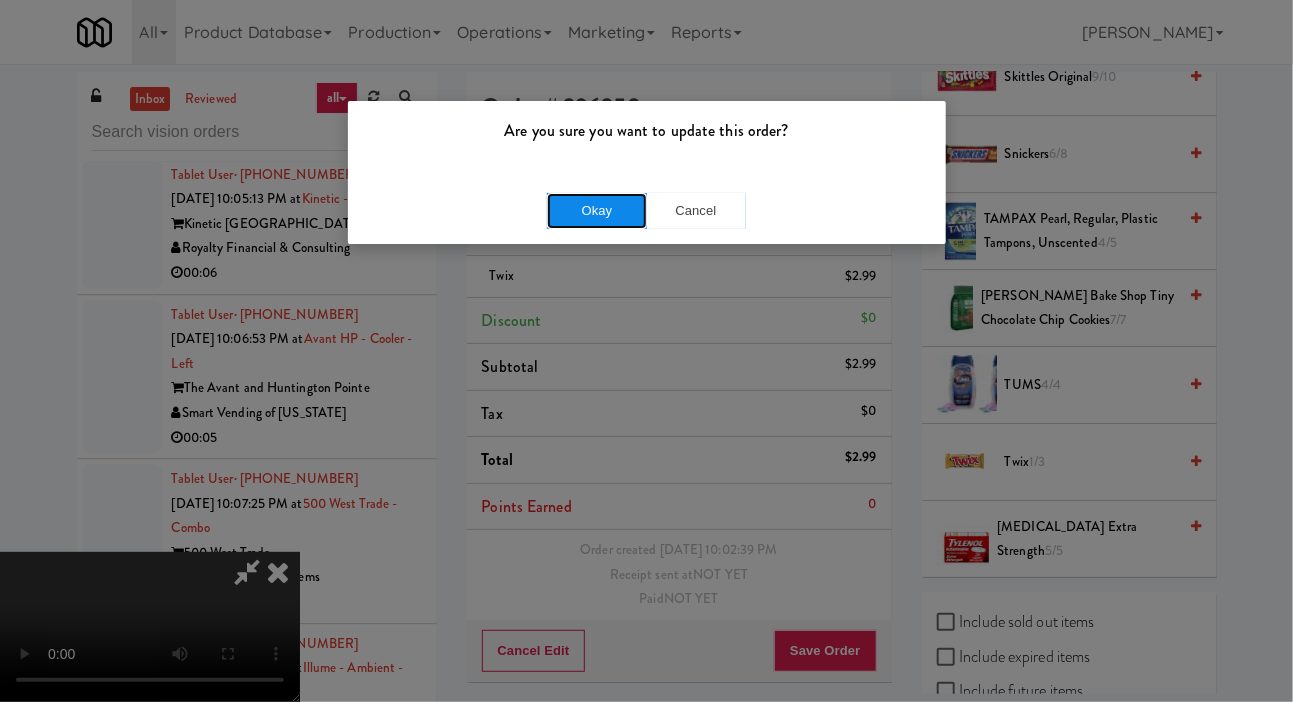 click on "Okay" at bounding box center (597, 211) 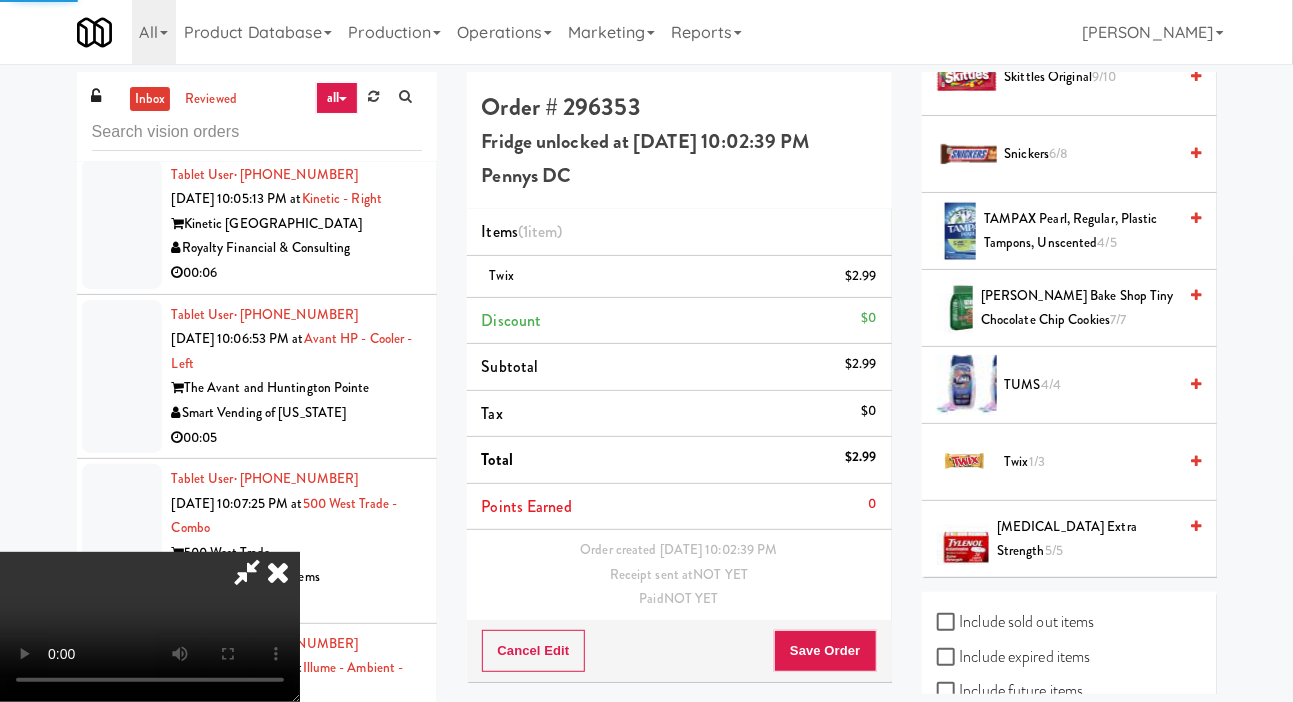 click at bounding box center (122, -81) 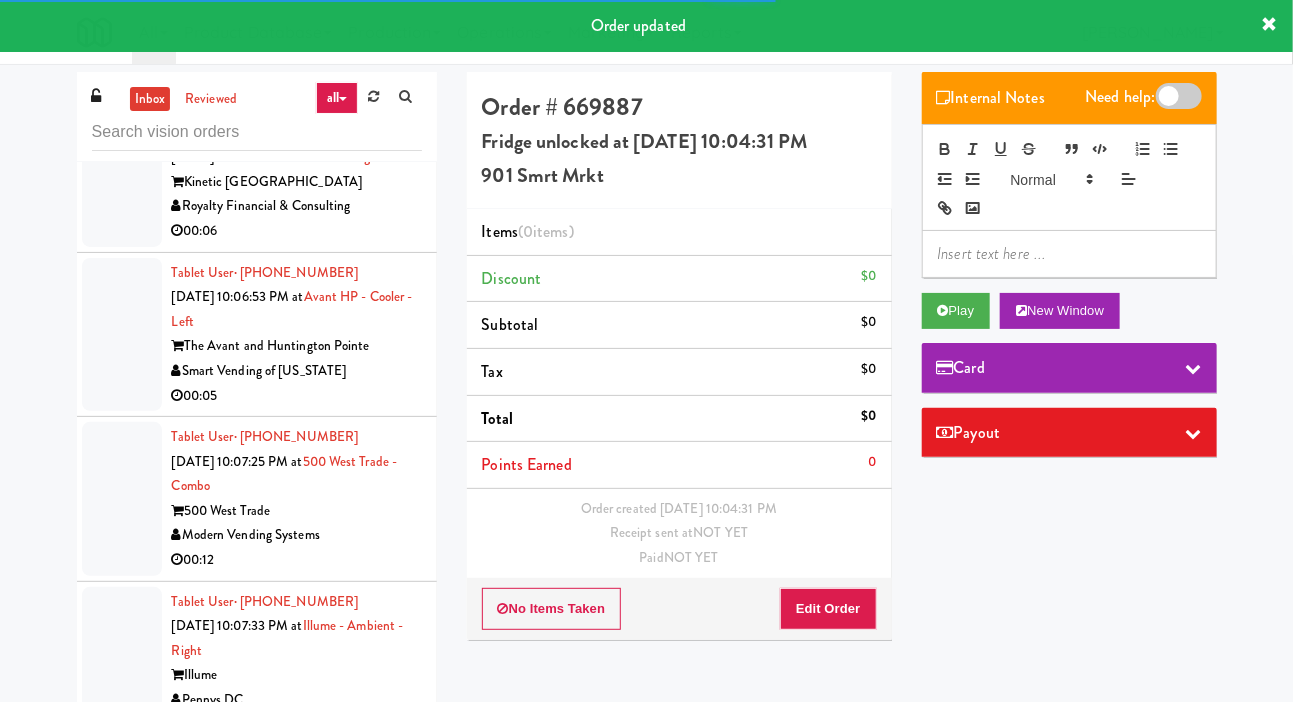 scroll, scrollTop: 14221, scrollLeft: 0, axis: vertical 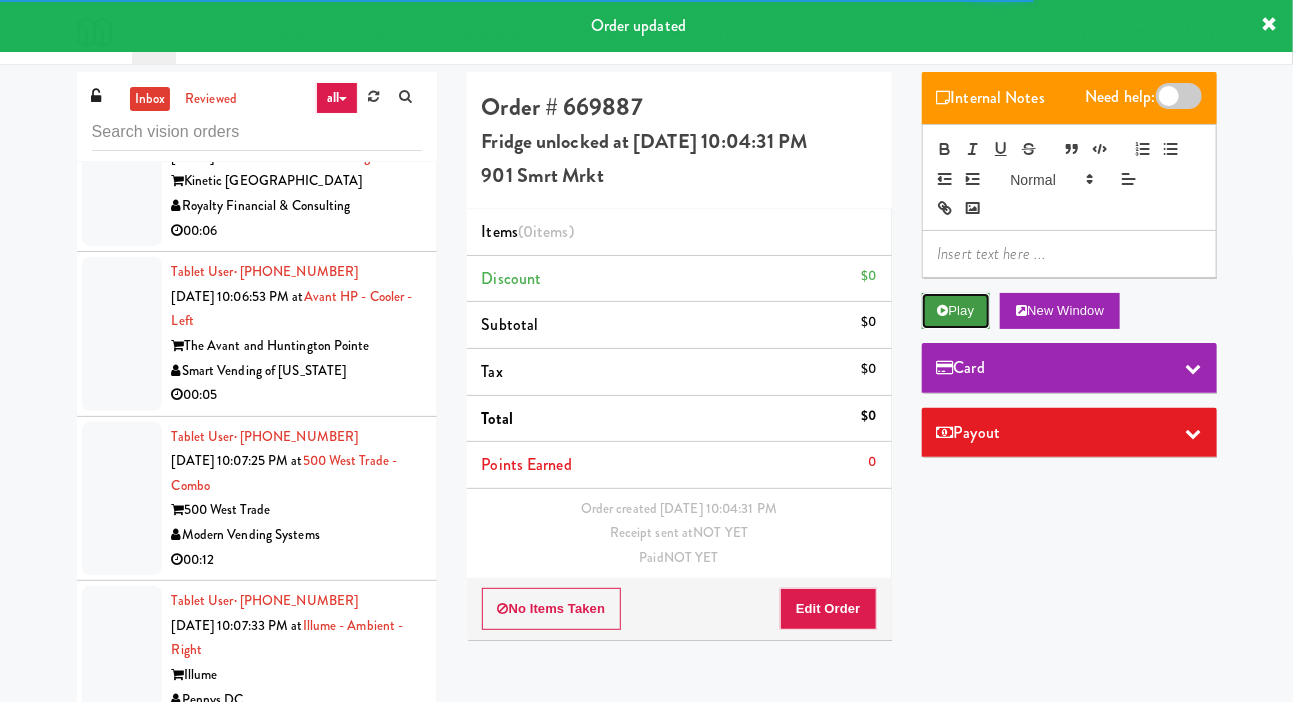 click at bounding box center [943, 310] 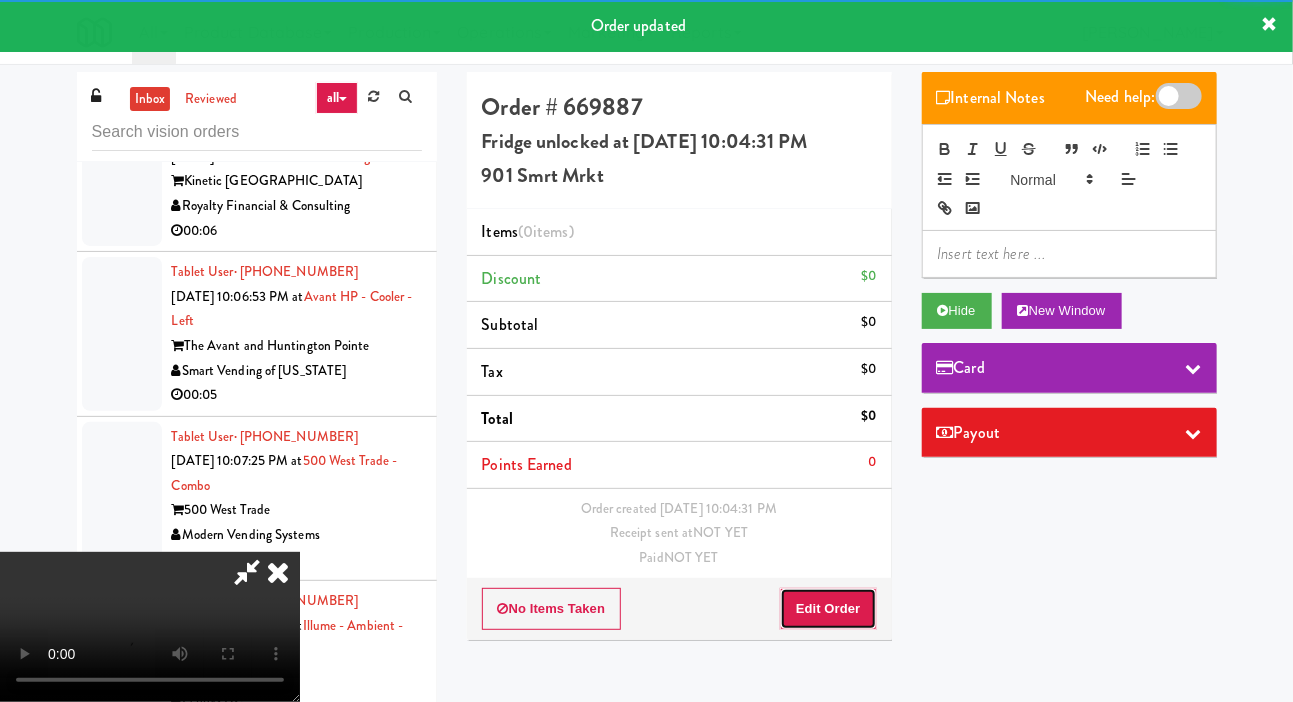 click on "Edit Order" at bounding box center [828, 609] 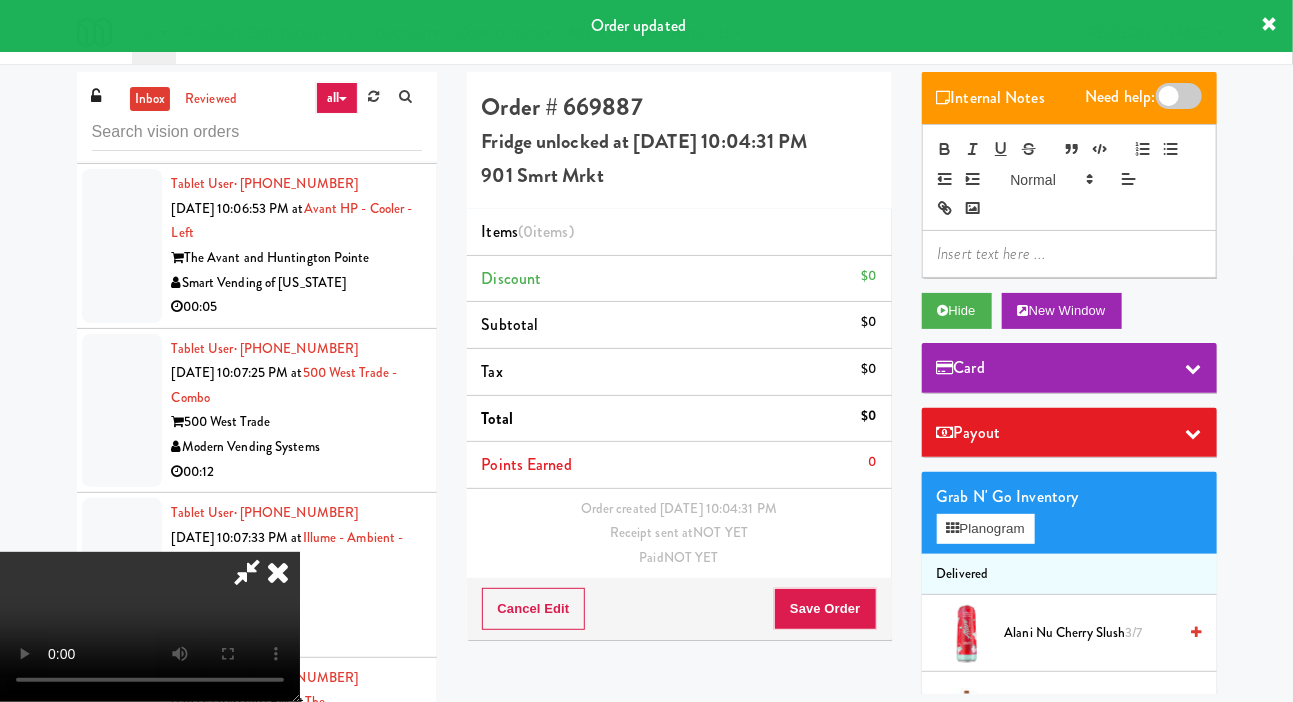 scroll, scrollTop: 14313, scrollLeft: 0, axis: vertical 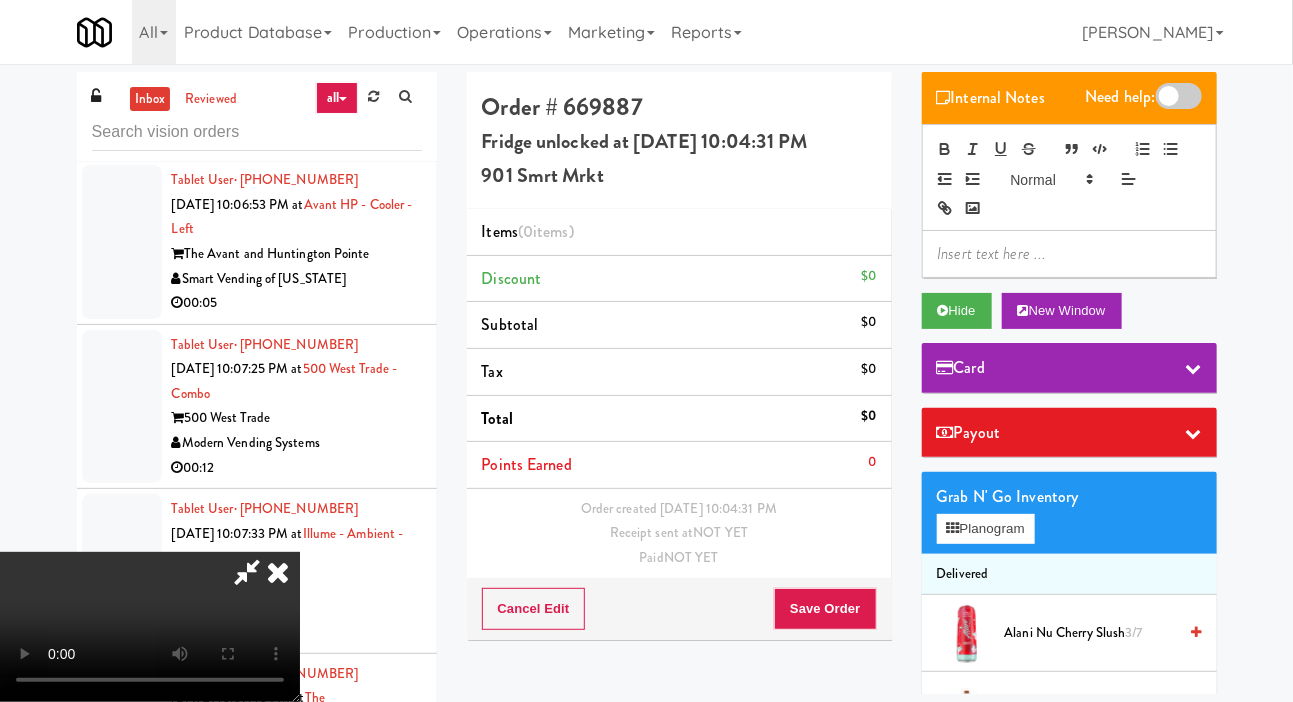type 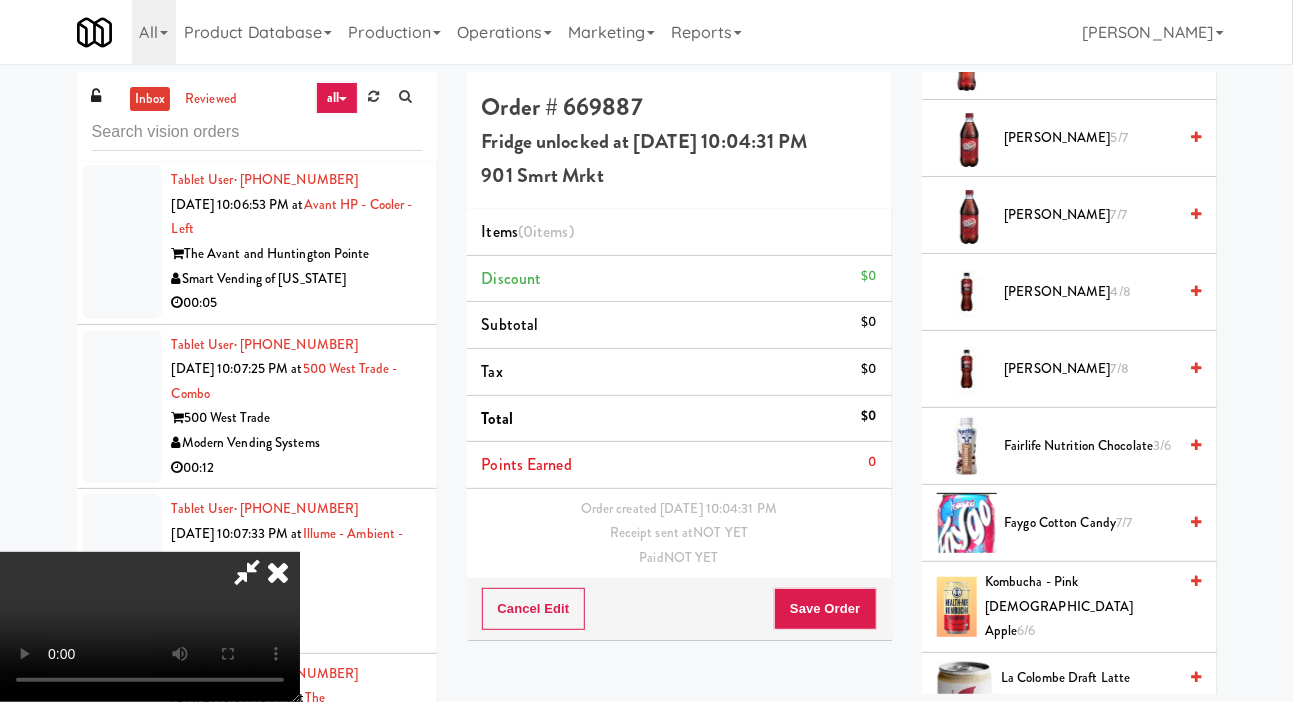 scroll, scrollTop: 1432, scrollLeft: 0, axis: vertical 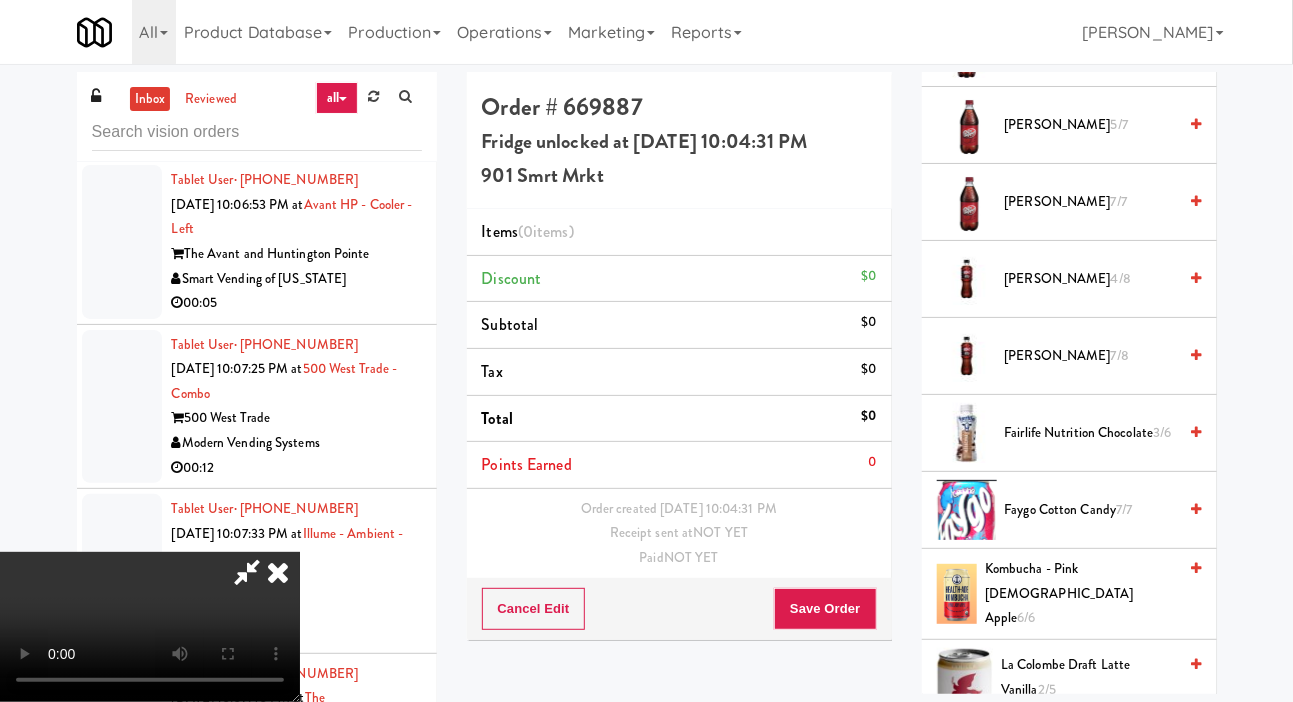 click on "Fairlife Nutrition Chocolate  3/6" at bounding box center [1091, 433] 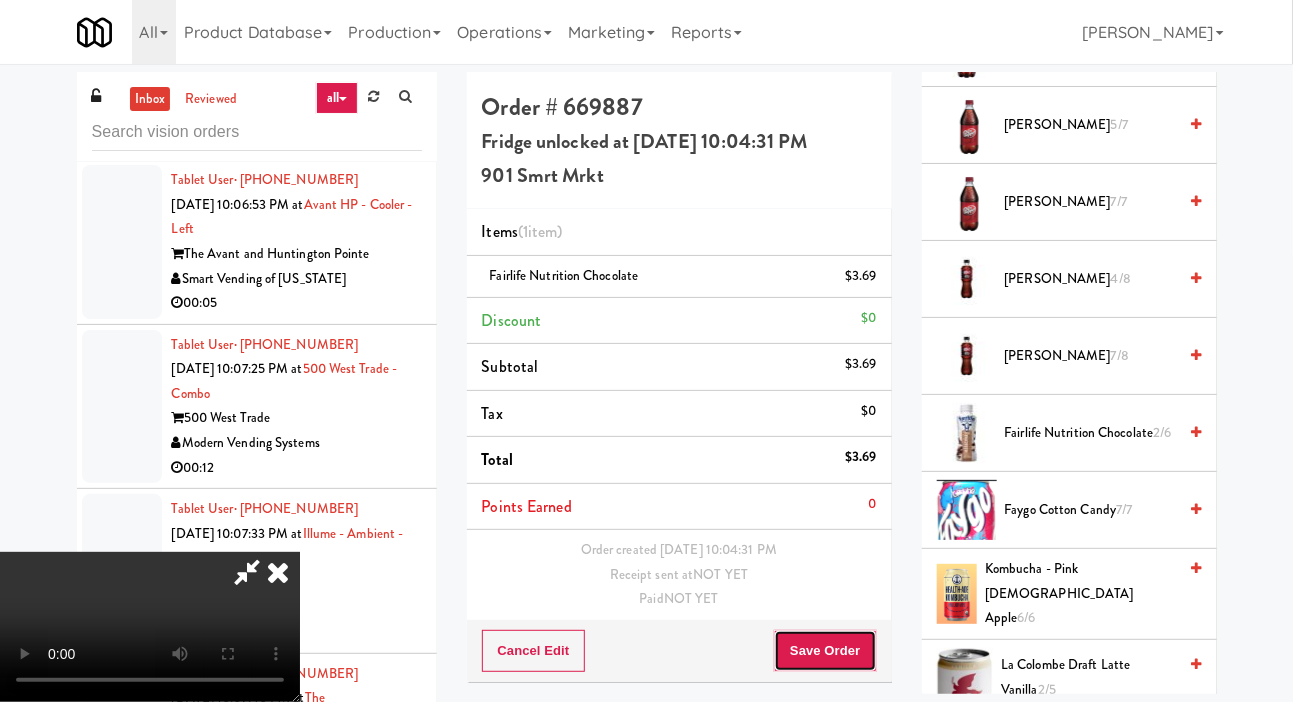 click on "Save Order" at bounding box center (825, 651) 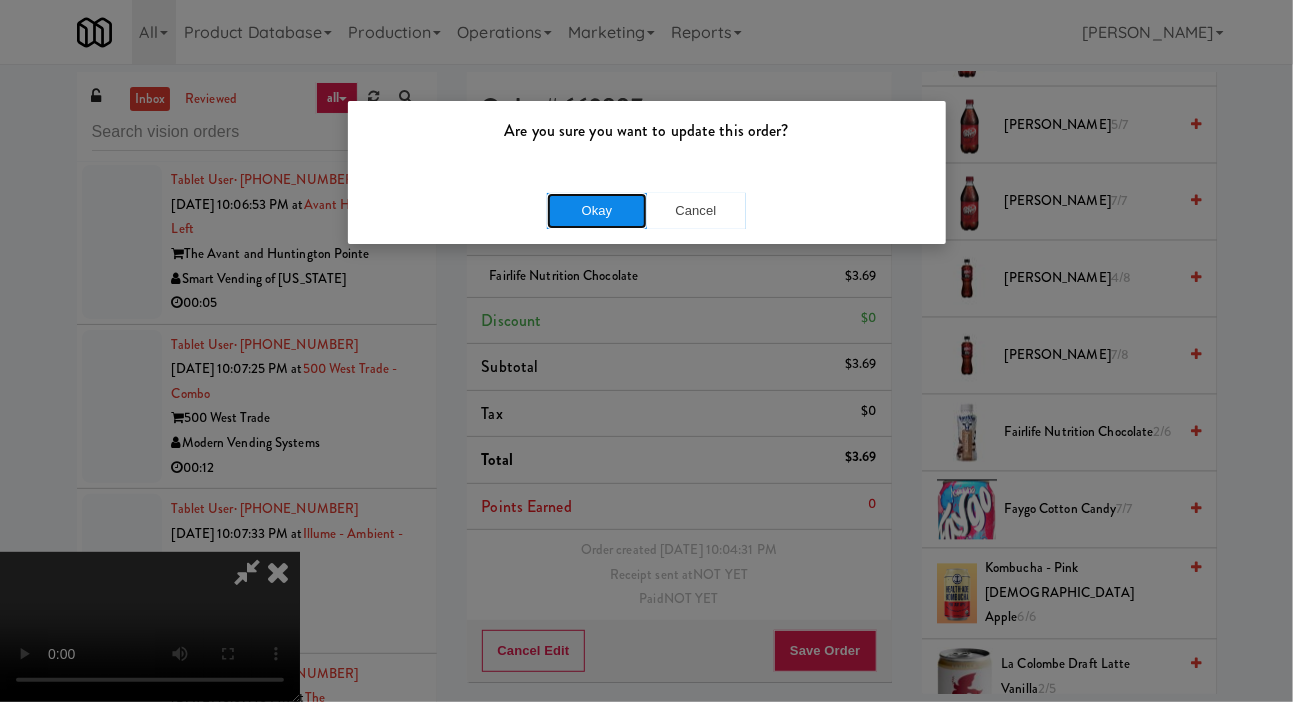 click on "Okay" at bounding box center (597, 211) 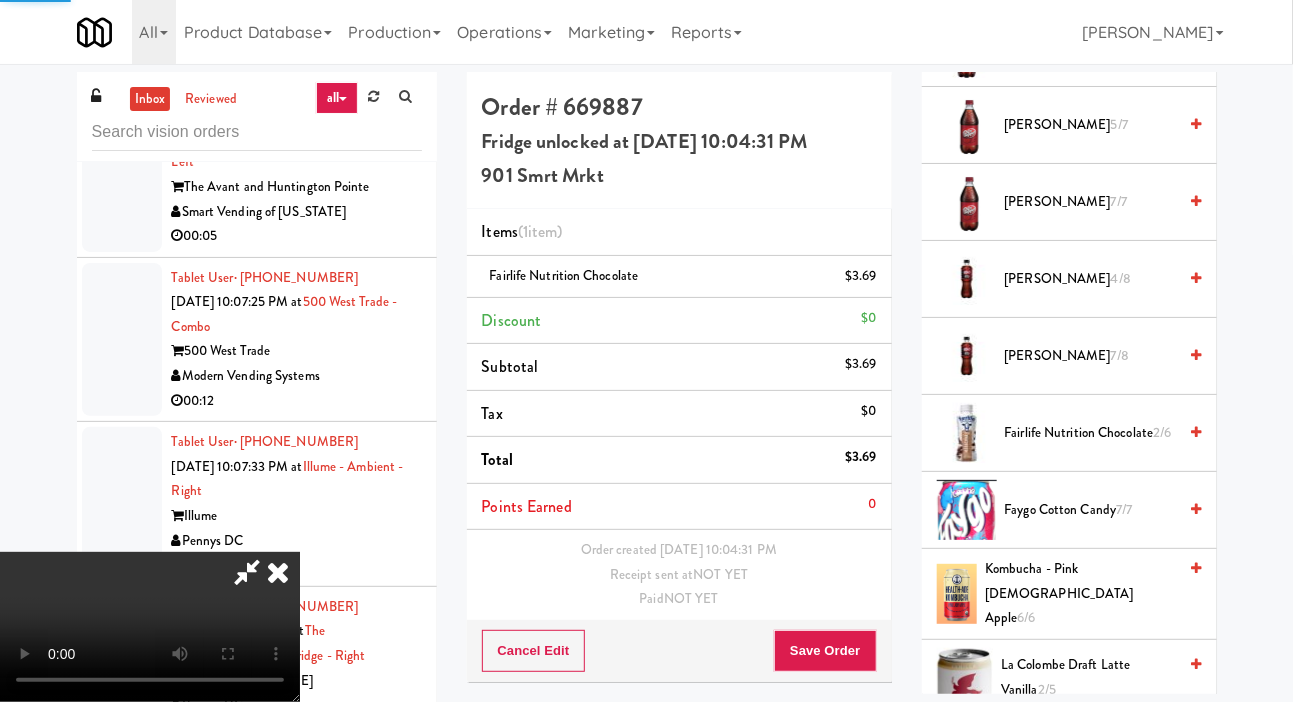 scroll, scrollTop: 14415, scrollLeft: 0, axis: vertical 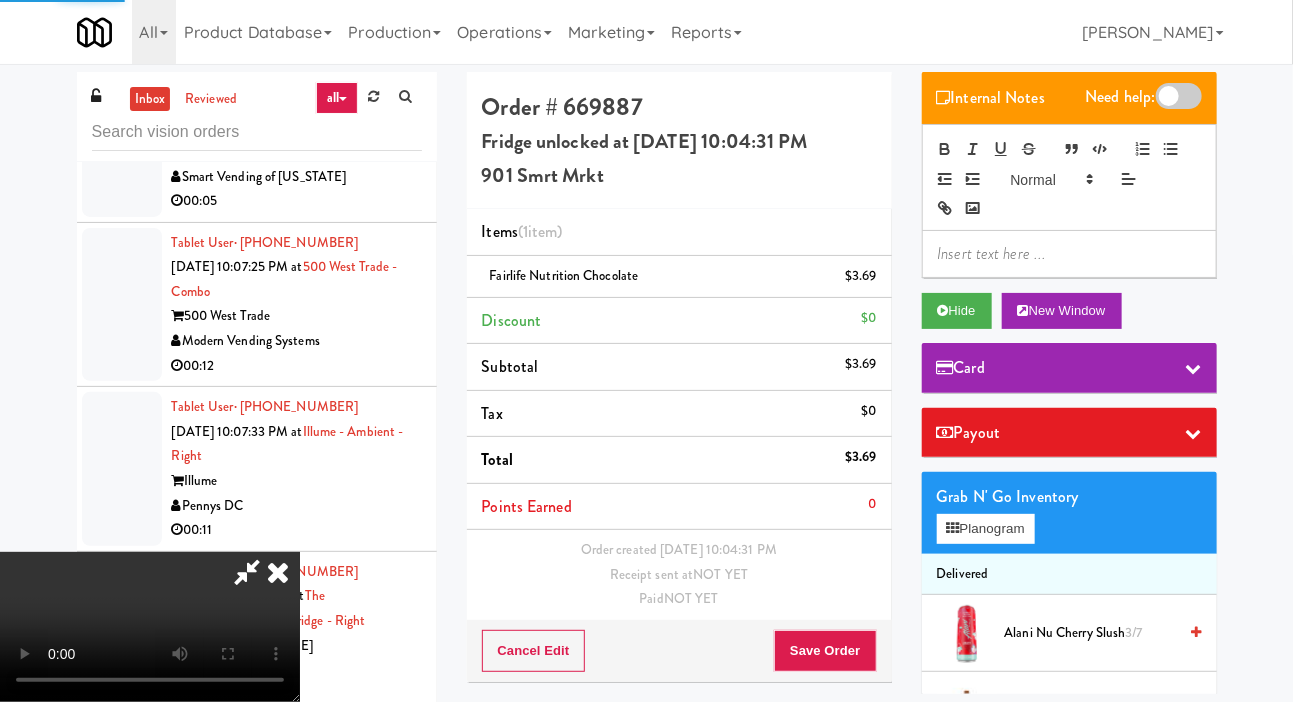click at bounding box center [122, -164] 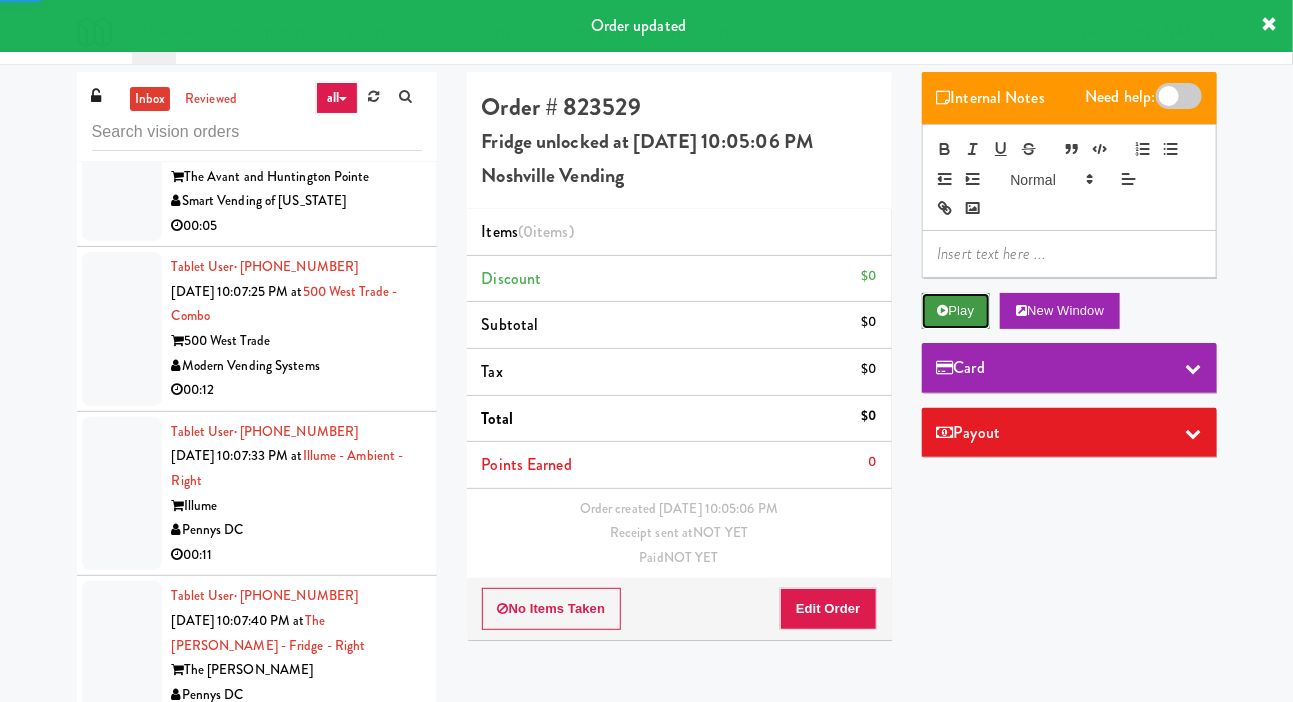 click on "Play" at bounding box center [956, 311] 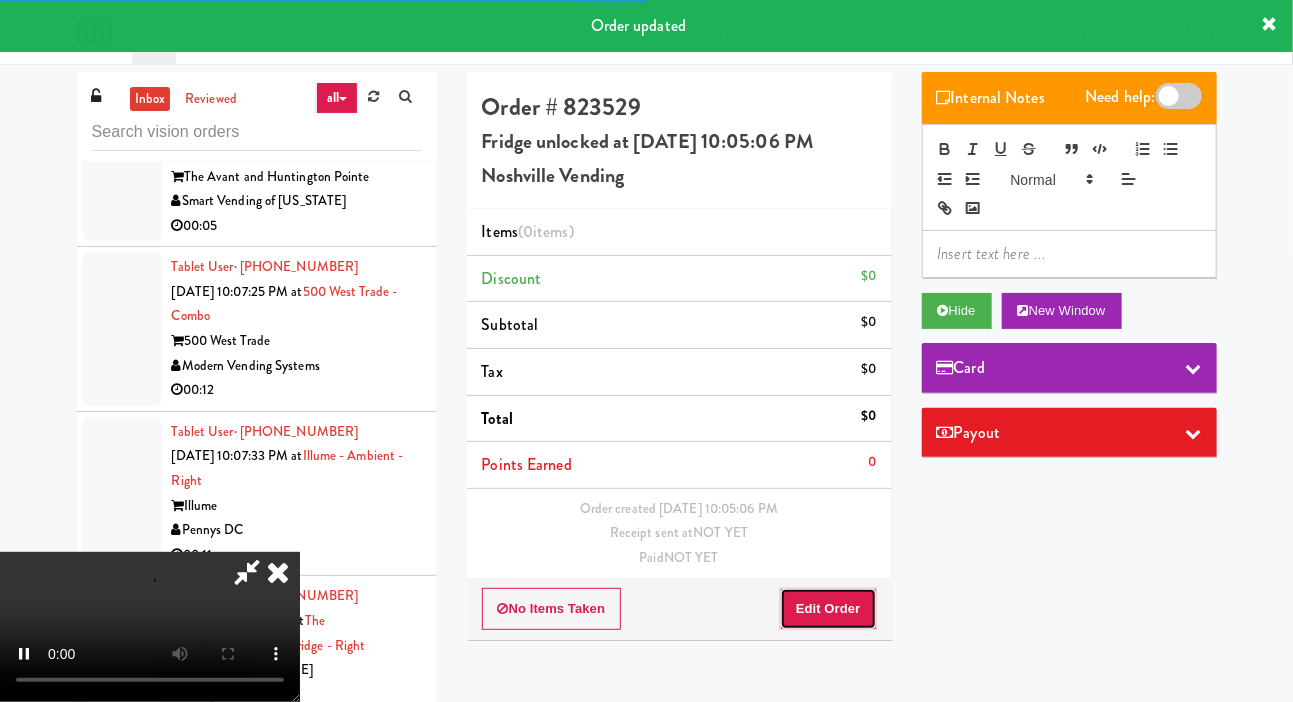 click on "Edit Order" at bounding box center [828, 609] 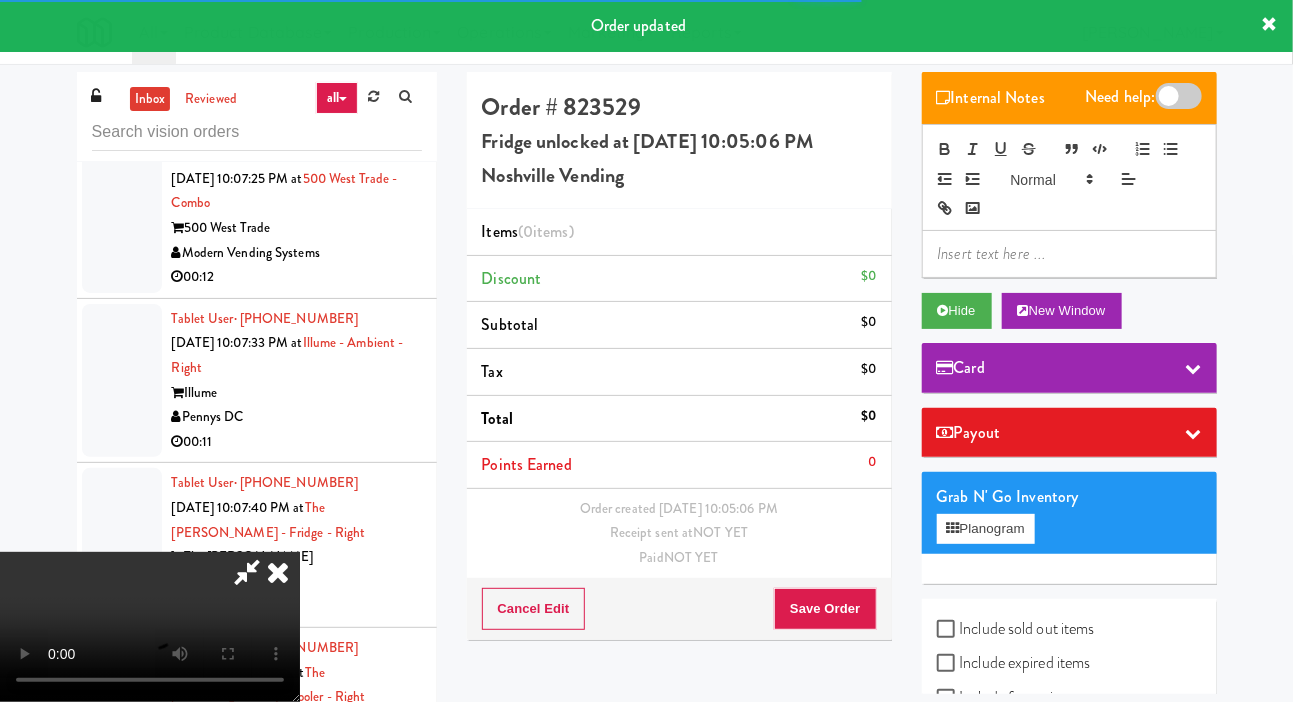 scroll, scrollTop: 14525, scrollLeft: 0, axis: vertical 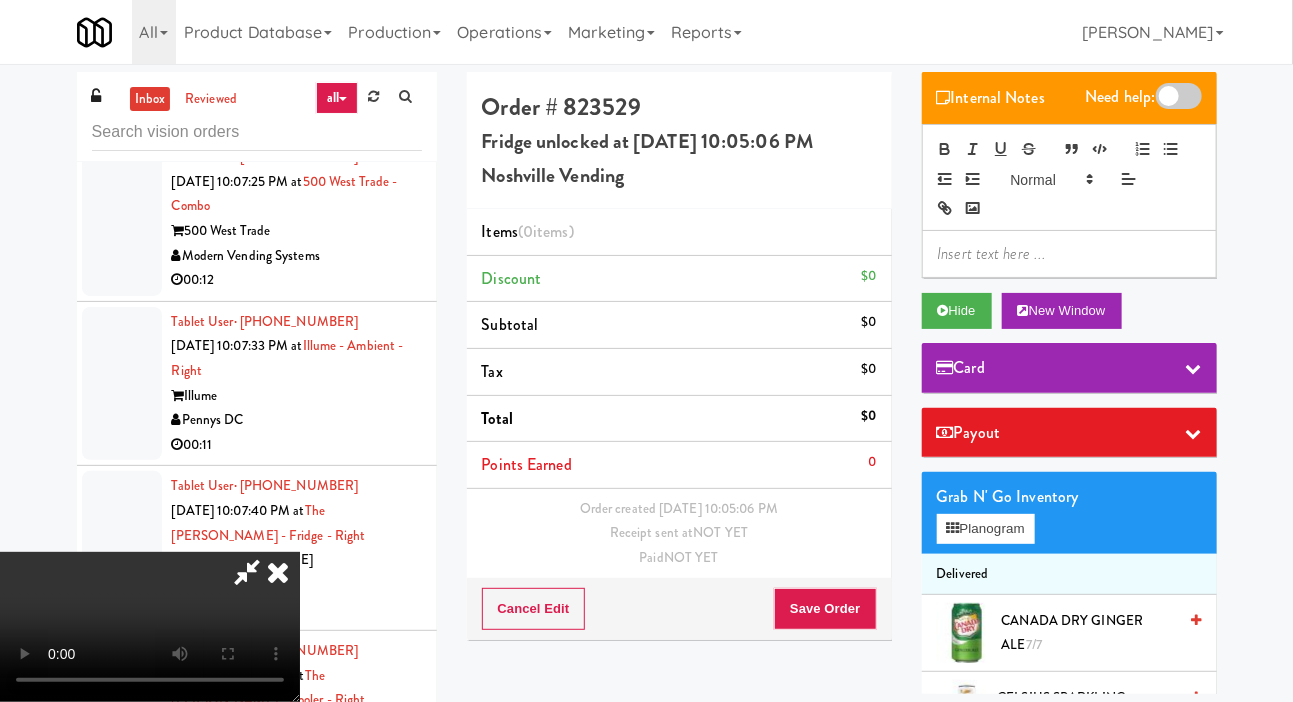 type 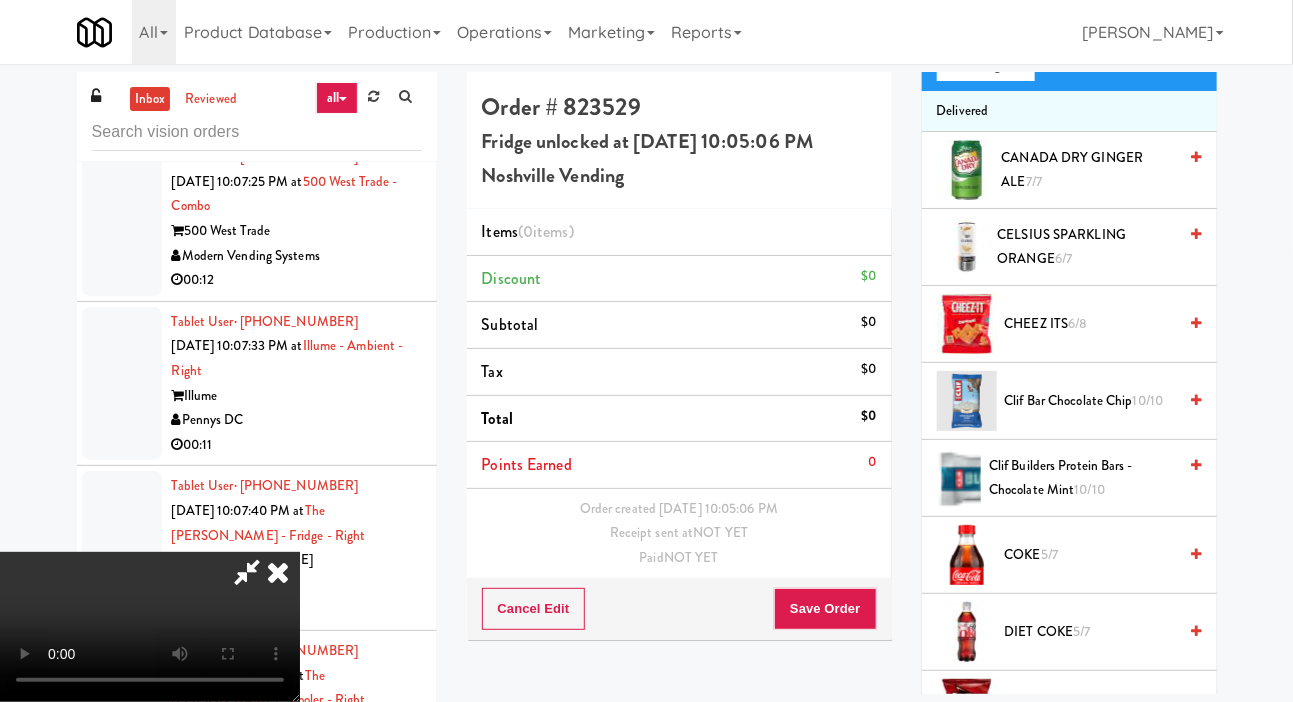 scroll, scrollTop: 484, scrollLeft: 0, axis: vertical 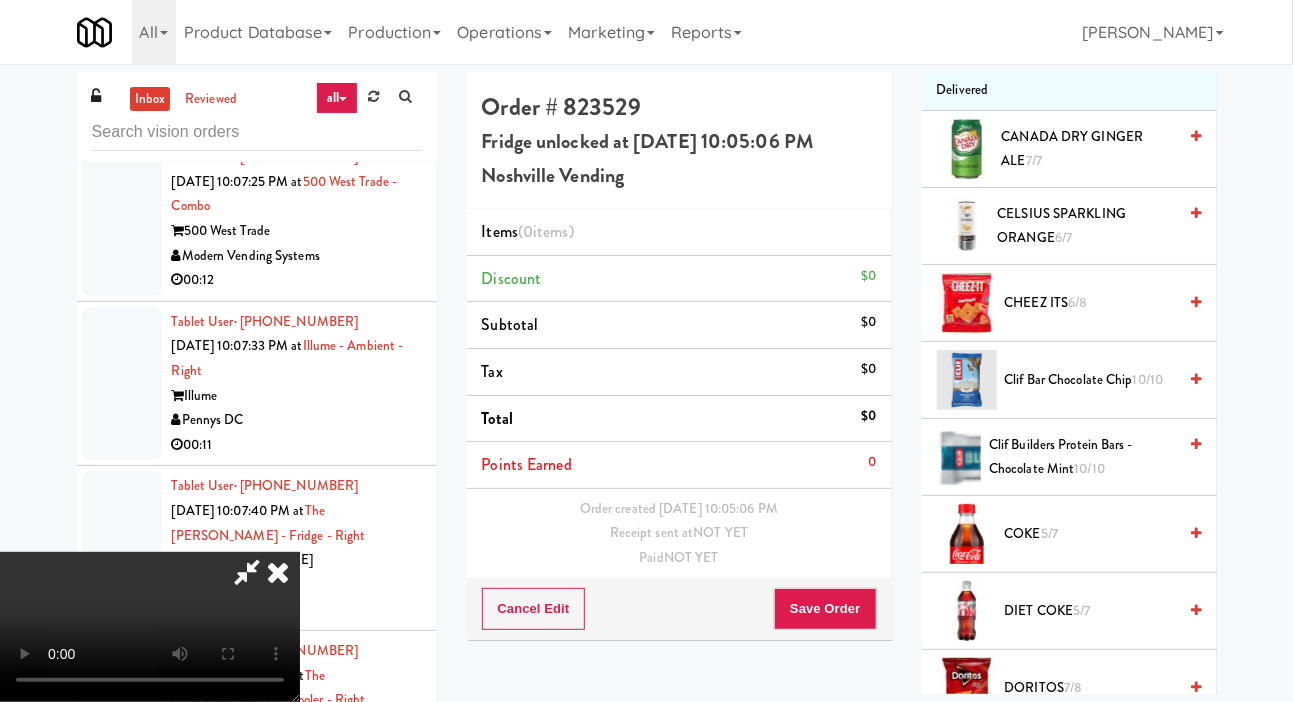 click on "6/7" at bounding box center [1063, 237] 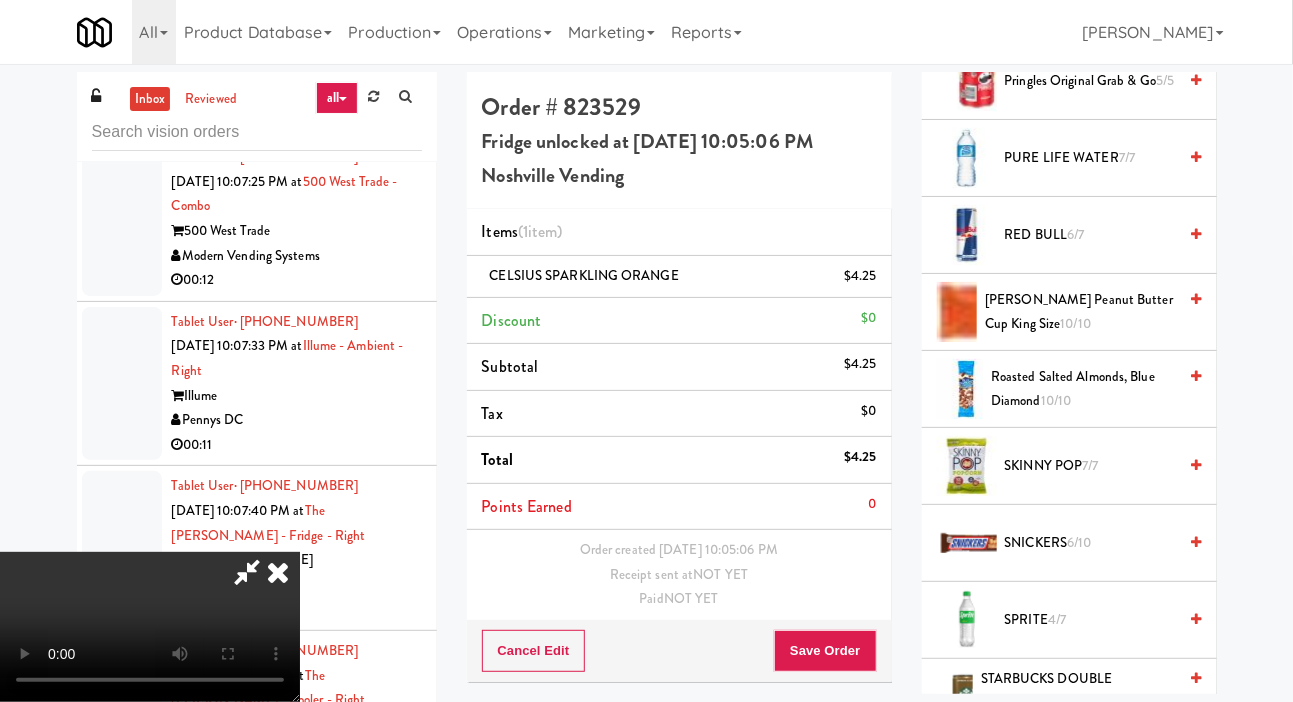 scroll, scrollTop: 2803, scrollLeft: 0, axis: vertical 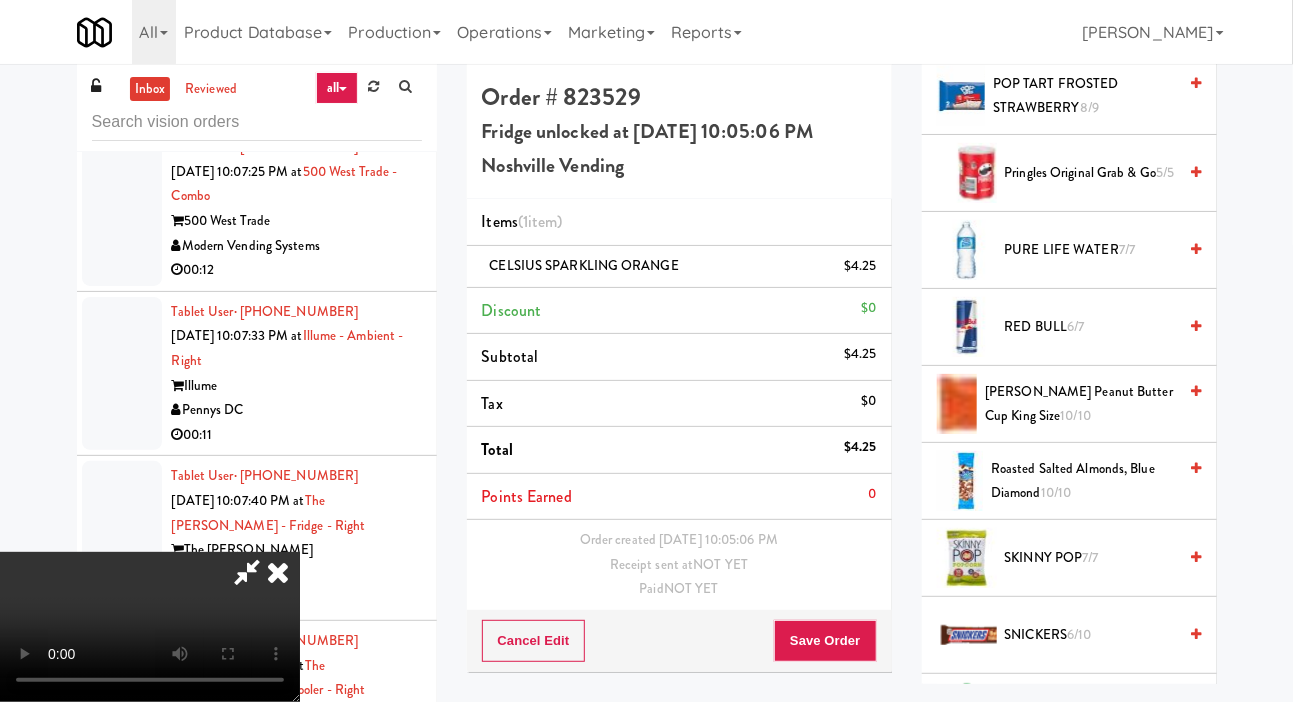 click on "[PERSON_NAME] Peanut Butter Cup King Size  10/10" at bounding box center [1080, 404] 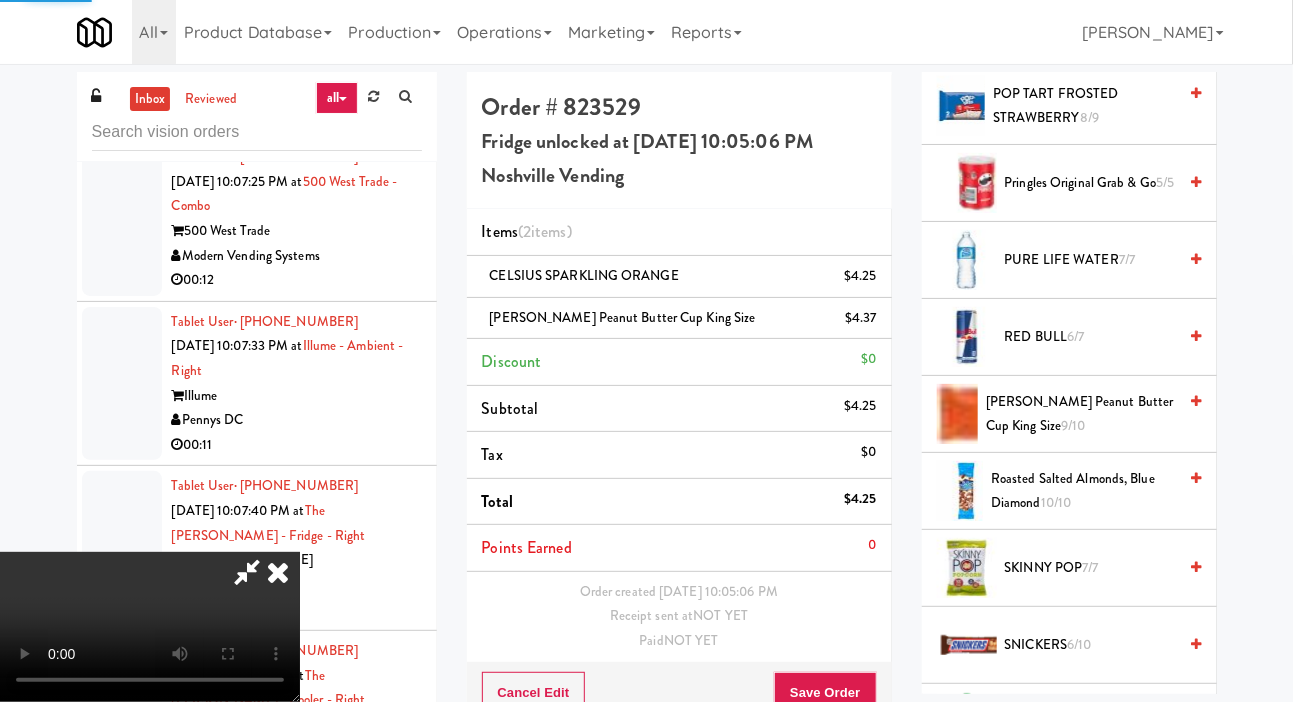 scroll, scrollTop: 0, scrollLeft: 0, axis: both 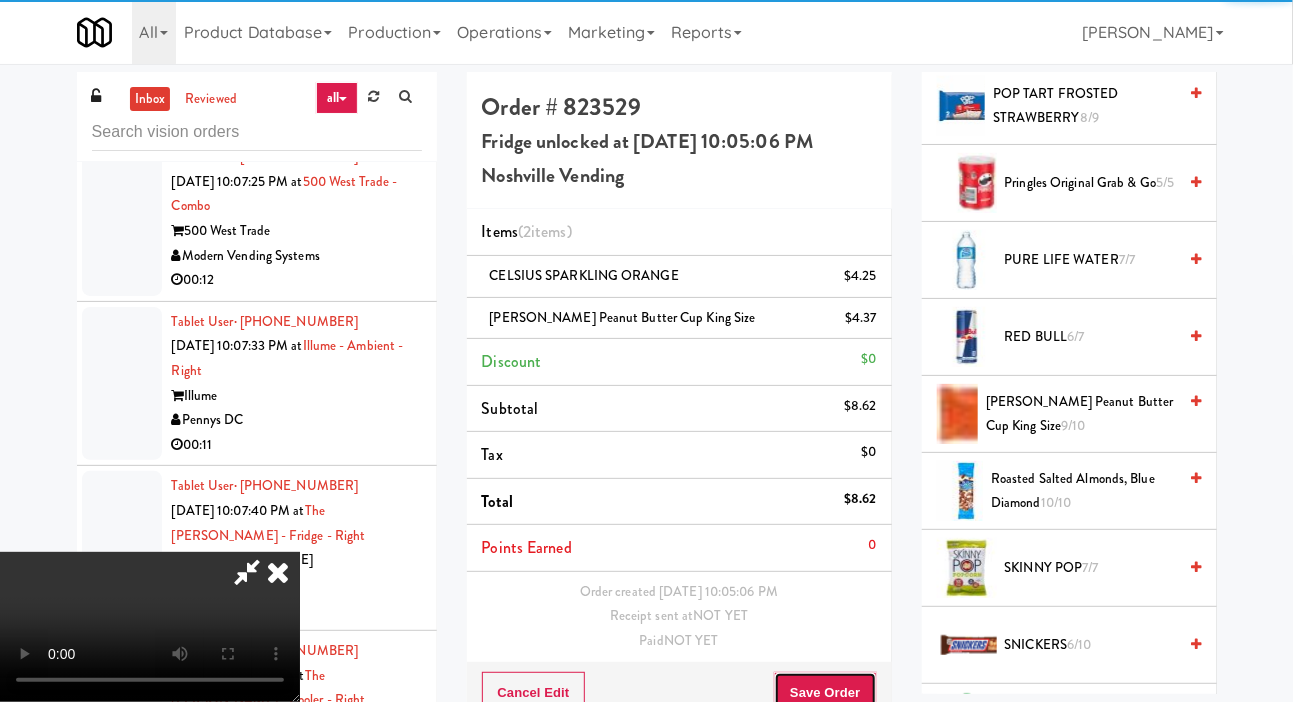 click on "Save Order" at bounding box center [825, 693] 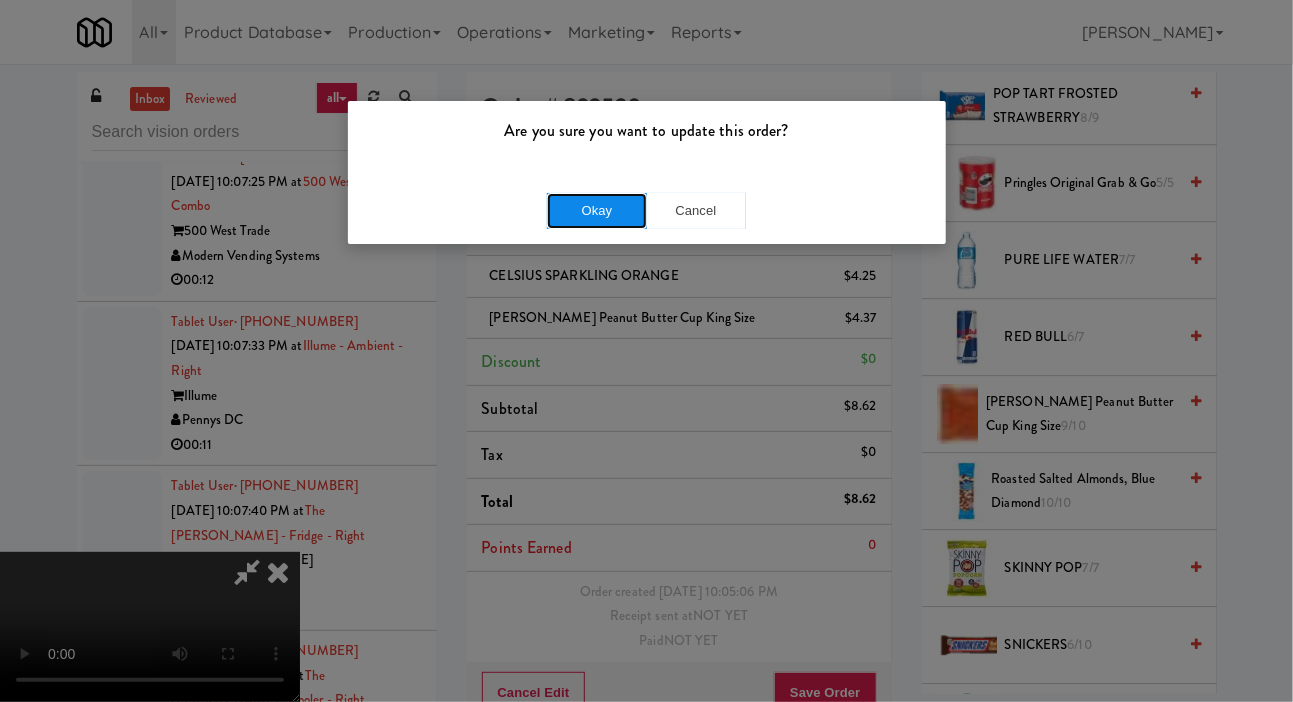 click on "Okay" at bounding box center (597, 211) 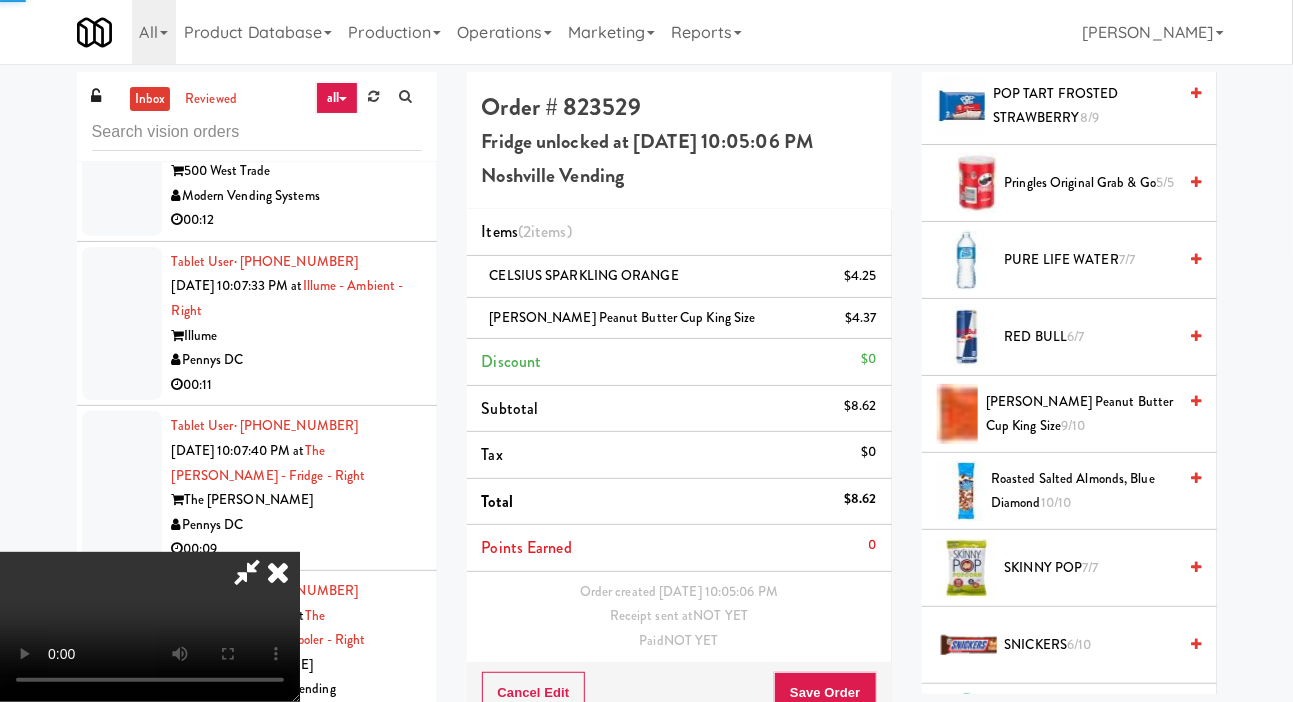 scroll, scrollTop: 14625, scrollLeft: 0, axis: vertical 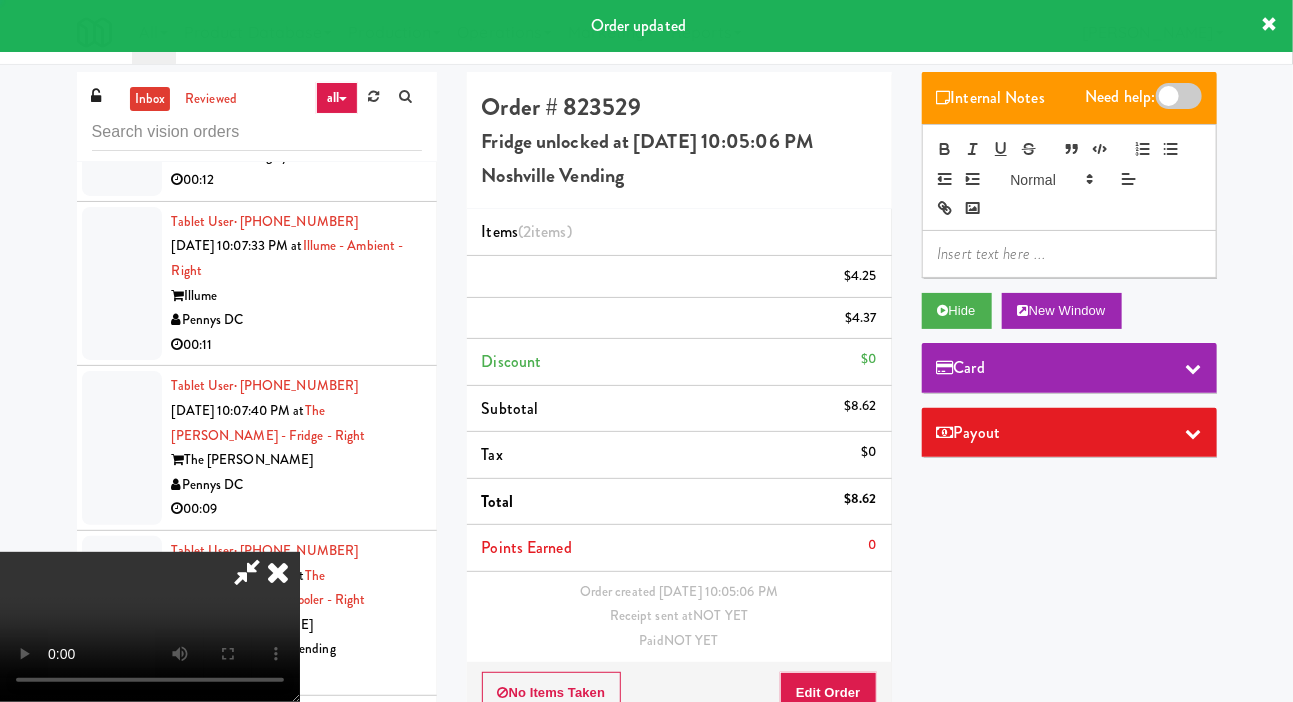click at bounding box center [122, -198] 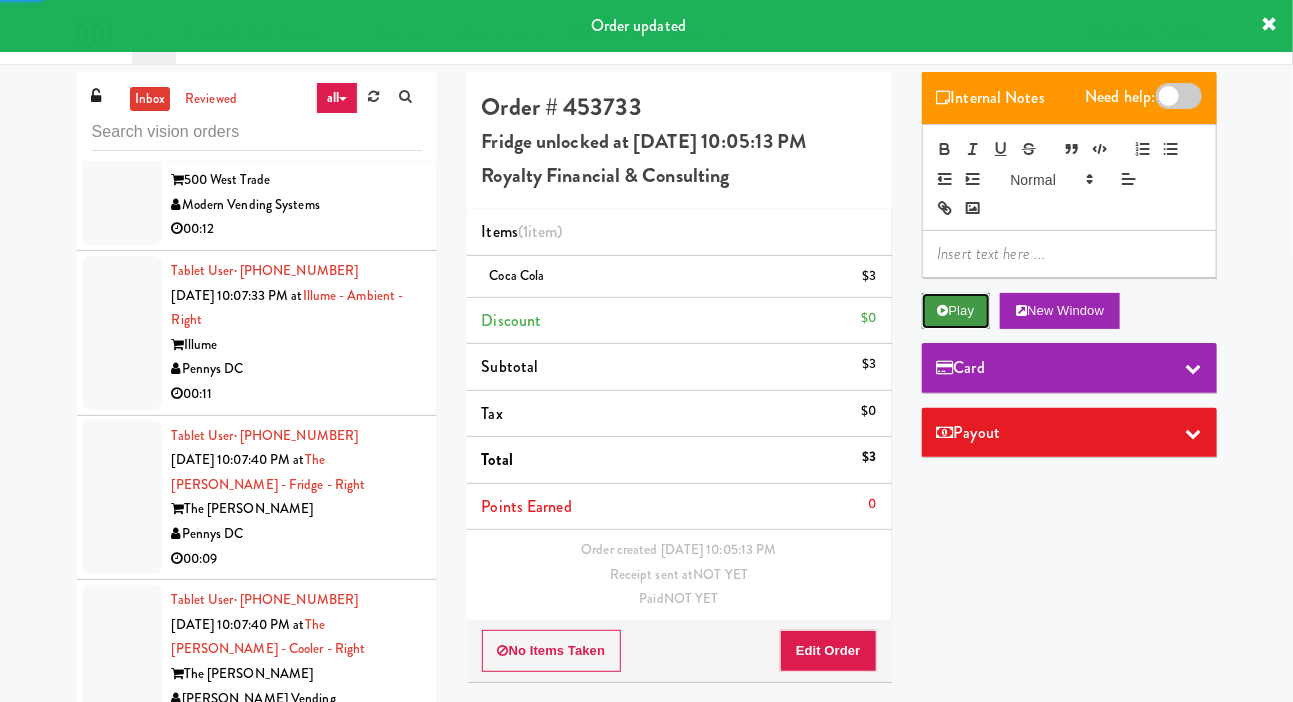 click on "Play" at bounding box center [956, 311] 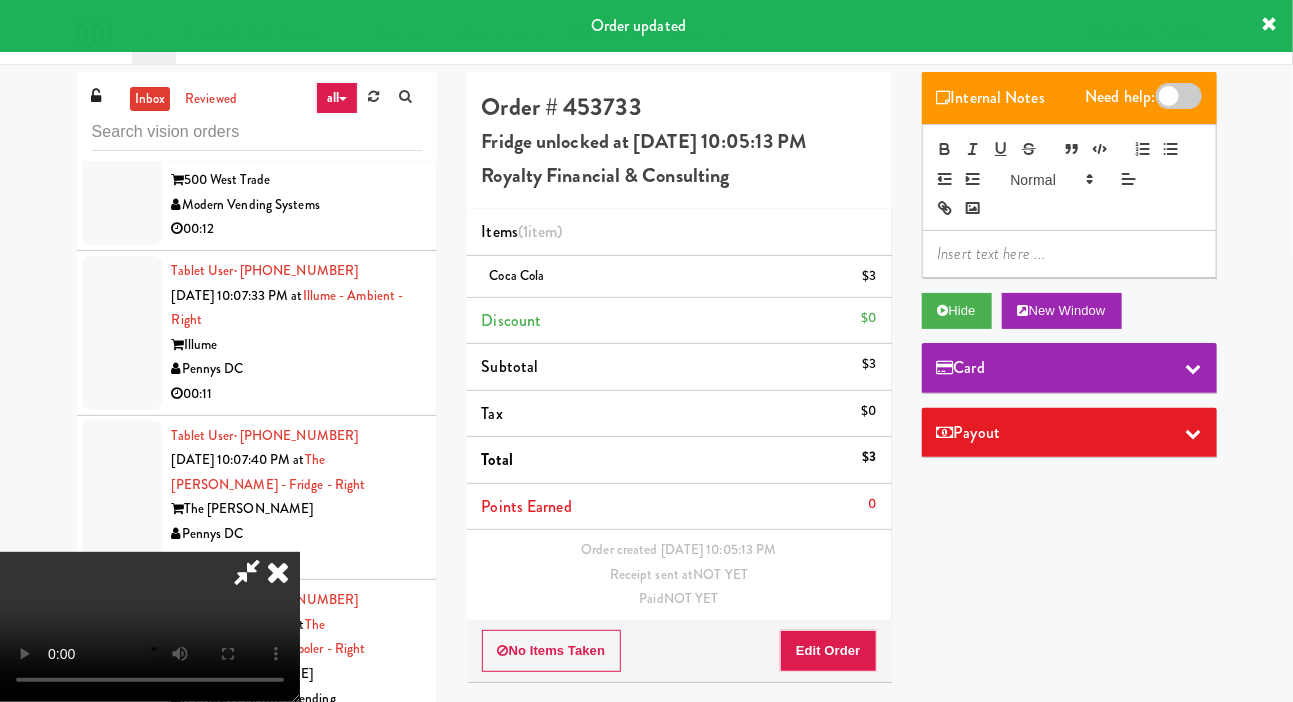 click at bounding box center (122, 4) 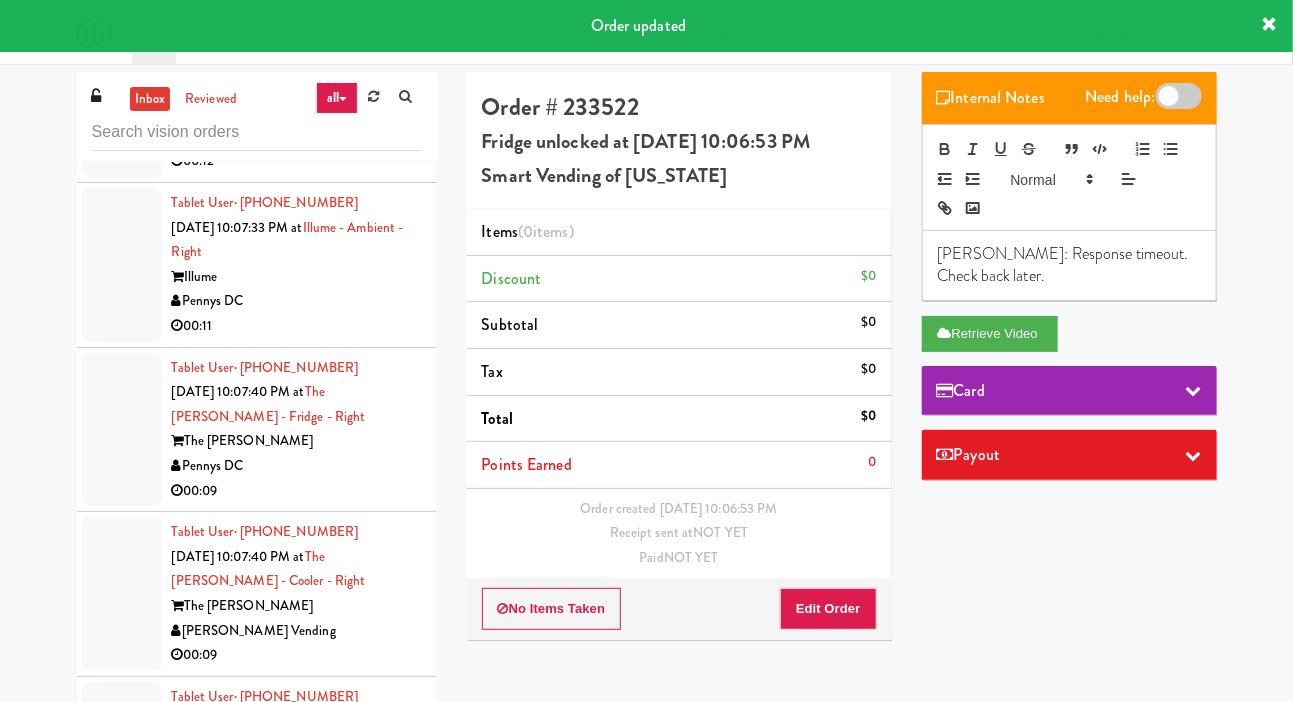 scroll, scrollTop: 14714, scrollLeft: 0, axis: vertical 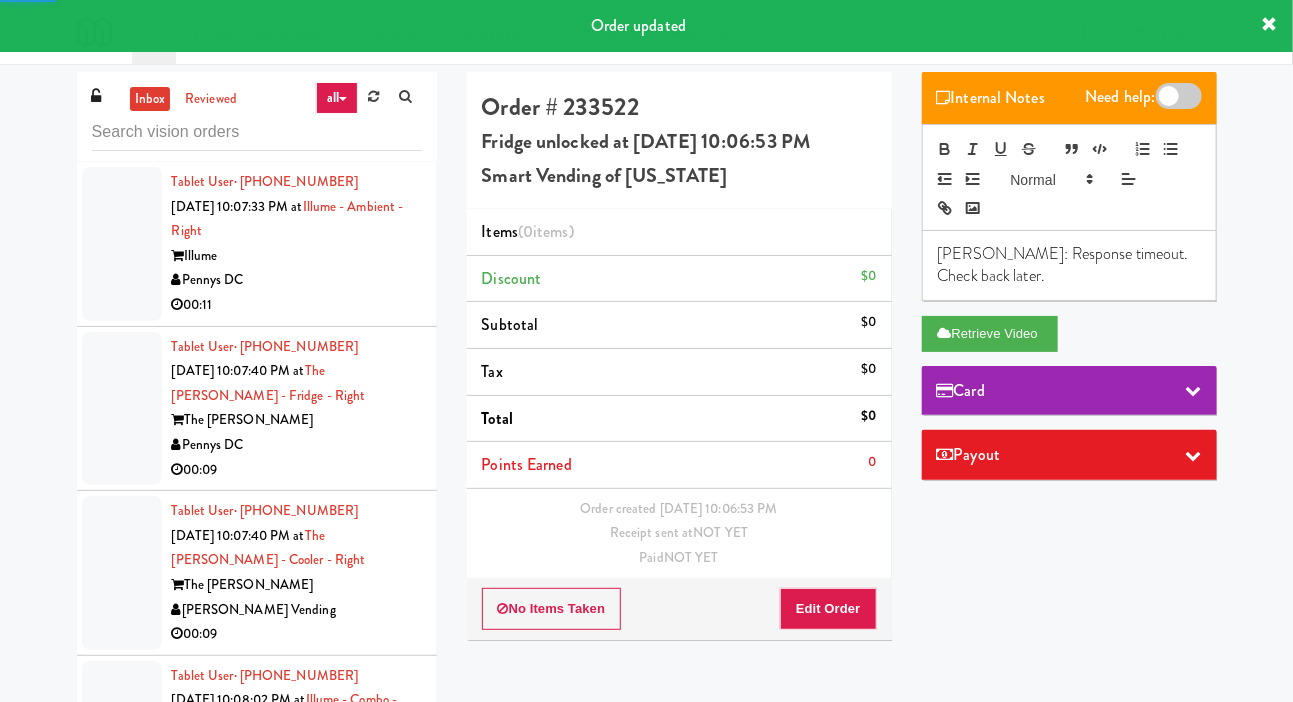 click at bounding box center (122, 79) 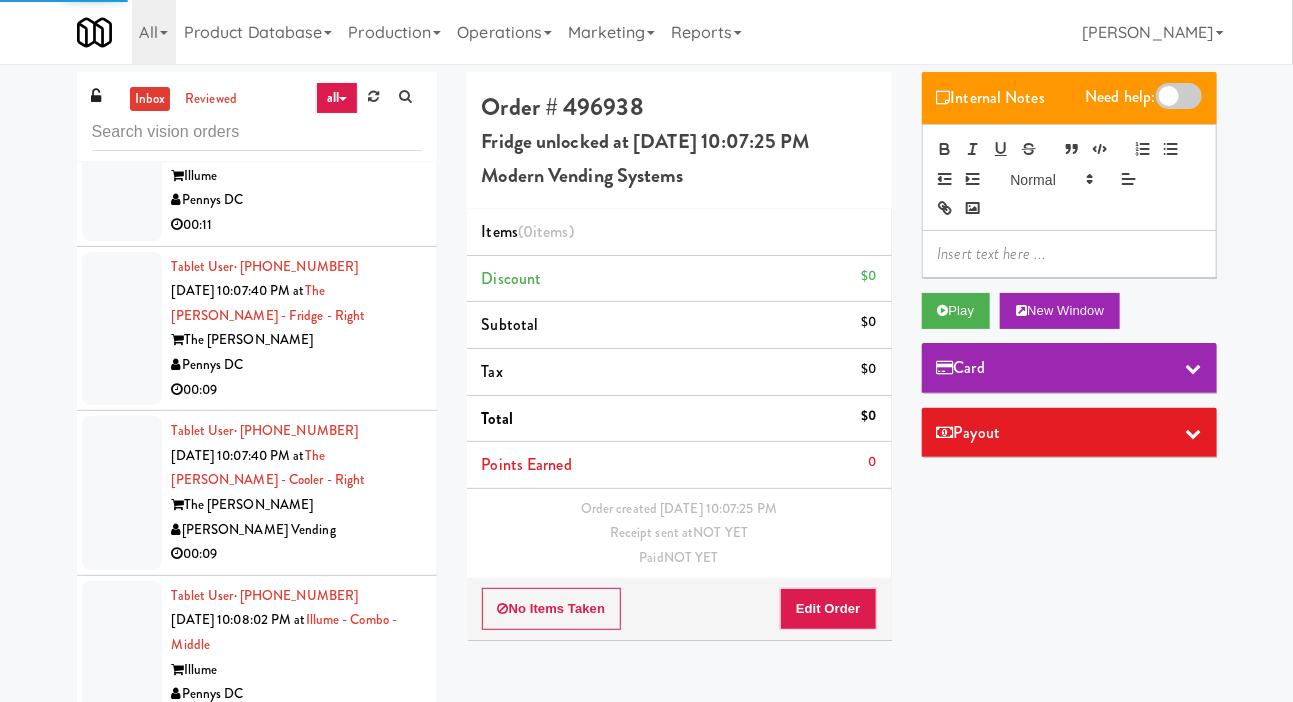 scroll, scrollTop: 14789, scrollLeft: 0, axis: vertical 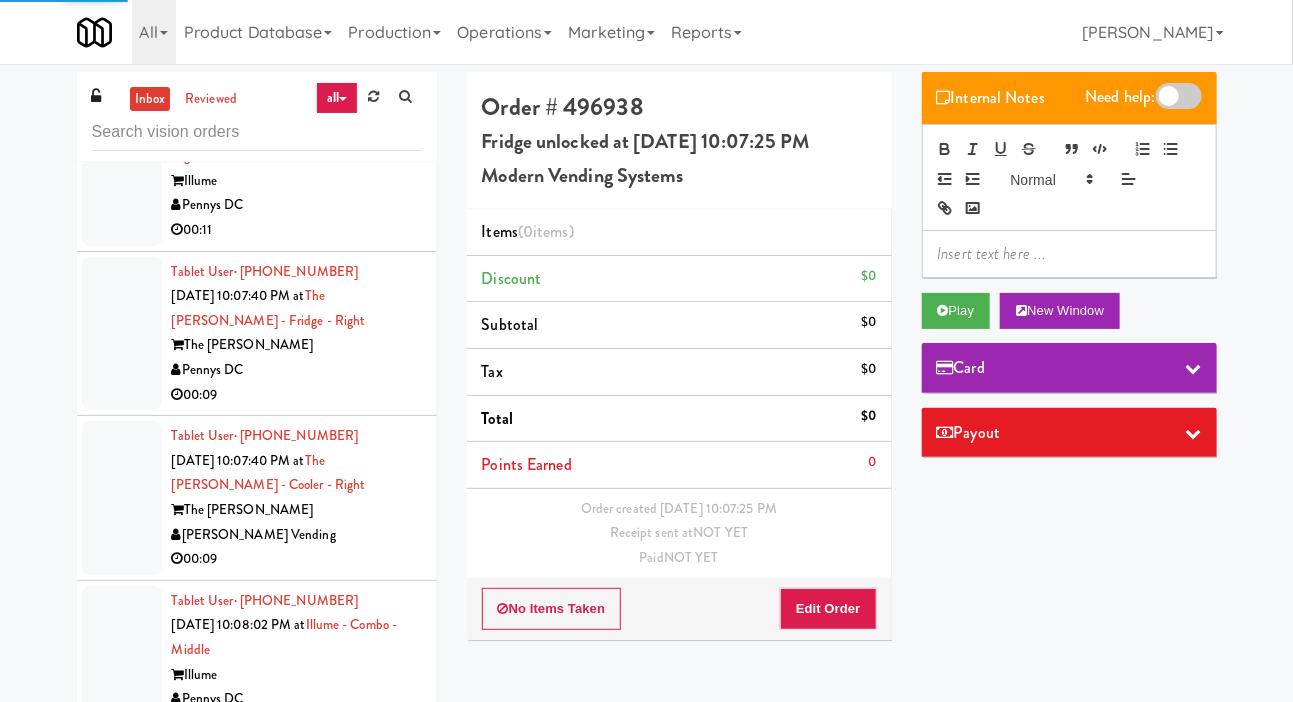 click at bounding box center [122, -160] 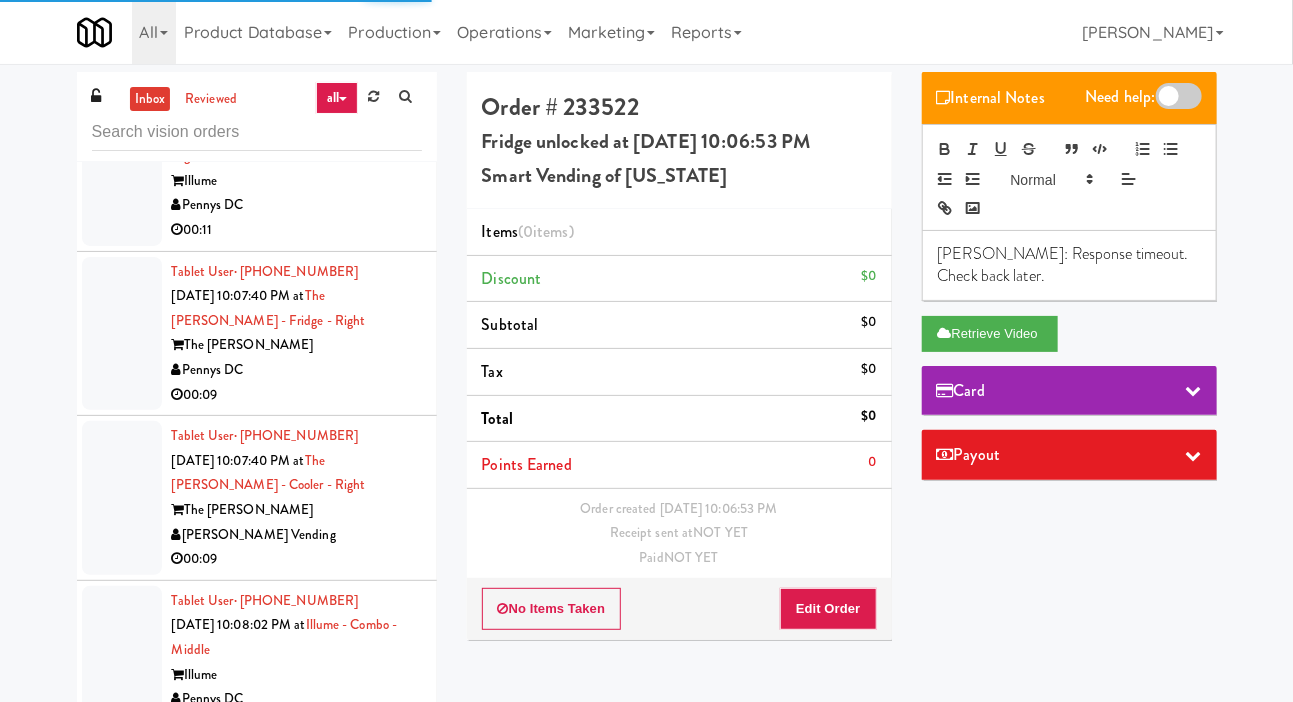 click at bounding box center [122, 4] 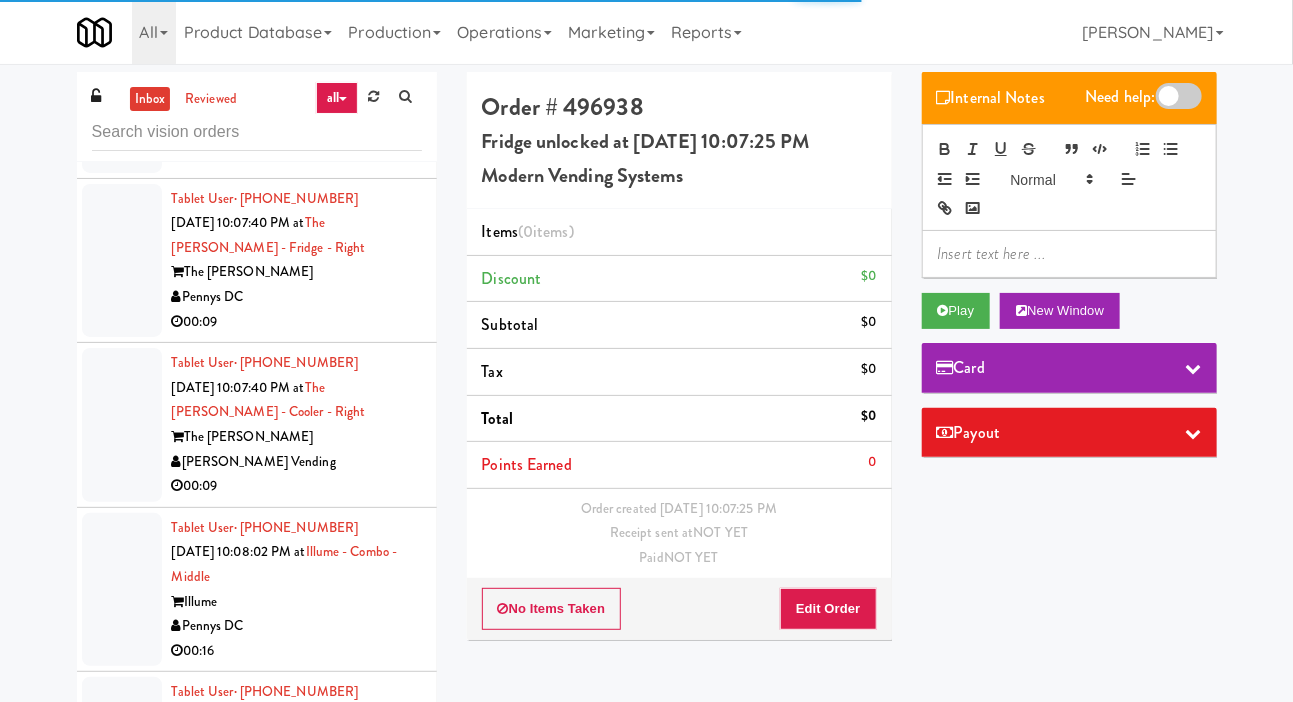 scroll, scrollTop: 14881, scrollLeft: 0, axis: vertical 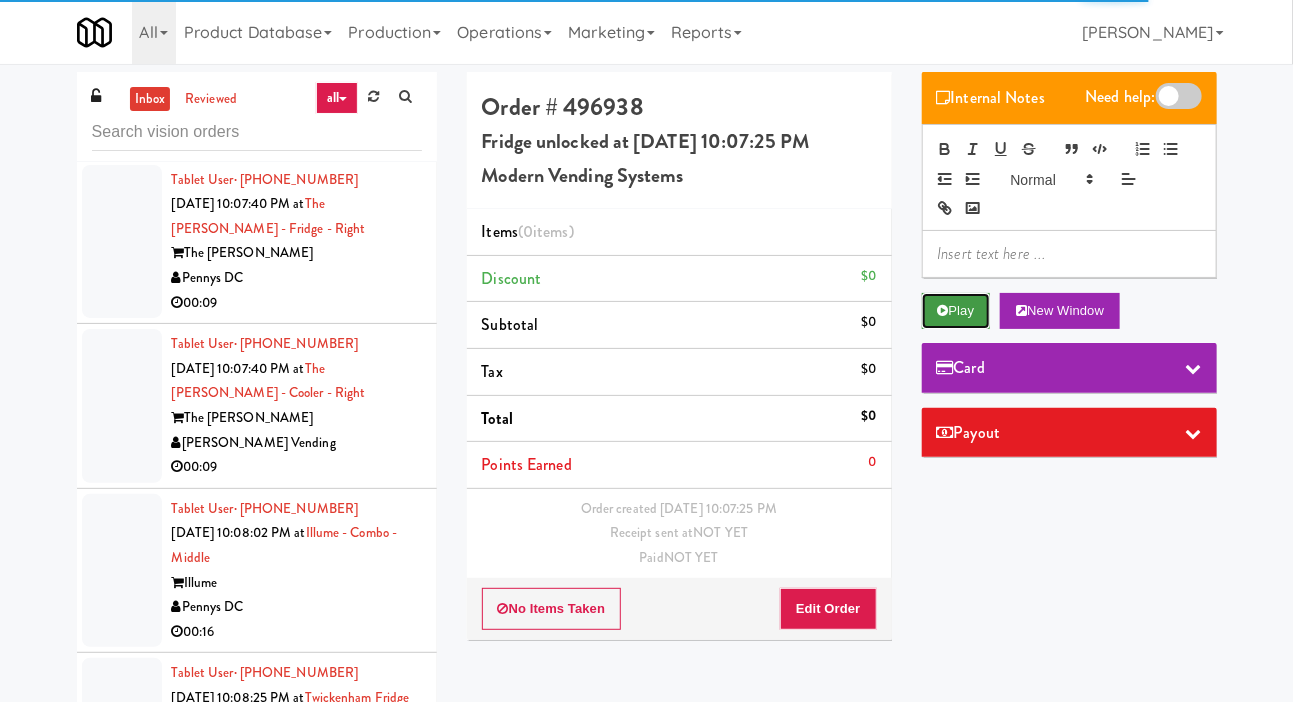 click on "Play" at bounding box center [956, 311] 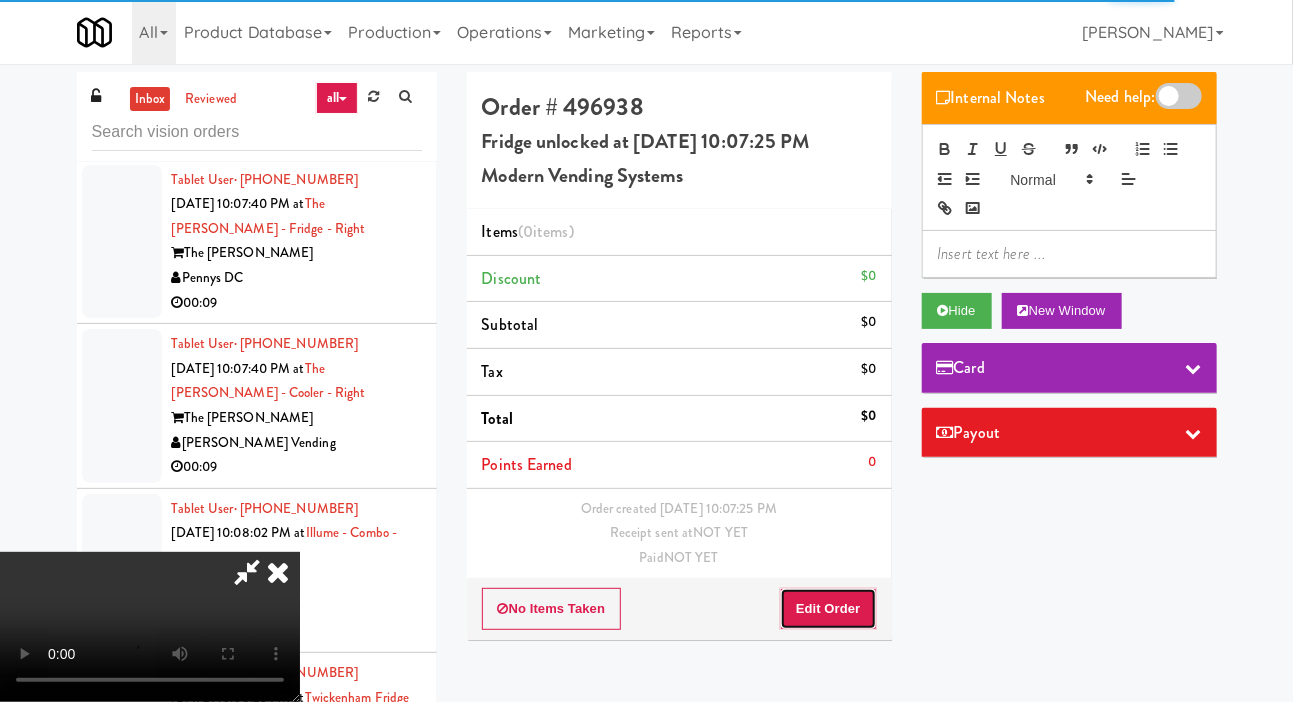 click on "Edit Order" at bounding box center [828, 609] 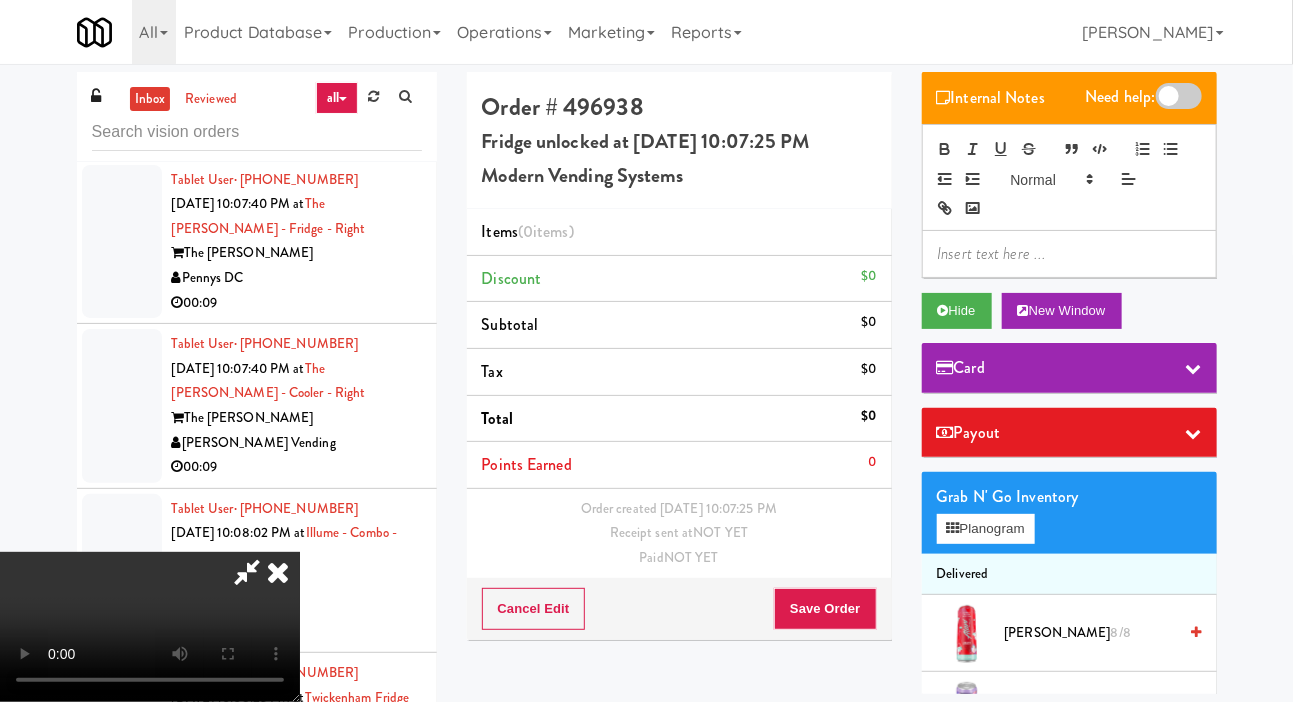 type 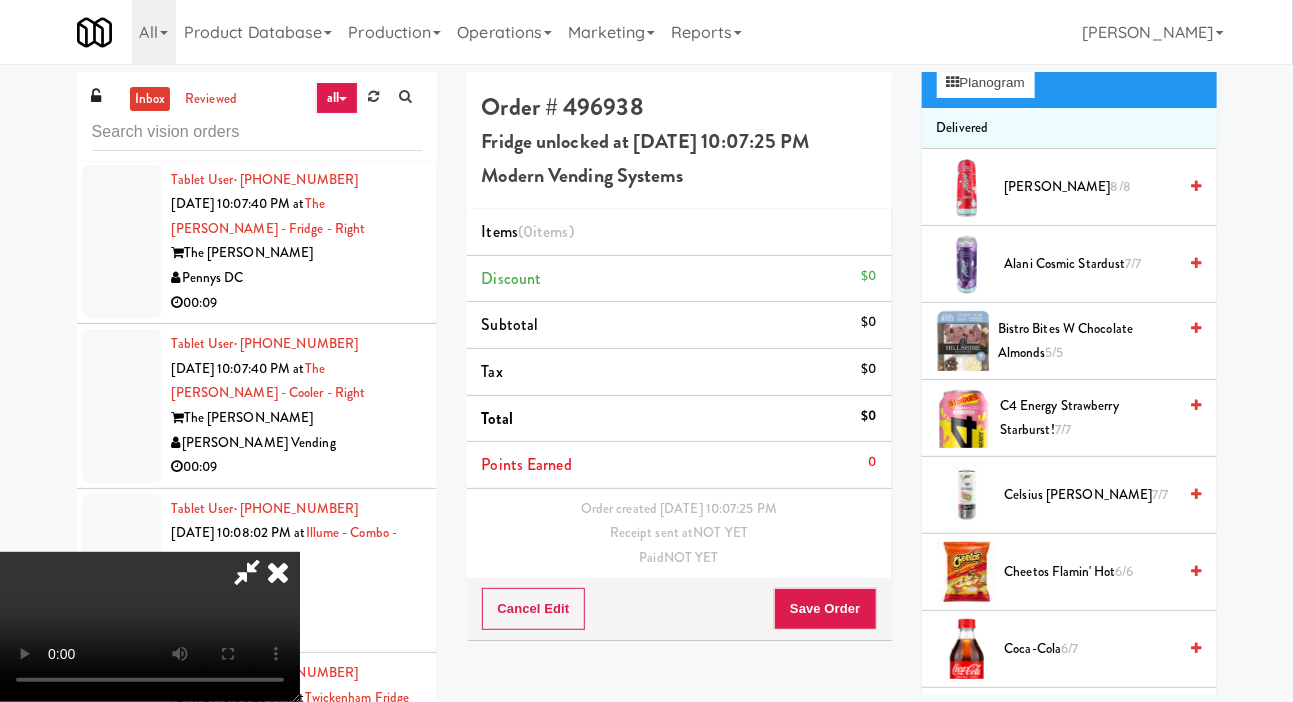 scroll, scrollTop: 448, scrollLeft: 0, axis: vertical 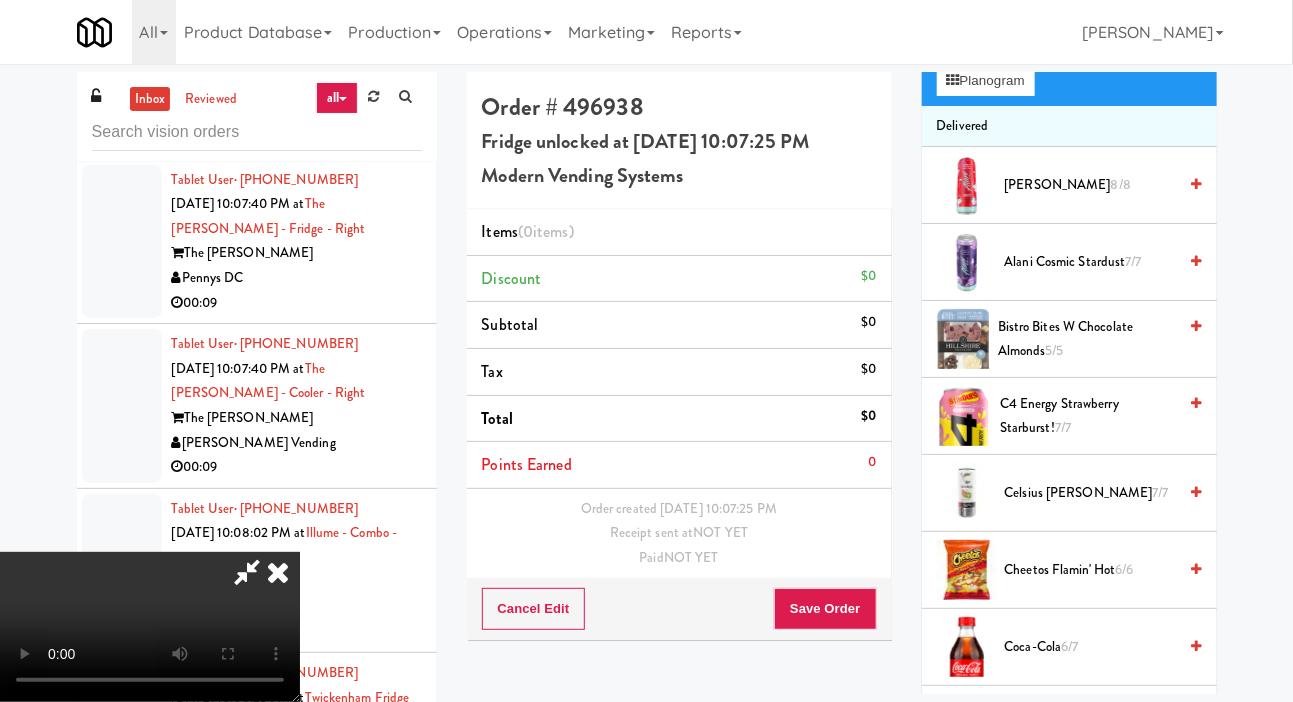 click on "6/7" at bounding box center (1069, 646) 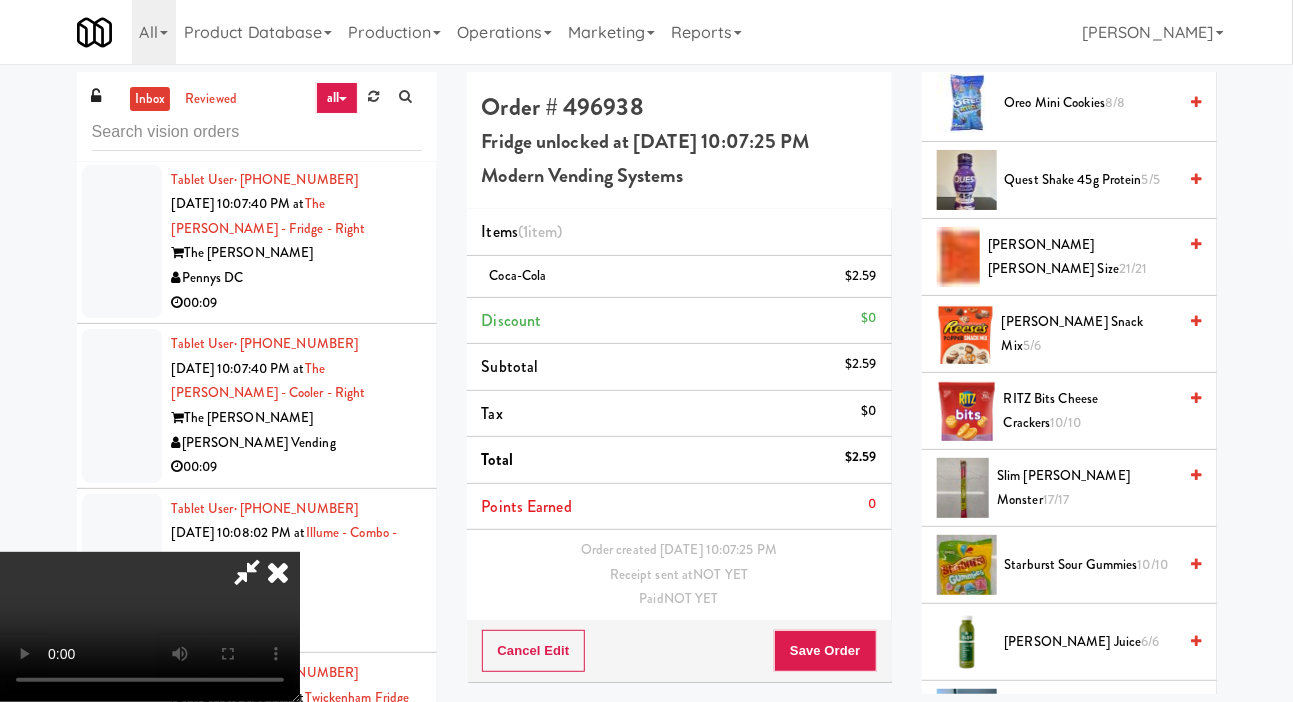 scroll, scrollTop: 2320, scrollLeft: 0, axis: vertical 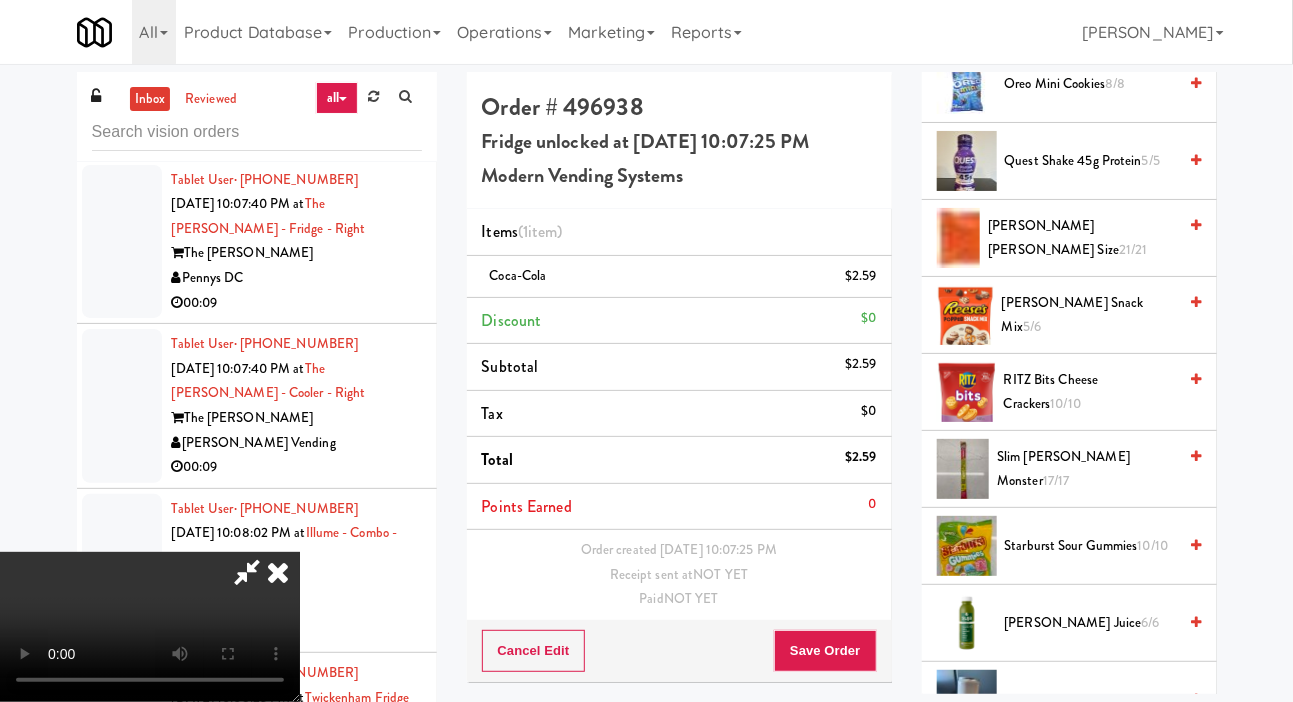 click on "[PERSON_NAME] Snack Mix  5/6" at bounding box center (1089, 315) 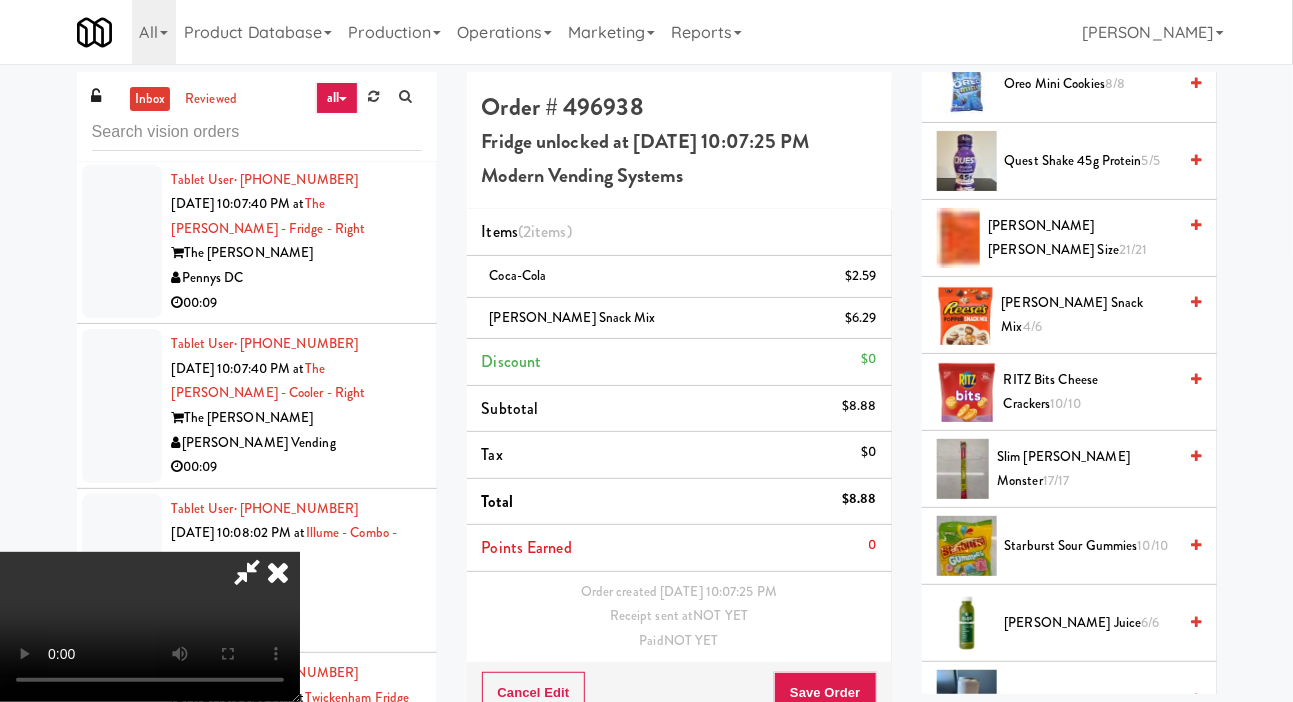 click on "Starburst Sour Gummies   10/10" at bounding box center (1069, 546) 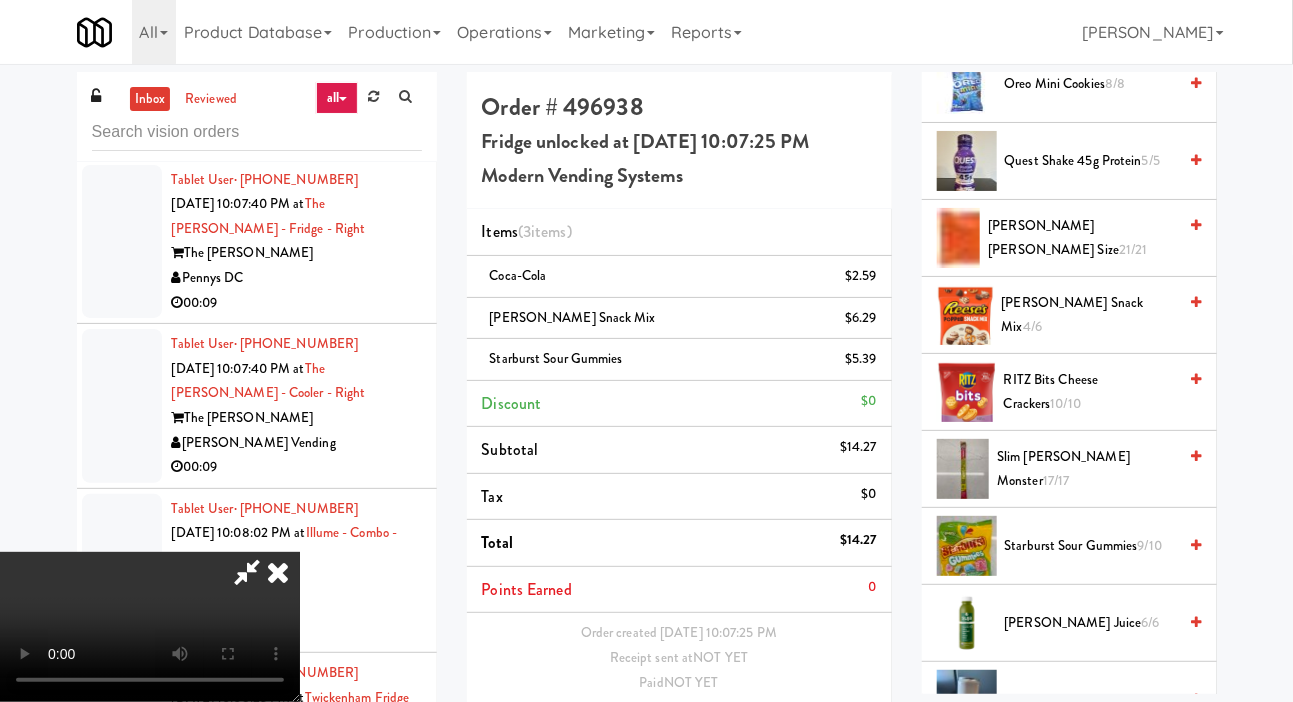 click at bounding box center (247, 572) 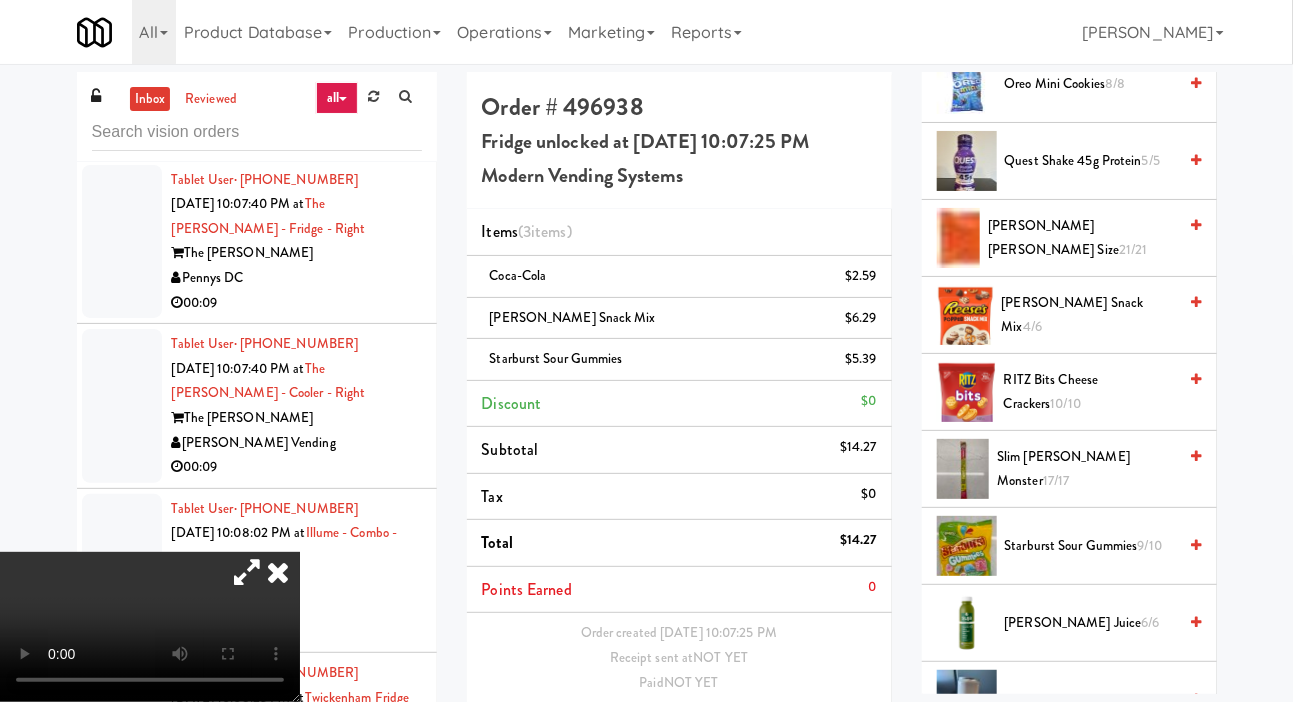 click on "Save Order" at bounding box center [825, 734] 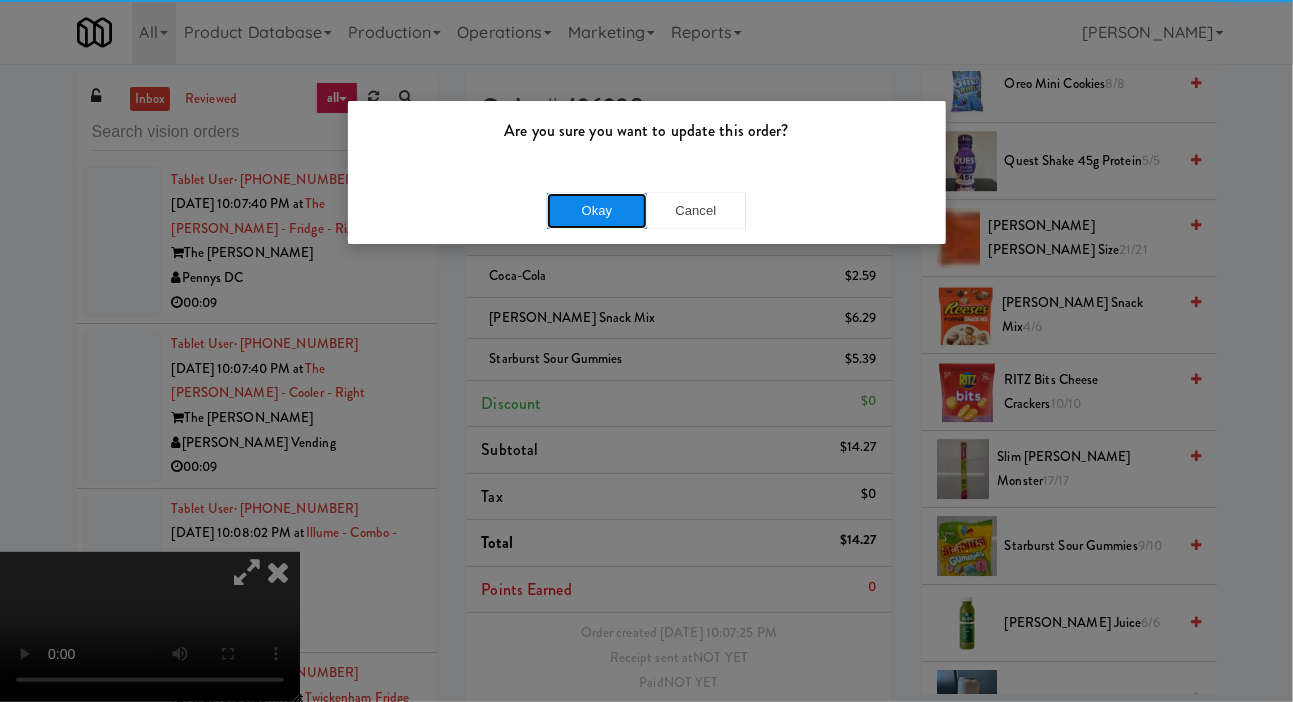 click on "Okay" at bounding box center (597, 211) 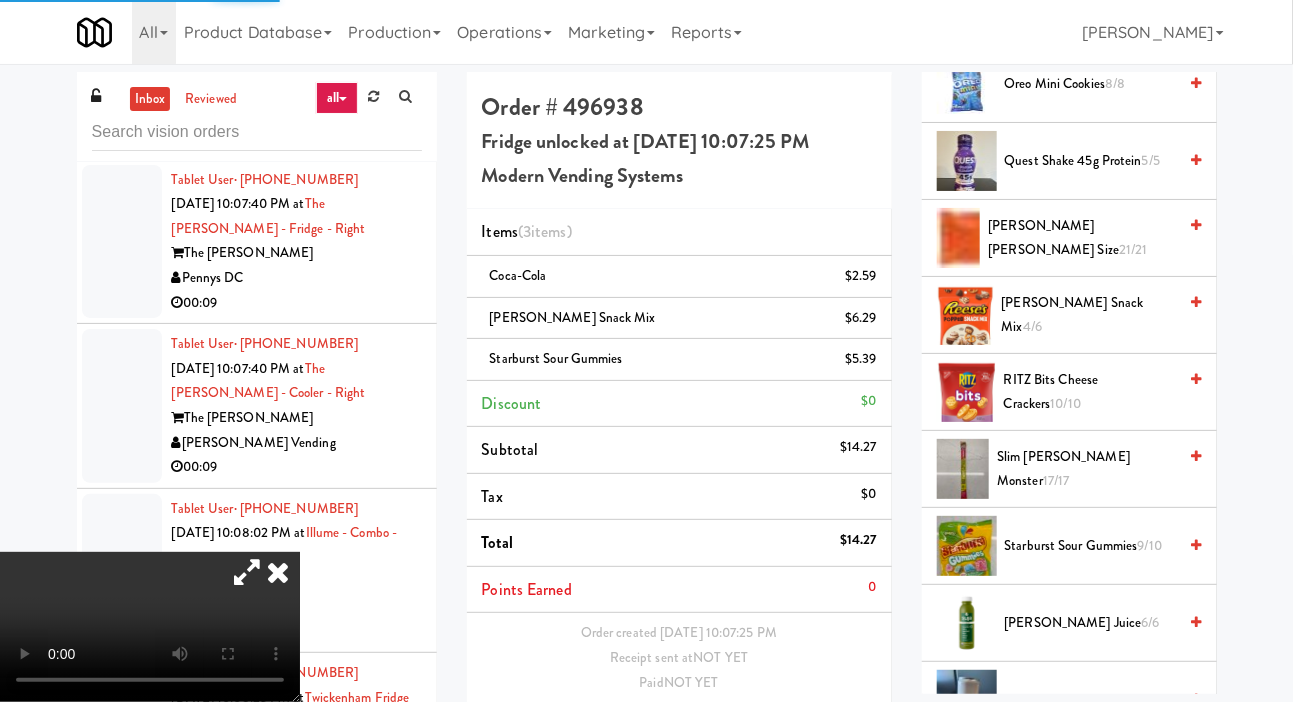 click on "Save Order" at bounding box center (825, 734) 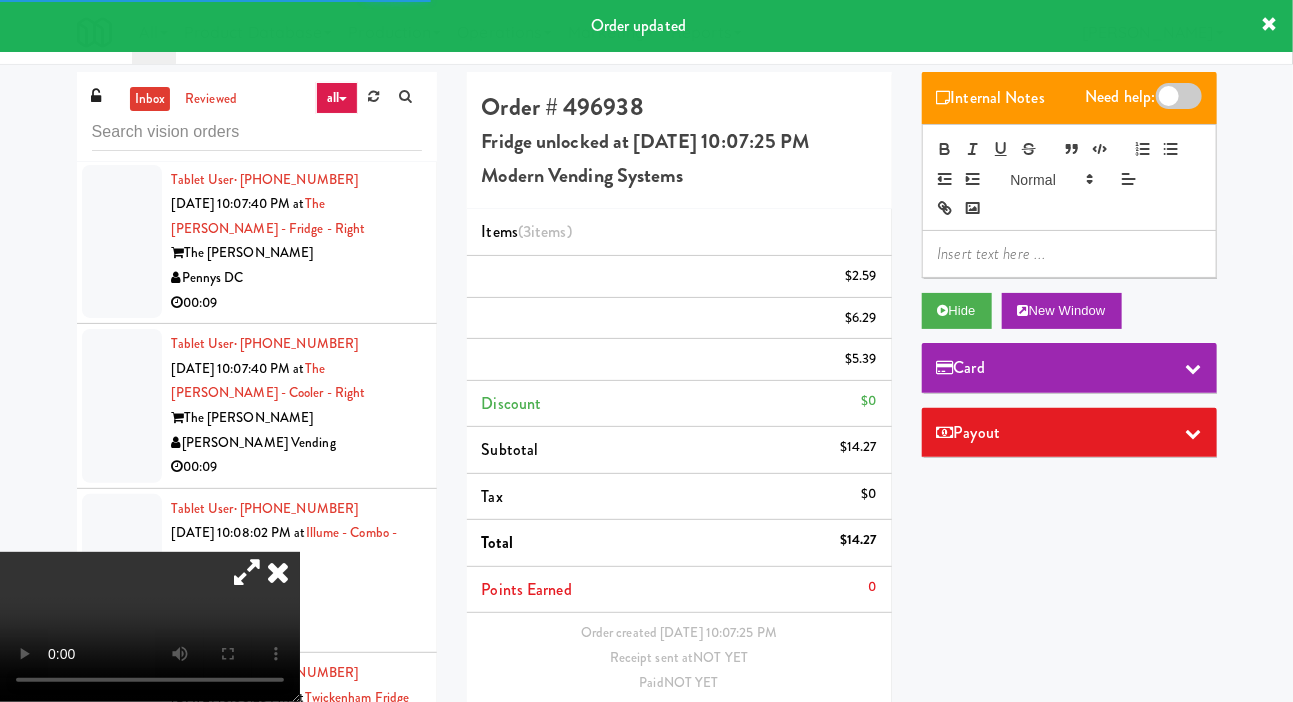 scroll, scrollTop: 0, scrollLeft: 0, axis: both 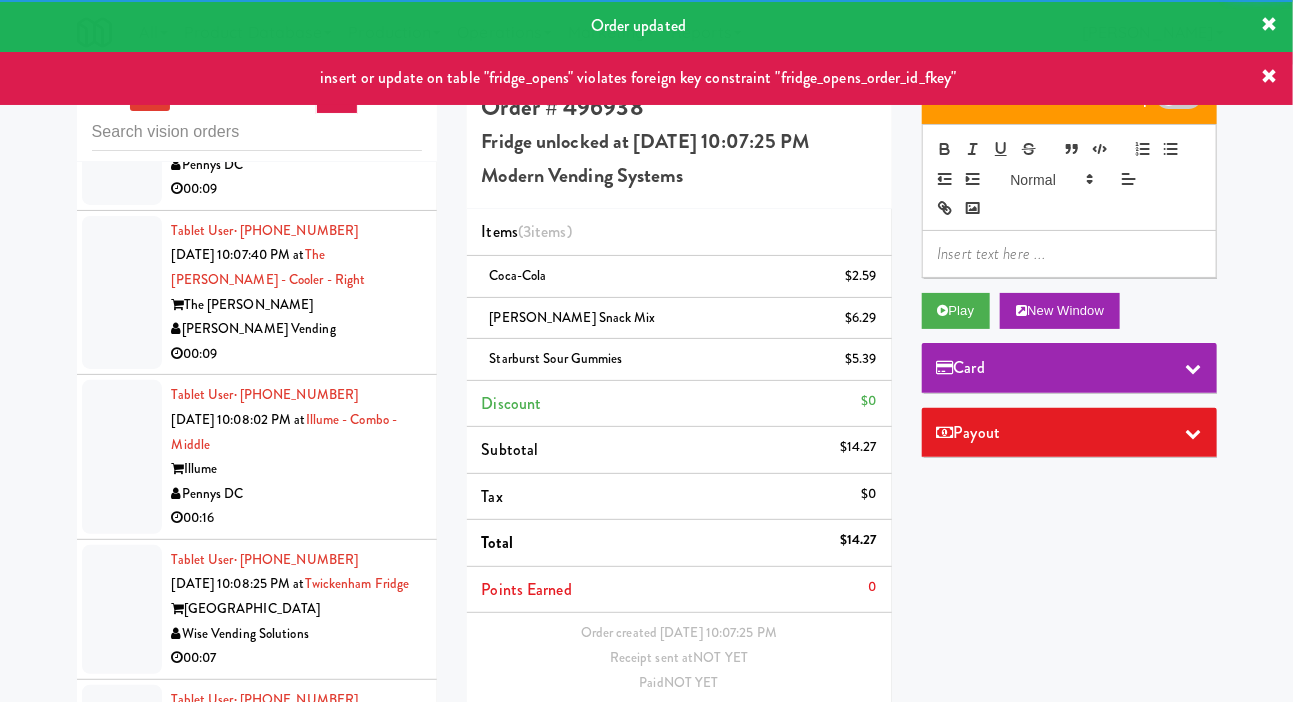click at bounding box center (122, -36) 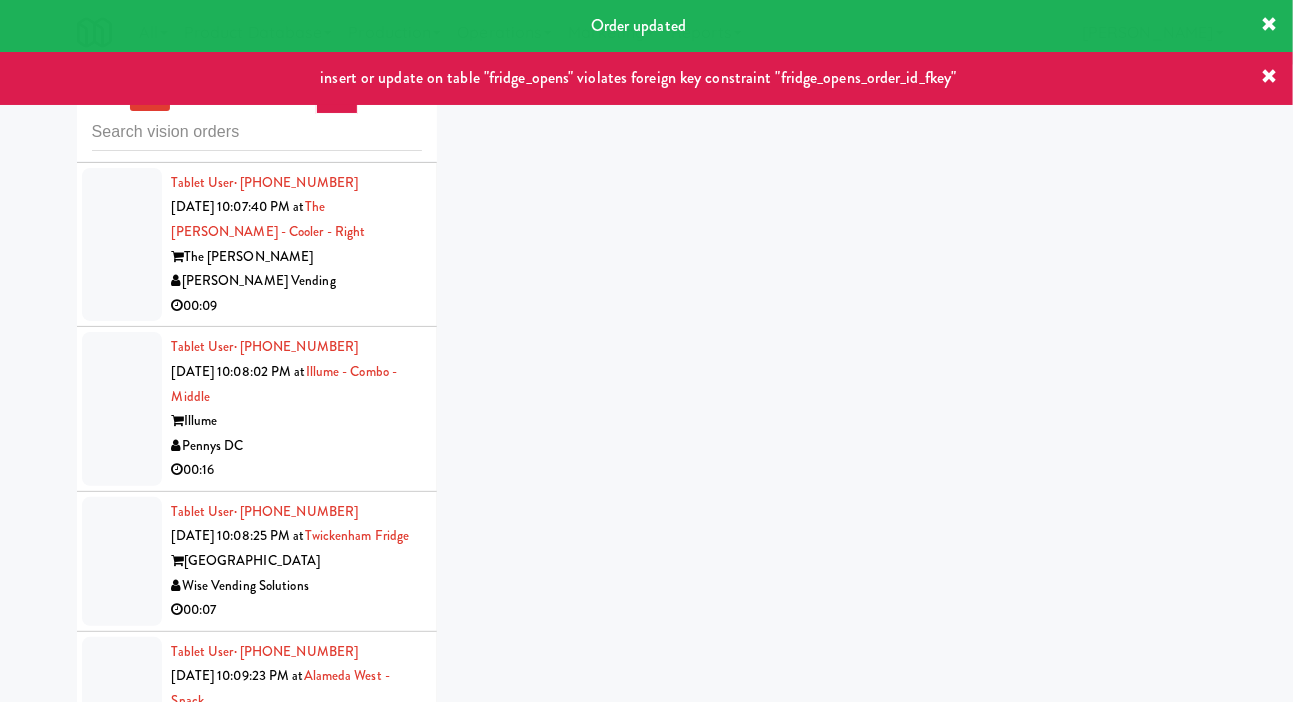 scroll, scrollTop: 15107, scrollLeft: 0, axis: vertical 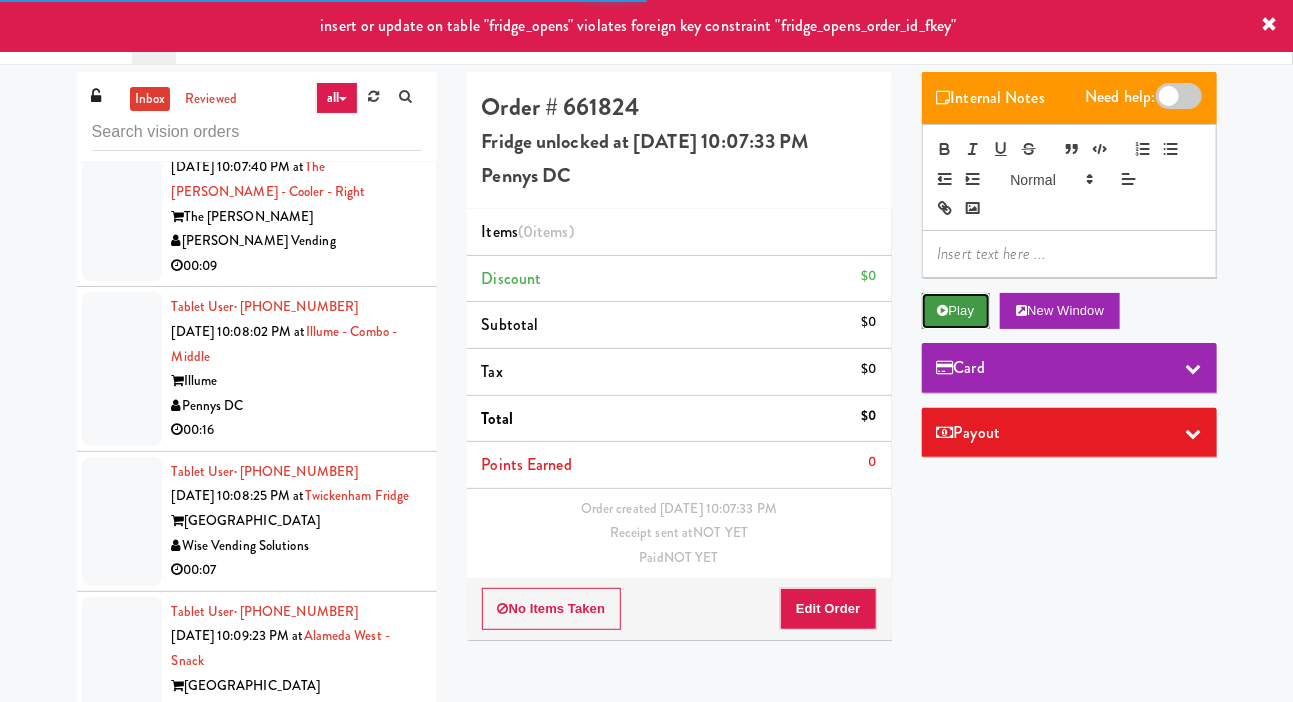 click on "Play" at bounding box center (956, 311) 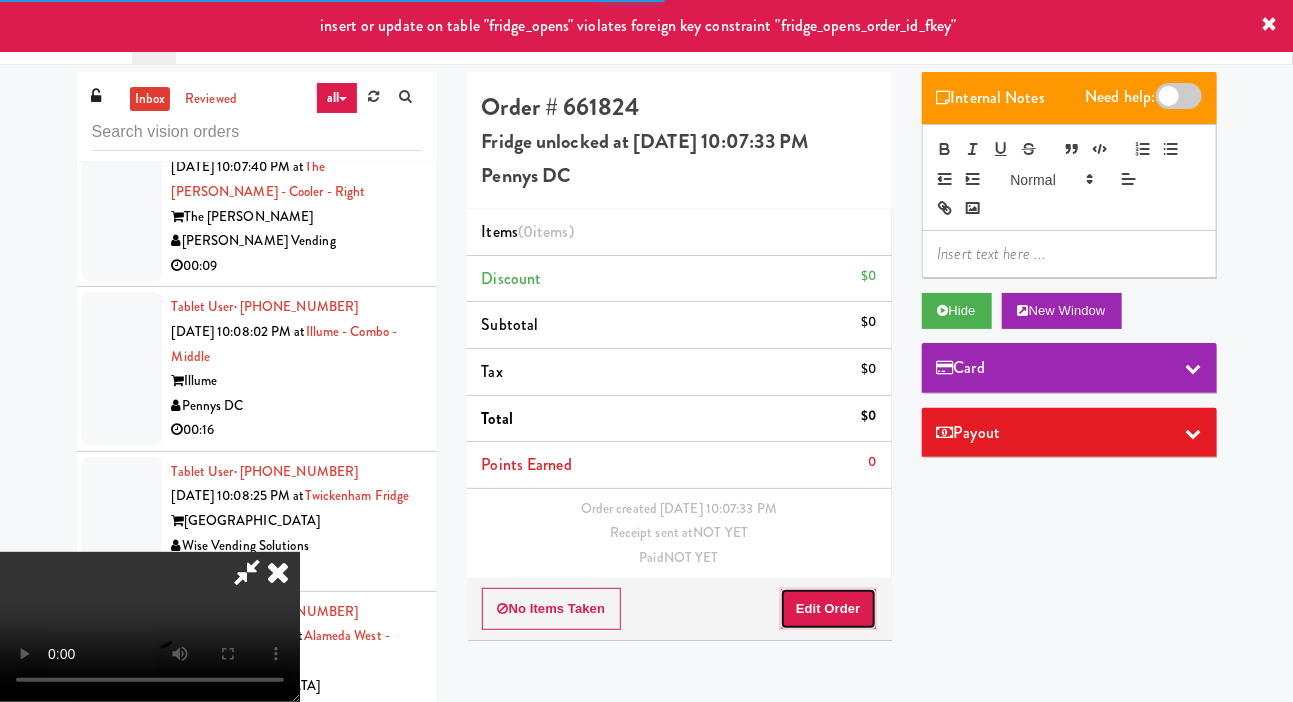 click on "Edit Order" at bounding box center [828, 609] 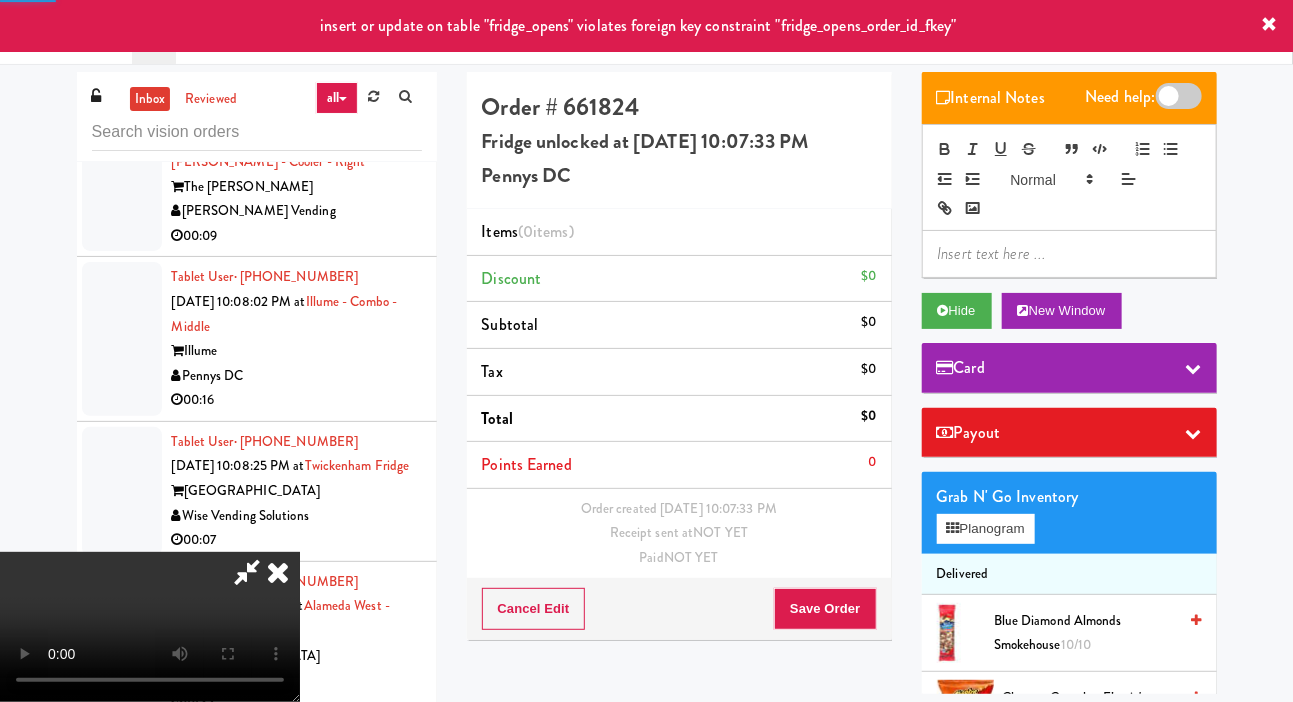scroll, scrollTop: 15170, scrollLeft: 0, axis: vertical 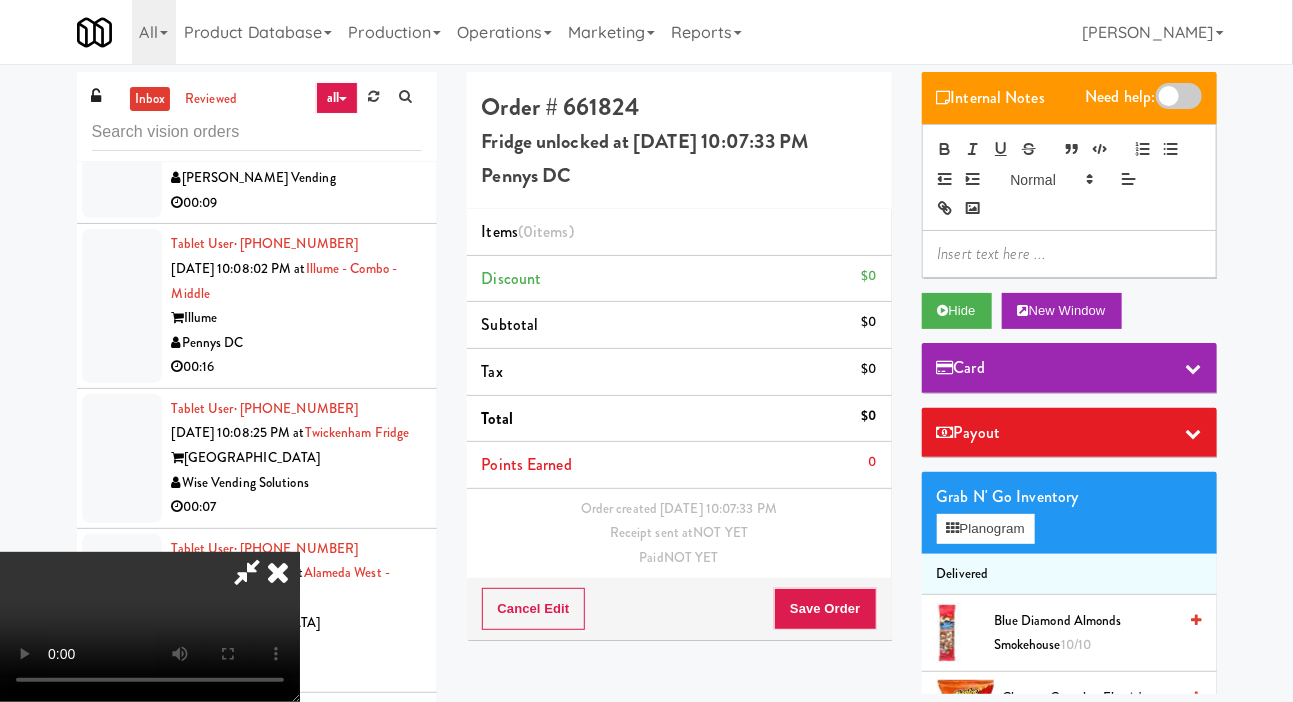 type 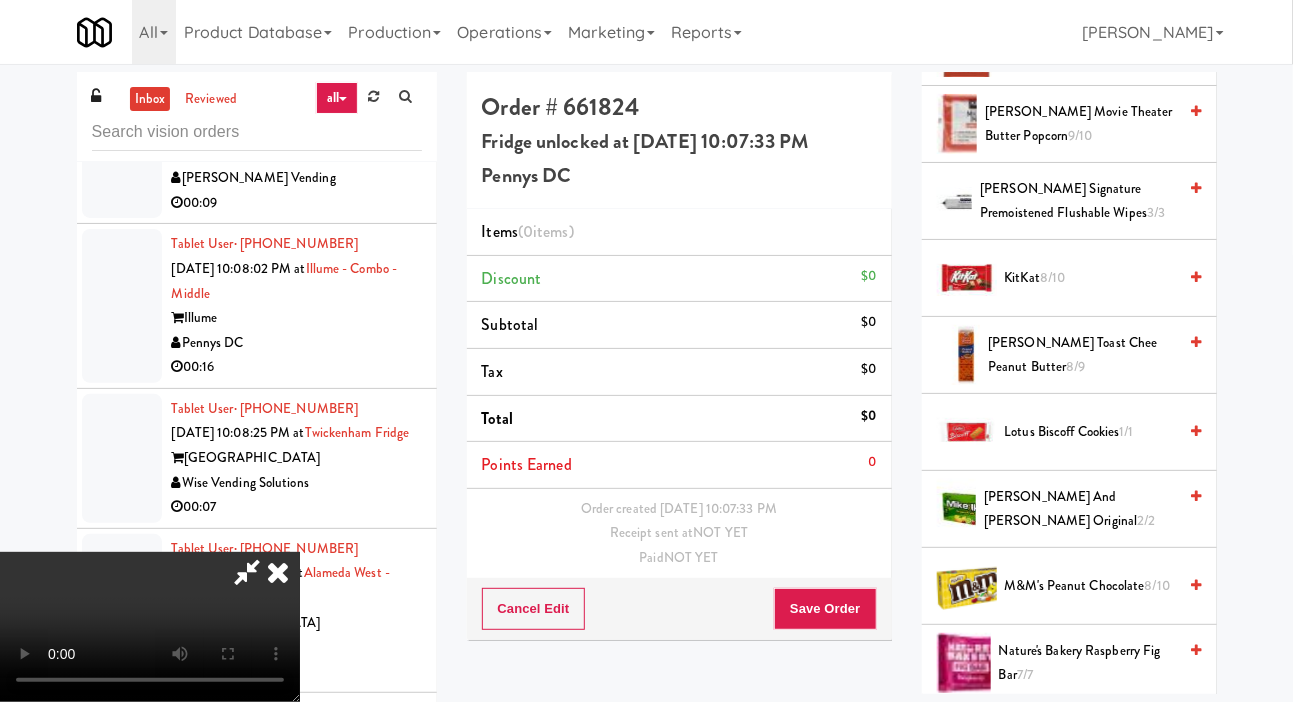 scroll, scrollTop: 1225, scrollLeft: 0, axis: vertical 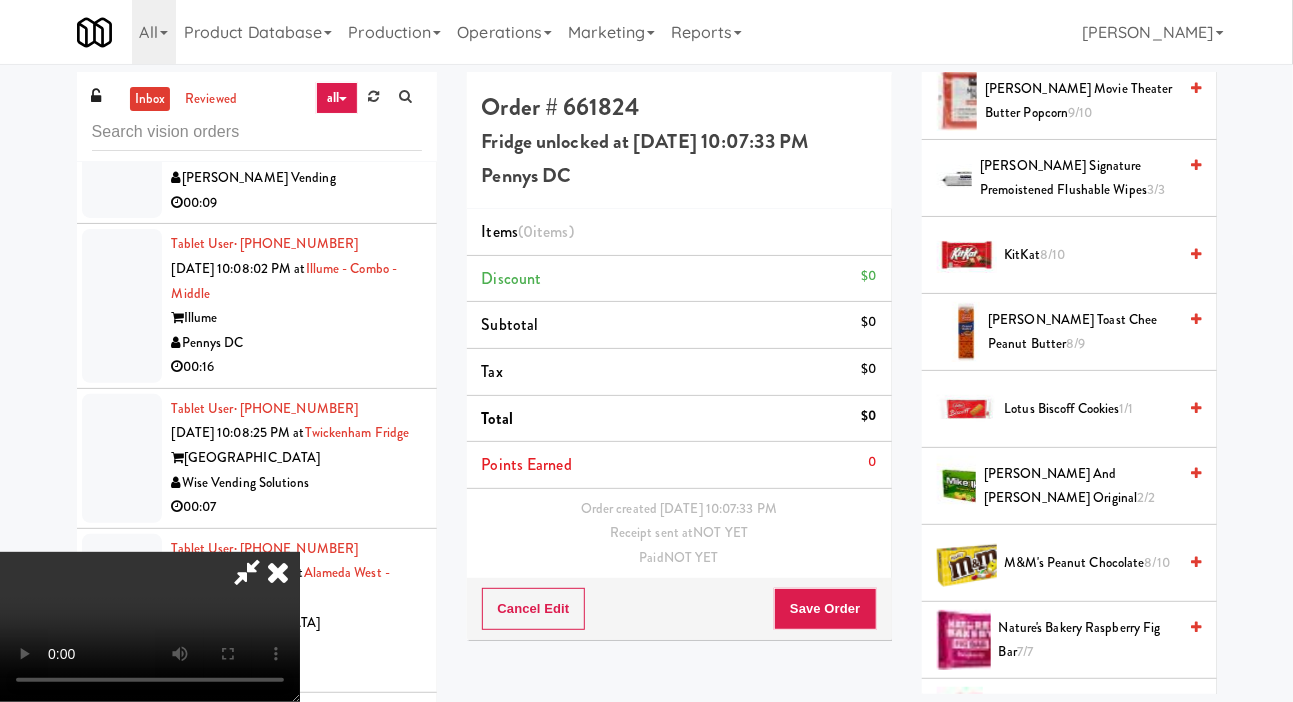 click on "M&M's Peanut Chocolate  8/10" at bounding box center [1091, 563] 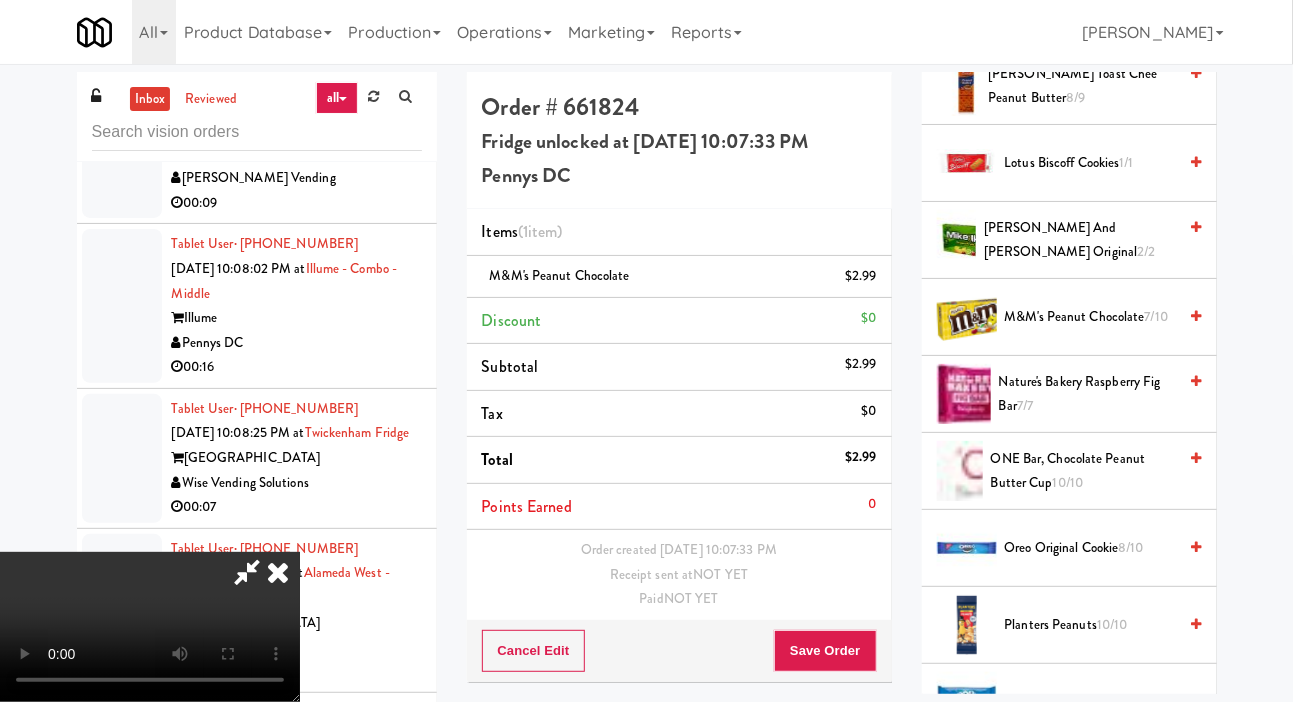 scroll, scrollTop: 1476, scrollLeft: 0, axis: vertical 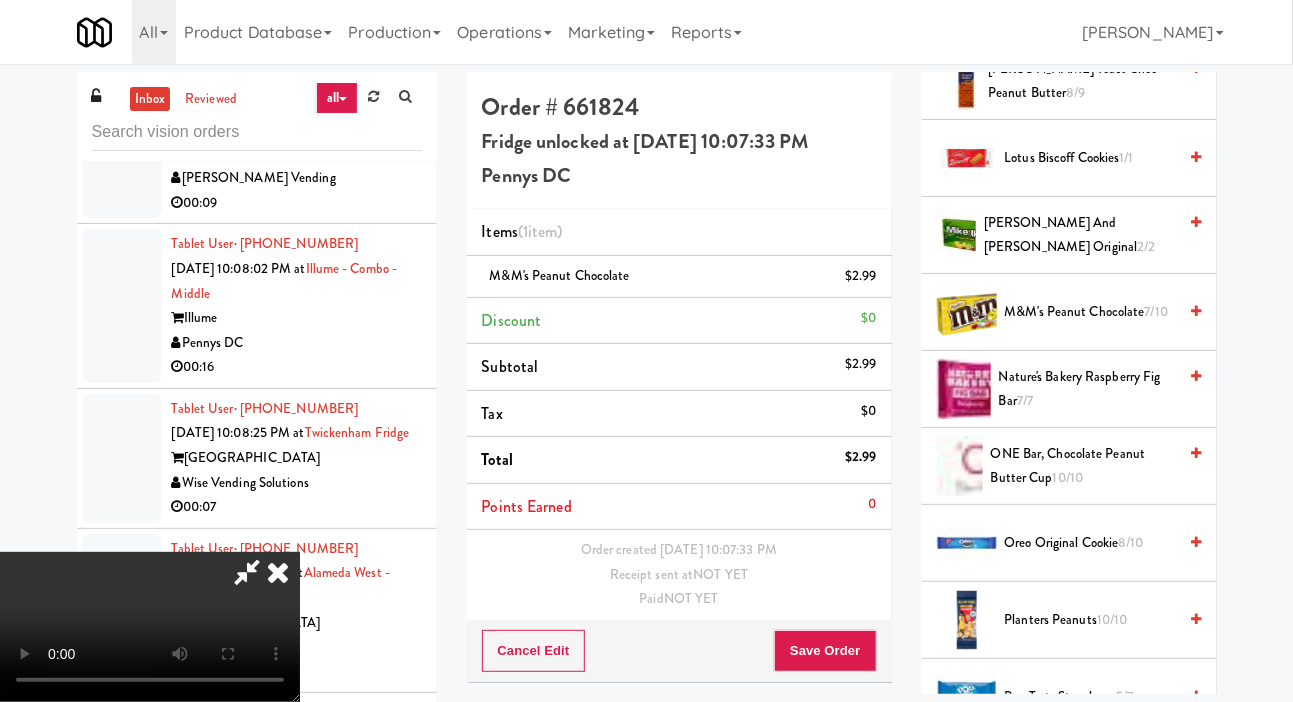 click on "Oreo Original Cookie  8/10" at bounding box center [1091, 543] 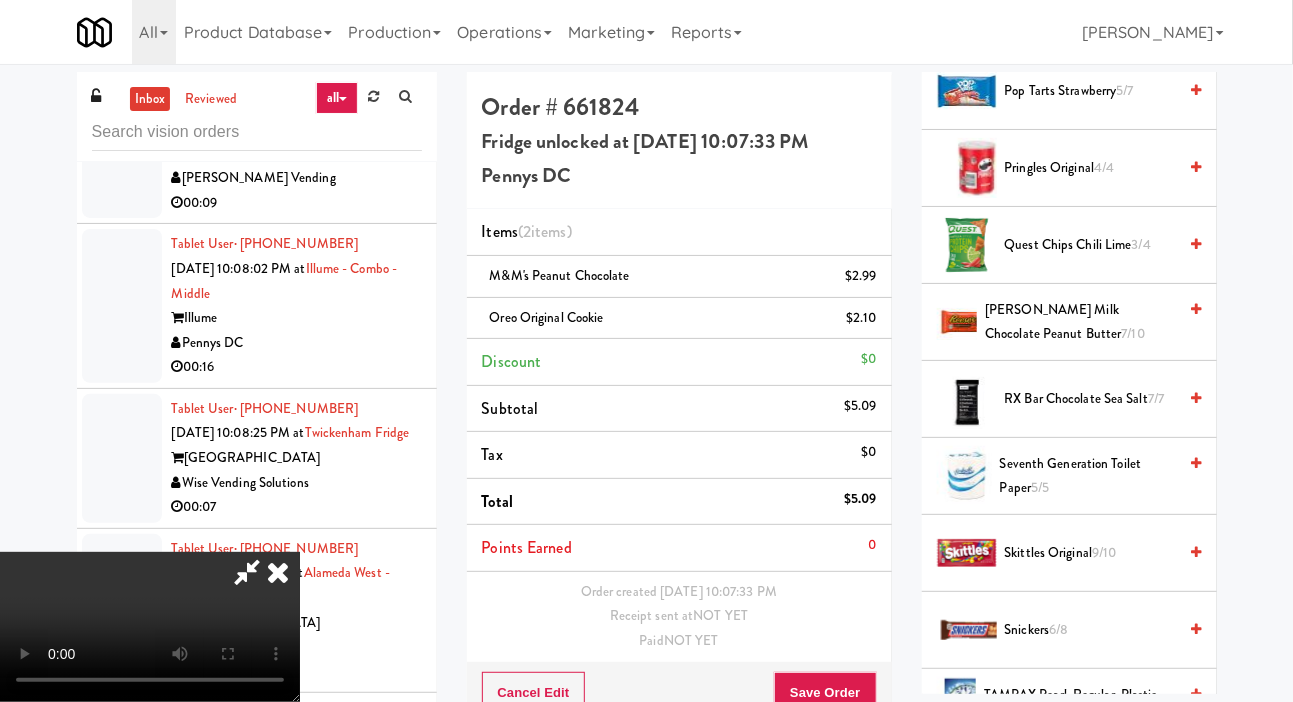 scroll, scrollTop: 2099, scrollLeft: 0, axis: vertical 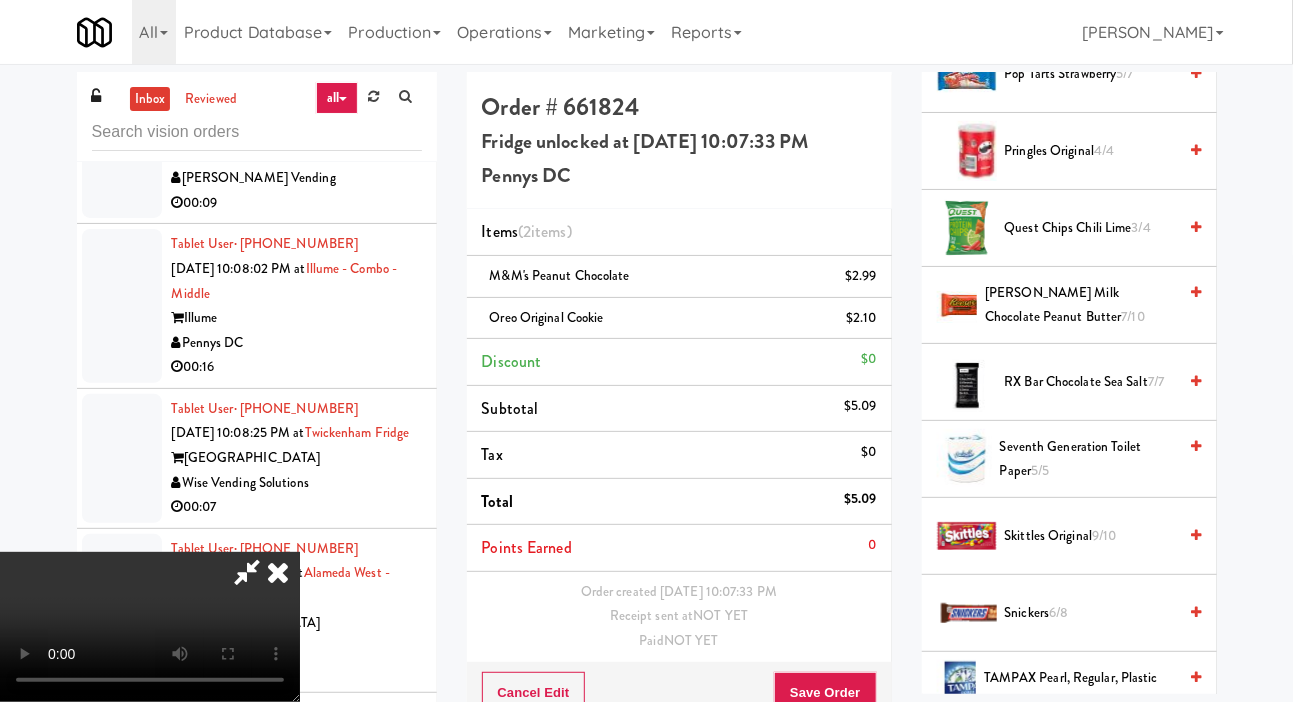 click on "[PERSON_NAME] Milk Chocolate Peanut Butter  7/10" at bounding box center (1080, 305) 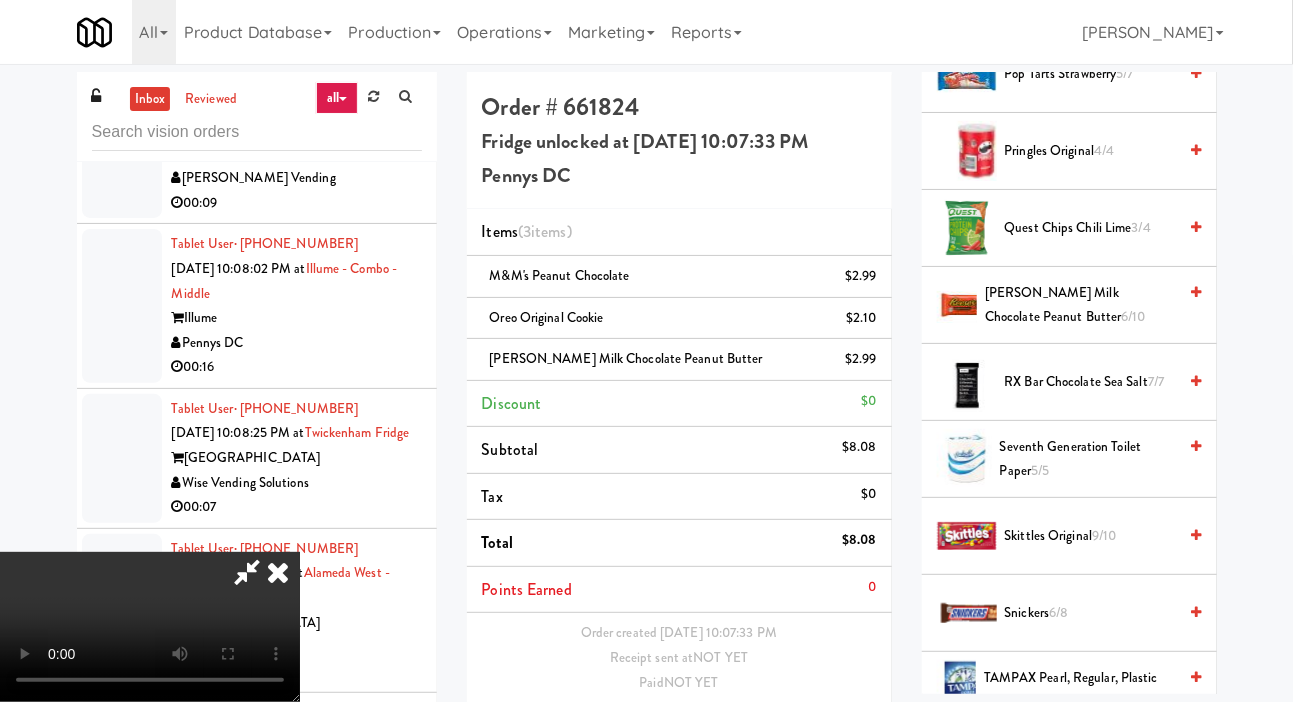click on "Save Order" at bounding box center (825, 734) 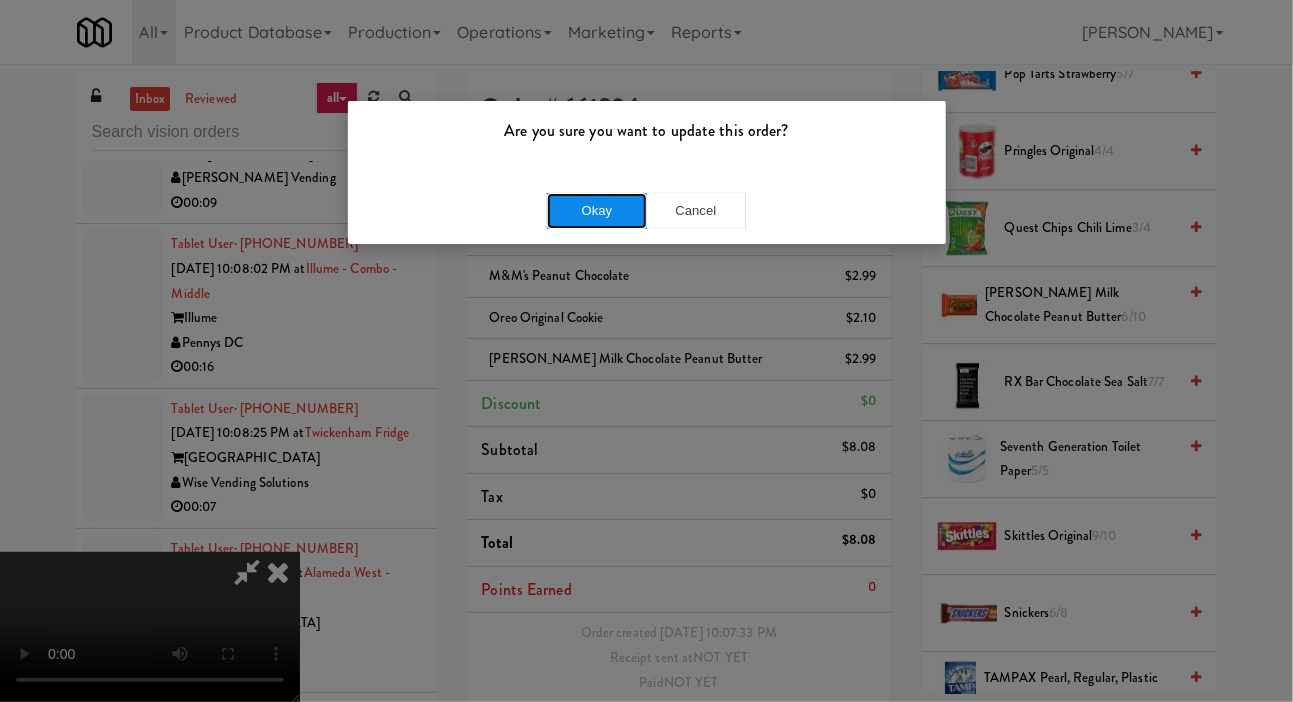 click on "Okay" at bounding box center [597, 211] 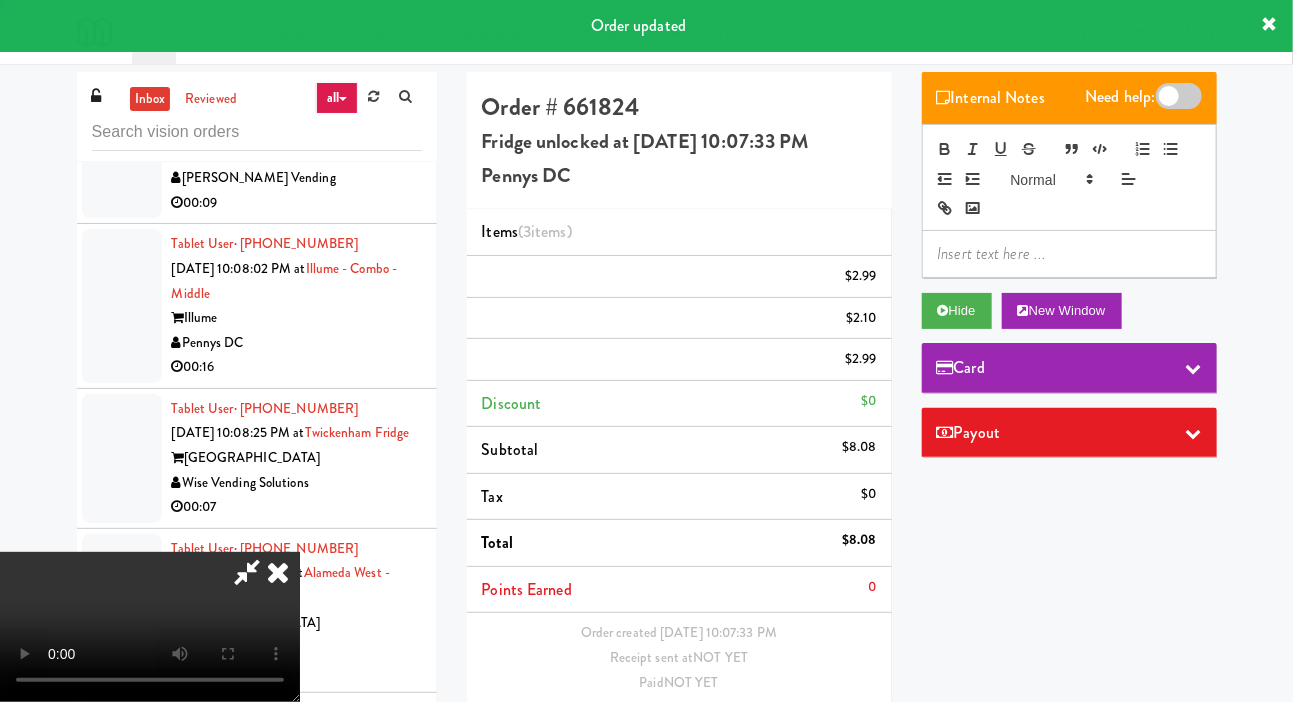 scroll, scrollTop: 0, scrollLeft: 0, axis: both 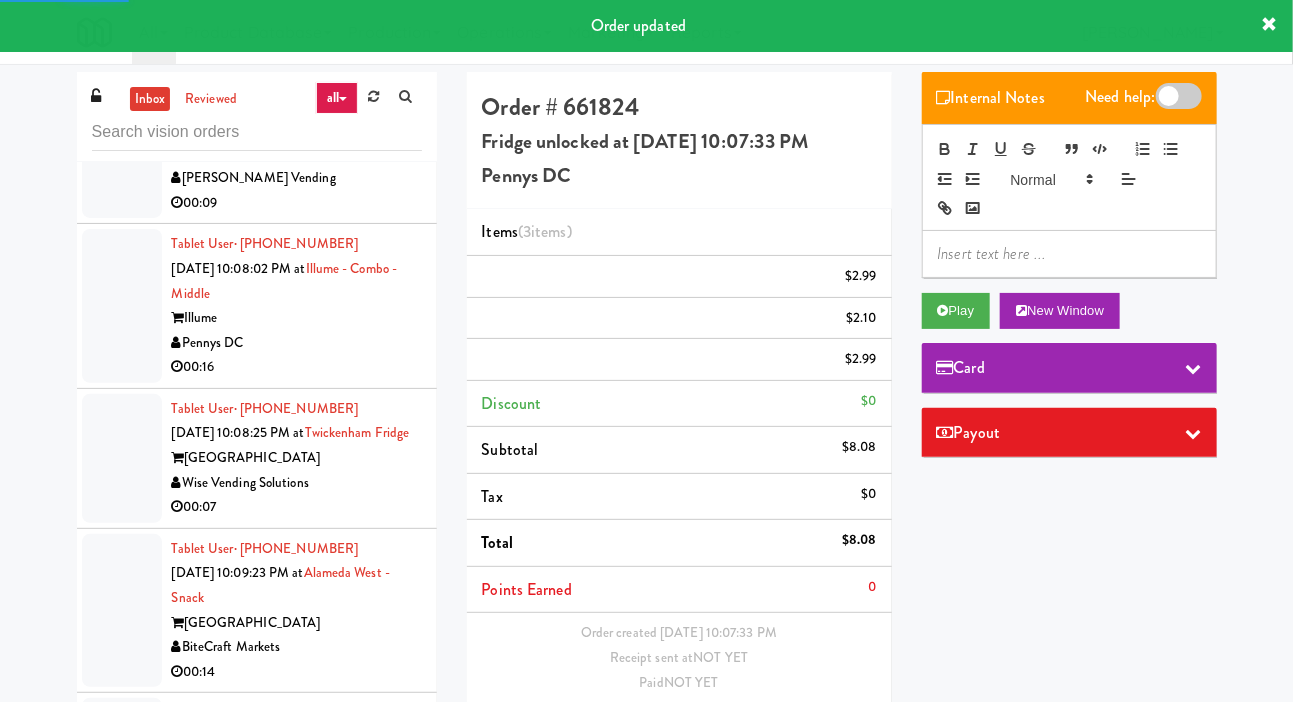 click at bounding box center [122, -23] 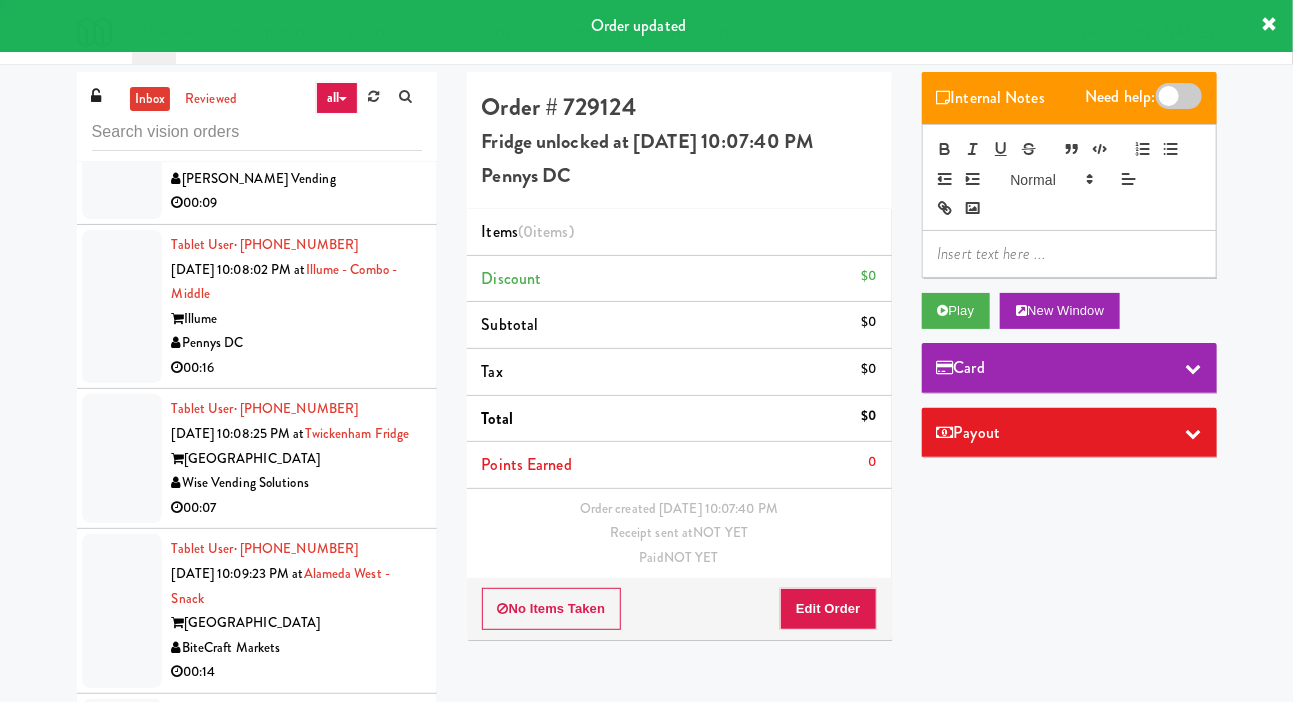 scroll, scrollTop: 15210, scrollLeft: 0, axis: vertical 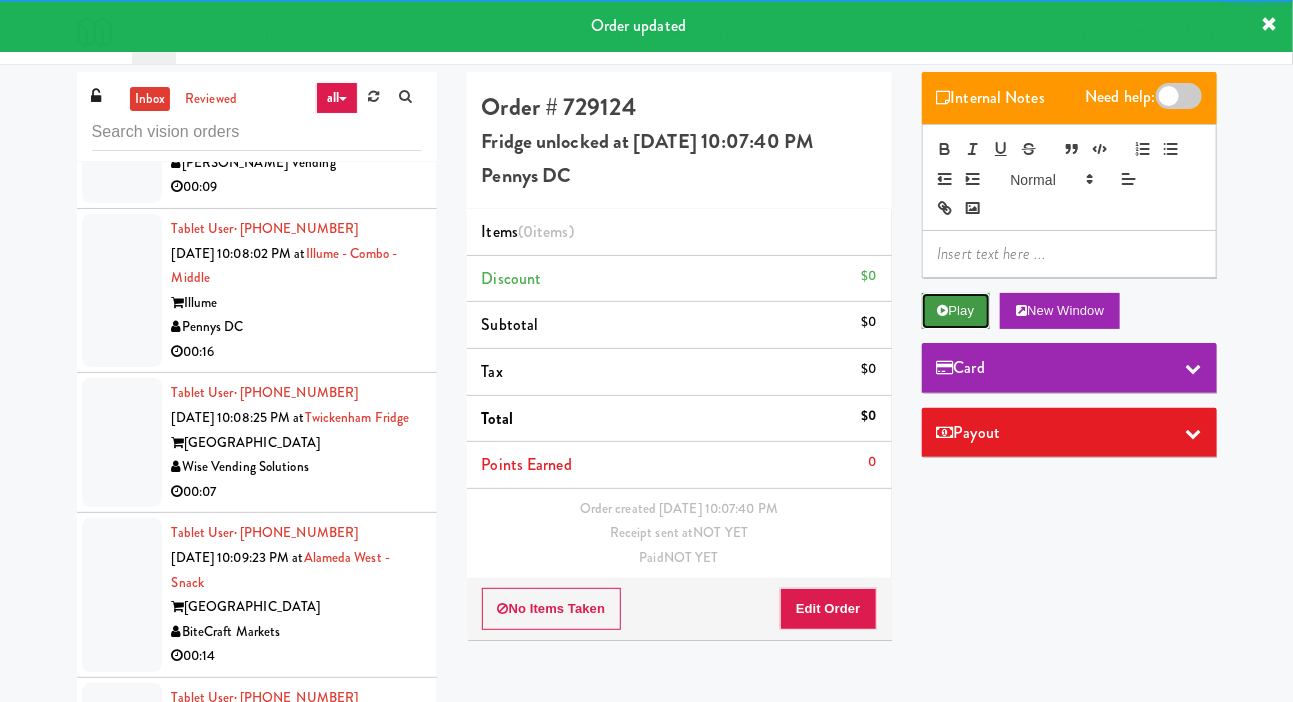click on "Play" at bounding box center [956, 311] 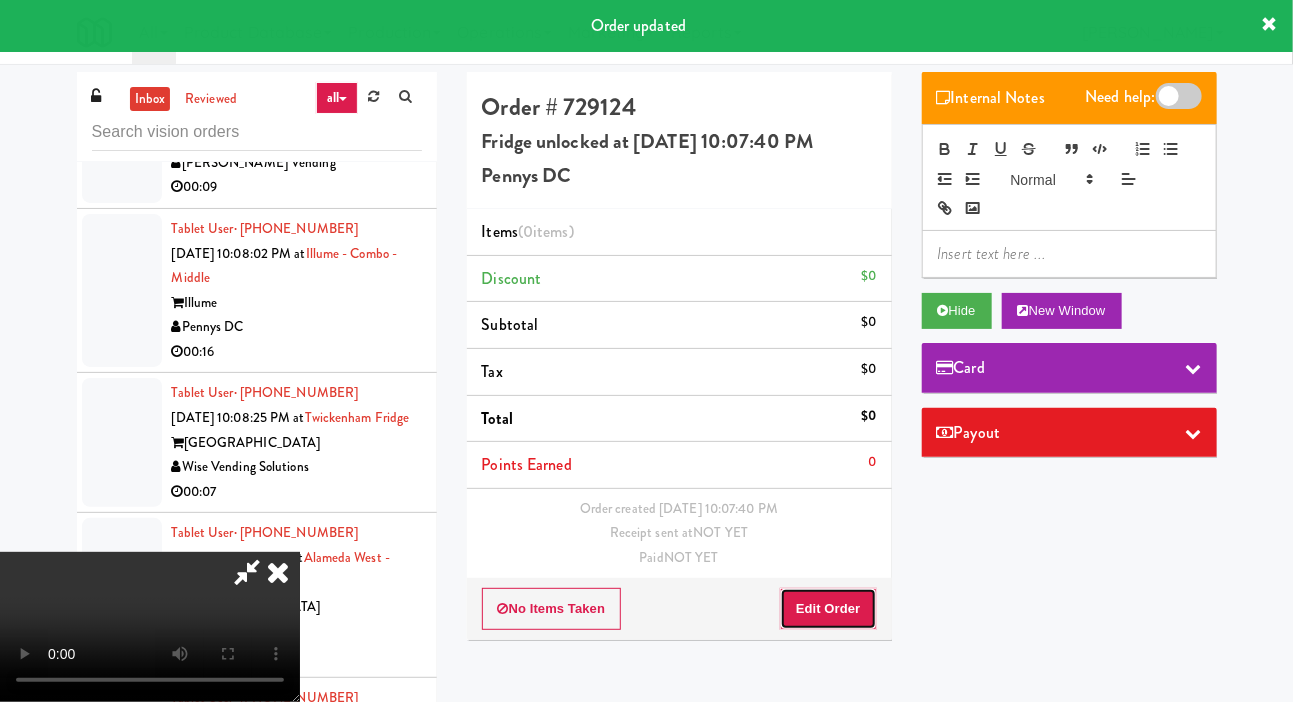 click on "Edit Order" at bounding box center [828, 609] 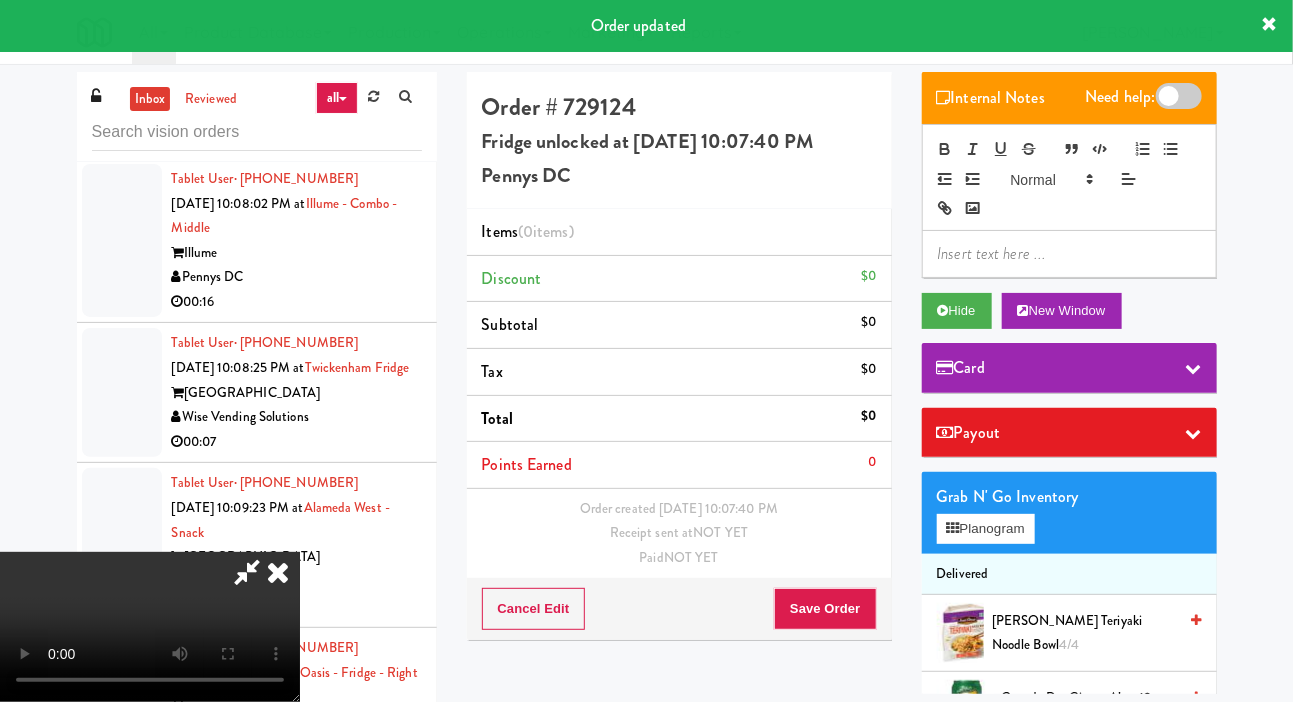 scroll, scrollTop: 15347, scrollLeft: 0, axis: vertical 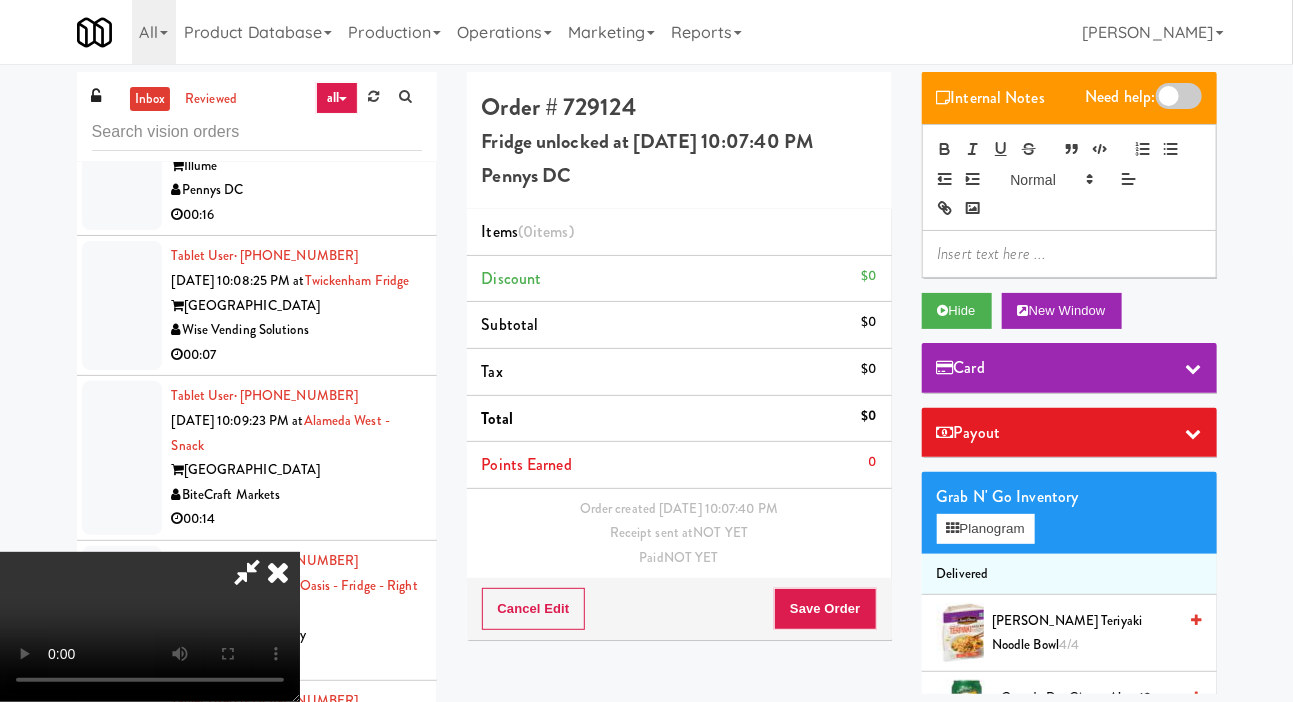 type 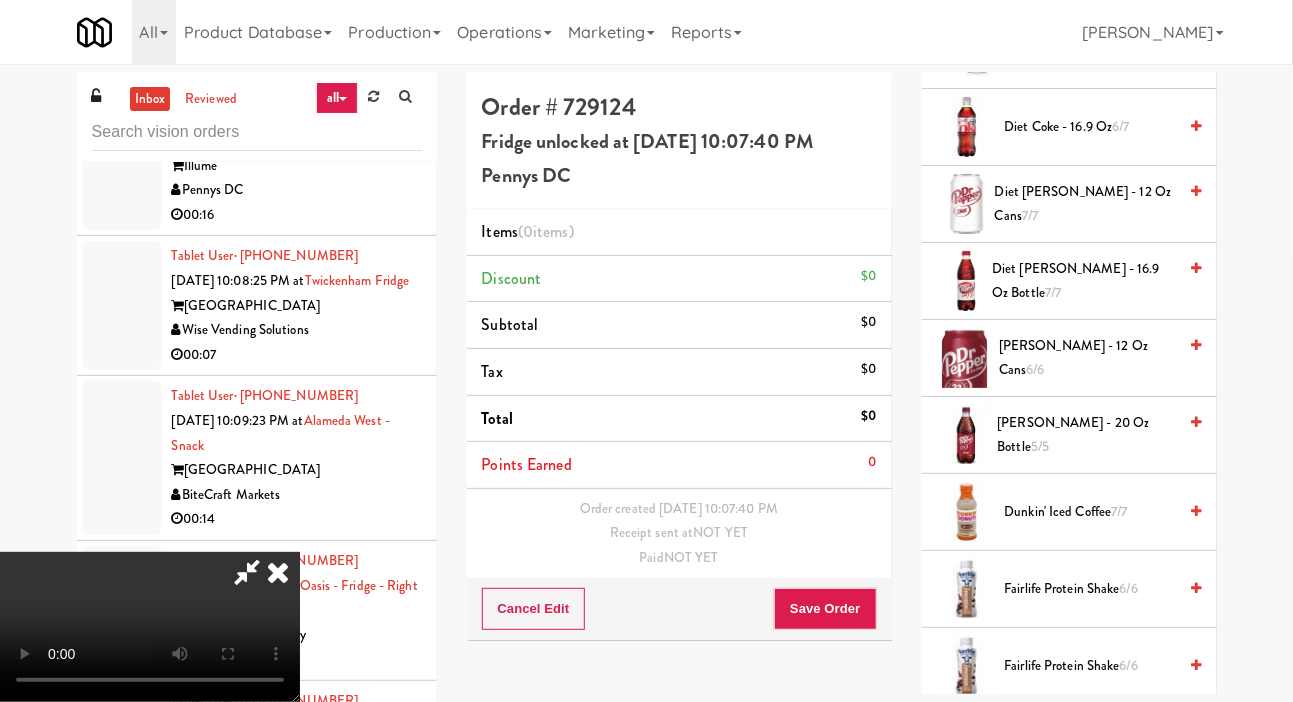 scroll, scrollTop: 1124, scrollLeft: 0, axis: vertical 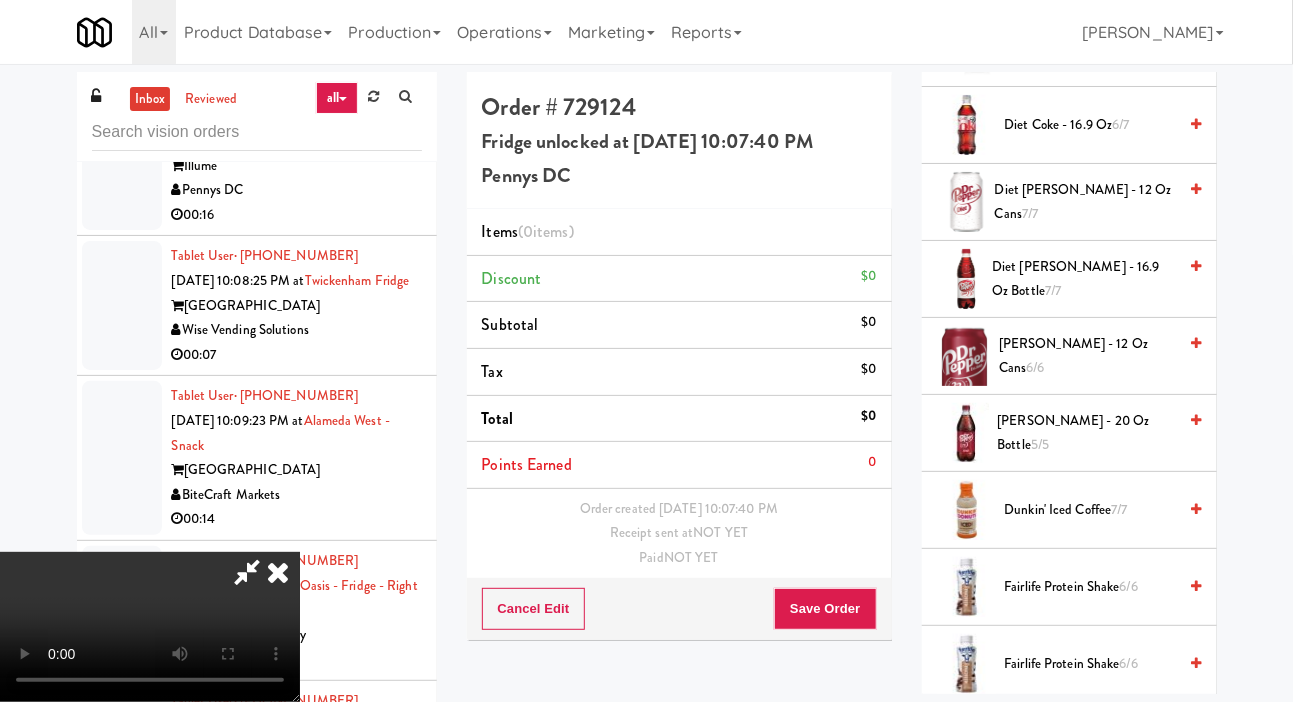 click on "Fairlife Protein Shake  6/6" at bounding box center (1091, 587) 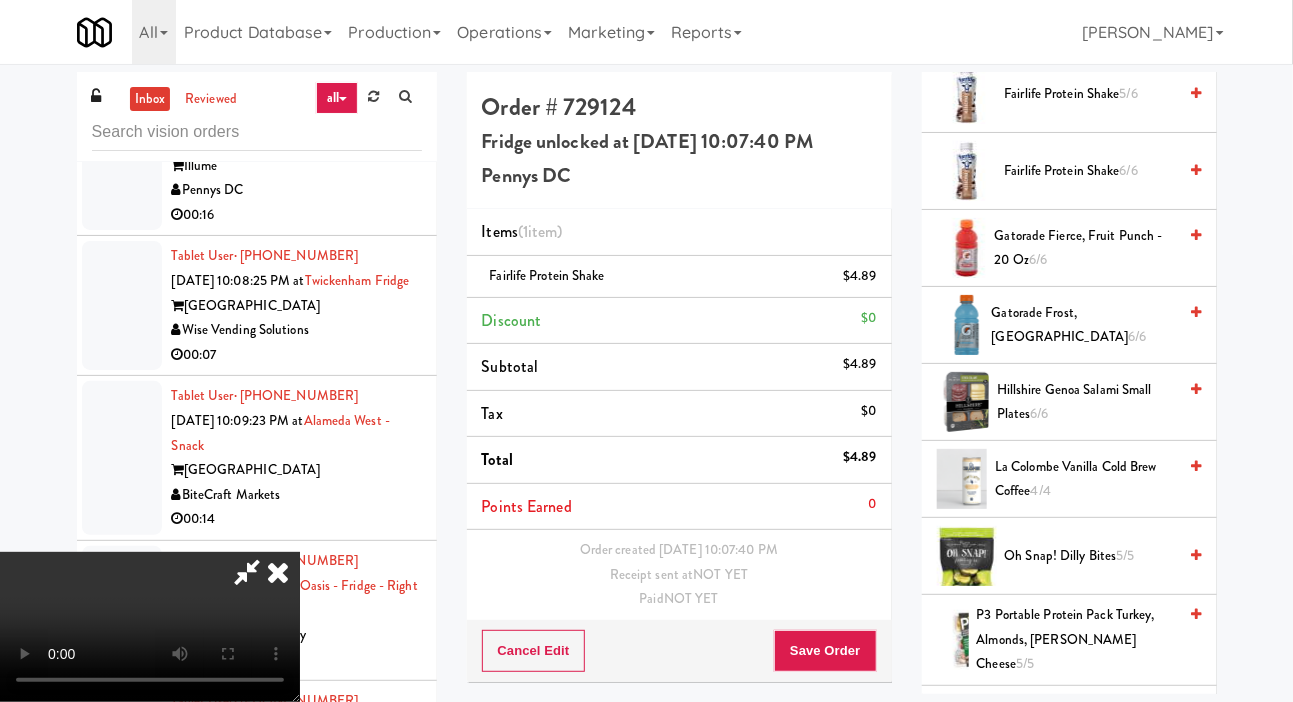 scroll, scrollTop: 1639, scrollLeft: 0, axis: vertical 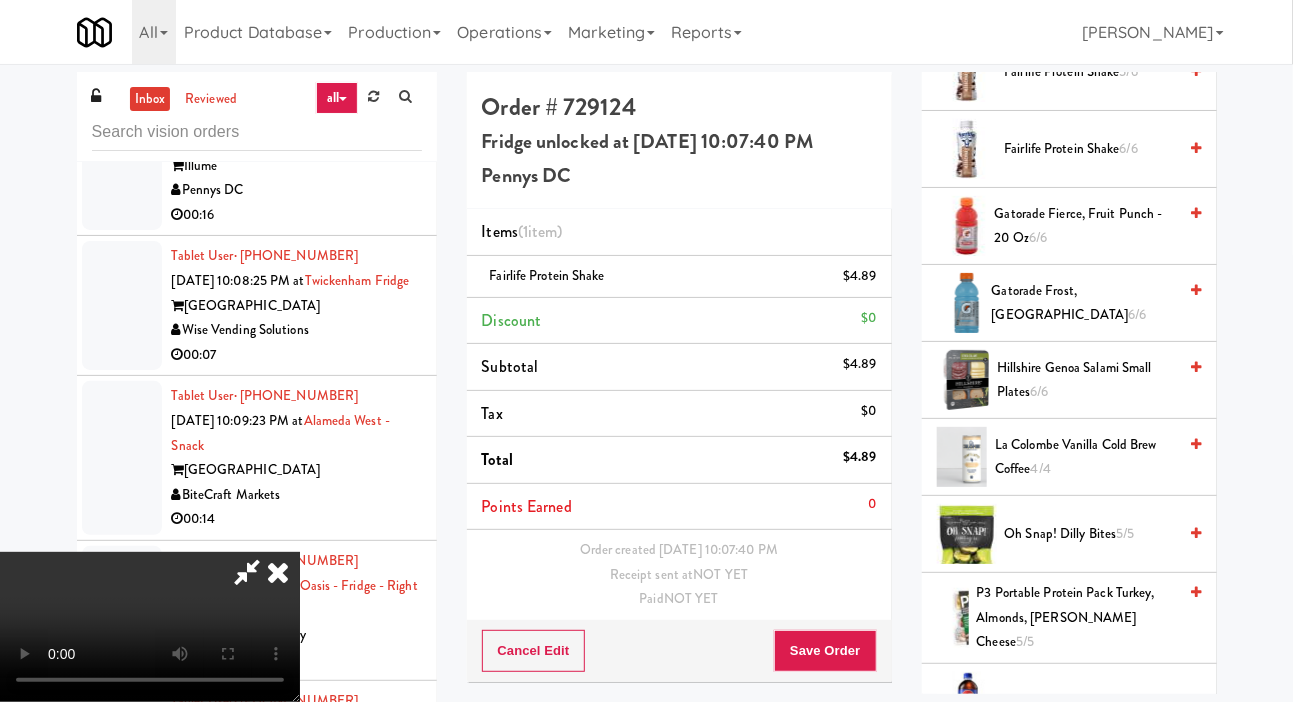 click on "Hillshire Genoa Salami Small Plates  6/6" at bounding box center (1086, 380) 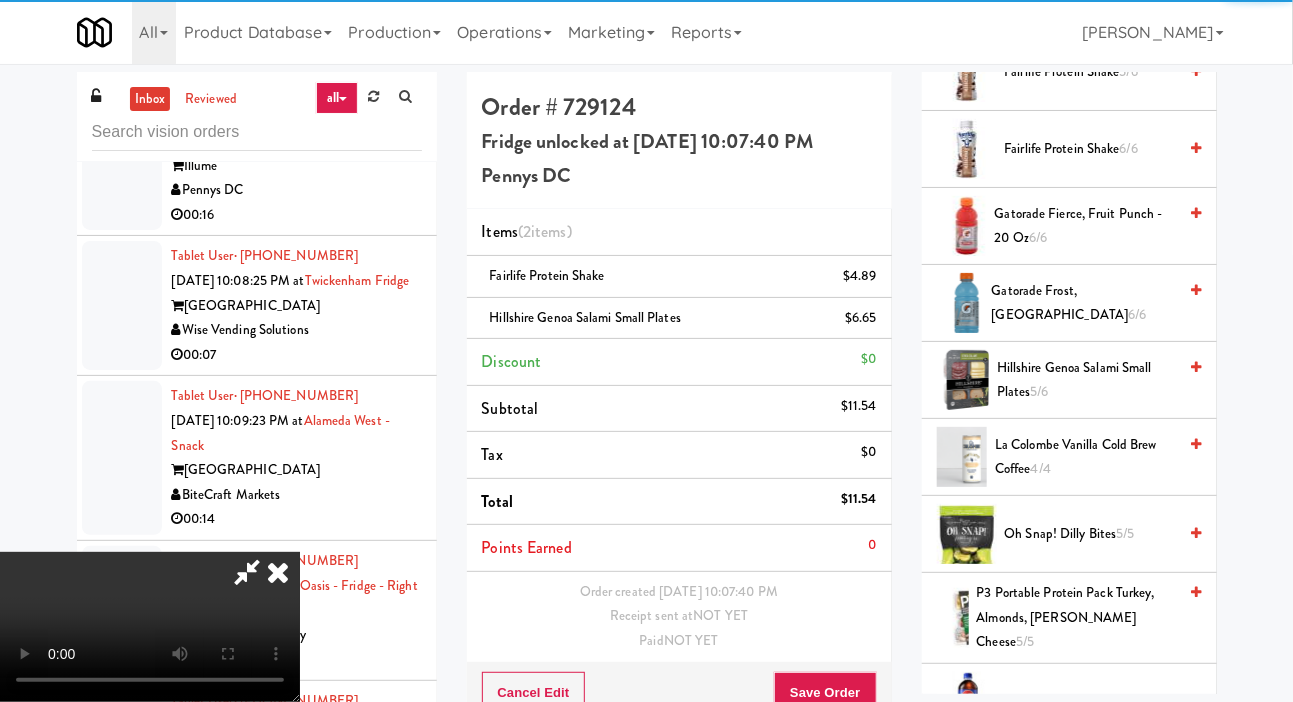 click on "Paid  NOT YET" at bounding box center (679, 641) 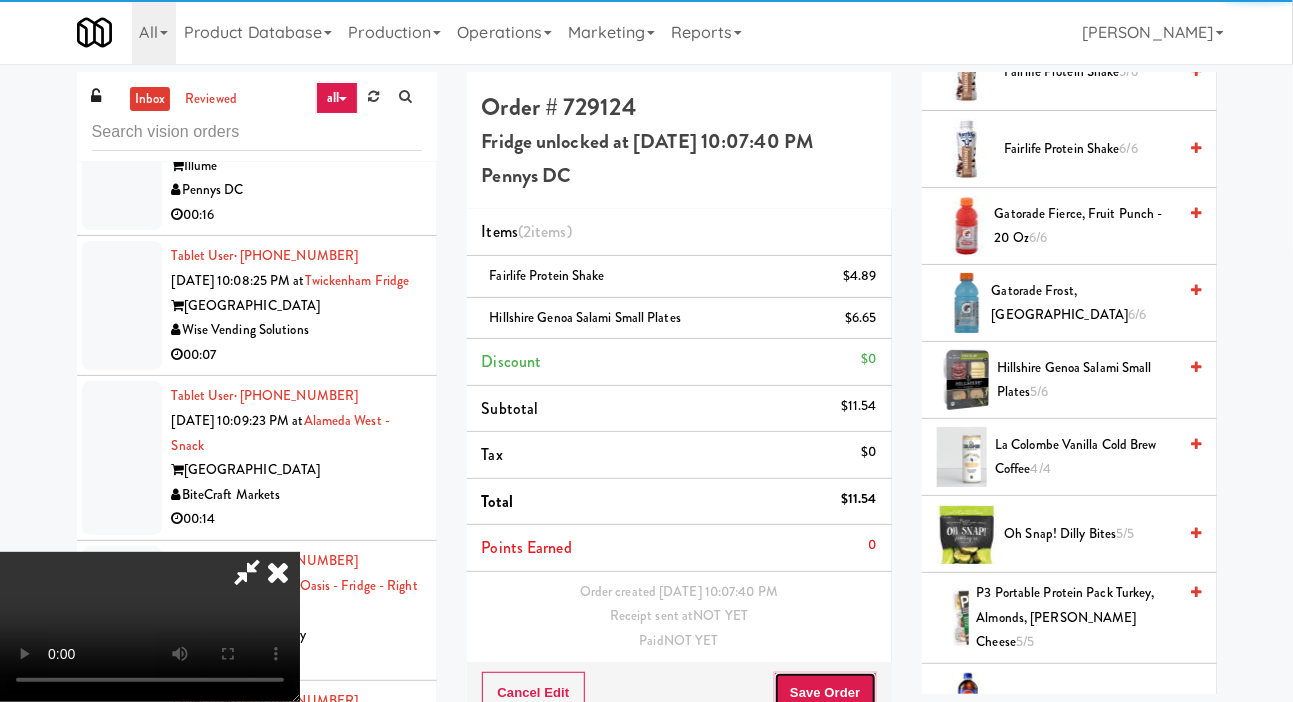 click on "Save Order" at bounding box center (825, 693) 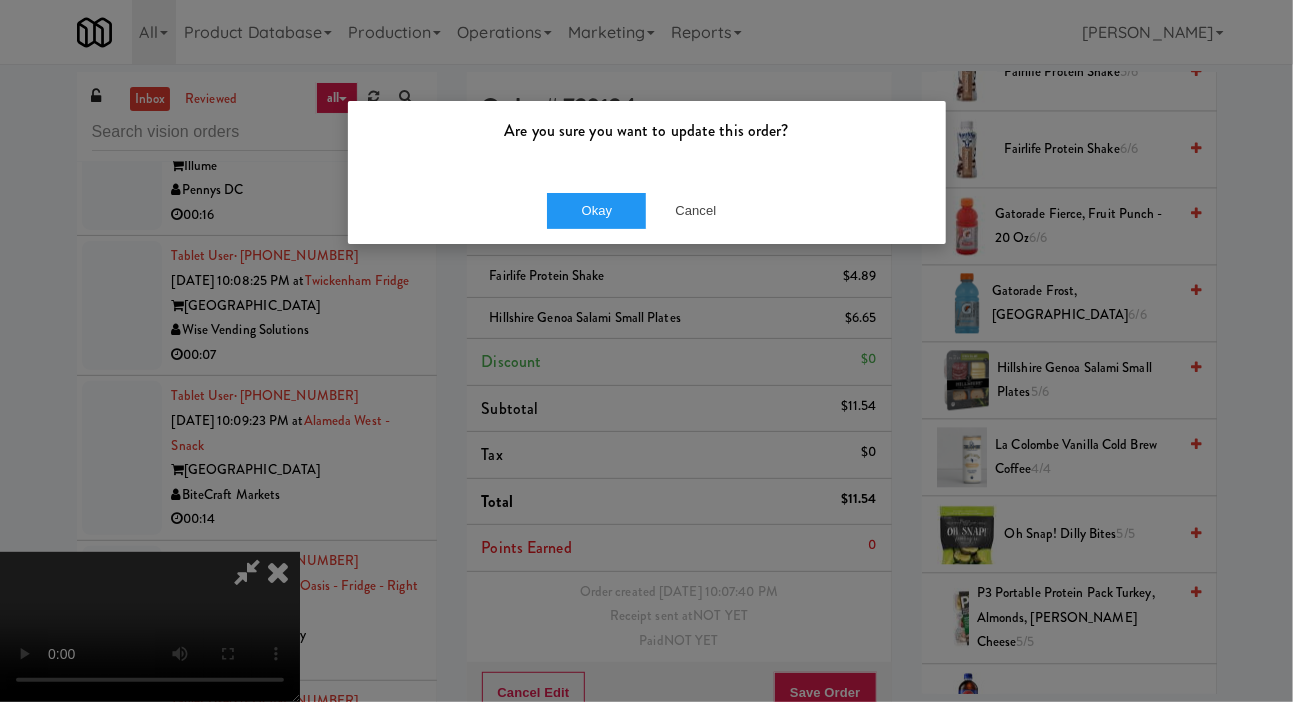 click on "Okay Cancel" at bounding box center [647, 210] 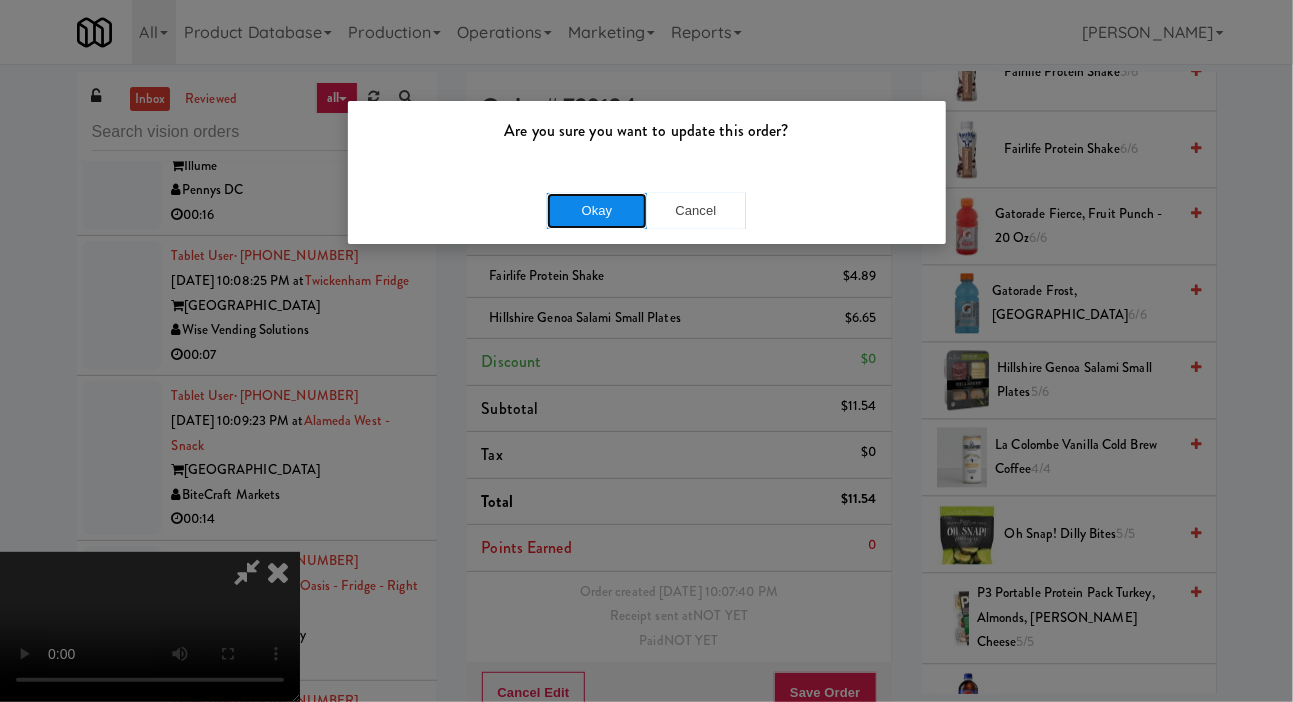 click on "Okay" at bounding box center (597, 211) 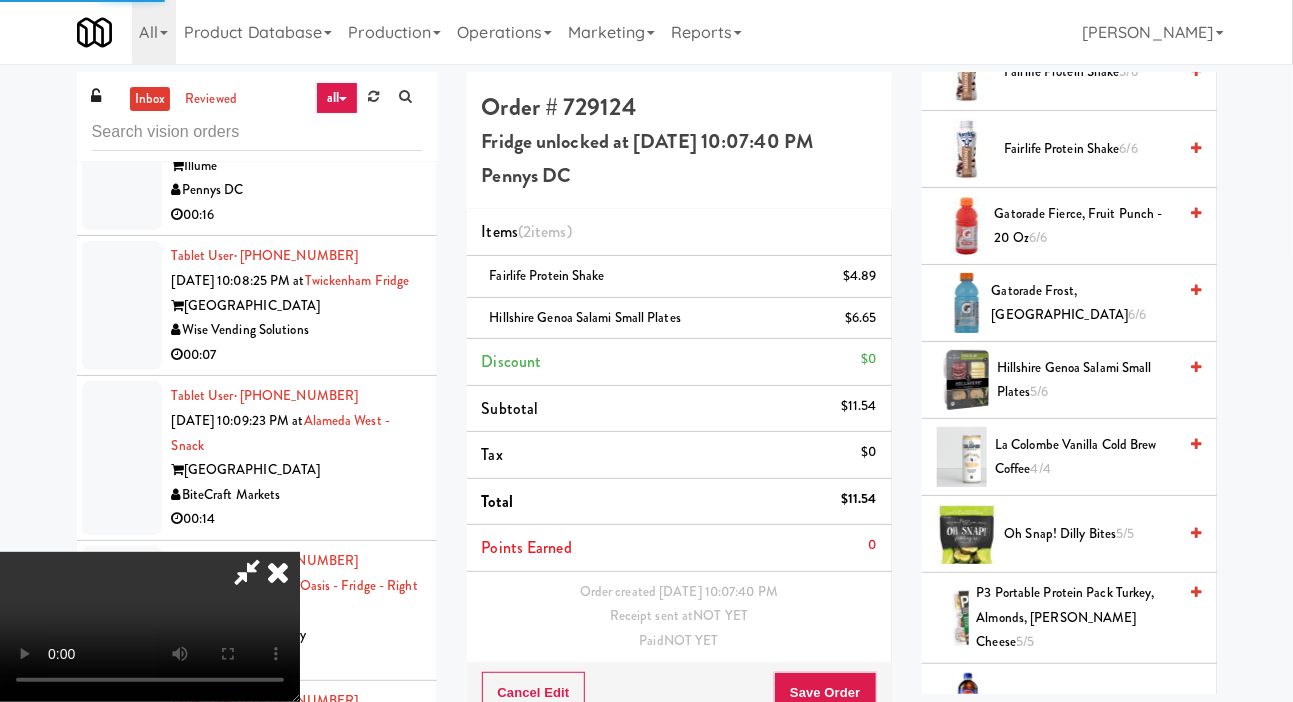 scroll, scrollTop: 0, scrollLeft: 0, axis: both 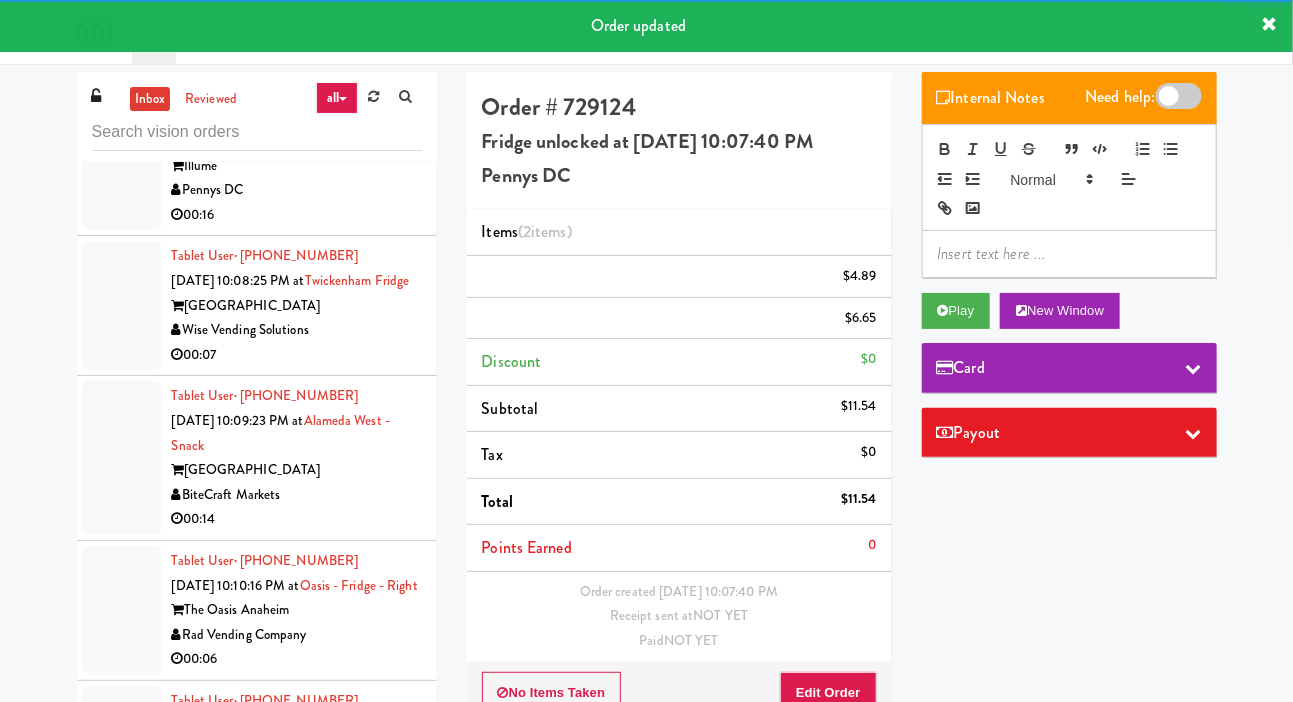 click at bounding box center (122, -11) 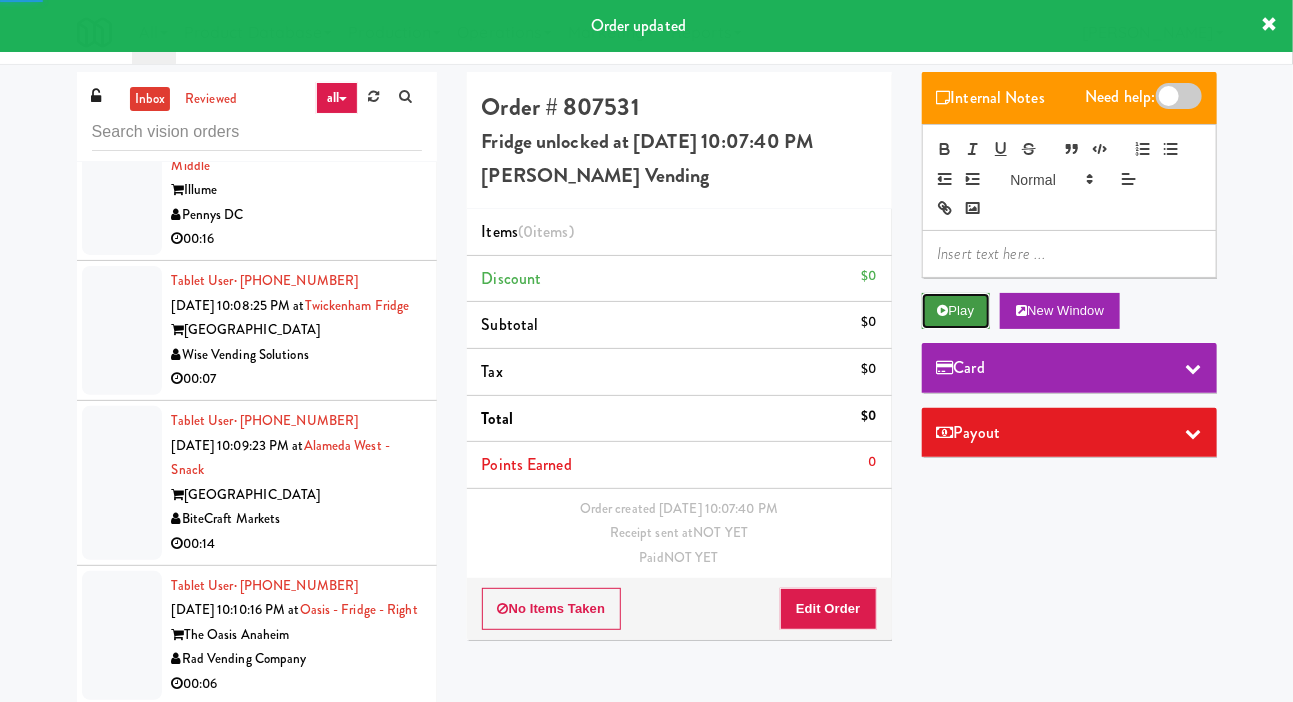 click on "Play" at bounding box center [956, 311] 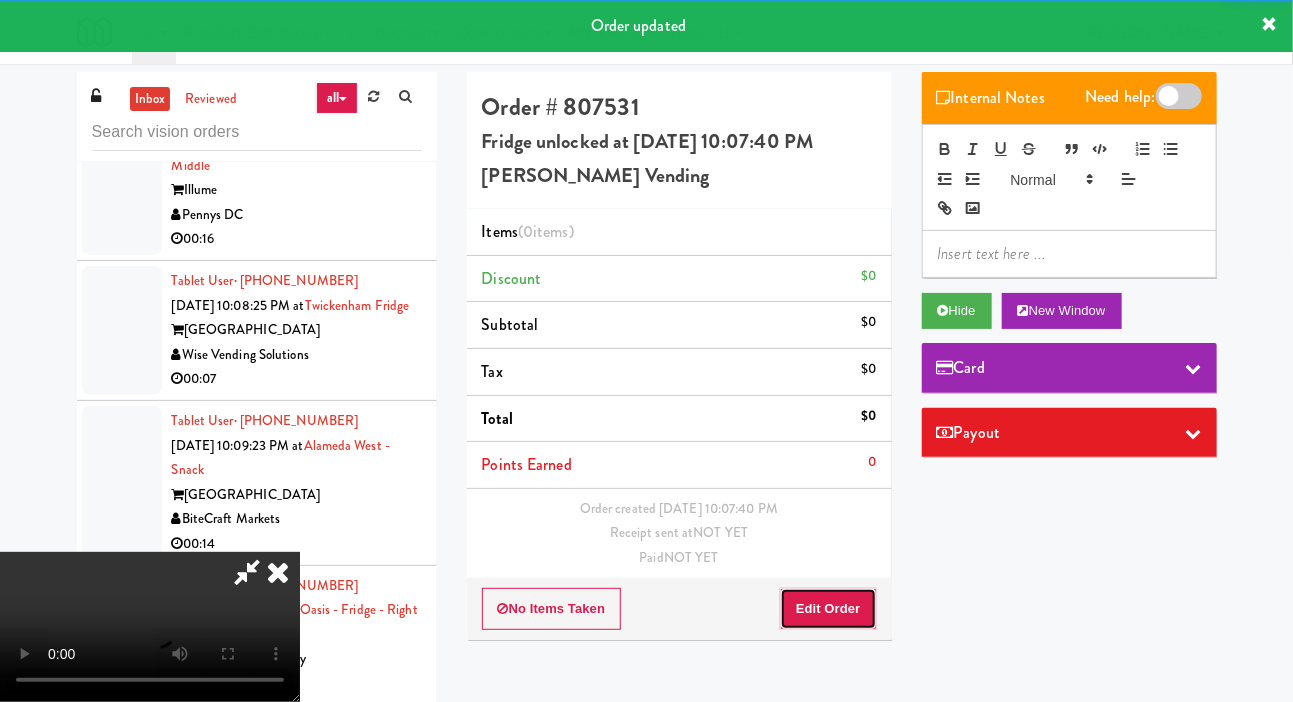 click on "Edit Order" at bounding box center (828, 609) 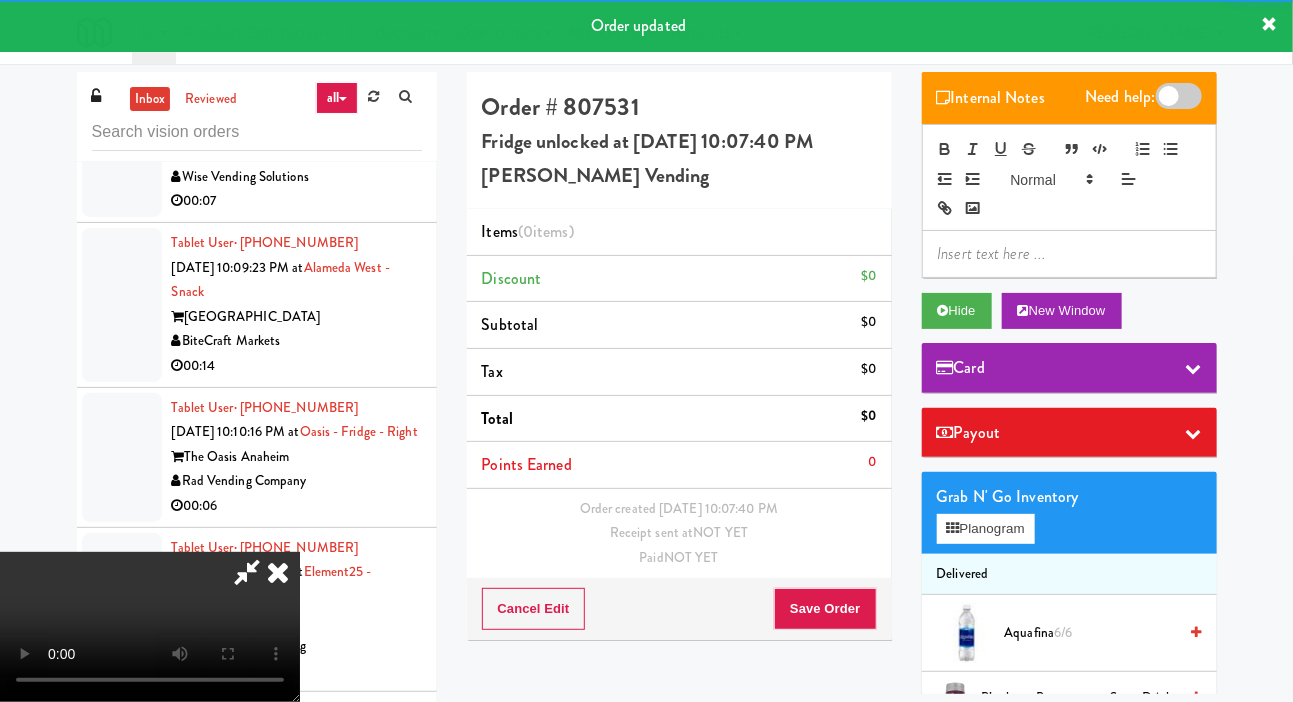scroll, scrollTop: 15528, scrollLeft: 0, axis: vertical 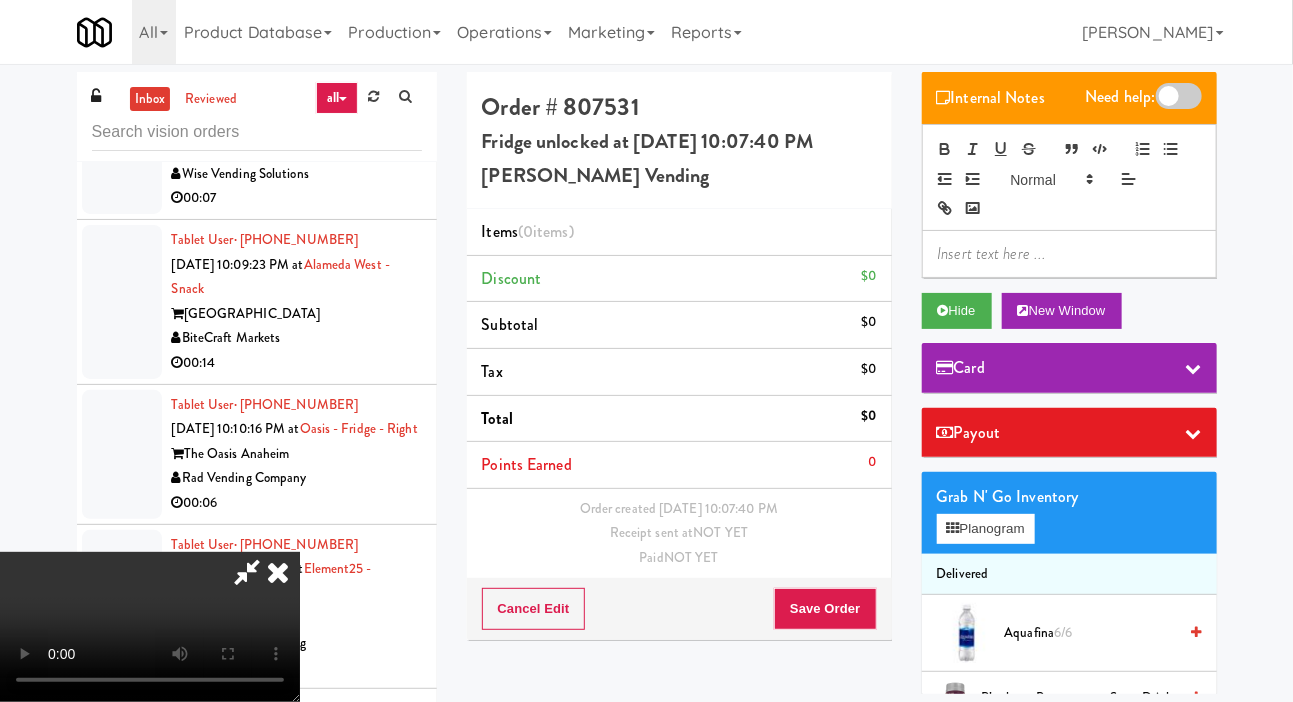 type 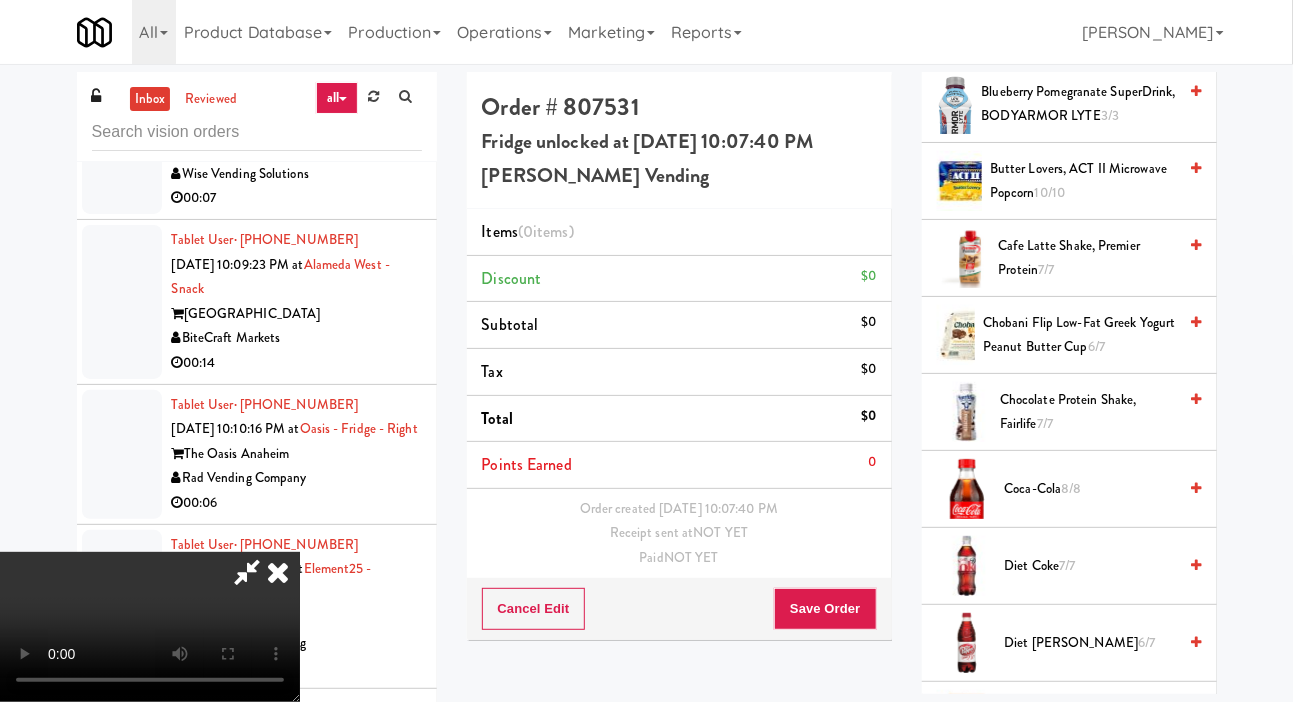 scroll, scrollTop: 613, scrollLeft: 0, axis: vertical 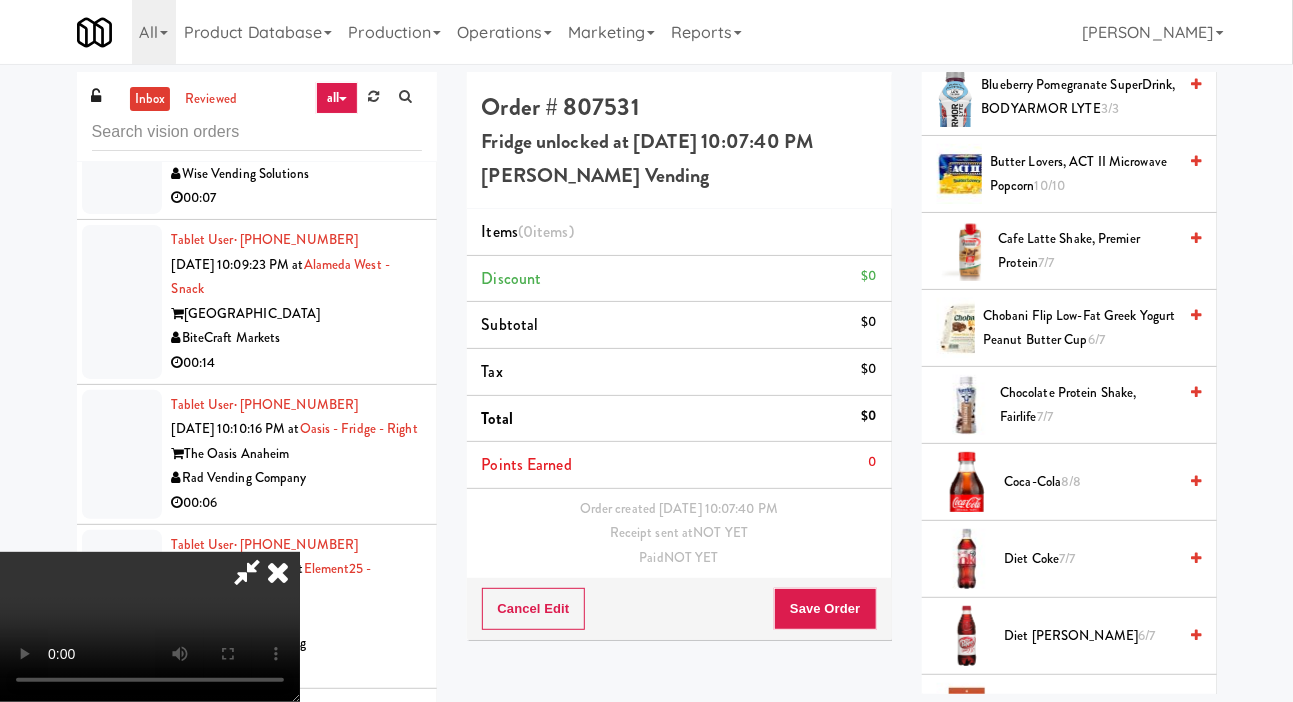 click on "Chocolate Protein Shake, Fairlife  7/7" at bounding box center (1088, 405) 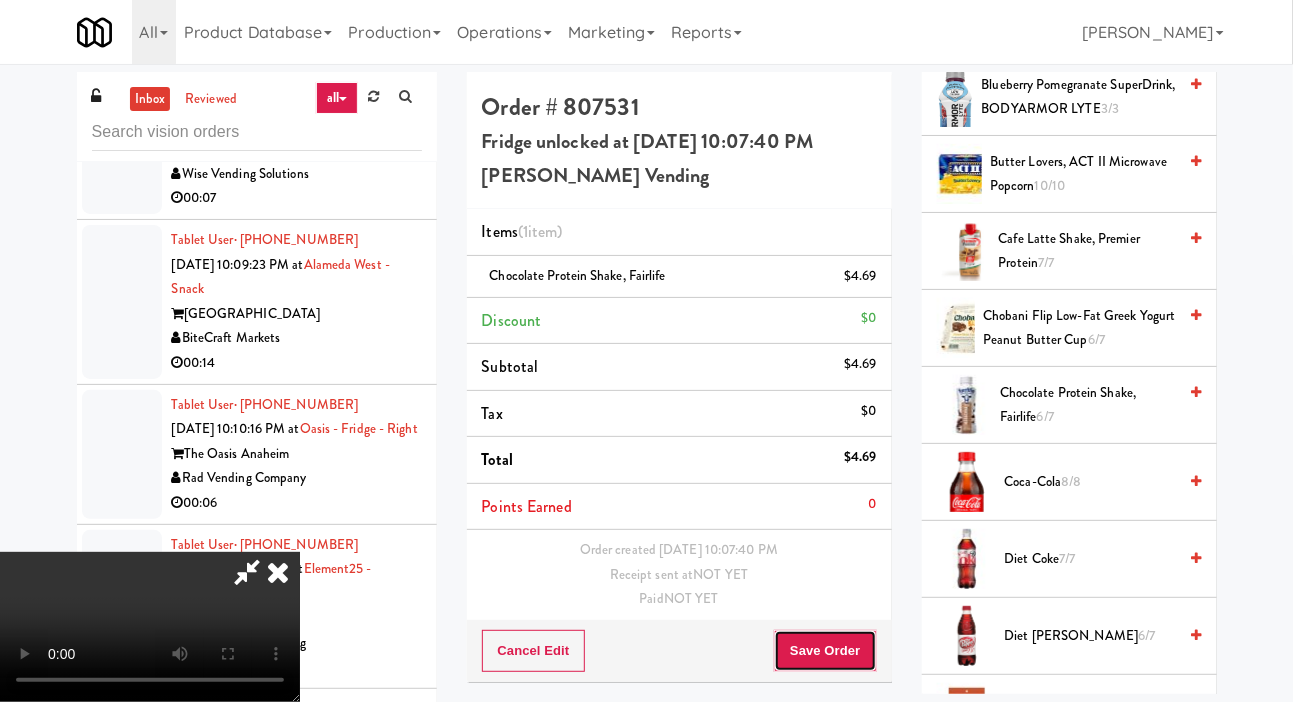 click on "Save Order" at bounding box center (825, 651) 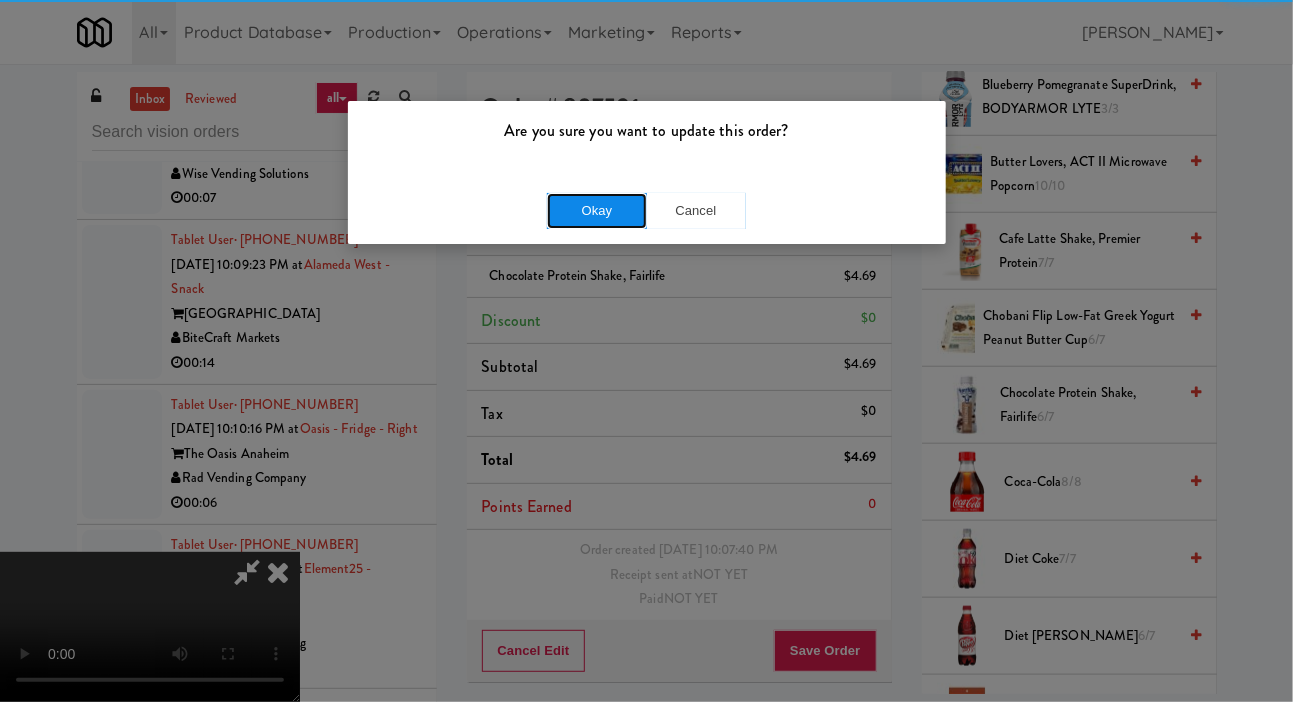 click on "Okay" at bounding box center [597, 211] 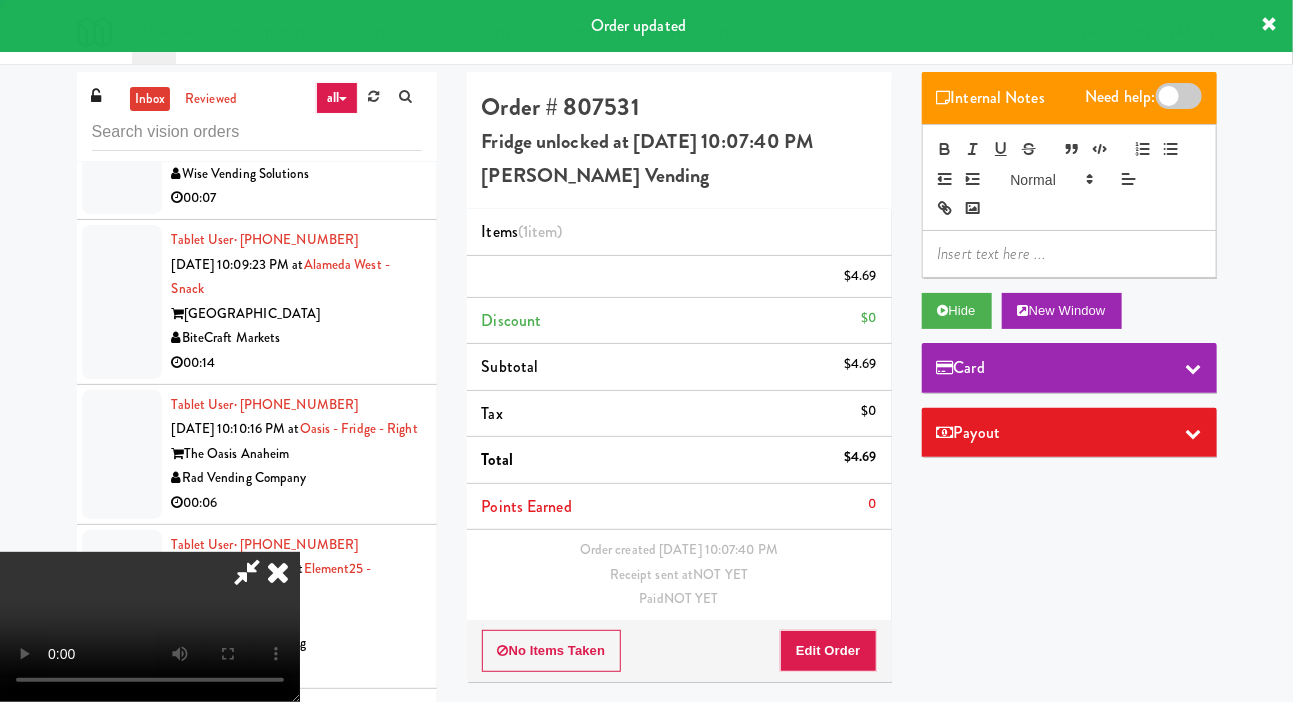 scroll, scrollTop: 0, scrollLeft: 0, axis: both 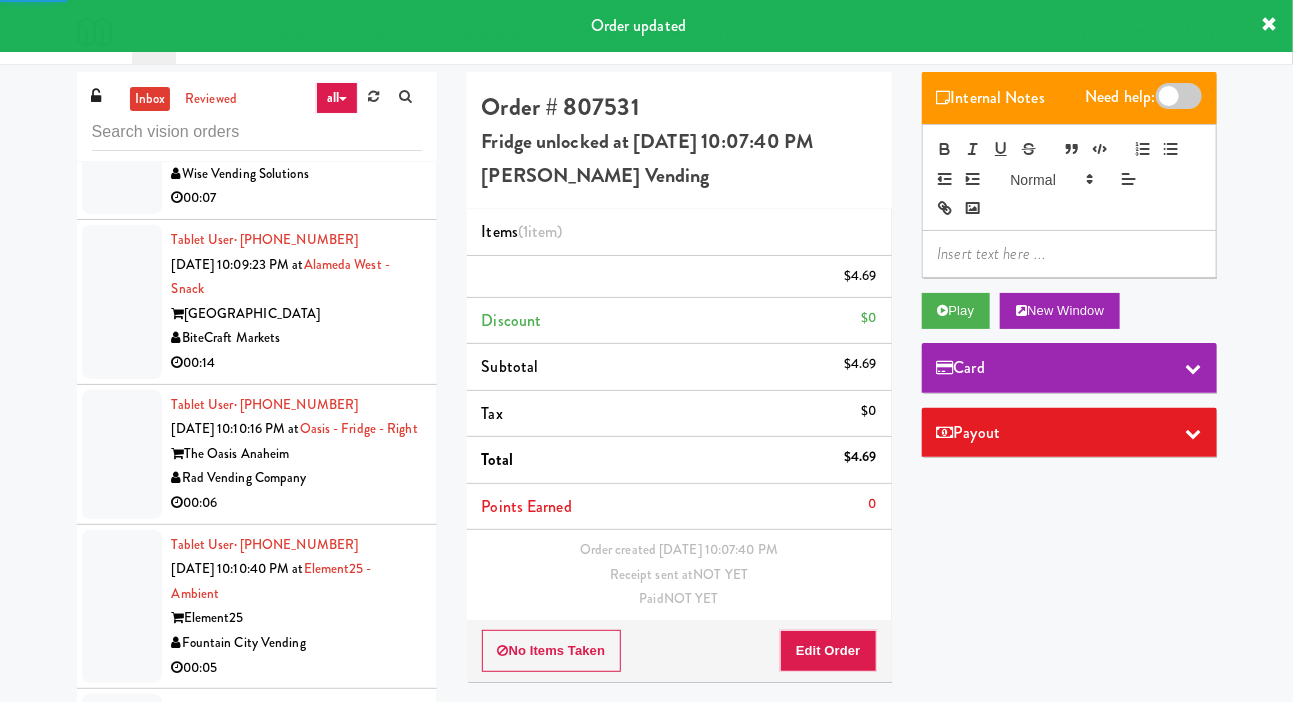 click at bounding box center (122, -2) 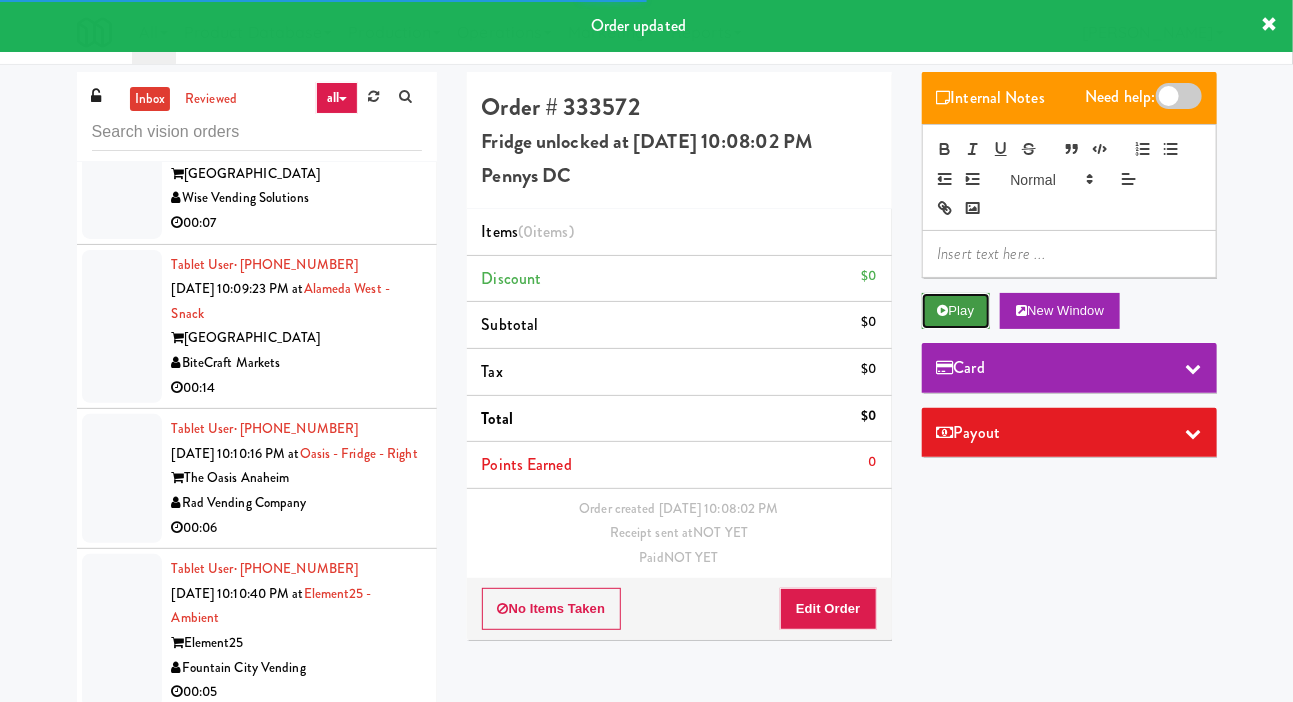 click on "Play" at bounding box center (956, 311) 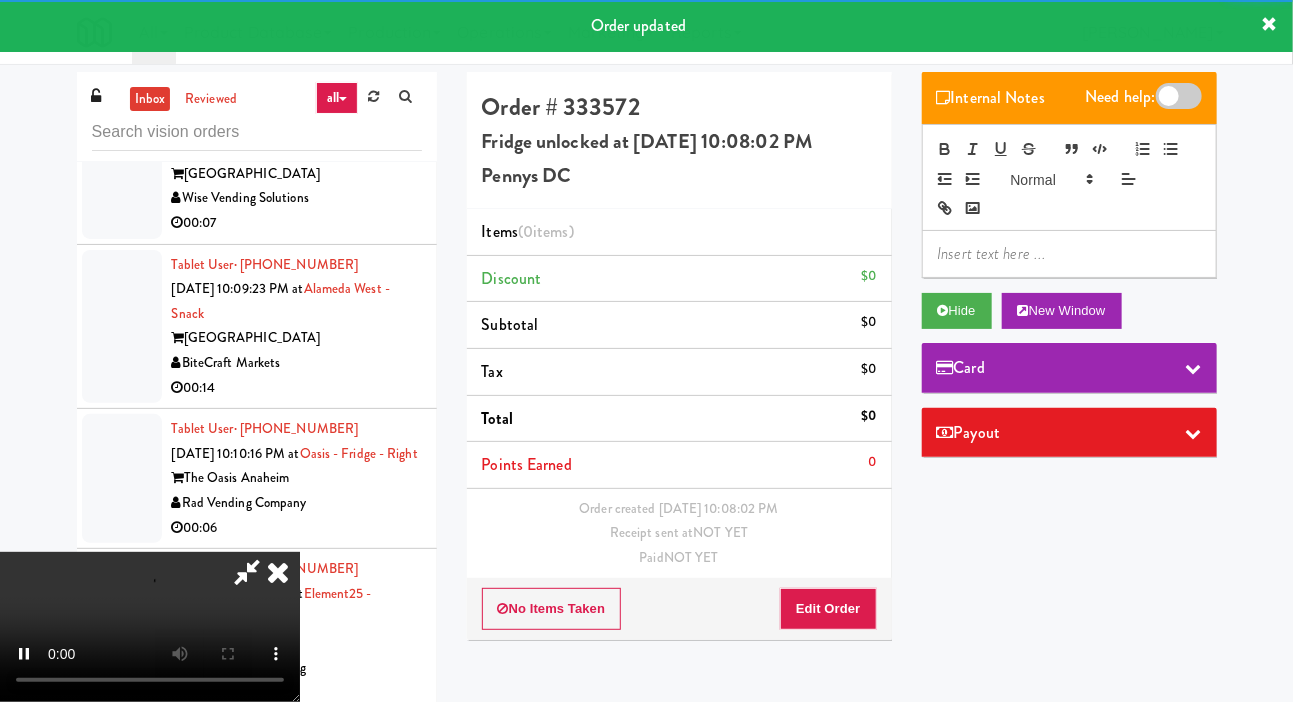 click on "Order created [DATE] 10:08:02 PM Receipt sent at  NOT YET Paid  NOT YET" at bounding box center (679, 534) 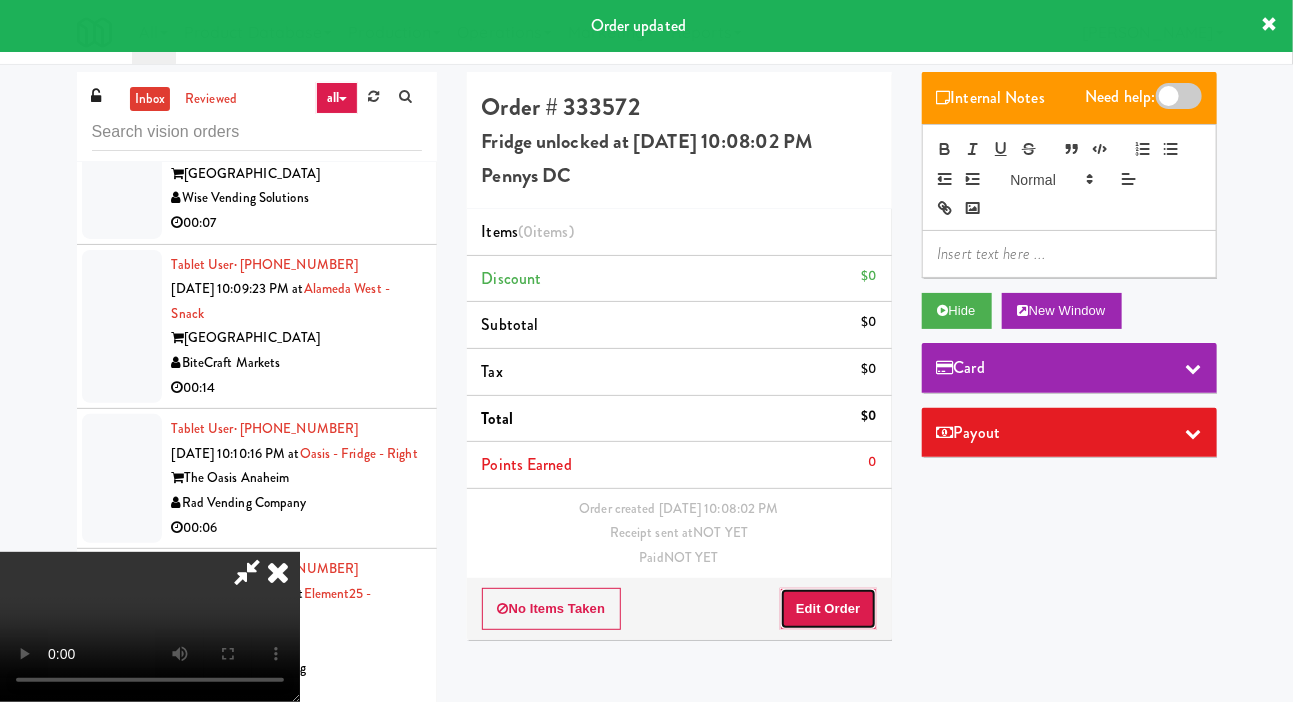 click on "Edit Order" at bounding box center (828, 609) 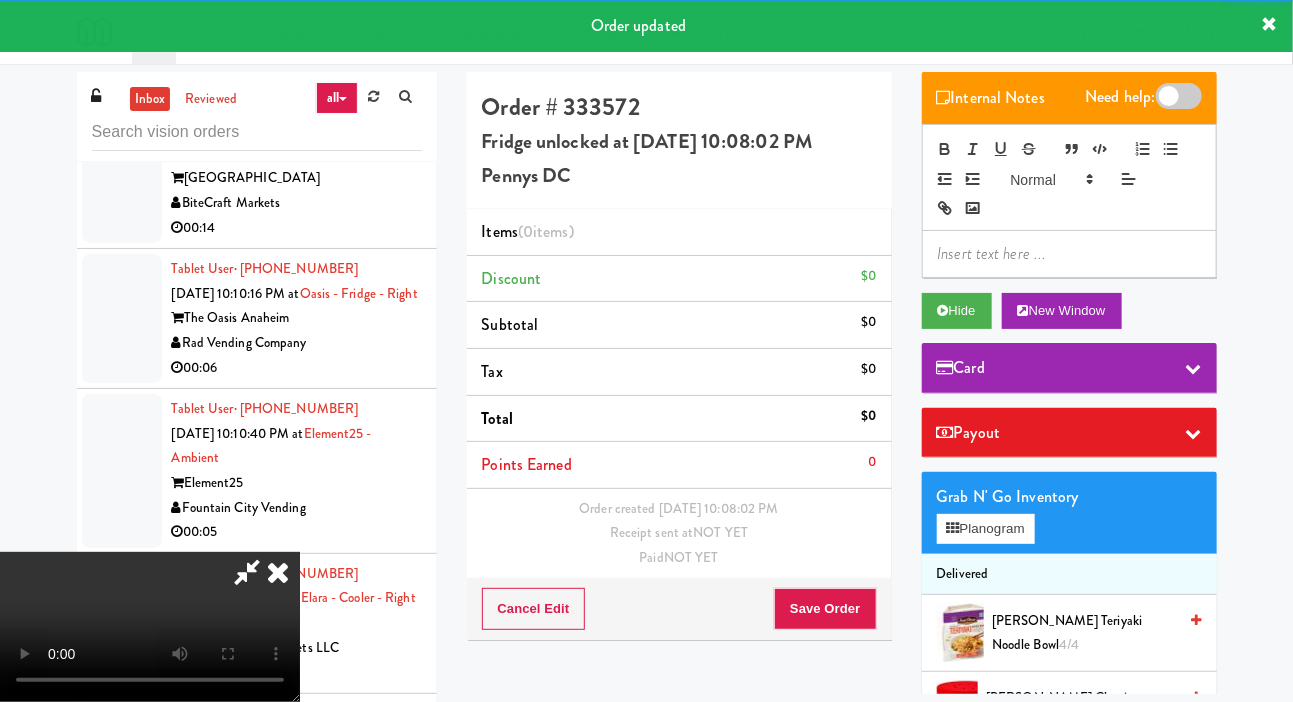 scroll, scrollTop: 15691, scrollLeft: 0, axis: vertical 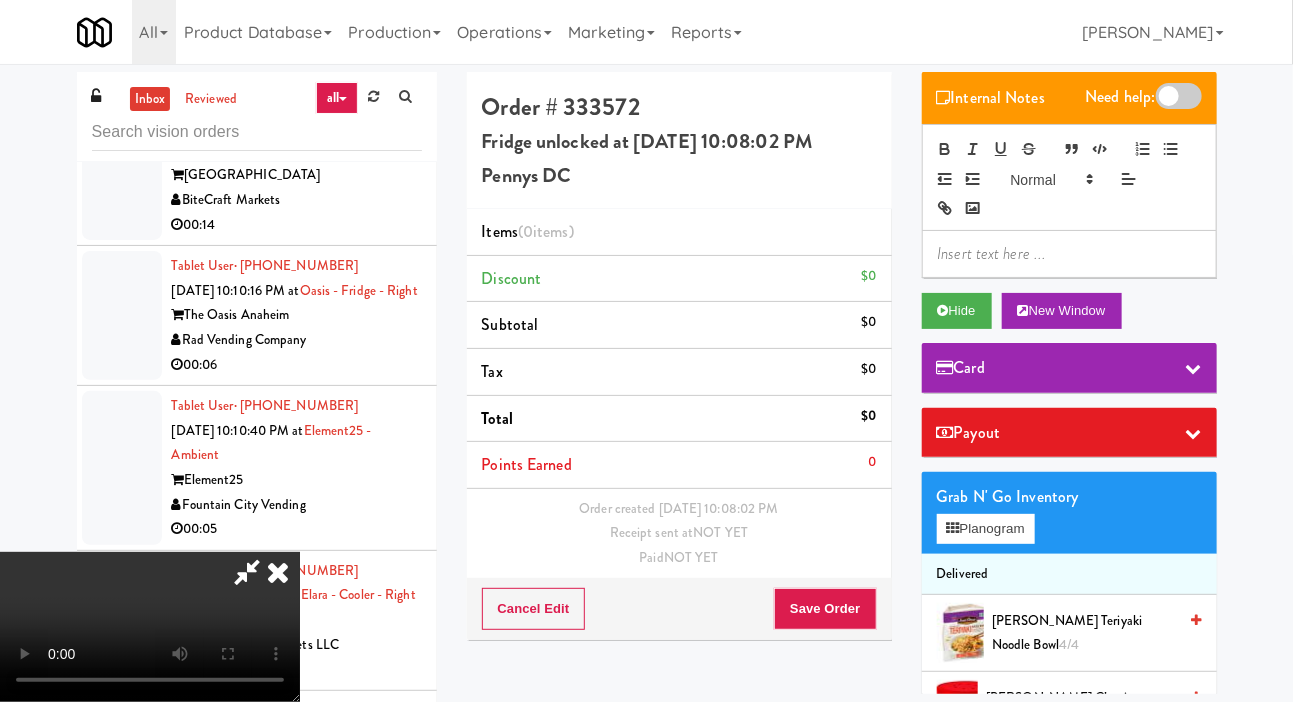 type 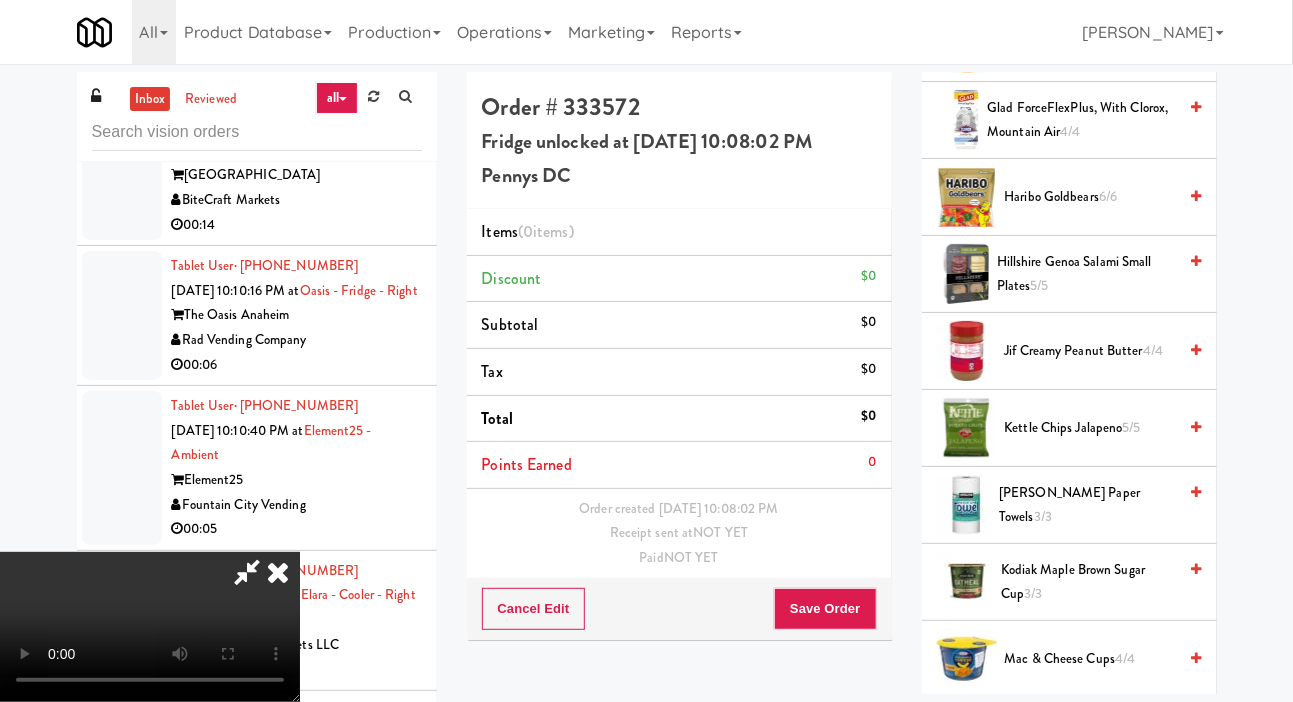 scroll, scrollTop: 1147, scrollLeft: 0, axis: vertical 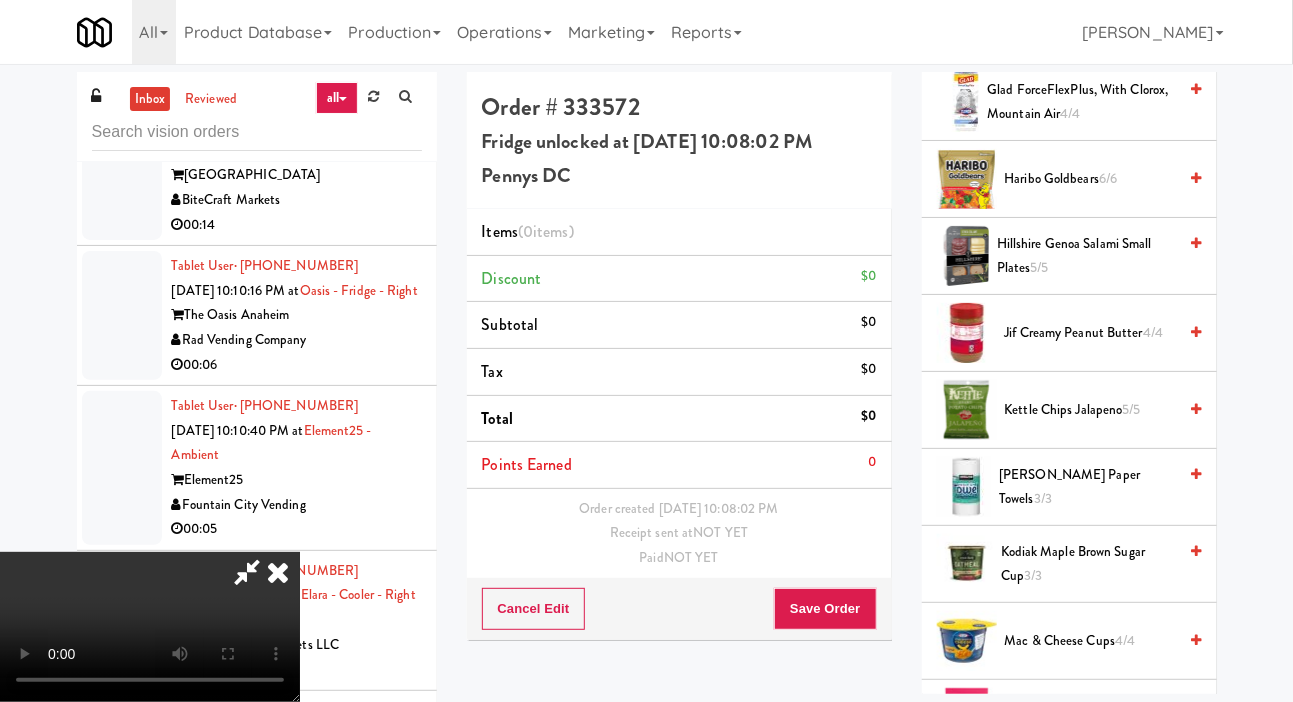 click on "6/6" at bounding box center (1108, 178) 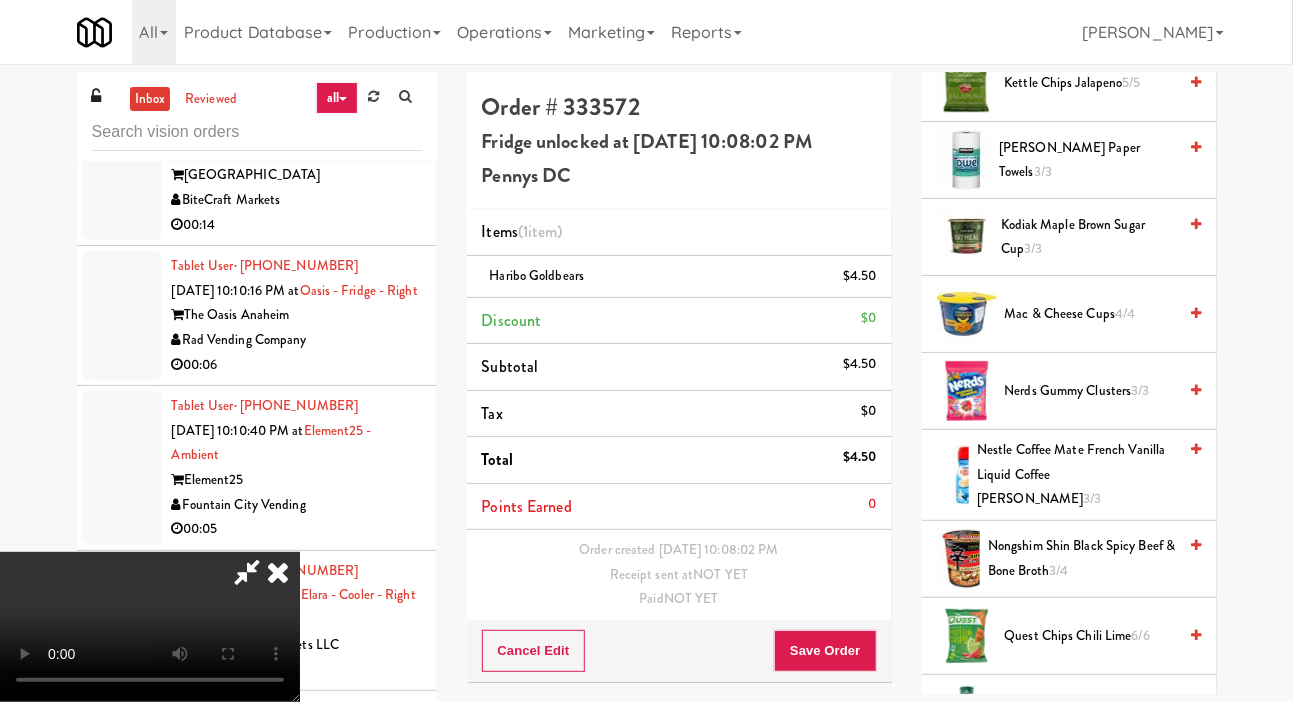 scroll, scrollTop: 2021, scrollLeft: 0, axis: vertical 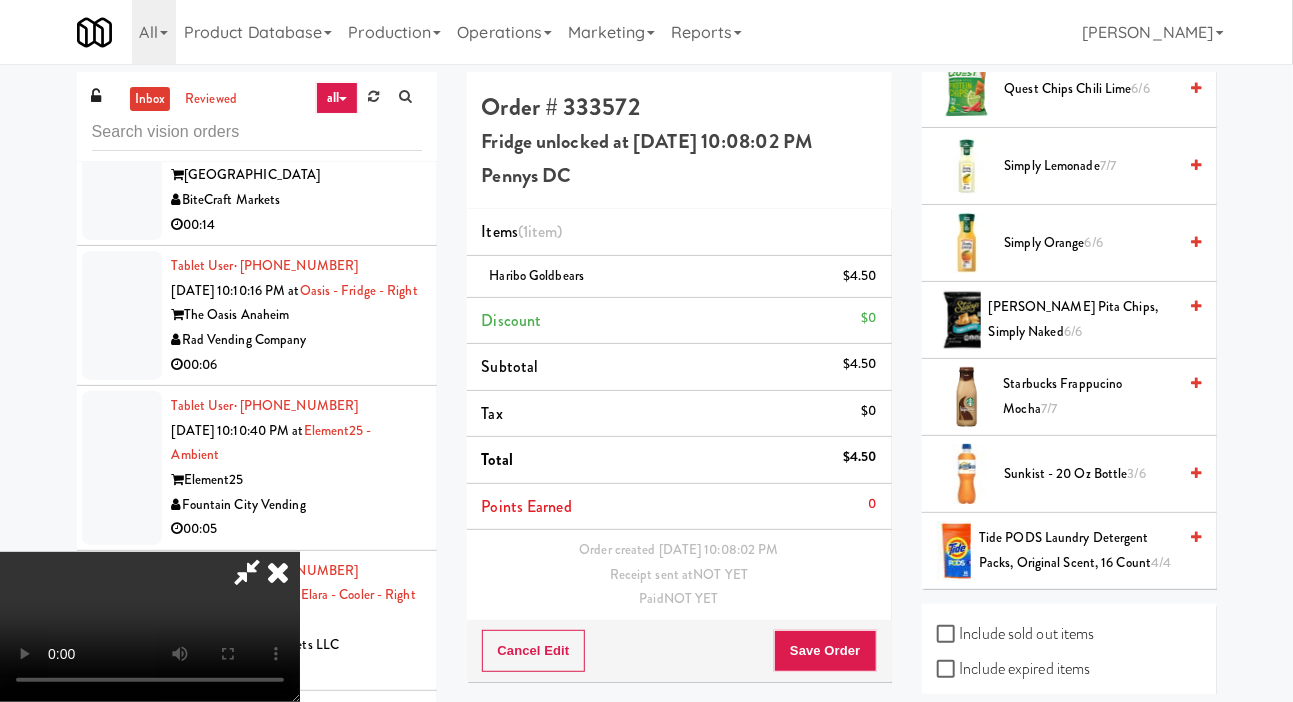 click on "[PERSON_NAME] Pita Chips, Simply Naked  6/6" at bounding box center (1083, 319) 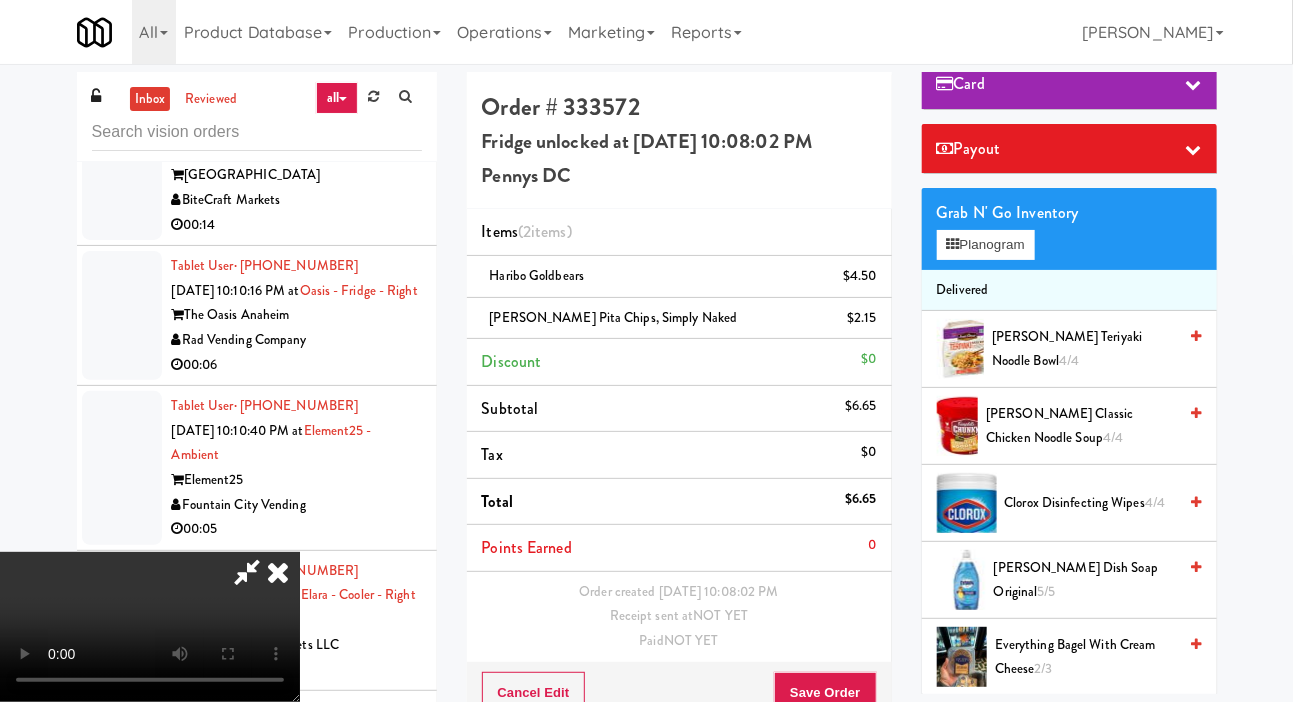 scroll, scrollTop: 0, scrollLeft: 0, axis: both 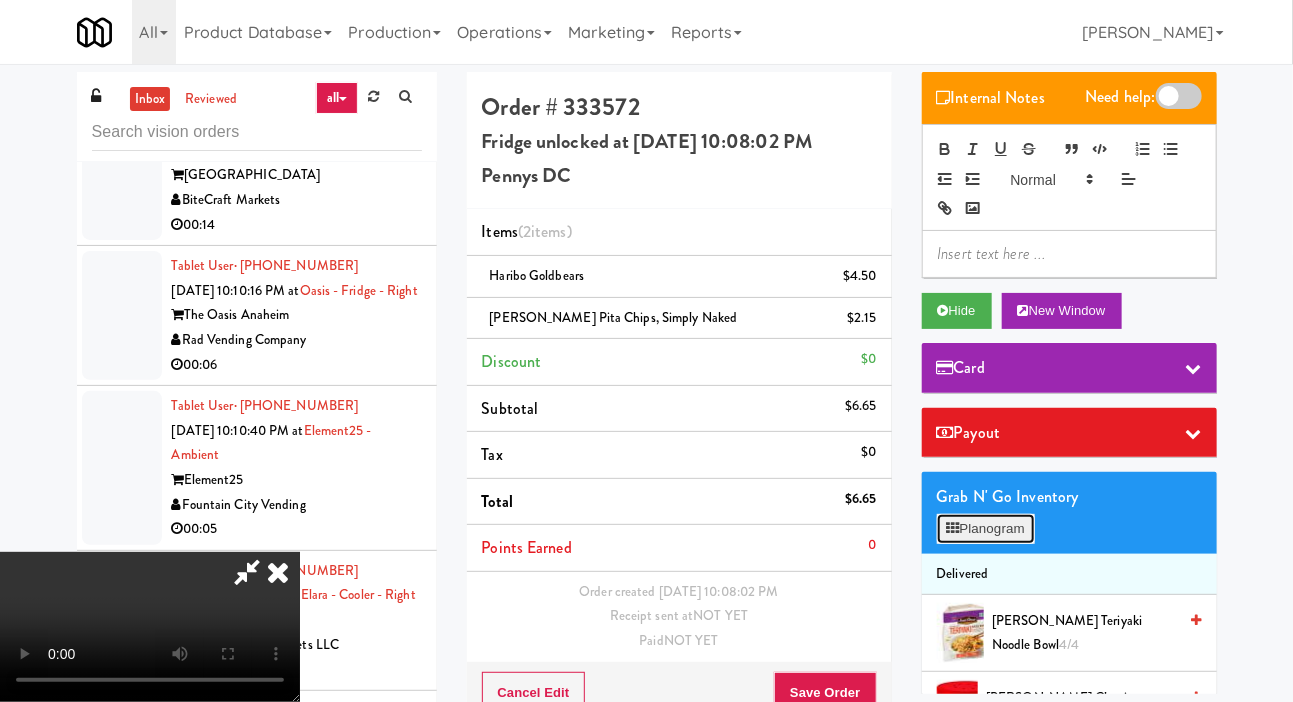 click on "Planogram" at bounding box center (986, 529) 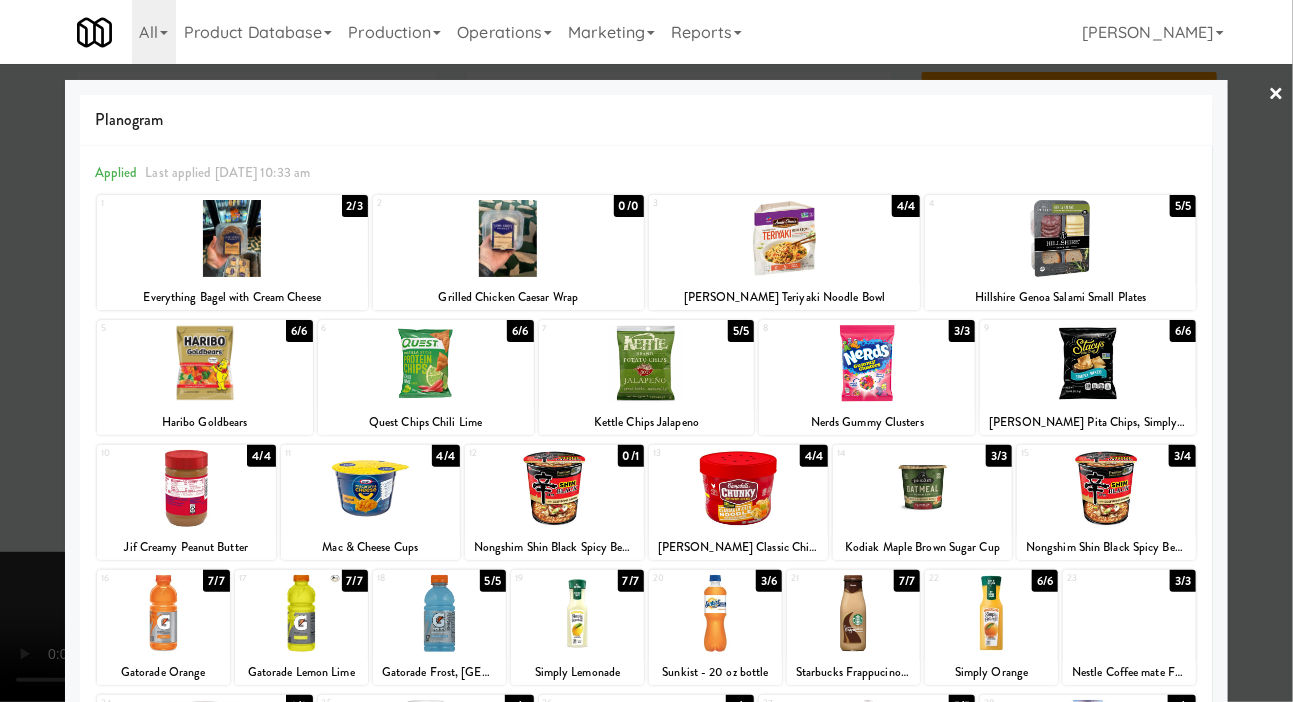 click at bounding box center [646, 351] 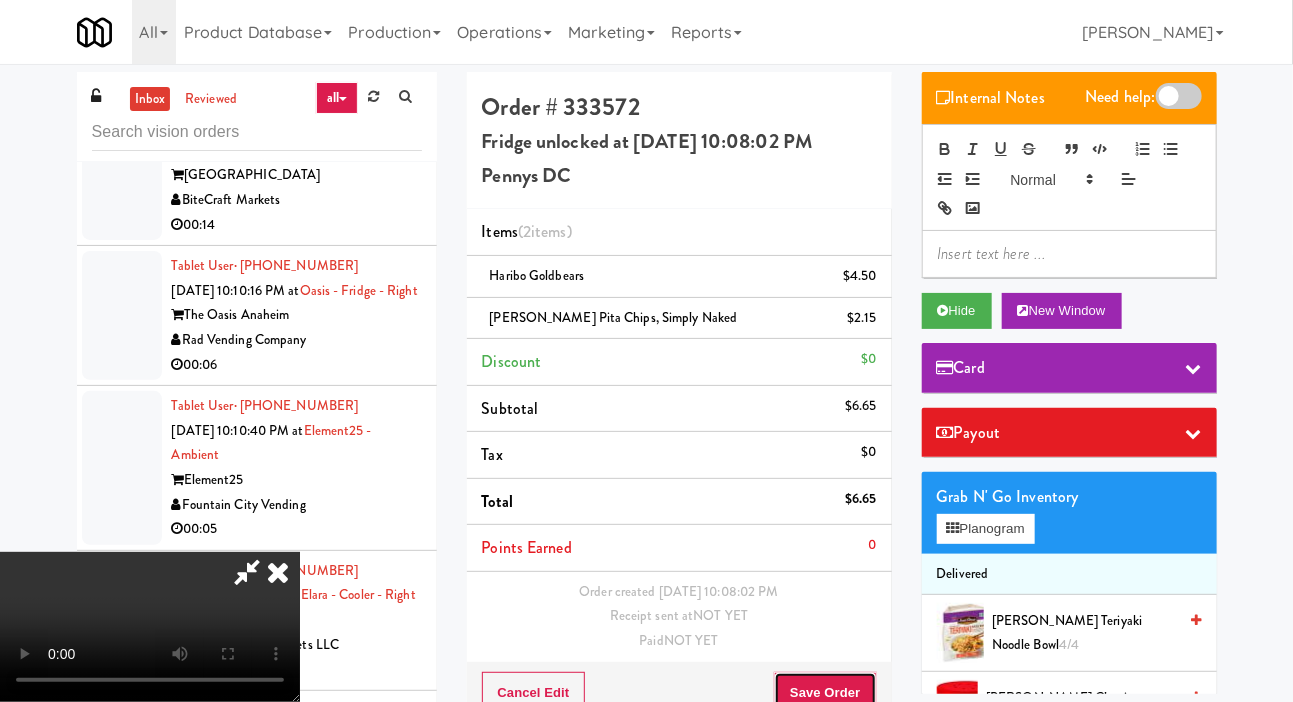 click on "Save Order" at bounding box center [825, 693] 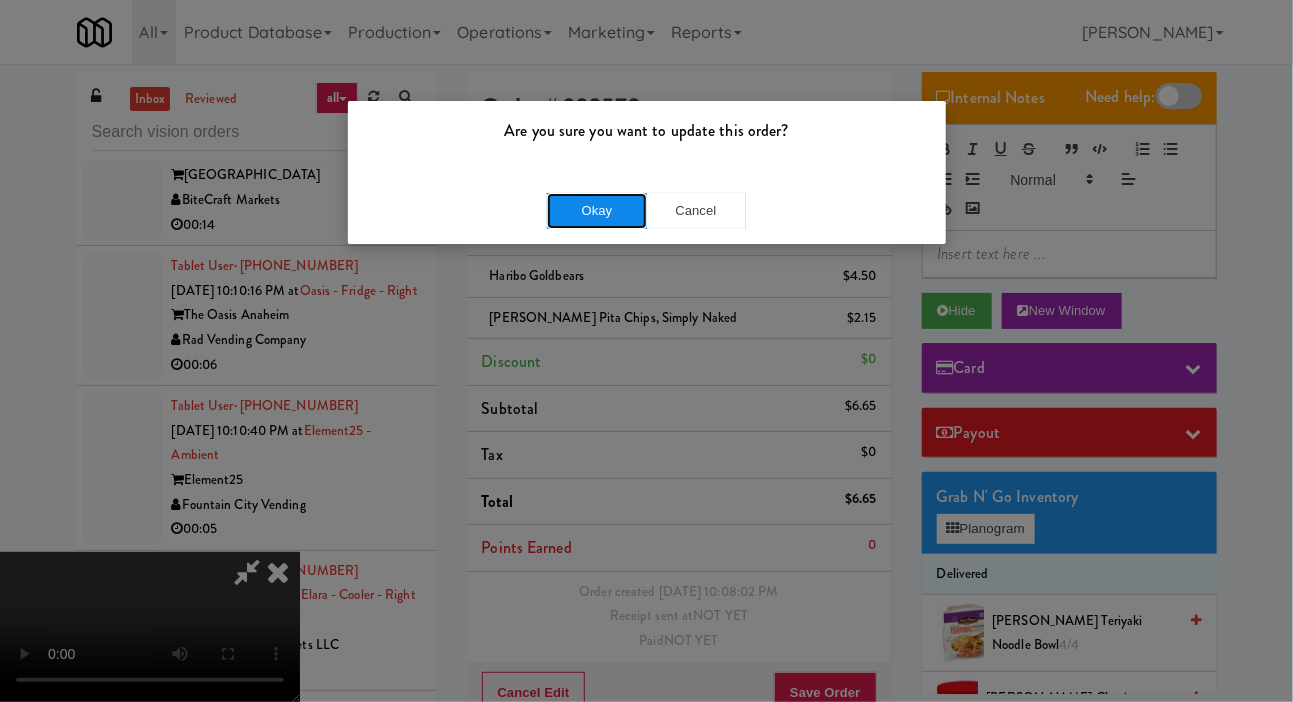 click on "Okay" at bounding box center [597, 211] 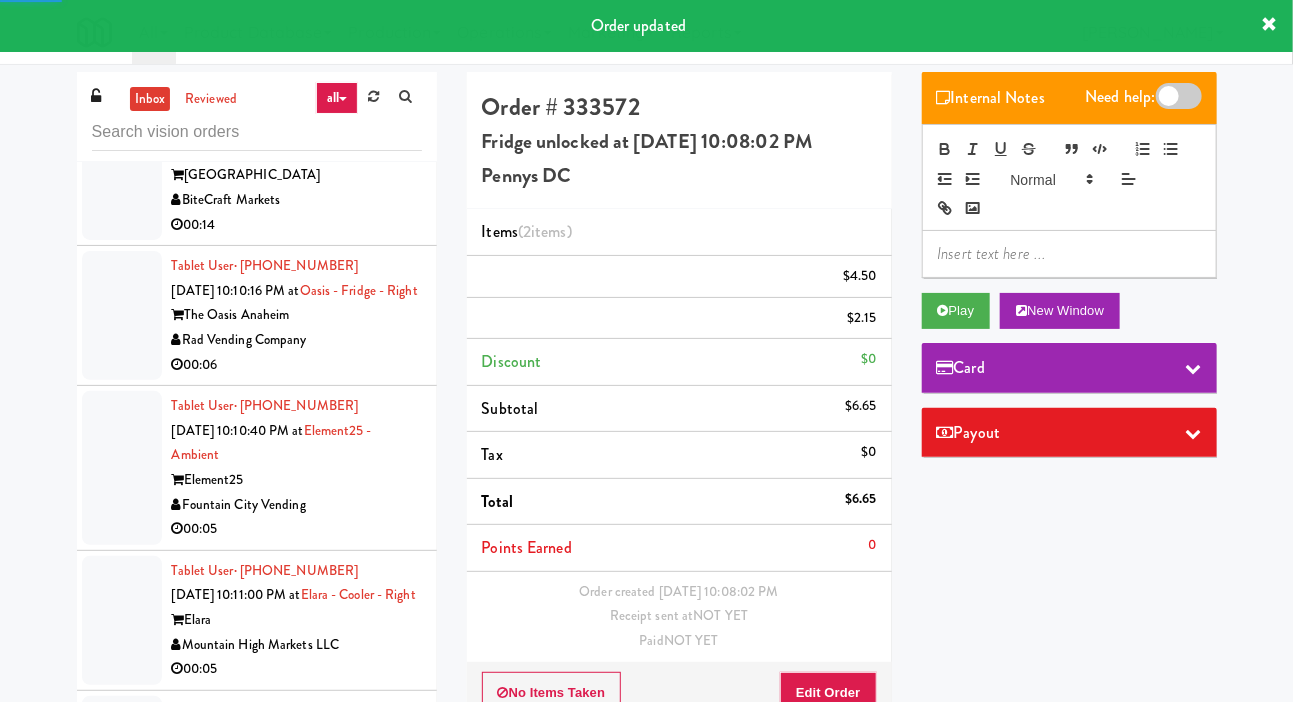 click at bounding box center [122, 11] 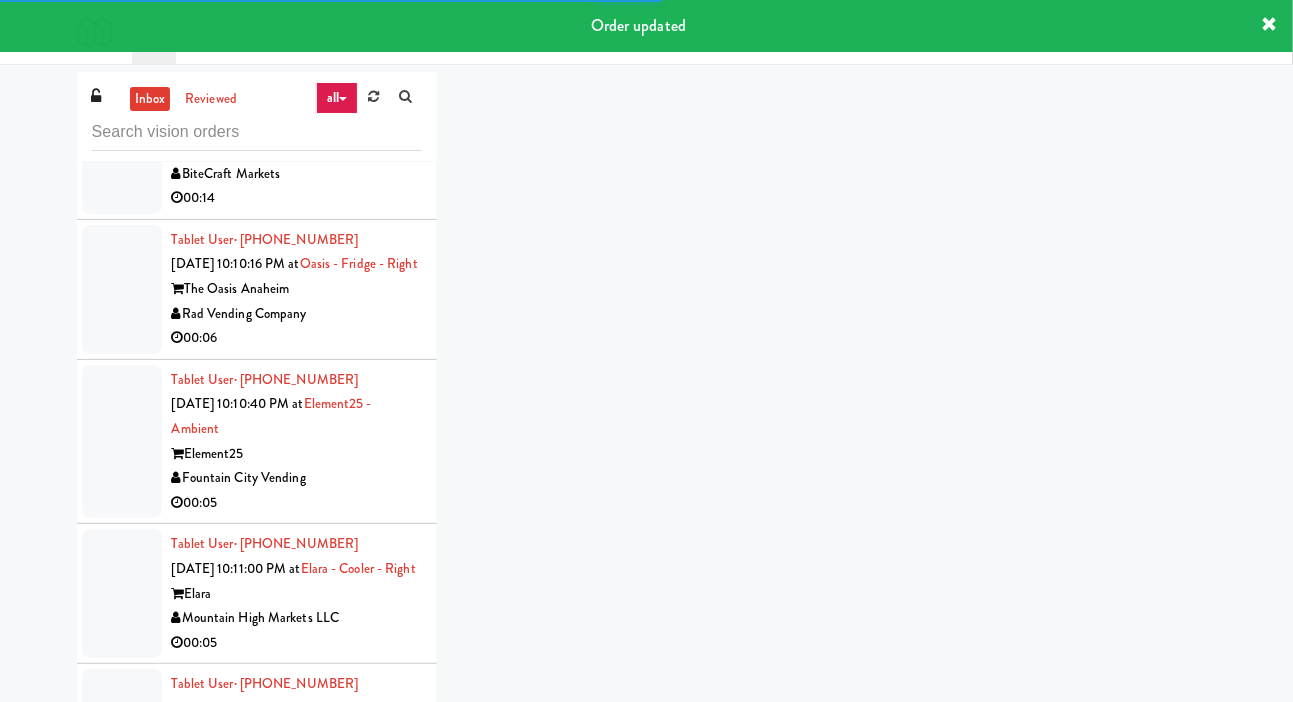 scroll, scrollTop: 15770, scrollLeft: 0, axis: vertical 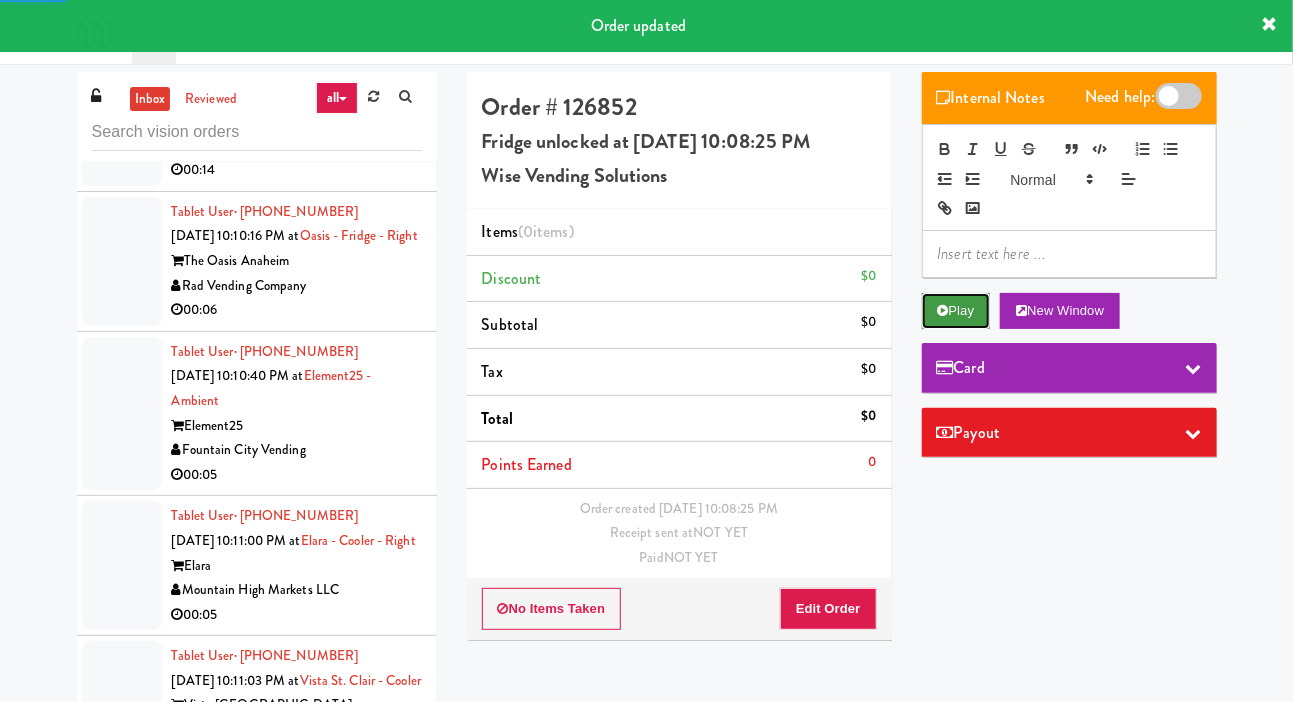 click on "Play" at bounding box center (956, 311) 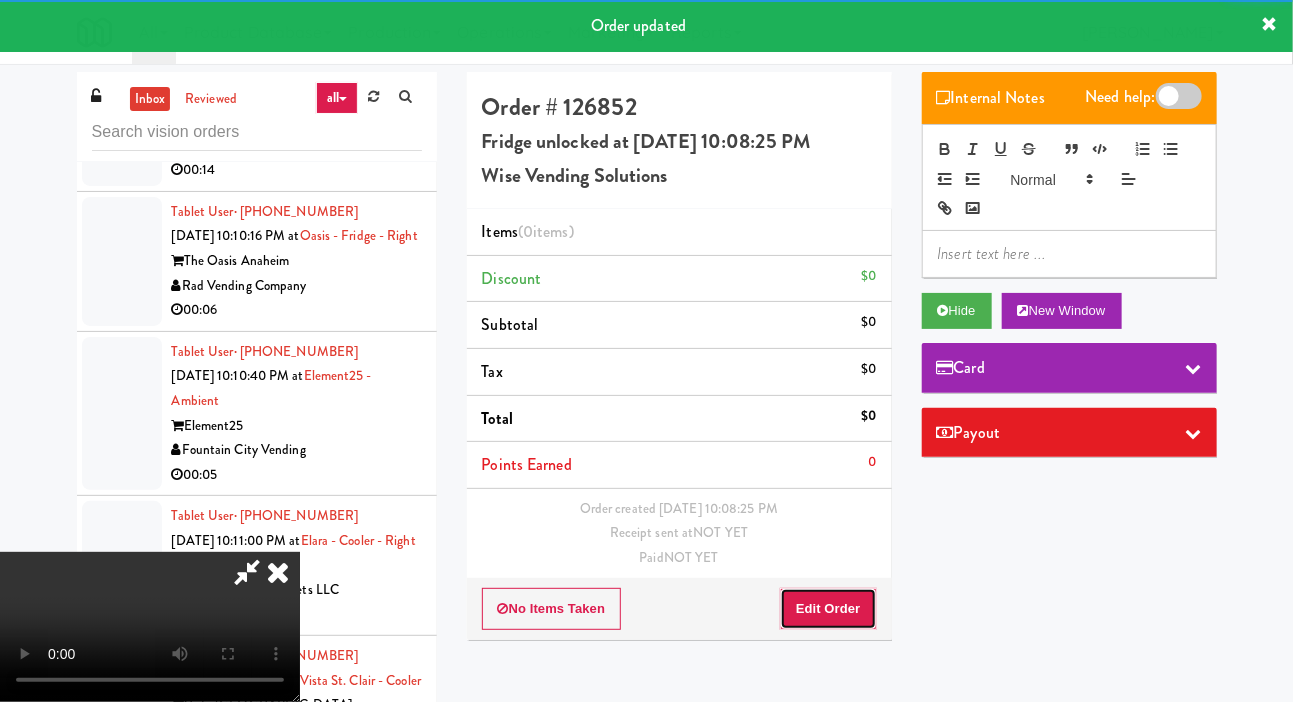 click on "Edit Order" at bounding box center (828, 609) 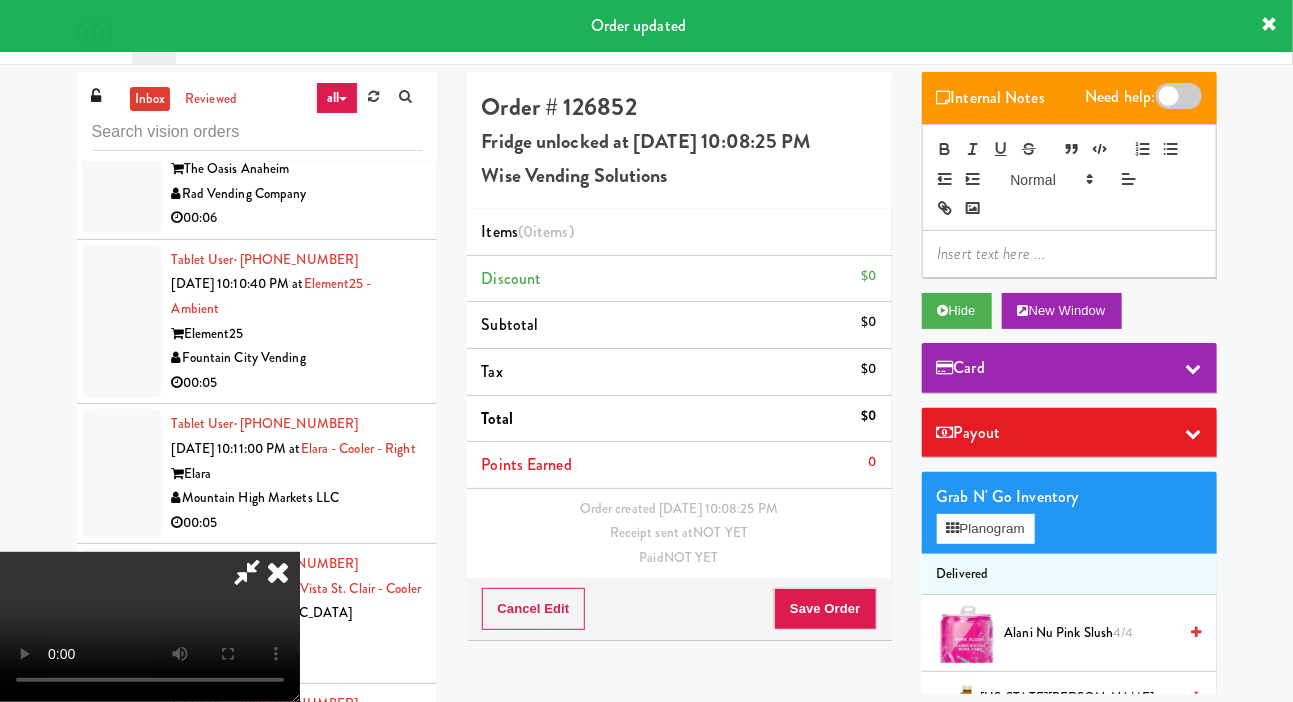 scroll, scrollTop: 15865, scrollLeft: 0, axis: vertical 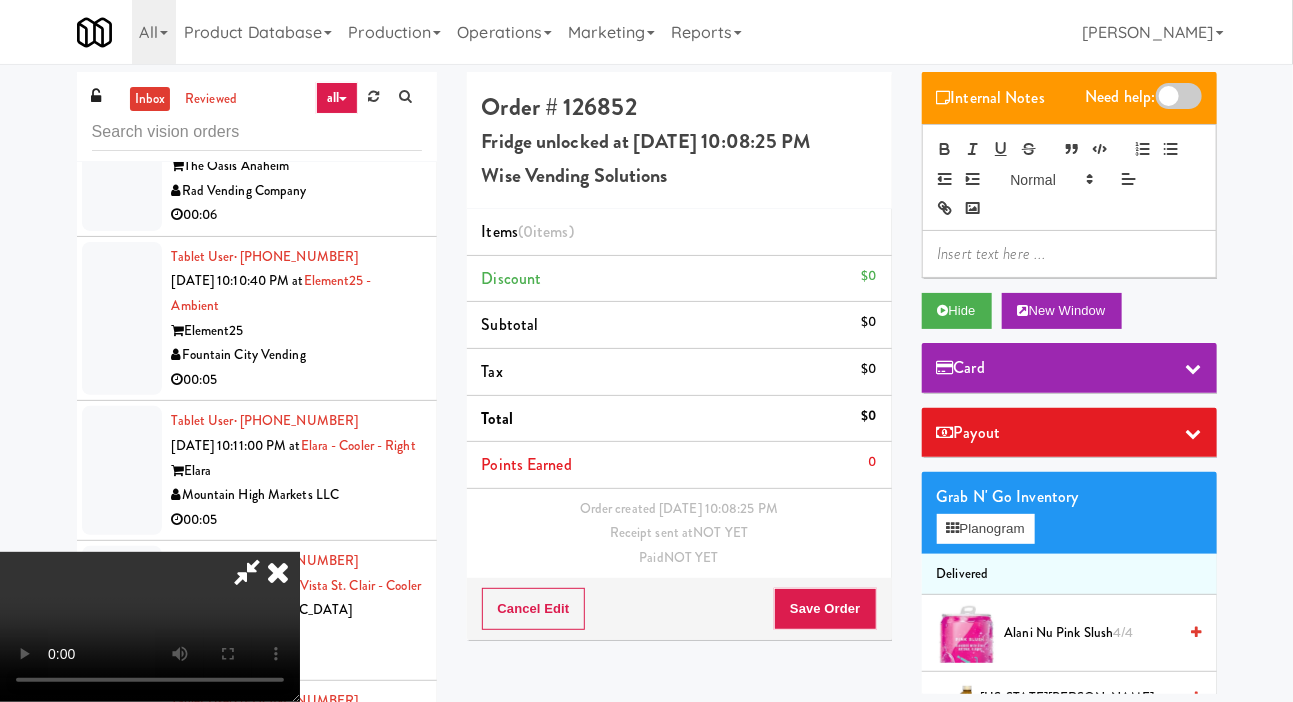type 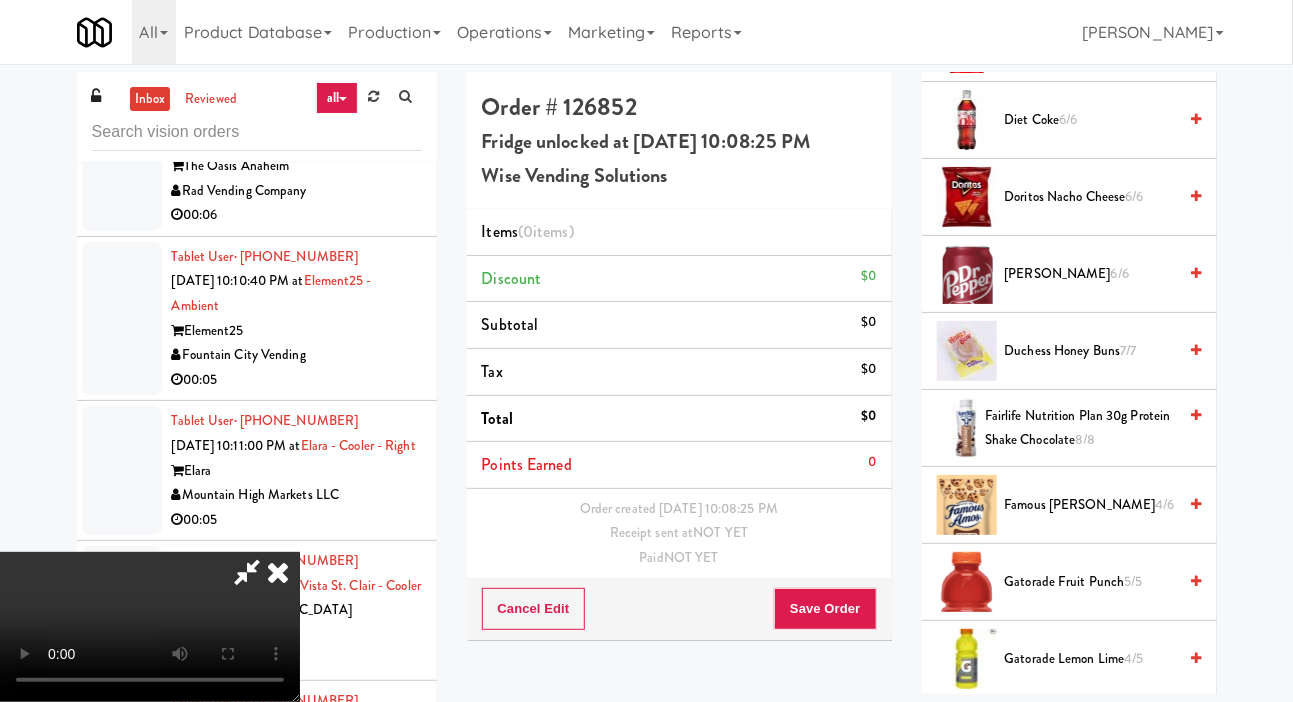 scroll, scrollTop: 1047, scrollLeft: 0, axis: vertical 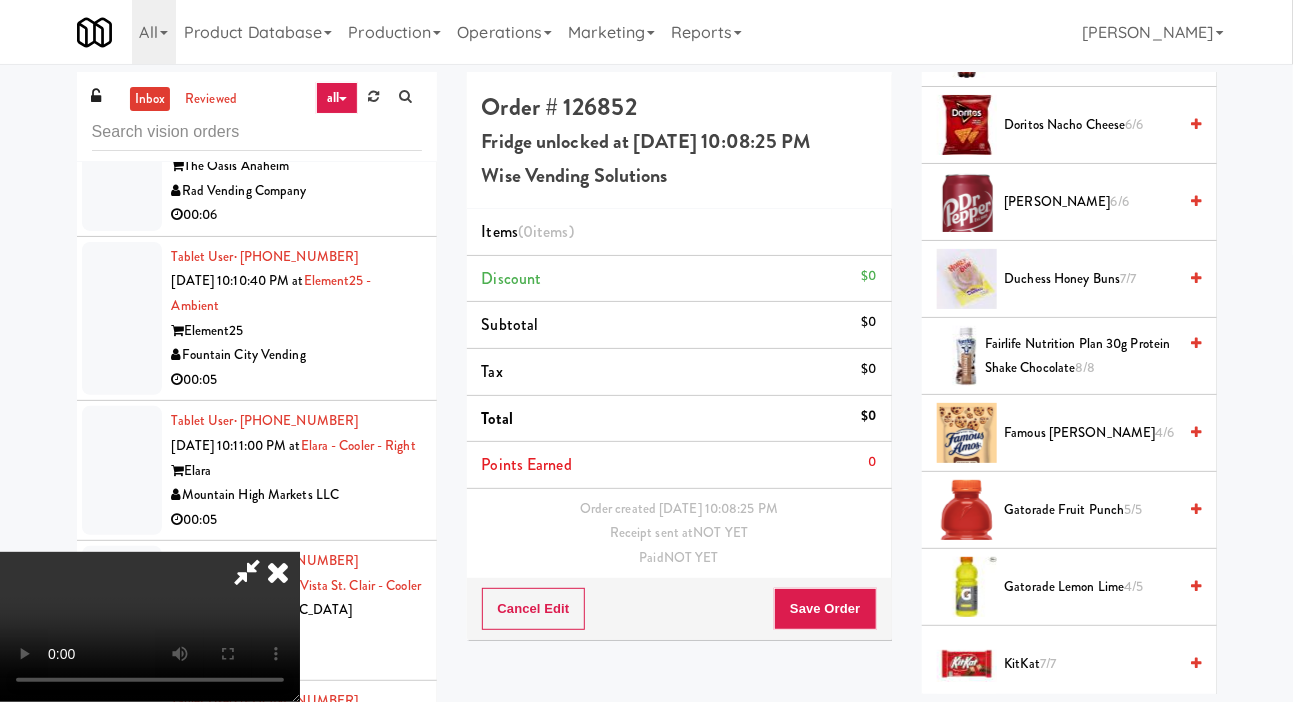 click on "Duchess Honey Buns  7/7" at bounding box center (1091, 279) 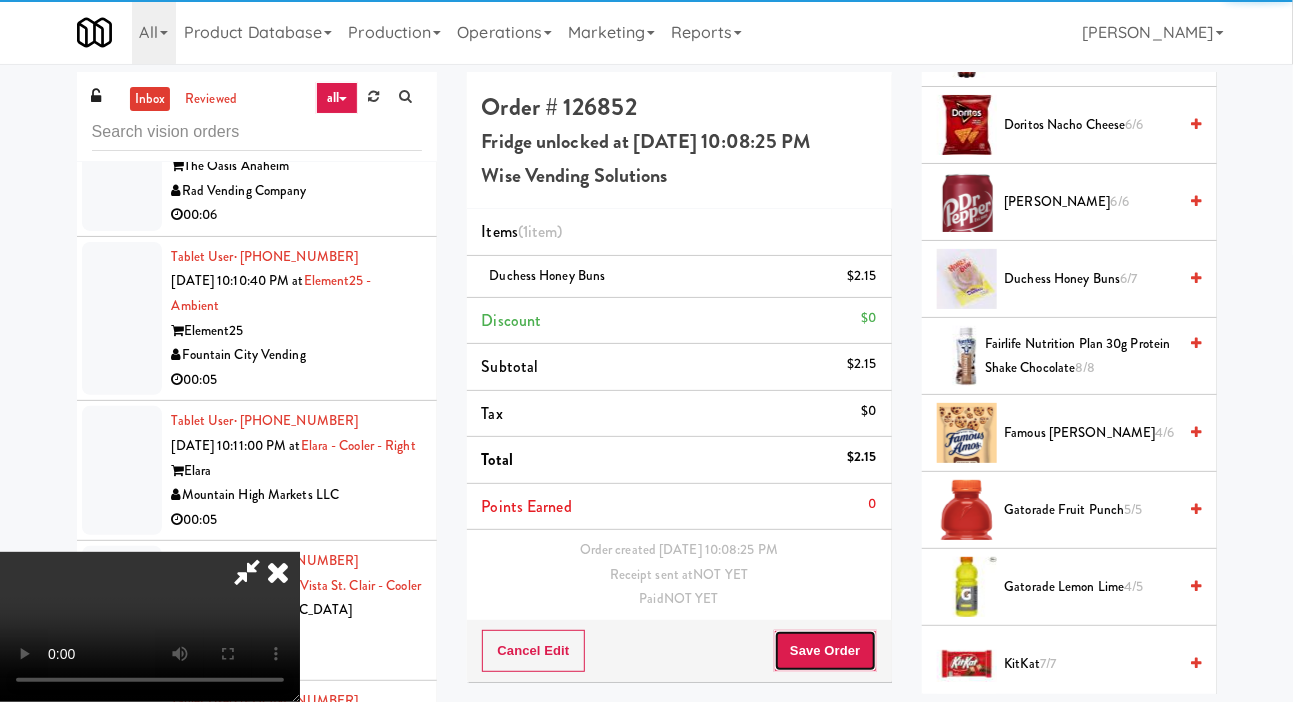 click on "Save Order" at bounding box center [825, 651] 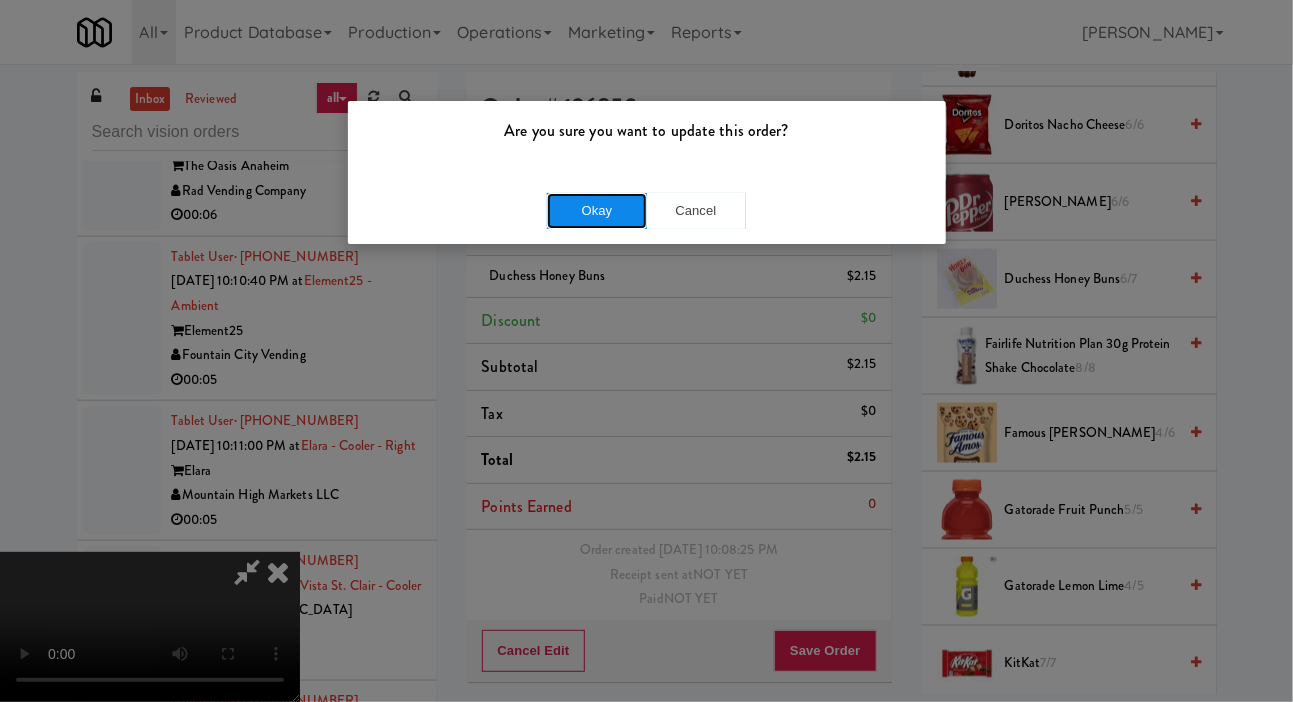 click on "Okay" at bounding box center (597, 211) 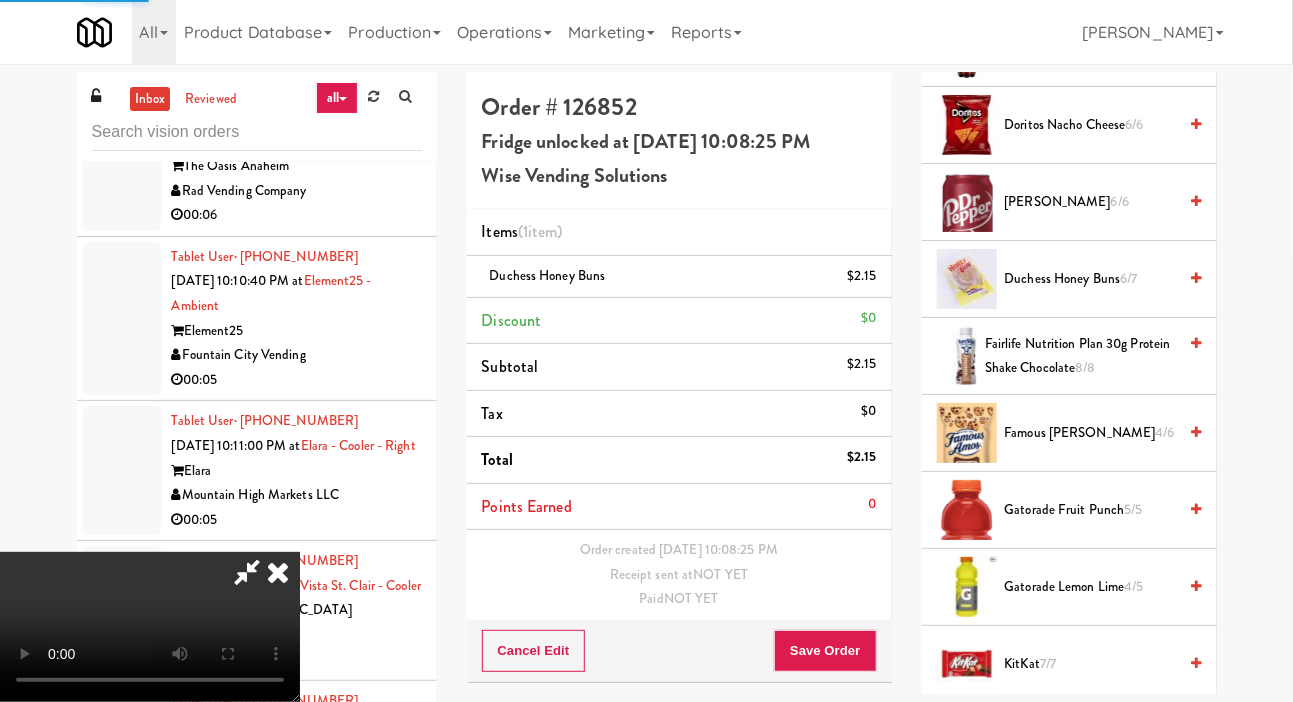 scroll, scrollTop: 0, scrollLeft: 0, axis: both 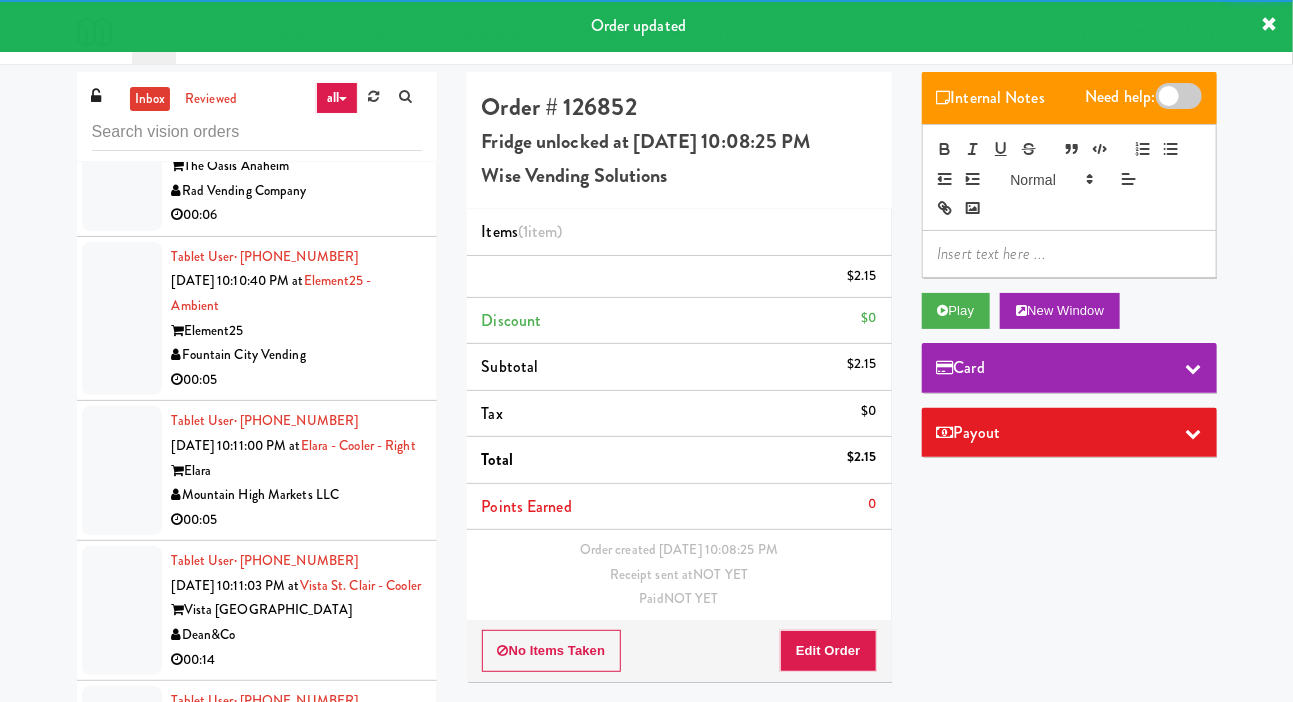 click at bounding box center [122, 14] 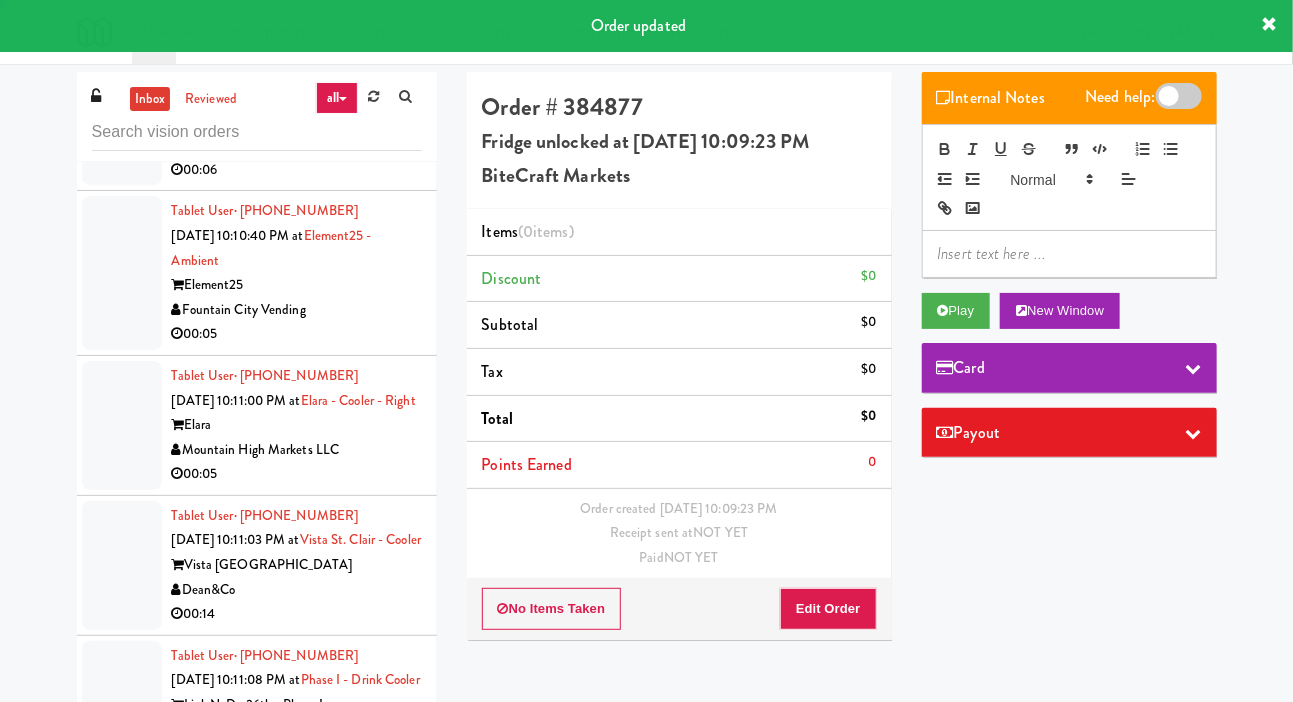 scroll, scrollTop: 15935, scrollLeft: 0, axis: vertical 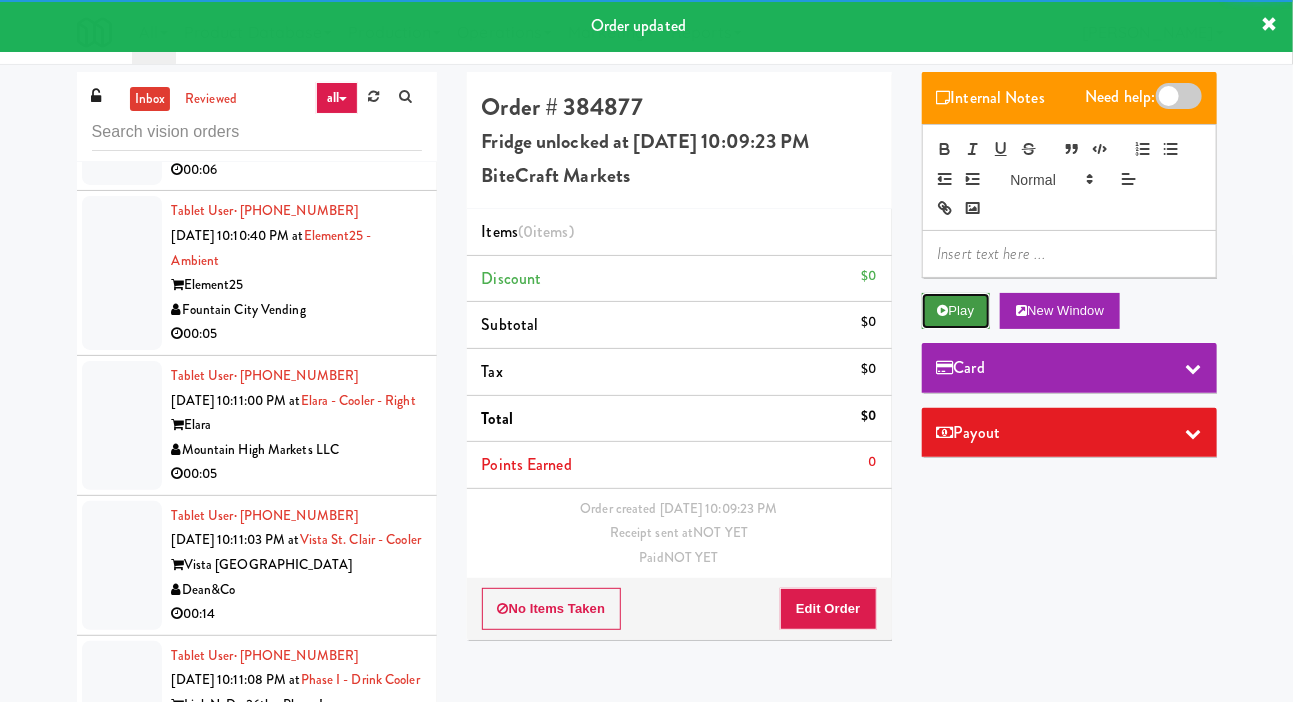 click on "Play" at bounding box center (956, 311) 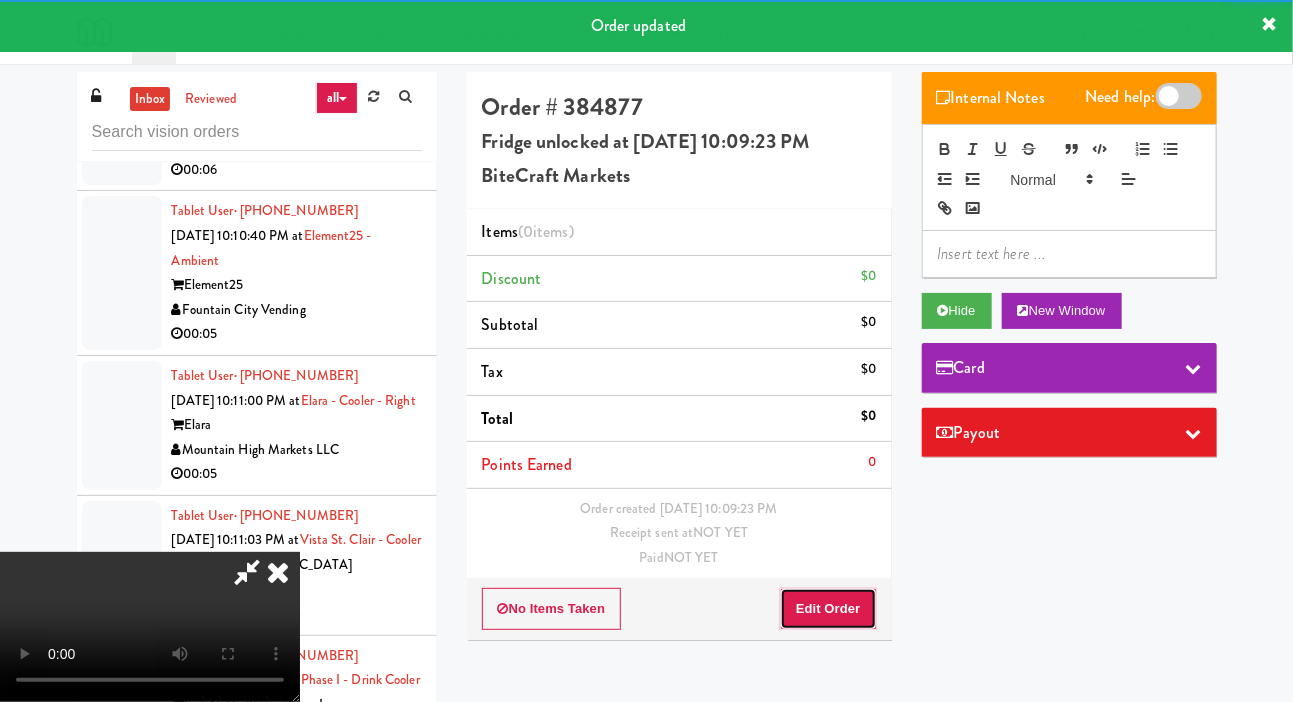 click on "Edit Order" at bounding box center (828, 609) 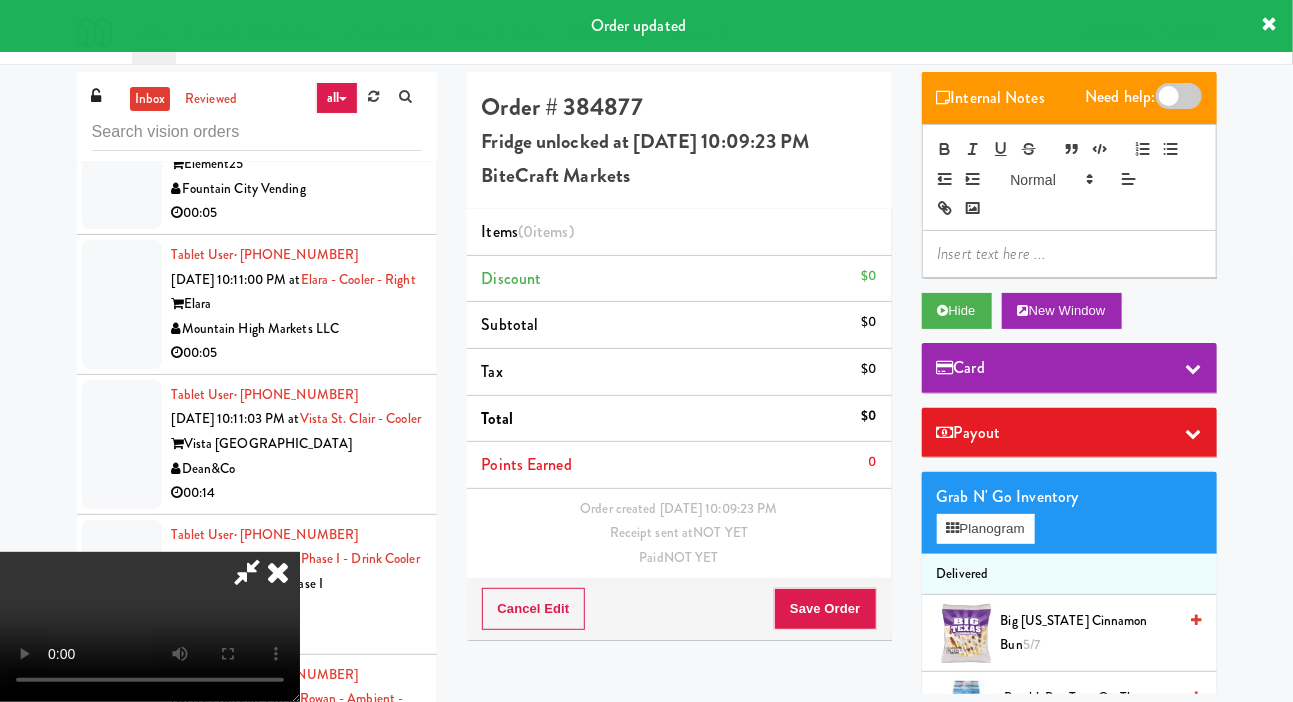 scroll, scrollTop: 16058, scrollLeft: 0, axis: vertical 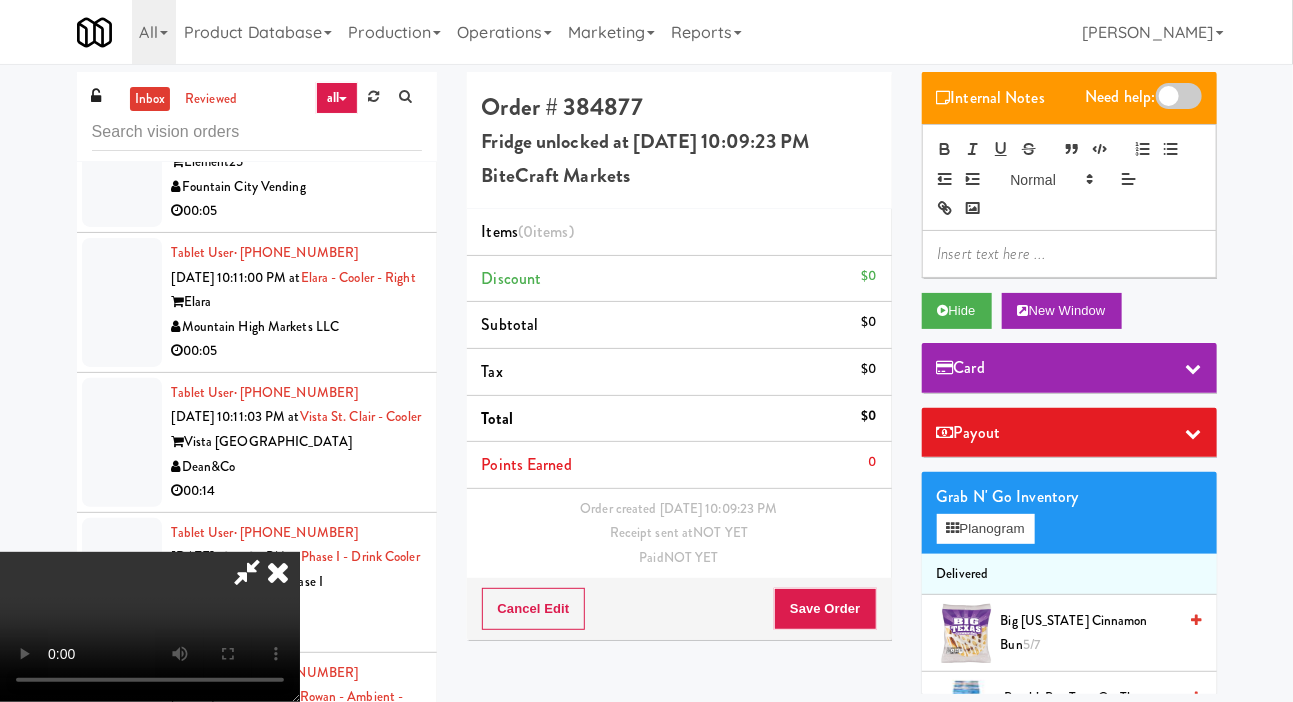 type 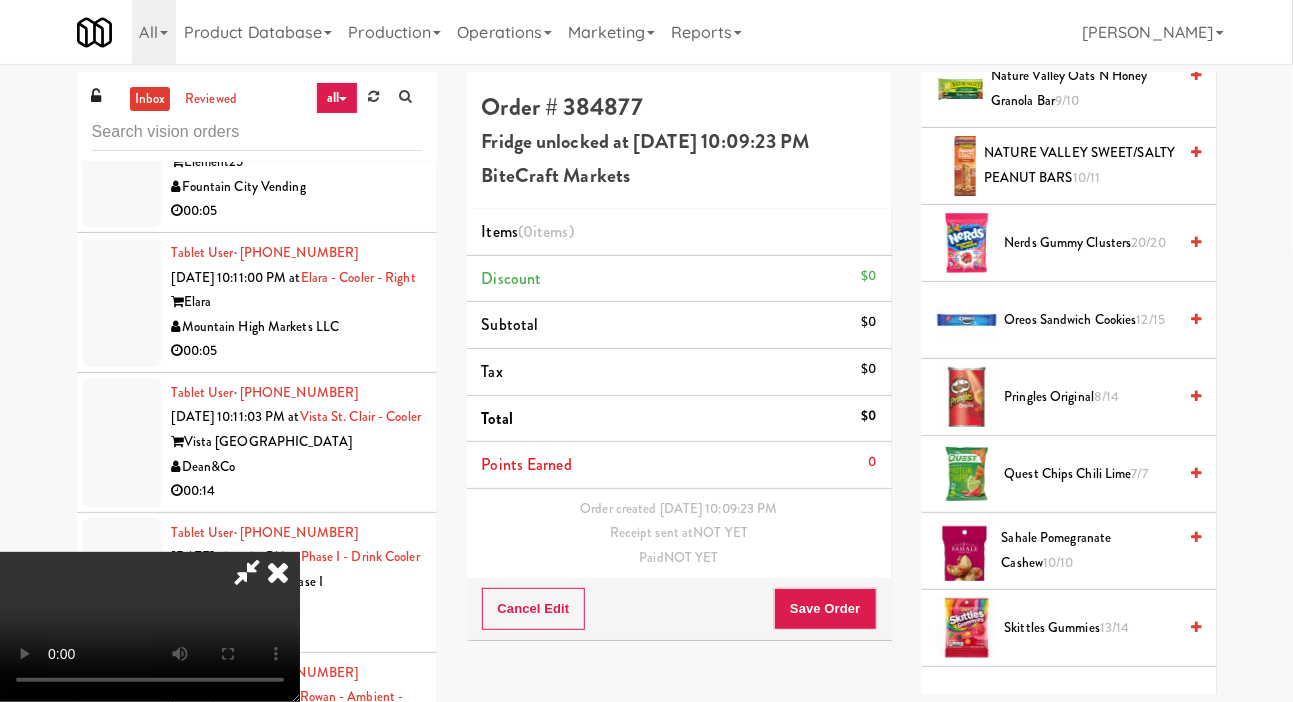 scroll, scrollTop: 2002, scrollLeft: 0, axis: vertical 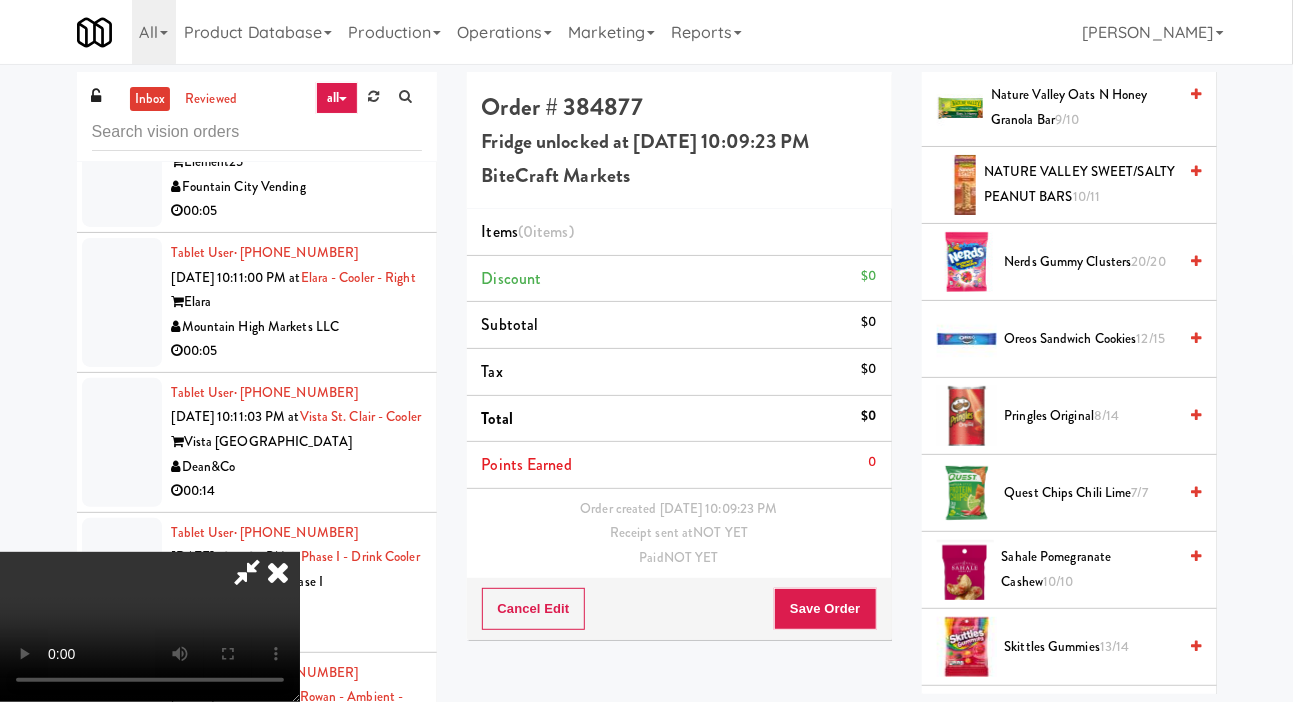click on "Oreos Sandwich Cookies  12/15" at bounding box center [1091, 339] 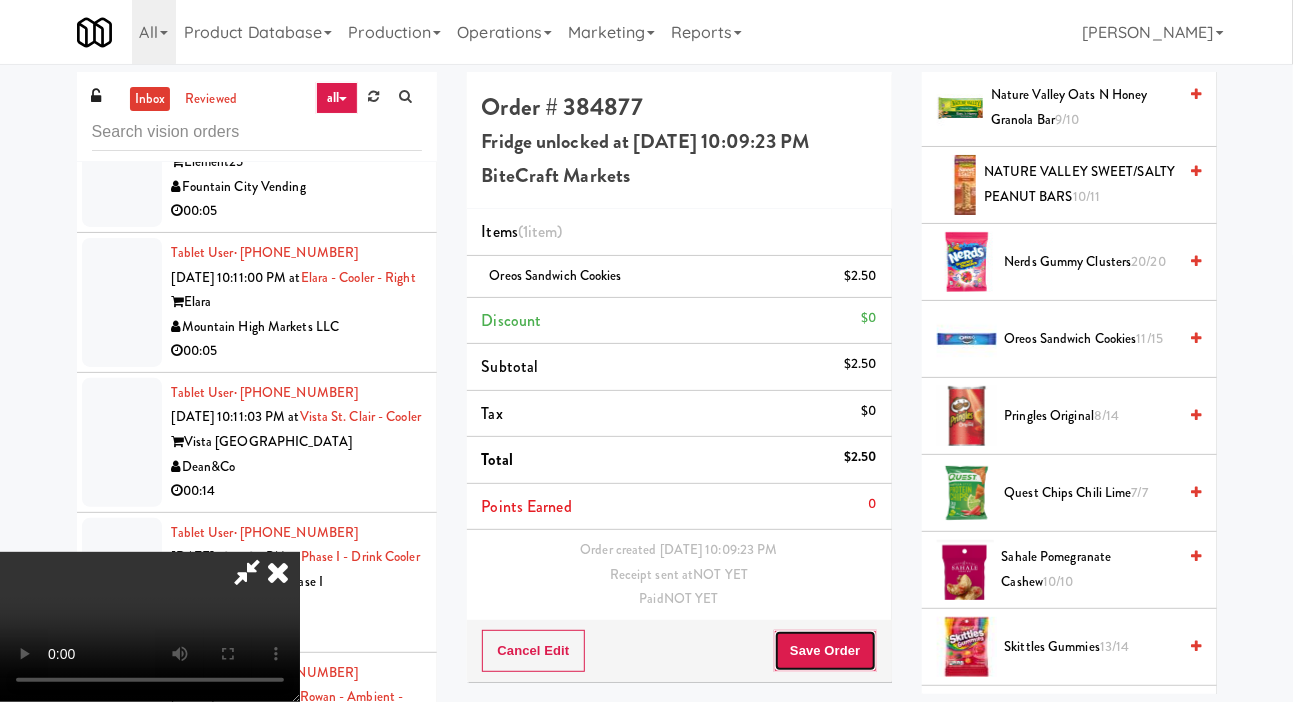 click on "Save Order" at bounding box center [825, 651] 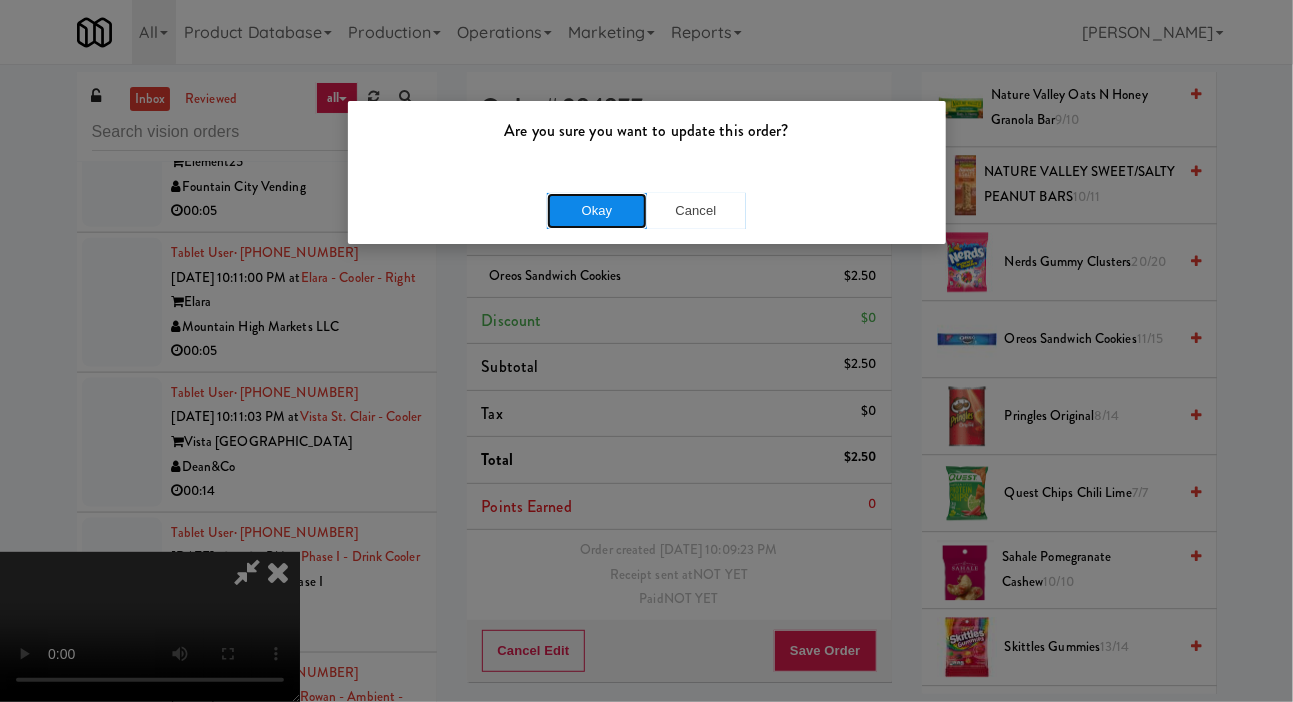 click on "Okay" at bounding box center [597, 211] 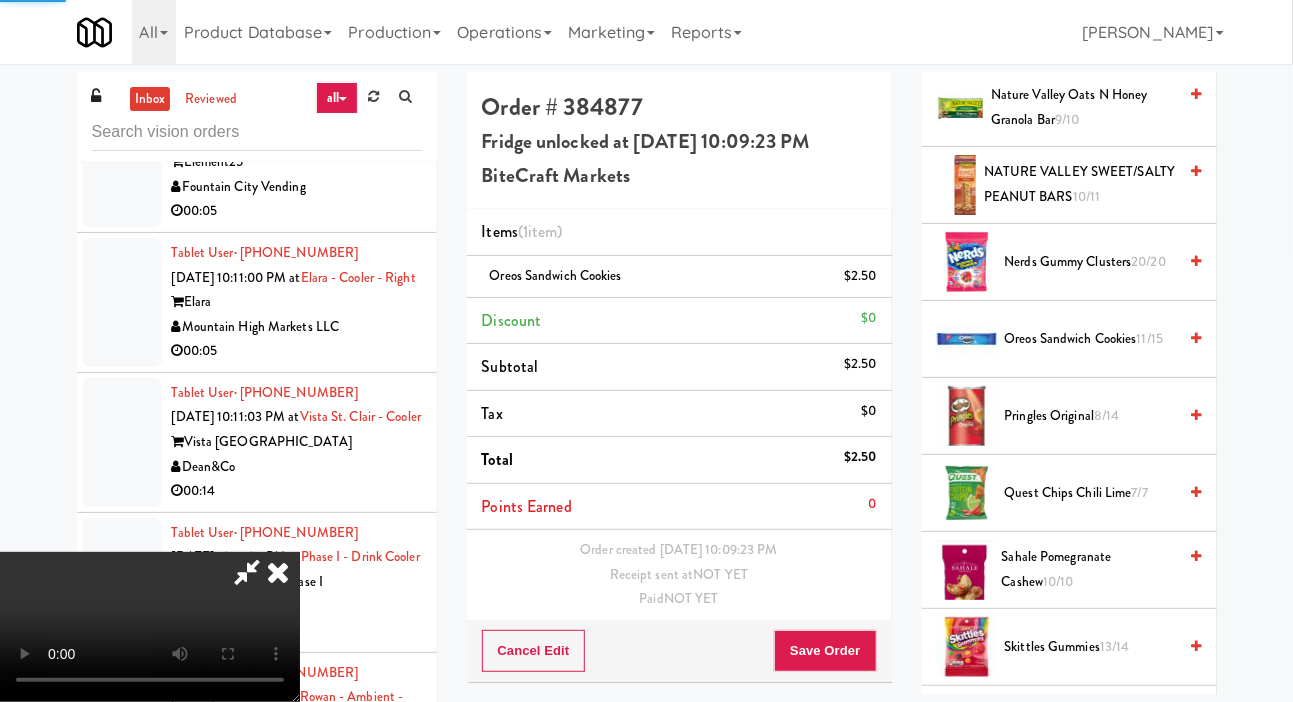 scroll, scrollTop: 0, scrollLeft: 0, axis: both 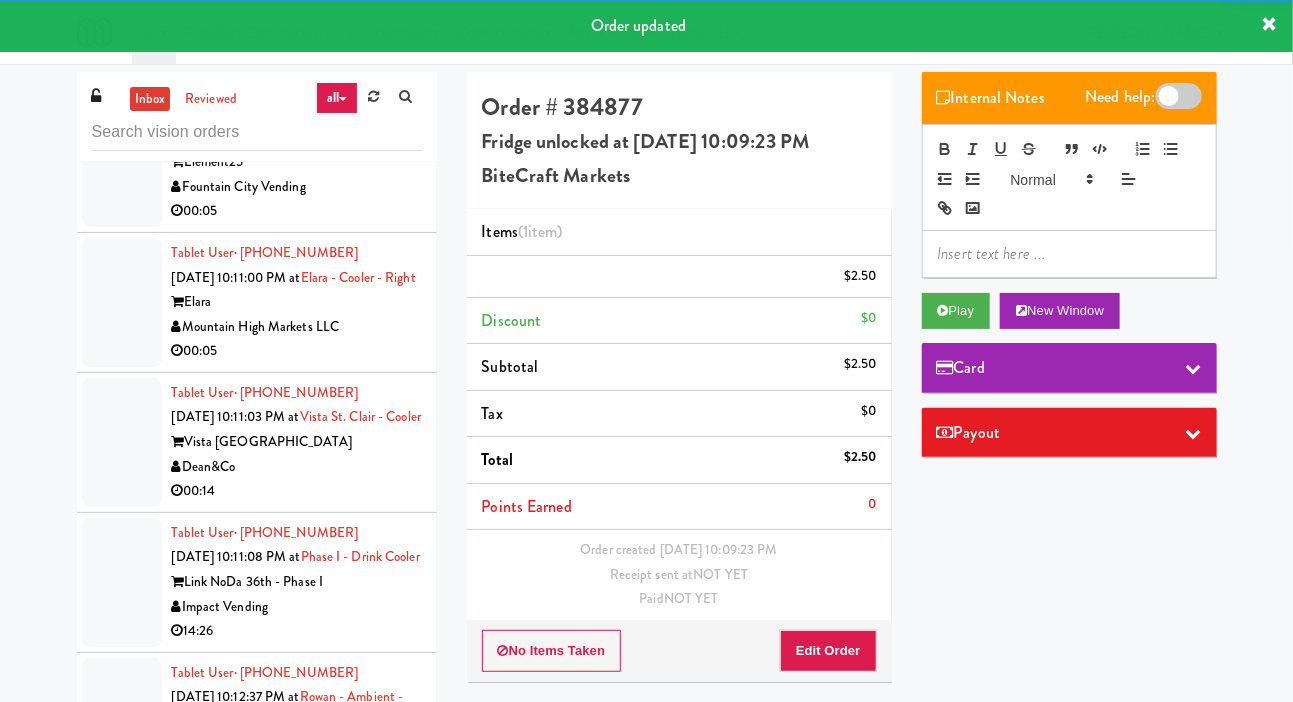 click at bounding box center (122, -3) 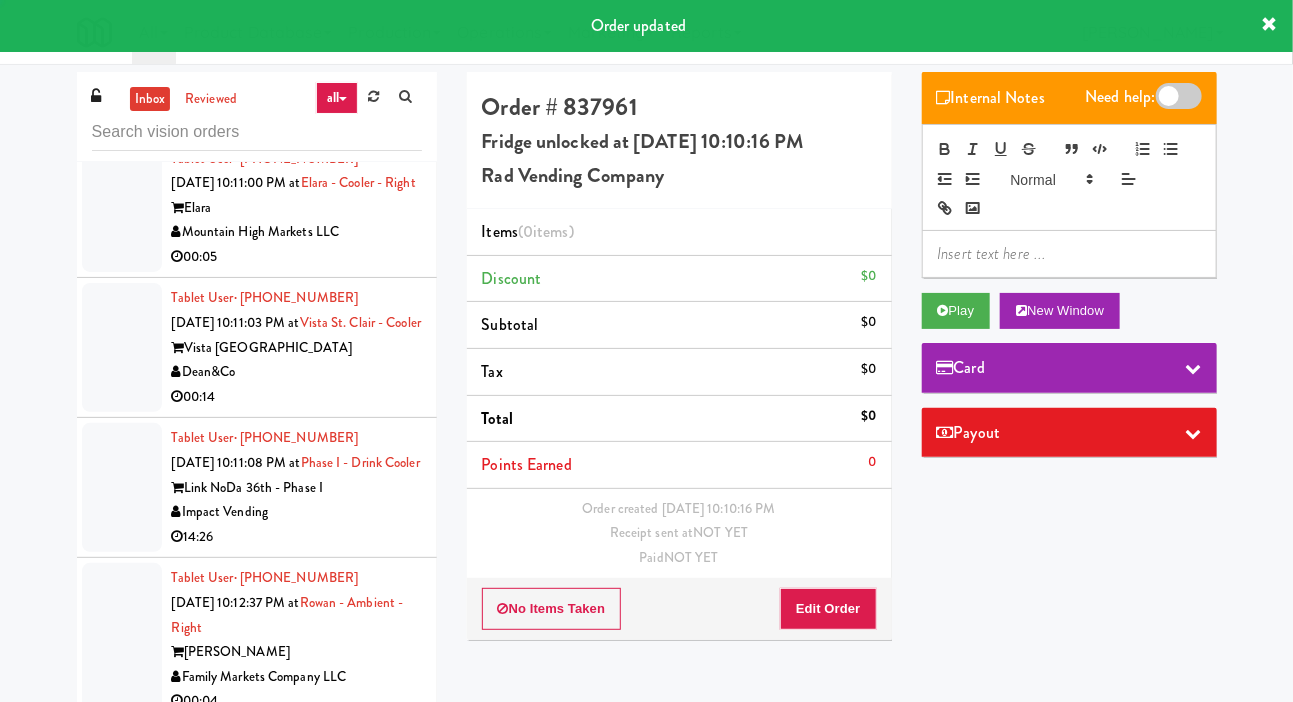 scroll, scrollTop: 16192, scrollLeft: 0, axis: vertical 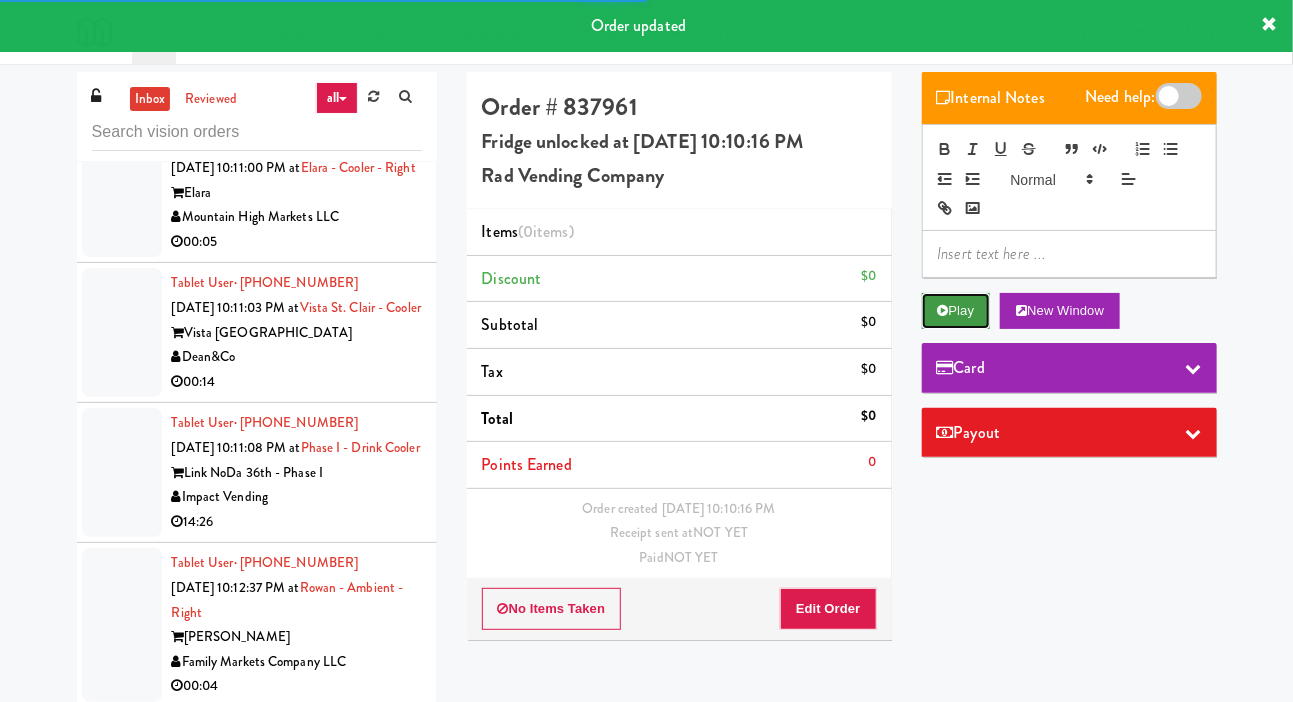 click at bounding box center [943, 310] 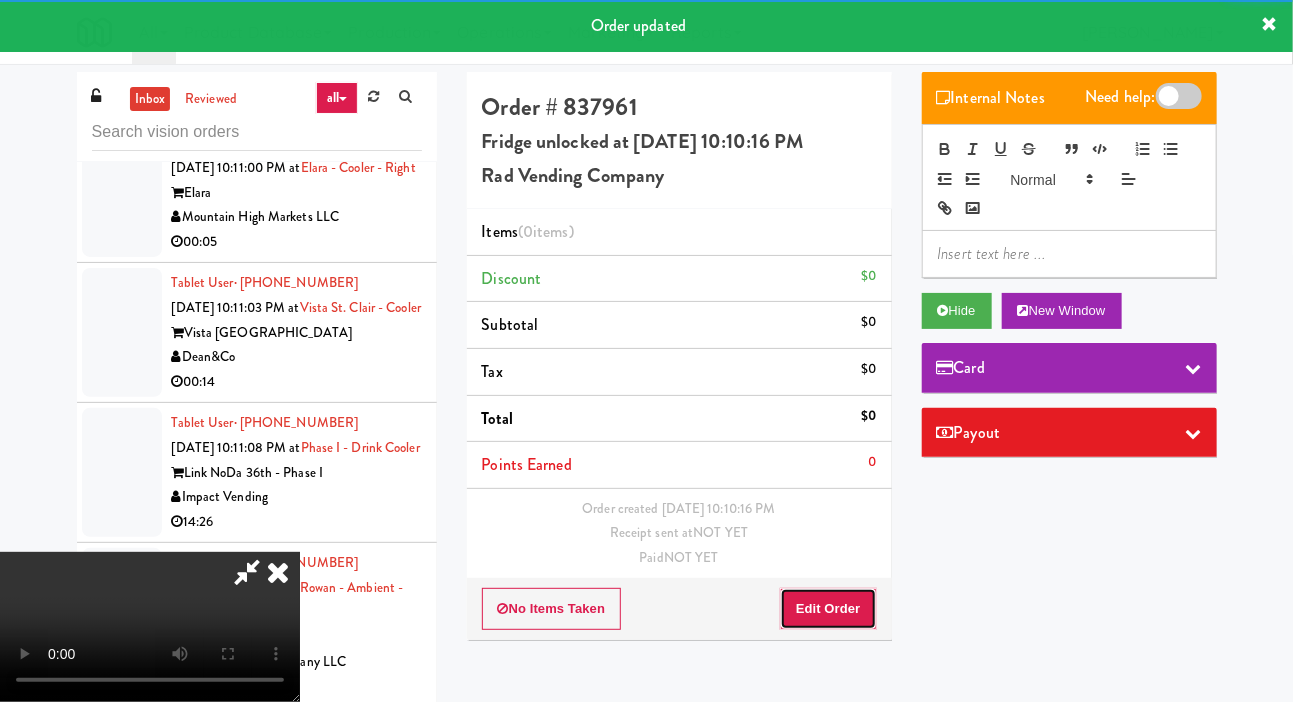click on "Edit Order" at bounding box center (828, 609) 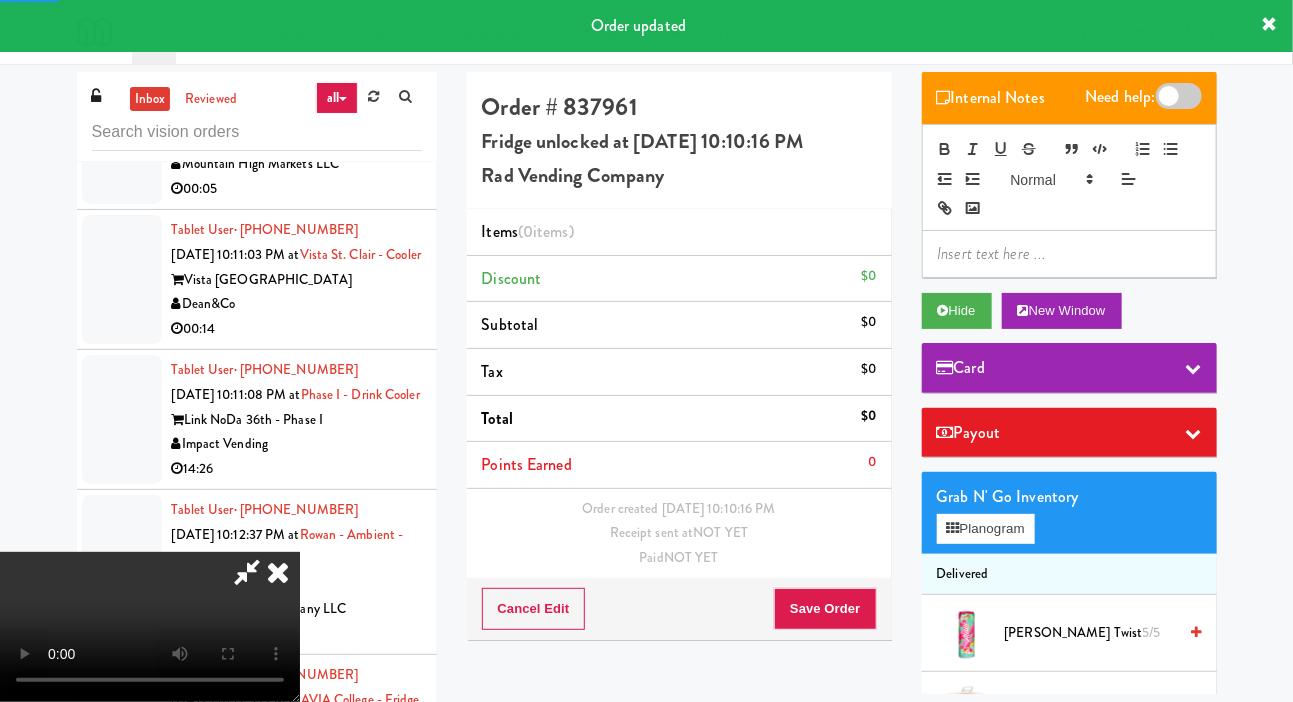 scroll, scrollTop: 16292, scrollLeft: 0, axis: vertical 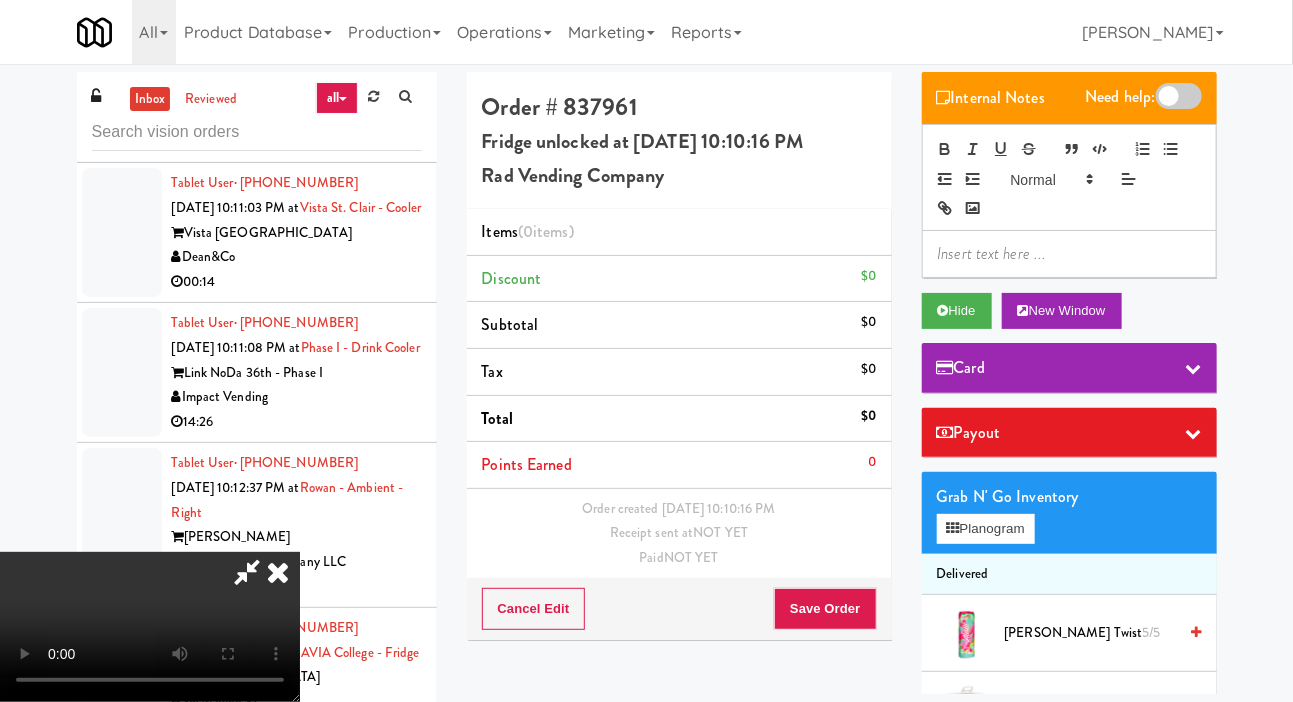 type 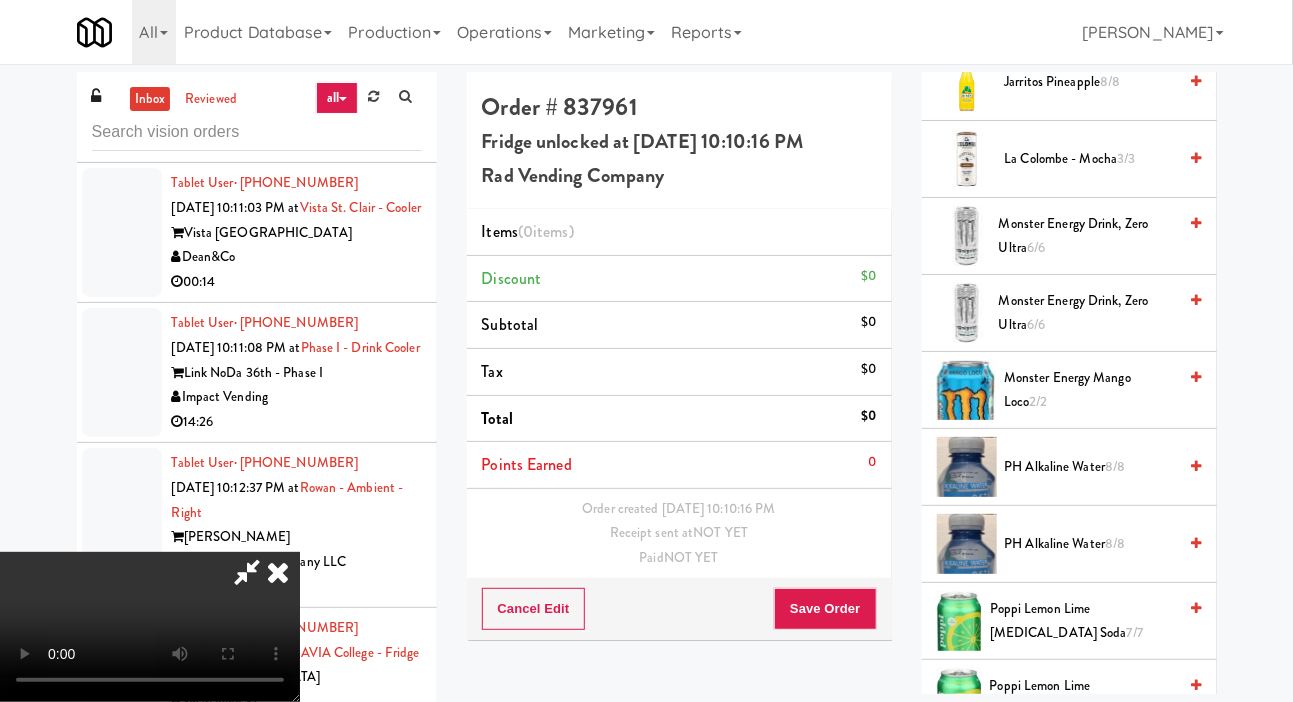 scroll, scrollTop: 2229, scrollLeft: 0, axis: vertical 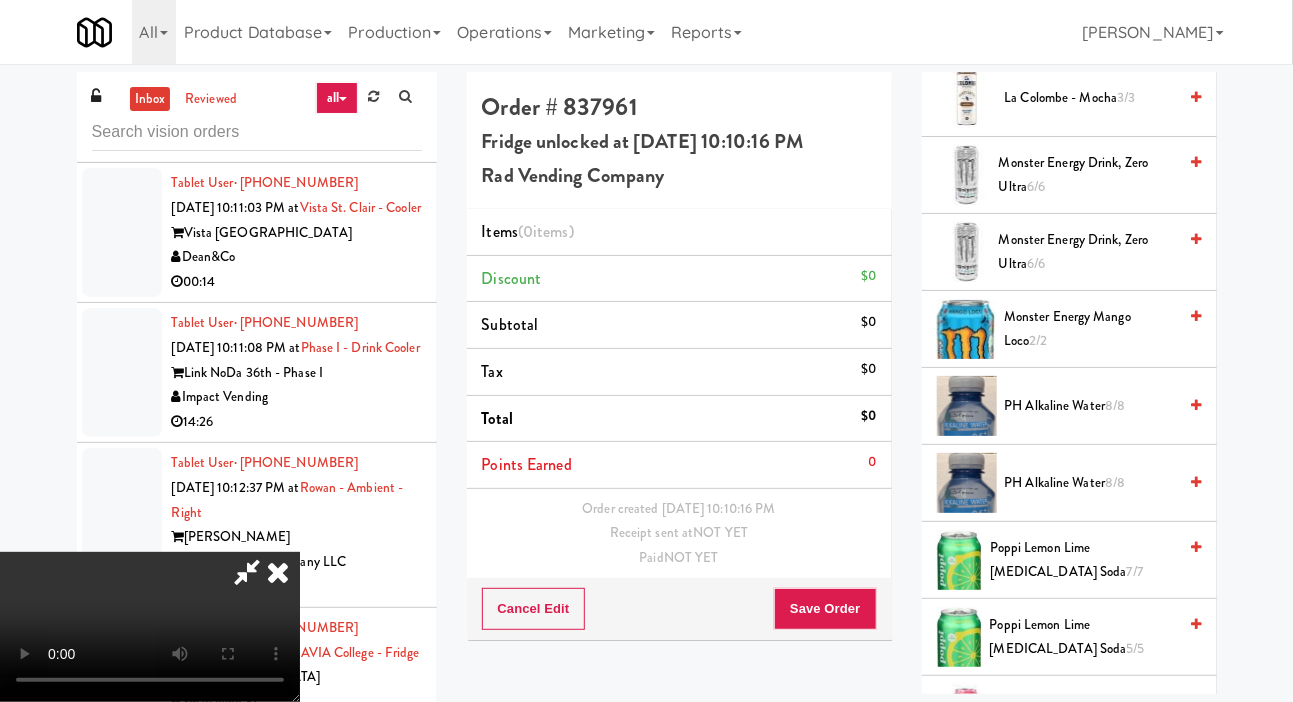 click on "pH Alkaline Water  8/8" at bounding box center (1091, 406) 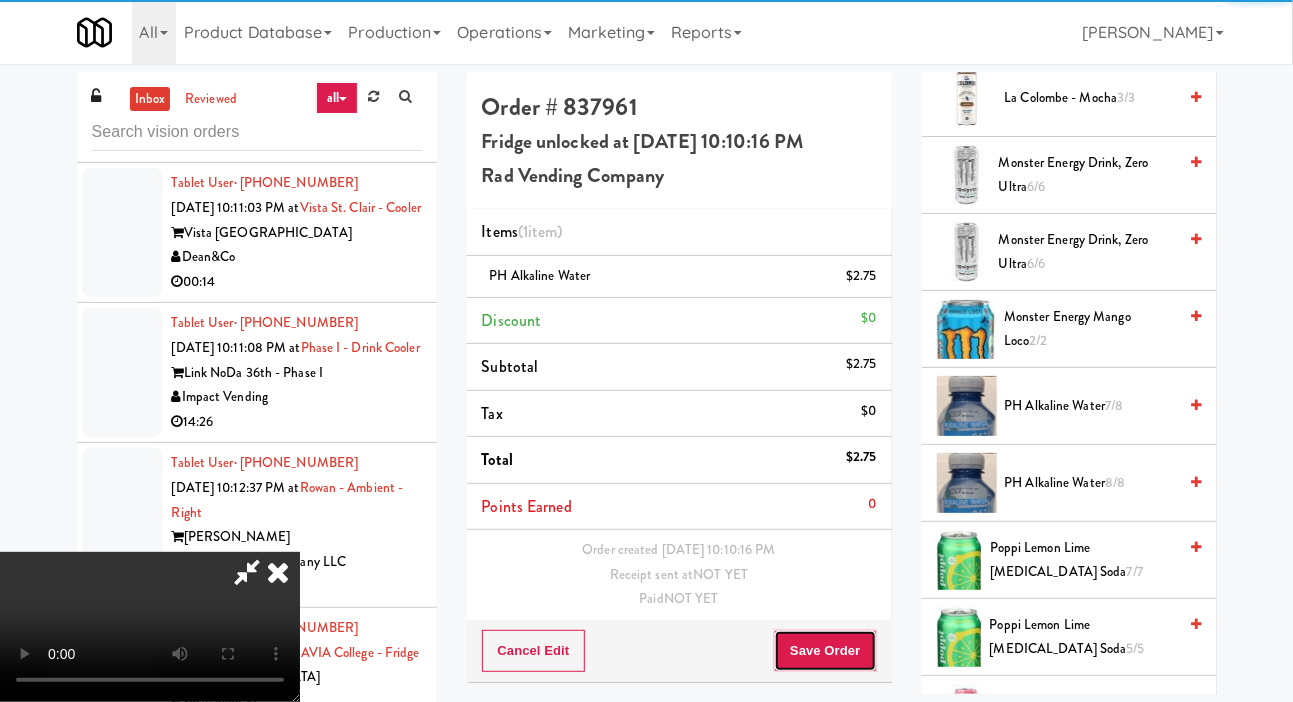 click on "Save Order" at bounding box center [825, 651] 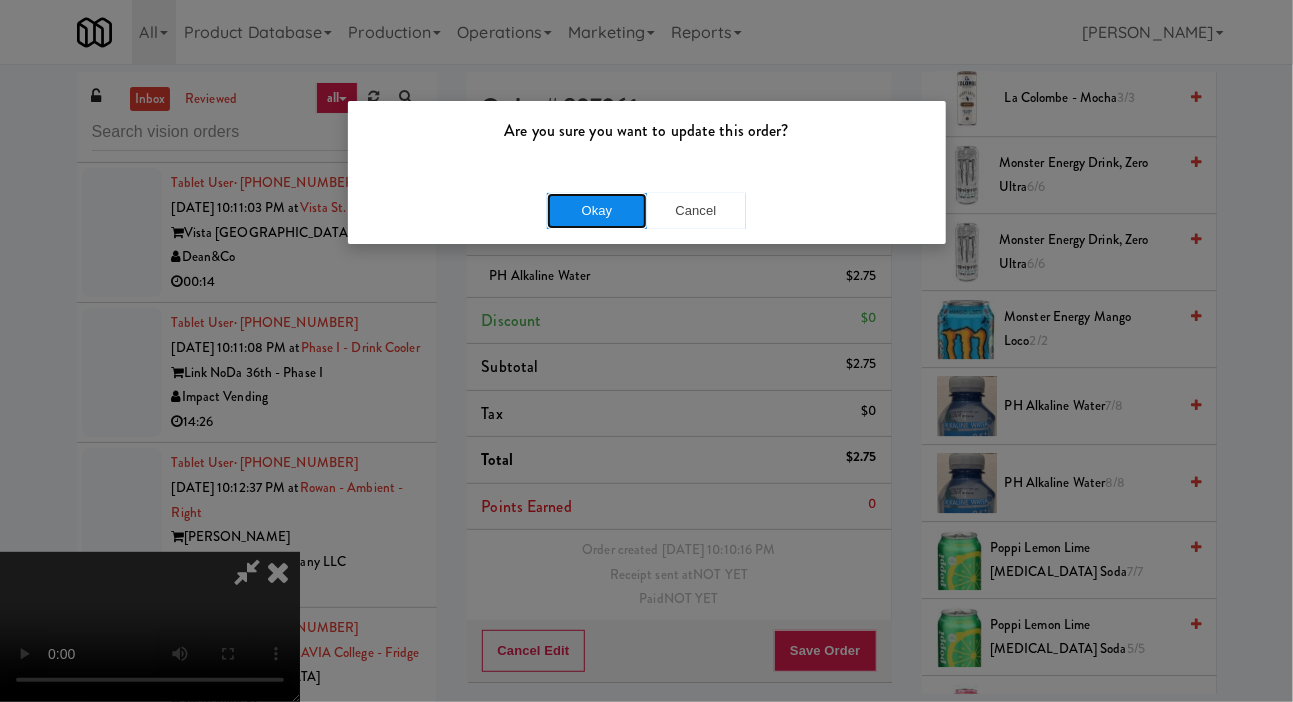 click on "Okay" at bounding box center [597, 211] 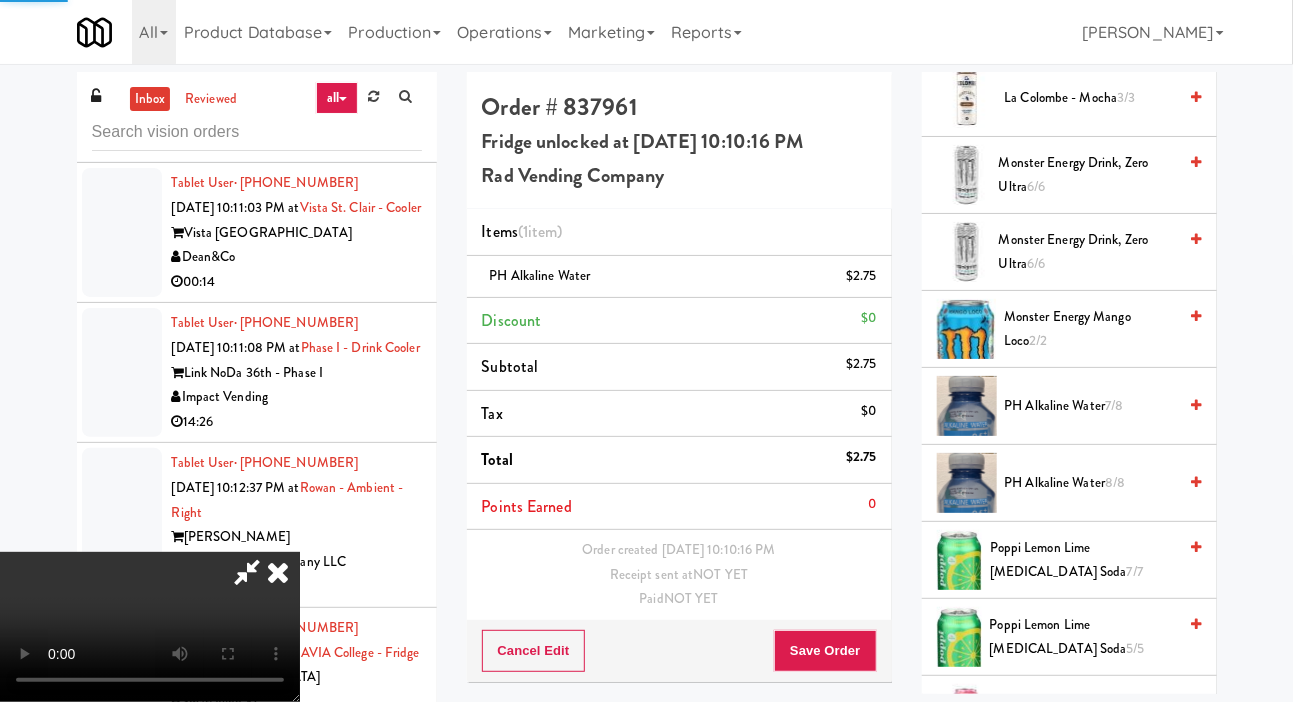 scroll, scrollTop: 0, scrollLeft: 0, axis: both 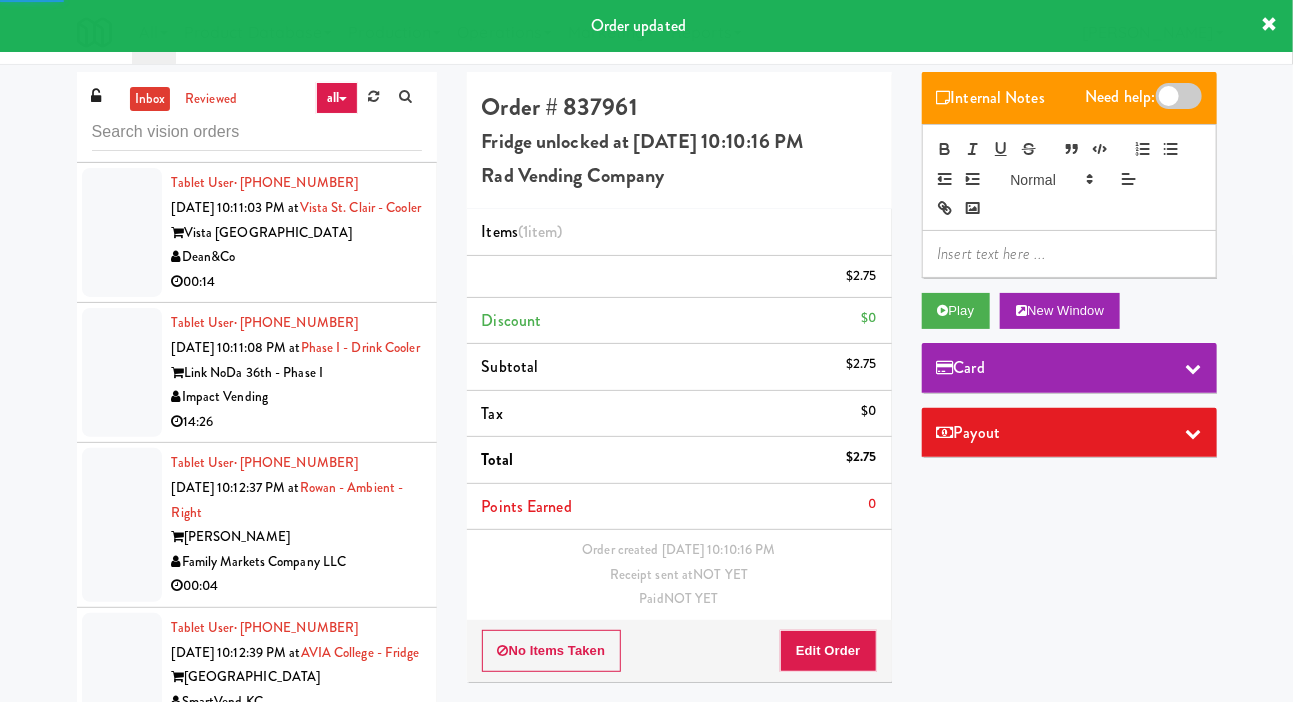 click at bounding box center [122, -59] 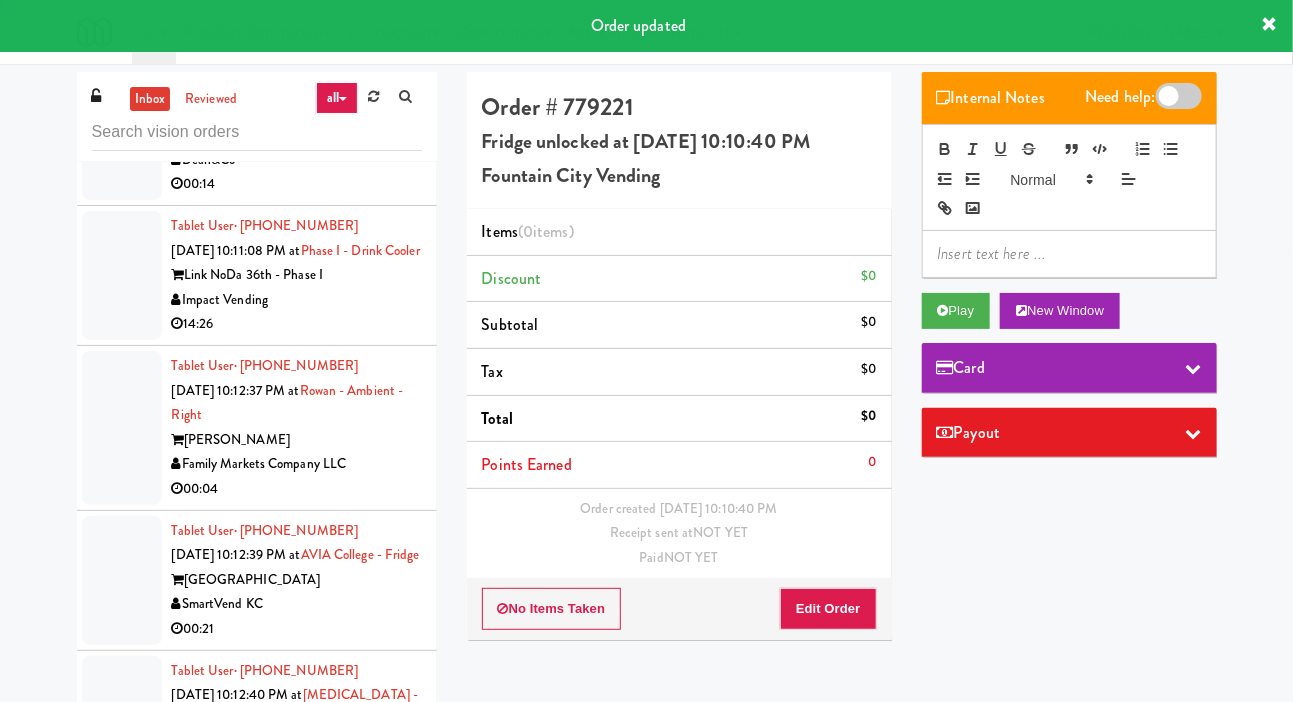 scroll, scrollTop: 16413, scrollLeft: 0, axis: vertical 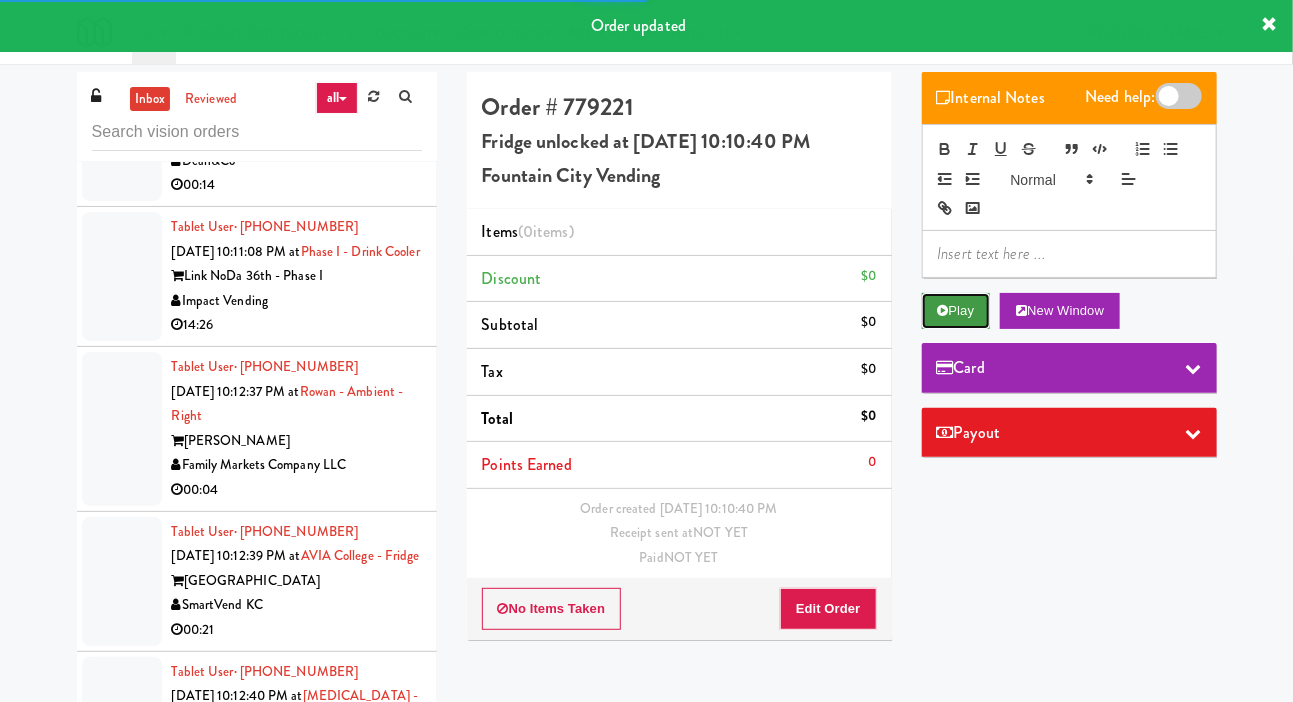 click on "Play" at bounding box center (956, 311) 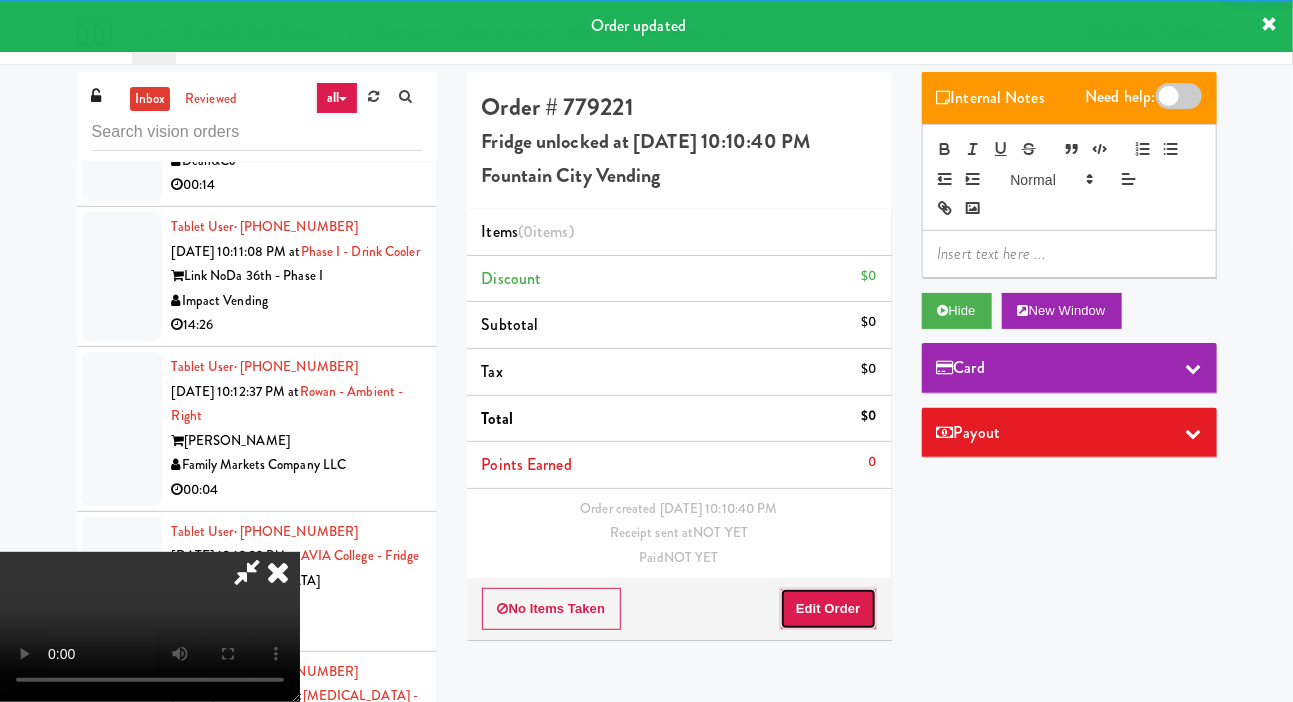 click on "Edit Order" at bounding box center (828, 609) 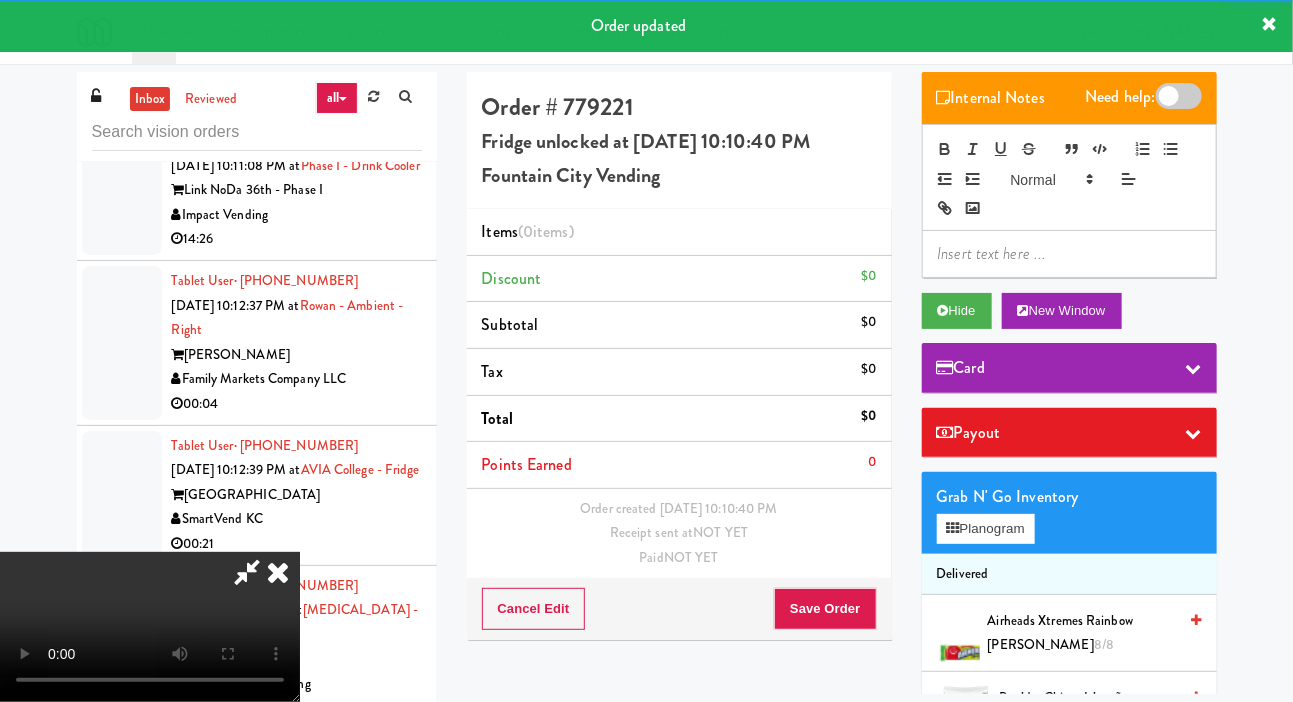 scroll, scrollTop: 16498, scrollLeft: 0, axis: vertical 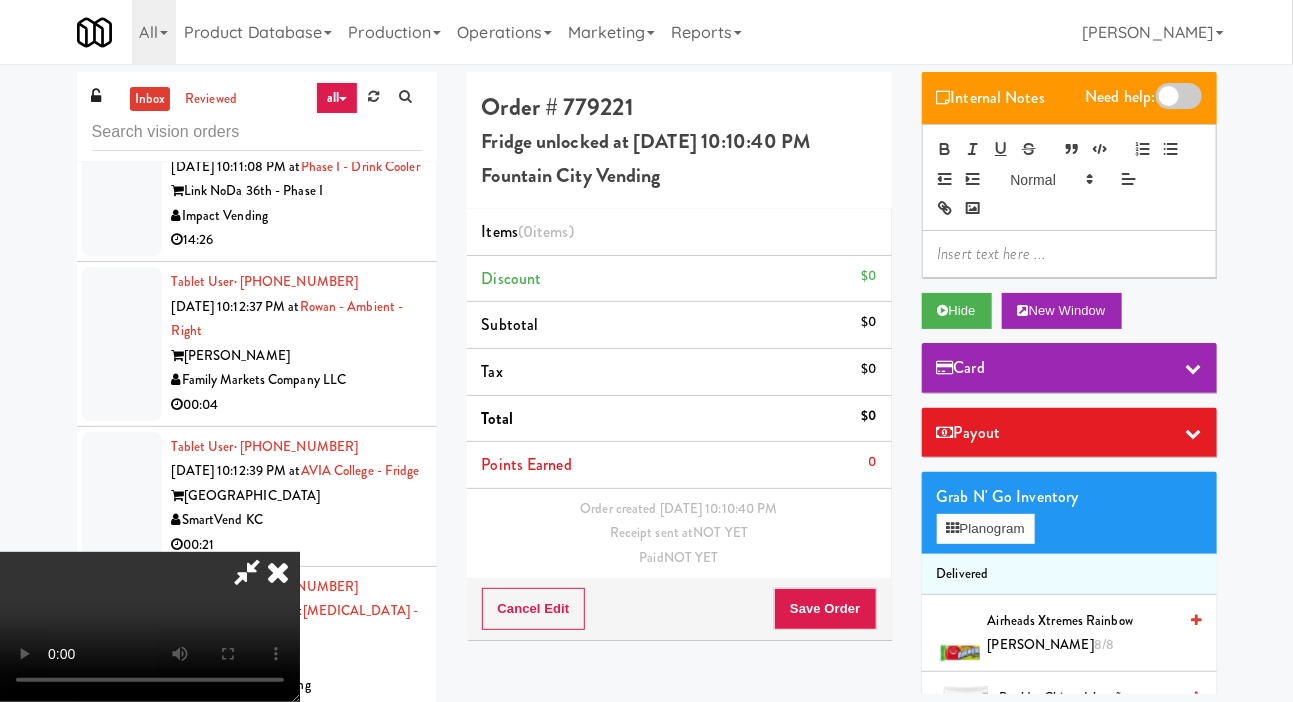 type 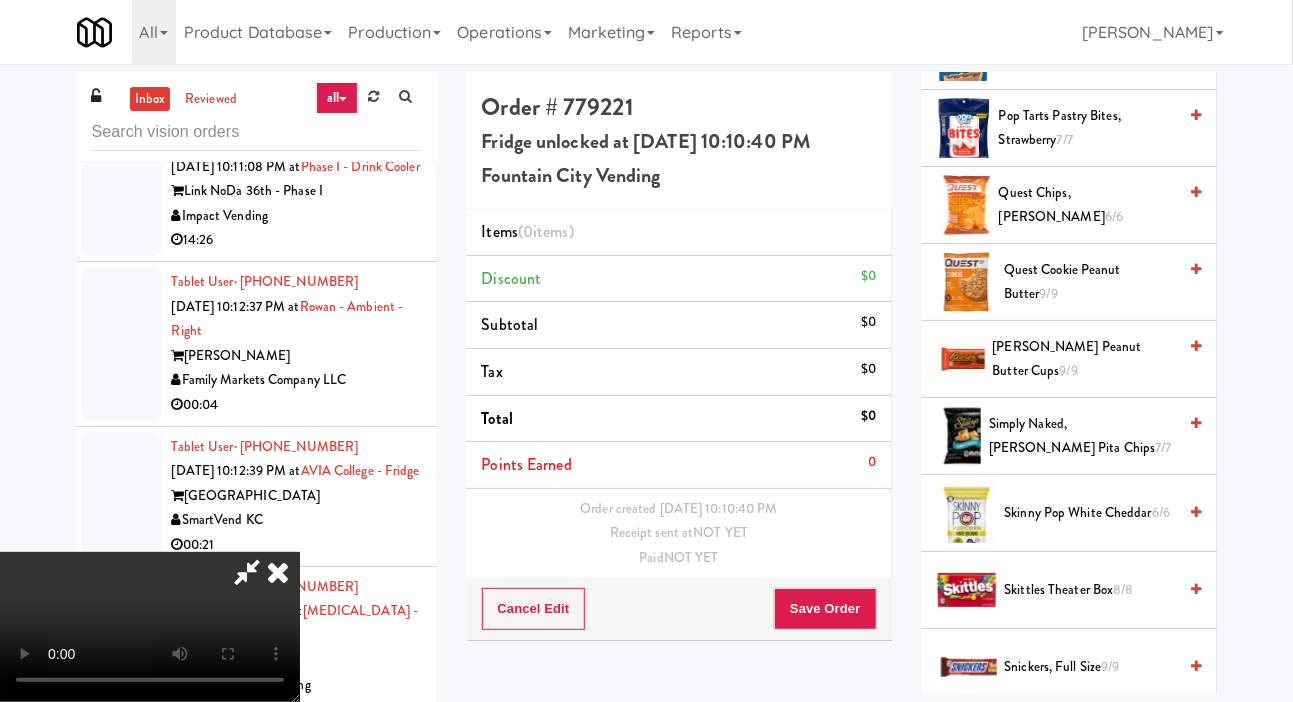 scroll, scrollTop: 1966, scrollLeft: 0, axis: vertical 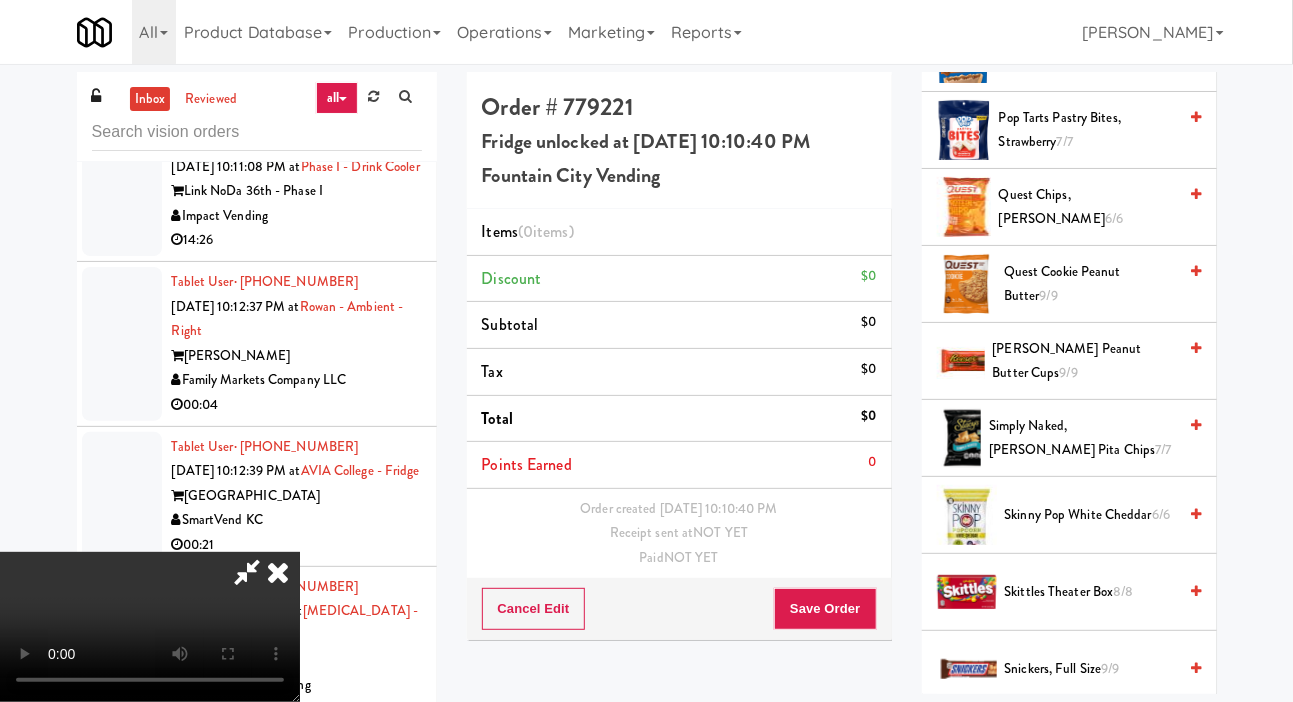 click on "Quest Chips, Nacho Cheese  6/6" at bounding box center (1088, 207) 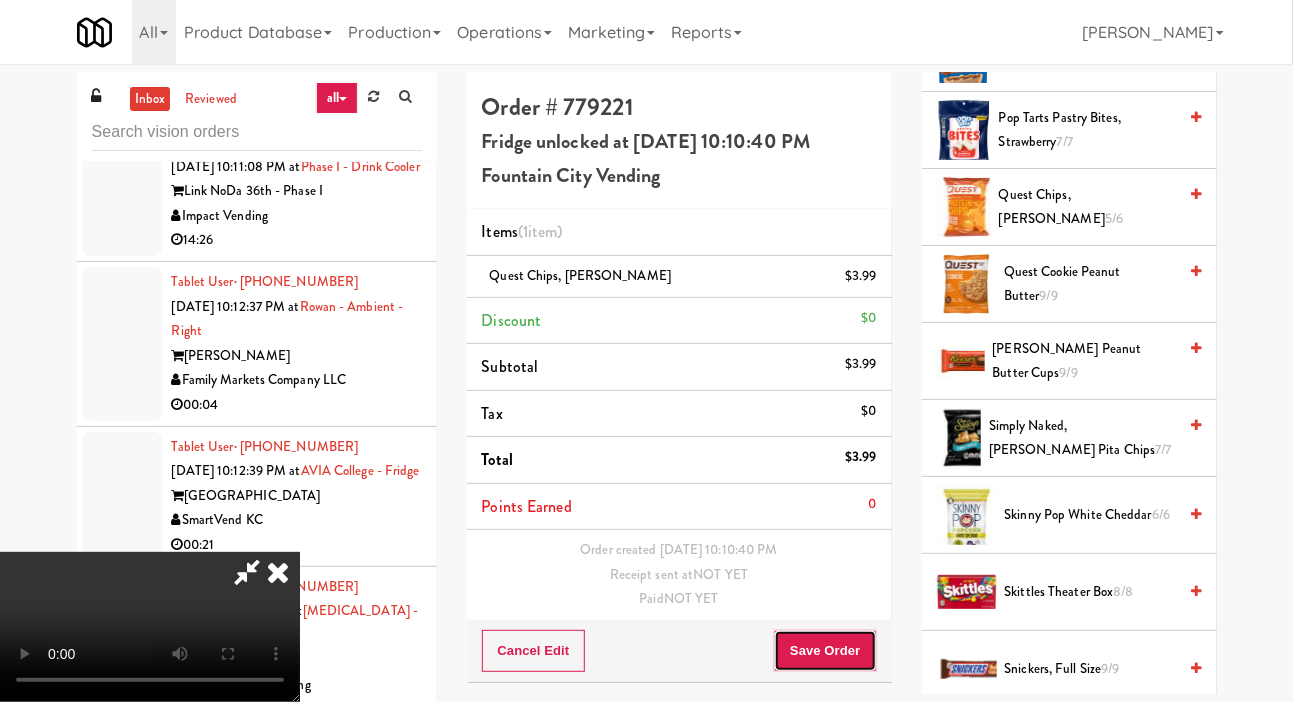 click on "Save Order" at bounding box center [825, 651] 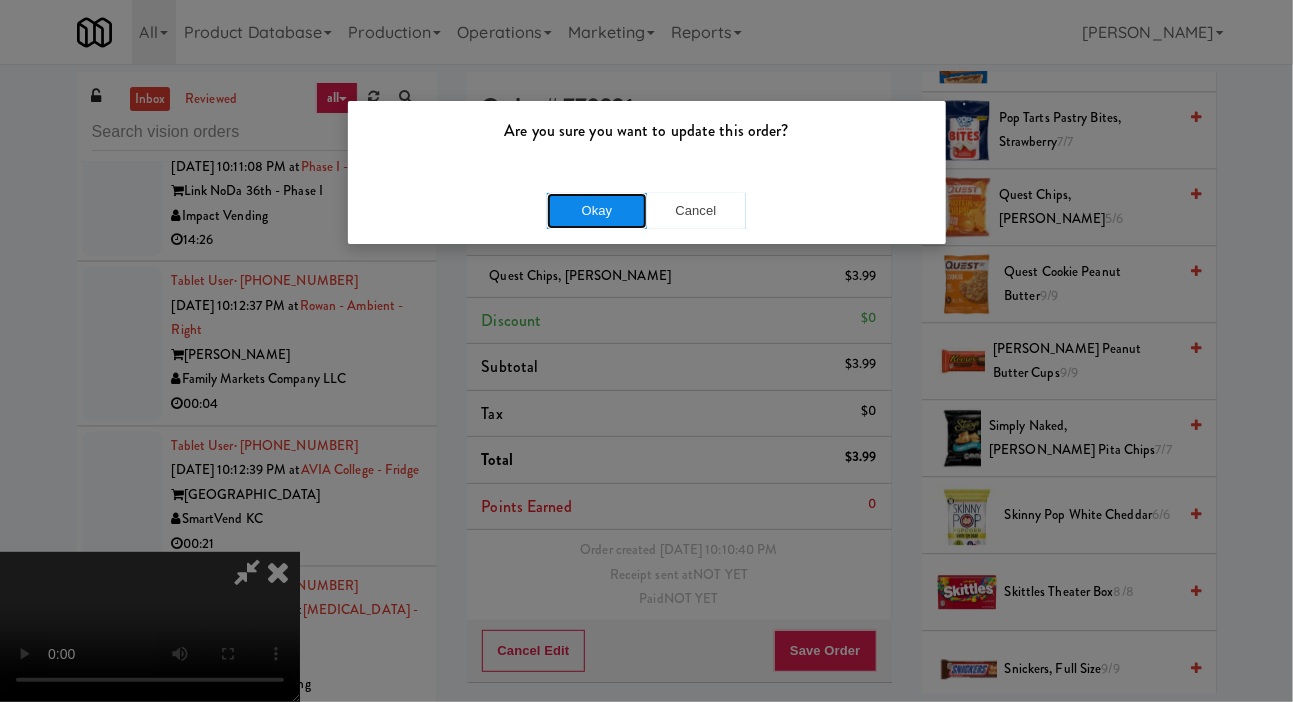 click on "Okay" at bounding box center [597, 211] 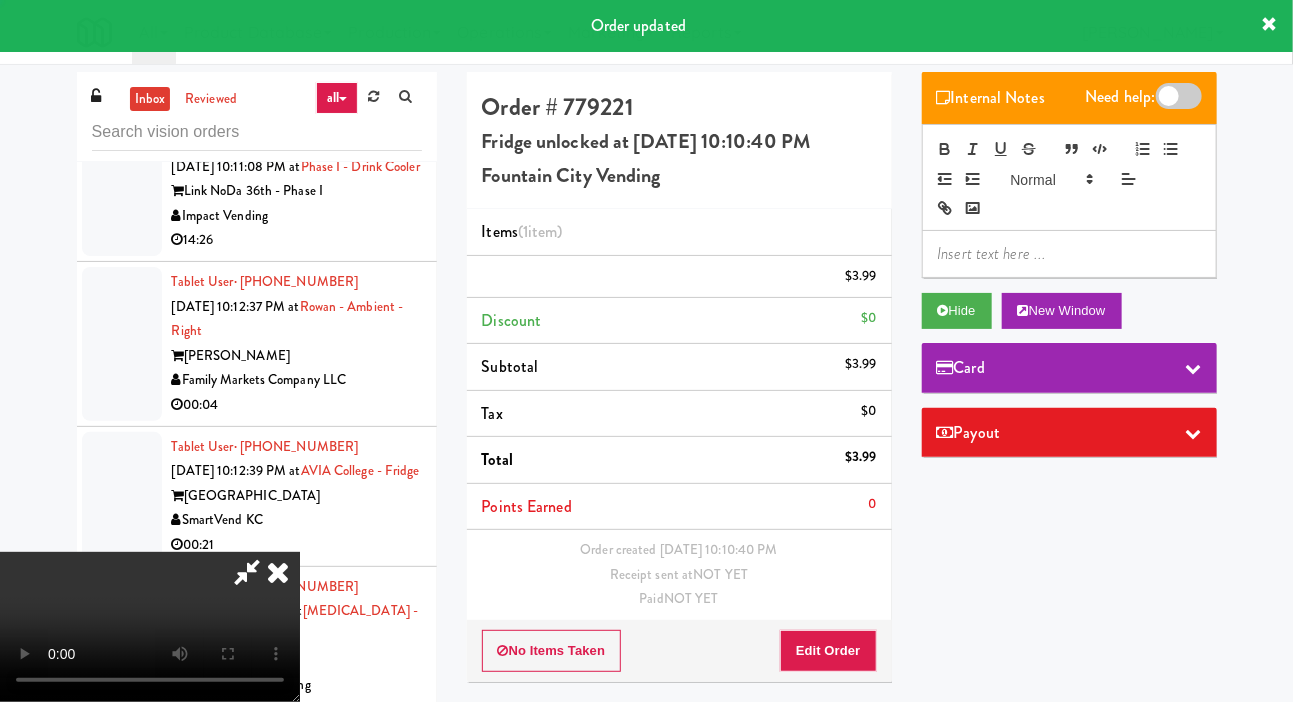 scroll, scrollTop: 0, scrollLeft: 0, axis: both 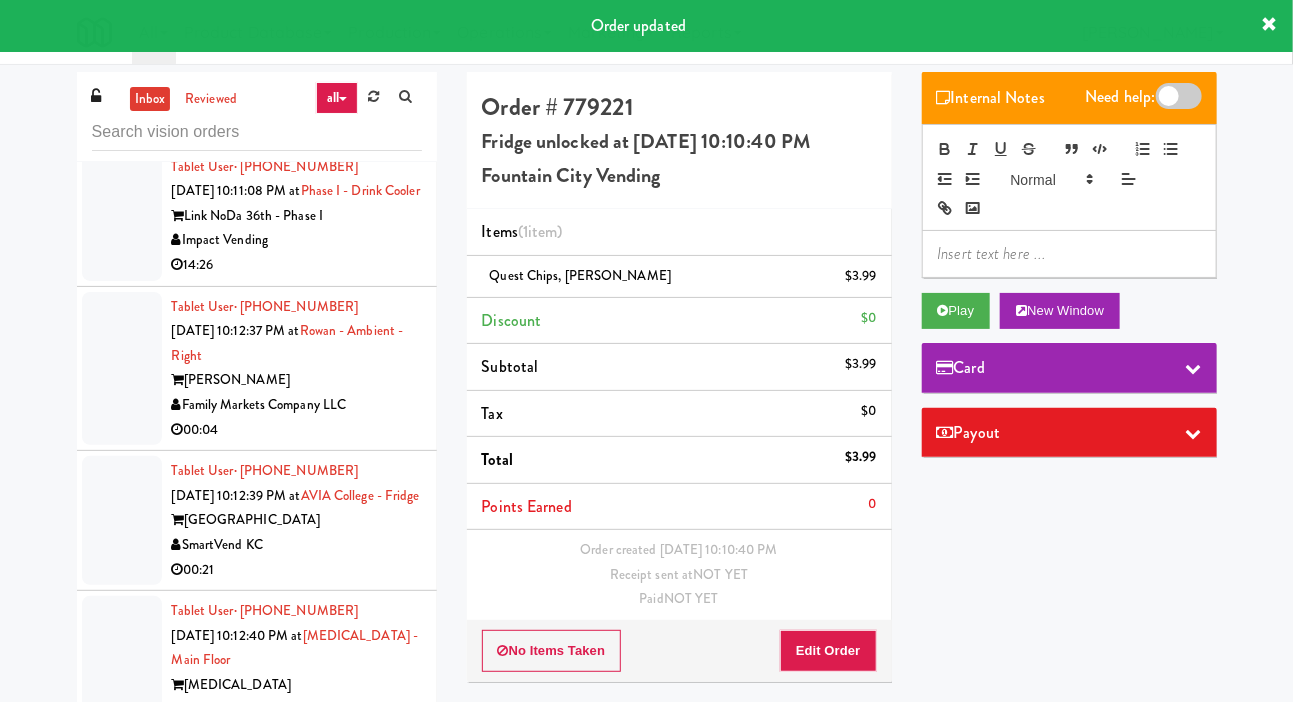 click at bounding box center (122, -64) 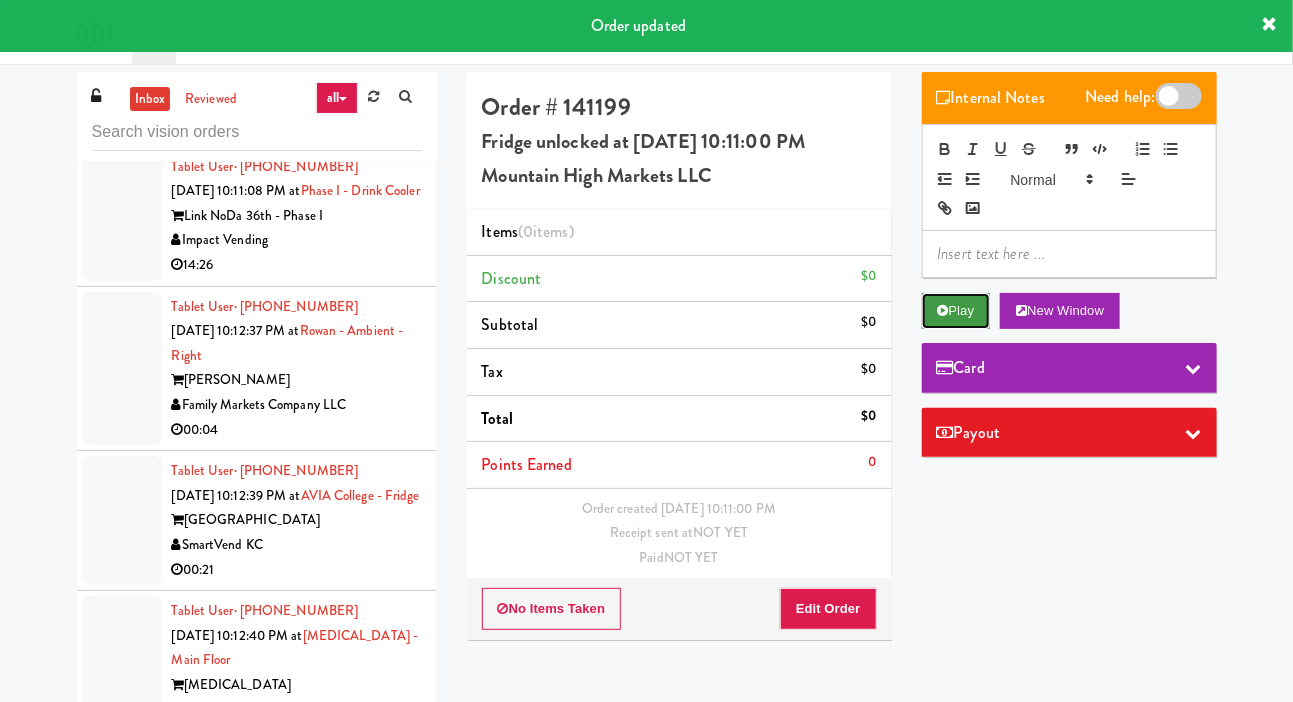 click at bounding box center [943, 310] 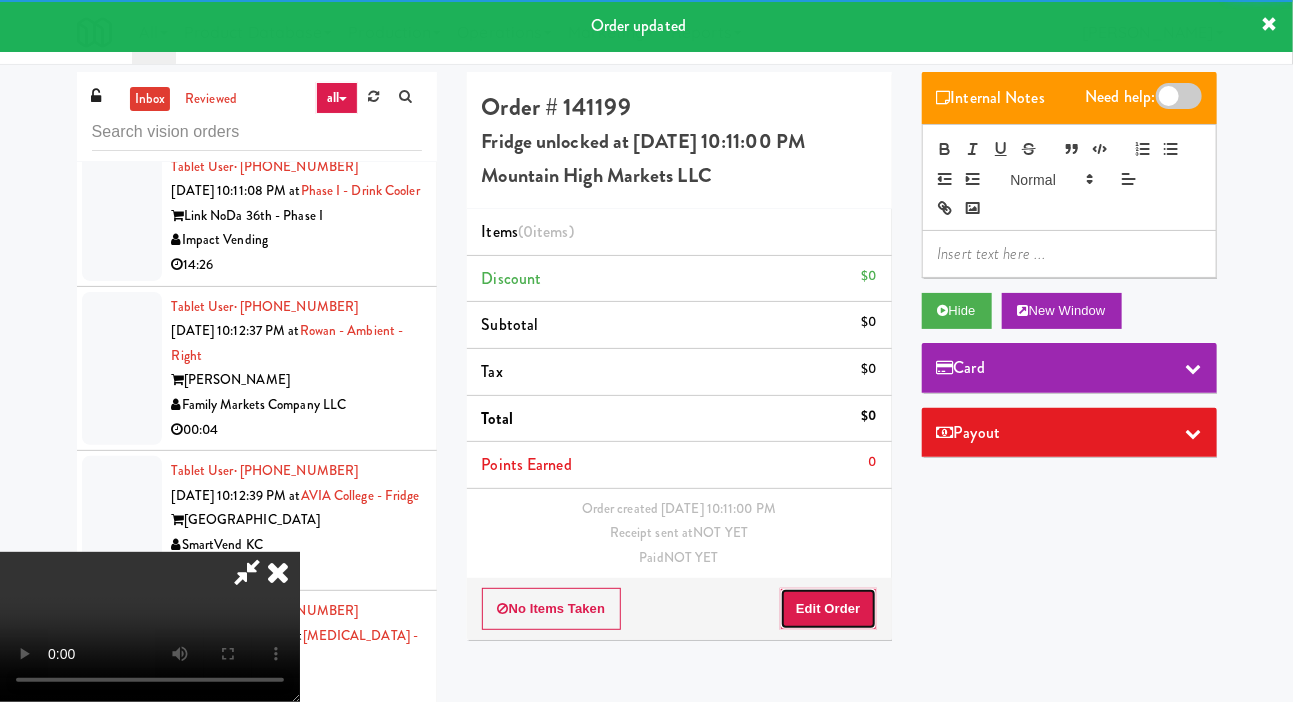 click on "Edit Order" at bounding box center (828, 609) 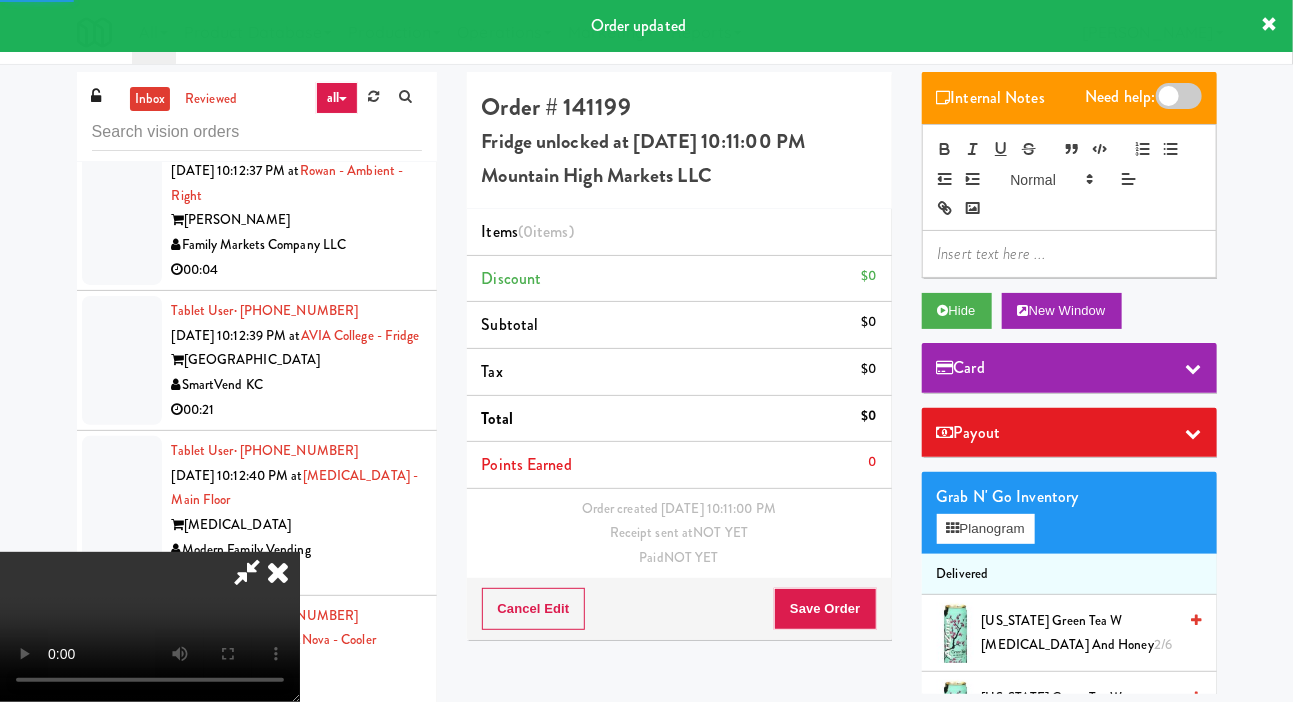 scroll, scrollTop: 16660, scrollLeft: 0, axis: vertical 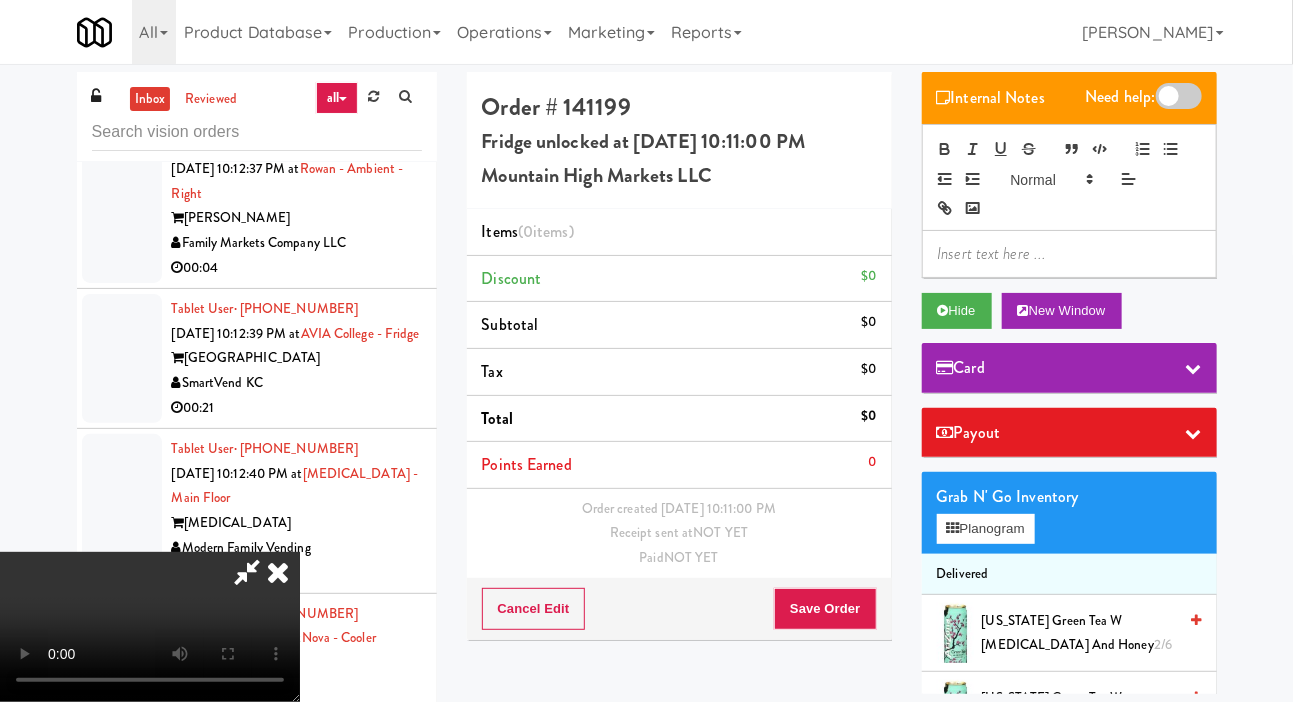 type 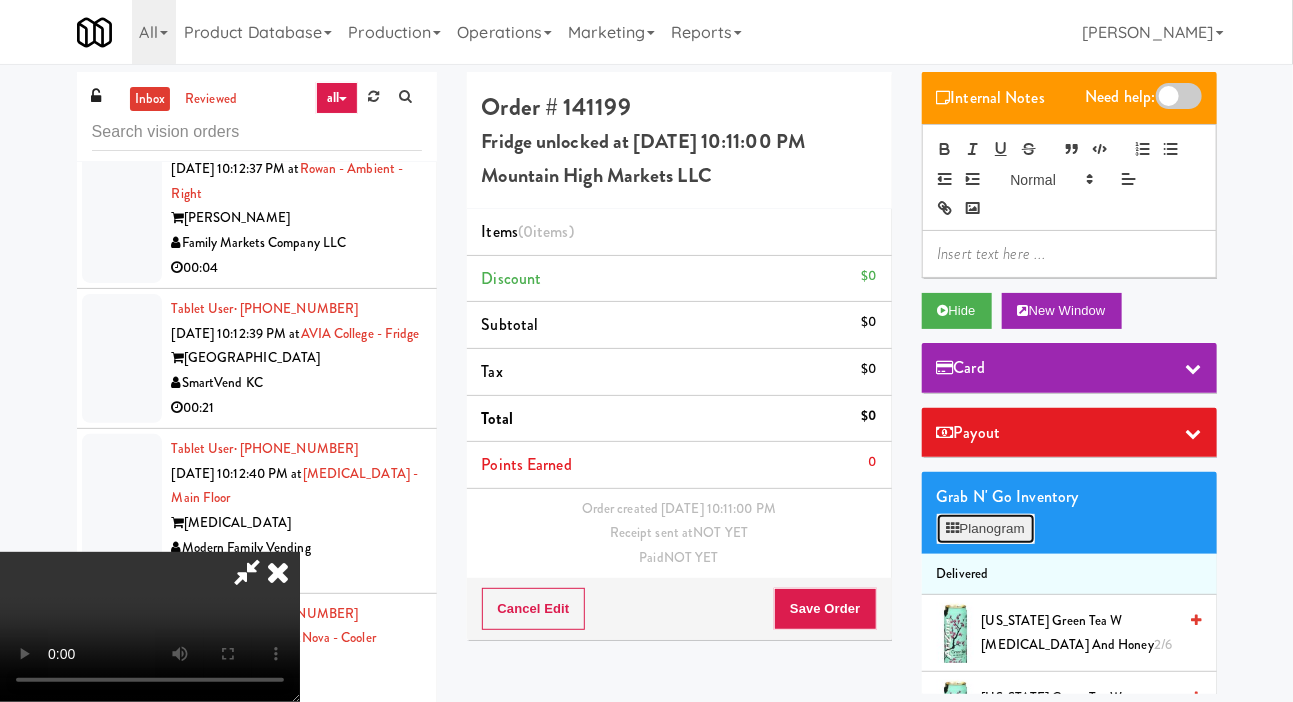 click on "Planogram" at bounding box center (986, 529) 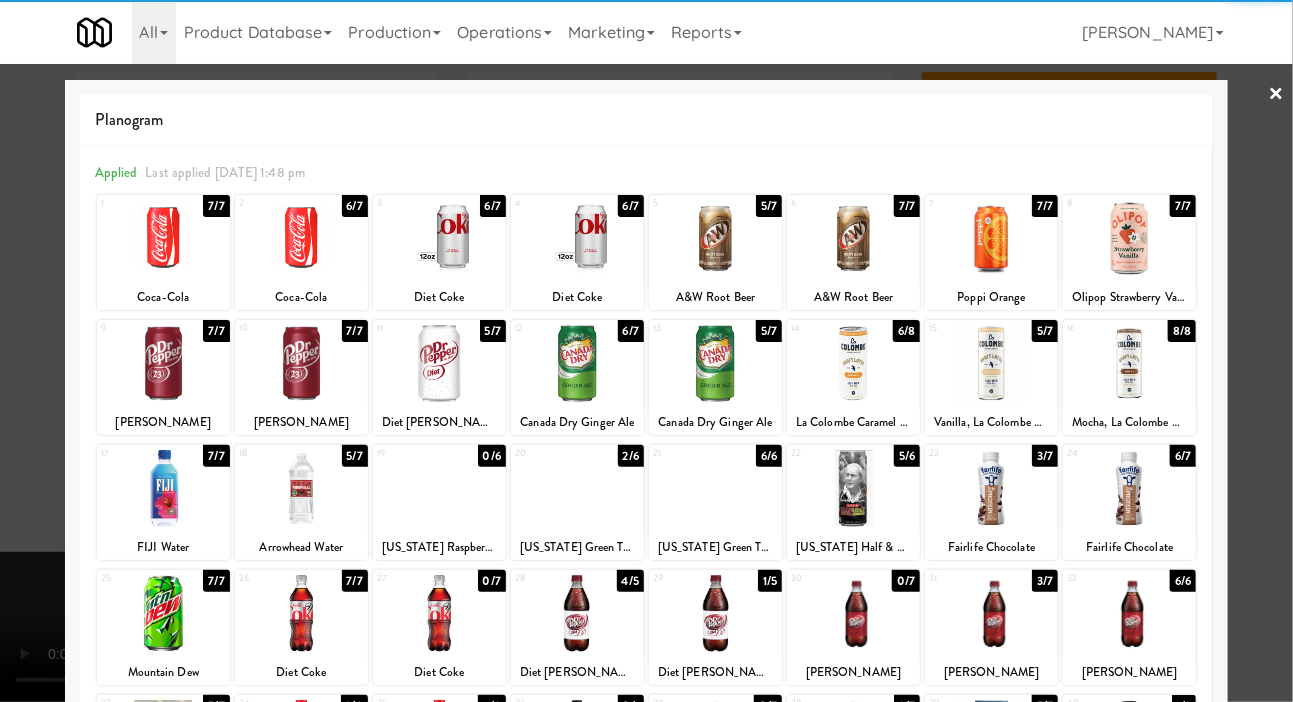 click at bounding box center [301, 363] 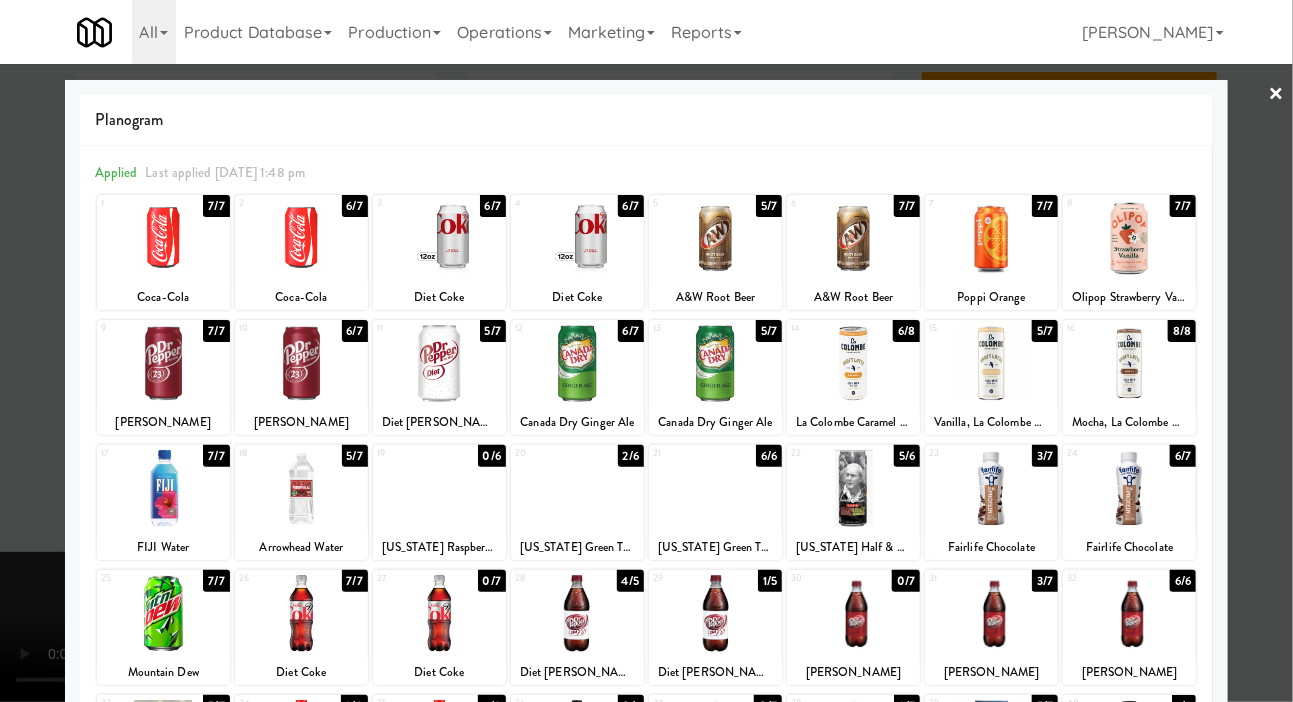 click at bounding box center [646, 351] 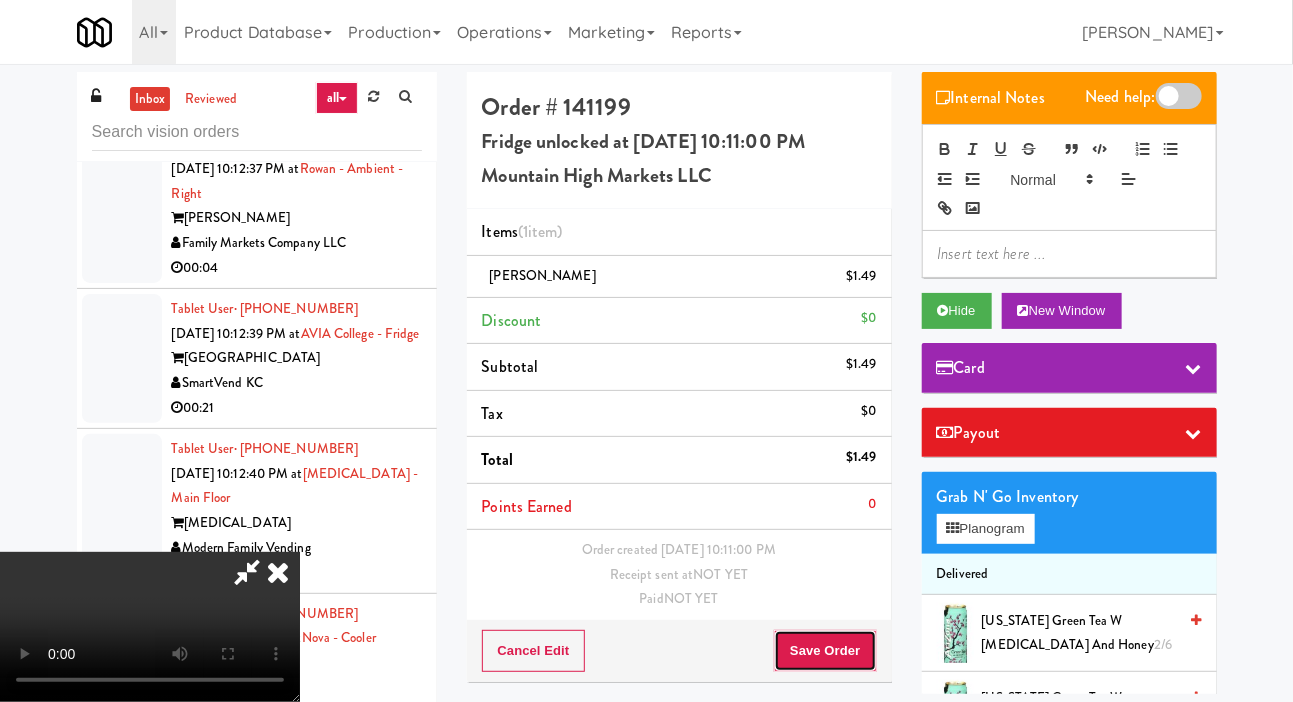 click on "Save Order" at bounding box center (825, 651) 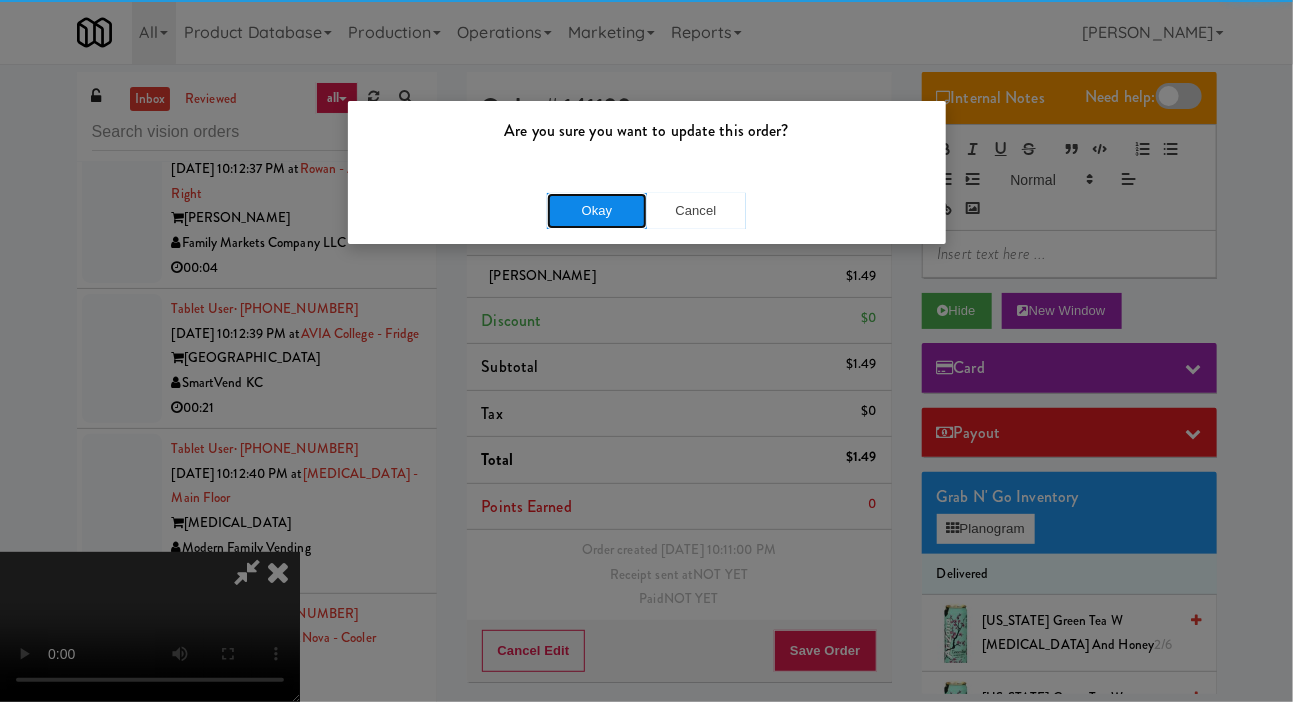 click on "Okay" at bounding box center [597, 211] 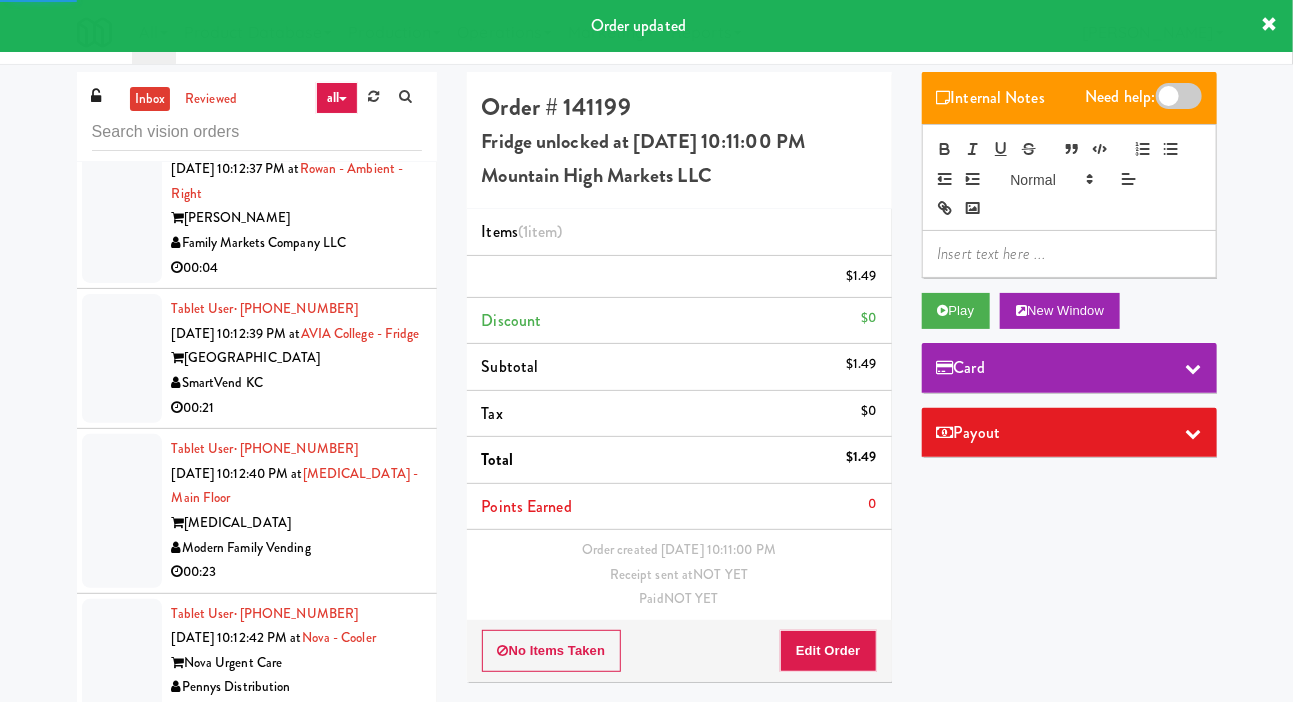 click at bounding box center [122, -86] 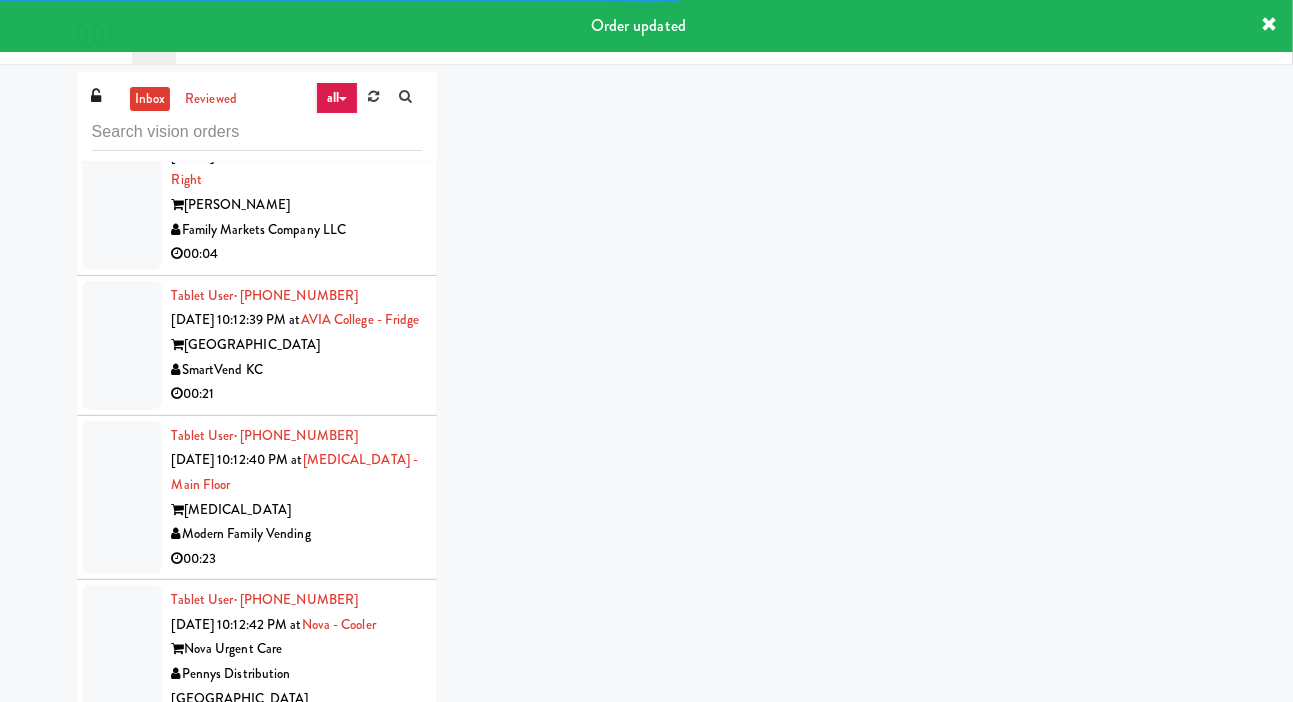 scroll, scrollTop: 16726, scrollLeft: 0, axis: vertical 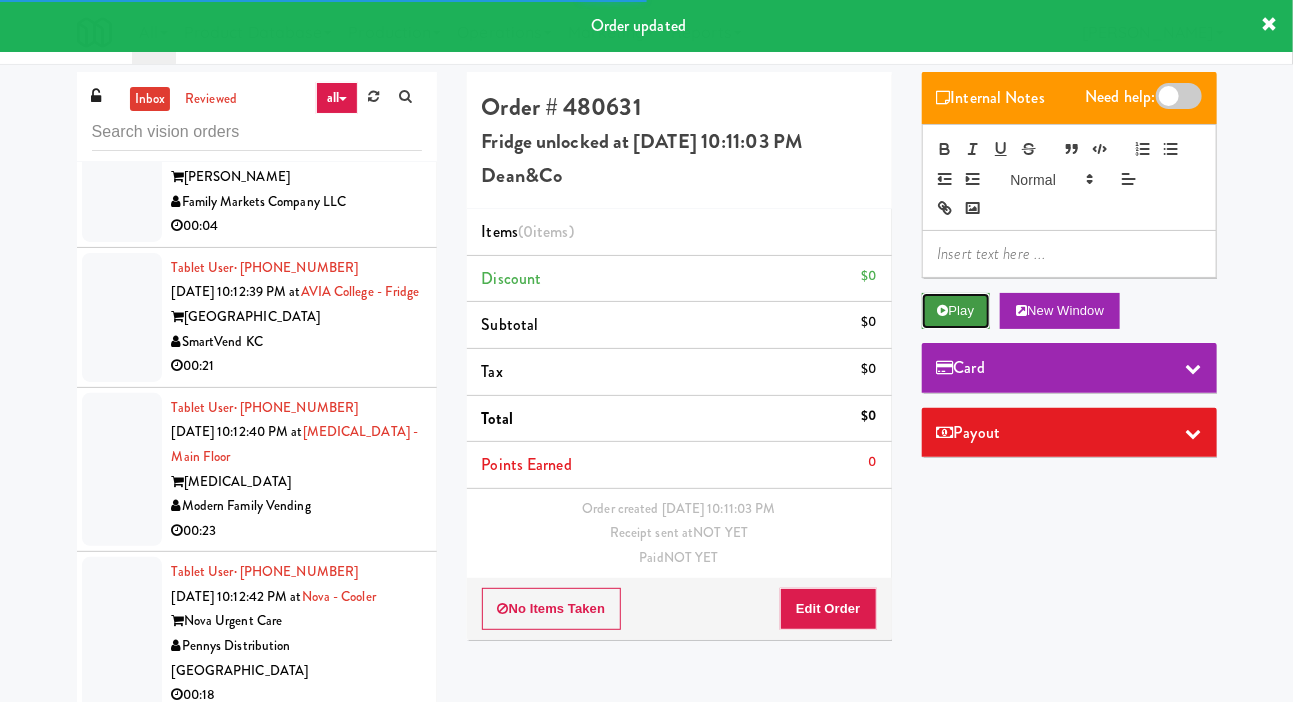 click on "Play" at bounding box center (956, 311) 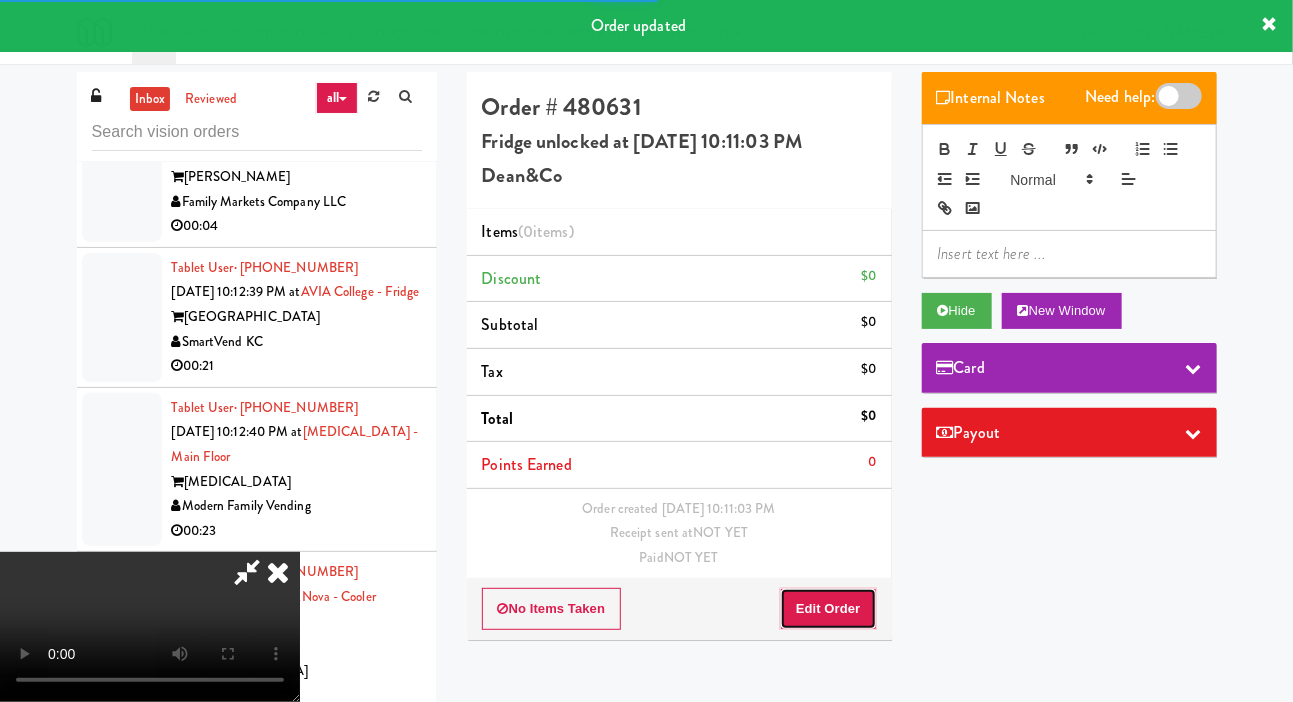 click on "Edit Order" at bounding box center (828, 609) 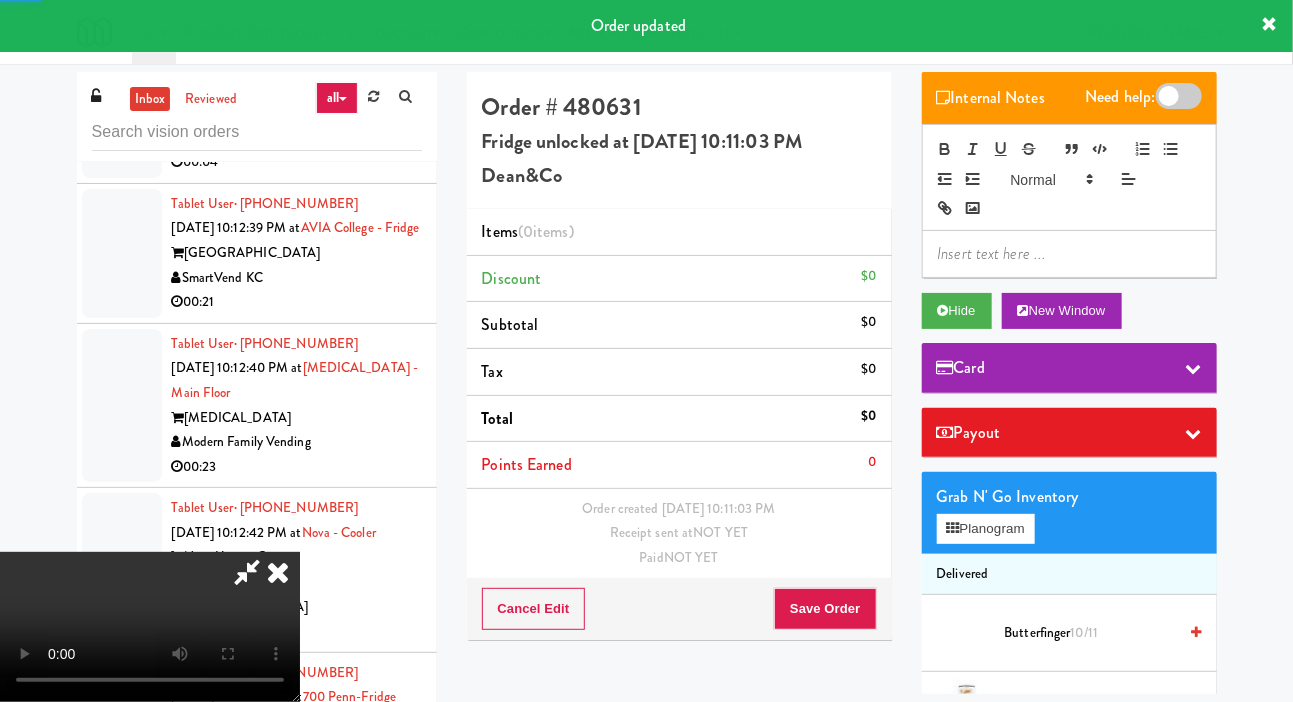 scroll, scrollTop: 16826, scrollLeft: 0, axis: vertical 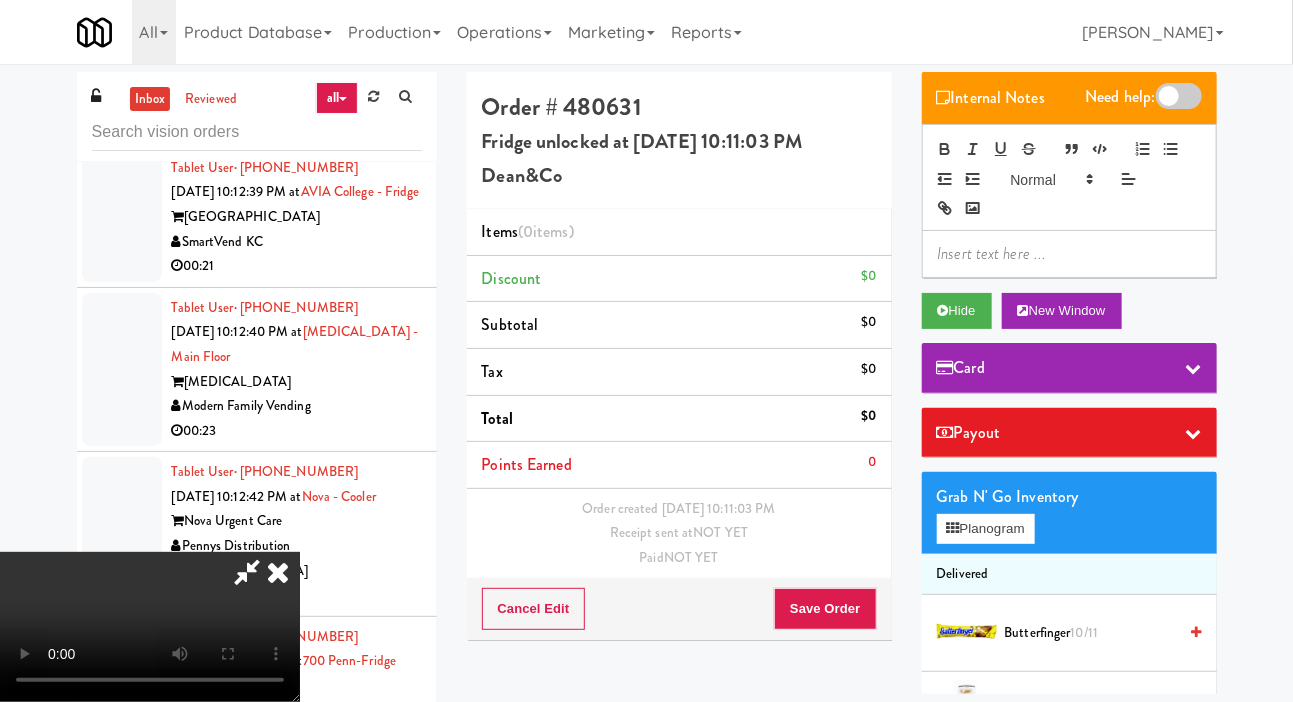 type 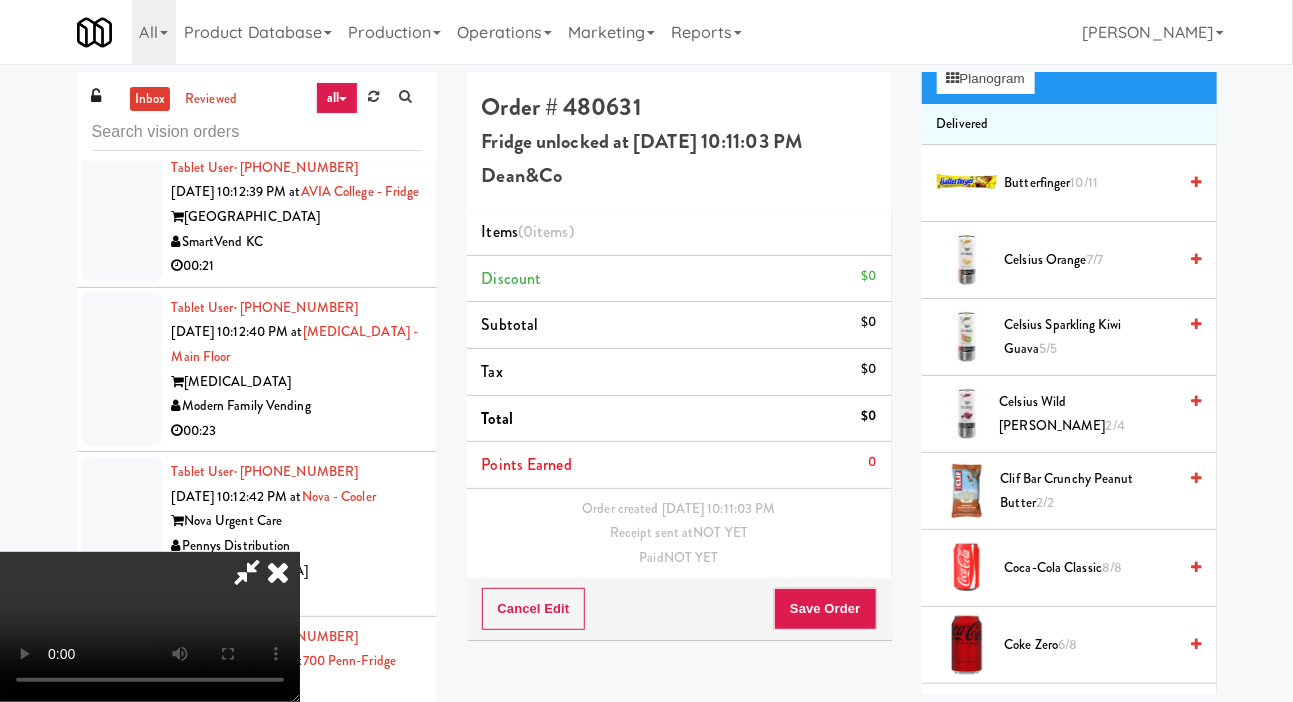 scroll, scrollTop: 495, scrollLeft: 0, axis: vertical 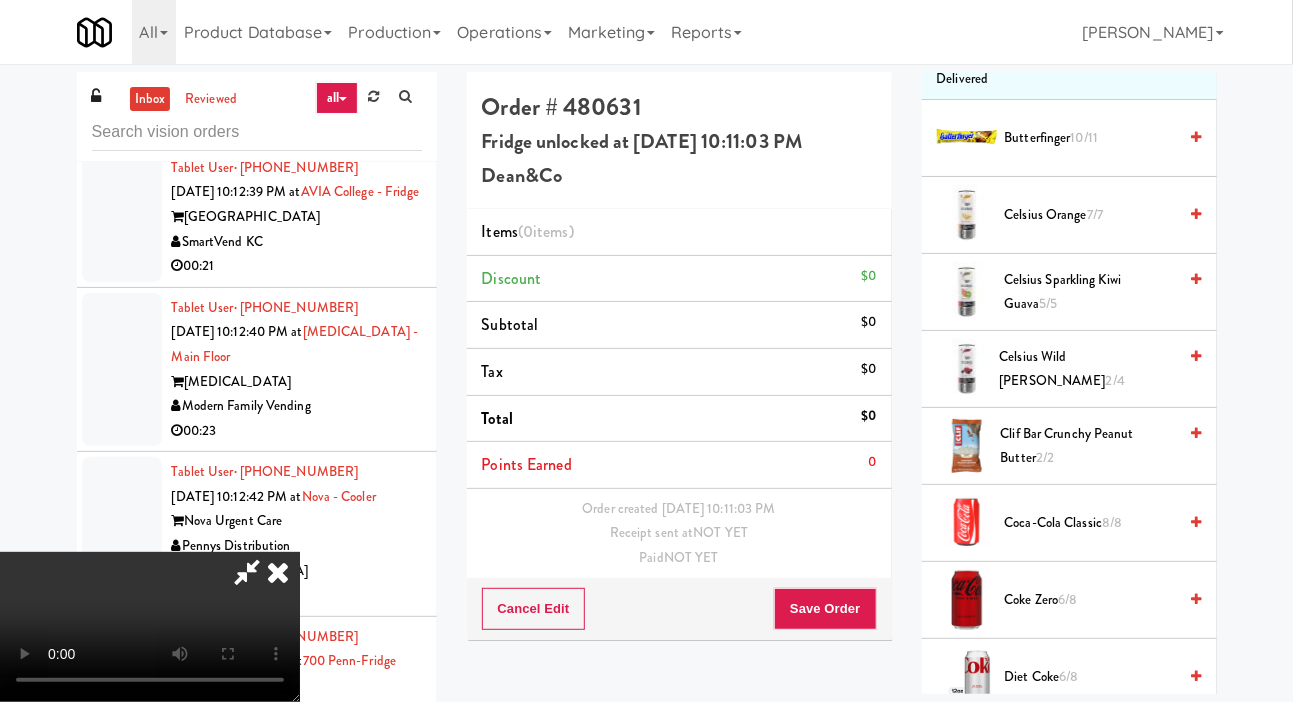 click on "6/8" at bounding box center [1068, 676] 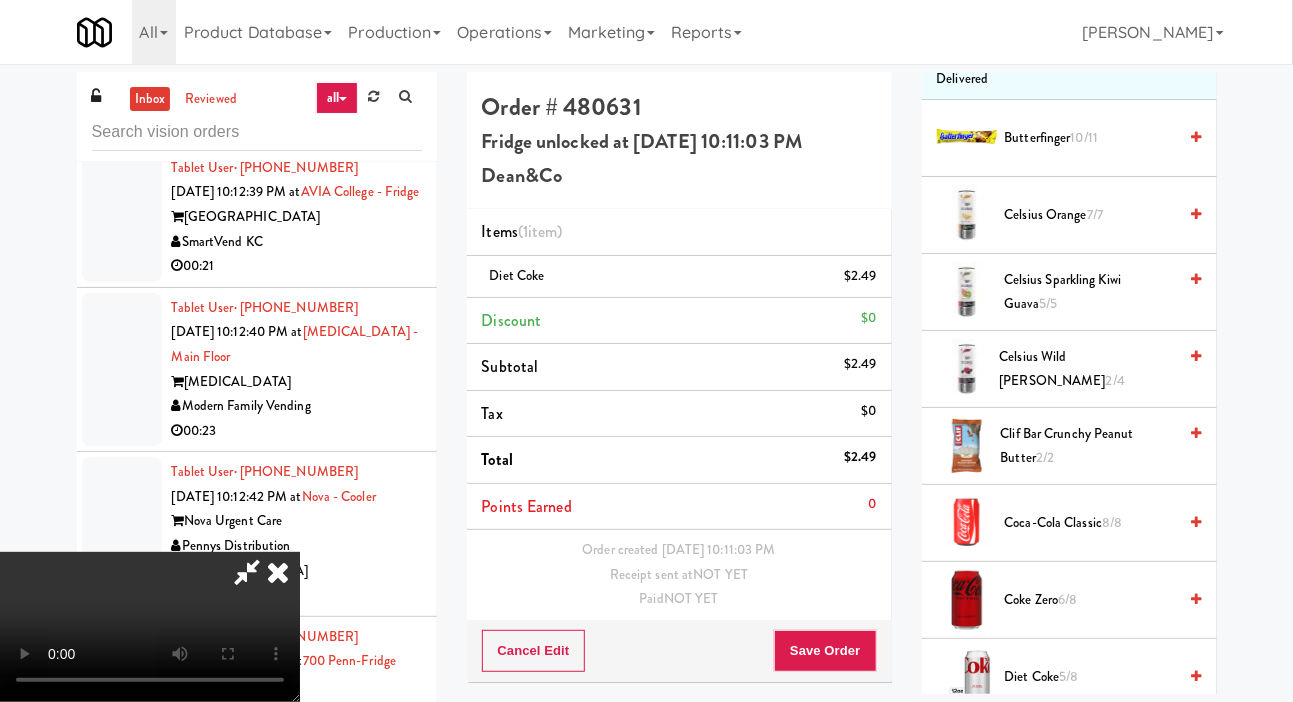 click on "Coca-Cola Classic  8/8" at bounding box center [1091, 523] 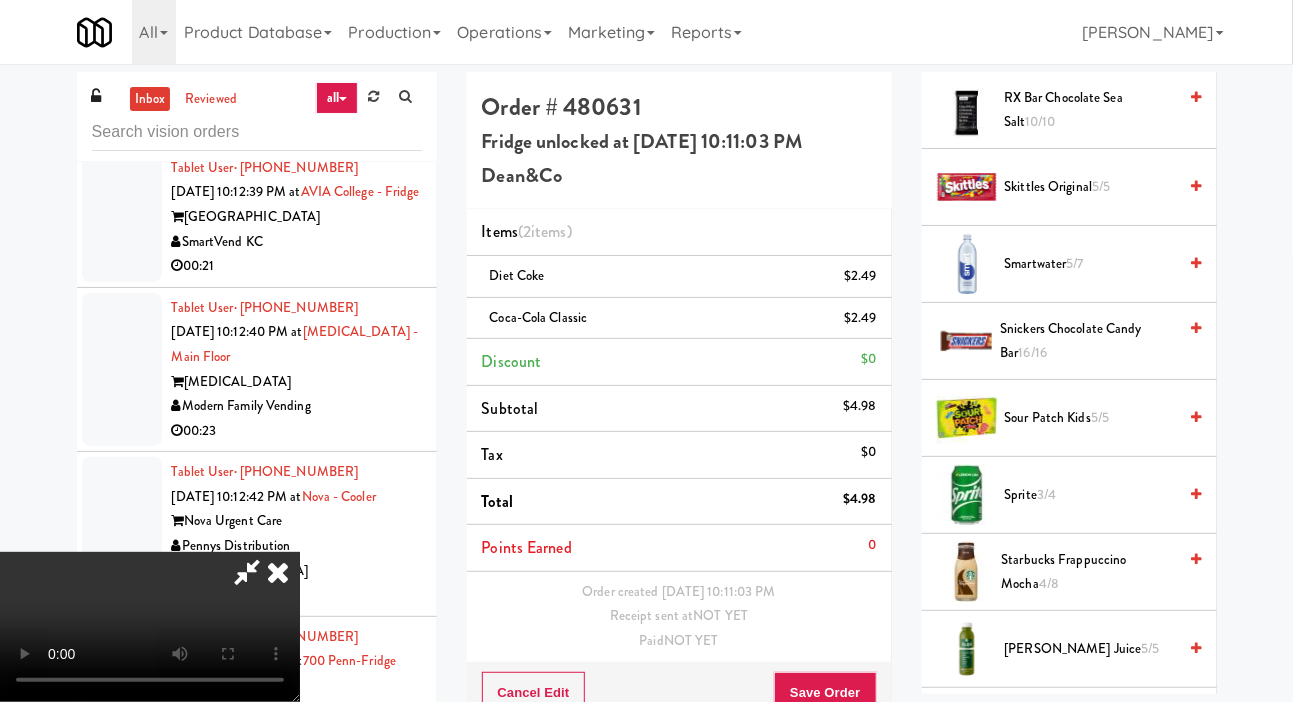 scroll, scrollTop: 2885, scrollLeft: 0, axis: vertical 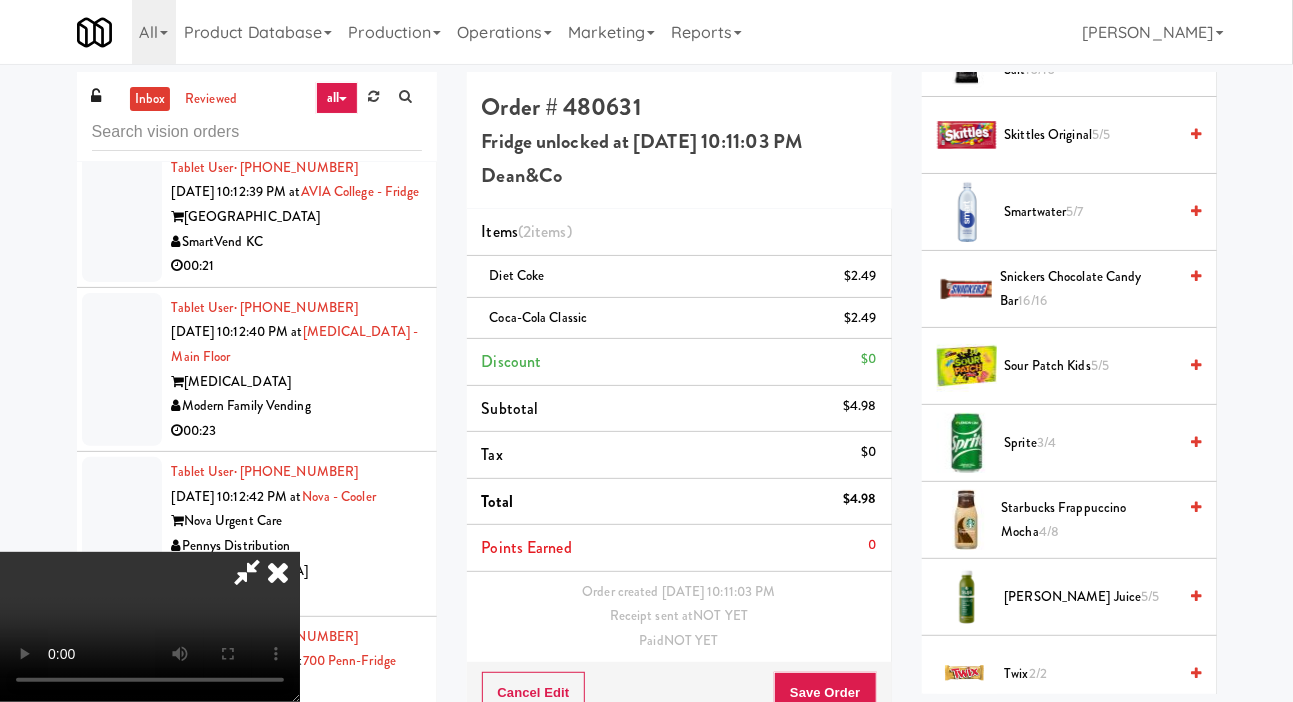 click on "Sour Patch Kids  5/5" at bounding box center (1091, 366) 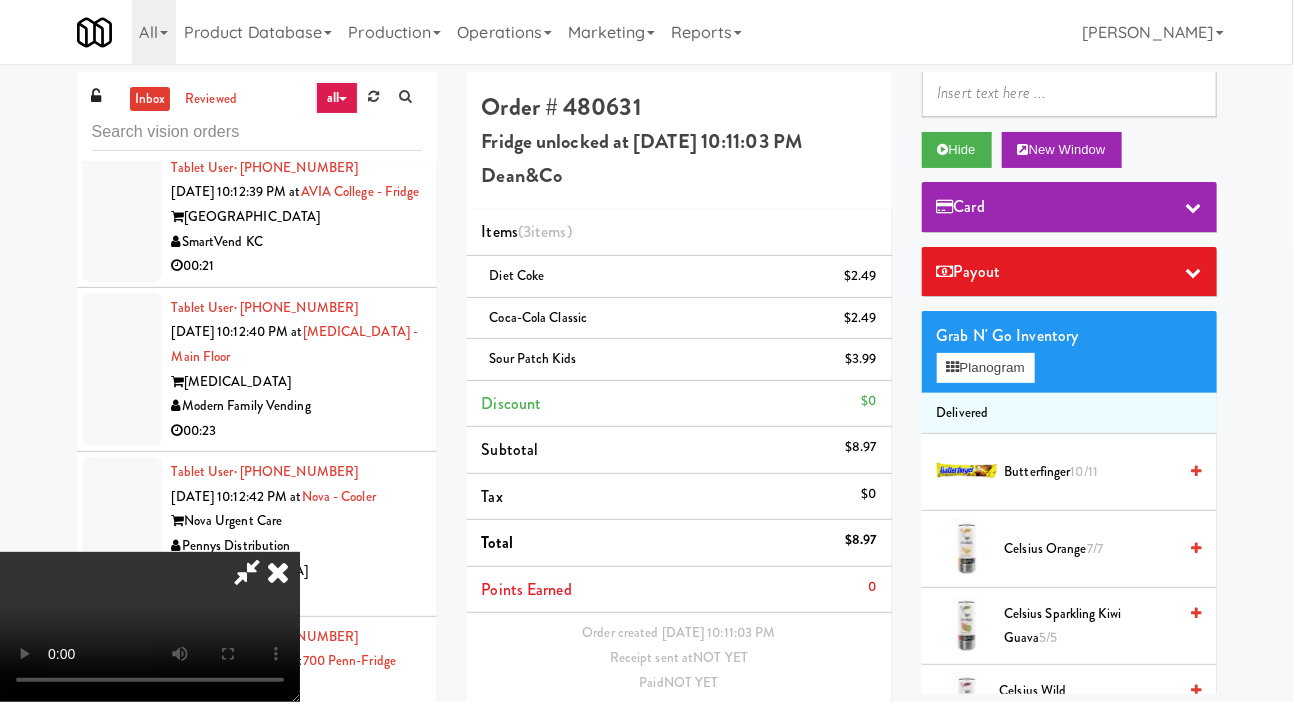 scroll, scrollTop: 110, scrollLeft: 0, axis: vertical 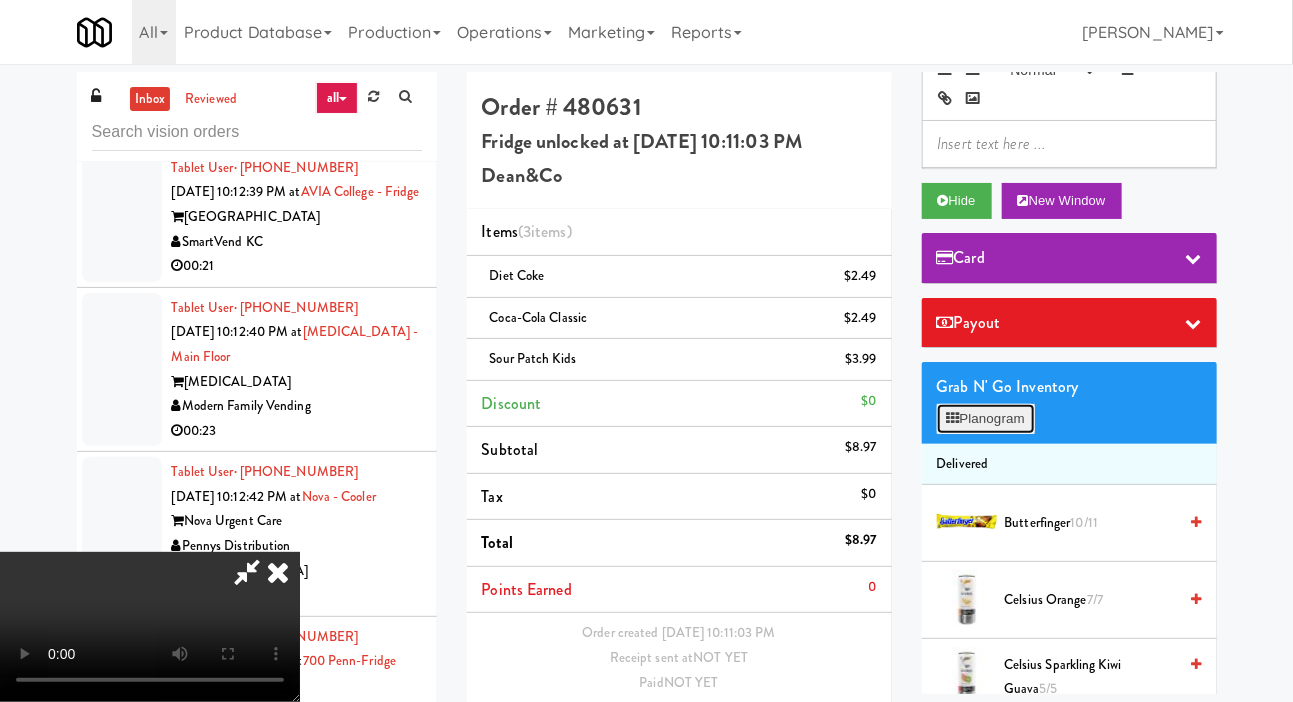 click on "Planogram" at bounding box center [986, 419] 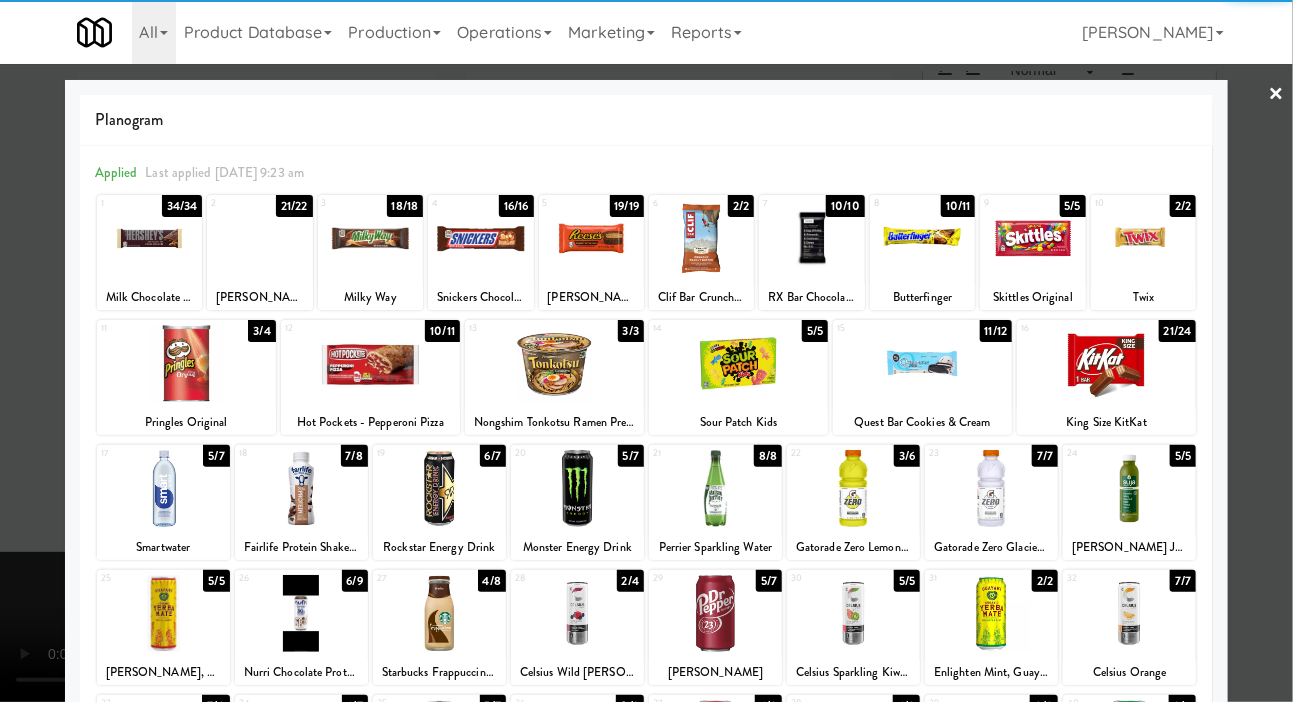 click at bounding box center [149, 238] 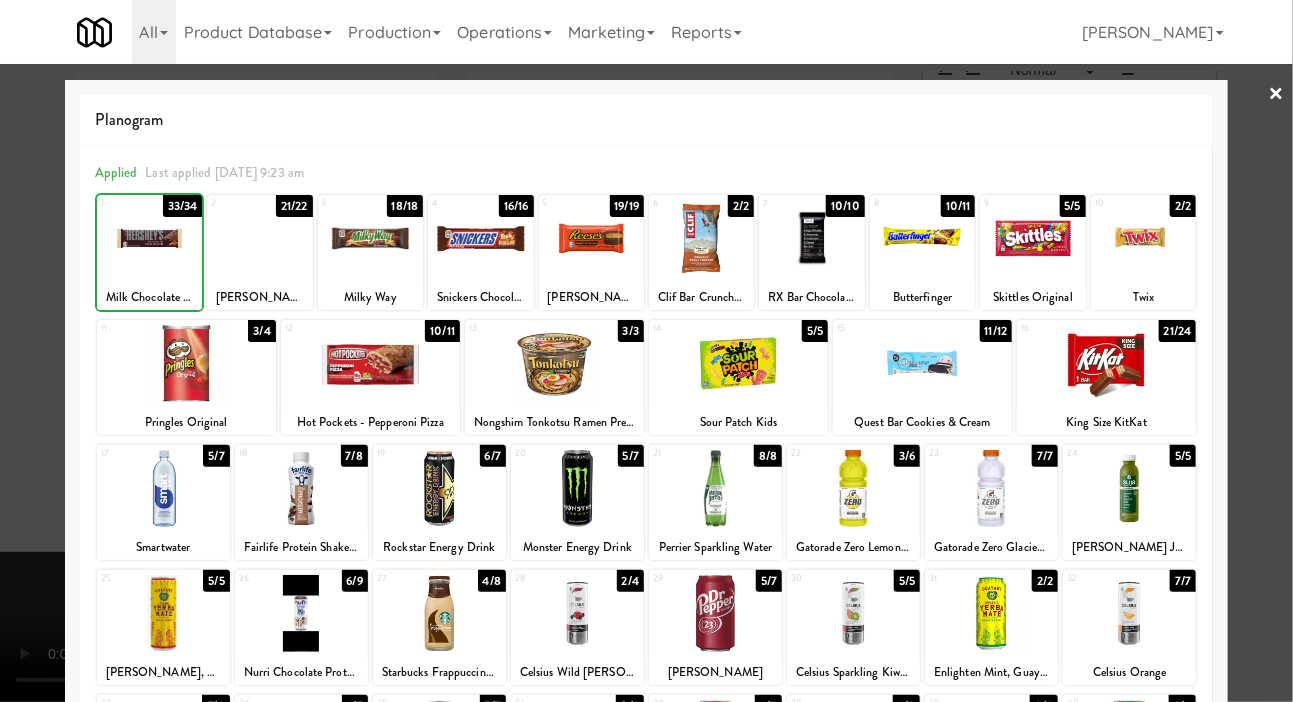 click at bounding box center (646, 351) 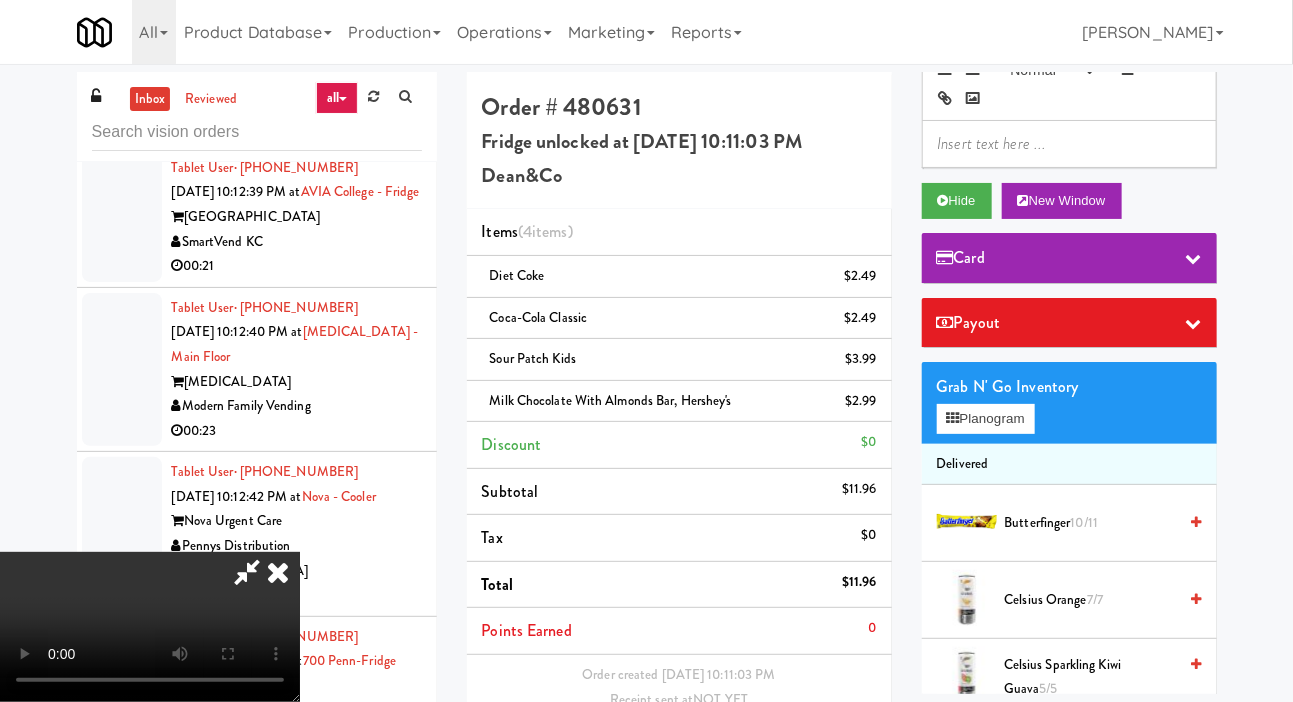 click on "Save Order" at bounding box center (825, 776) 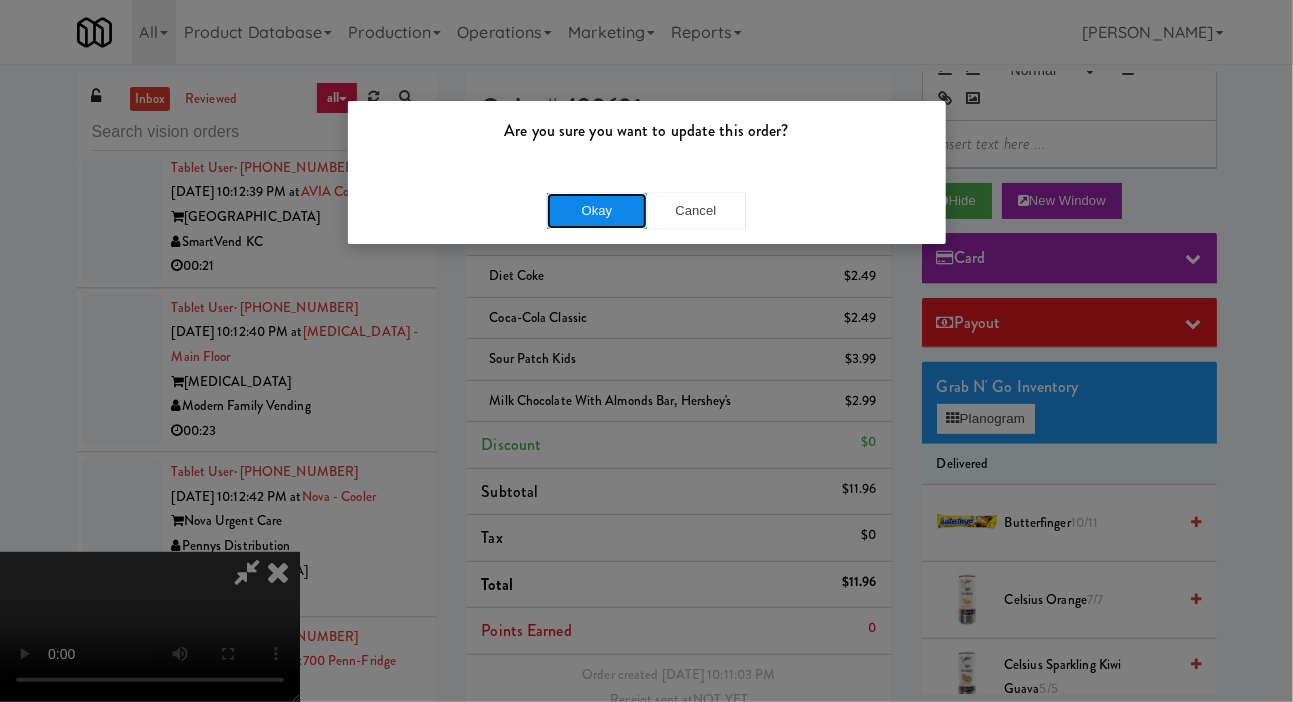 click on "Okay" at bounding box center (597, 211) 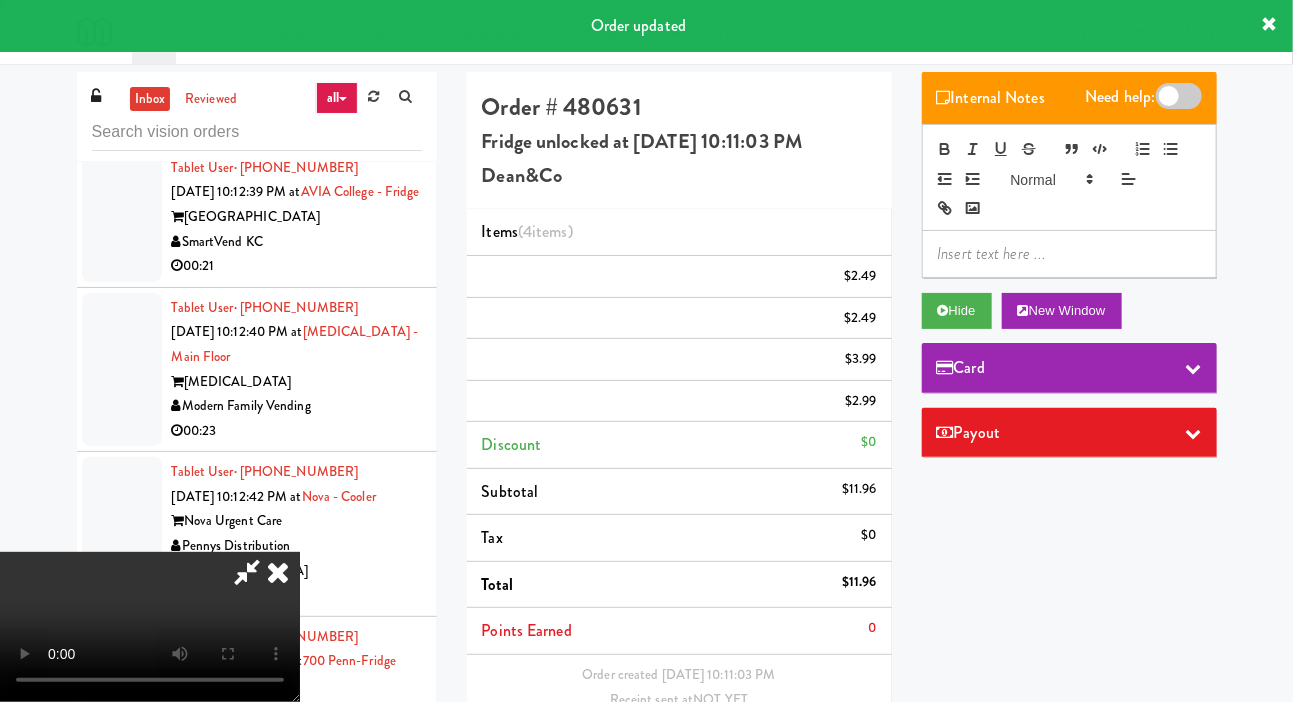 scroll, scrollTop: 0, scrollLeft: 0, axis: both 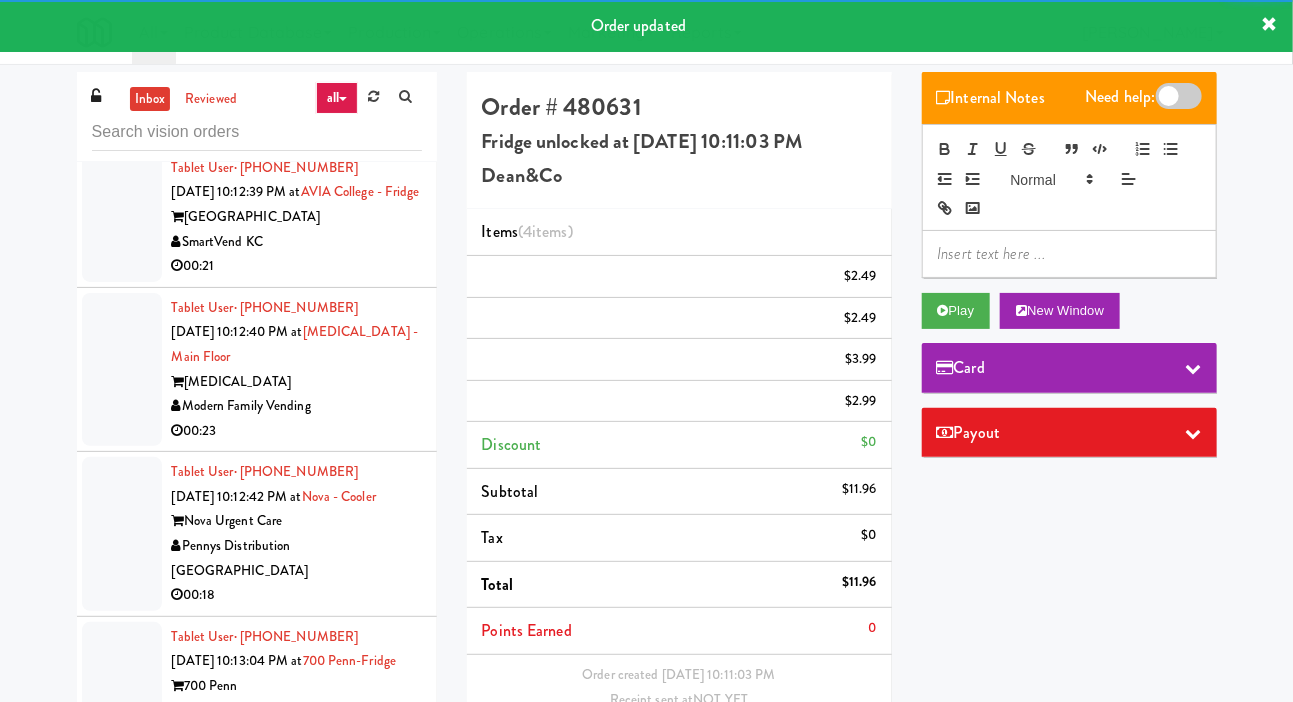 click at bounding box center [122, -88] 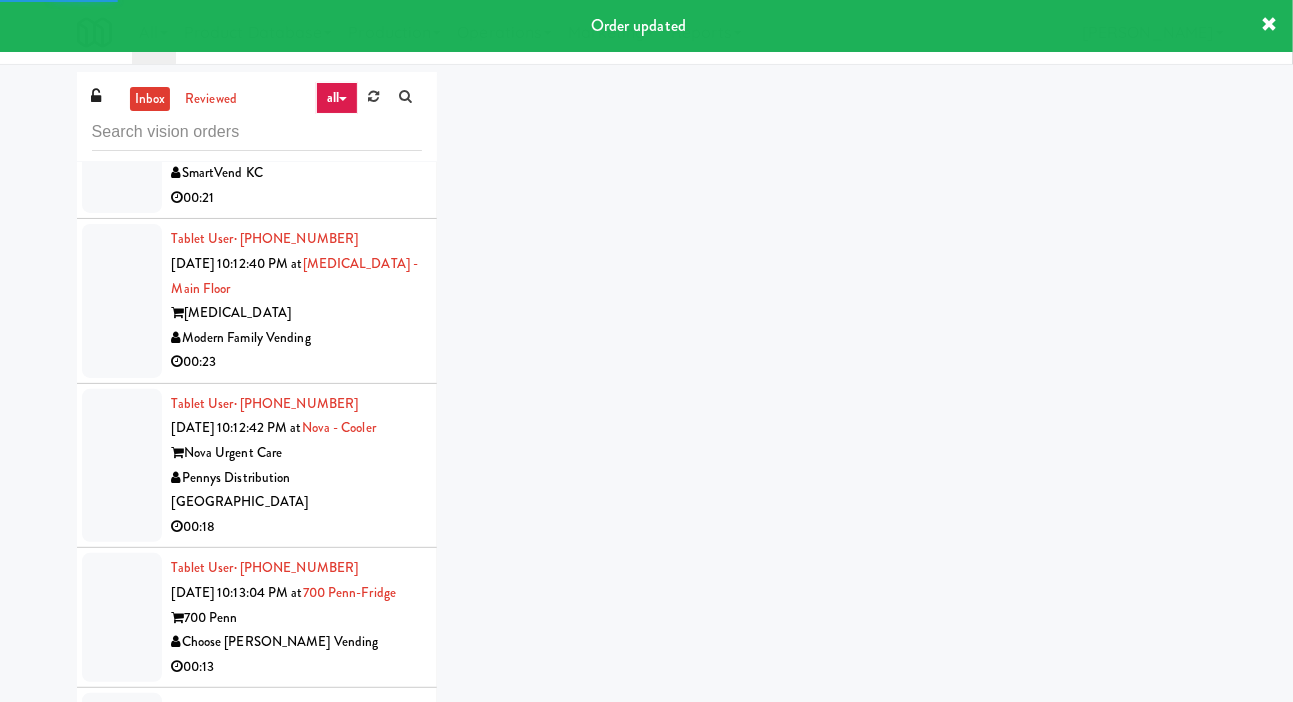 scroll, scrollTop: 16919, scrollLeft: 0, axis: vertical 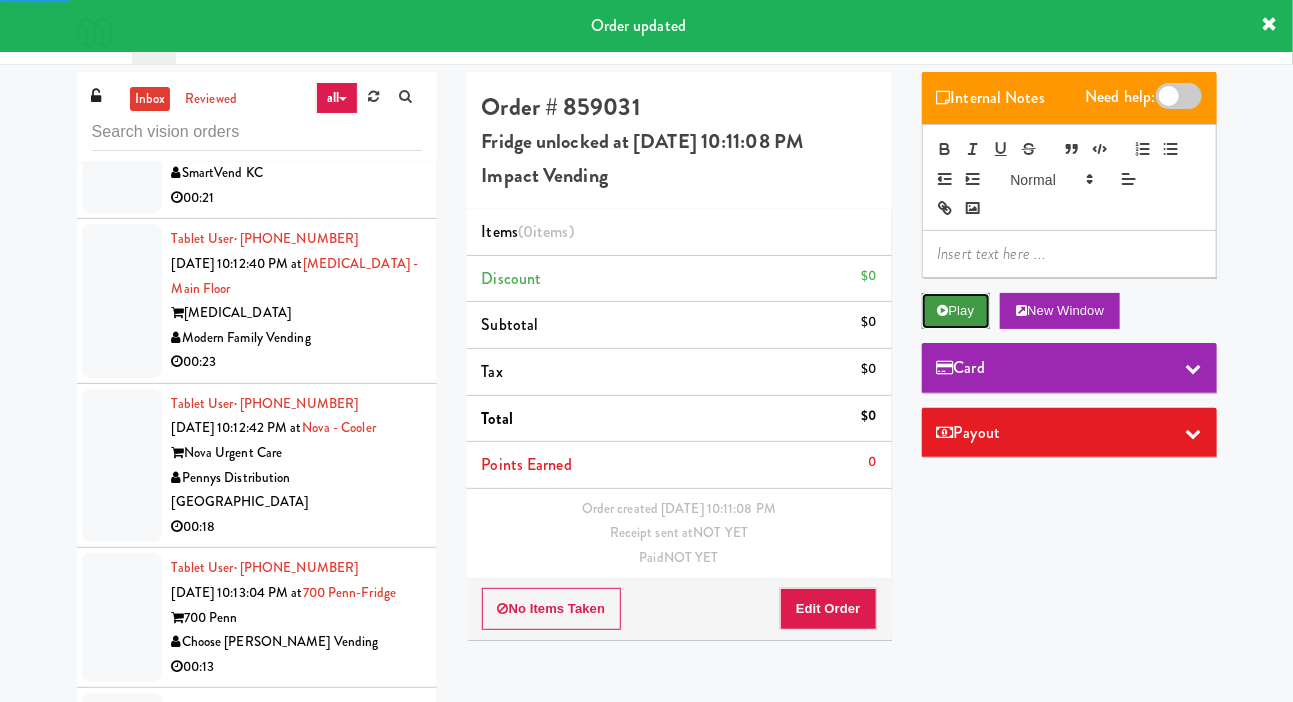 click on "Play" at bounding box center [956, 311] 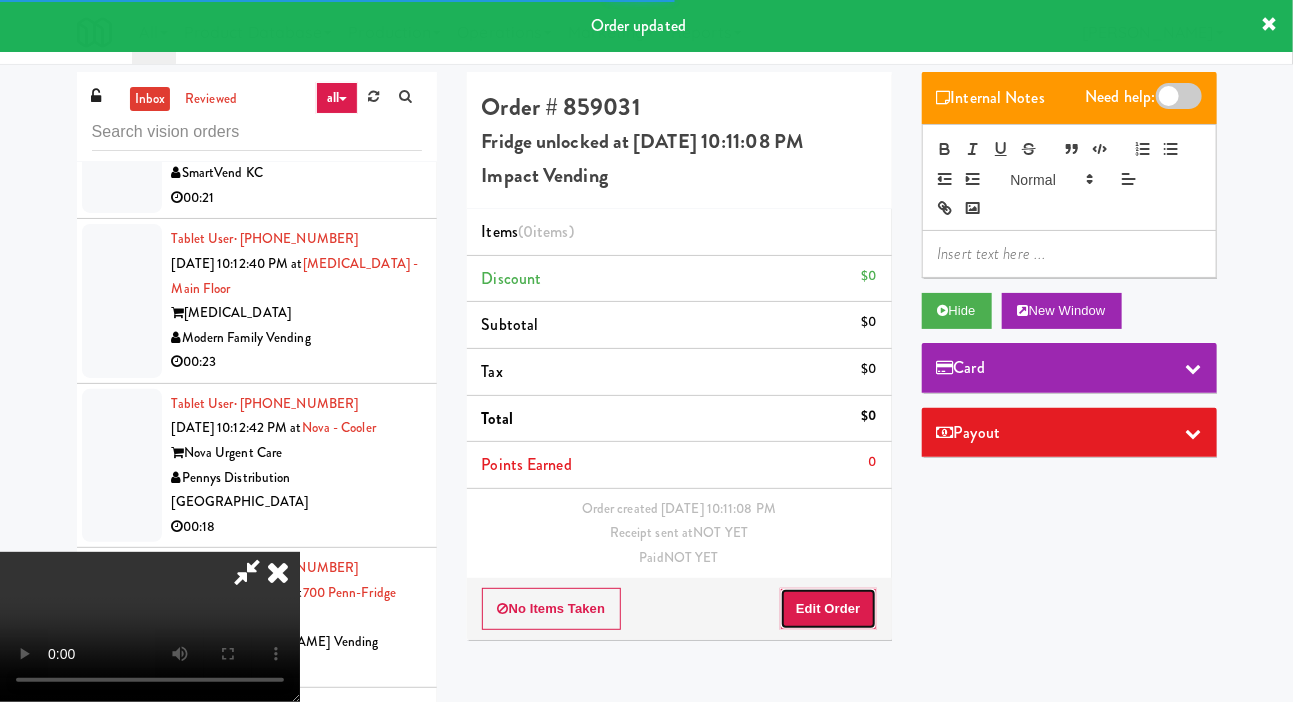 click on "Edit Order" at bounding box center [828, 609] 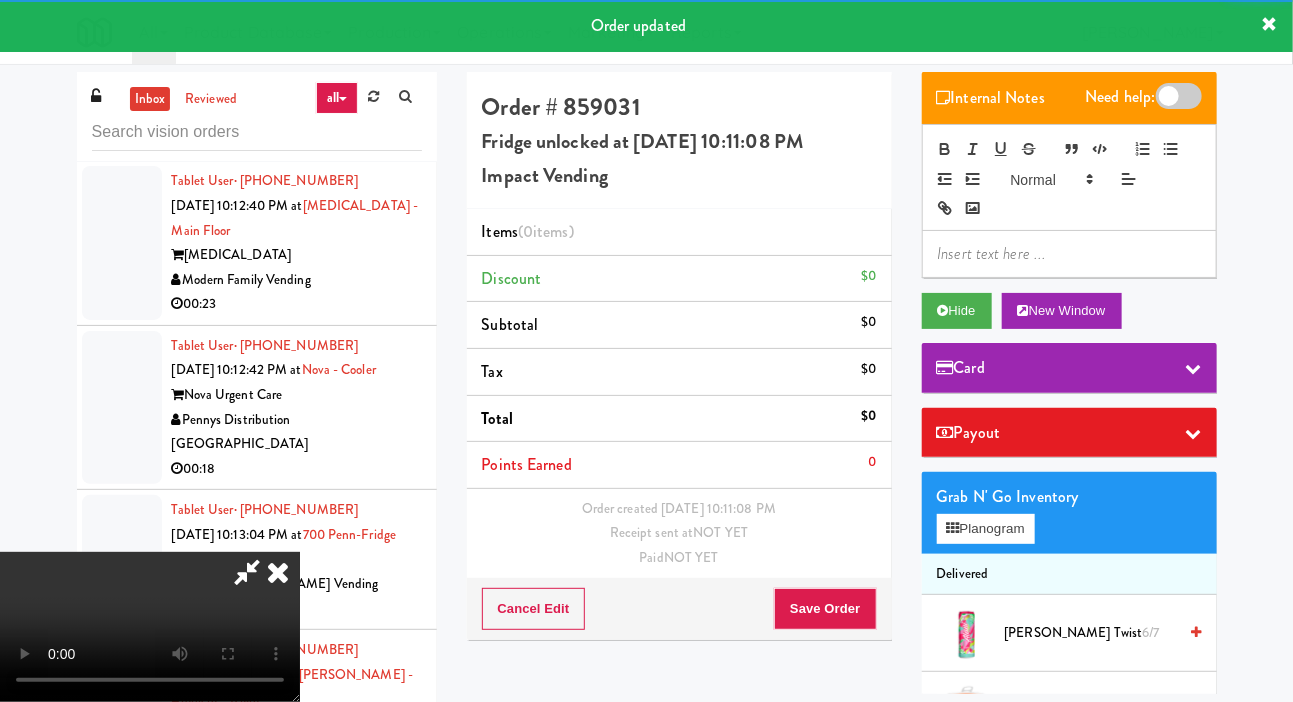 scroll, scrollTop: 17018, scrollLeft: 0, axis: vertical 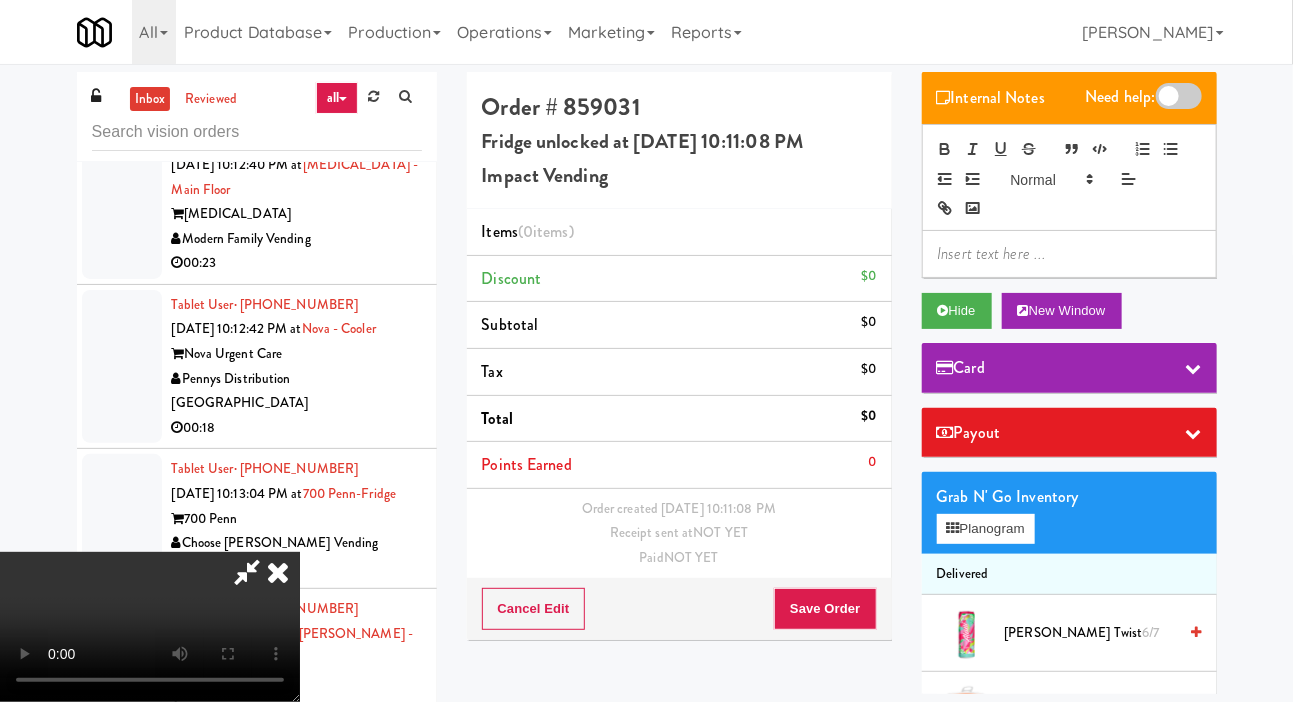 type 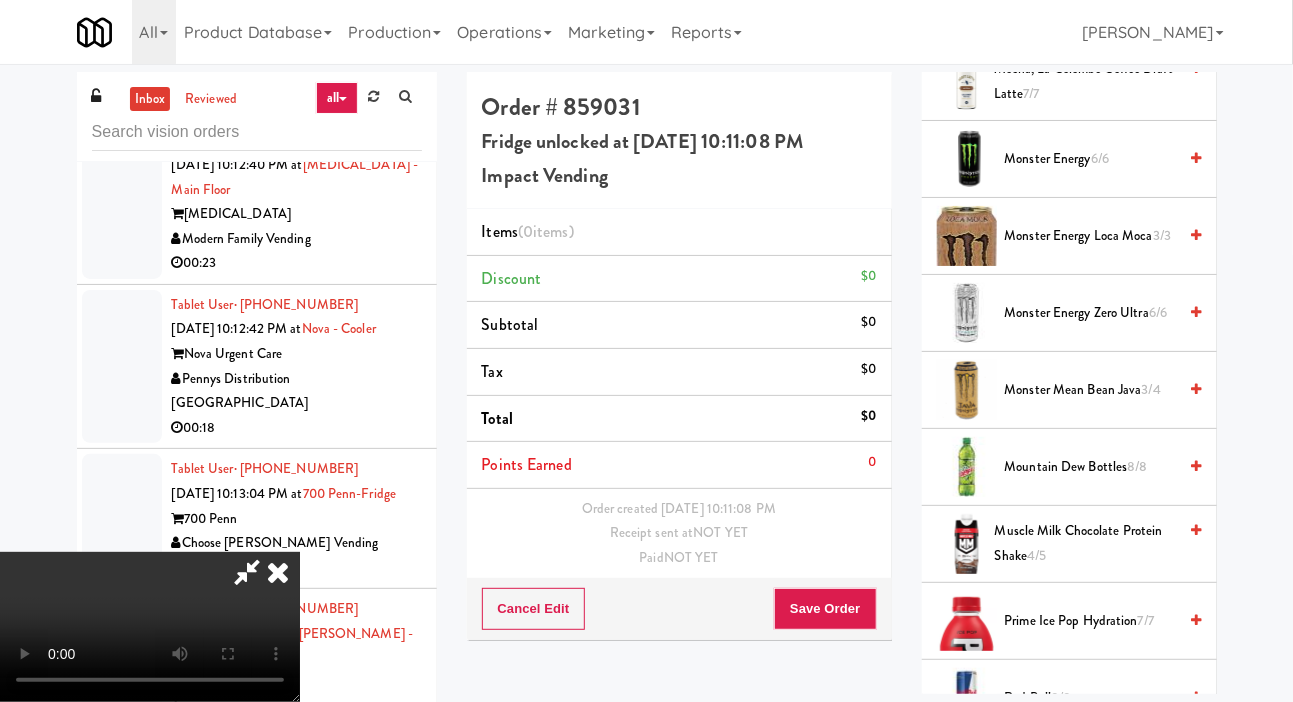 scroll, scrollTop: 2432, scrollLeft: 0, axis: vertical 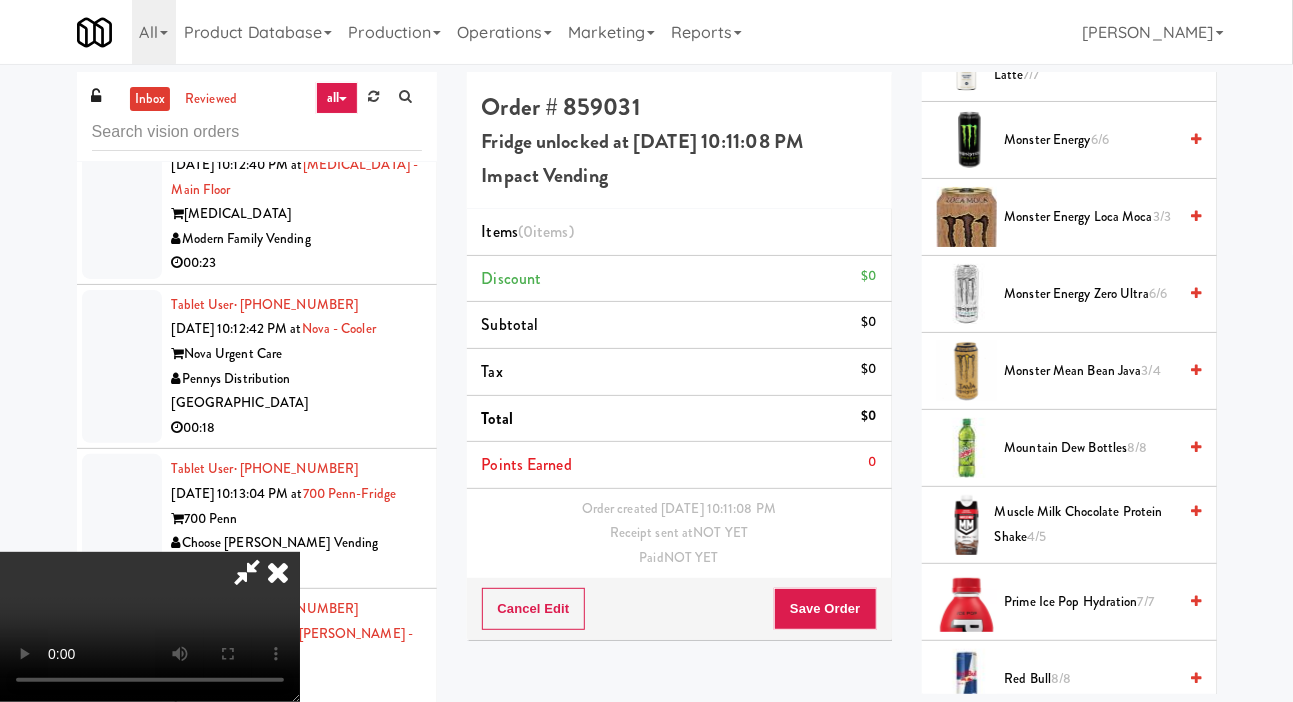 click on "Mountain Dew Bottles  8/8" at bounding box center (1091, 448) 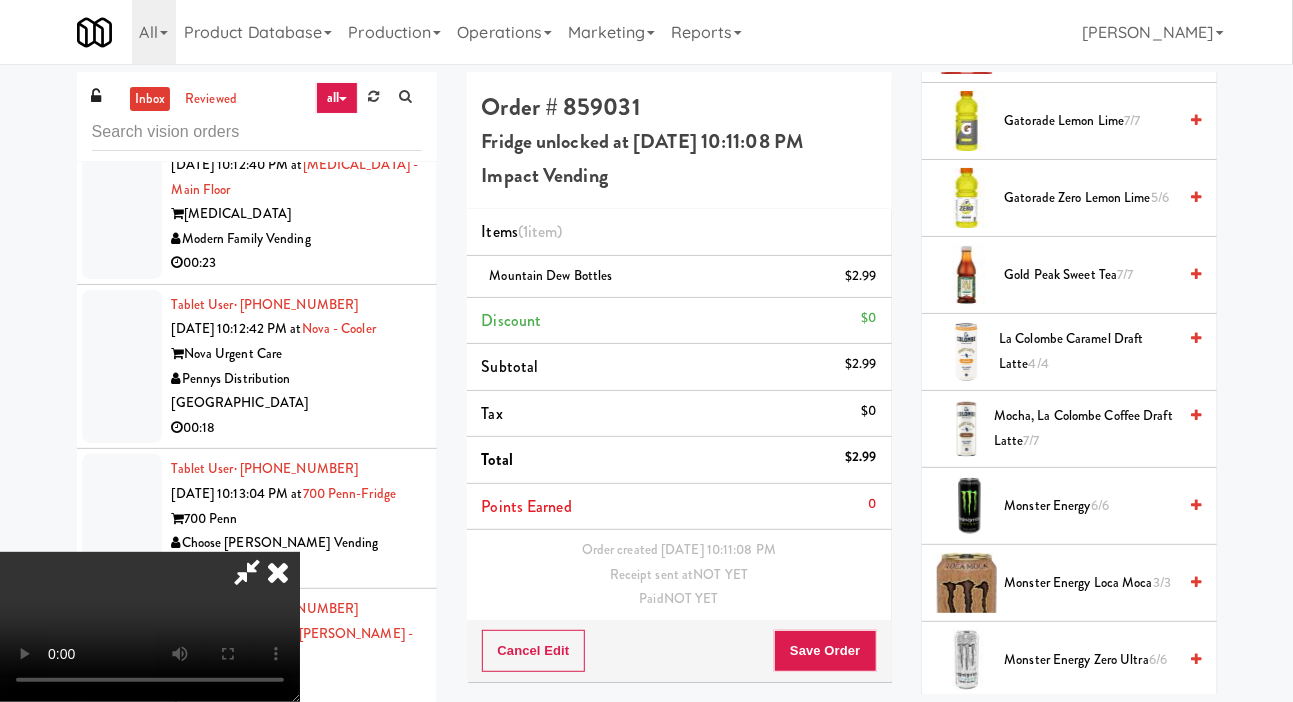 scroll, scrollTop: 2031, scrollLeft: 0, axis: vertical 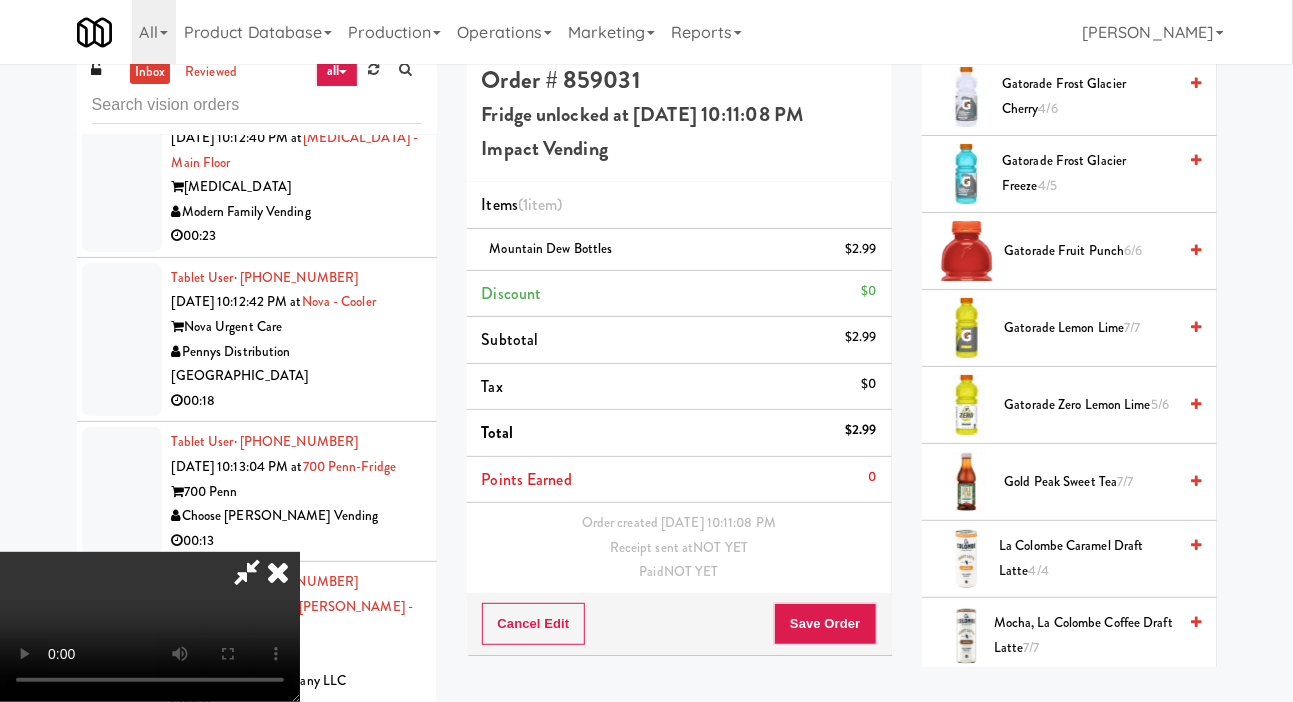 click on "Gatorade Fruit Punch  6/6" at bounding box center (1091, 251) 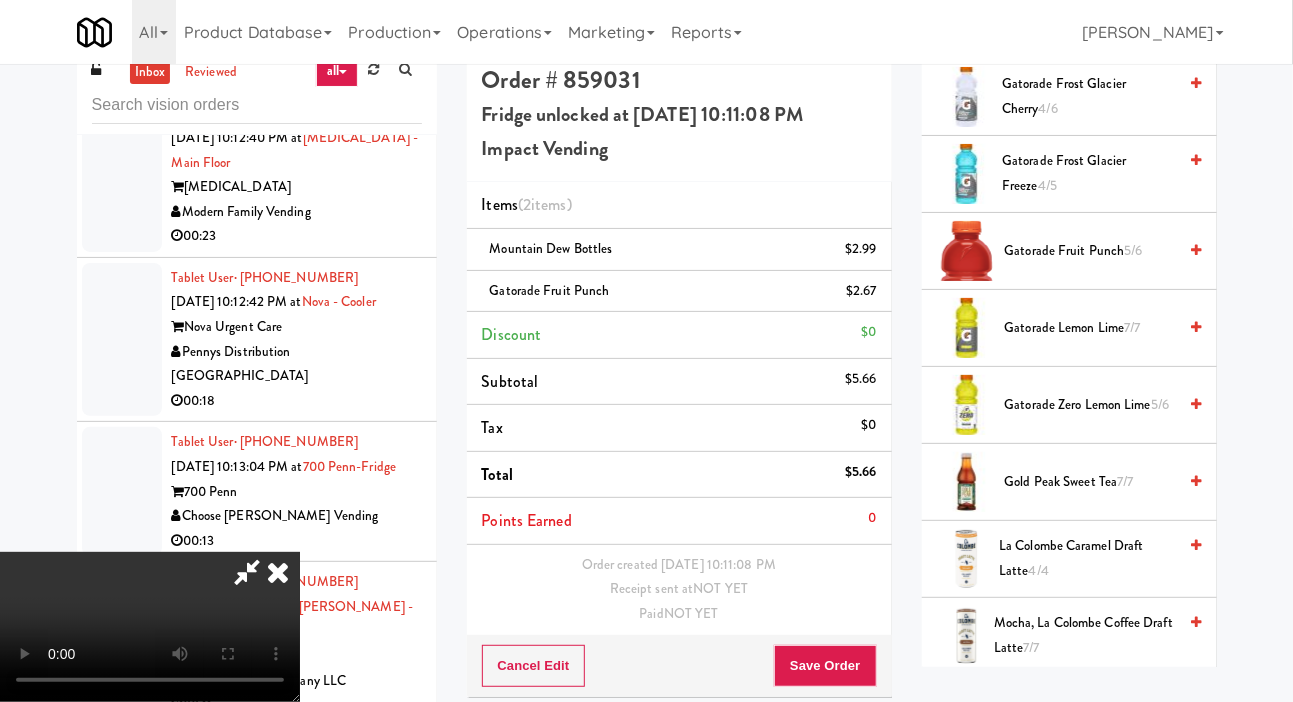 scroll, scrollTop: 0, scrollLeft: 0, axis: both 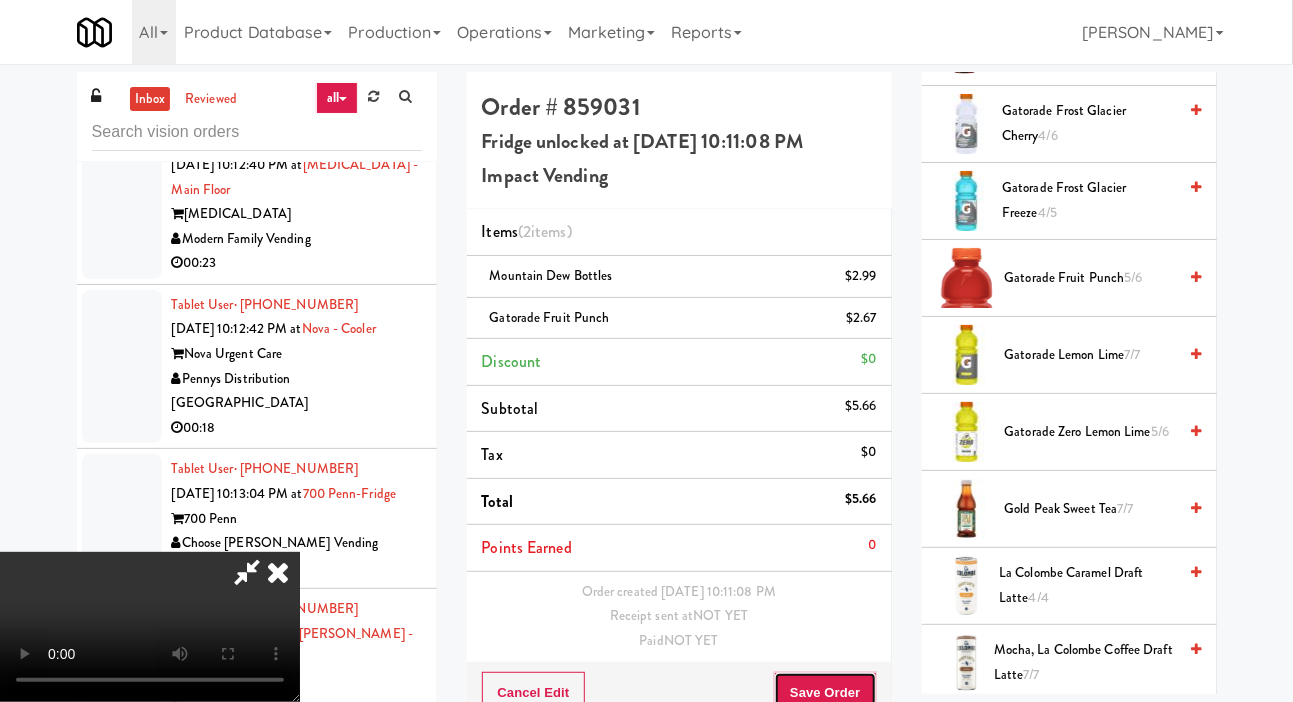 click on "Save Order" at bounding box center (825, 693) 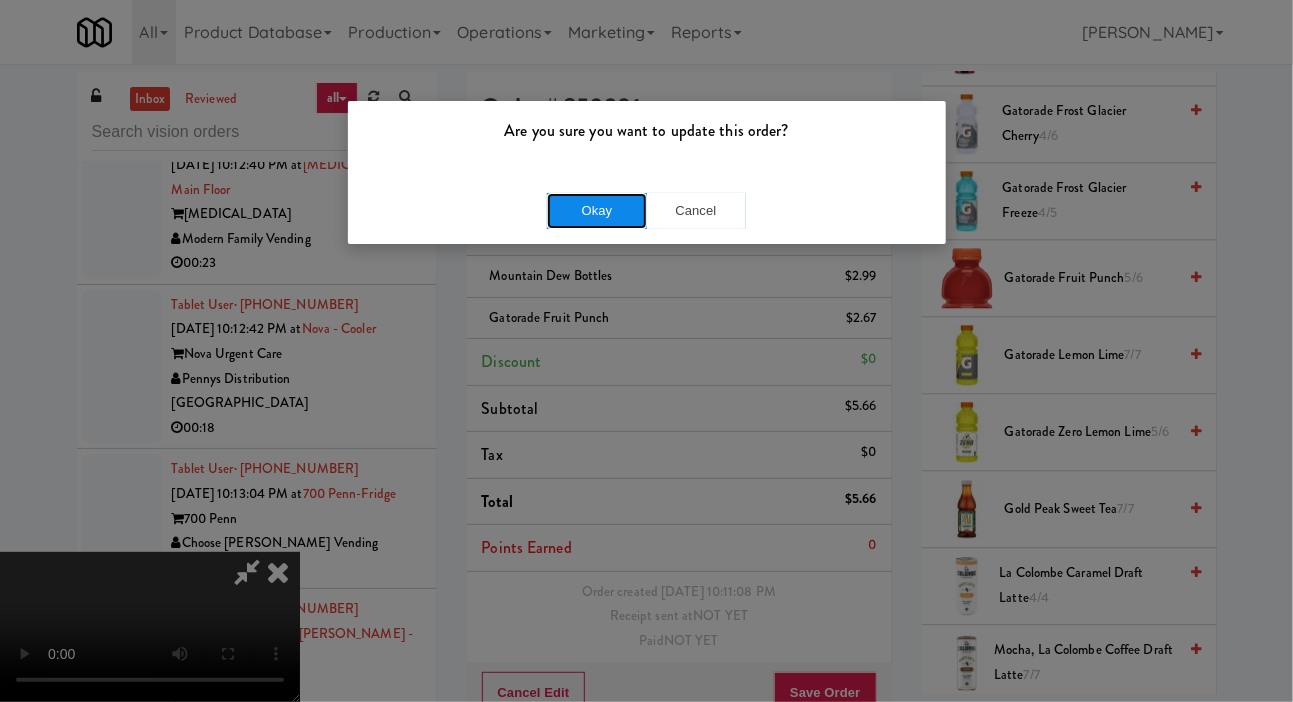 click on "Okay" at bounding box center [597, 211] 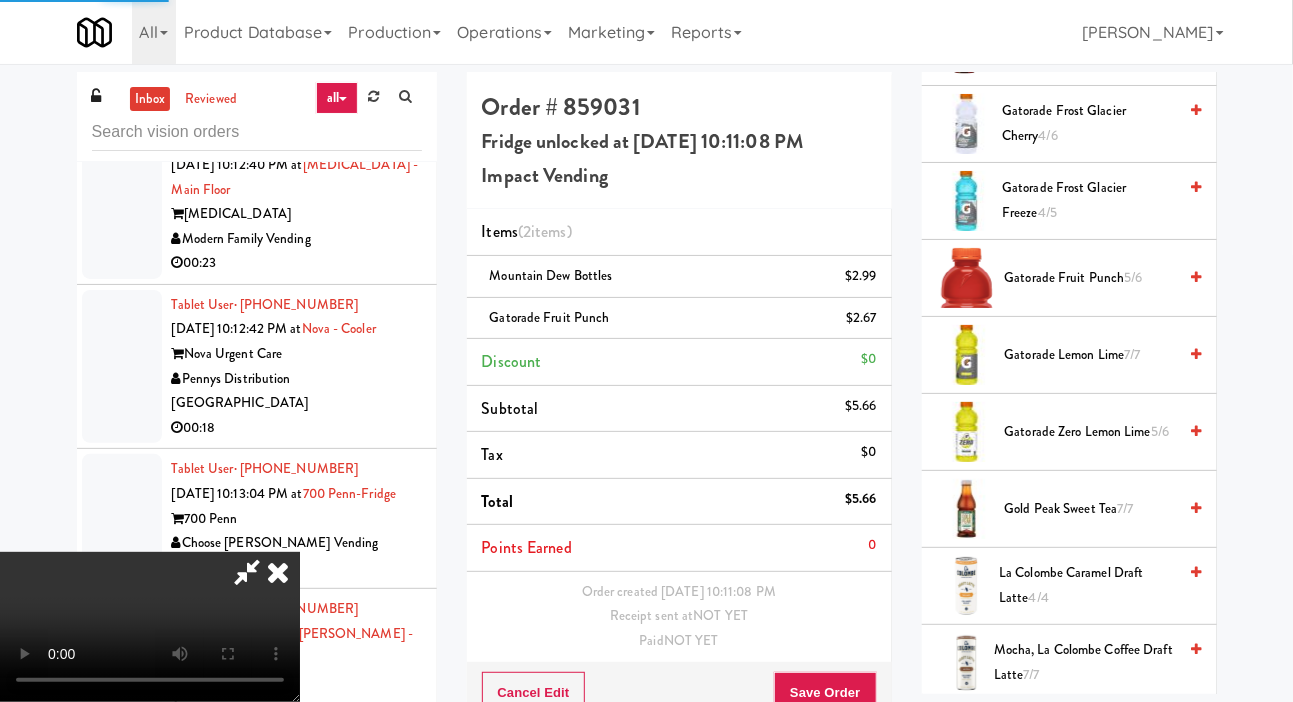scroll, scrollTop: 0, scrollLeft: 0, axis: both 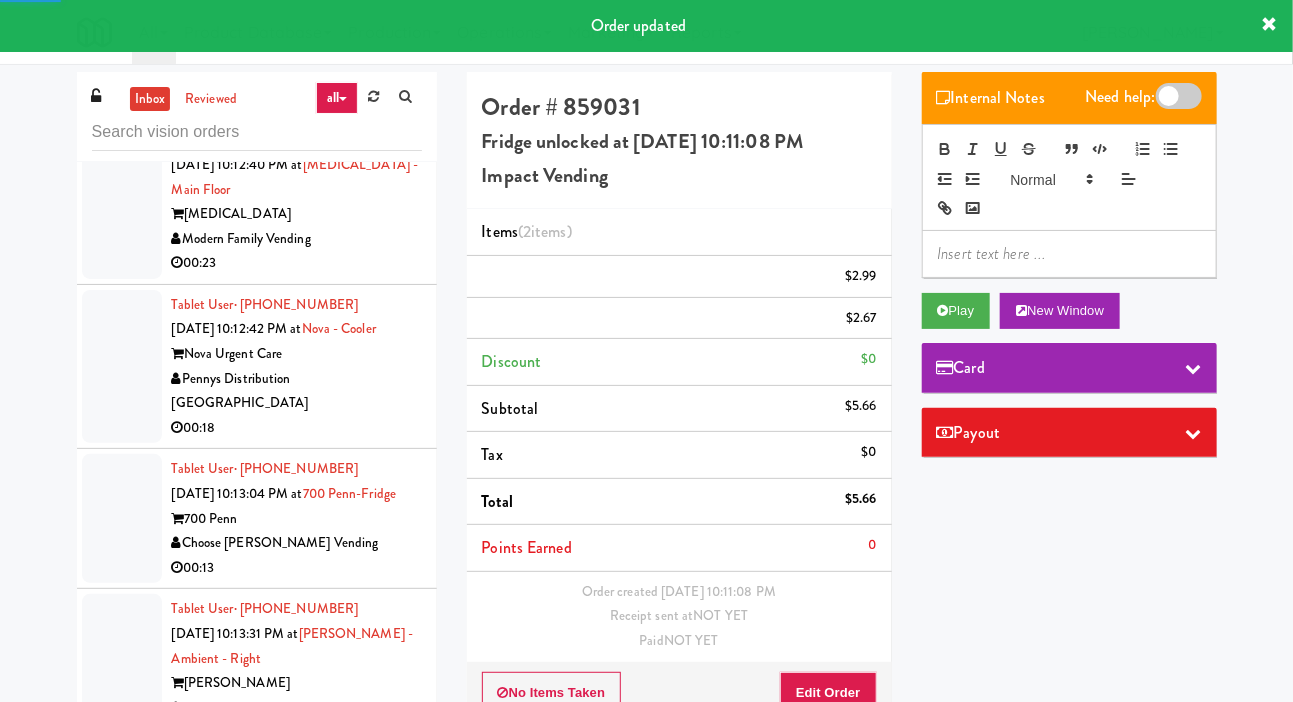 click at bounding box center (122, -102) 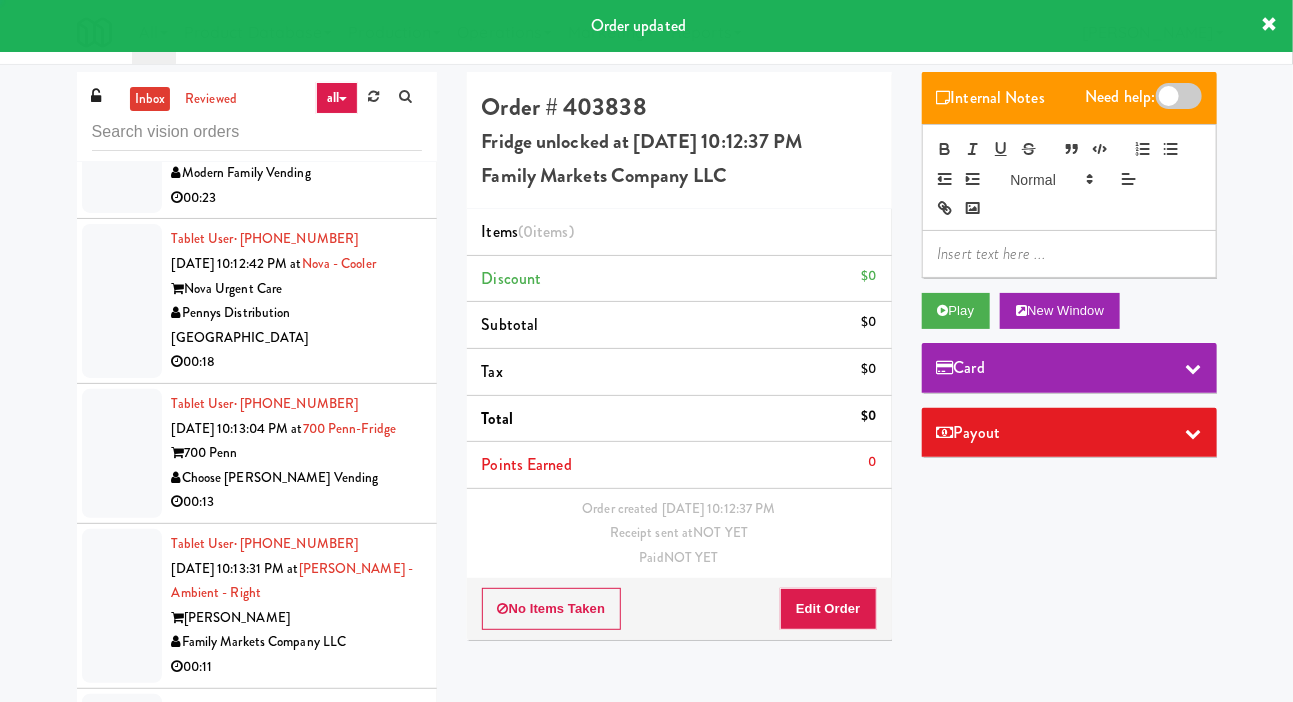 scroll, scrollTop: 17109, scrollLeft: 0, axis: vertical 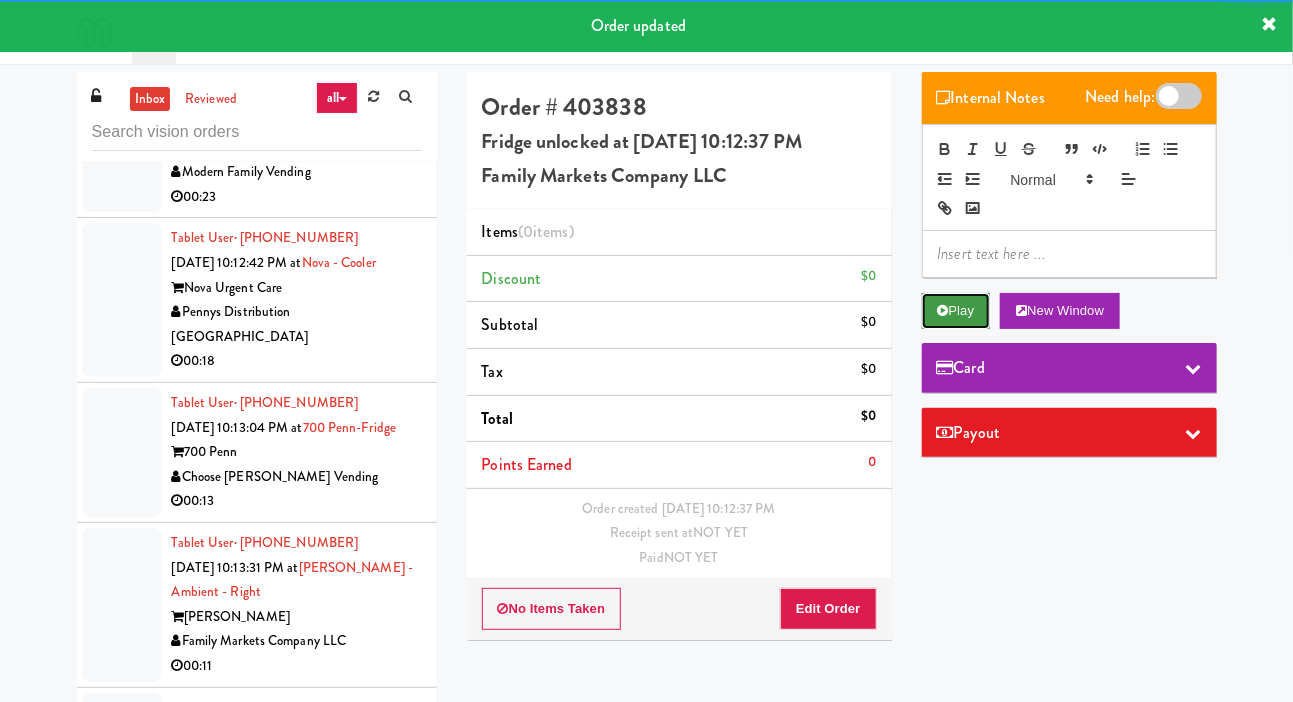 click on "Play" at bounding box center (956, 311) 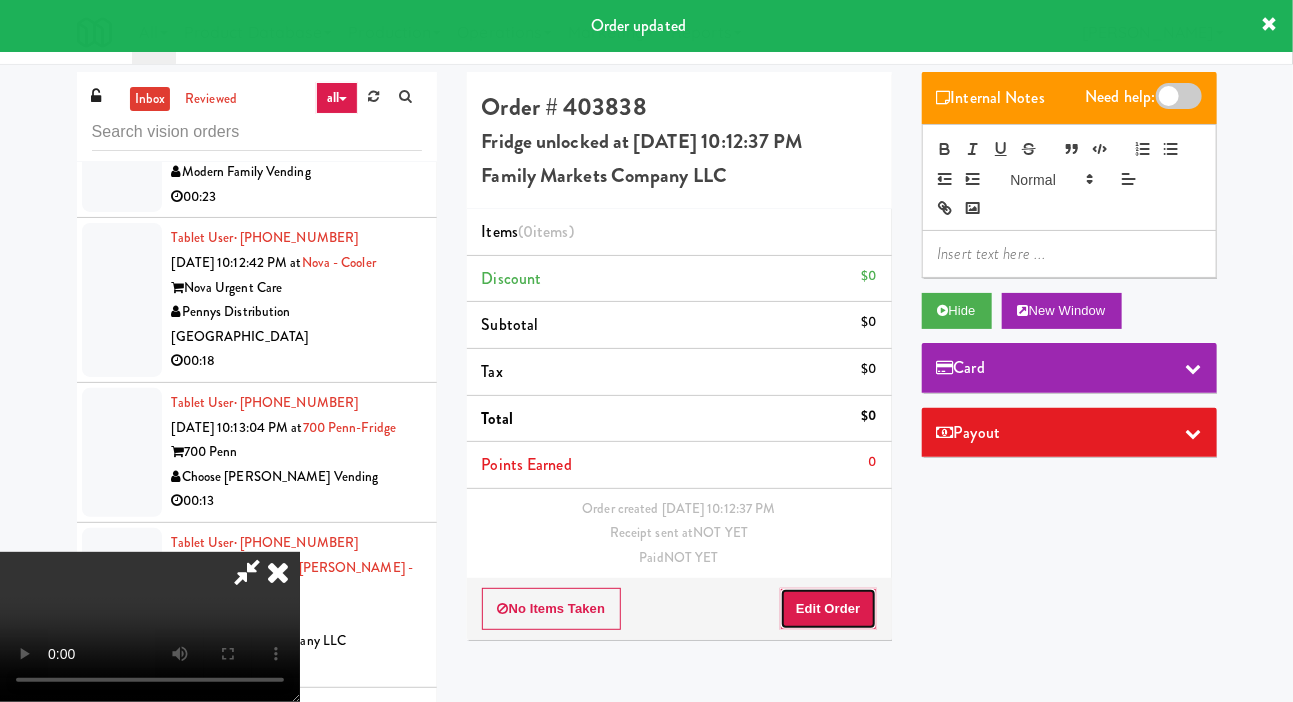 click on "Edit Order" at bounding box center [828, 609] 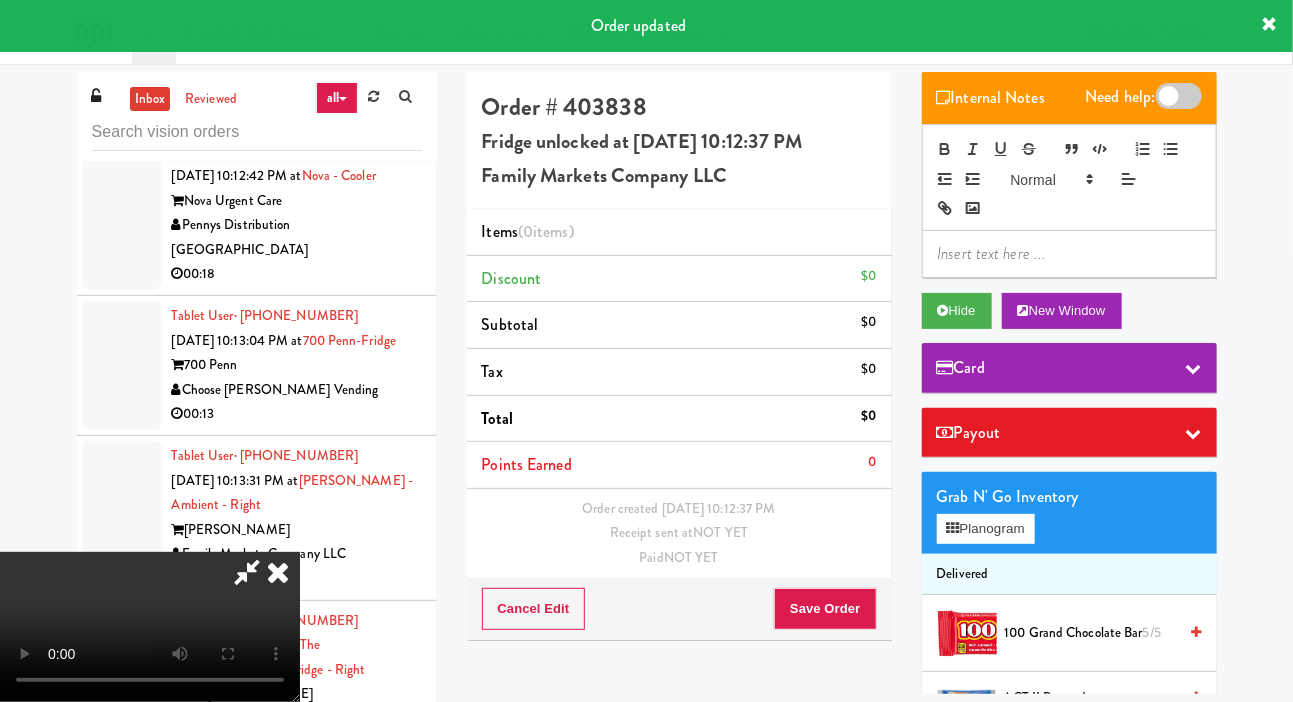 scroll, scrollTop: 17198, scrollLeft: 0, axis: vertical 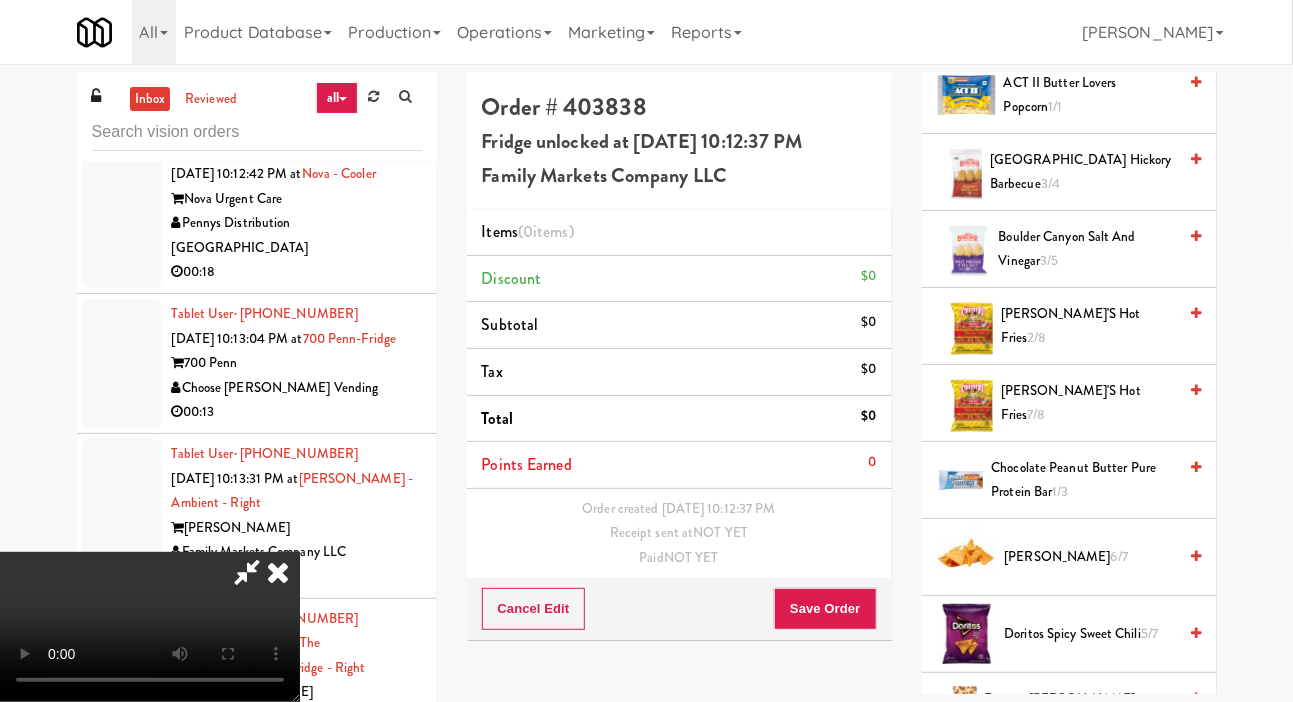 click on "Boulder Canyon Hickory Barbecue  3/4" at bounding box center (1083, 172) 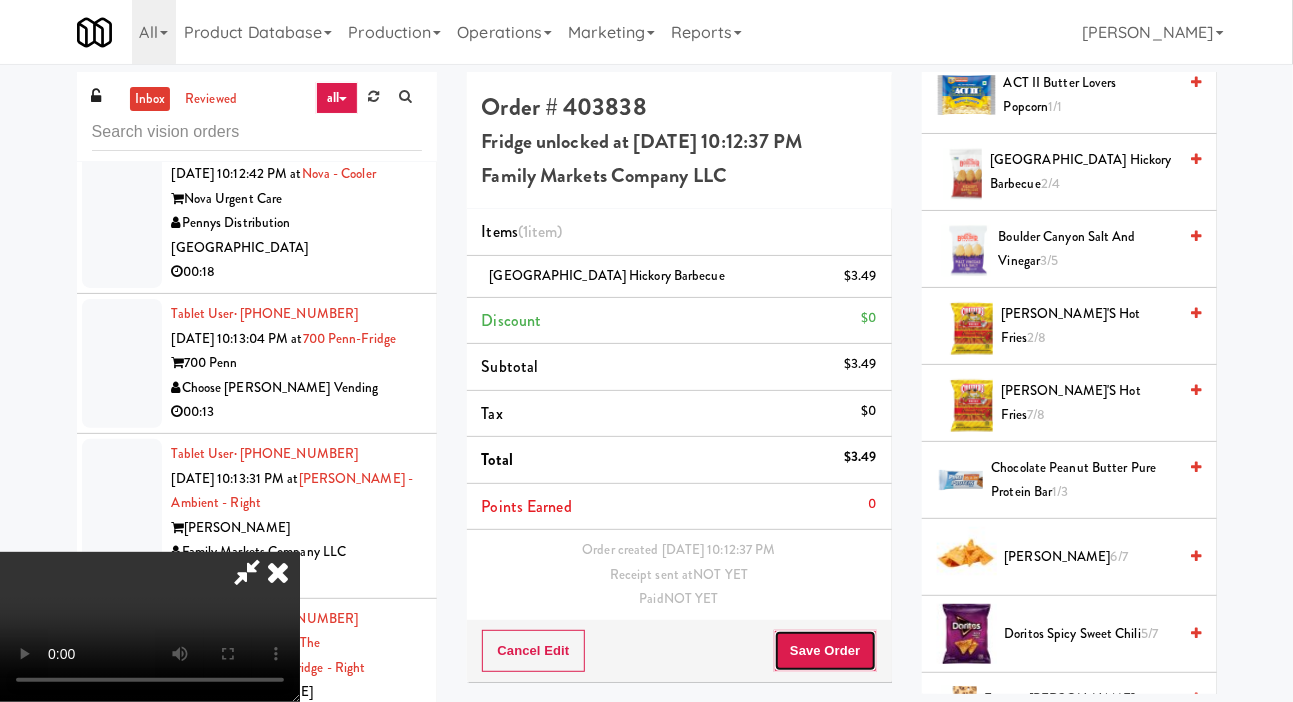 click on "Save Order" at bounding box center [825, 651] 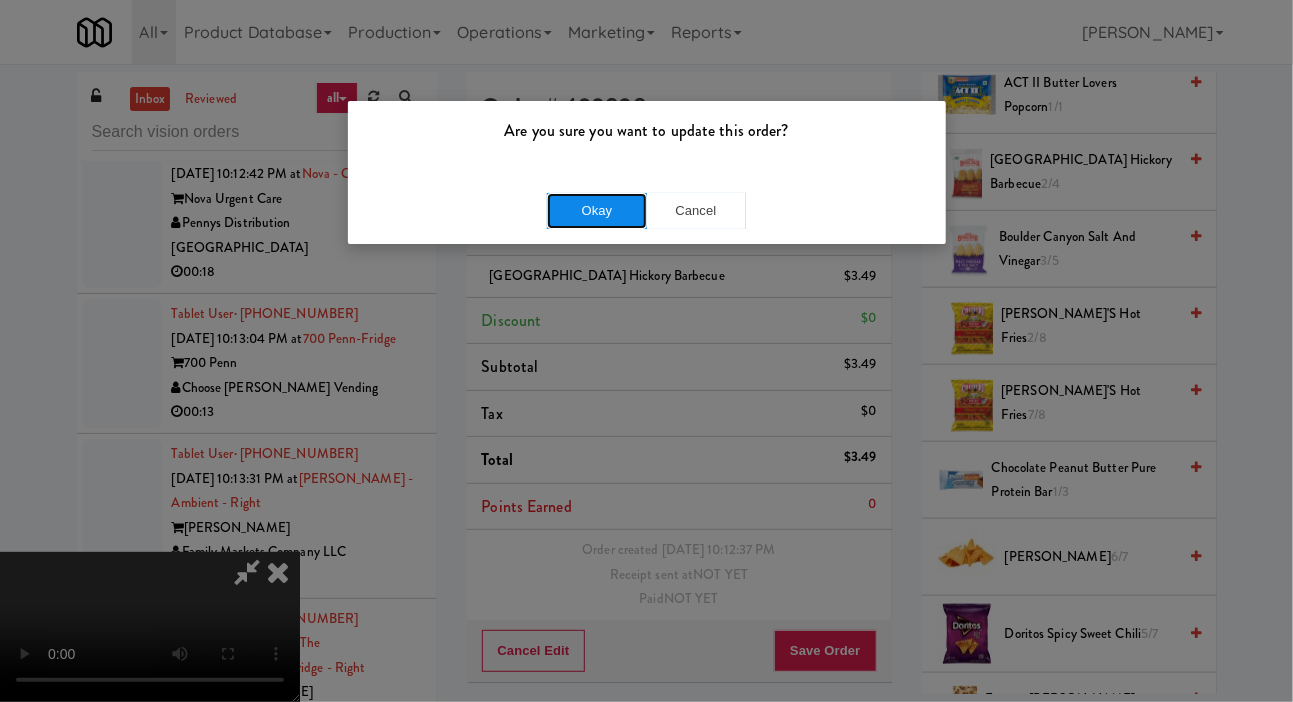 click on "Okay" at bounding box center (597, 211) 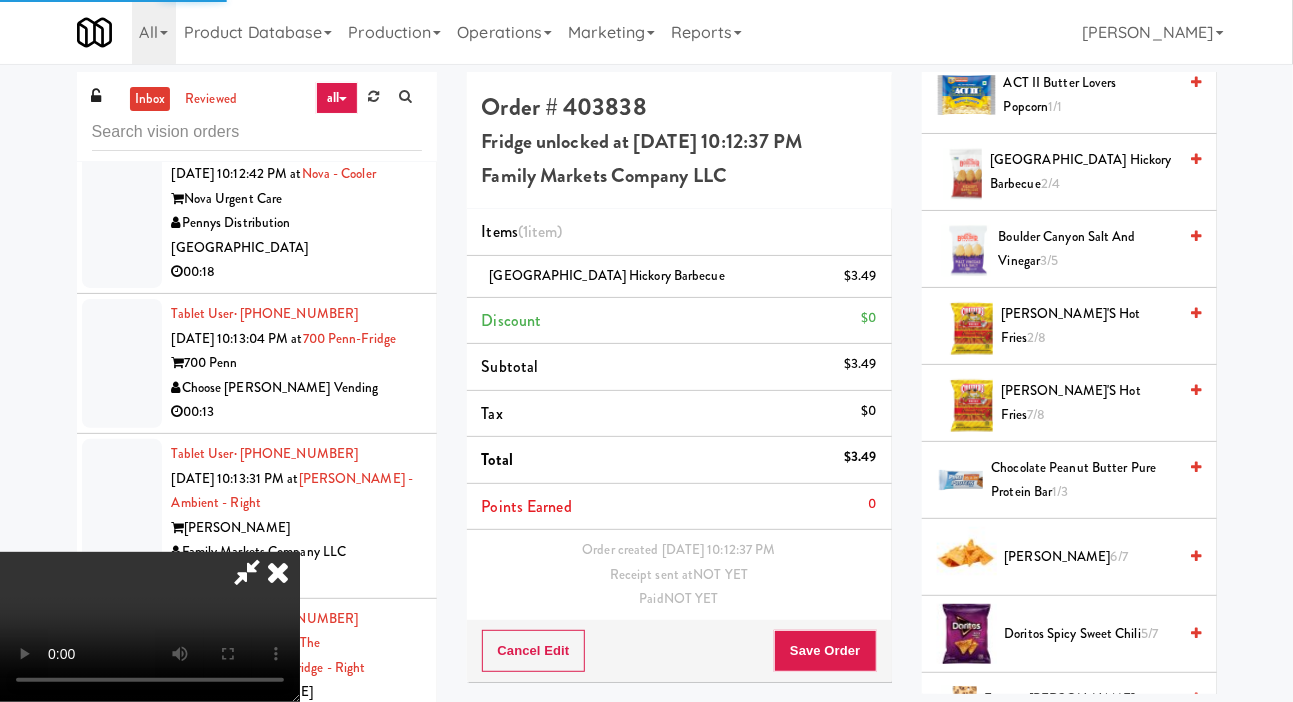 scroll, scrollTop: 0, scrollLeft: 0, axis: both 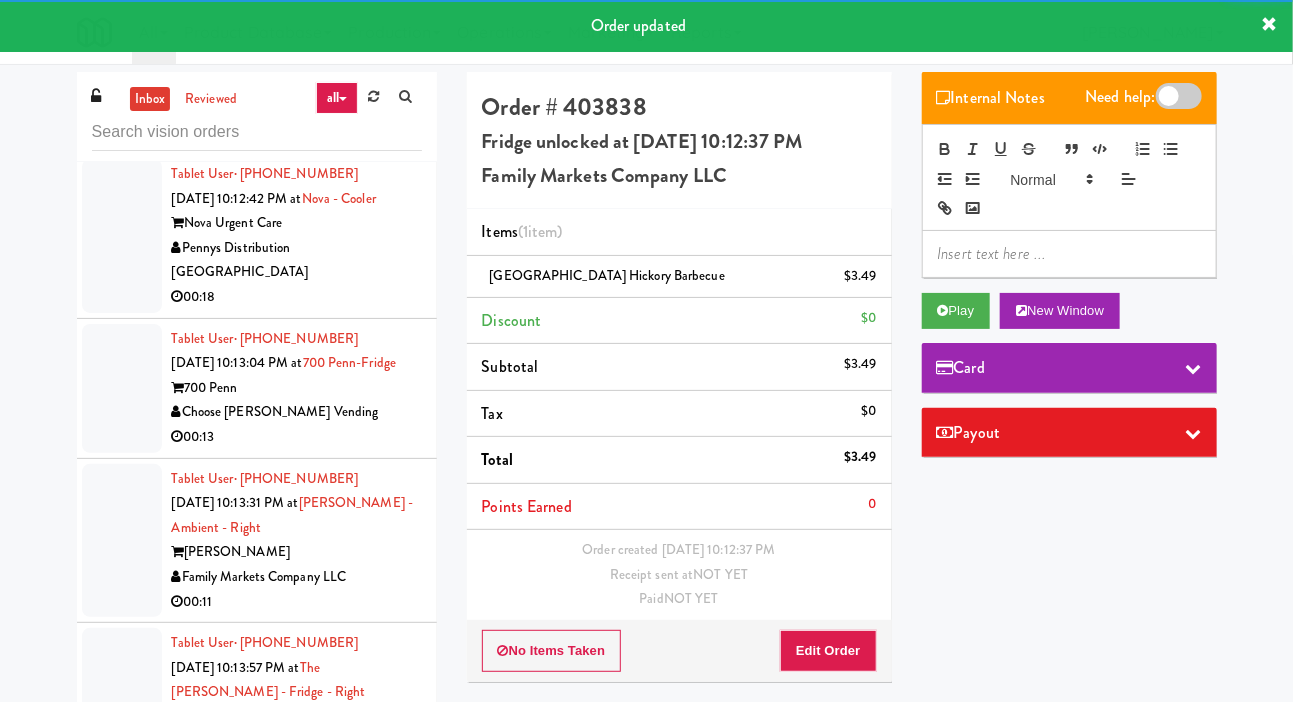 click at bounding box center (122, -81) 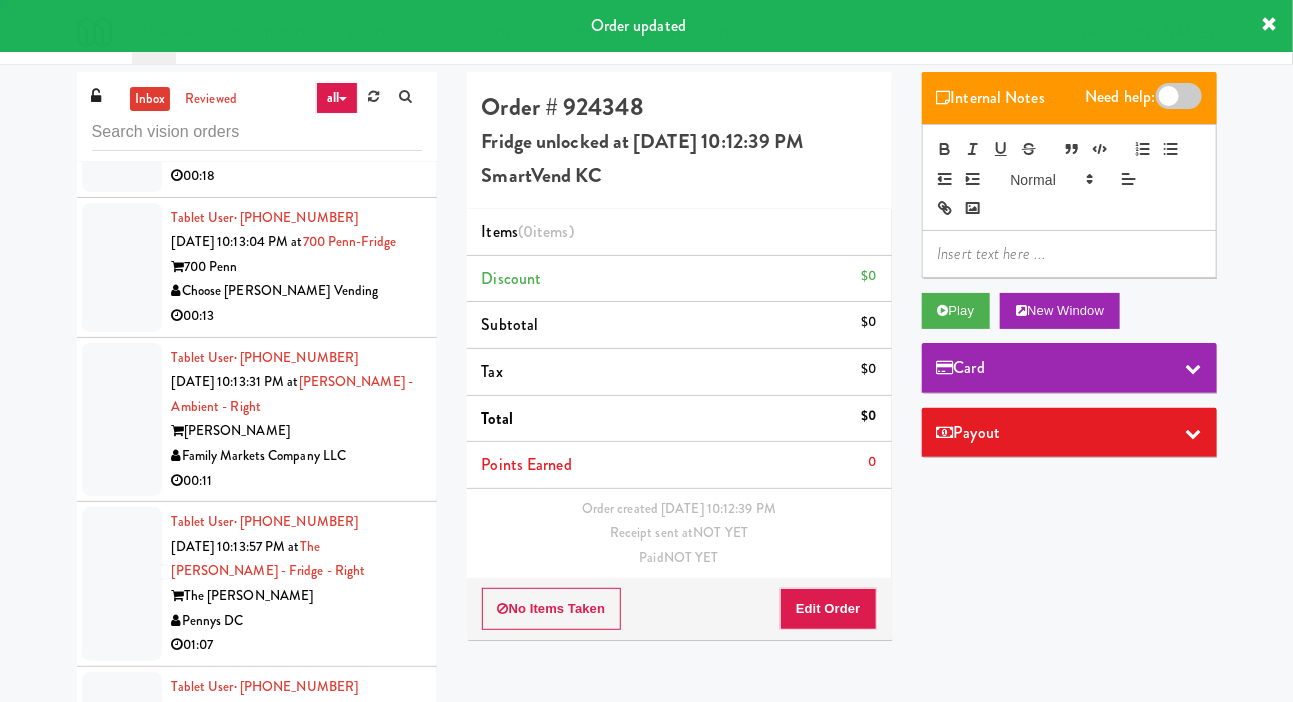 scroll, scrollTop: 17317, scrollLeft: 0, axis: vertical 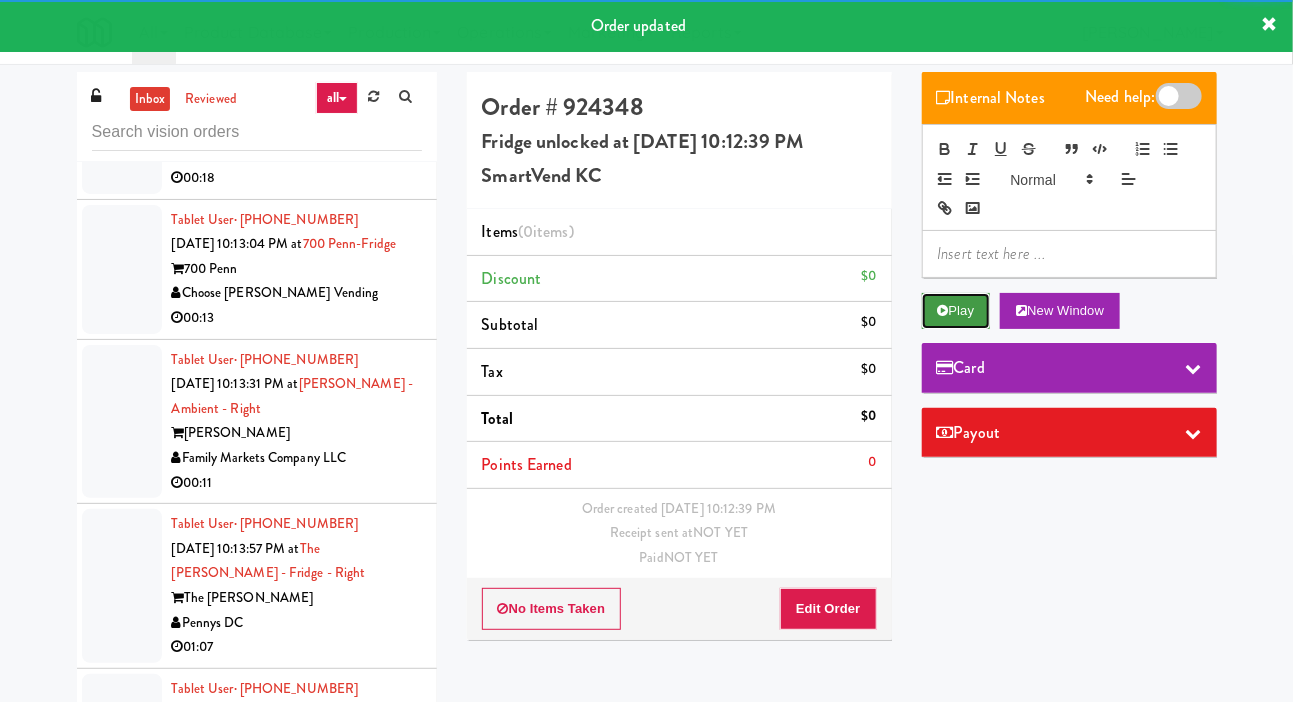 click at bounding box center (943, 310) 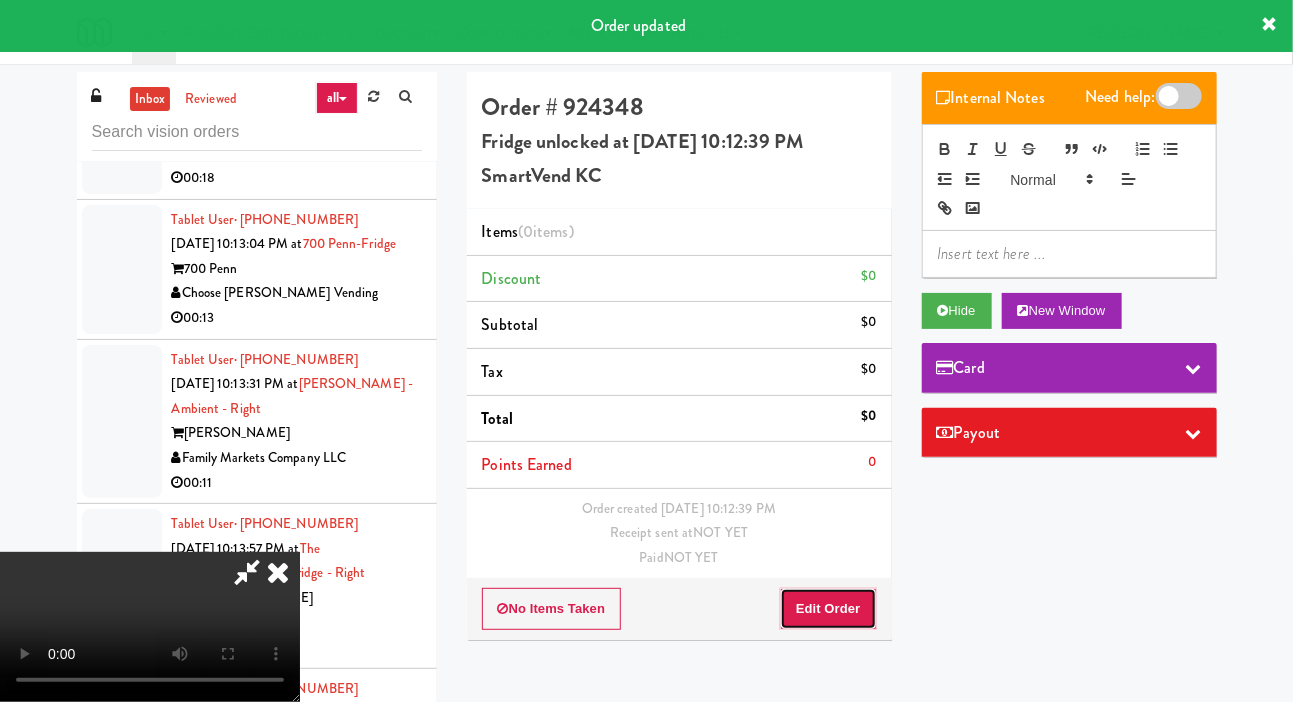 click on "Edit Order" at bounding box center (828, 609) 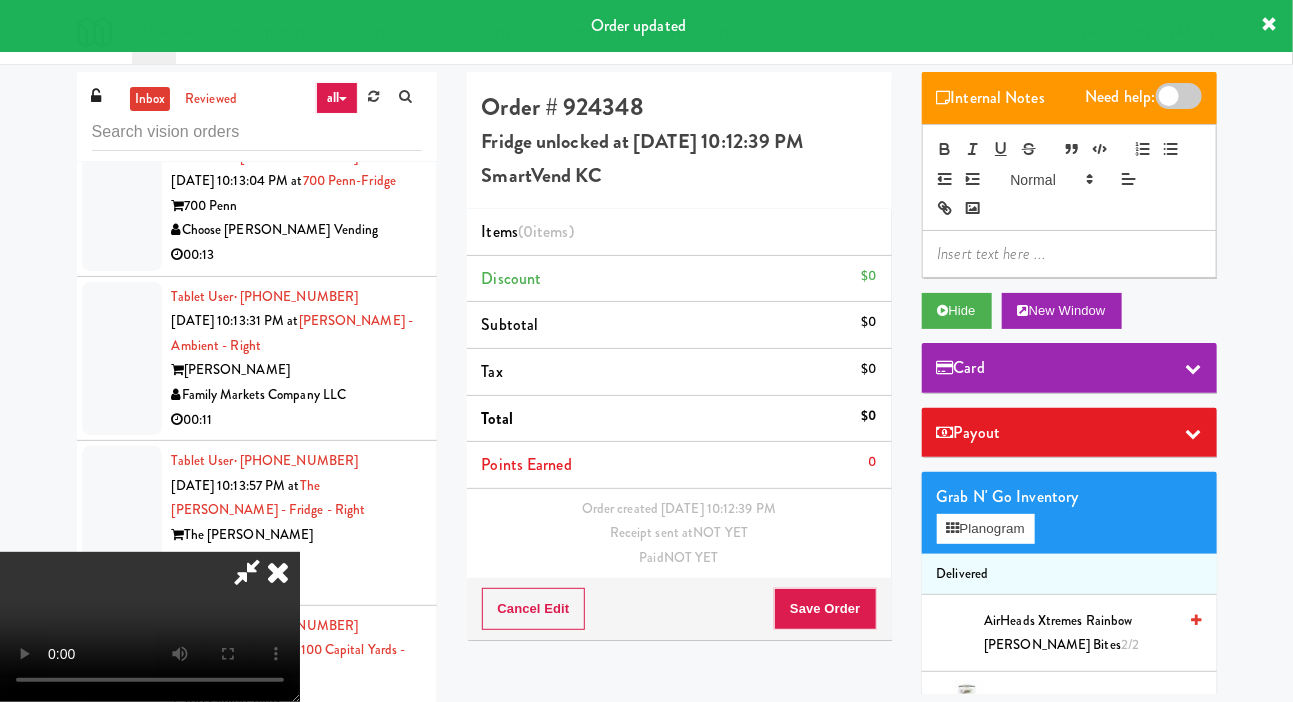 scroll, scrollTop: 17451, scrollLeft: 0, axis: vertical 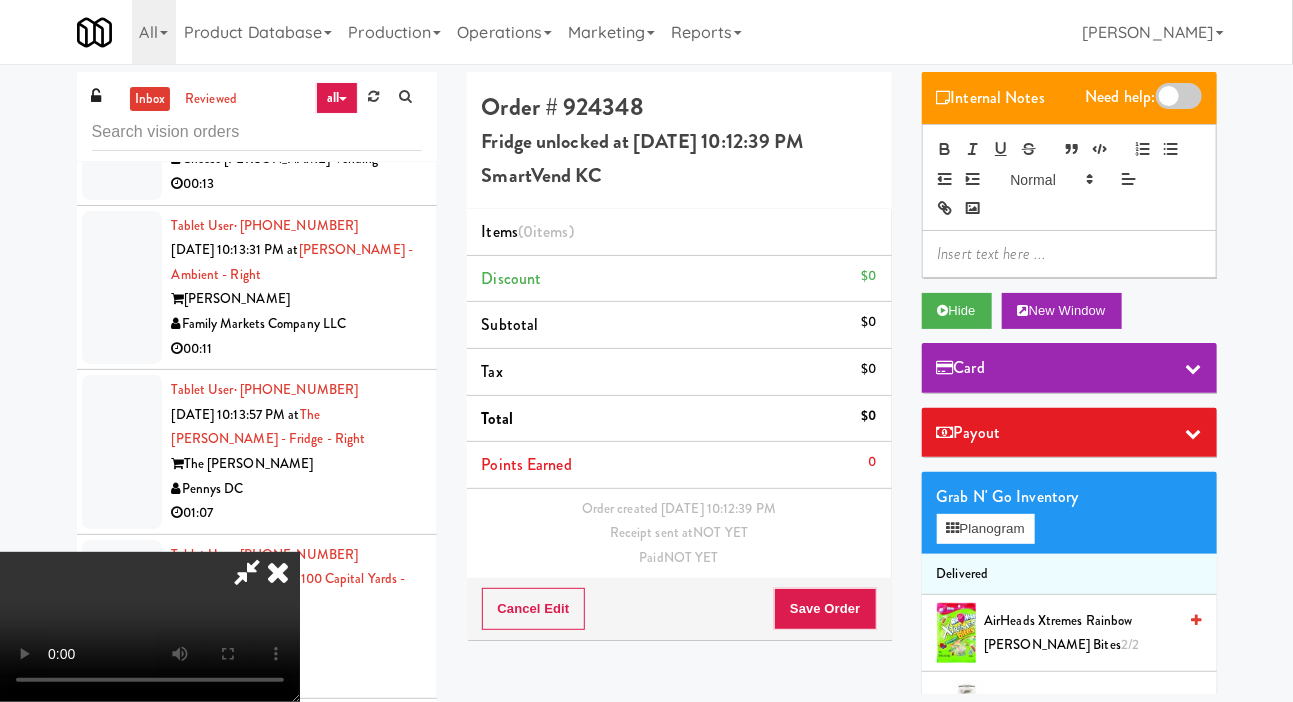 type 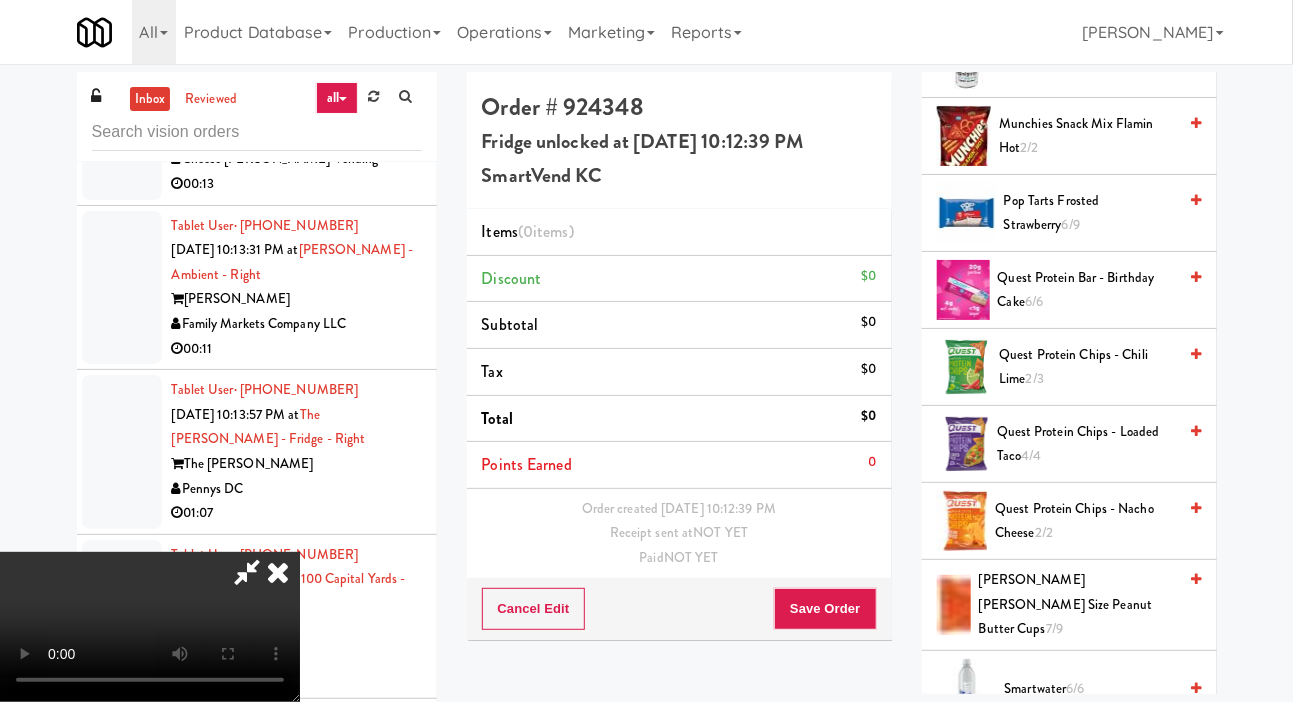 scroll, scrollTop: 1880, scrollLeft: 0, axis: vertical 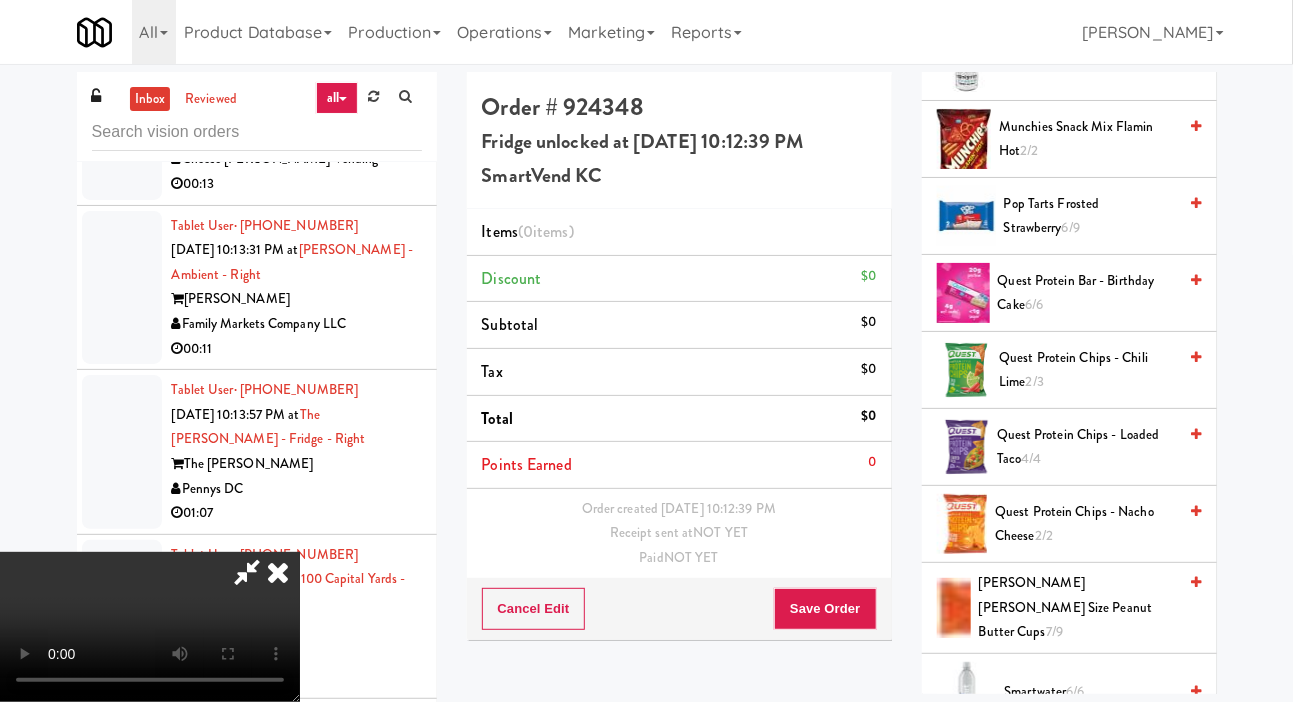 click on "Quest Protein Chips - Chili Lime  2/3" at bounding box center (1087, 370) 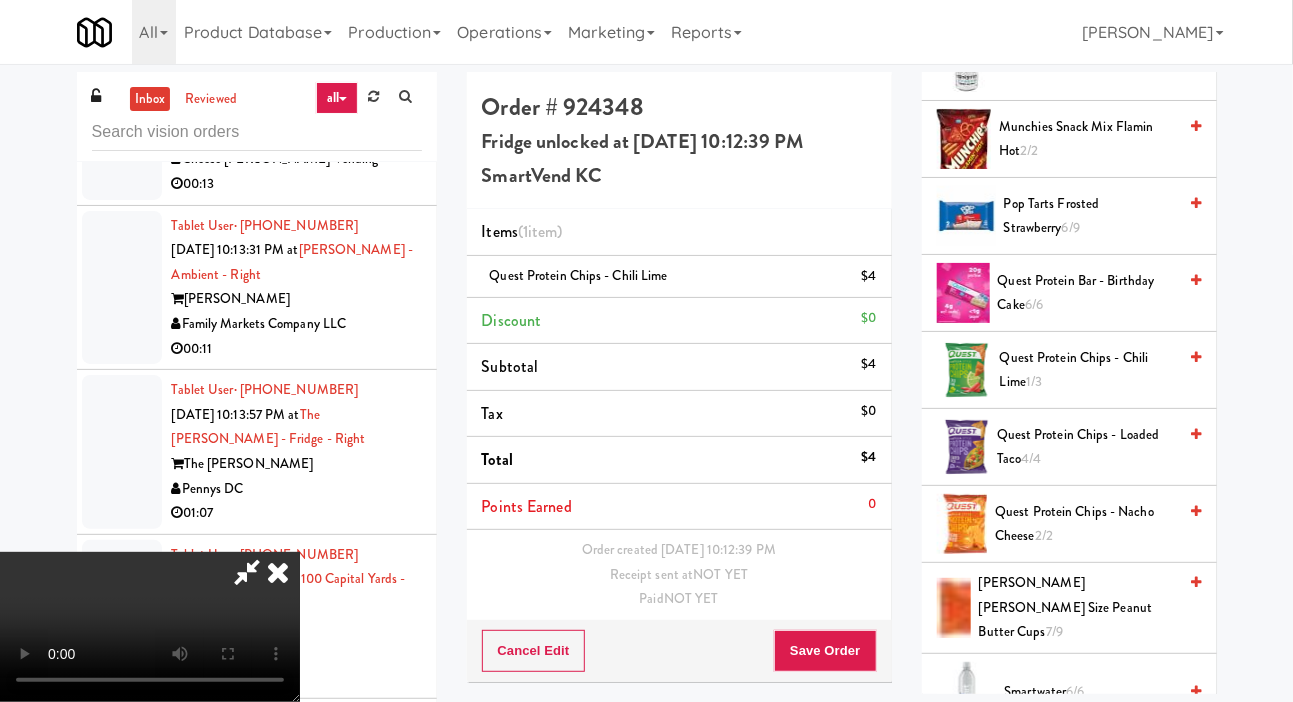click on "Quest Protein Chips - Loaded Taco  4/4" at bounding box center (1087, 447) 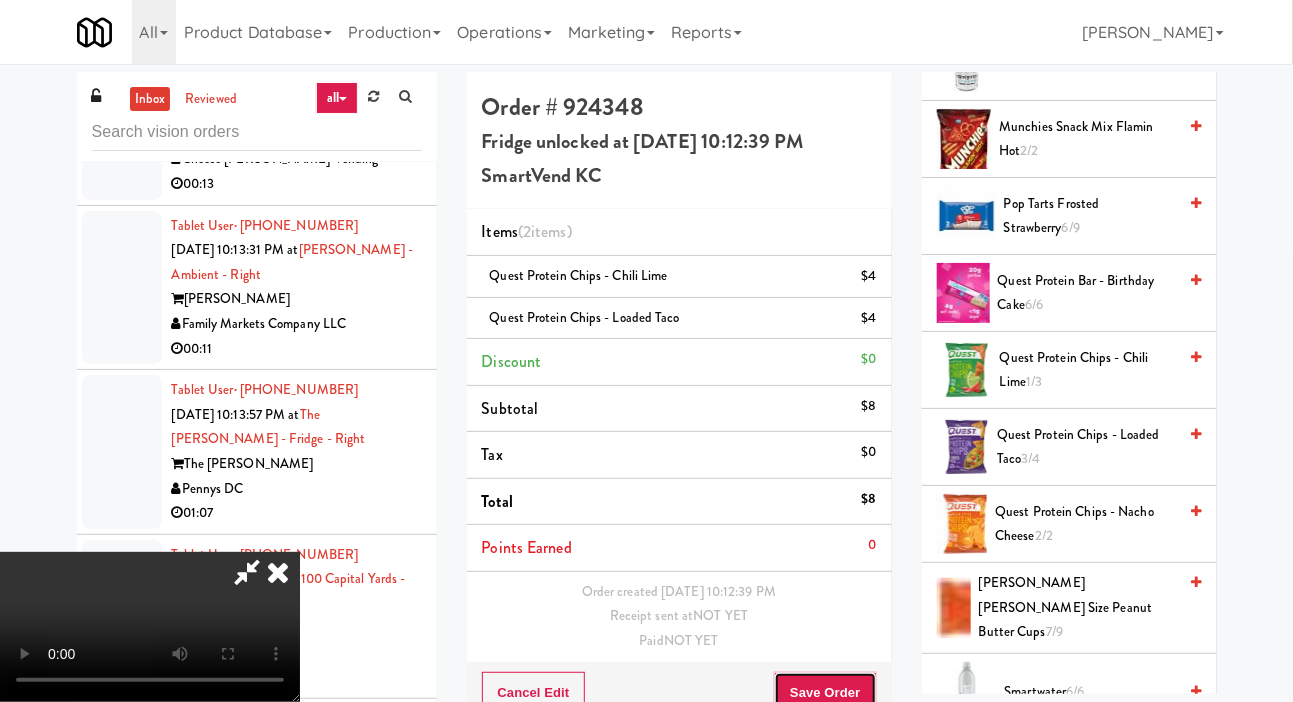 click on "Save Order" at bounding box center [825, 693] 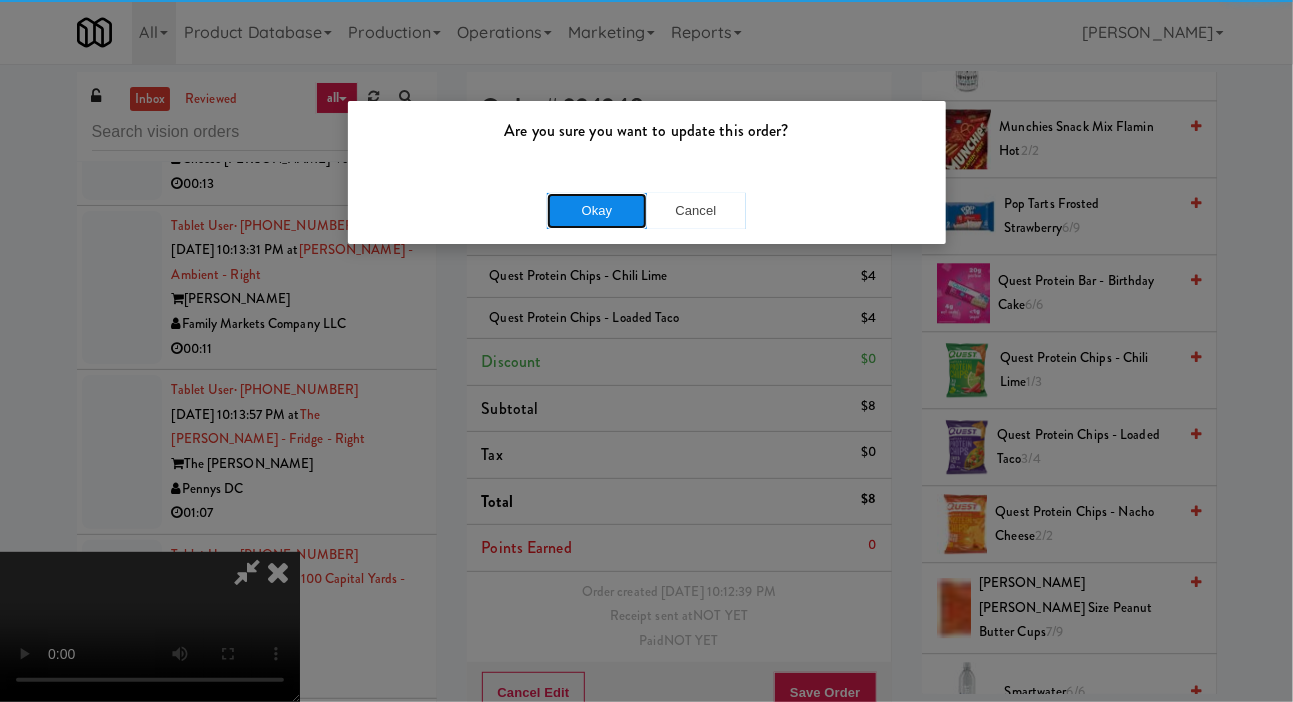click on "Okay" at bounding box center [597, 211] 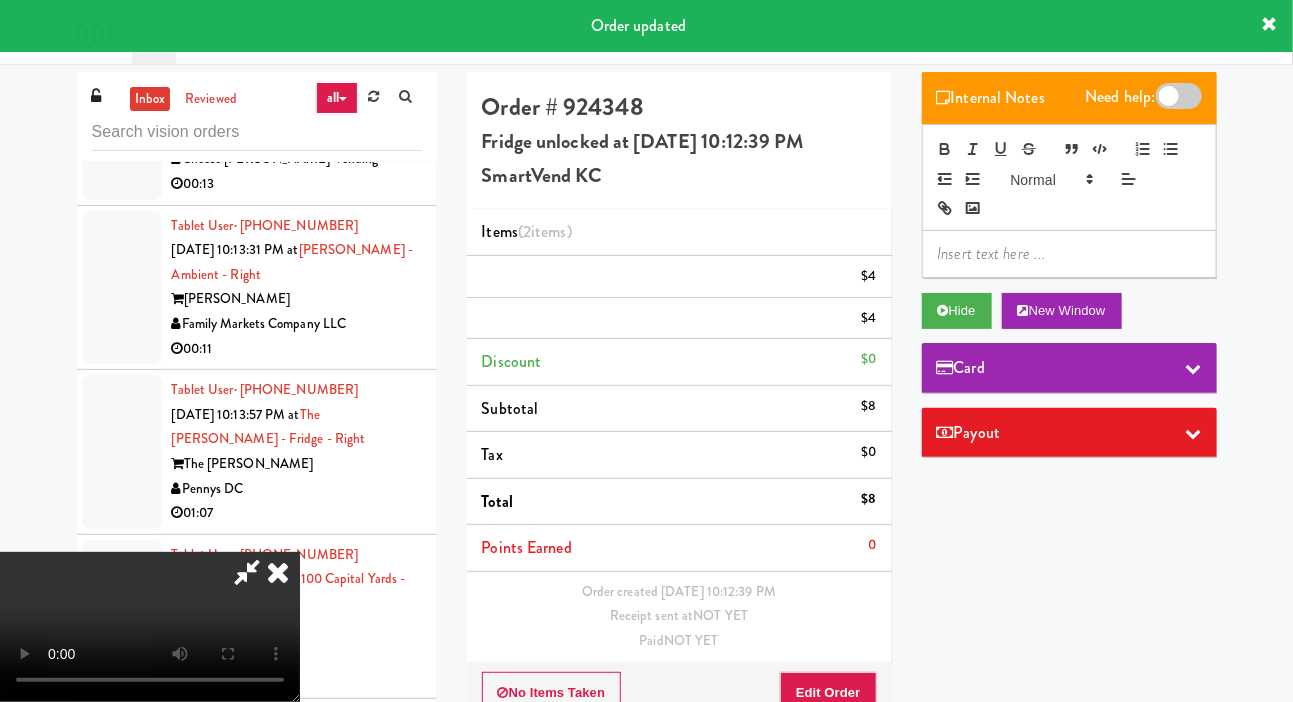 scroll, scrollTop: 0, scrollLeft: 0, axis: both 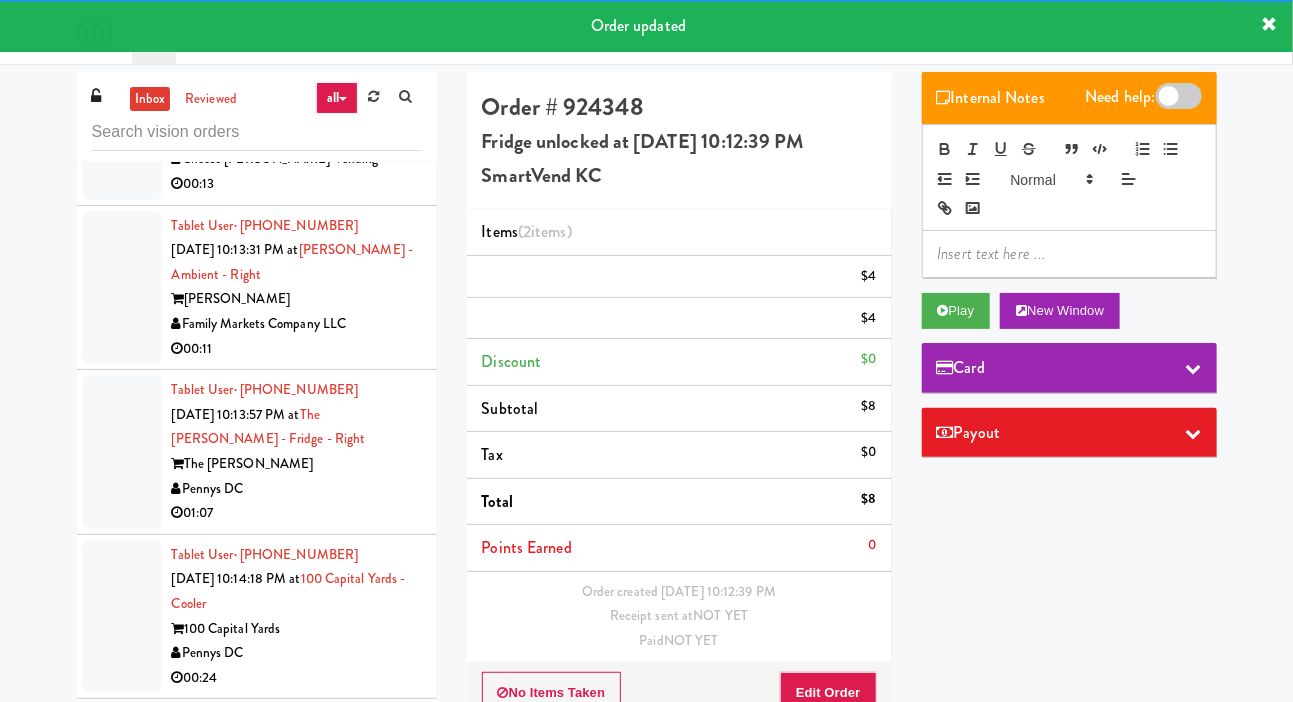 click at bounding box center [122, -181] 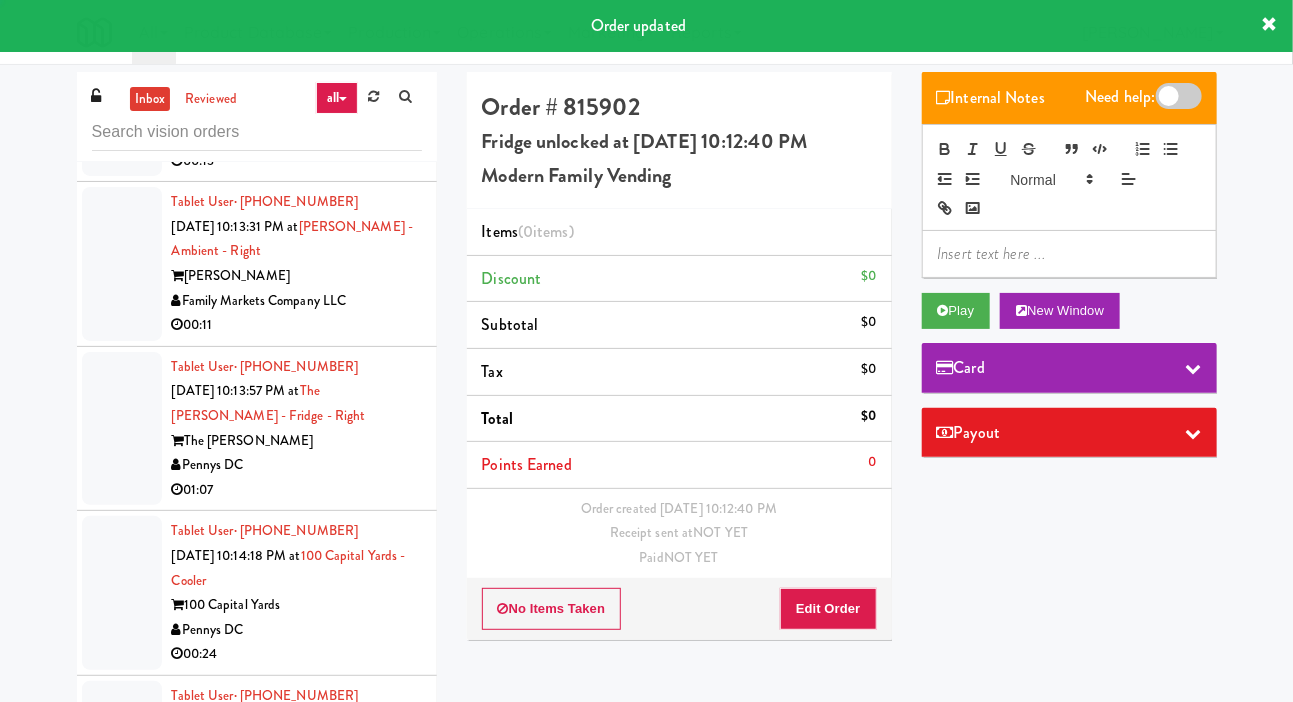 scroll, scrollTop: 17517, scrollLeft: 0, axis: vertical 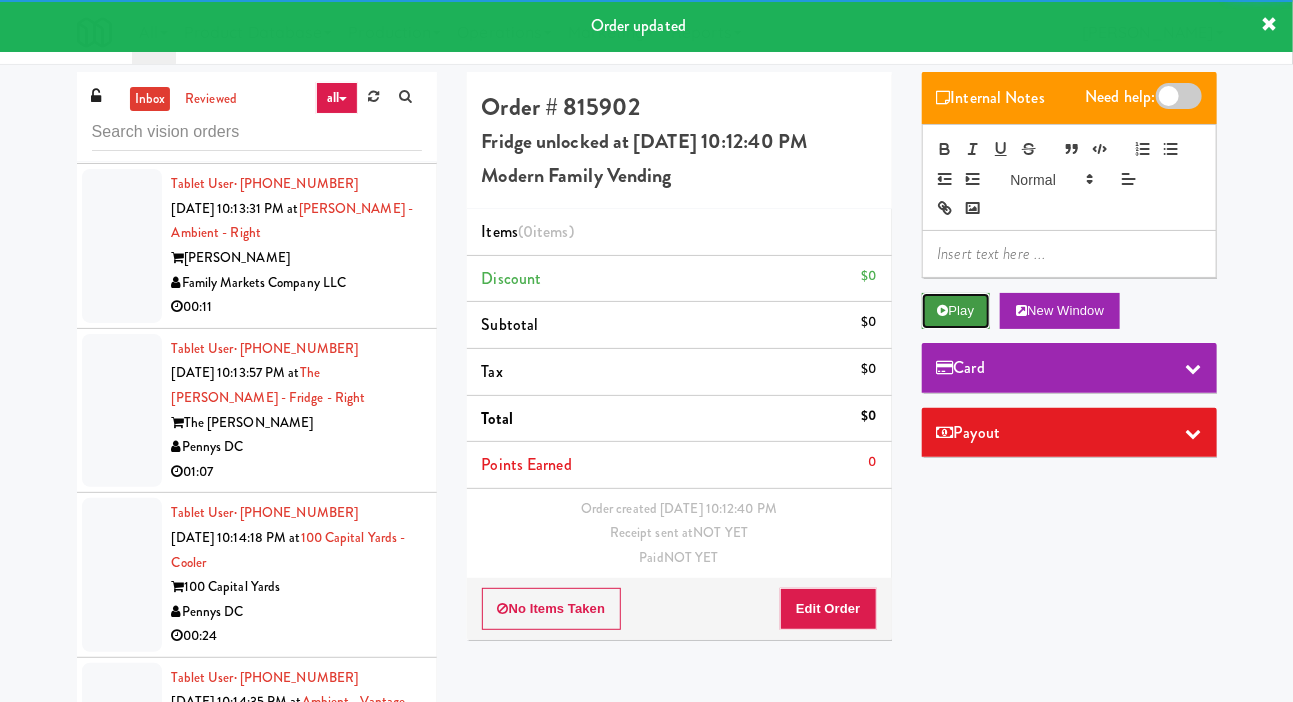 click on "Play" at bounding box center [956, 311] 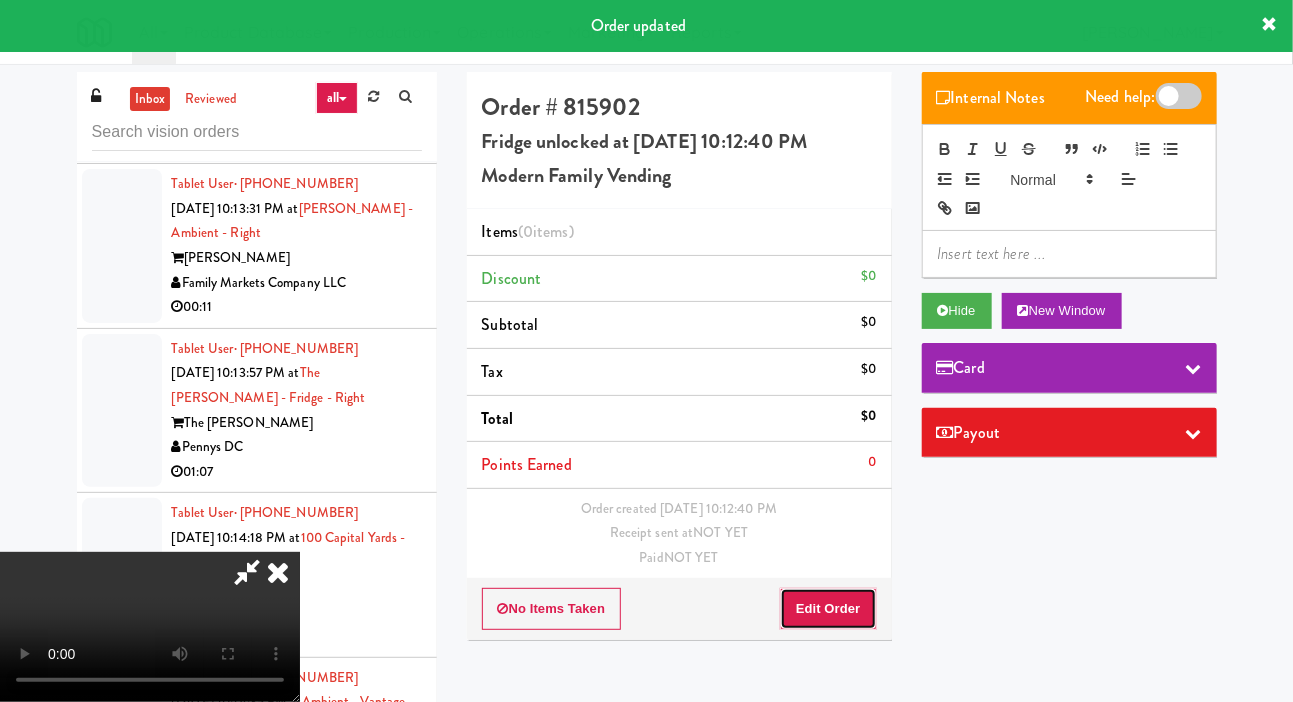 click on "Edit Order" at bounding box center (828, 609) 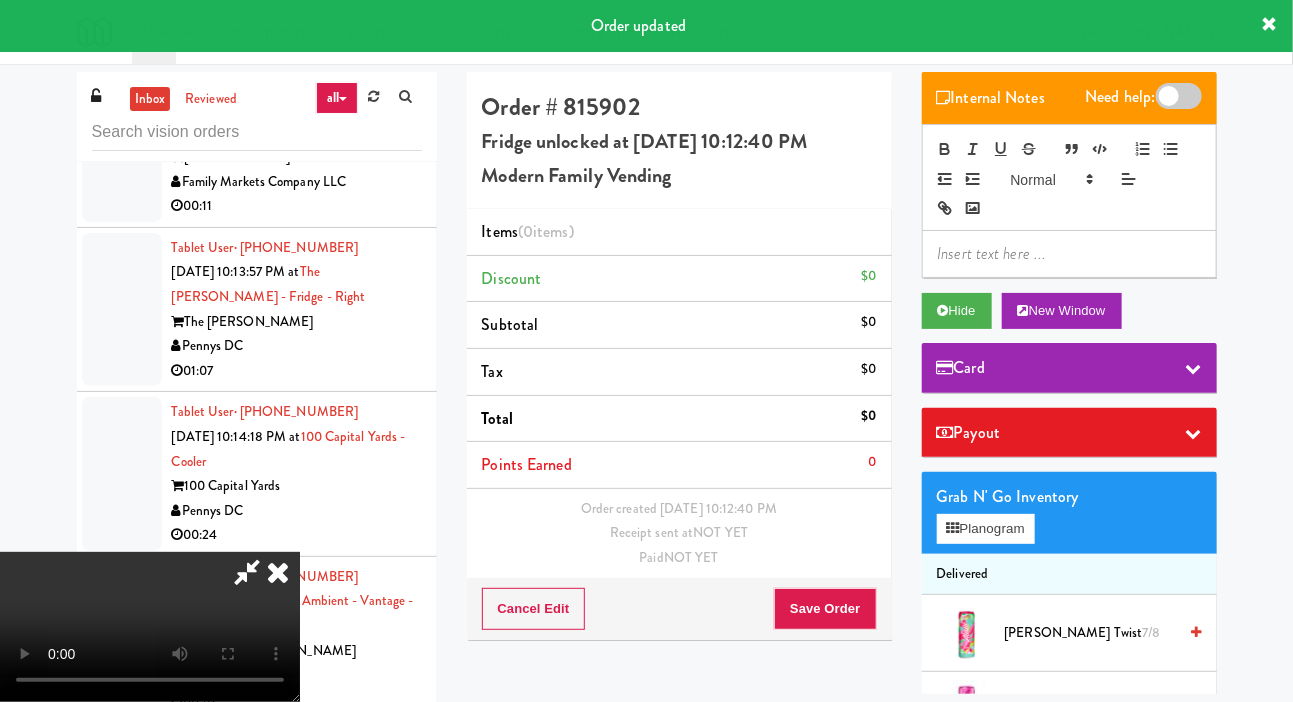 scroll, scrollTop: 17626, scrollLeft: 0, axis: vertical 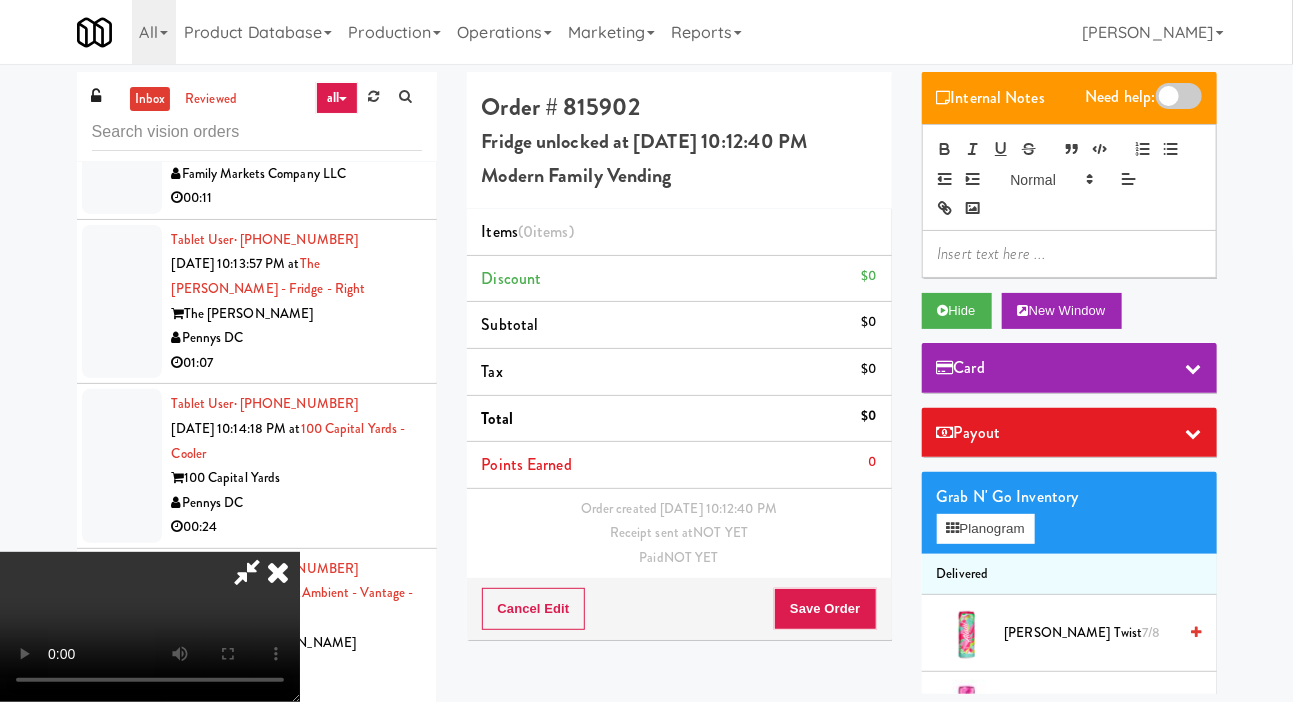 type 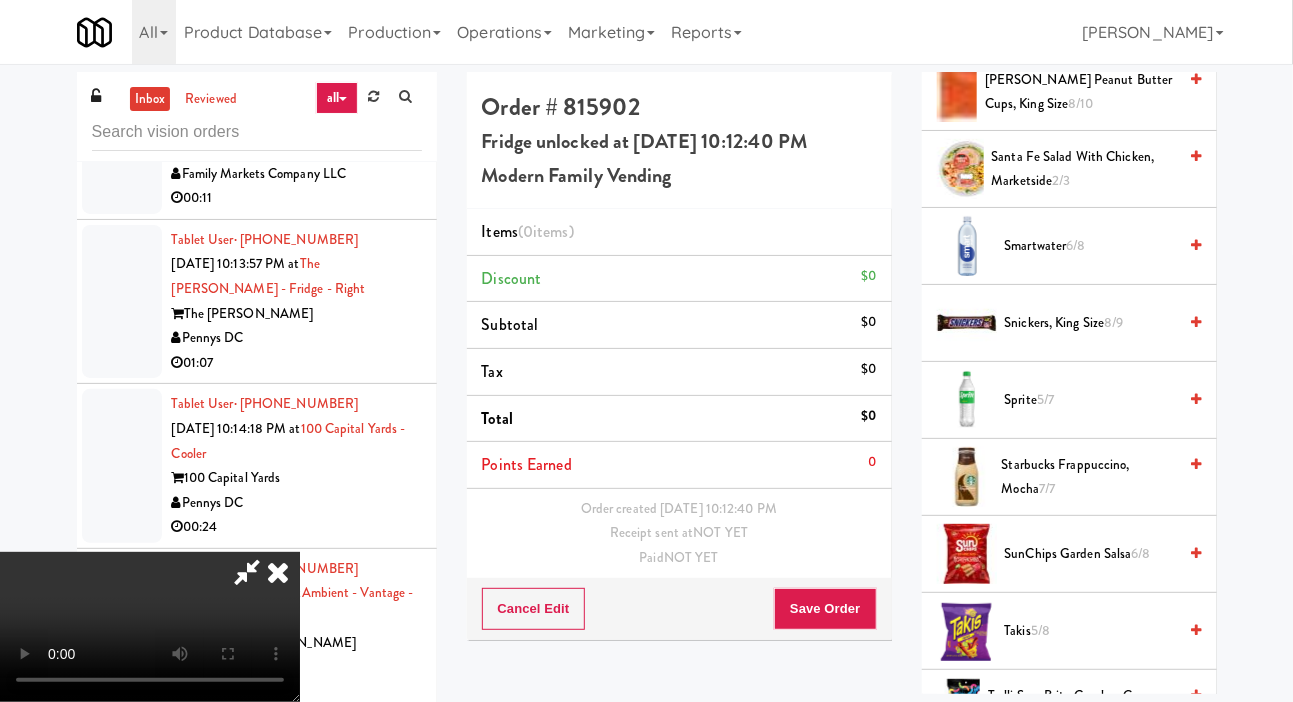 scroll, scrollTop: 2482, scrollLeft: 0, axis: vertical 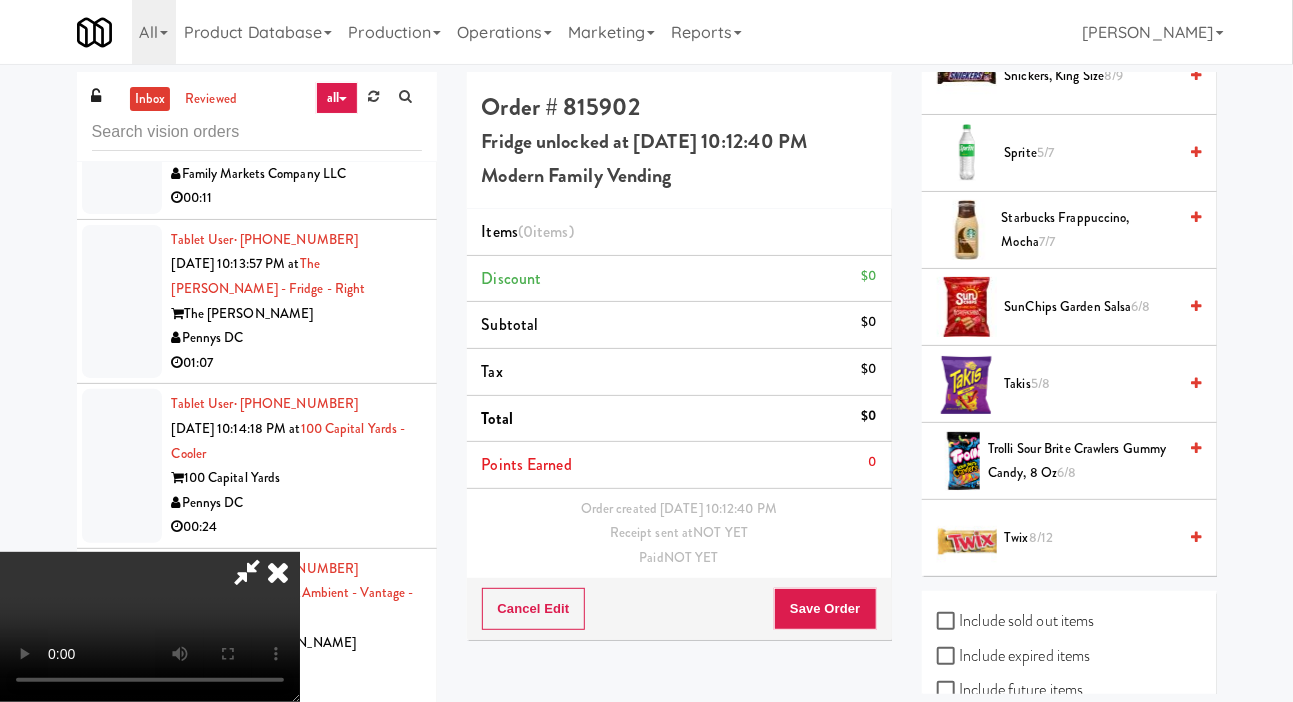 click on "Twix  8/12" at bounding box center [1091, 538] 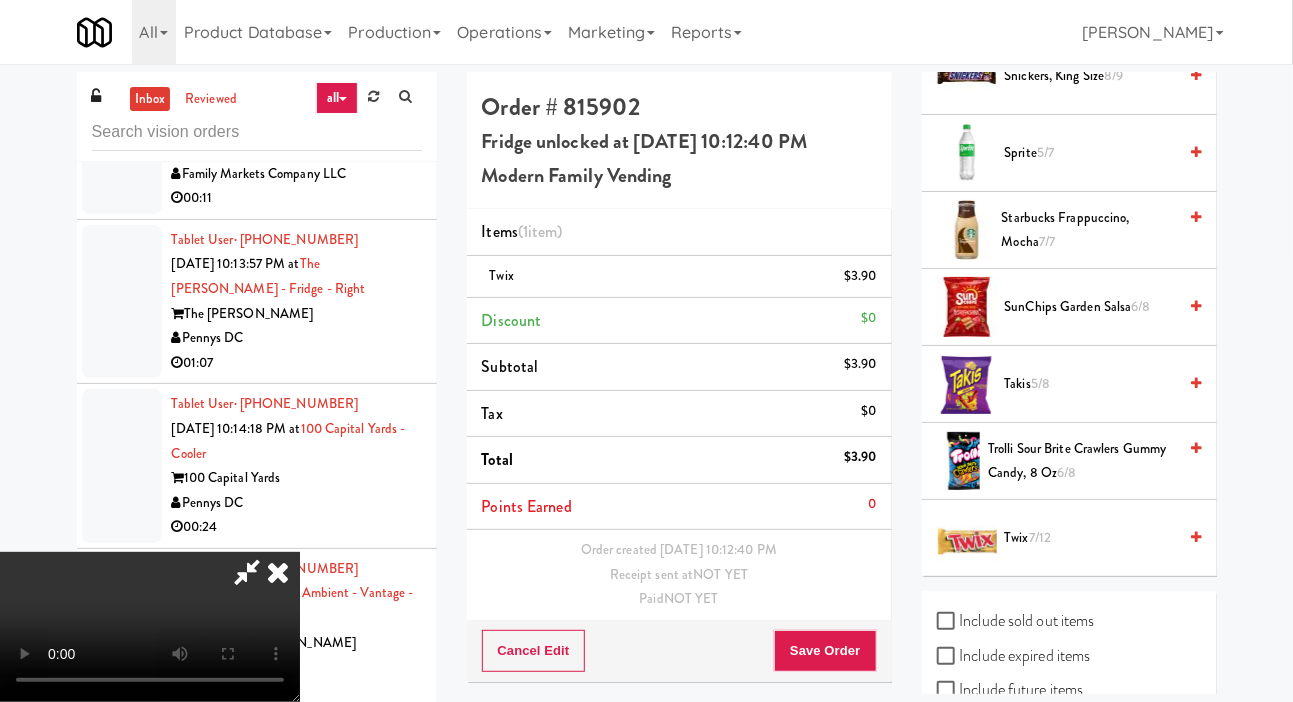 click on "Twix  7/12" at bounding box center (1091, 538) 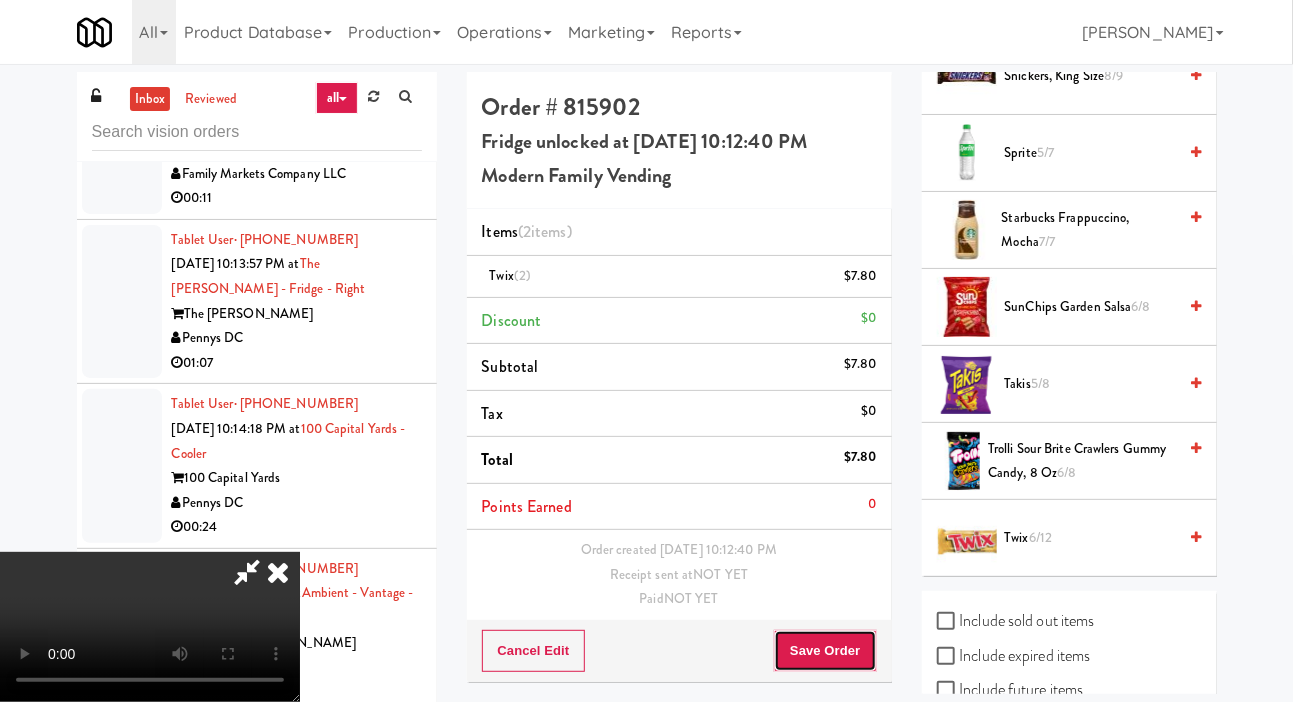 click on "Save Order" at bounding box center [825, 651] 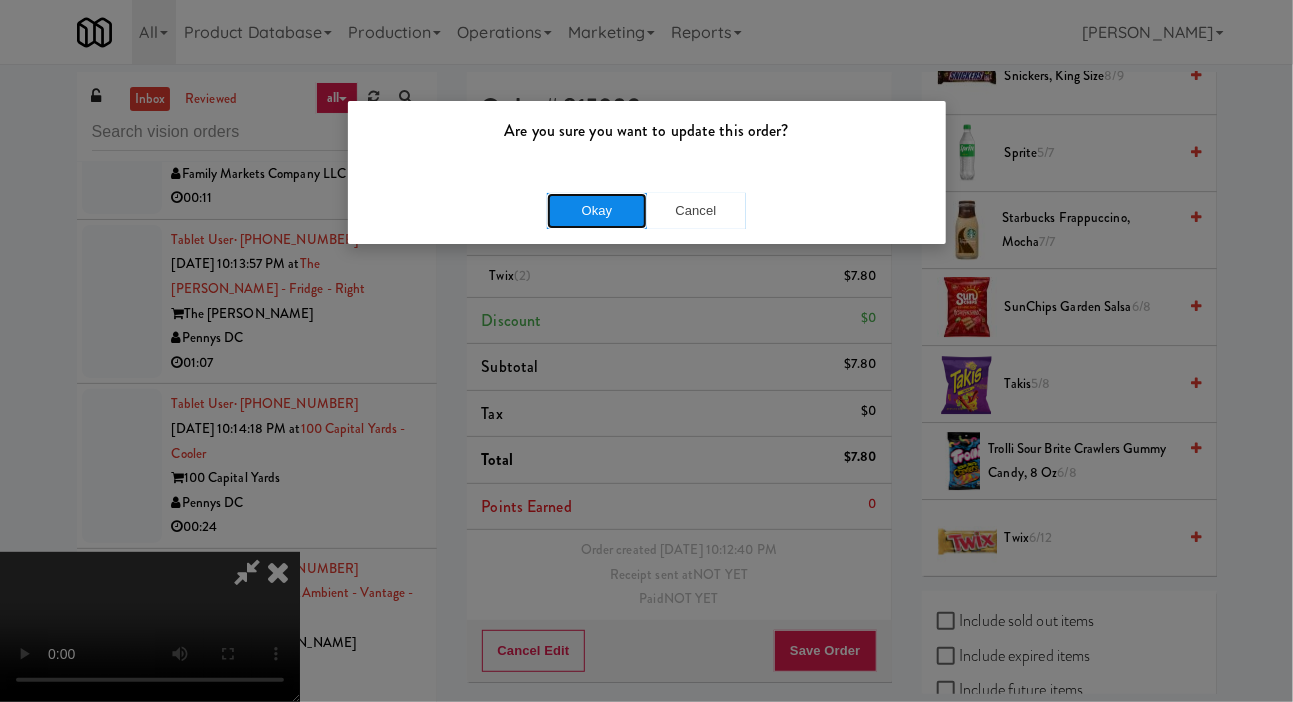 click on "Okay" at bounding box center [597, 211] 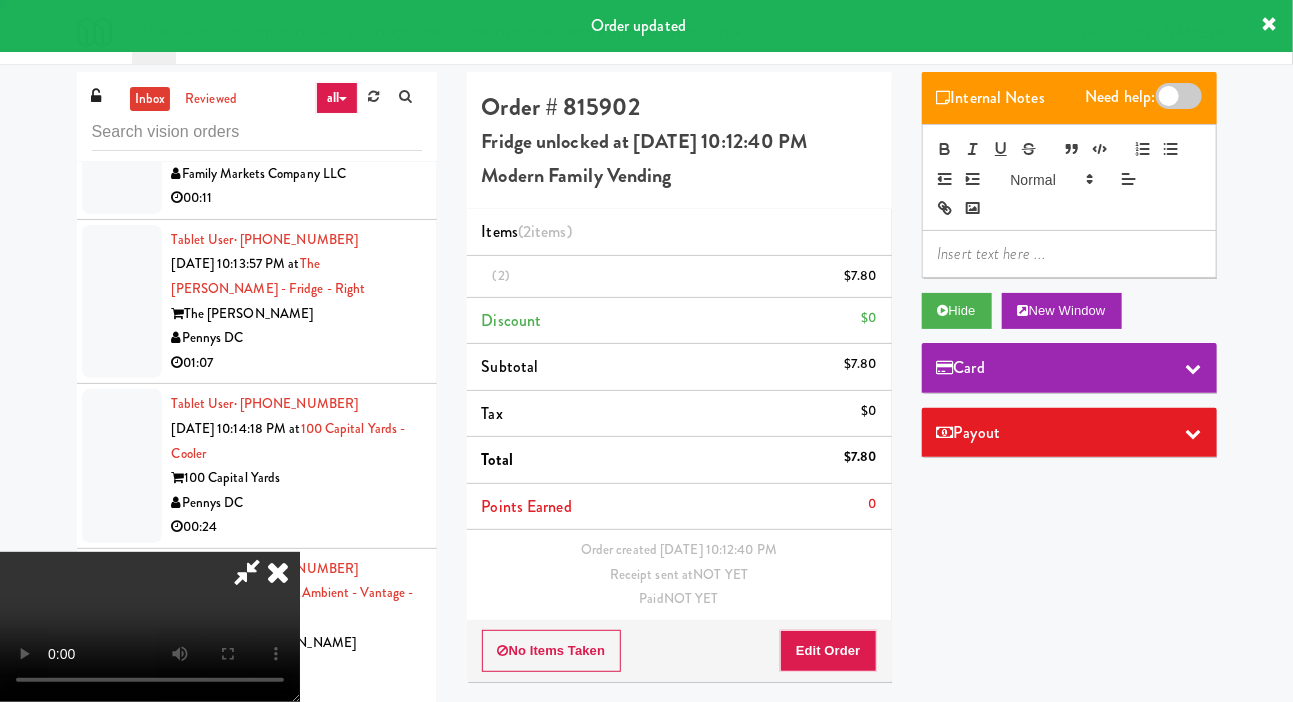 scroll, scrollTop: 0, scrollLeft: 0, axis: both 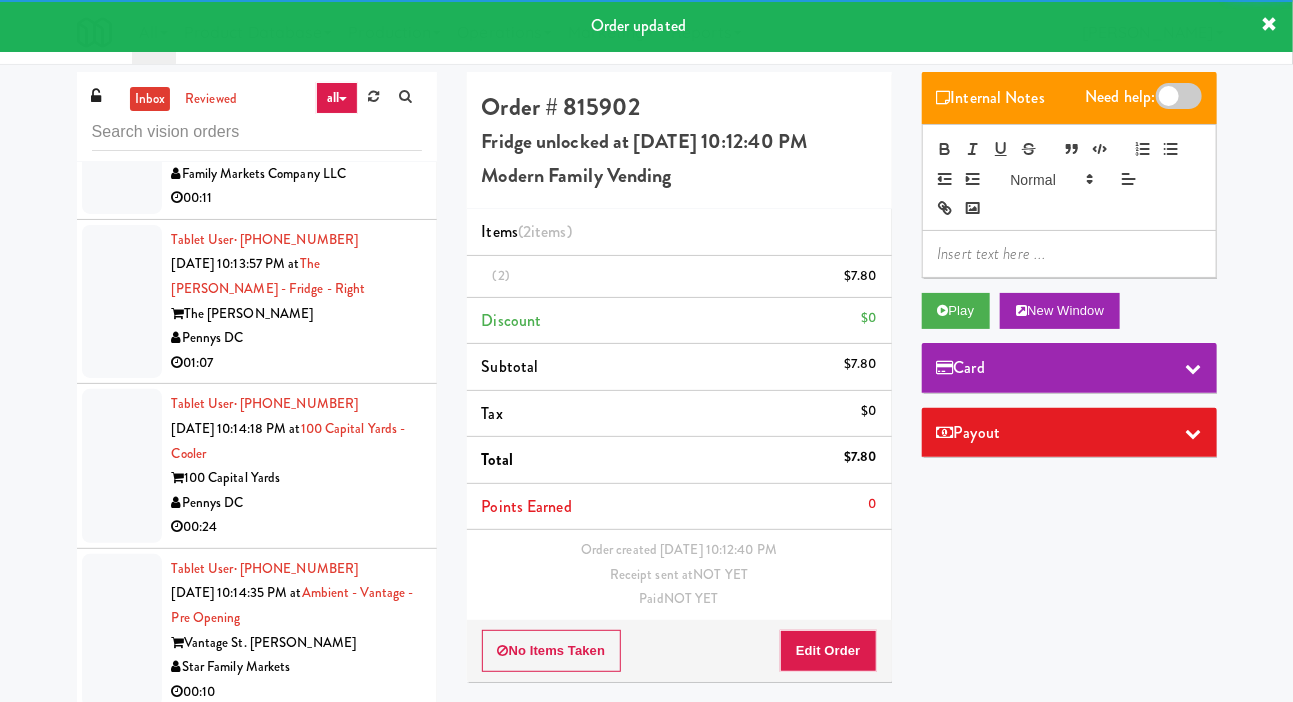 click at bounding box center (122, -167) 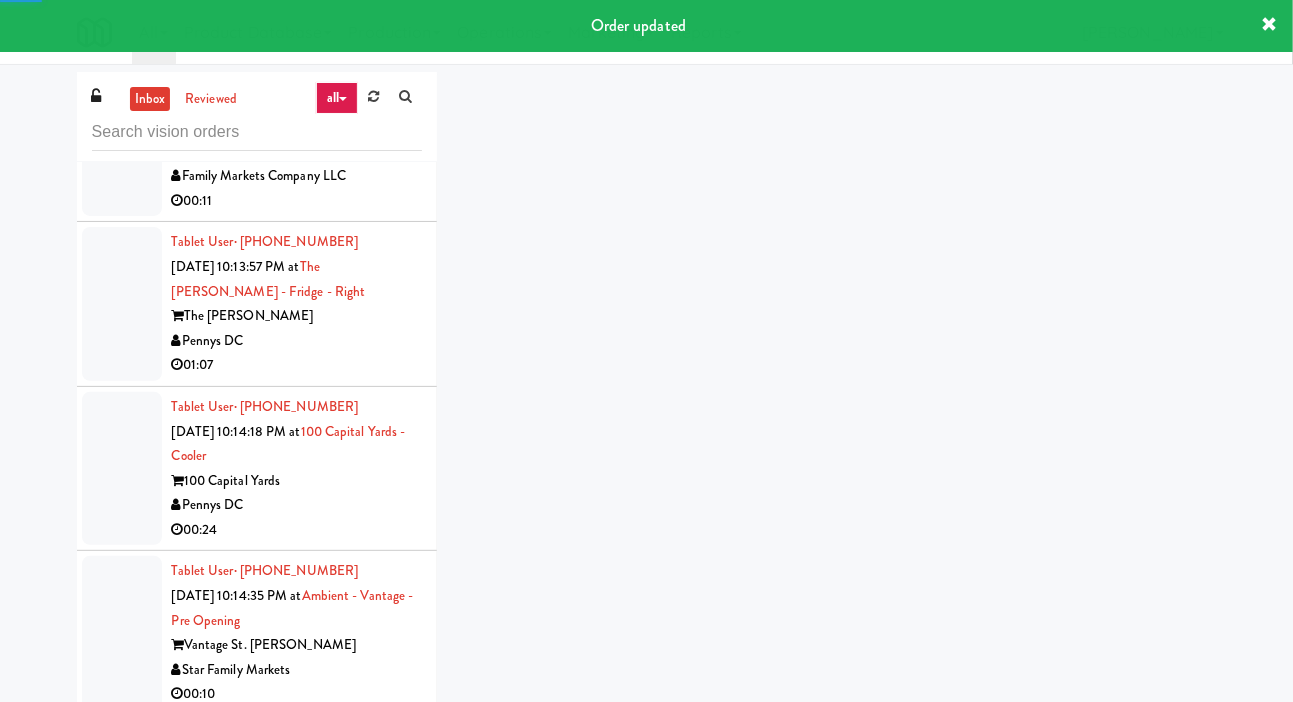 scroll, scrollTop: 17677, scrollLeft: 0, axis: vertical 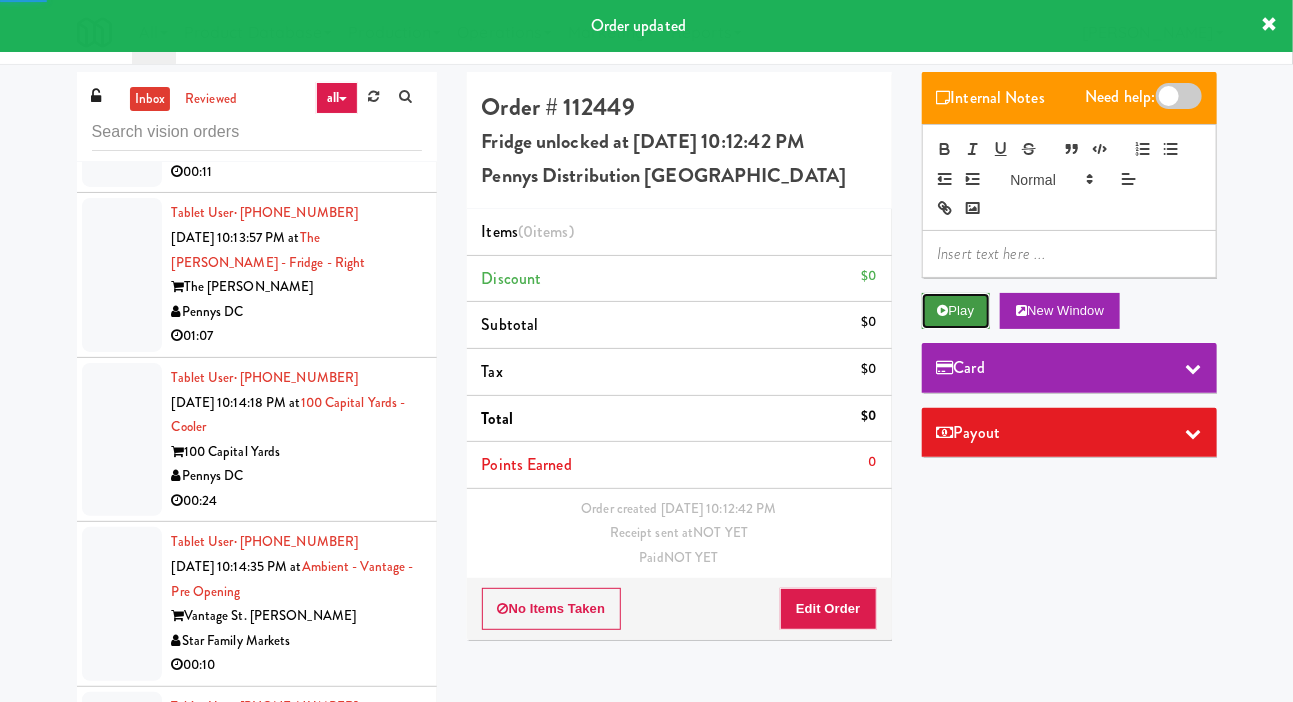 click at bounding box center (943, 310) 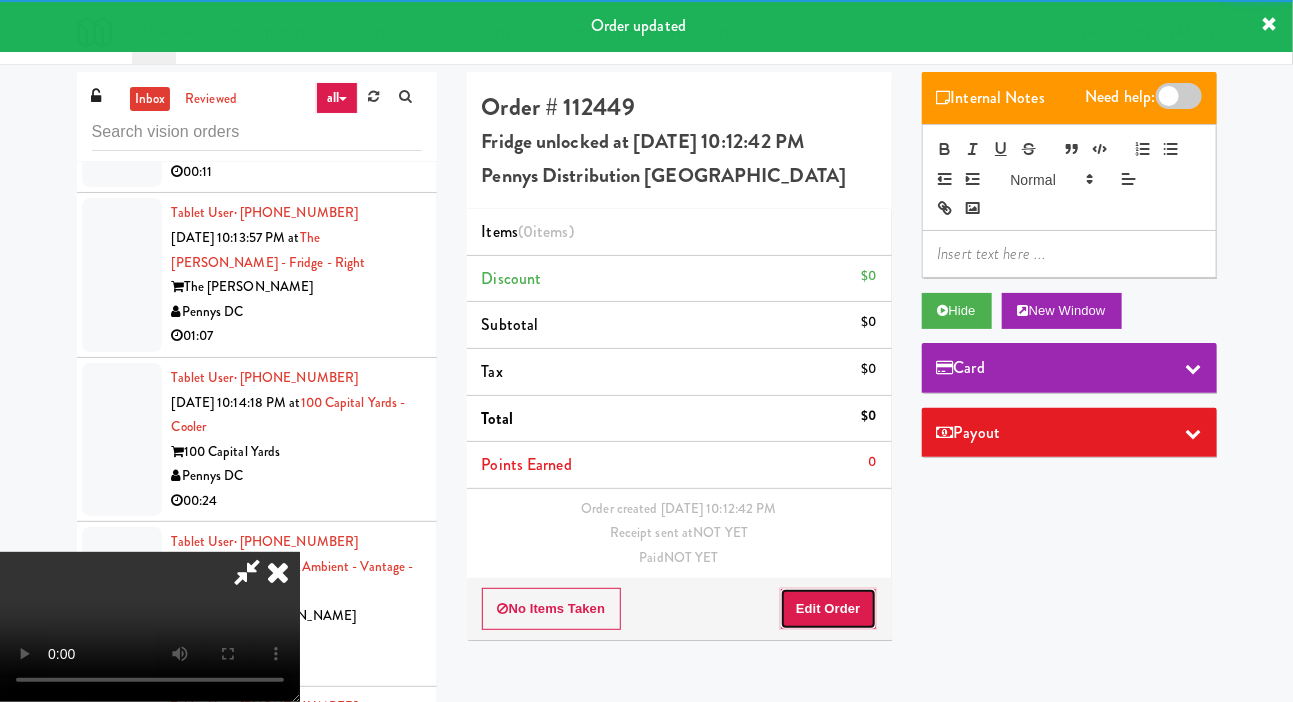 click on "Edit Order" at bounding box center (828, 609) 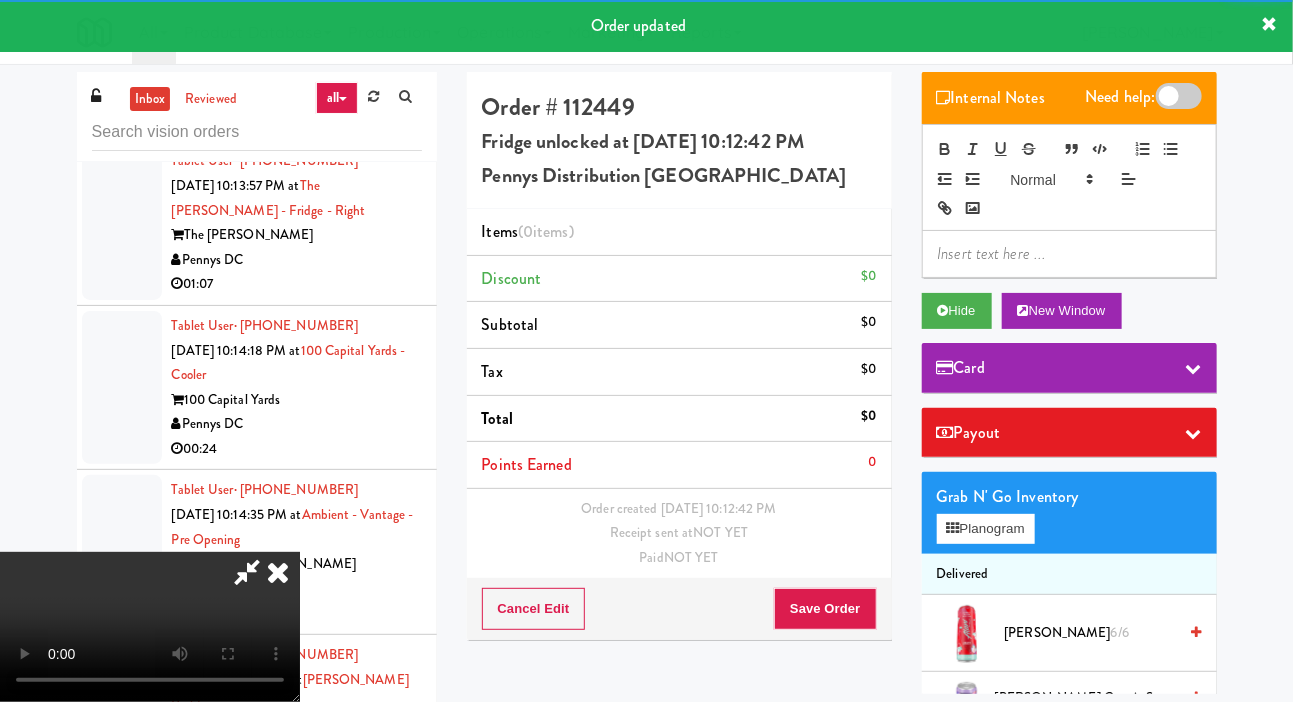 scroll, scrollTop: 17769, scrollLeft: 0, axis: vertical 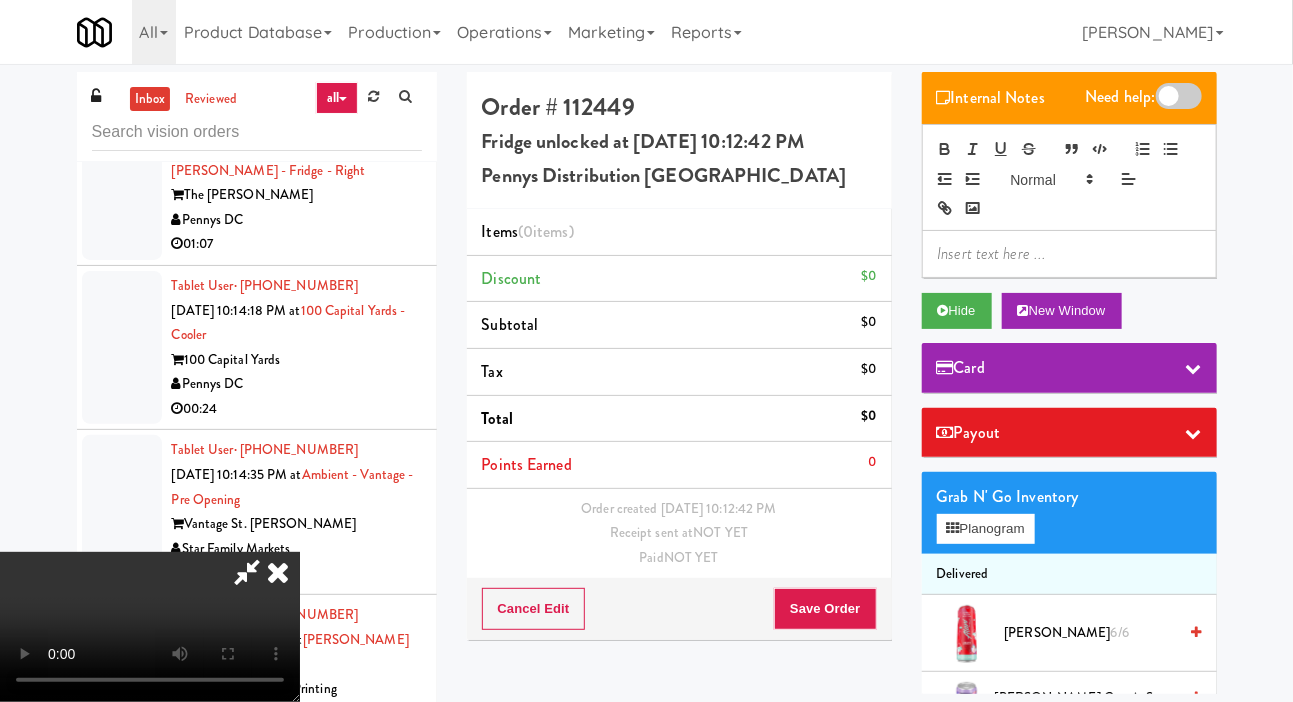 type 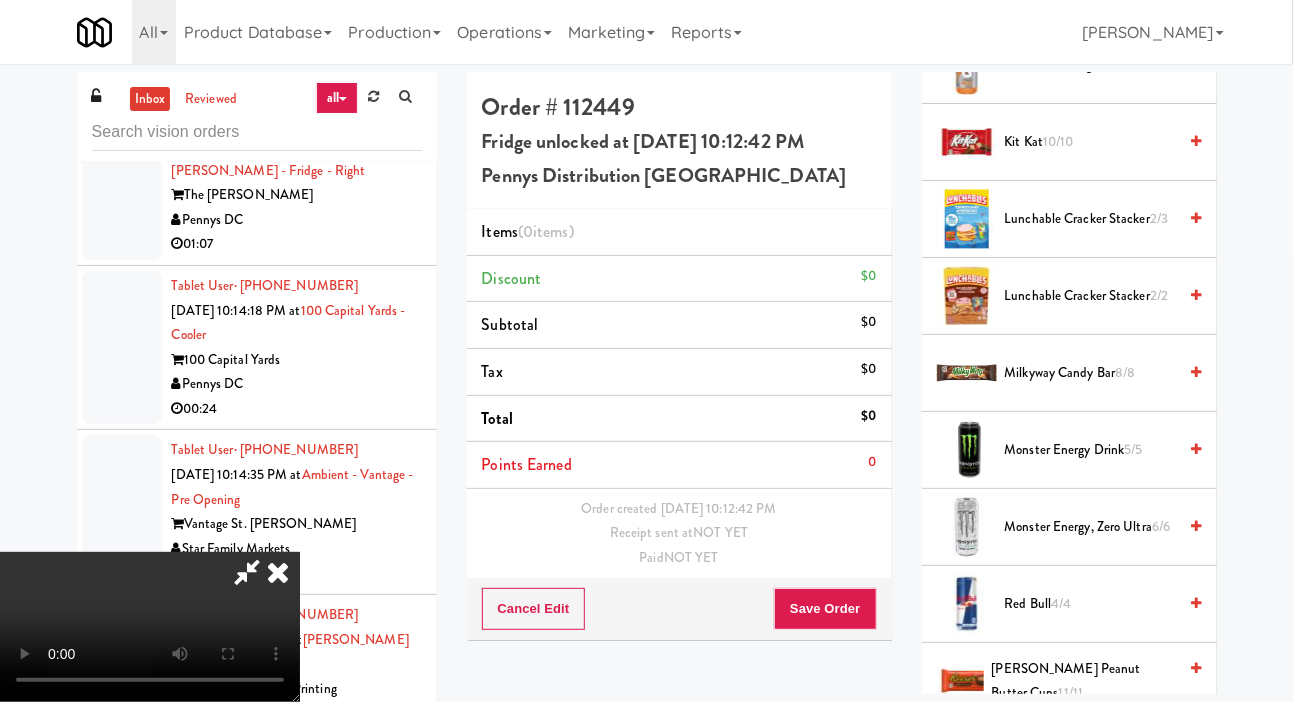 scroll, scrollTop: 1875, scrollLeft: 0, axis: vertical 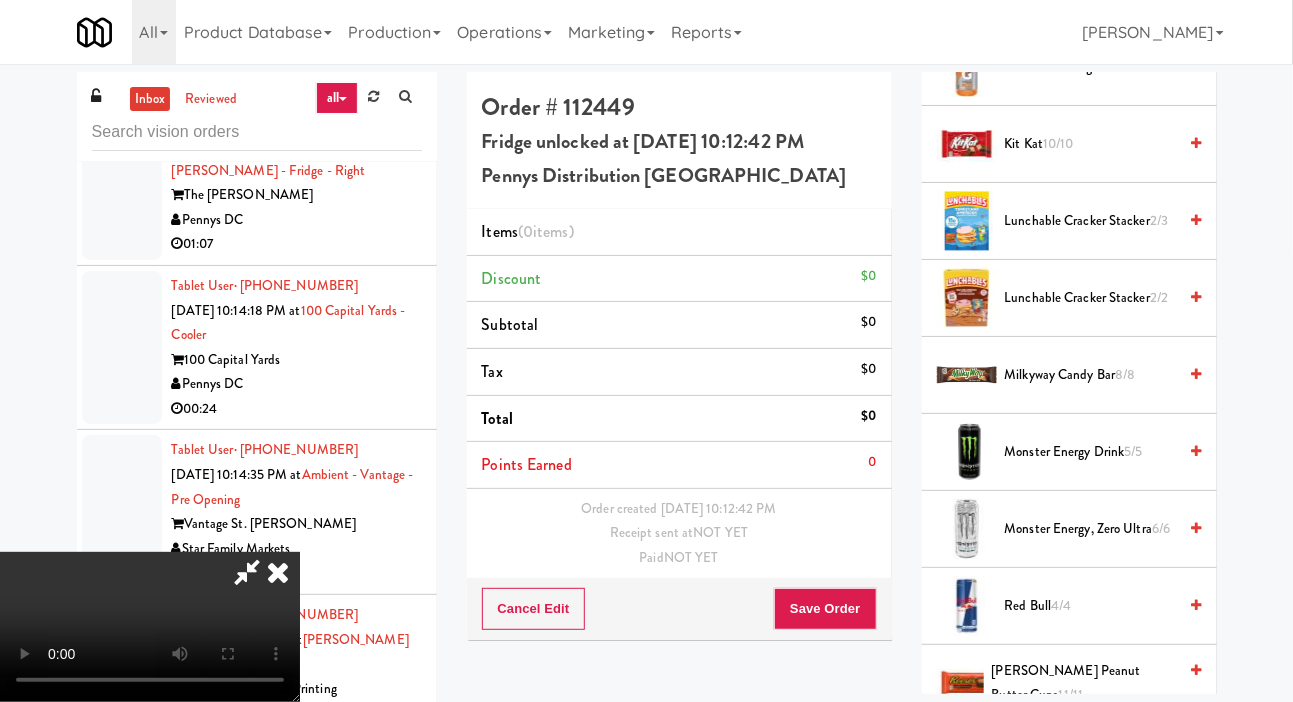 click on "Monster Energy Drink  5/5" at bounding box center (1091, 452) 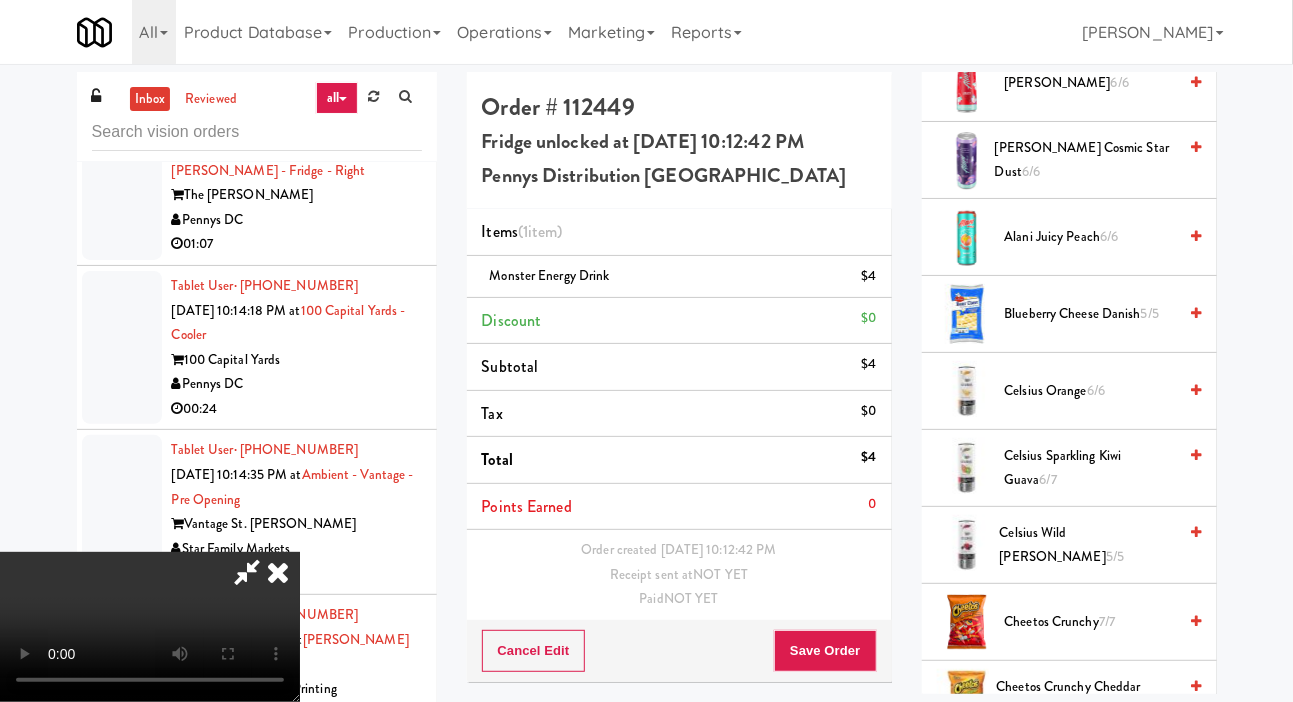 scroll, scrollTop: 552, scrollLeft: 0, axis: vertical 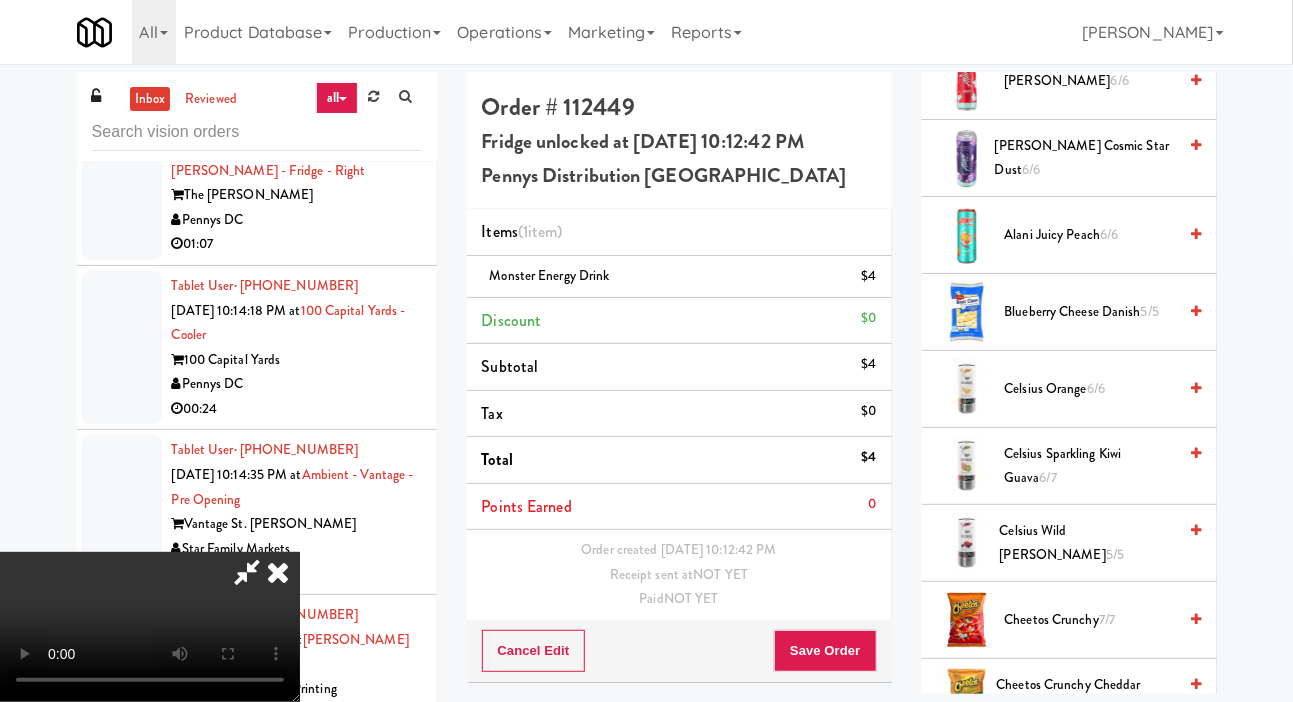 click on "Blueberry cheese Danish  5/5" at bounding box center [1091, 312] 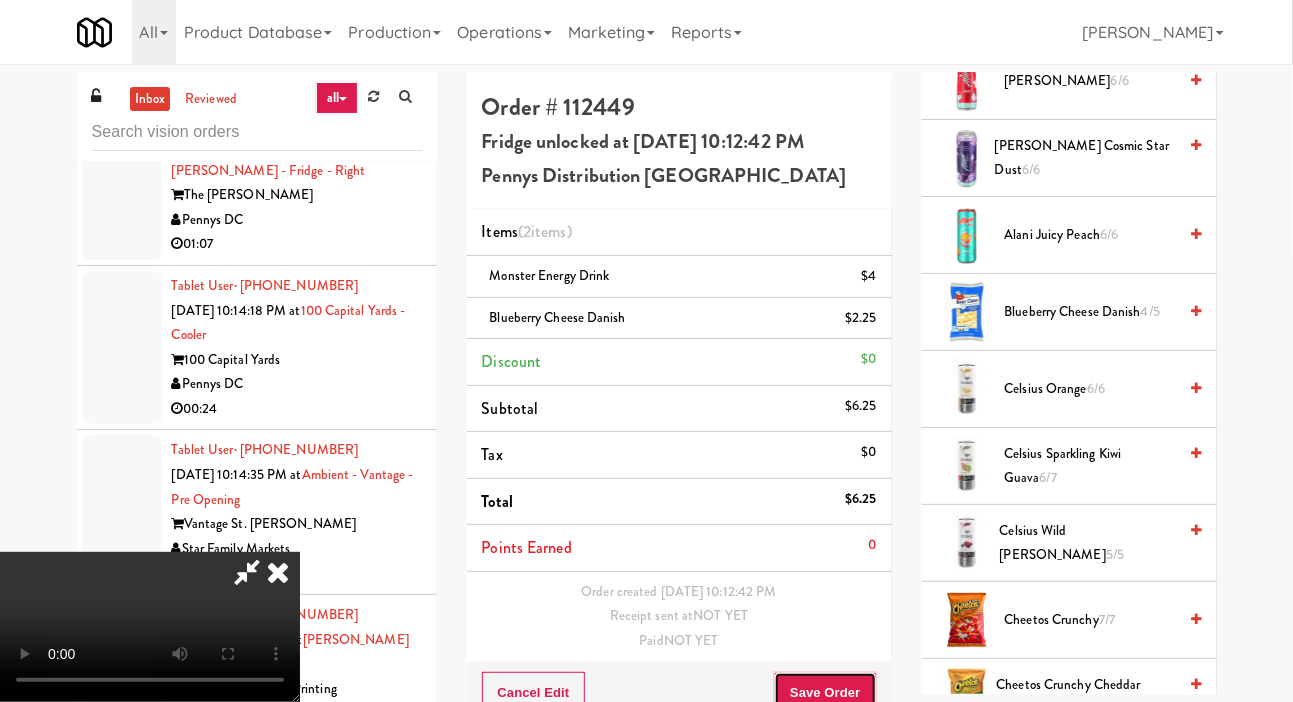 click on "Save Order" at bounding box center (825, 693) 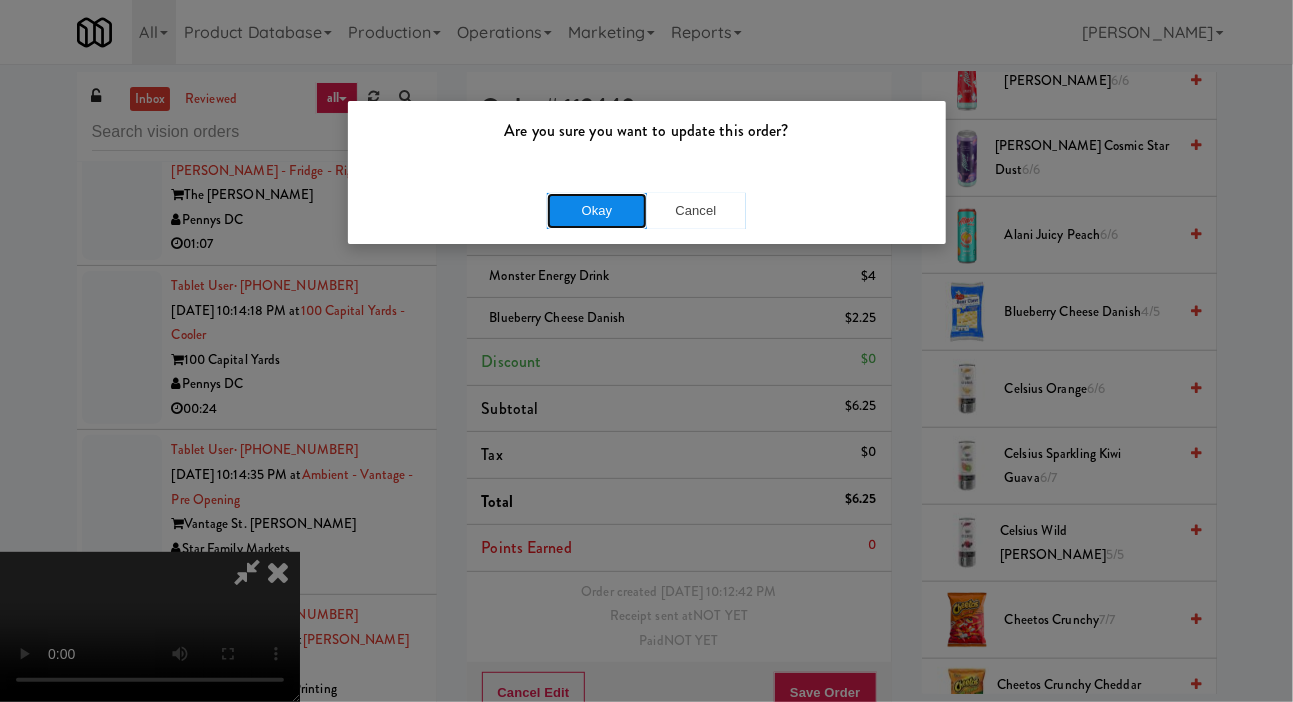 click on "Okay" at bounding box center (597, 211) 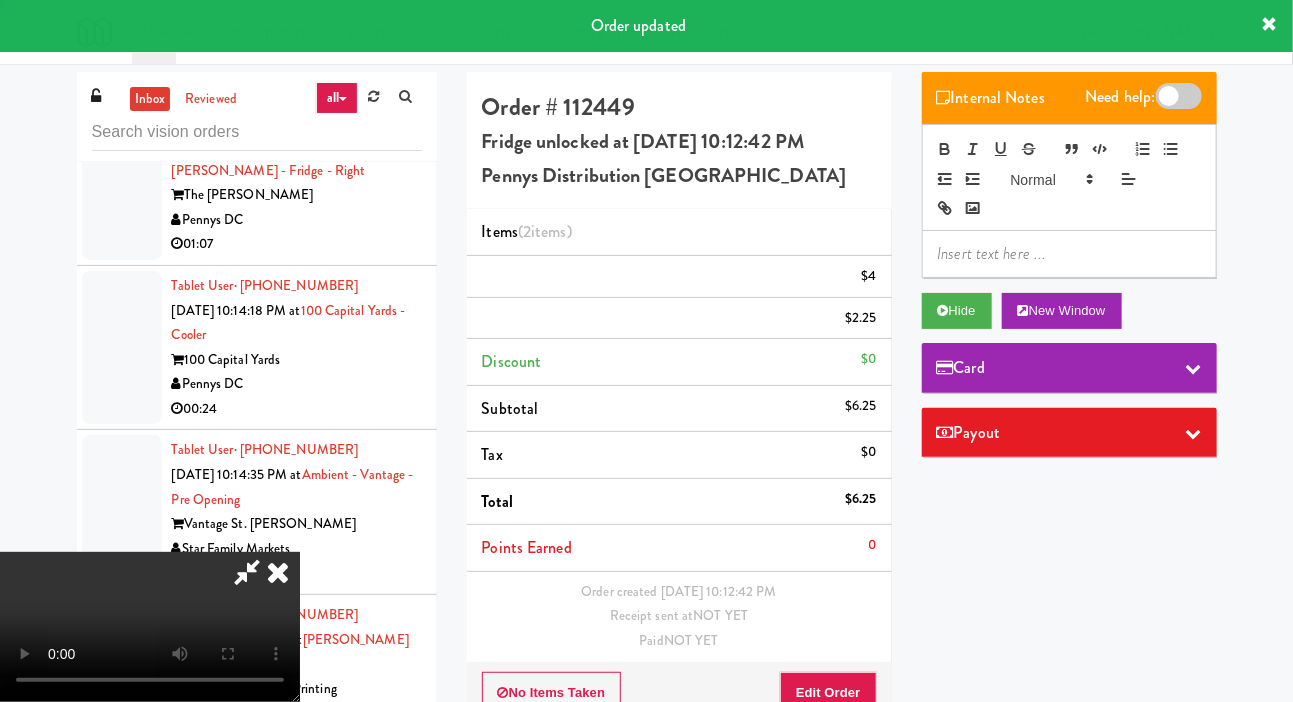 scroll, scrollTop: 0, scrollLeft: 0, axis: both 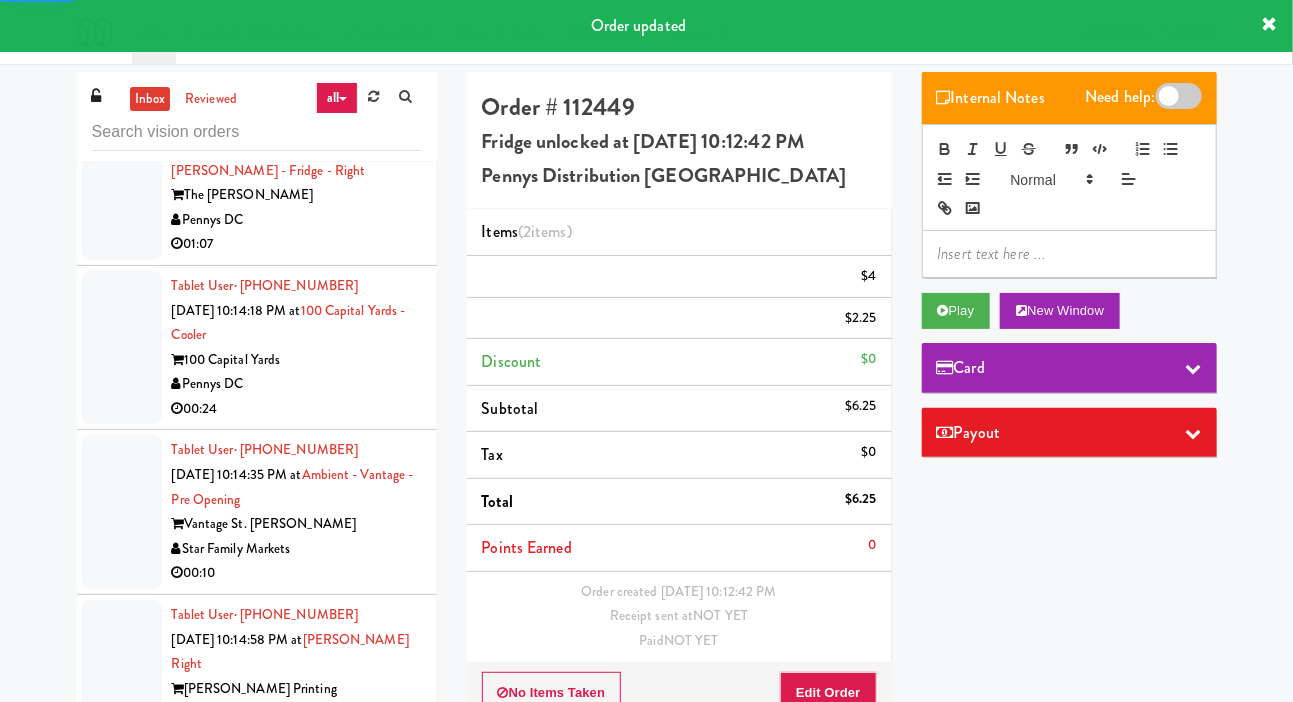 click at bounding box center (122, -134) 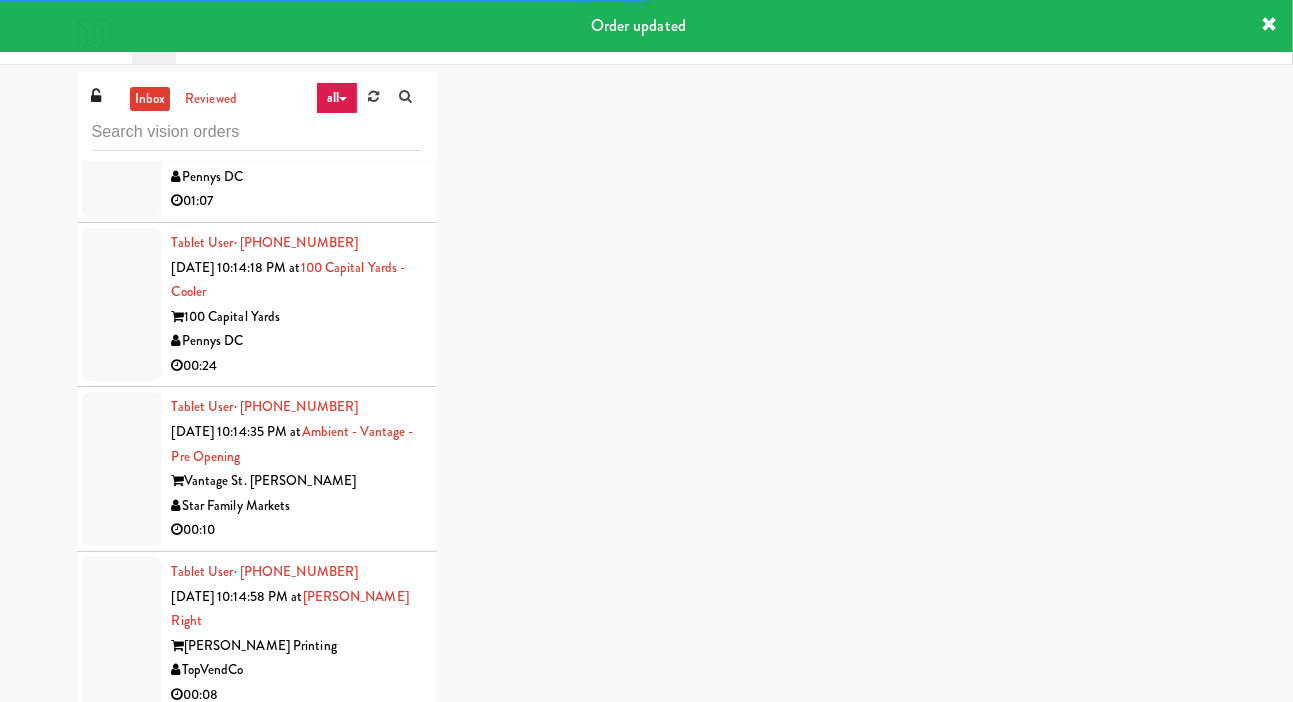 scroll, scrollTop: 17844, scrollLeft: 0, axis: vertical 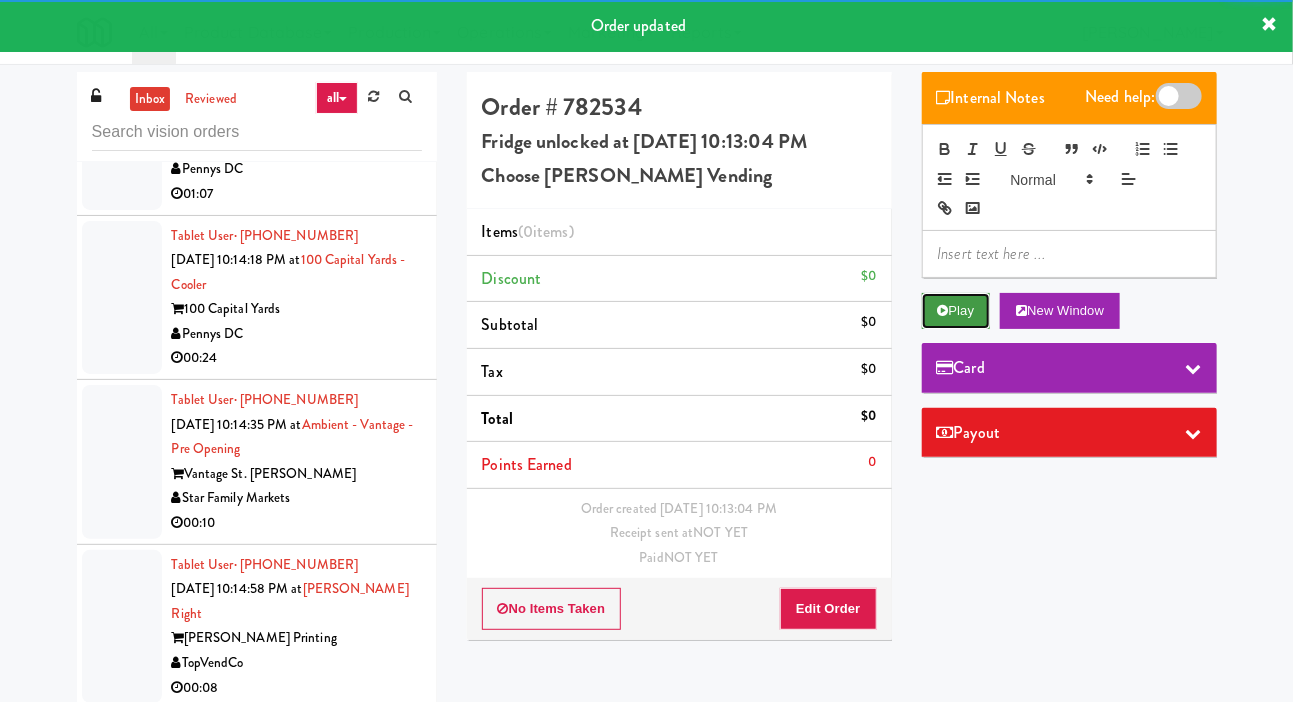 click on "Play" at bounding box center (956, 311) 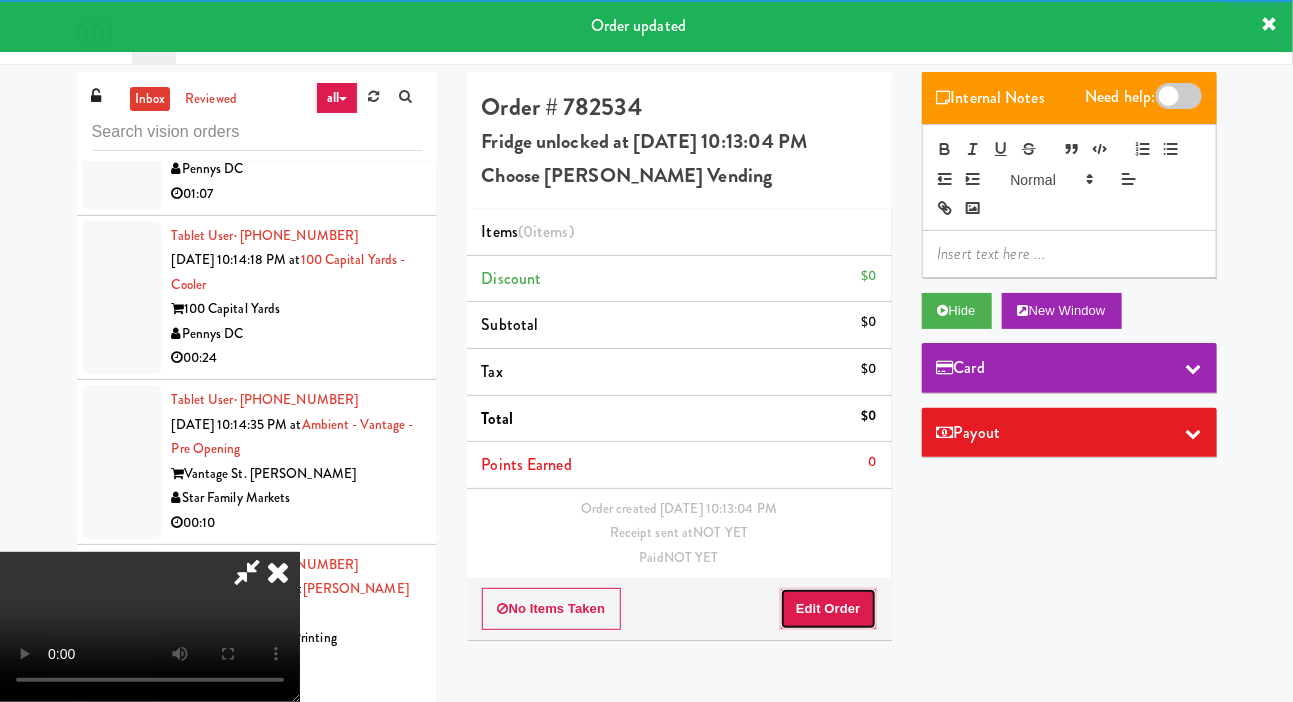 click on "Edit Order" at bounding box center [828, 609] 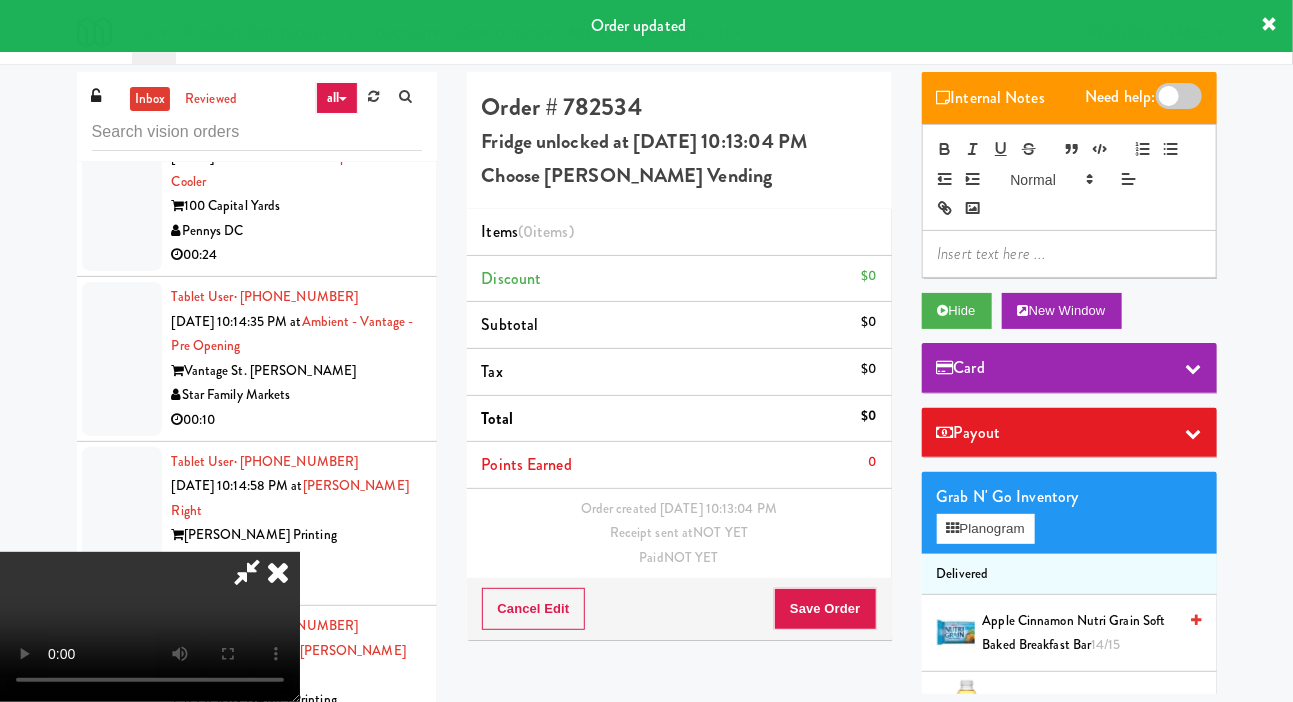 scroll, scrollTop: 17949, scrollLeft: 0, axis: vertical 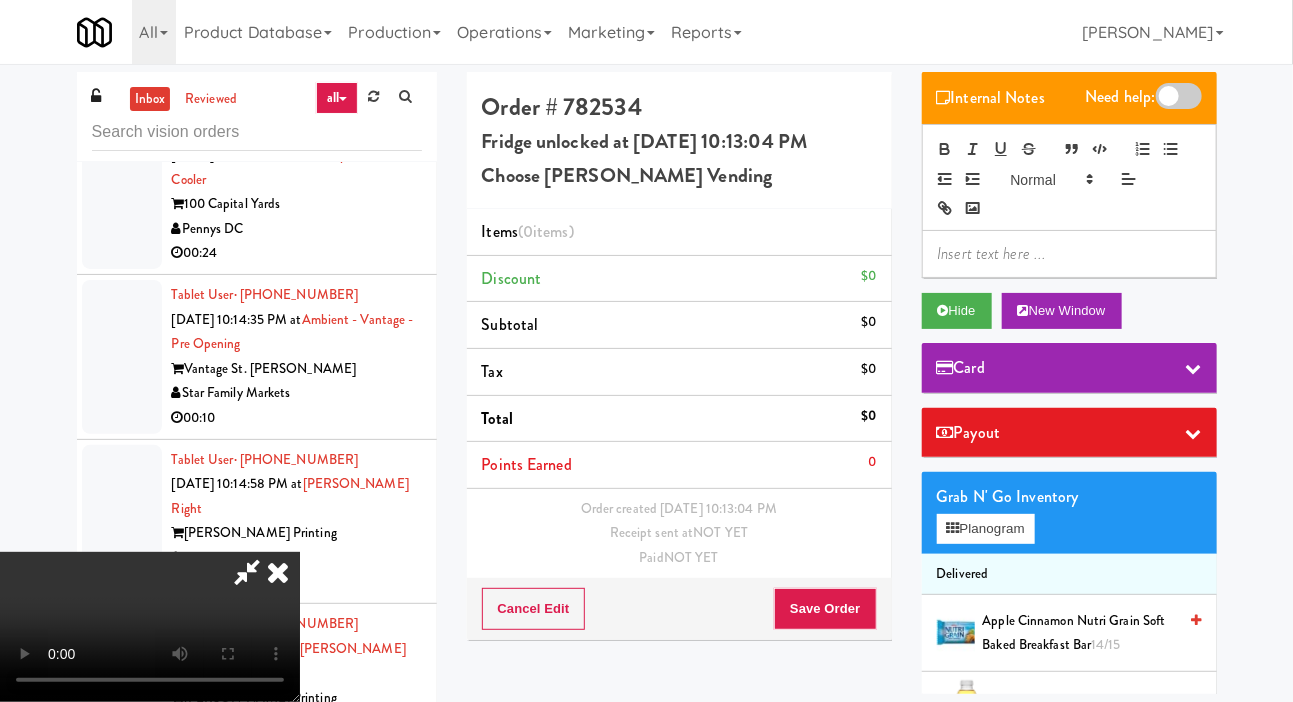 type 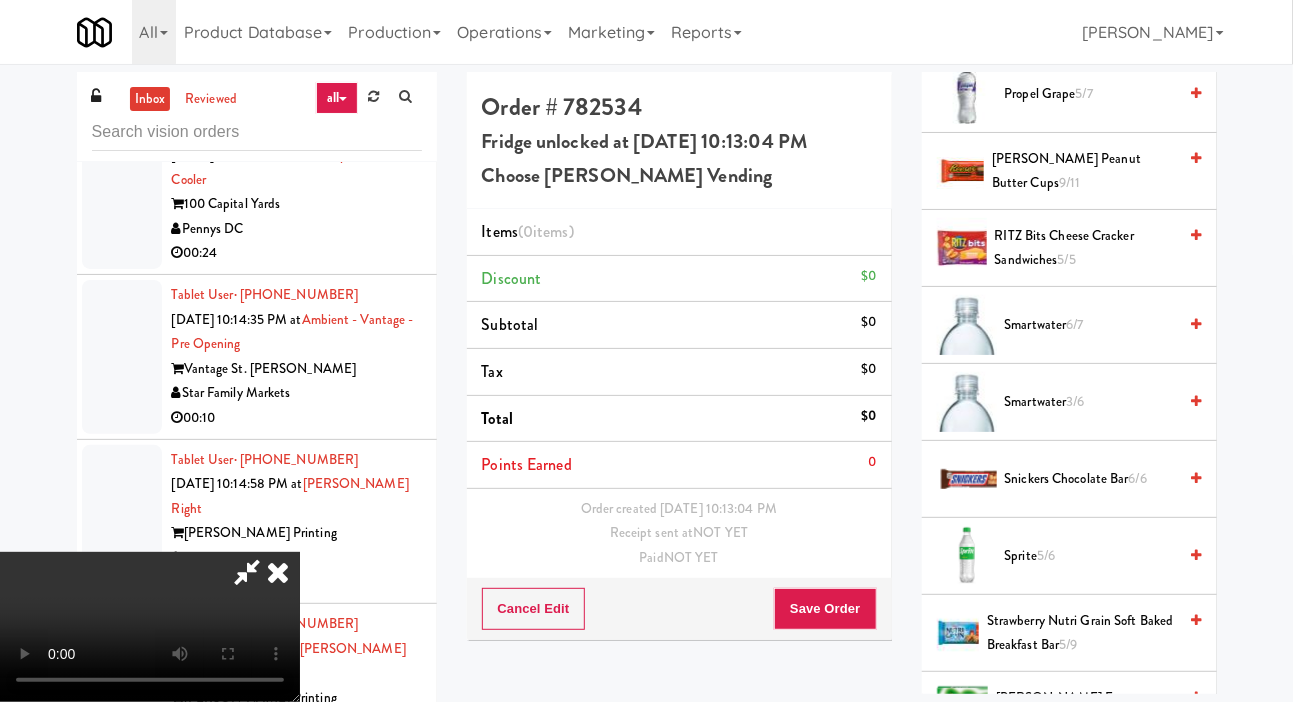 scroll, scrollTop: 2389, scrollLeft: 0, axis: vertical 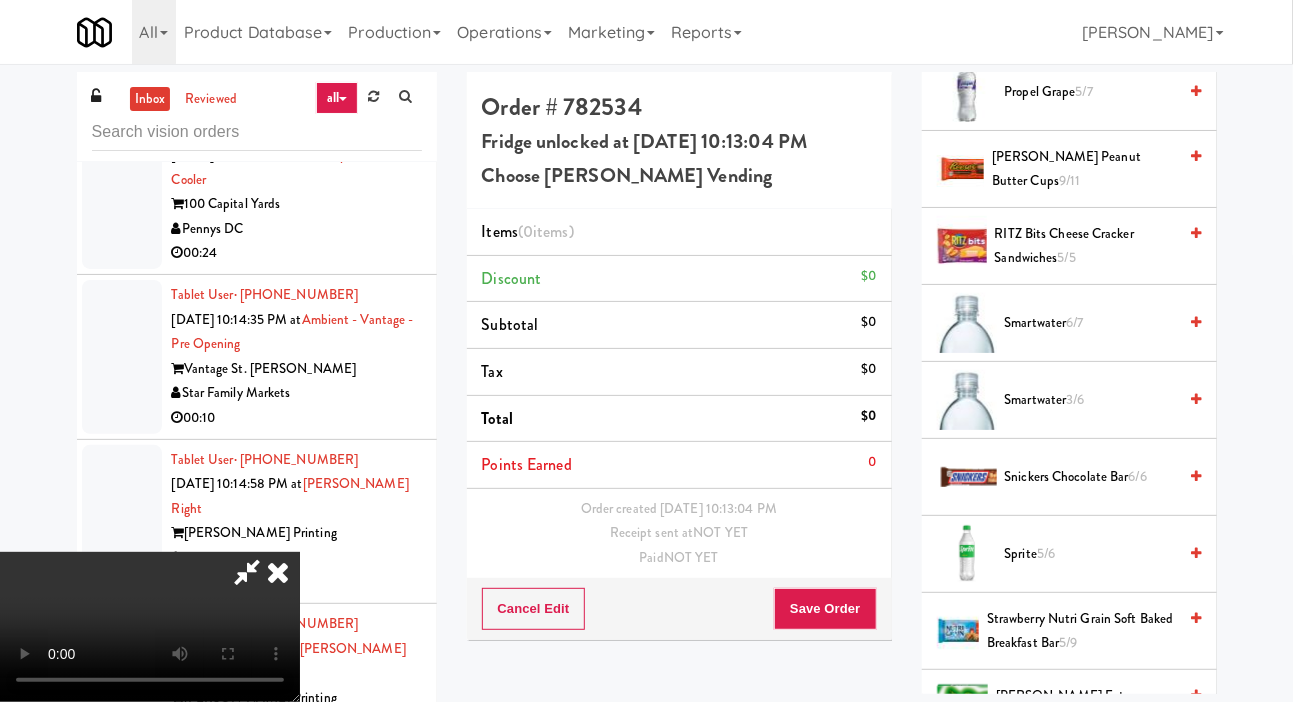 click on "6/7" at bounding box center [1075, 322] 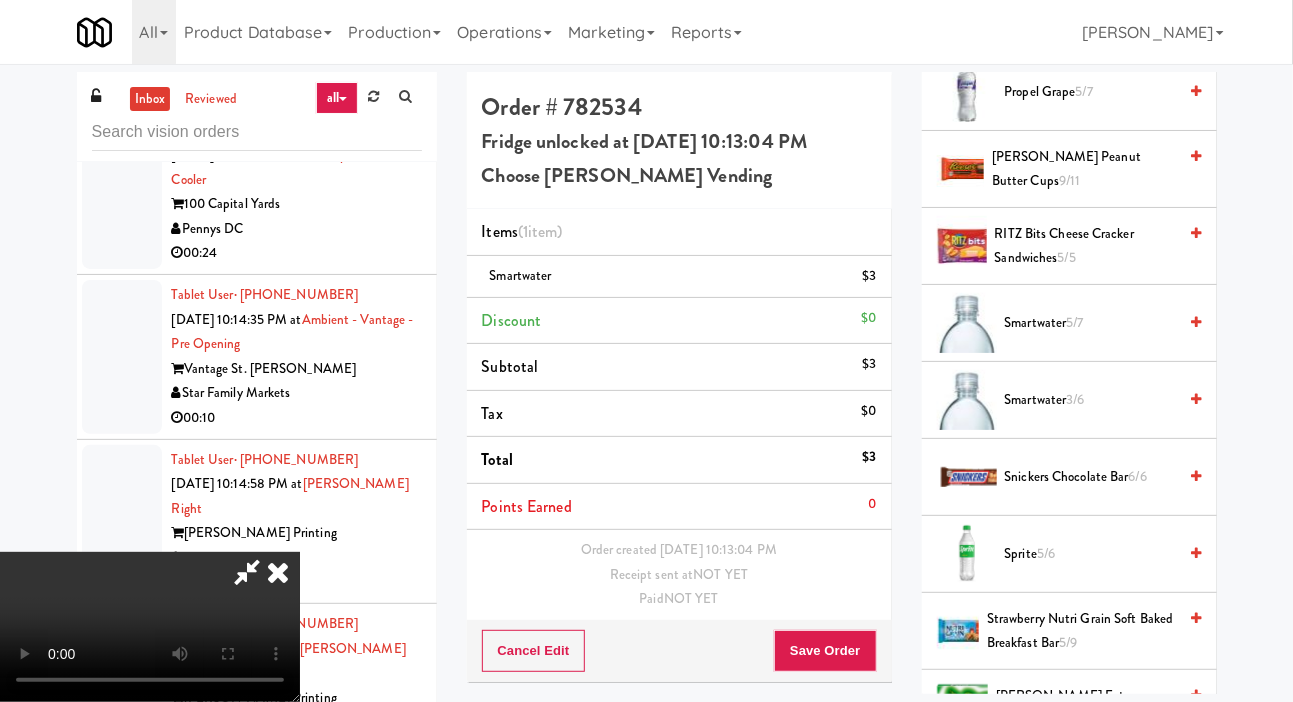 scroll, scrollTop: 73, scrollLeft: 0, axis: vertical 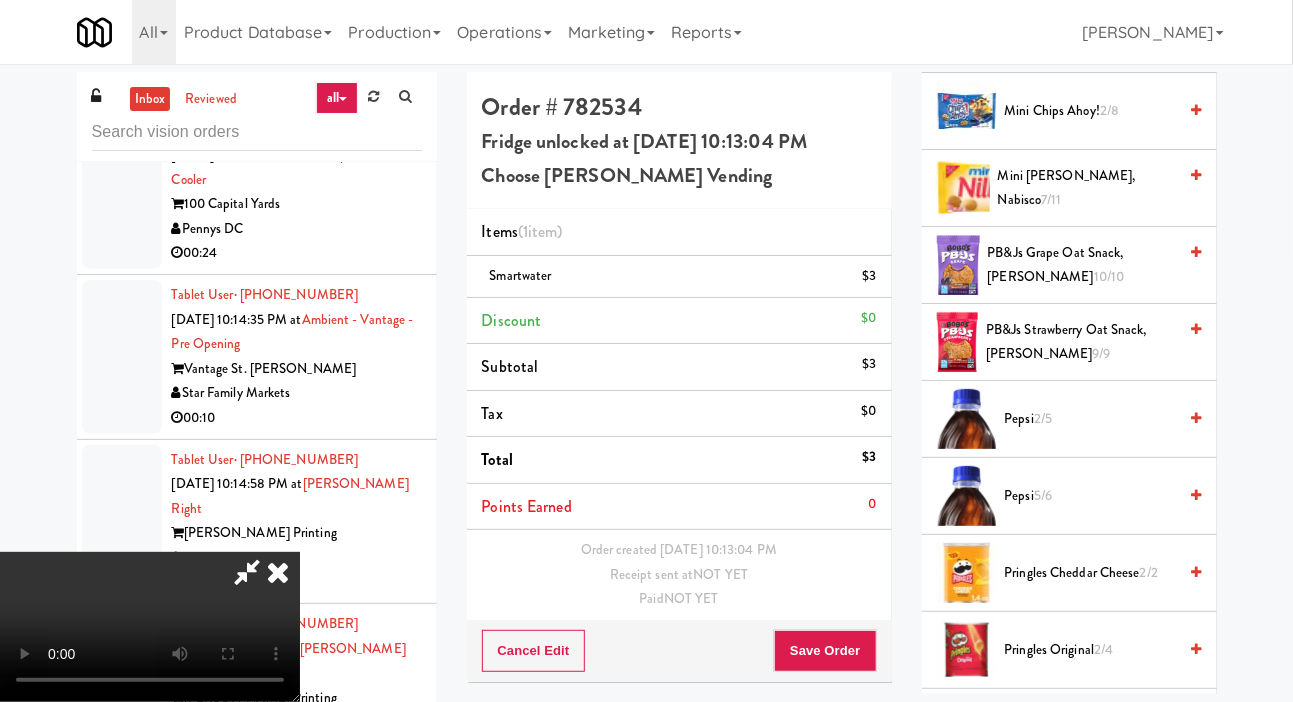 click on "PB&Js Strawberry Oat Snack, [PERSON_NAME]  9/9" at bounding box center [1081, 342] 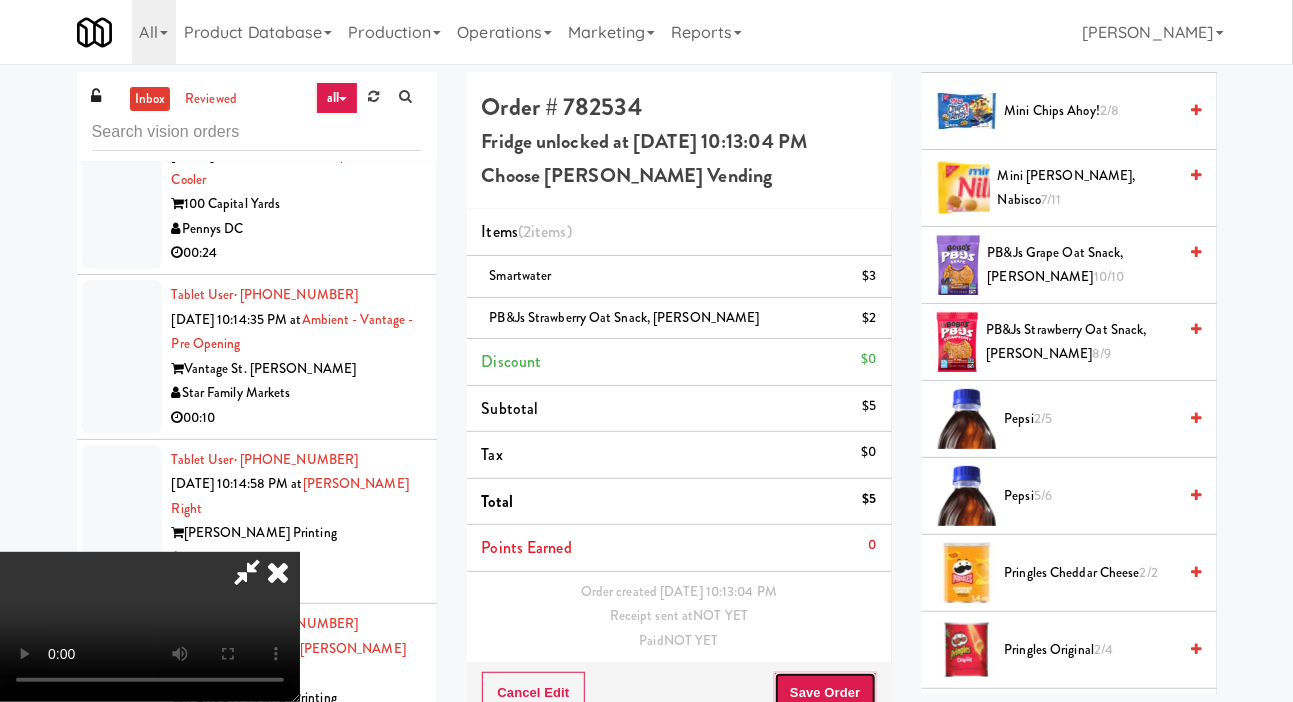 click on "Save Order" at bounding box center [825, 693] 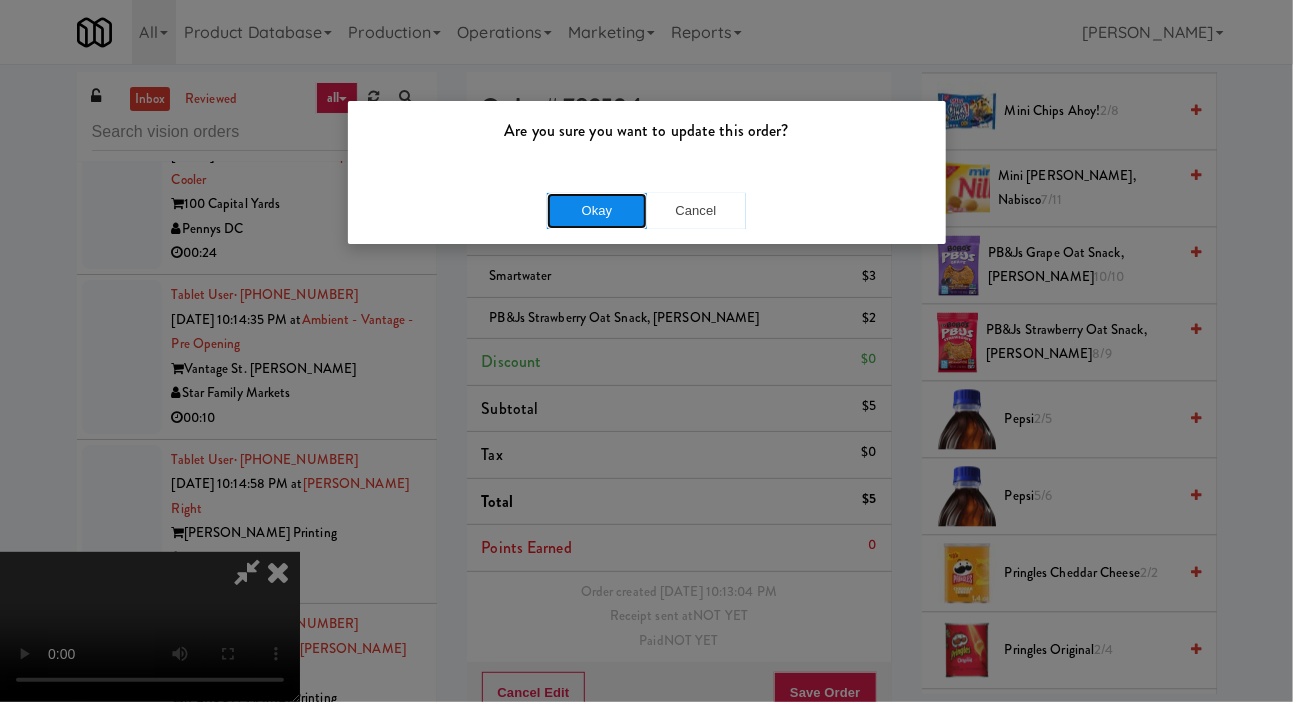 click on "Okay" at bounding box center (597, 211) 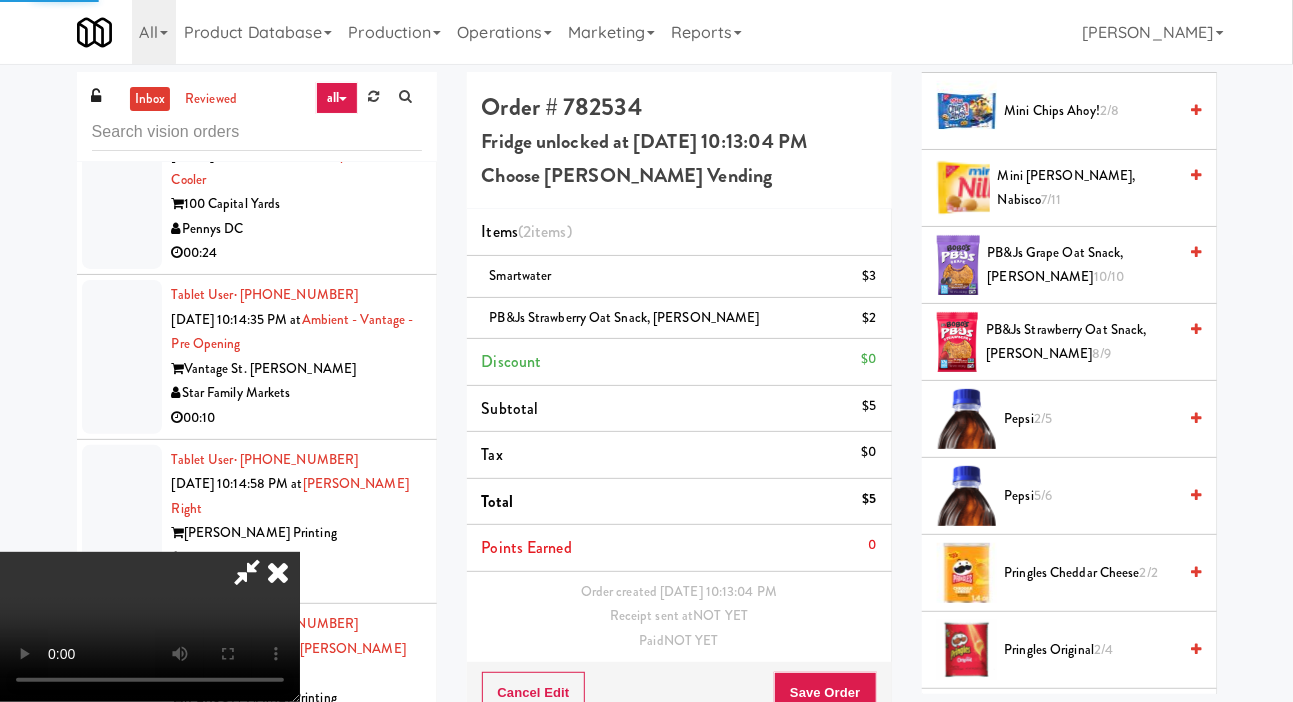 scroll, scrollTop: 0, scrollLeft: 0, axis: both 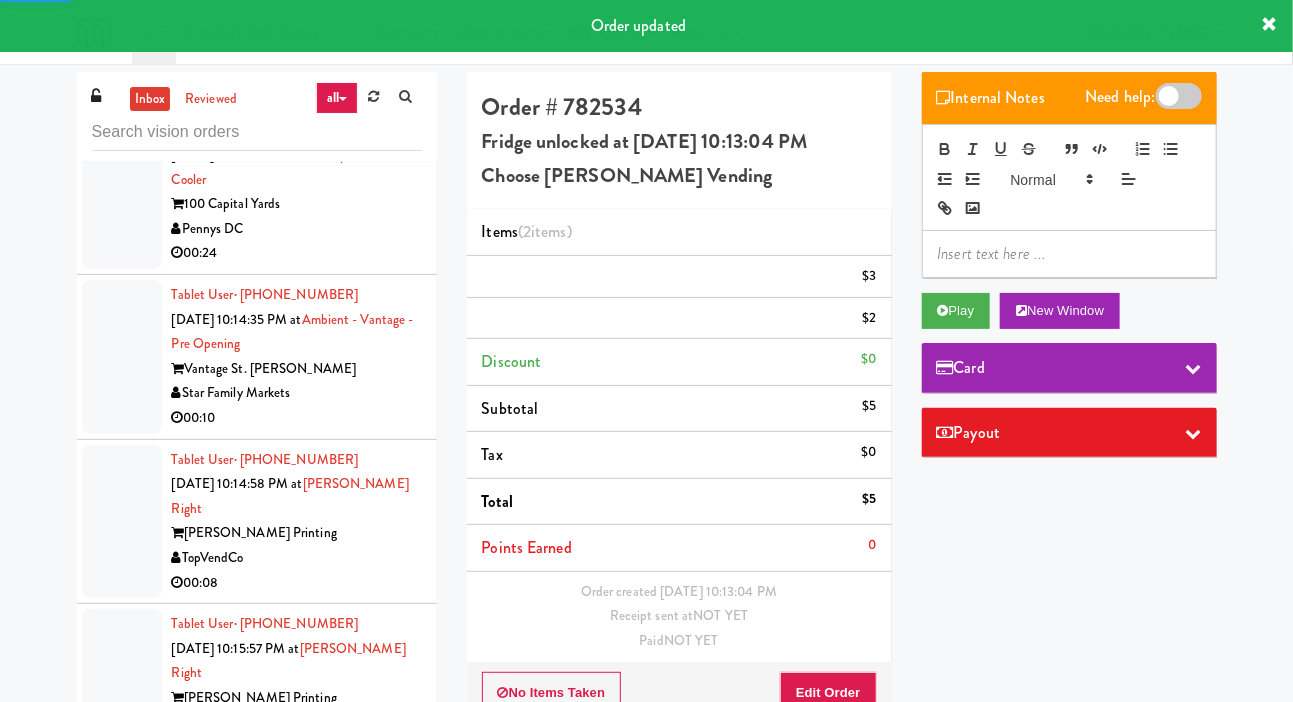 click at bounding box center (122, -137) 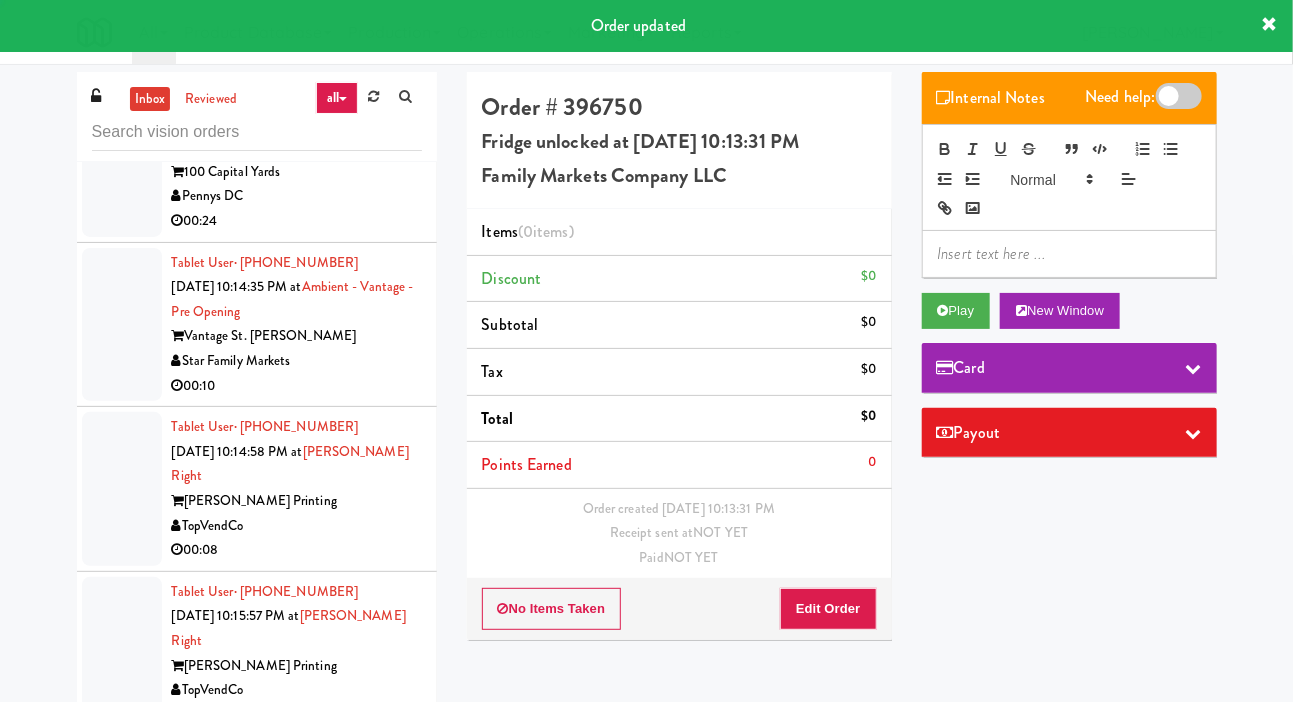 scroll, scrollTop: 18006, scrollLeft: 0, axis: vertical 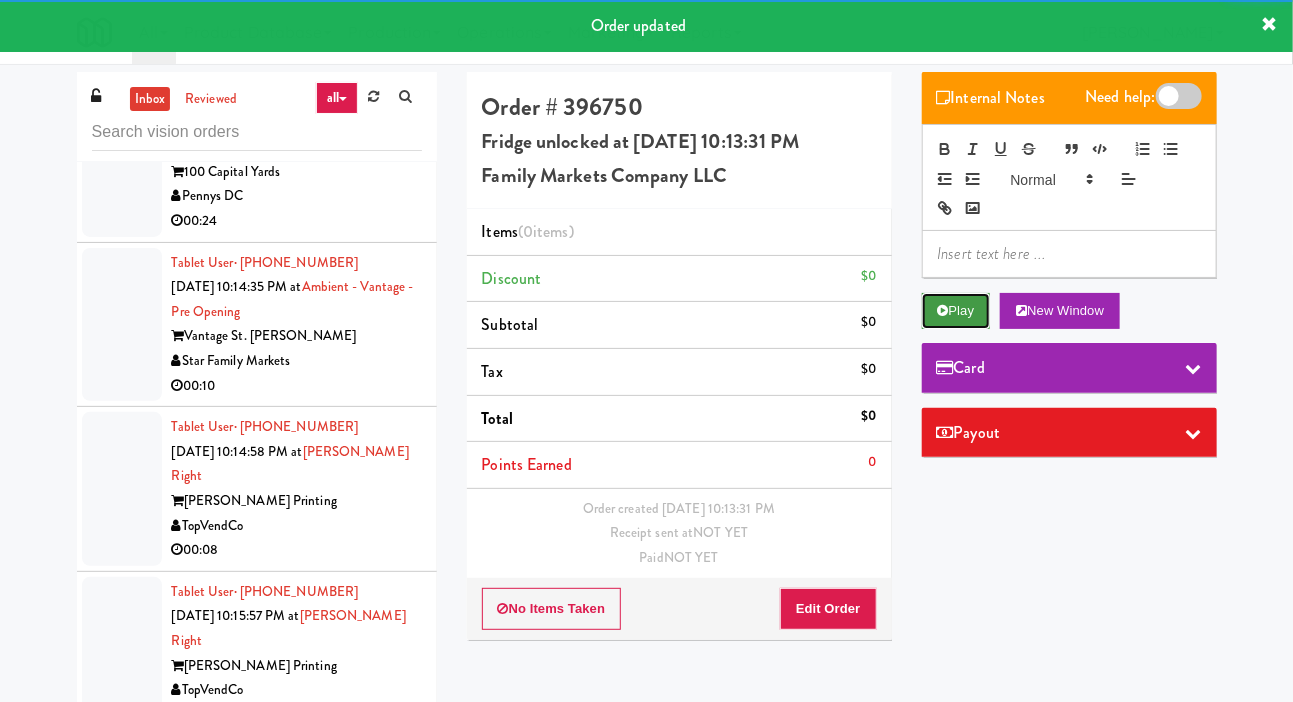 click on "Play" at bounding box center [956, 311] 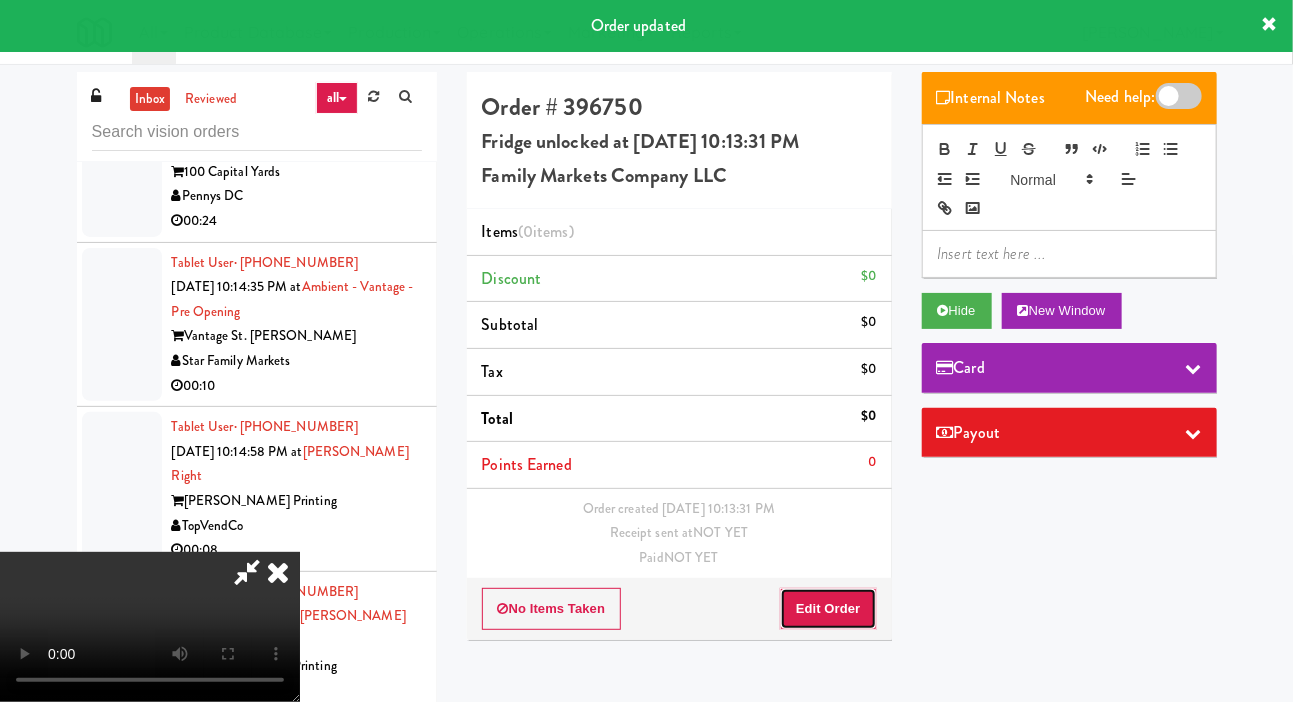 click on "Edit Order" at bounding box center (828, 609) 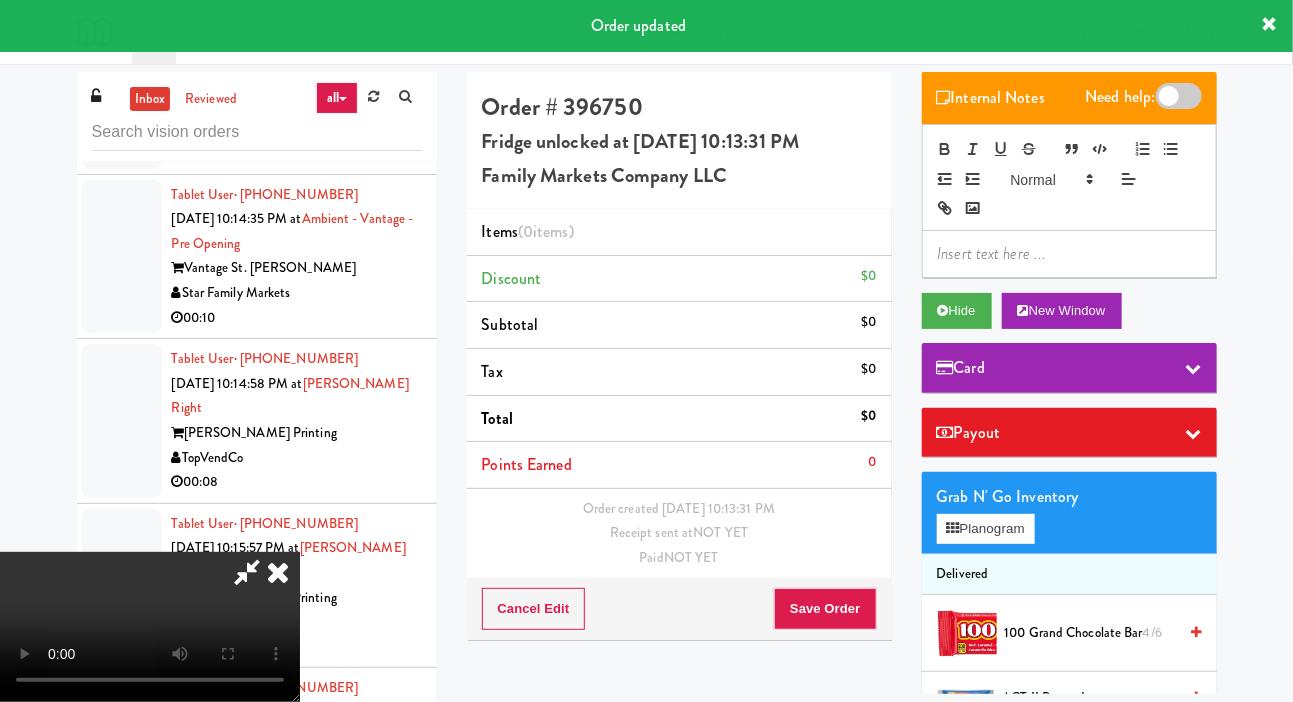 scroll, scrollTop: 18110, scrollLeft: 0, axis: vertical 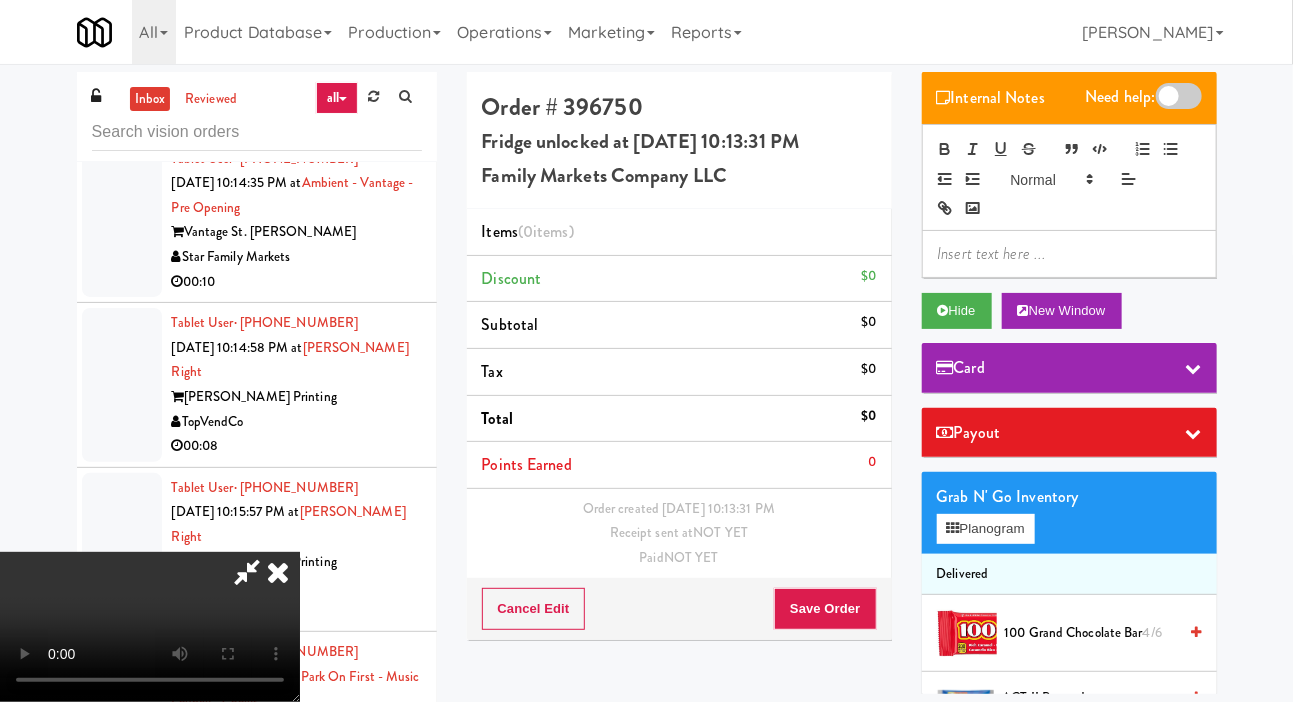 type 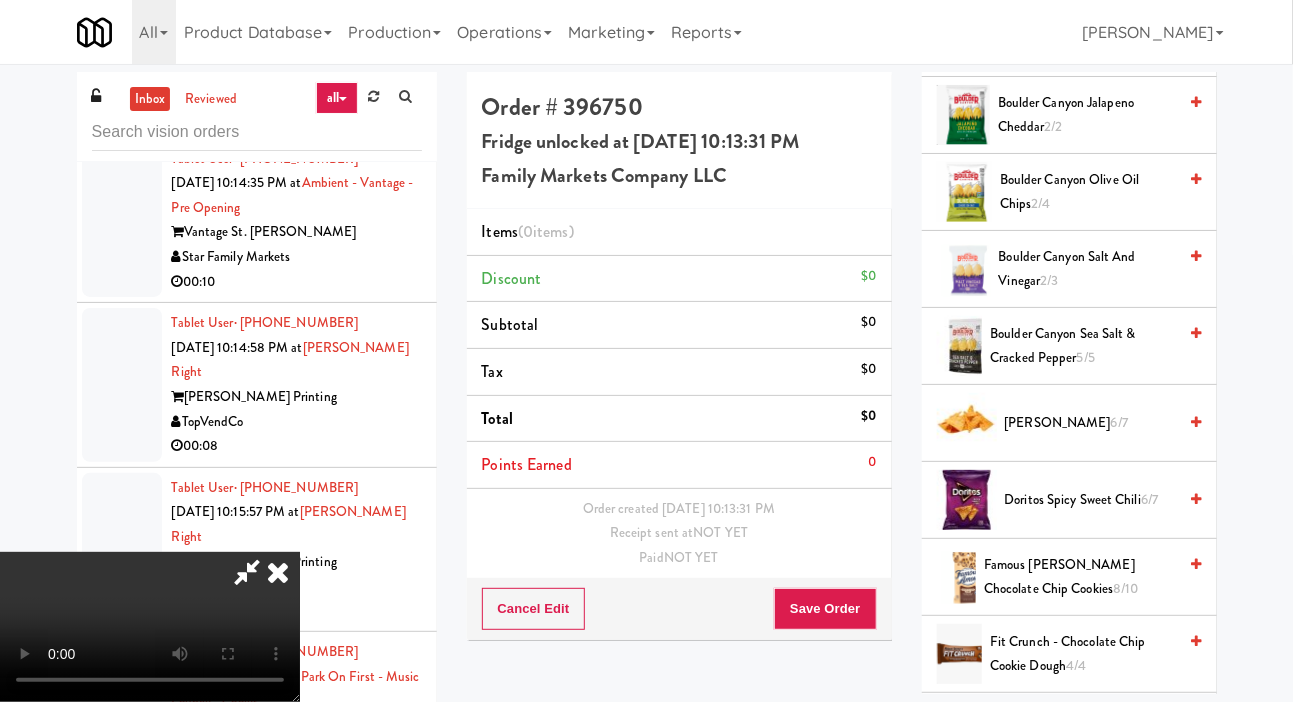scroll, scrollTop: 793, scrollLeft: 0, axis: vertical 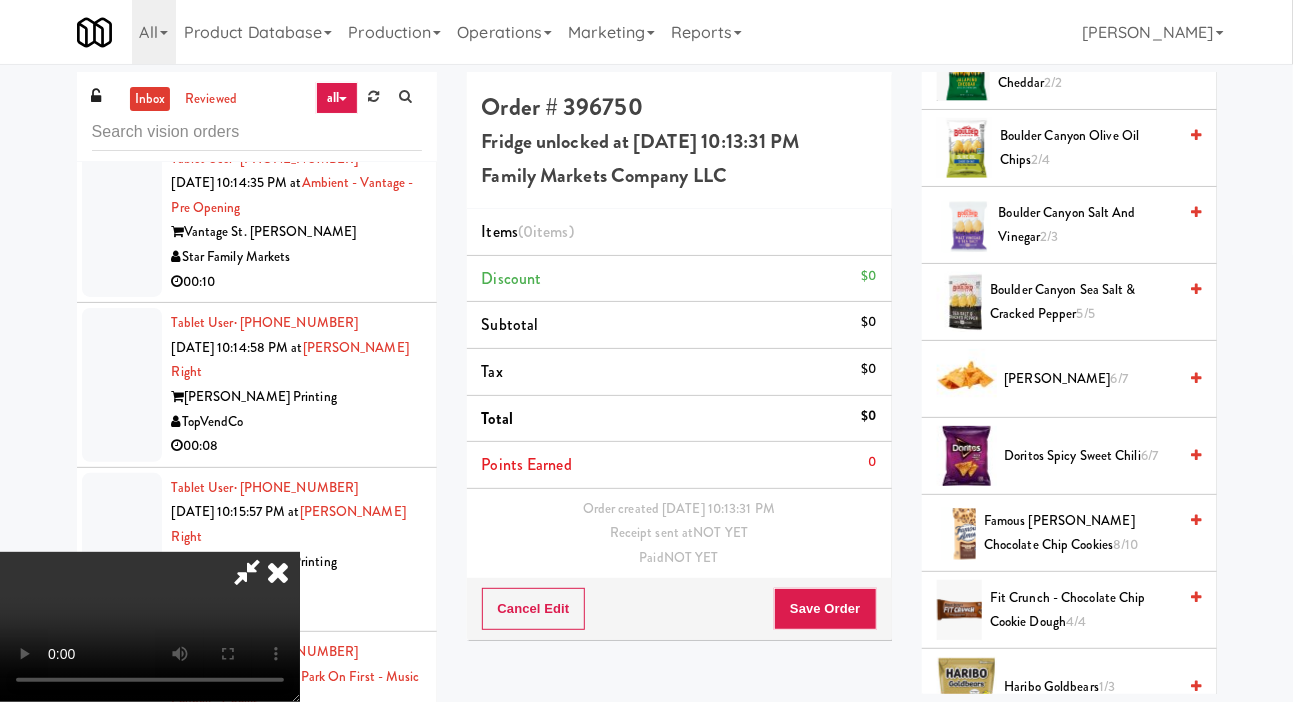 click on "8/10" at bounding box center (1125, 544) 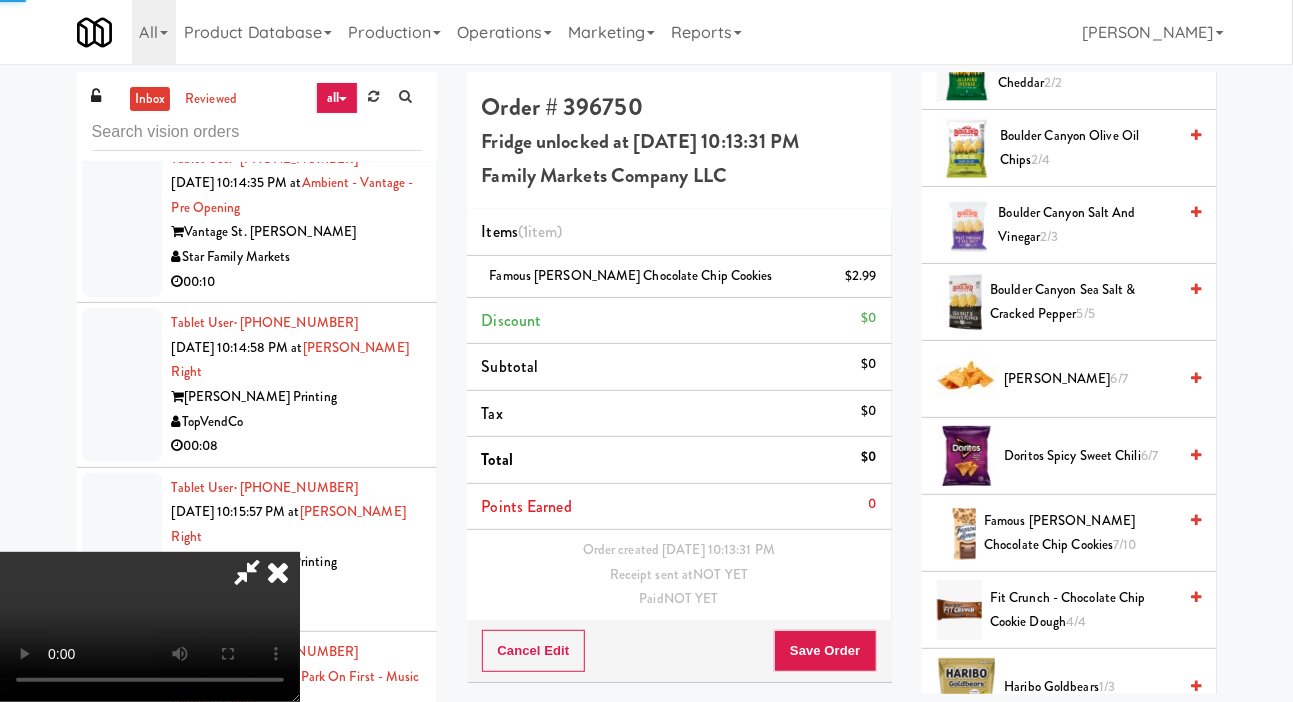 click on "Famous [PERSON_NAME] Chocolate Chip Cookies  7/10" at bounding box center [1080, 533] 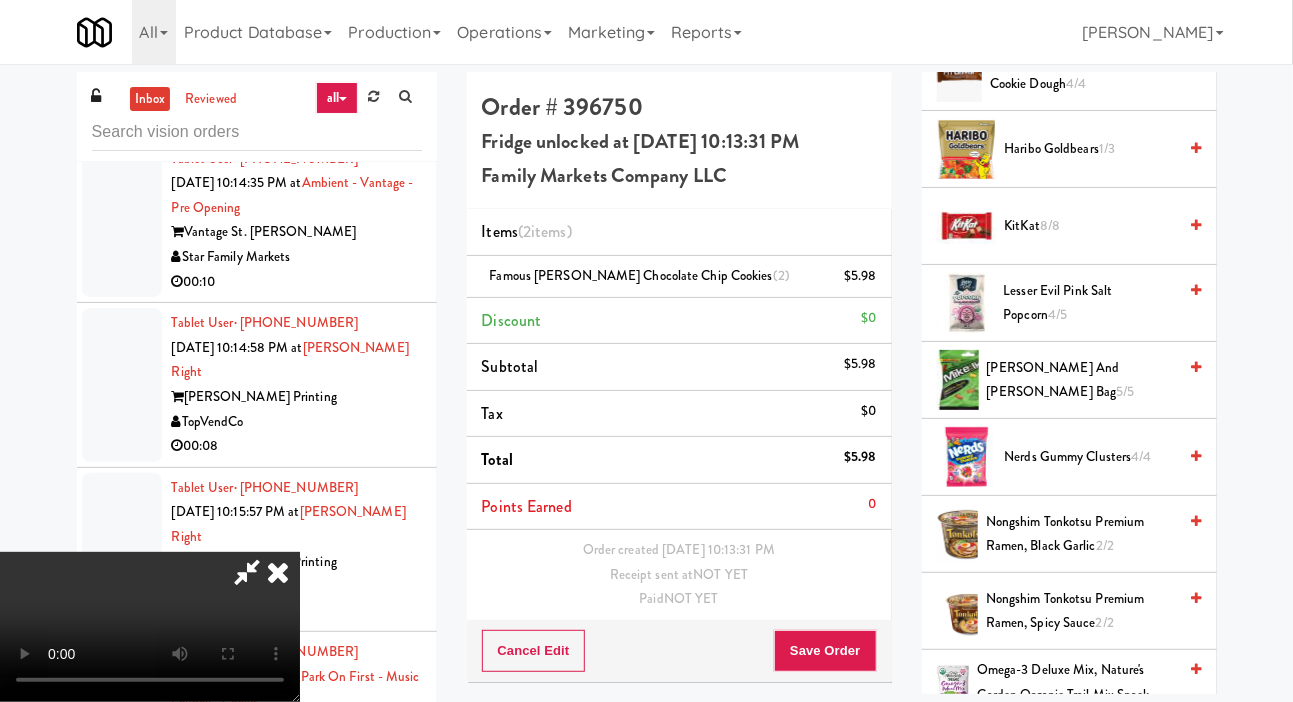 scroll, scrollTop: 1328, scrollLeft: 0, axis: vertical 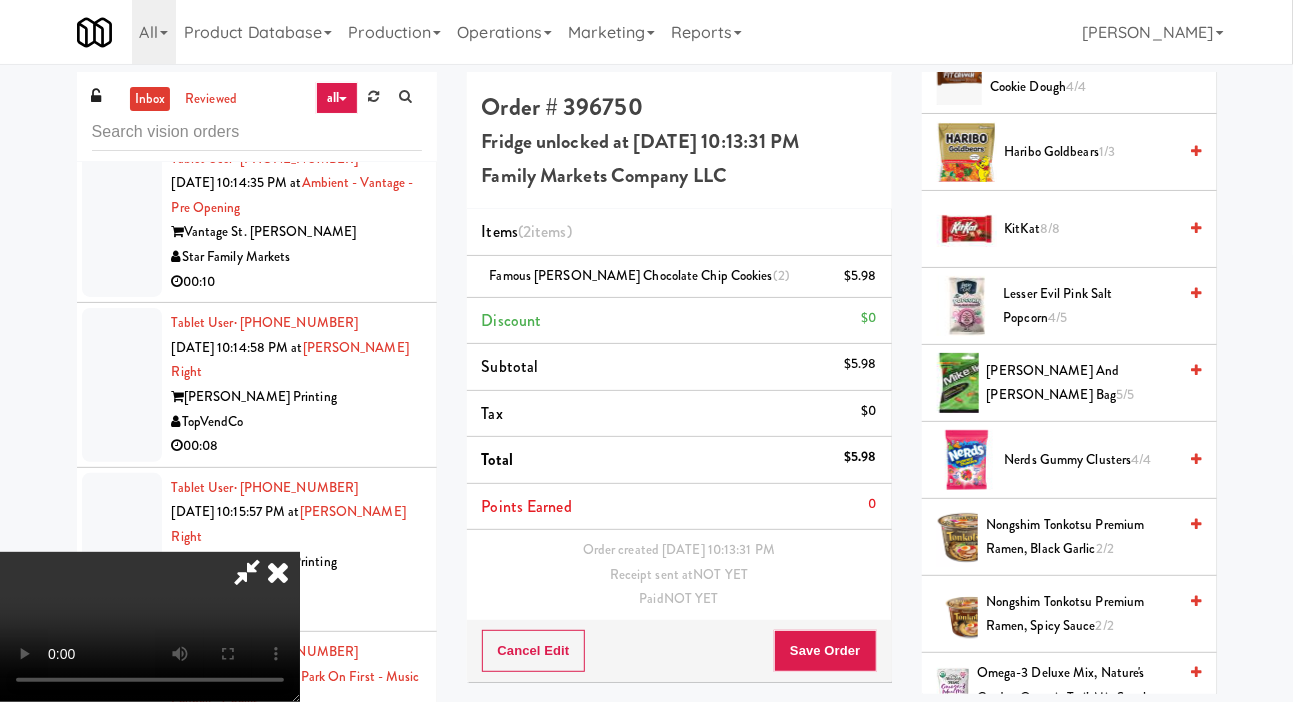 click on "[PERSON_NAME] and [PERSON_NAME] bag  5/5" at bounding box center (1082, 383) 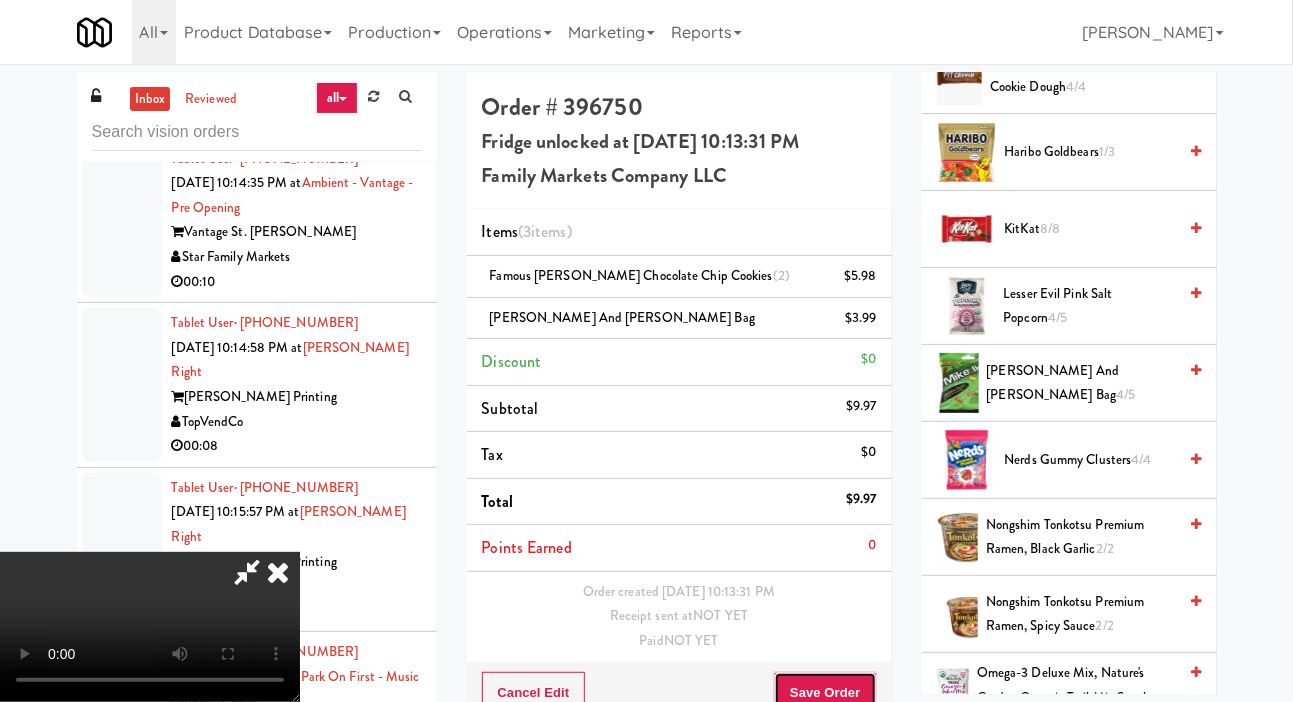 click on "Save Order" at bounding box center (825, 693) 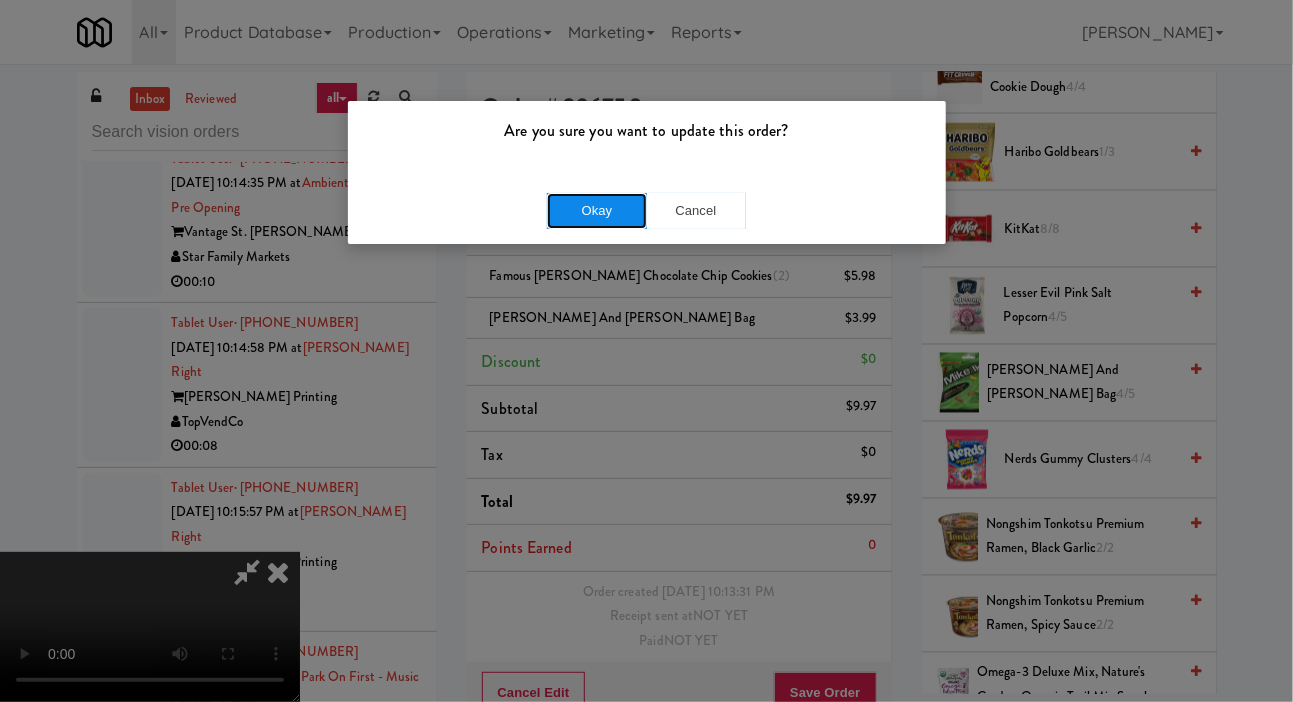click on "Okay" at bounding box center (597, 211) 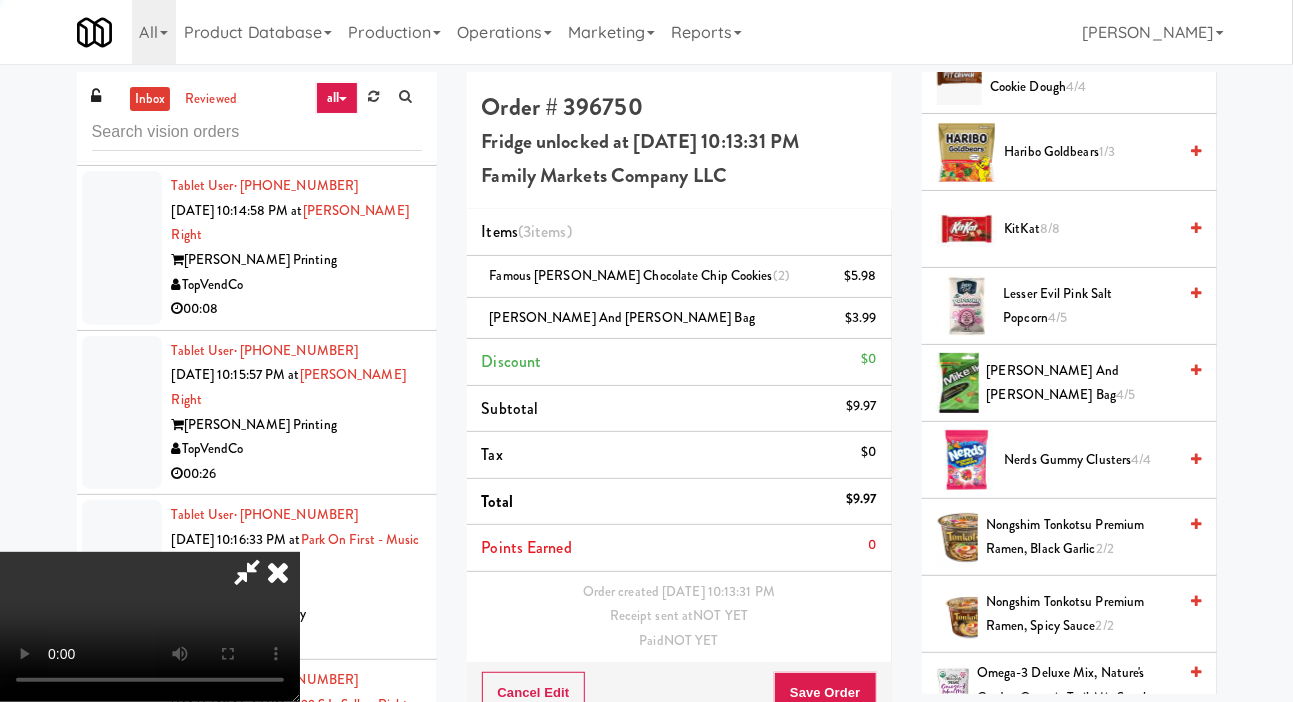 scroll, scrollTop: 18248, scrollLeft: 0, axis: vertical 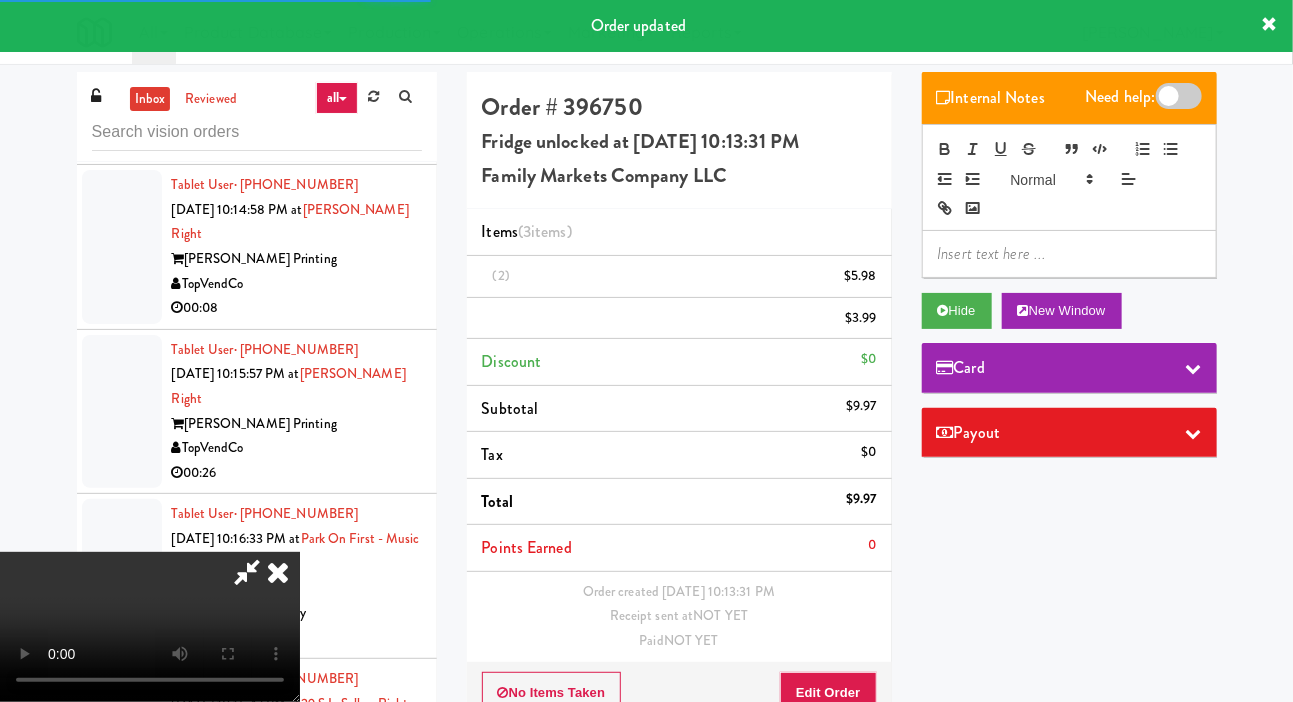 click at bounding box center [122, -246] 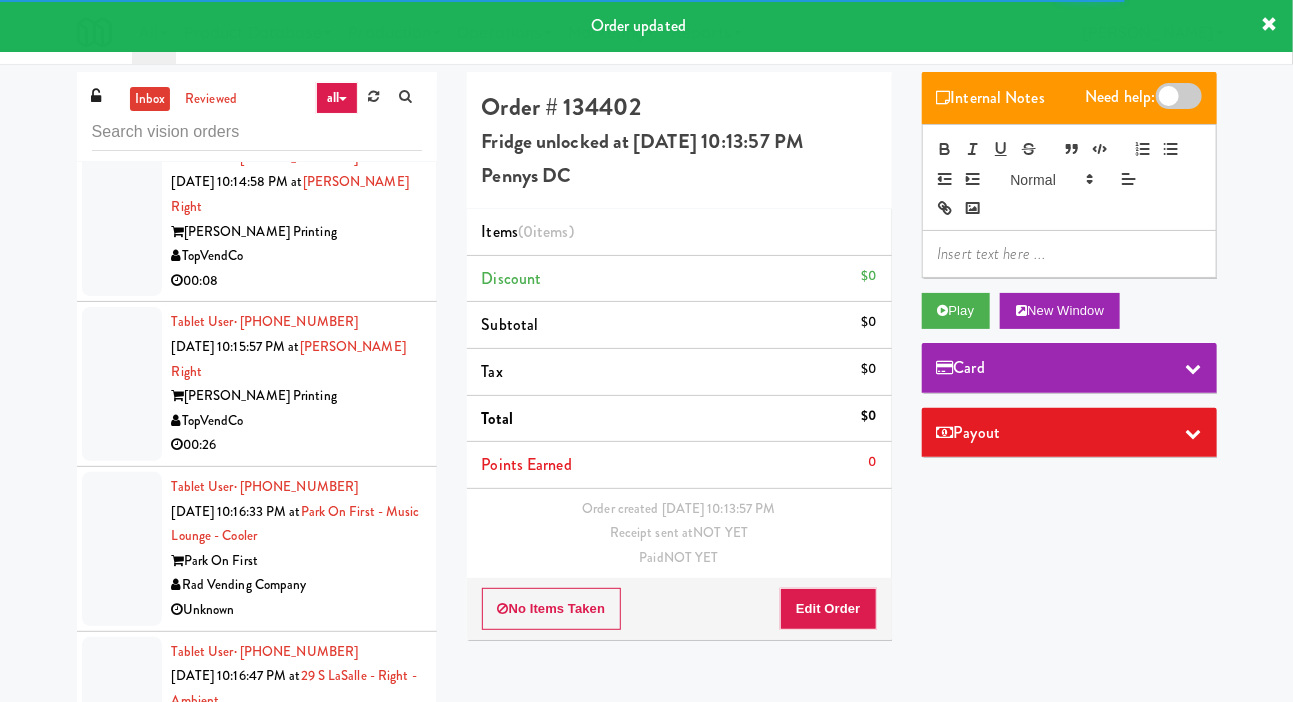 scroll, scrollTop: 18326, scrollLeft: 0, axis: vertical 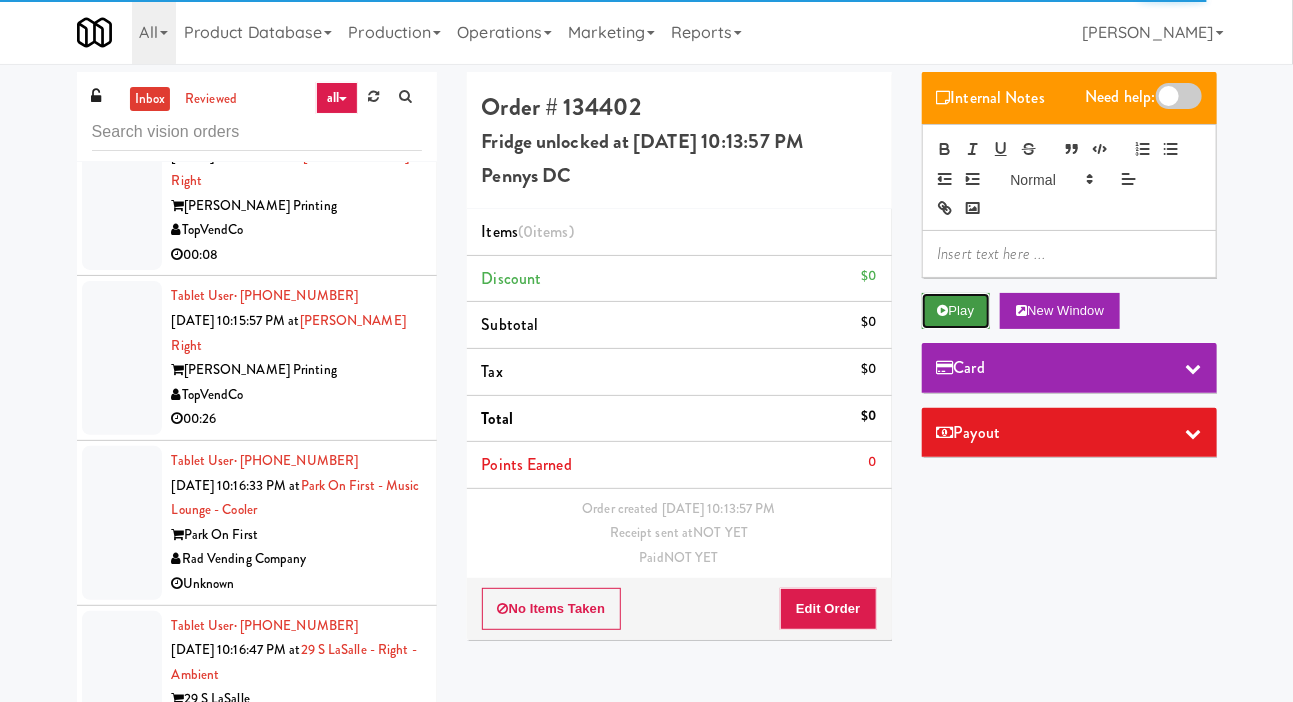 click on "Play" at bounding box center (956, 311) 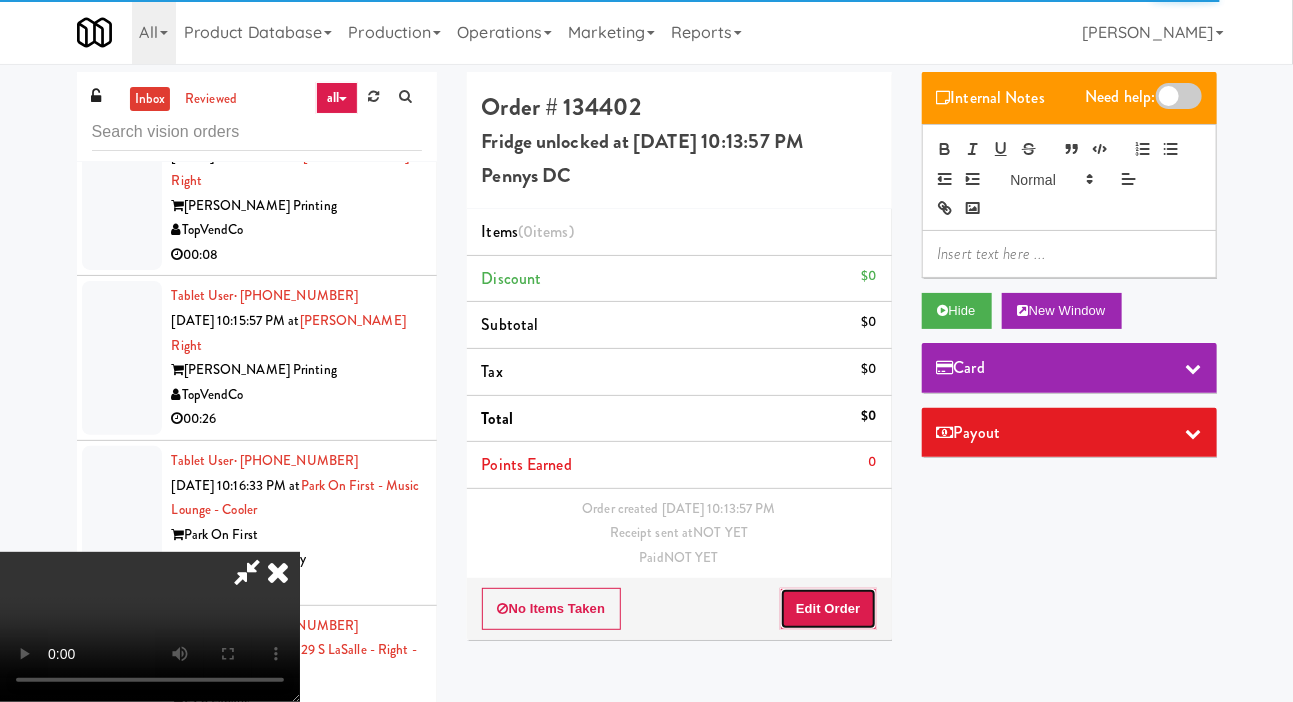 click on "Edit Order" at bounding box center [828, 609] 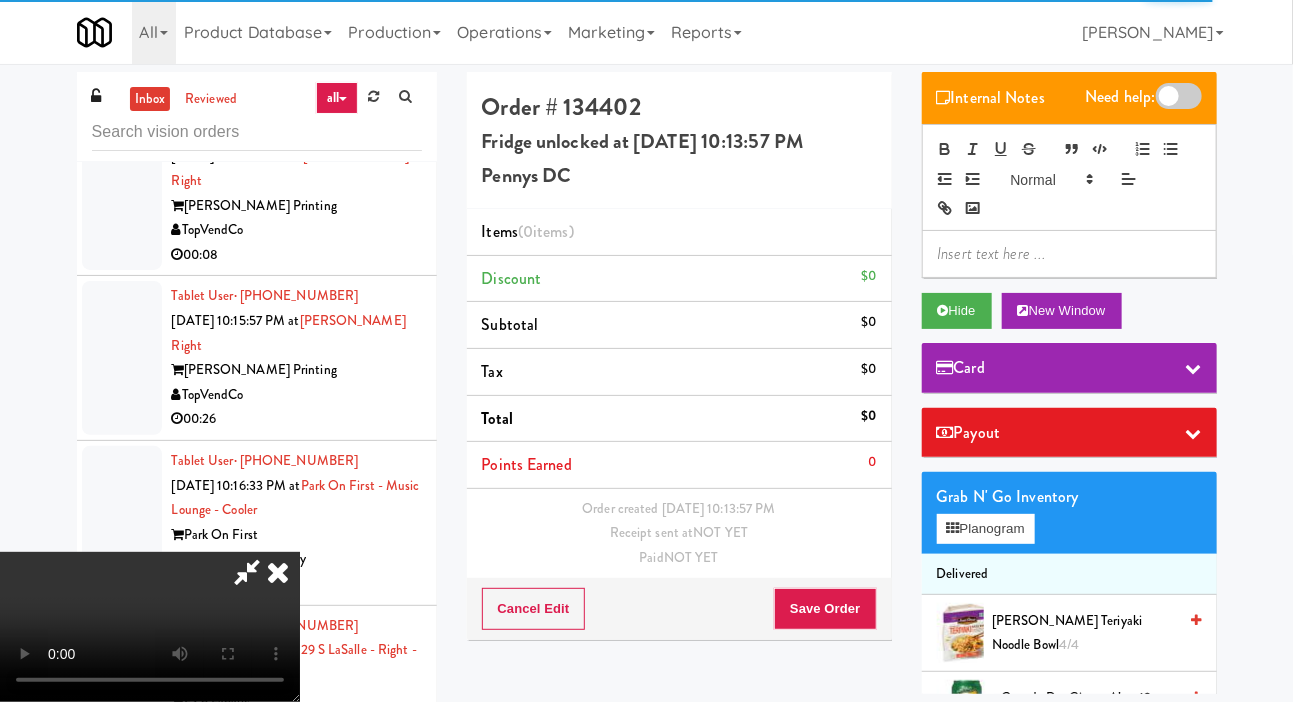 type 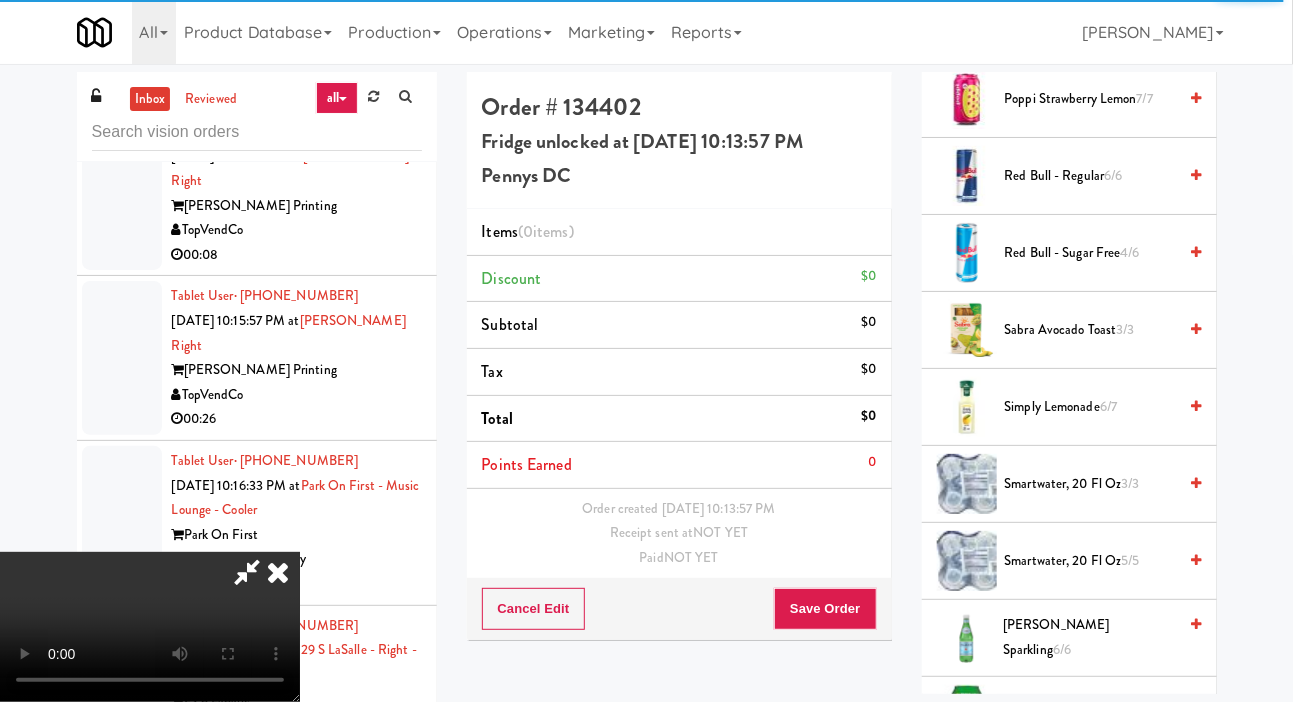 scroll, scrollTop: 2414, scrollLeft: 0, axis: vertical 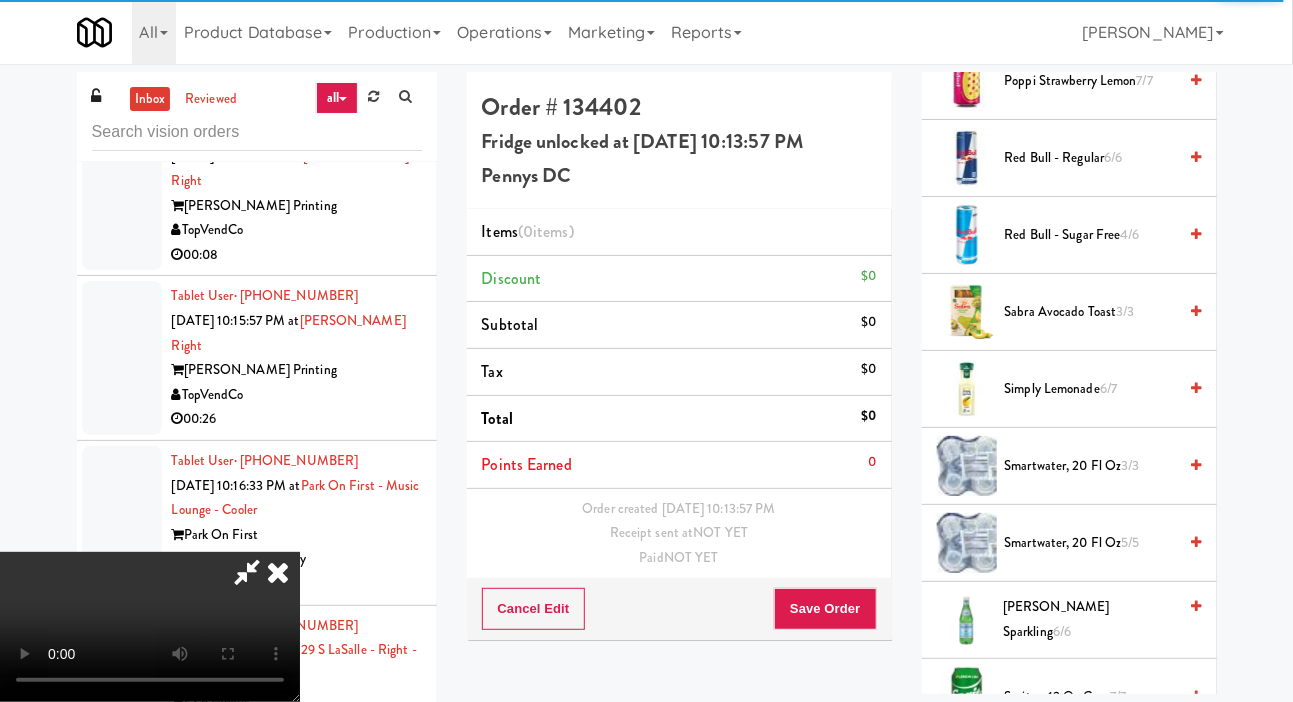 click on "smartwater, 20 fl oz  3/3" at bounding box center [1091, 466] 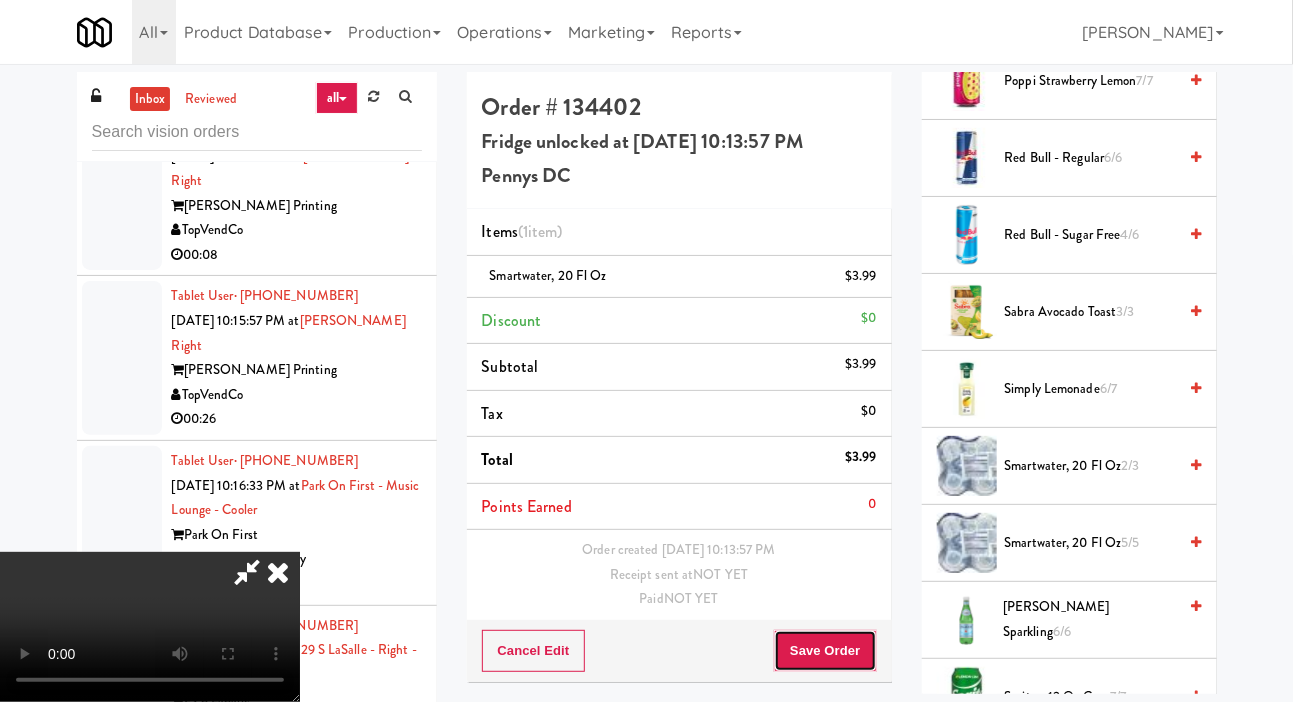 click on "Save Order" at bounding box center (825, 651) 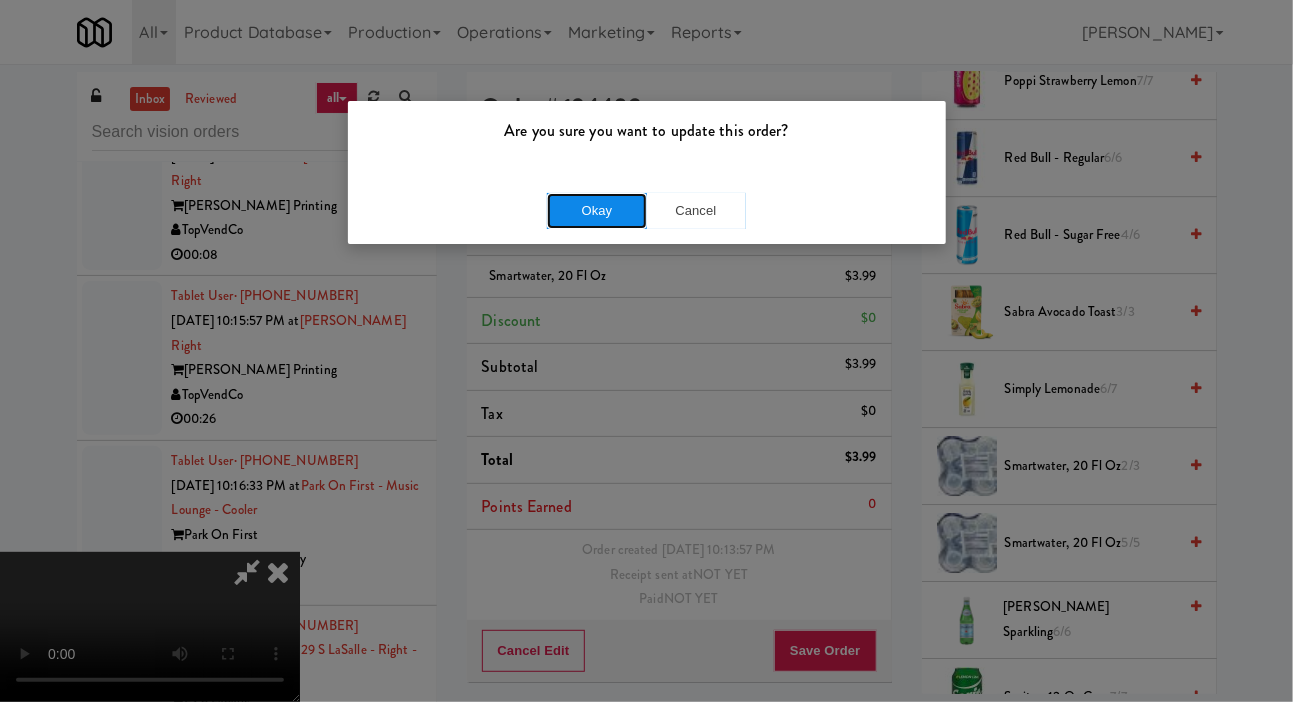 click on "Okay" at bounding box center [597, 211] 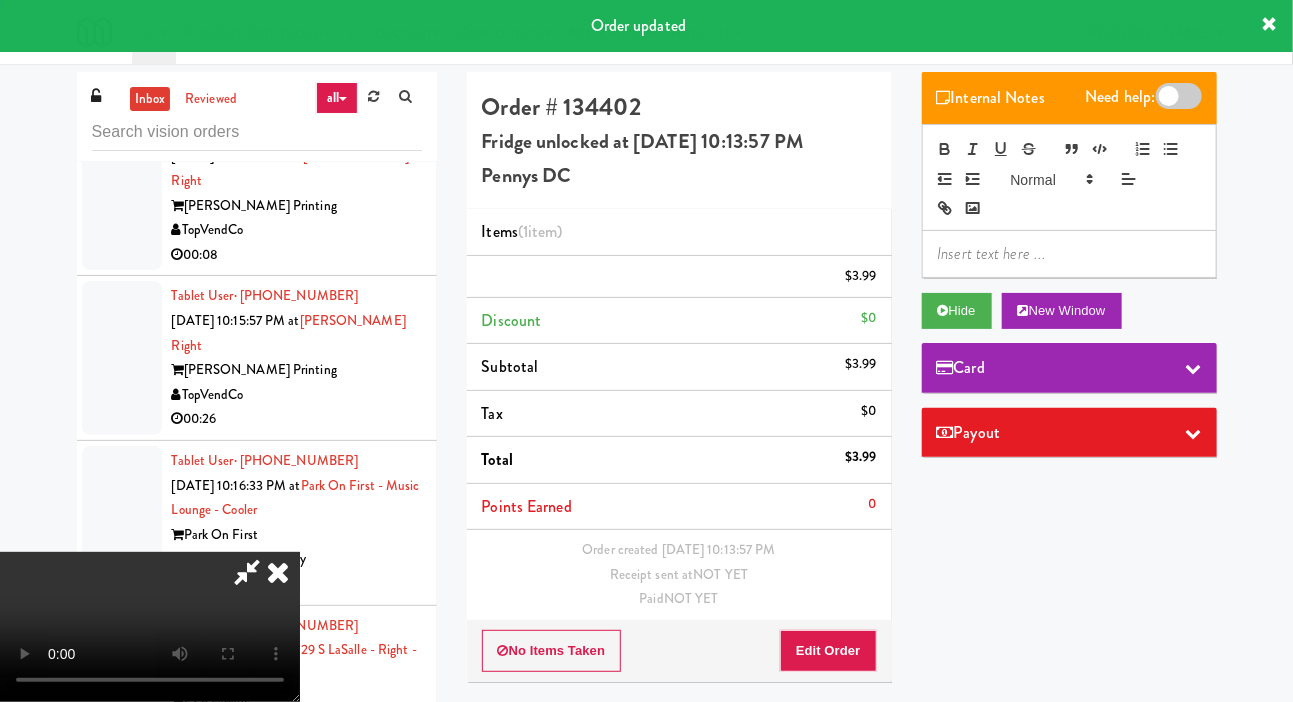 scroll, scrollTop: 0, scrollLeft: 0, axis: both 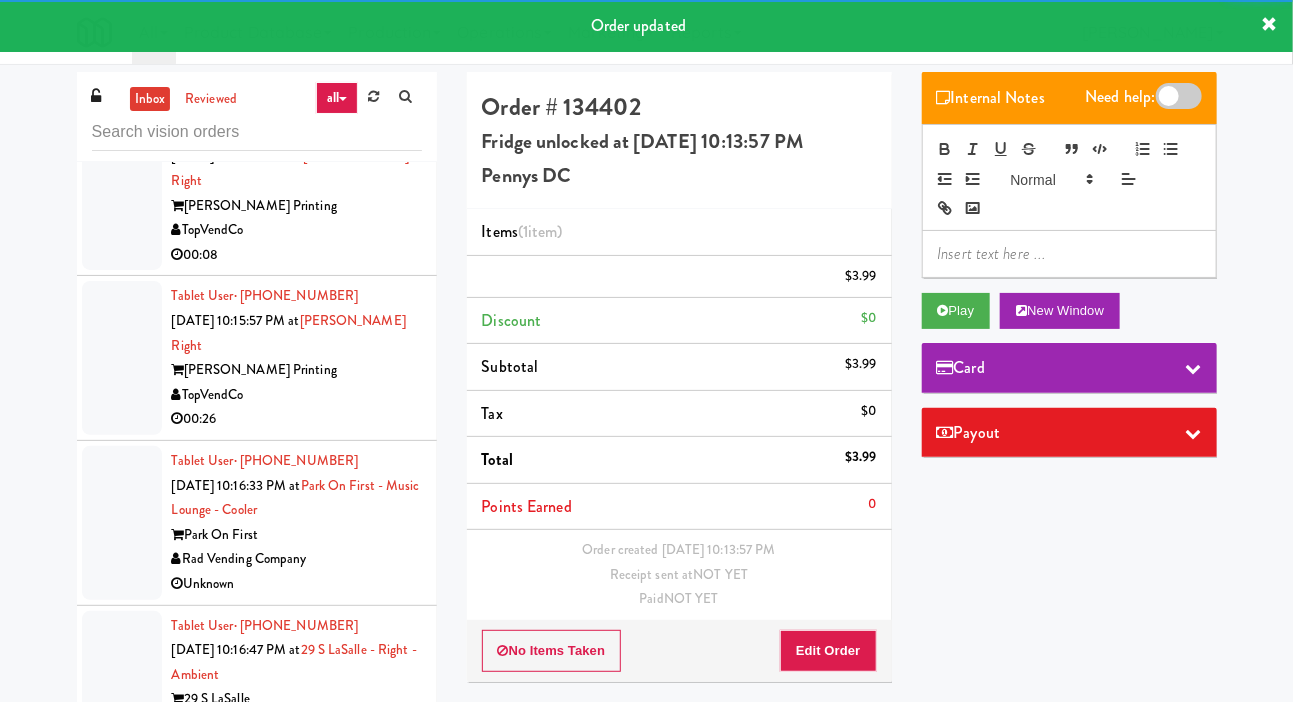 click at bounding box center [122, -135] 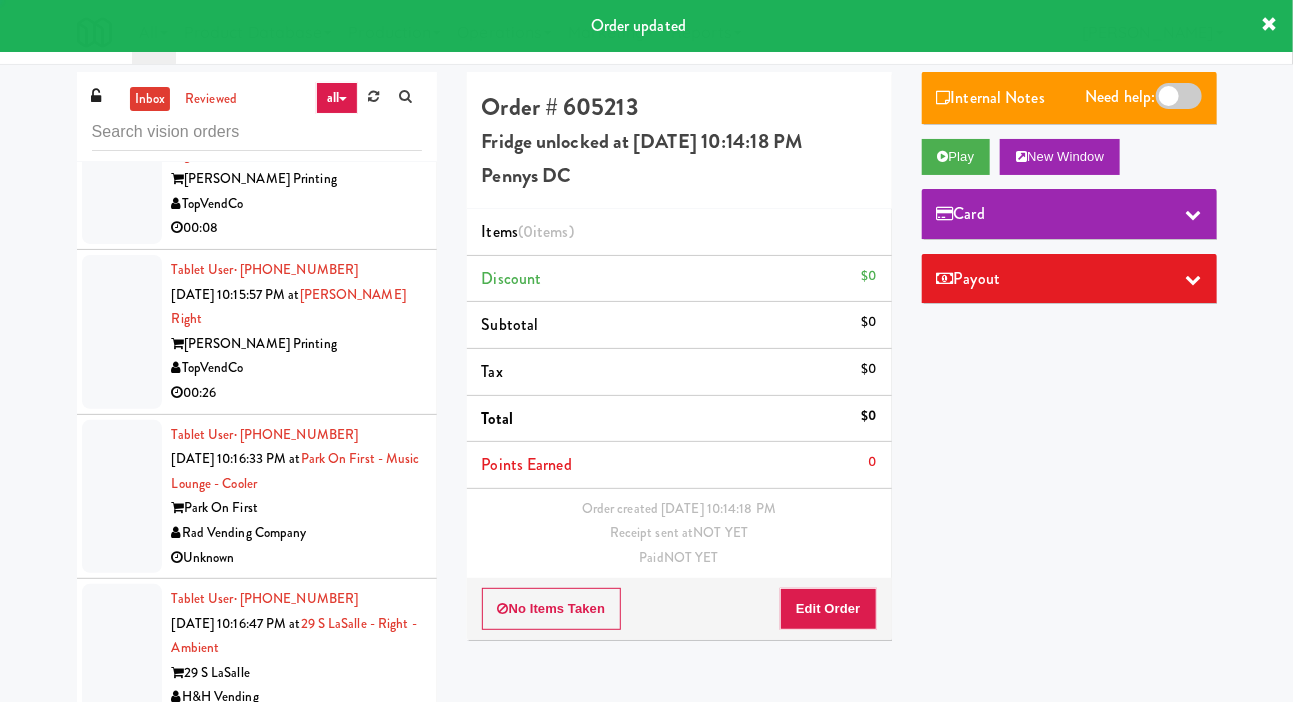 scroll, scrollTop: 18409, scrollLeft: 0, axis: vertical 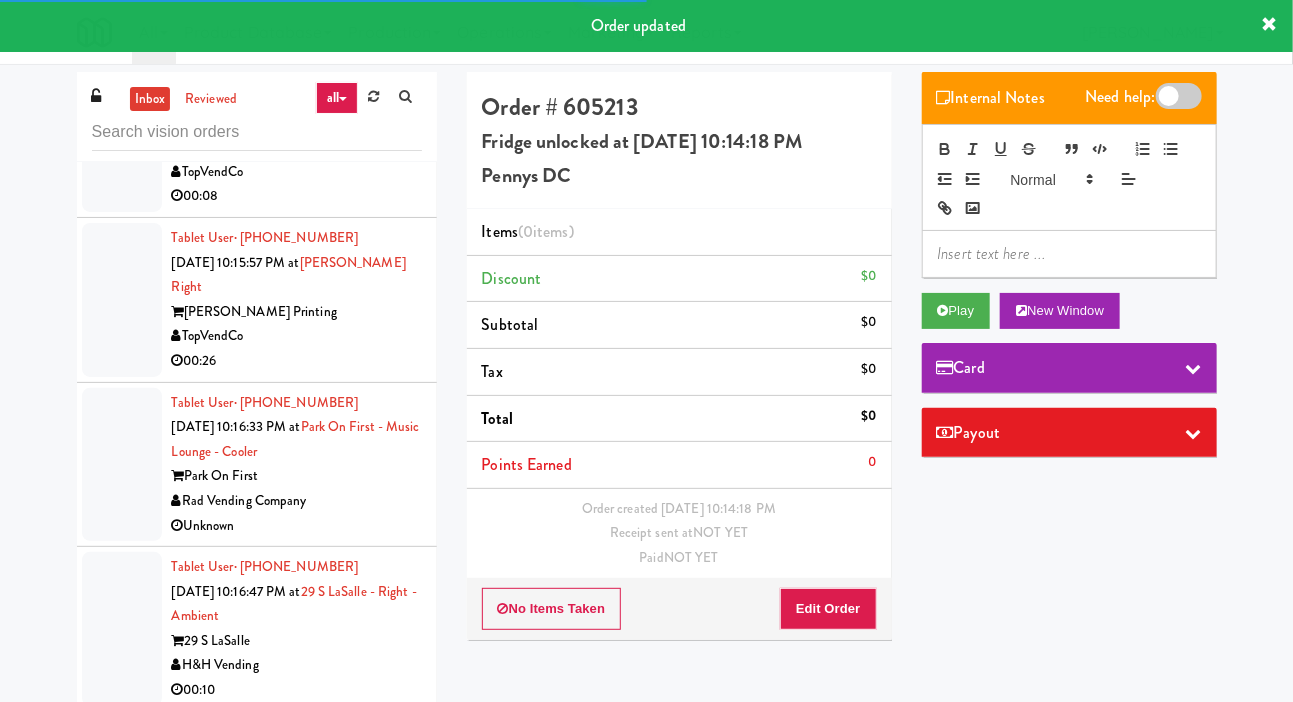 click at bounding box center [1069, 254] 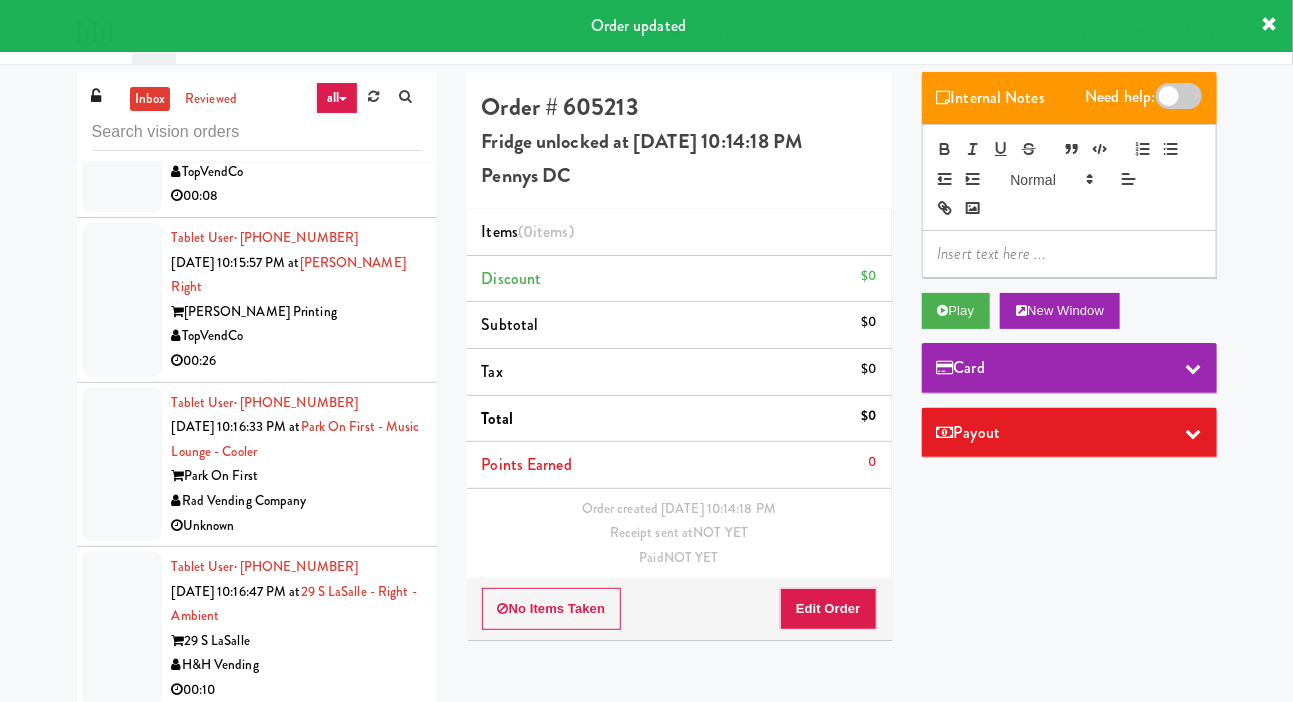 click on "Items  (0  items )" at bounding box center [679, 232] 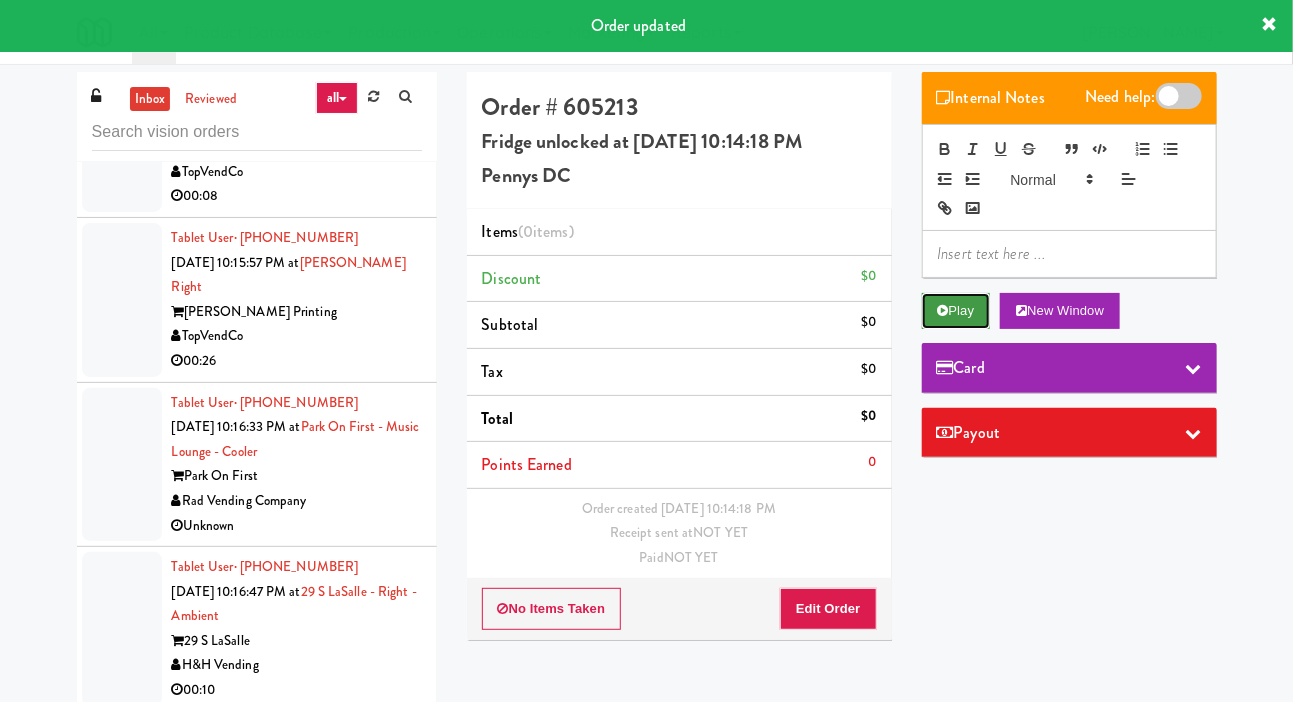 click on "Play" at bounding box center (956, 311) 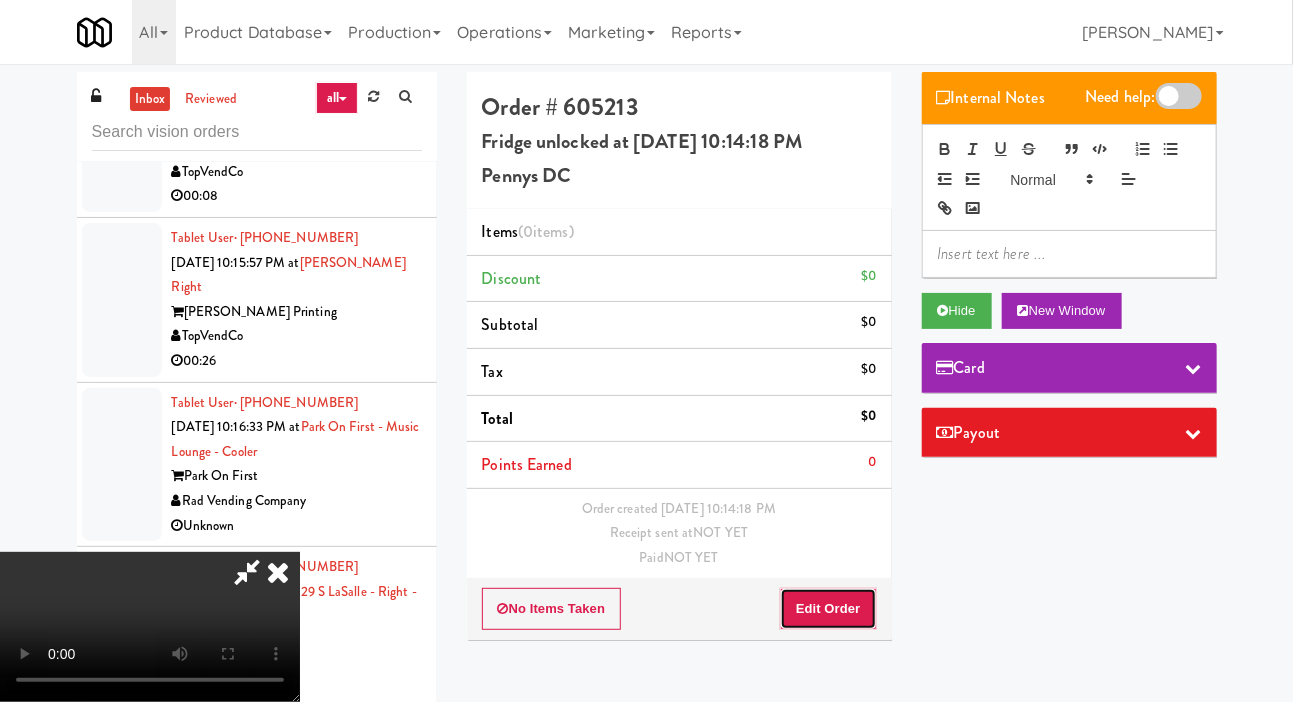 click on "Edit Order" at bounding box center [828, 609] 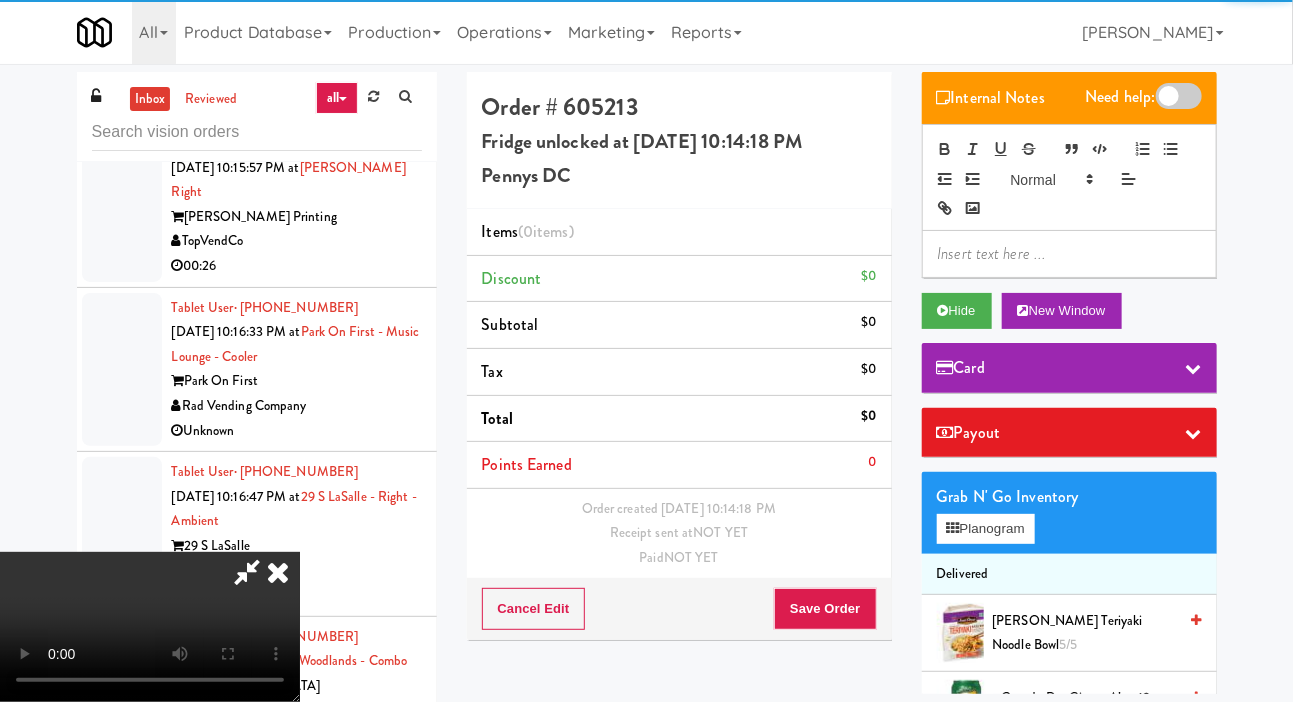 scroll, scrollTop: 18505, scrollLeft: 0, axis: vertical 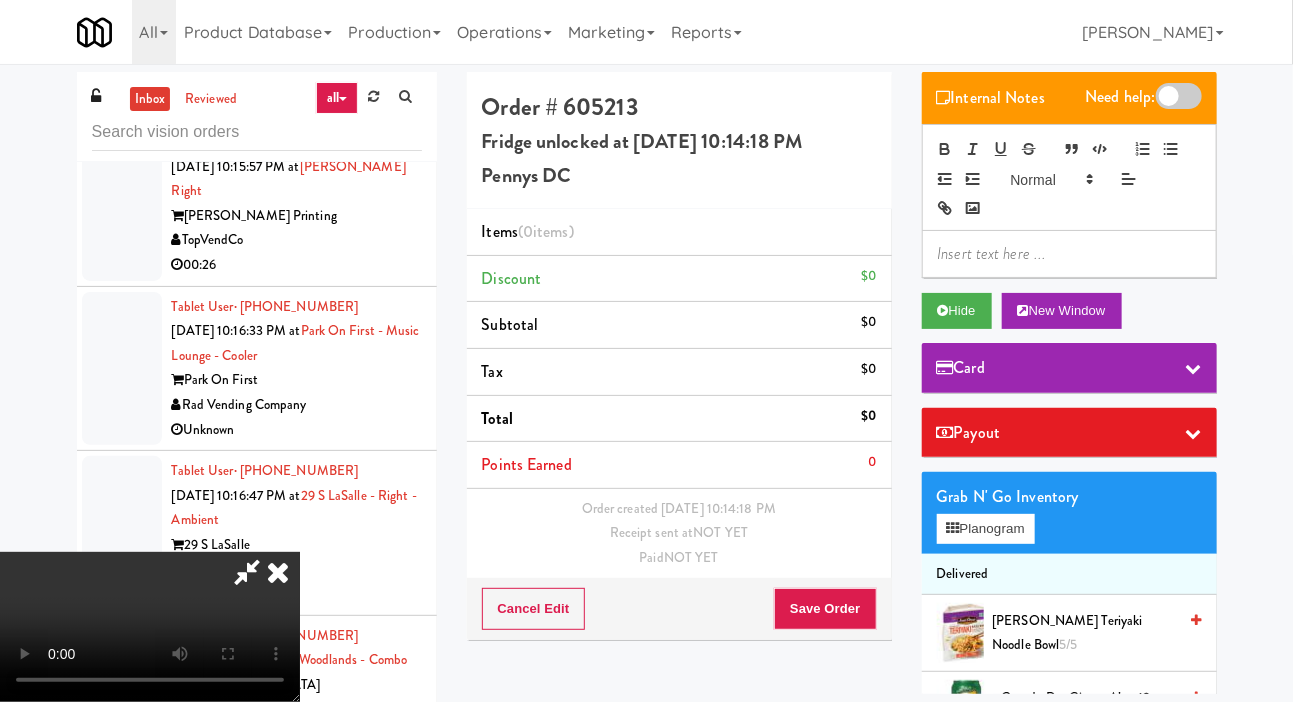 type 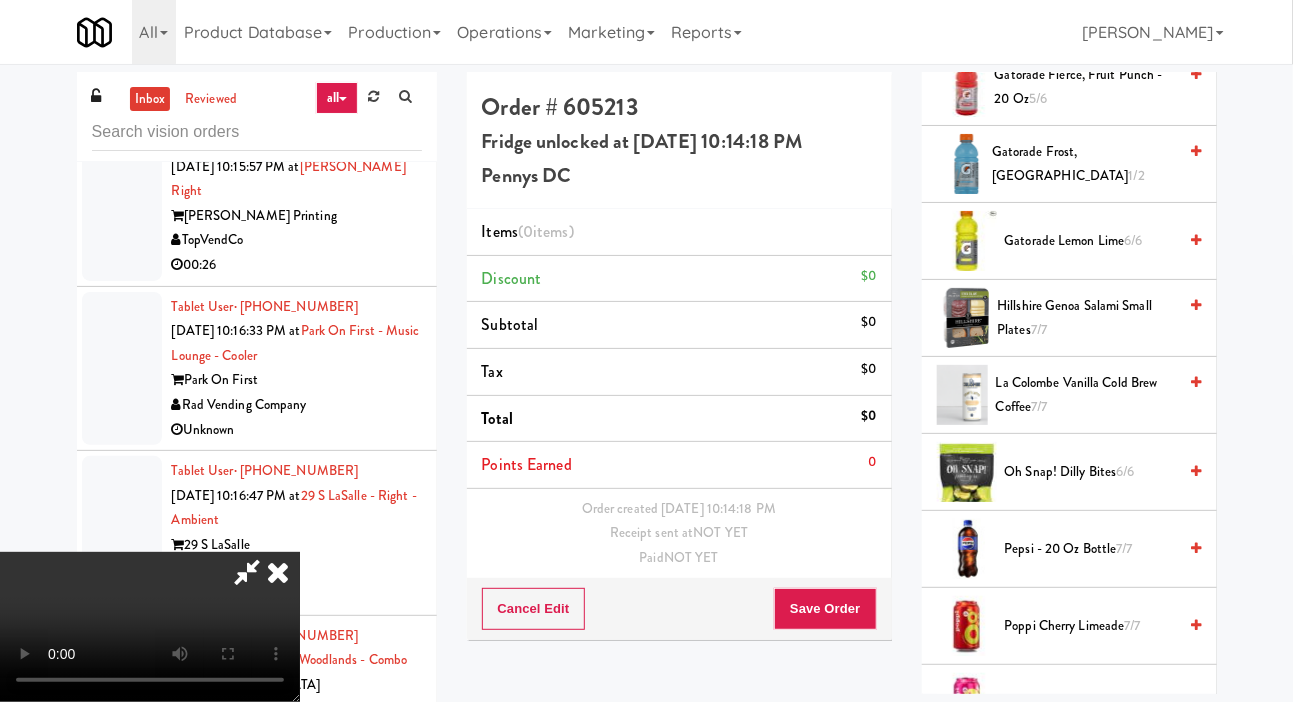 scroll, scrollTop: 1623, scrollLeft: 0, axis: vertical 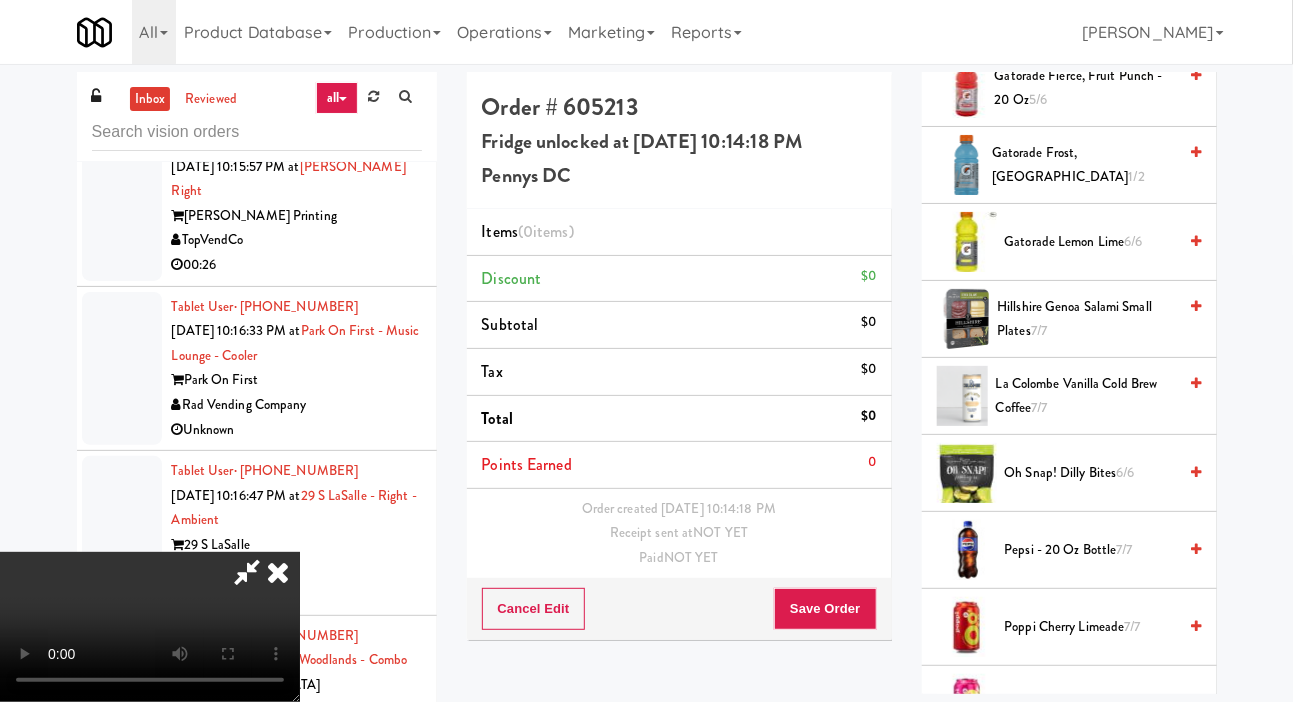 click on "Hillshire Genoa Salami Small Plates  7/7" at bounding box center [1086, 319] 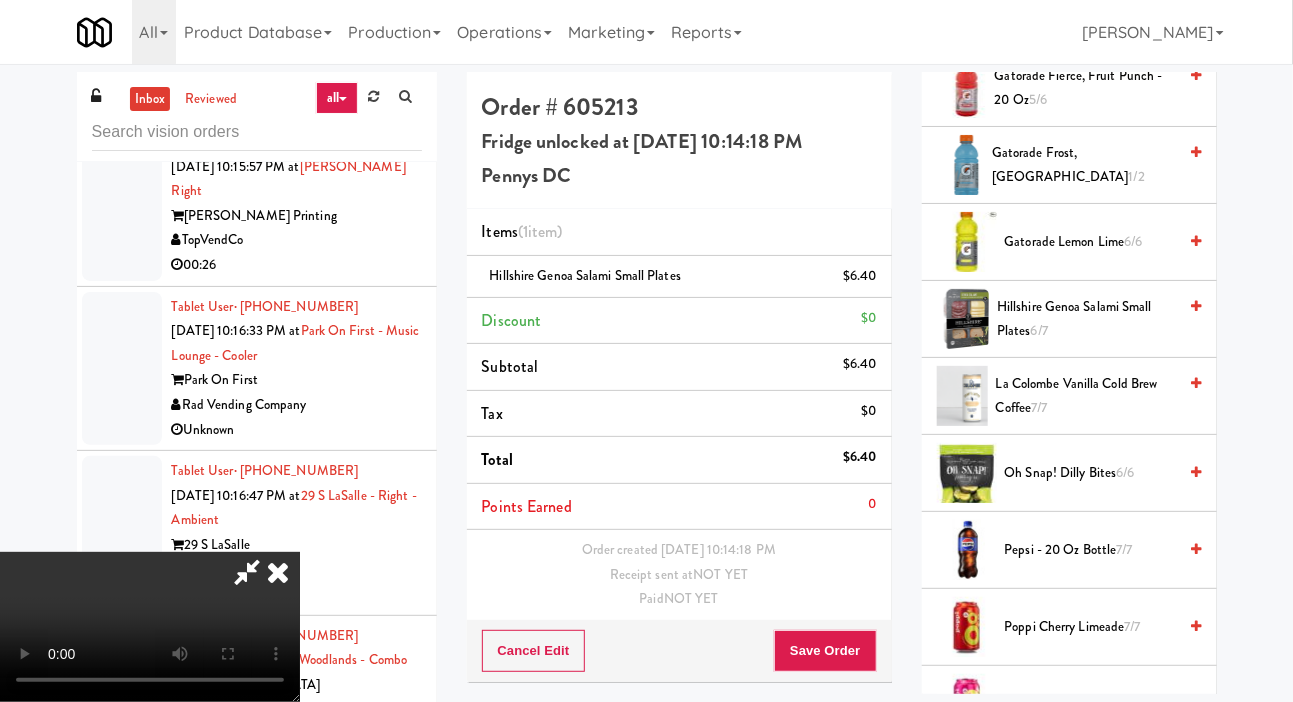 scroll, scrollTop: 0, scrollLeft: 0, axis: both 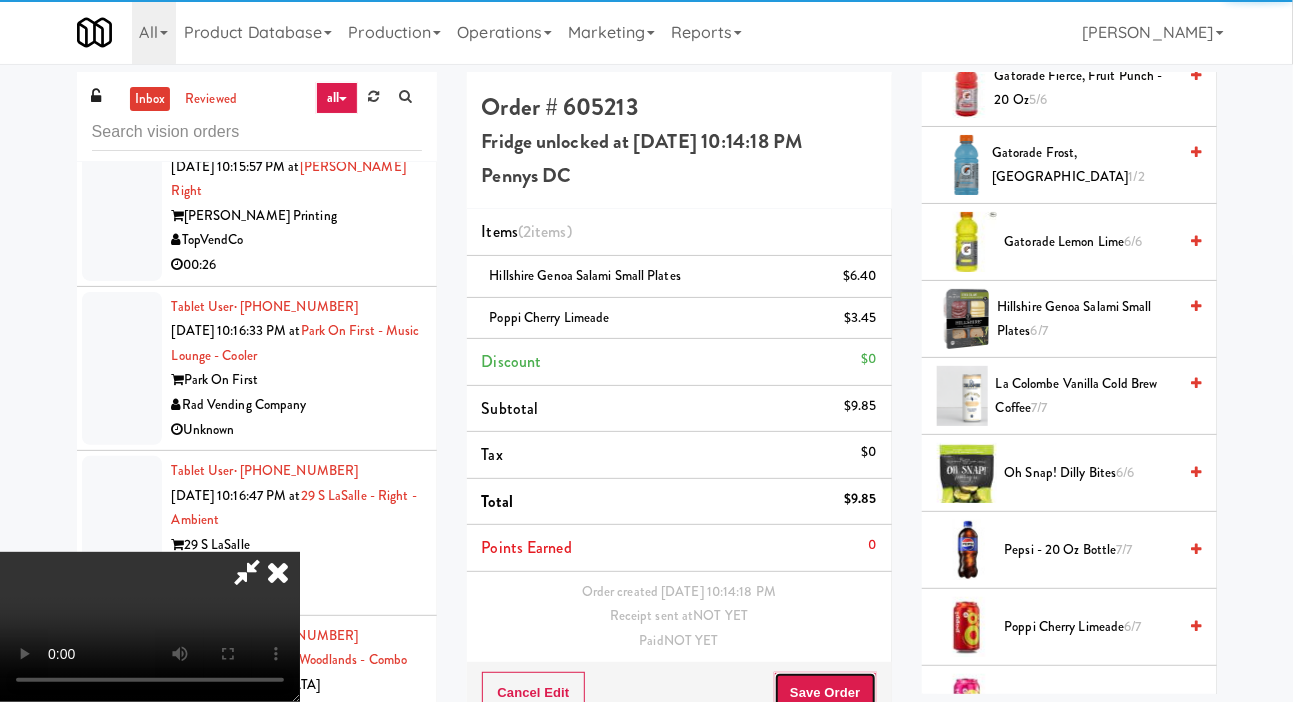 click on "Save Order" at bounding box center (825, 693) 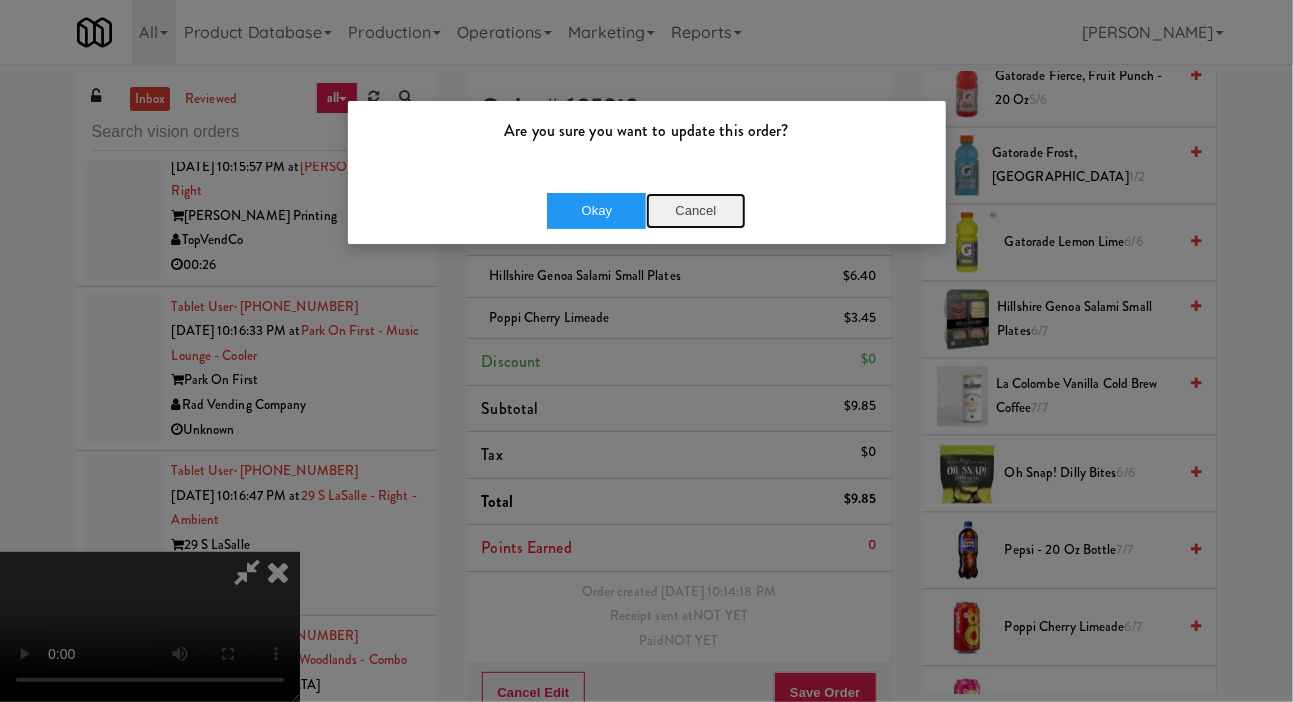 click on "Cancel" at bounding box center [696, 211] 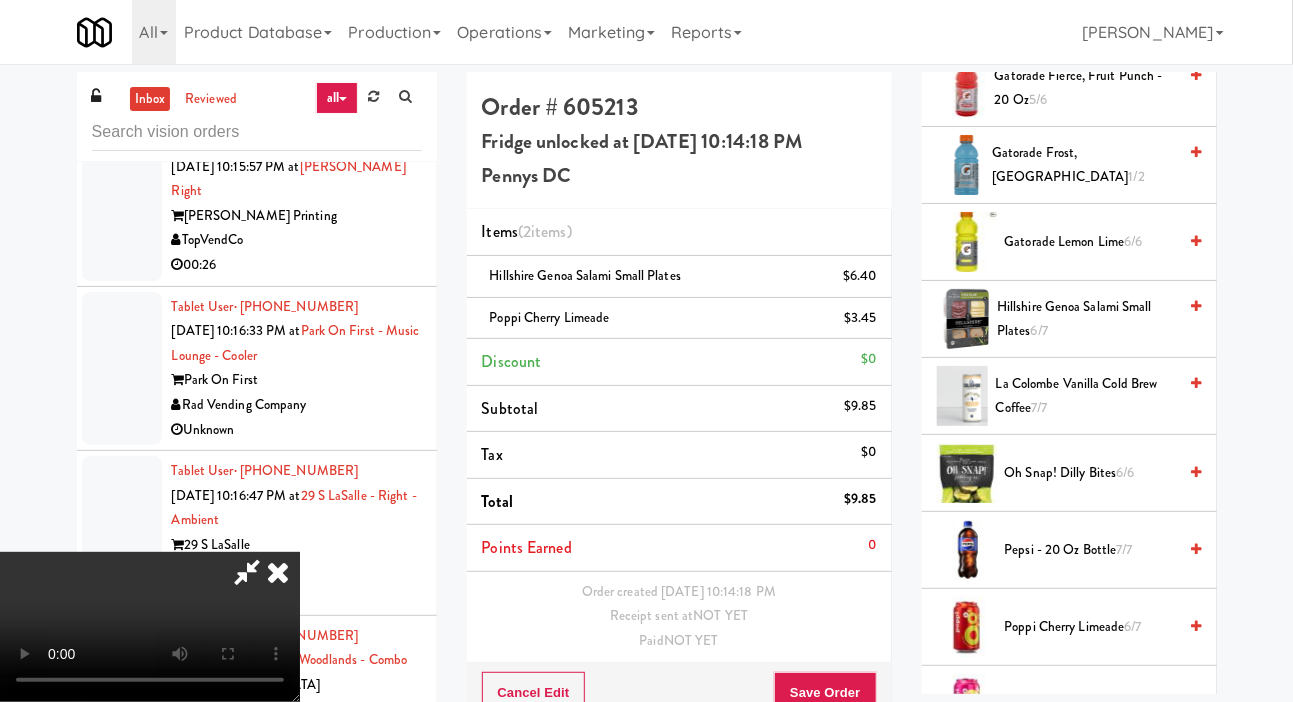 click on "Hillshire Genoa Salami Small Plates  6/7" at bounding box center (1086, 319) 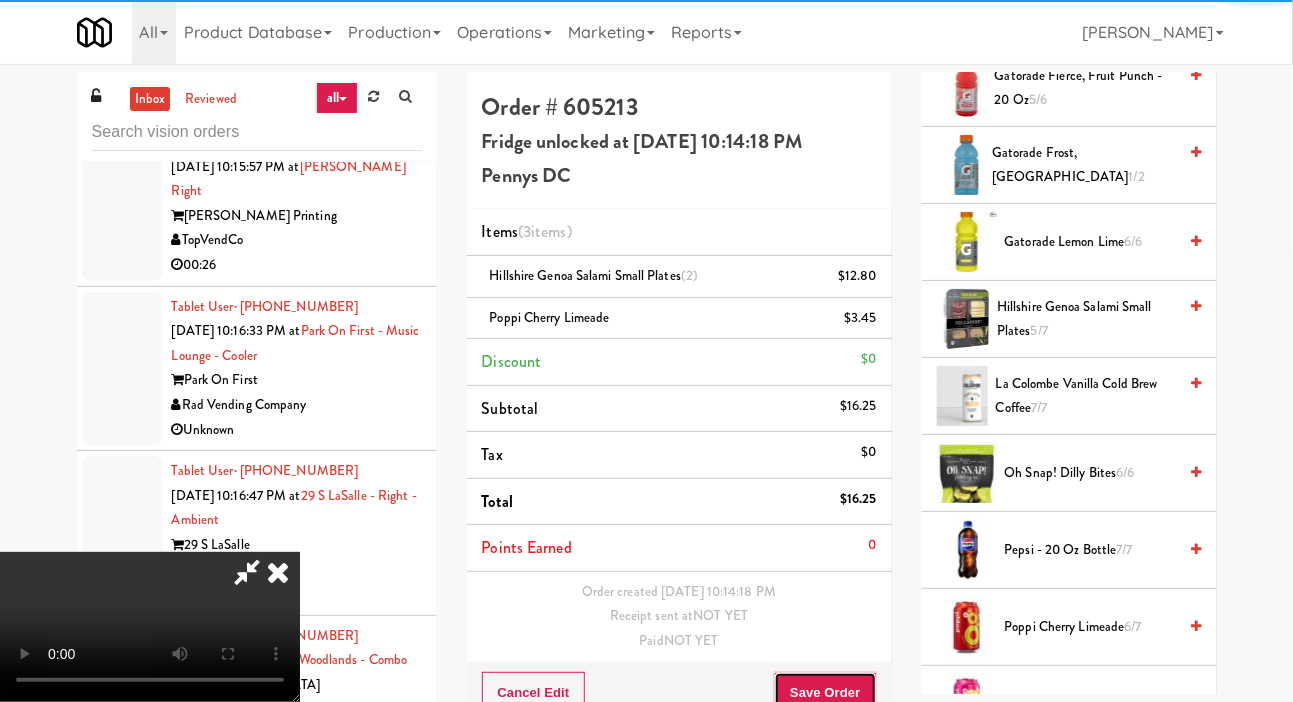 click on "Save Order" at bounding box center (825, 693) 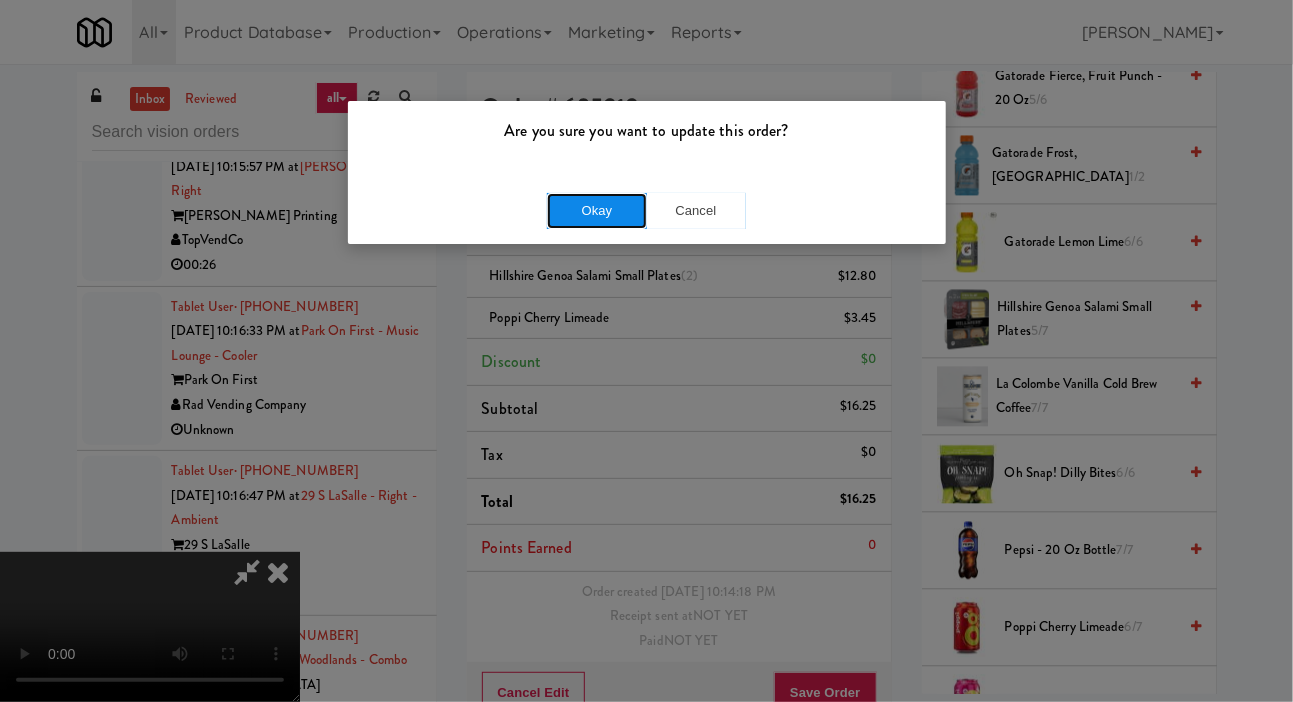 click on "Okay" at bounding box center (597, 211) 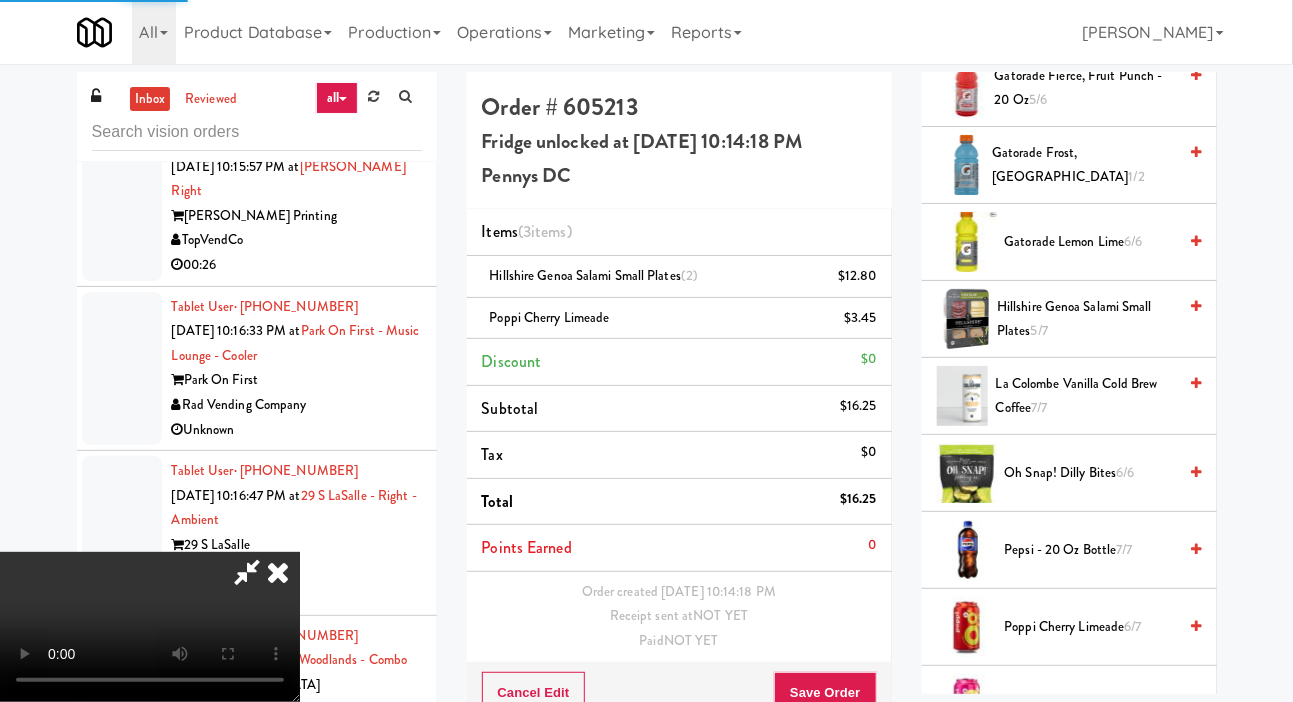 scroll, scrollTop: 0, scrollLeft: 0, axis: both 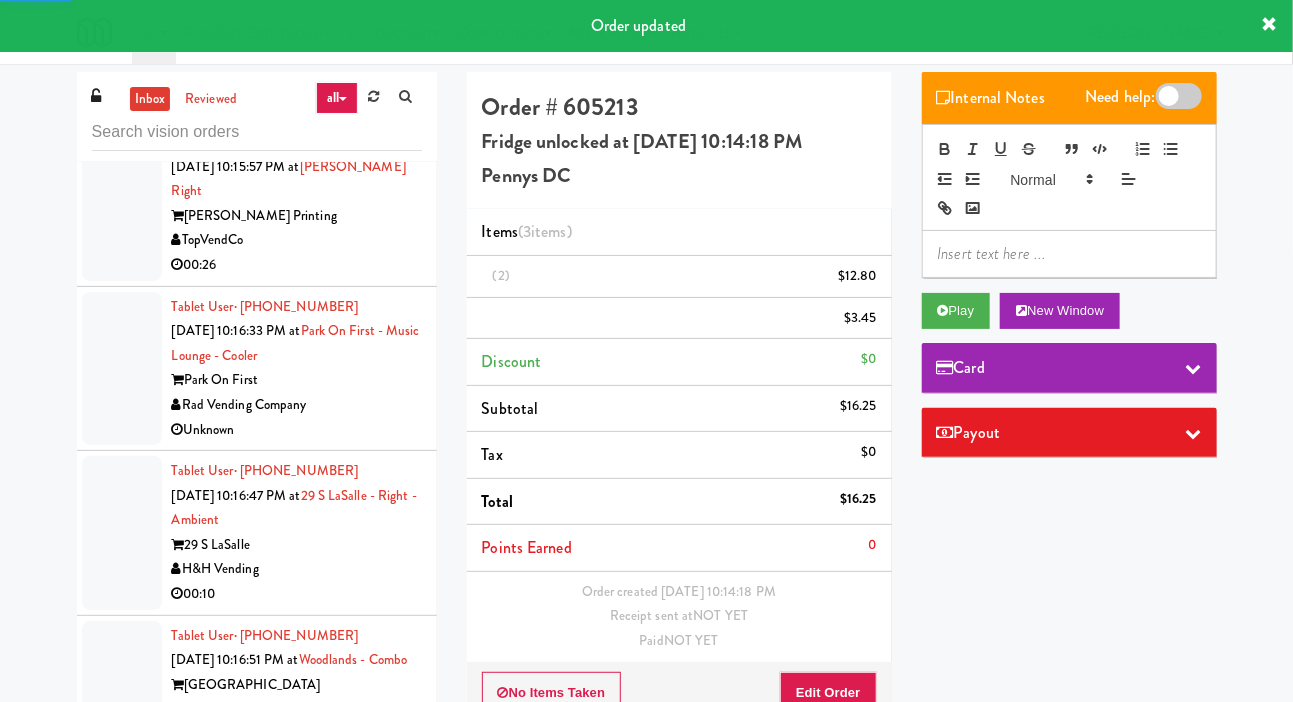 click at bounding box center (122, -125) 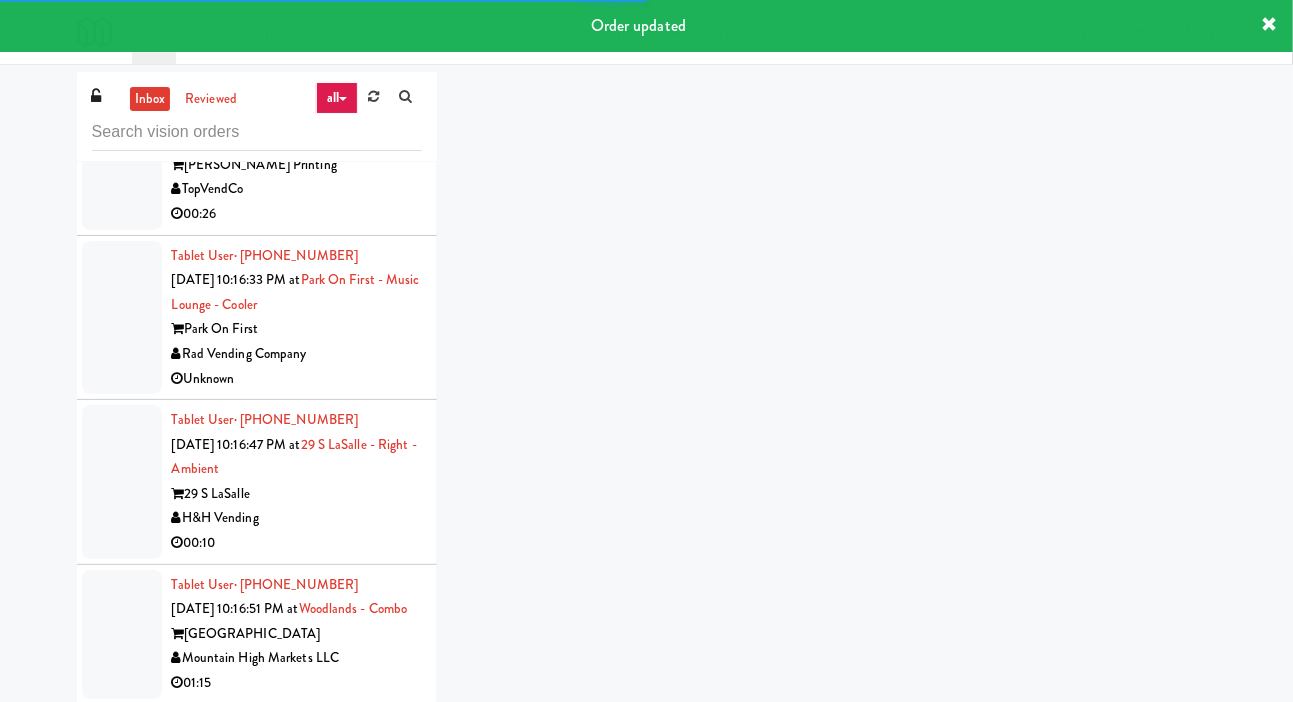 scroll, scrollTop: 18583, scrollLeft: 0, axis: vertical 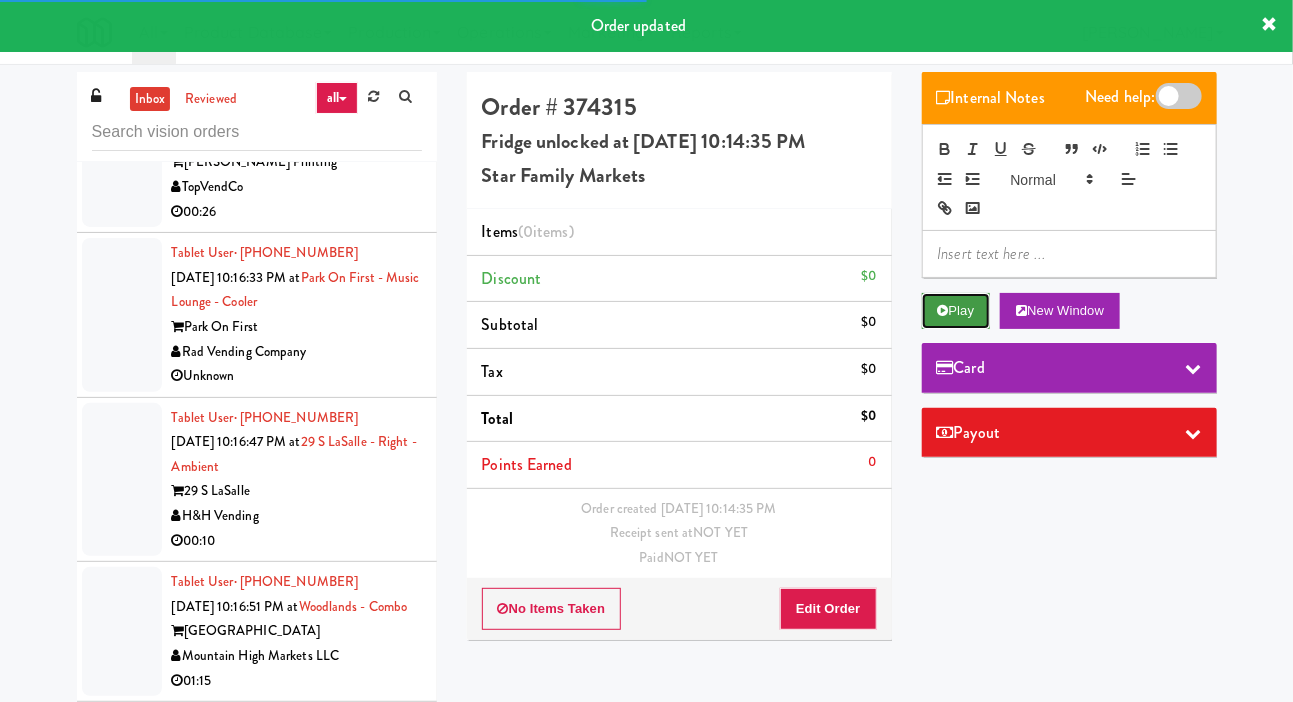 click on "Play" at bounding box center [956, 311] 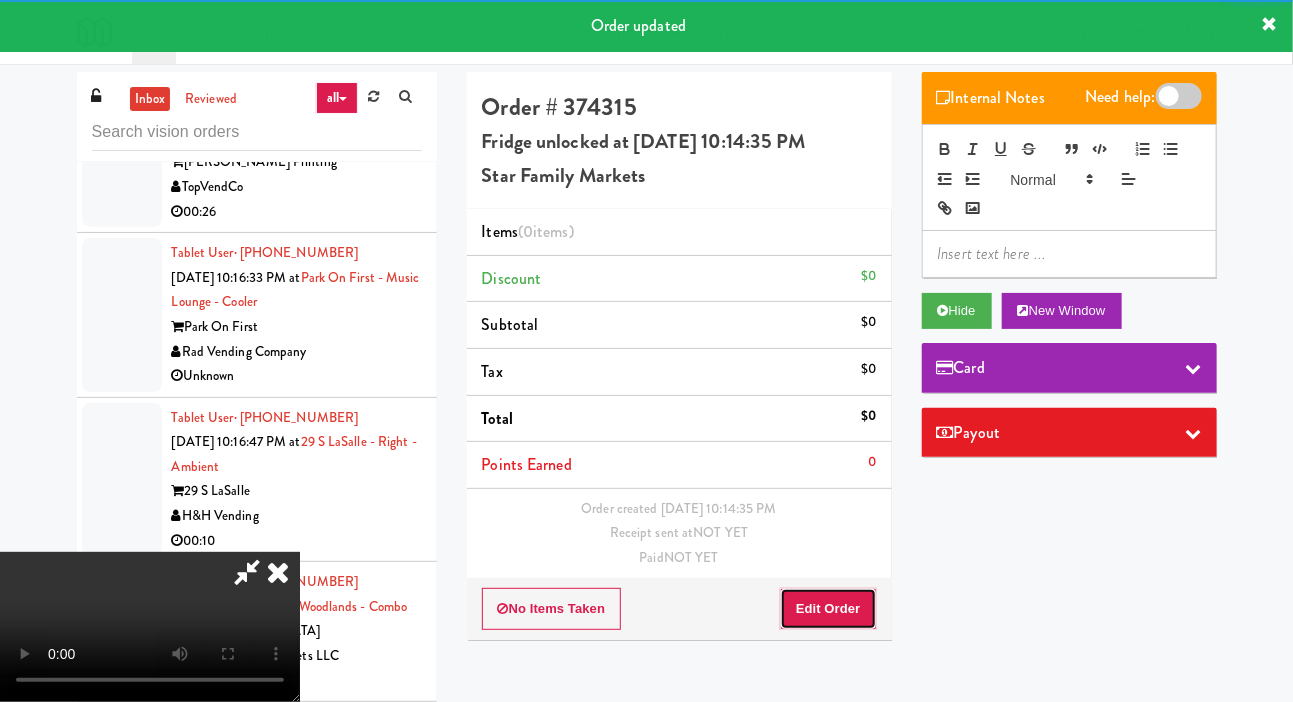 click on "Edit Order" at bounding box center (828, 609) 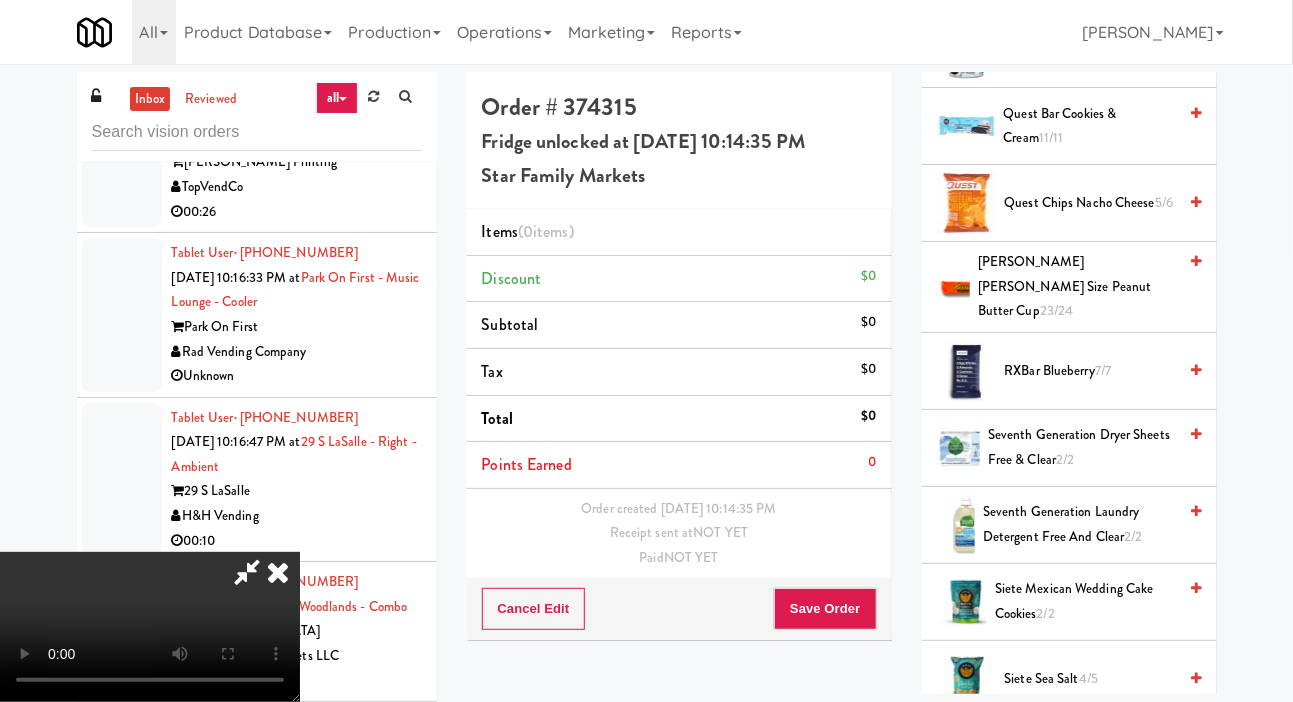 click on "[PERSON_NAME] [PERSON_NAME] Size Peanut Butter Cup  23/24" at bounding box center (1077, 287) 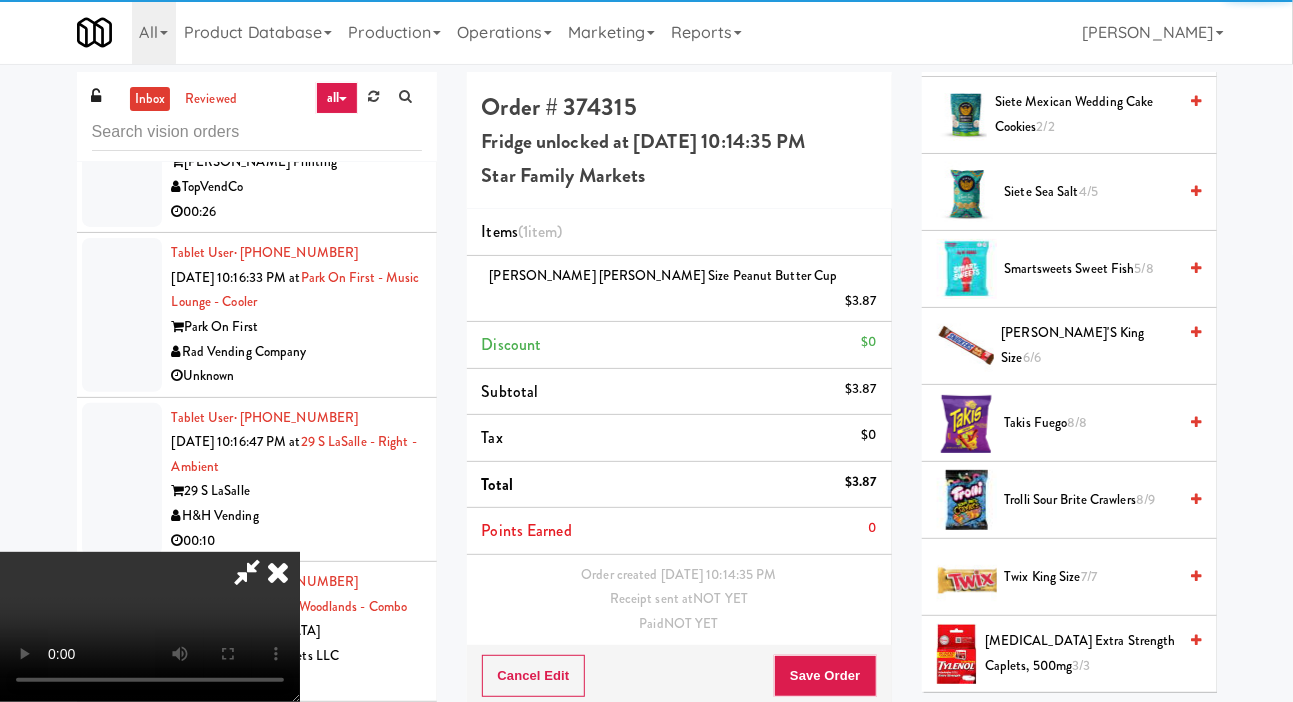 scroll, scrollTop: 2251, scrollLeft: 0, axis: vertical 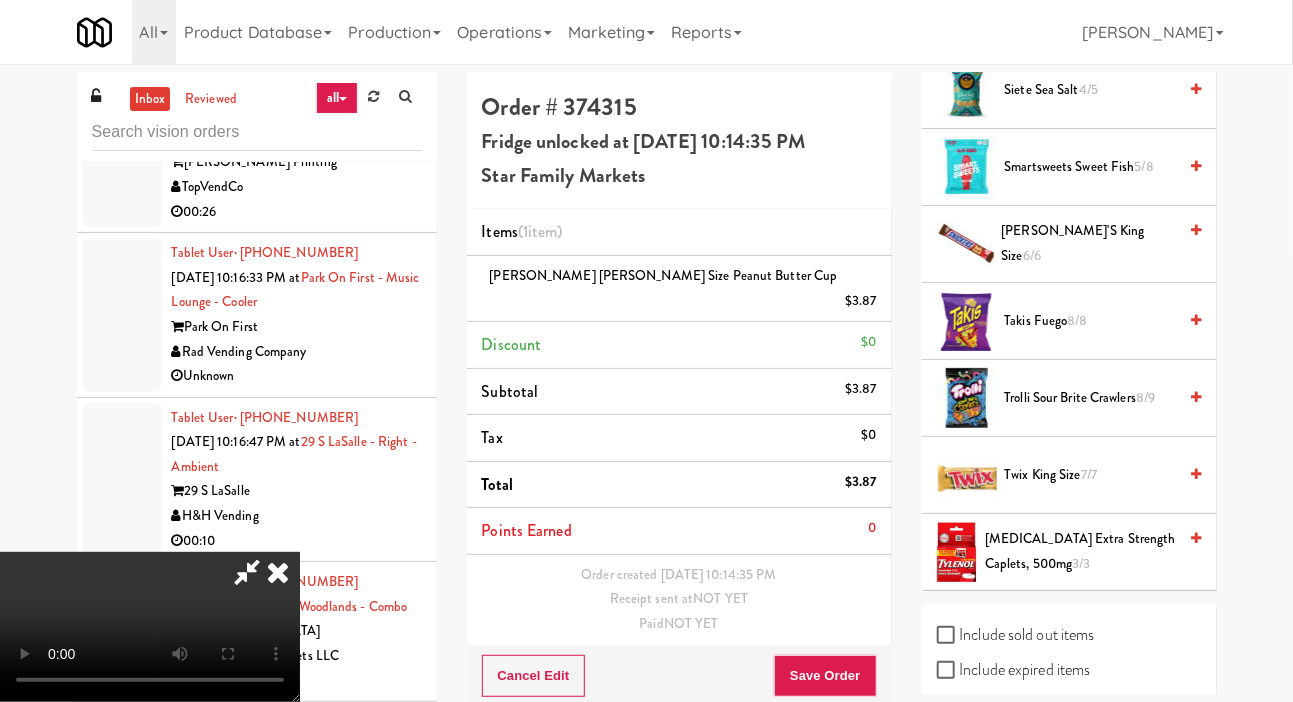 click on "Twix King Size  7/7" at bounding box center (1091, 475) 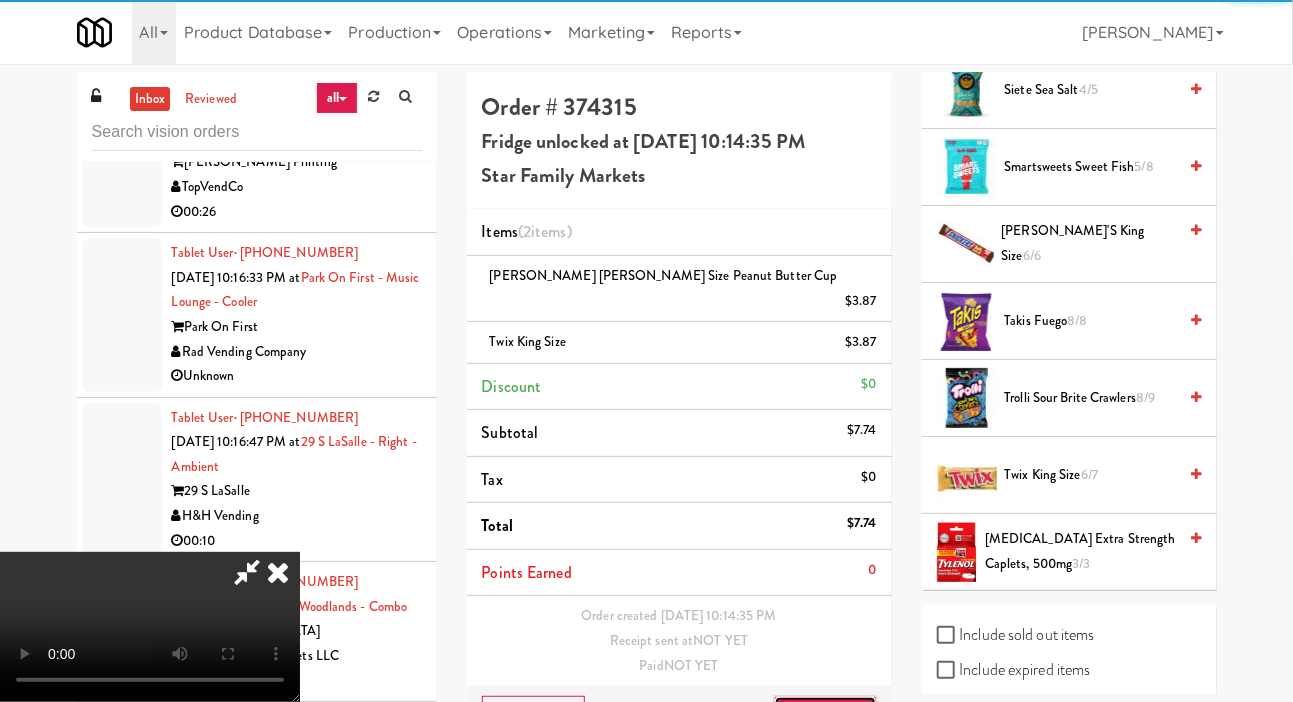 click on "Save Order" at bounding box center (825, 717) 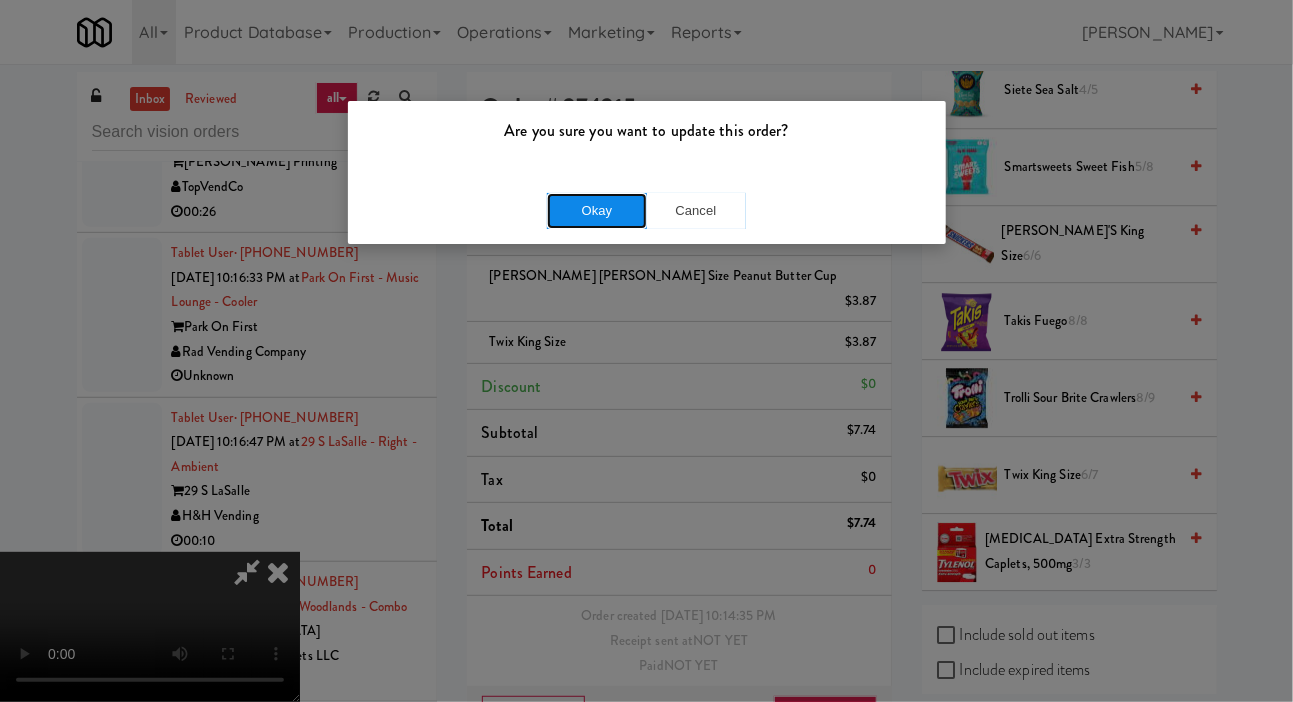 click on "Okay" at bounding box center (597, 211) 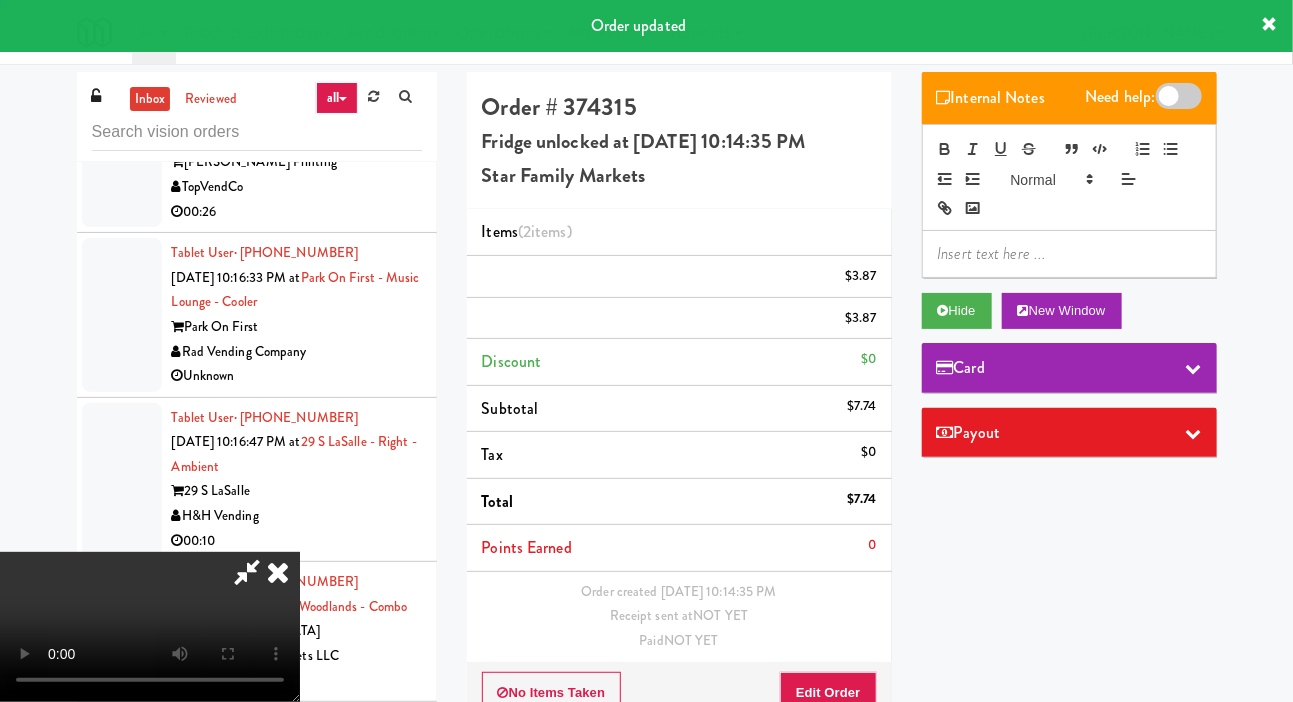 scroll, scrollTop: 0, scrollLeft: 0, axis: both 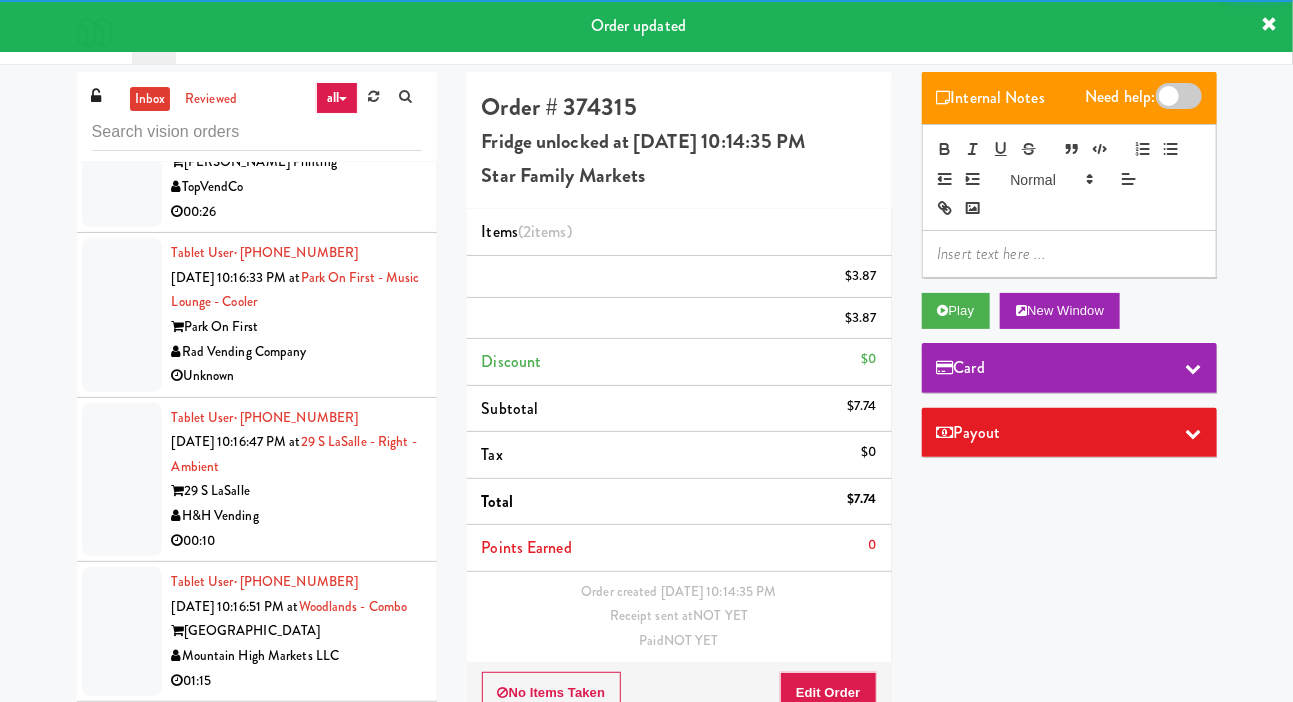 click at bounding box center [122, -14] 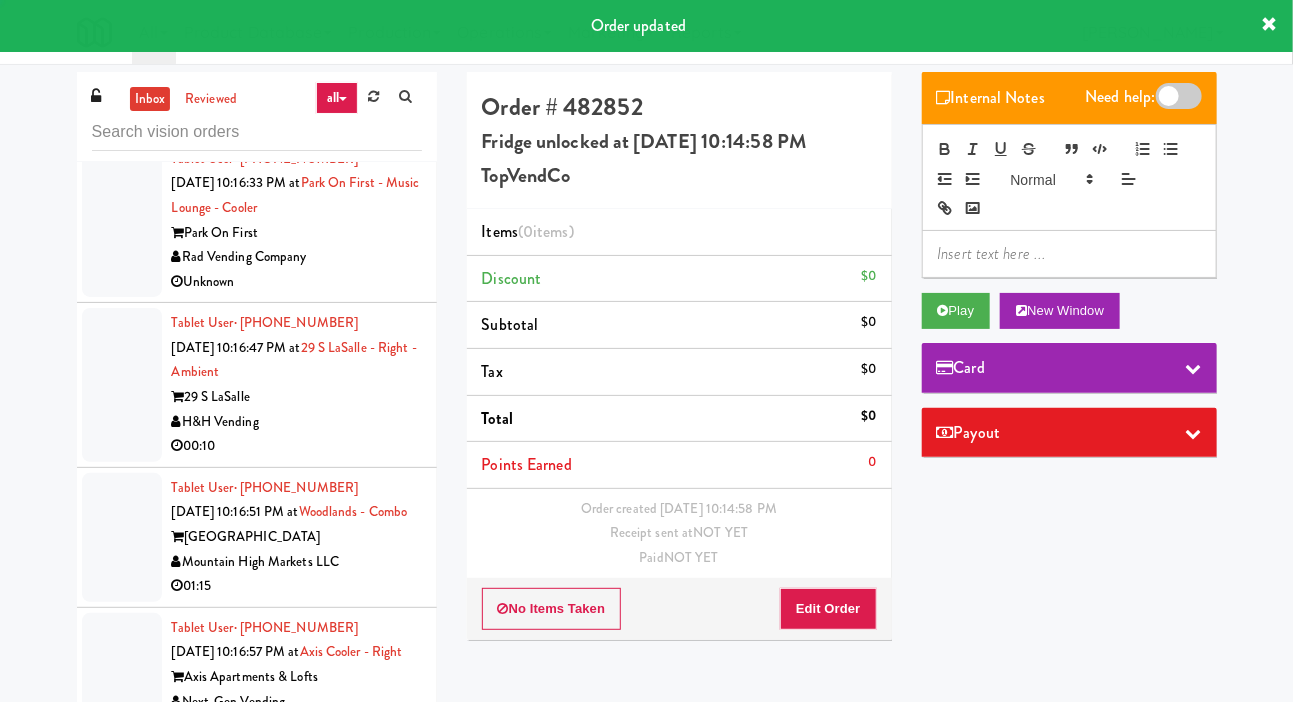 scroll, scrollTop: 18703, scrollLeft: 0, axis: vertical 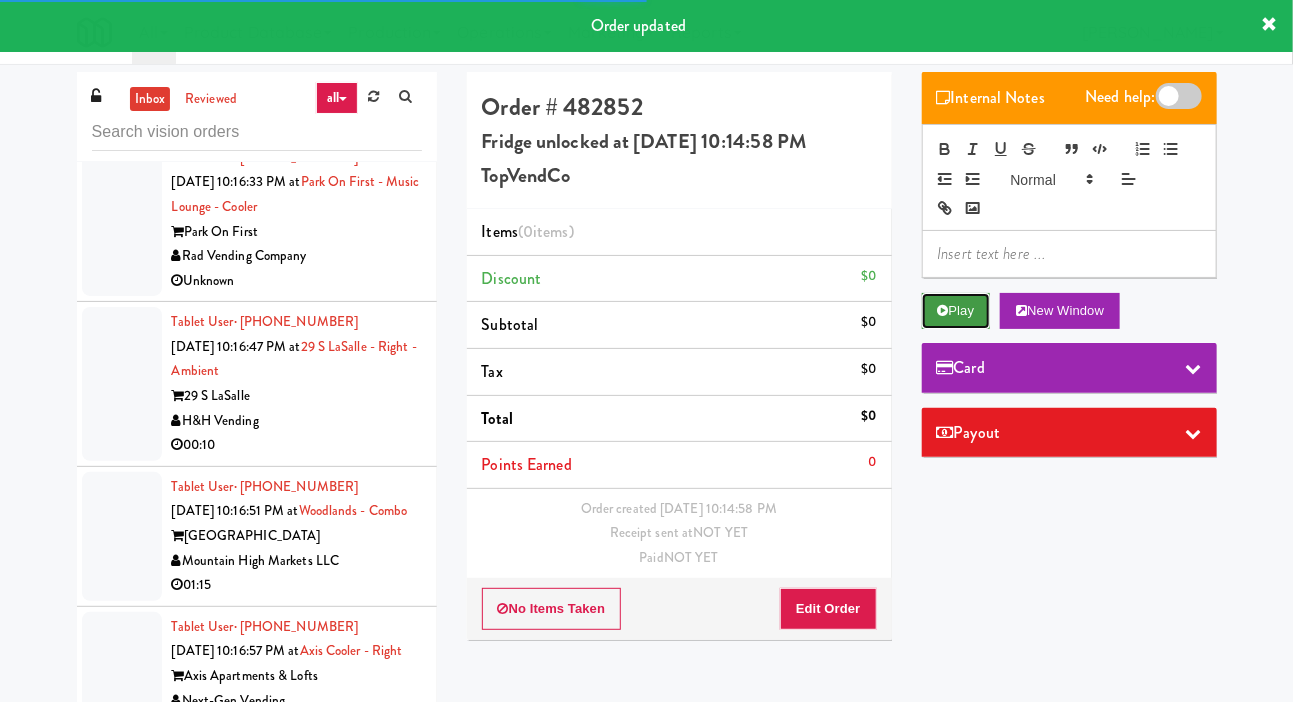 click on "Play" at bounding box center (956, 311) 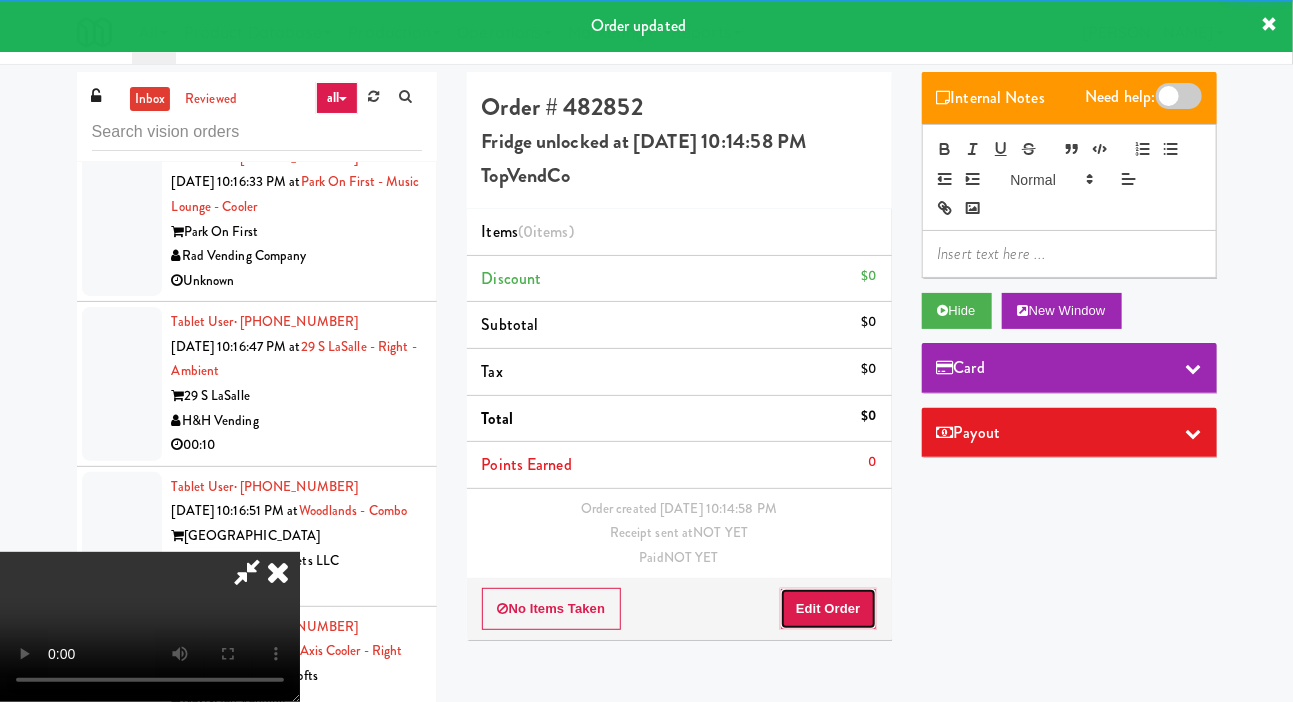 click on "Edit Order" at bounding box center [828, 609] 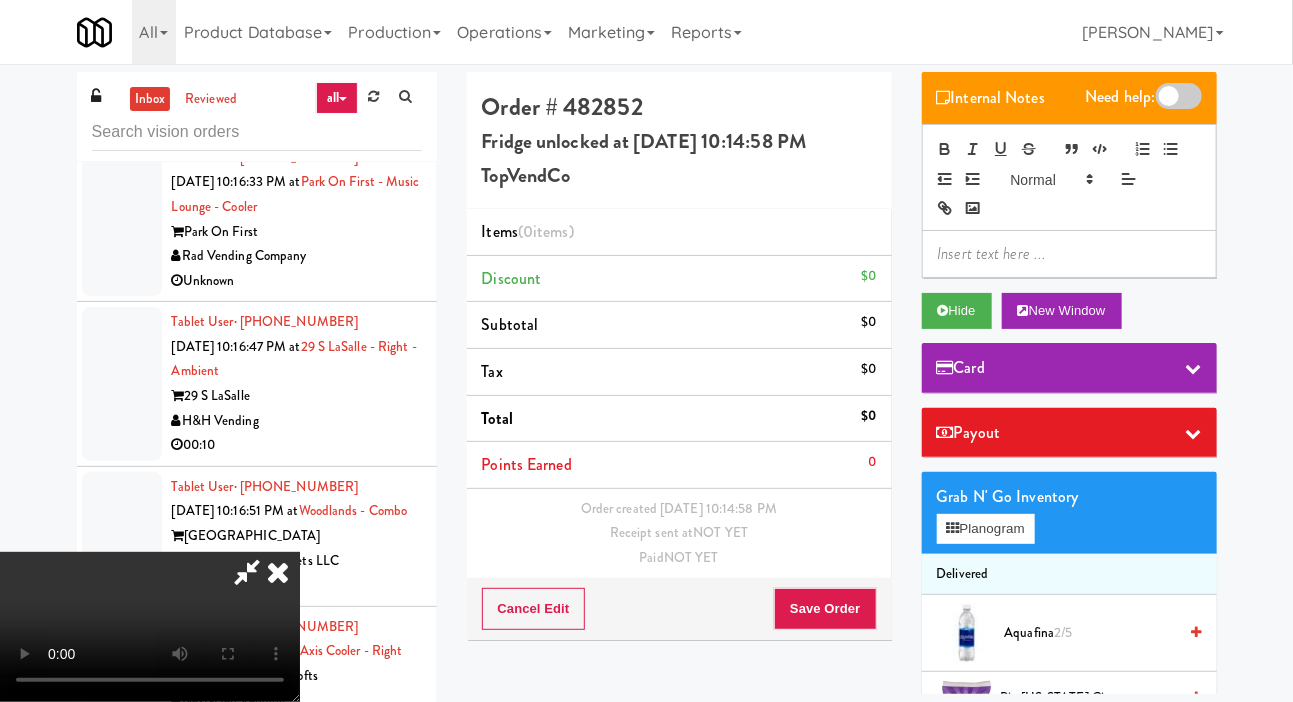 scroll, scrollTop: 73, scrollLeft: 0, axis: vertical 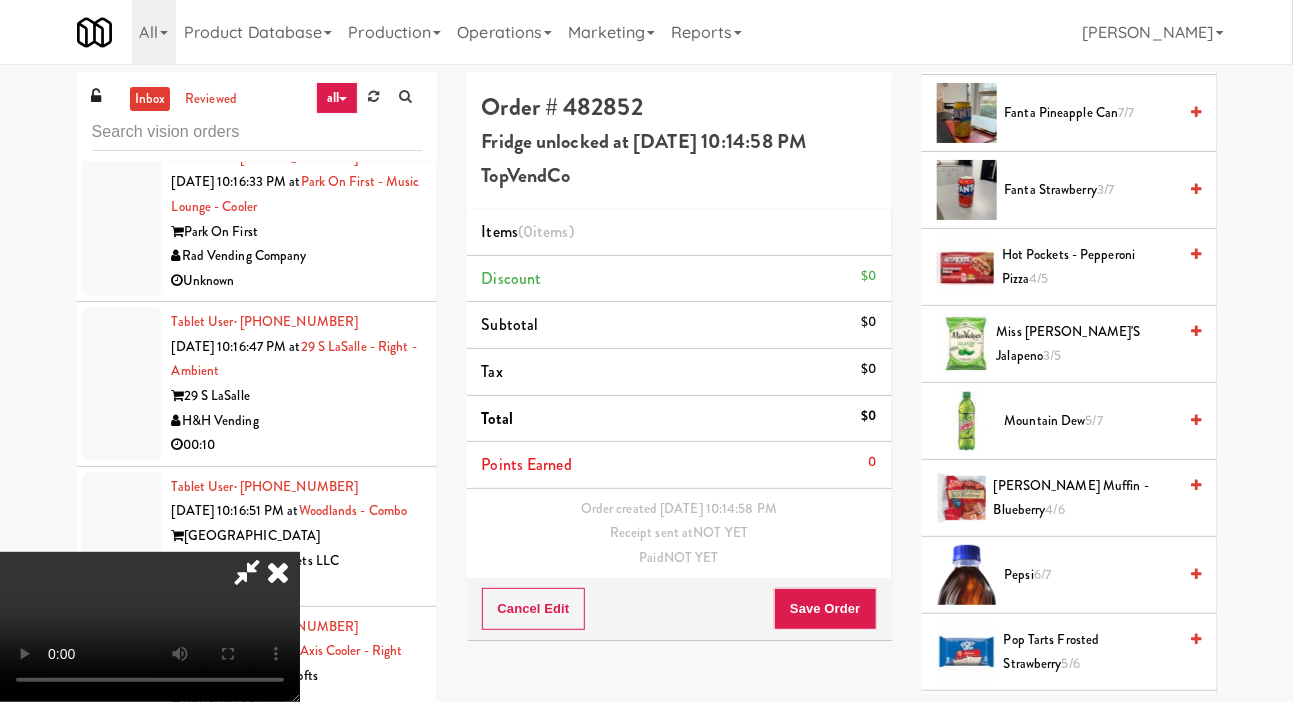 click on "Mountain Dew  5/7" at bounding box center [1091, 421] 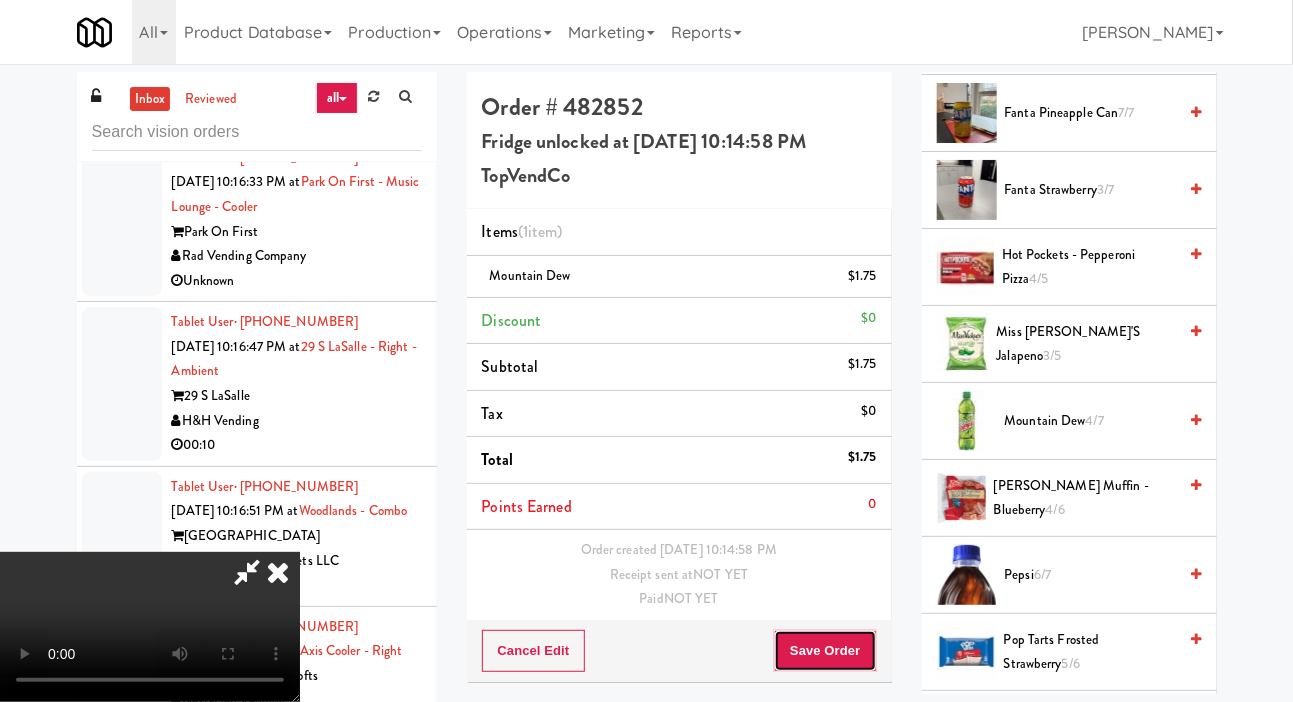 click on "Save Order" at bounding box center [825, 651] 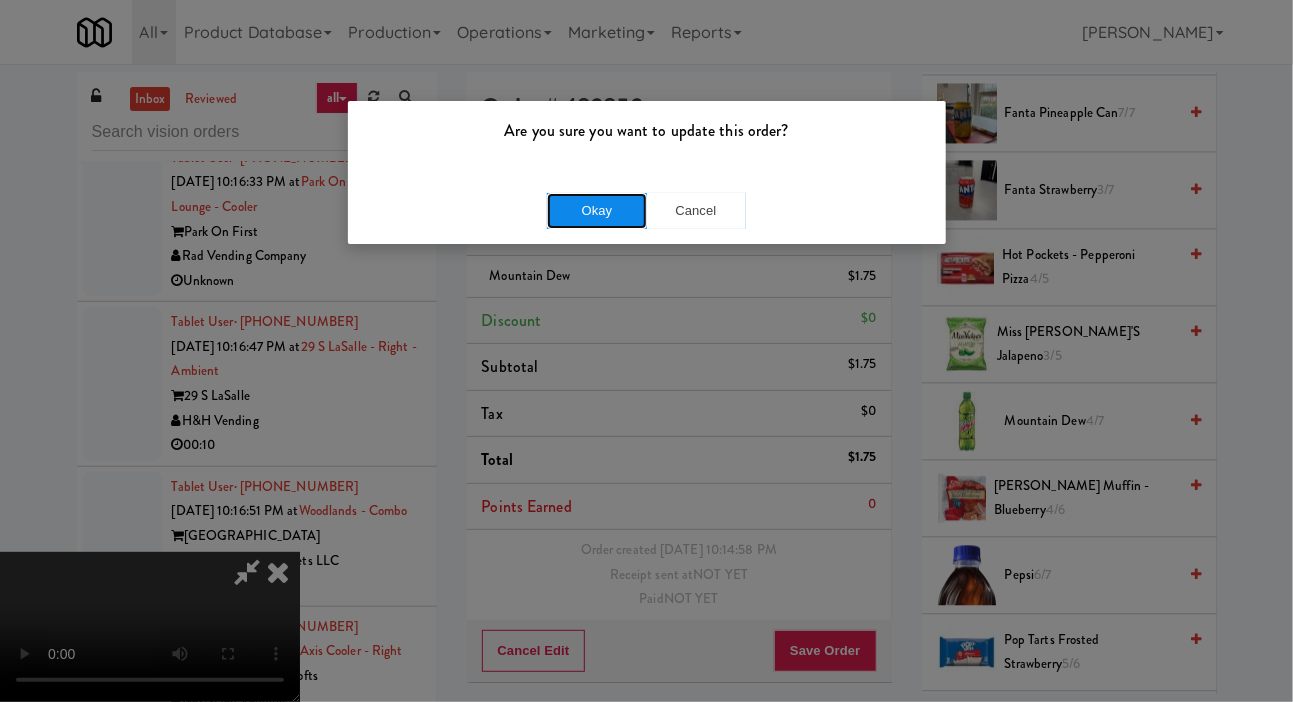 click on "Okay" at bounding box center (597, 211) 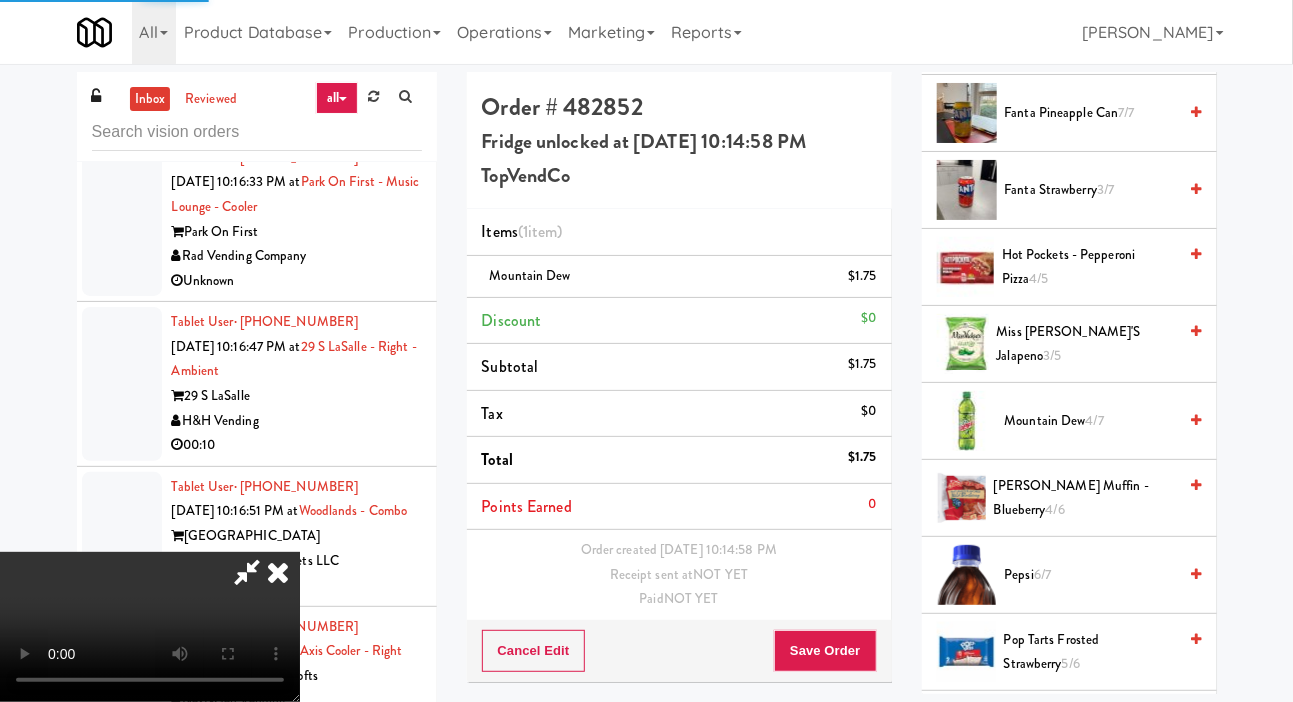 scroll, scrollTop: 0, scrollLeft: 0, axis: both 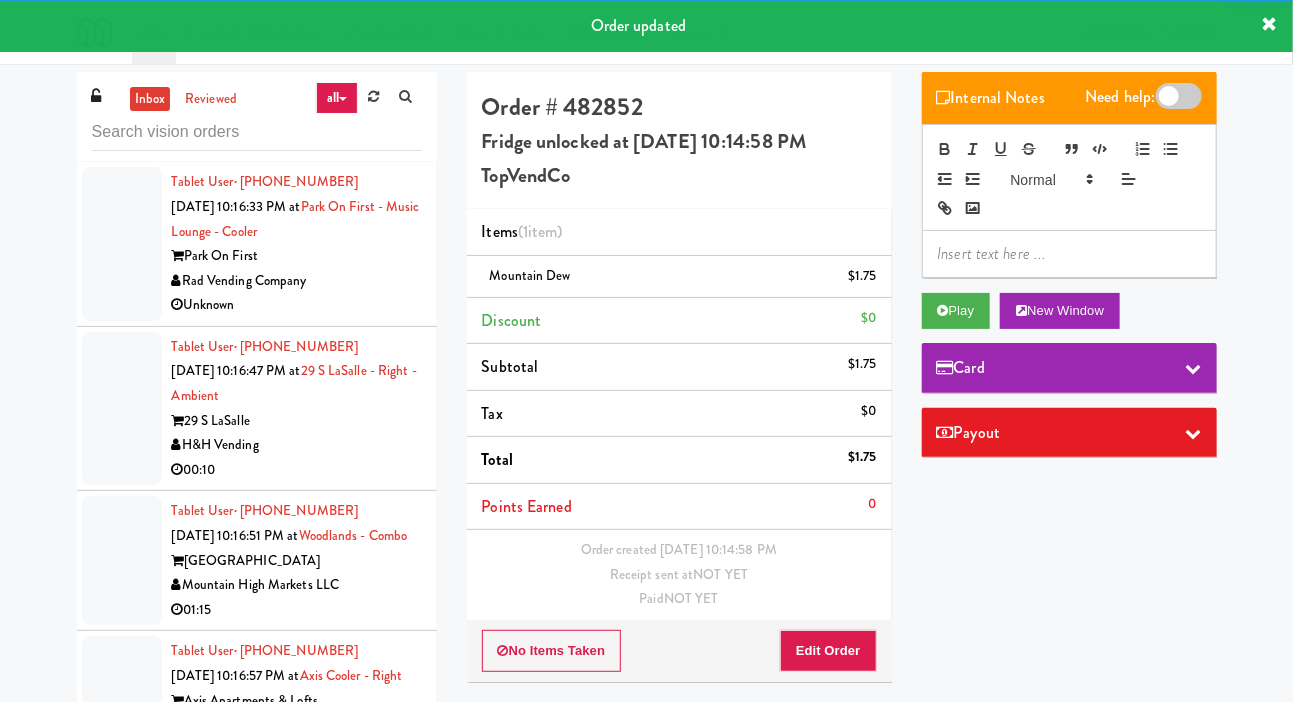 click at bounding box center [122, 80] 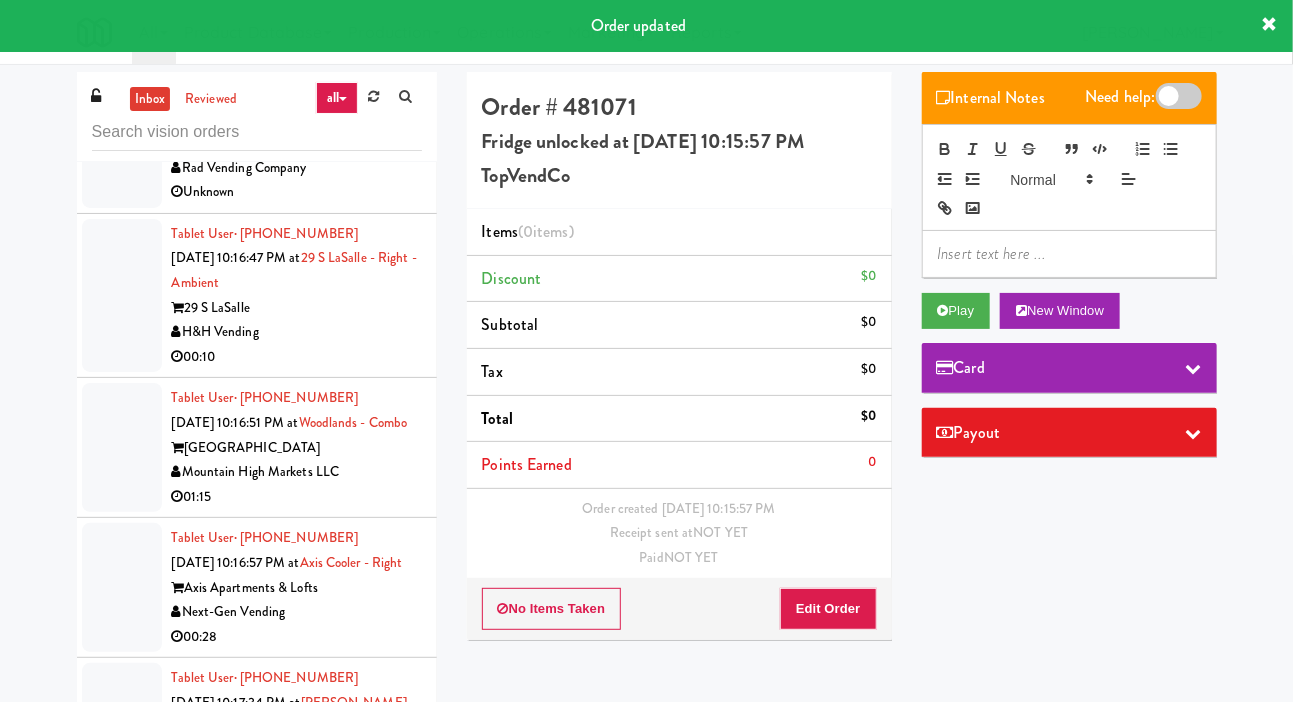 scroll, scrollTop: 18819, scrollLeft: 0, axis: vertical 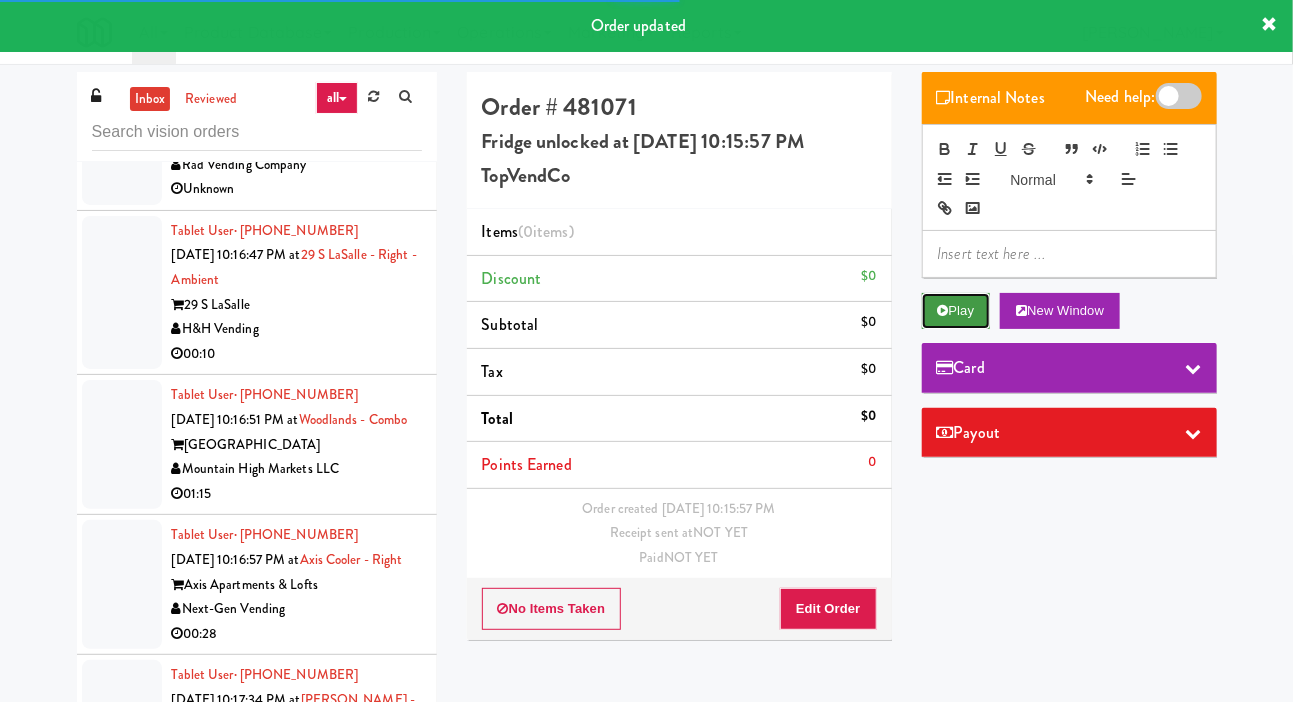 click on "Play" at bounding box center (956, 311) 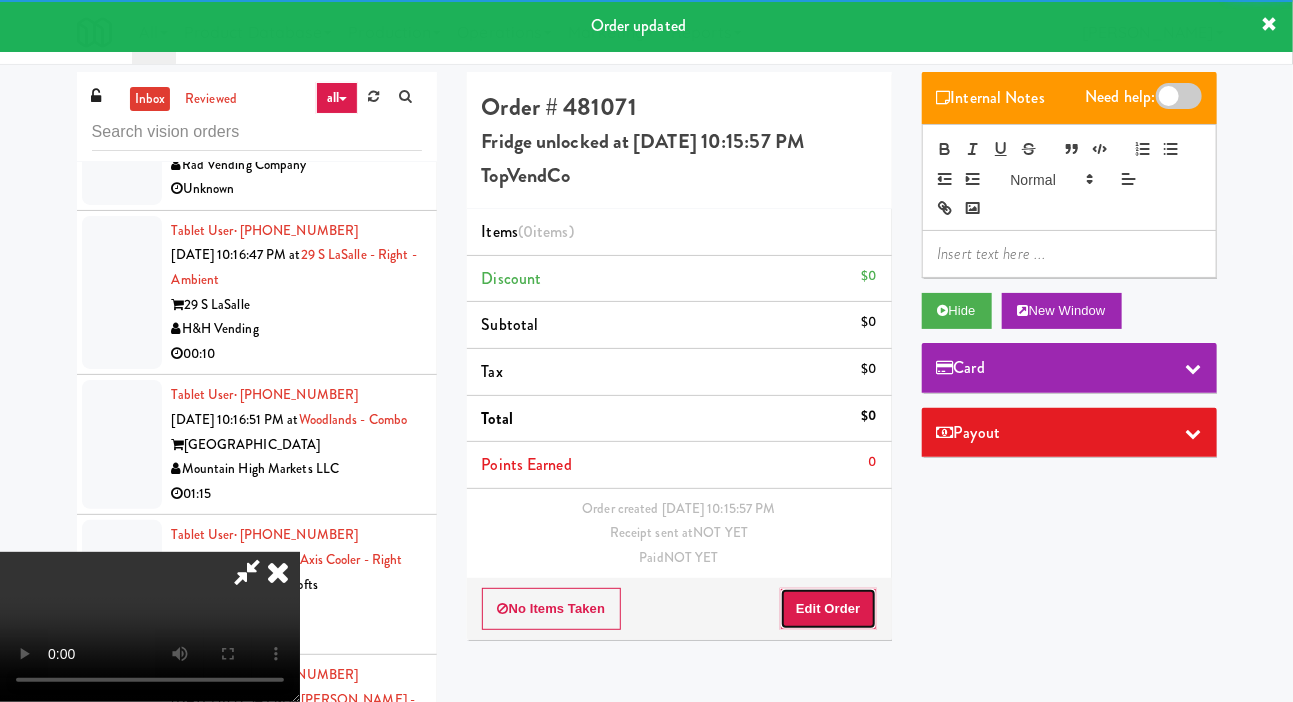 click on "Edit Order" at bounding box center (828, 609) 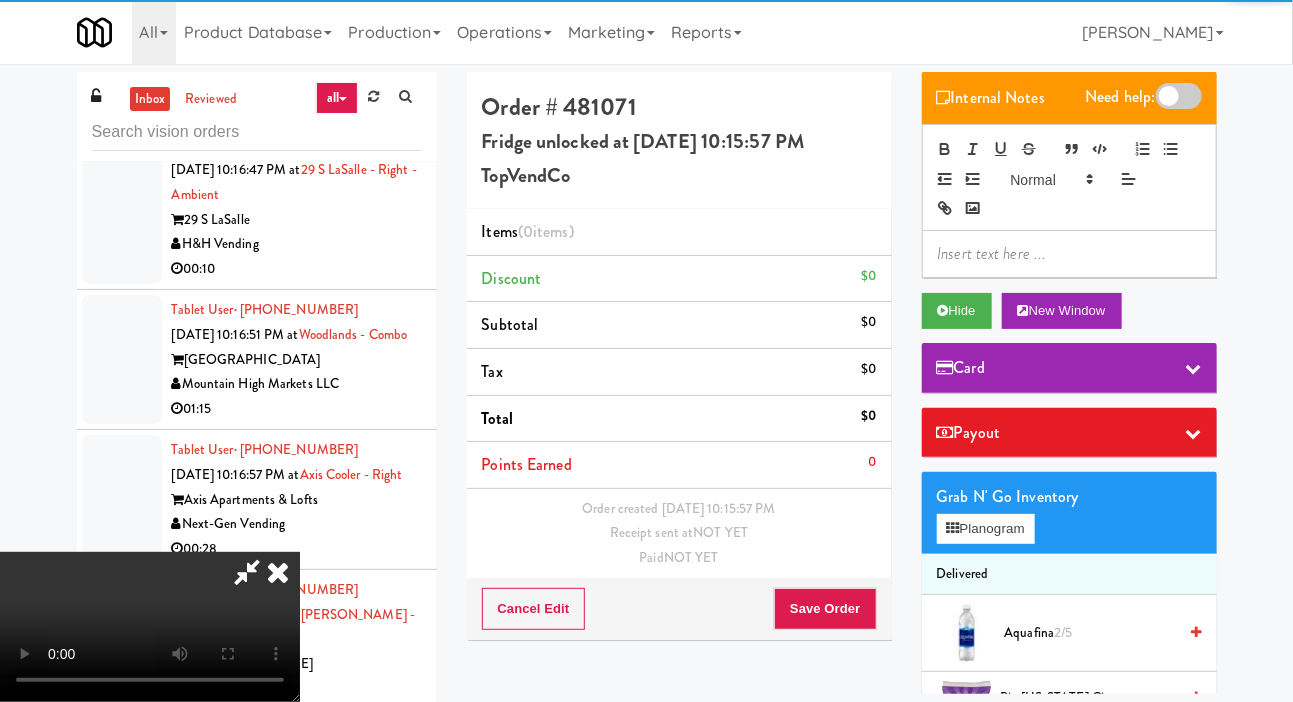 scroll, scrollTop: 18903, scrollLeft: 0, axis: vertical 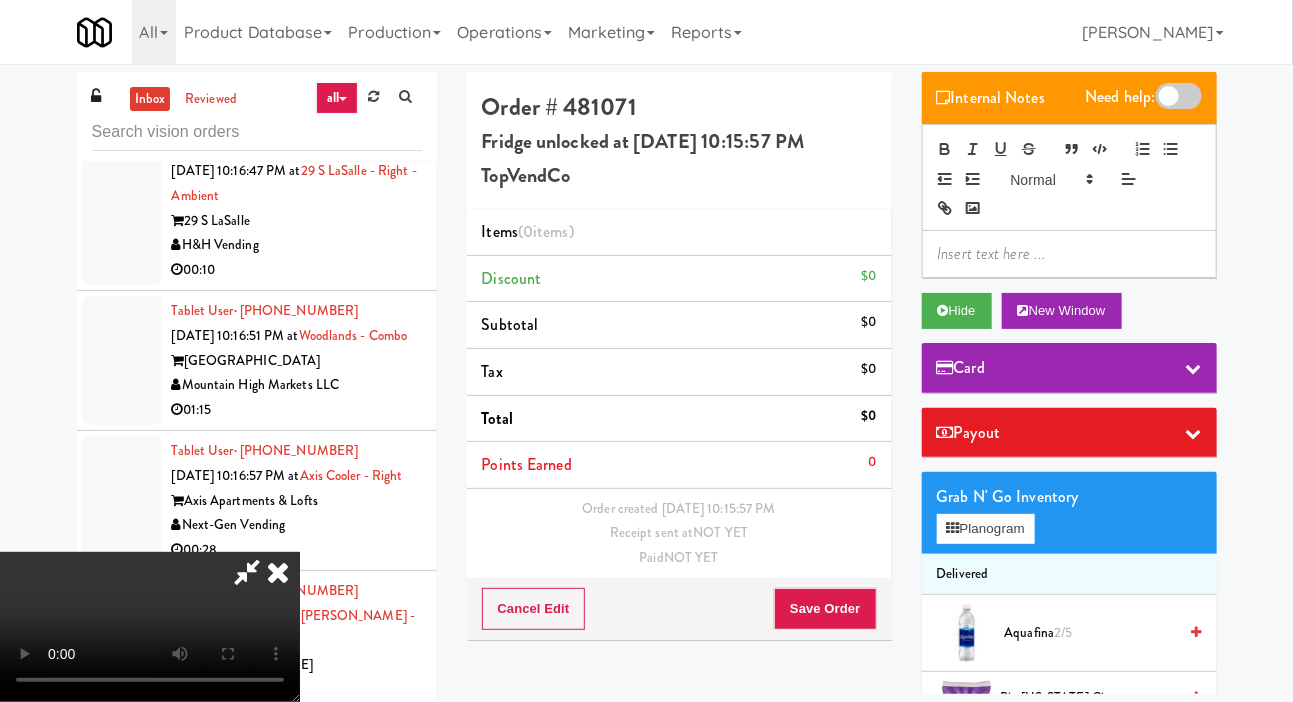 type 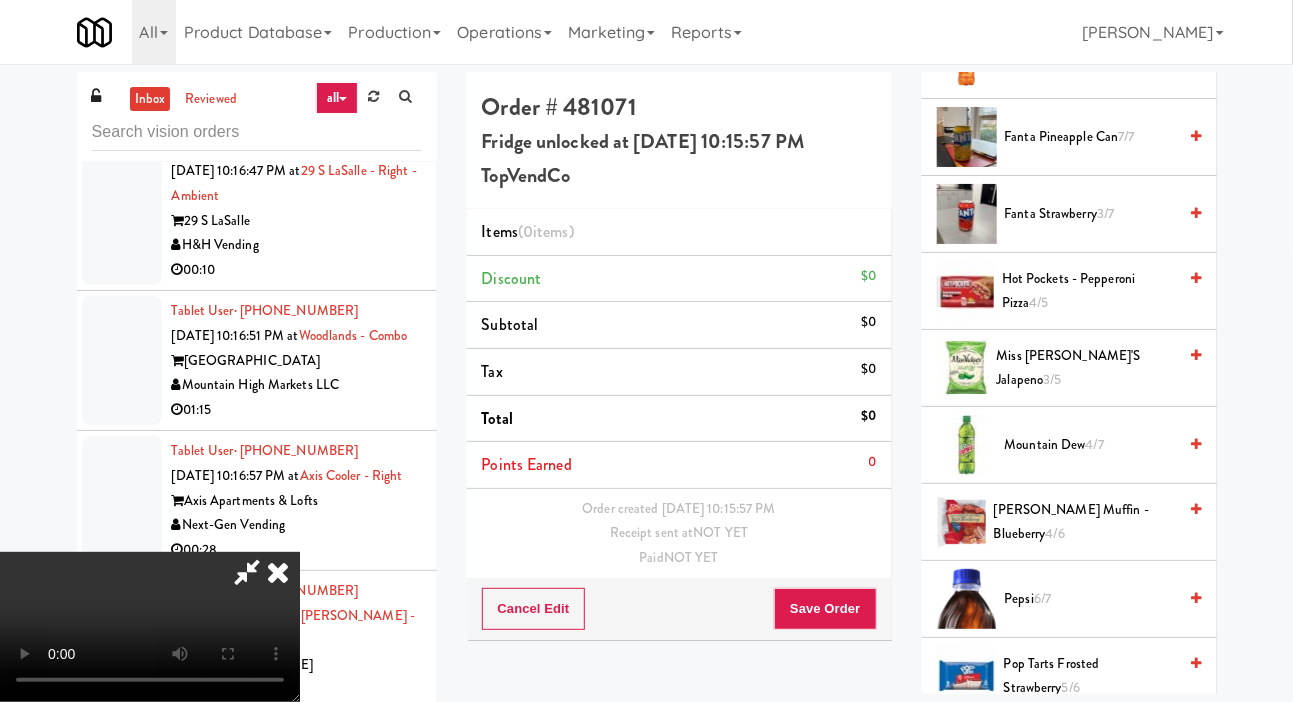 scroll, scrollTop: 1668, scrollLeft: 0, axis: vertical 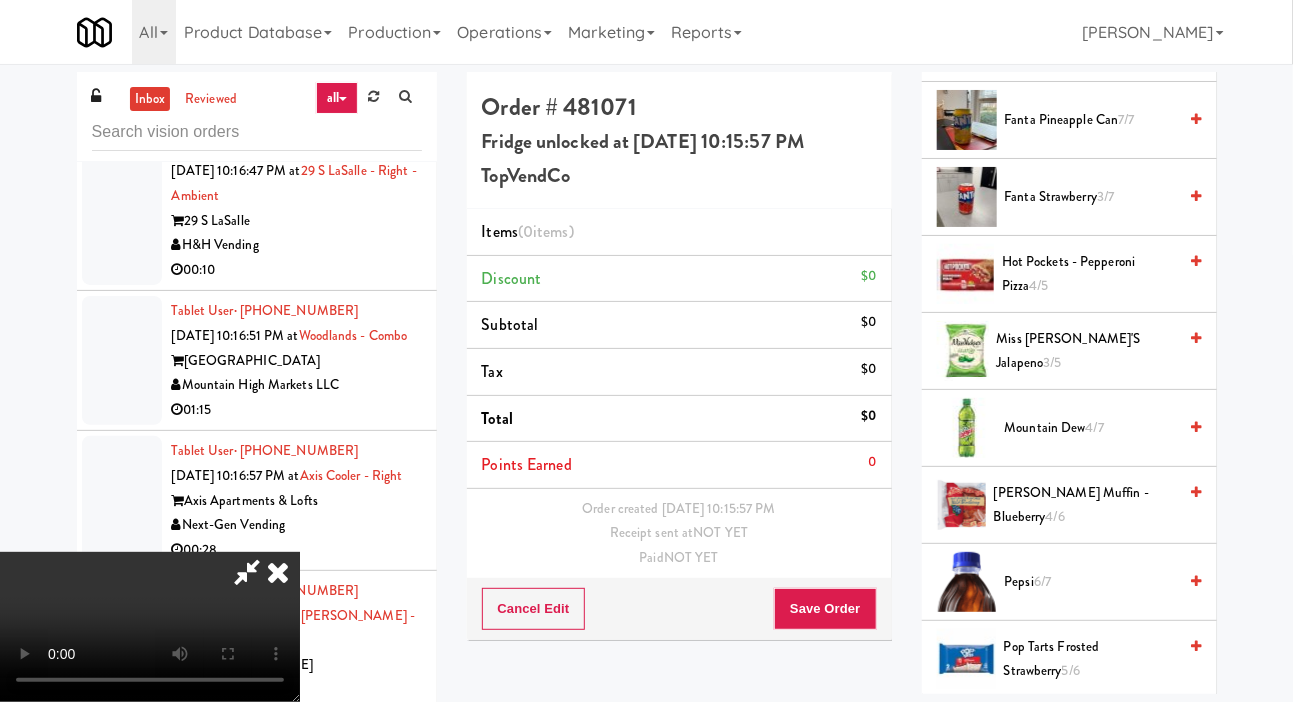 click on "Pepsi  6/7" at bounding box center [1091, 582] 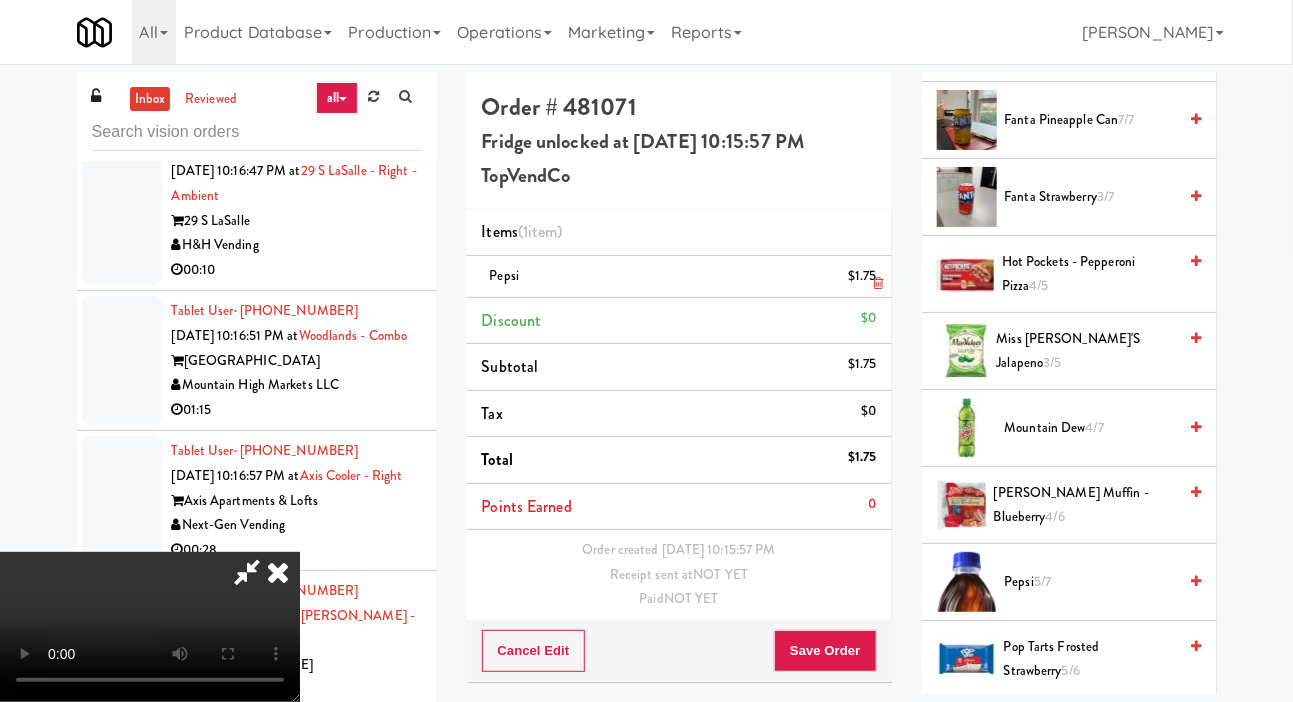click on "$1.75" at bounding box center [862, 276] 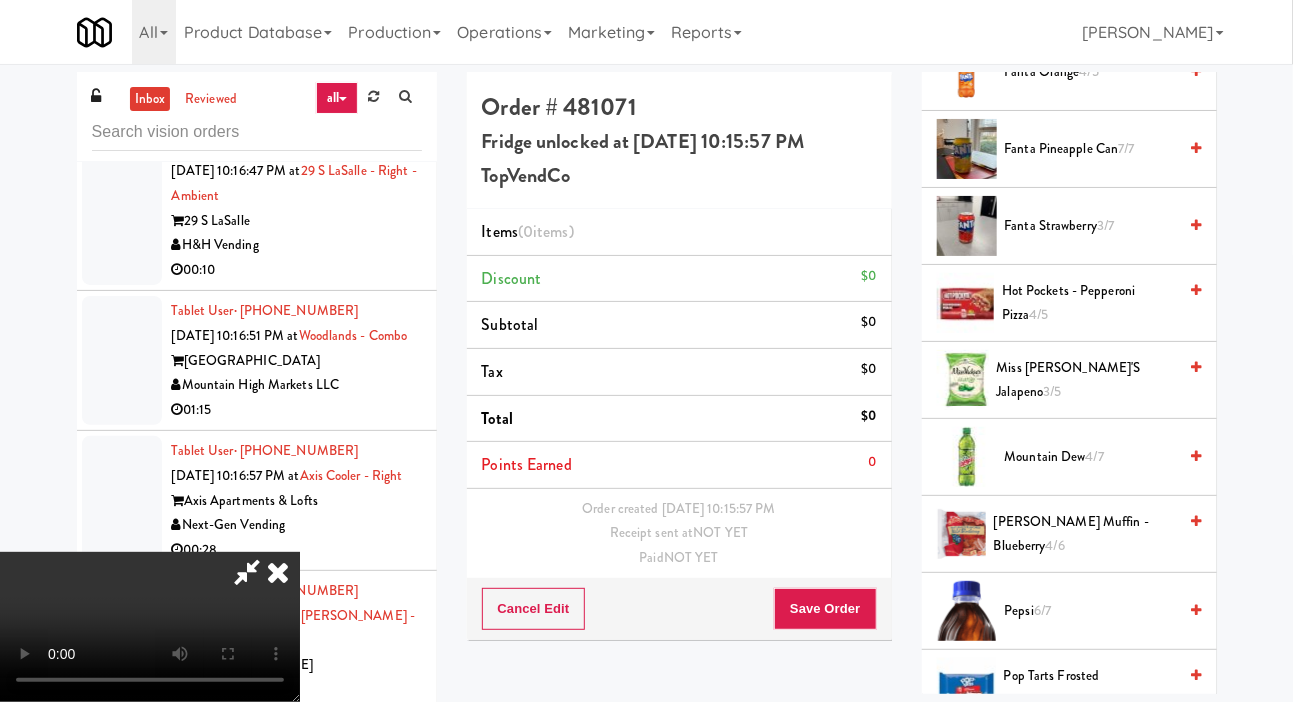 scroll, scrollTop: 1630, scrollLeft: 0, axis: vertical 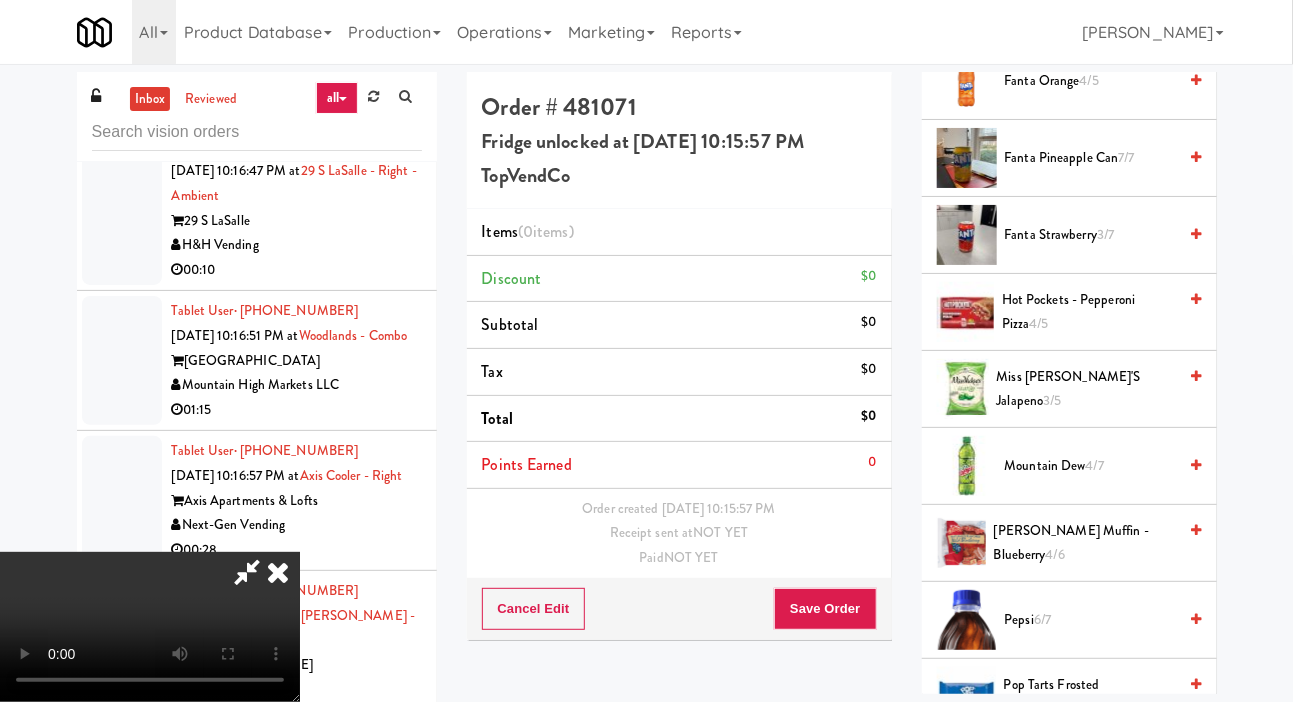 click on "Mountain Dew  4/7" at bounding box center (1091, 466) 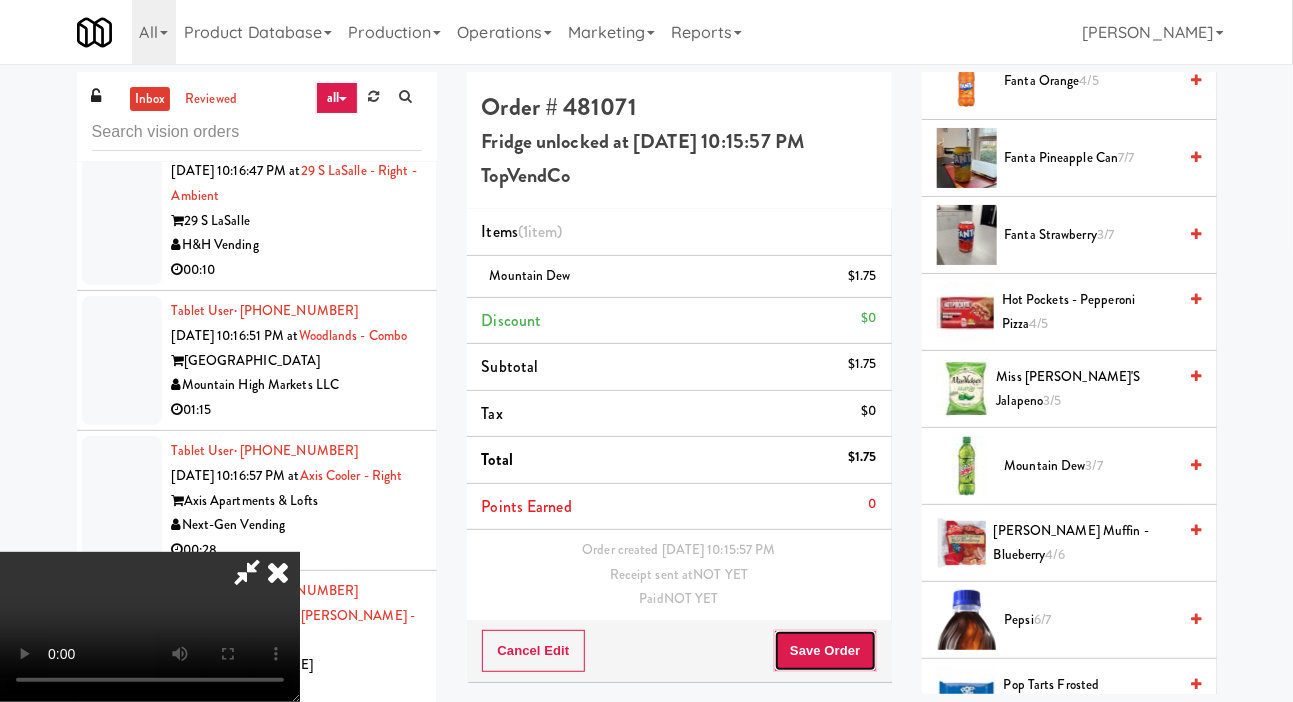 click on "Save Order" at bounding box center [825, 651] 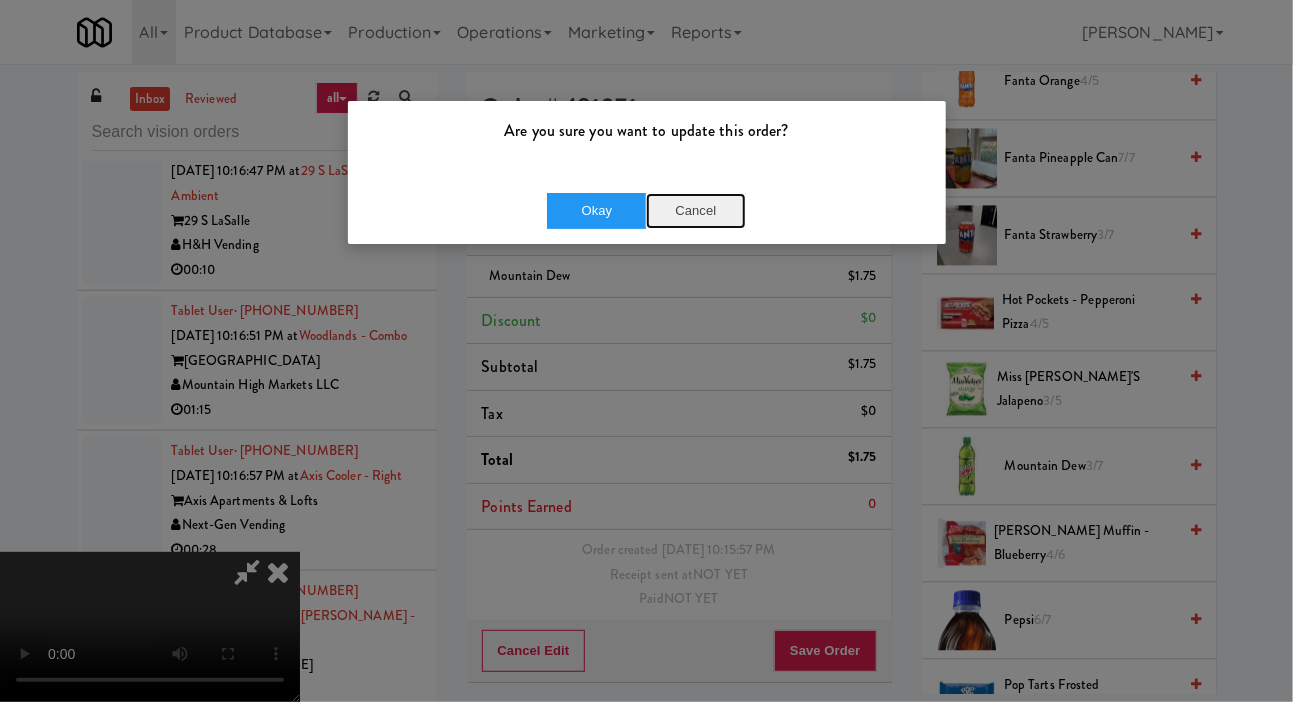 click on "Cancel" at bounding box center [696, 211] 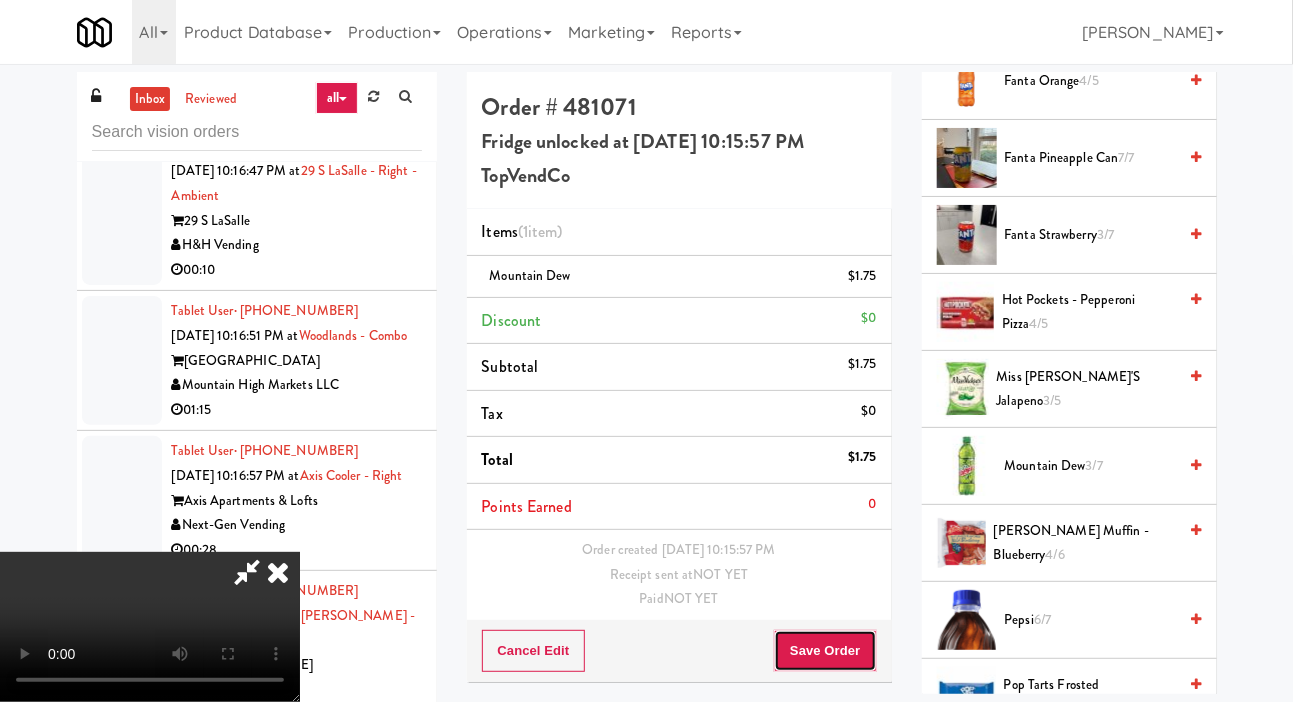 click on "Save Order" at bounding box center (825, 651) 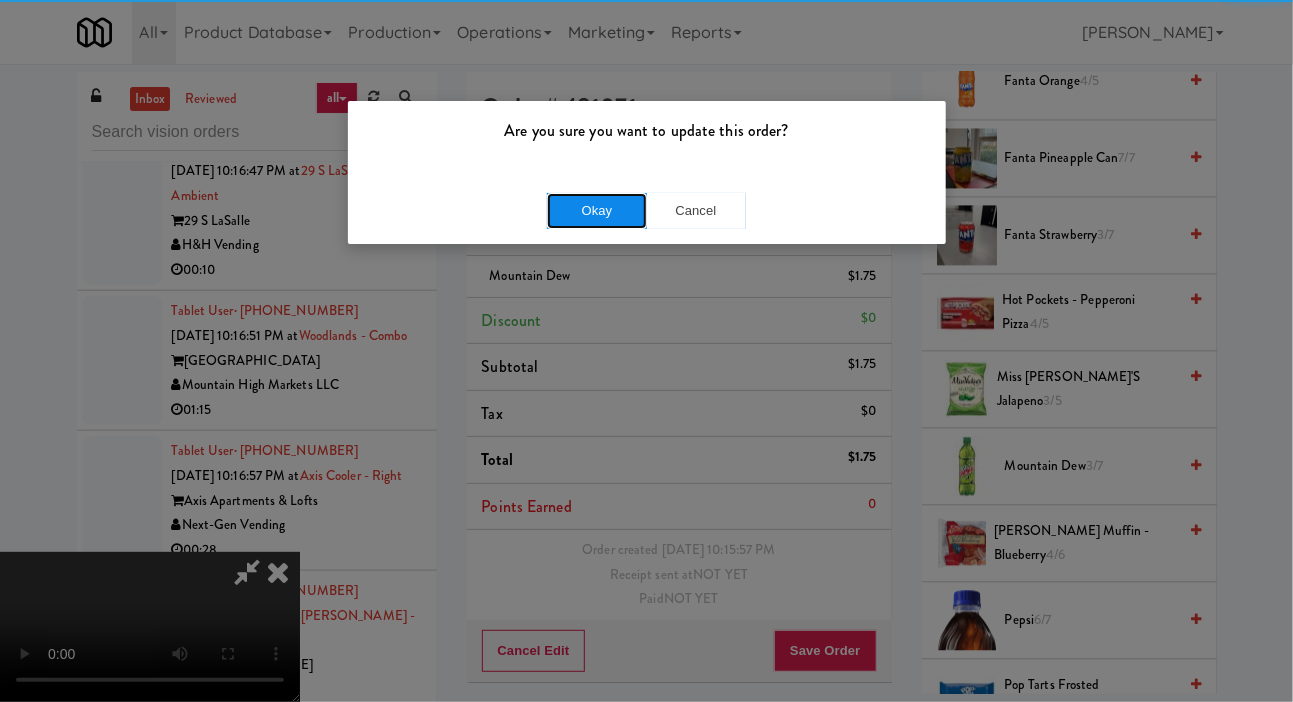 click on "Okay" at bounding box center (597, 211) 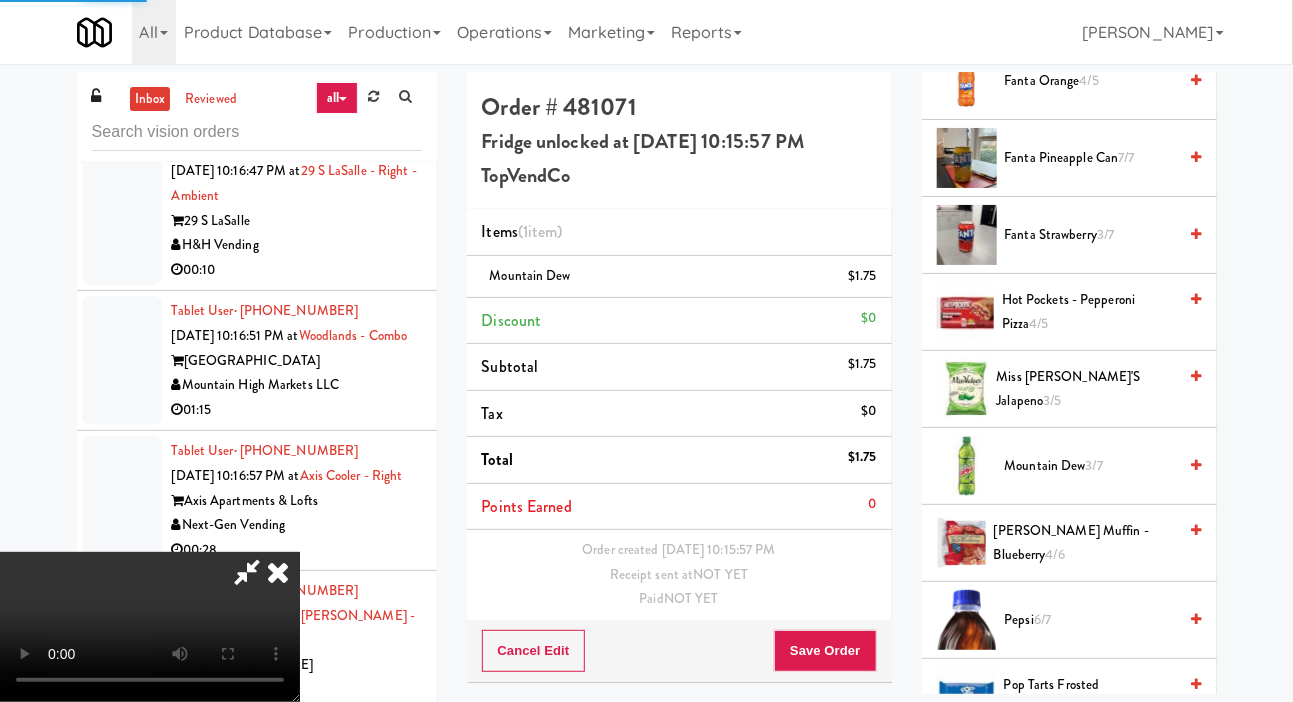 scroll, scrollTop: 0, scrollLeft: 0, axis: both 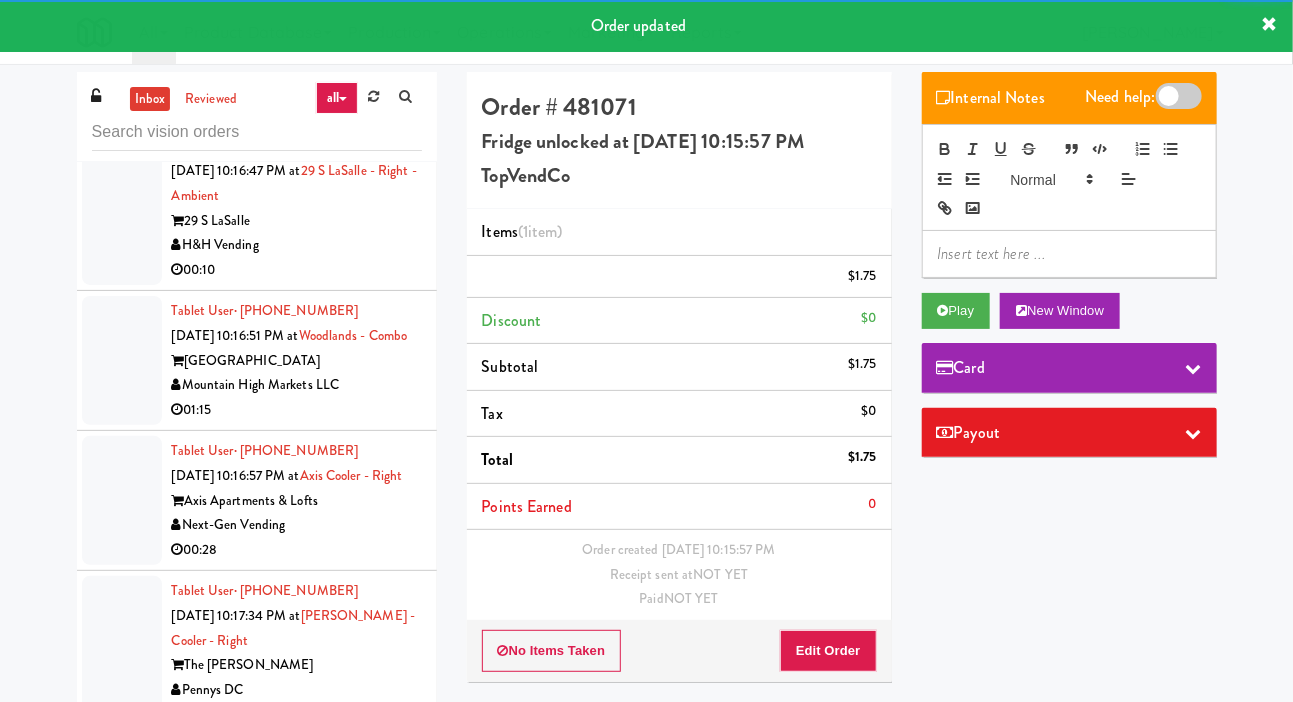 click at bounding box center [122, 44] 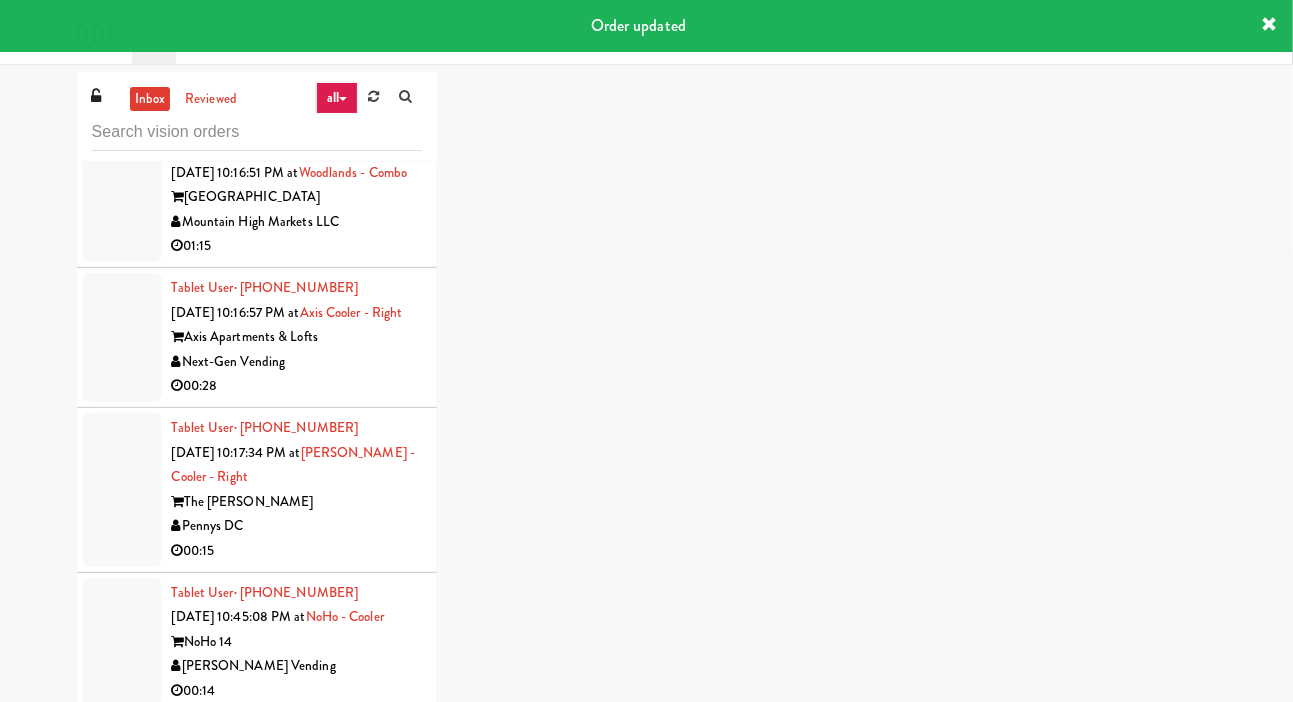 scroll, scrollTop: 19092, scrollLeft: 0, axis: vertical 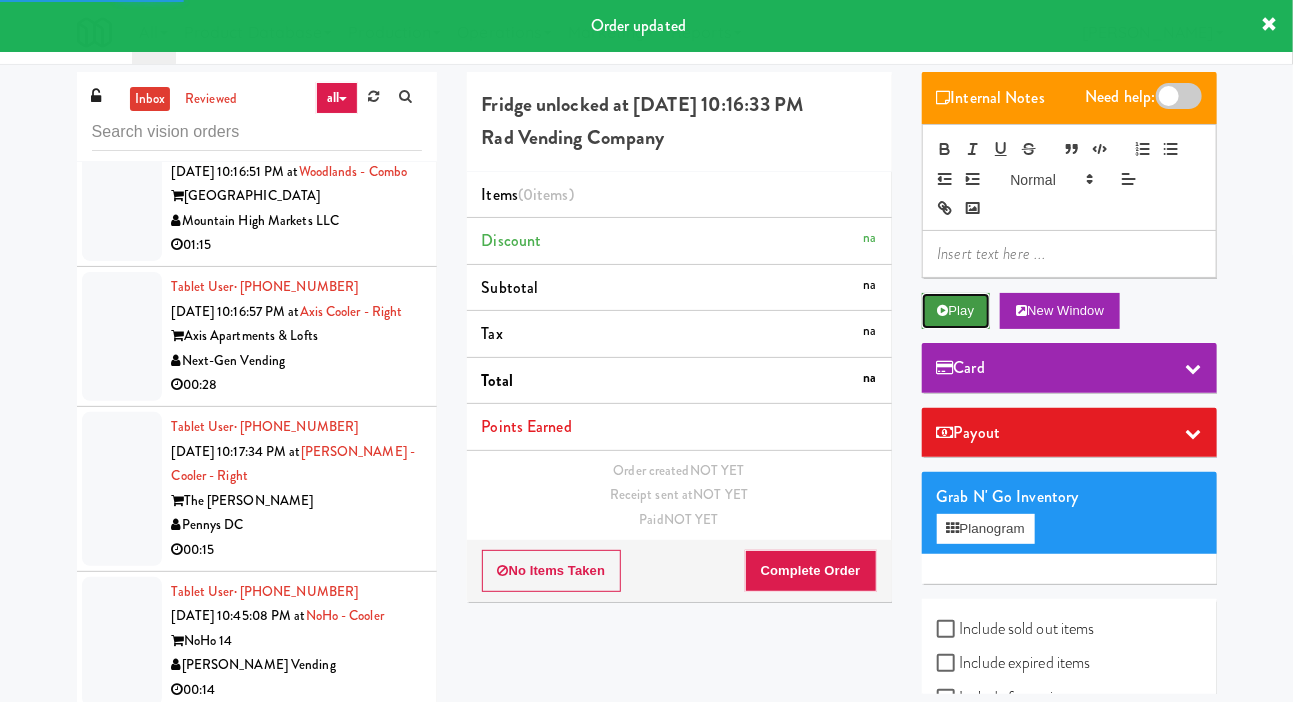 click on "Play" at bounding box center [956, 311] 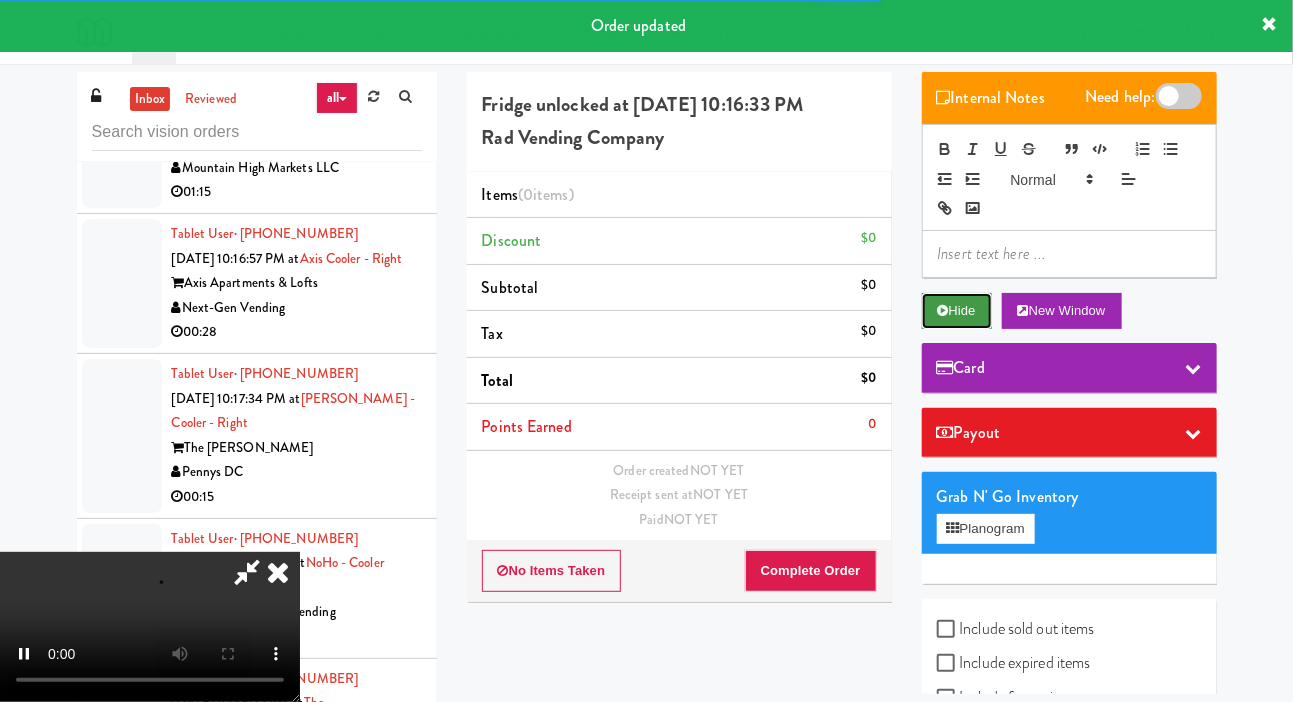 scroll, scrollTop: 19169, scrollLeft: 0, axis: vertical 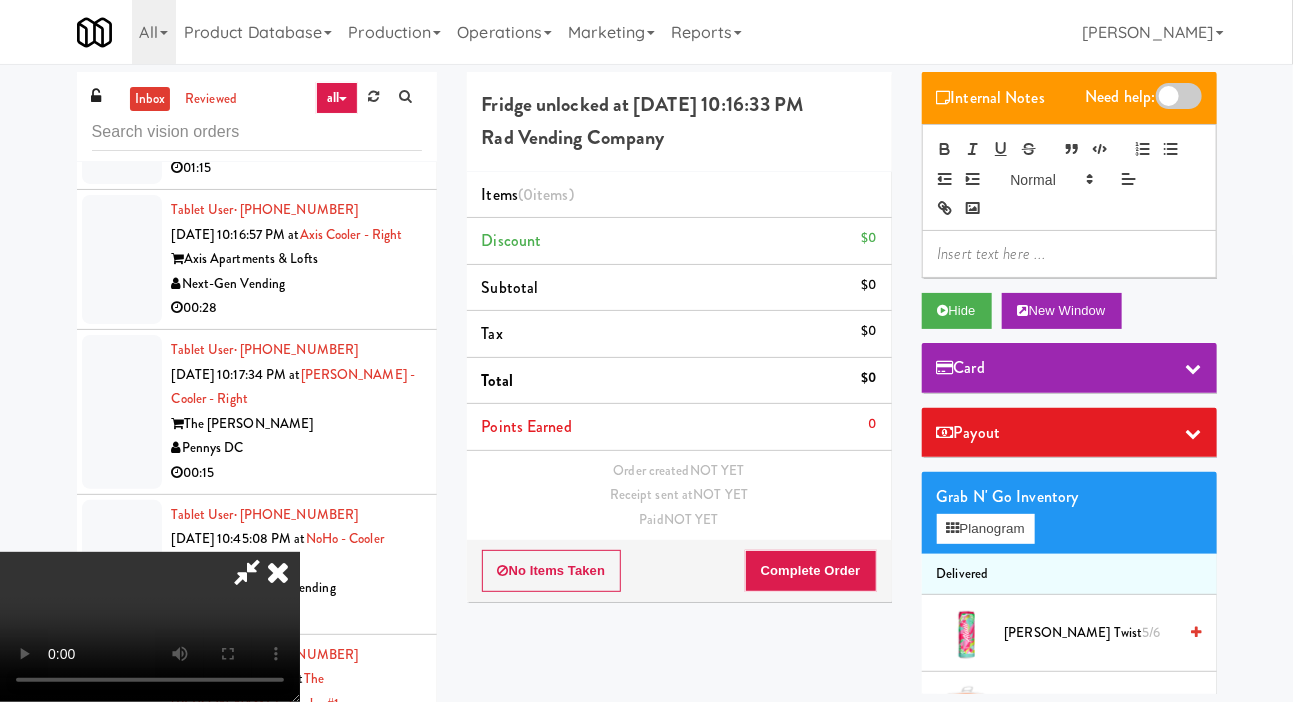 type 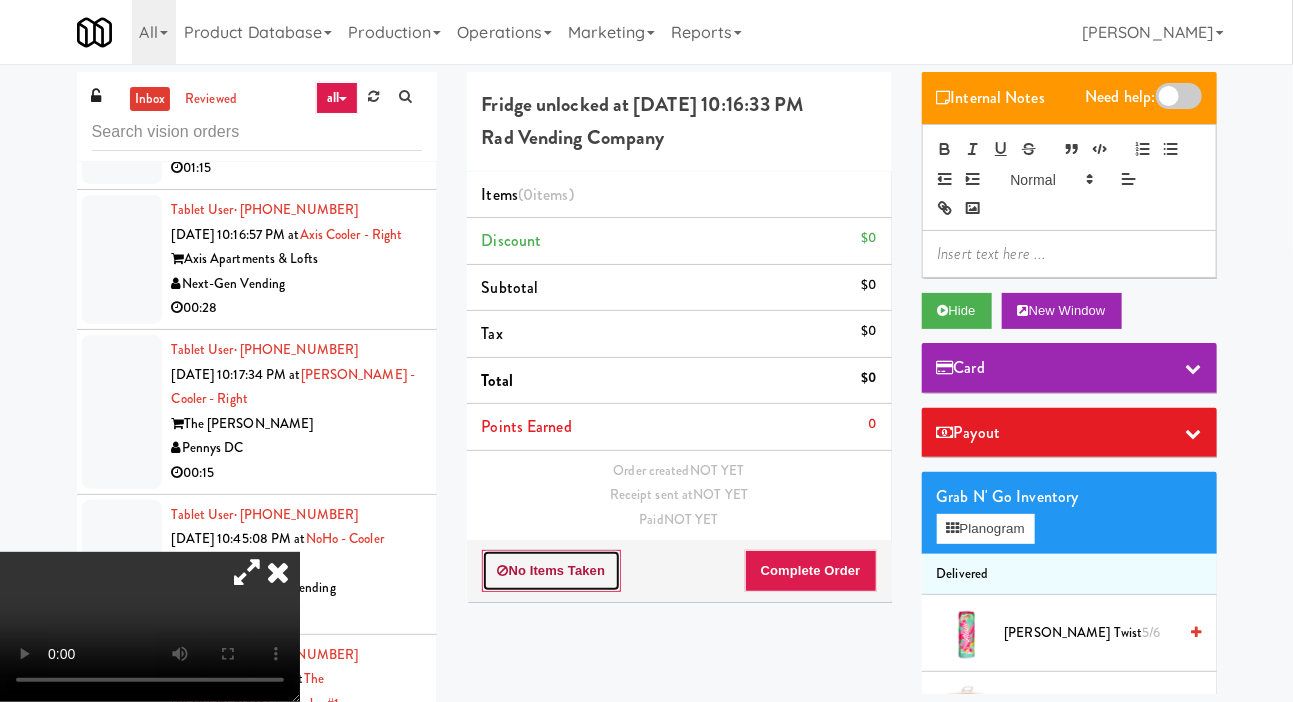 click on "No Items Taken" at bounding box center (552, 571) 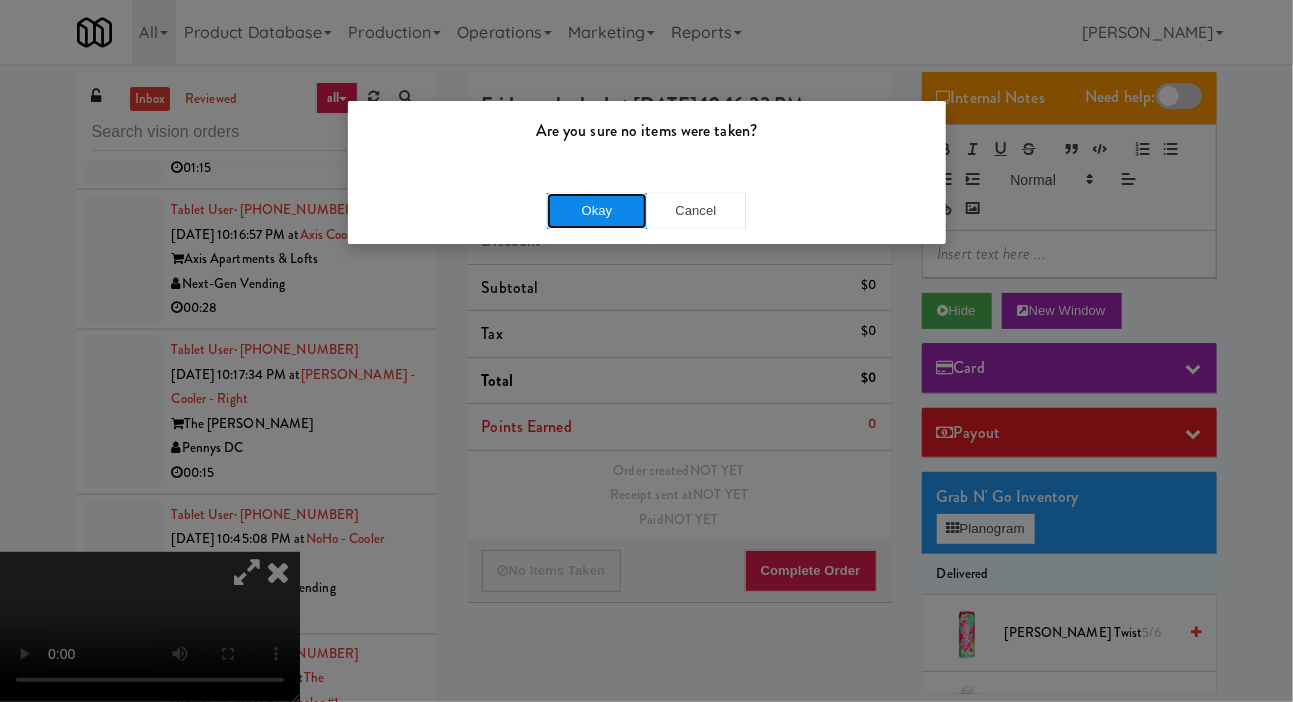click on "Okay" at bounding box center [597, 211] 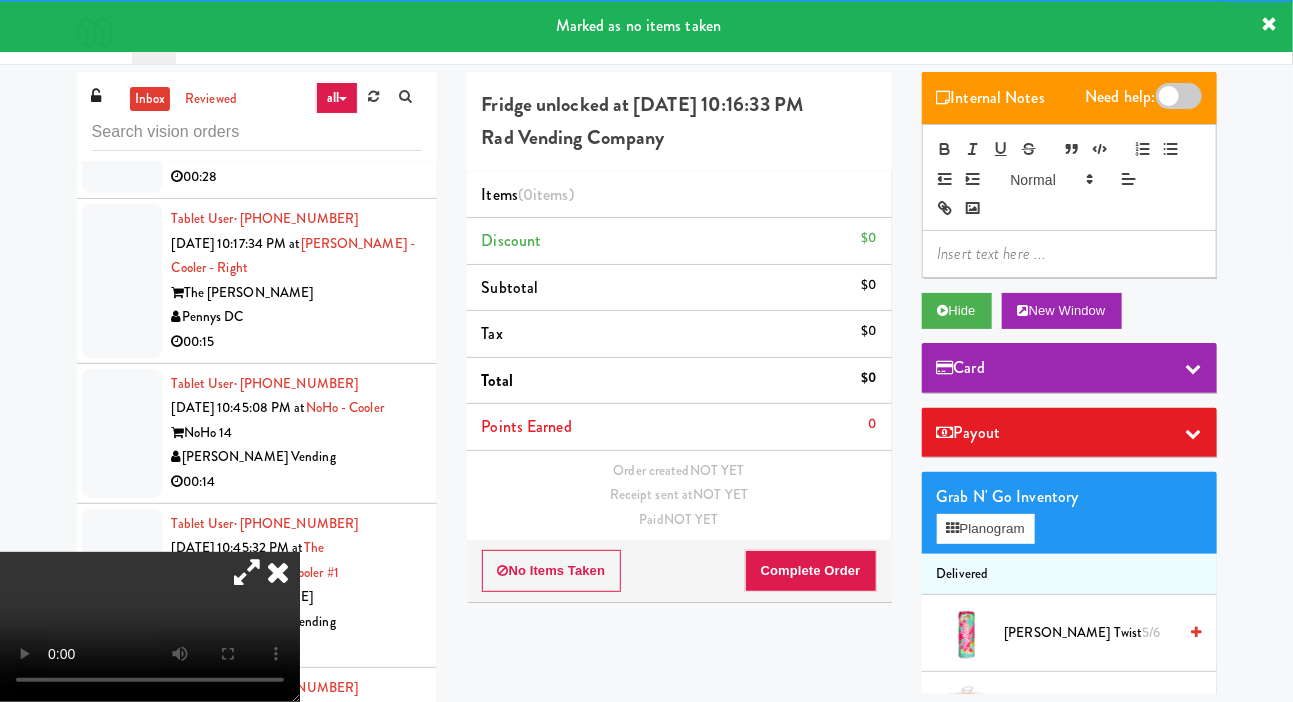click at bounding box center (122, -164) 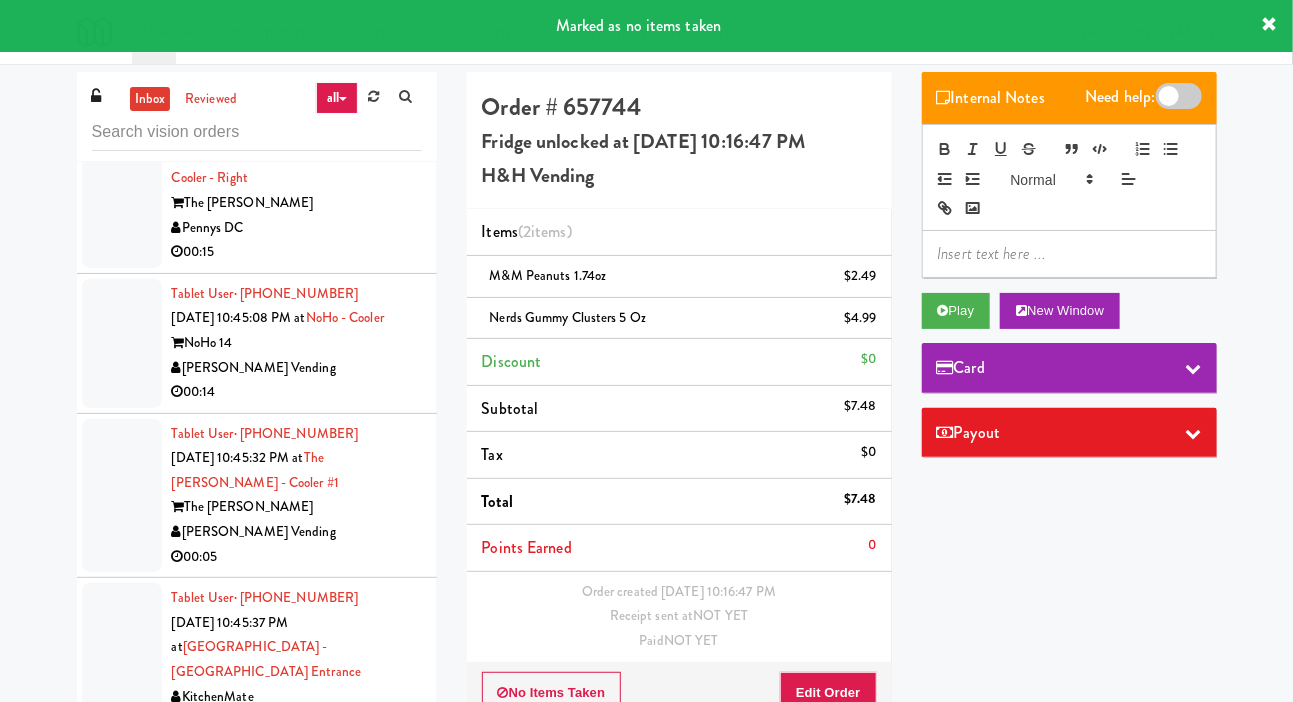 click at bounding box center (122, -102) 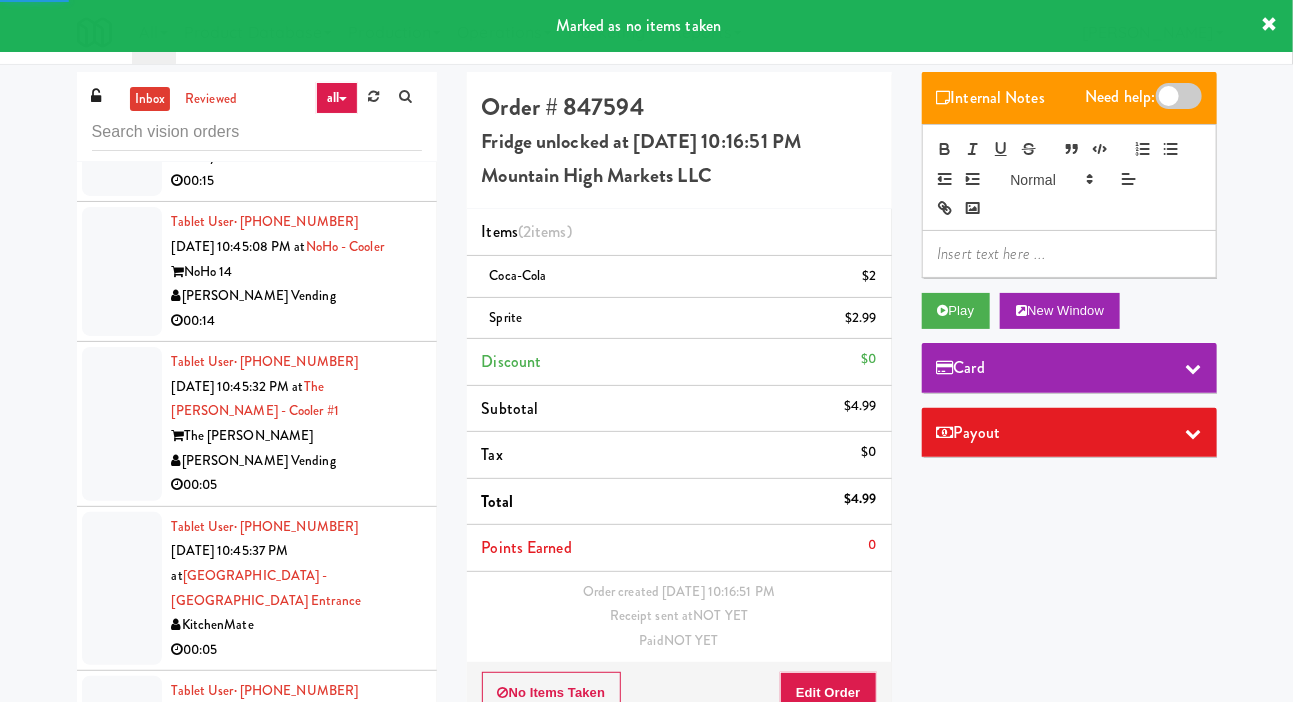 click at bounding box center (122, -33) 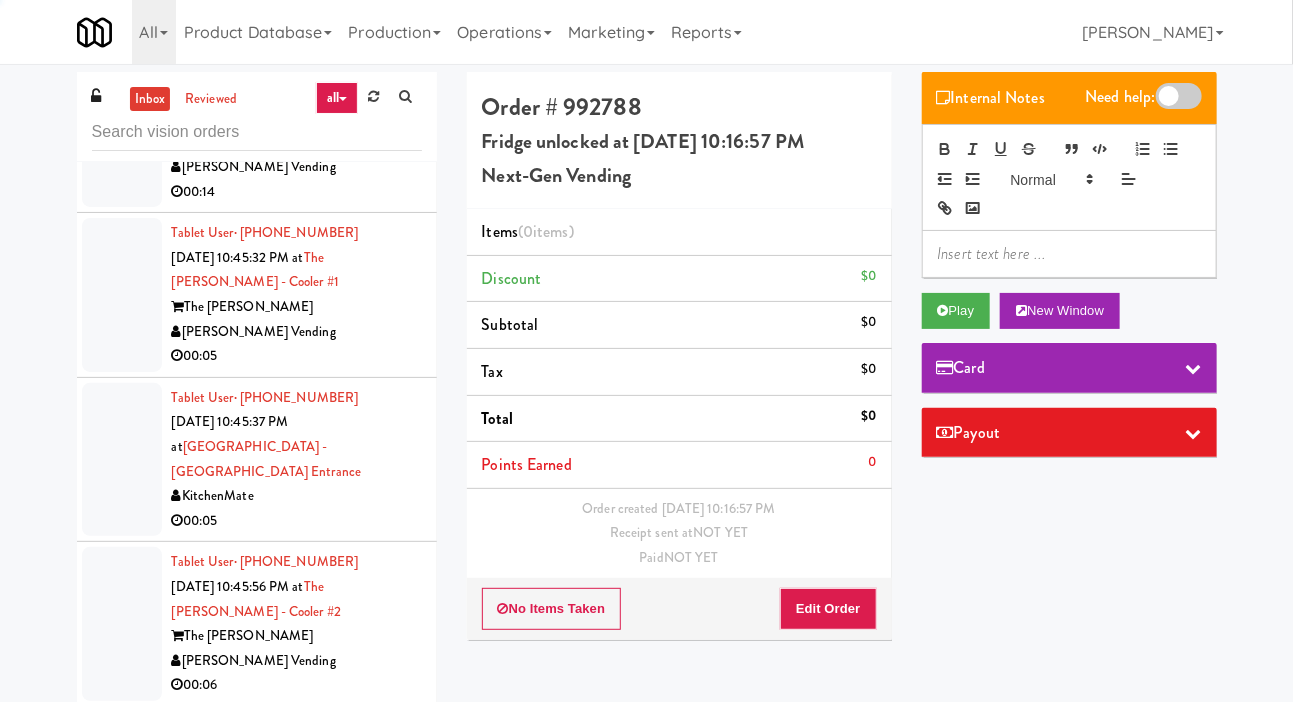 scroll, scrollTop: 19660, scrollLeft: 0, axis: vertical 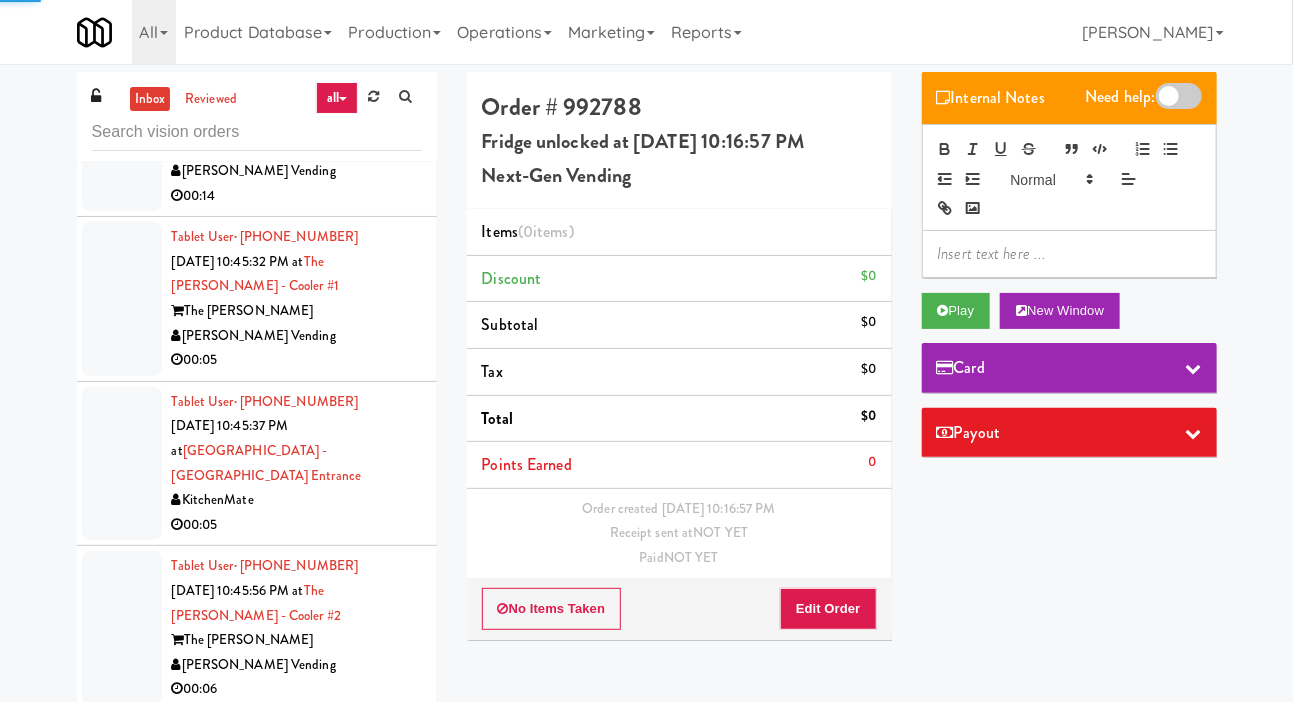 click at bounding box center (122, -5) 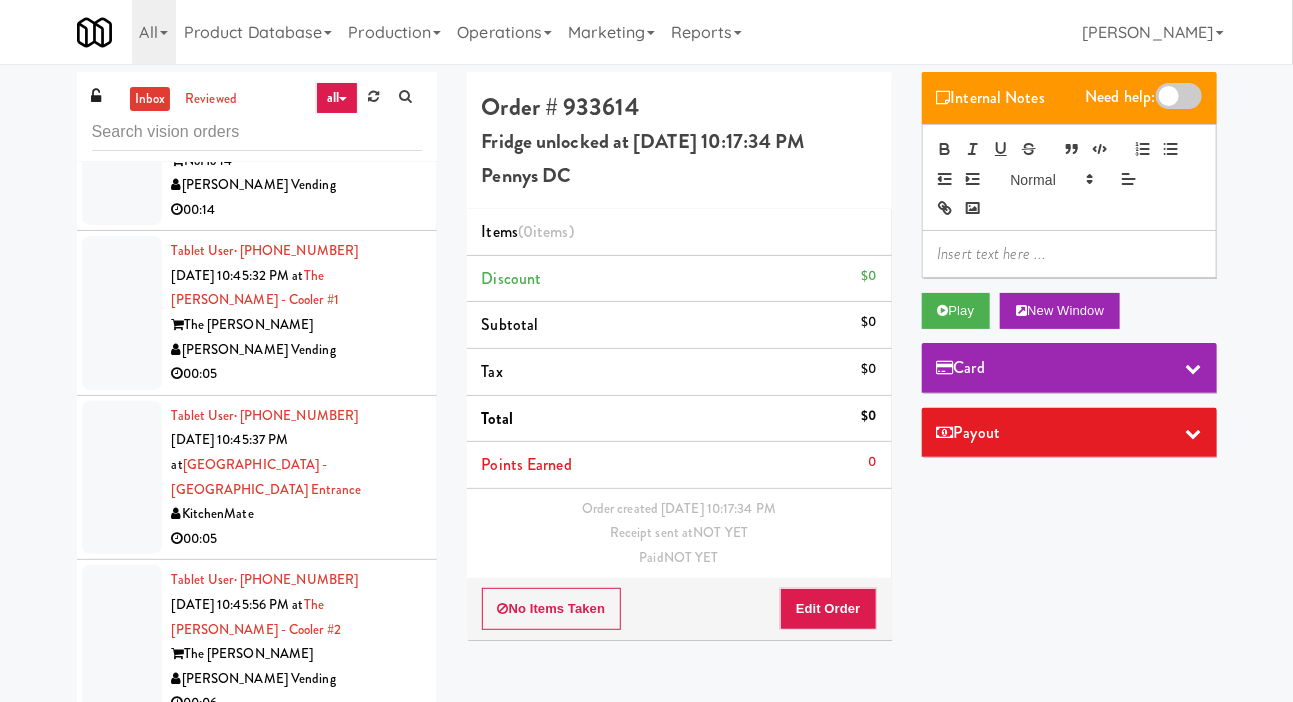 click at bounding box center [122, -144] 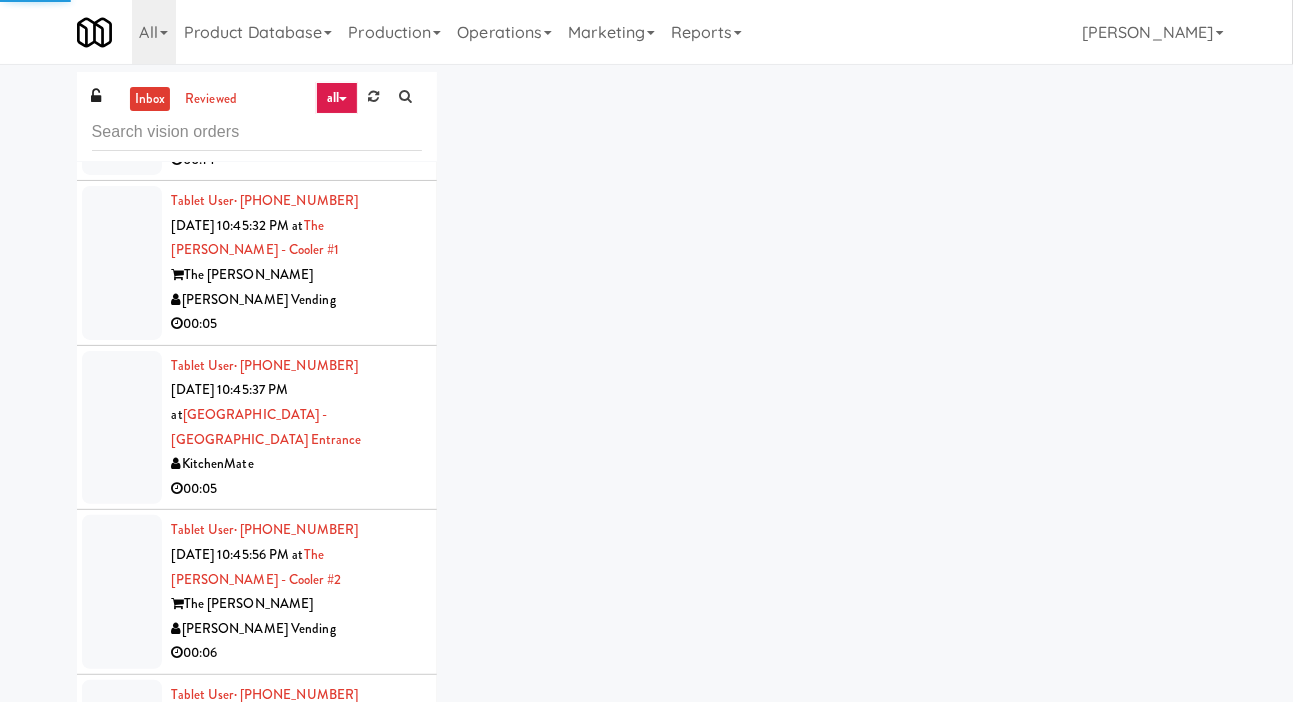 scroll, scrollTop: 19703, scrollLeft: 0, axis: vertical 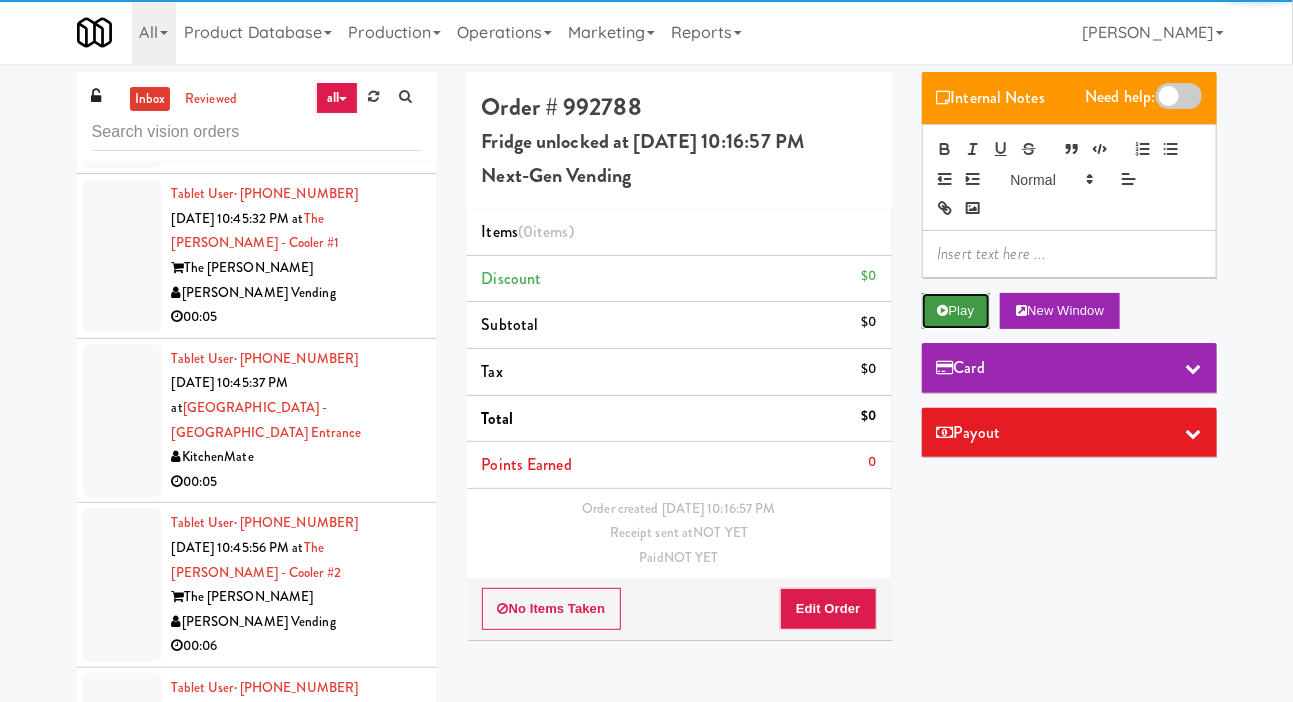 click at bounding box center (943, 310) 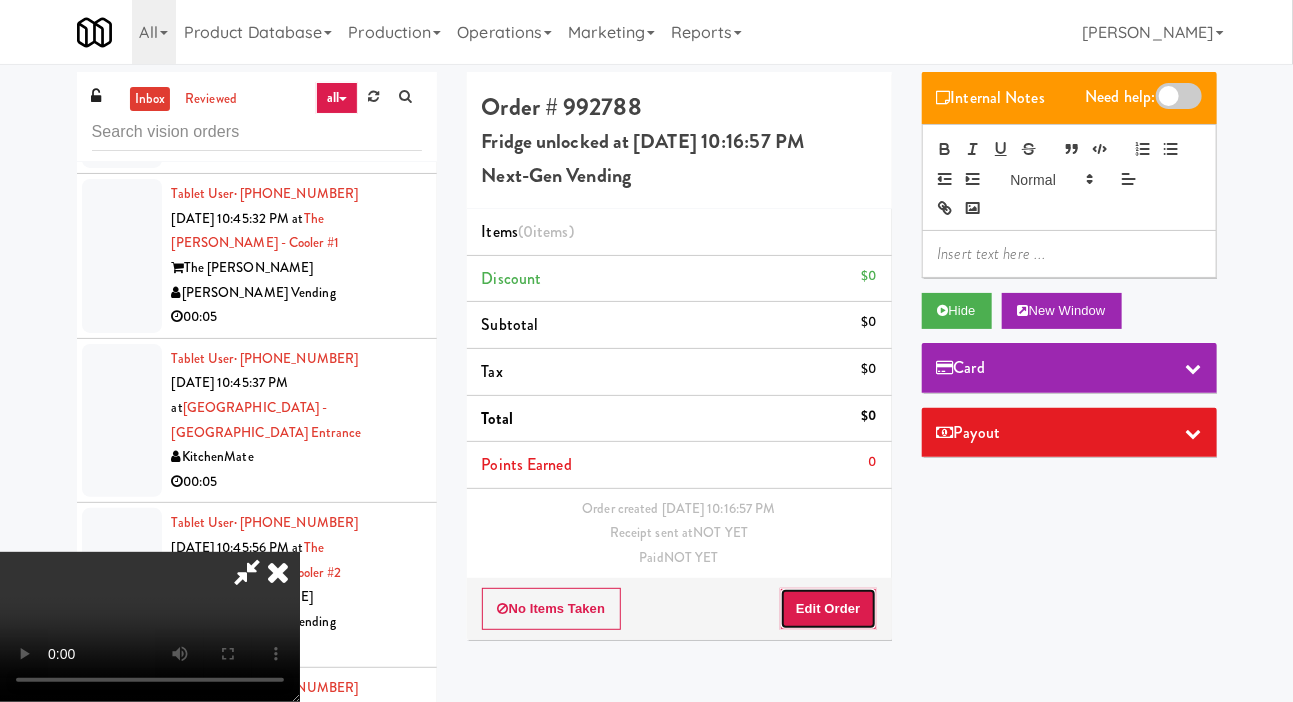 click on "Edit Order" at bounding box center (828, 609) 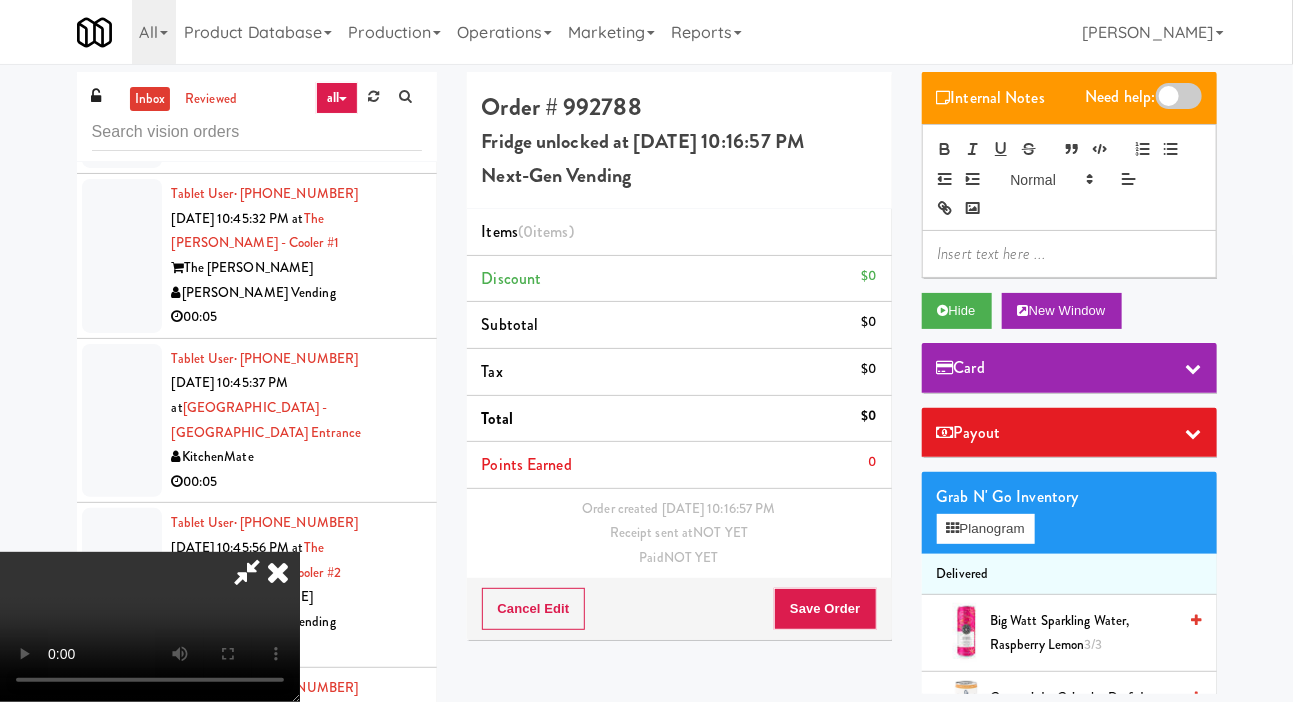 scroll, scrollTop: 73, scrollLeft: 0, axis: vertical 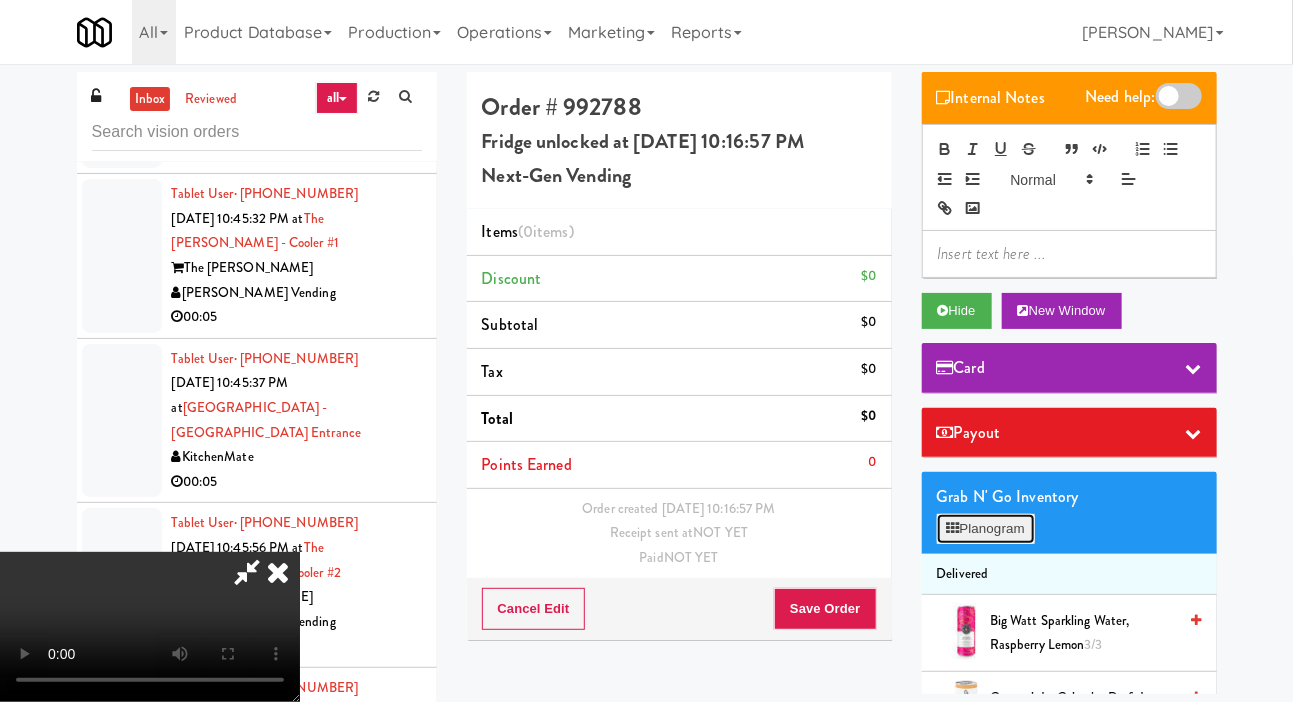 click on "Planogram" at bounding box center [986, 529] 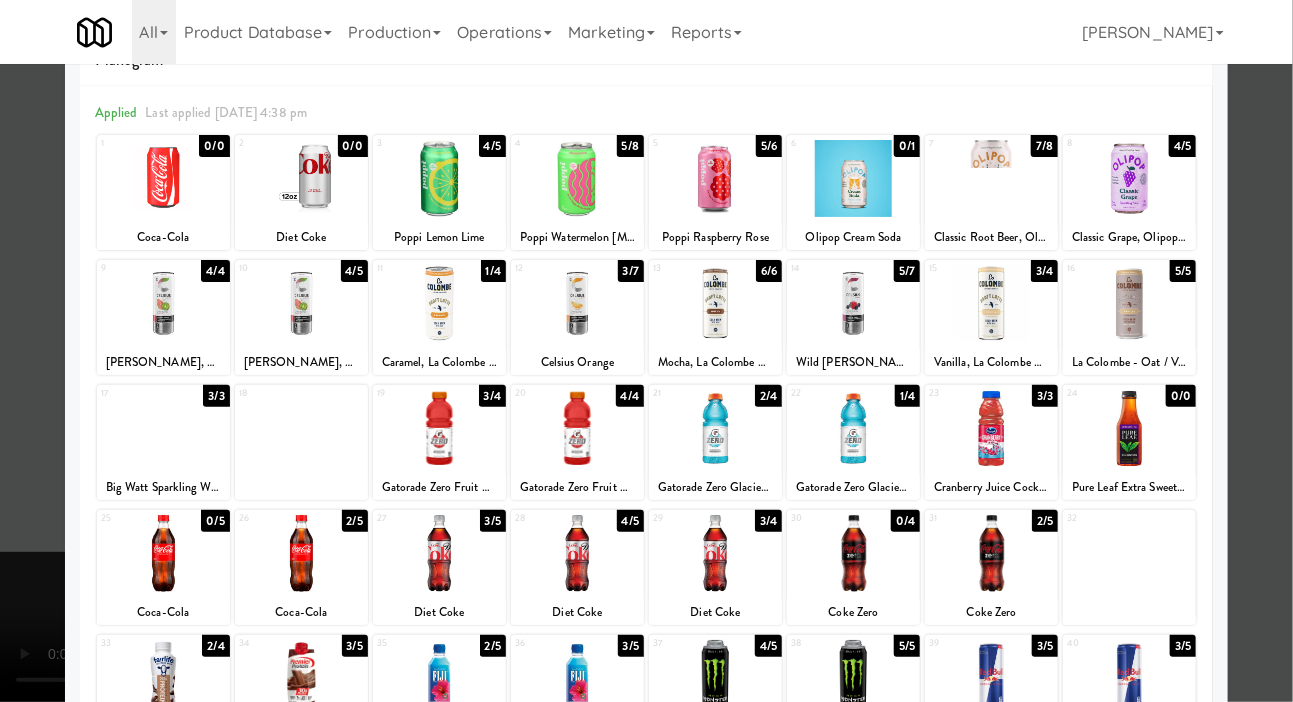 scroll, scrollTop: 172, scrollLeft: 0, axis: vertical 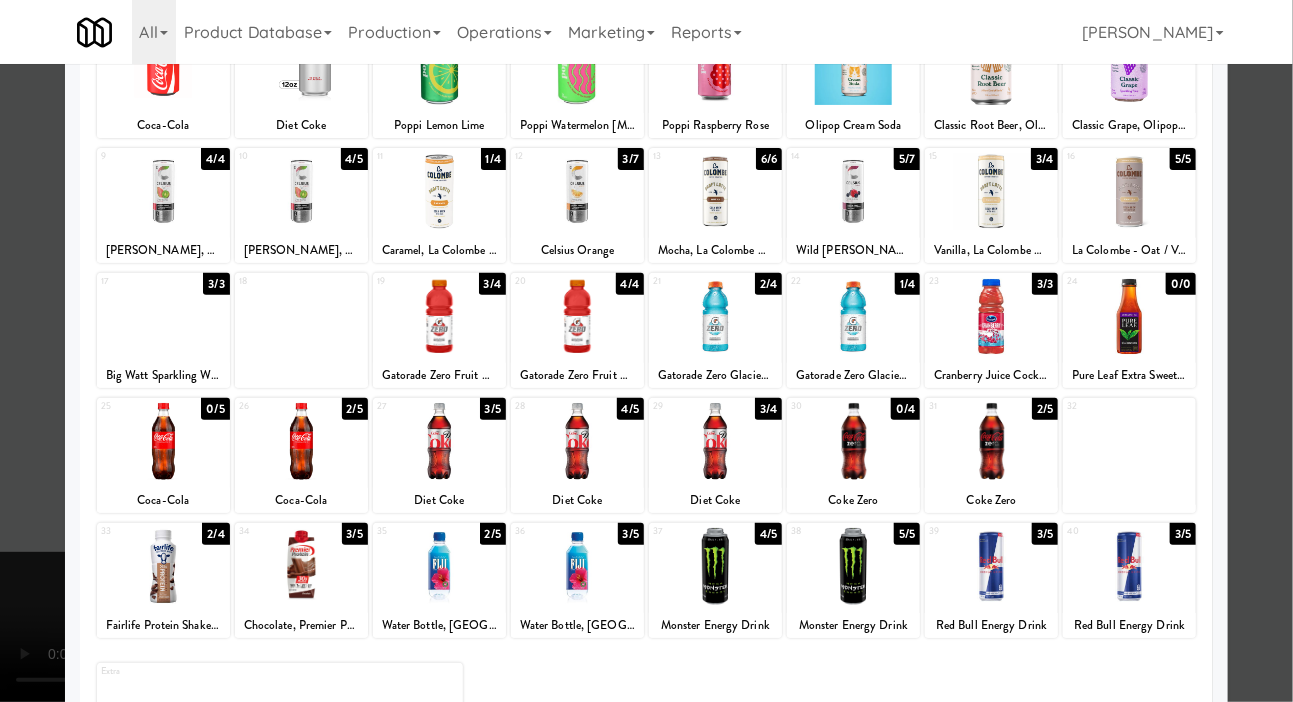 click at bounding box center [1129, 441] 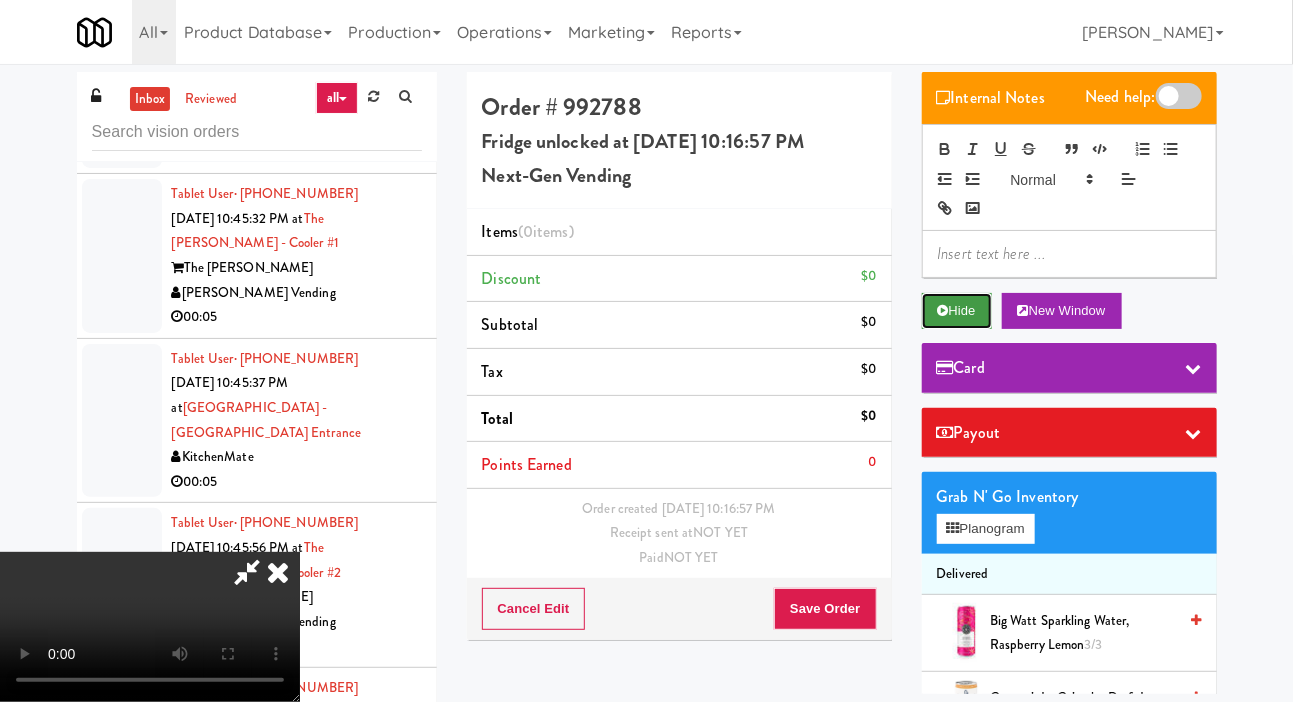 click on "Hide" at bounding box center [957, 311] 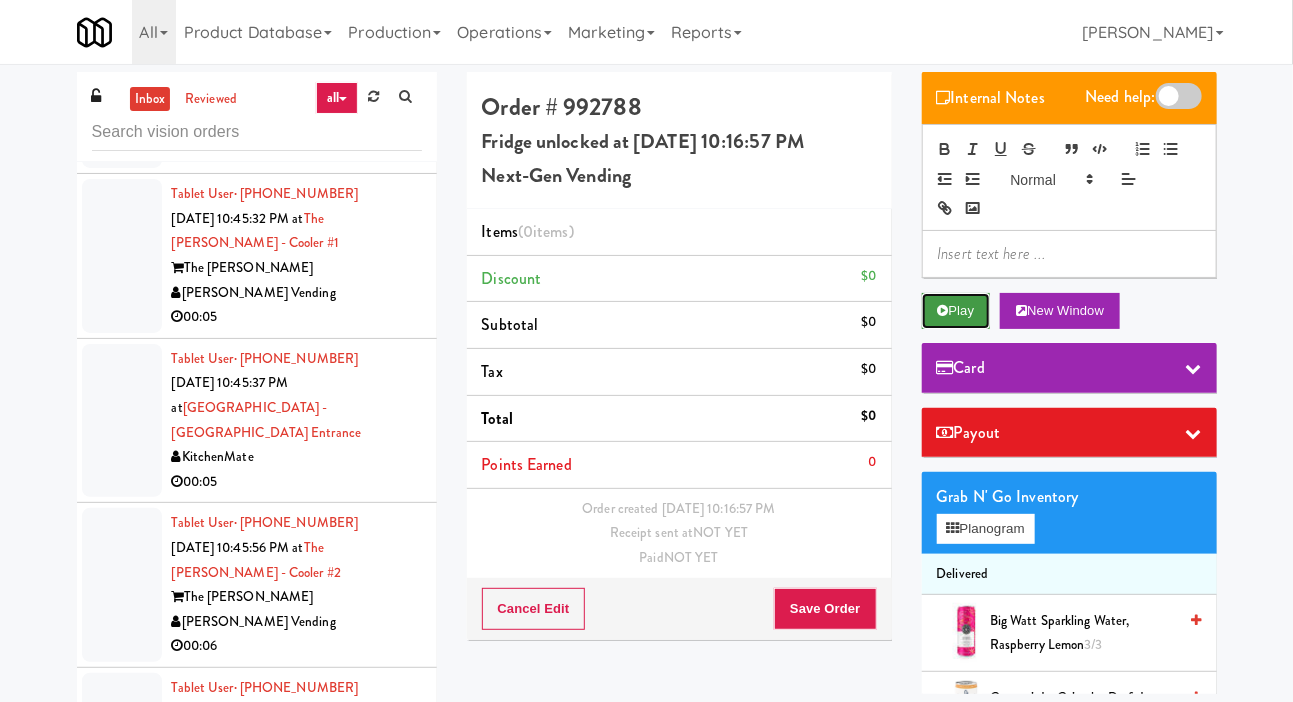 scroll, scrollTop: 0, scrollLeft: 0, axis: both 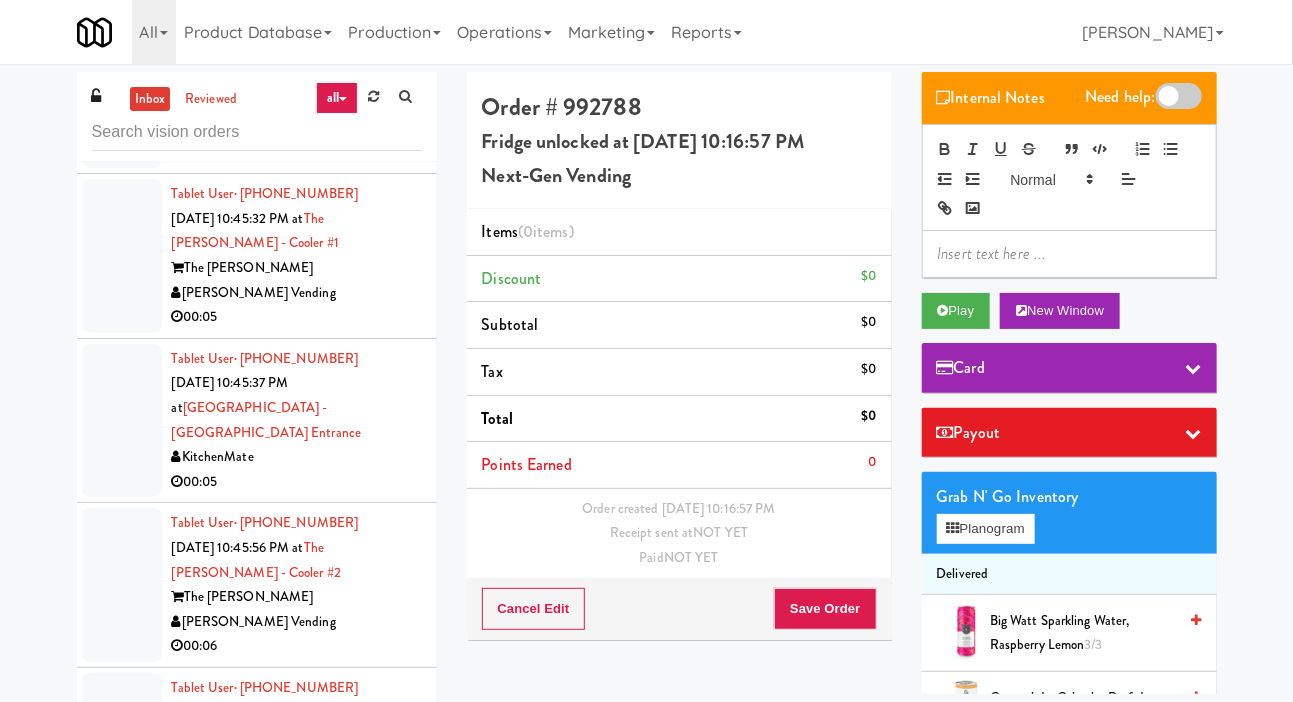 click at bounding box center (122, -48) 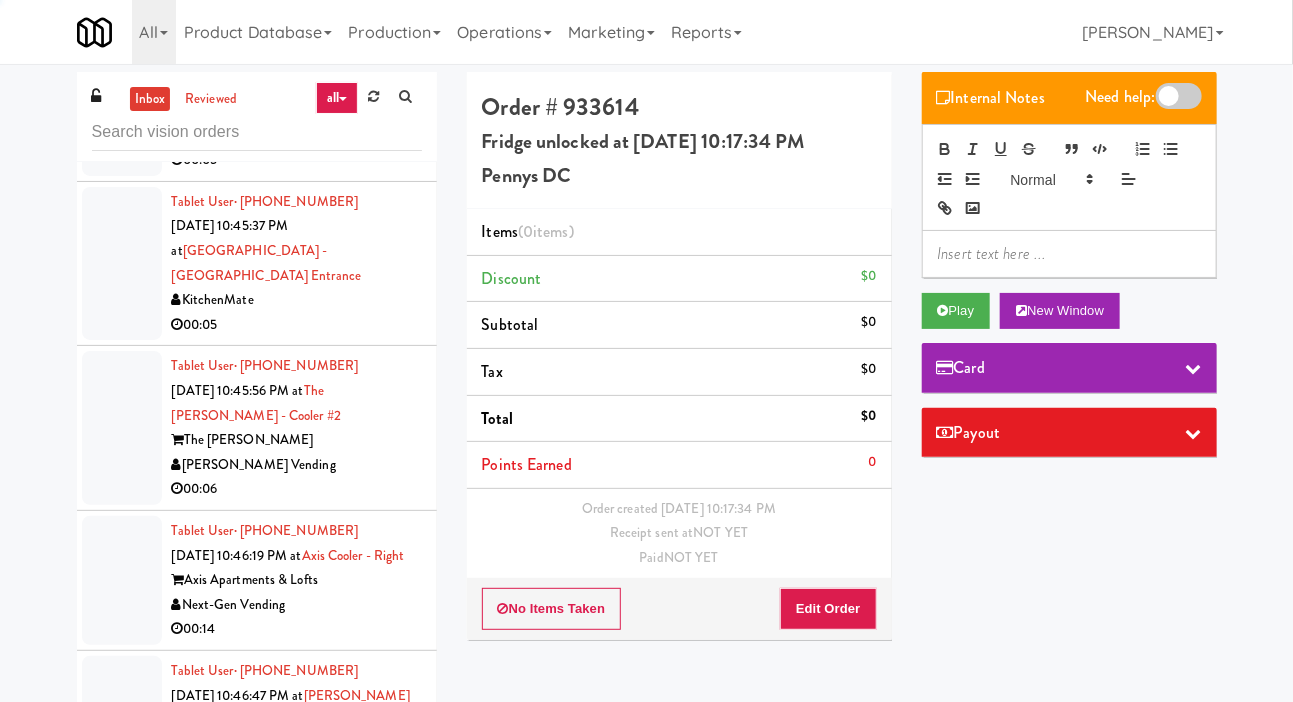 click at bounding box center (122, -54) 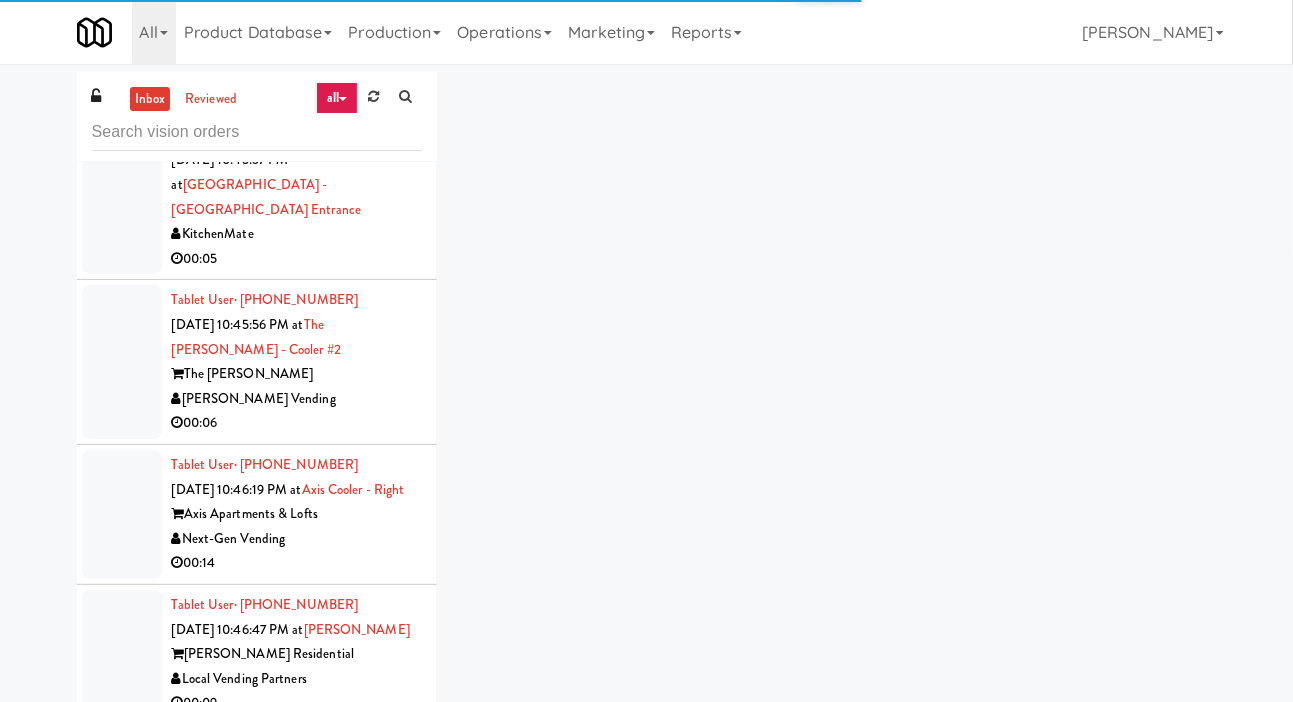 scroll, scrollTop: 19943, scrollLeft: 0, axis: vertical 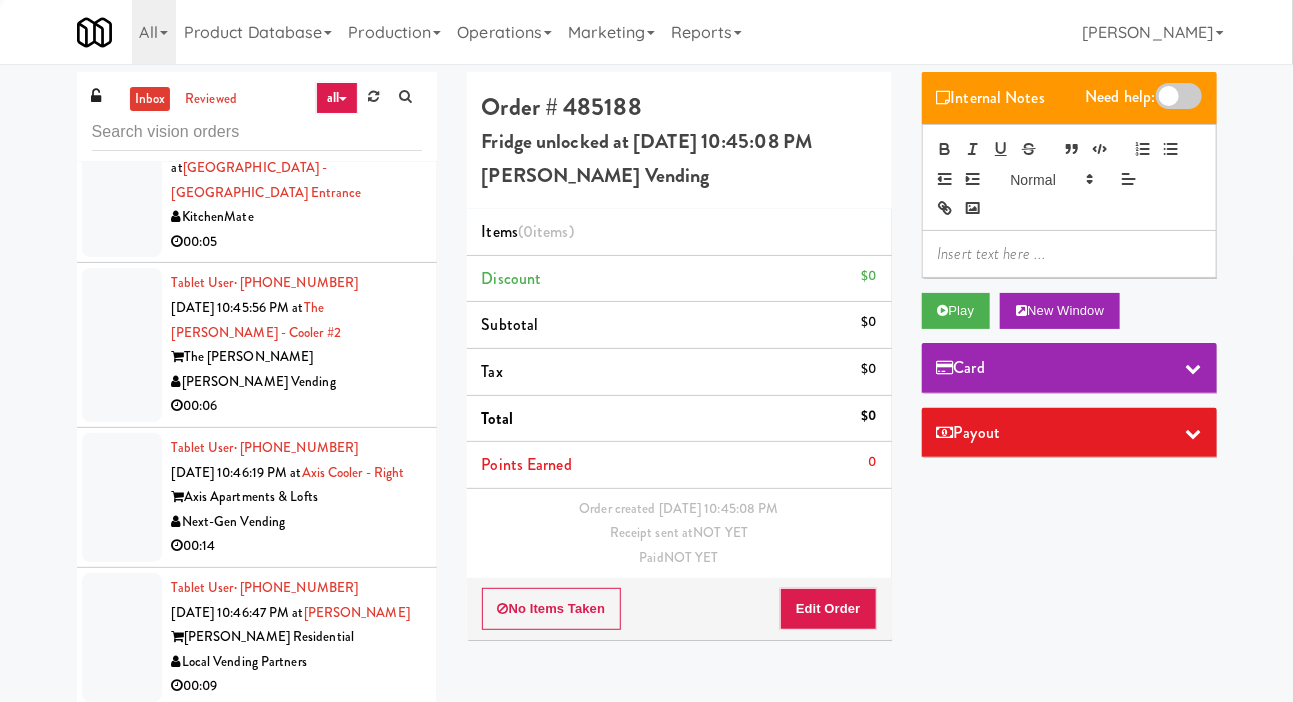 click at bounding box center (122, -288) 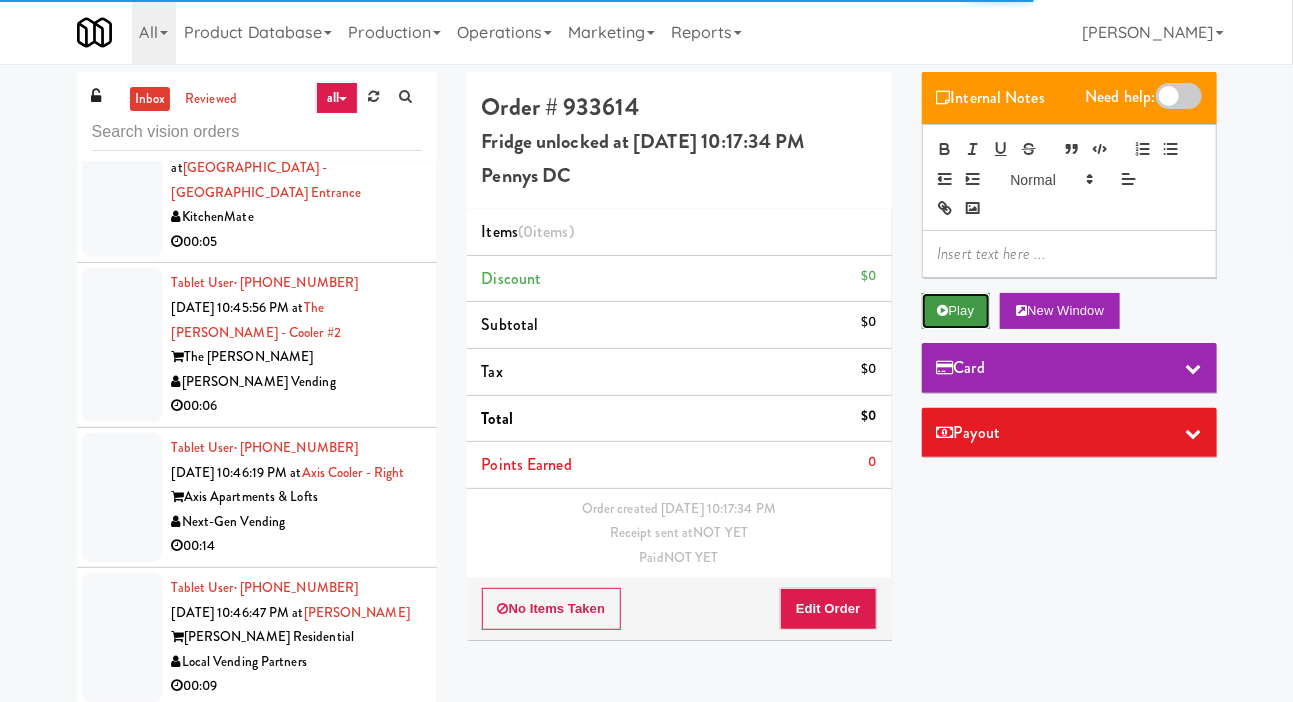 click on "Play" at bounding box center (956, 311) 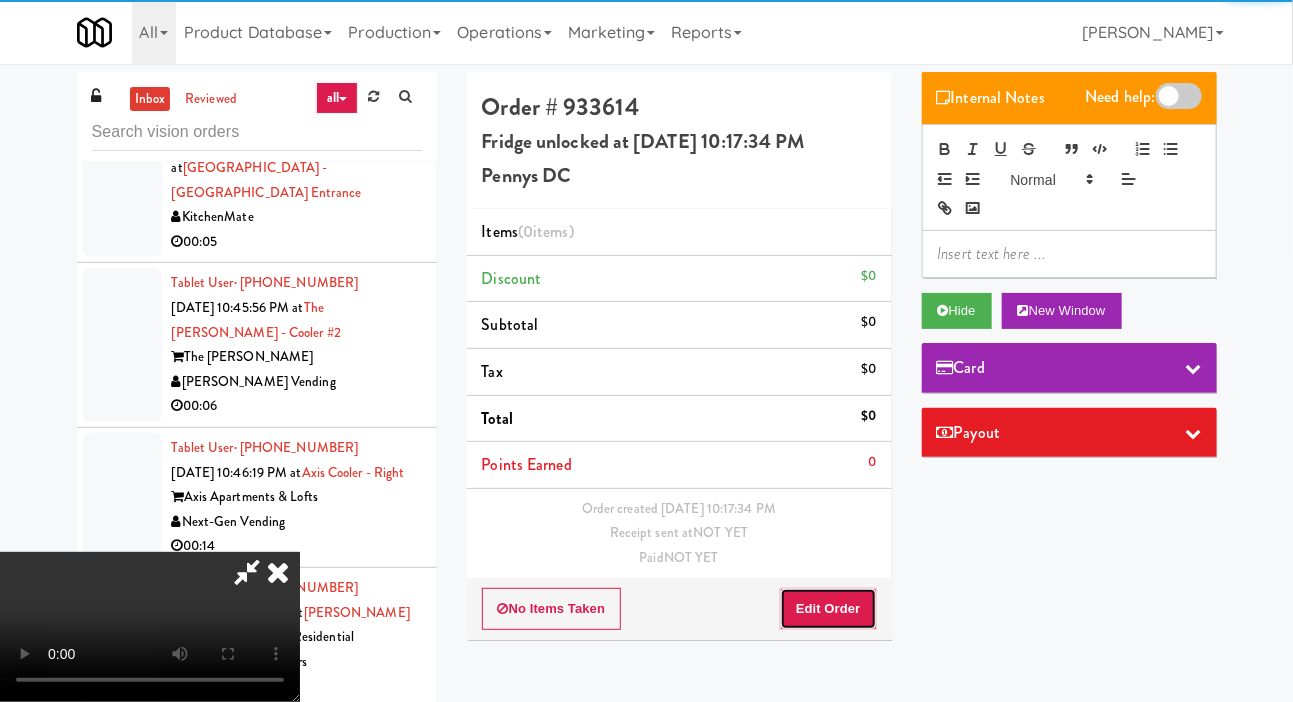 click on "Edit Order" at bounding box center (828, 609) 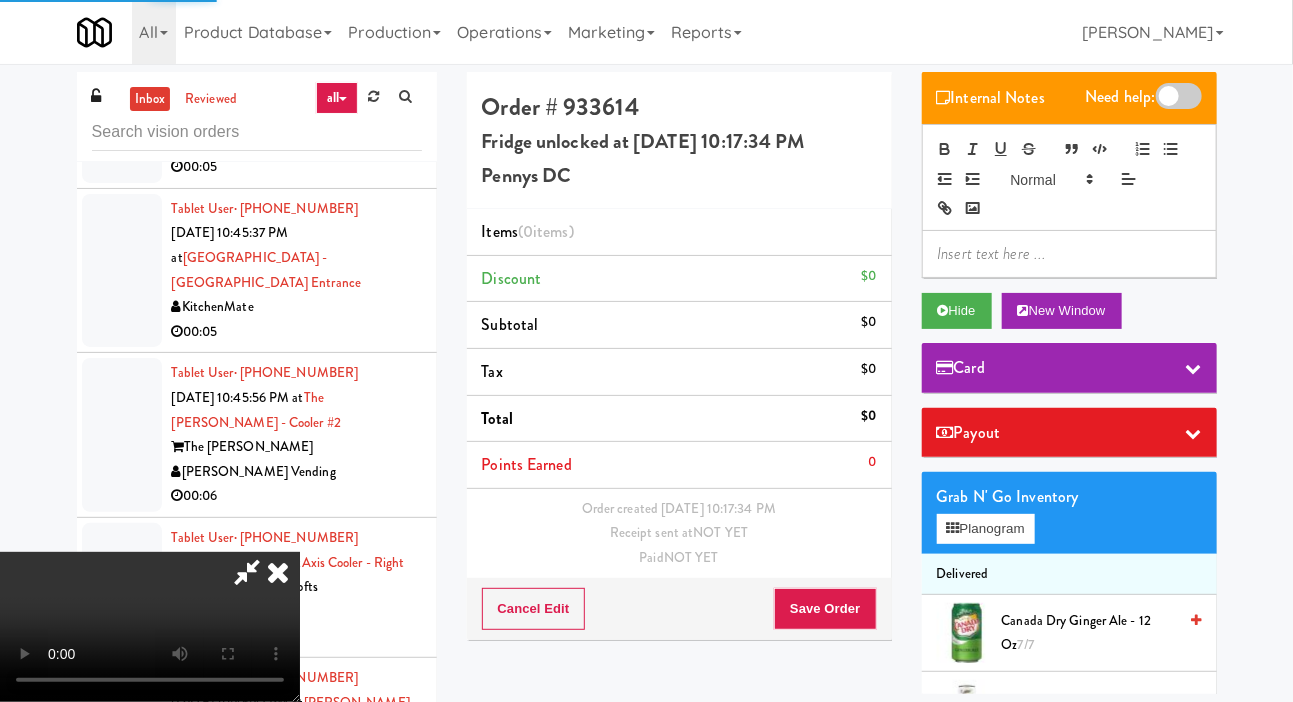 scroll, scrollTop: 19863, scrollLeft: 0, axis: vertical 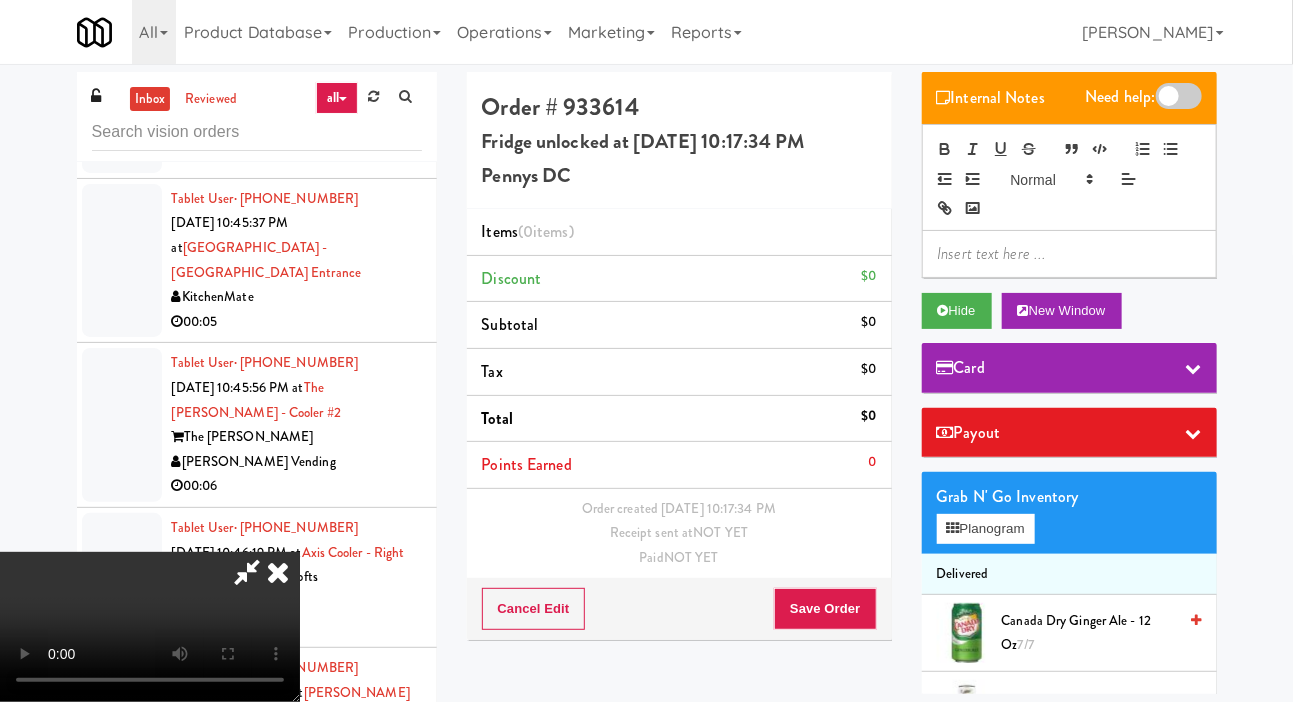 type 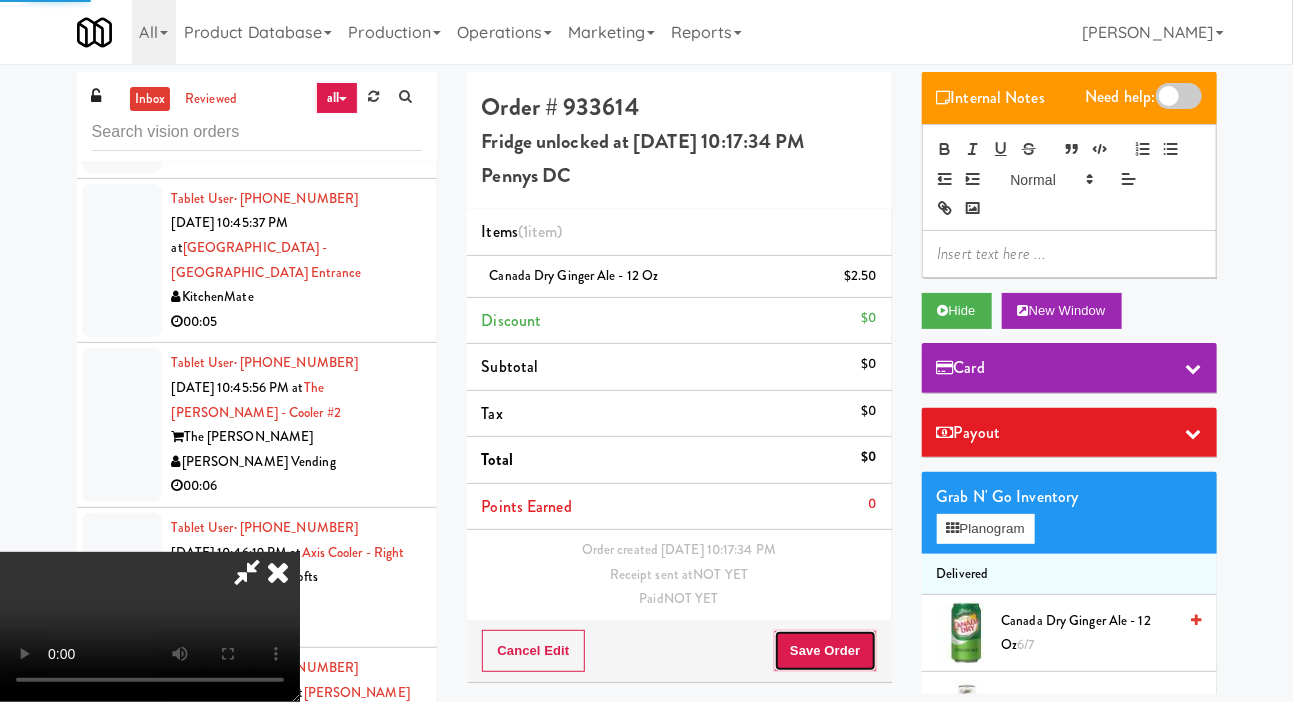 click on "Save Order" at bounding box center [825, 651] 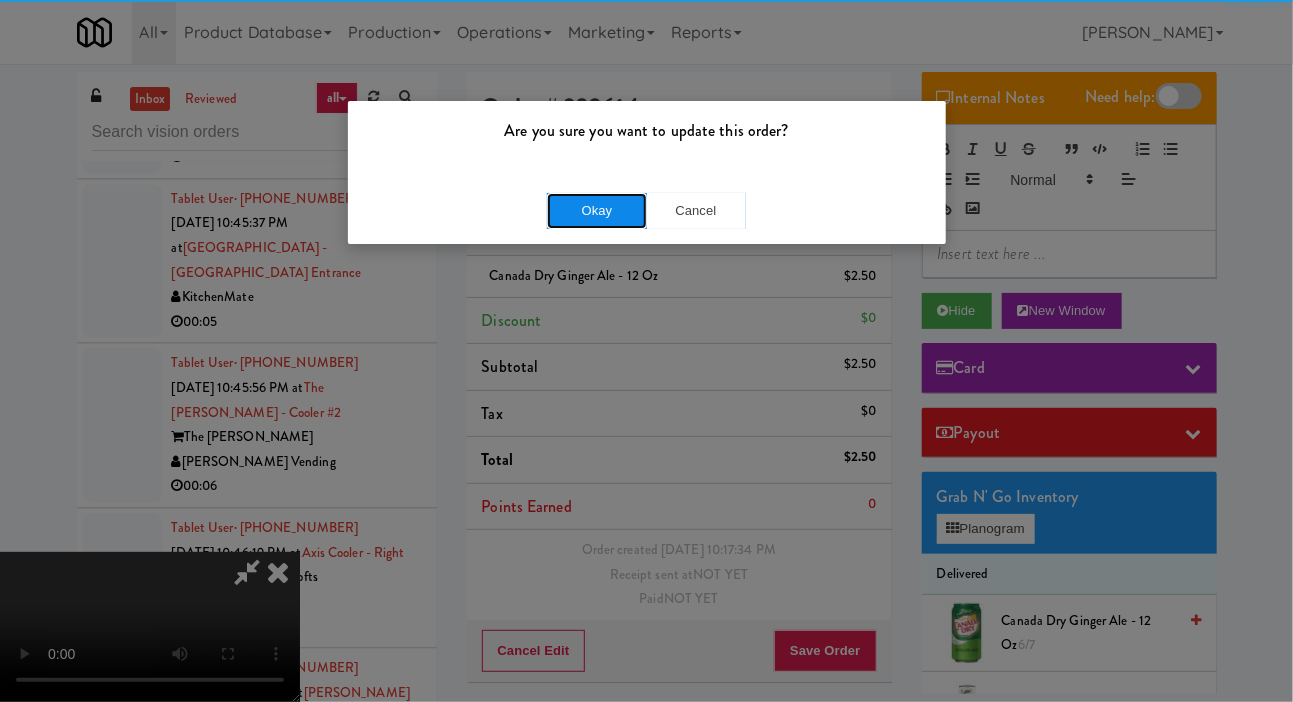 click on "Okay" at bounding box center [597, 211] 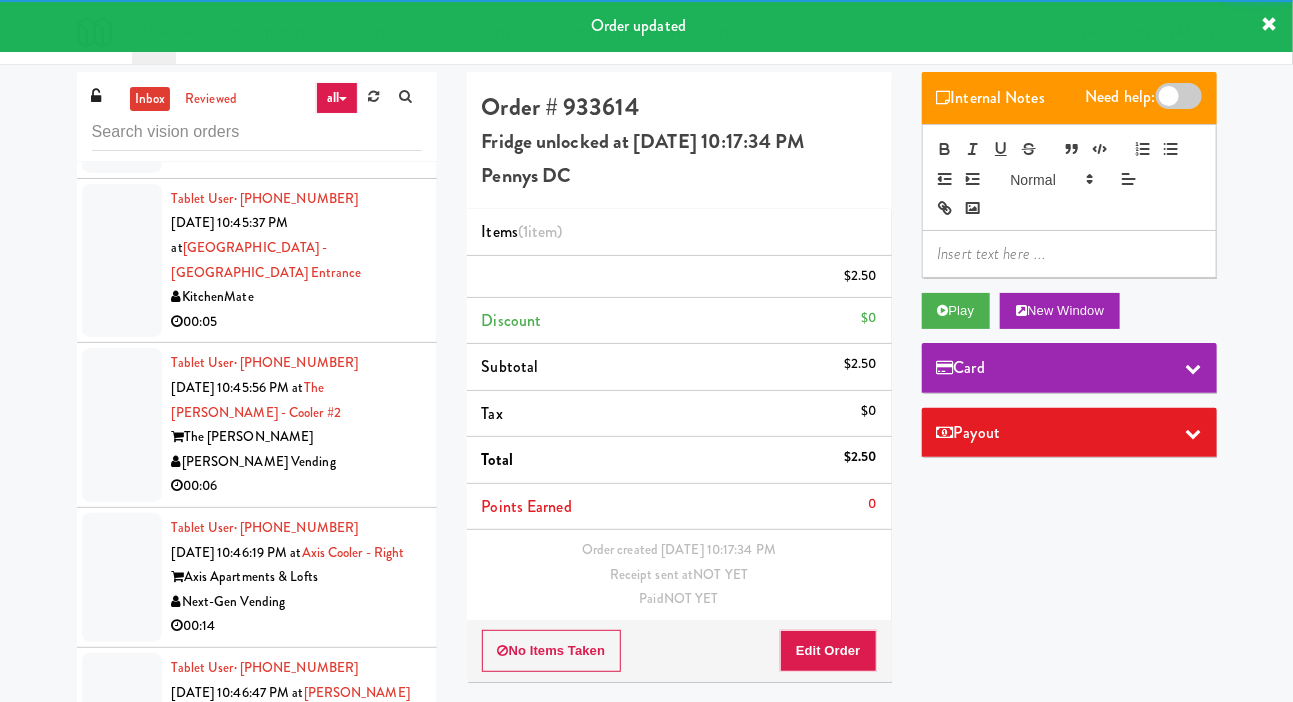 click at bounding box center (122, -57) 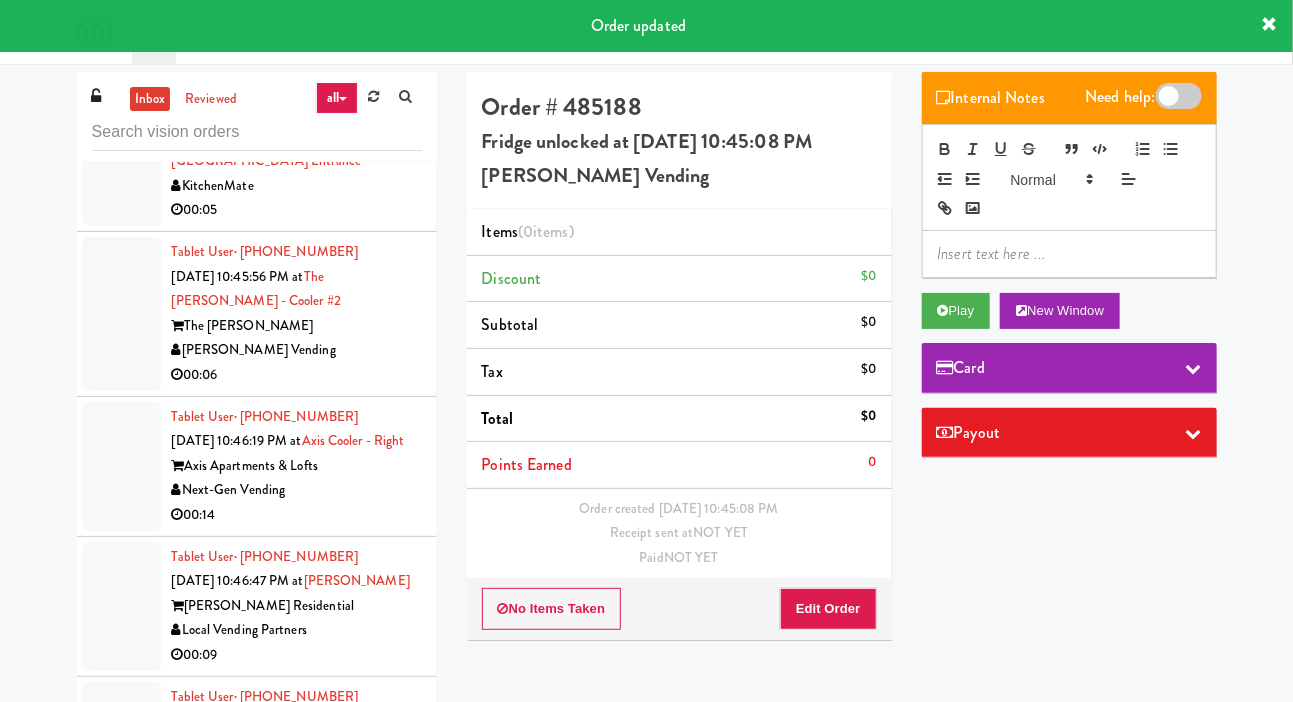 scroll, scrollTop: 20000, scrollLeft: 0, axis: vertical 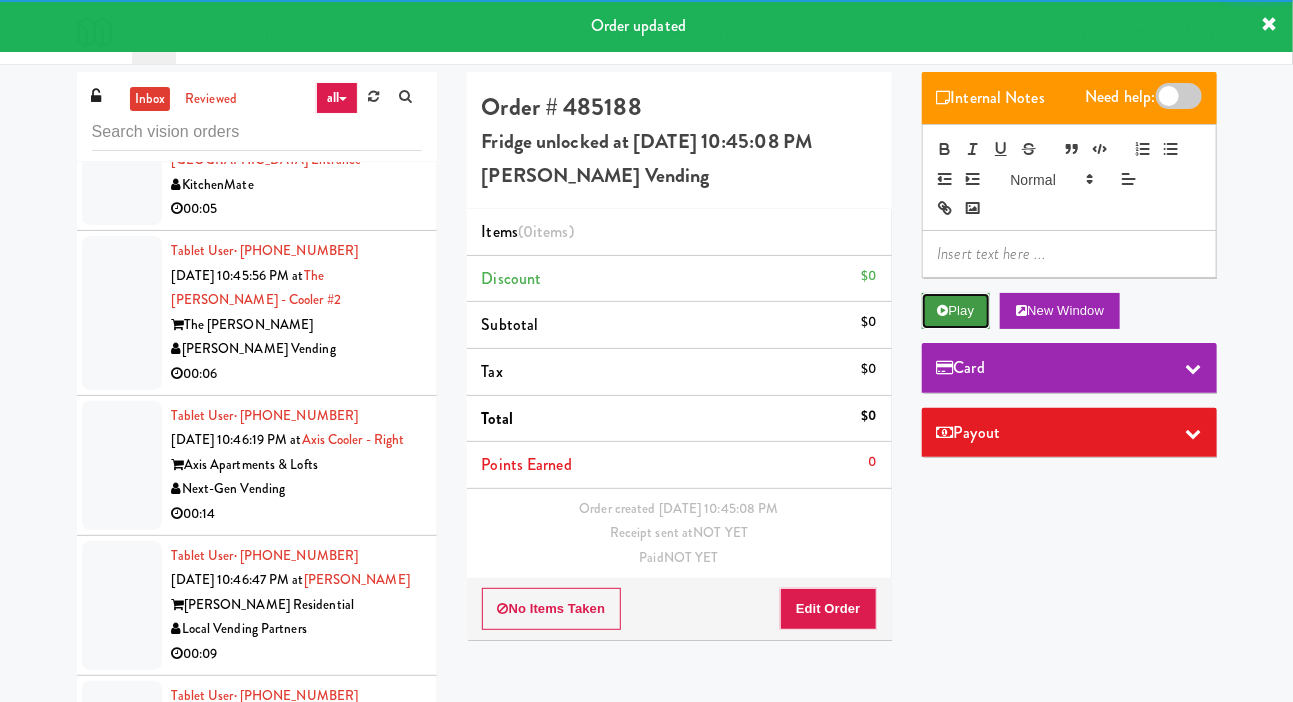 click on "Play" at bounding box center [956, 311] 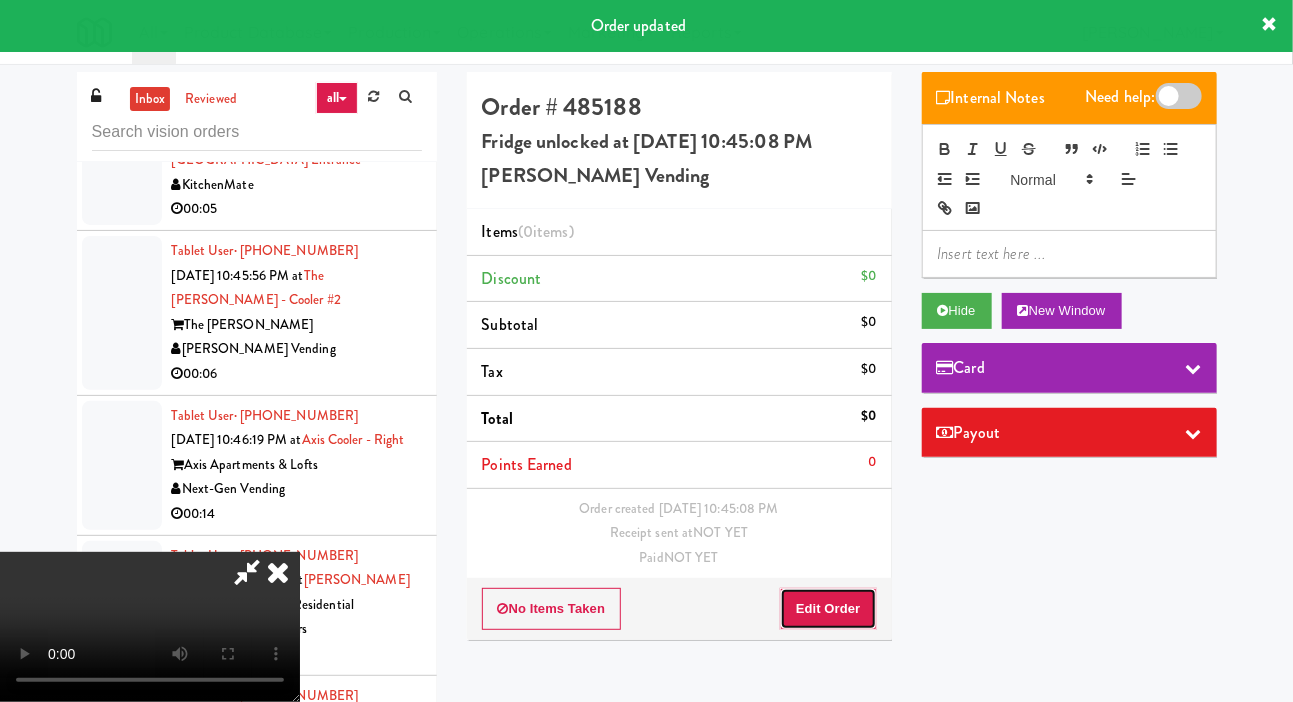 click on "Edit Order" at bounding box center (828, 609) 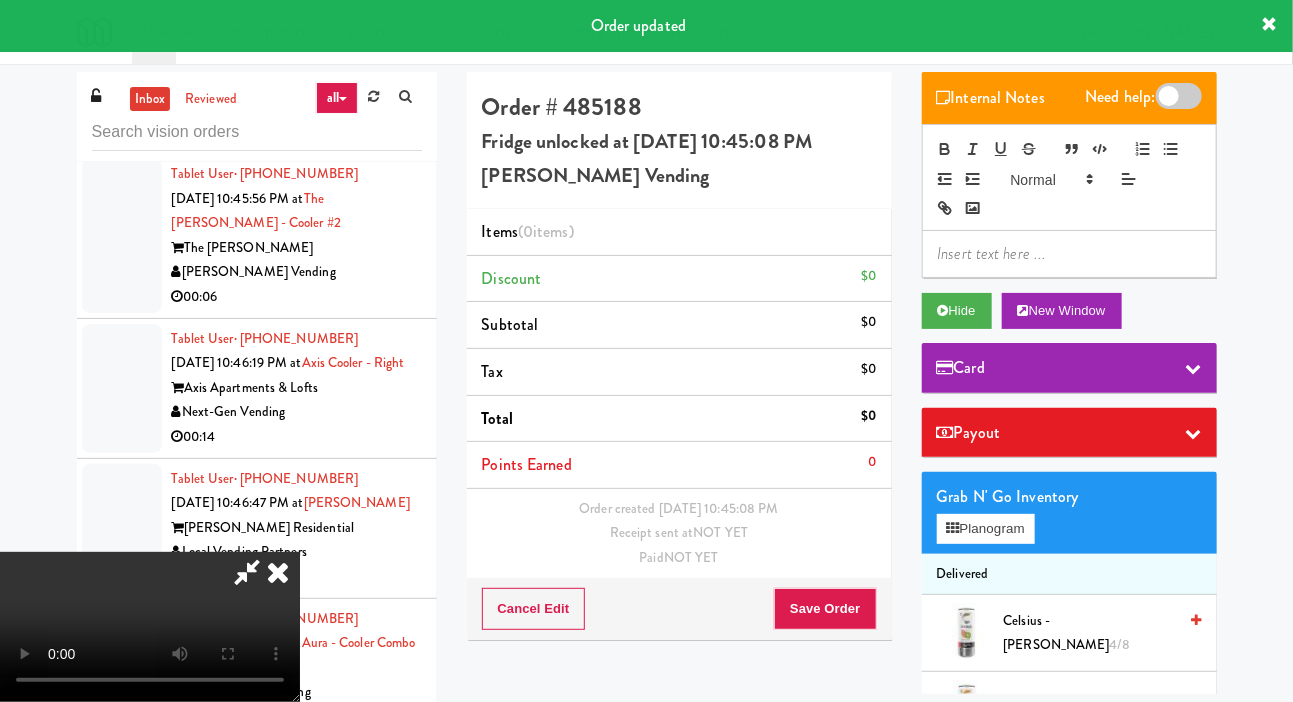 scroll, scrollTop: 20116, scrollLeft: 0, axis: vertical 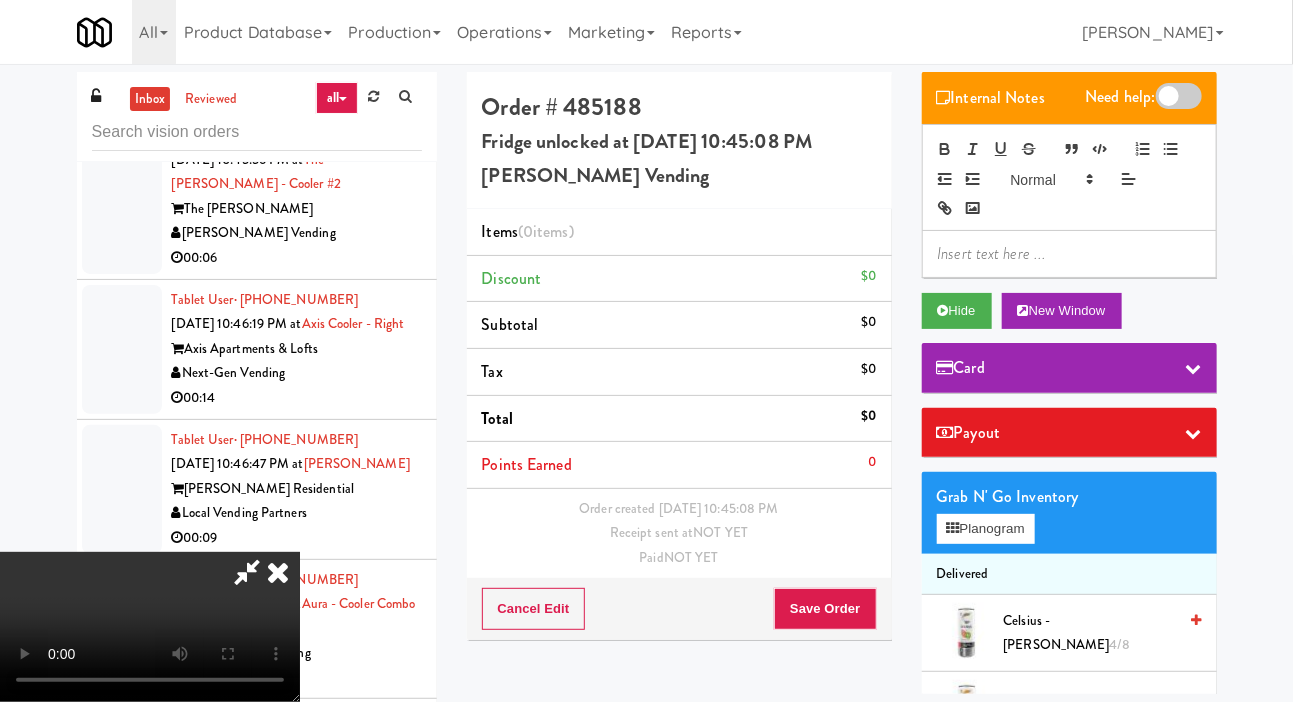 type 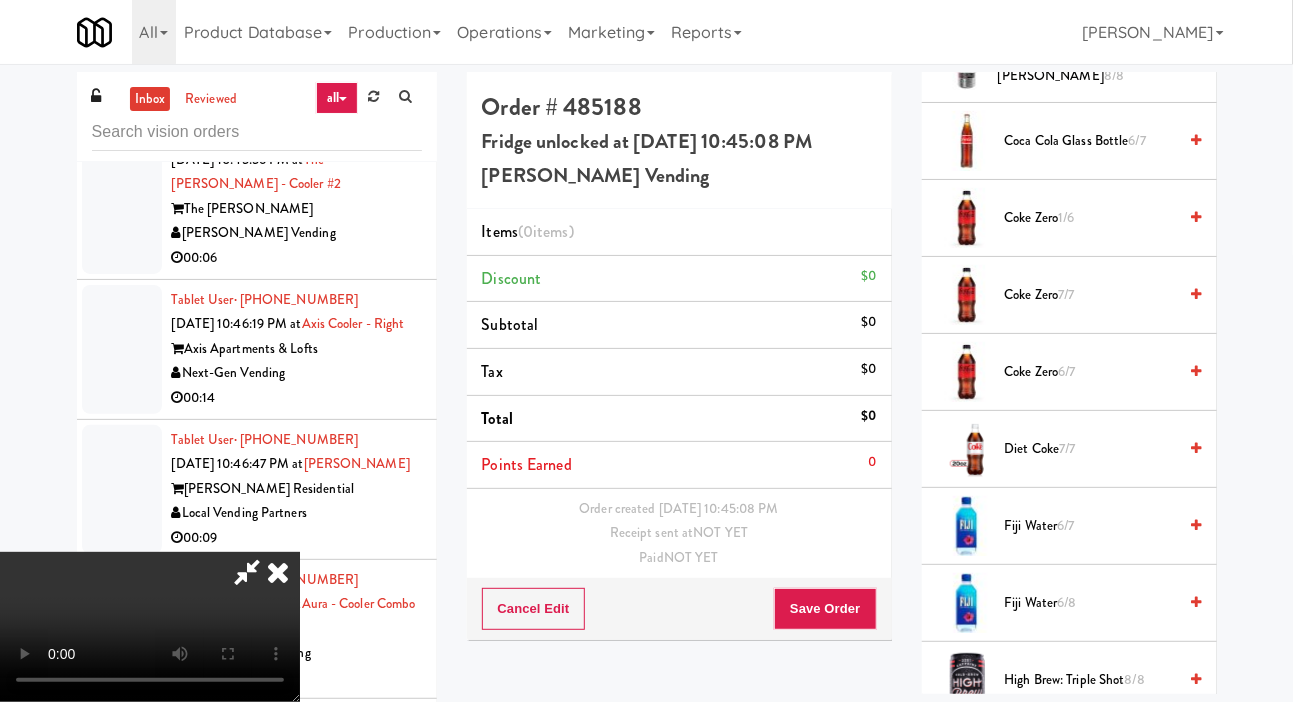 scroll, scrollTop: 727, scrollLeft: 0, axis: vertical 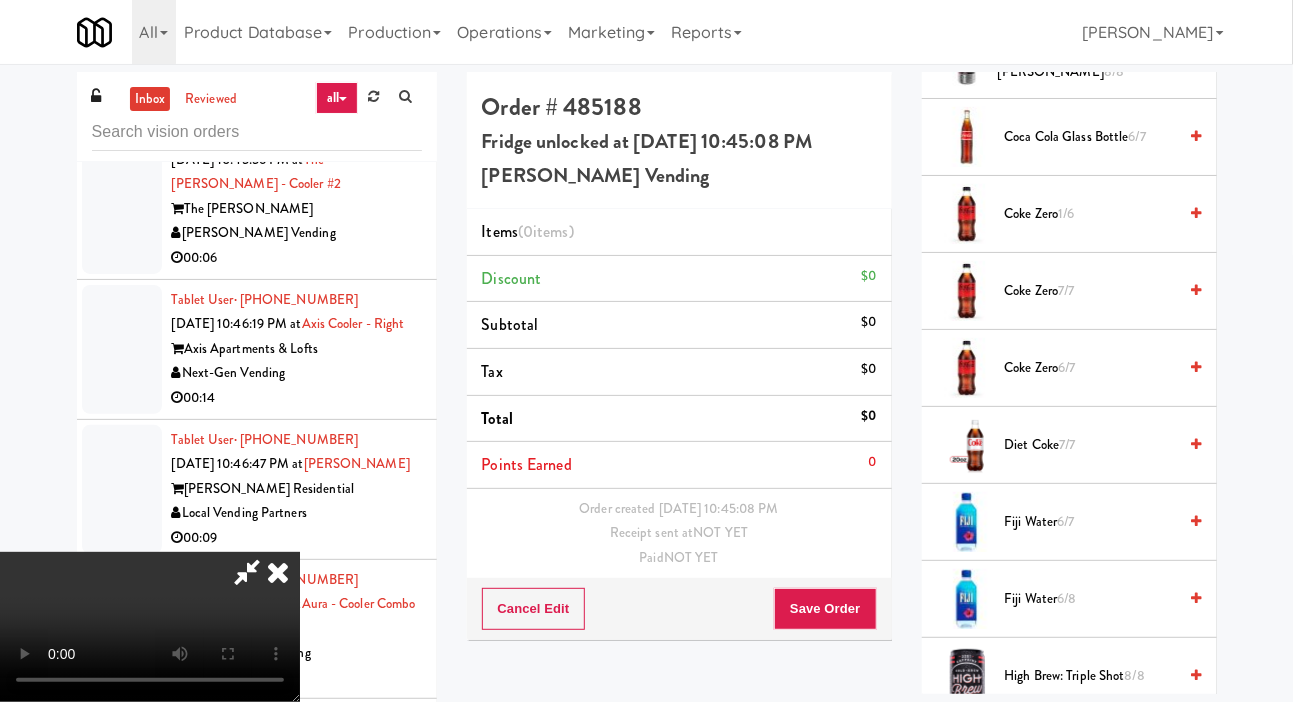 click on "Diet Coke  7/7" at bounding box center (1091, 445) 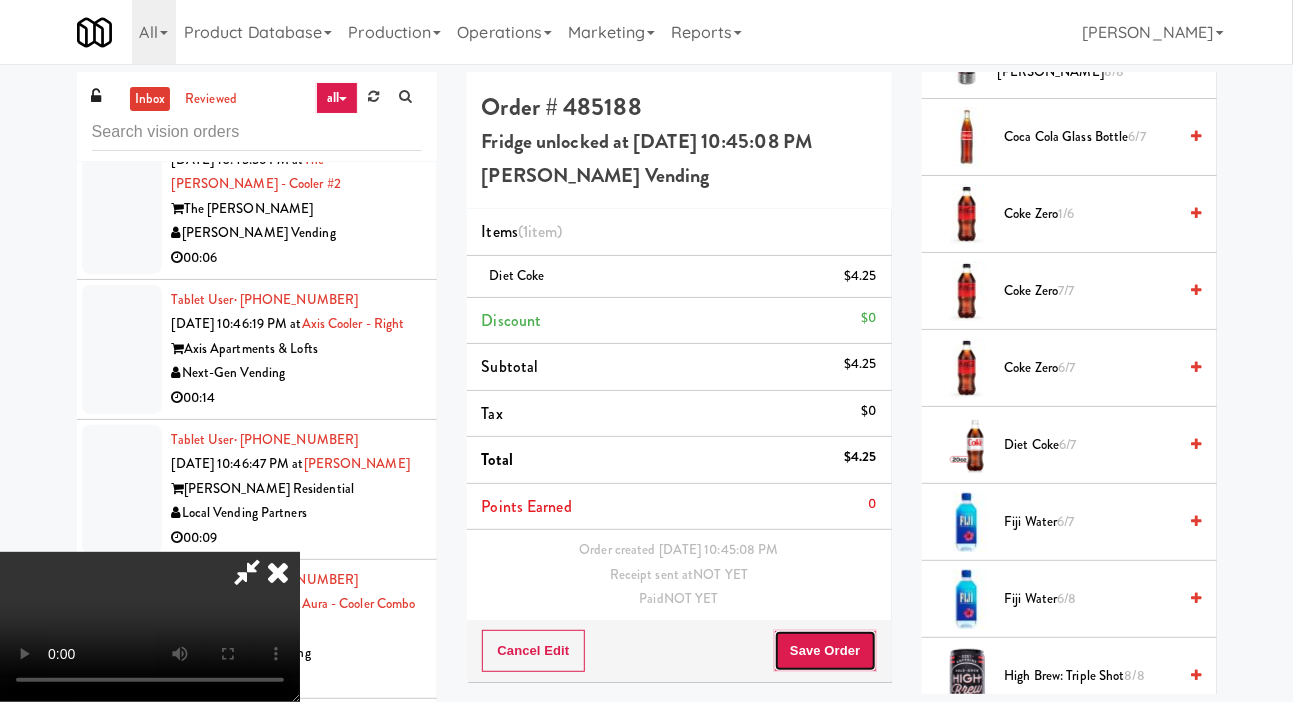 click on "Save Order" at bounding box center (825, 651) 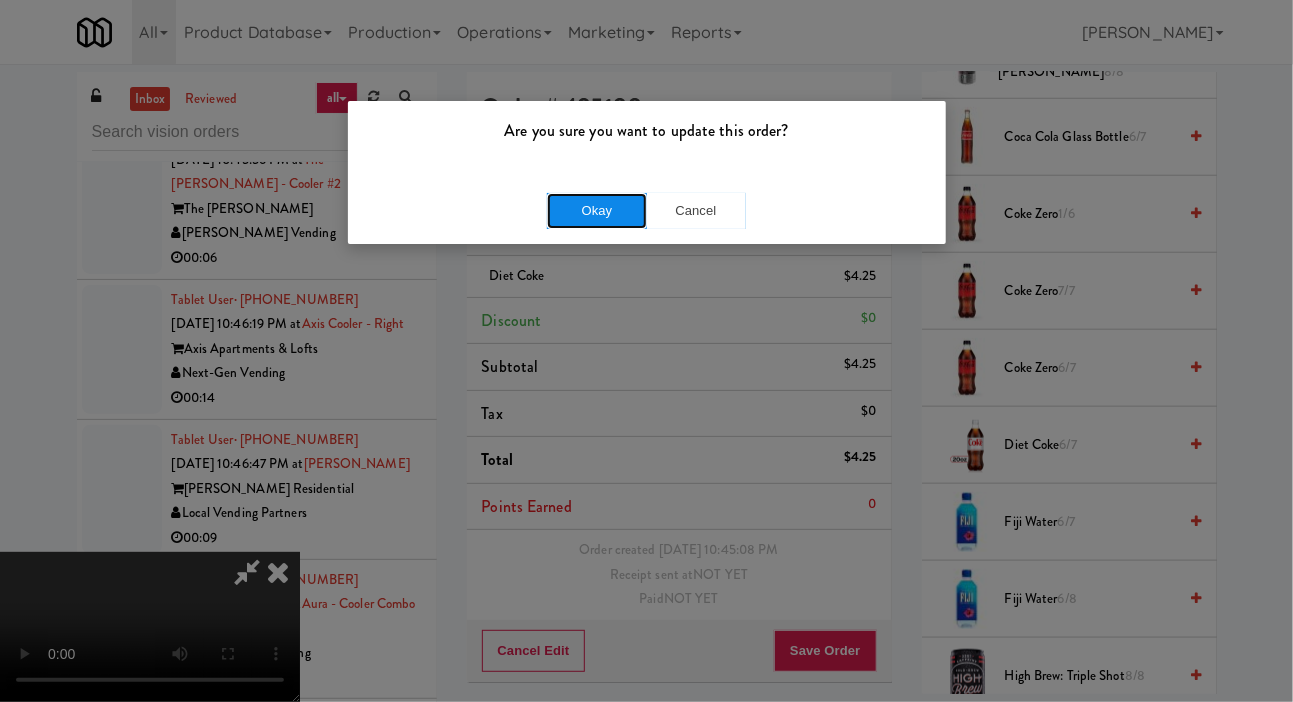 click on "Okay" at bounding box center (597, 211) 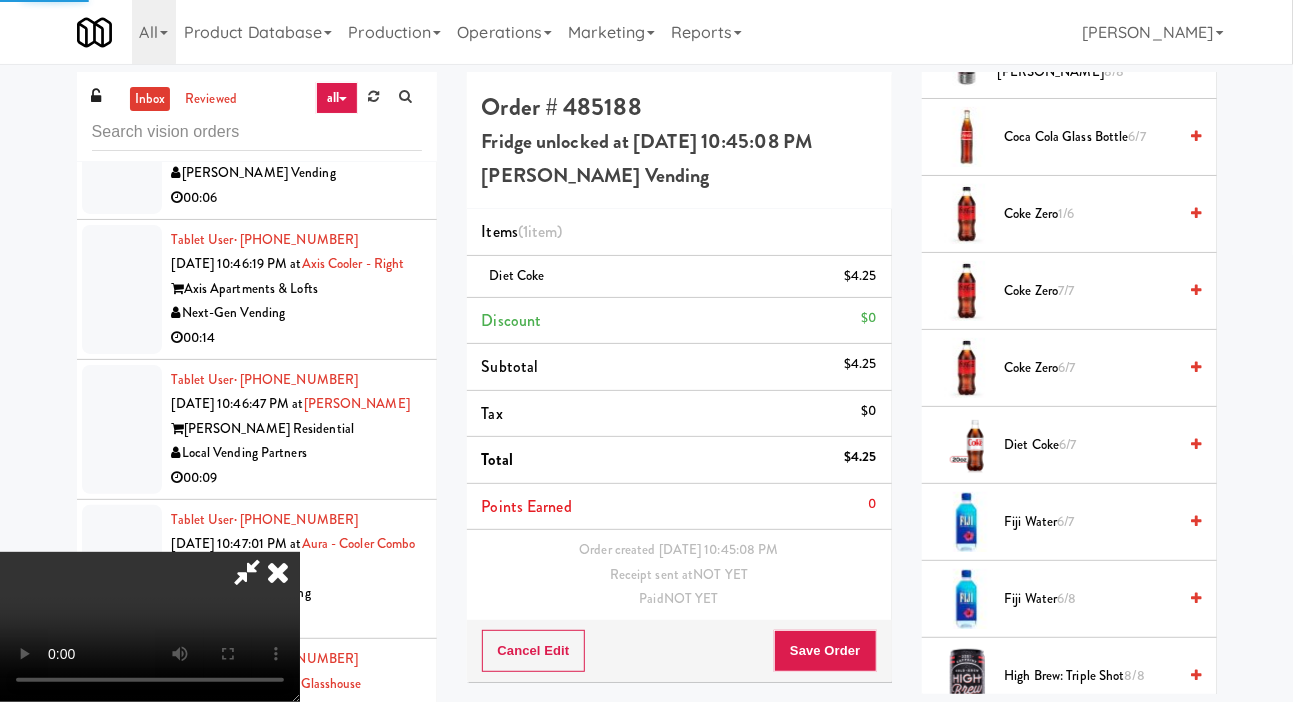 scroll, scrollTop: 20259, scrollLeft: 0, axis: vertical 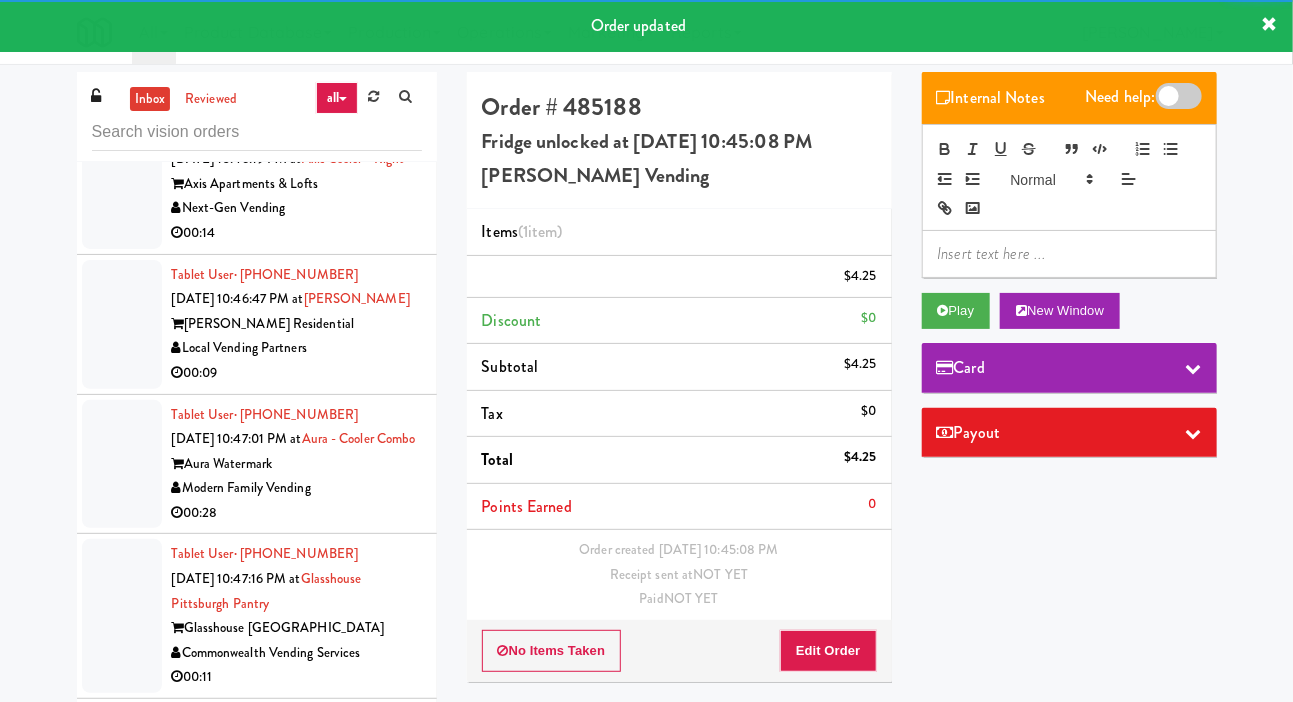 click on "[PERSON_NAME] Vending" at bounding box center (297, -261) 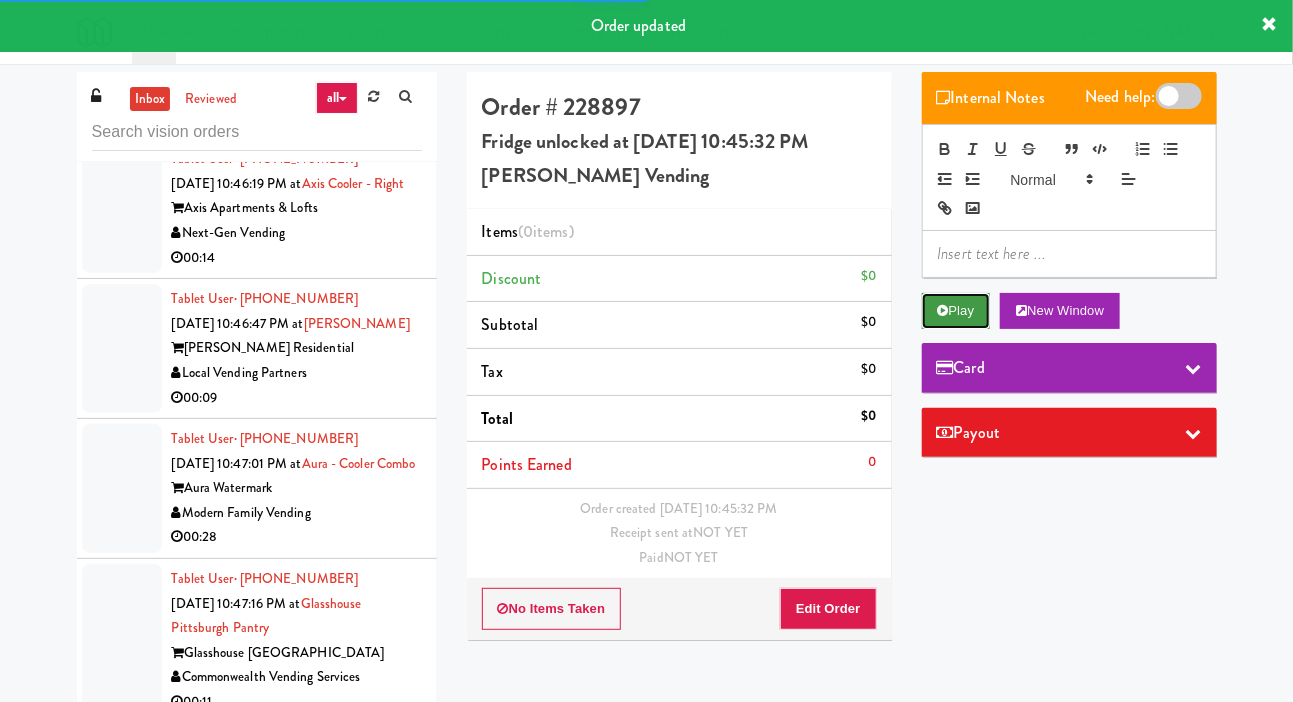 click on "Play" at bounding box center [956, 311] 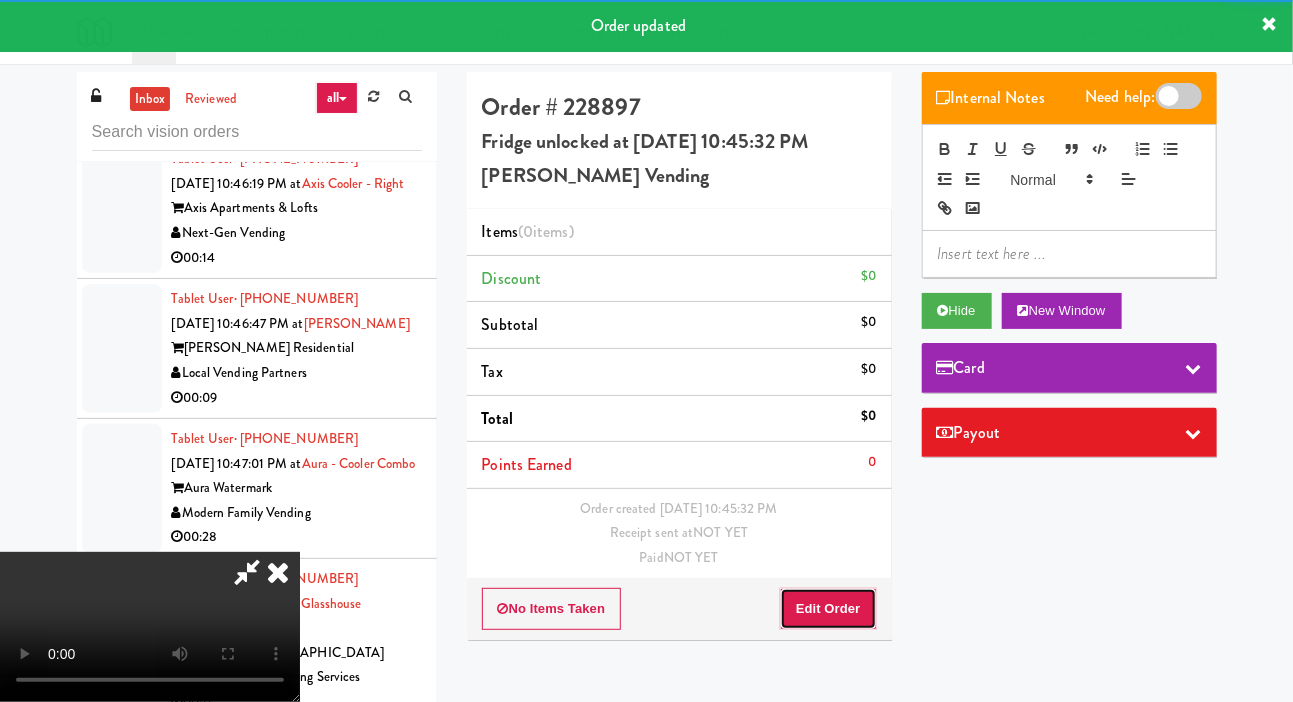click on "Edit Order" at bounding box center (828, 609) 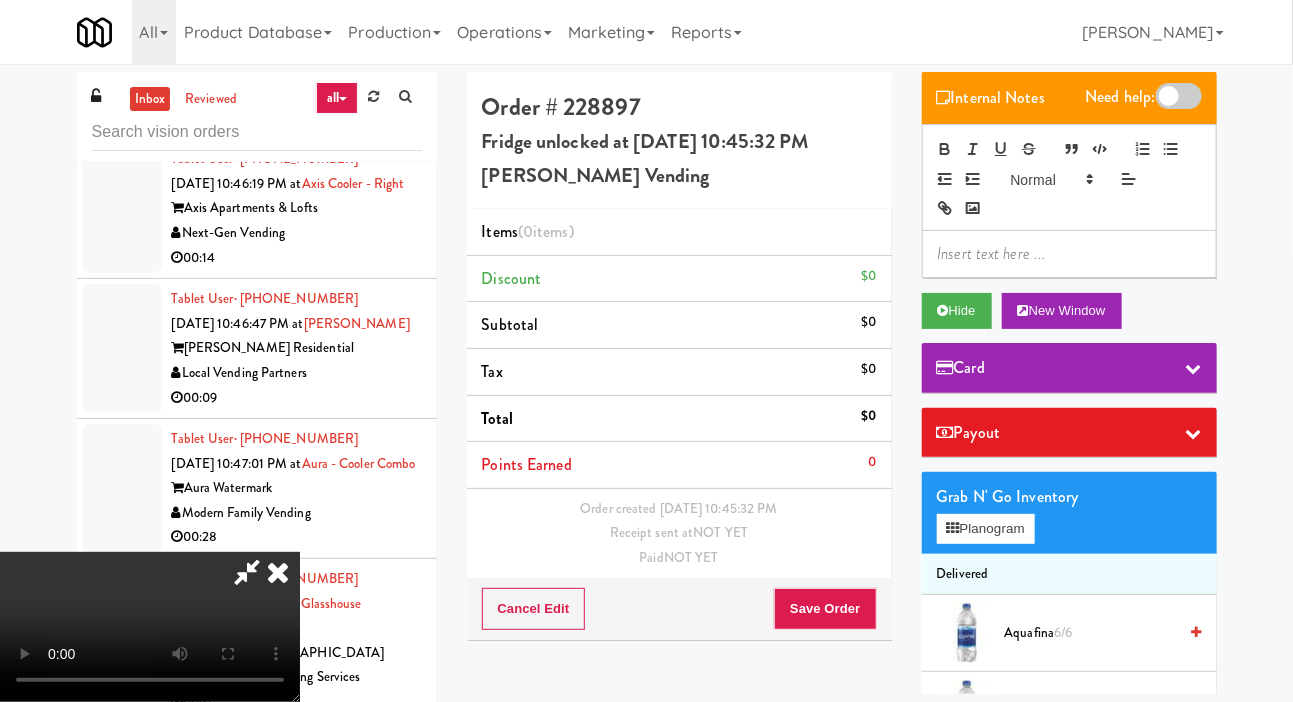 scroll, scrollTop: 73, scrollLeft: 0, axis: vertical 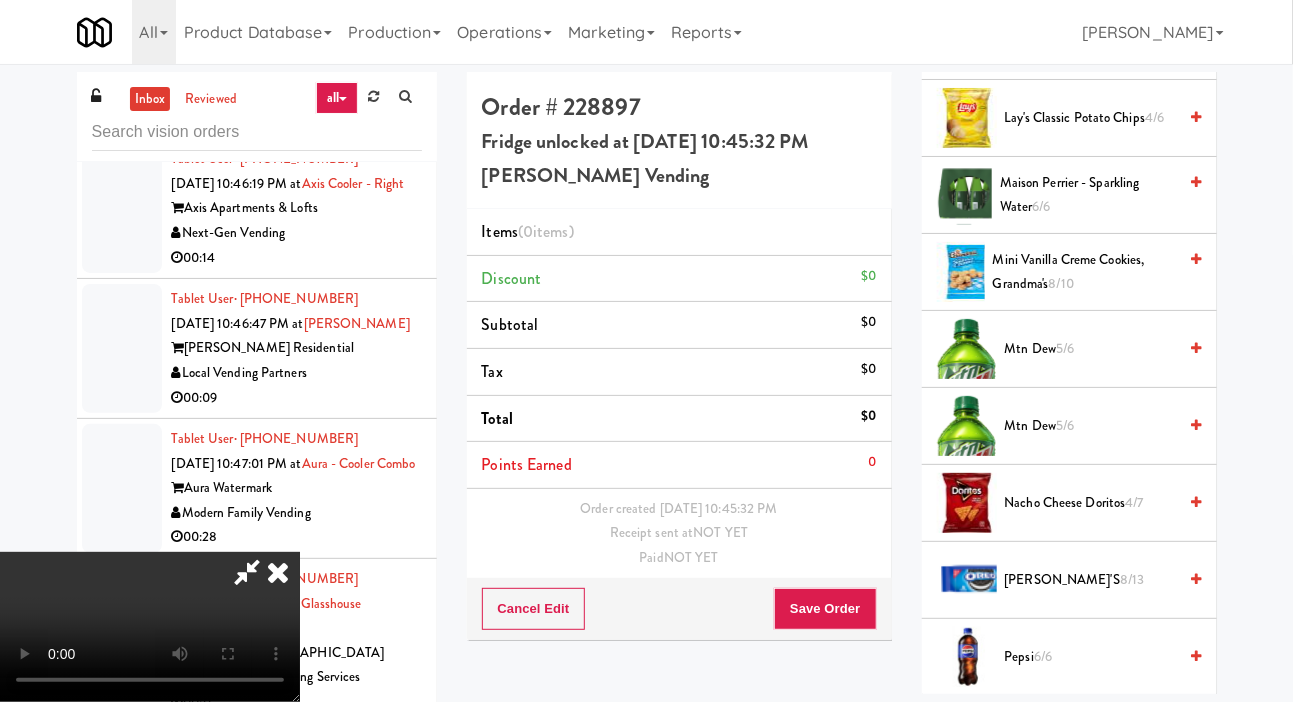 click on "[PERSON_NAME]'s  8/13" at bounding box center [1091, 580] 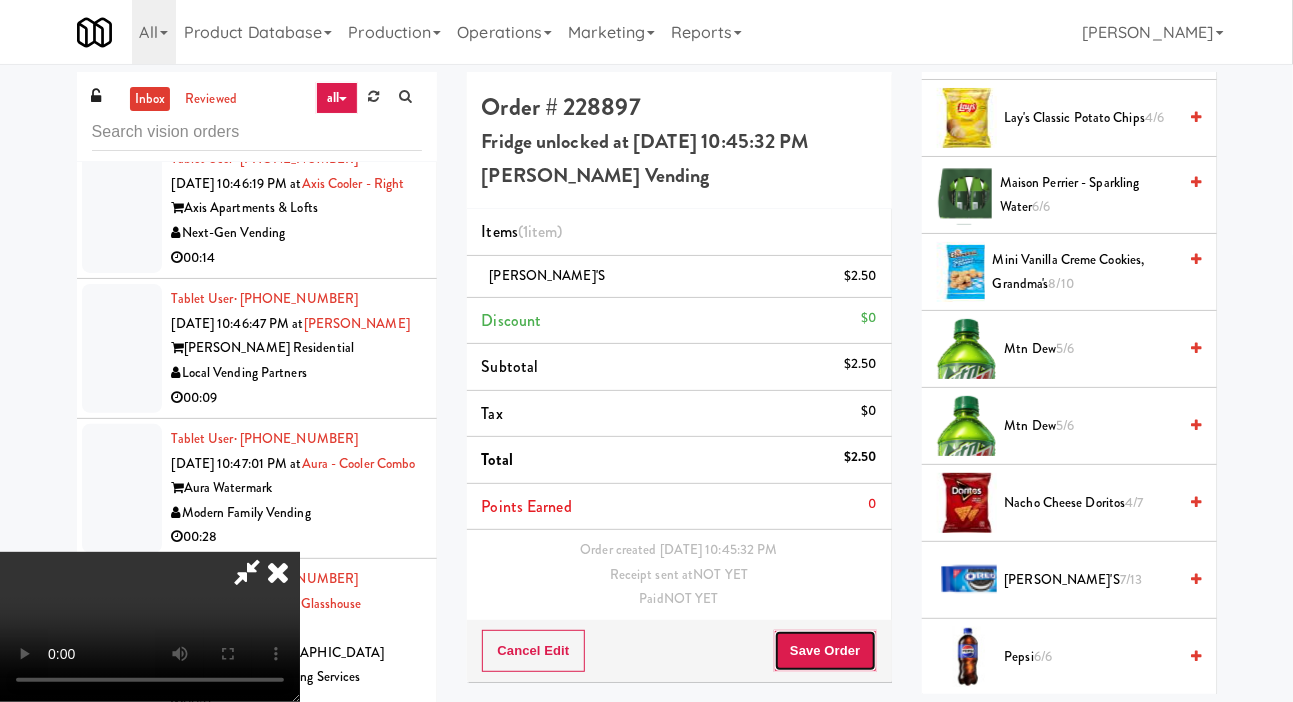 click on "Save Order" at bounding box center (825, 651) 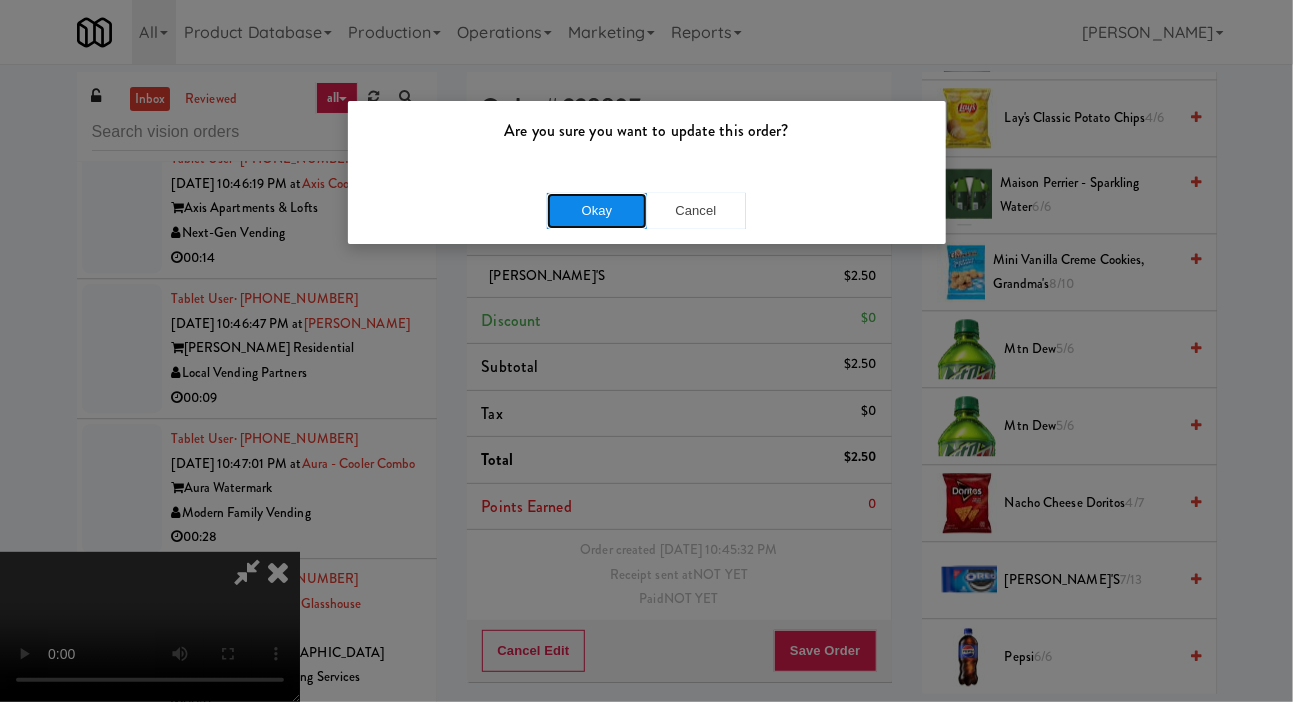 click on "Okay" at bounding box center (597, 211) 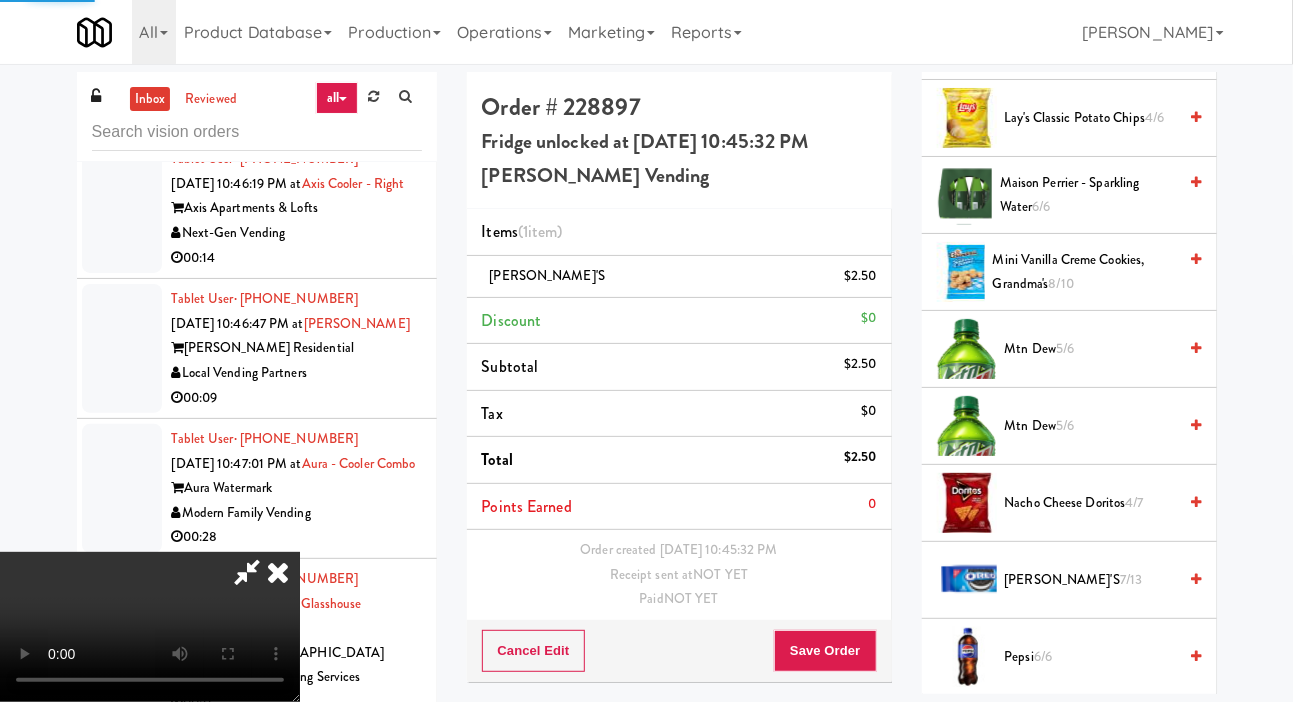 scroll, scrollTop: 0, scrollLeft: 0, axis: both 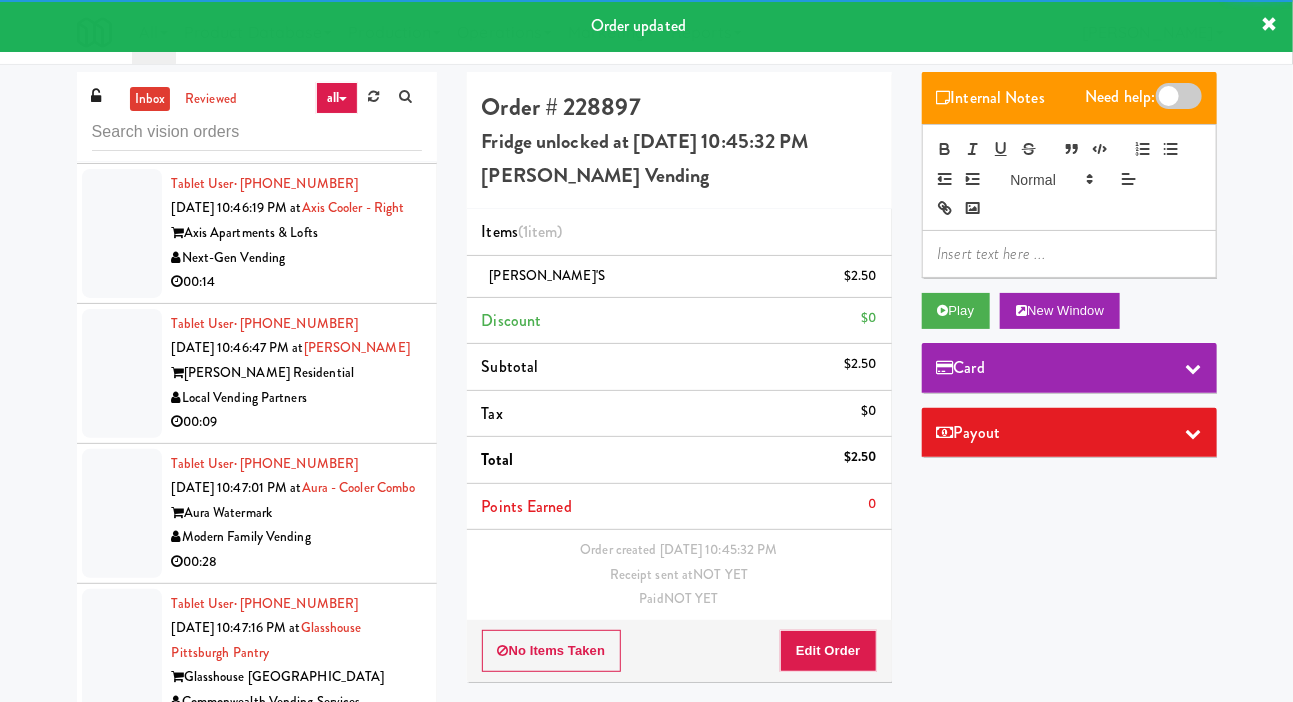 click on "KitchenMate" at bounding box center [297, -47] 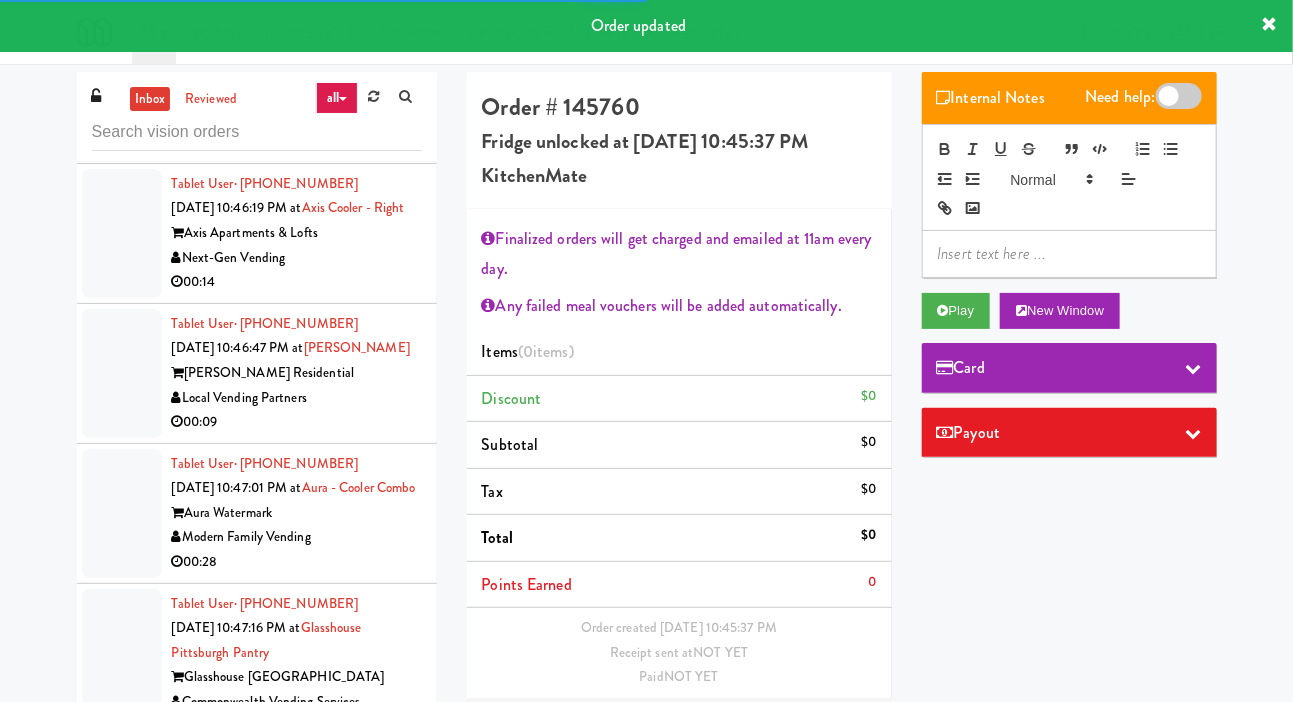 click on "Card" at bounding box center (1069, 368) 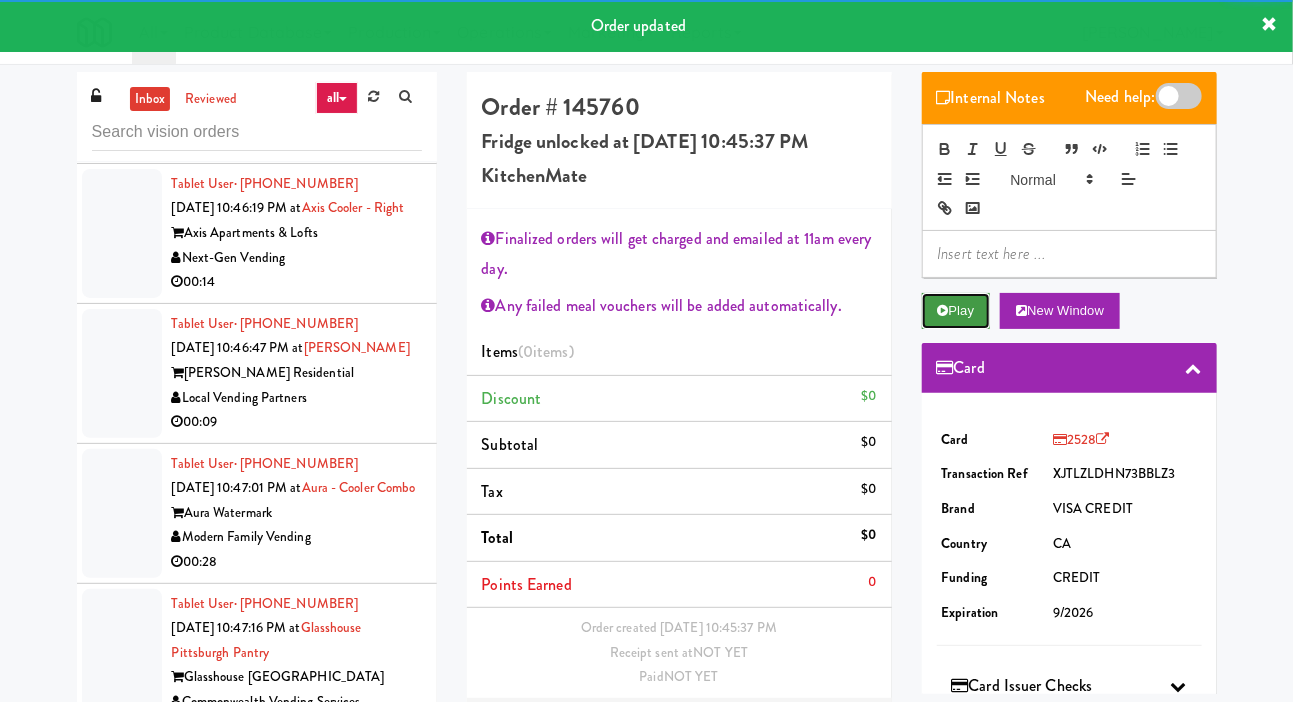 click on "Play" at bounding box center [956, 311] 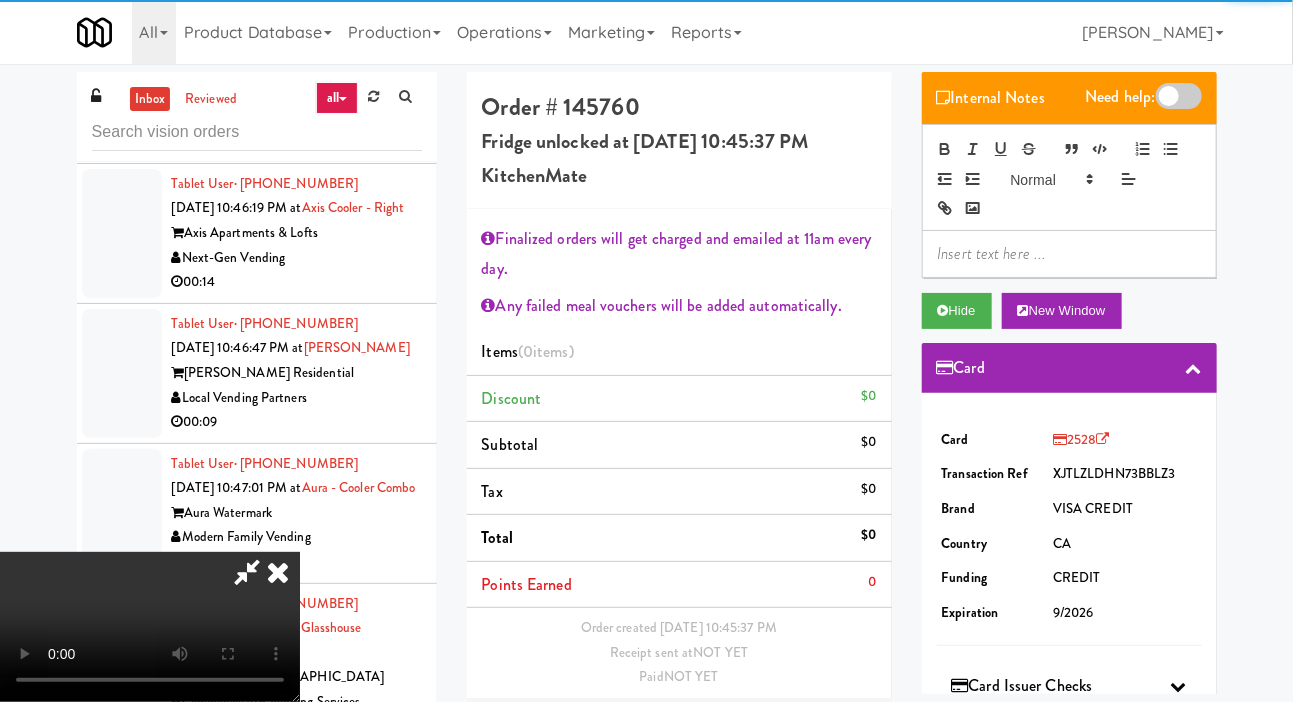 click on "Card" at bounding box center [961, 368] 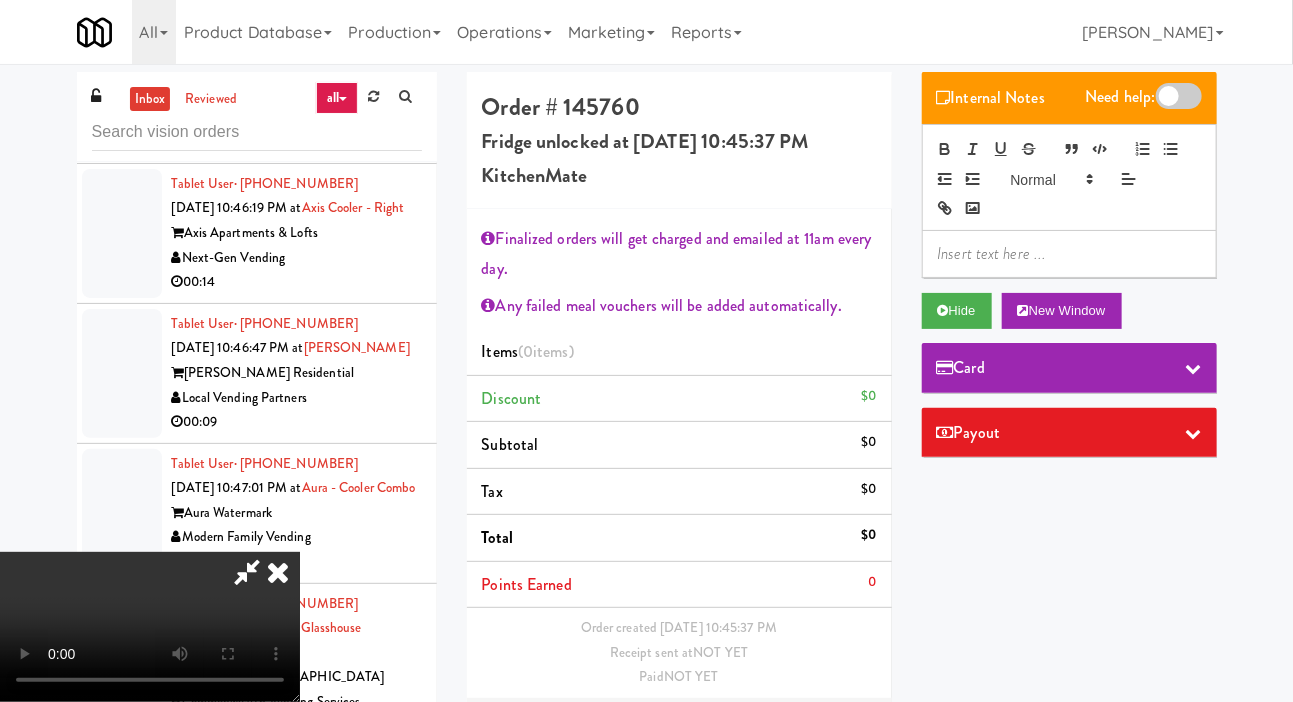click on "Edit Order" at bounding box center [828, 729] 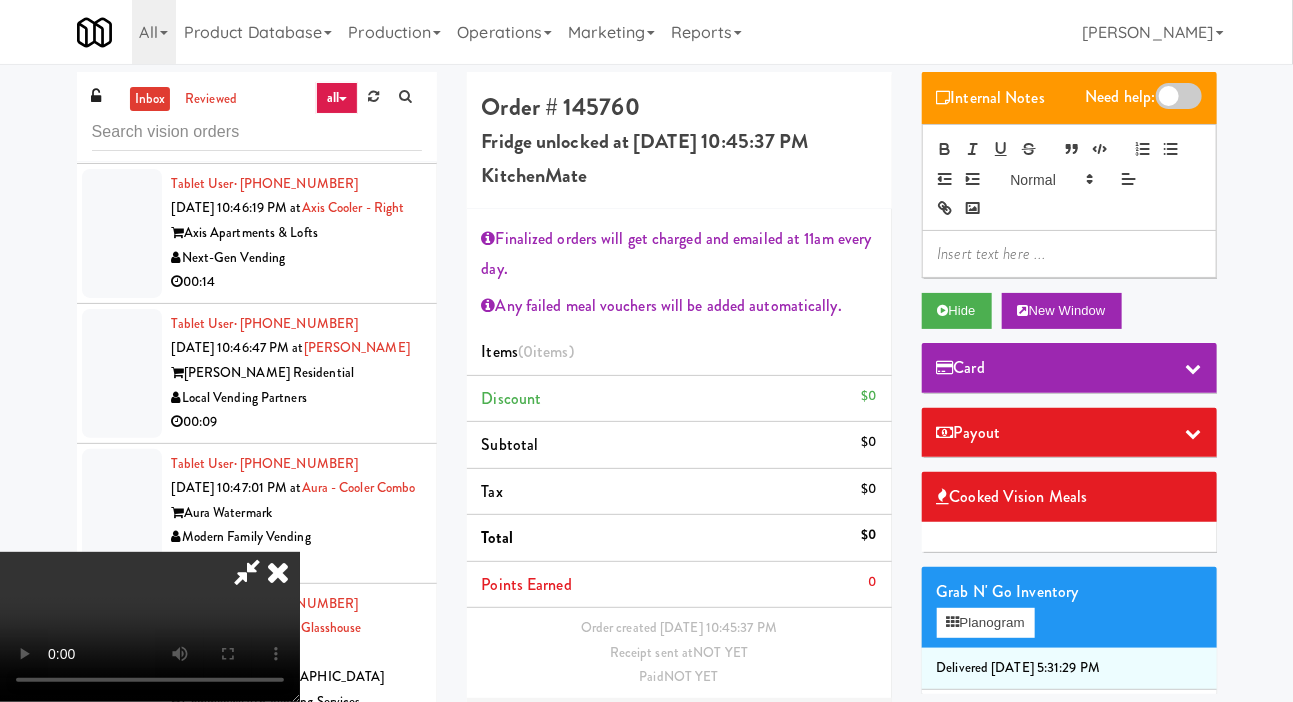 scroll, scrollTop: 127, scrollLeft: 0, axis: vertical 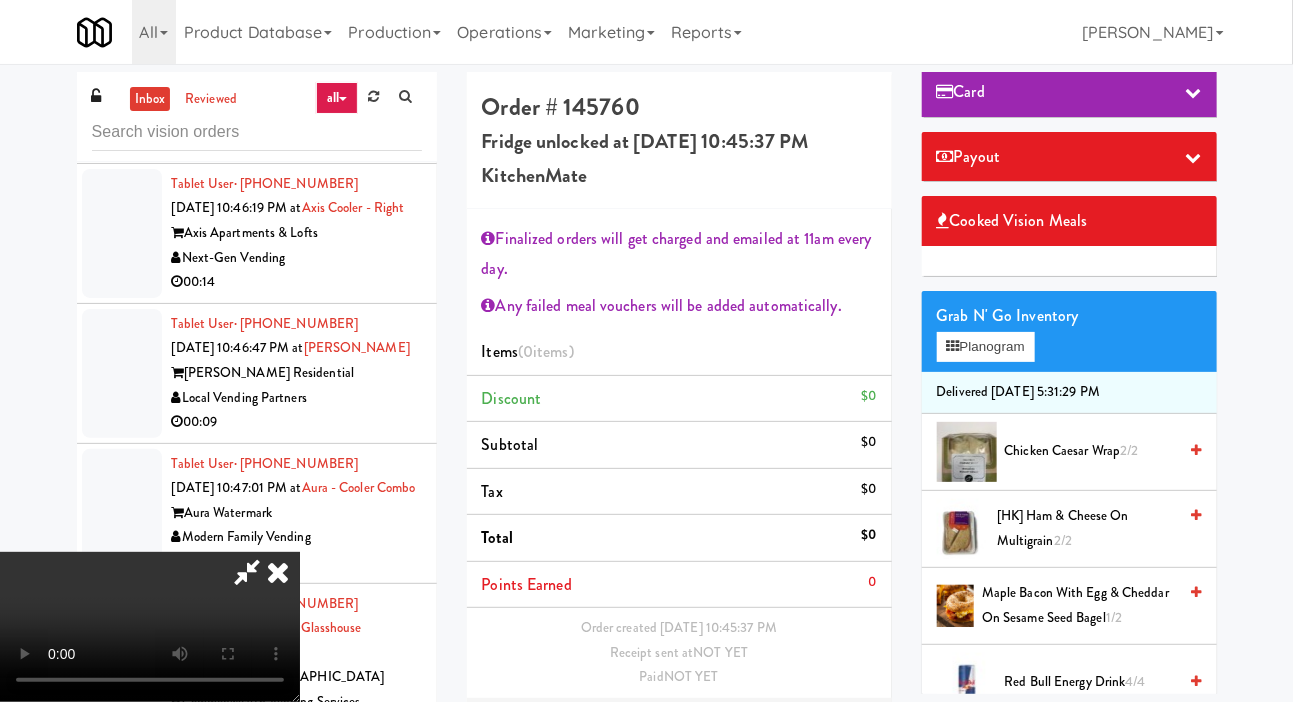 click on "Chicken Caesar Wrap  2/2" at bounding box center (1091, 451) 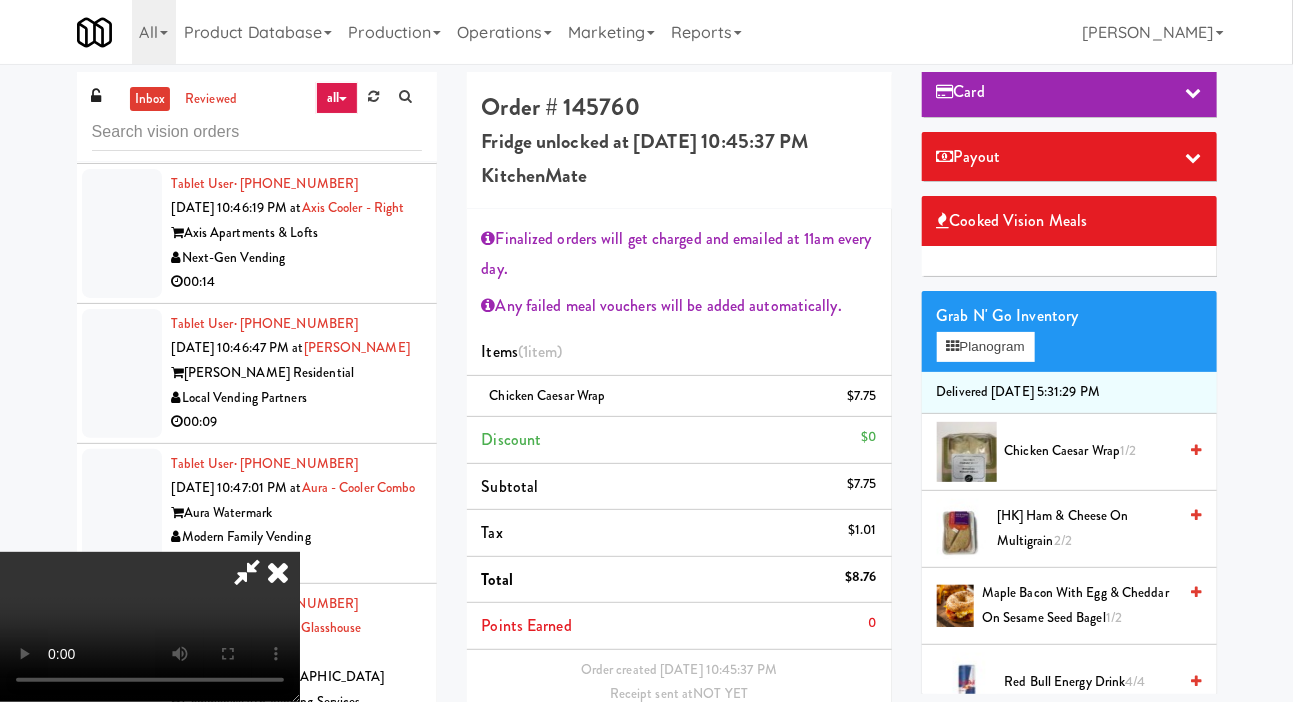scroll, scrollTop: 27, scrollLeft: 0, axis: vertical 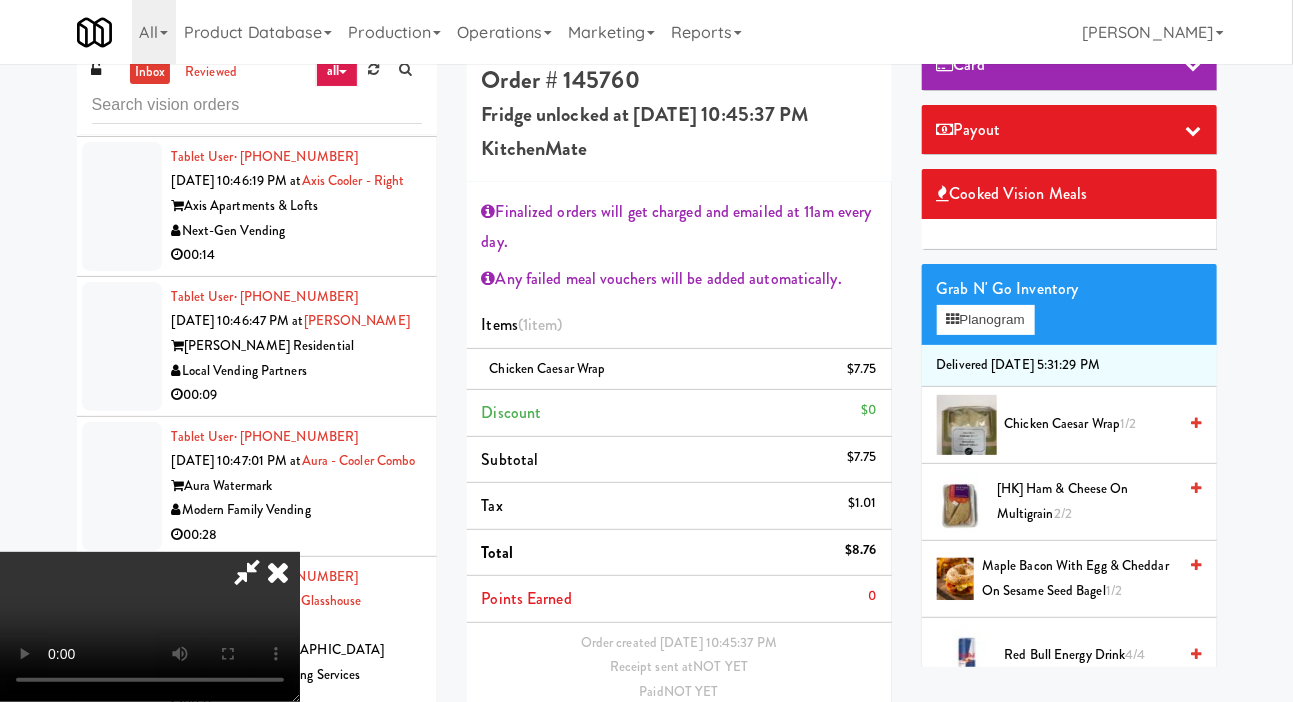 click on "Save Order" at bounding box center [825, 744] 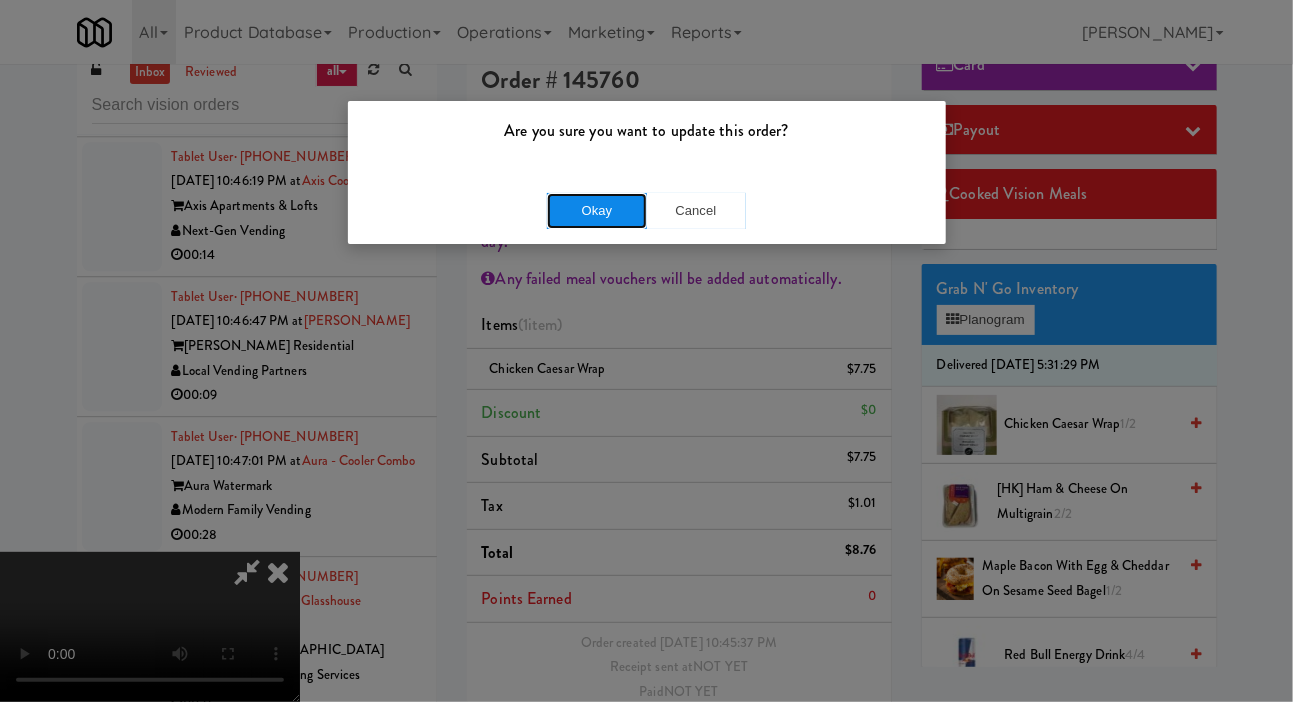 click on "Okay" at bounding box center [597, 211] 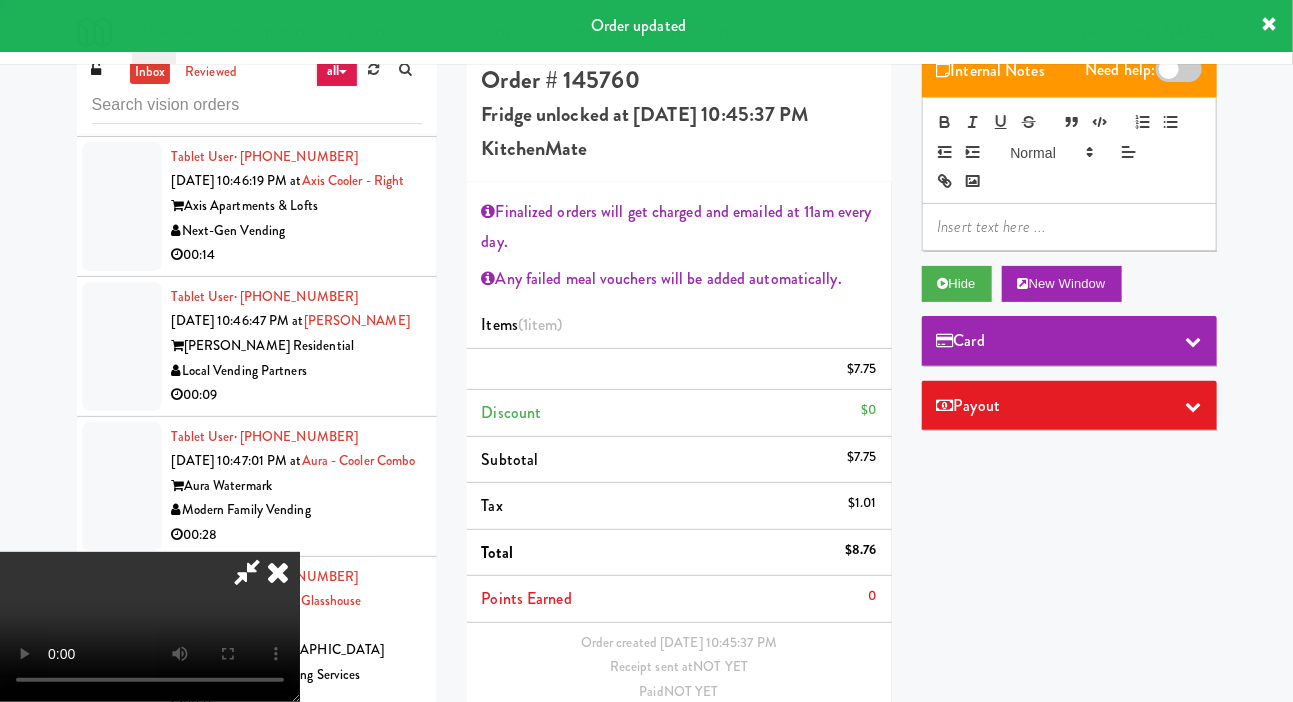 scroll, scrollTop: 0, scrollLeft: 0, axis: both 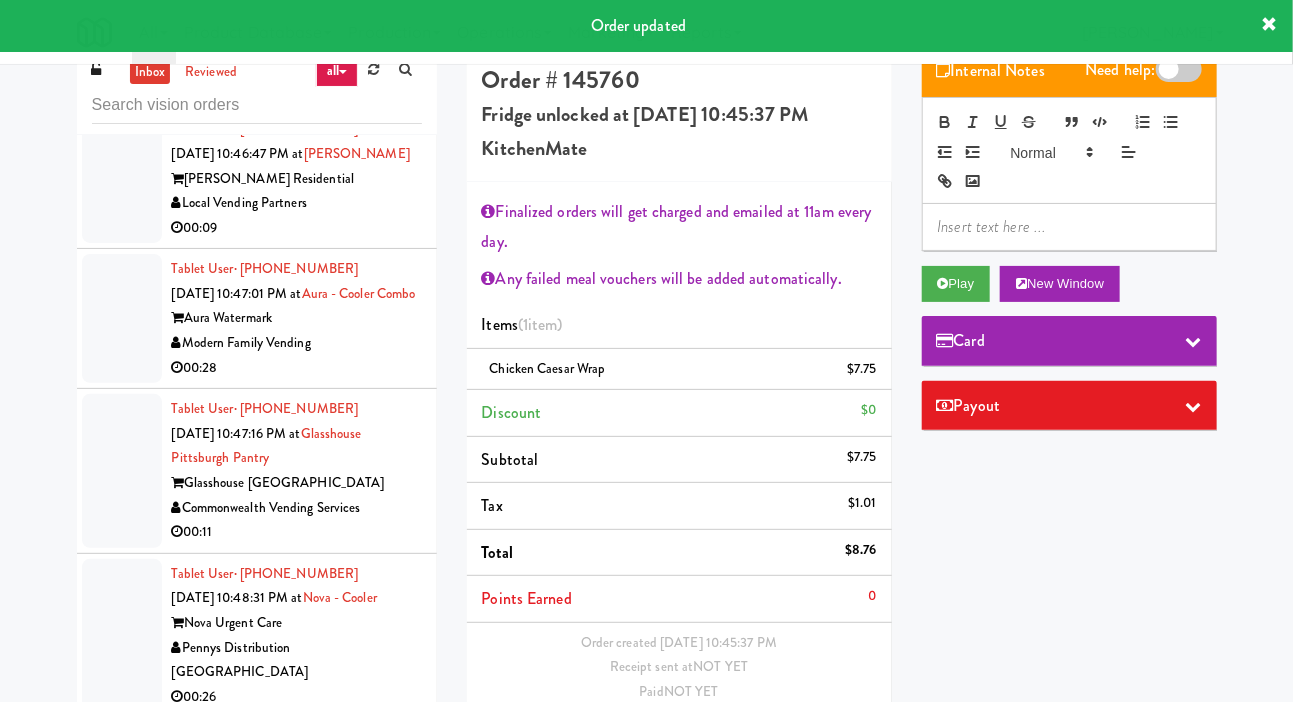 click on "[PERSON_NAME] Vending" at bounding box center (297, -77) 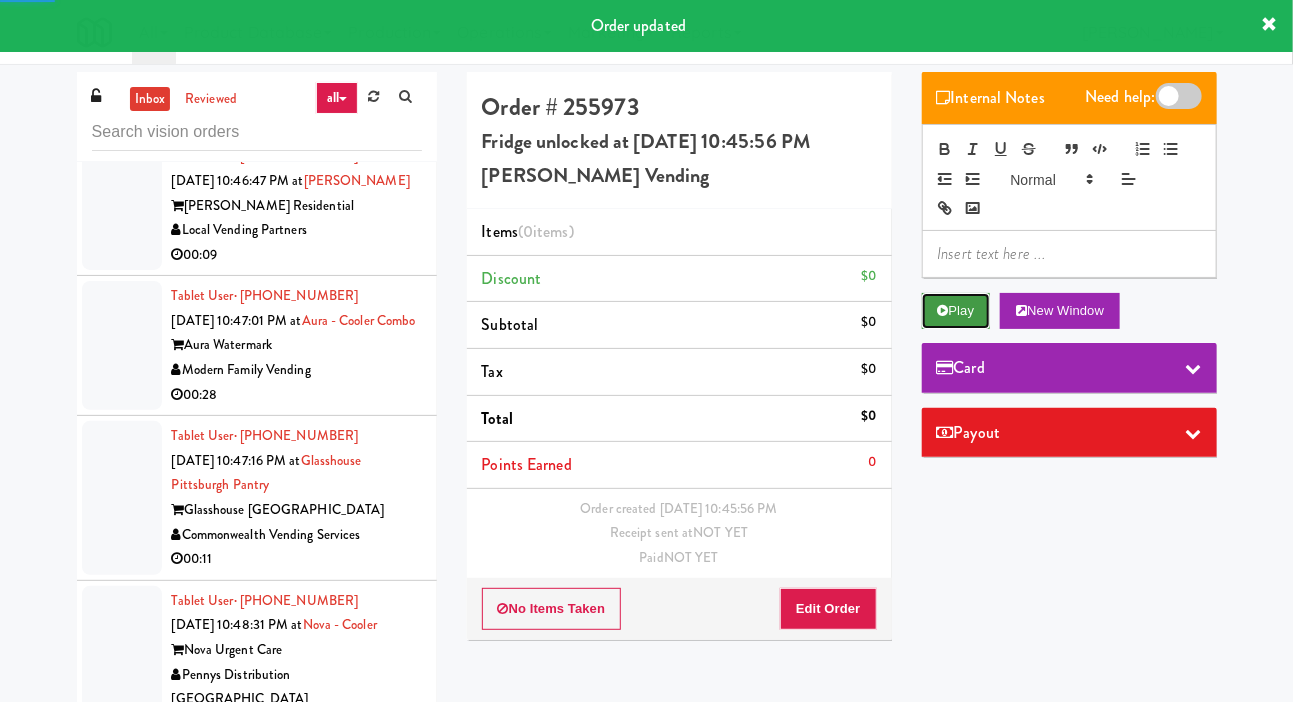 click on "Play" at bounding box center [956, 311] 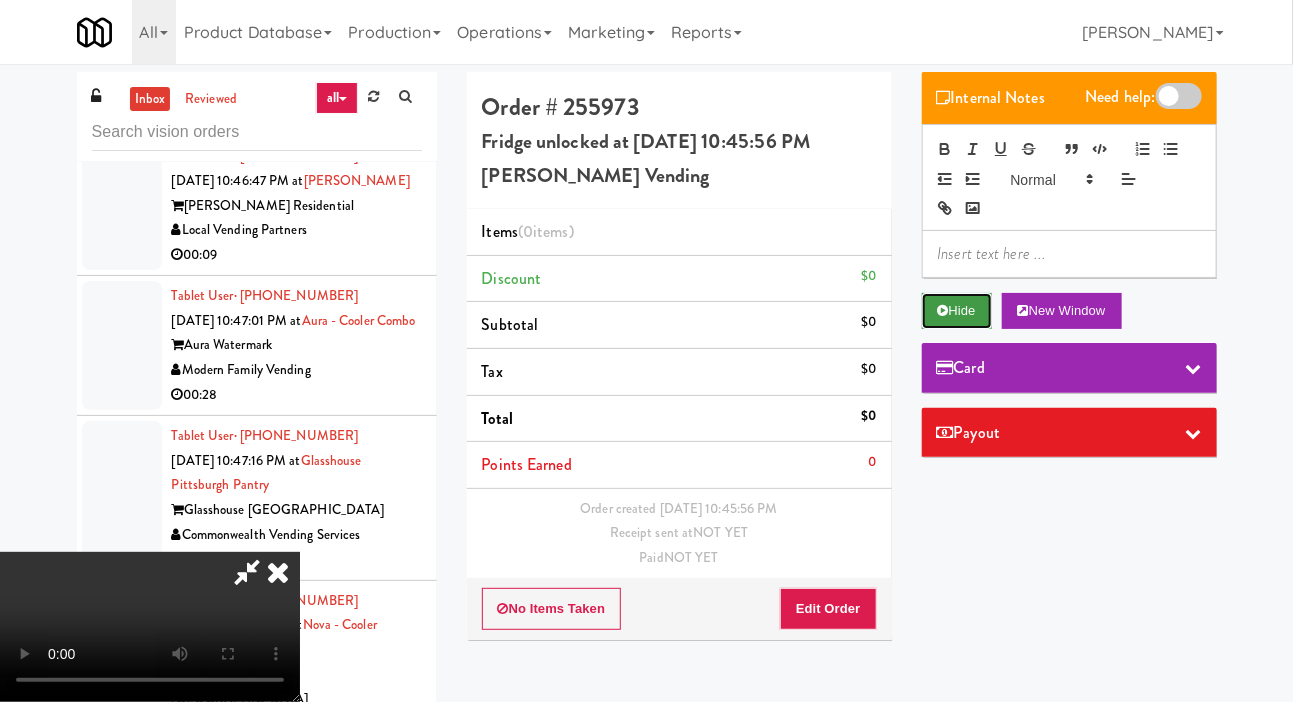 scroll, scrollTop: 73, scrollLeft: 0, axis: vertical 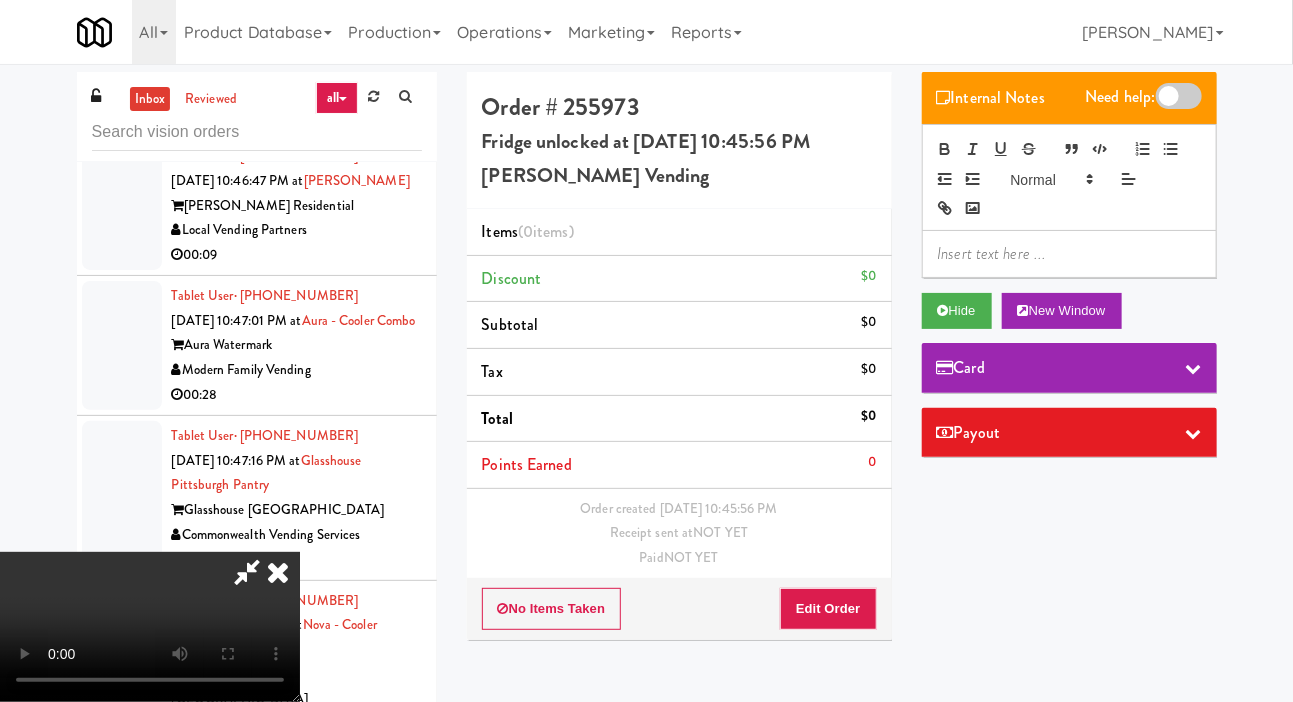type 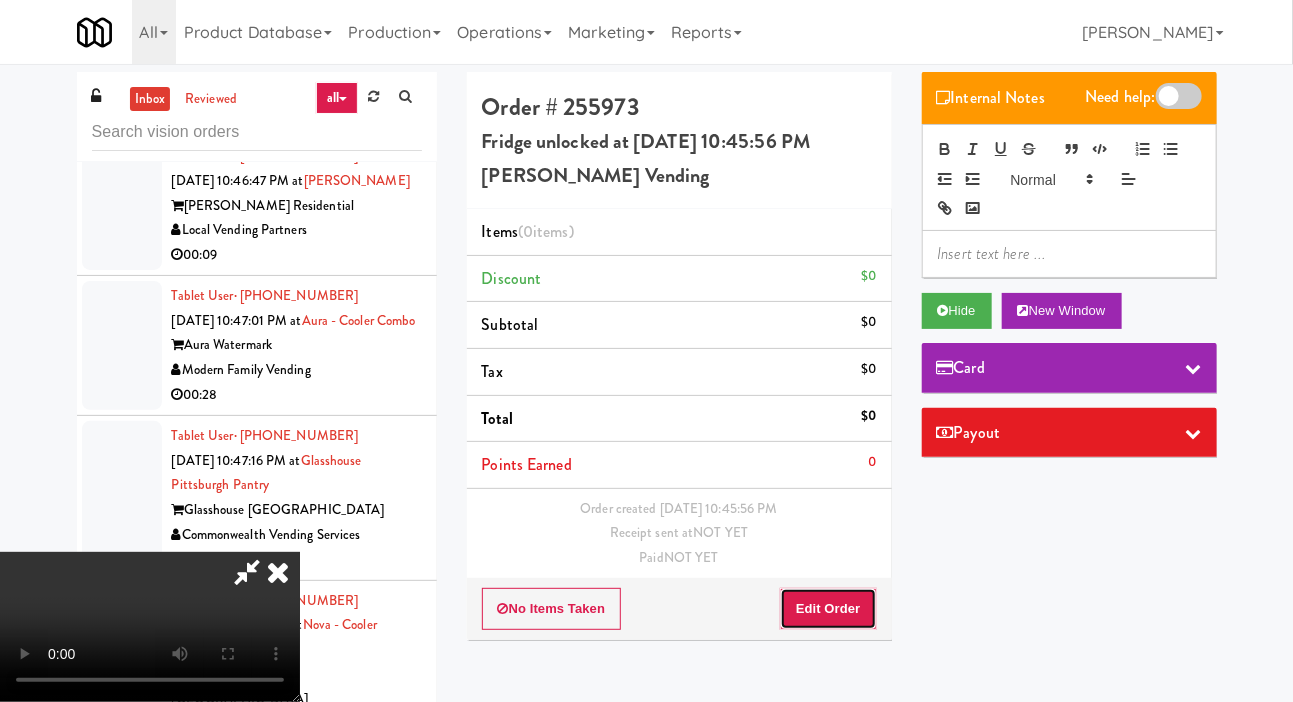 click on "Edit Order" at bounding box center [828, 609] 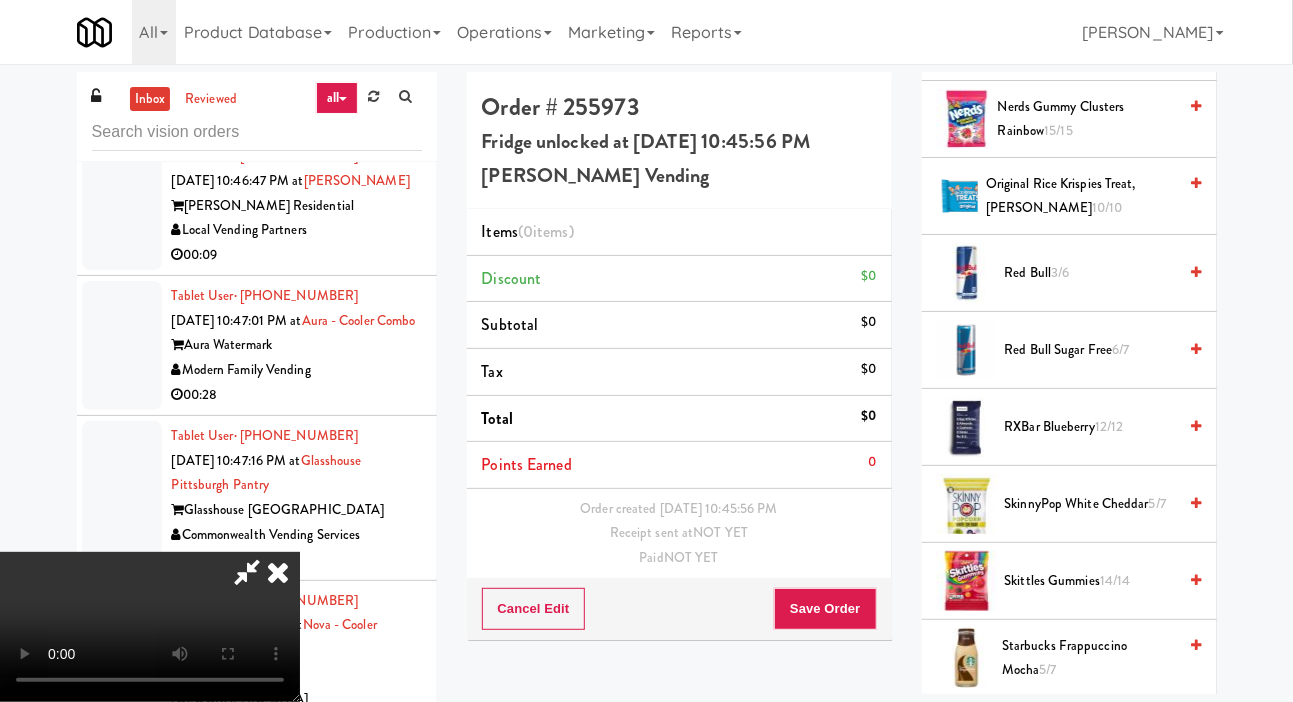 scroll, scrollTop: 2208, scrollLeft: 0, axis: vertical 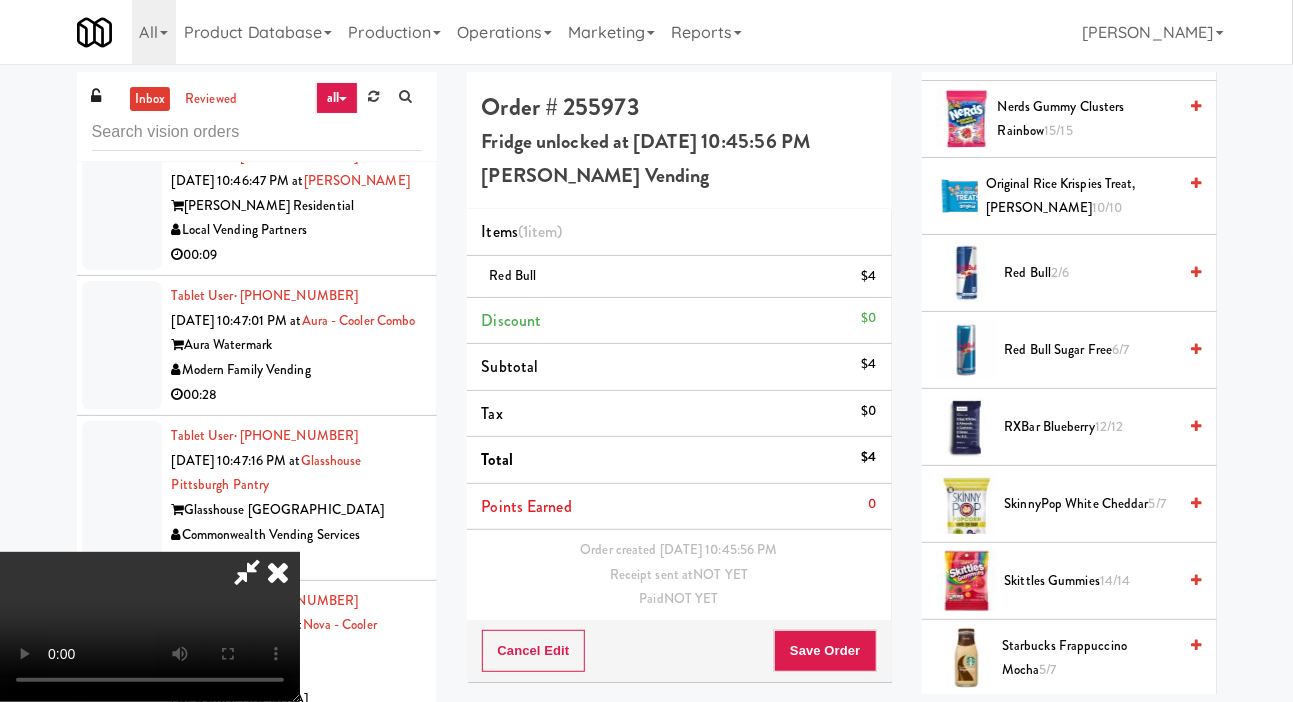 click on "Red Bull  2/6" at bounding box center (1091, 273) 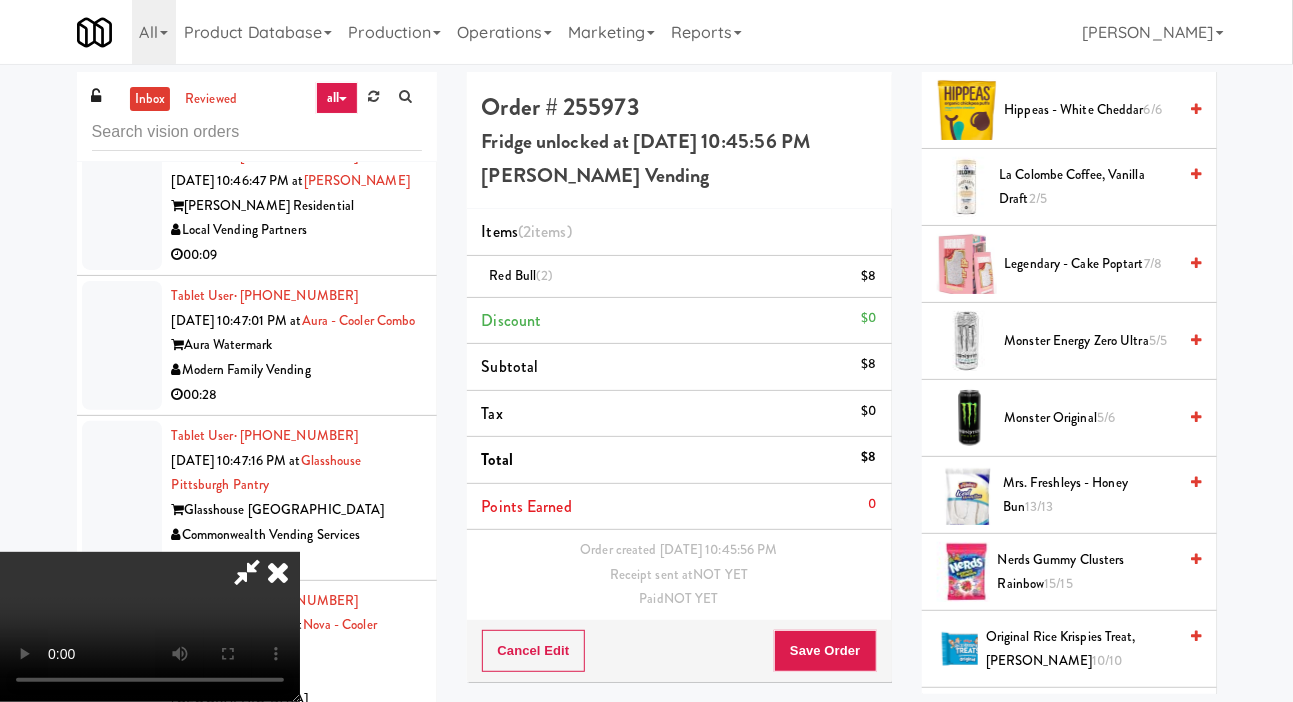 scroll, scrollTop: 1750, scrollLeft: 0, axis: vertical 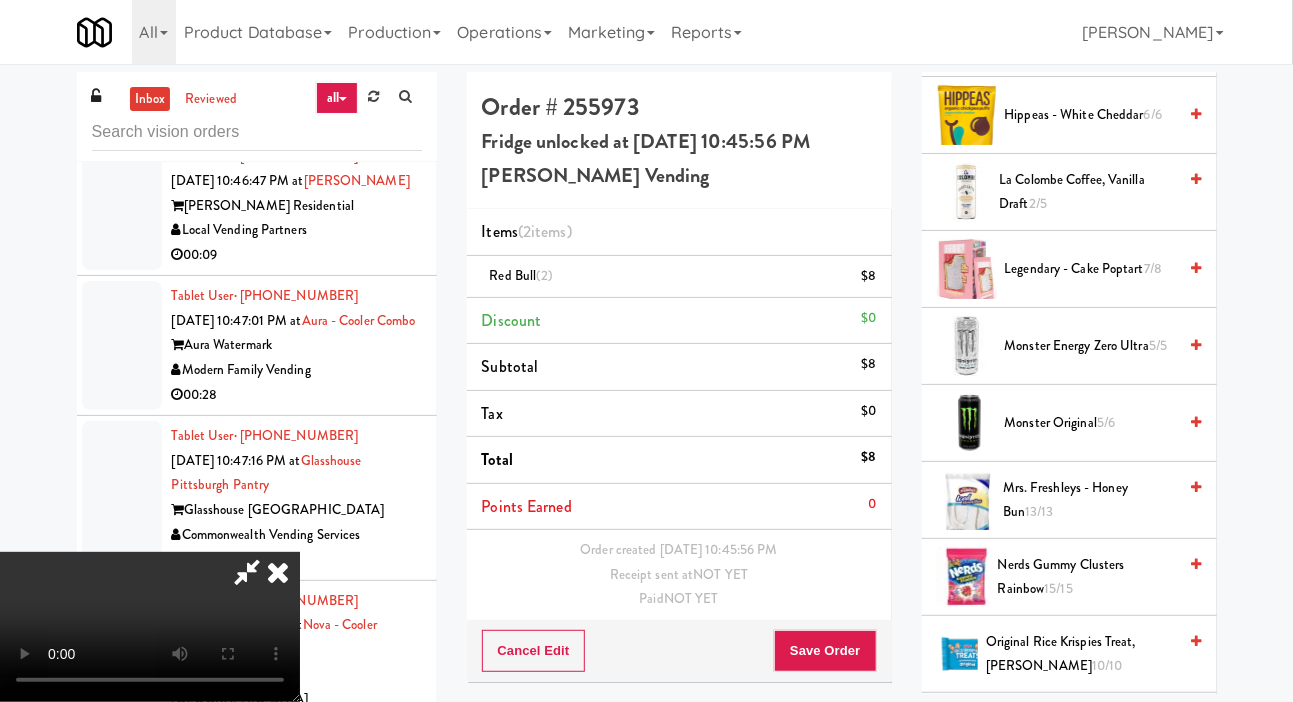 click on "La Colombe Coffee, Vanilla Draft  2/5" at bounding box center (1087, 192) 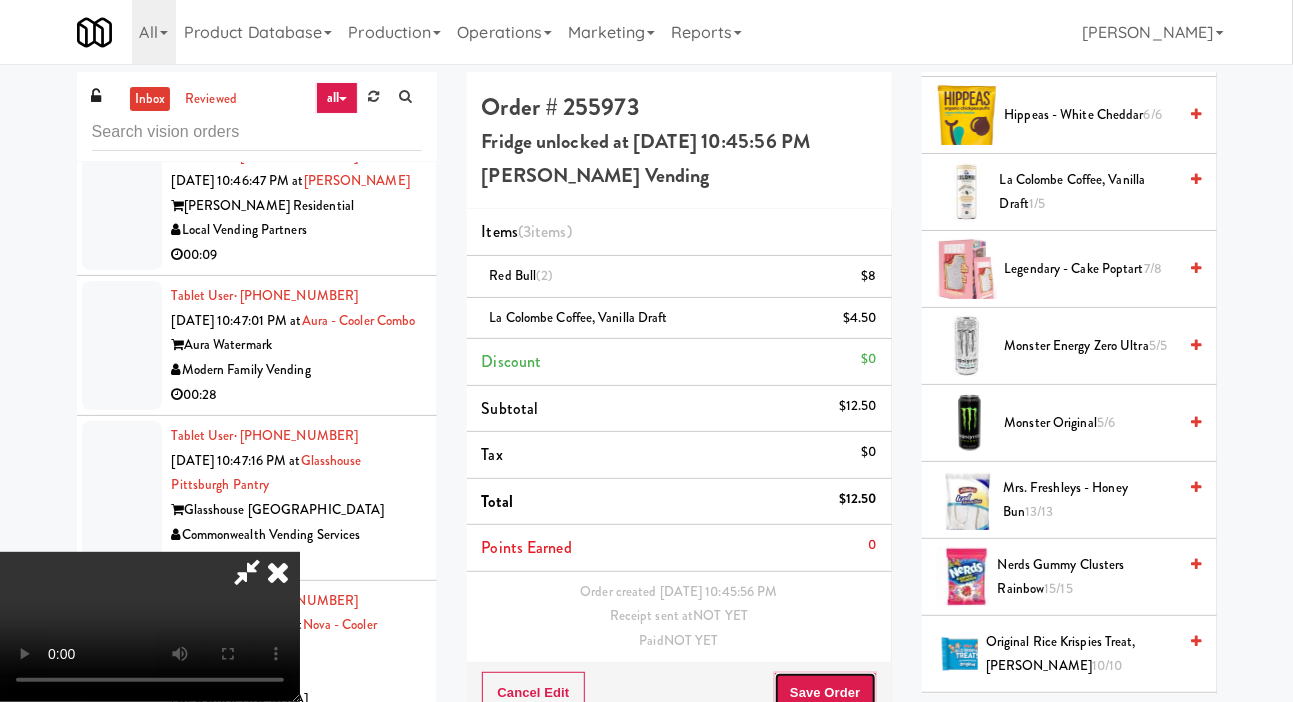 click on "Save Order" at bounding box center [825, 693] 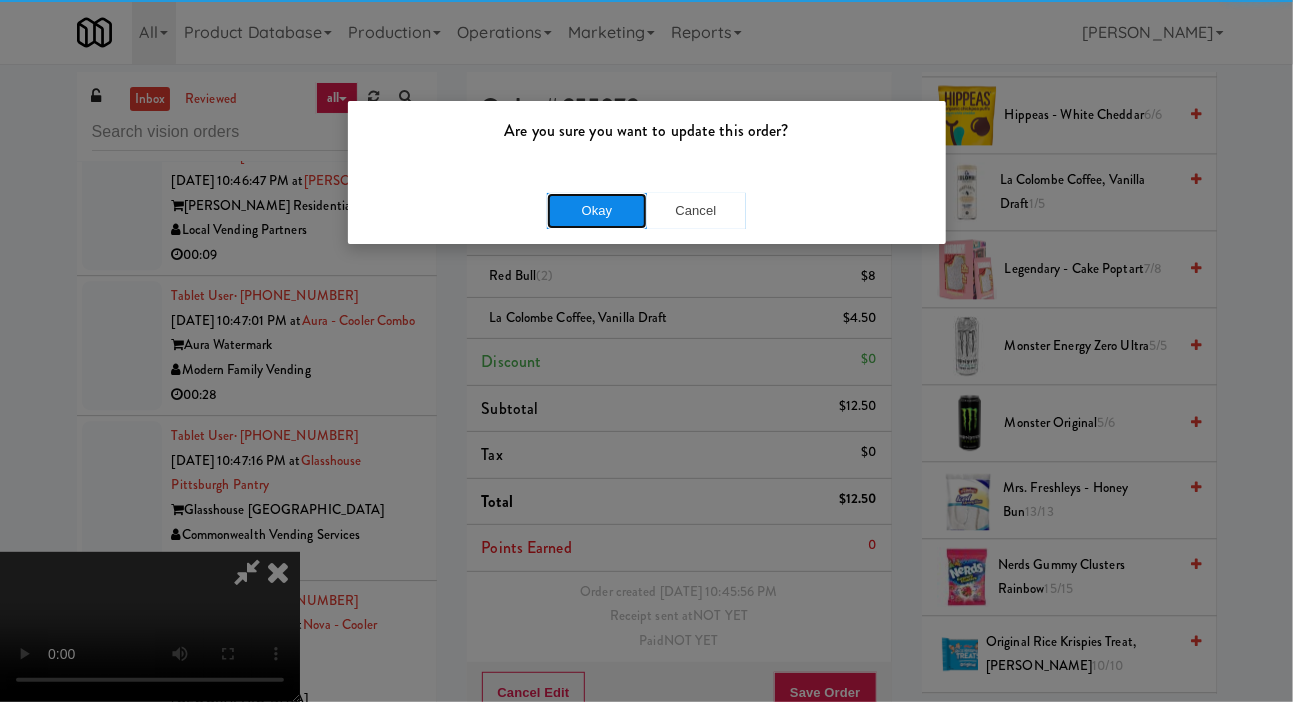 click on "Okay" at bounding box center (597, 211) 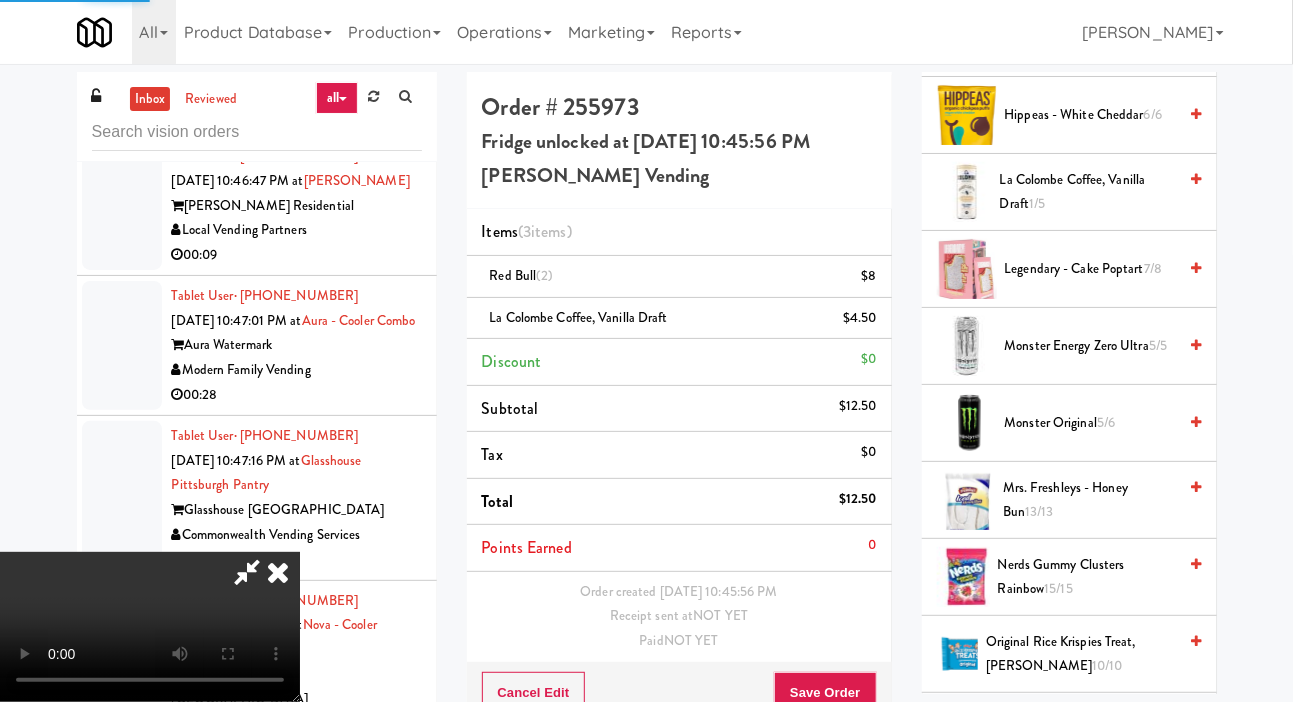scroll, scrollTop: 0, scrollLeft: 0, axis: both 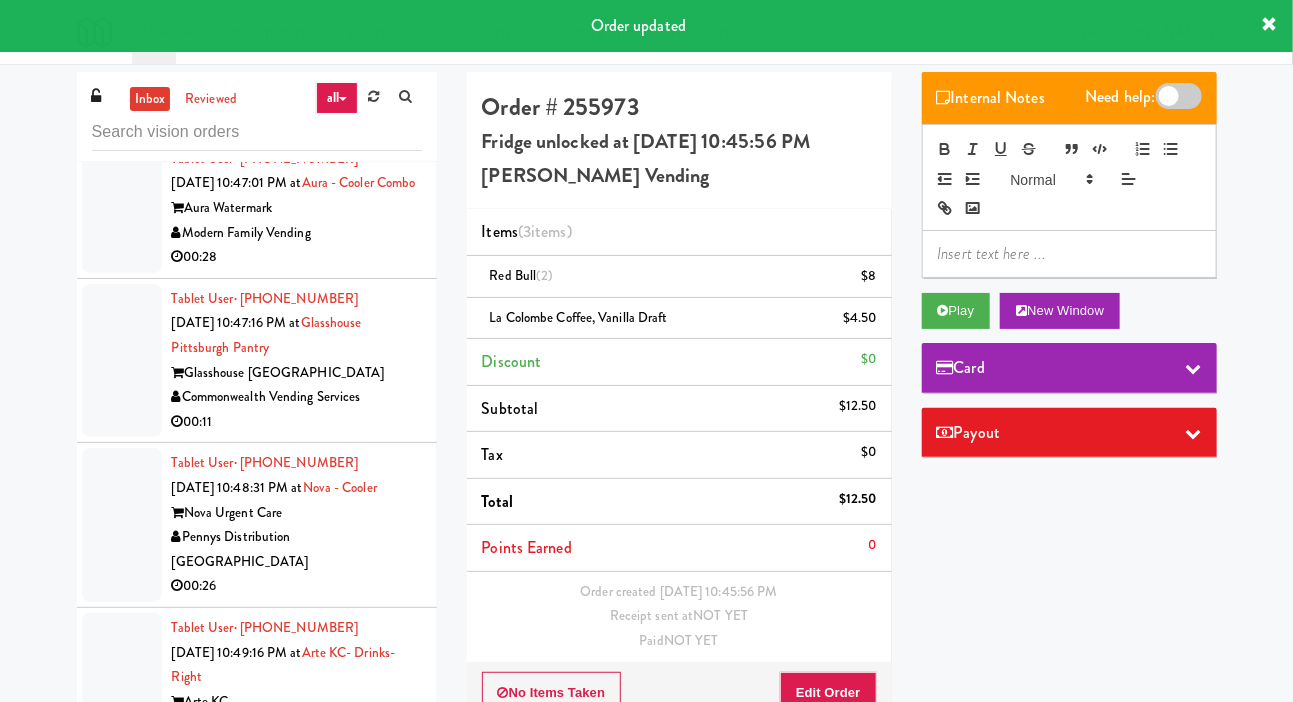 click at bounding box center (122, -72) 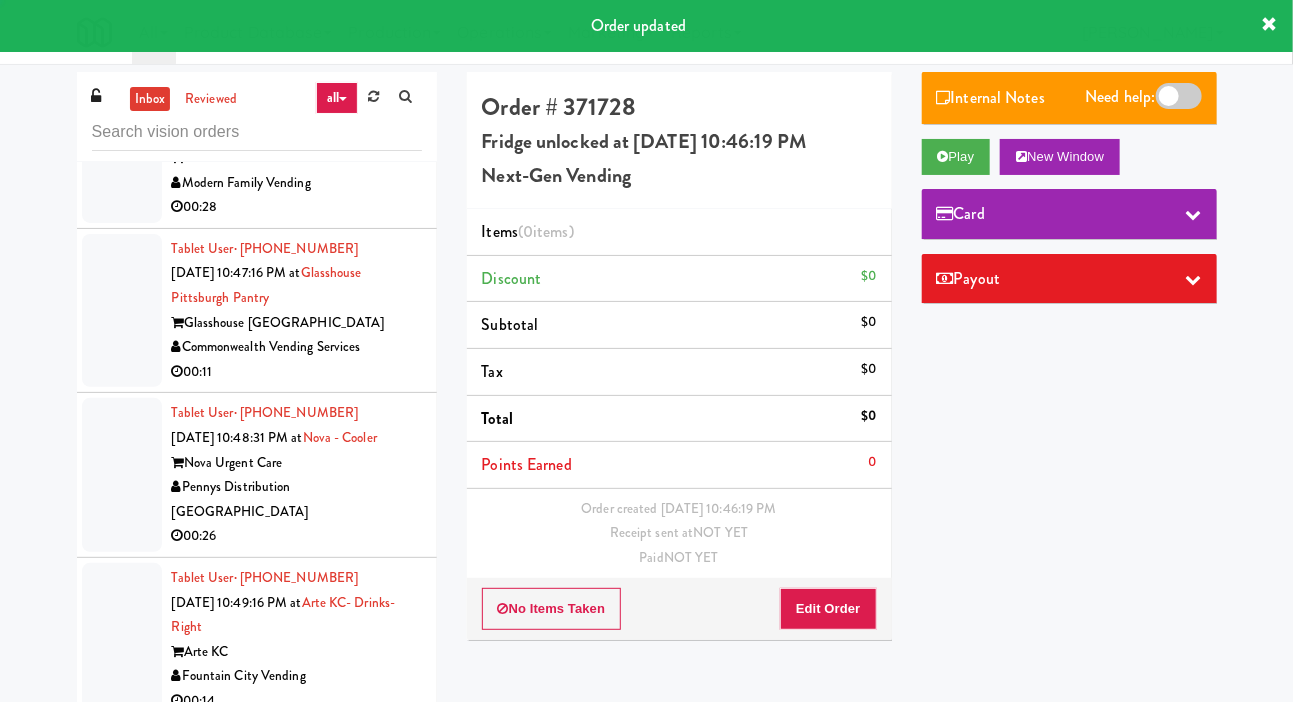 scroll, scrollTop: 20730, scrollLeft: 0, axis: vertical 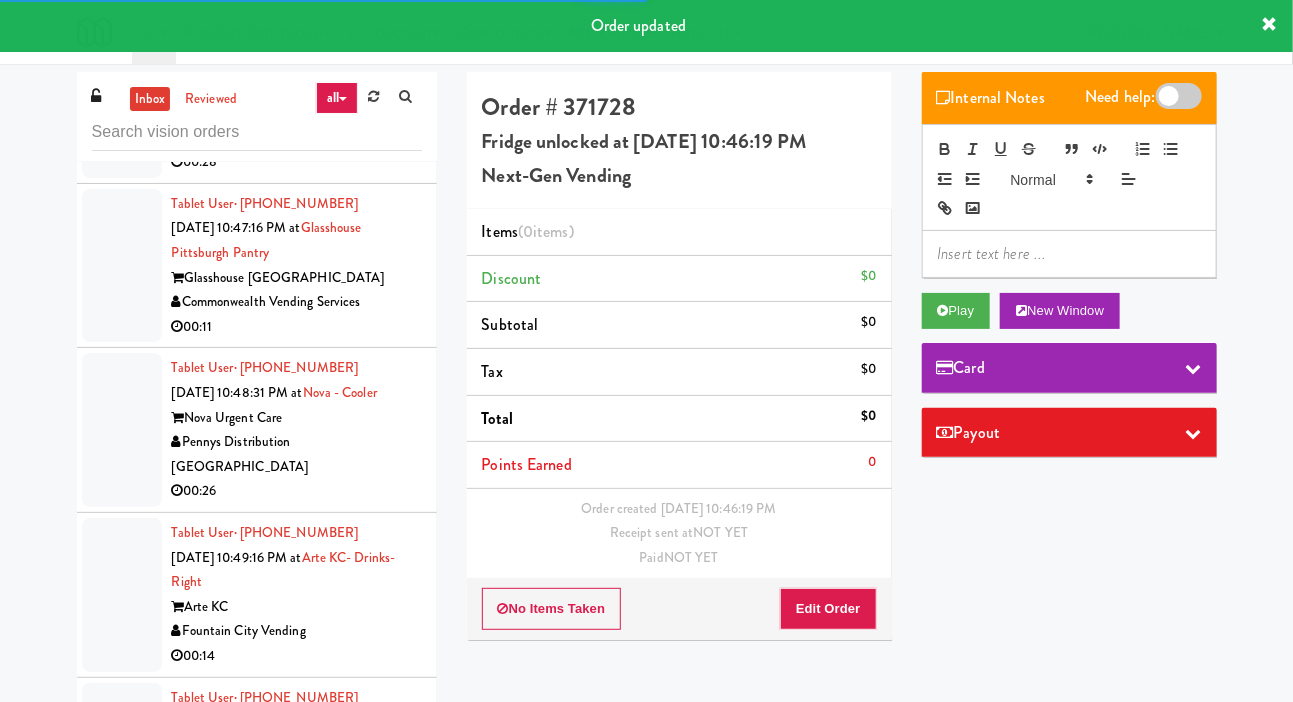 click at bounding box center (122, -27) 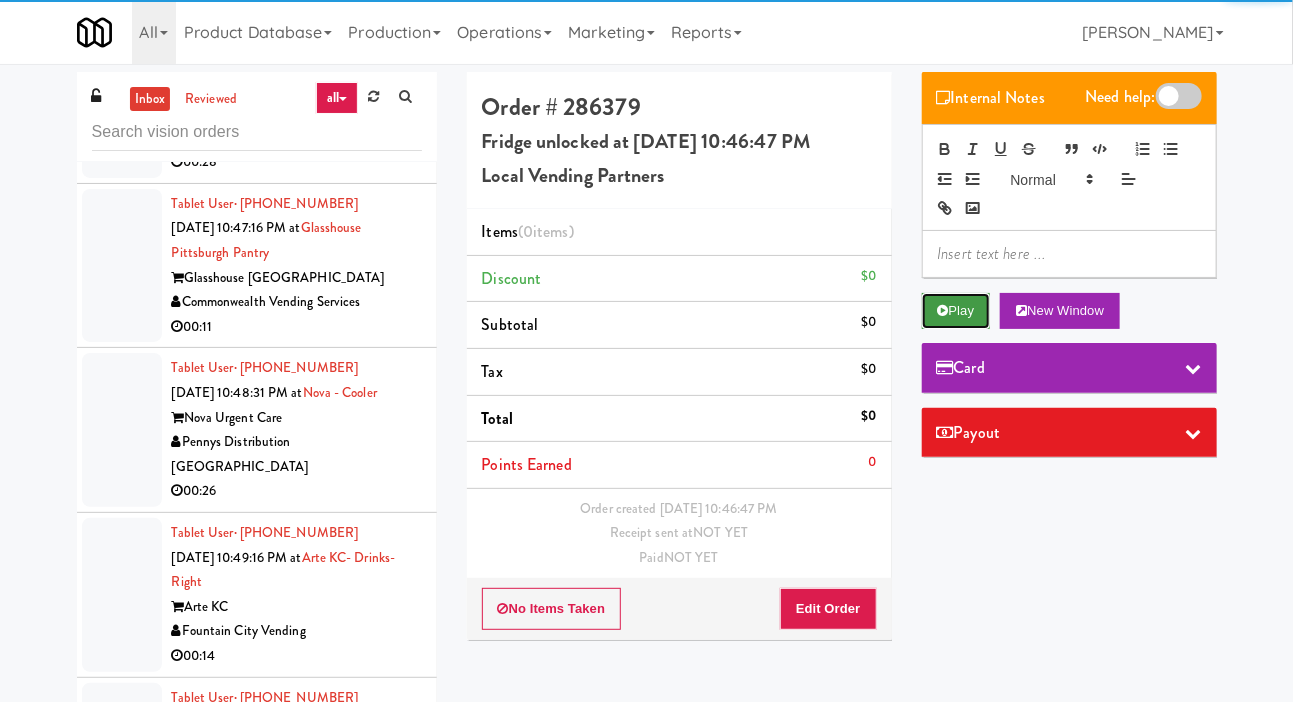 click on "Play" at bounding box center (956, 311) 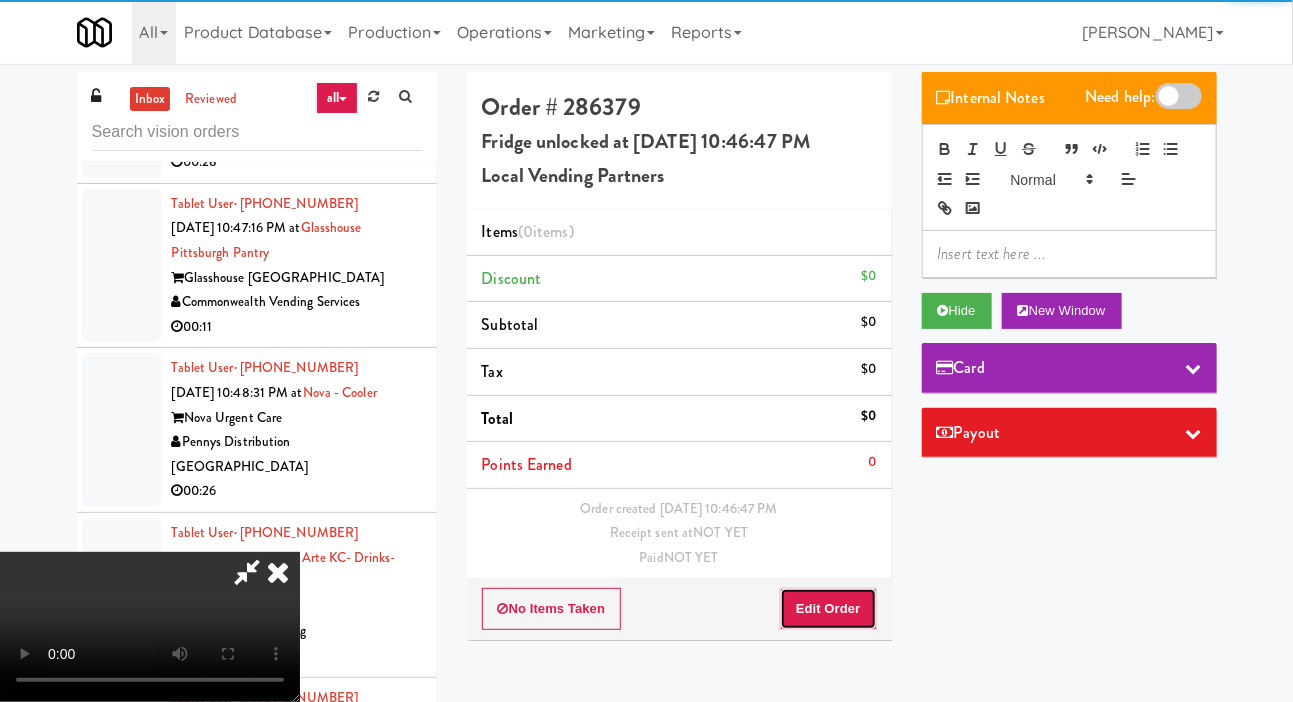 click on "Edit Order" at bounding box center [828, 609] 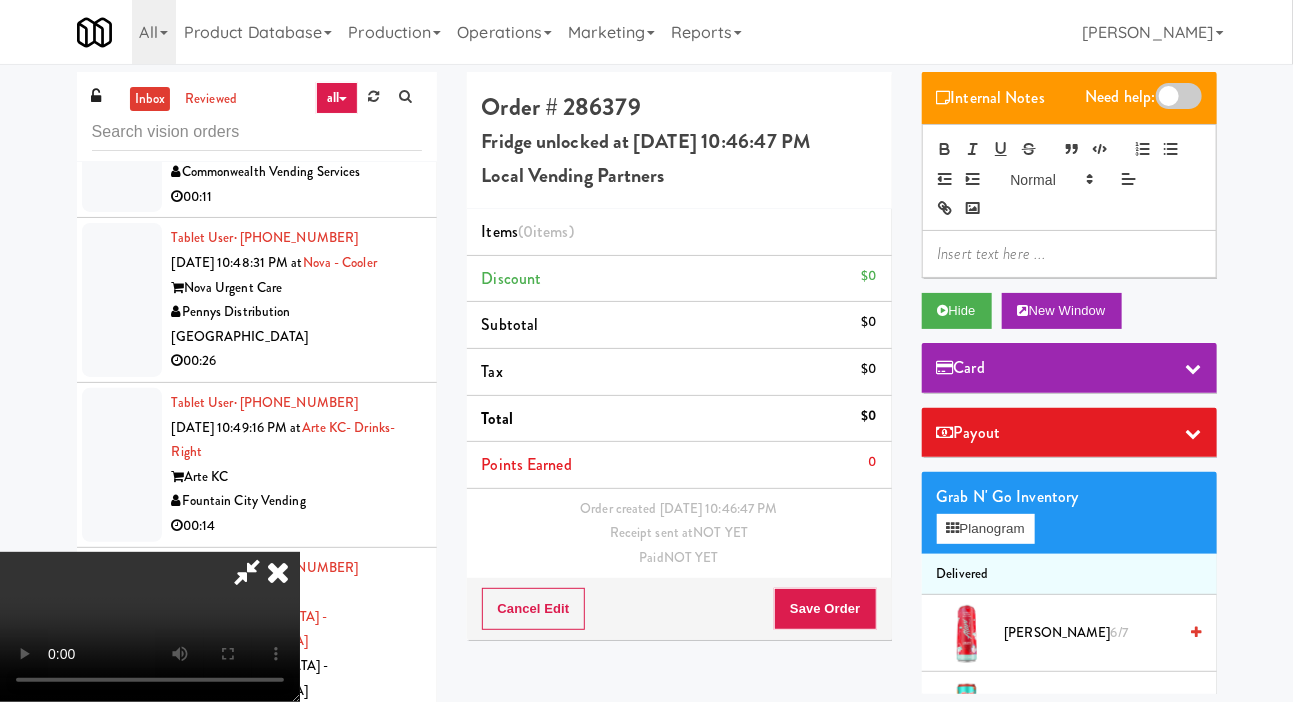 scroll, scrollTop: 20861, scrollLeft: 0, axis: vertical 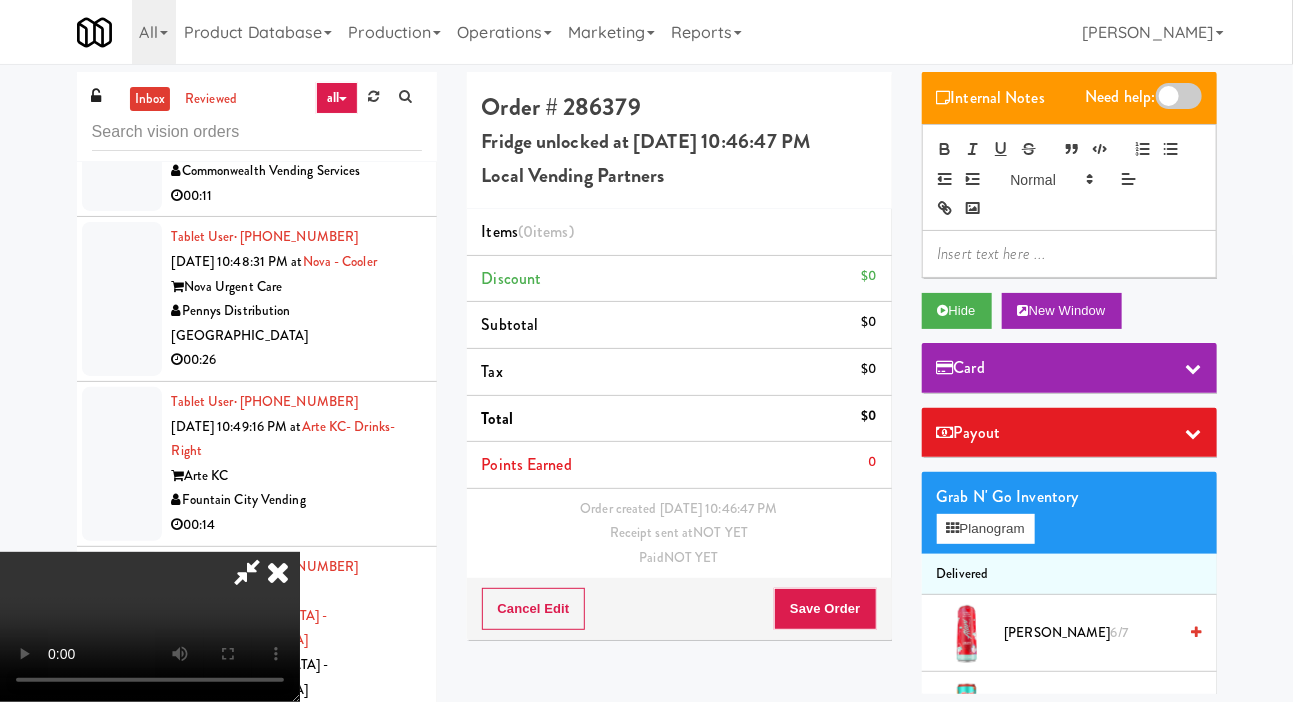 type 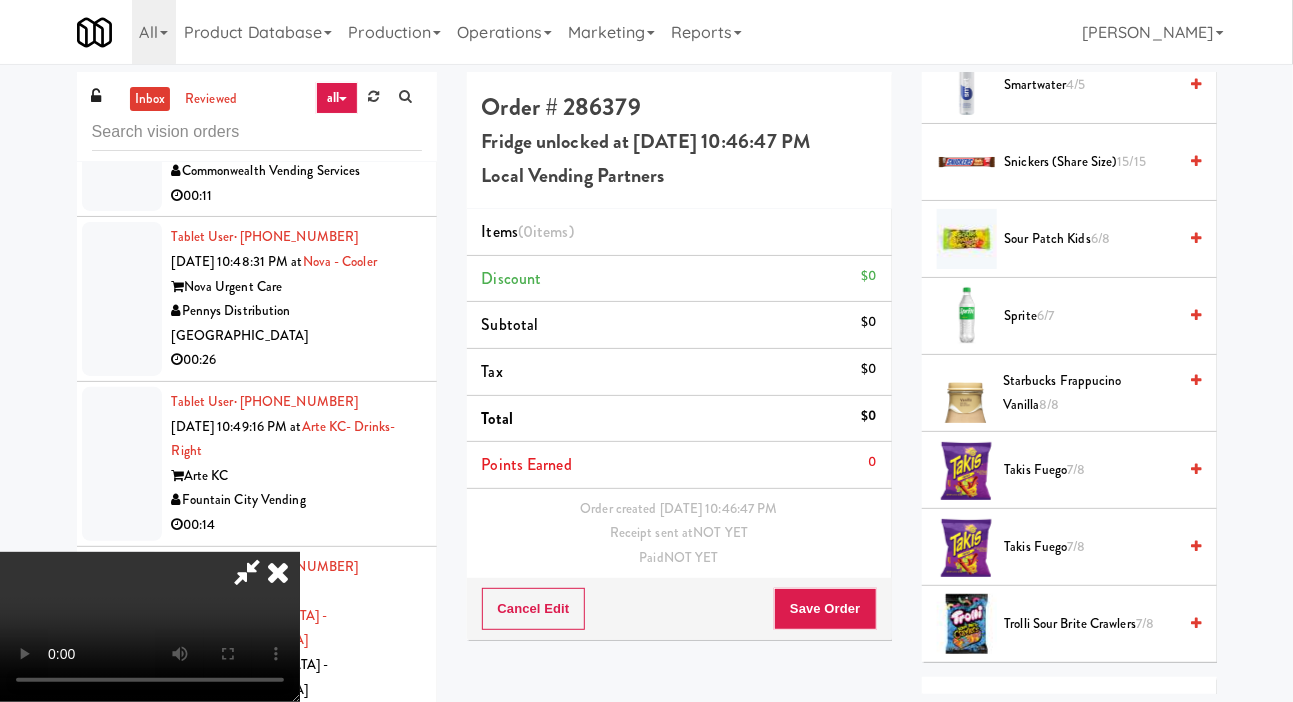 scroll, scrollTop: 2702, scrollLeft: 0, axis: vertical 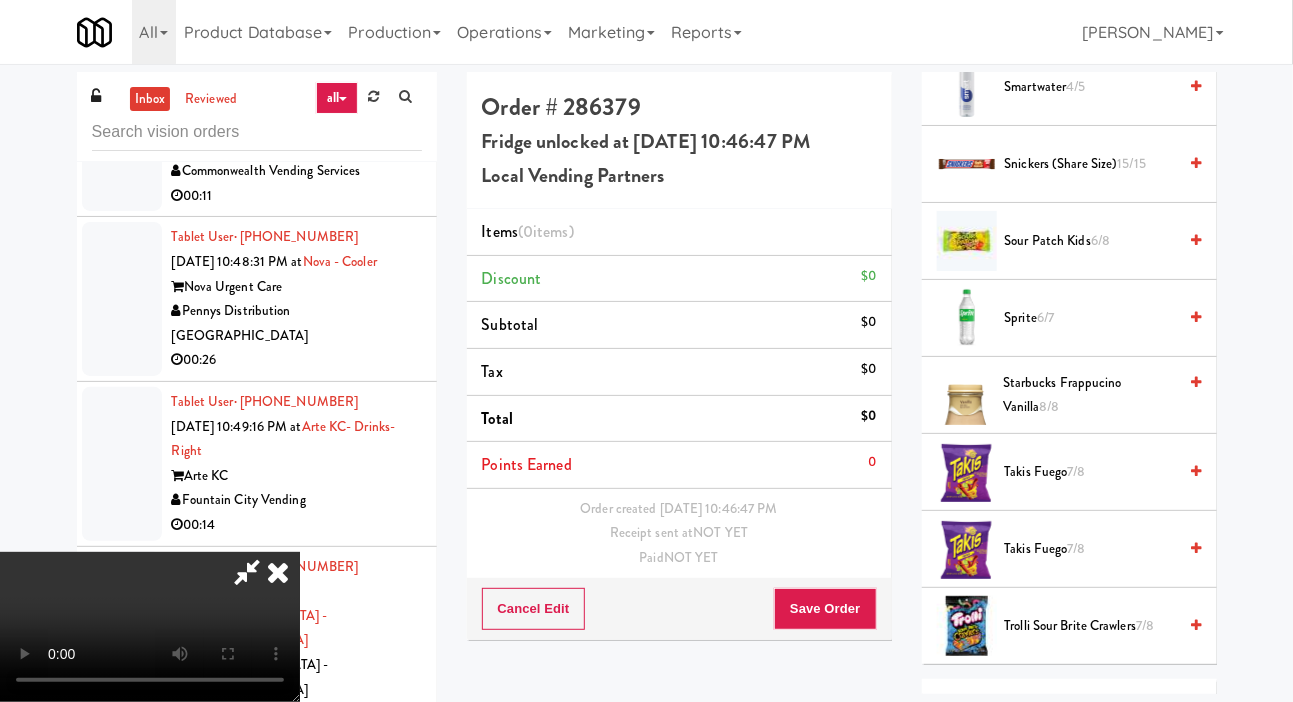 click on "Sour Patch Kids  6/8" at bounding box center [1091, 241] 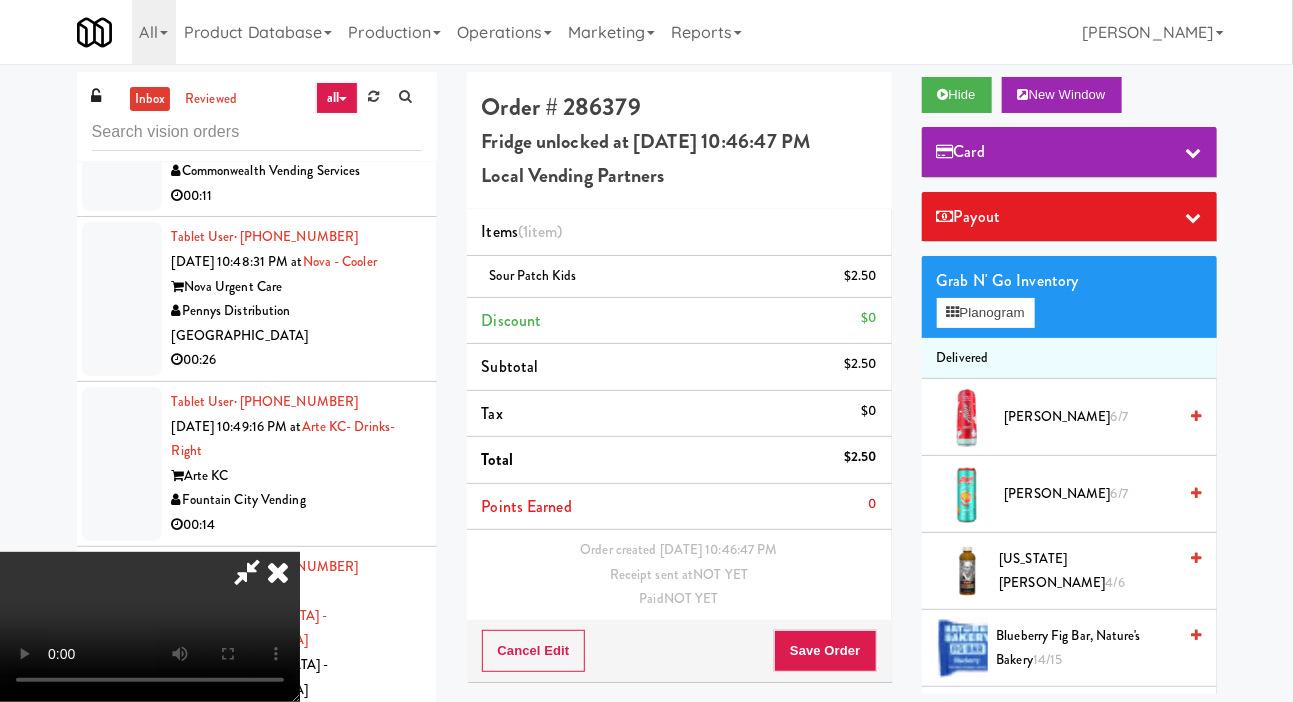 scroll, scrollTop: 207, scrollLeft: 0, axis: vertical 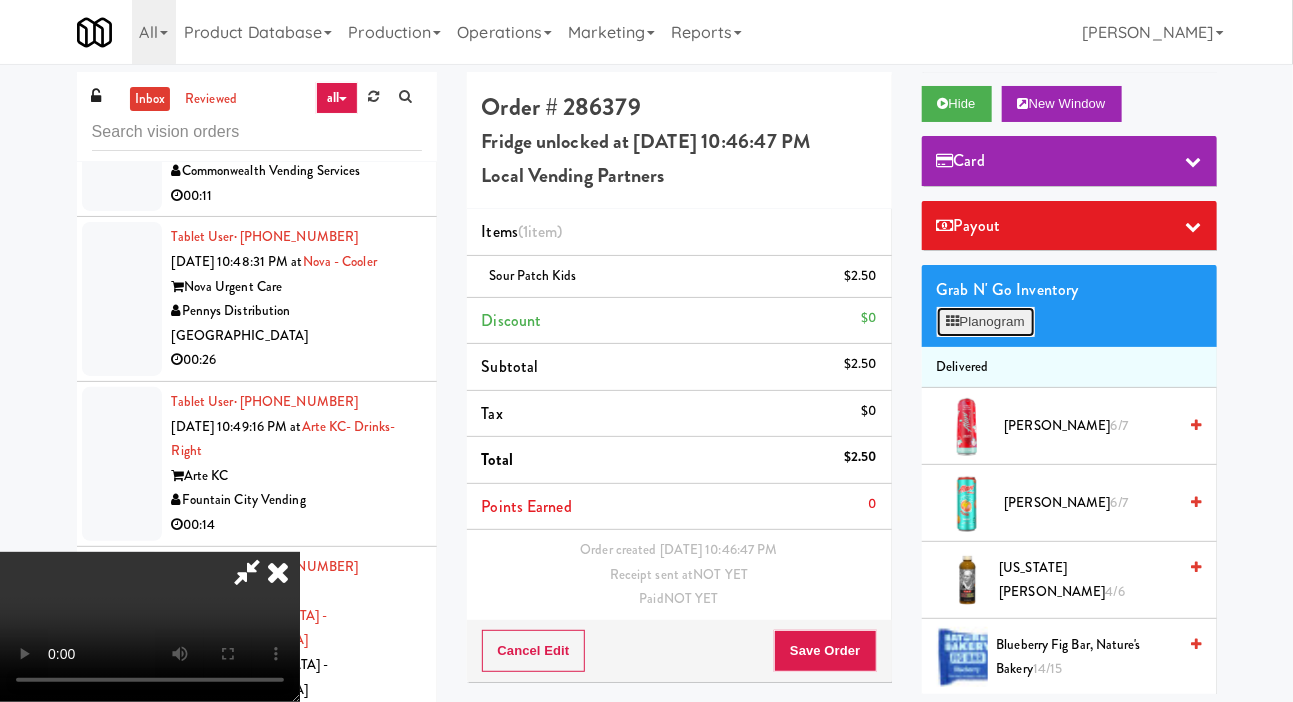 click on "Planogram" at bounding box center [986, 322] 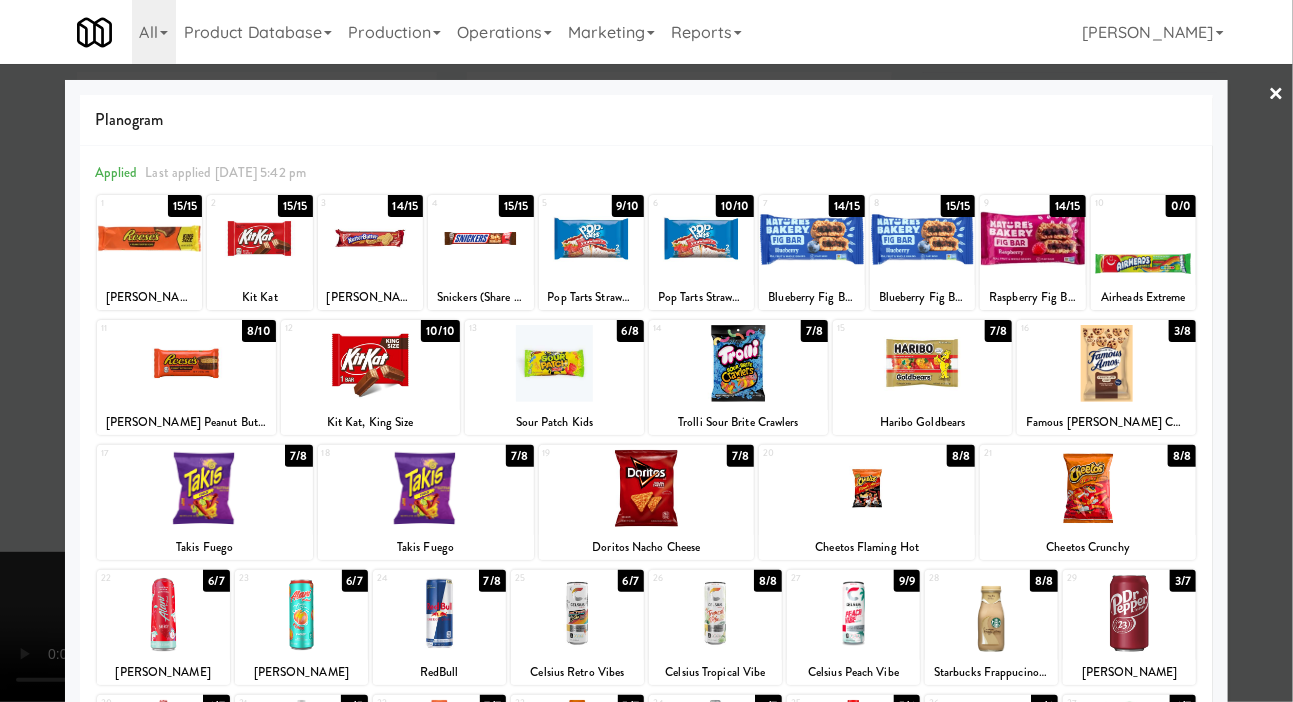click at bounding box center [922, 238] 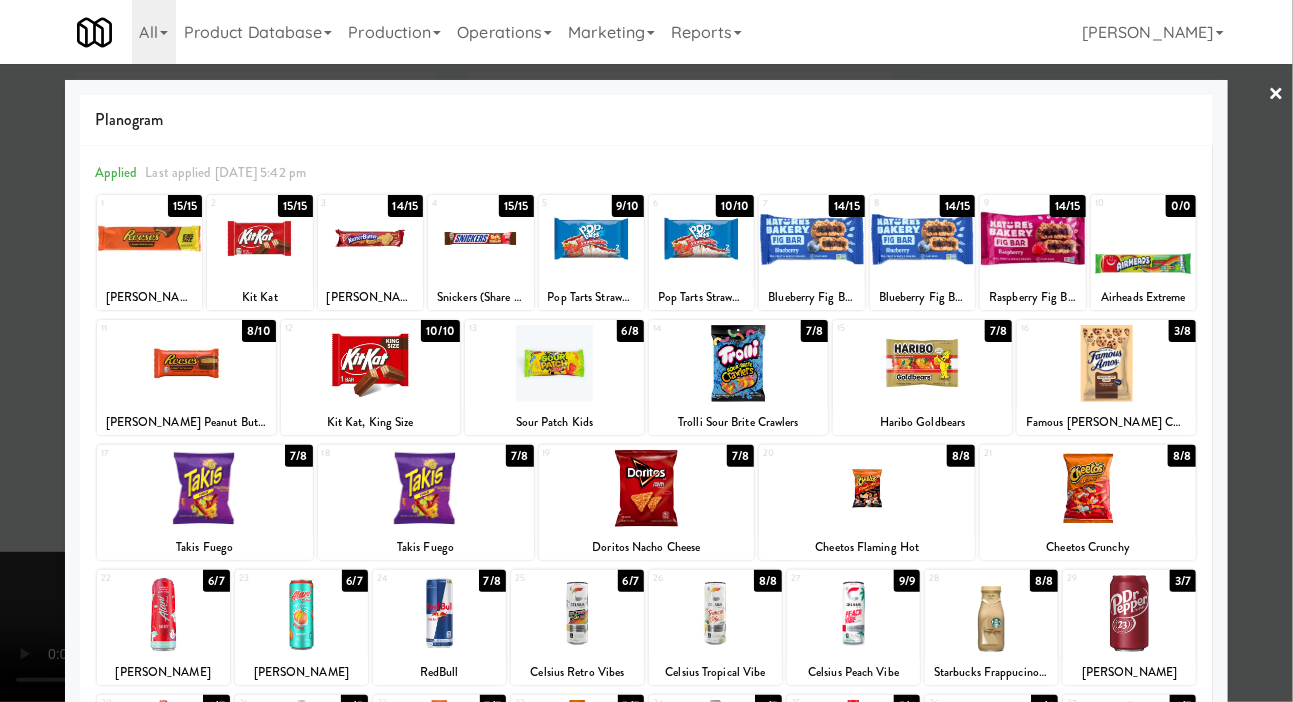 click at bounding box center [646, 351] 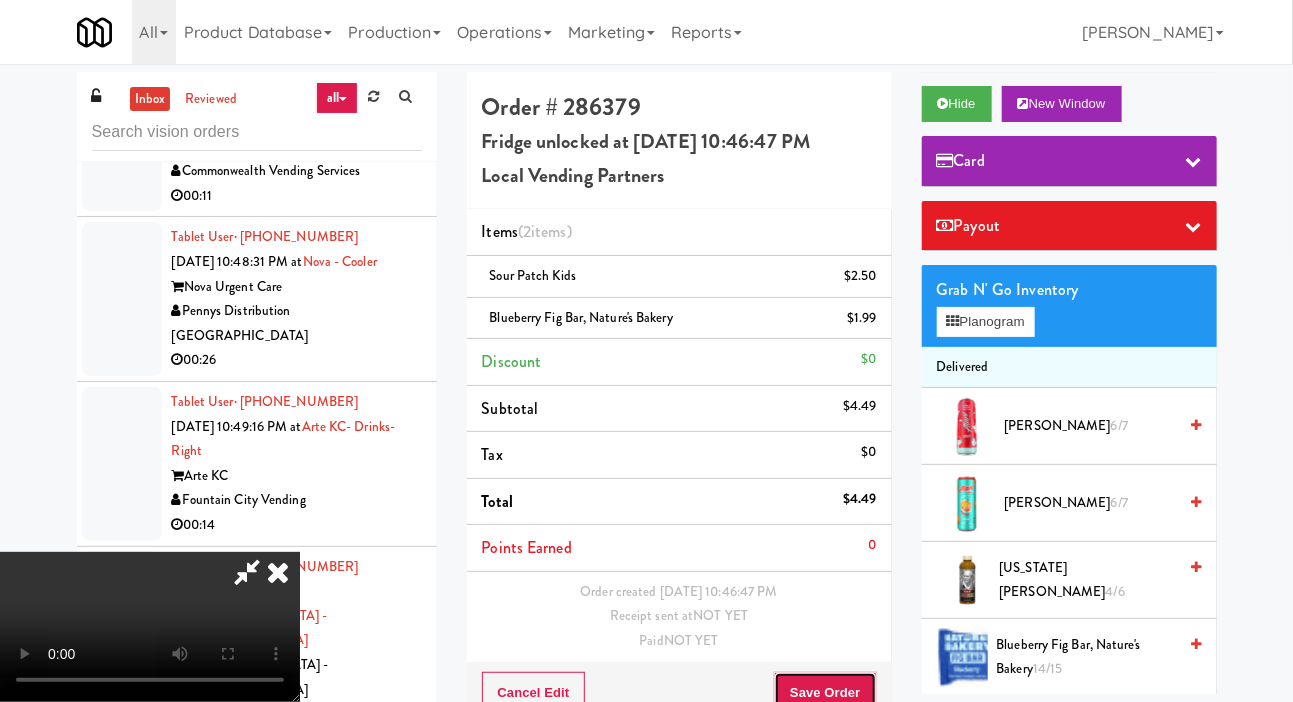 click on "Save Order" at bounding box center (825, 693) 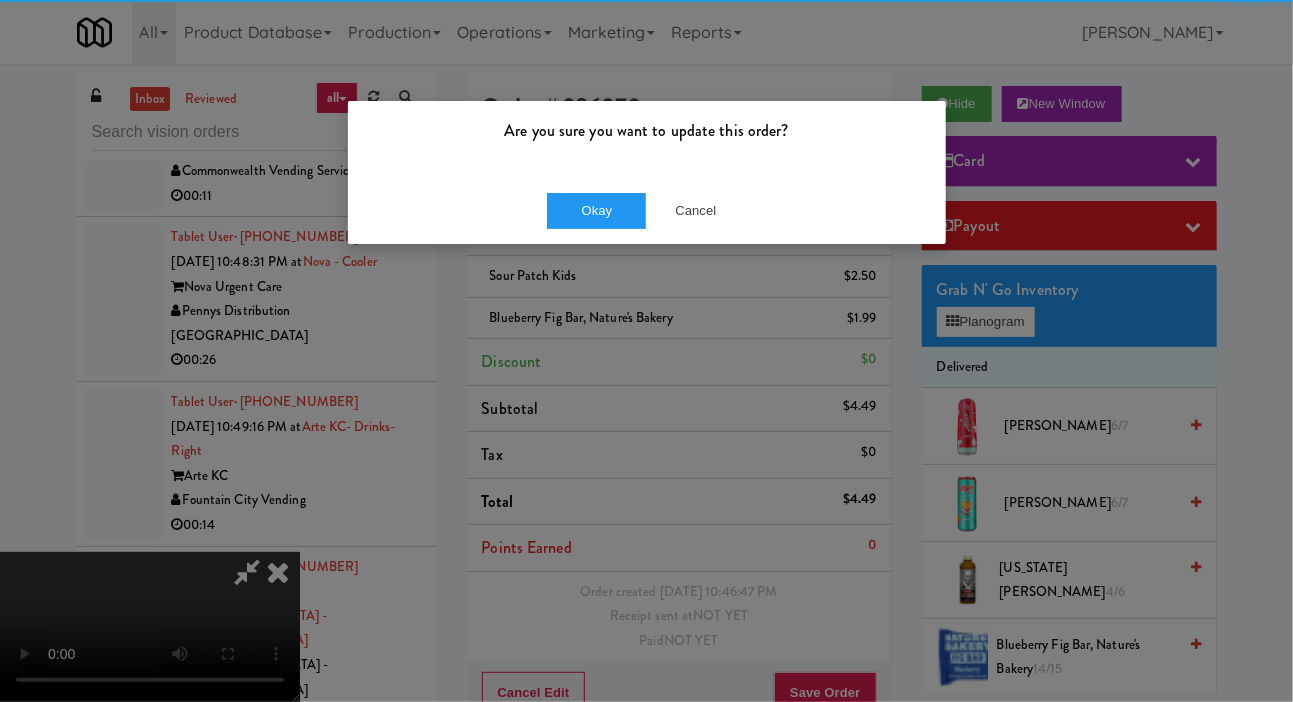 click on "Okay Cancel" at bounding box center [647, 210] 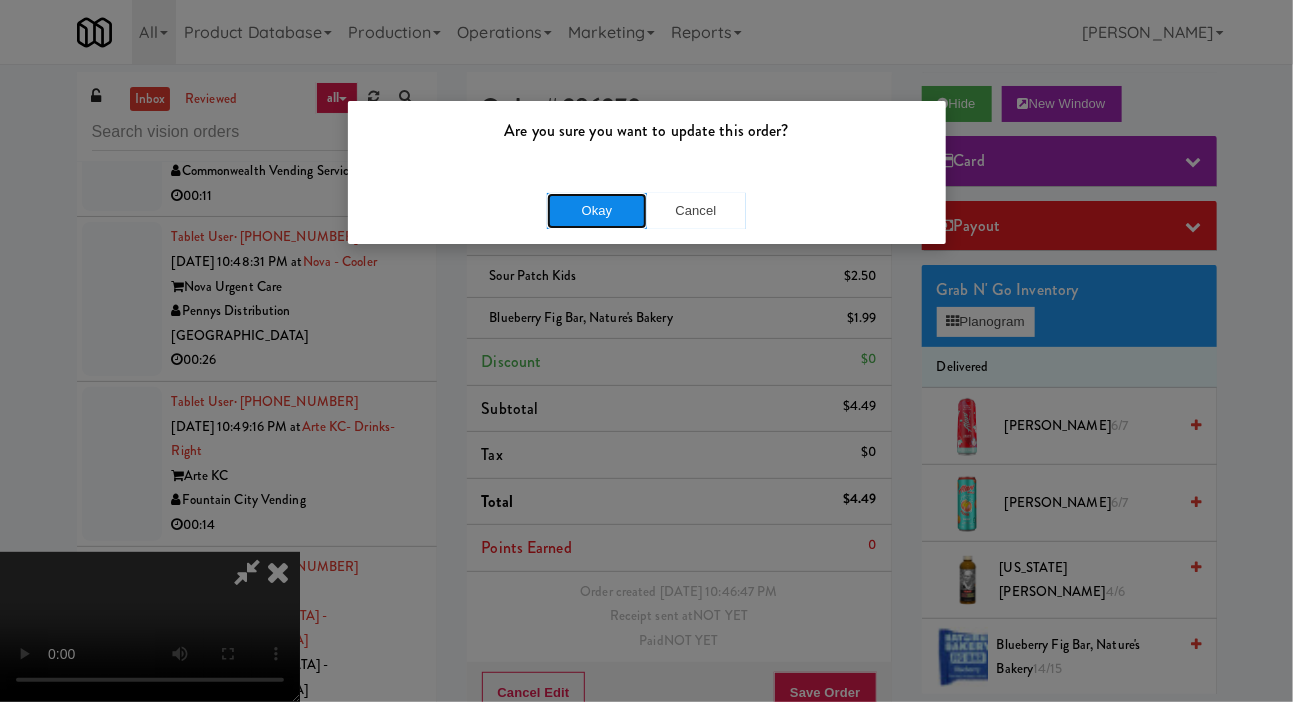 click on "Okay" at bounding box center (597, 211) 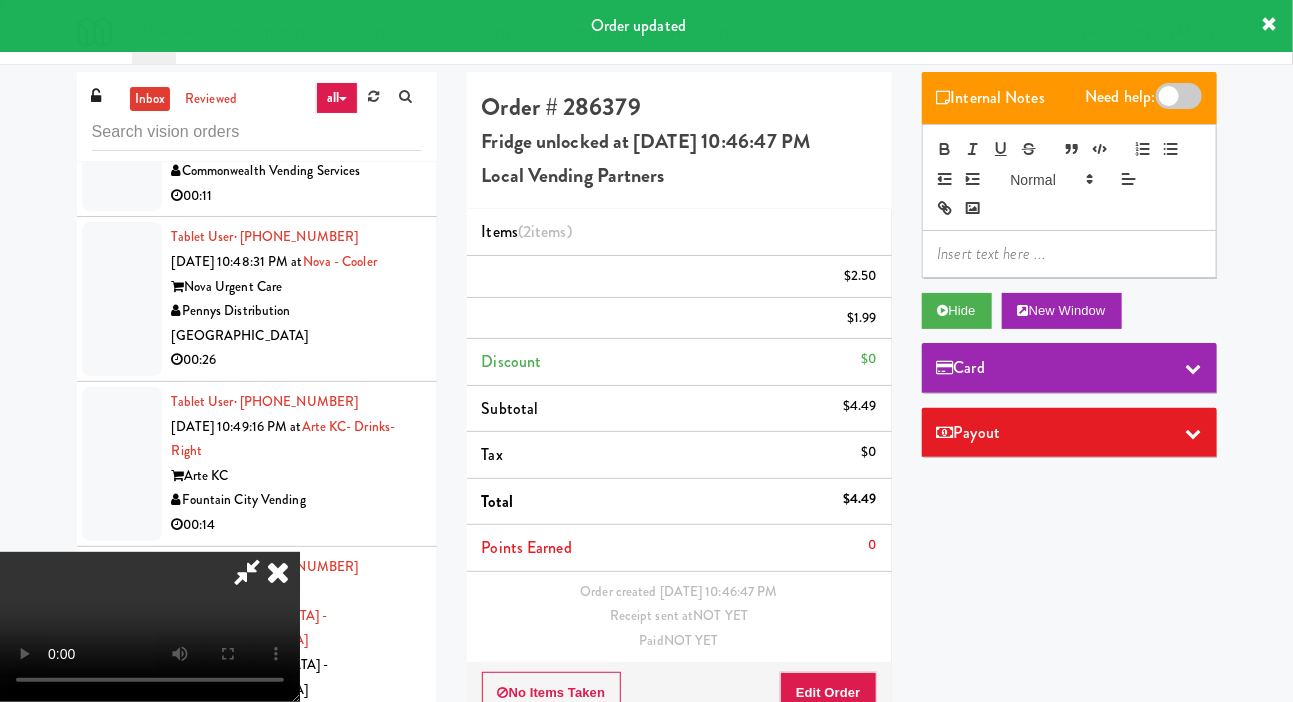 scroll, scrollTop: 0, scrollLeft: 0, axis: both 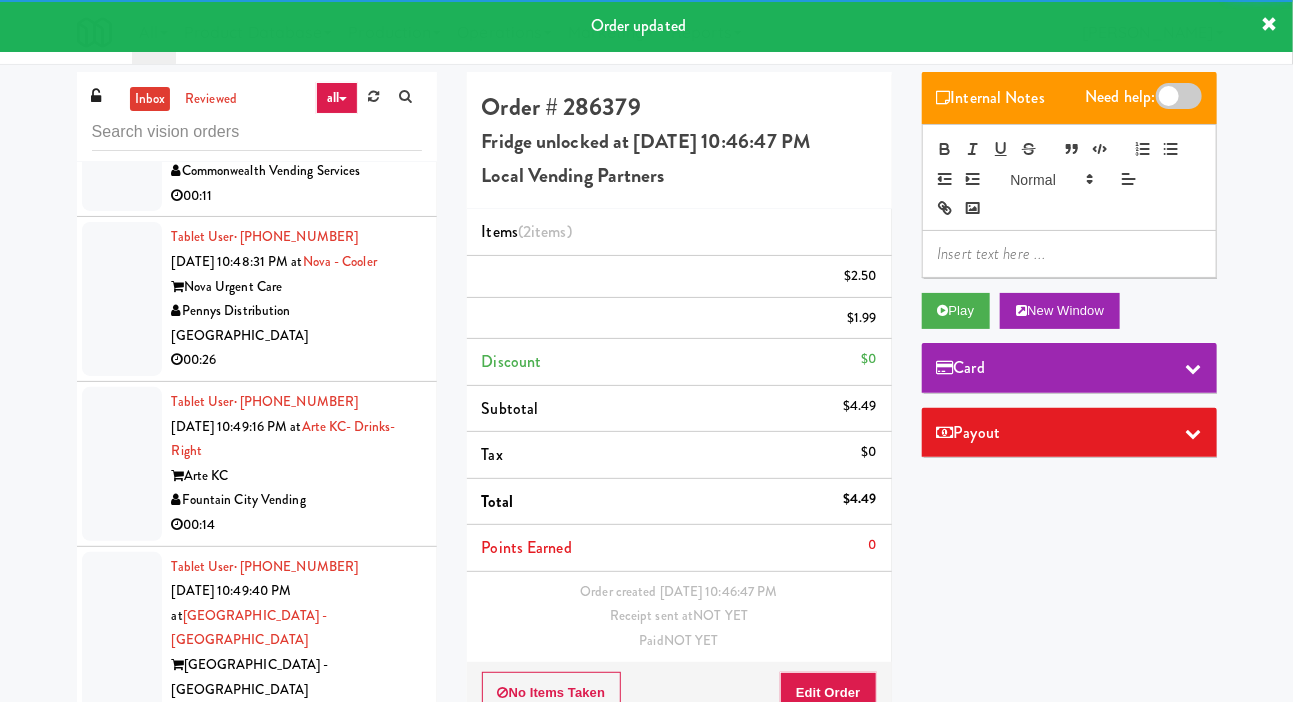 click at bounding box center (122, -18) 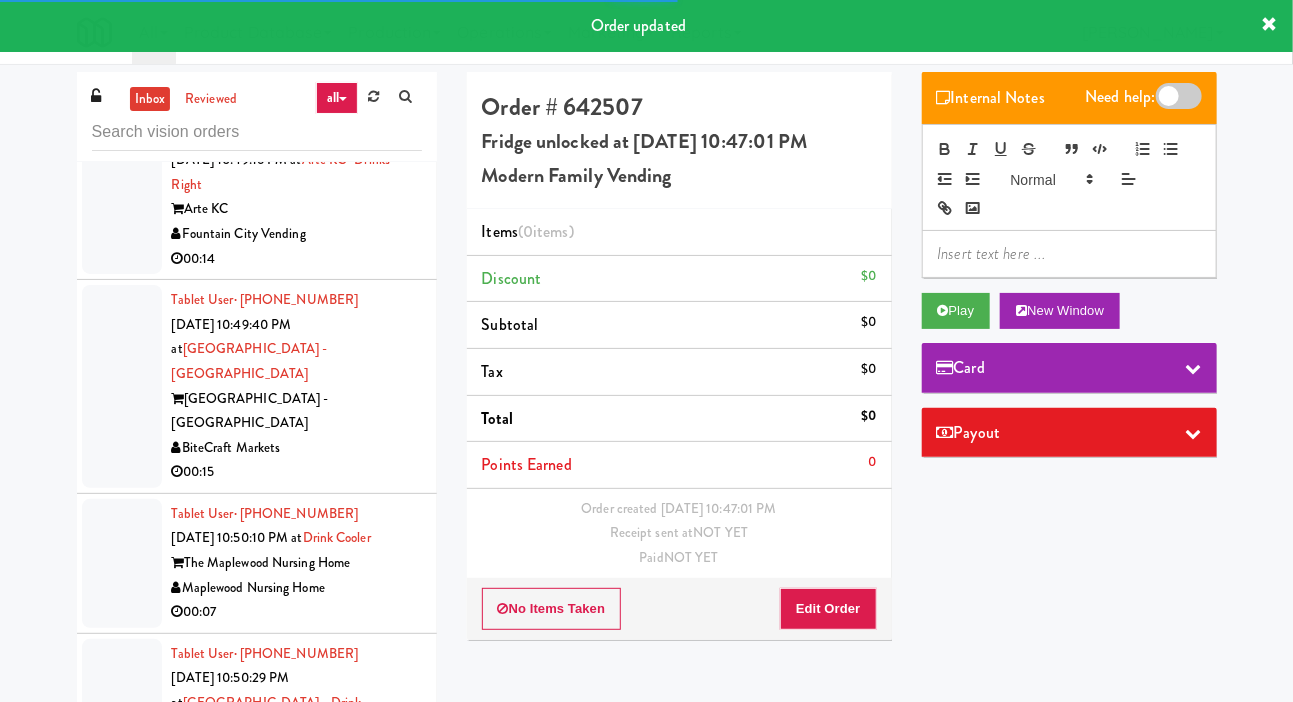 scroll, scrollTop: 21145, scrollLeft: 0, axis: vertical 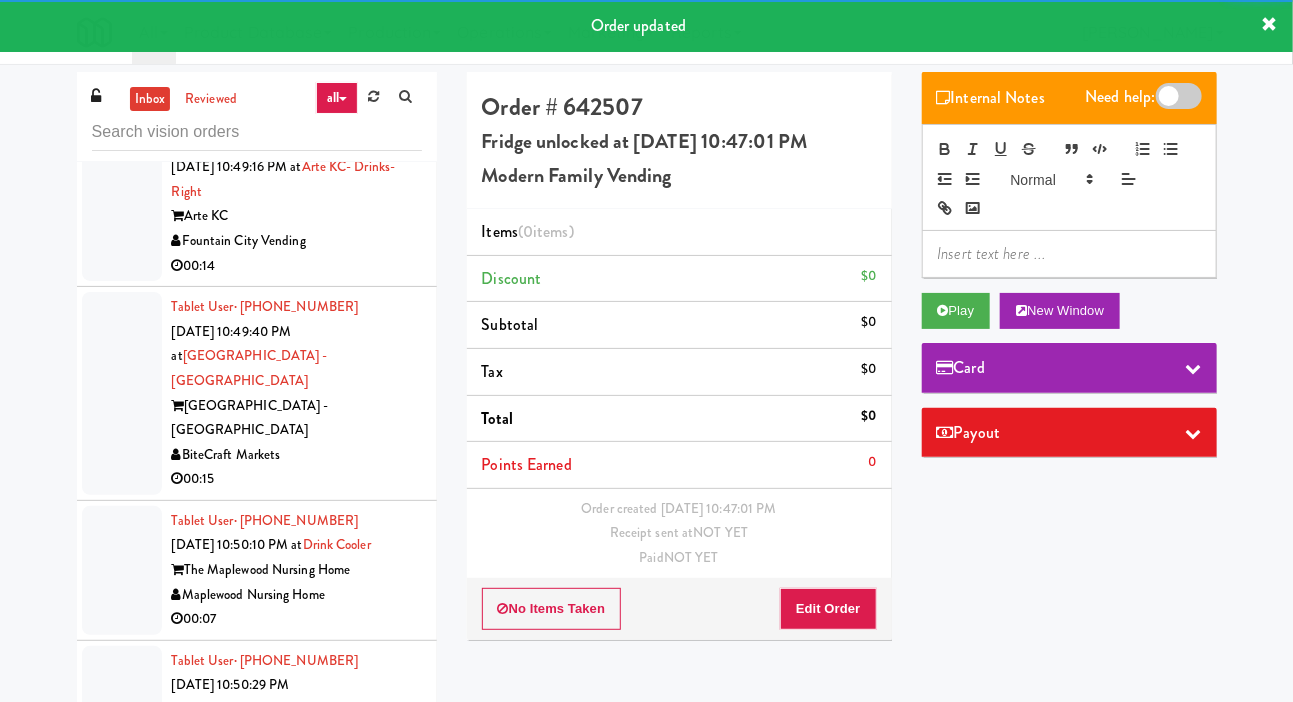 click at bounding box center (122, -125) 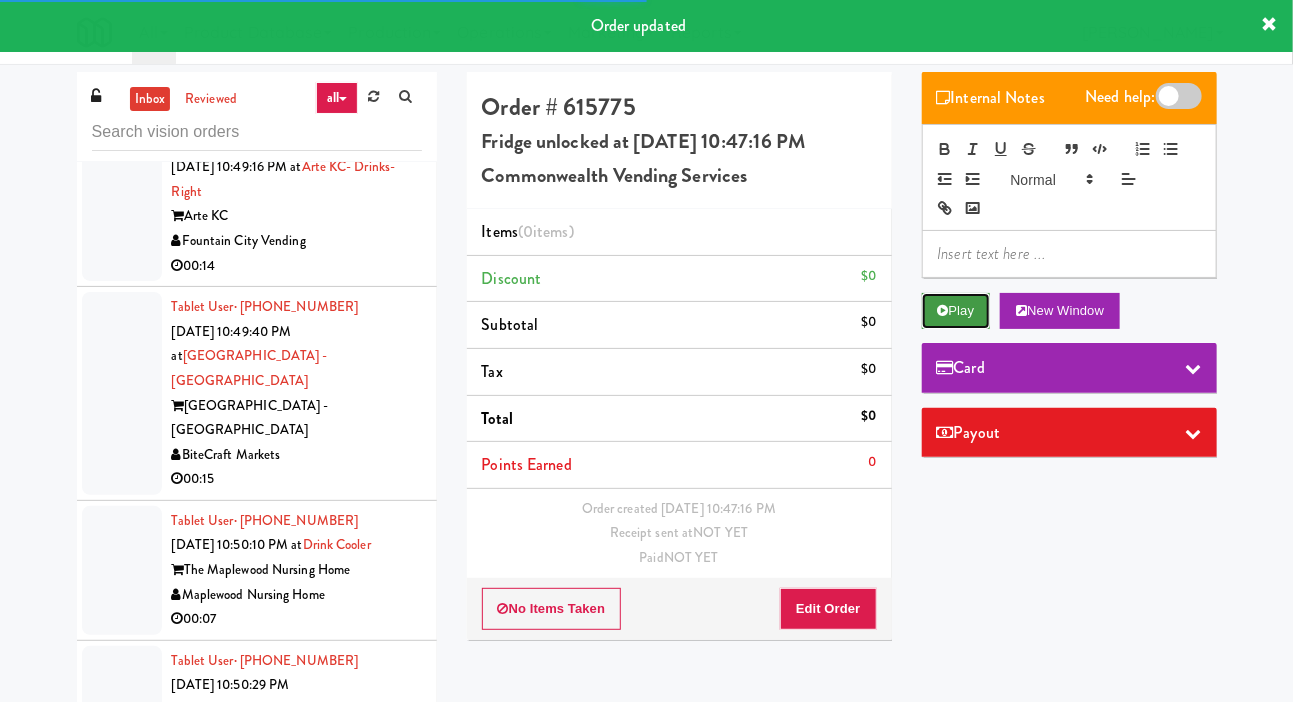 click on "Play" at bounding box center (956, 311) 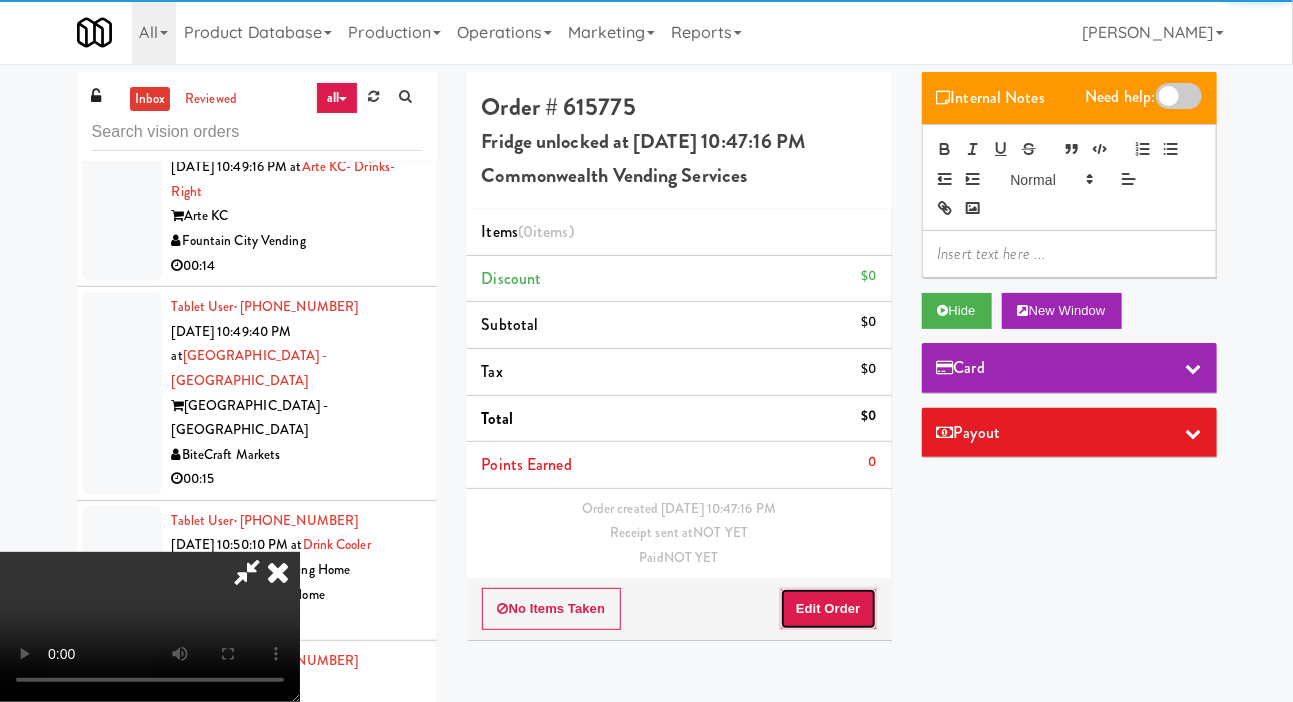click on "Edit Order" at bounding box center [828, 609] 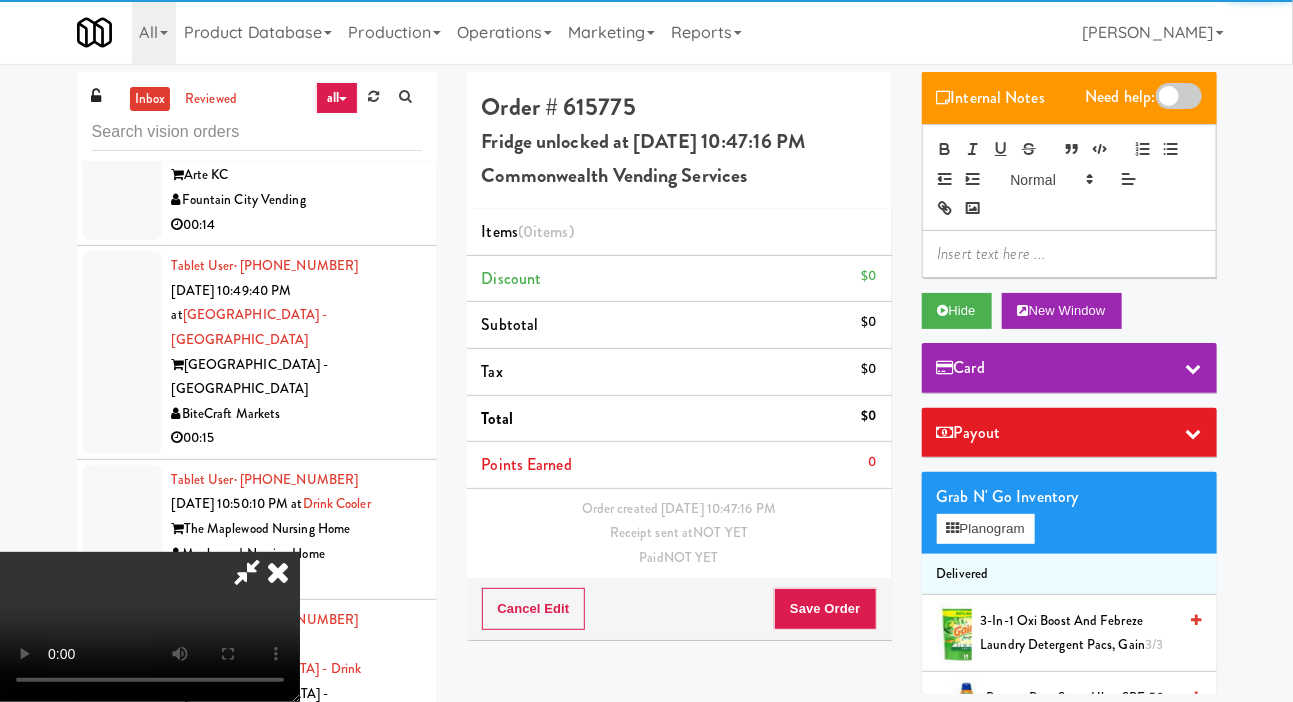 scroll, scrollTop: 21197, scrollLeft: 0, axis: vertical 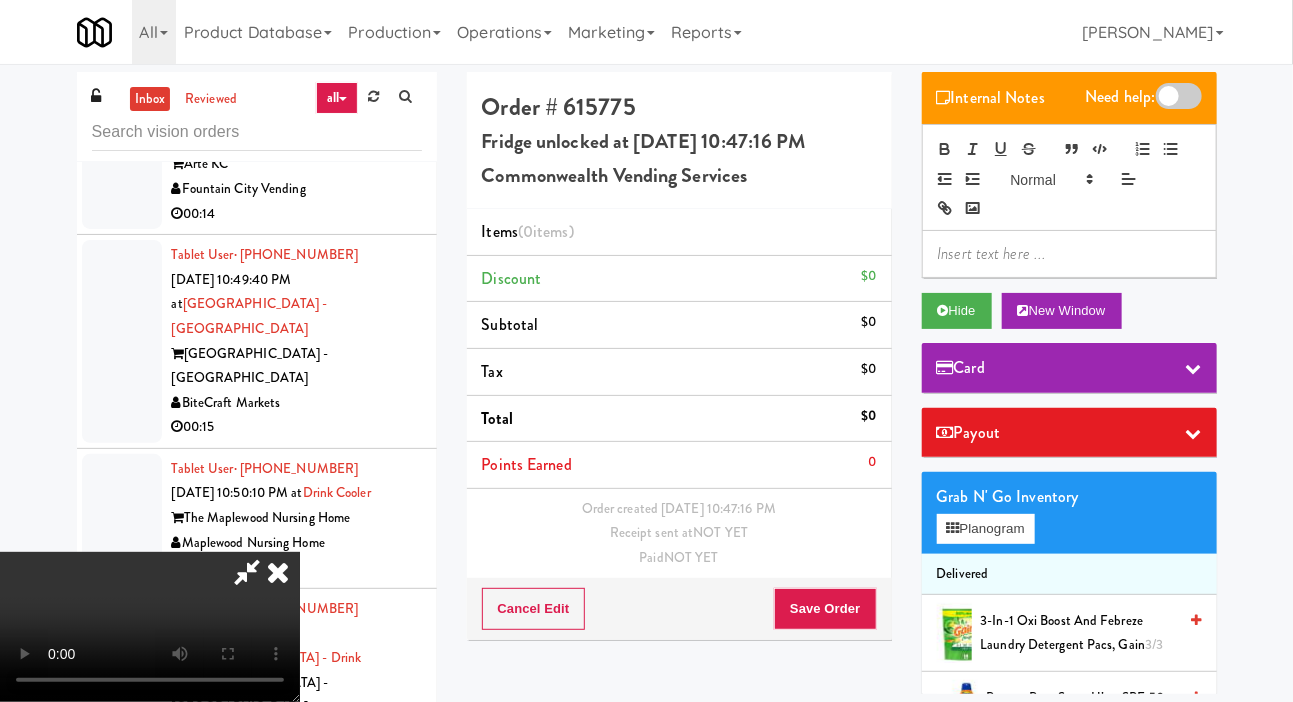 type 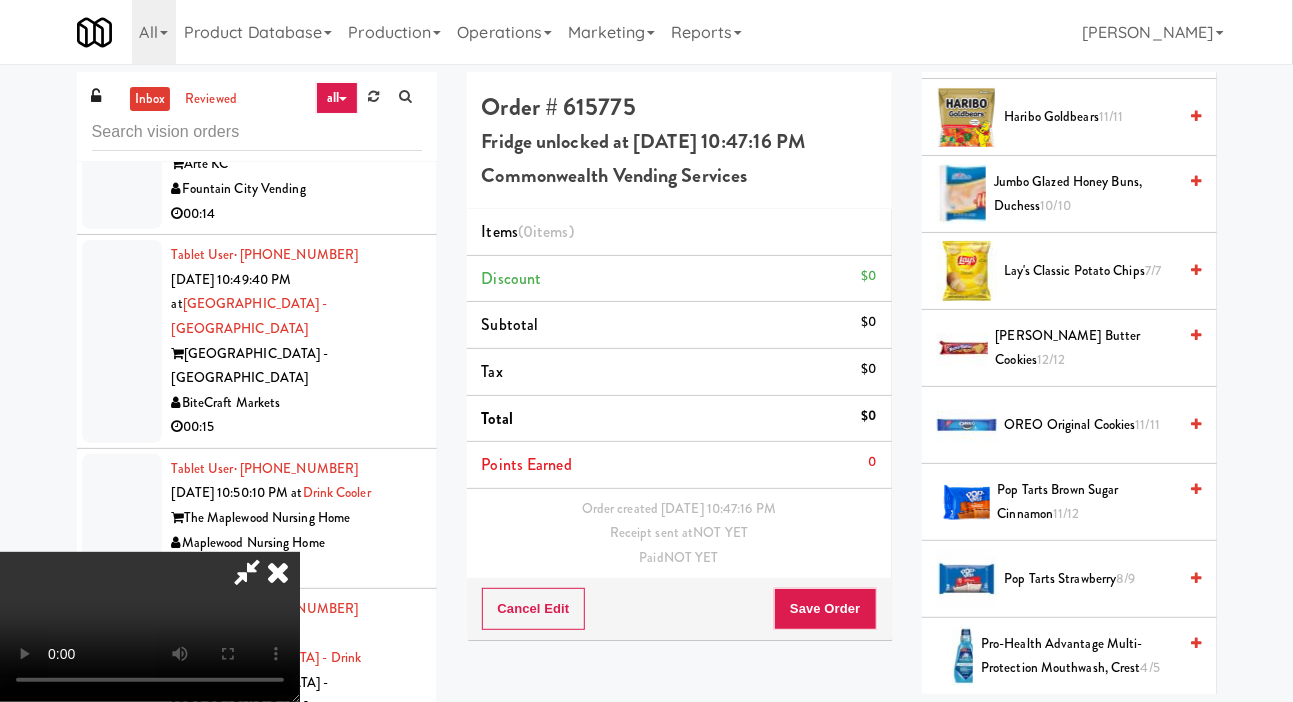 scroll, scrollTop: 1756, scrollLeft: 0, axis: vertical 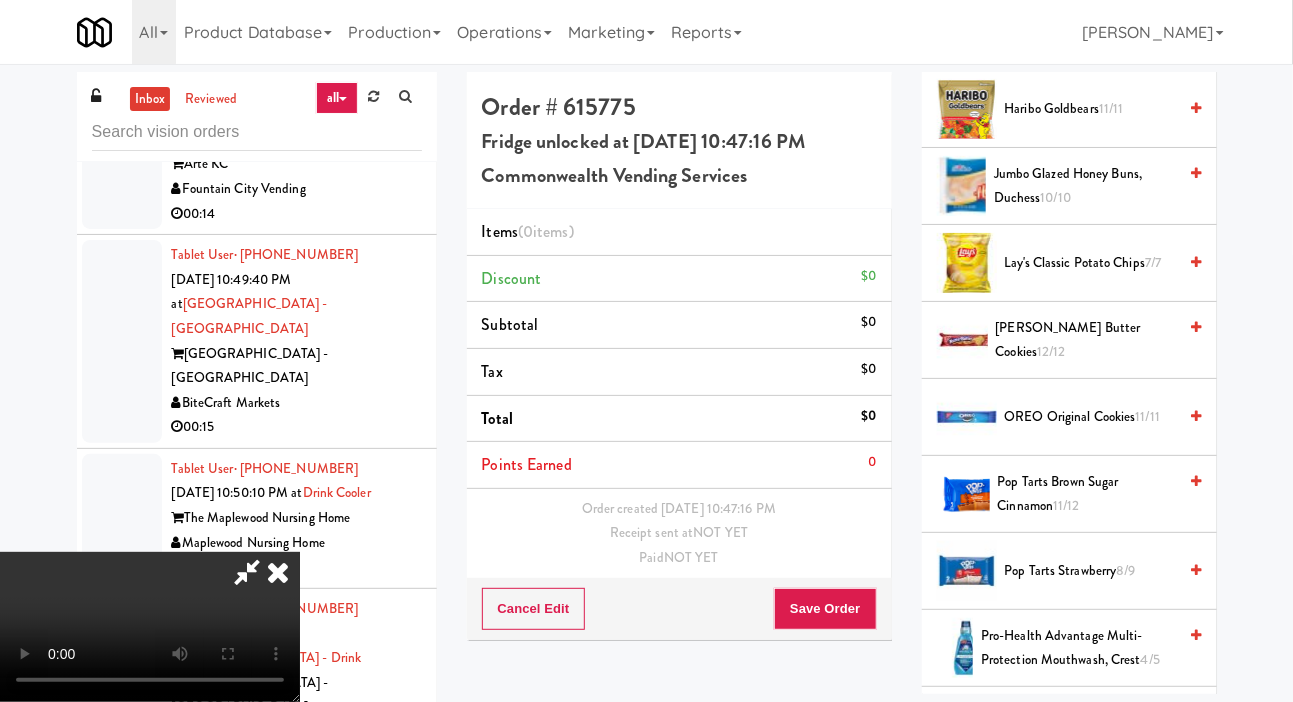 click on "Pop Tarts Strawberry  8/9" at bounding box center (1091, 571) 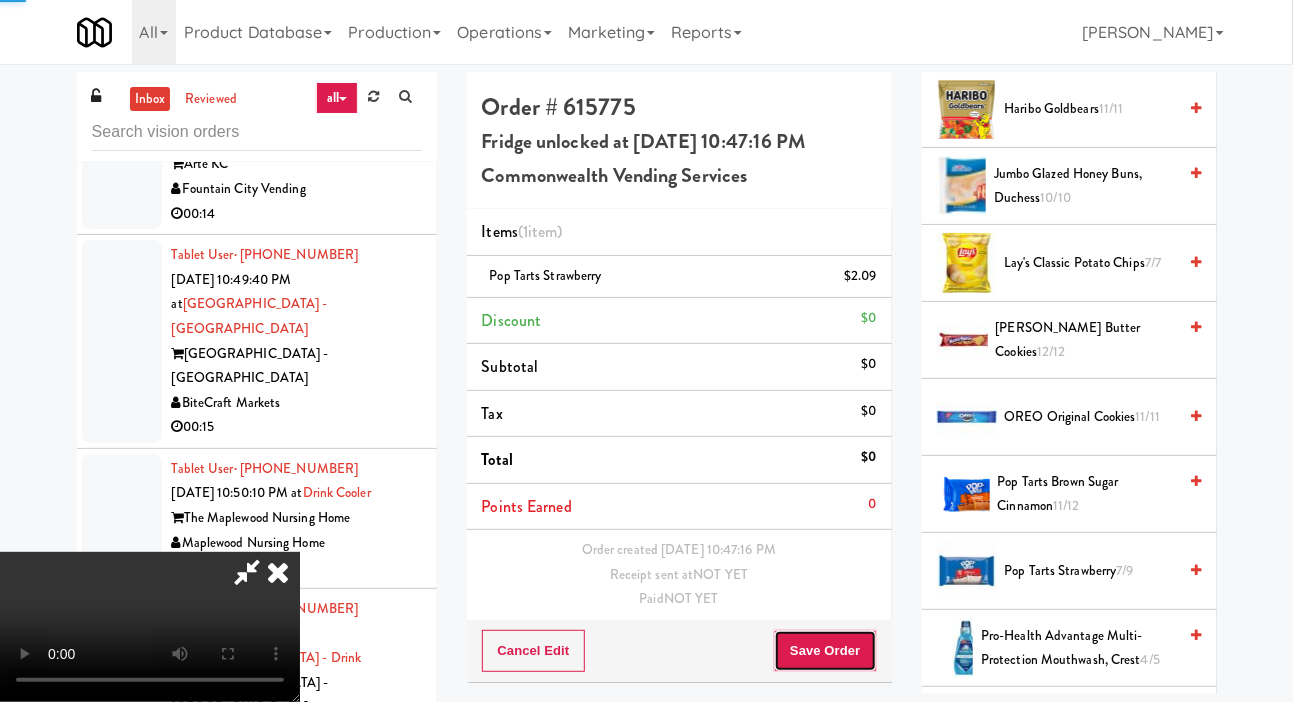 click on "Save Order" at bounding box center (825, 651) 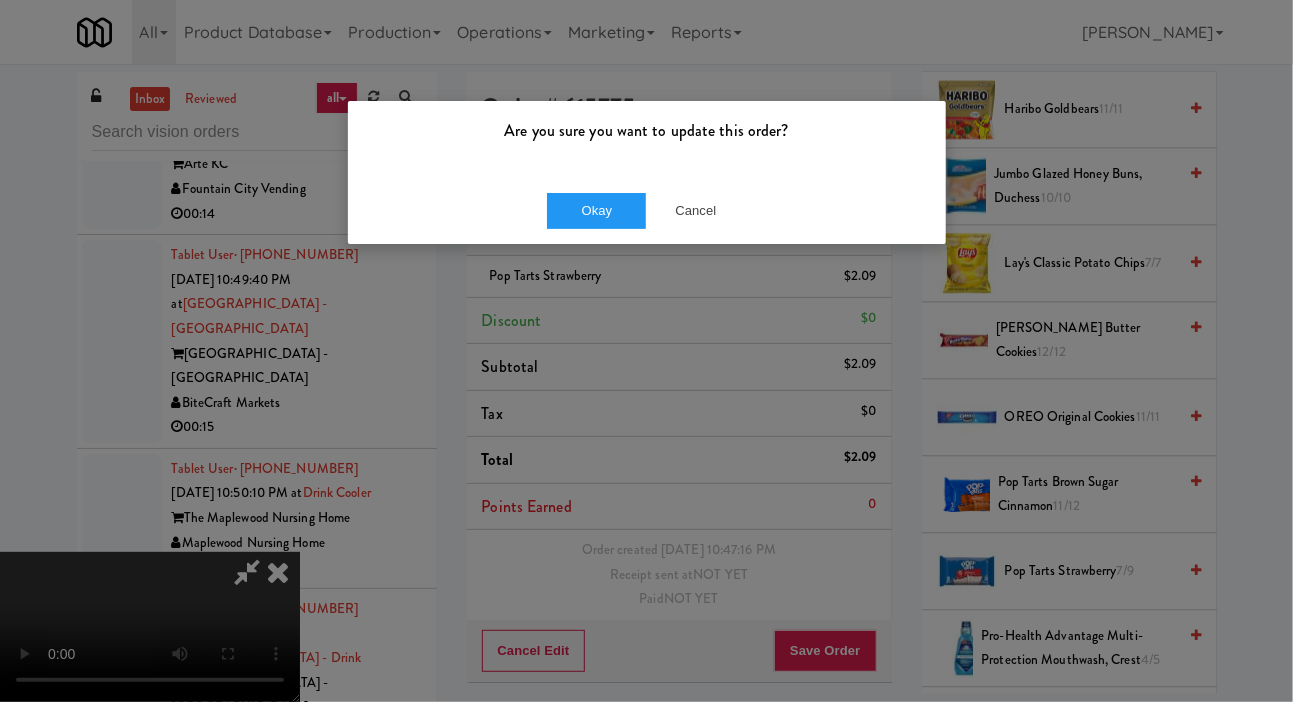 click on "Okay Cancel" at bounding box center (647, 210) 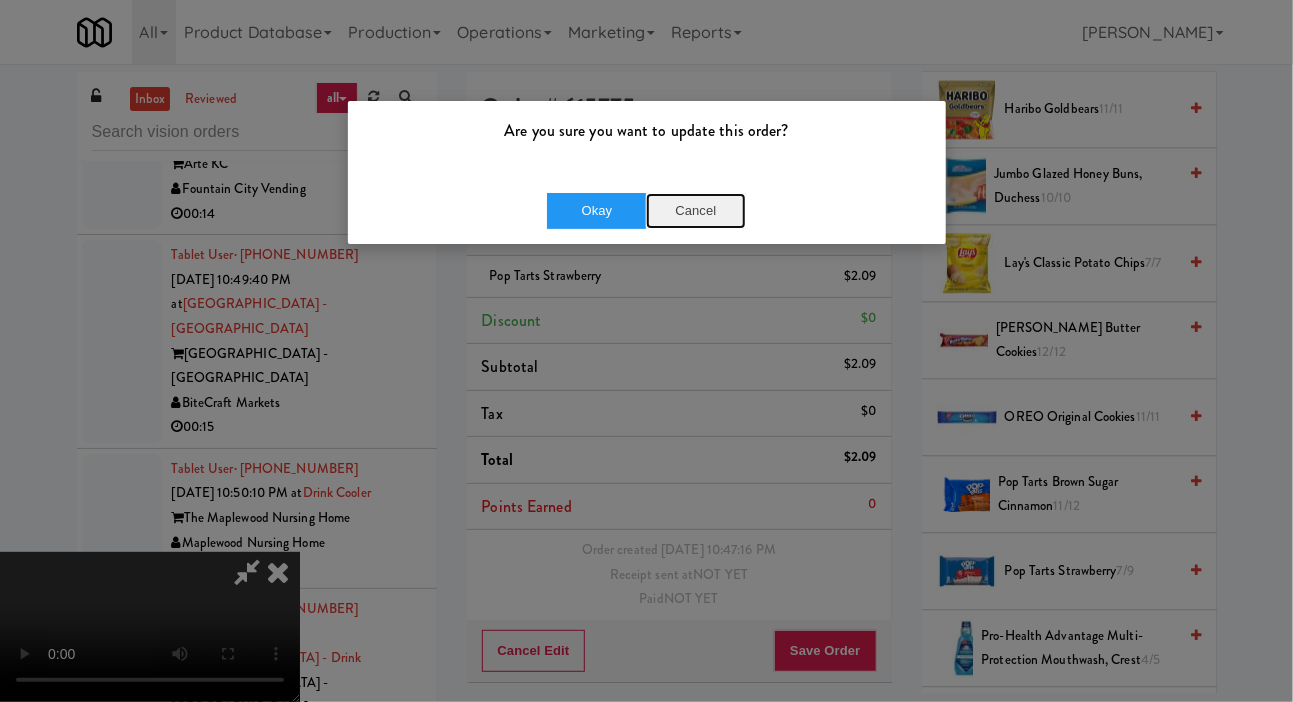 click on "Cancel" at bounding box center [696, 211] 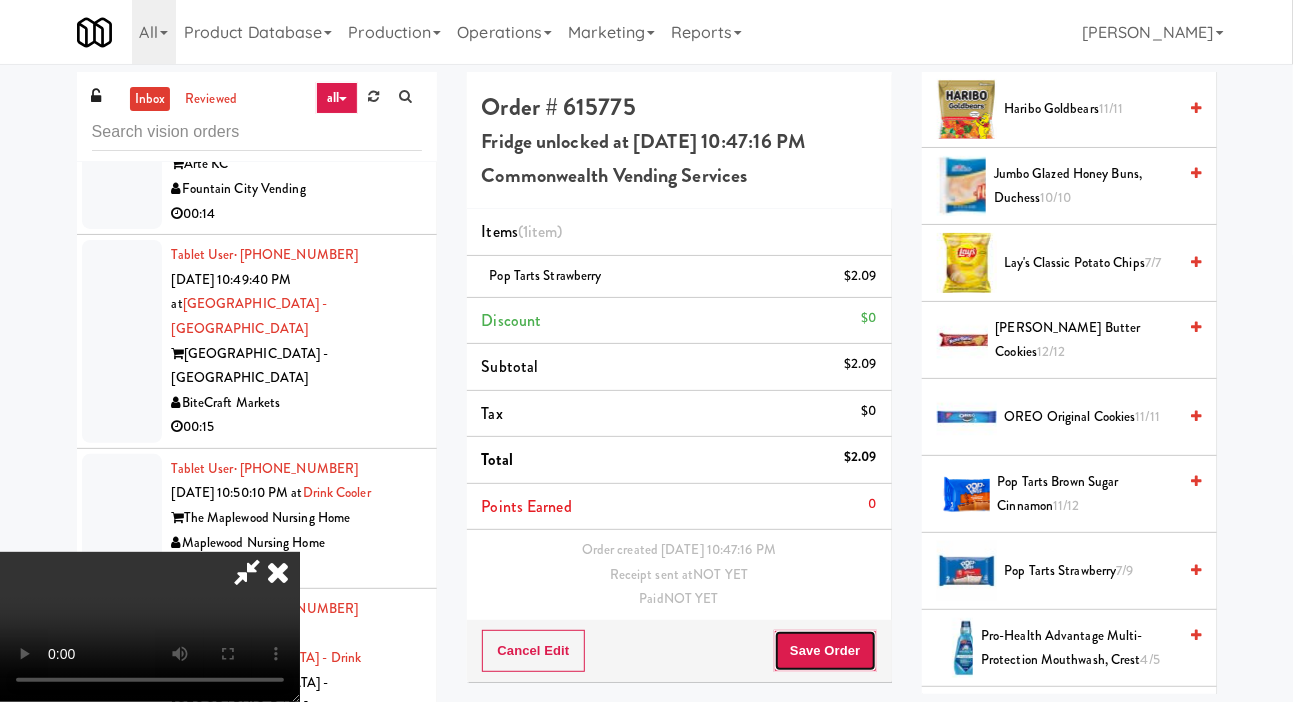 click on "Save Order" at bounding box center (825, 651) 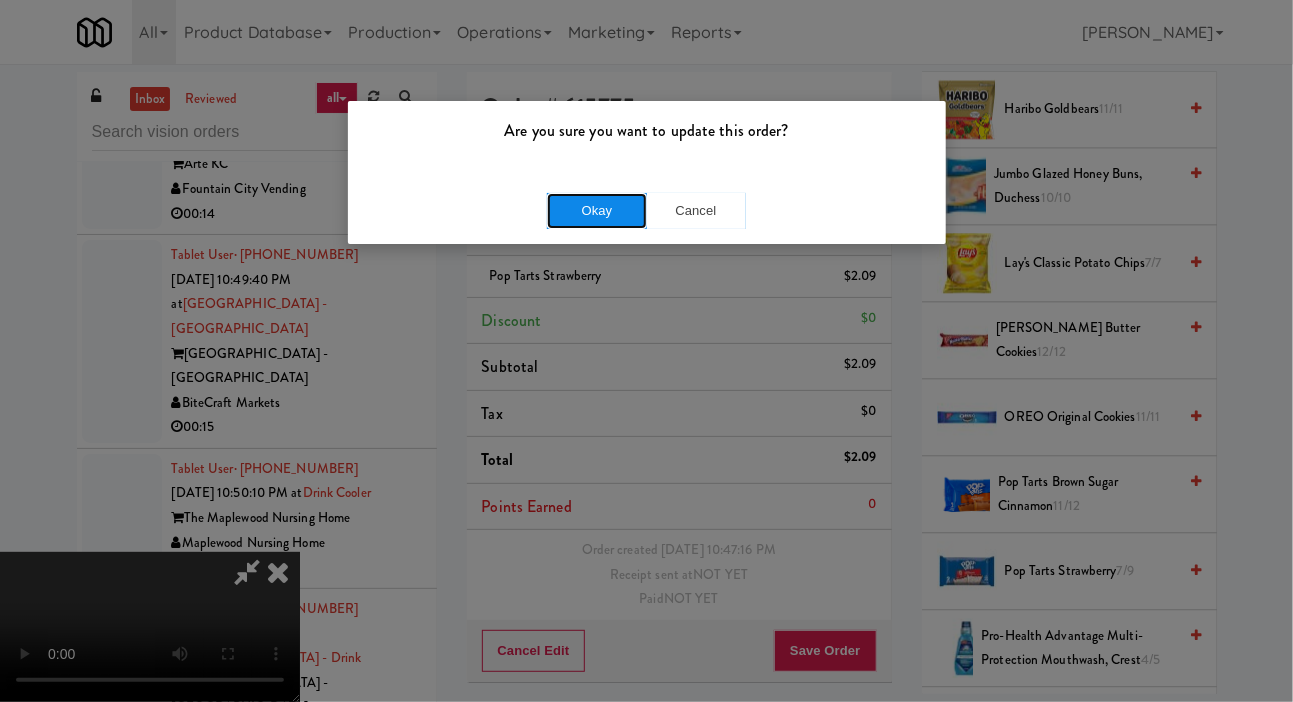 click on "Okay" at bounding box center [597, 211] 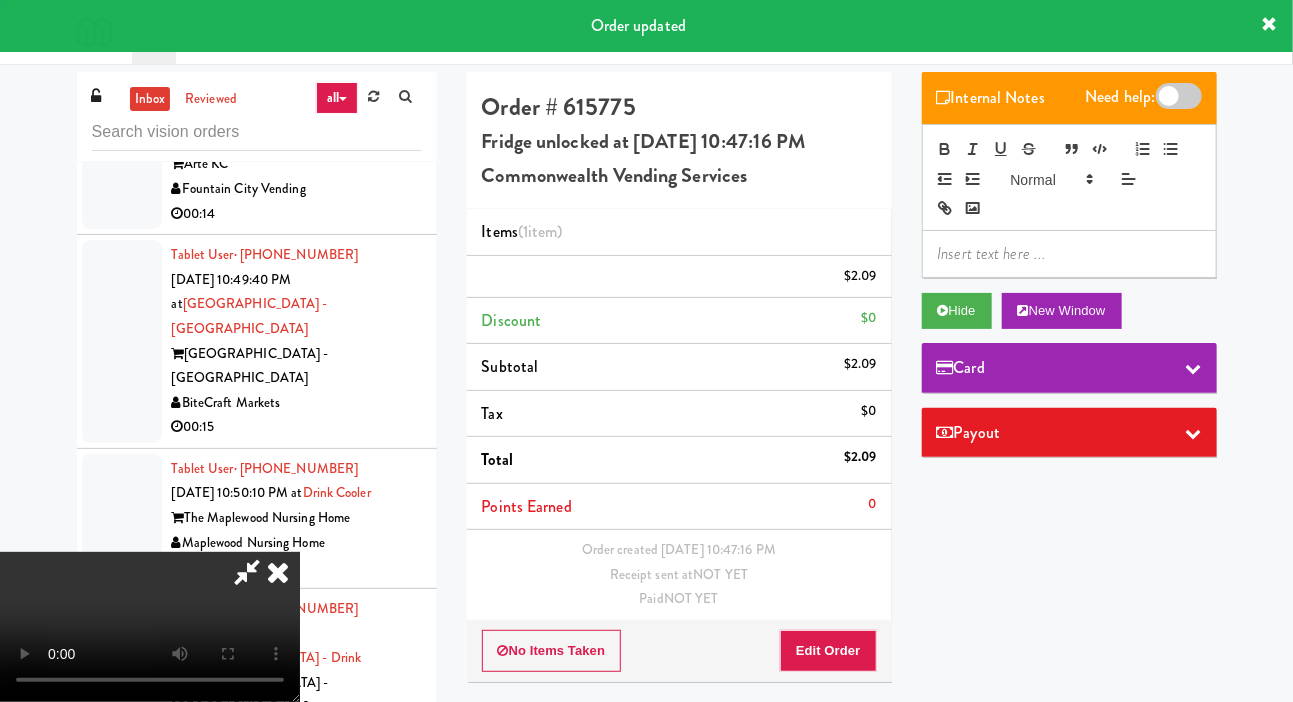 scroll, scrollTop: 0, scrollLeft: 0, axis: both 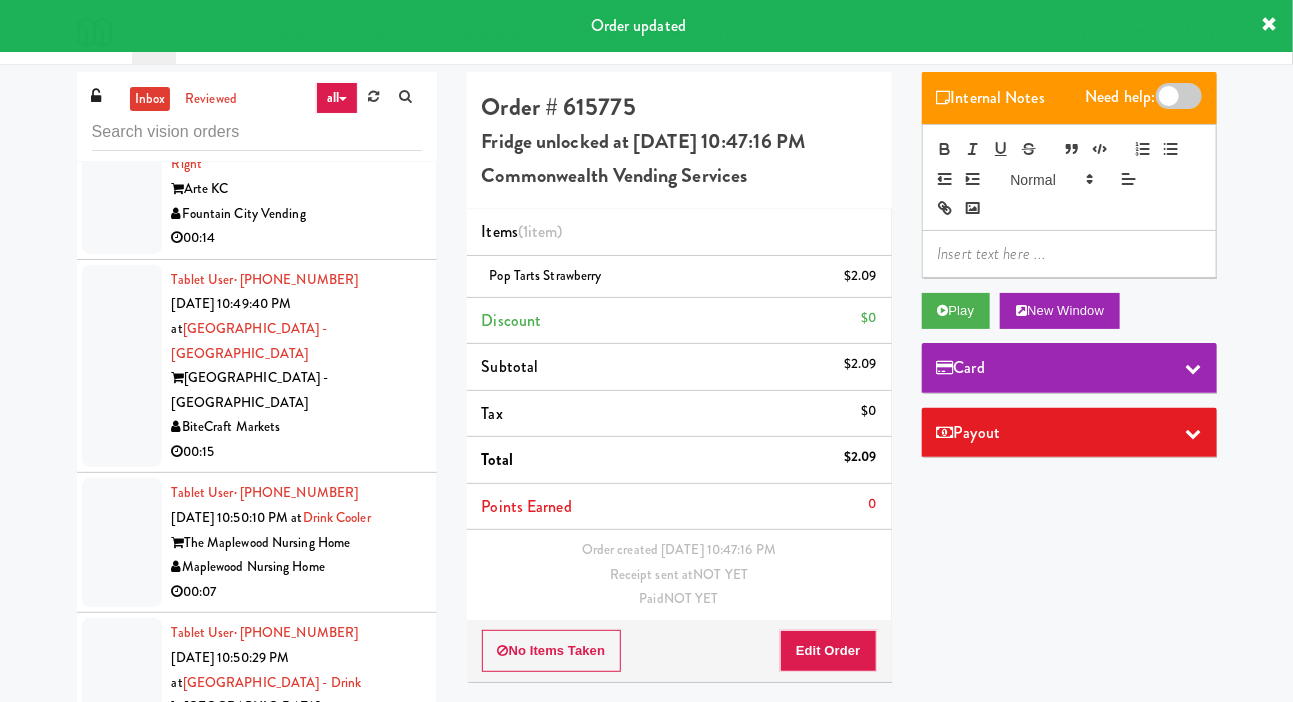 click at bounding box center (122, 13) 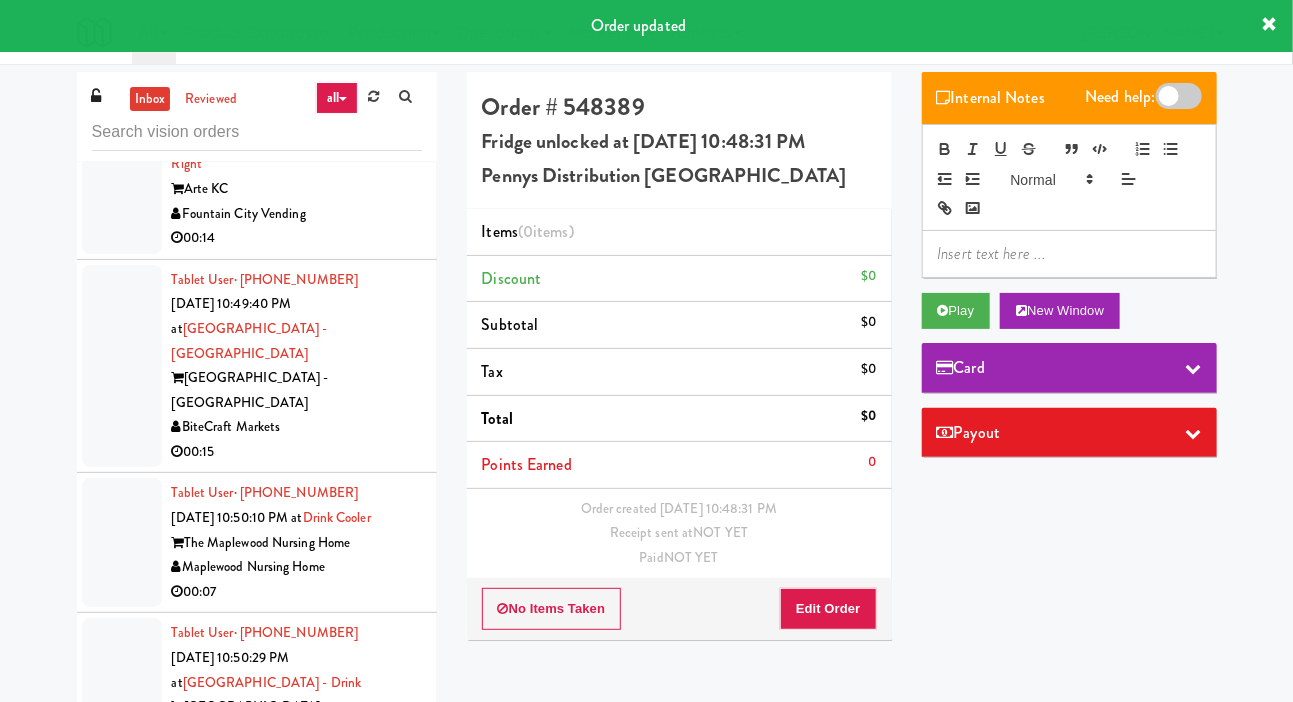 click at bounding box center [122, -165] 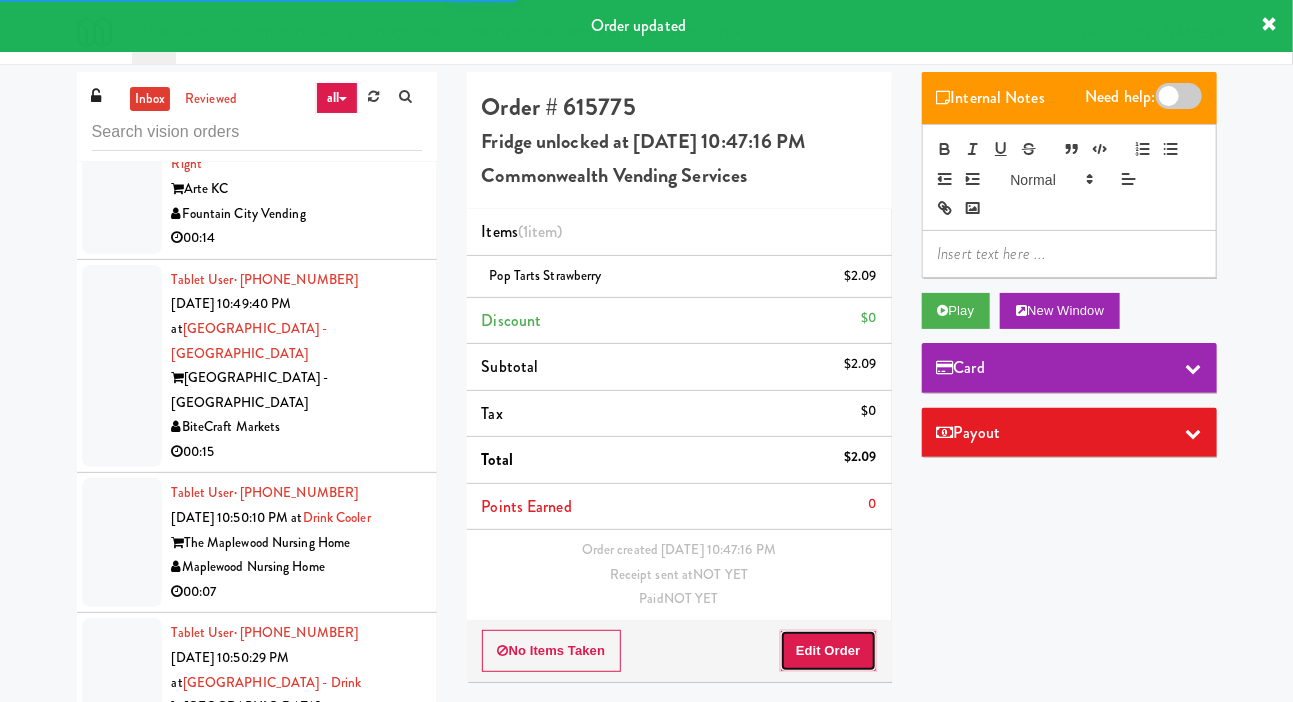 click on "Edit Order" at bounding box center [828, 651] 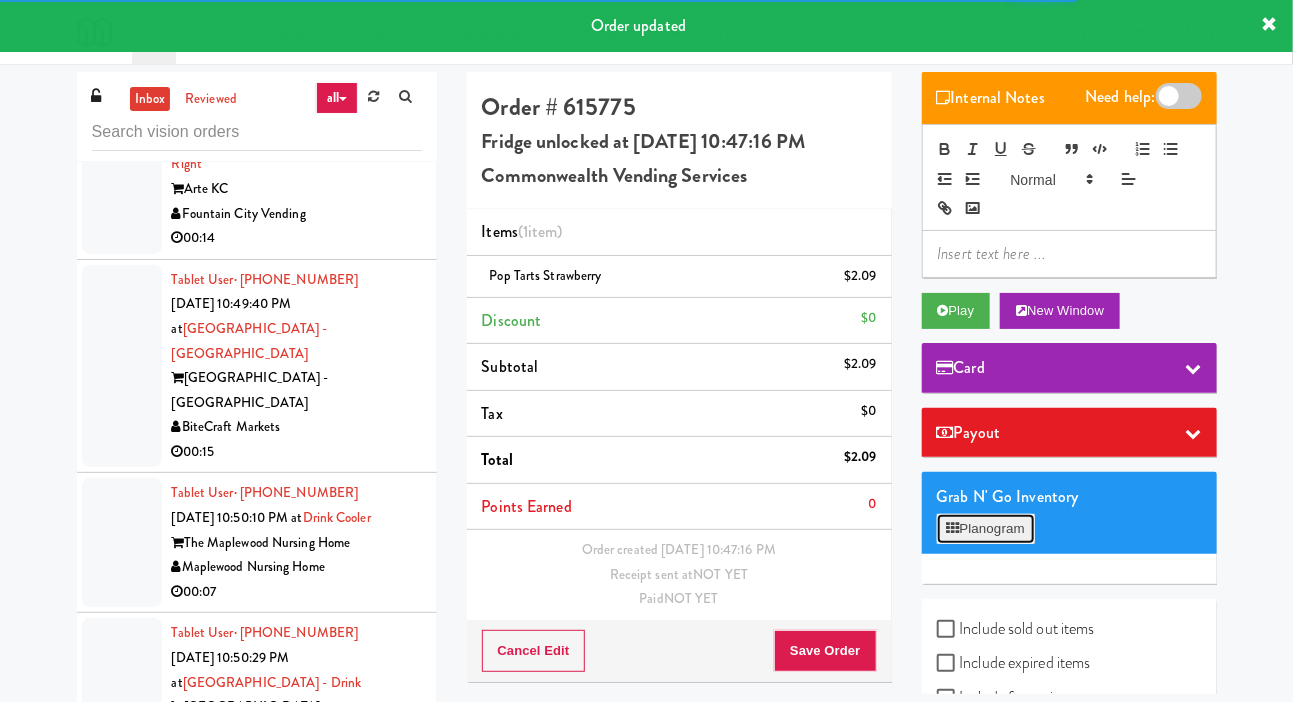 click on "Planogram" at bounding box center [986, 529] 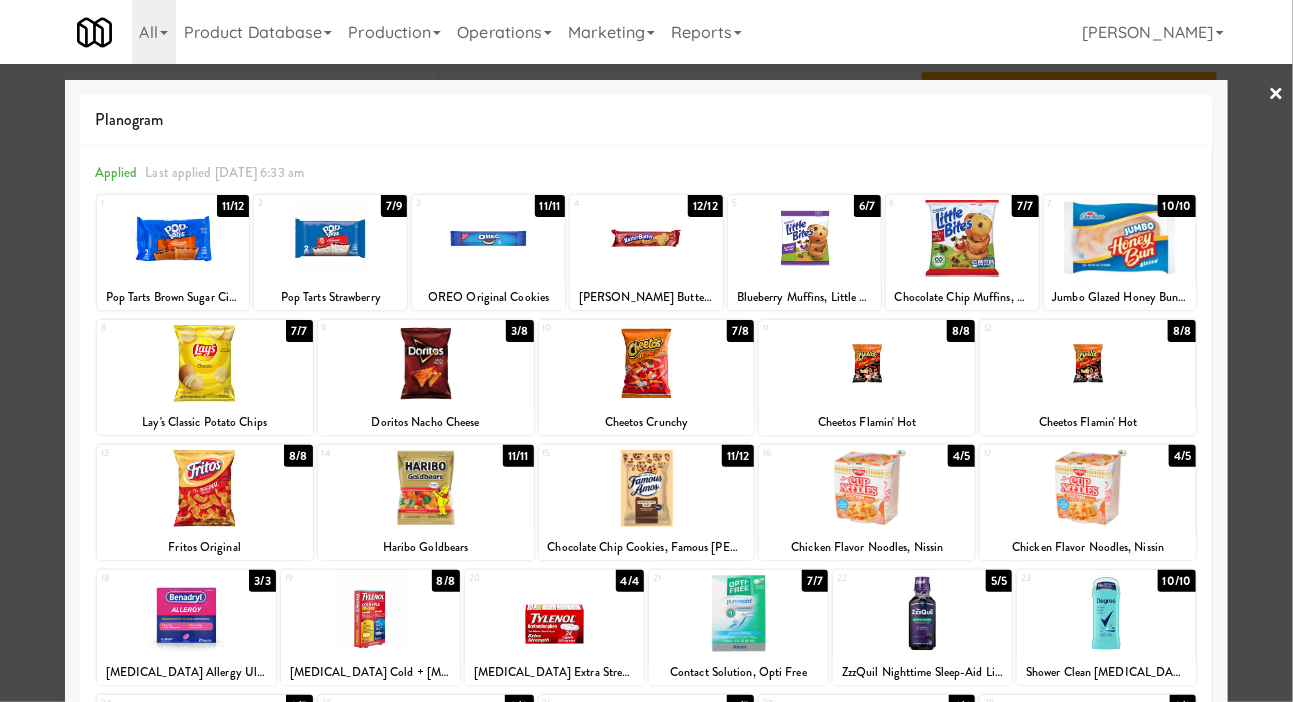 click at bounding box center (646, 351) 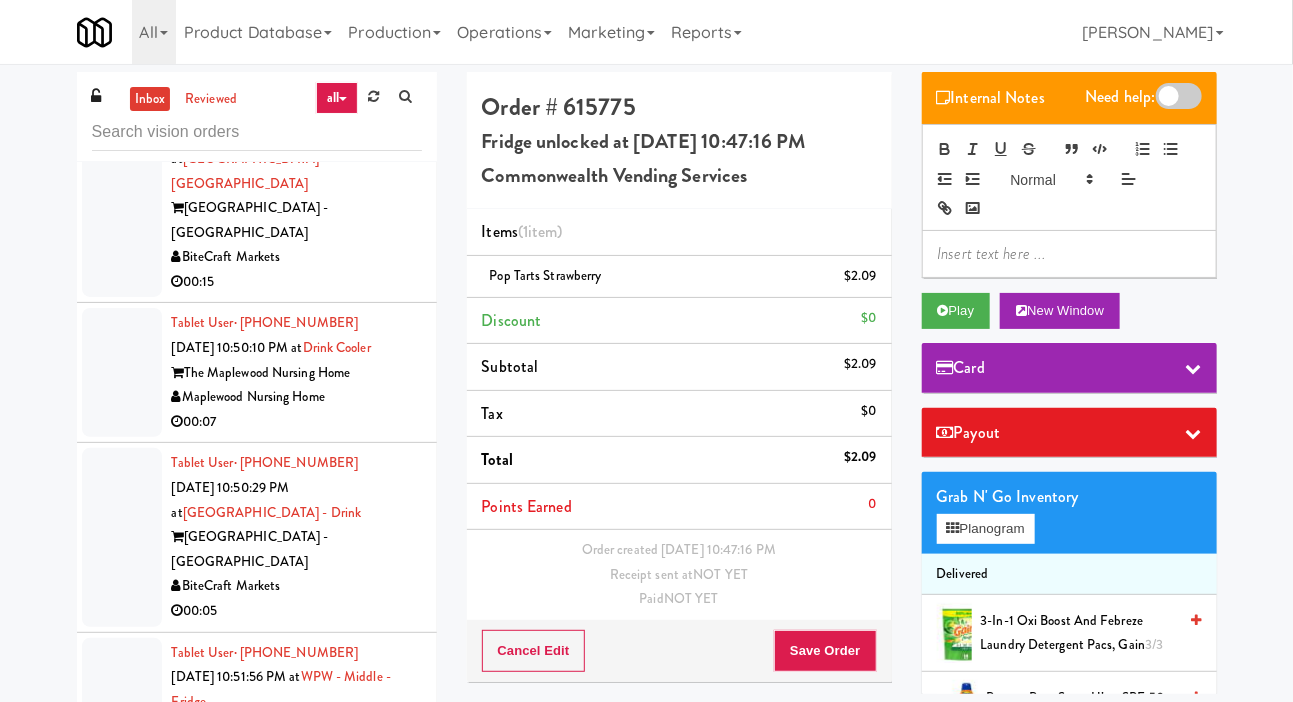 scroll, scrollTop: 21363, scrollLeft: 0, axis: vertical 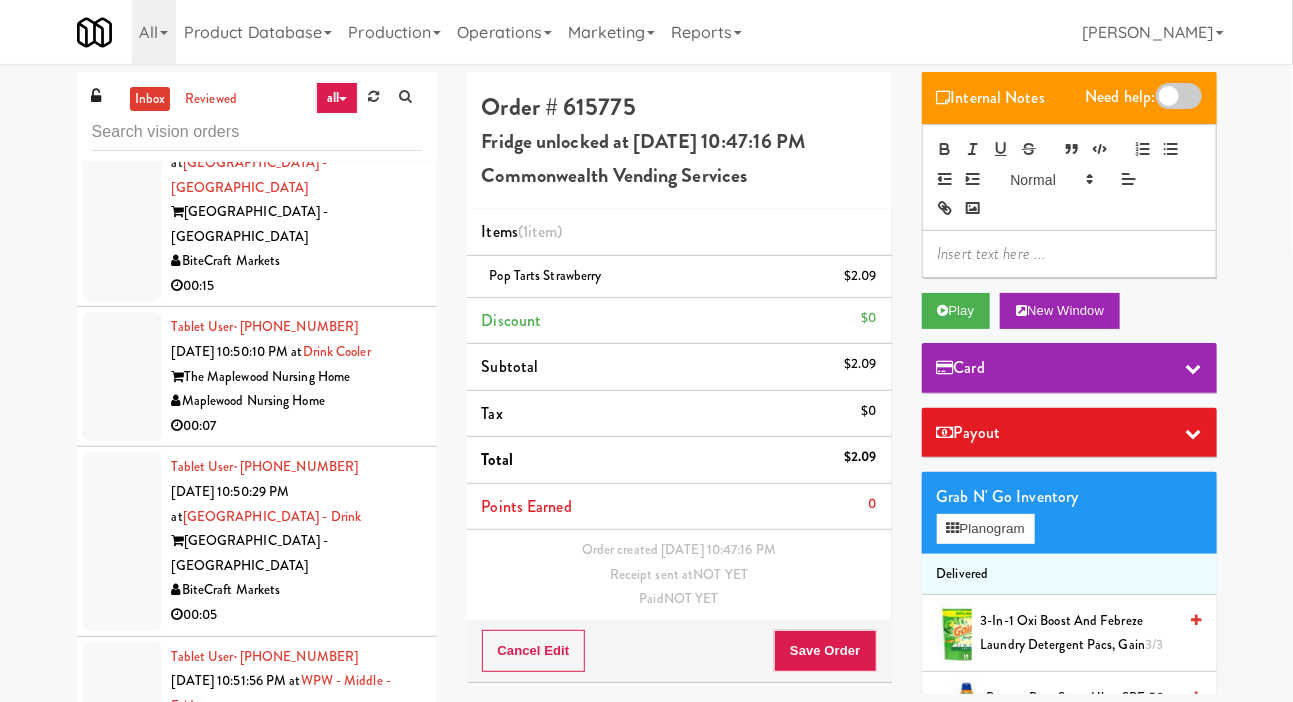 click at bounding box center [122, -153] 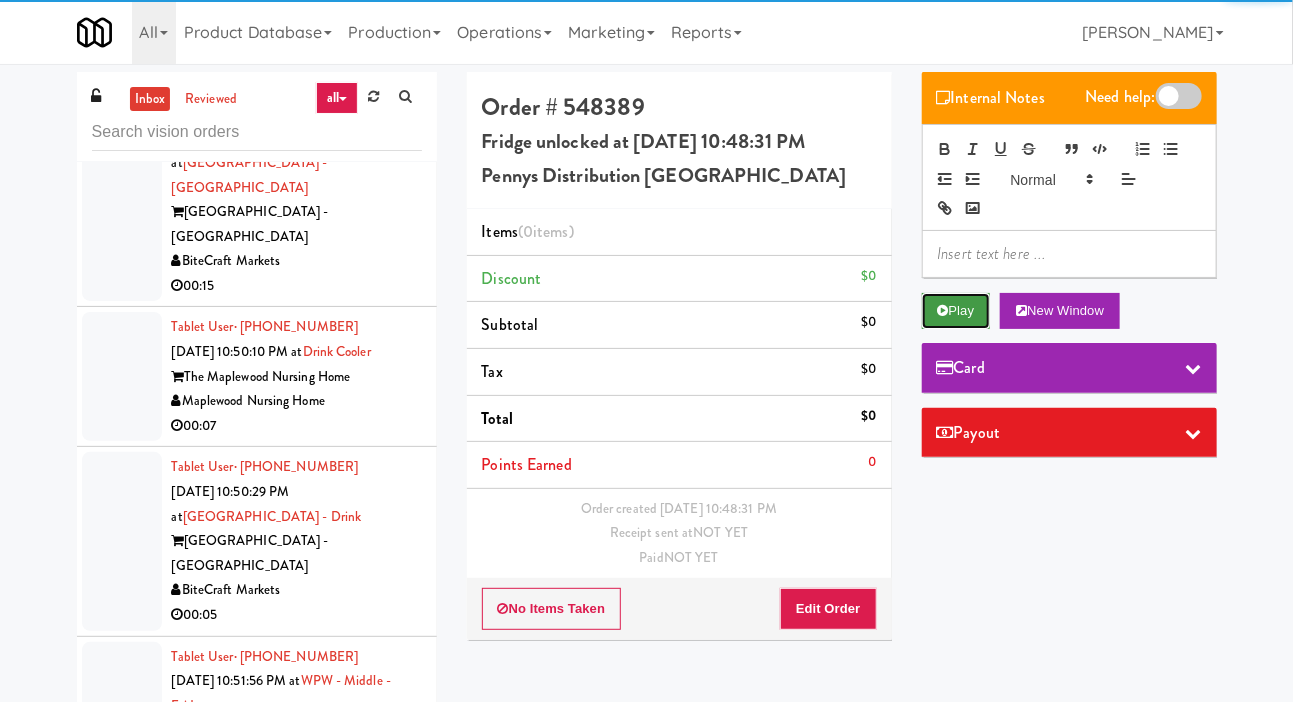 click on "Play" at bounding box center (956, 311) 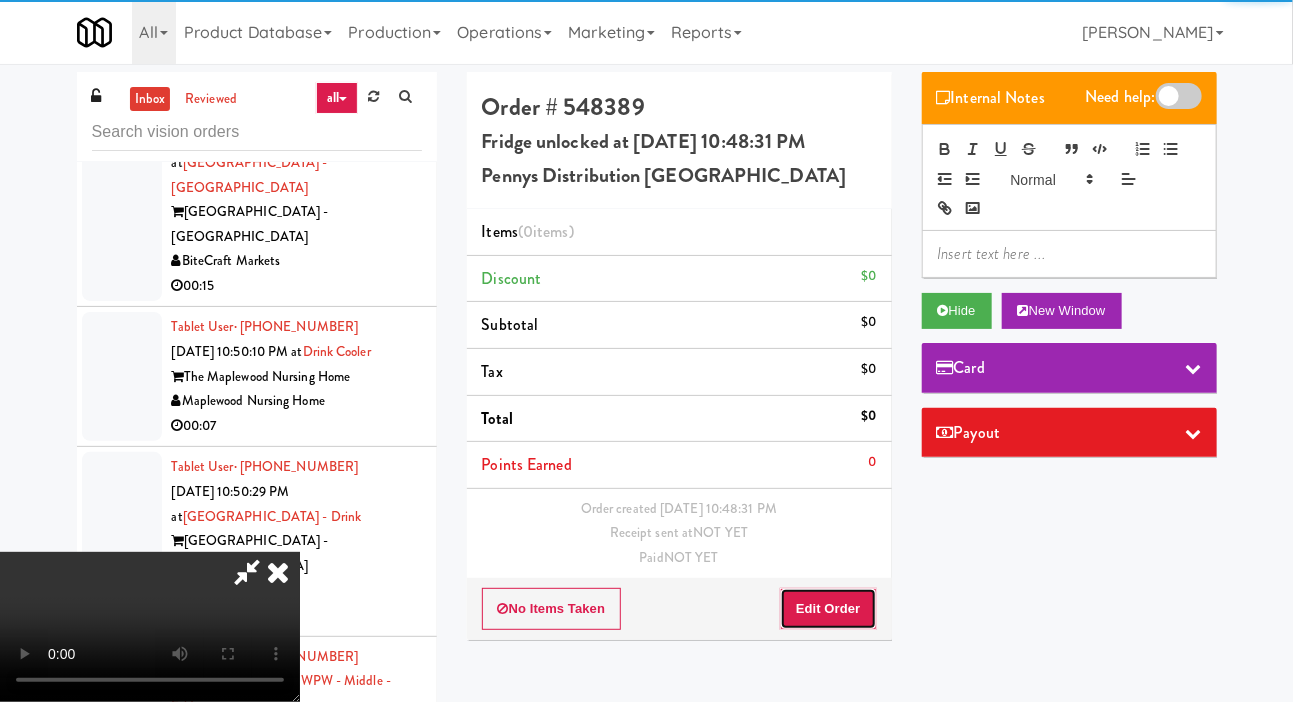 click on "Edit Order" at bounding box center (828, 609) 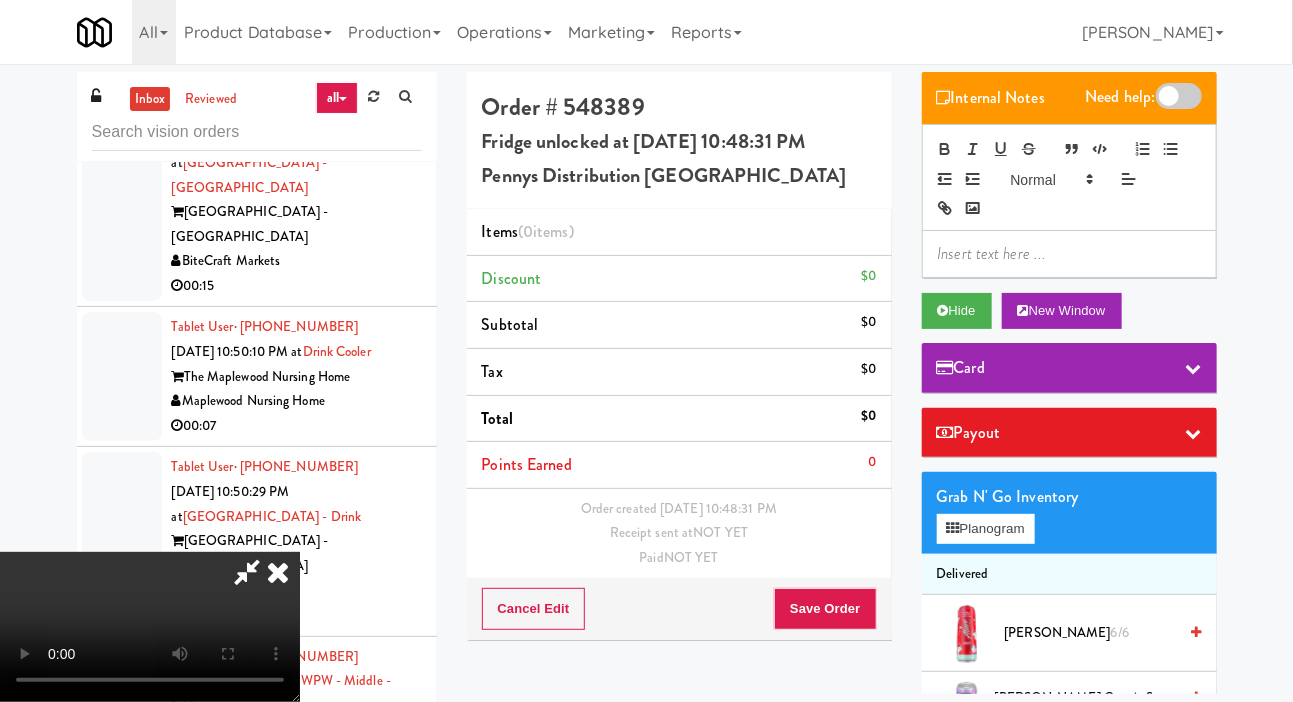 type 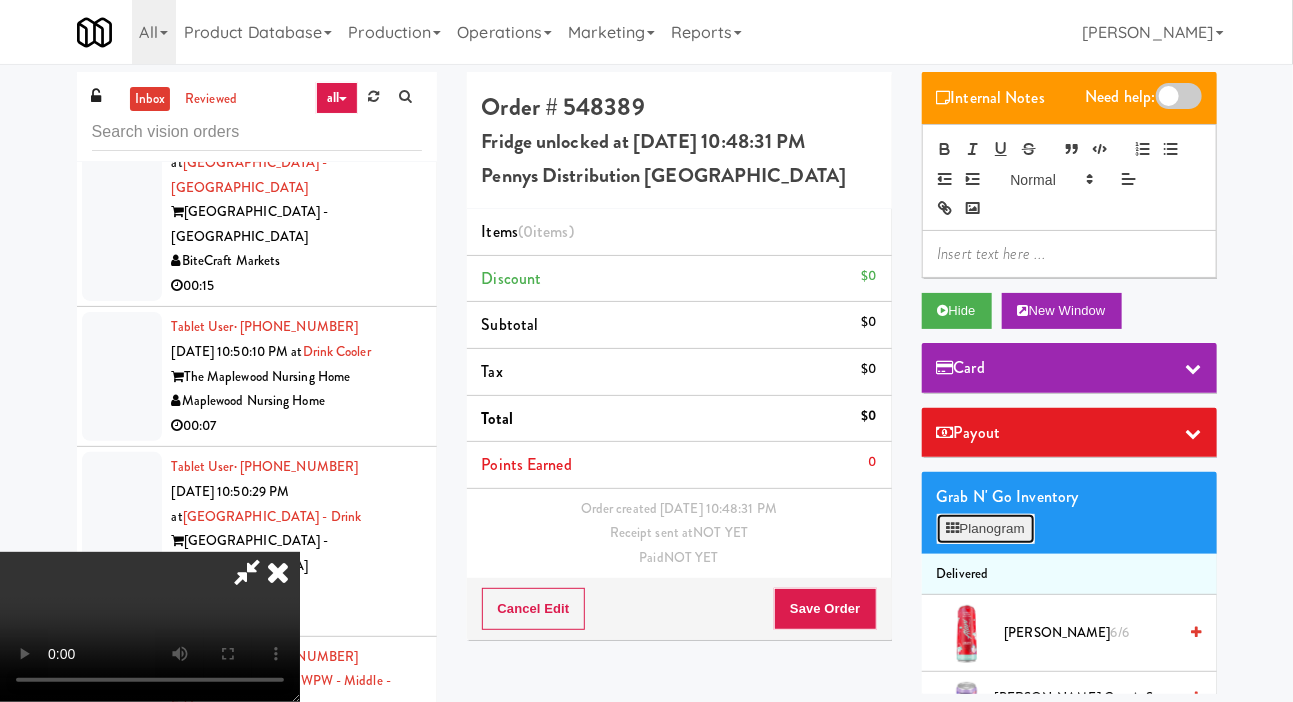 click on "Planogram" at bounding box center [986, 529] 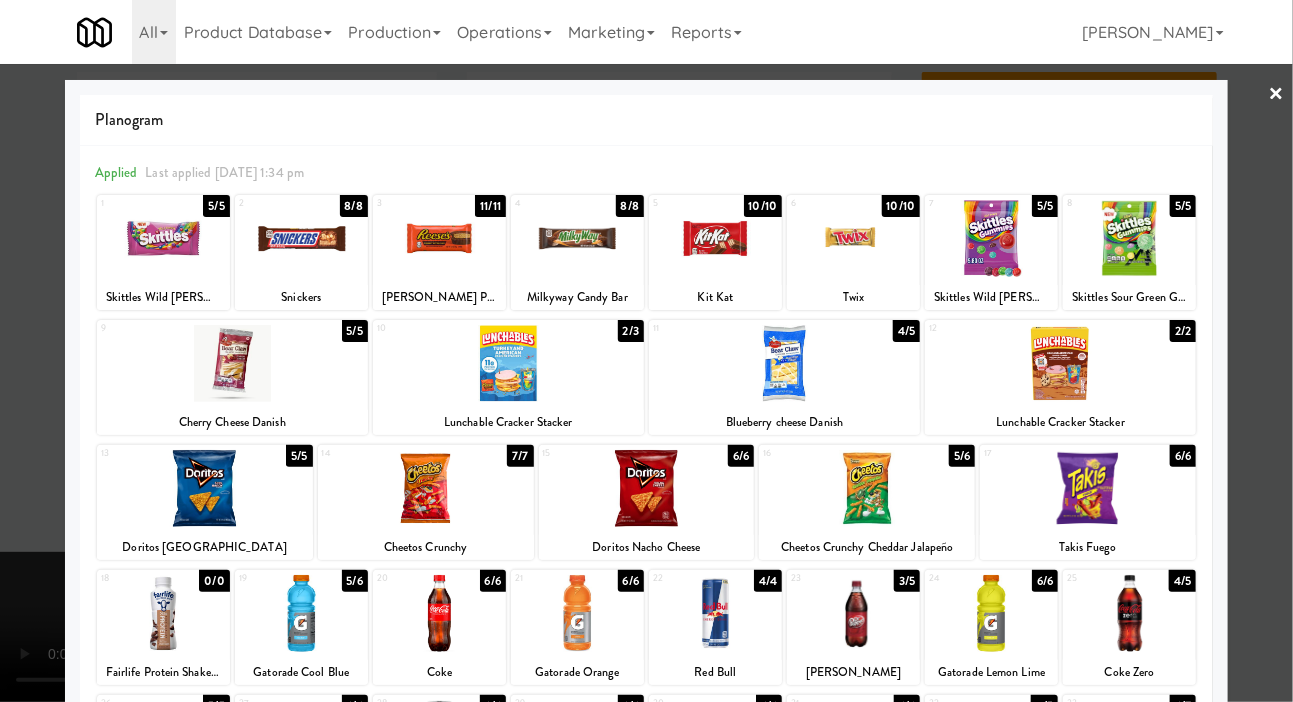 click at bounding box center [232, 363] 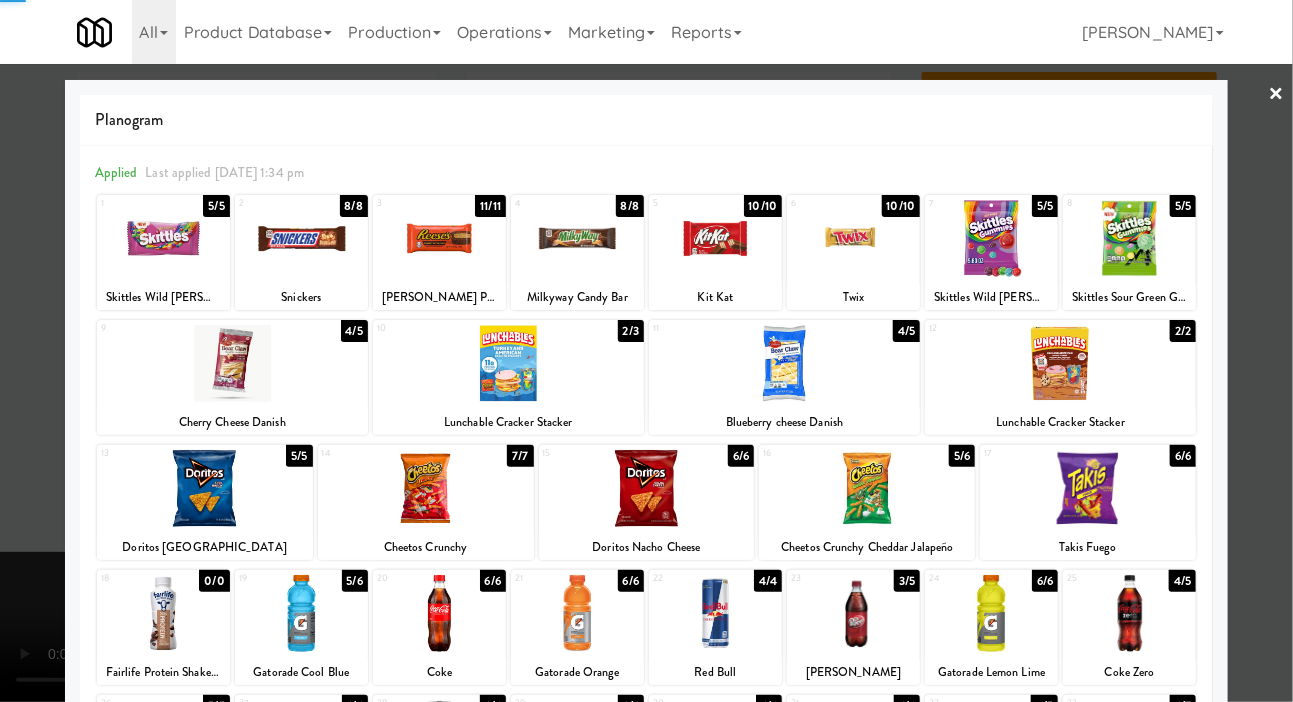 click at bounding box center (646, 351) 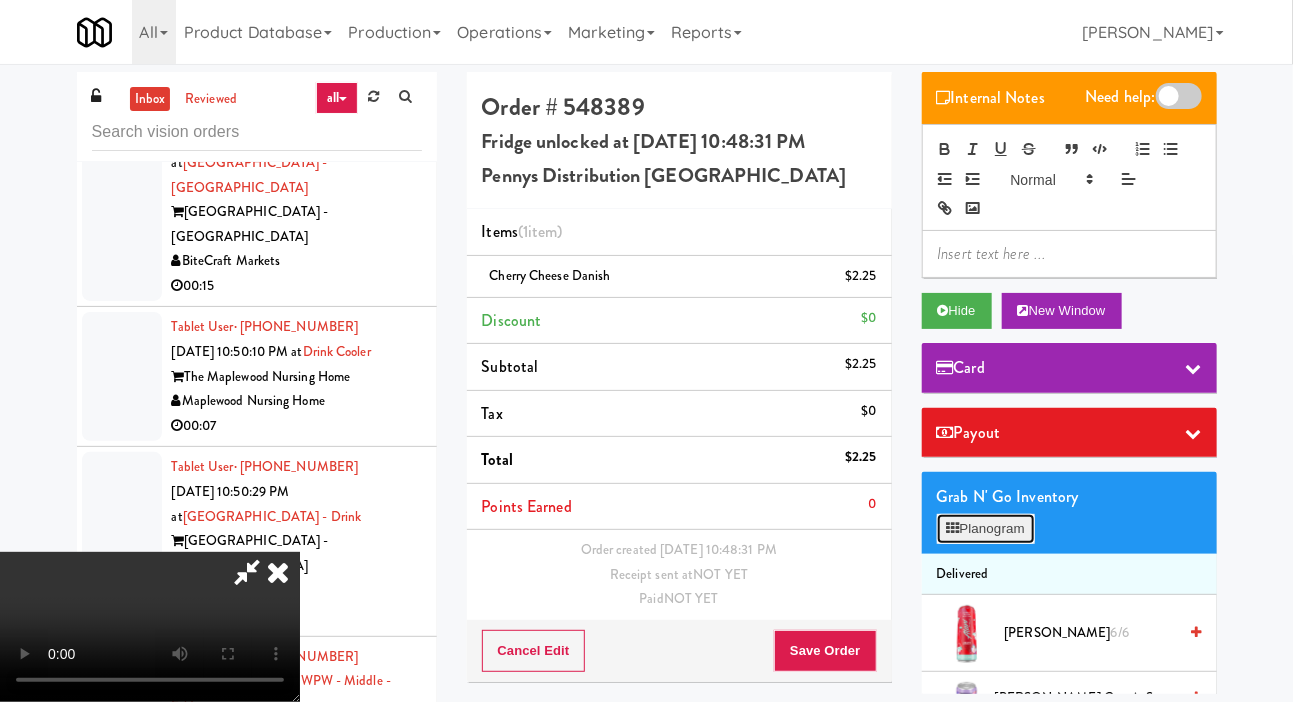 click on "Planogram" at bounding box center [986, 529] 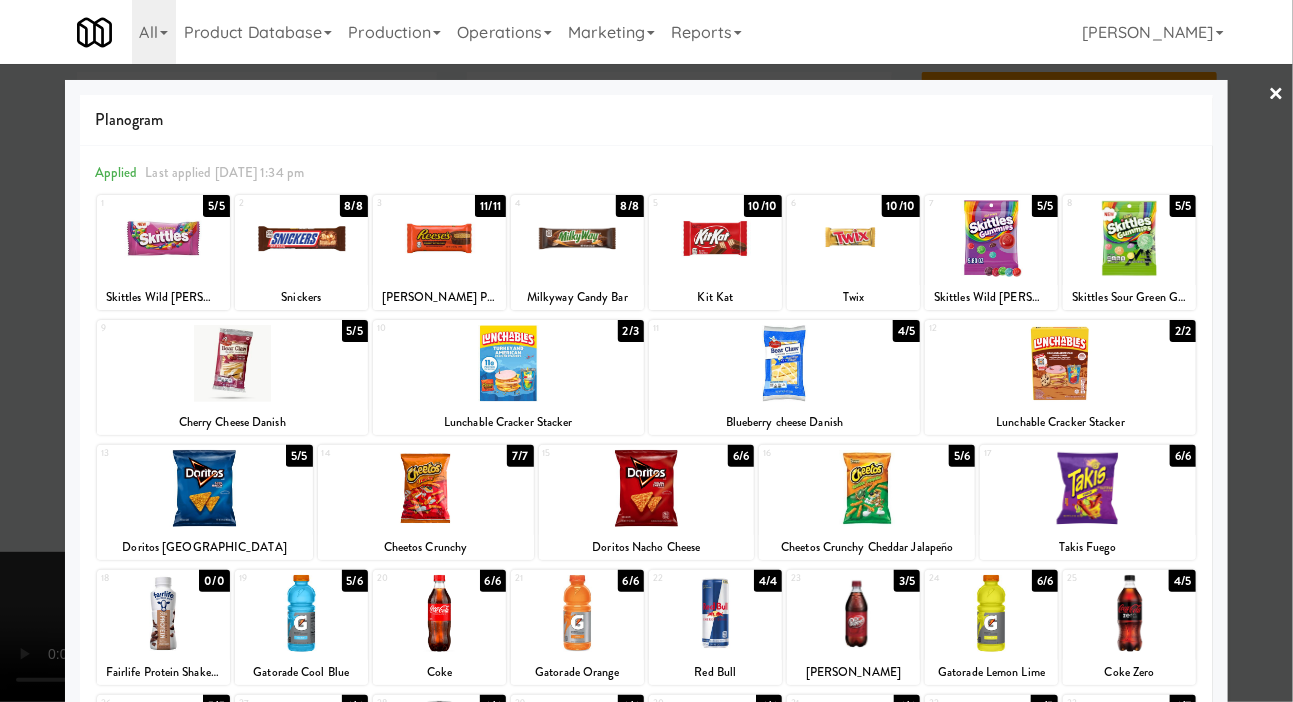 click at bounding box center [646, 351] 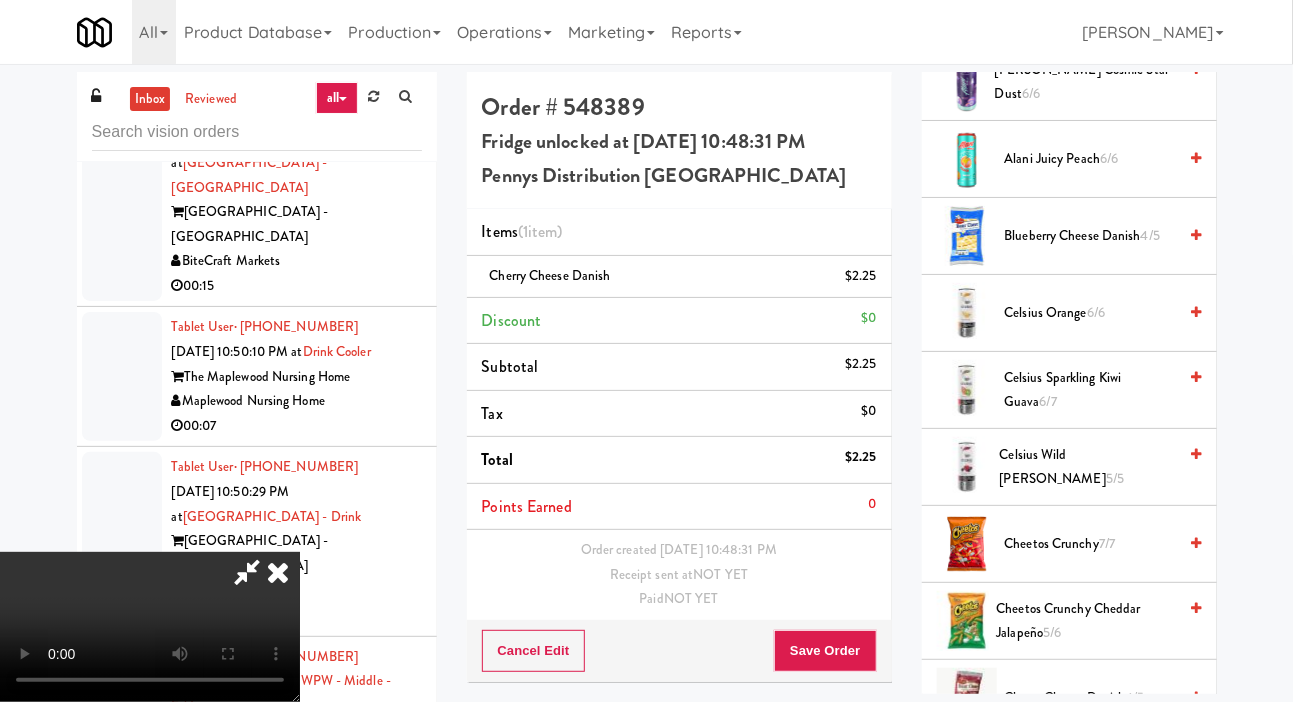 scroll, scrollTop: 631, scrollLeft: 0, axis: vertical 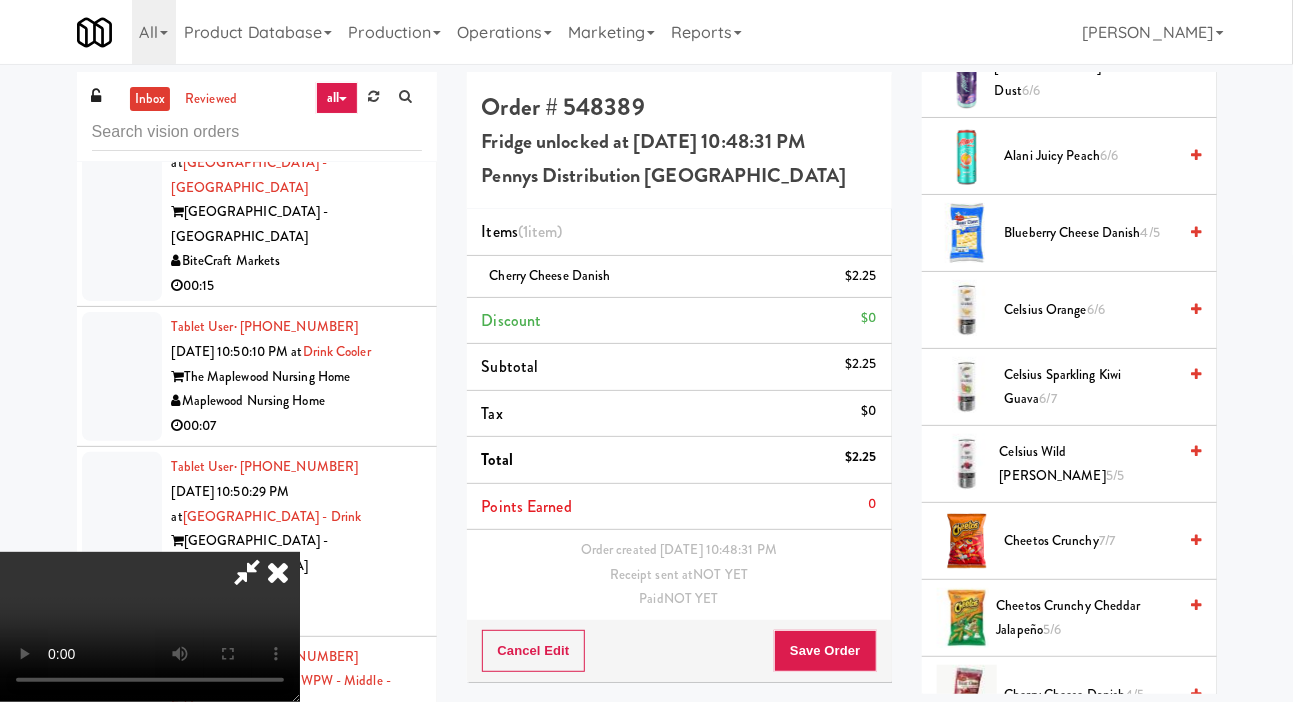 click on "4/5" at bounding box center [1150, 232] 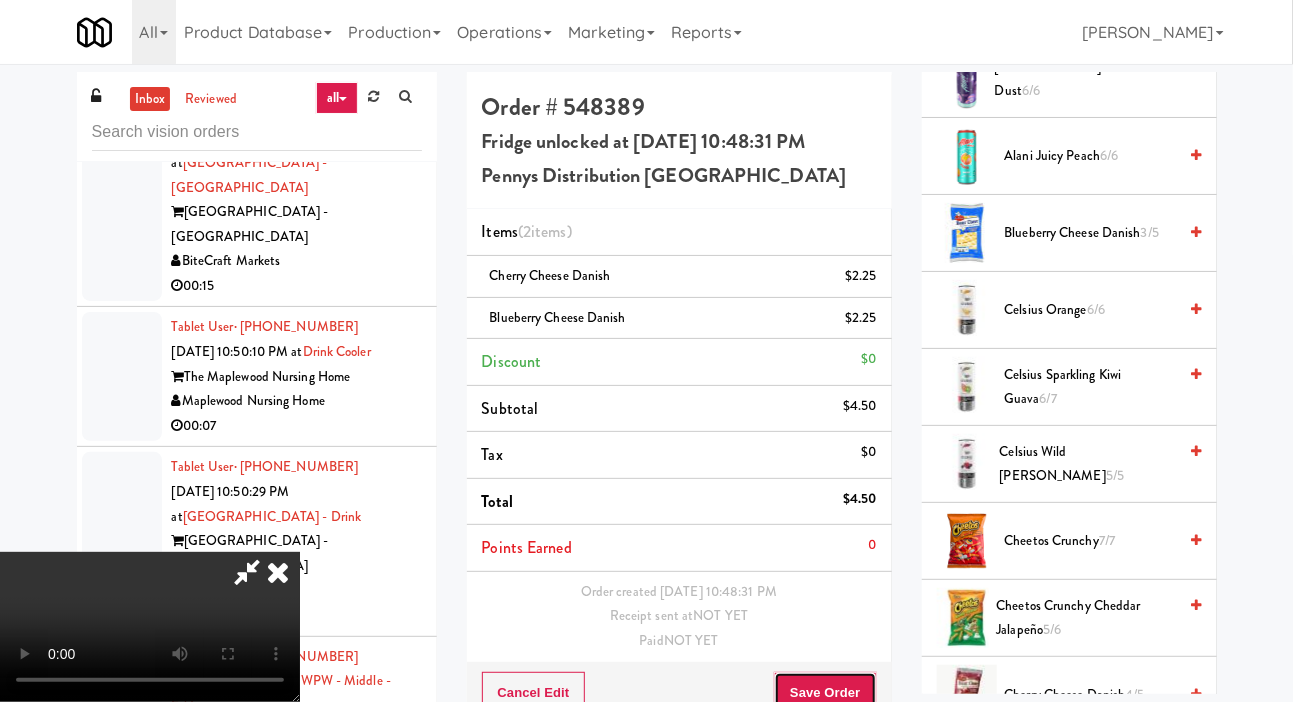 click on "Save Order" at bounding box center (825, 693) 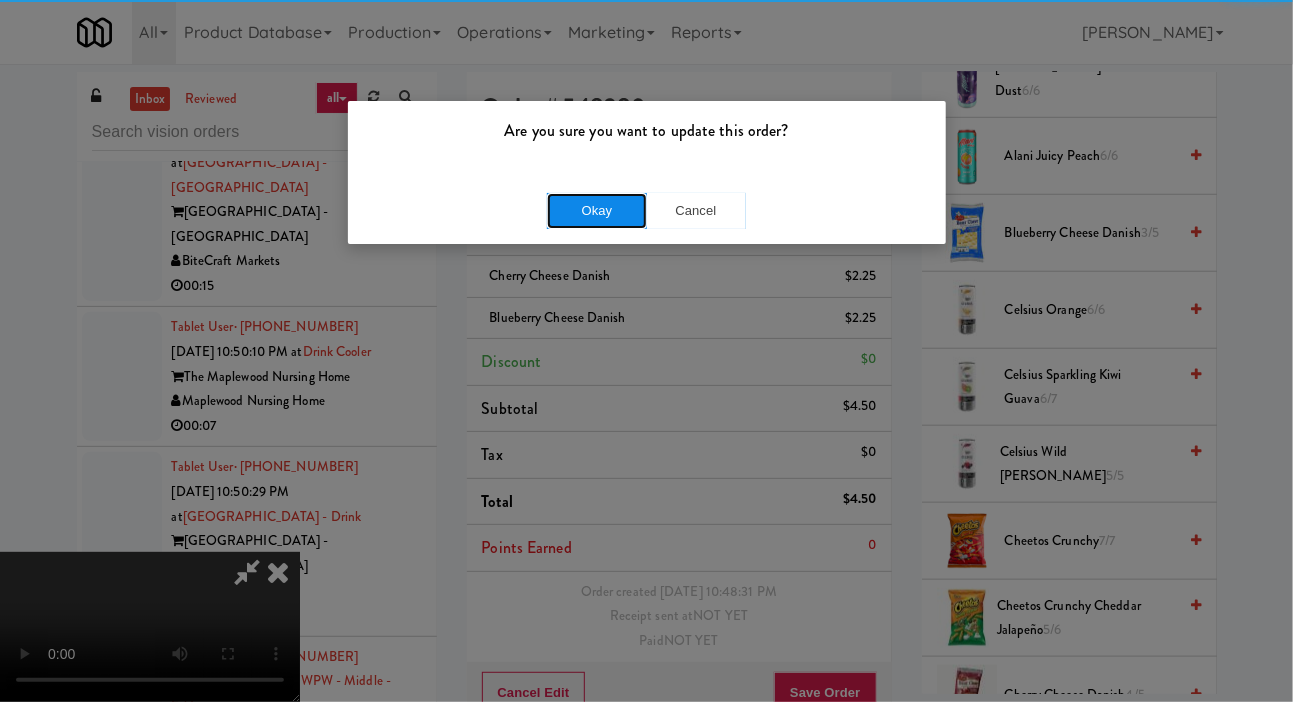 click on "Okay" at bounding box center (597, 211) 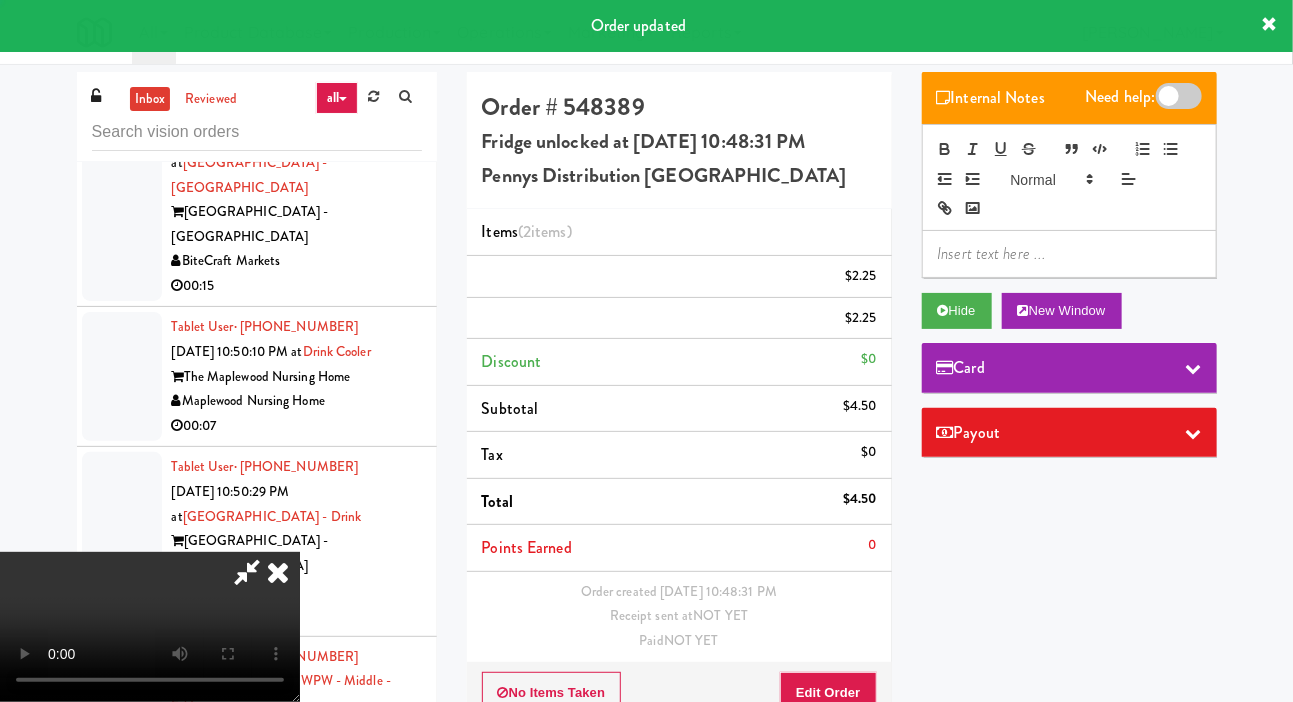 scroll, scrollTop: 0, scrollLeft: 0, axis: both 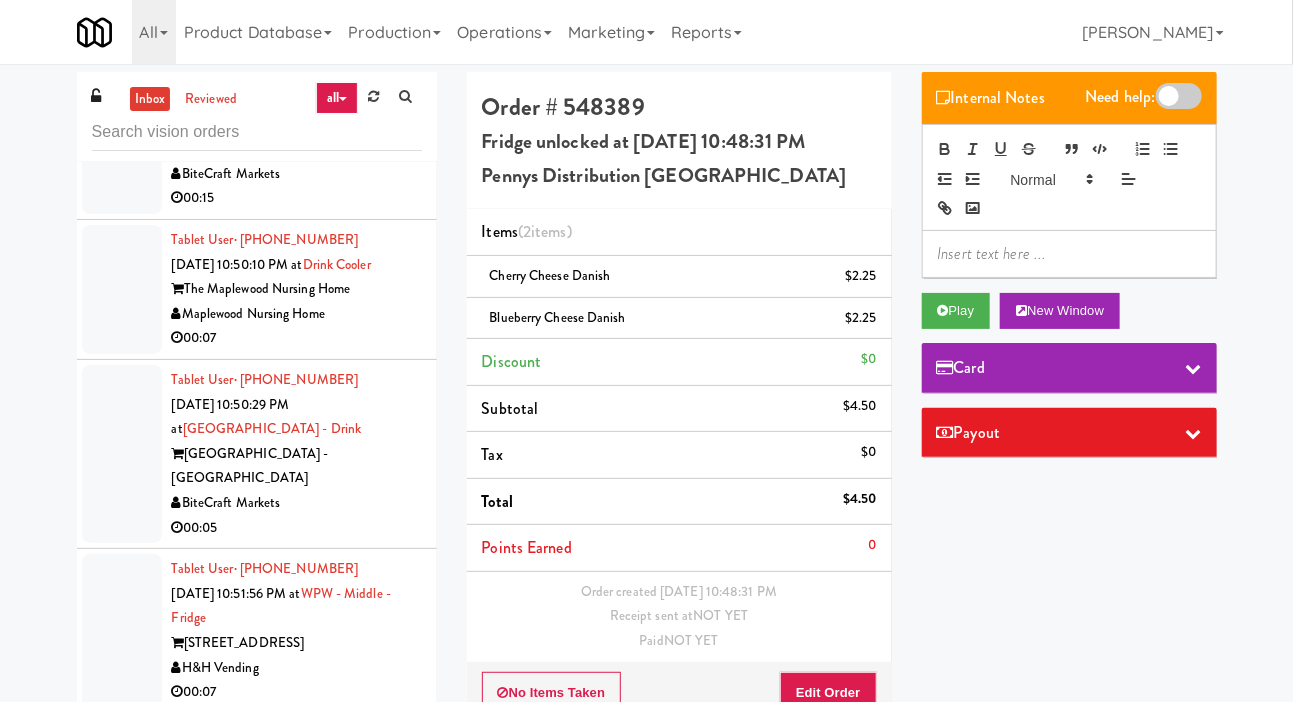 click at bounding box center [122, -76] 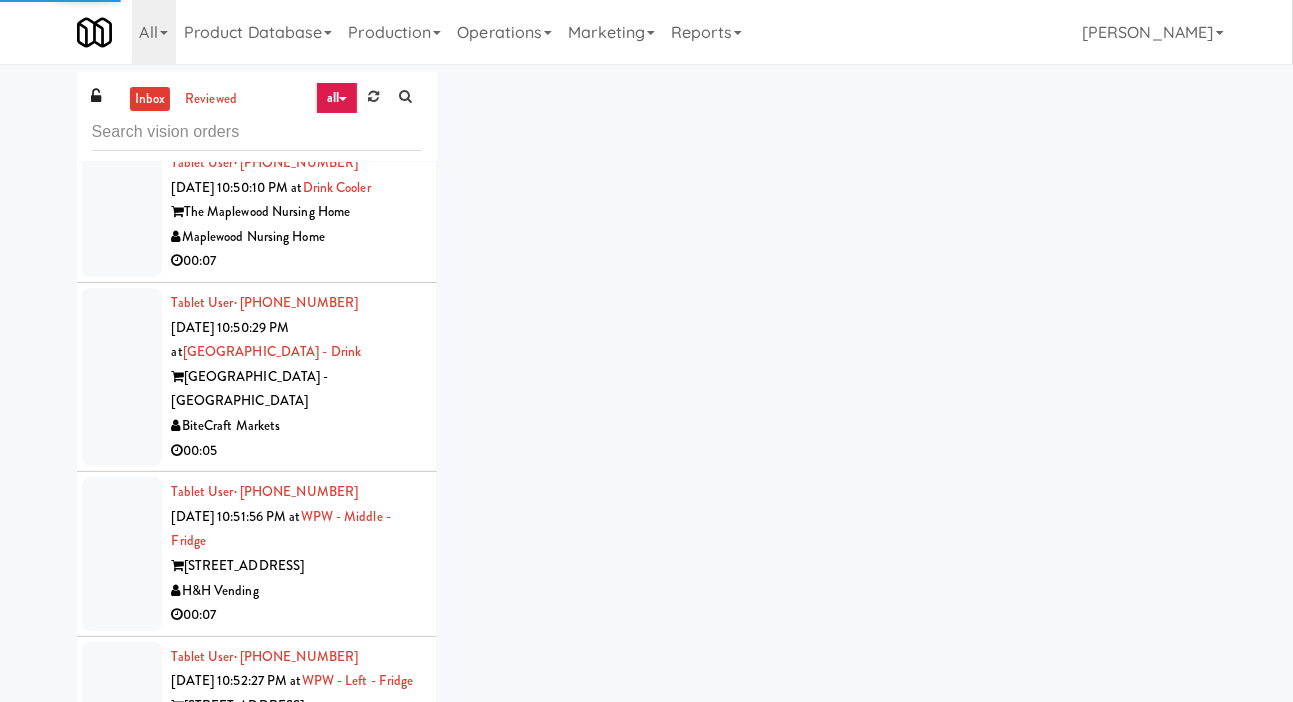 scroll, scrollTop: 21551, scrollLeft: 0, axis: vertical 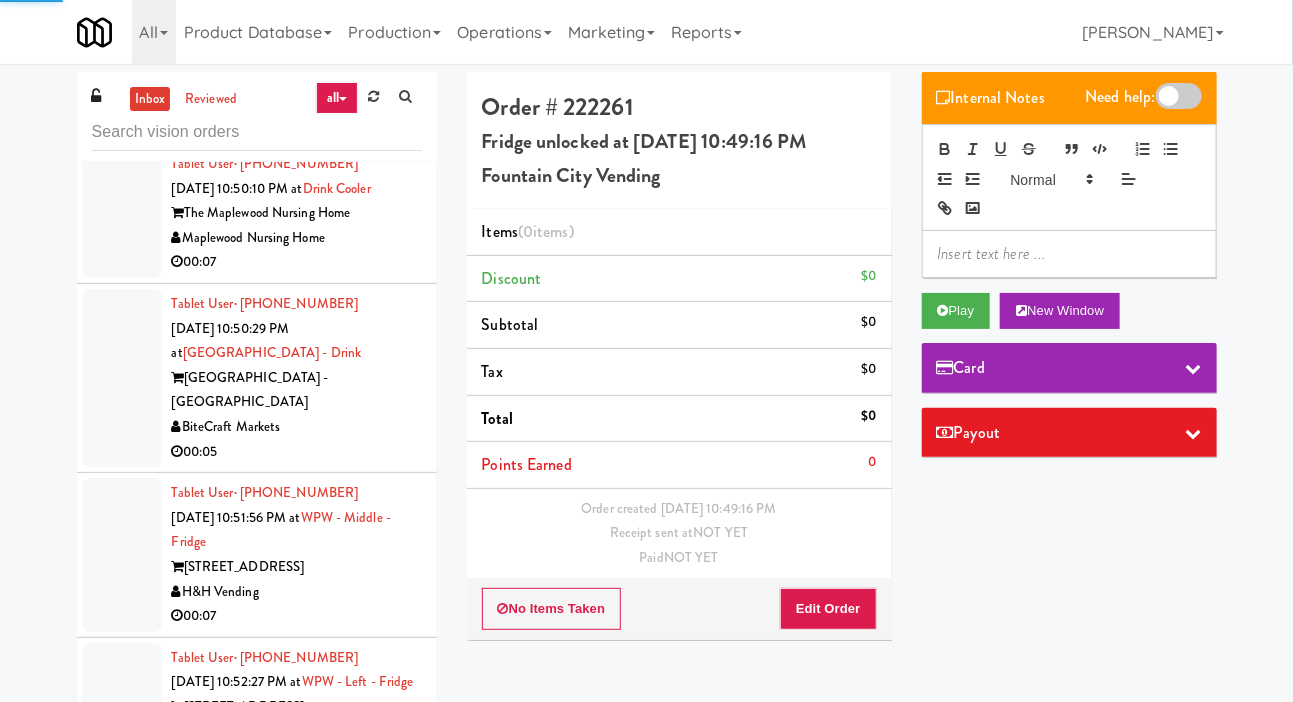 click at bounding box center (122, 36) 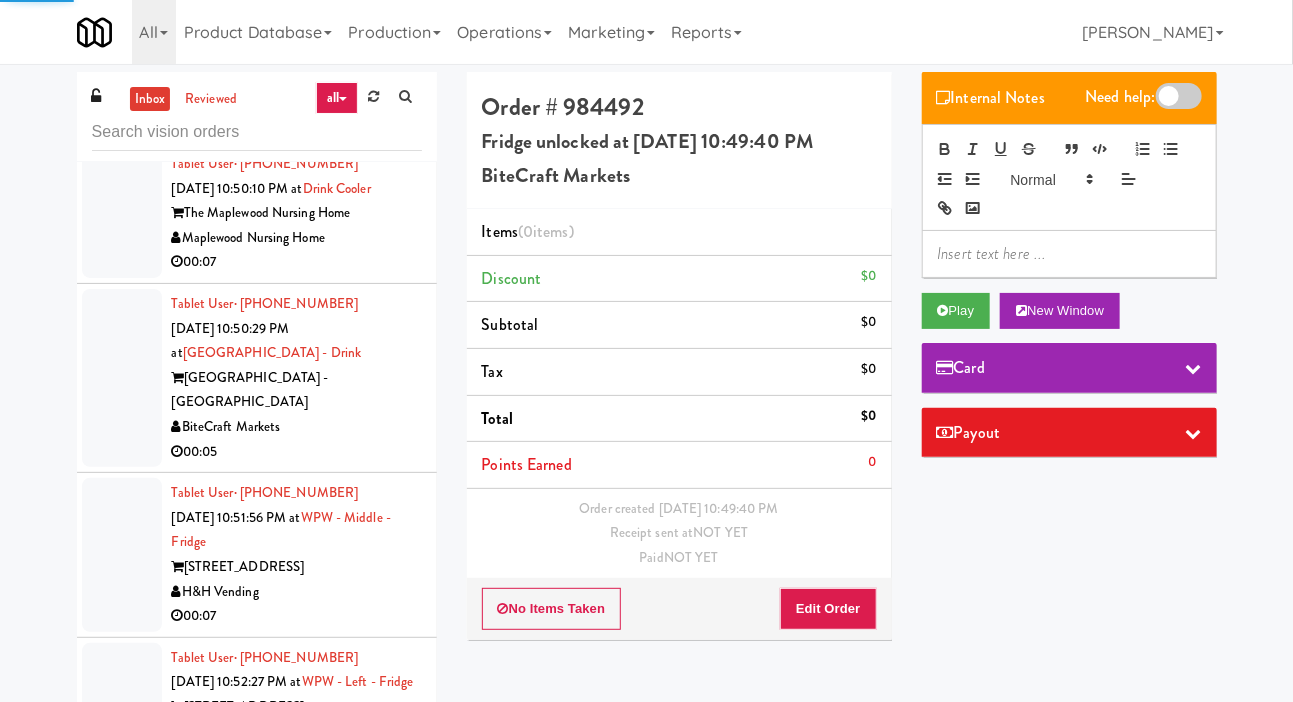 click at bounding box center (122, -152) 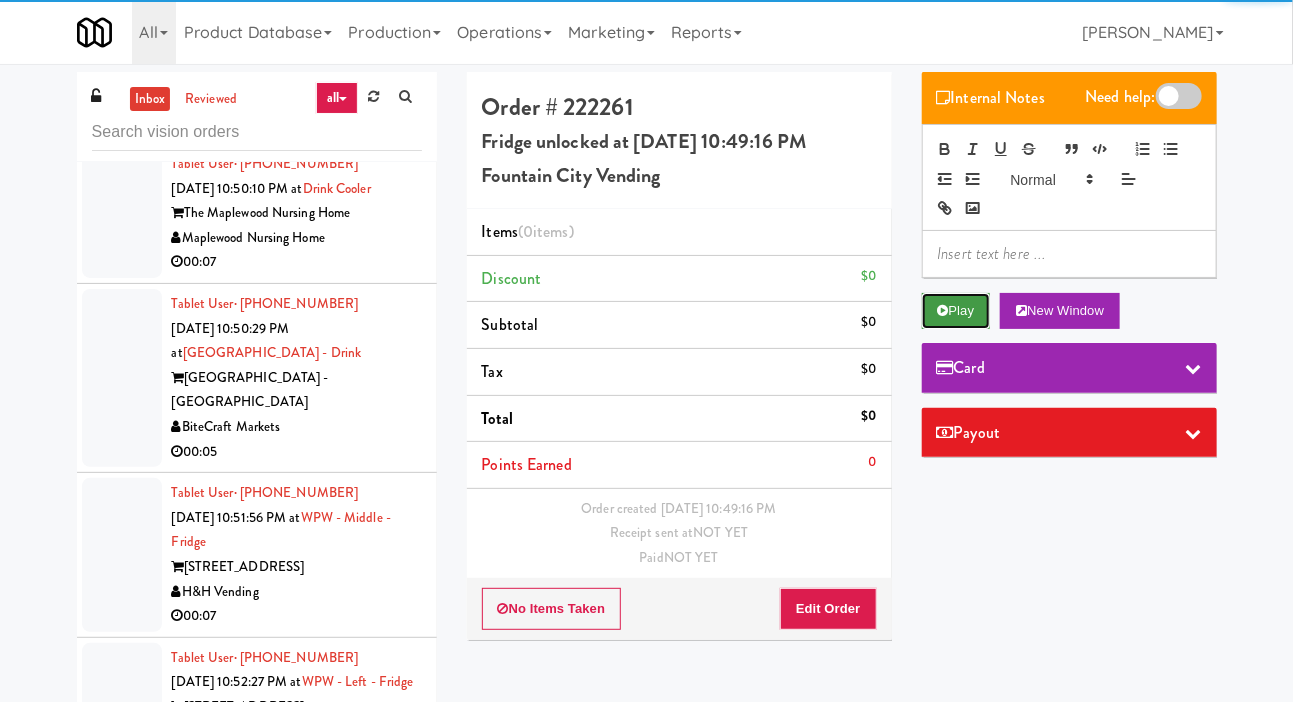 click on "Play" at bounding box center [956, 311] 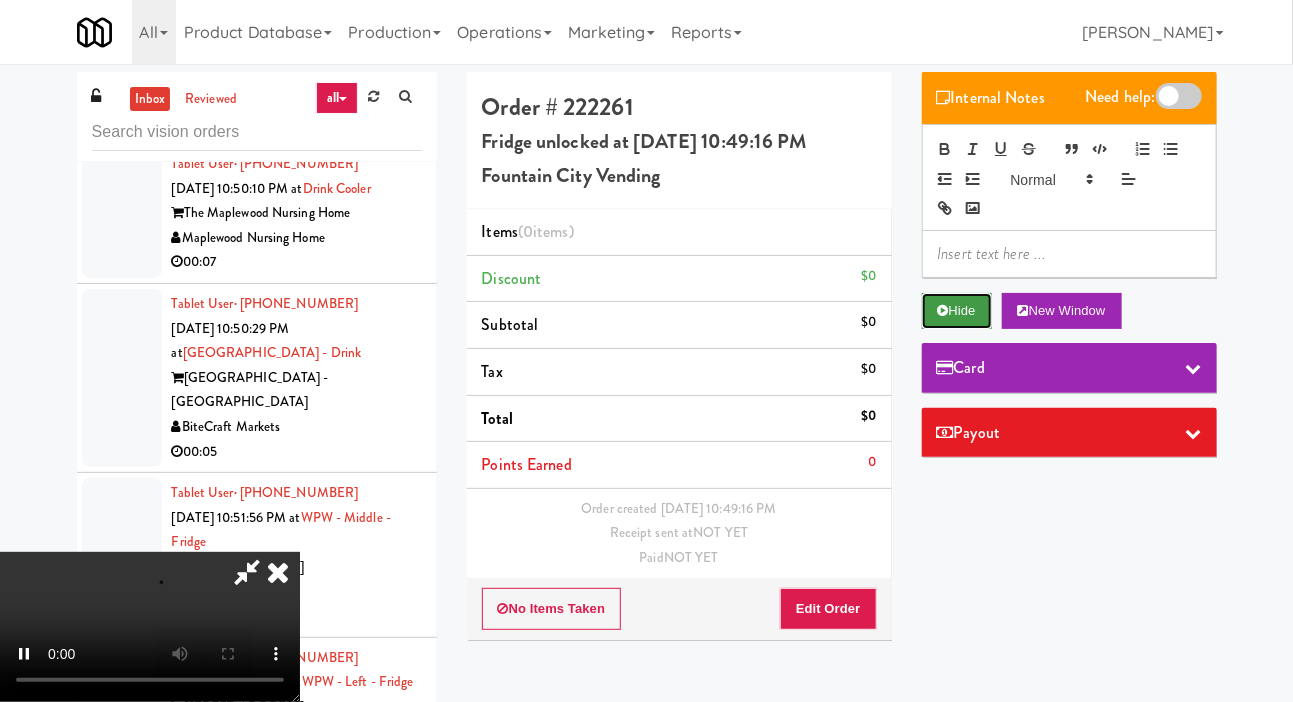 scroll, scrollTop: 73, scrollLeft: 0, axis: vertical 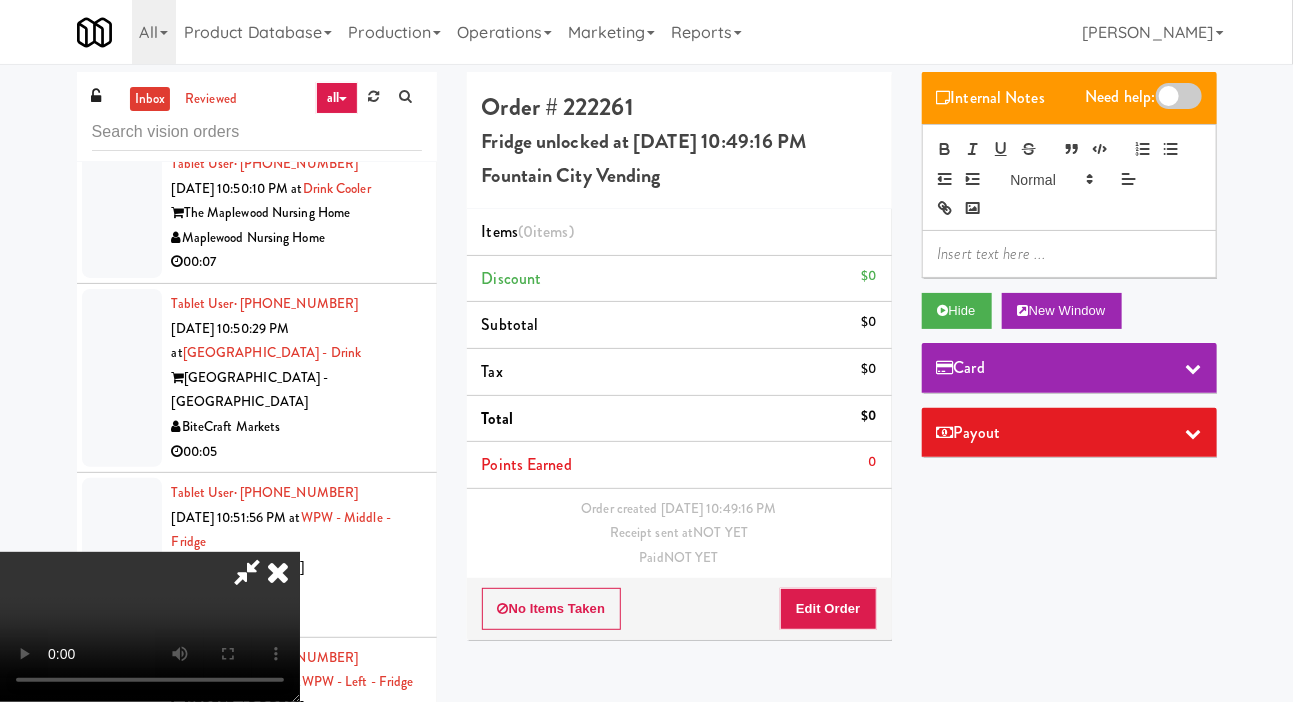 type 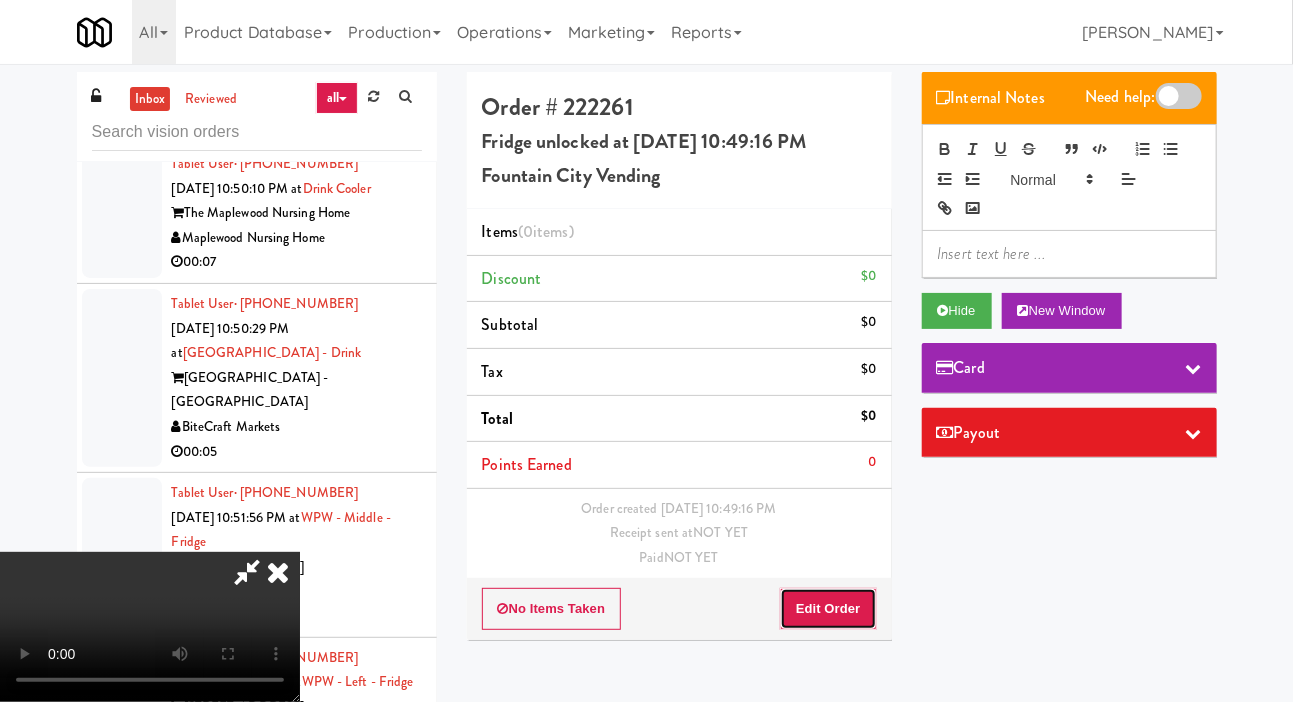 click on "Edit Order" at bounding box center [828, 609] 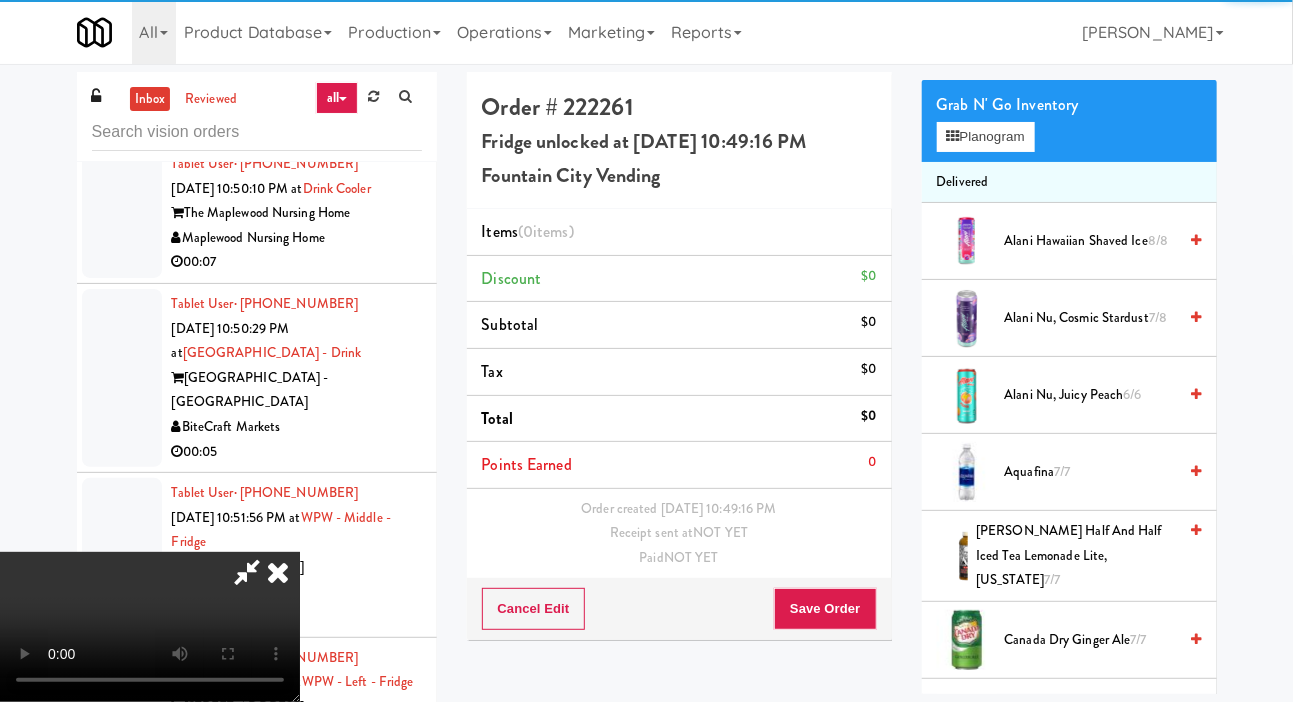 scroll, scrollTop: 393, scrollLeft: 0, axis: vertical 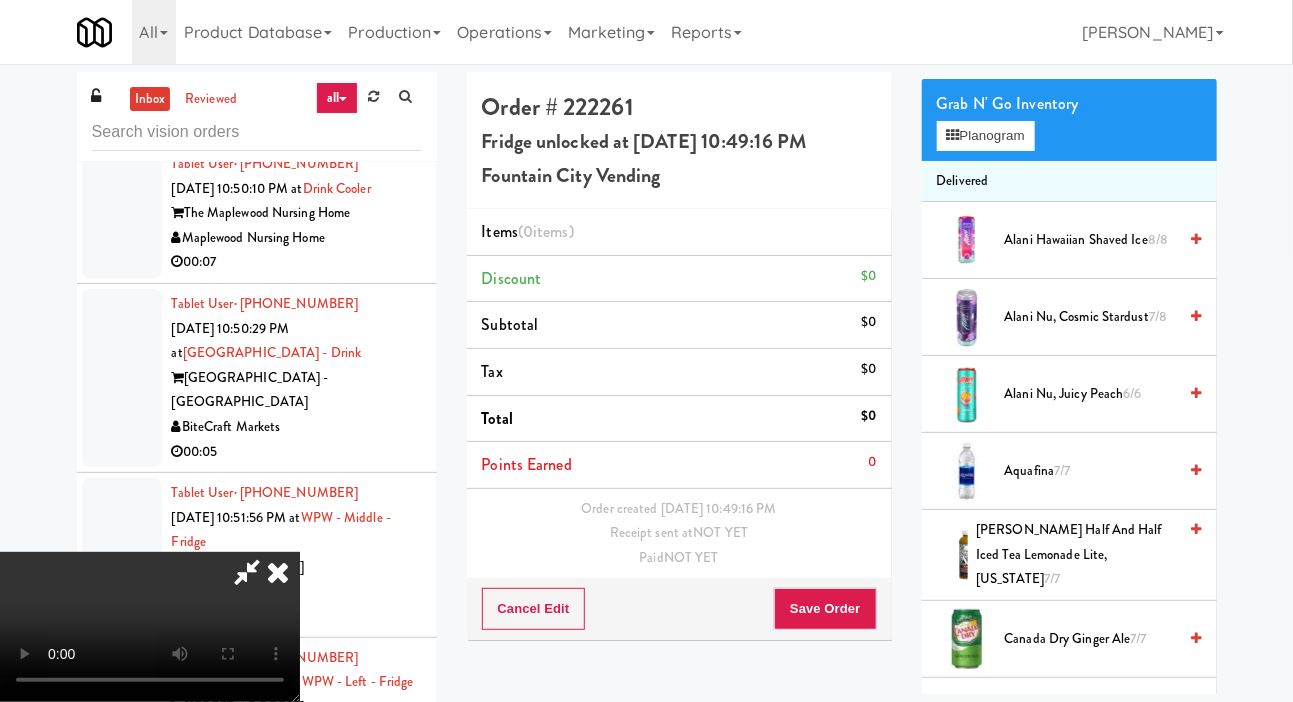 click on "Canada Dry Ginger Ale  7/7" at bounding box center [1091, 639] 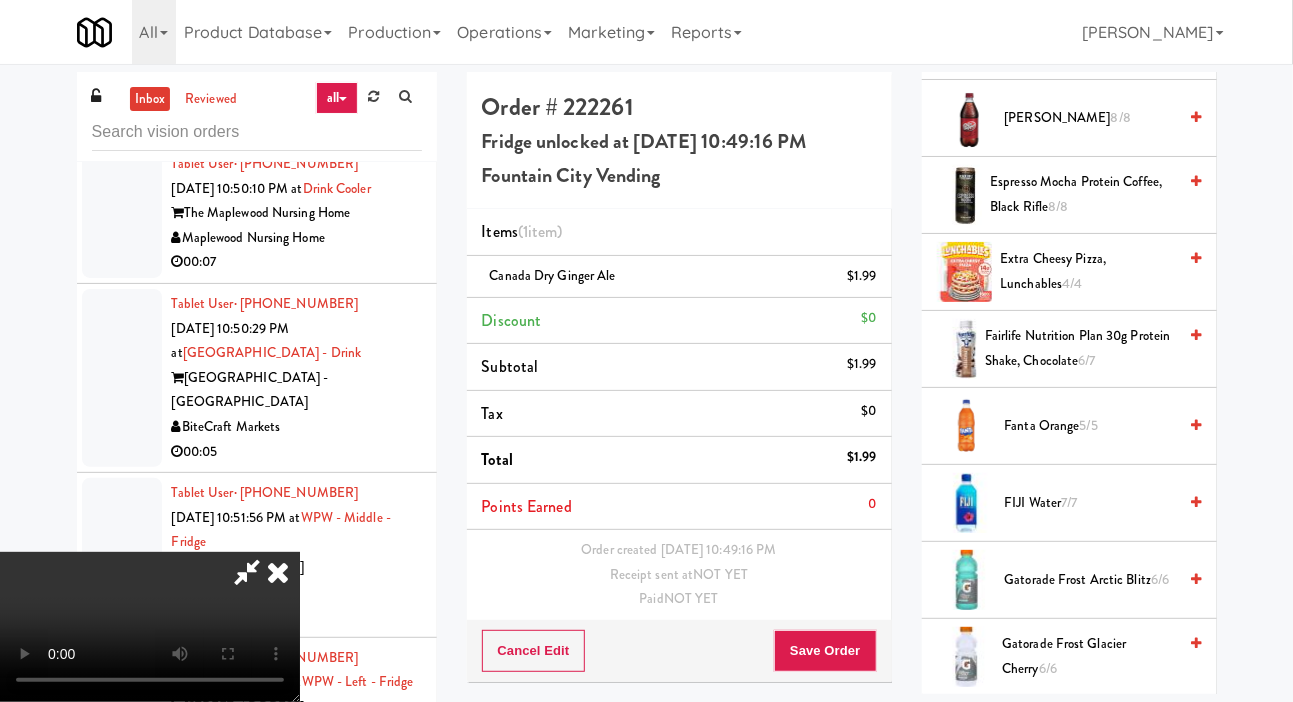 scroll, scrollTop: 1453, scrollLeft: 0, axis: vertical 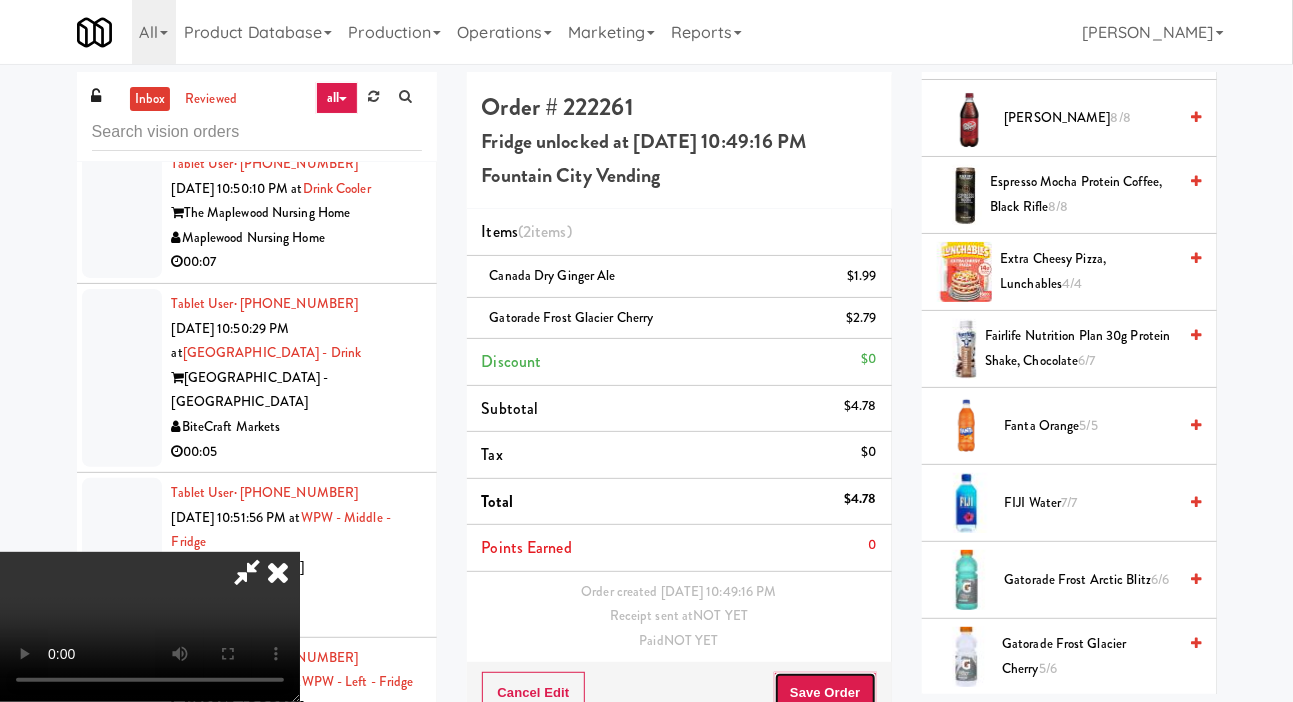 click on "Save Order" at bounding box center [825, 693] 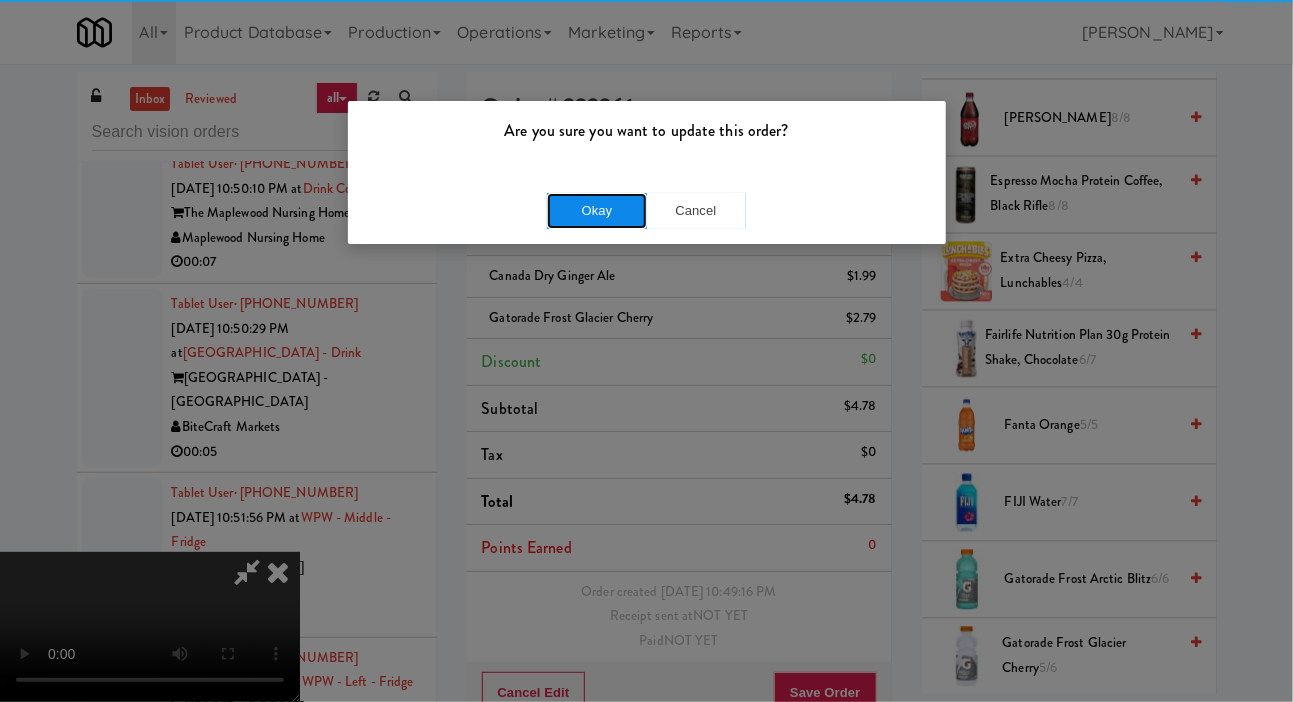 click on "Okay" at bounding box center (597, 211) 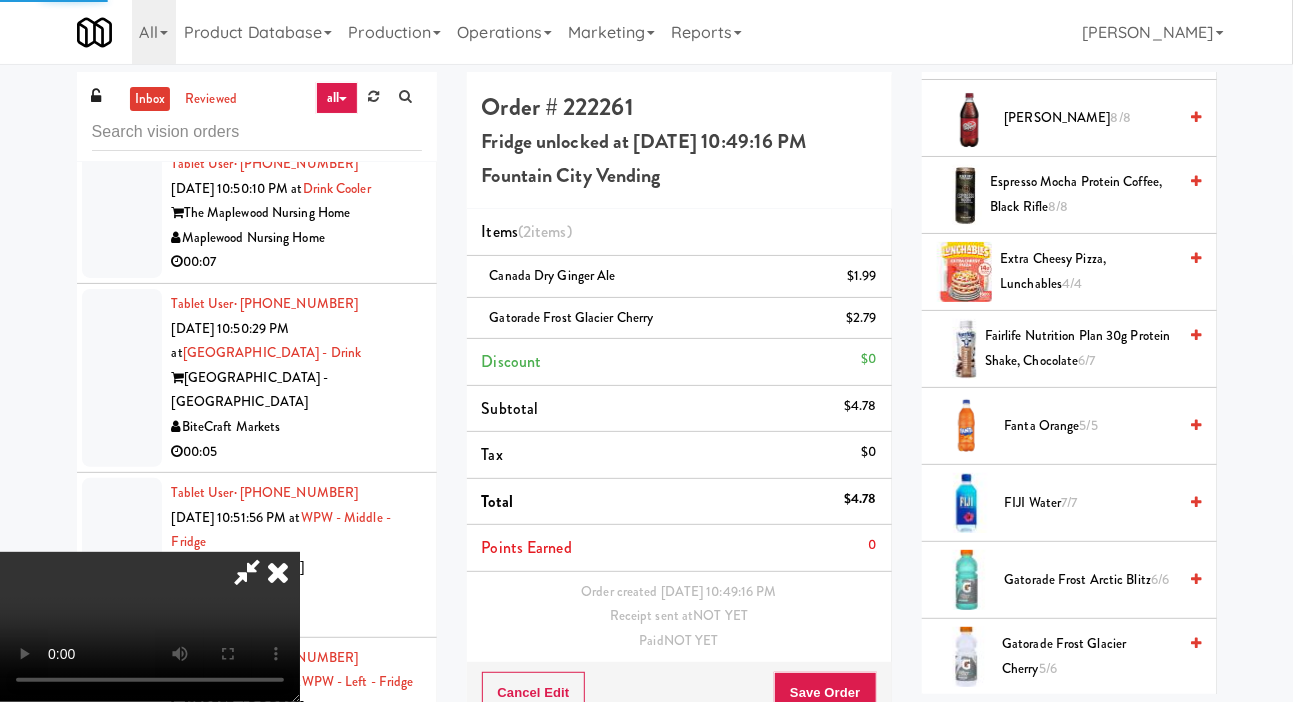 scroll, scrollTop: 0, scrollLeft: 0, axis: both 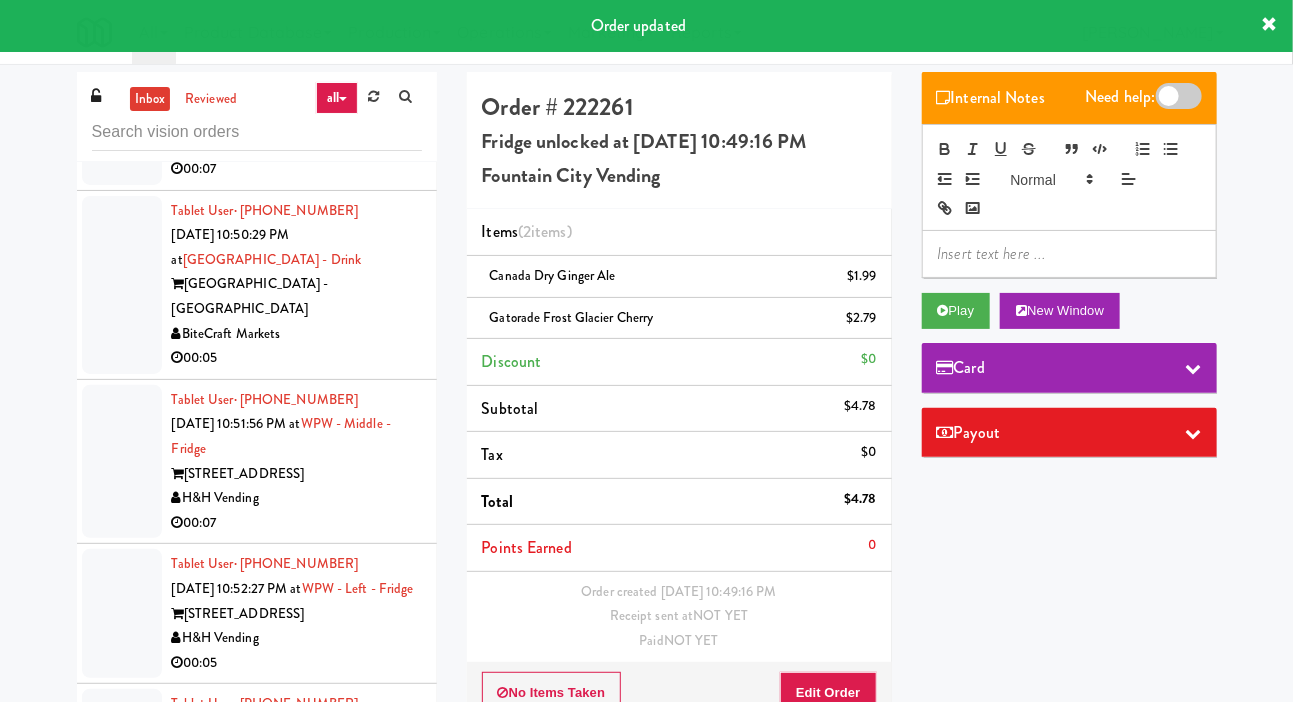 click at bounding box center [122, -57] 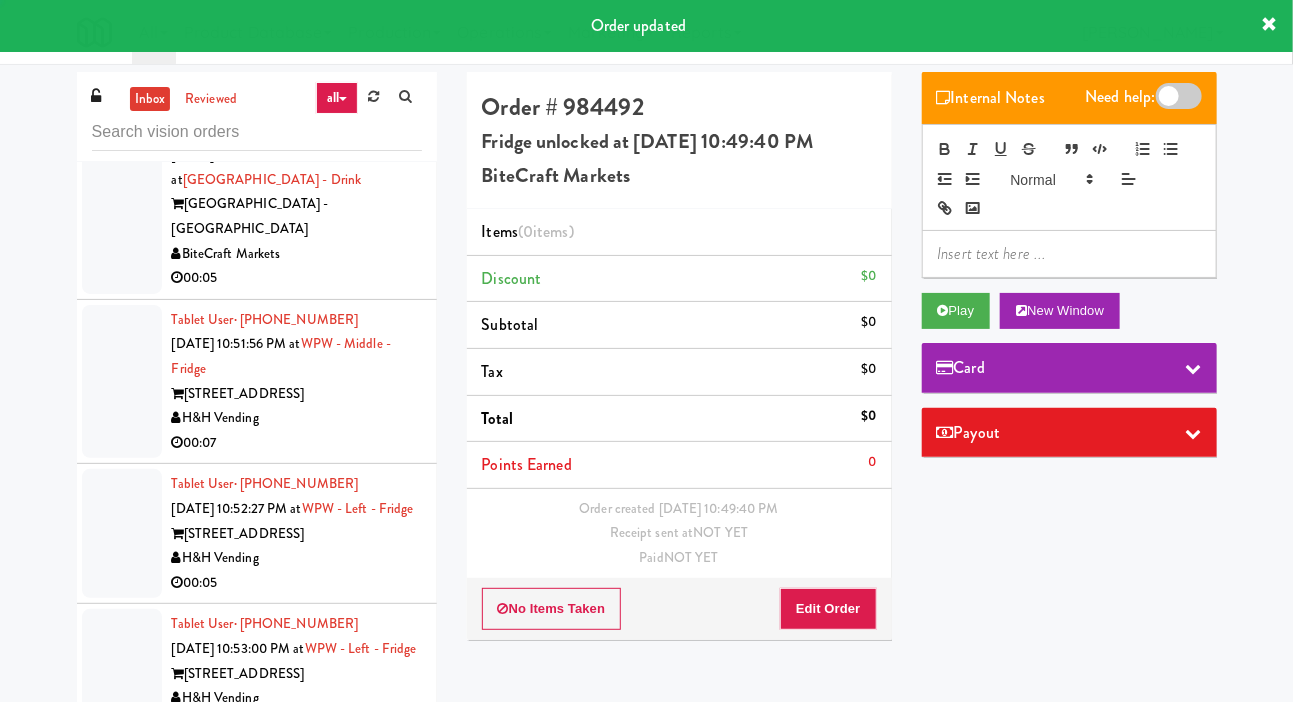 scroll, scrollTop: 21746, scrollLeft: 0, axis: vertical 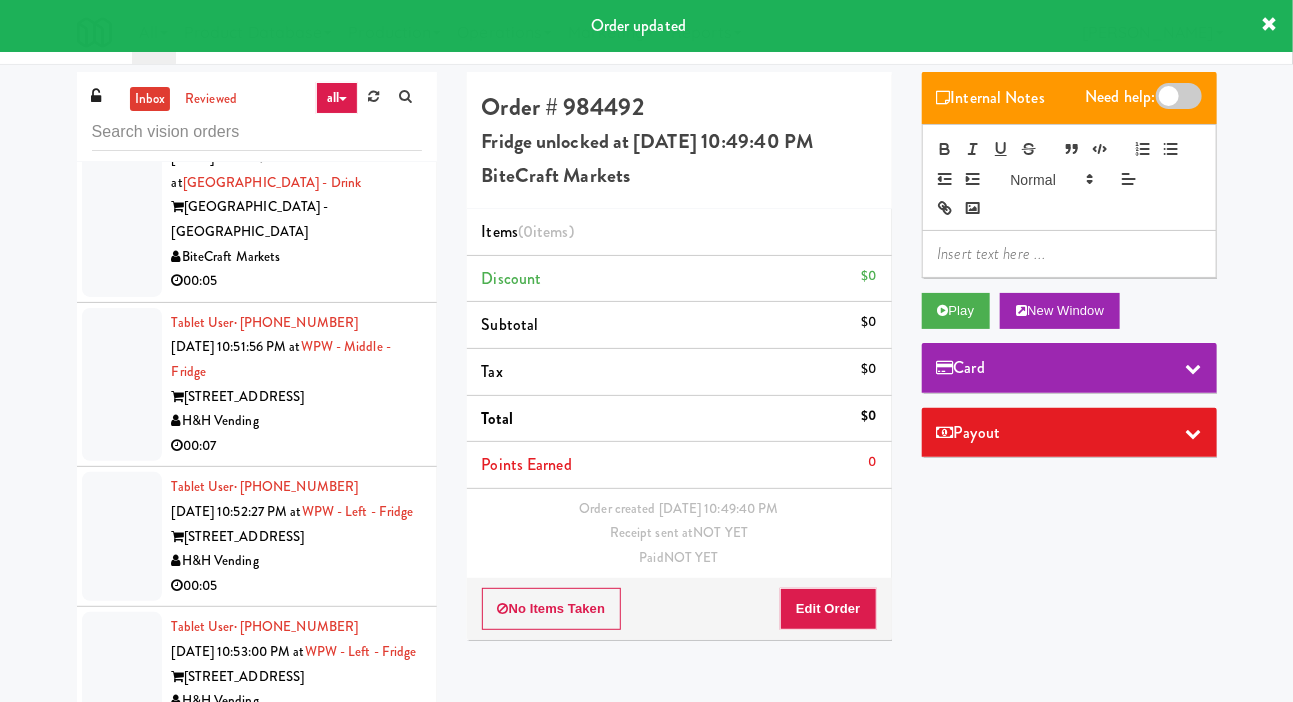 click at bounding box center [122, 43] 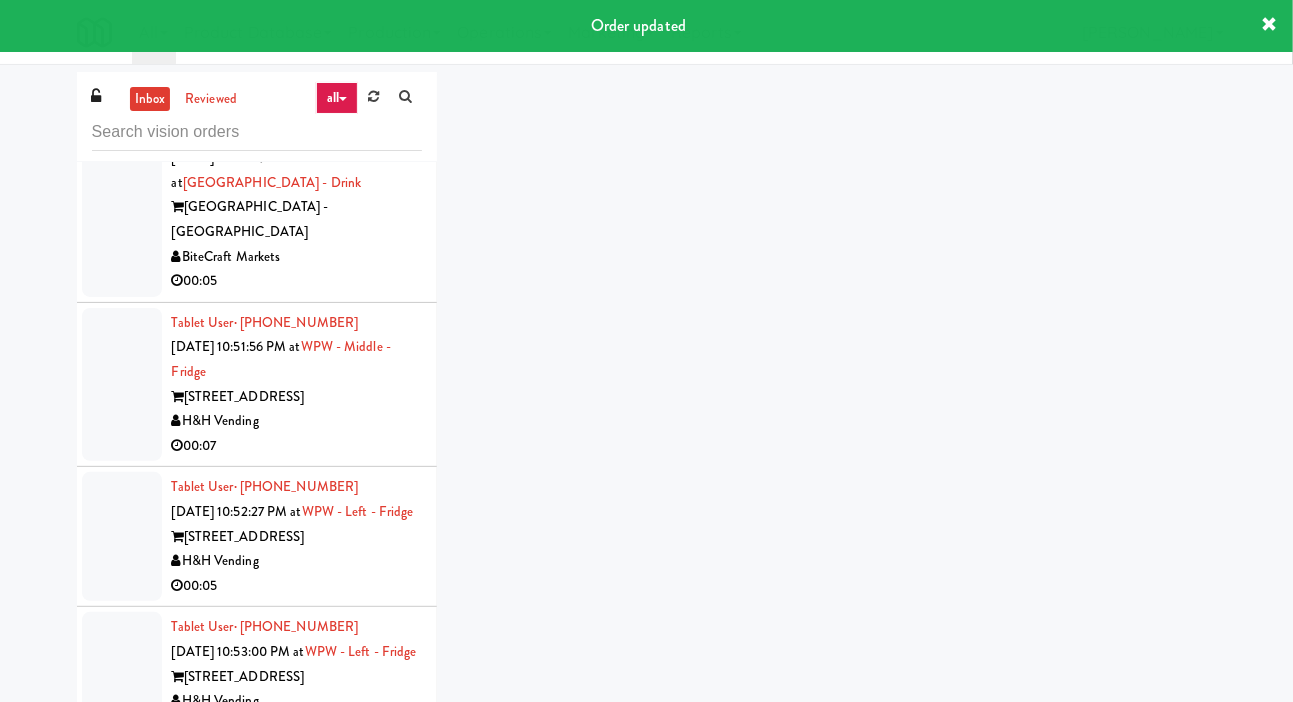 click at bounding box center [122, -134] 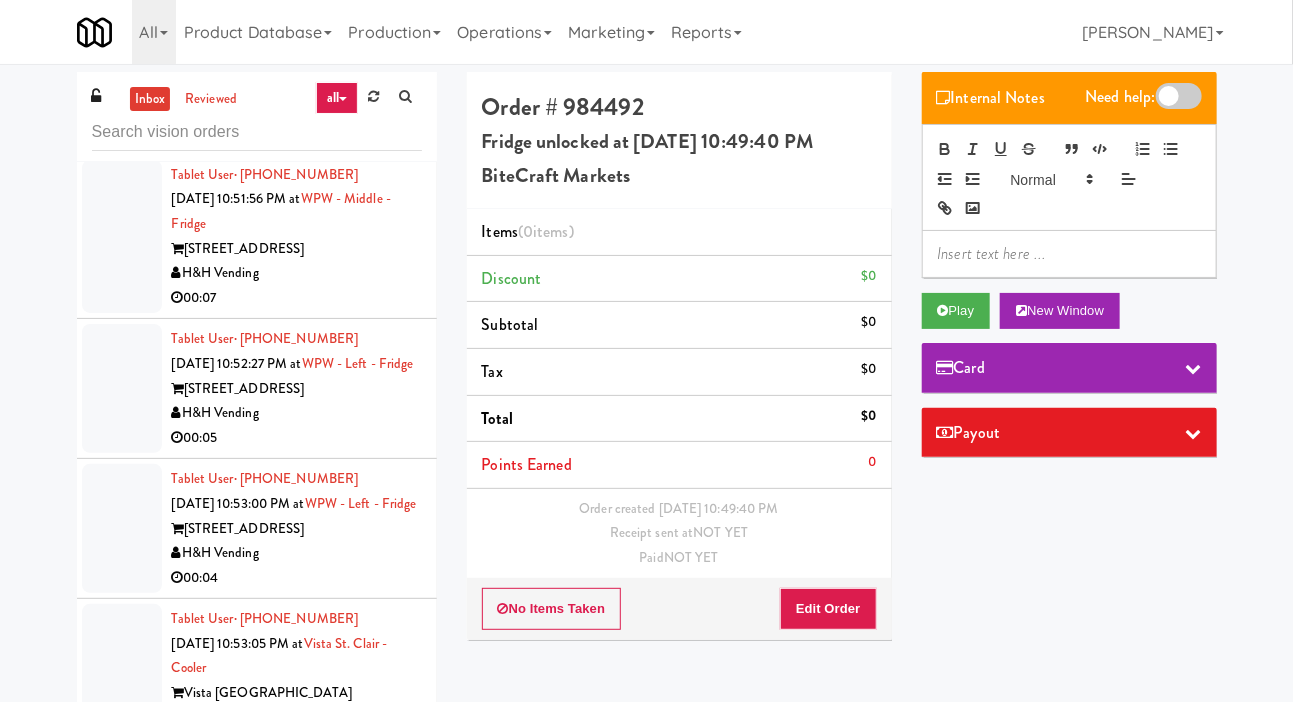 scroll, scrollTop: 21895, scrollLeft: 0, axis: vertical 